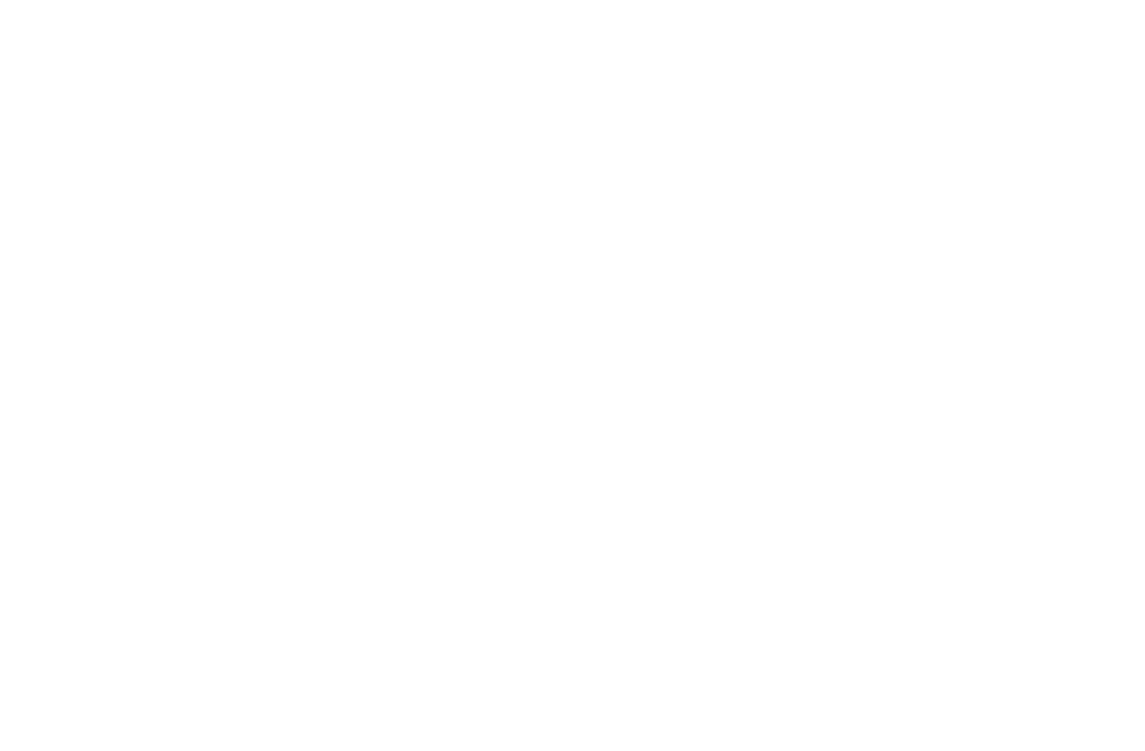 scroll, scrollTop: 0, scrollLeft: 0, axis: both 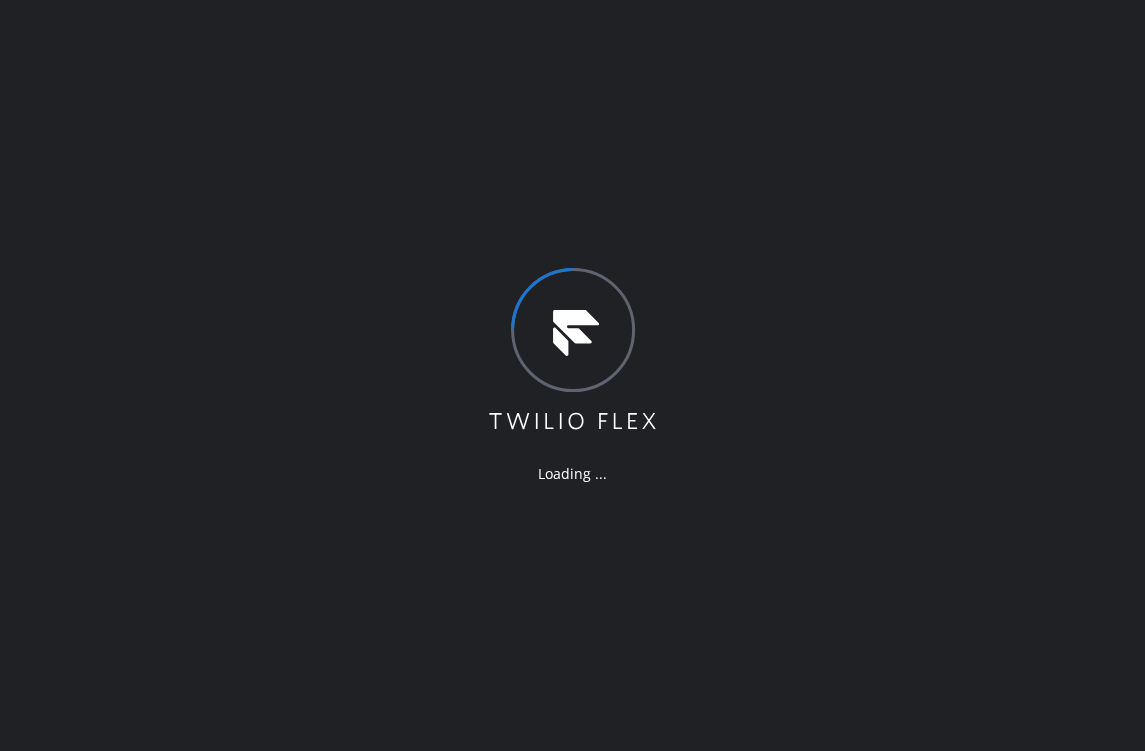 drag, startPoint x: 385, startPoint y: 257, endPoint x: 316, endPoint y: 356, distance: 120.67311 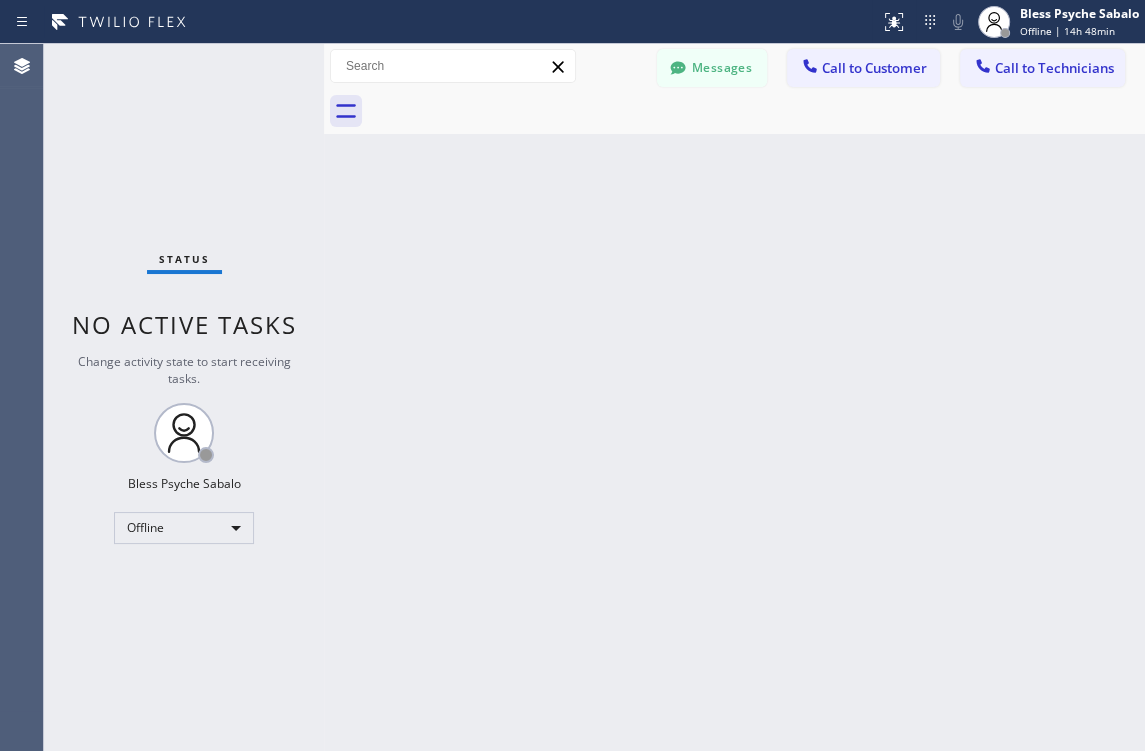 drag, startPoint x: 728, startPoint y: 404, endPoint x: 690, endPoint y: 640, distance: 239.03975 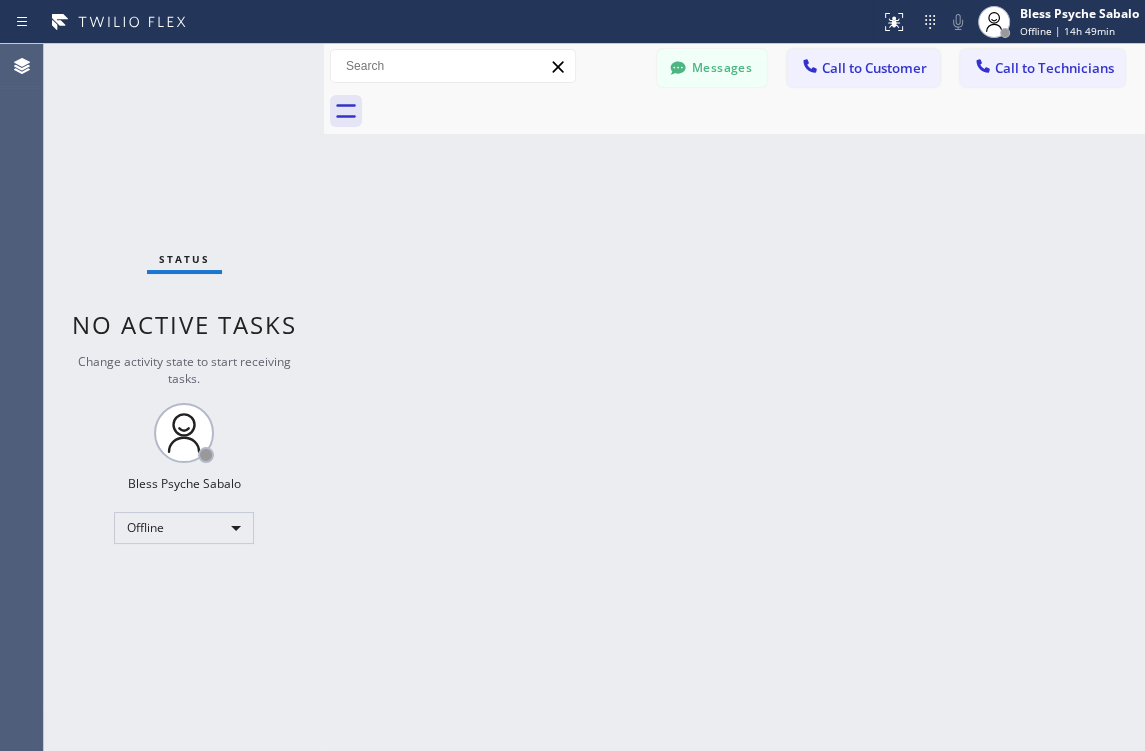 click on "Back to Dashboard Change Sender ID Customers Technicians CL [PERSON_NAME] [DATE] 11:54 AM Hi [PERSON_NAME], this is Red from Oasis Plumbers [GEOGRAPHIC_DATA]. Just a quick follow-up regarding your recent service. You can complete the $300 payment through this secure link: [URL][DOMAIN_NAME].
Let me know if you have any questions—happy to help! [PERSON_NAME] [DATE] 01:17 PM Hi [PERSON_NAME], this is Red from 5 Star Best Plumbing — I’m one of the dispatch managers. I just wanted to let you know that our technician is currently on the way to your location to begin the job. Please feel free to reach out if you have any questions! MP [PERSON_NAME] [DATE] 04:34 PM Hi [PERSON_NAME], this is Red, one of the Dispatch Managers at 5 Star Best Plumbing. I just wanted to follow up regarding the free inspection for one of your properties. Feel free to call or text me at [PHONE_NUMBER] if you have any questions or would like to schedule. Looking forward to hearing from you! [PERSON_NAME] [DATE] 11:52 AM AK" at bounding box center [734, 397] 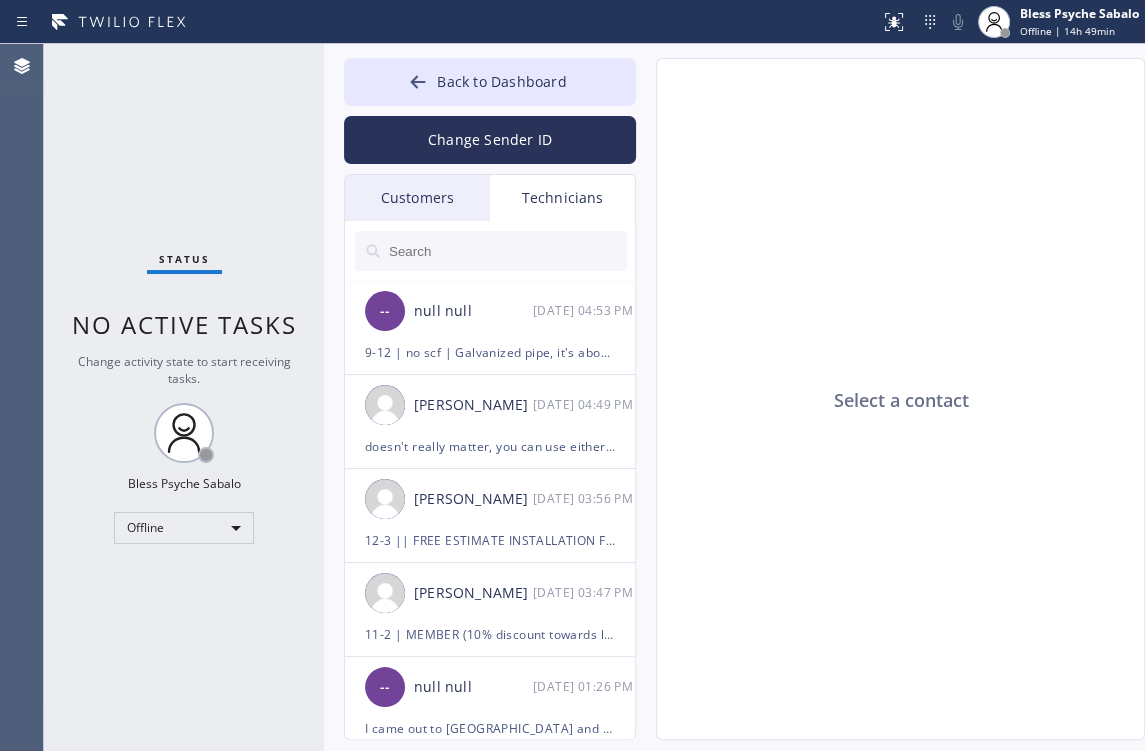 click on "Select a contact" 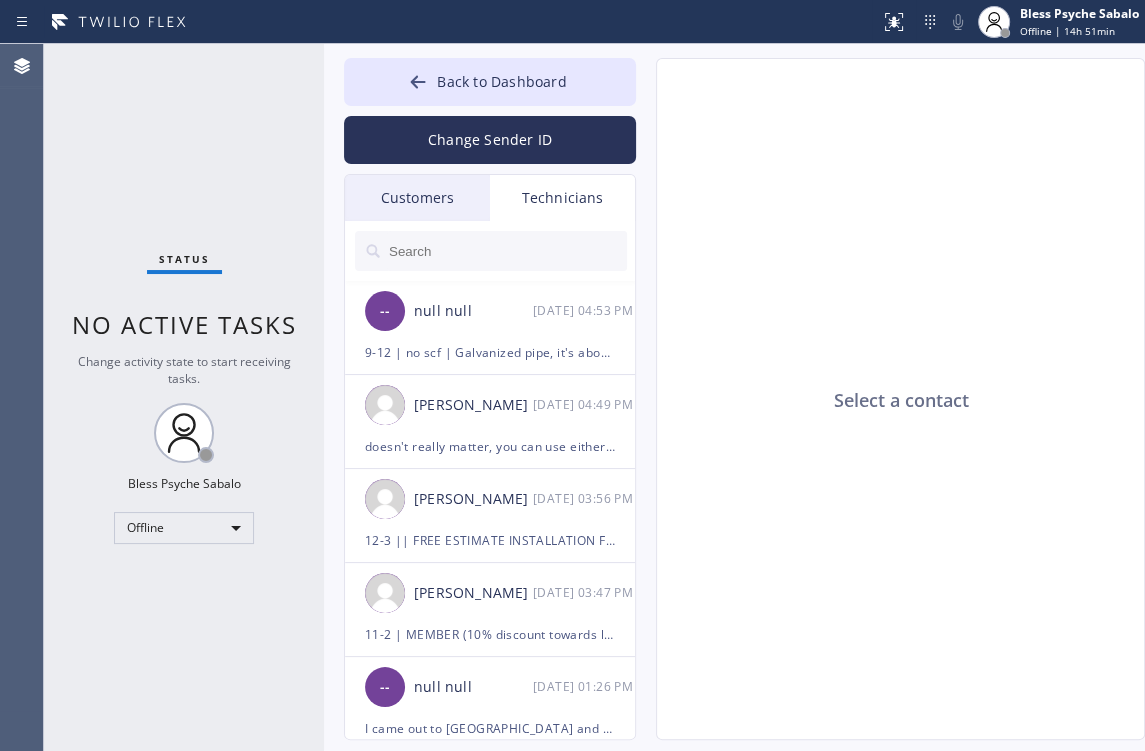 click on "Select a contact" 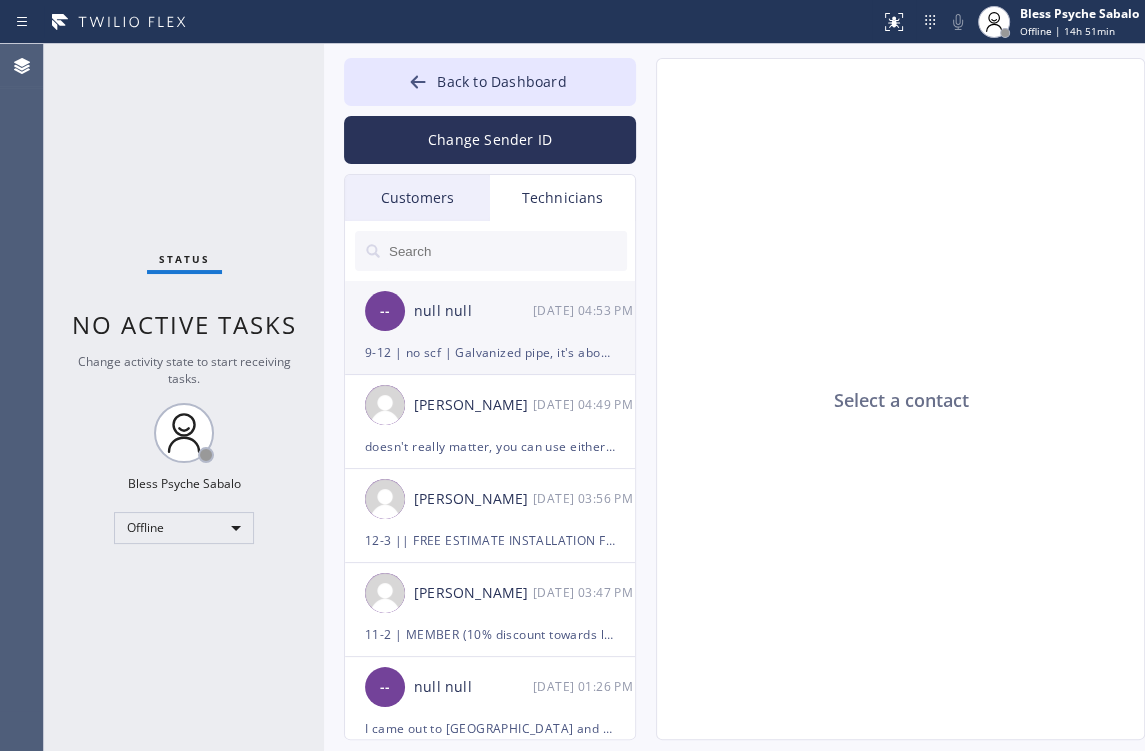 click on "9-12 | no scf | Galvanized pipe, it's about one and a half inches and it's got a bit of a leak in it | Barn/Owner of the property | [STREET_ADDRESS] | [GEOGRAPHIC_DATA] |please call 30mins prior | offered 15% off labor" at bounding box center (490, 352) 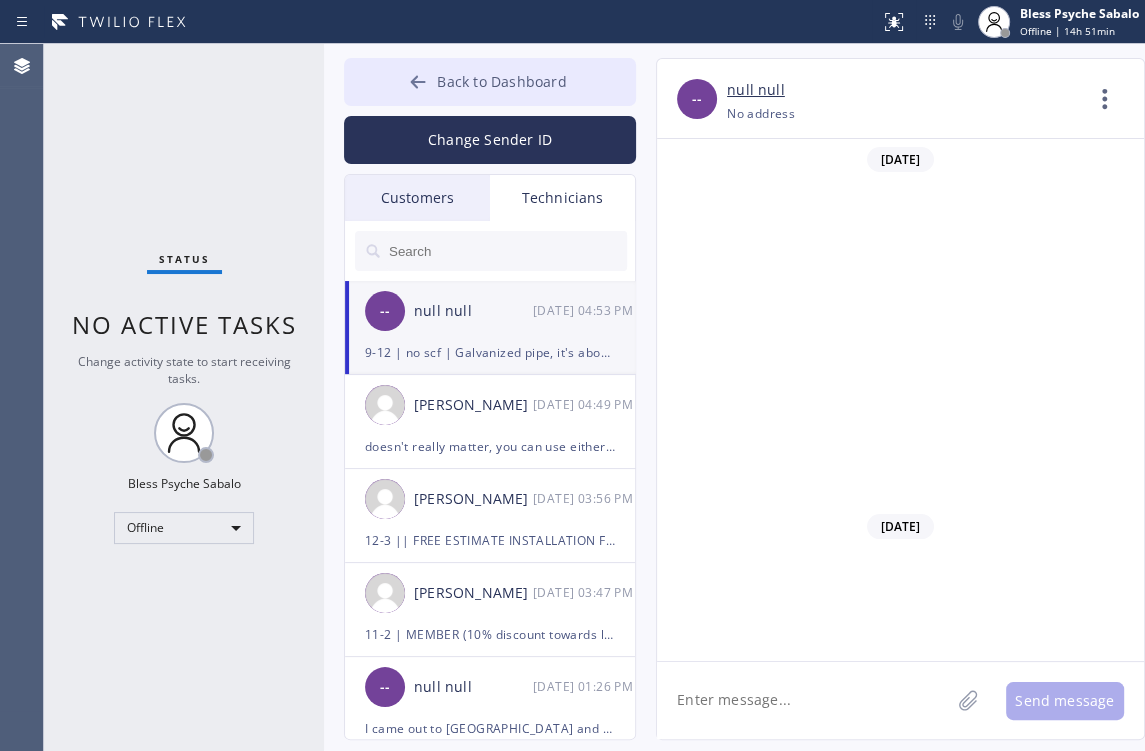 click on "Back to Dashboard" at bounding box center (501, 81) 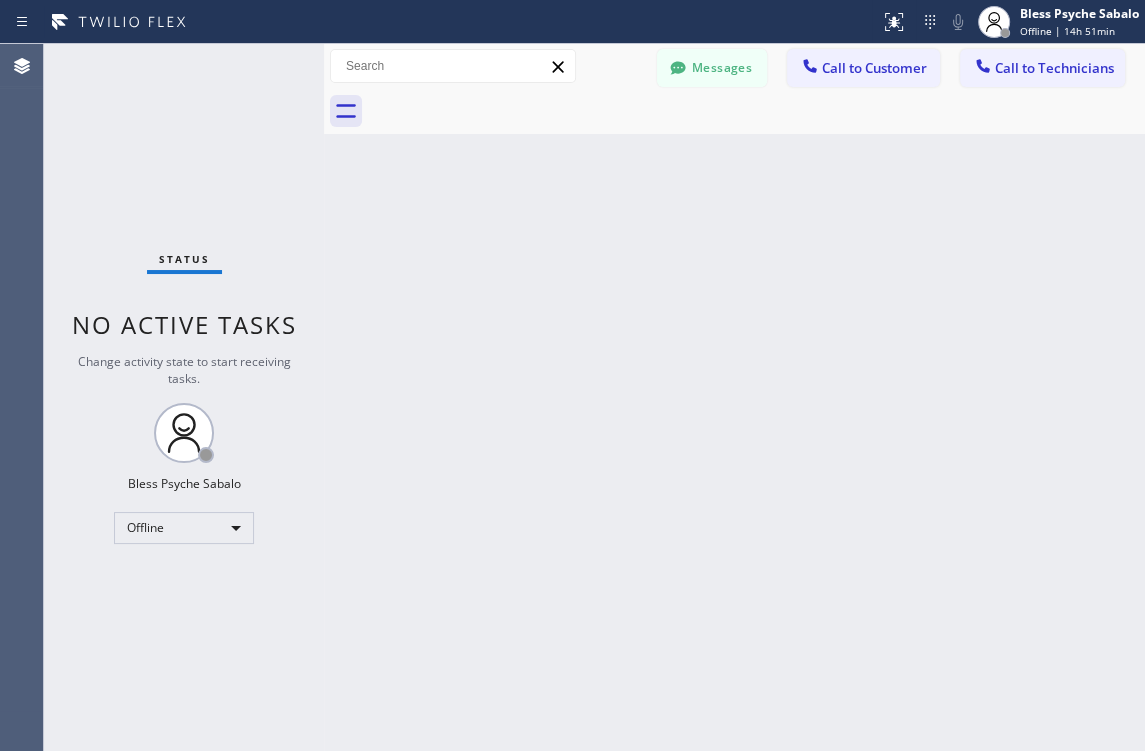 click on "Back to Dashboard Change Sender ID Customers Technicians CL [PERSON_NAME] [DATE] 11:54 AM Hi [PERSON_NAME], this is Red from Oasis Plumbers [GEOGRAPHIC_DATA]. Just a quick follow-up regarding your recent service. You can complete the $300 payment through this secure link: [URL][DOMAIN_NAME].
Let me know if you have any questions—happy to help! [PERSON_NAME] [DATE] 01:17 PM Hi [PERSON_NAME], this is Red from 5 Star Best Plumbing — I’m one of the dispatch managers. I just wanted to let you know that our technician is currently on the way to your location to begin the job. Please feel free to reach out if you have any questions! MP [PERSON_NAME] [DATE] 04:34 PM Hi [PERSON_NAME], this is Red, one of the Dispatch Managers at 5 Star Best Plumbing. I just wanted to follow up regarding the free inspection for one of your properties. Feel free to call or text me at [PHONE_NUMBER] if you have any questions or would like to schedule. Looking forward to hearing from you! [PERSON_NAME] [DATE] 11:52 AM AK" at bounding box center [734, 397] 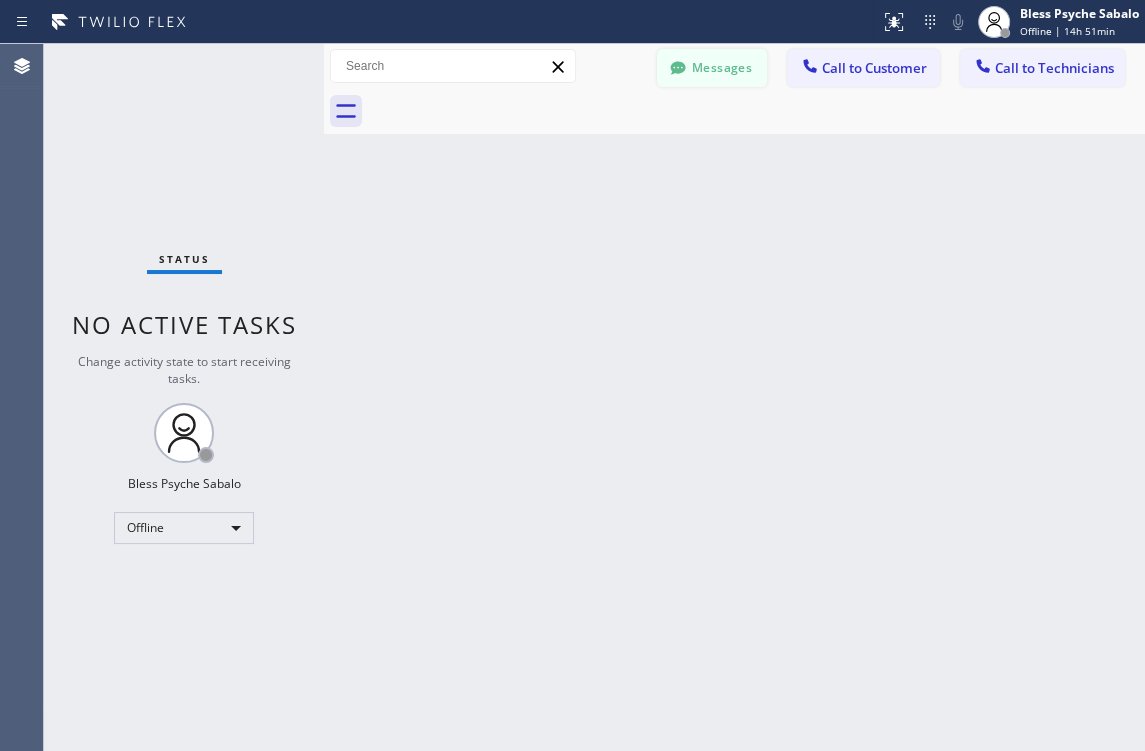 click on "Messages" at bounding box center [712, 68] 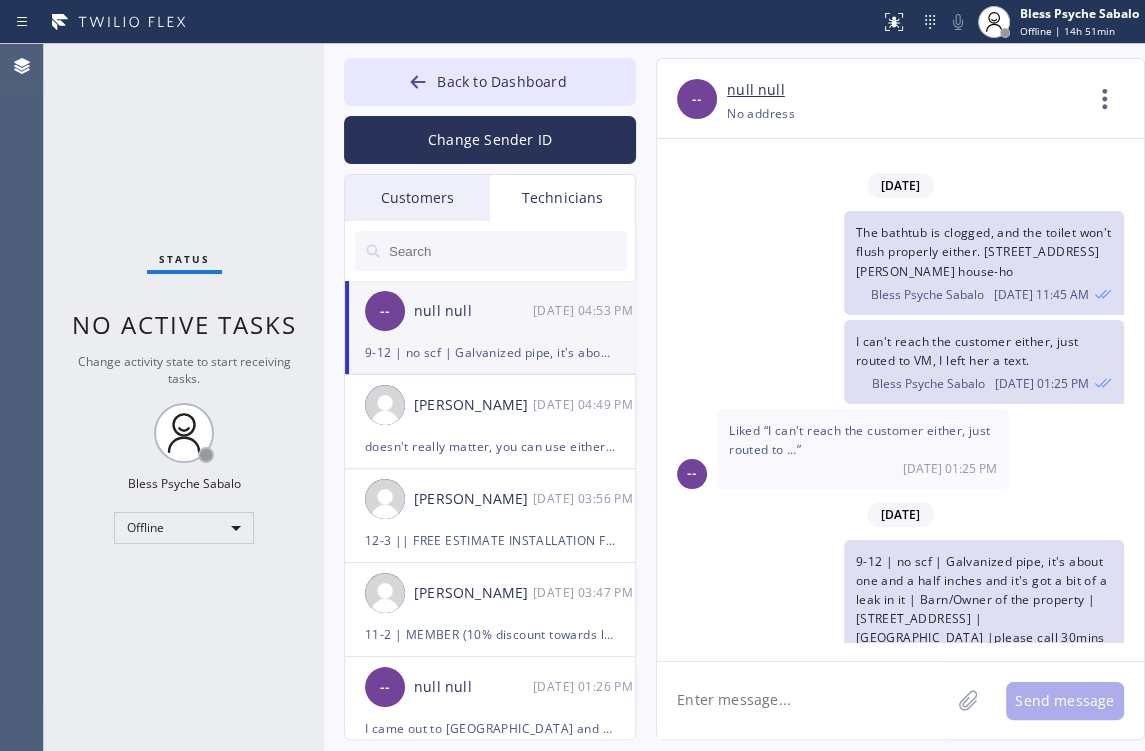 drag, startPoint x: 505, startPoint y: 216, endPoint x: 348, endPoint y: 200, distance: 157.81319 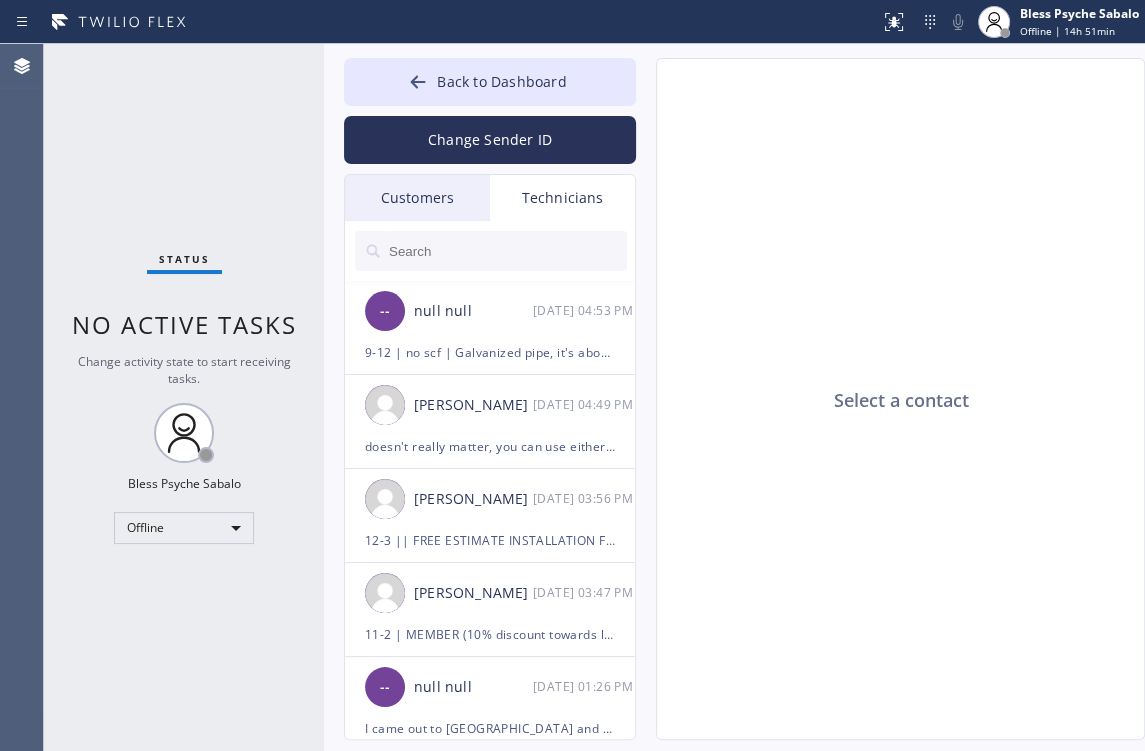 click on "Customers" at bounding box center [417, 198] 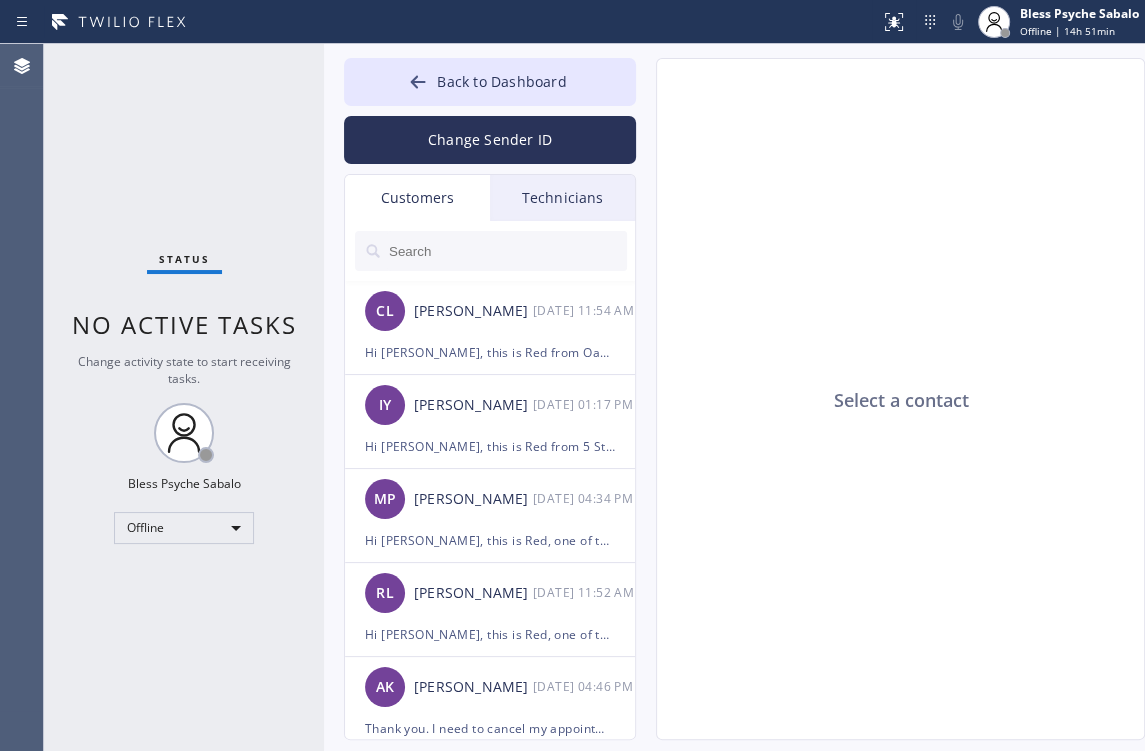 click on "Technicians" at bounding box center [562, 198] 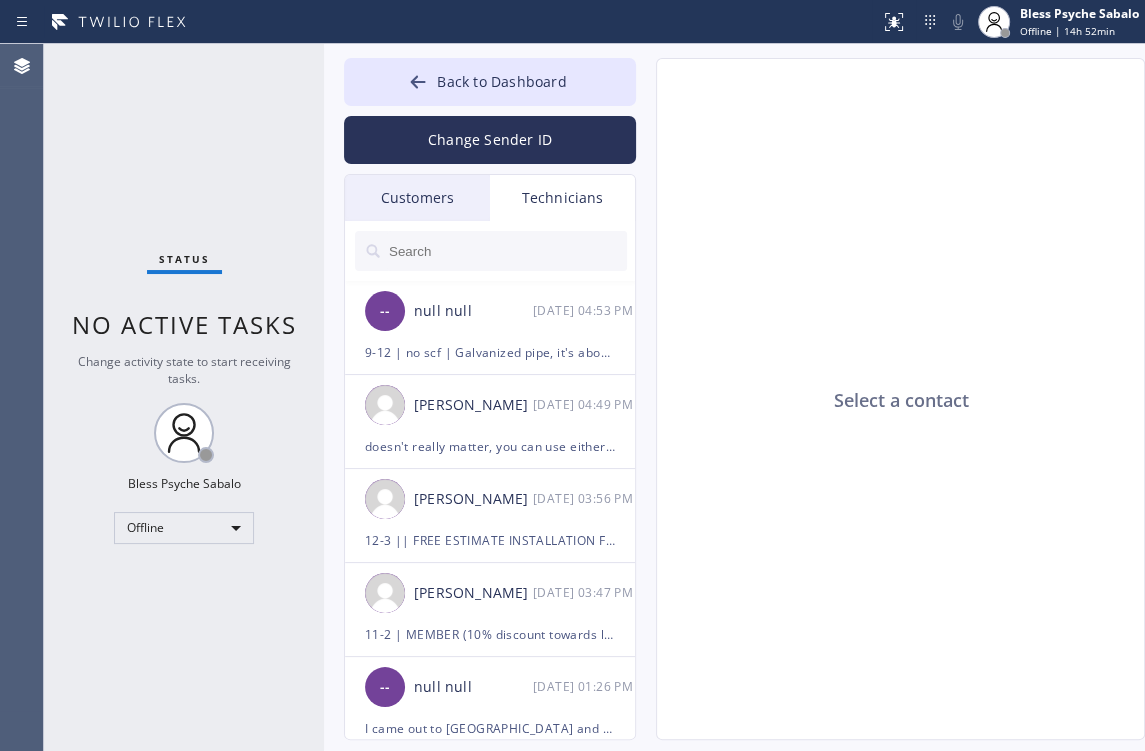 click on "Select a contact" 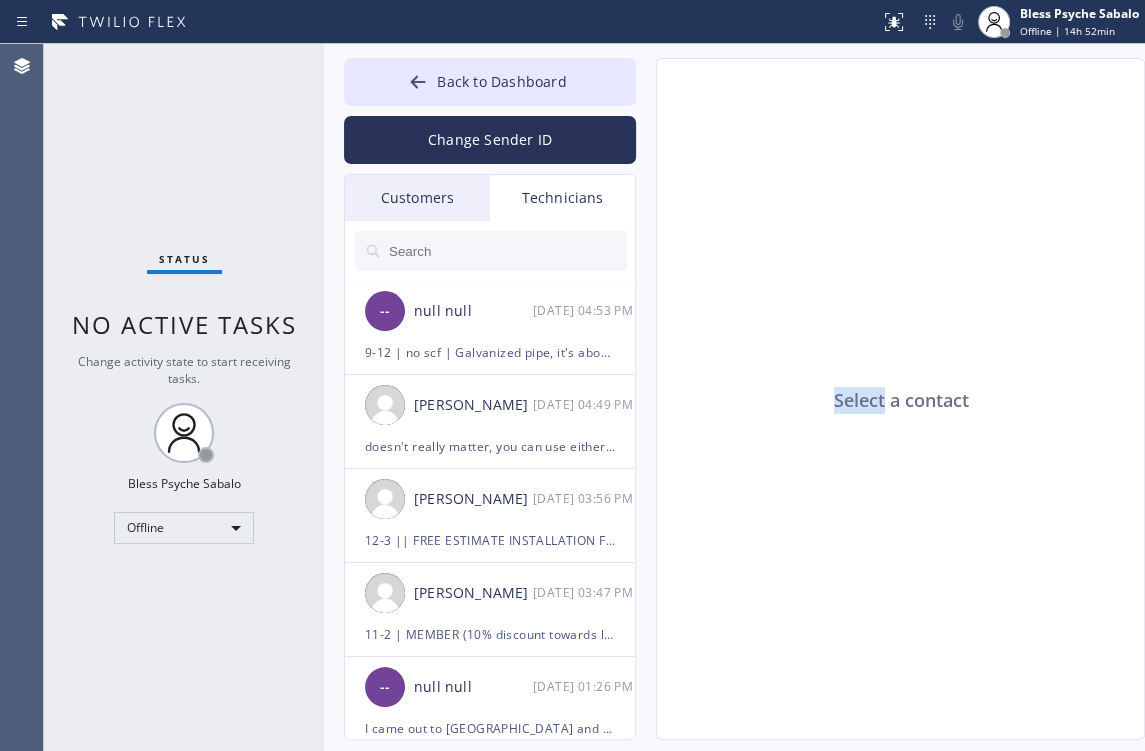 click on "Select a contact" 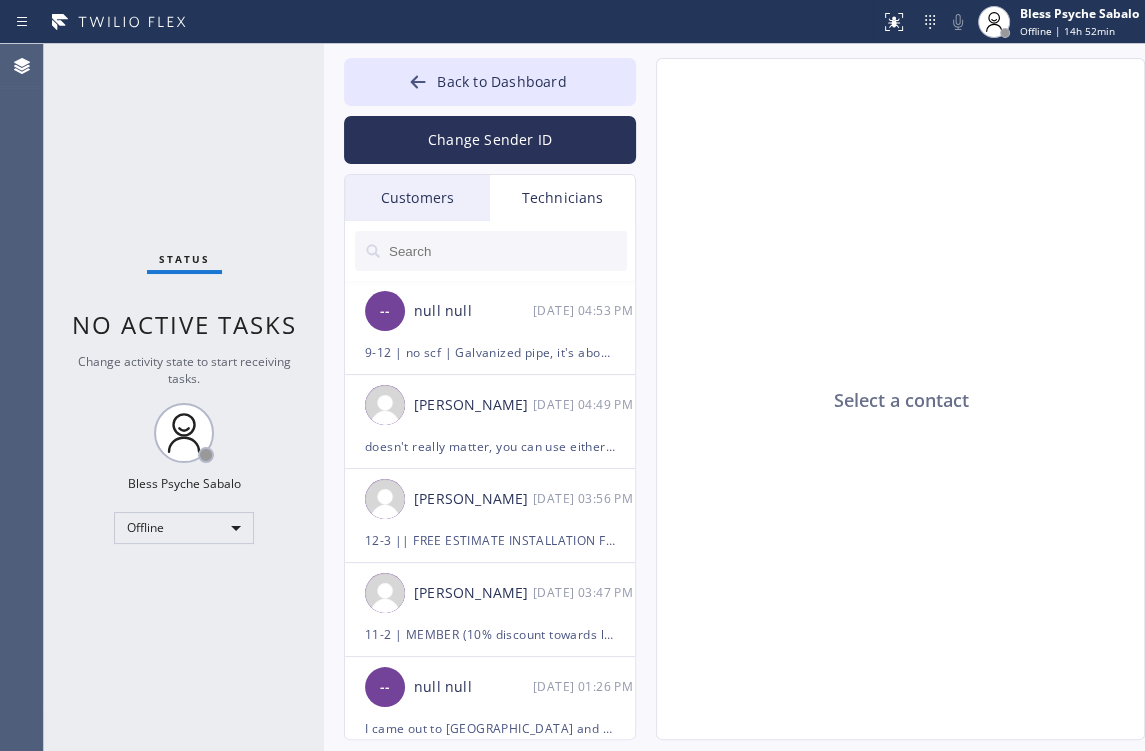 click at bounding box center [507, 251] 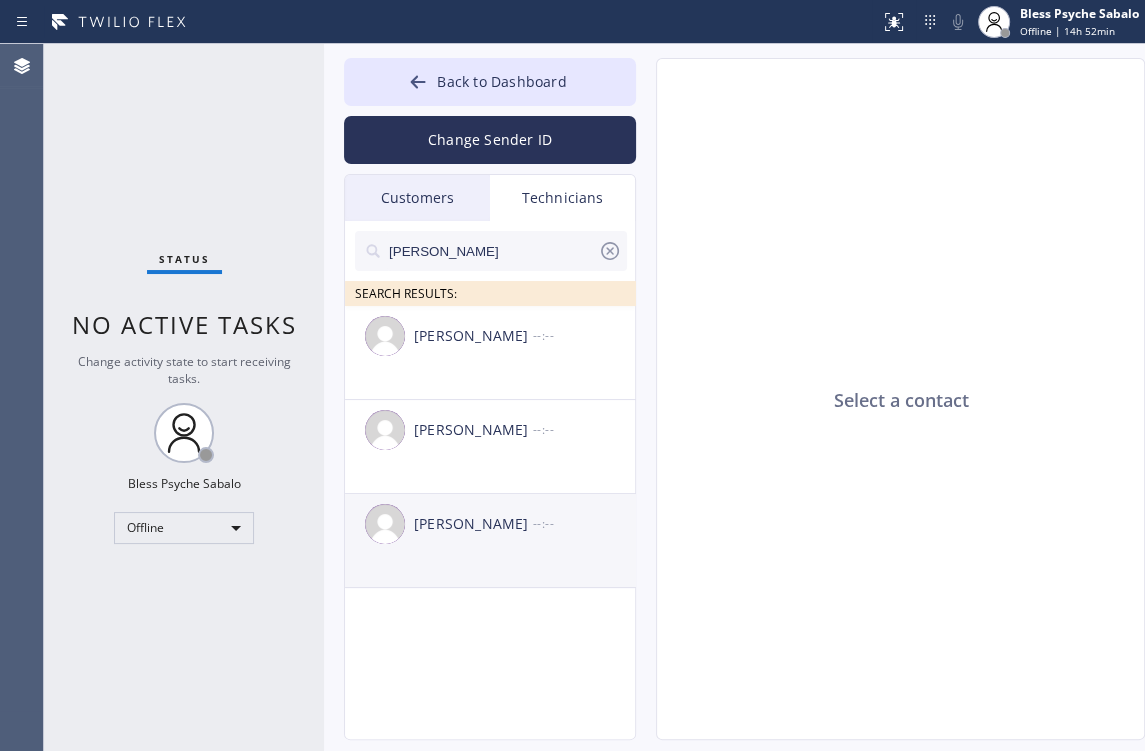 type on "[PERSON_NAME]" 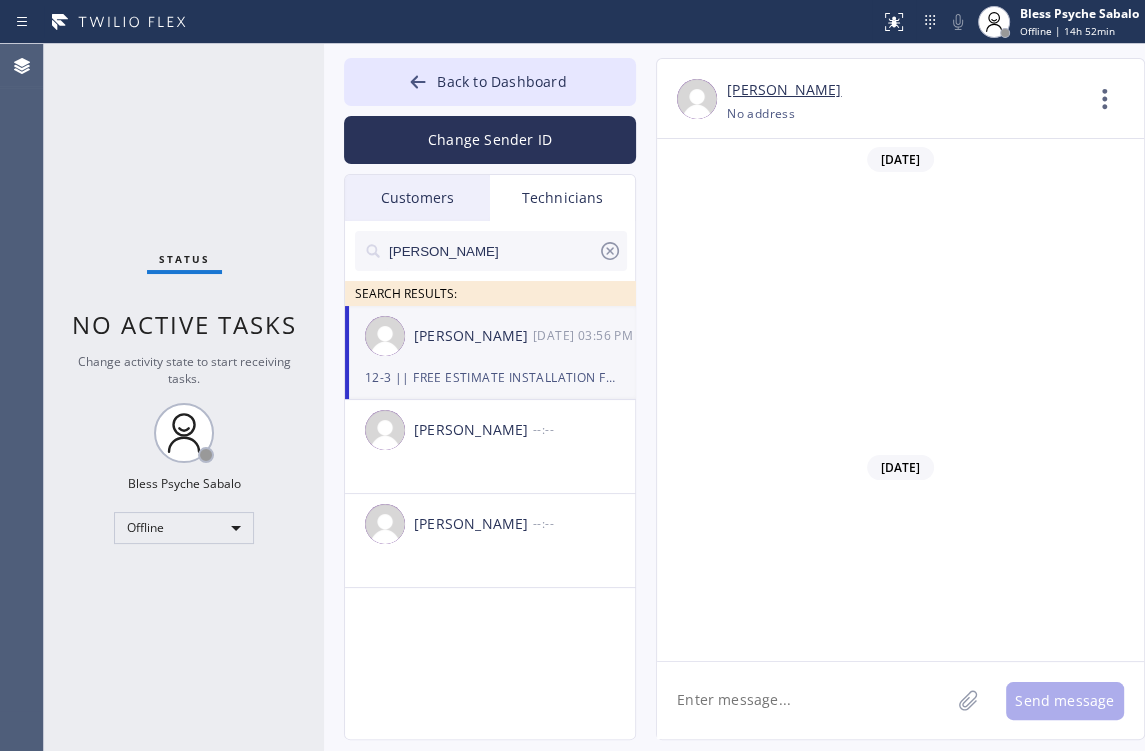 scroll, scrollTop: 2516, scrollLeft: 0, axis: vertical 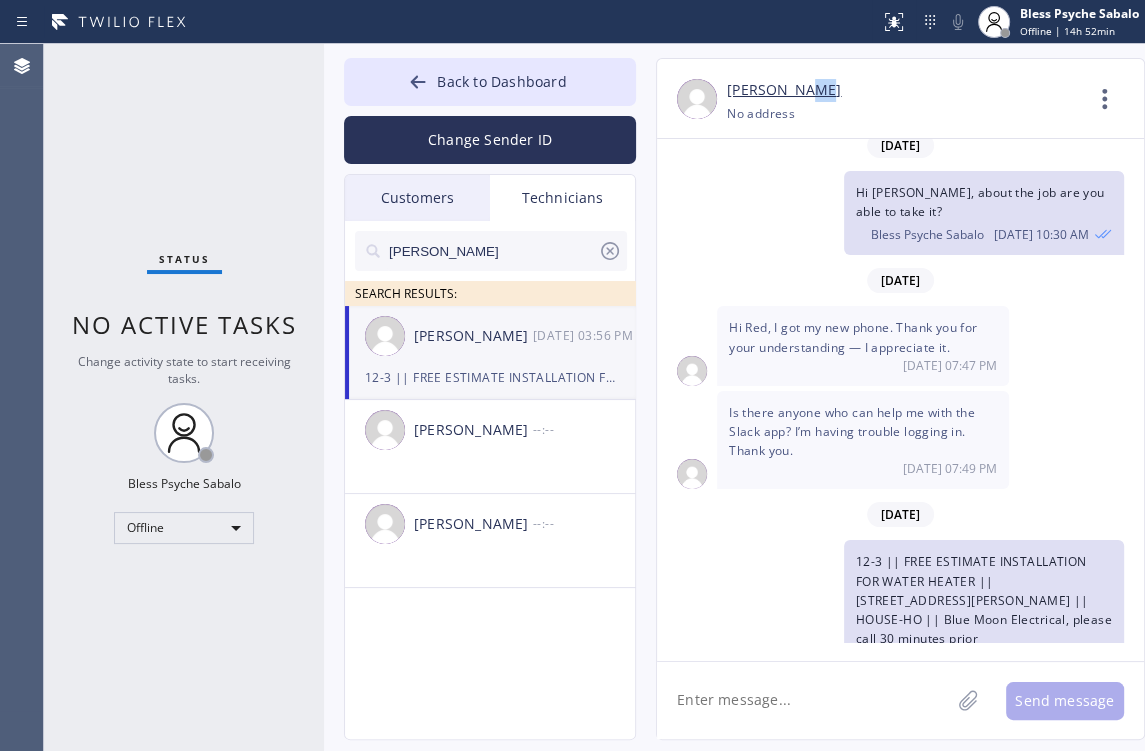 drag, startPoint x: 835, startPoint y: 84, endPoint x: 799, endPoint y: 100, distance: 39.39543 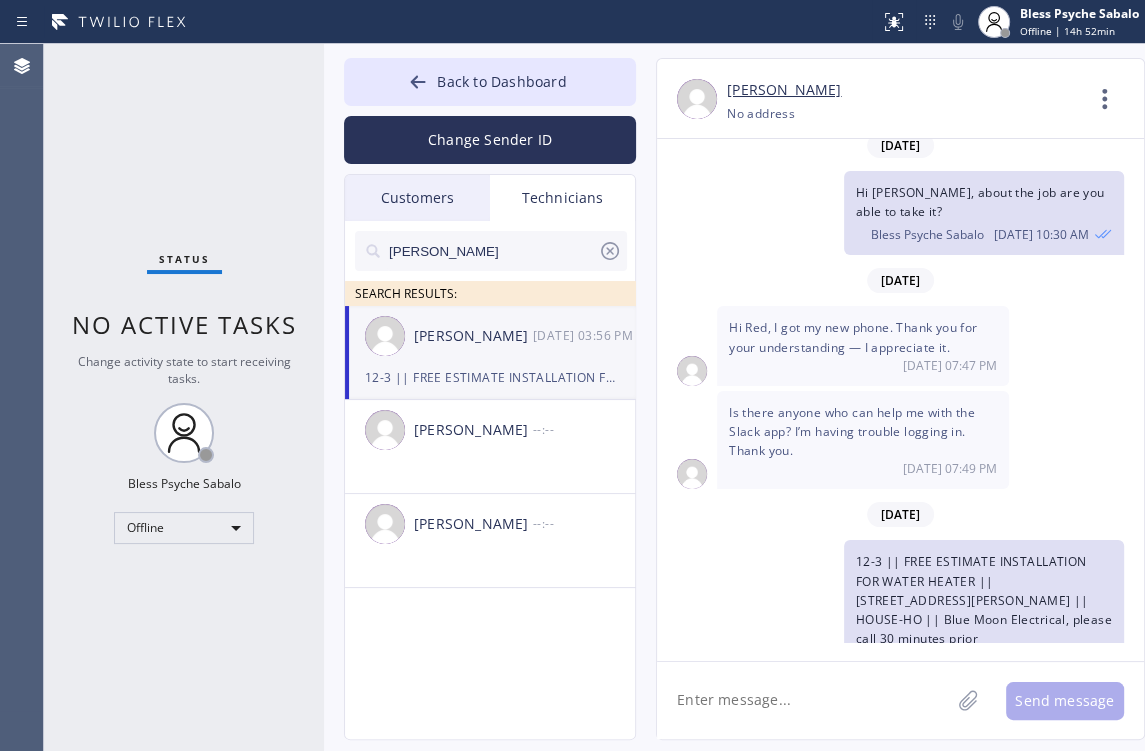 drag, startPoint x: 473, startPoint y: 424, endPoint x: 488, endPoint y: 375, distance: 51.24451 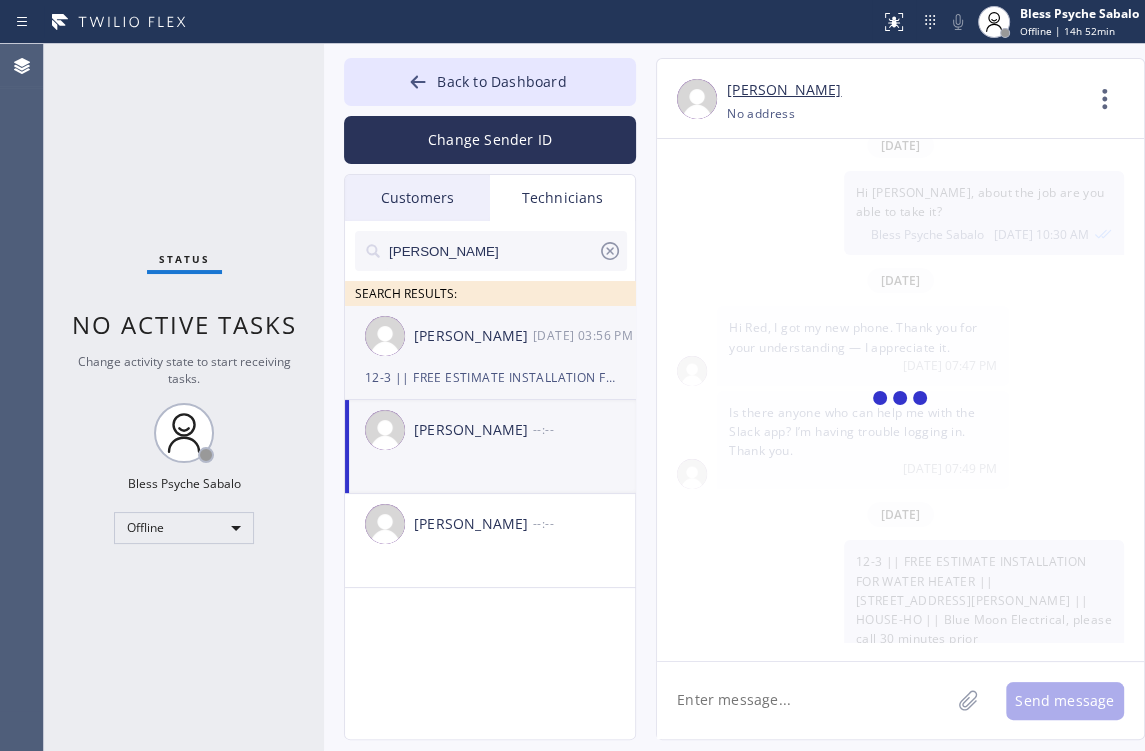 click on "[PERSON_NAME] [DATE] 03:56 PM" at bounding box center [491, 336] 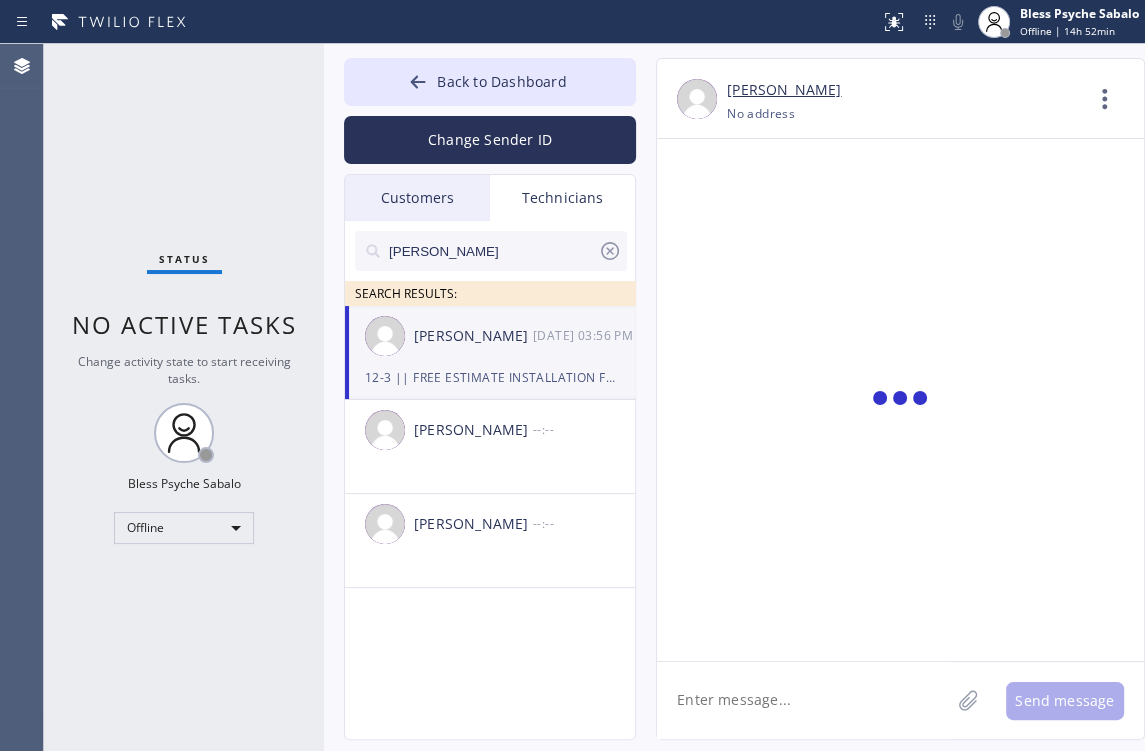 scroll, scrollTop: 2516, scrollLeft: 0, axis: vertical 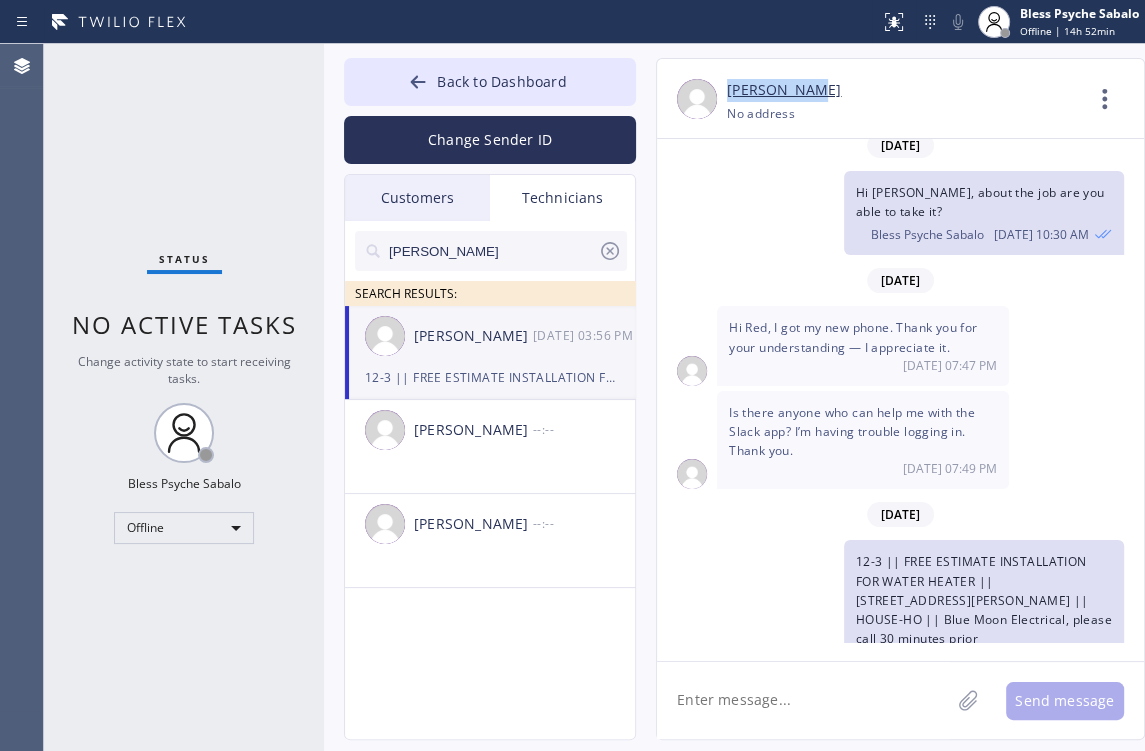 drag, startPoint x: 825, startPoint y: 85, endPoint x: 728, endPoint y: 100, distance: 98.15294 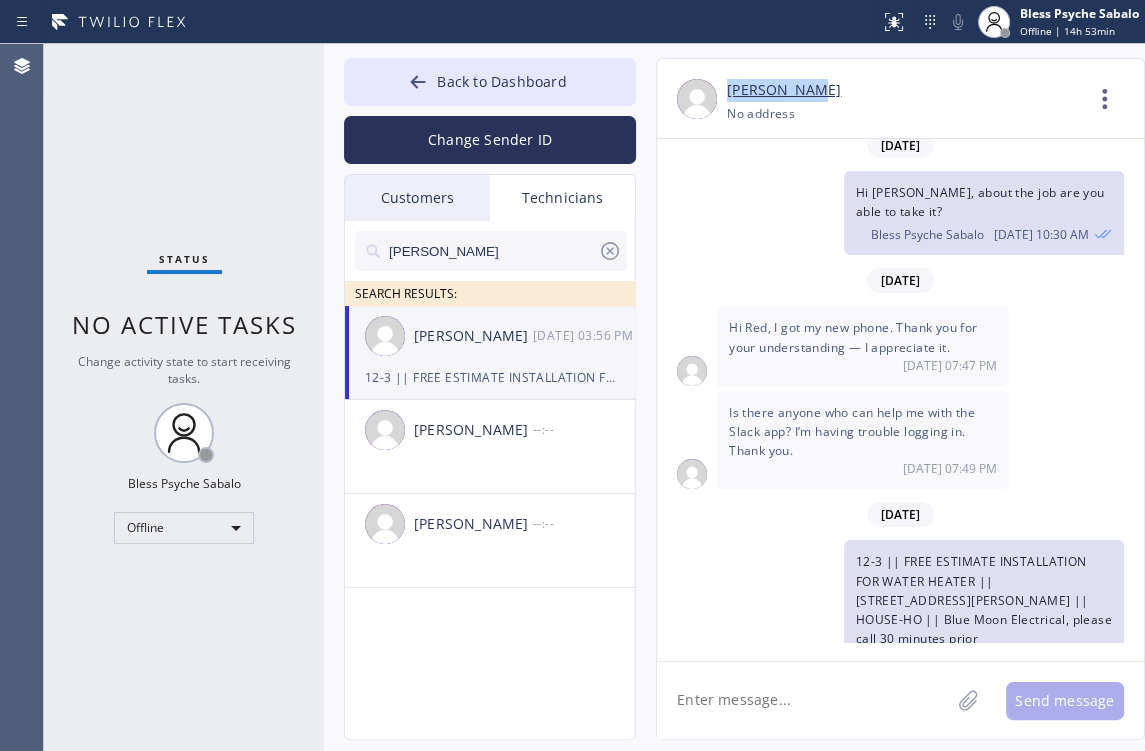 click on "[DATE] Hi [PERSON_NAME],
Just a quick reminder that our training sessions are held every [DATE] and [DATE] at 6:00 PM via Zoom, and attending at least one session per week is mandatory:
🗓 When: Mondays & Thursdays, 6:00 PM
📌 Zoom Link: [URL][DOMAIN_NAME]..
Meeting ID: 823 9583 4267
Passcode: 953860
These trainings keep us sharp, aligned, and ready for whatever comes next.
Thanks for being part of it!
Best,
Red Bless Psyche Sabalo 06/12 02:52 PM [DATE] 10-12 | Member | Gas water heater - Leaking water from the bottom - it is located outside of the condo unit, easily accessible, and the building is also accessible. Address: [STREET_ADDRESS][PERSON_NAME] | 10% off labor Bless Psyche Sabalo [DATE] 09:40 AM Bless Psyche Sabalo [DATE] 09:43 AM 2-5 | $99 | Kitchen Sink | it's clogged | not sure of the age | [DEMOGRAPHIC_DATA] [PERSON_NAME] Ct [GEOGRAPHIC_DATA] | house-tnt | [GEOGRAPHIC_DATA] Plumbers [GEOGRAPHIC_DATA] | pls call 30 mins prior Bless Psyche Sabalo [DATE] 09:43 AM" 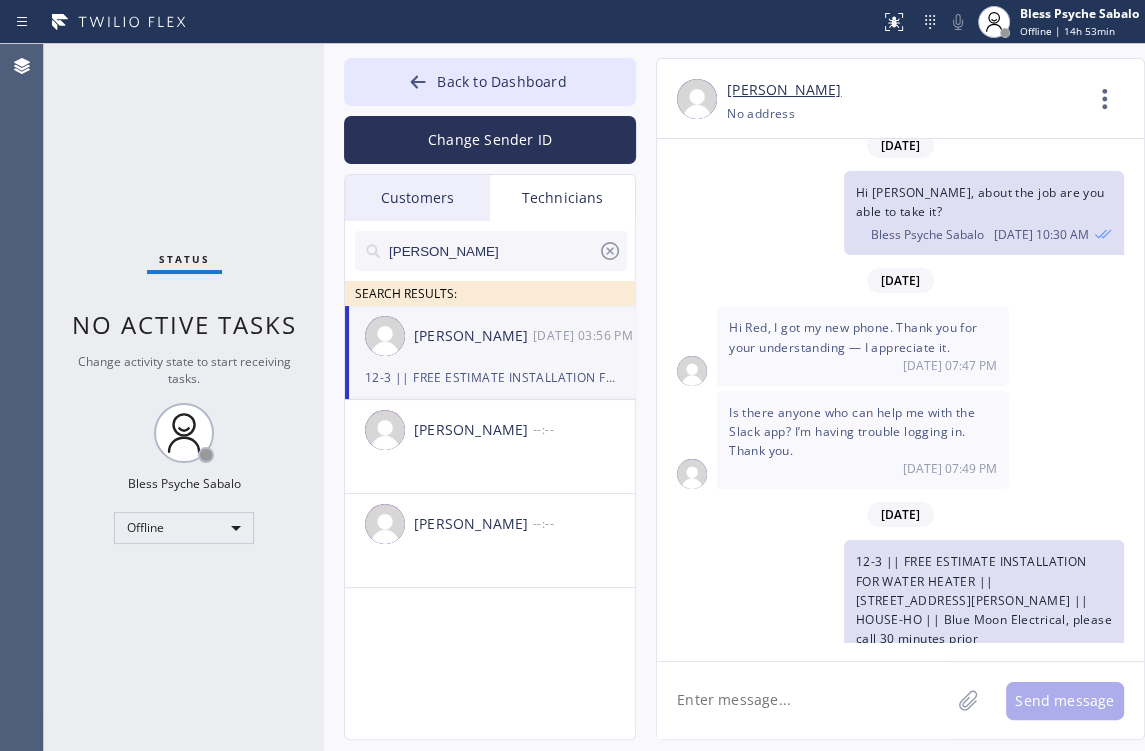 click 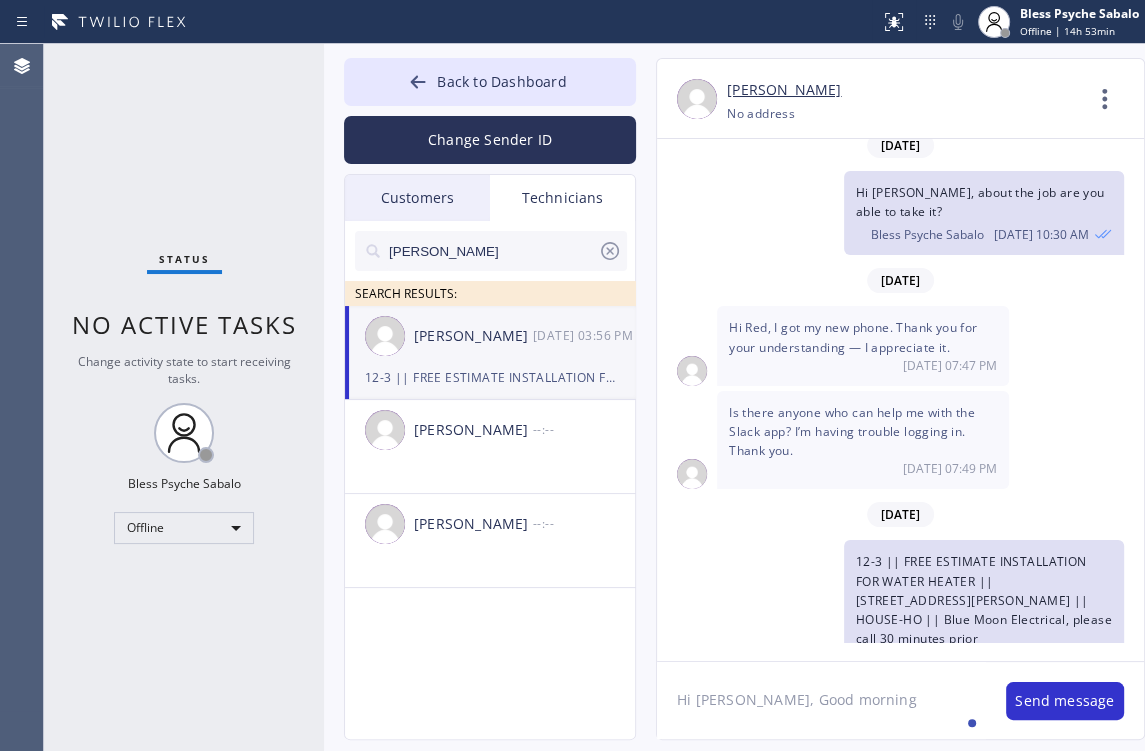 type on "Hi [PERSON_NAME], Good morning." 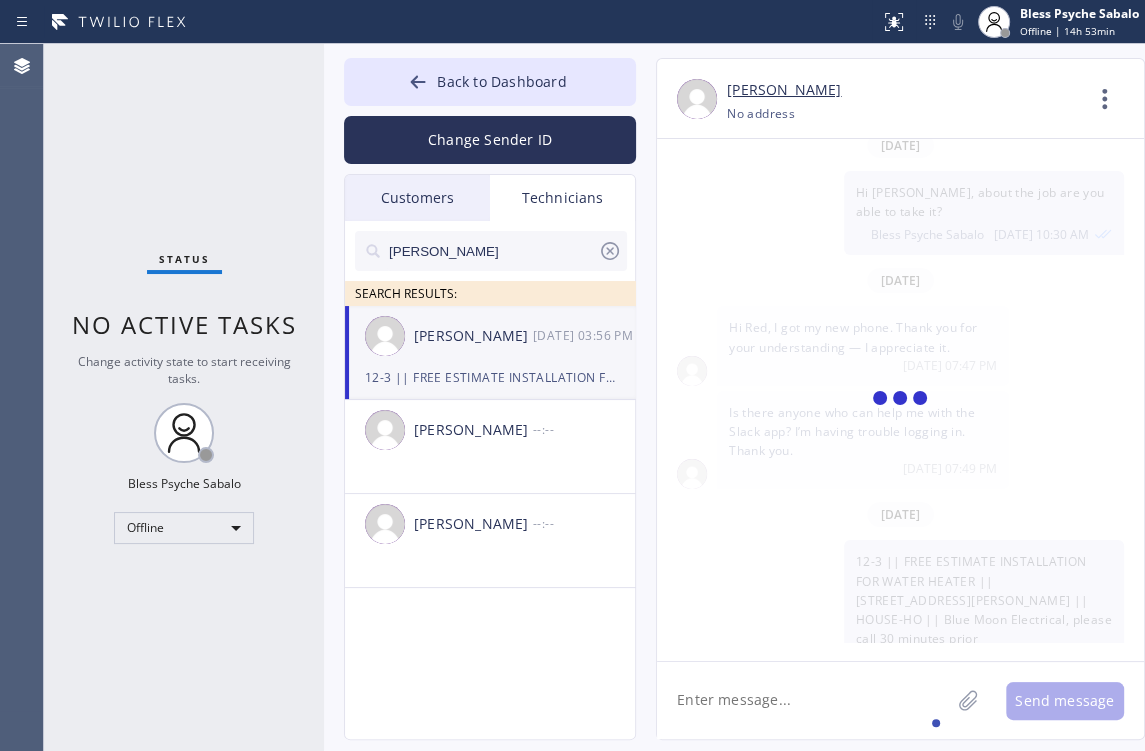 scroll, scrollTop: 2630, scrollLeft: 0, axis: vertical 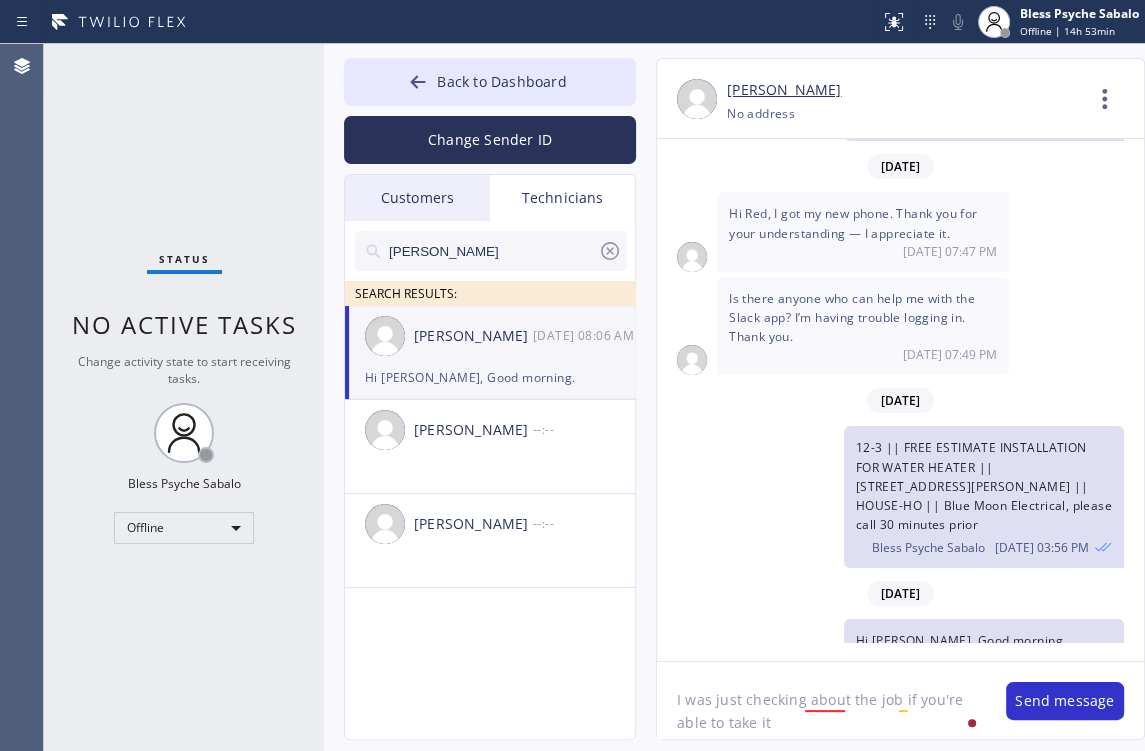 type on "I was just checking about the job if you're able to take it?" 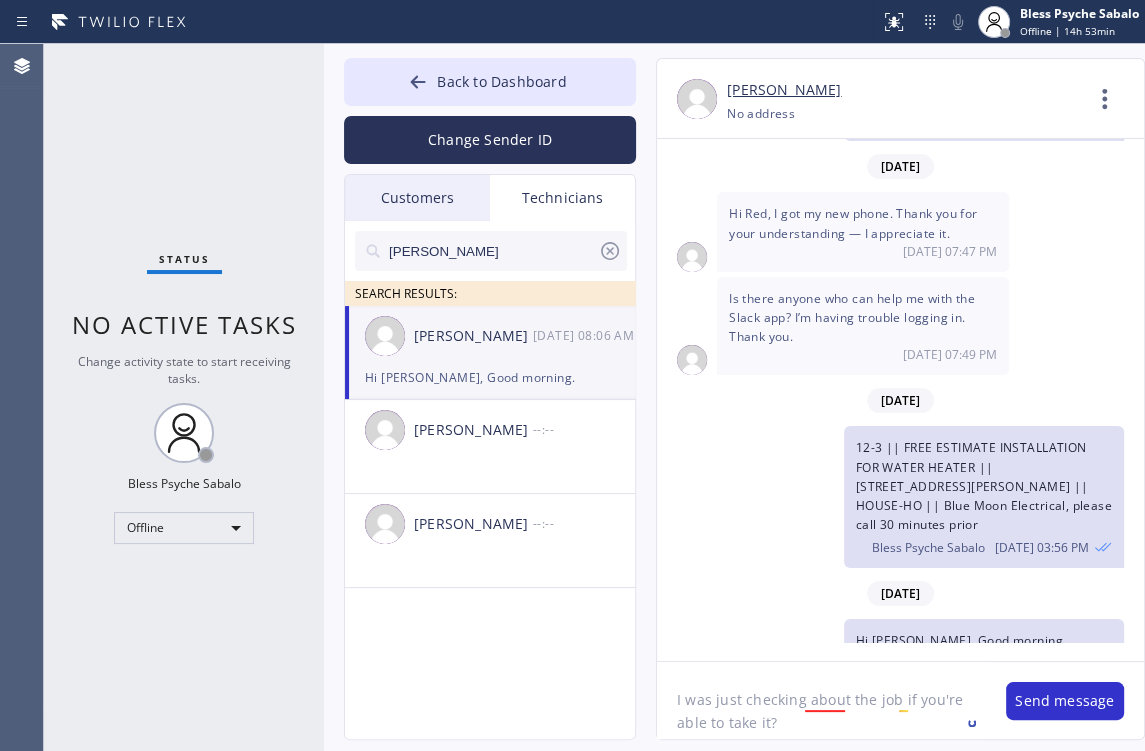 type 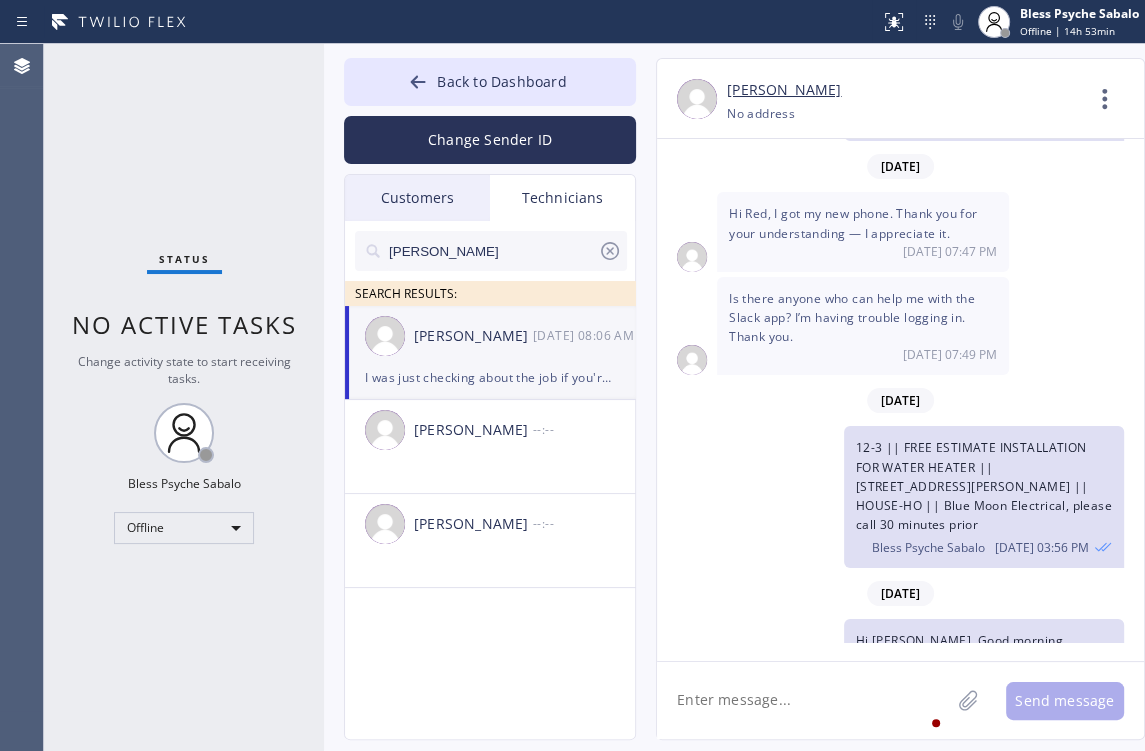 scroll, scrollTop: 2719, scrollLeft: 0, axis: vertical 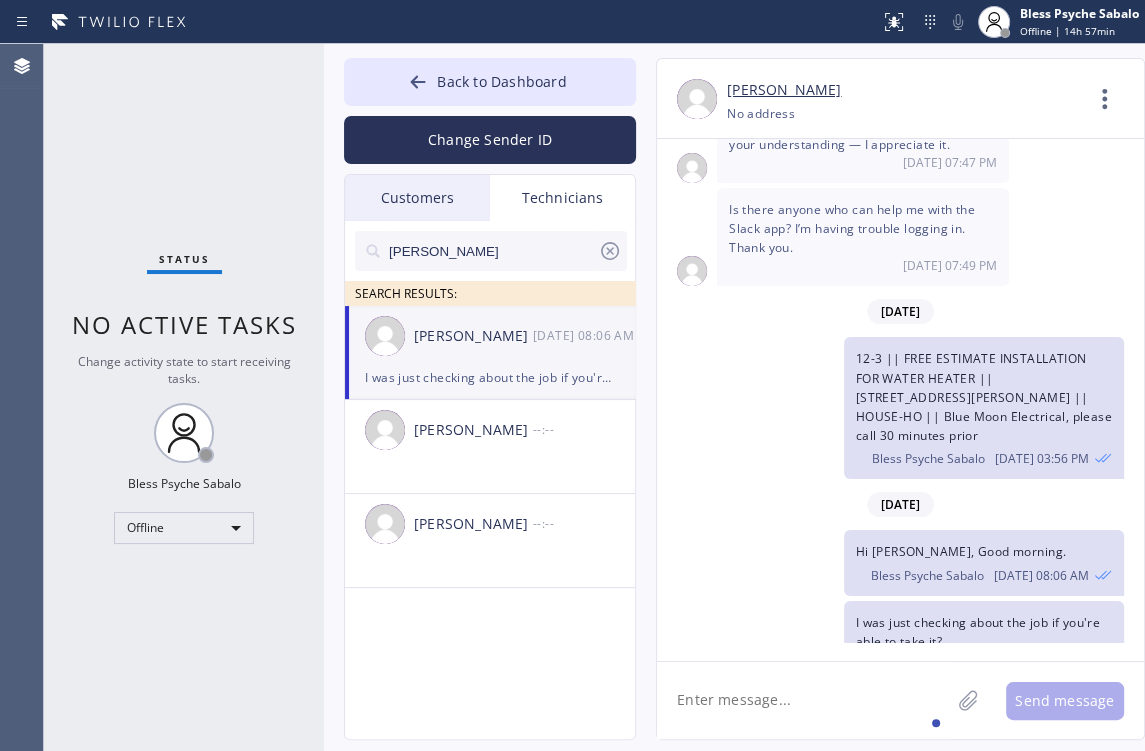drag, startPoint x: 496, startPoint y: 619, endPoint x: 516, endPoint y: 606, distance: 23.853722 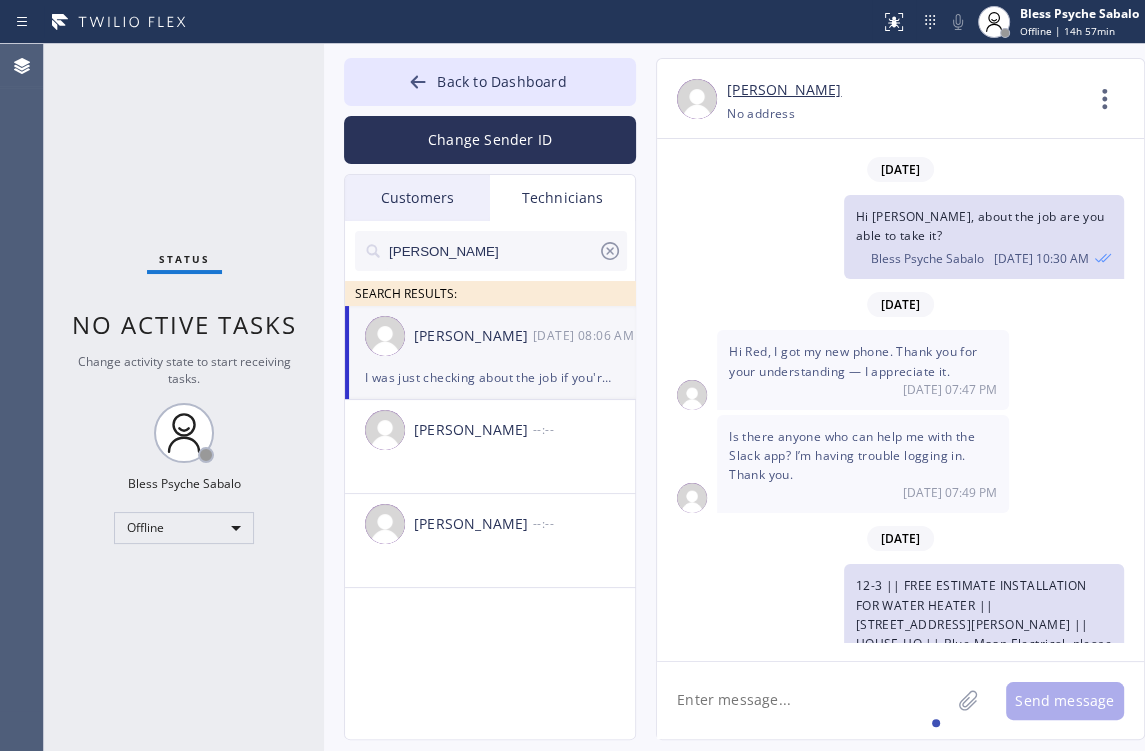 scroll, scrollTop: 2479, scrollLeft: 0, axis: vertical 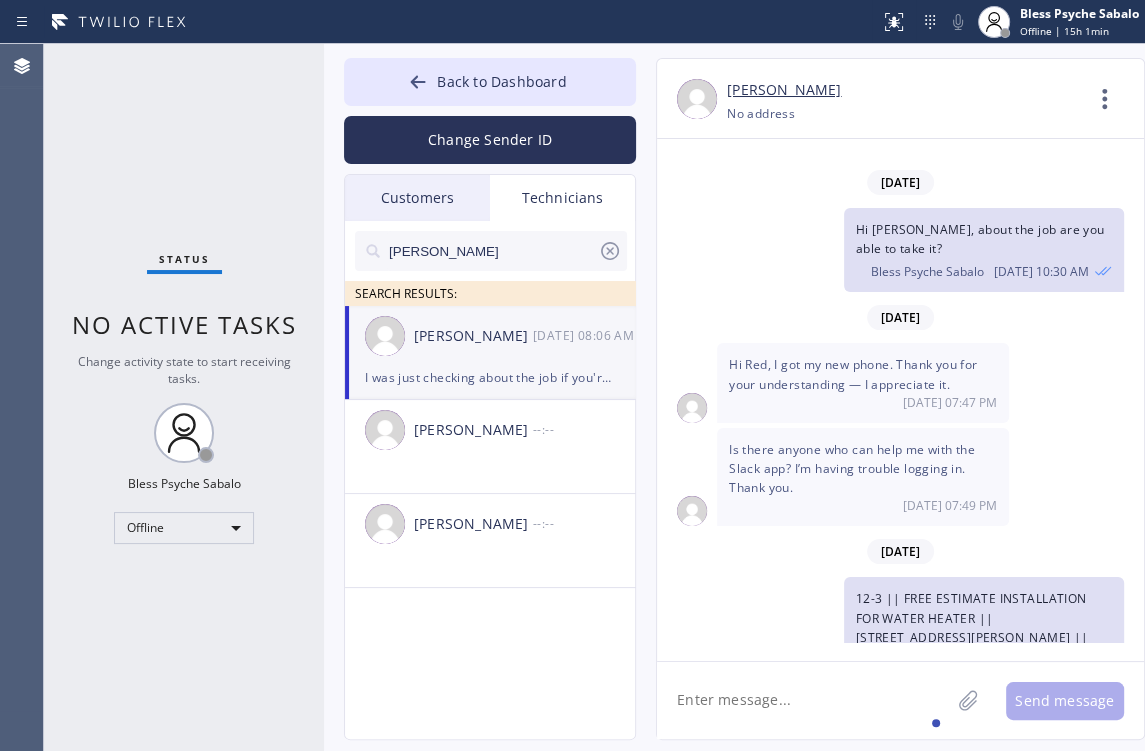 click on "12-3 || FREE ESTIMATE INSTALLATION FOR WATER HEATER || [STREET_ADDRESS][PERSON_NAME] || HOUSE-HO || Blue Moon Electrical, please call 30 minutes prior Bless Psyche Sabalo [DATE] 03:56 PM" at bounding box center (890, 648) 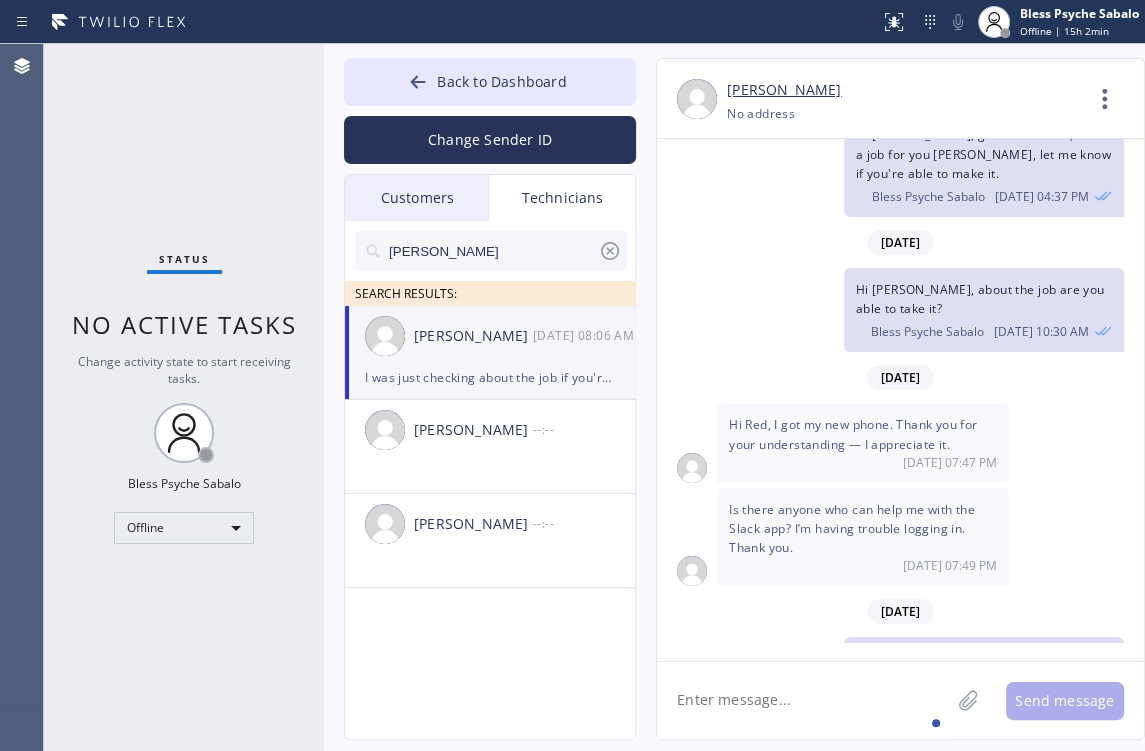 scroll, scrollTop: 2319, scrollLeft: 0, axis: vertical 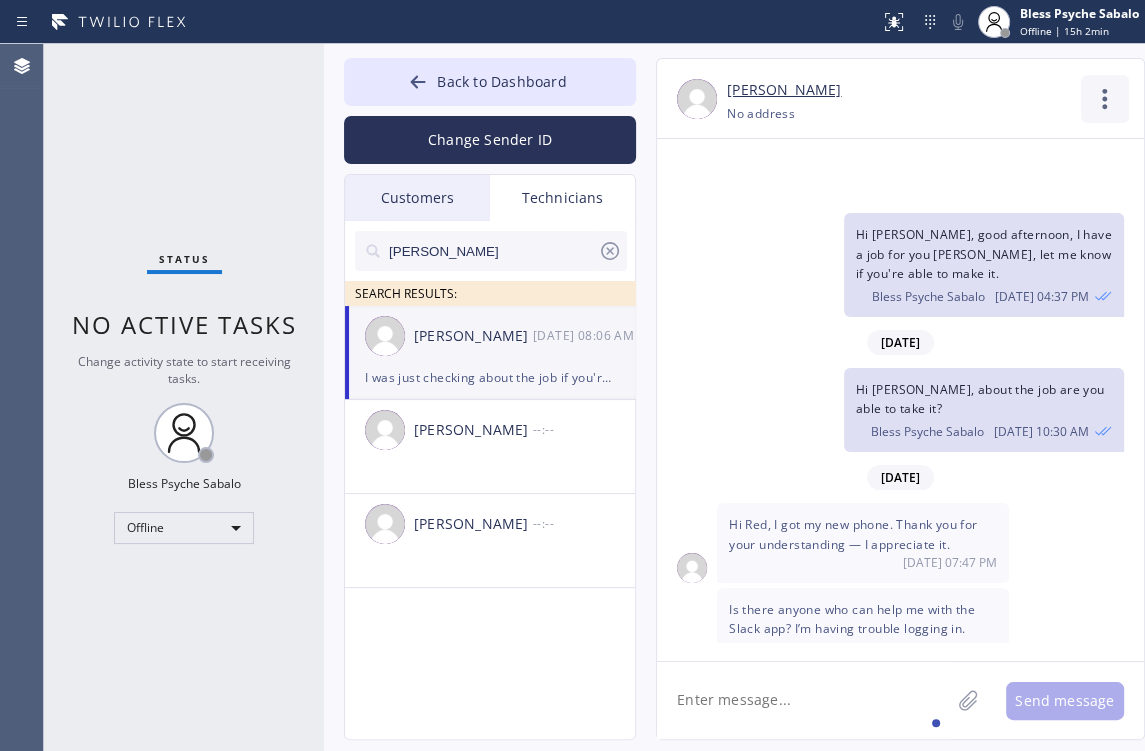 click 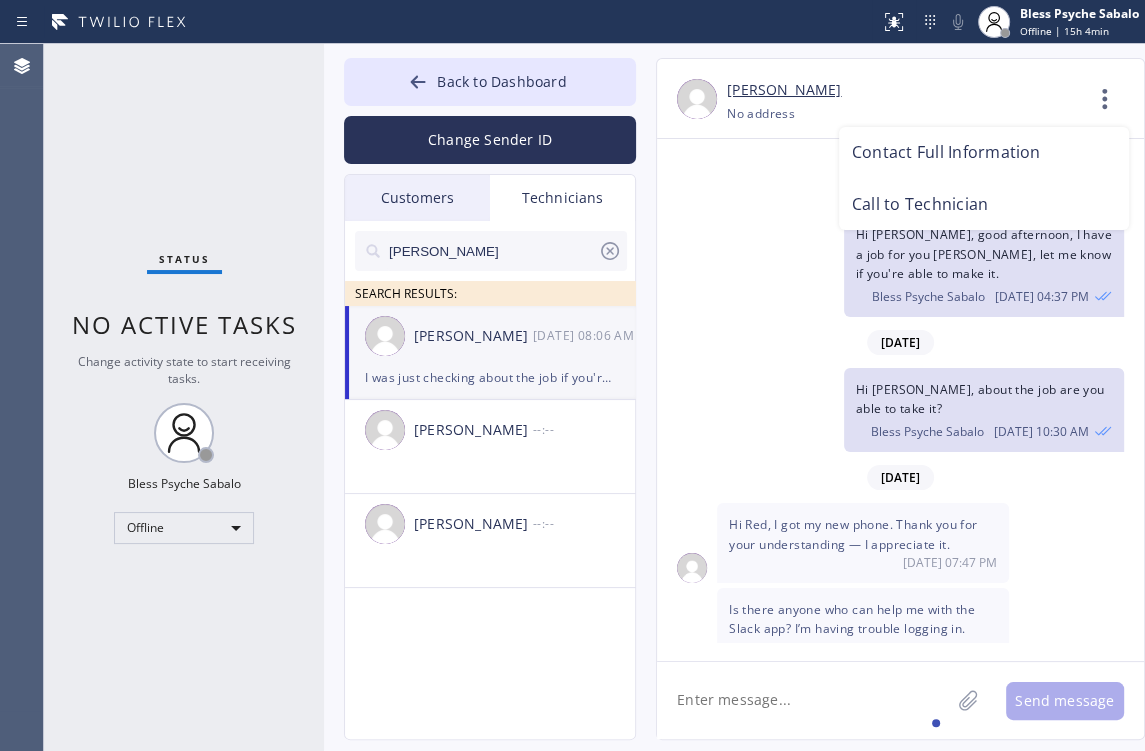 click at bounding box center [572, 375] 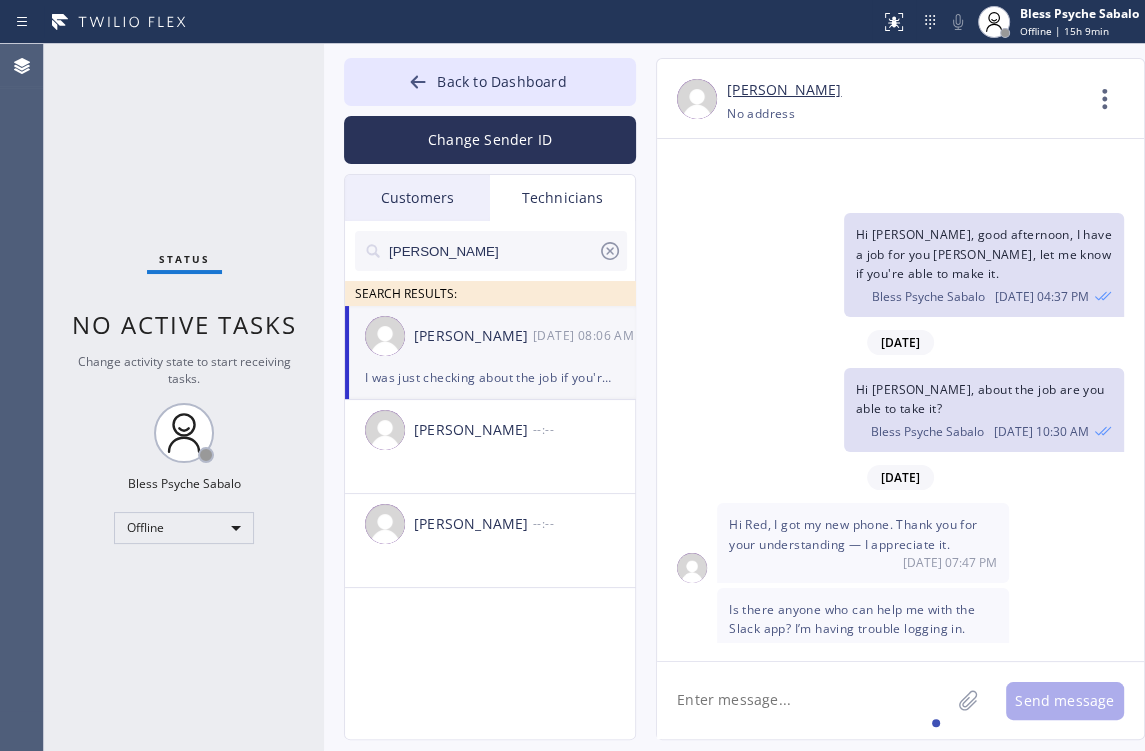 drag, startPoint x: 524, startPoint y: 500, endPoint x: 655, endPoint y: 357, distance: 193.93298 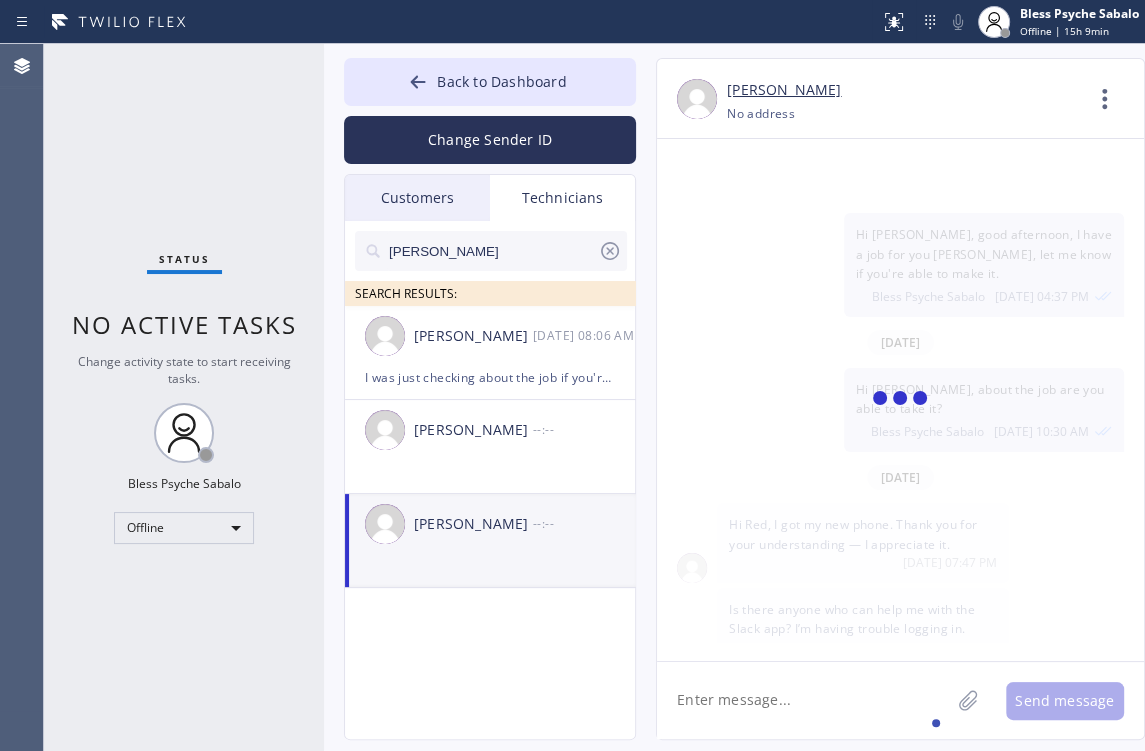 scroll, scrollTop: 0, scrollLeft: 0, axis: both 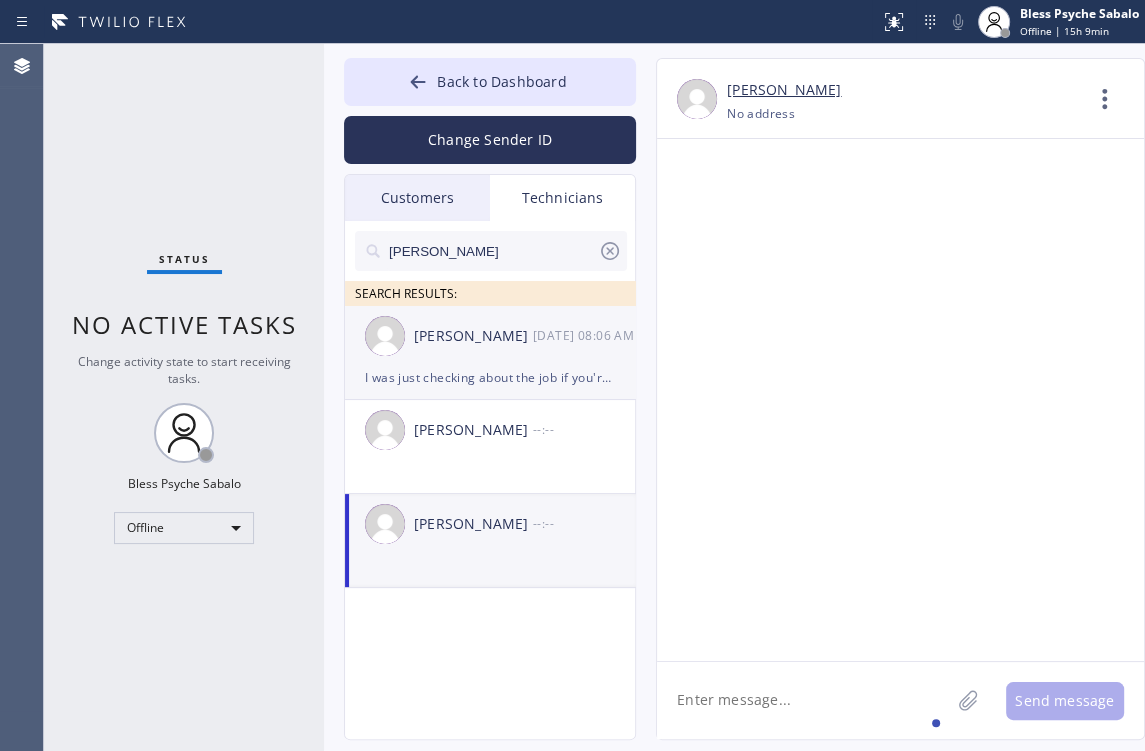 click on "[PERSON_NAME] [DATE] 08:06 AM" at bounding box center [491, 336] 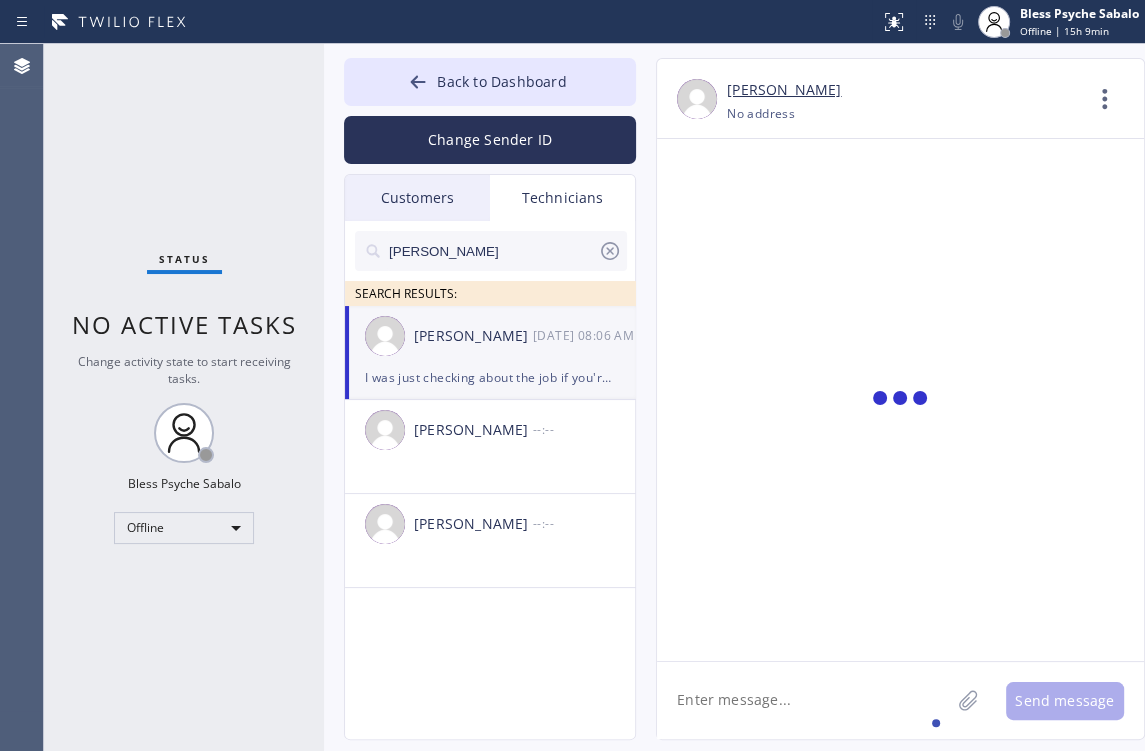type on "[PHONE_NUMBER]" 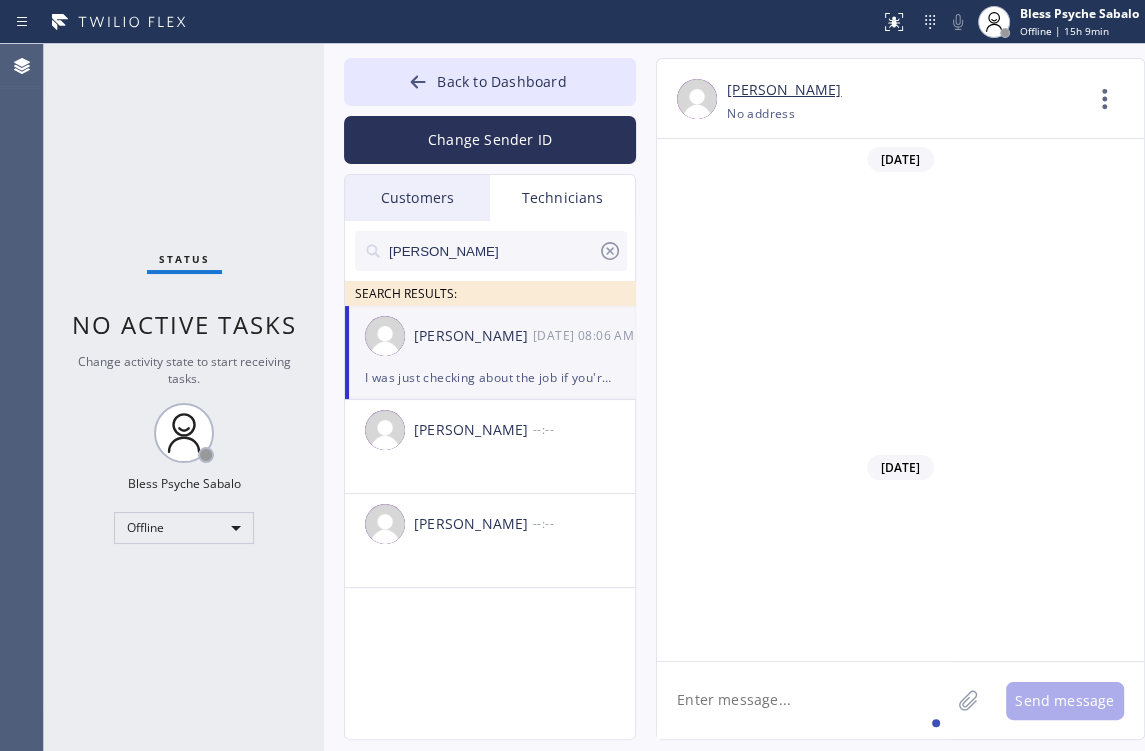 scroll, scrollTop: 2719, scrollLeft: 0, axis: vertical 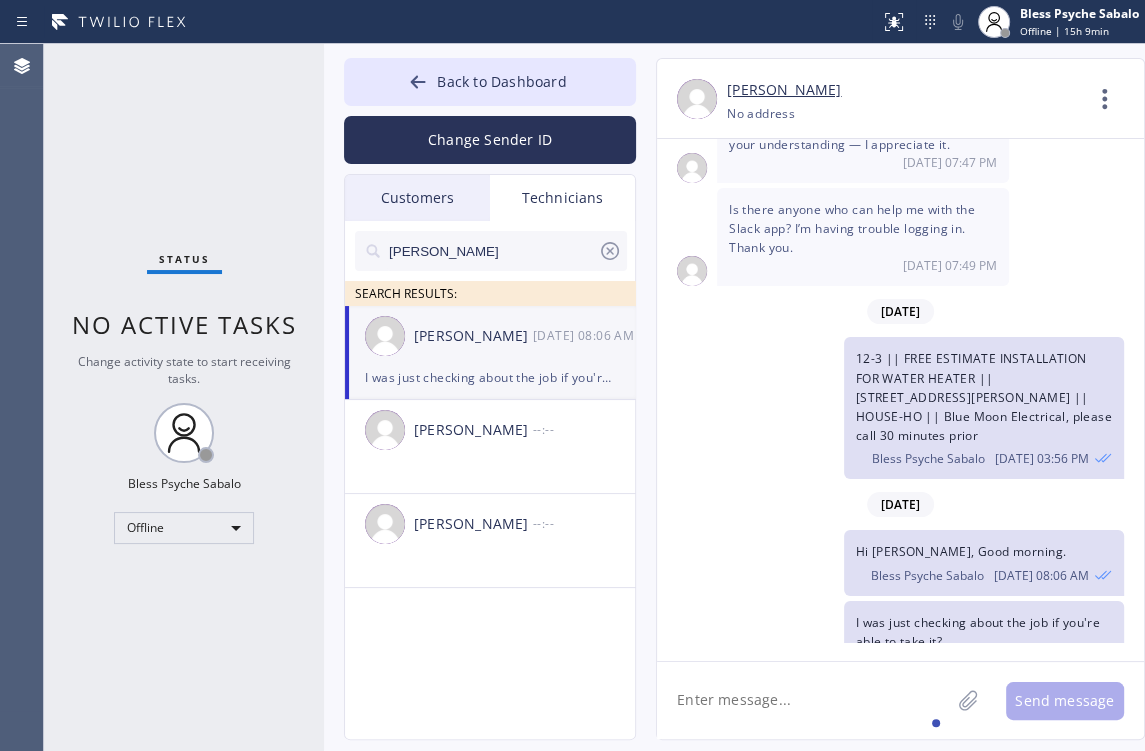 click on "[PHONE_NUMBER] Choose phone number No address" at bounding box center [904, 113] 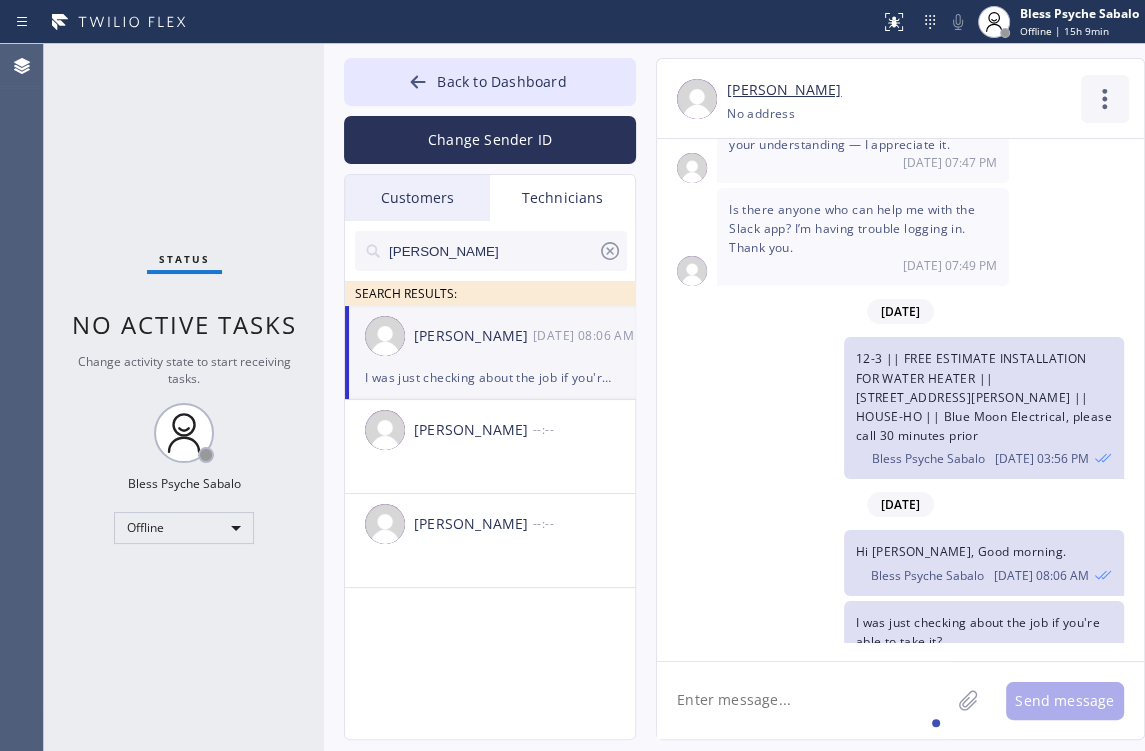 click 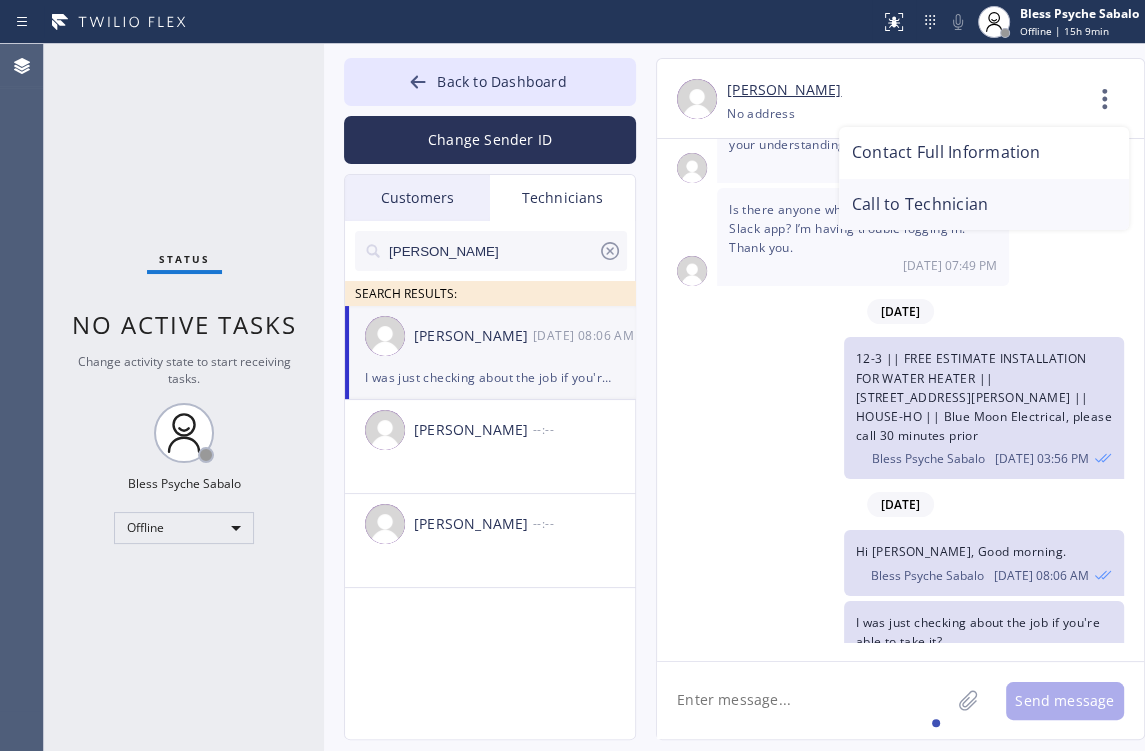 click on "Call to Technician" at bounding box center (984, 205) 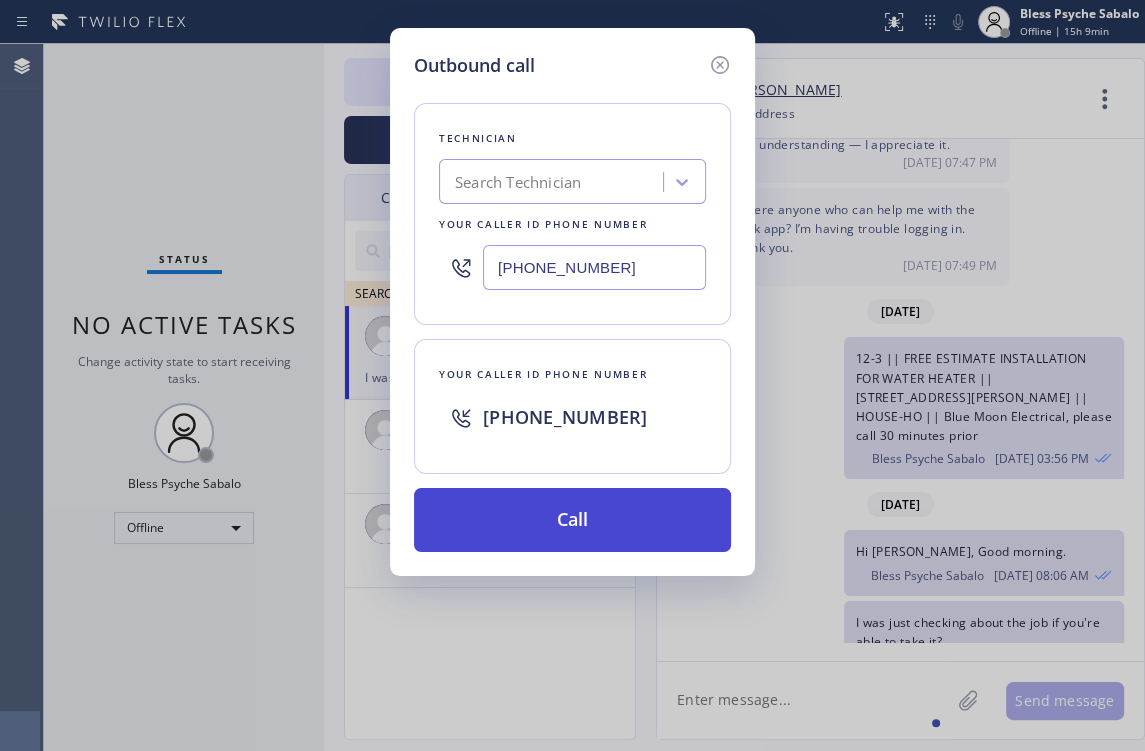 click on "Call" at bounding box center (572, 520) 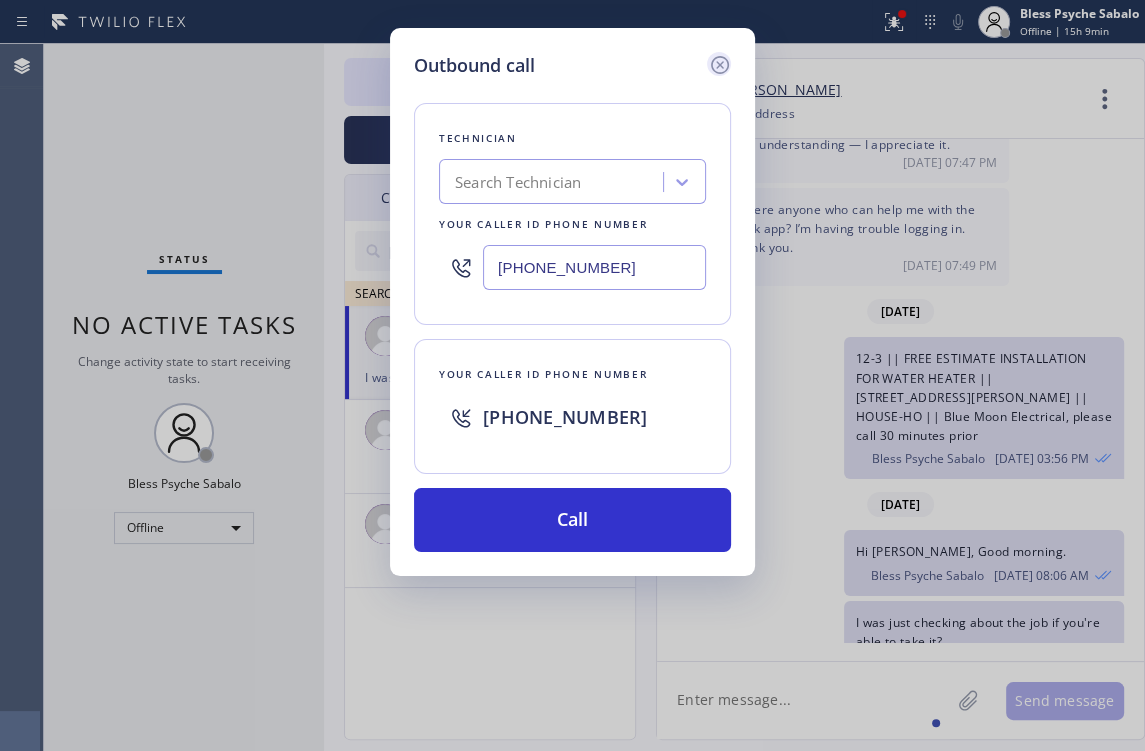 click 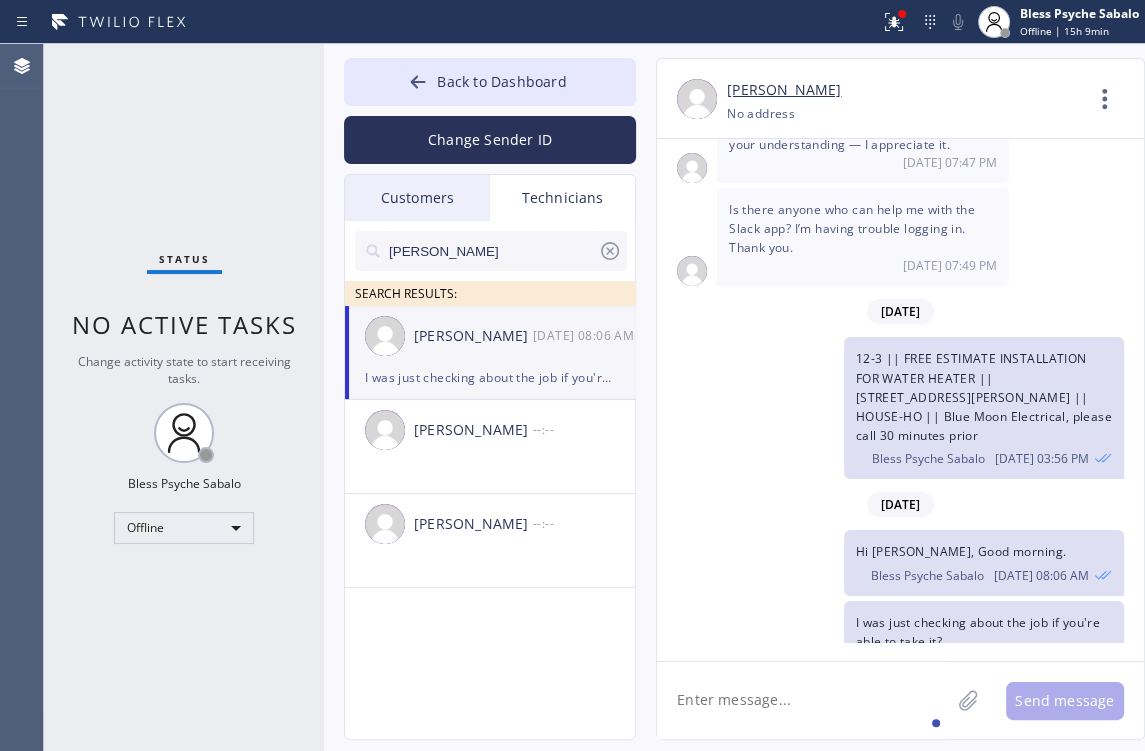 click on "Is there anyone who can help me with the Slack app? I’m having trouble logging in. Thank you." at bounding box center [852, 228] 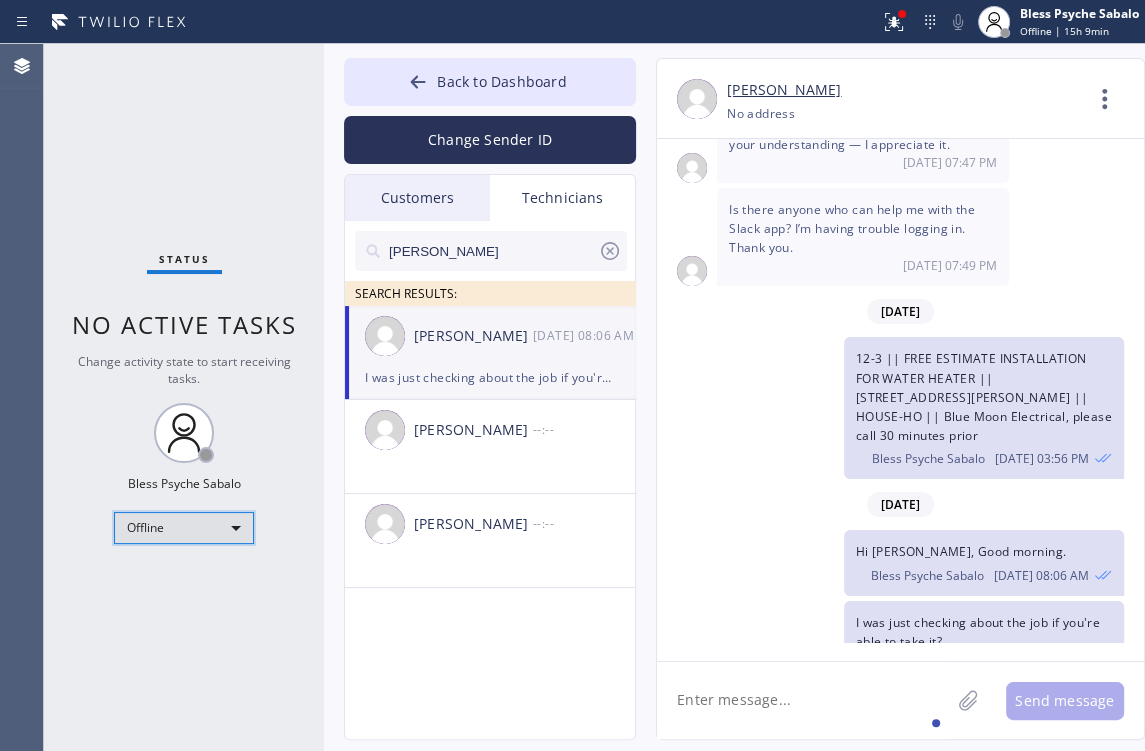 click on "Offline" at bounding box center (184, 528) 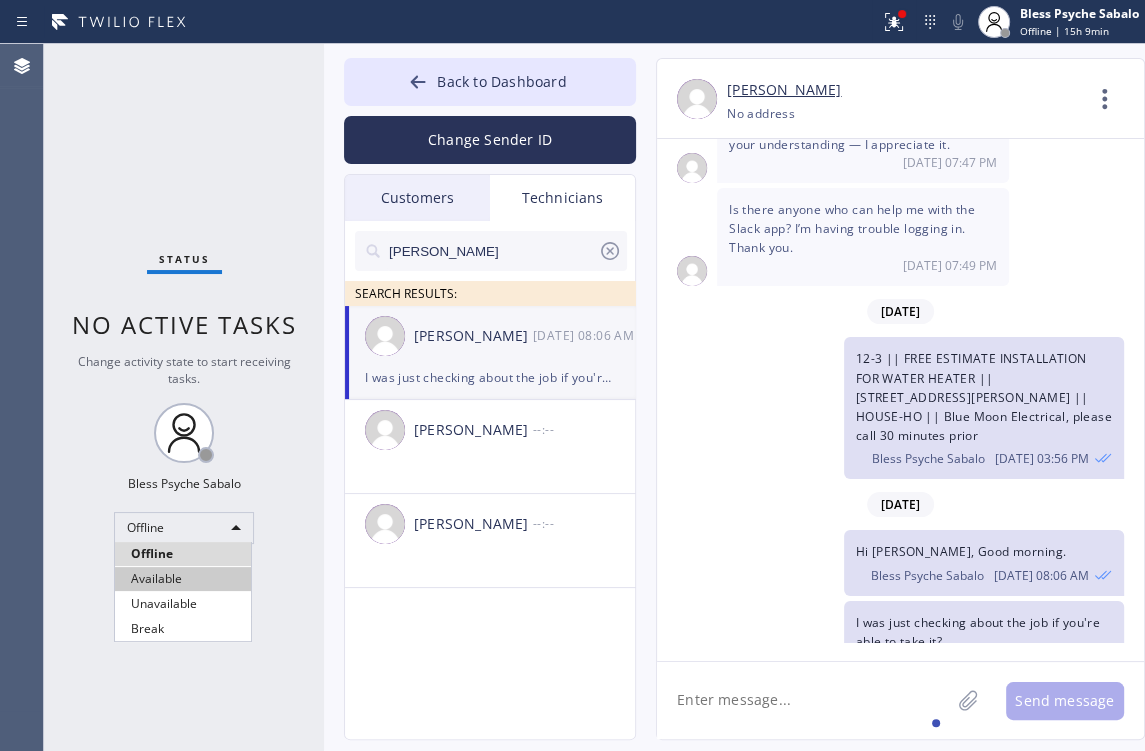 click on "Available" at bounding box center (183, 579) 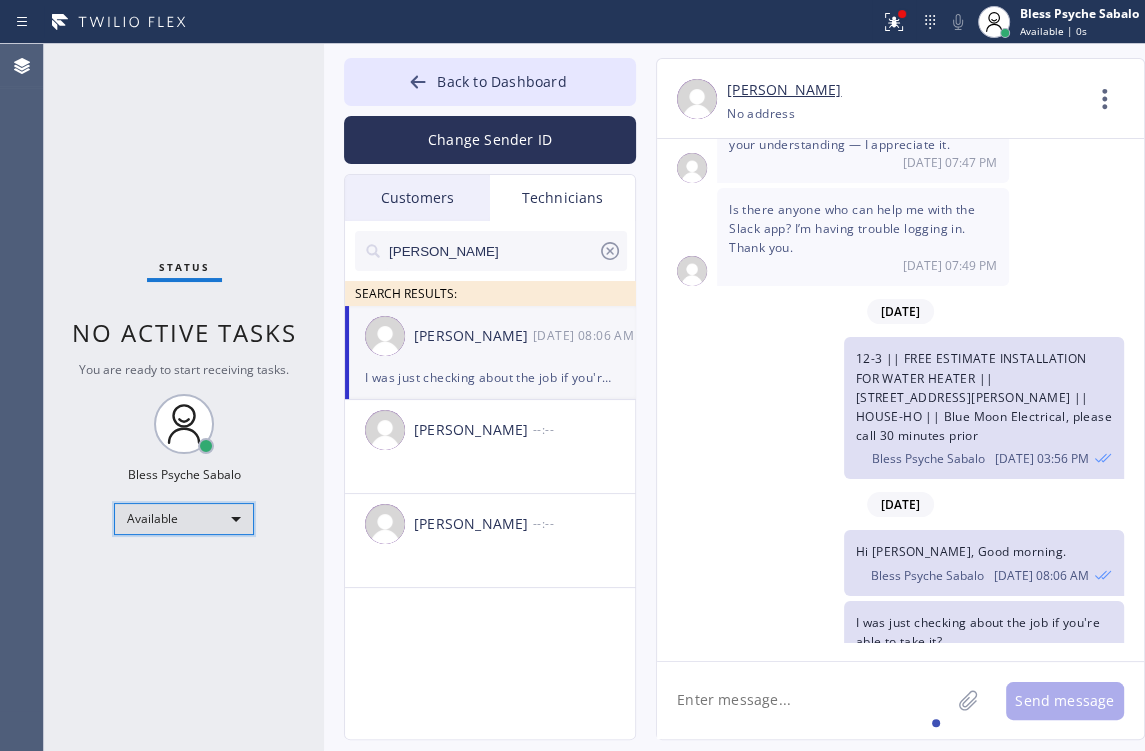 click on "Available" at bounding box center (184, 519) 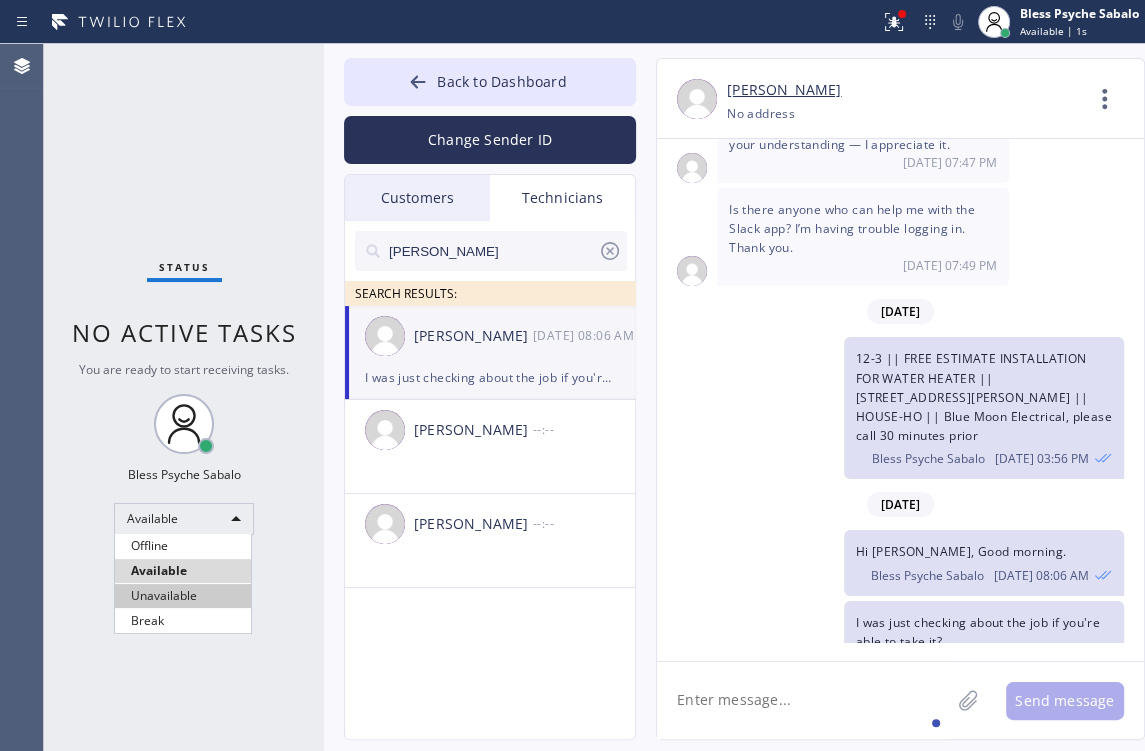 click on "Unavailable" at bounding box center (183, 596) 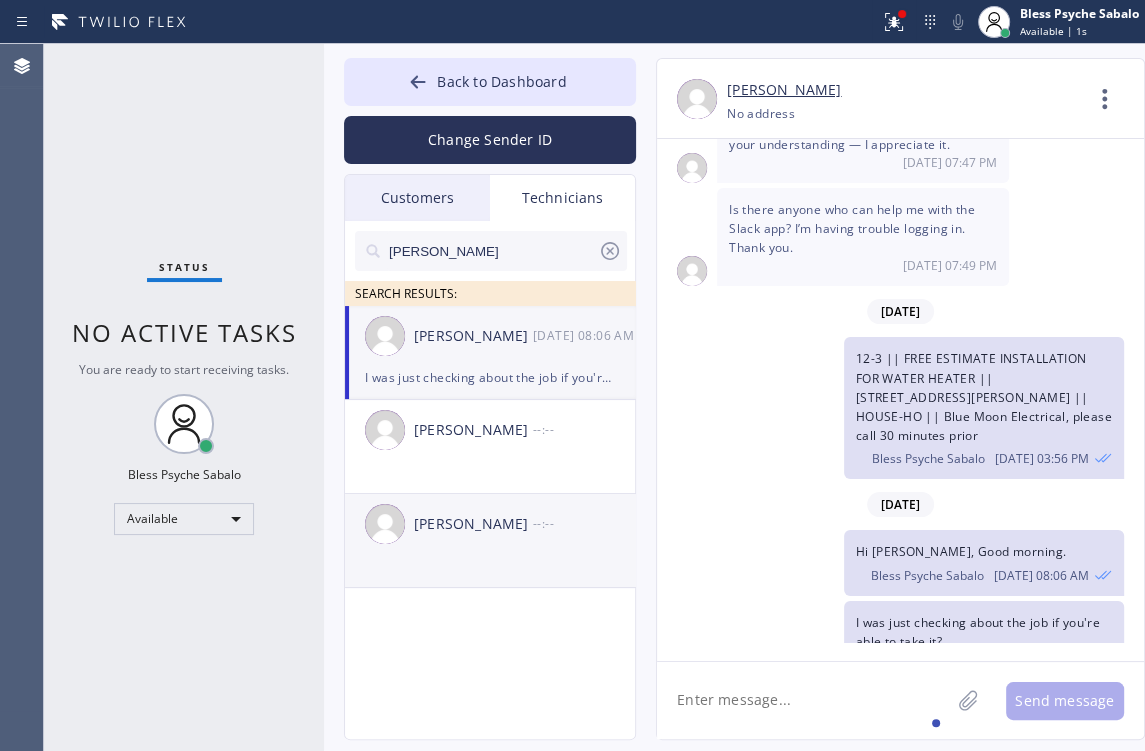 click on "[PERSON_NAME] --:--" 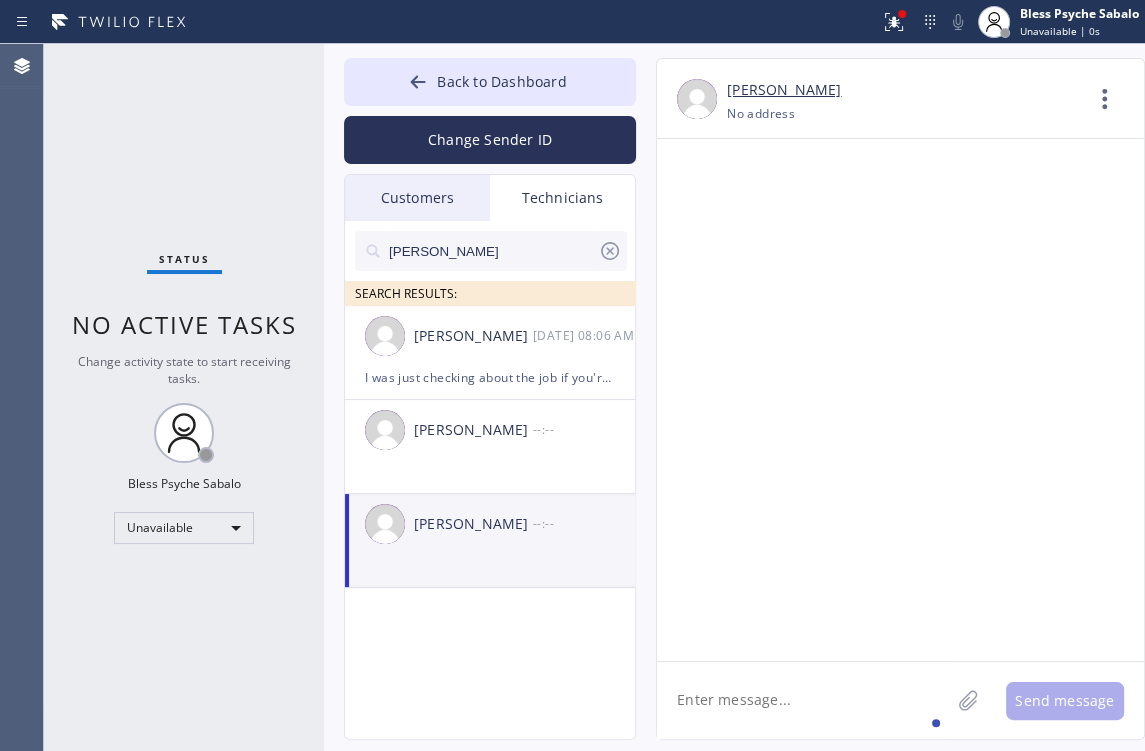 scroll, scrollTop: 0, scrollLeft: 0, axis: both 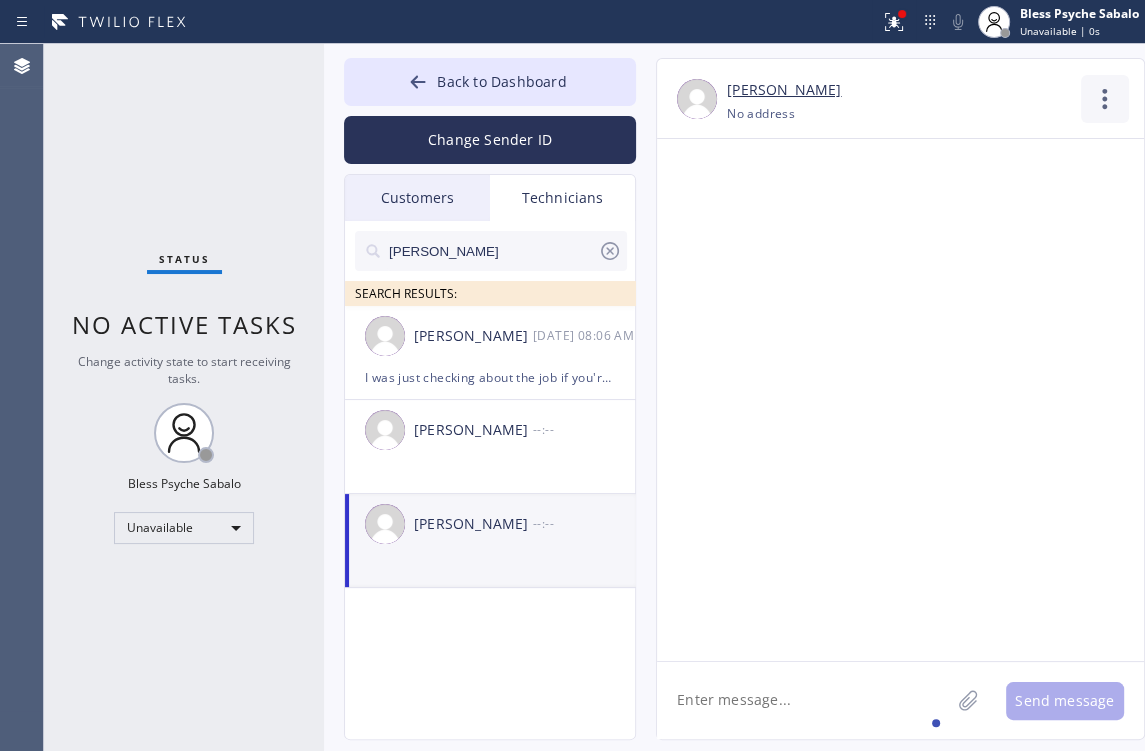 click 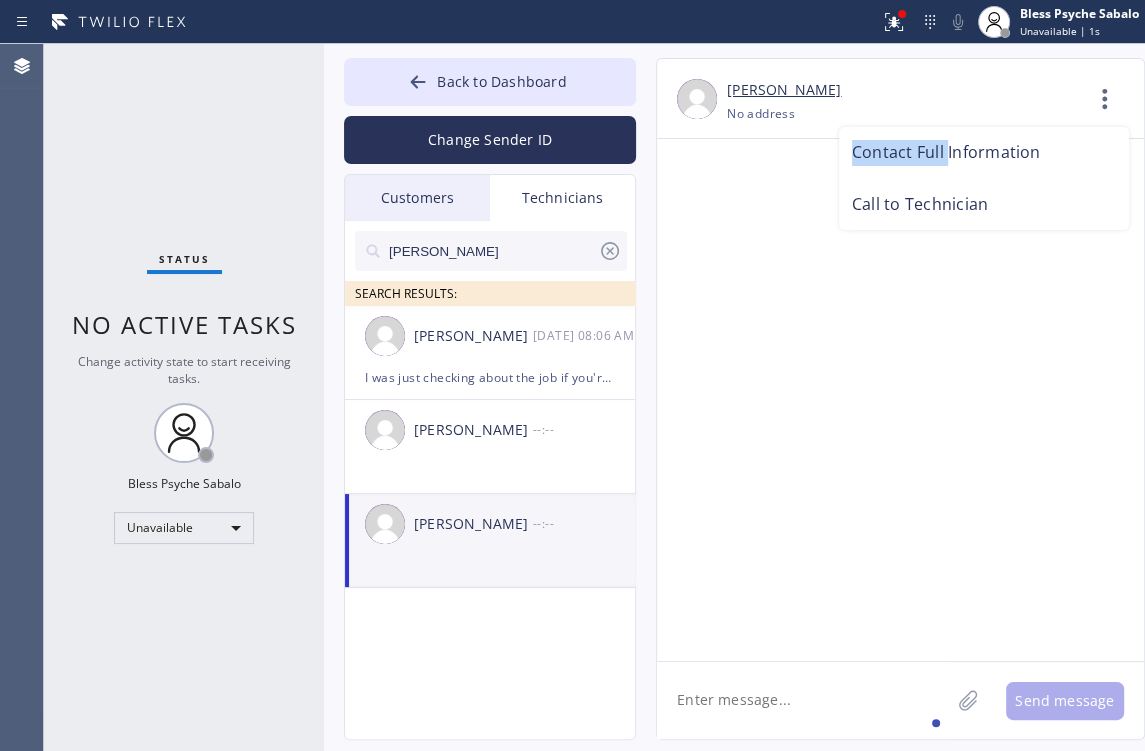drag, startPoint x: 945, startPoint y: 153, endPoint x: 898, endPoint y: 240, distance: 98.88377 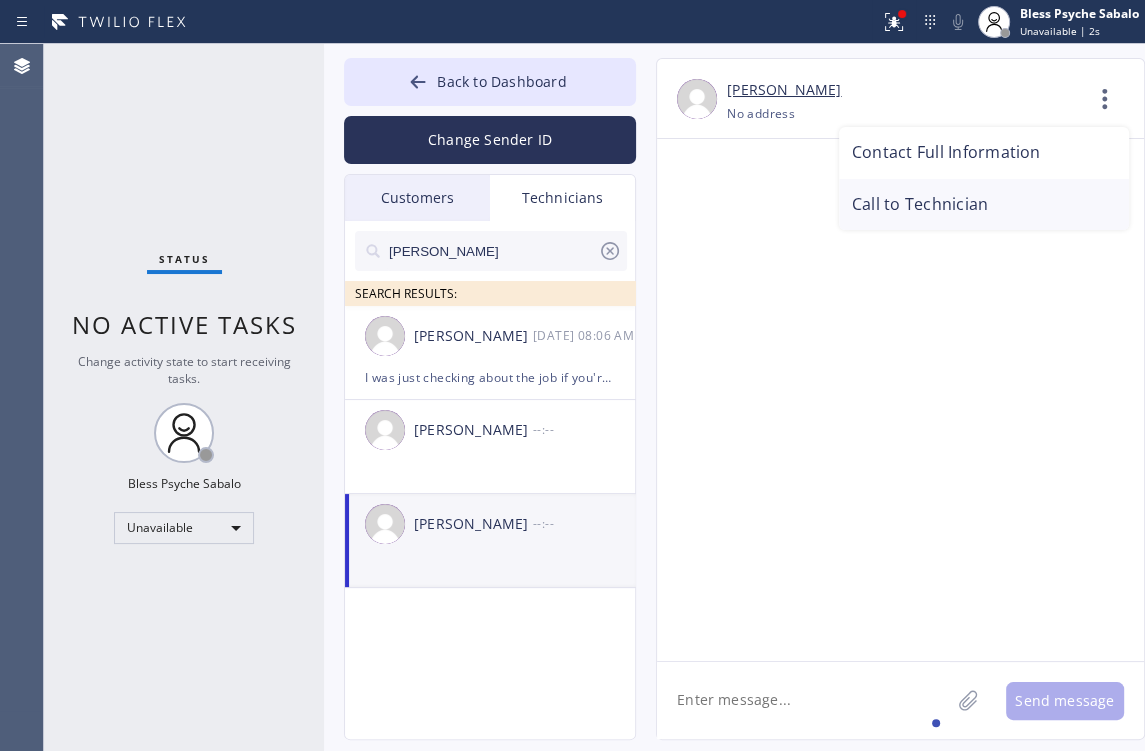 click on "Call to Technician" at bounding box center (984, 205) 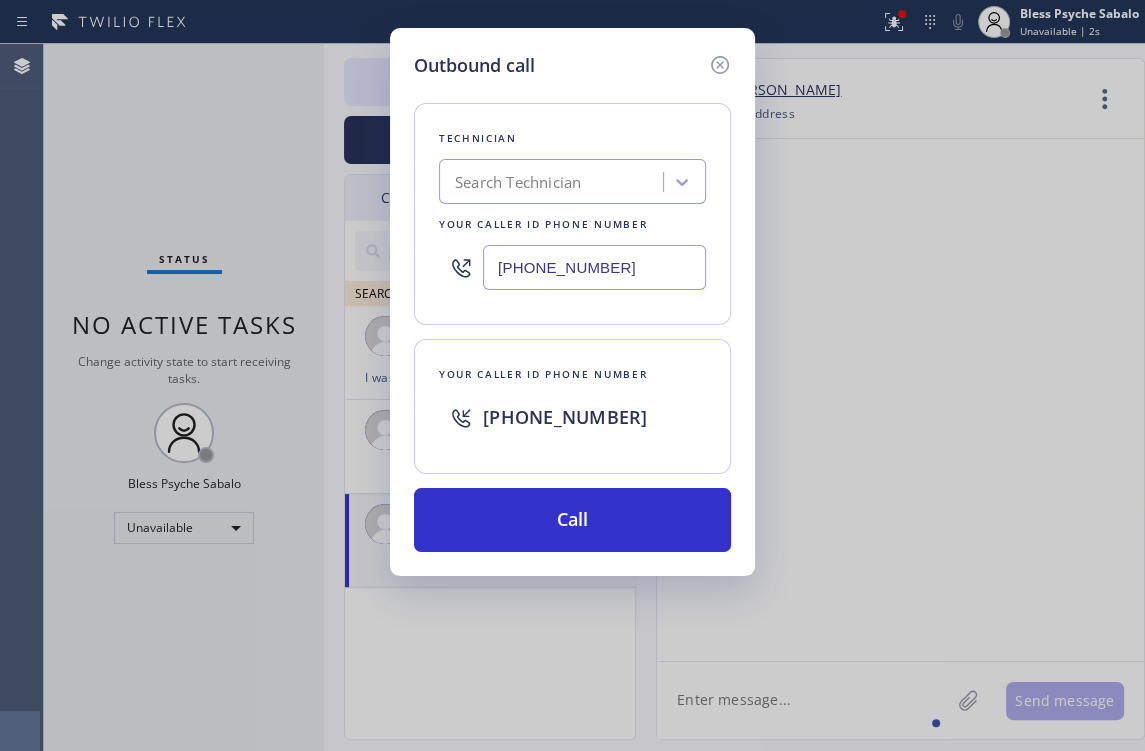 click on "Outbound call Technician Search Technician Your caller id phone number [PHONE_NUMBER] Your caller id phone number [PHONE_NUMBER] Call" at bounding box center (572, 375) 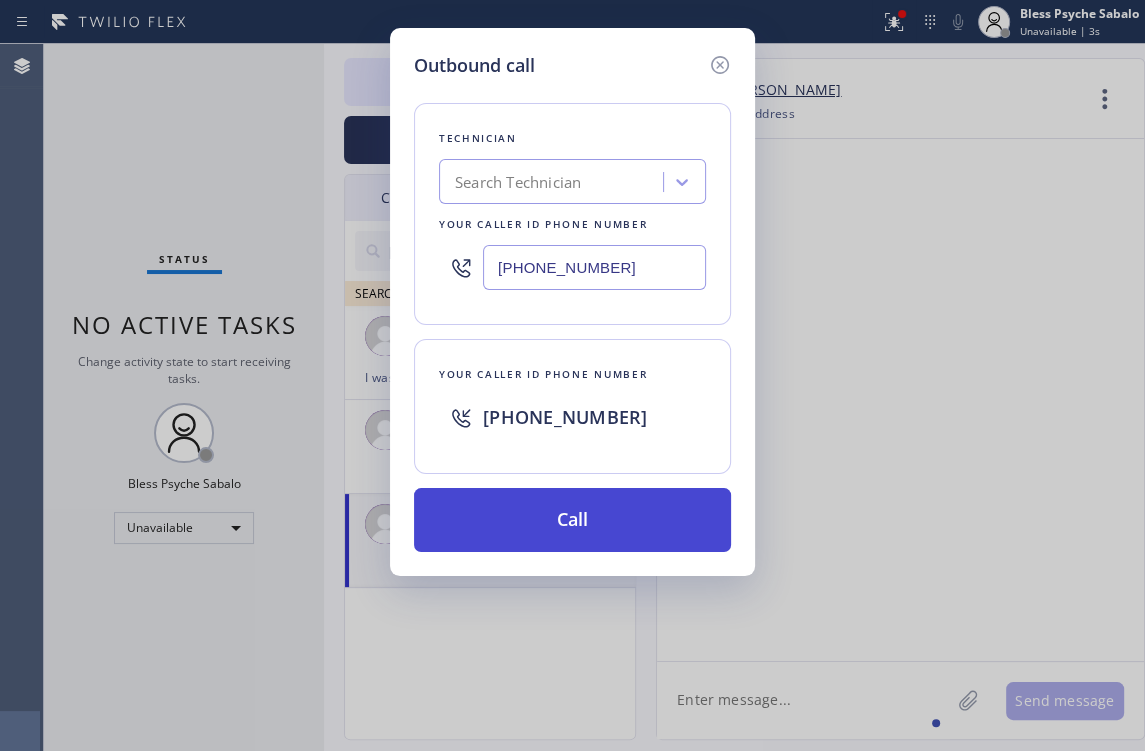 click on "Call" at bounding box center (572, 520) 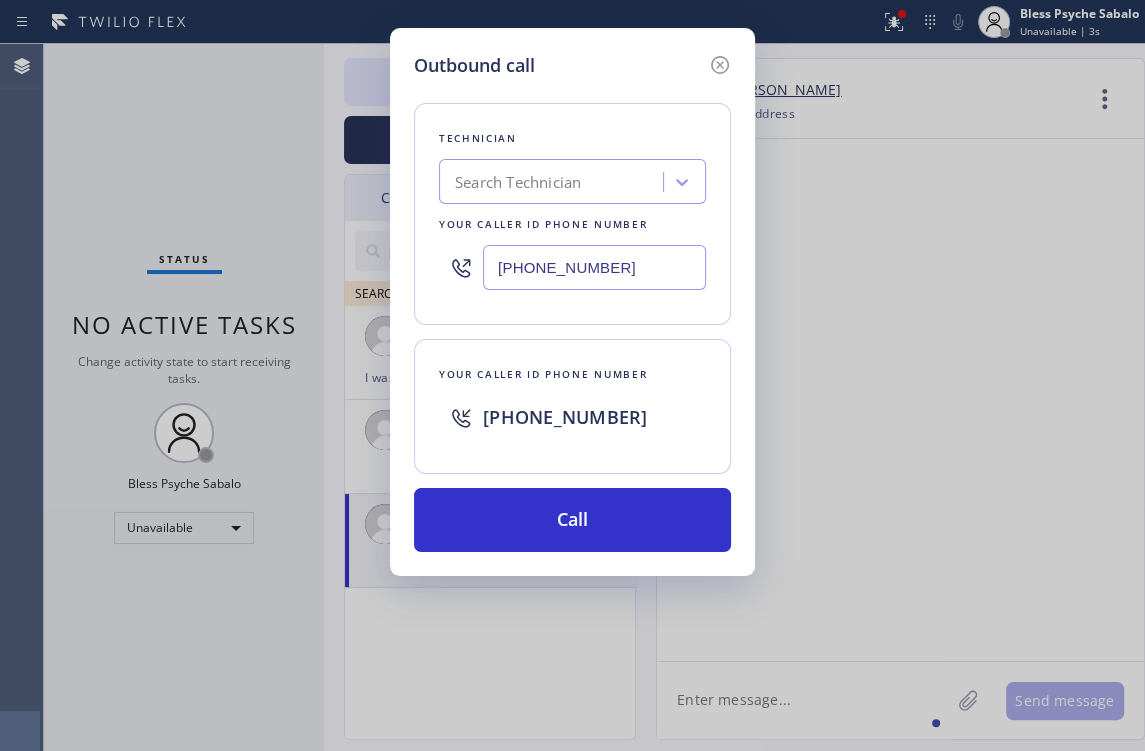 click on "Outbound call Technician Search Technician Your caller id phone number [PHONE_NUMBER] Your caller id phone number [PHONE_NUMBER] Call" at bounding box center [572, 375] 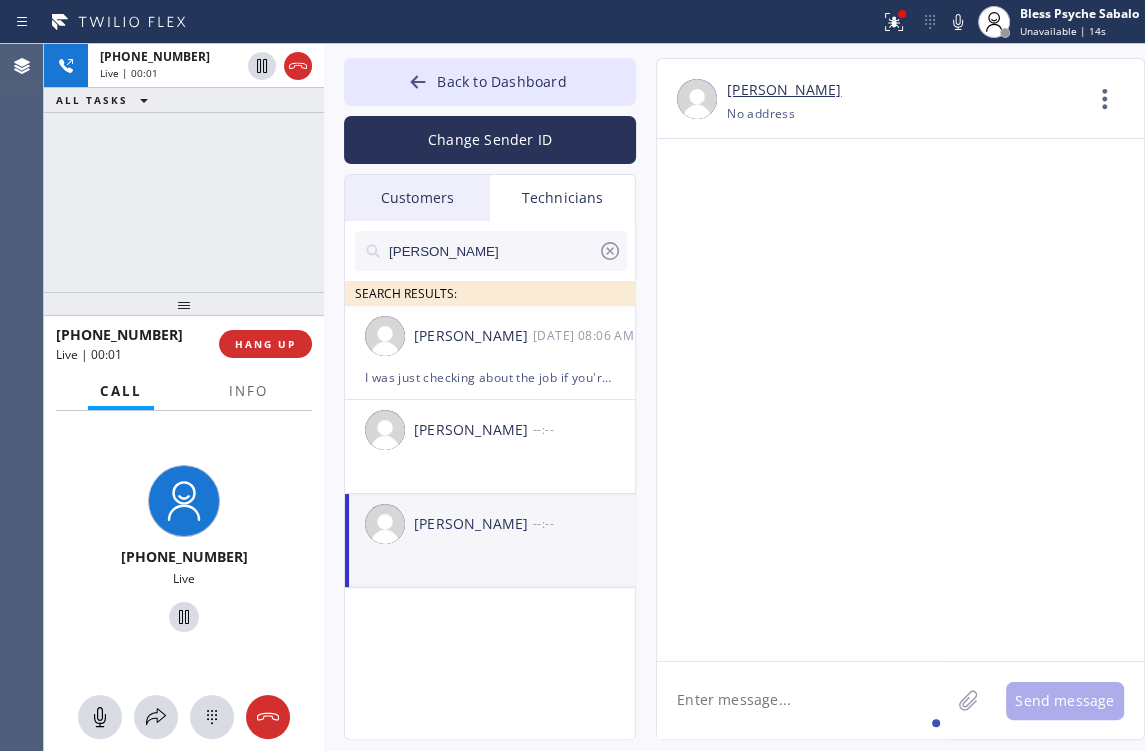 drag, startPoint x: 809, startPoint y: 584, endPoint x: 324, endPoint y: 392, distance: 521.6215 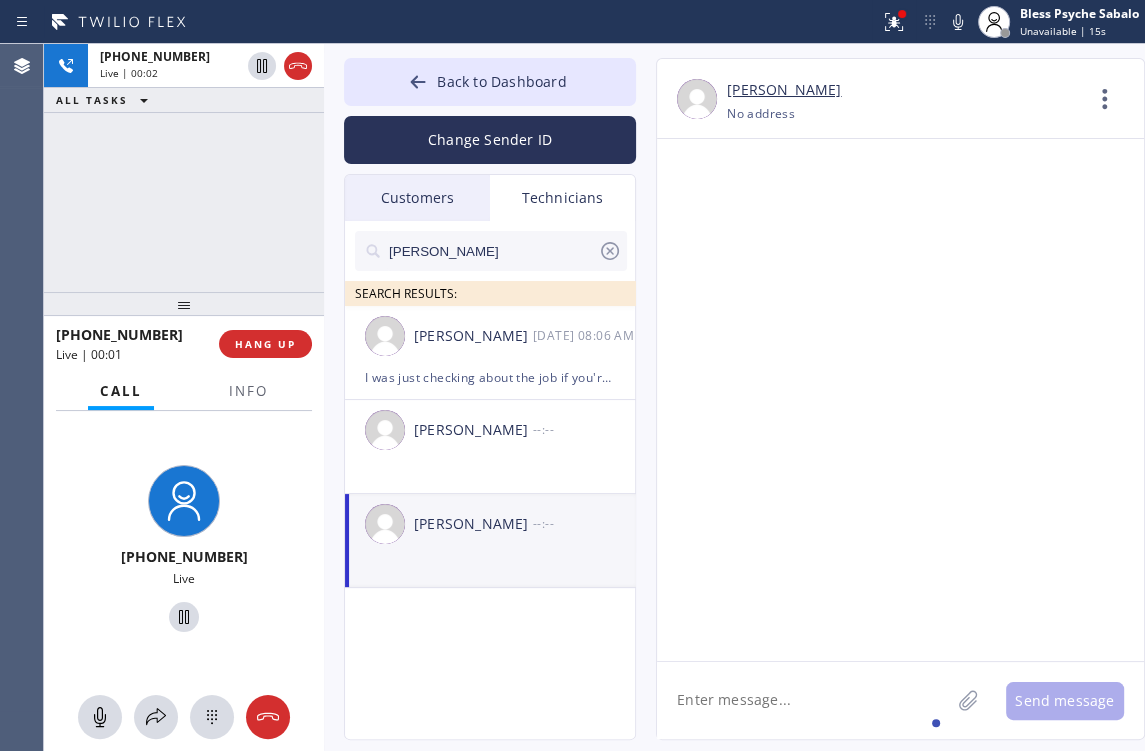 click on "[PHONE_NUMBER] Live | 00:01 HANG UP" at bounding box center (184, 344) 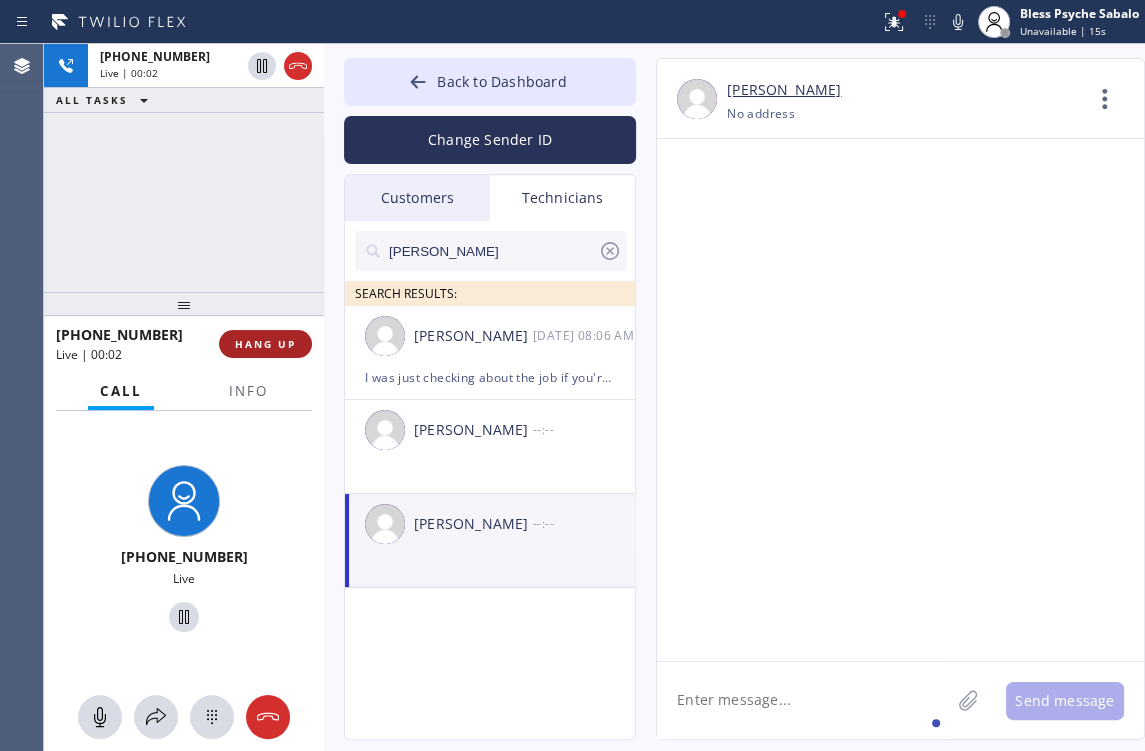 click on "HANG UP" at bounding box center [265, 344] 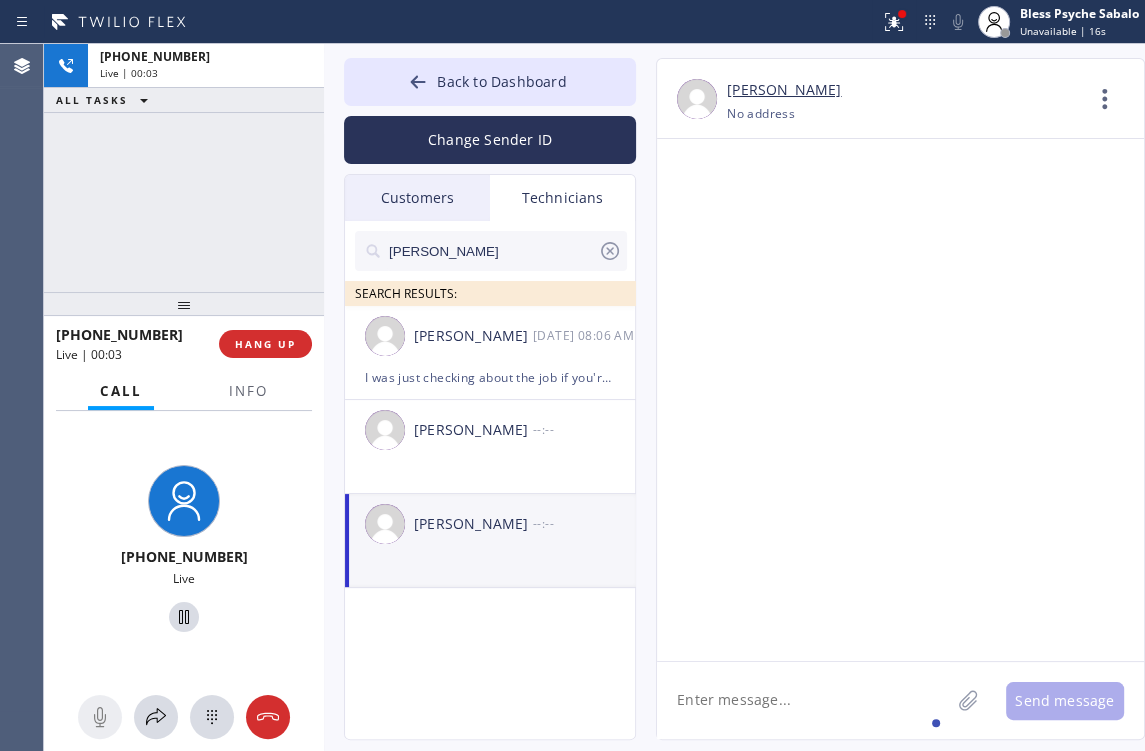 click at bounding box center (900, 400) 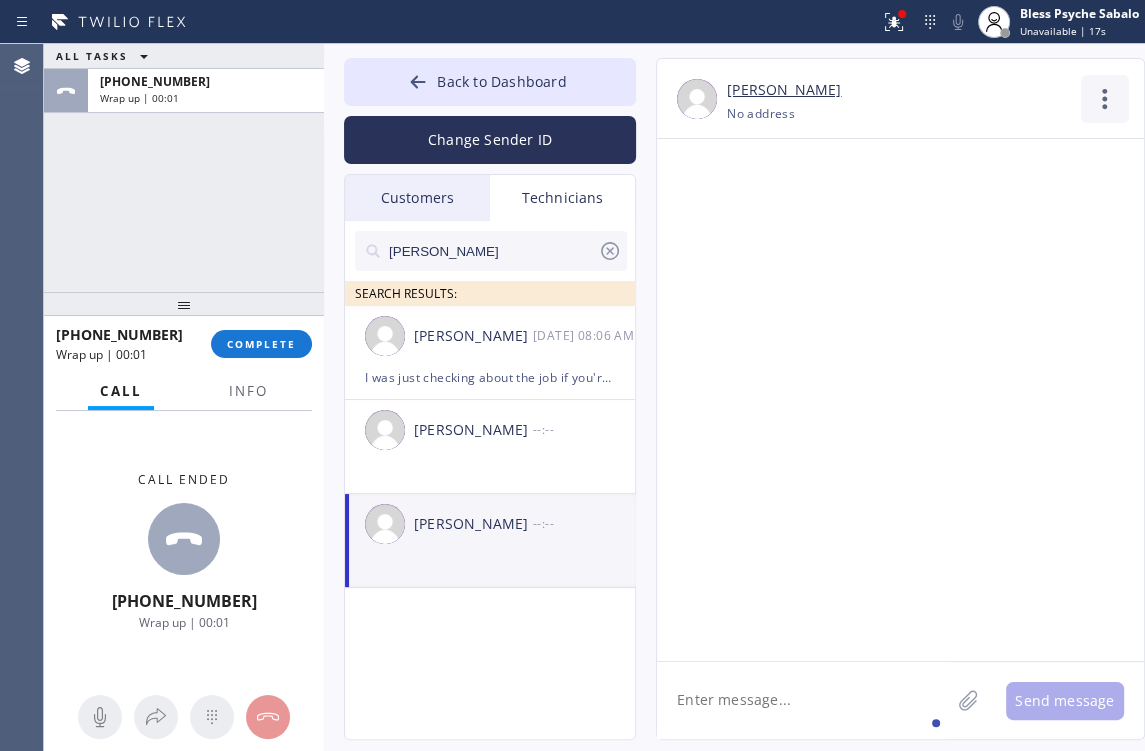 click 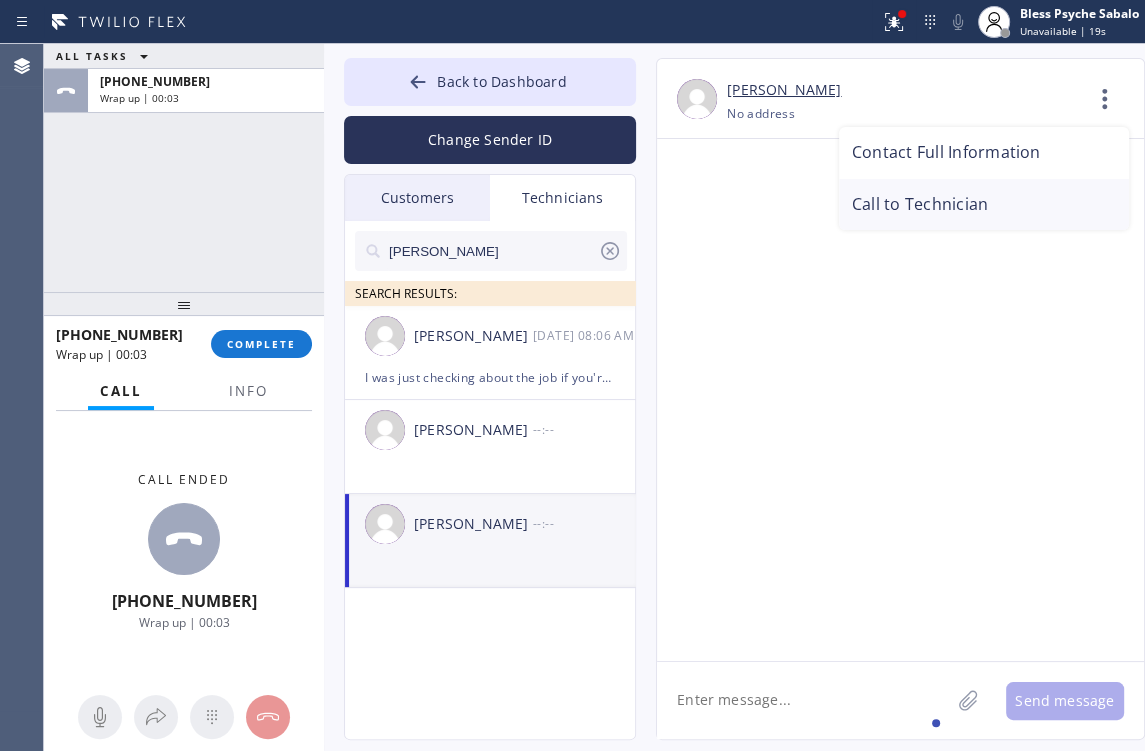 click on "Call to Technician" at bounding box center [984, 205] 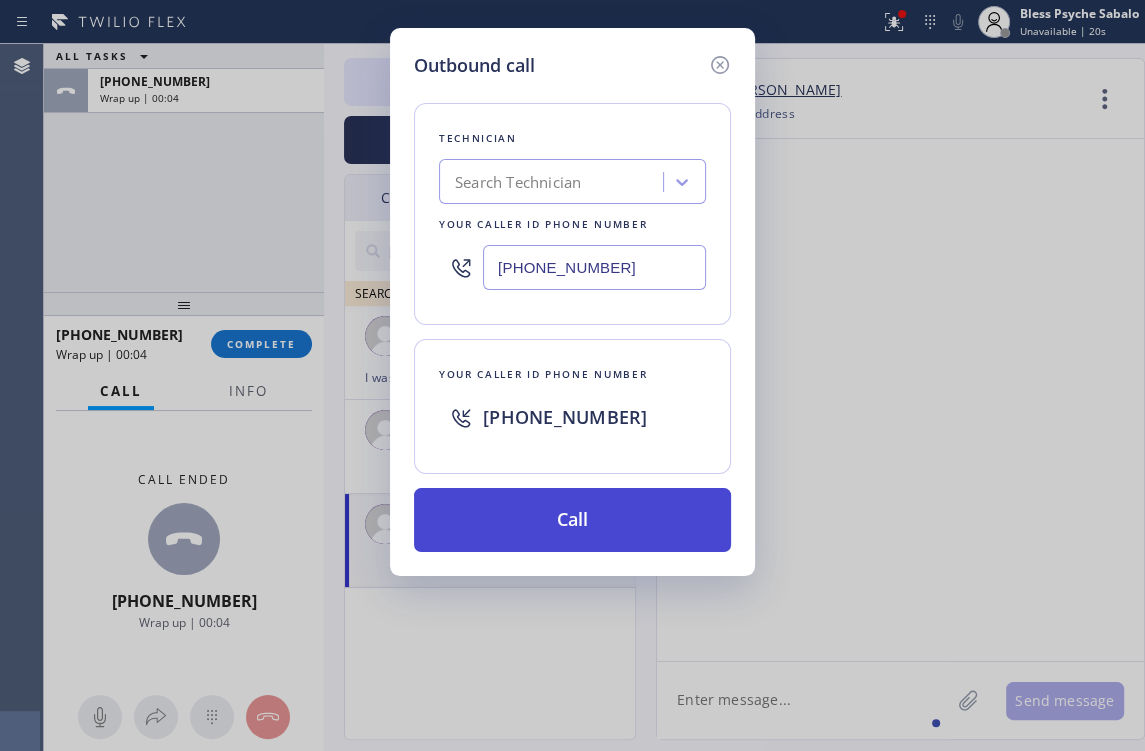 click on "Call" at bounding box center (572, 520) 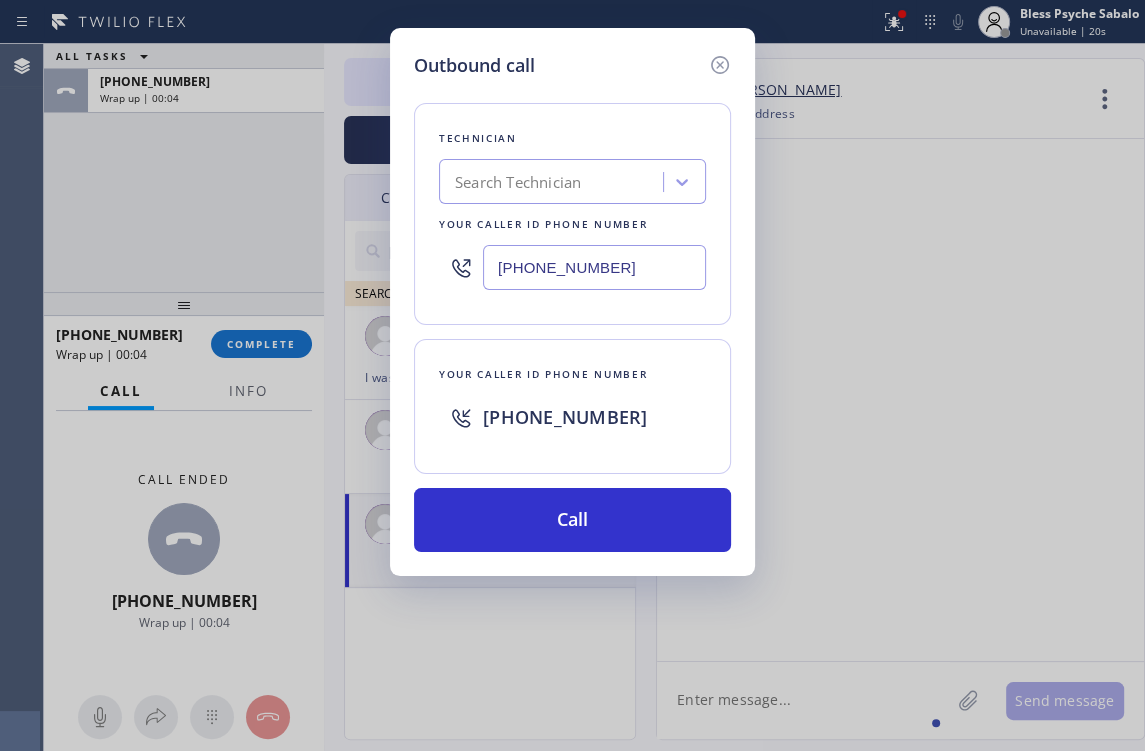 click on "Outbound call Technician Search Technician Your caller id phone number [PHONE_NUMBER] Your caller id phone number [PHONE_NUMBER] Call" at bounding box center [572, 375] 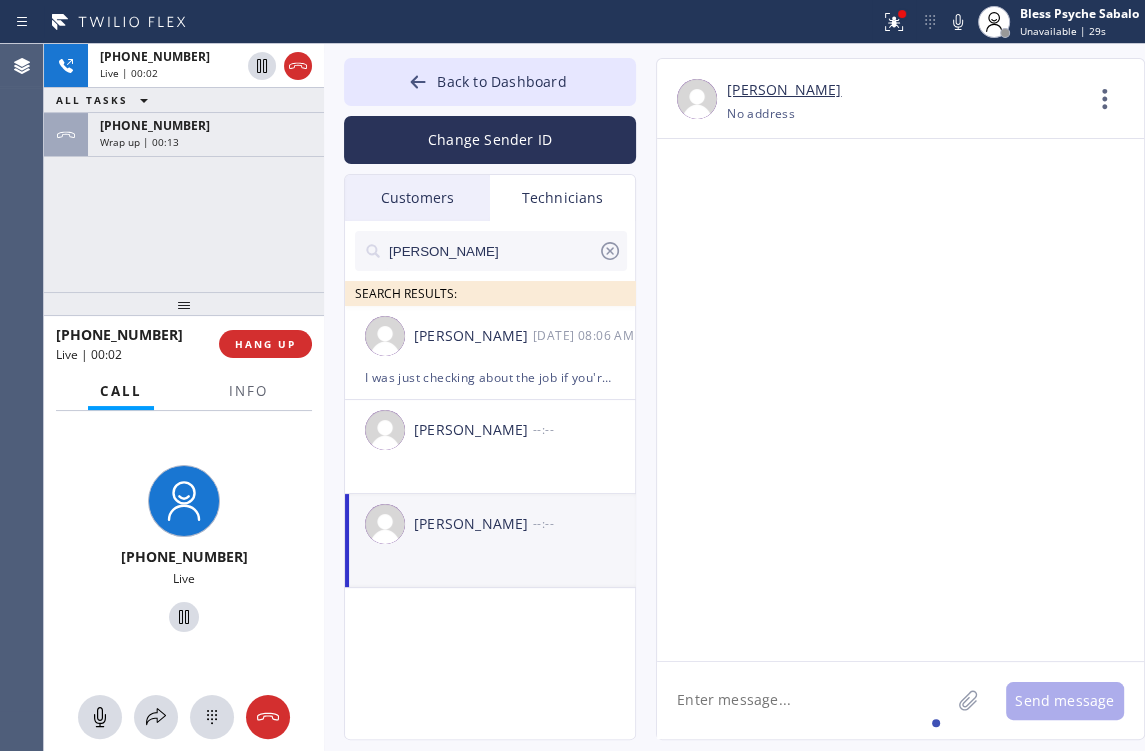 drag, startPoint x: 719, startPoint y: 375, endPoint x: 695, endPoint y: 388, distance: 27.294687 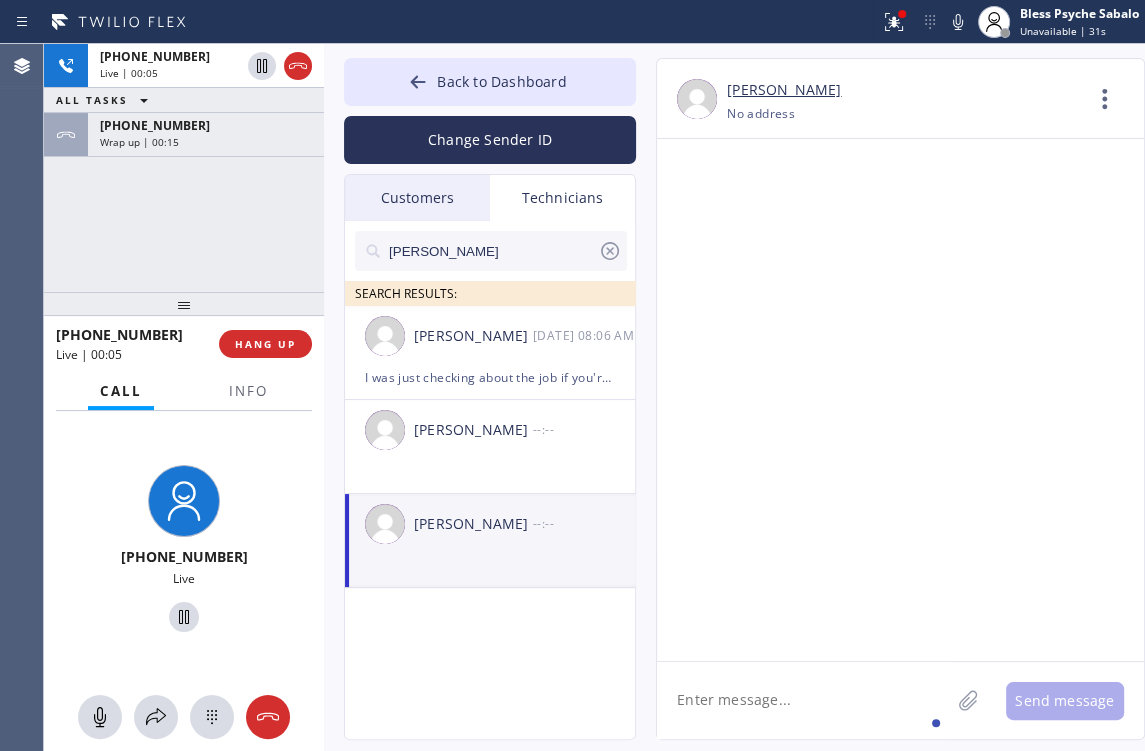 click on "[PHONE_NUMBER]   Live" at bounding box center [184, 551] 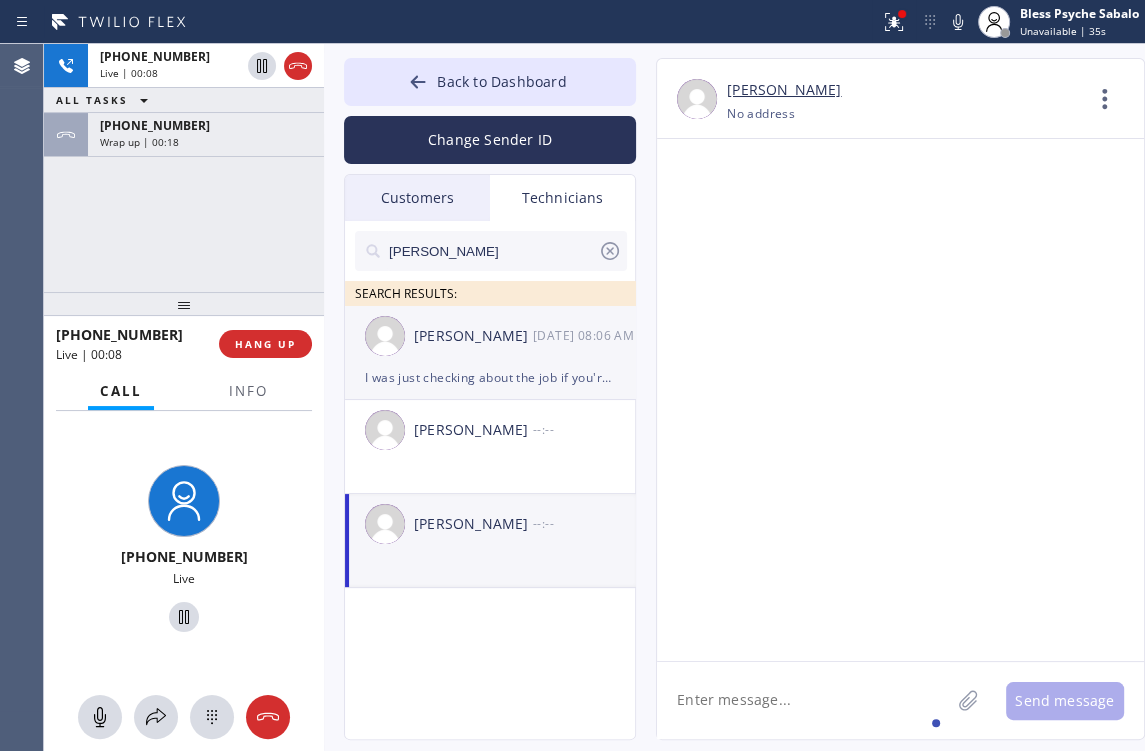 click on "[PERSON_NAME] [DATE] 08:06 AM" at bounding box center [491, 336] 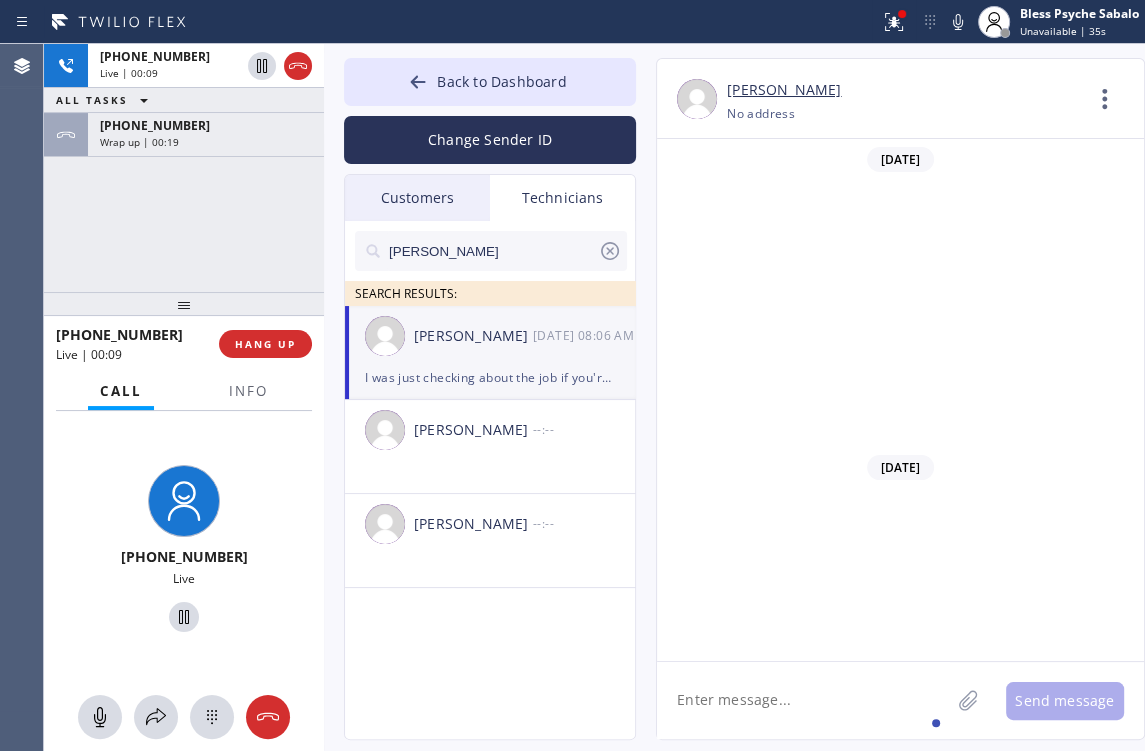 scroll, scrollTop: 2719, scrollLeft: 0, axis: vertical 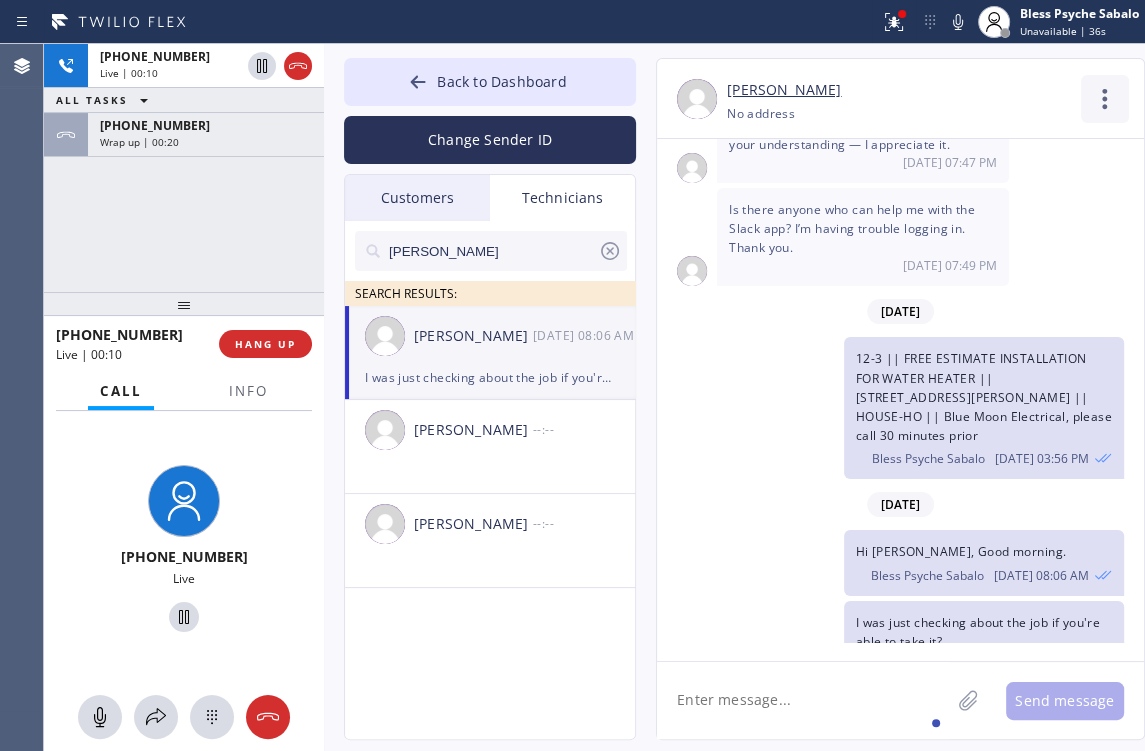 click 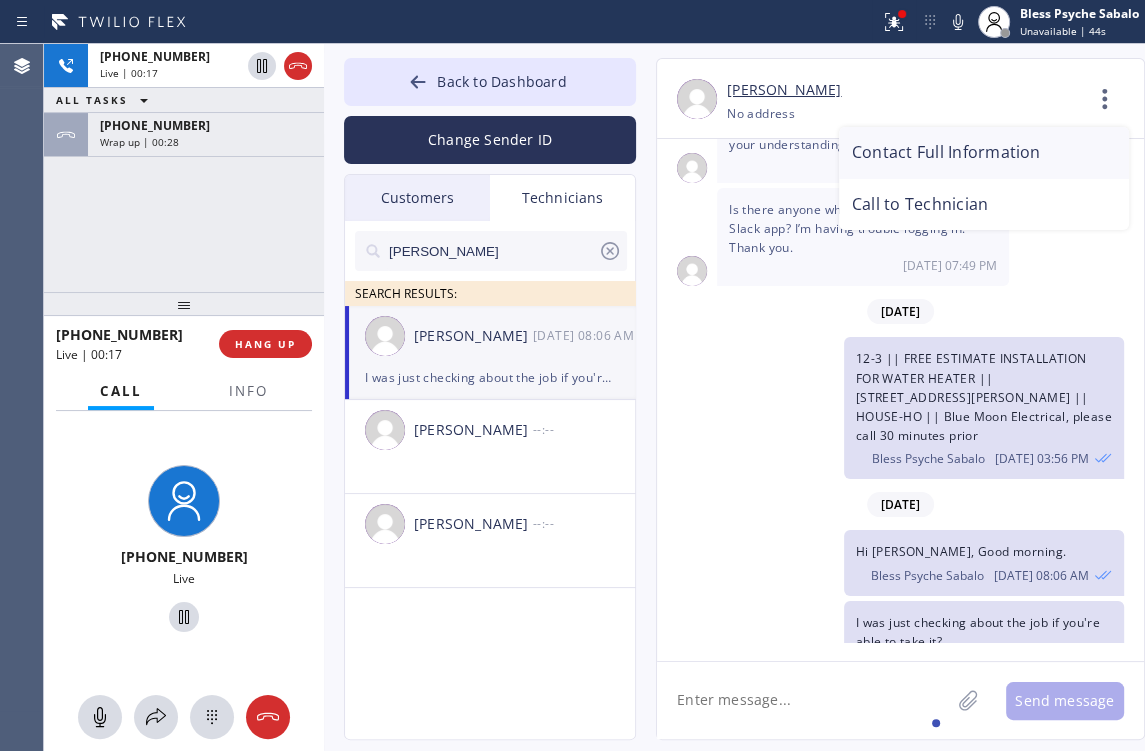 click on "Contact Full Information" at bounding box center [984, 153] 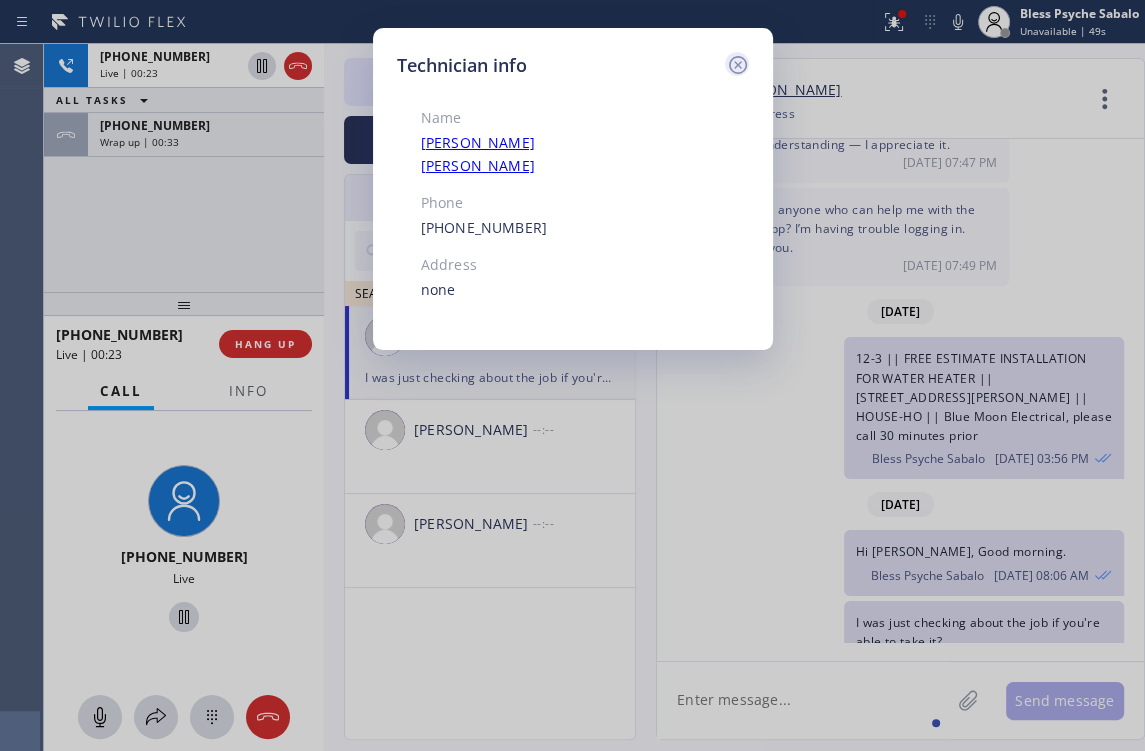 click 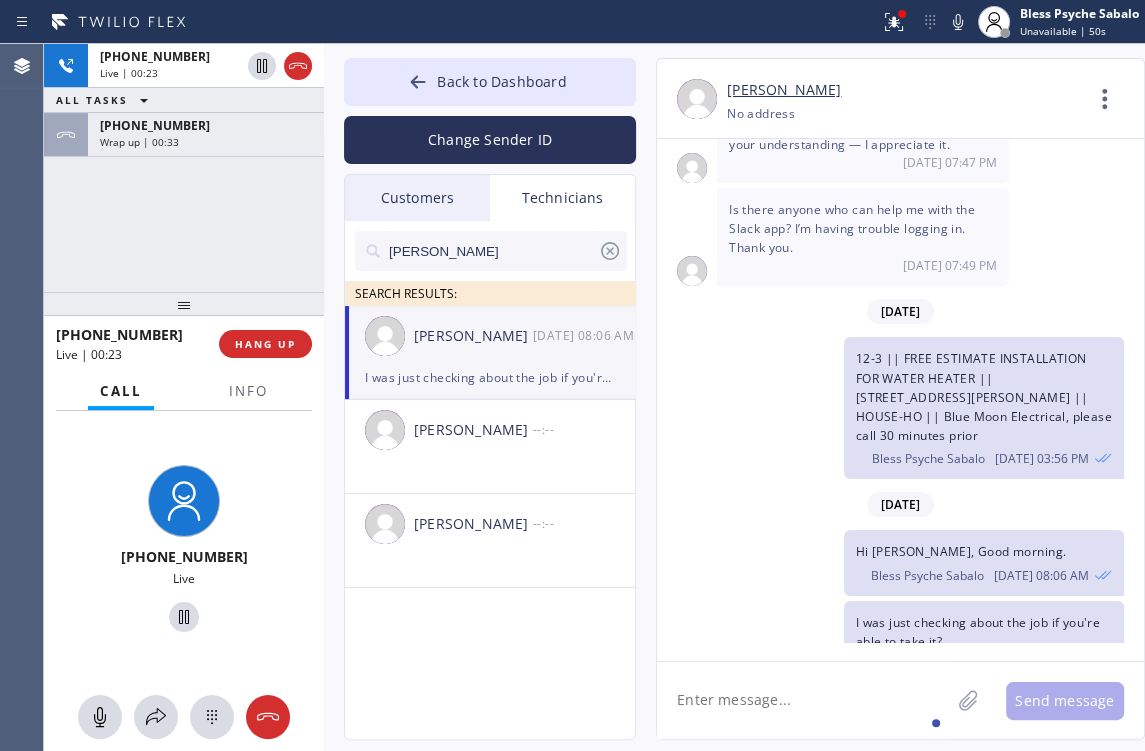 drag, startPoint x: 835, startPoint y: 214, endPoint x: 732, endPoint y: 260, distance: 112.805145 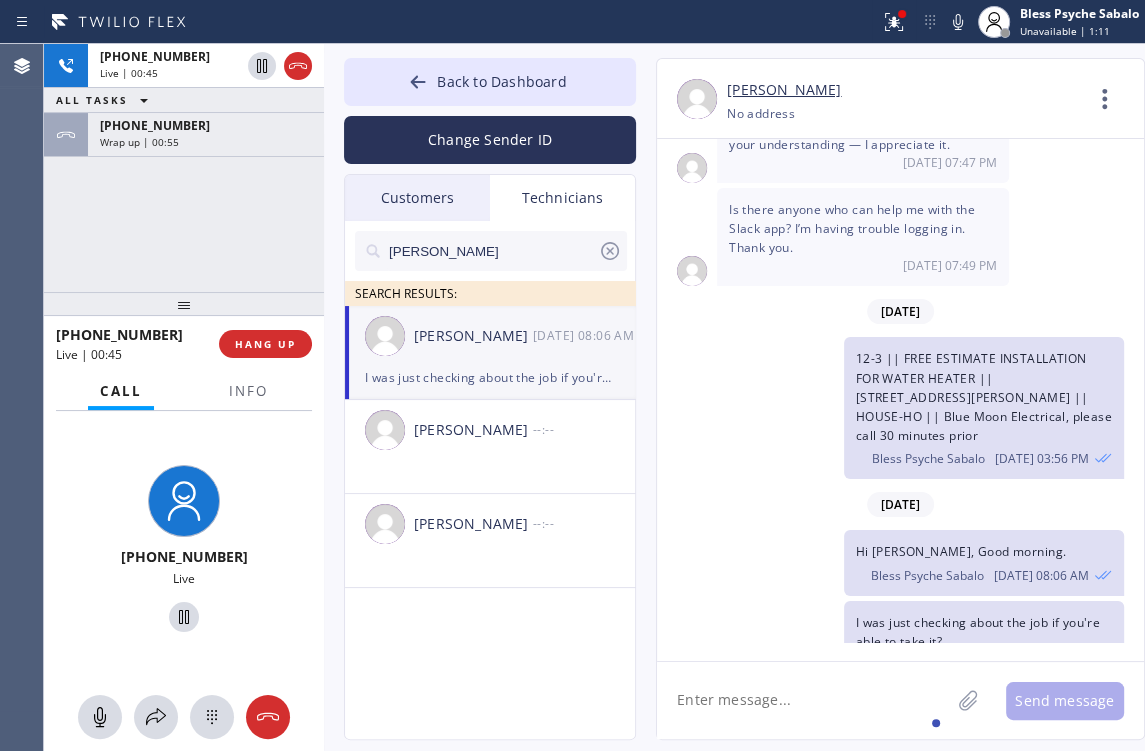 click on "Hi [PERSON_NAME], Good morning. Bless Psyche Sabalo [DATE] 08:06 AM" at bounding box center [890, 562] 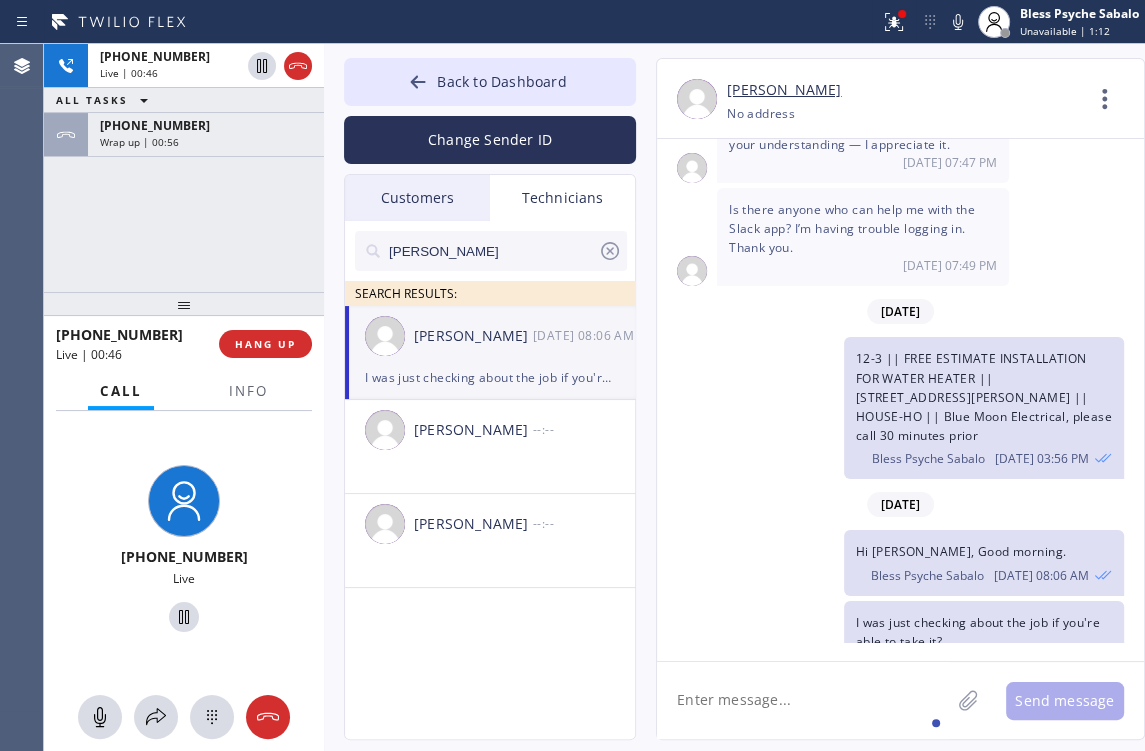 click 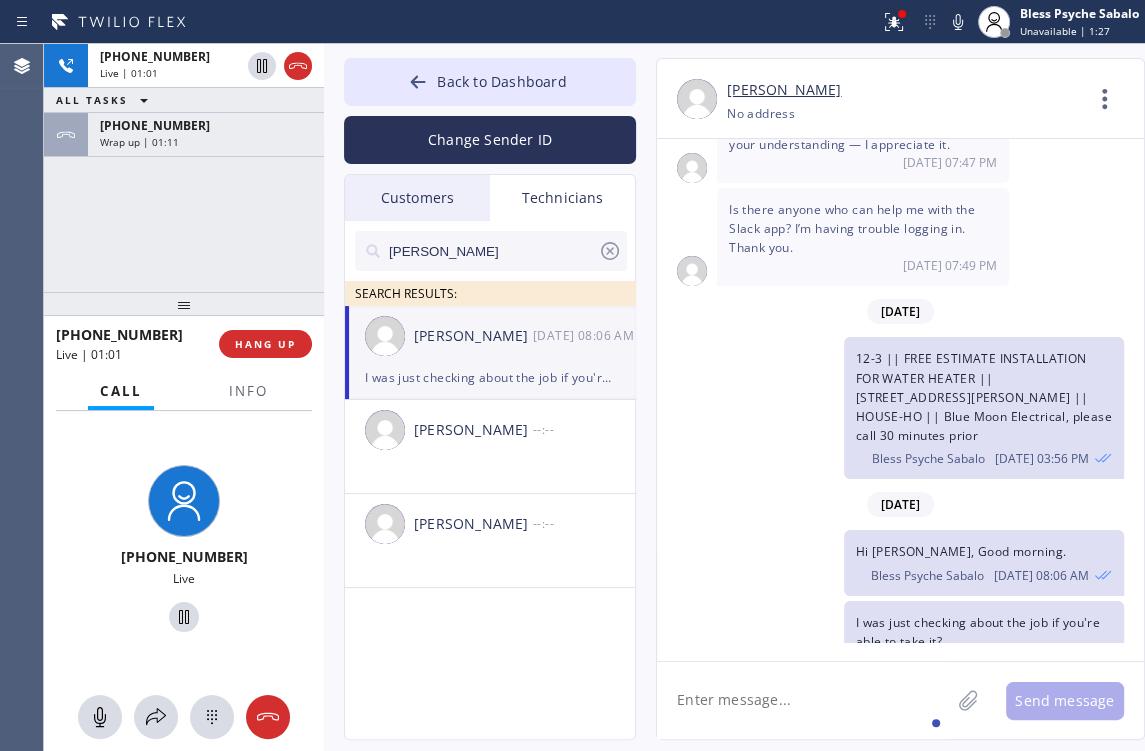 click on "[PERSON_NAME] SEARCH RESULTS: [PERSON_NAME] [DATE] 08:06 AM I was just checking about the job if you're able to take it? [PERSON_NAME] --:-- [PERSON_NAME] --:--" at bounding box center [491, 503] 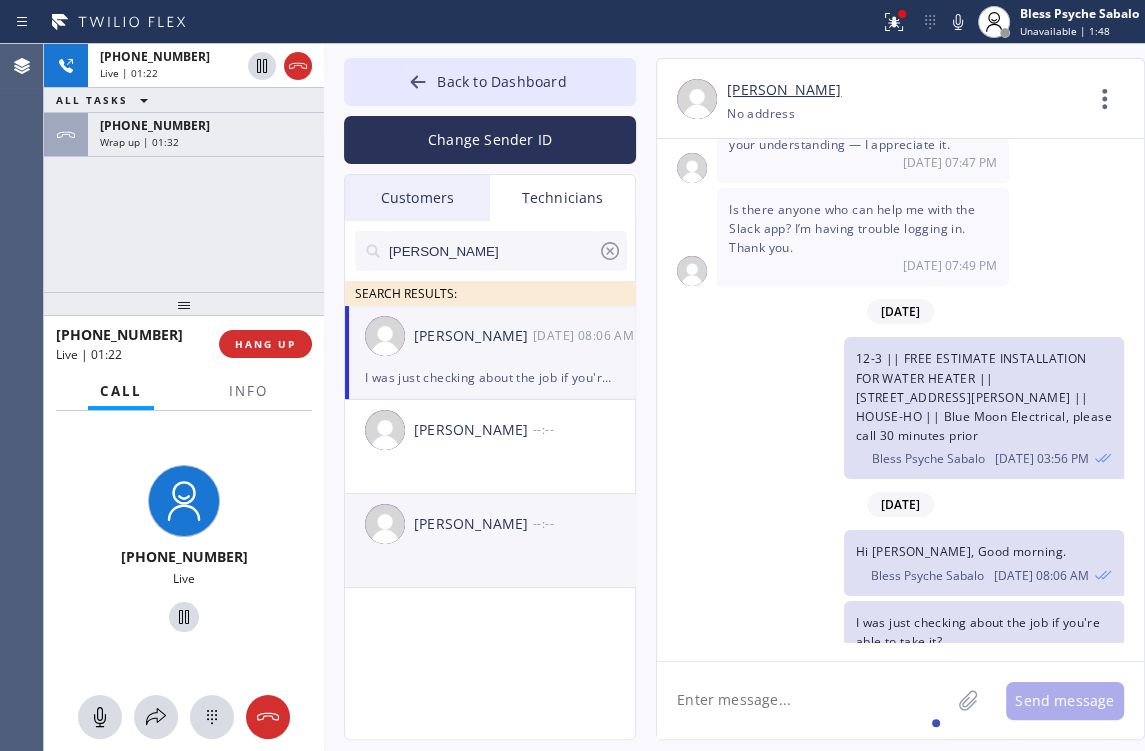 click on "--:--" at bounding box center (585, 523) 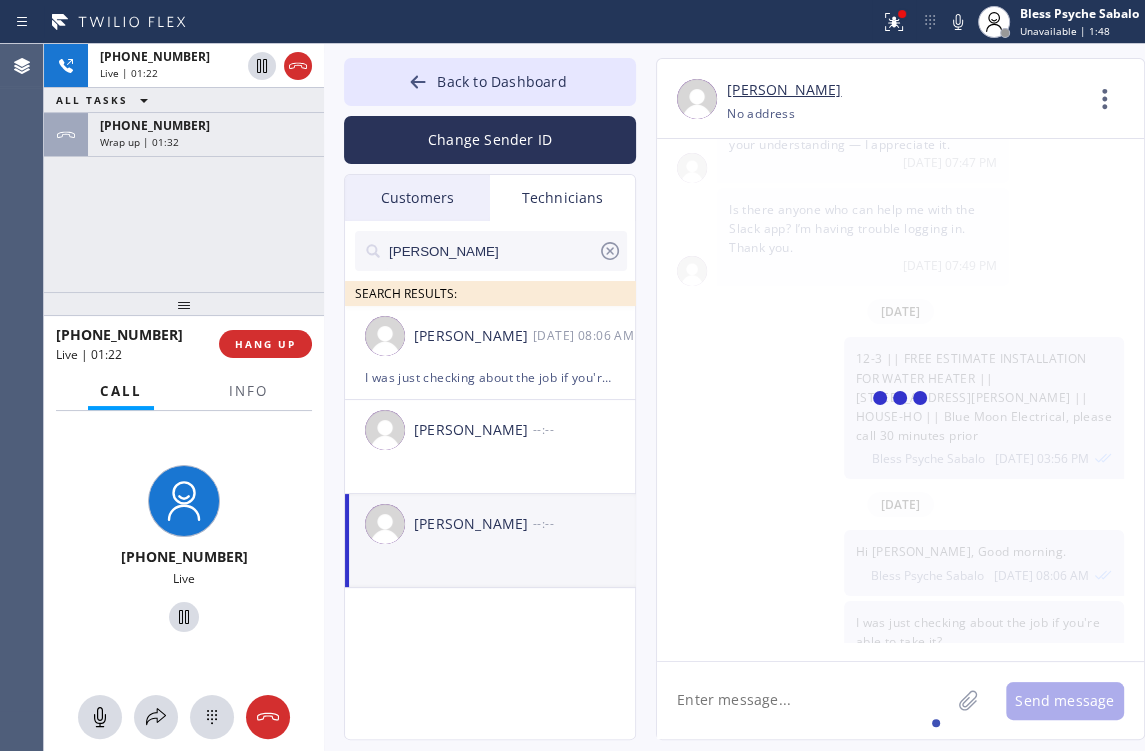scroll, scrollTop: 0, scrollLeft: 0, axis: both 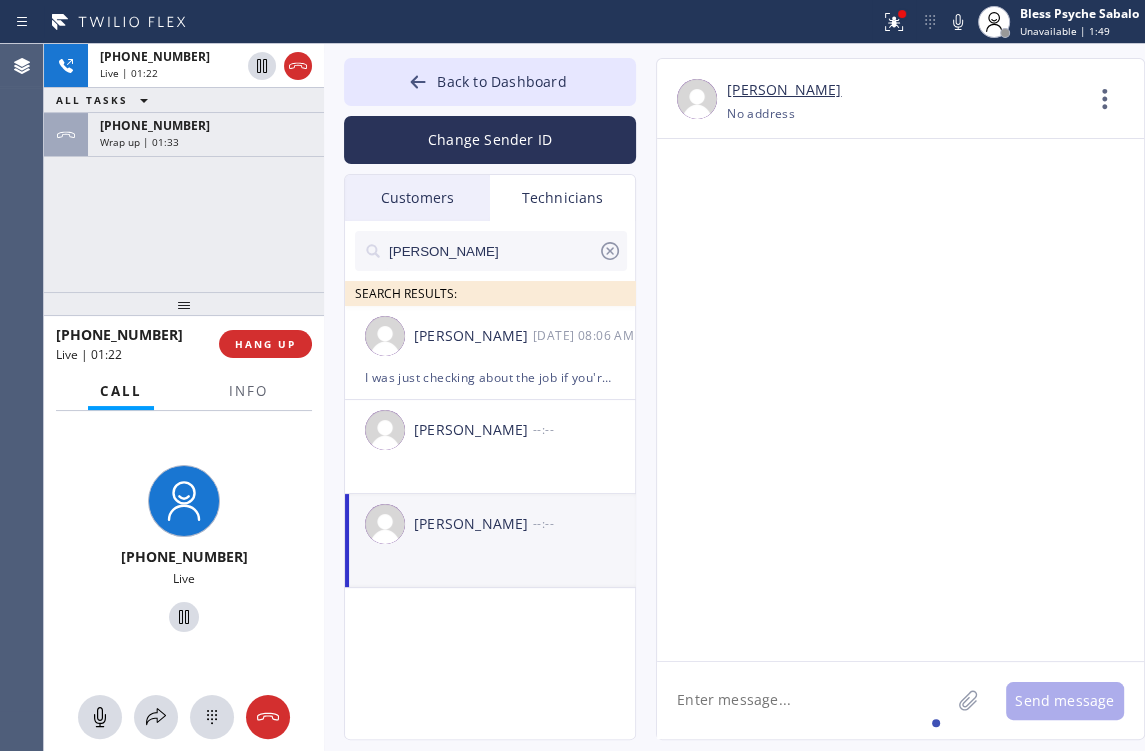 click at bounding box center (900, 400) 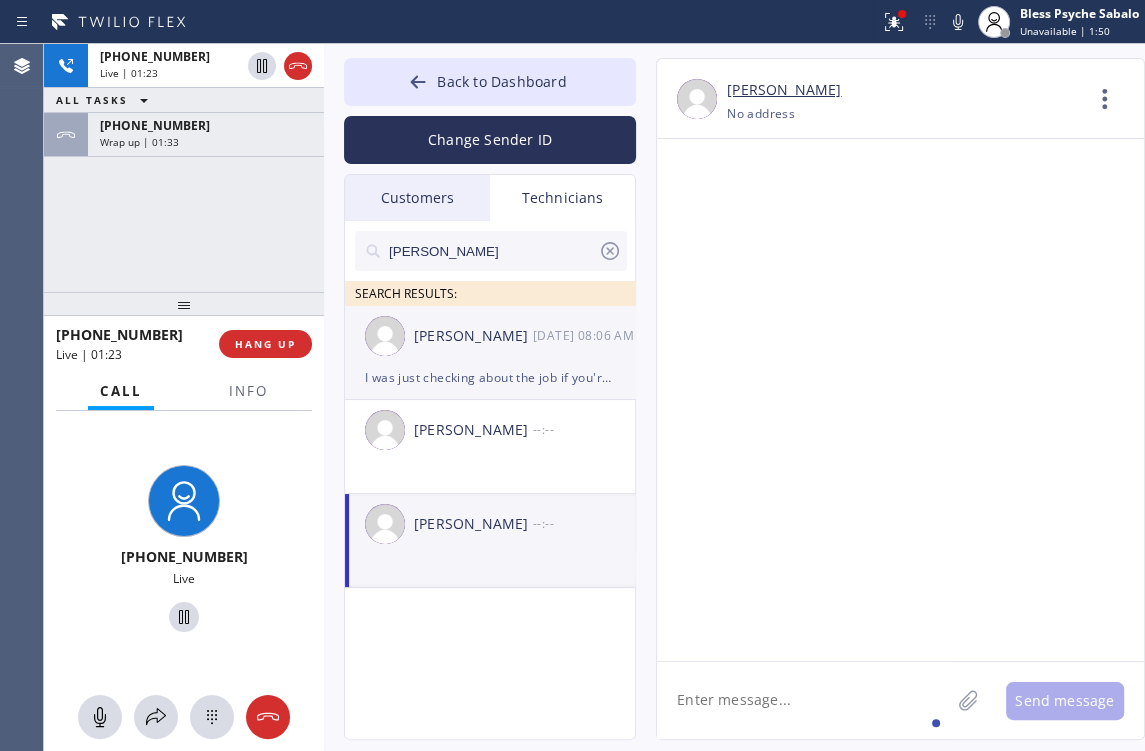 click on "[PERSON_NAME] [DATE] 08:06 AM" at bounding box center [491, 336] 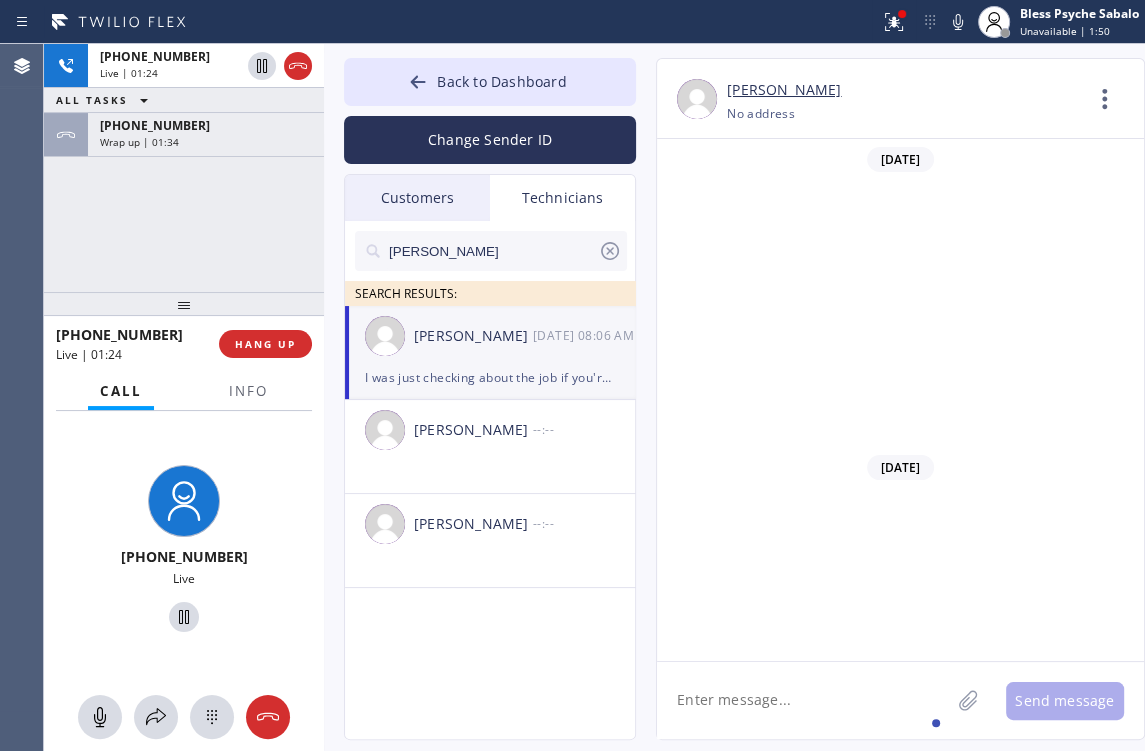 scroll, scrollTop: 2719, scrollLeft: 0, axis: vertical 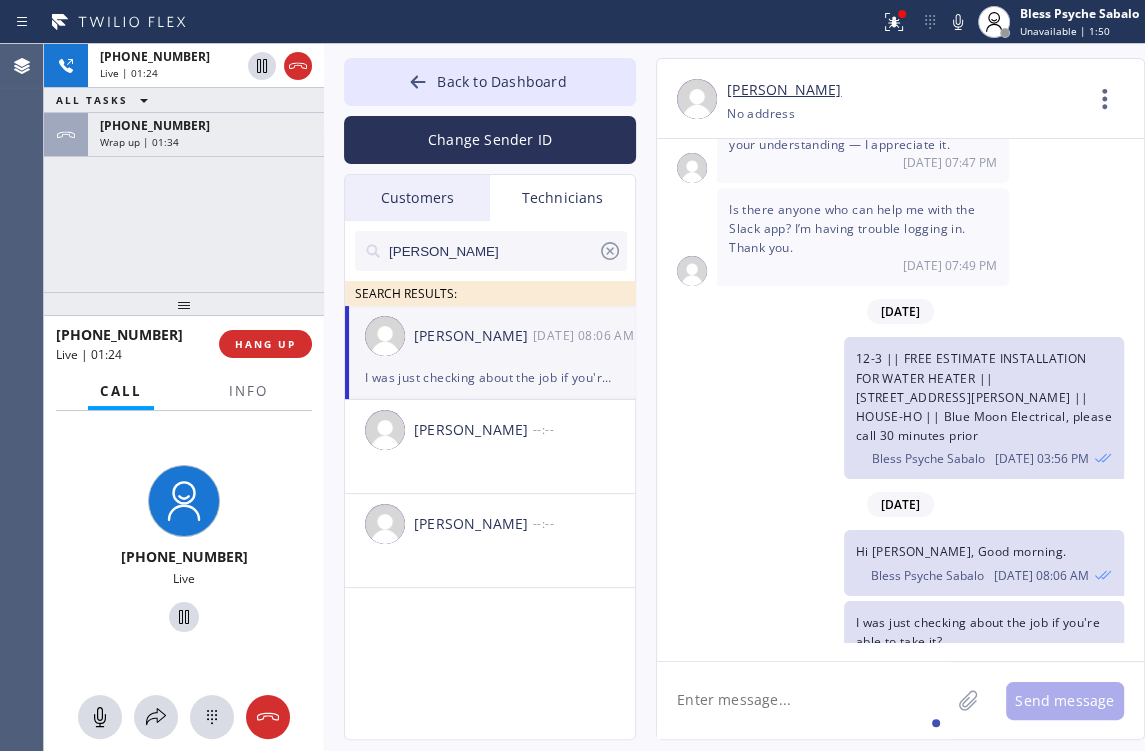click on "12-3 || FREE ESTIMATE INSTALLATION FOR WATER HEATER || [STREET_ADDRESS][PERSON_NAME] || HOUSE-HO || Blue Moon Electrical, please call 30 minutes prior Bless Psyche Sabalo [DATE] 03:56 PM" at bounding box center (890, 408) 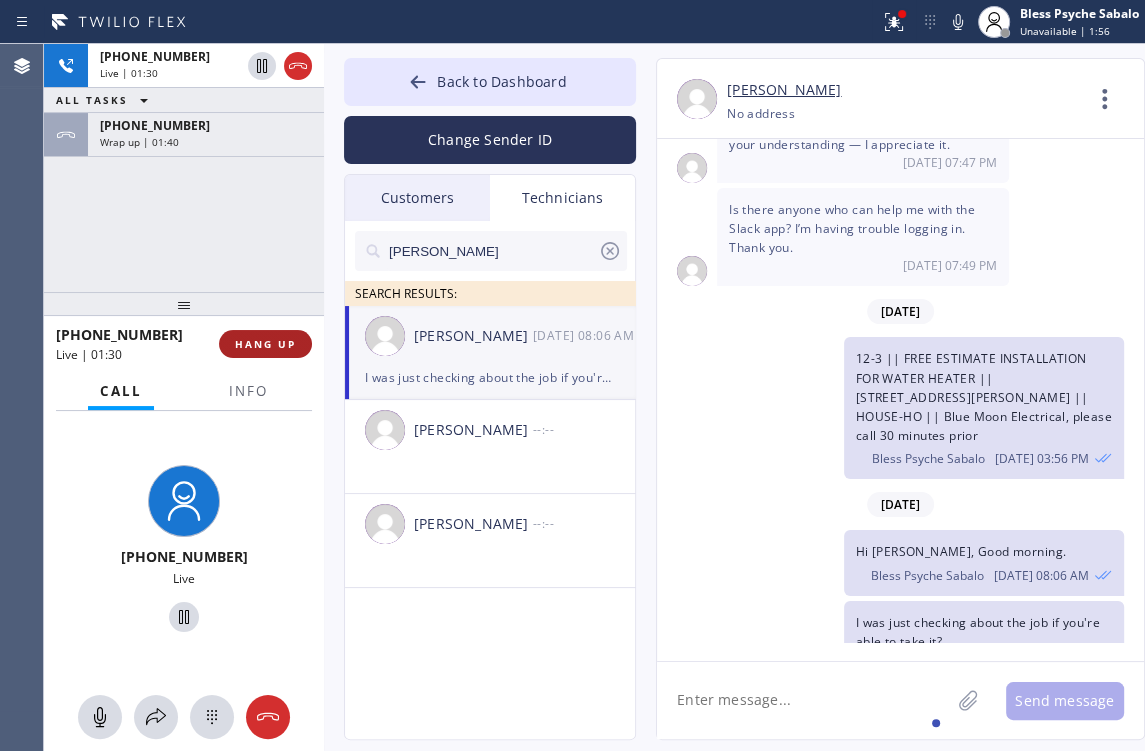 click on "HANG UP" at bounding box center (265, 344) 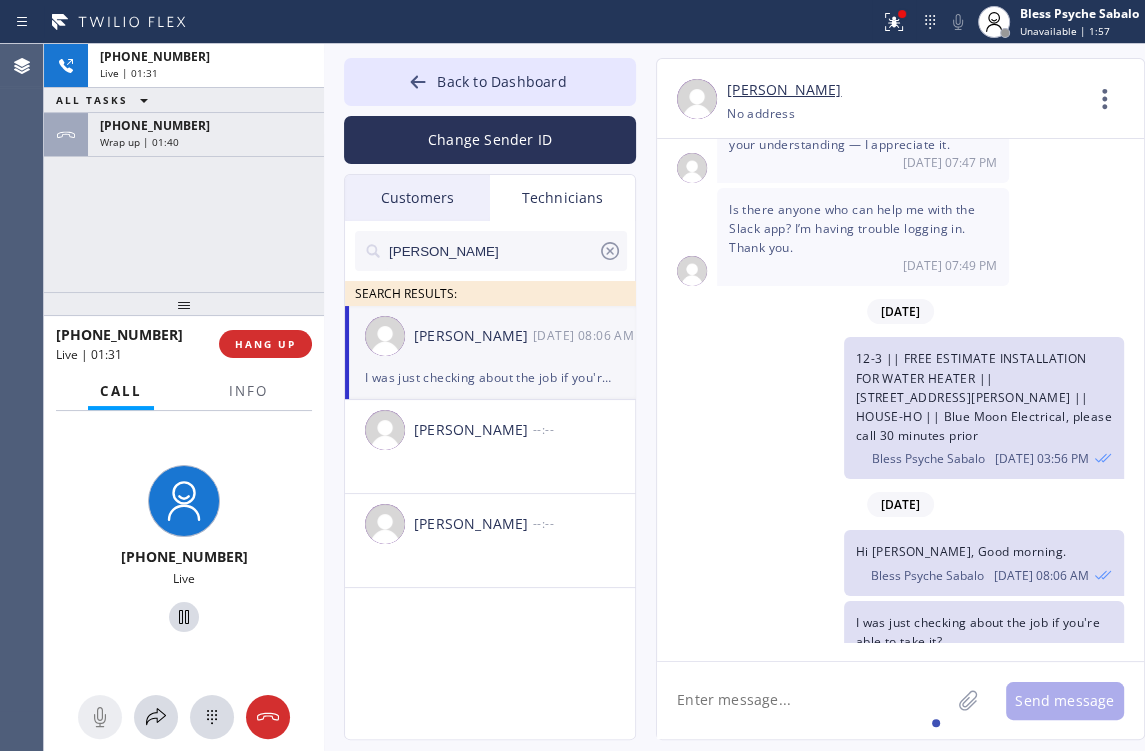 click on "[PHONE_NUMBER] Live | 01:31 ALL TASKS ALL TASKS ACTIVE TASKS TASKS IN WRAP UP [PHONE_NUMBER] Wrap up | 01:40" at bounding box center (184, 168) 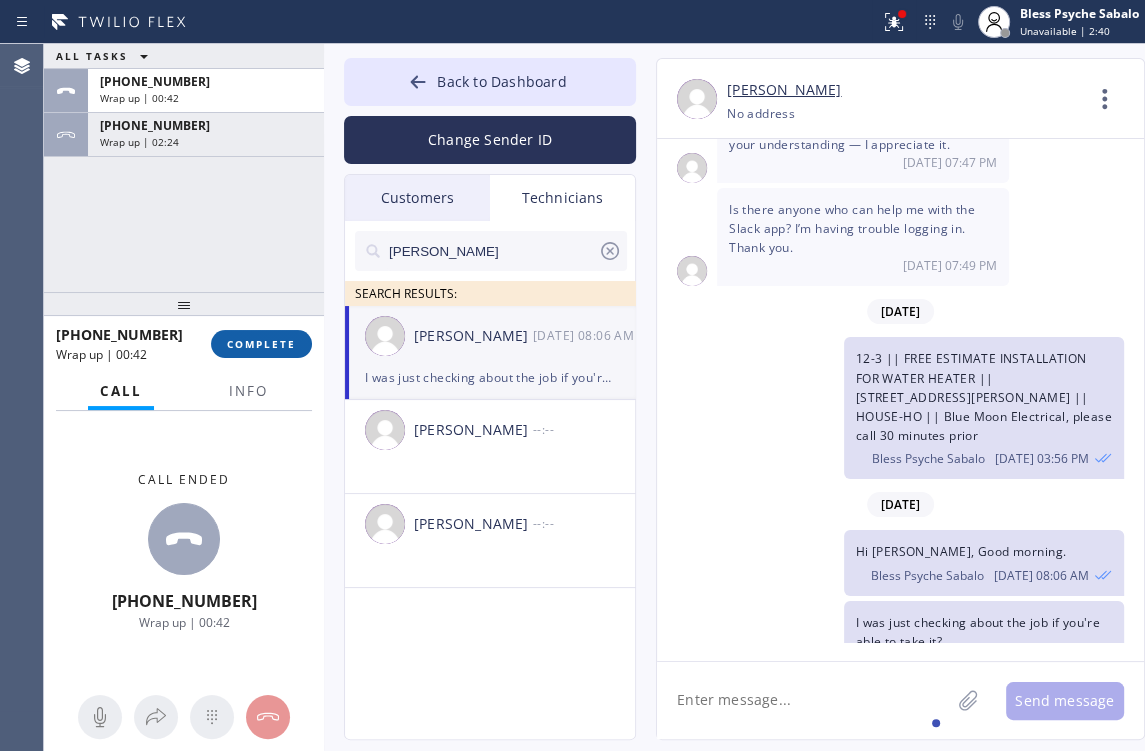 click on "COMPLETE" at bounding box center [261, 344] 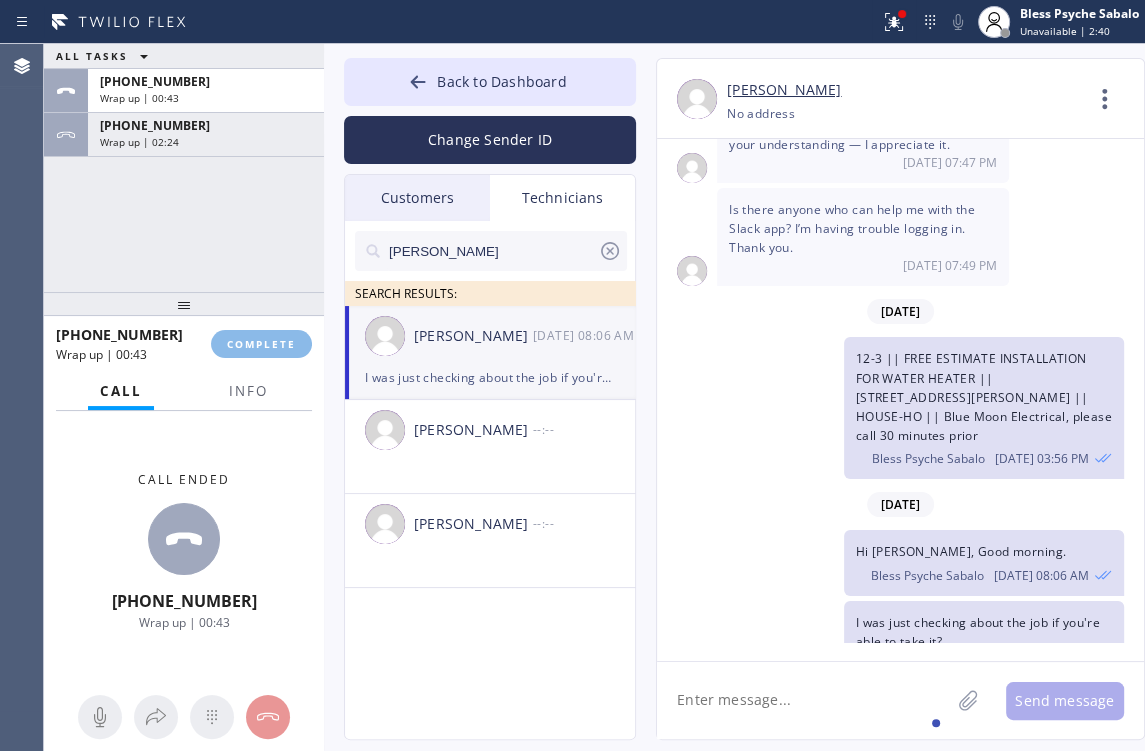 click on "ALL TASKS ALL TASKS ACTIVE TASKS TASKS IN WRAP UP [PHONE_NUMBER] Wrap up | 00:43 [PHONE_NUMBER] Wrap up | 02:24" at bounding box center [184, 168] 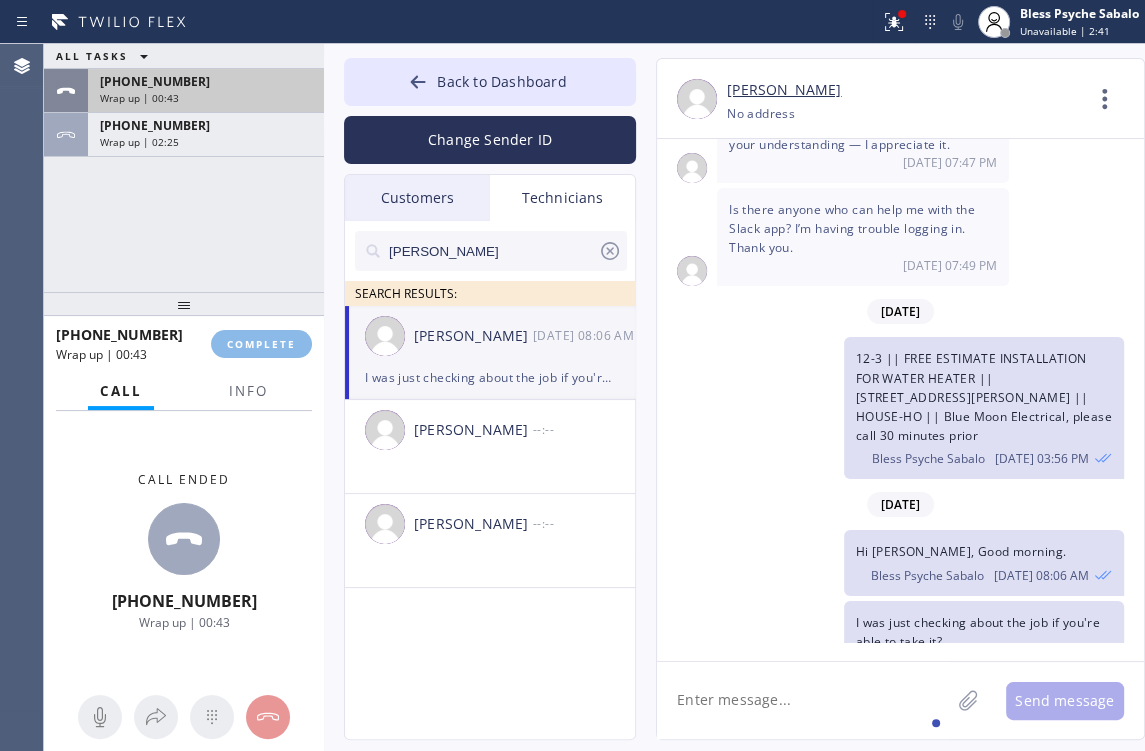 click on "[PHONE_NUMBER]" at bounding box center [206, 81] 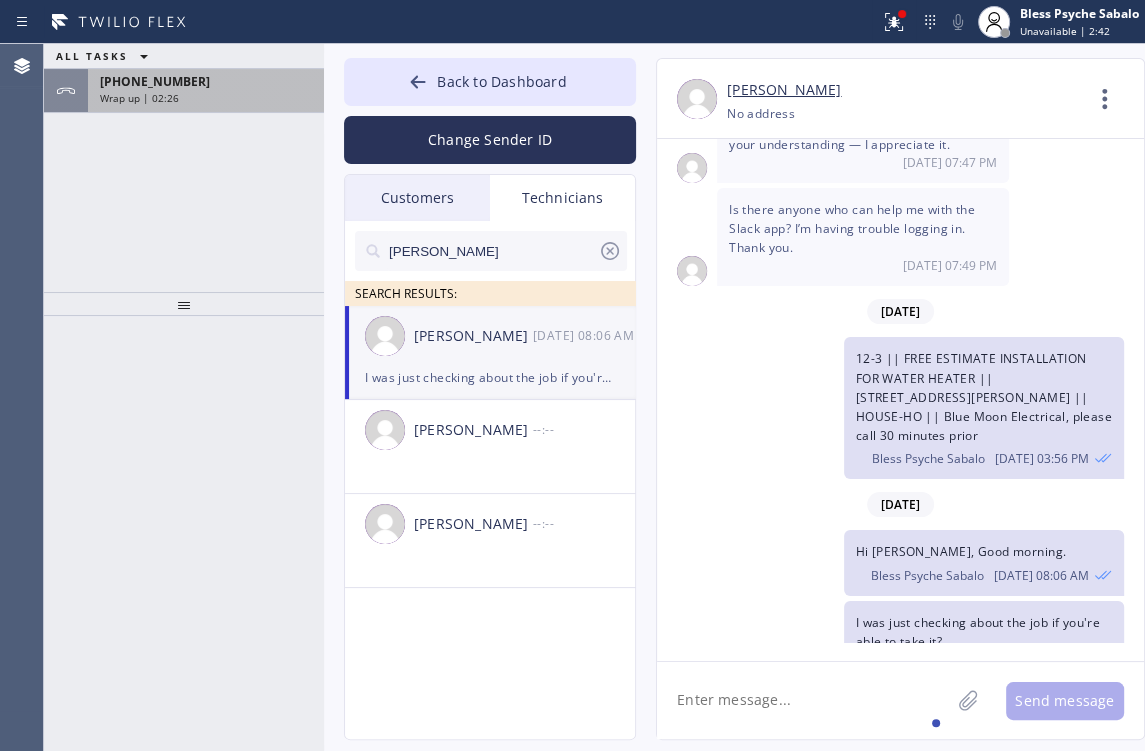 click on "[PHONE_NUMBER] Wrap up | 02:26" at bounding box center (202, 91) 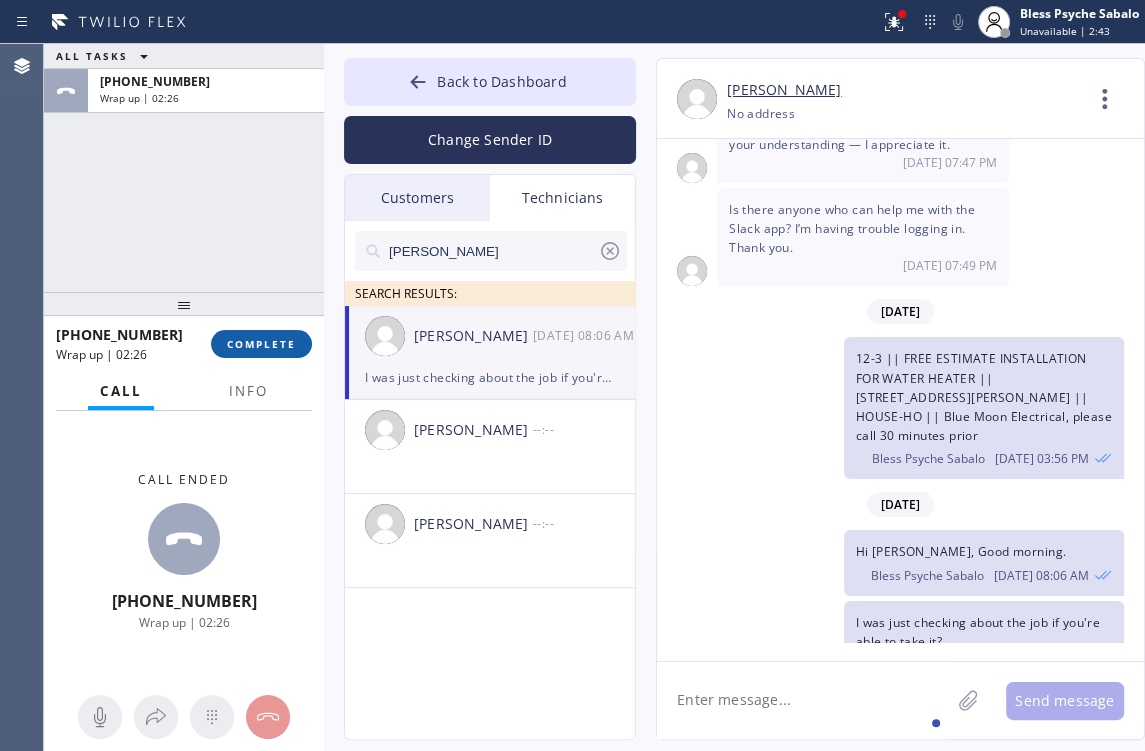 click on "[PHONE_NUMBER] Wrap up | 02:26 COMPLETE" at bounding box center [184, 344] 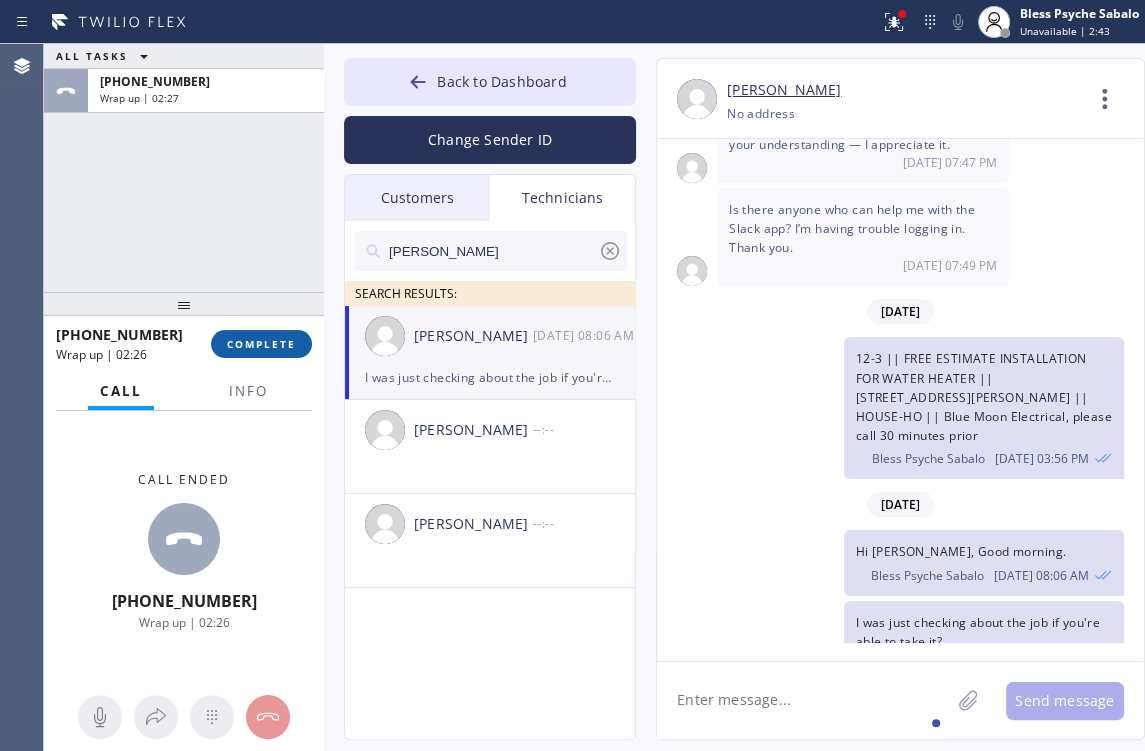 click on "COMPLETE" at bounding box center (261, 344) 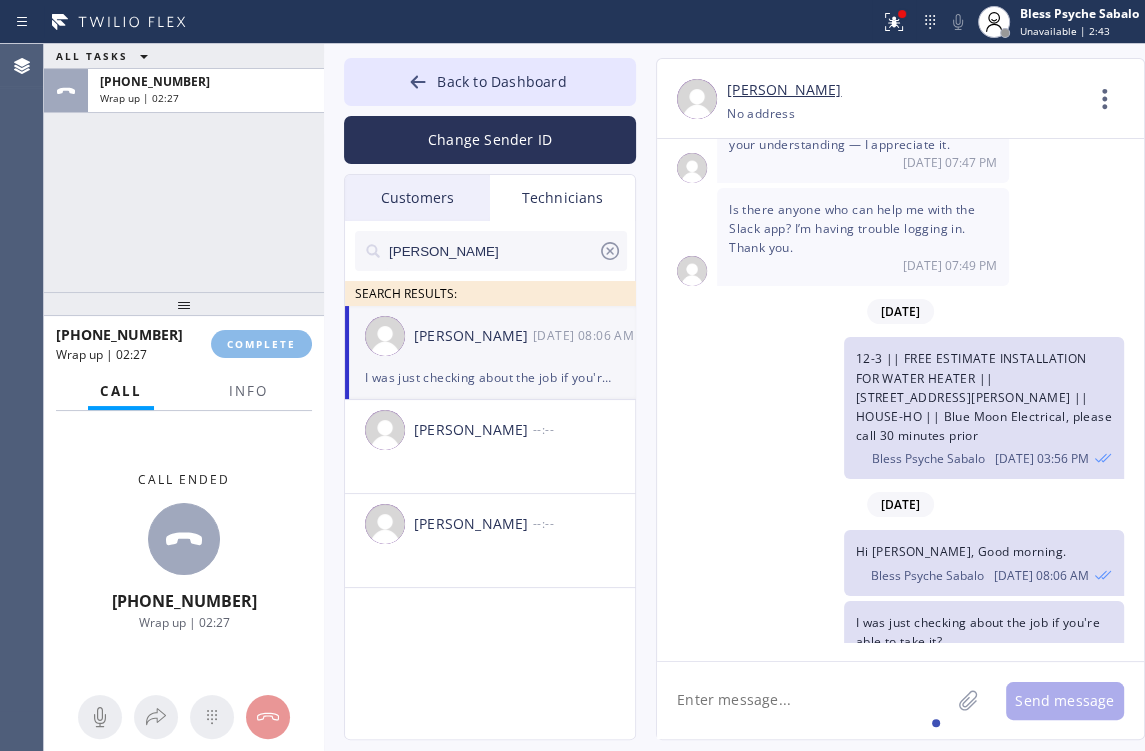 click on "ALL TASKS ALL TASKS ACTIVE TASKS TASKS IN WRAP UP [PHONE_NUMBER] Wrap up | 02:27" at bounding box center (184, 168) 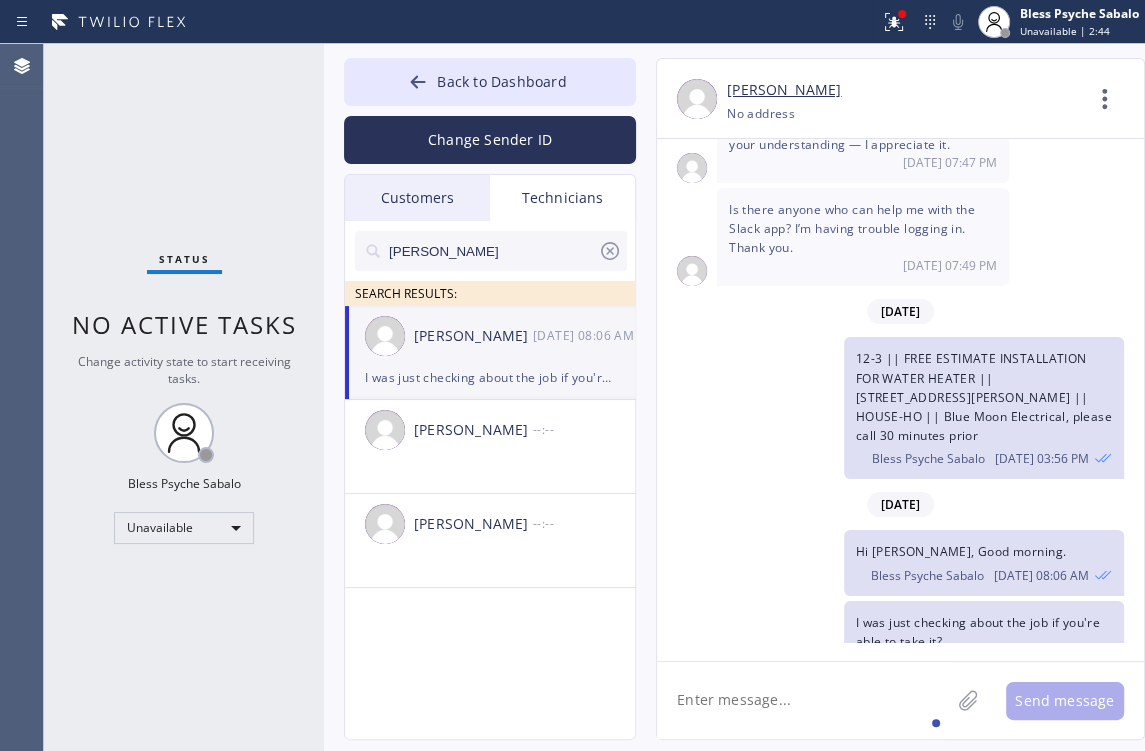 click on "Status   No active tasks     Change activity state to start receiving tasks.   Bless Psyche Sabalo Unavailable" at bounding box center (184, 397) 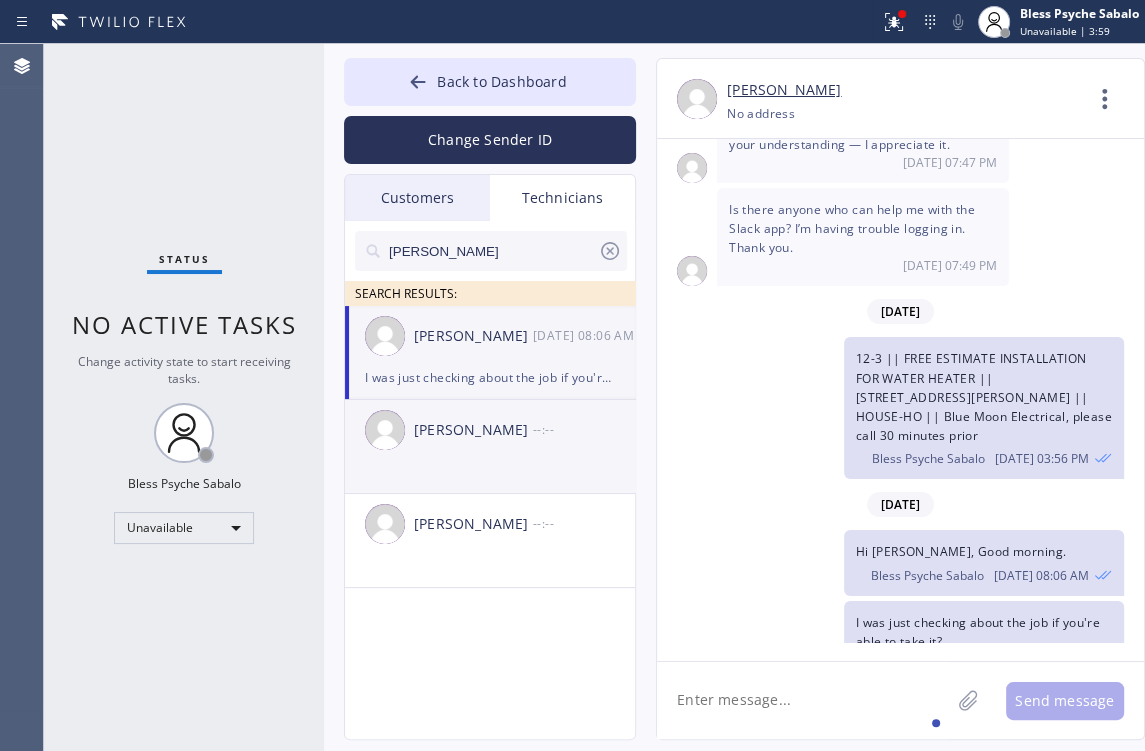 drag, startPoint x: 549, startPoint y: 515, endPoint x: 592, endPoint y: 485, distance: 52.43091 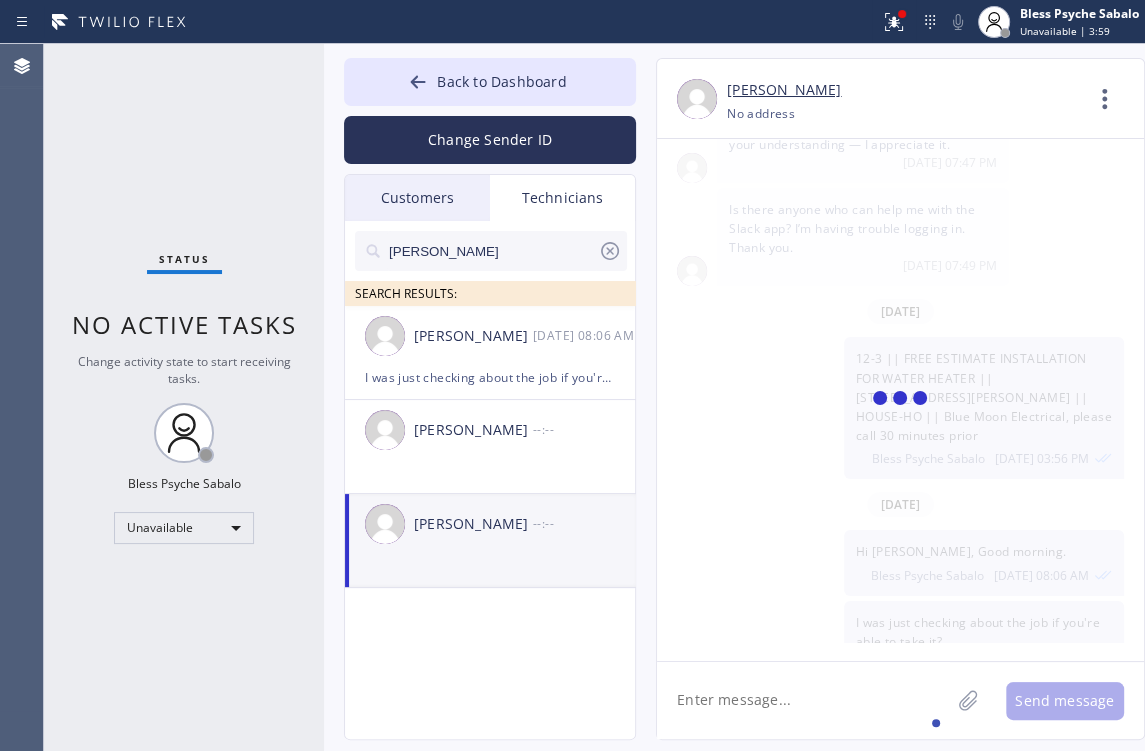 click on "[PERSON_NAME] [PHONE_NUMBER] Choose phone number No address Contact Full Information Call to Technician [DATE] Hi [PERSON_NAME],
Just a quick reminder that our training sessions are held every [DATE] and [DATE] at 6:00 PM via Zoom, and attending at least one session per week is mandatory:
🗓 When: Mondays & Thursdays, 6:00 PM
📌 Zoom Link: [URL][DOMAIN_NAME]..
Meeting ID: 823 9583 4267
Passcode: 953860
These trainings keep us sharp, aligned, and ready for whatever comes next.
Thanks for being part of it!
Best,
Red Bless Psyche Sabalo 06/12 02:52 PM [DATE] 10-12 | Member | Gas water heater - Leaking water from the bottom - it is located outside of the condo unit, easily accessible, and the building is also accessible. Address: [STREET_ADDRESS][PERSON_NAME] | 10% off labor Bless Psyche Sabalo [DATE] 09:40 AM Bless Psyche Sabalo [DATE] 09:43 AM Bless Psyche Sabalo [DATE] 09:43 AM [DATE] 10:14 AM Let me call and confirm with the customer, one sec Thank you" at bounding box center (880, 399) 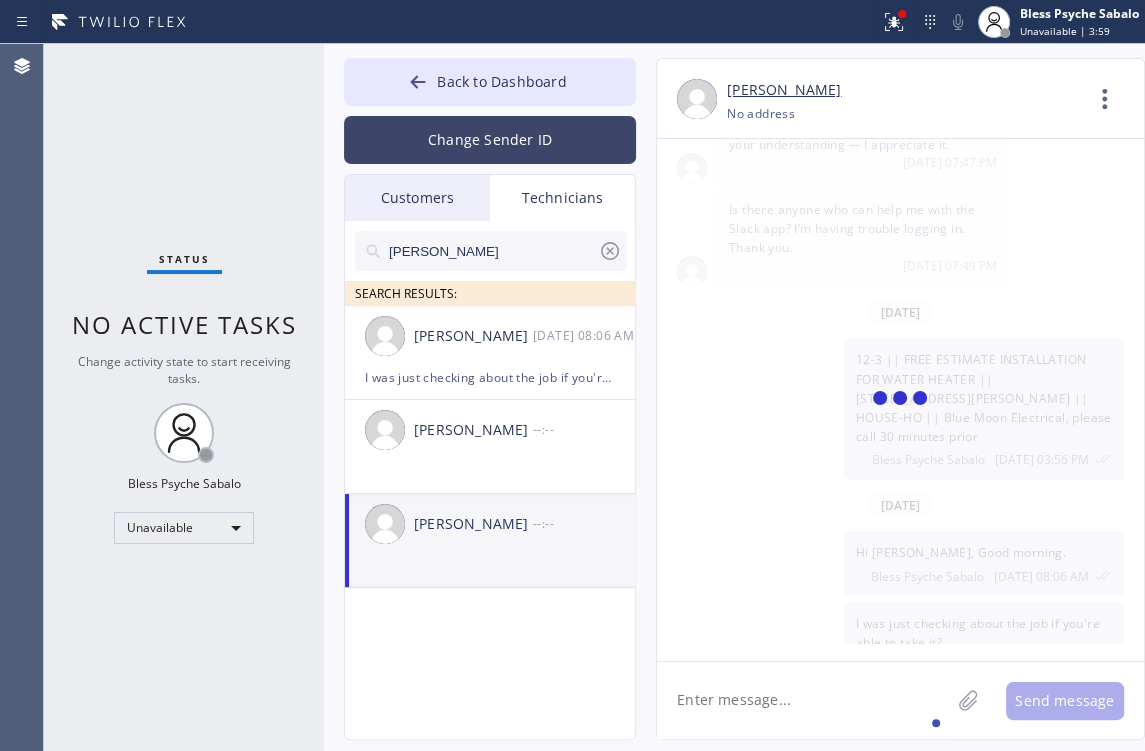 scroll, scrollTop: 0, scrollLeft: 0, axis: both 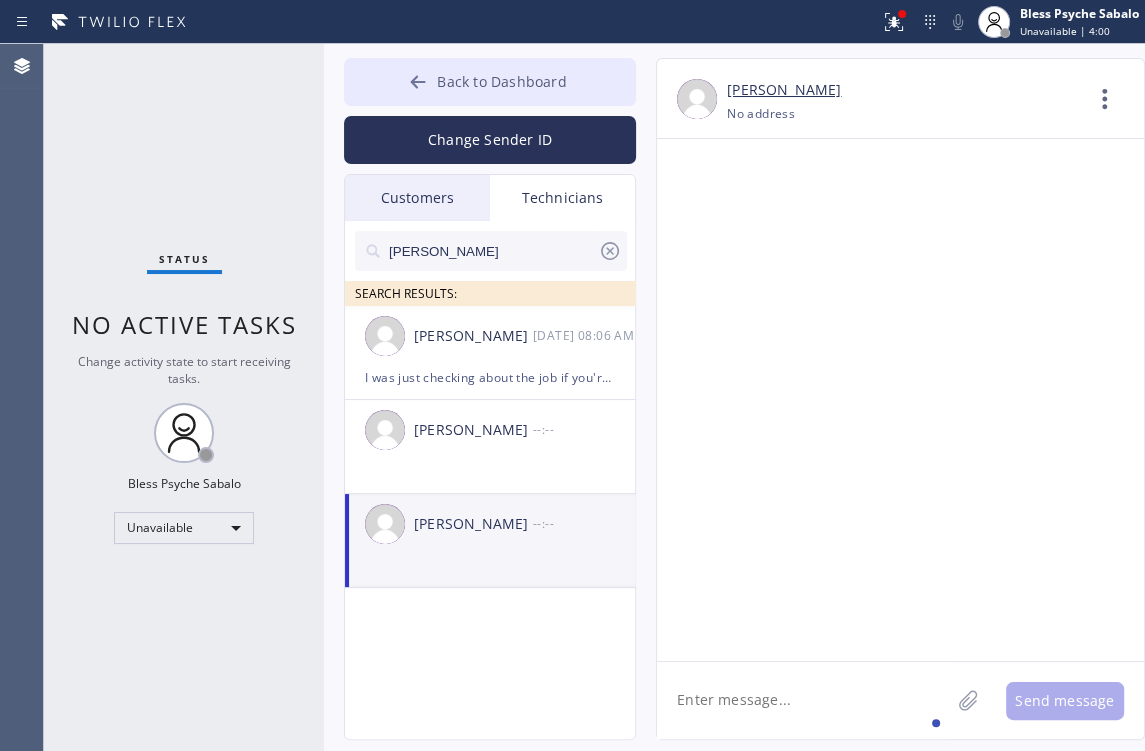 click on "Back to Dashboard" at bounding box center (490, 82) 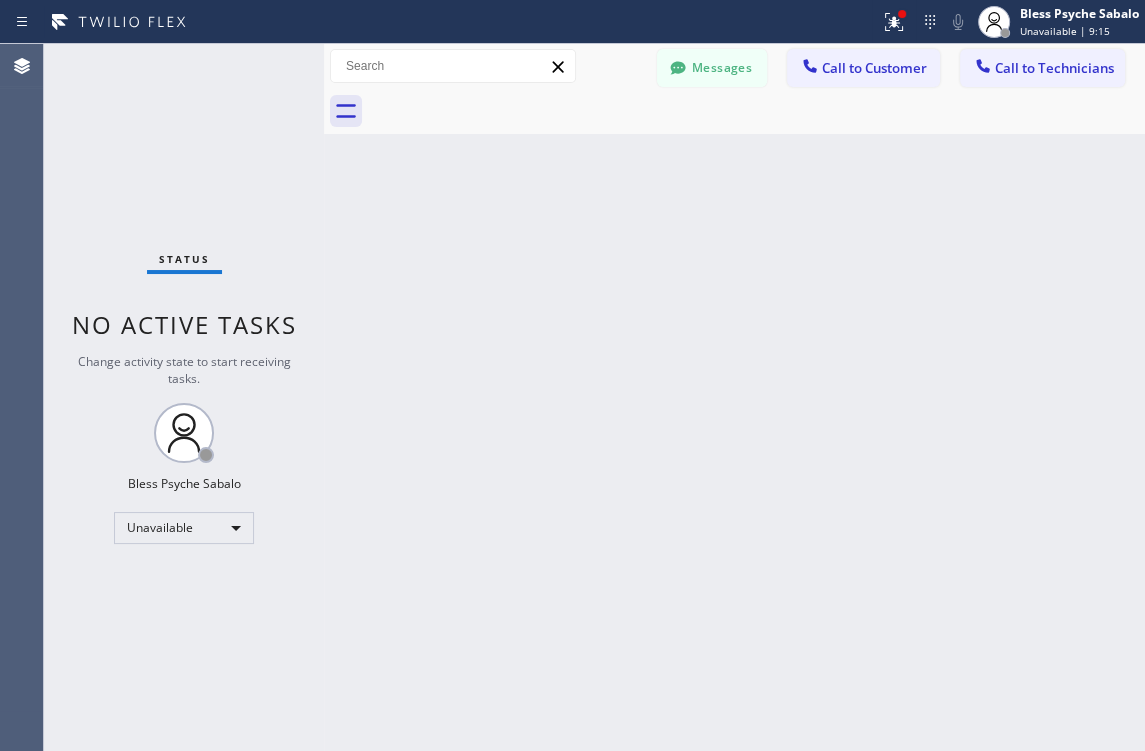 click on "Back to Dashboard Change Sender ID Customers Technicians CL [PERSON_NAME] [DATE] 11:54 AM Hi [PERSON_NAME], this is Red from Oasis Plumbers [GEOGRAPHIC_DATA]. Just a quick follow-up regarding your recent service. You can complete the $300 payment through this secure link: [URL][DOMAIN_NAME].
Let me know if you have any questions—happy to help! [PERSON_NAME] [DATE] 01:17 PM Hi [PERSON_NAME], this is Red from 5 Star Best Plumbing — I’m one of the dispatch managers. I just wanted to let you know that our technician is currently on the way to your location to begin the job. Please feel free to reach out if you have any questions! MP [PERSON_NAME] [DATE] 04:34 PM Hi [PERSON_NAME], this is Red, one of the Dispatch Managers at 5 Star Best Plumbing. I just wanted to follow up regarding the free inspection for one of your properties. Feel free to call or text me at [PHONE_NUMBER] if you have any questions or would like to schedule. Looking forward to hearing from you! [PERSON_NAME] [DATE] 11:52 AM AK" at bounding box center (734, 397) 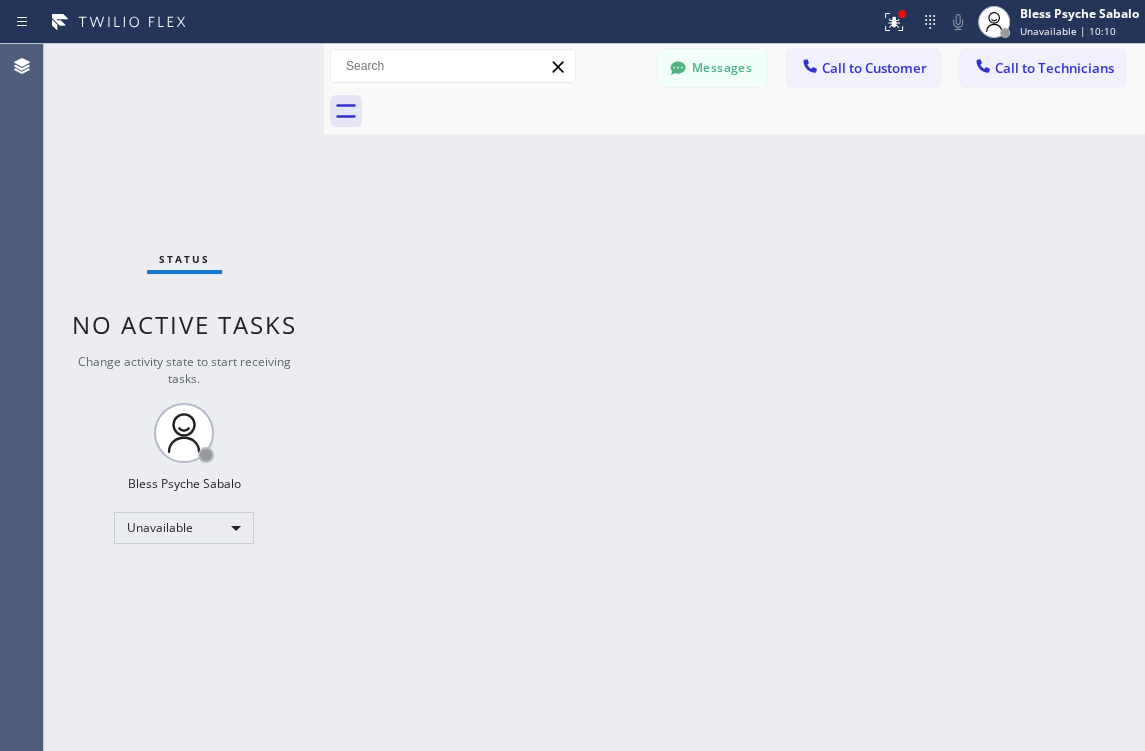 click on "Back to Dashboard Change Sender ID Customers Technicians CL [PERSON_NAME] [DATE] 11:54 AM Hi [PERSON_NAME], this is Red from Oasis Plumbers [GEOGRAPHIC_DATA]. Just a quick follow-up regarding your recent service. You can complete the $300 payment through this secure link: [URL][DOMAIN_NAME].
Let me know if you have any questions—happy to help! [PERSON_NAME] [DATE] 01:17 PM Hi [PERSON_NAME], this is Red from 5 Star Best Plumbing — I’m one of the dispatch managers. I just wanted to let you know that our technician is currently on the way to your location to begin the job. Please feel free to reach out if you have any questions! MP [PERSON_NAME] [DATE] 04:34 PM Hi [PERSON_NAME], this is Red, one of the Dispatch Managers at 5 Star Best Plumbing. I just wanted to follow up regarding the free inspection for one of your properties. Feel free to call or text me at [PHONE_NUMBER] if you have any questions or would like to schedule. Looking forward to hearing from you! [PERSON_NAME] [DATE] 11:52 AM AK" at bounding box center (734, 397) 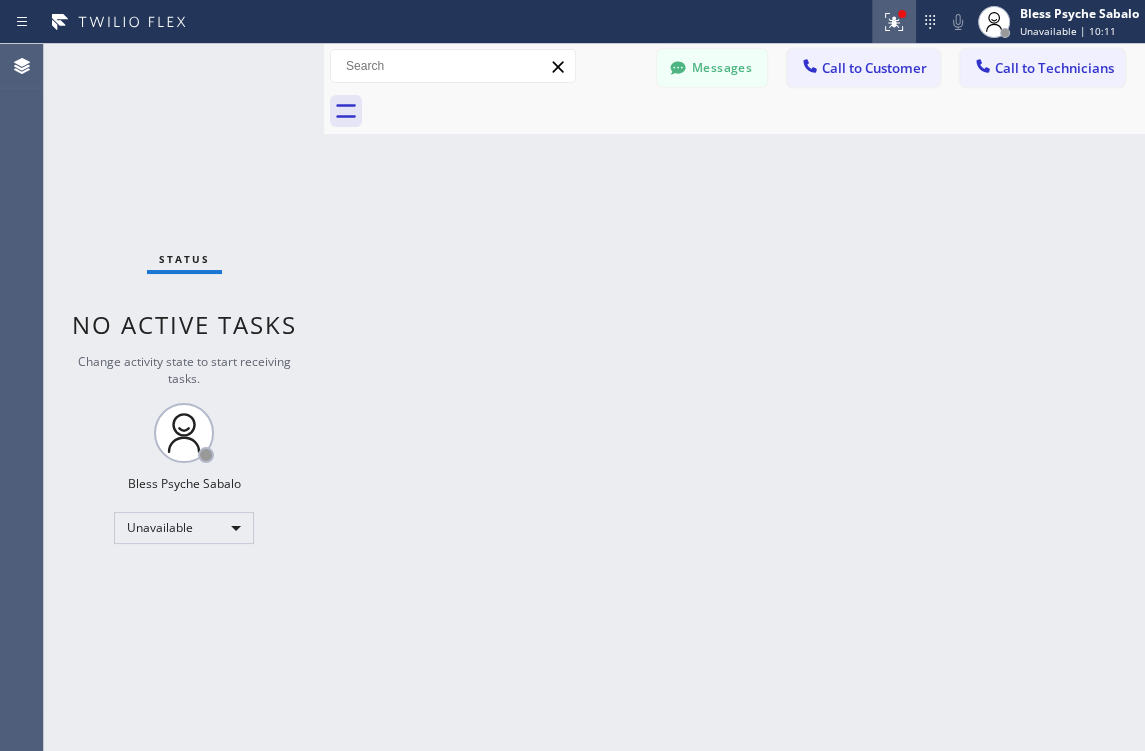 click 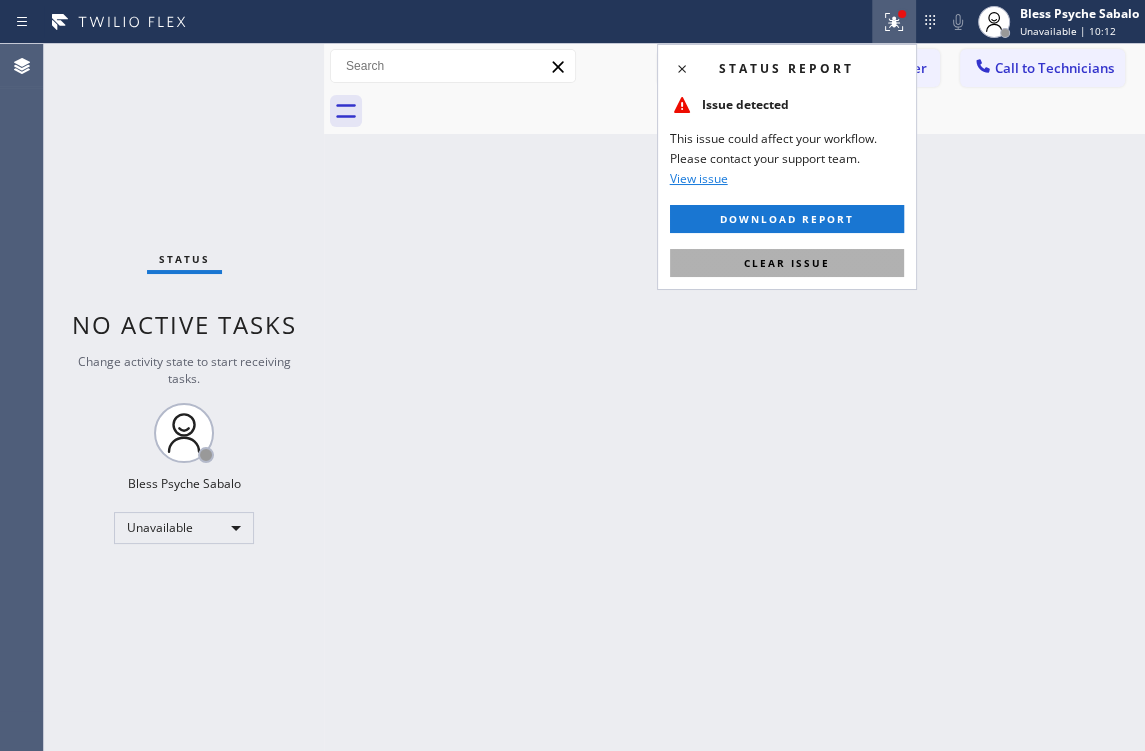 click on "Clear issue" at bounding box center (787, 263) 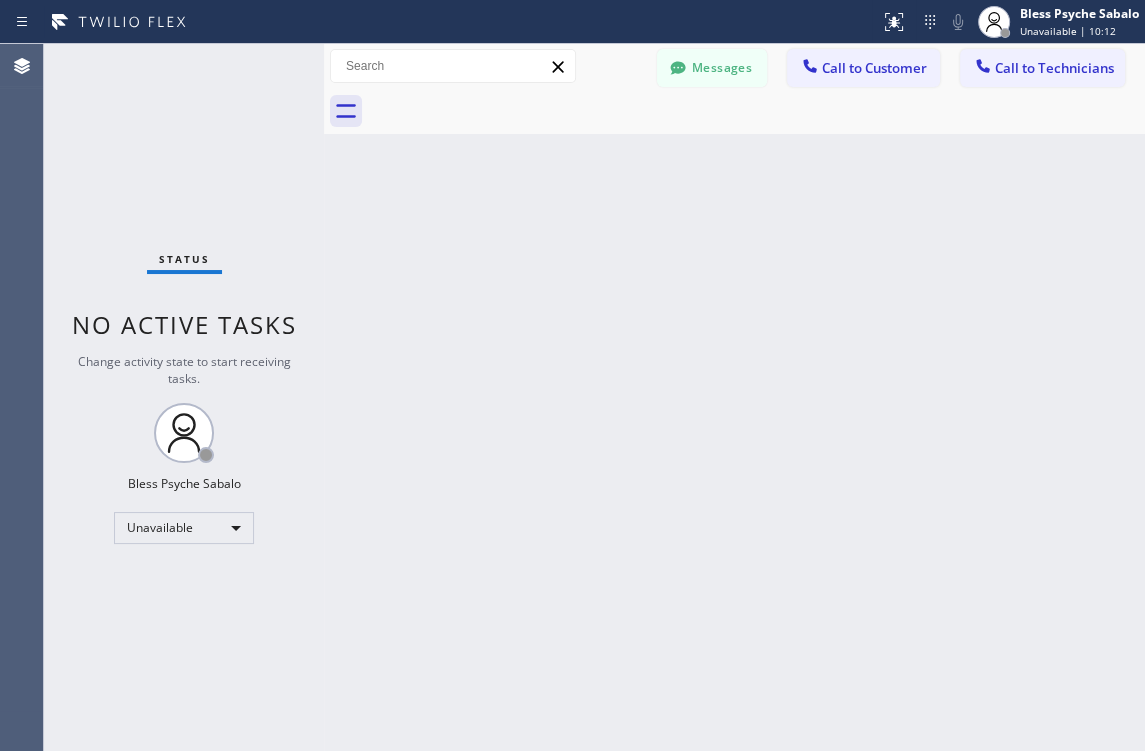click on "Back to Dashboard Change Sender ID Customers Technicians CL [PERSON_NAME] [DATE] 11:54 AM Hi [PERSON_NAME], this is Red from Oasis Plumbers [GEOGRAPHIC_DATA]. Just a quick follow-up regarding your recent service. You can complete the $300 payment through this secure link: [URL][DOMAIN_NAME].
Let me know if you have any questions—happy to help! [PERSON_NAME] [DATE] 01:17 PM Hi [PERSON_NAME], this is Red from 5 Star Best Plumbing — I’m one of the dispatch managers. I just wanted to let you know that our technician is currently on the way to your location to begin the job. Please feel free to reach out if you have any questions! MP [PERSON_NAME] [DATE] 04:34 PM Hi [PERSON_NAME], this is Red, one of the Dispatch Managers at 5 Star Best Plumbing. I just wanted to follow up regarding the free inspection for one of your properties. Feel free to call or text me at [PHONE_NUMBER] if you have any questions or would like to schedule. Looking forward to hearing from you! [PERSON_NAME] [DATE] 11:52 AM AK" at bounding box center (734, 397) 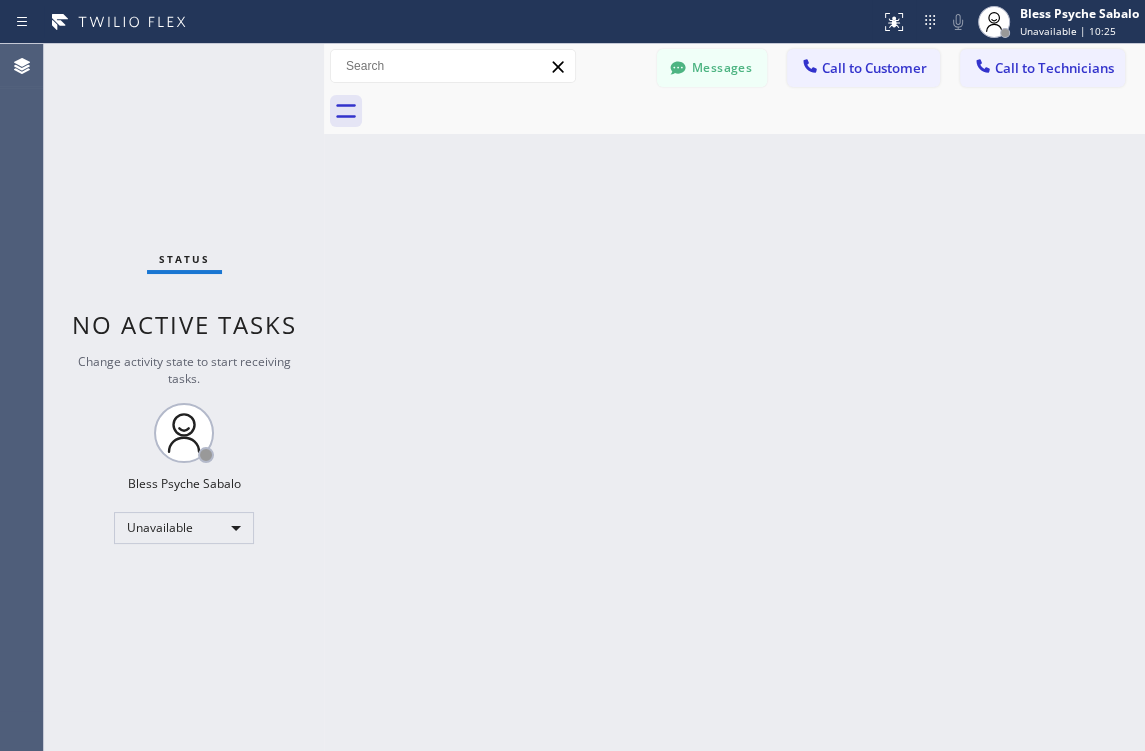 click on "Back to Dashboard Change Sender ID Customers Technicians CL [PERSON_NAME] [DATE] 11:54 AM Hi [PERSON_NAME], this is Red from Oasis Plumbers [GEOGRAPHIC_DATA]. Just a quick follow-up regarding your recent service. You can complete the $300 payment through this secure link: [URL][DOMAIN_NAME].
Let me know if you have any questions—happy to help! [PERSON_NAME] [DATE] 01:17 PM Hi [PERSON_NAME], this is Red from 5 Star Best Plumbing — I’m one of the dispatch managers. I just wanted to let you know that our technician is currently on the way to your location to begin the job. Please feel free to reach out if you have any questions! MP [PERSON_NAME] [DATE] 04:34 PM Hi [PERSON_NAME], this is Red, one of the Dispatch Managers at 5 Star Best Plumbing. I just wanted to follow up regarding the free inspection for one of your properties. Feel free to call or text me at [PHONE_NUMBER] if you have any questions or would like to schedule. Looking forward to hearing from you! [PERSON_NAME] [DATE] 11:52 AM AK" at bounding box center [734, 397] 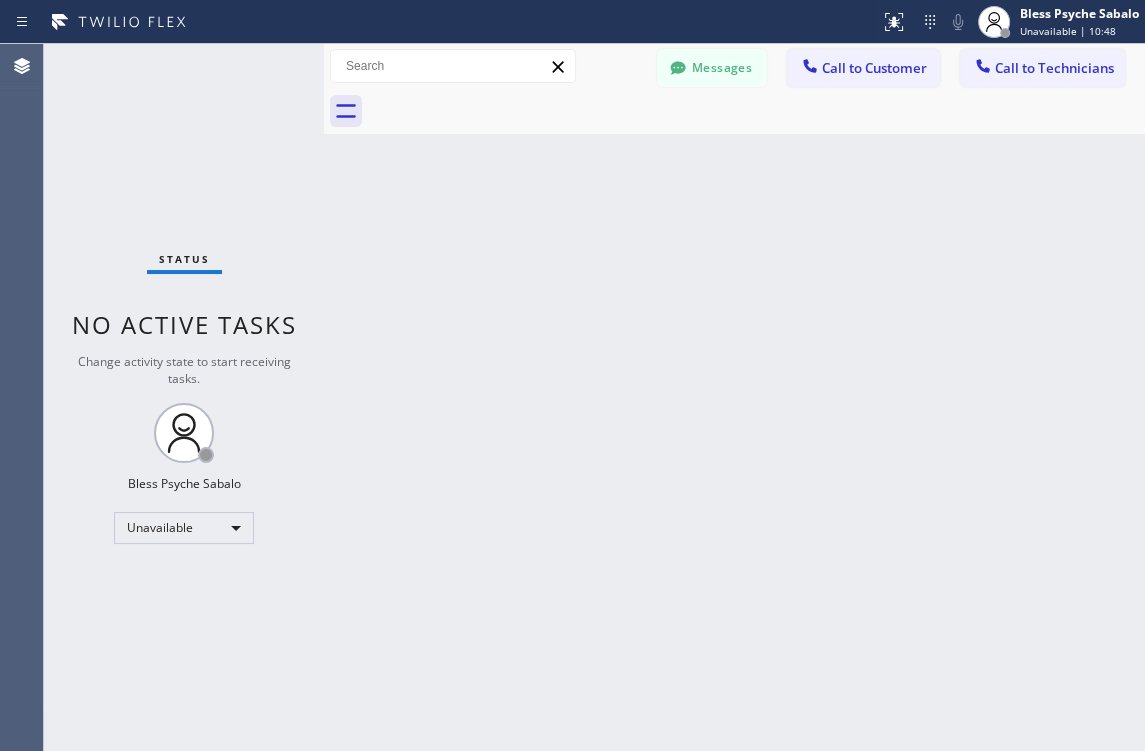 click on "Back to Dashboard Change Sender ID Customers Technicians CL [PERSON_NAME] [DATE] 11:54 AM Hi [PERSON_NAME], this is Red from Oasis Plumbers [GEOGRAPHIC_DATA]. Just a quick follow-up regarding your recent service. You can complete the $300 payment through this secure link: [URL][DOMAIN_NAME].
Let me know if you have any questions—happy to help! [PERSON_NAME] [DATE] 01:17 PM Hi [PERSON_NAME], this is Red from 5 Star Best Plumbing — I’m one of the dispatch managers. I just wanted to let you know that our technician is currently on the way to your location to begin the job. Please feel free to reach out if you have any questions! MP [PERSON_NAME] [DATE] 04:34 PM Hi [PERSON_NAME], this is Red, one of the Dispatch Managers at 5 Star Best Plumbing. I just wanted to follow up regarding the free inspection for one of your properties. Feel free to call or text me at [PHONE_NUMBER] if you have any questions or would like to schedule. Looking forward to hearing from you! [PERSON_NAME] [DATE] 11:52 AM AK" at bounding box center (734, 397) 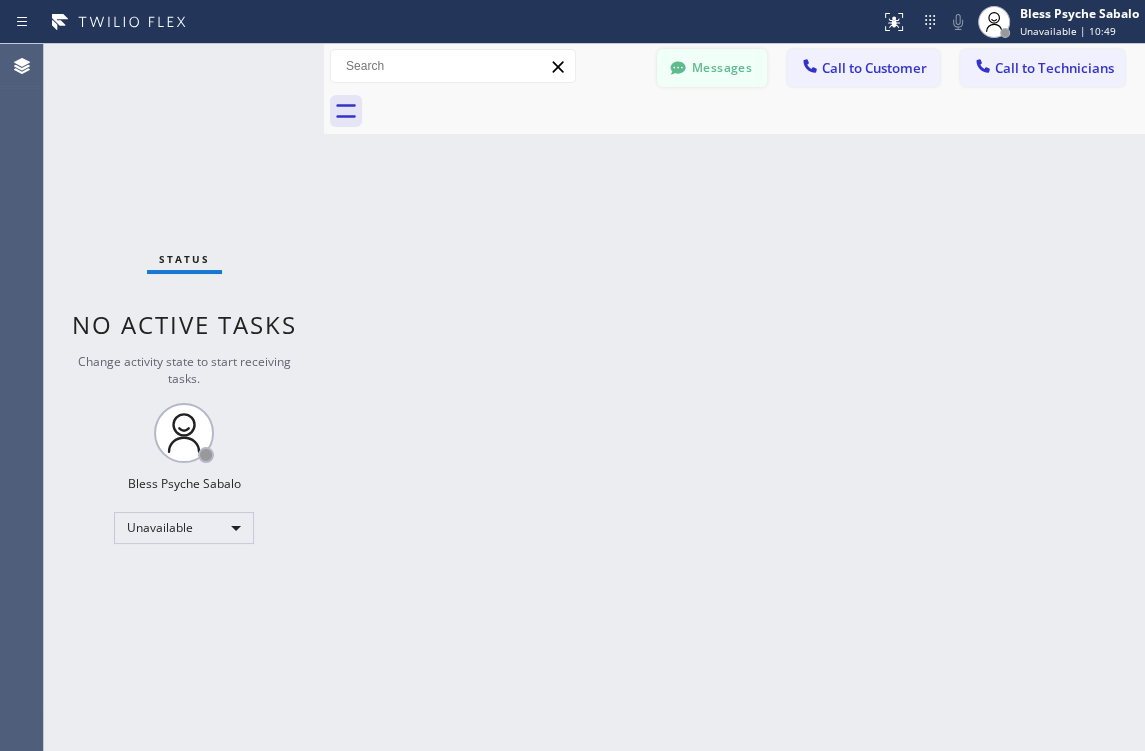 click on "Messages" at bounding box center [712, 68] 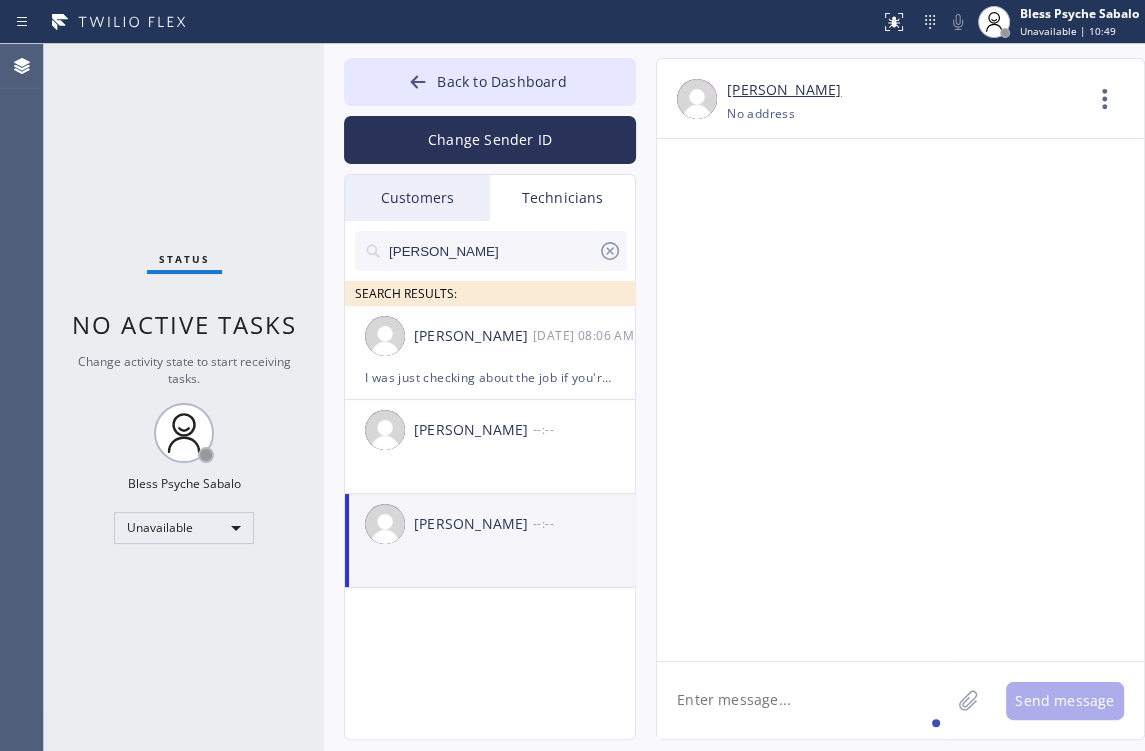 click on "[PERSON_NAME]" at bounding box center (492, 251) 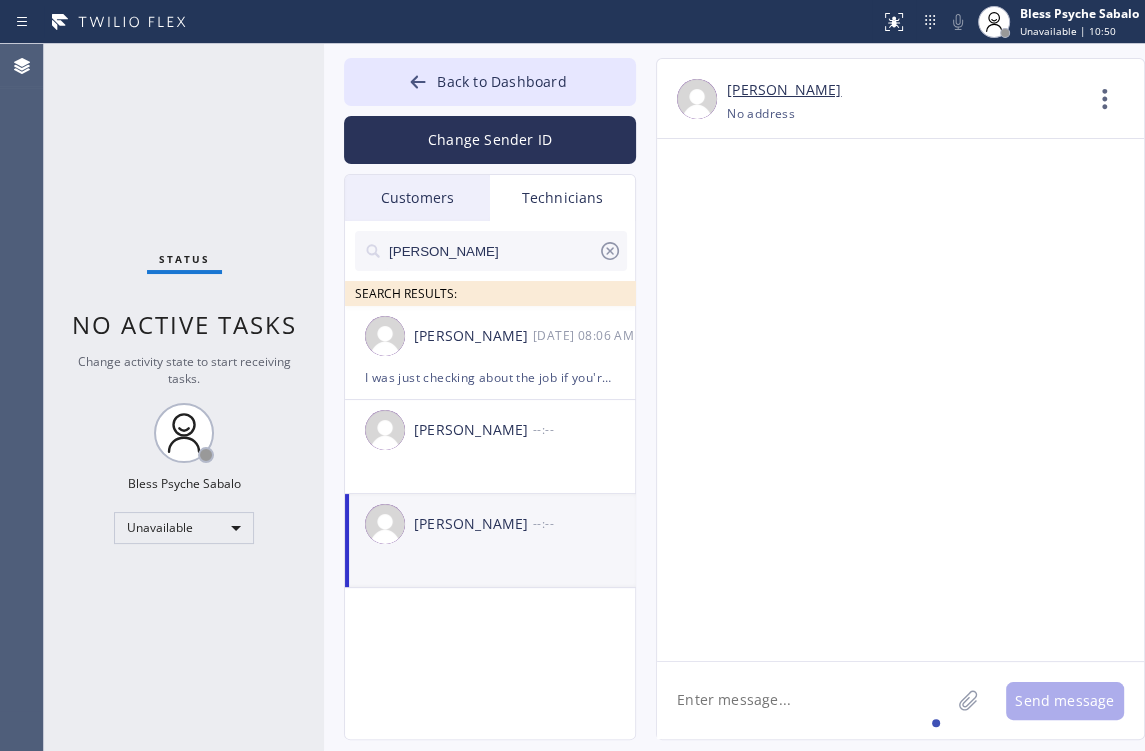 drag, startPoint x: 365, startPoint y: 239, endPoint x: 296, endPoint y: 229, distance: 69.72087 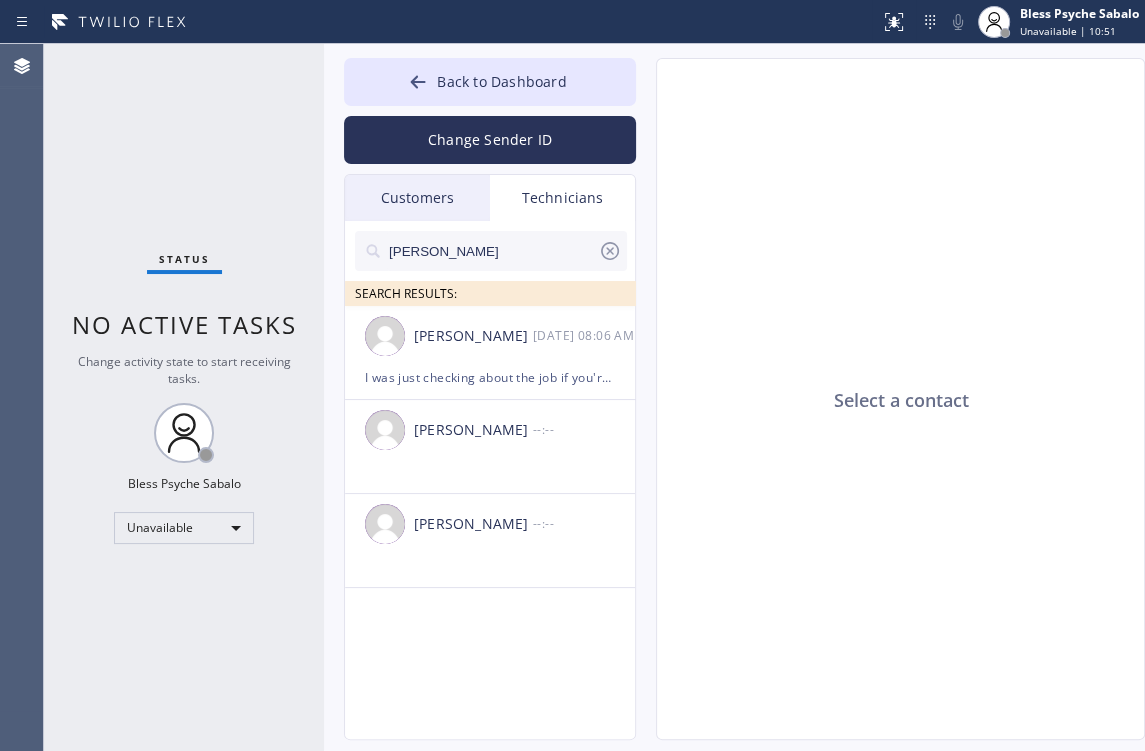click on "[PERSON_NAME]" at bounding box center [492, 251] 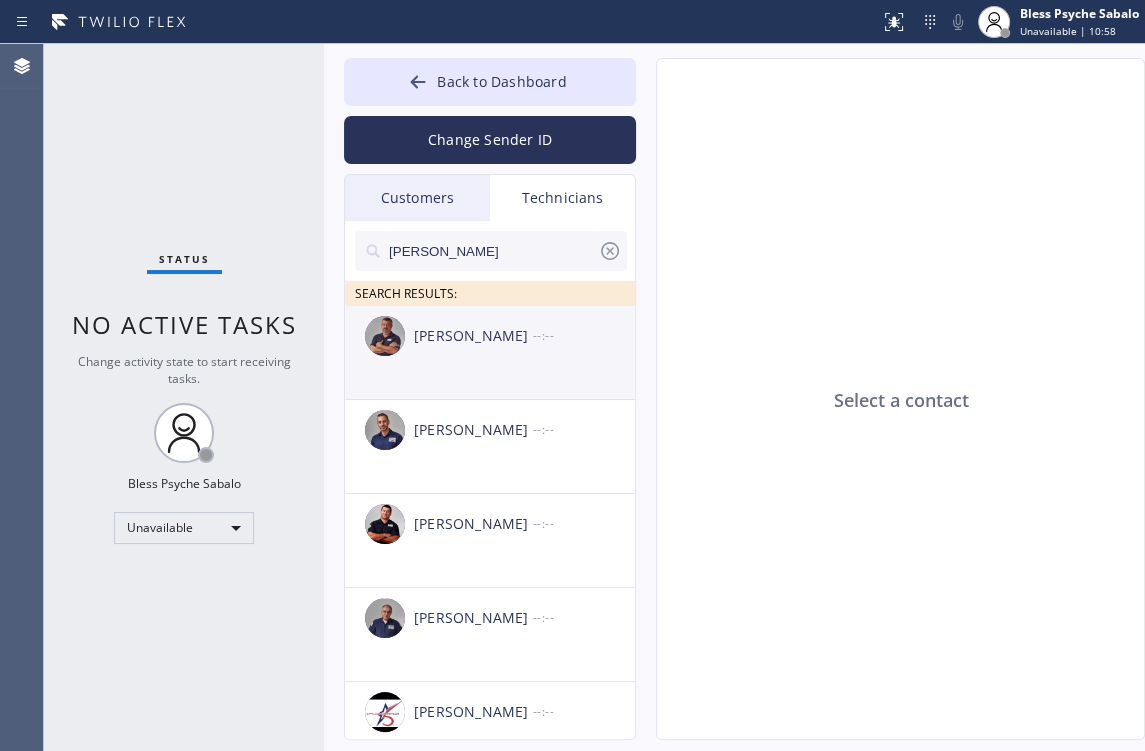 type on "[PERSON_NAME]" 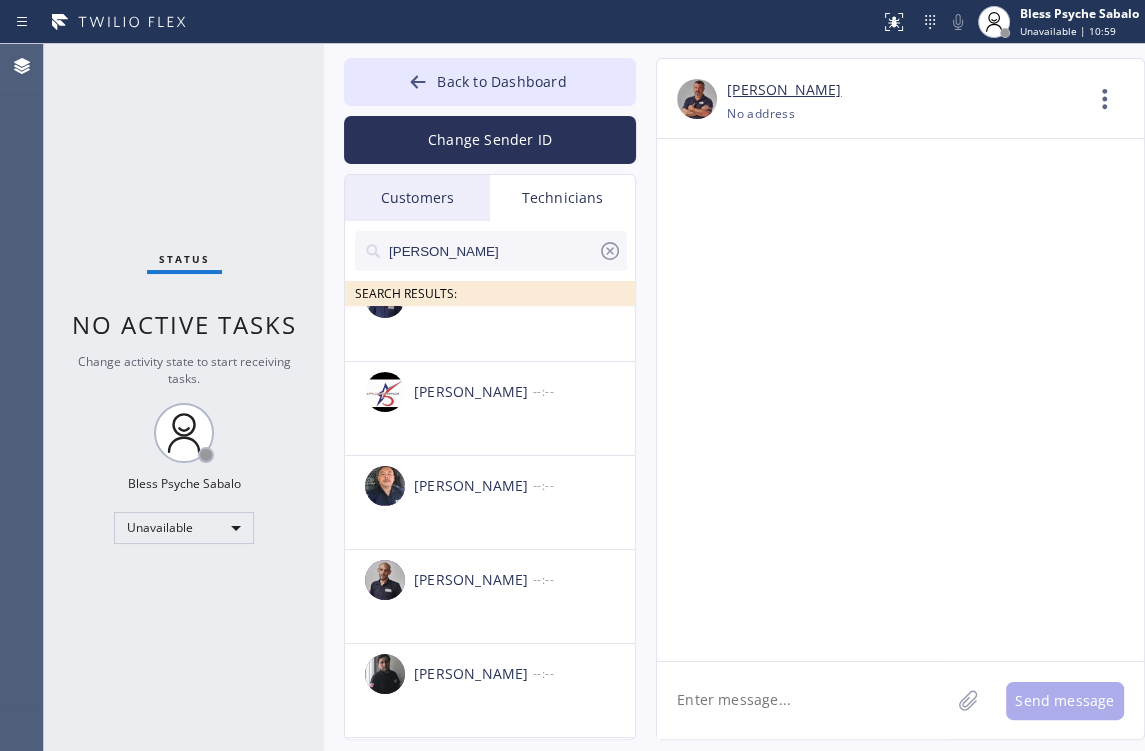 scroll, scrollTop: 0, scrollLeft: 0, axis: both 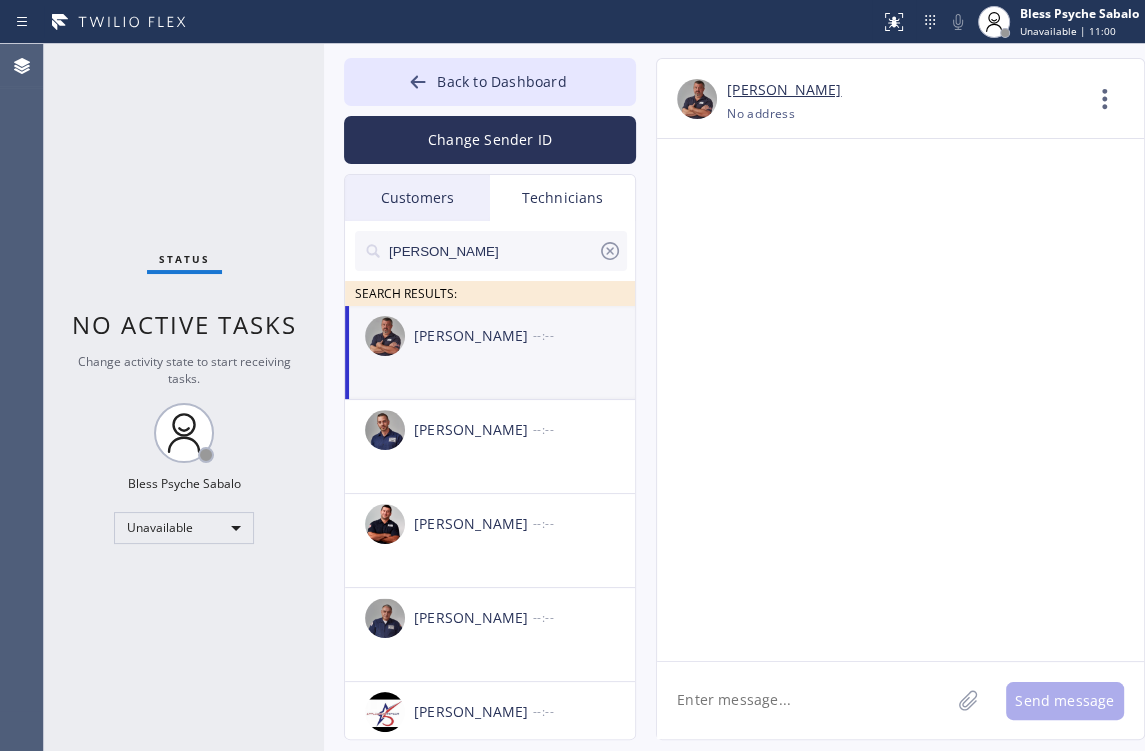 click on "[PERSON_NAME]" at bounding box center (492, 251) 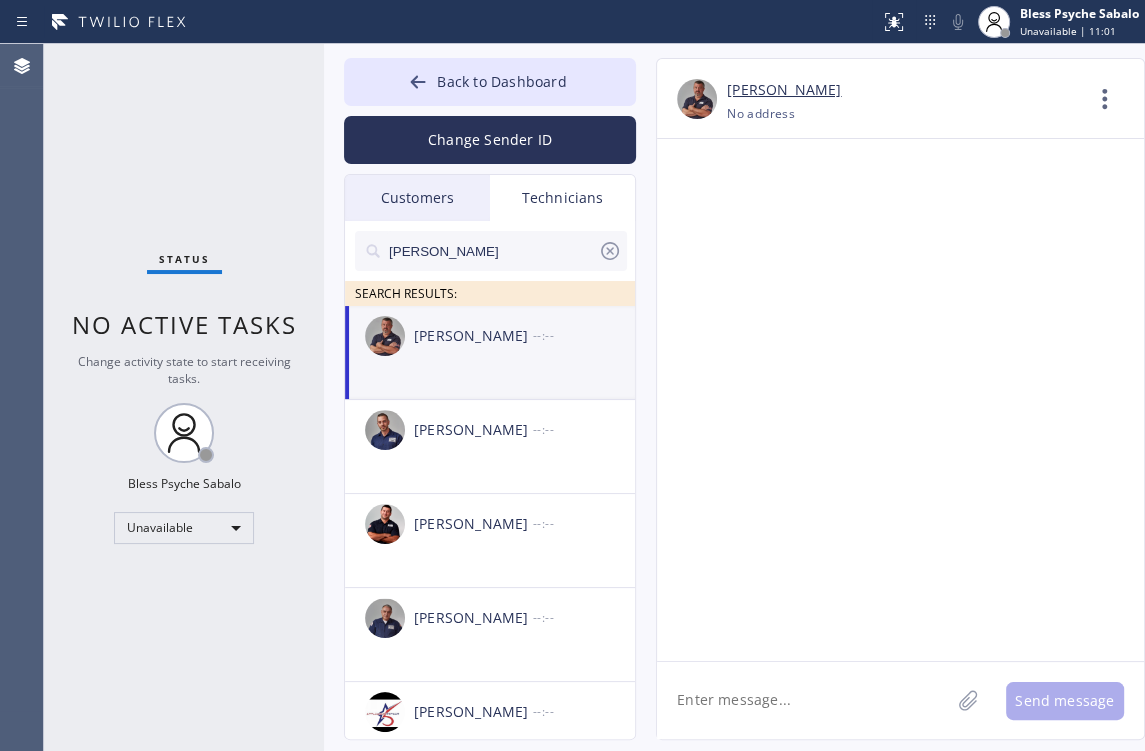 click on "Technicians" at bounding box center (562, 198) 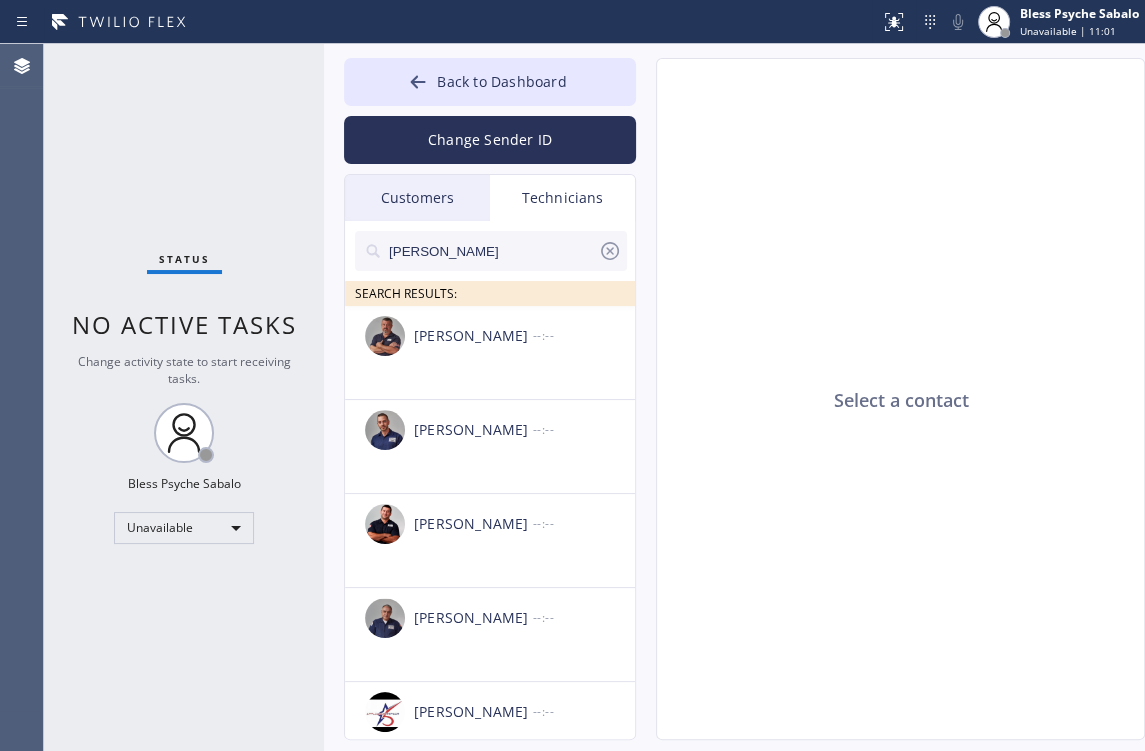 click on "Technicians" at bounding box center [562, 198] 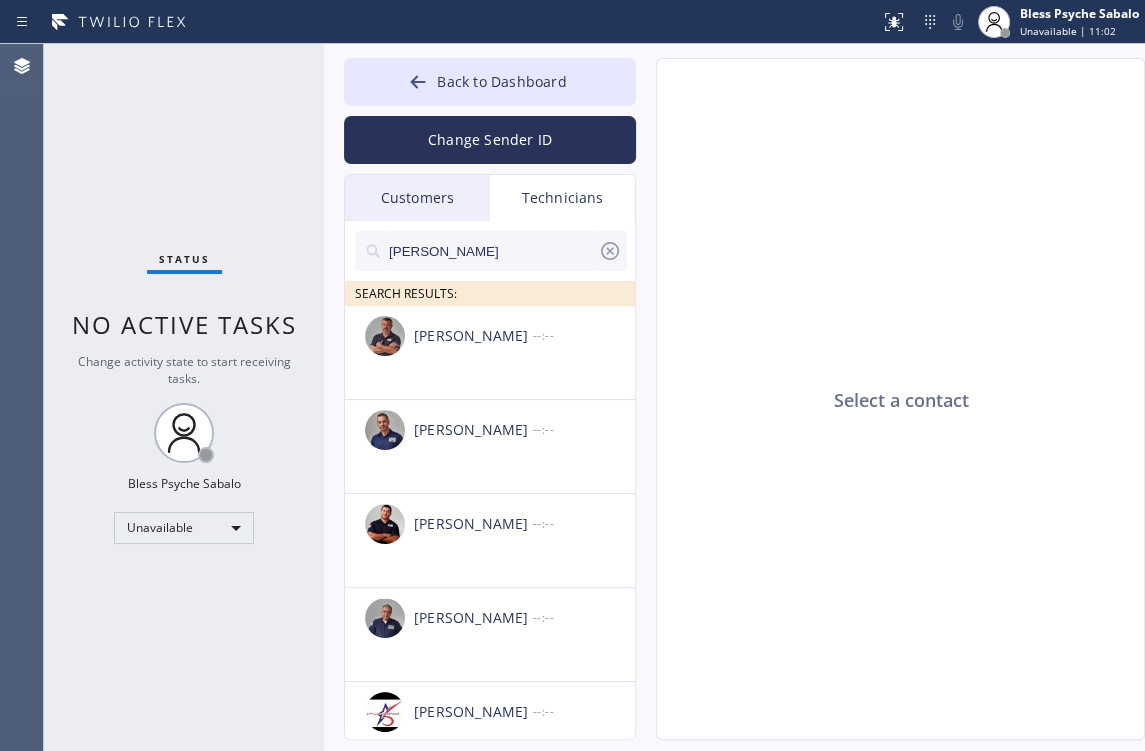 click on "[PERSON_NAME]" at bounding box center (492, 251) 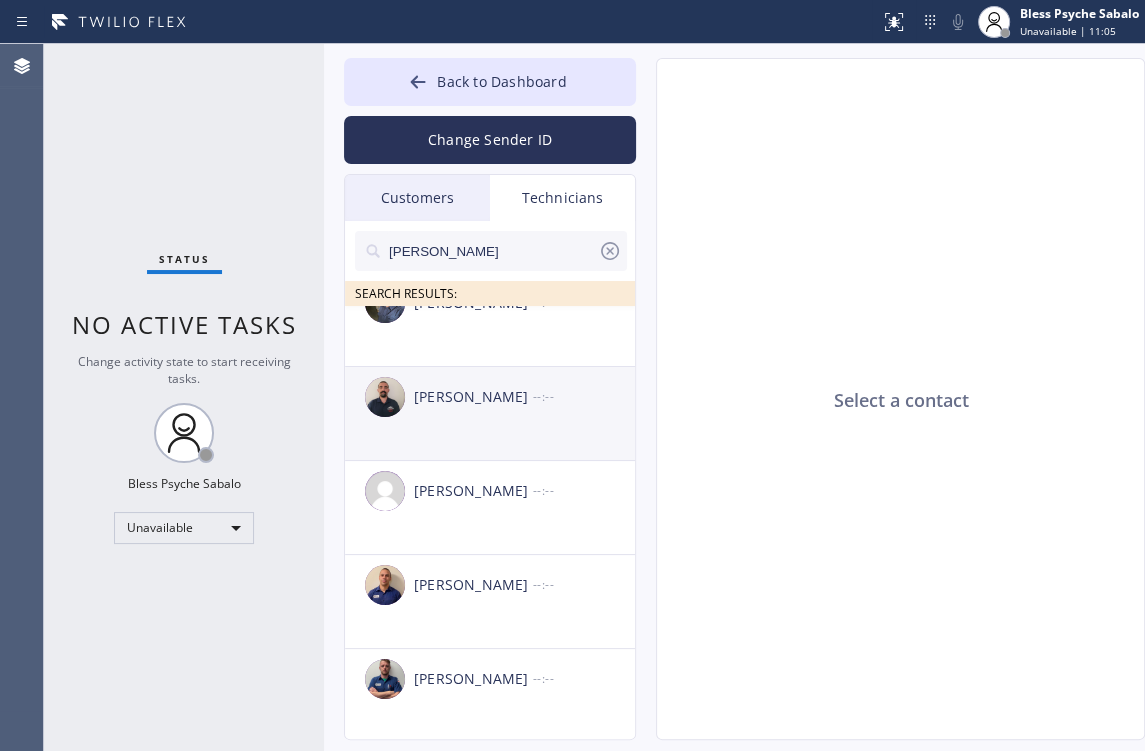 scroll, scrollTop: 880, scrollLeft: 0, axis: vertical 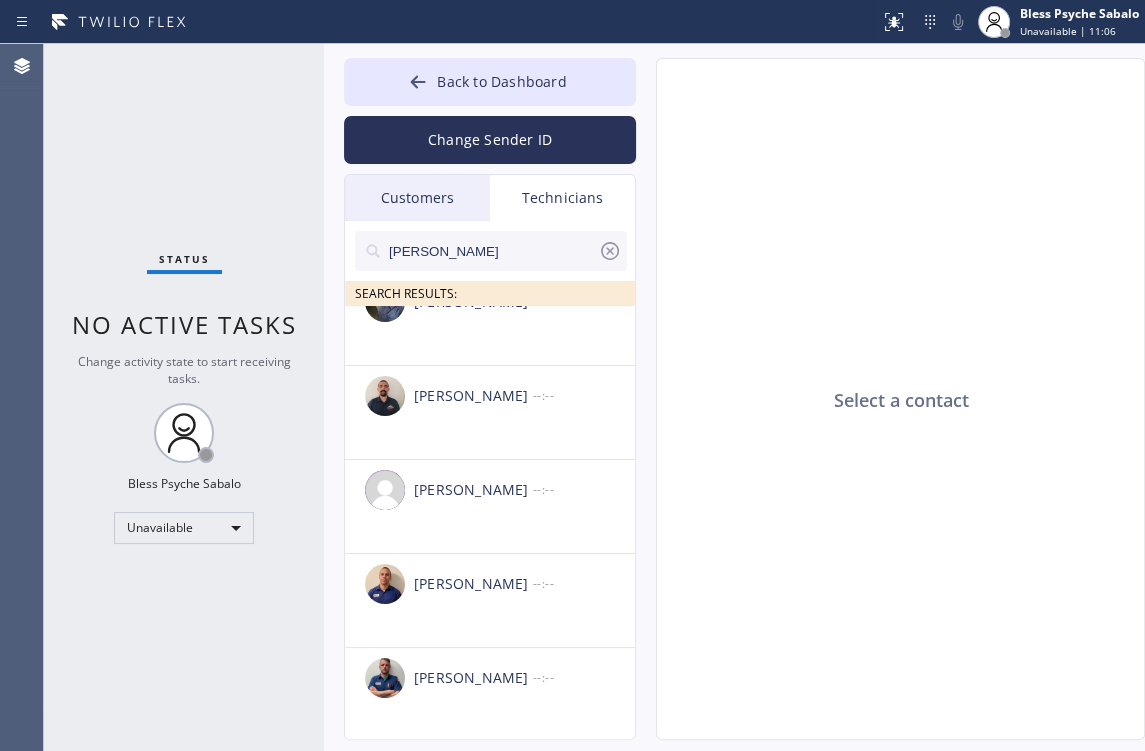 click 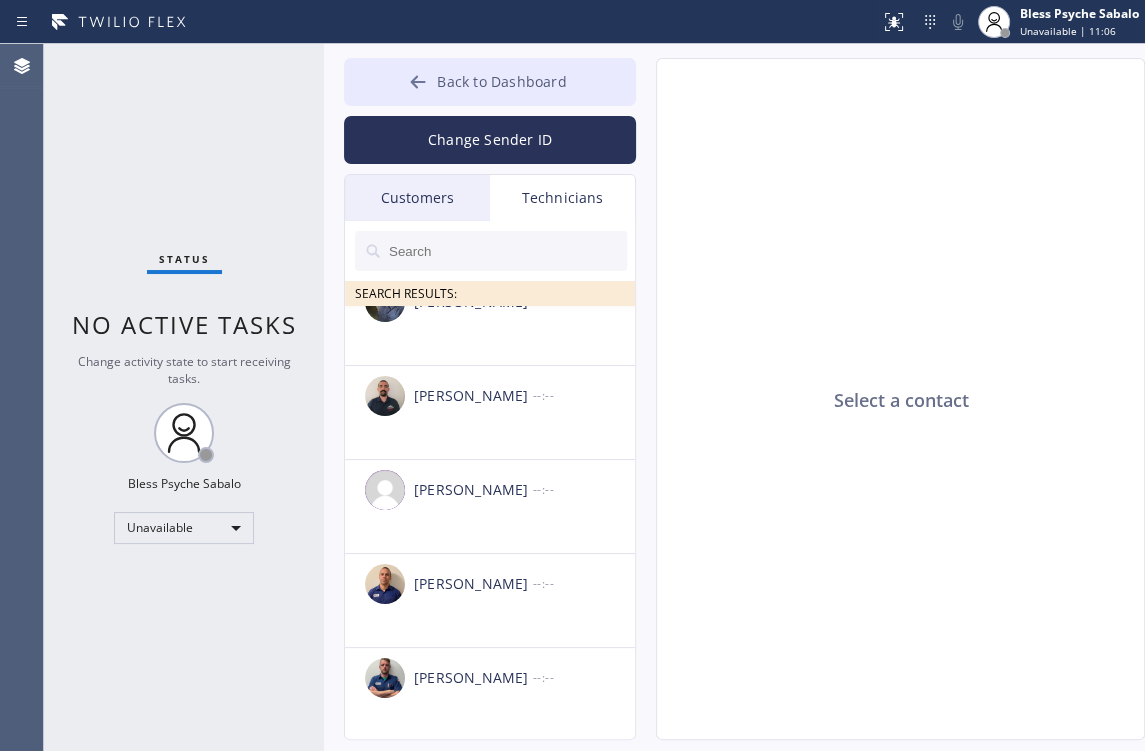 click on "Back to Dashboard" at bounding box center (501, 81) 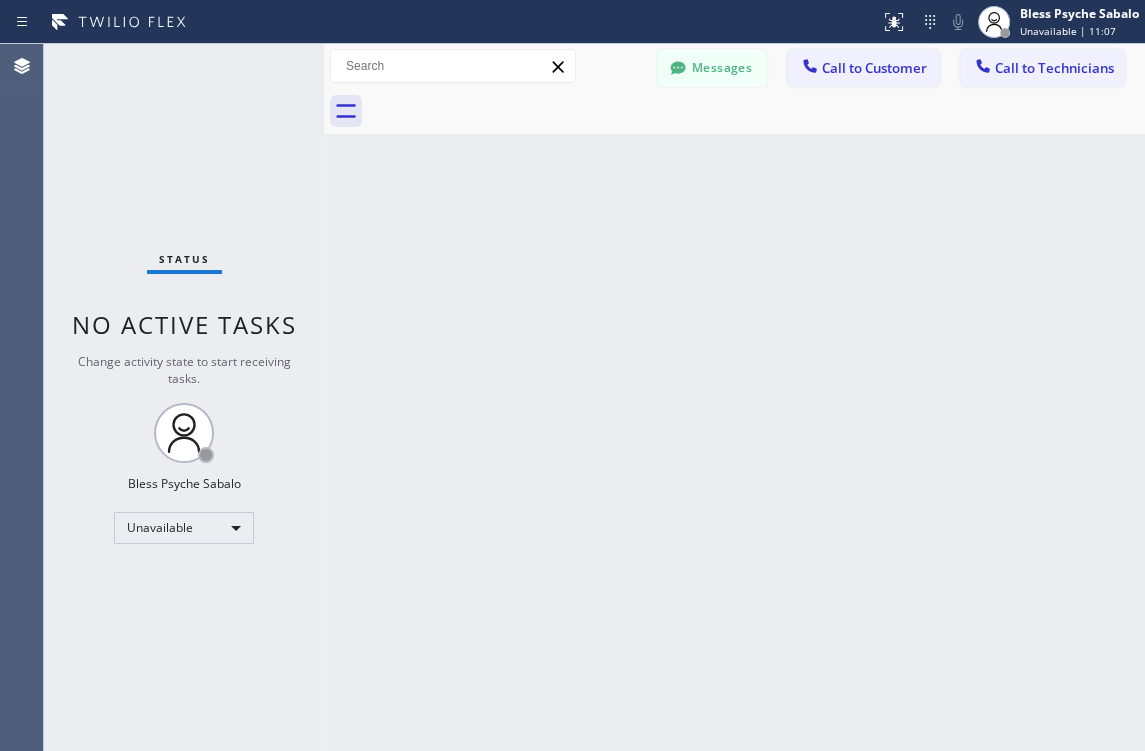 click on "Back to Dashboard Change Sender ID Customers Technicians CL [PERSON_NAME] [DATE] 11:54 AM Hi [PERSON_NAME], this is Red from Oasis Plumbers [GEOGRAPHIC_DATA]. Just a quick follow-up regarding your recent service. You can complete the $300 payment through this secure link: [URL][DOMAIN_NAME].
Let me know if you have any questions—happy to help! [PERSON_NAME] [DATE] 01:17 PM Hi [PERSON_NAME], this is Red from 5 Star Best Plumbing — I’m one of the dispatch managers. I just wanted to let you know that our technician is currently on the way to your location to begin the job. Please feel free to reach out if you have any questions! MP [PERSON_NAME] [DATE] 04:34 PM Hi [PERSON_NAME], this is Red, one of the Dispatch Managers at 5 Star Best Plumbing. I just wanted to follow up regarding the free inspection for one of your properties. Feel free to call or text me at [PHONE_NUMBER] if you have any questions or would like to schedule. Looking forward to hearing from you! [PERSON_NAME] [DATE] 11:52 AM AK" at bounding box center (734, 397) 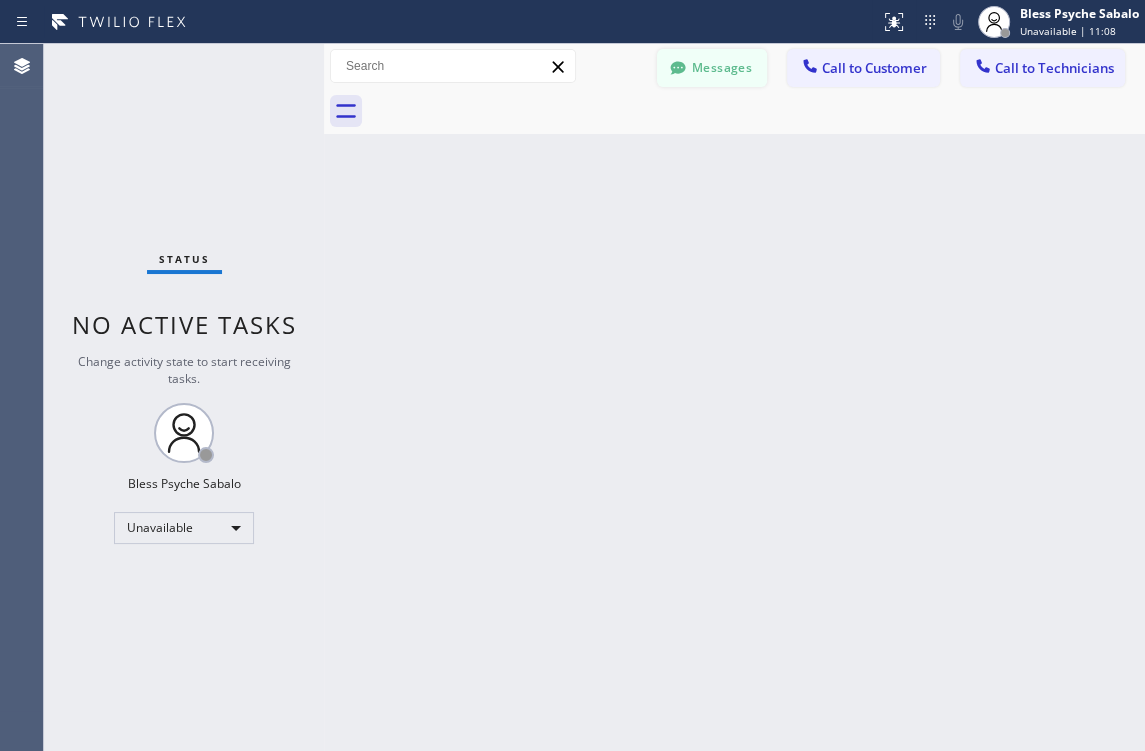 click on "Messages" at bounding box center (712, 68) 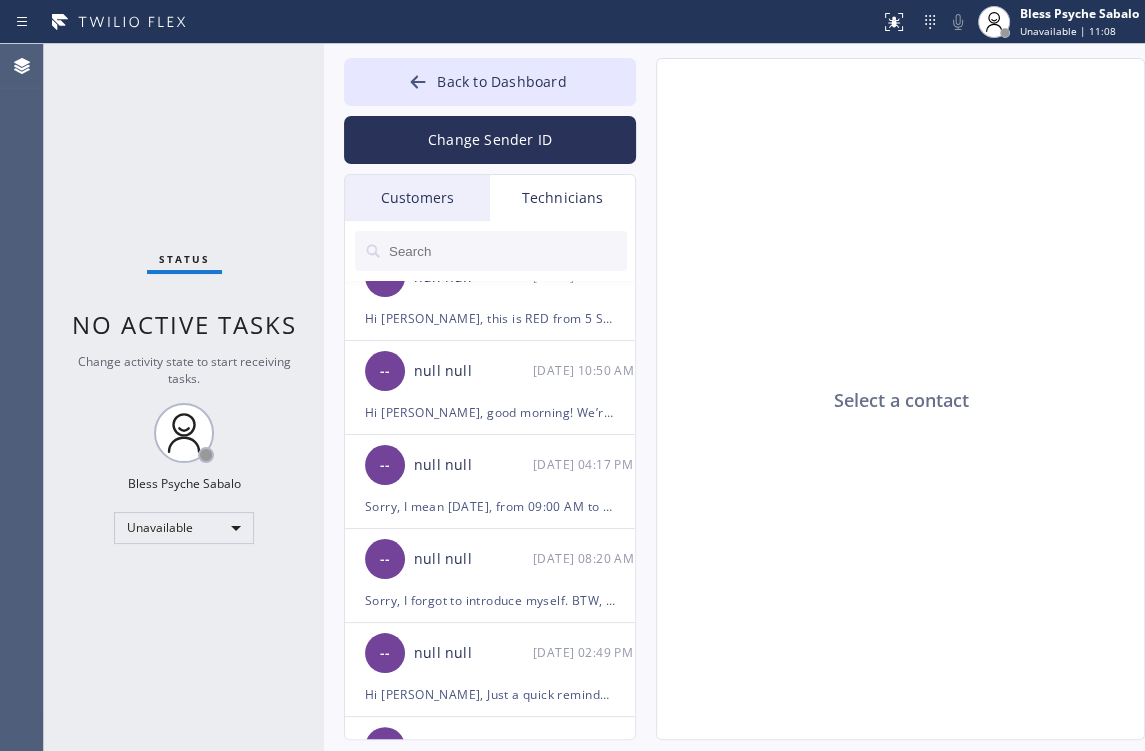 click on "Technicians" at bounding box center [562, 198] 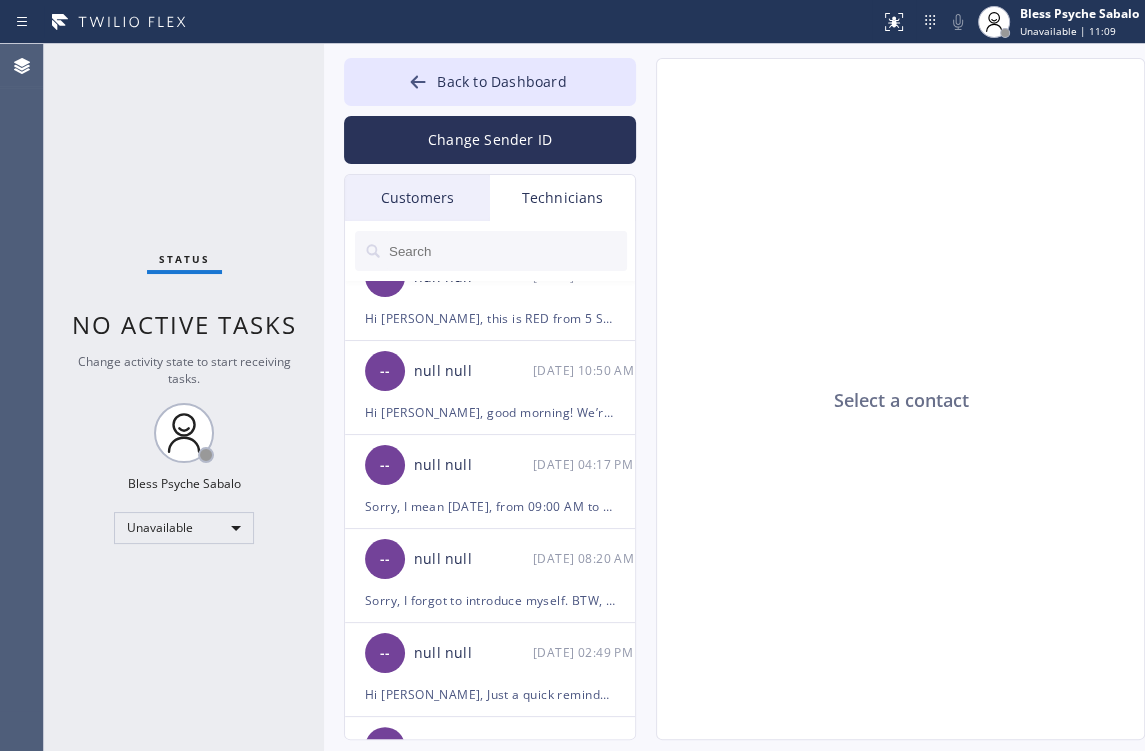 click on "Technicians" at bounding box center [562, 198] 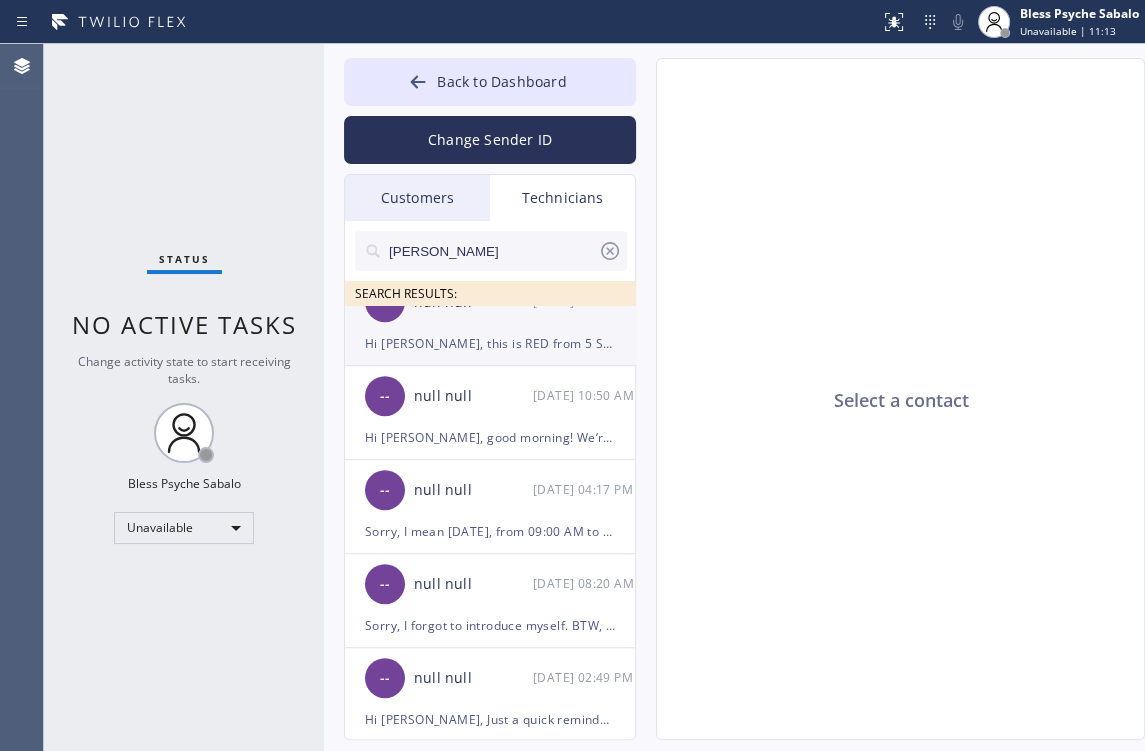 type on "[PERSON_NAME]" 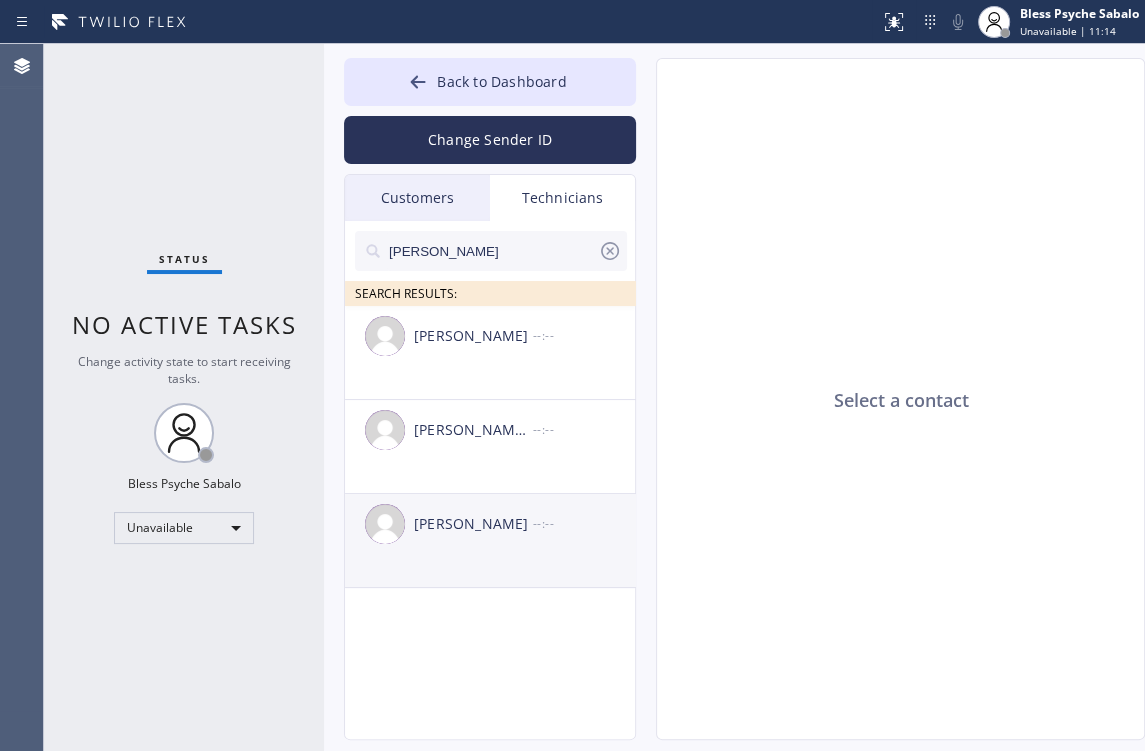 click on "[PERSON_NAME]" at bounding box center (473, 524) 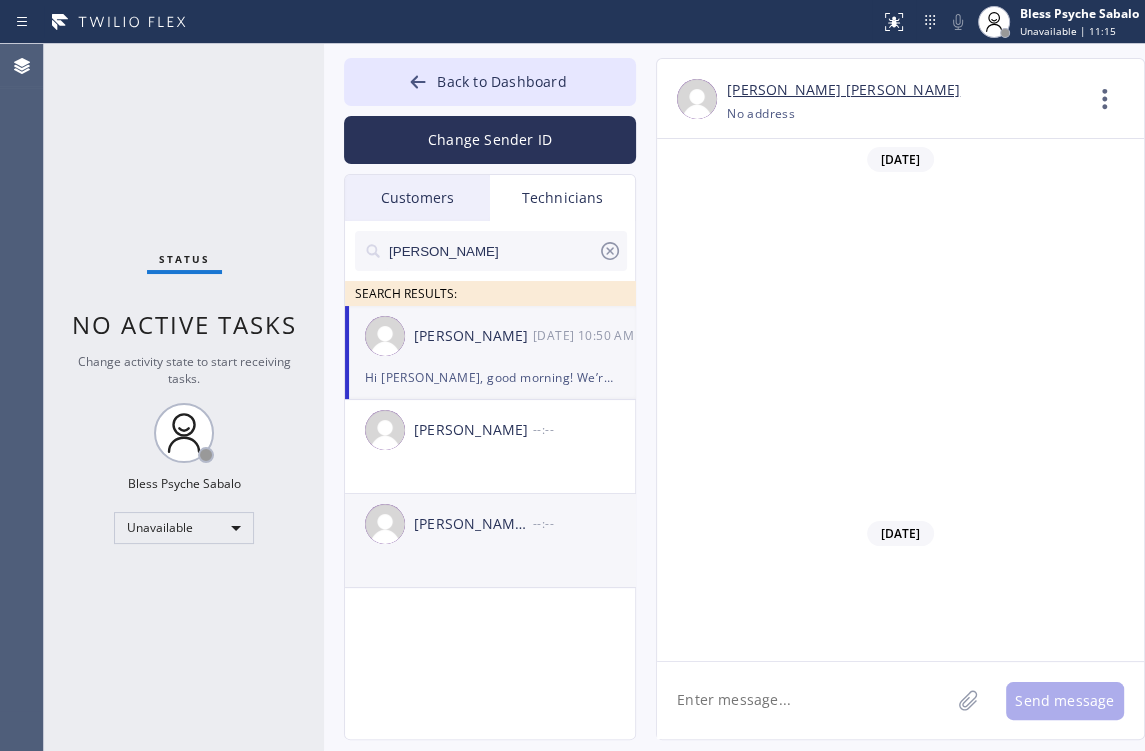 scroll, scrollTop: 5070, scrollLeft: 0, axis: vertical 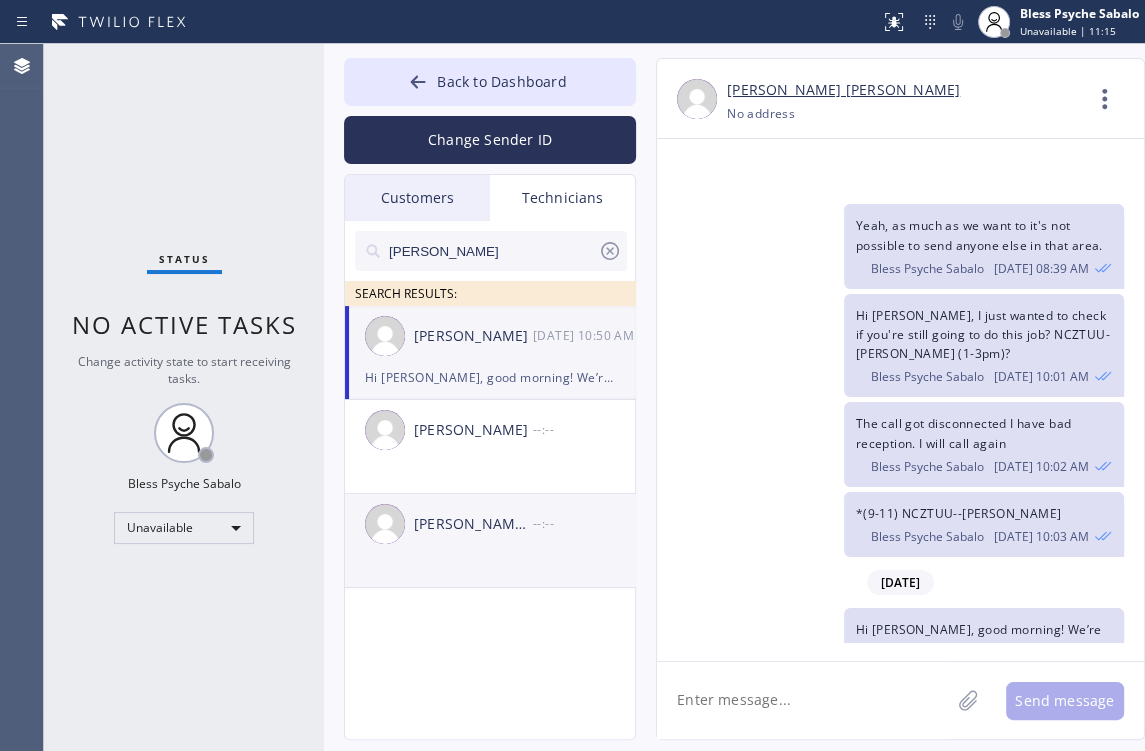 click on "[PERSON_NAME] [PERSON_NAME] --:--" at bounding box center [491, 524] 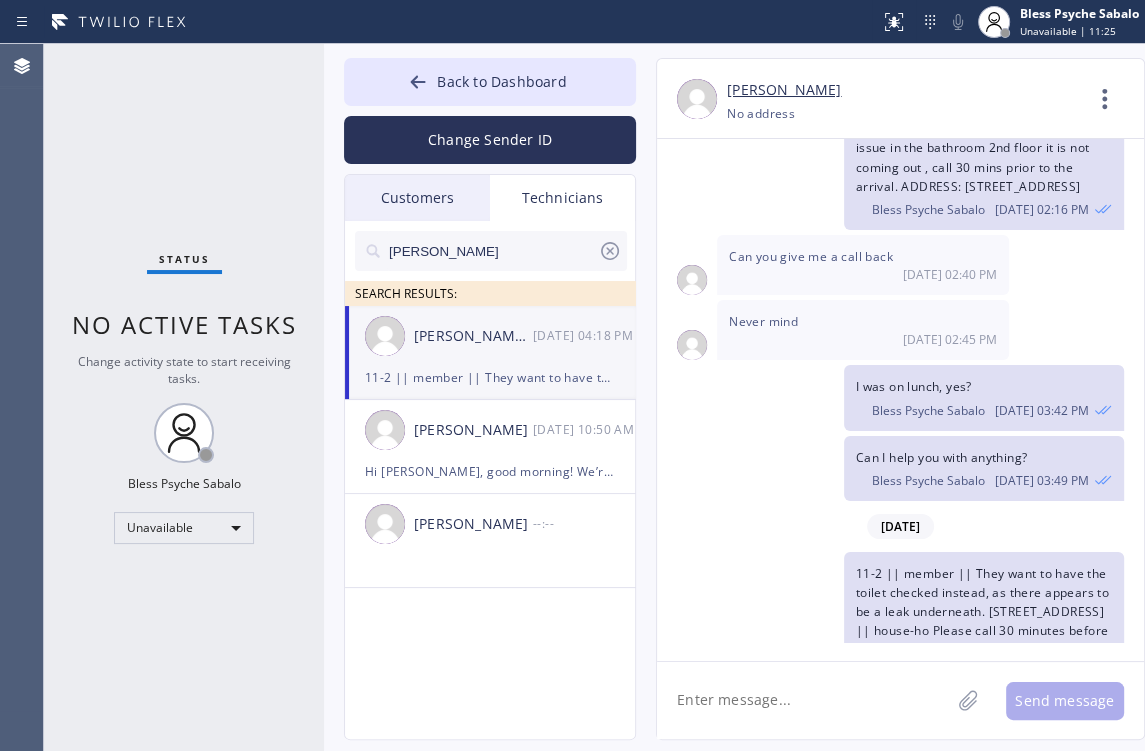 scroll, scrollTop: 1475, scrollLeft: 0, axis: vertical 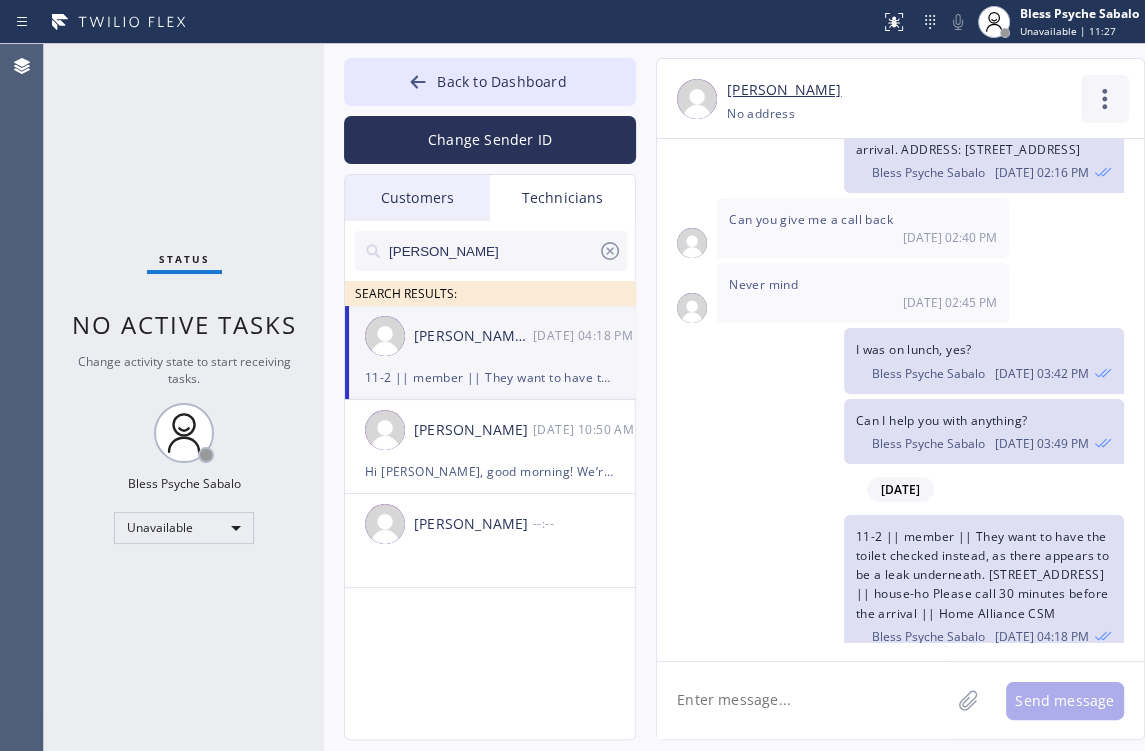 click 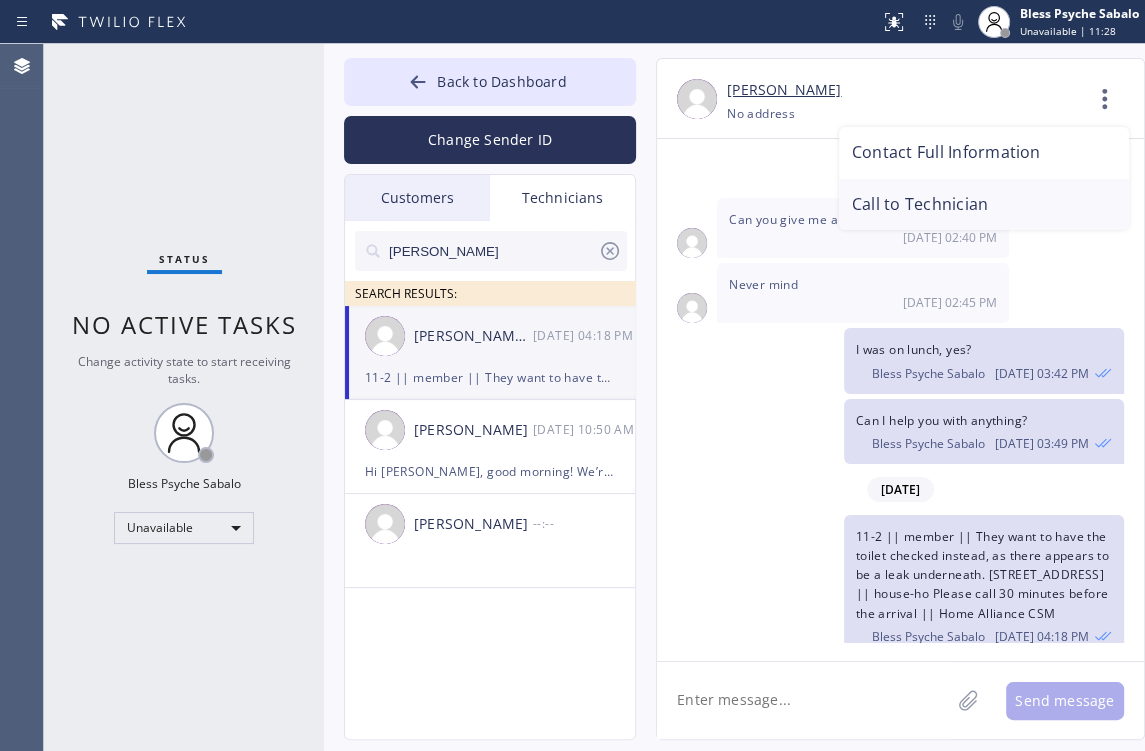 click on "Call to Technician" at bounding box center (984, 205) 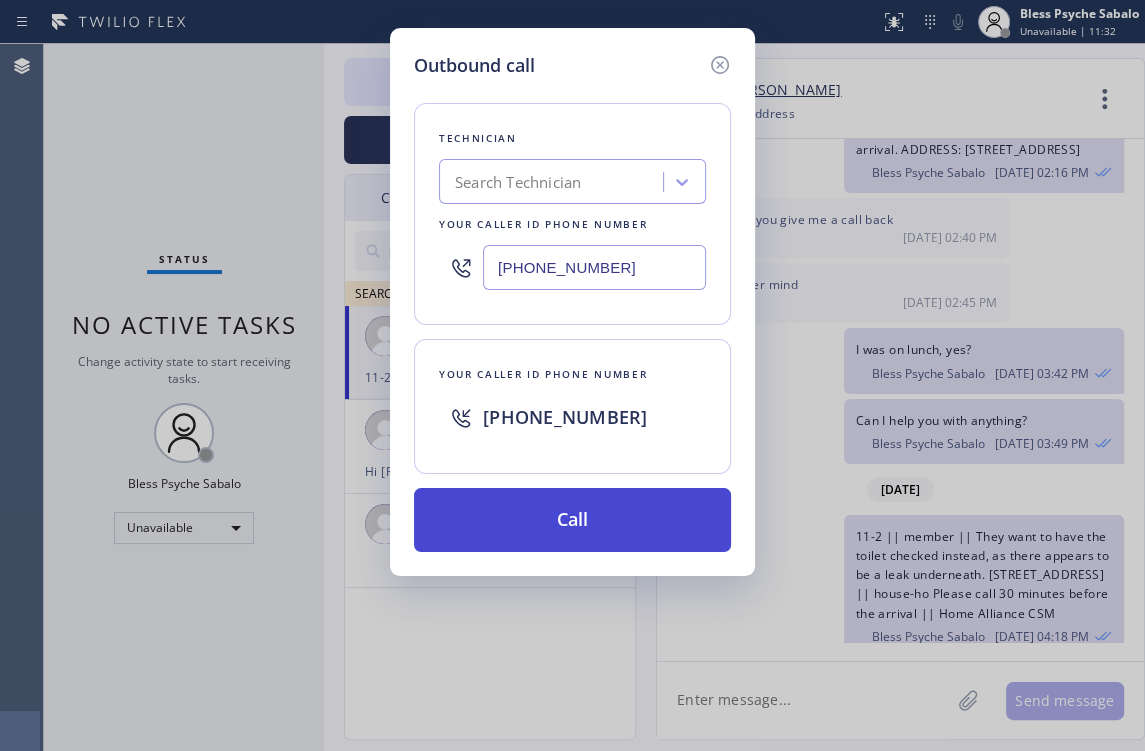 click on "Call" at bounding box center [572, 520] 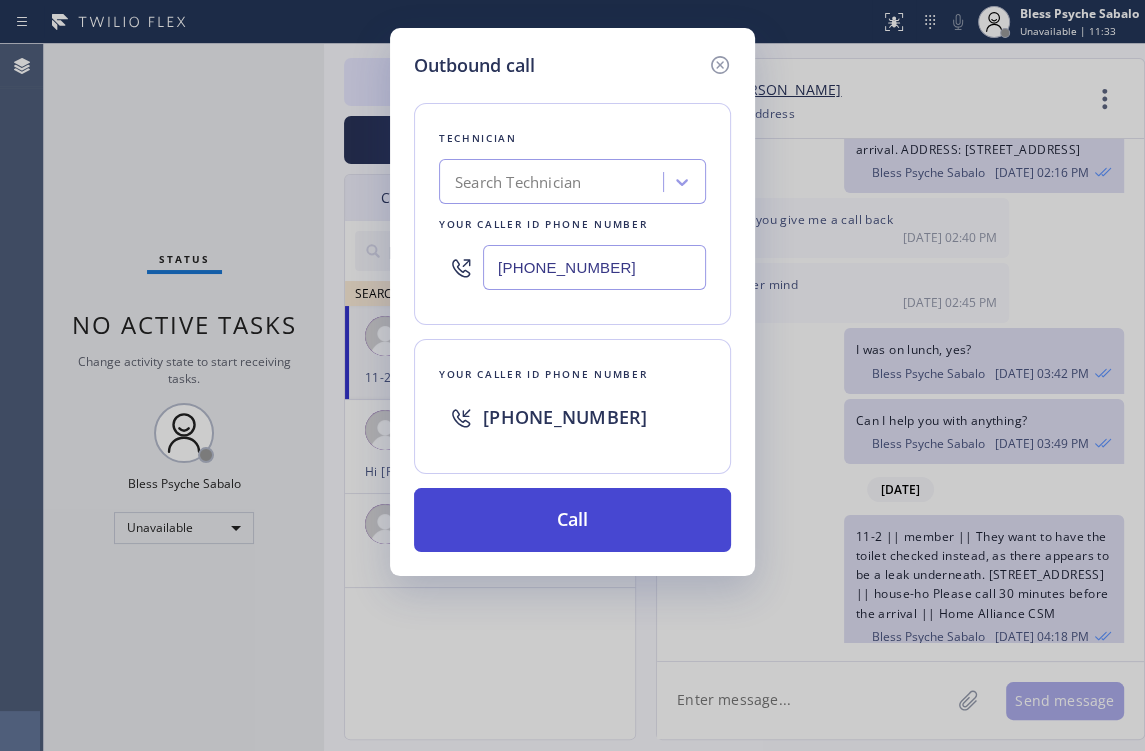 click on "Call" at bounding box center [572, 520] 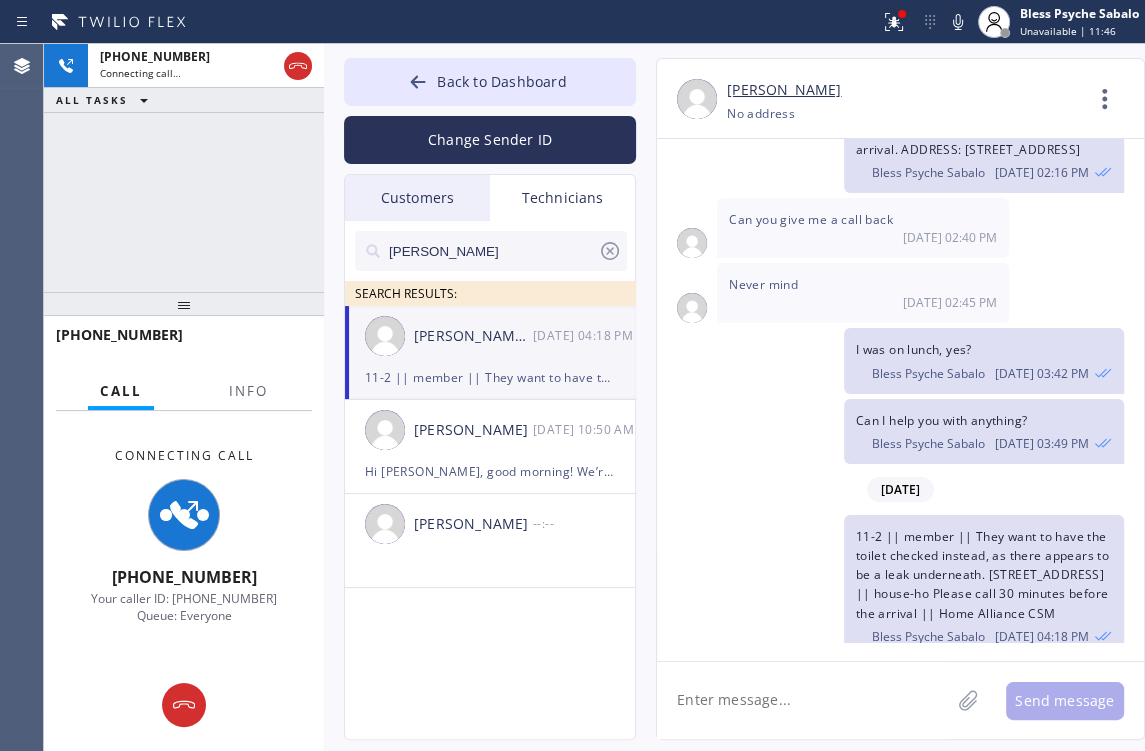 click 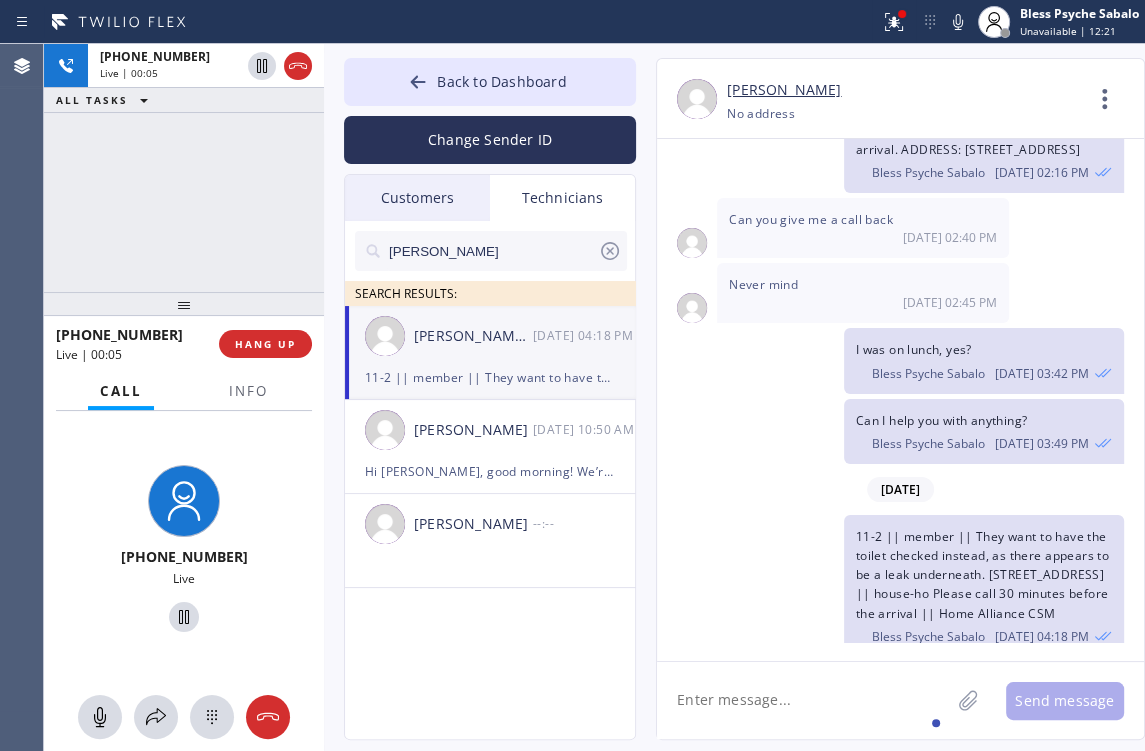 click on "HANG UP" at bounding box center (265, 344) 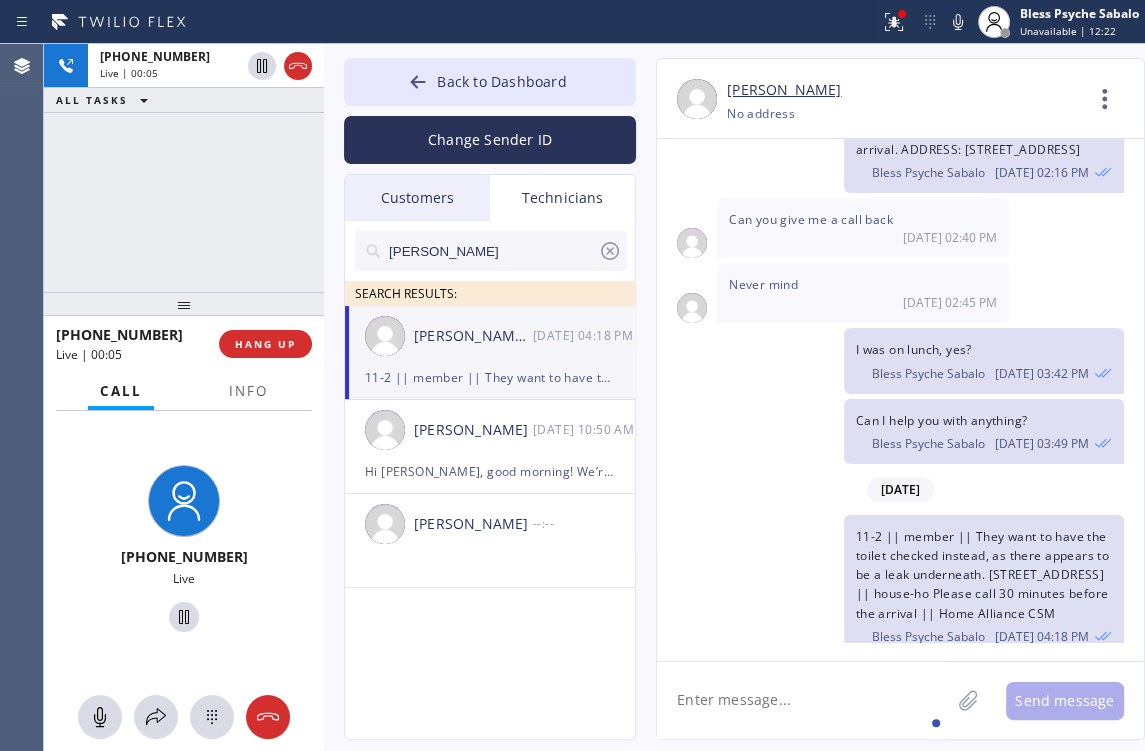 click on "[PHONE_NUMBER] Live | 00:05 ALL TASKS ALL TASKS ACTIVE TASKS TASKS IN WRAP UP" at bounding box center [184, 168] 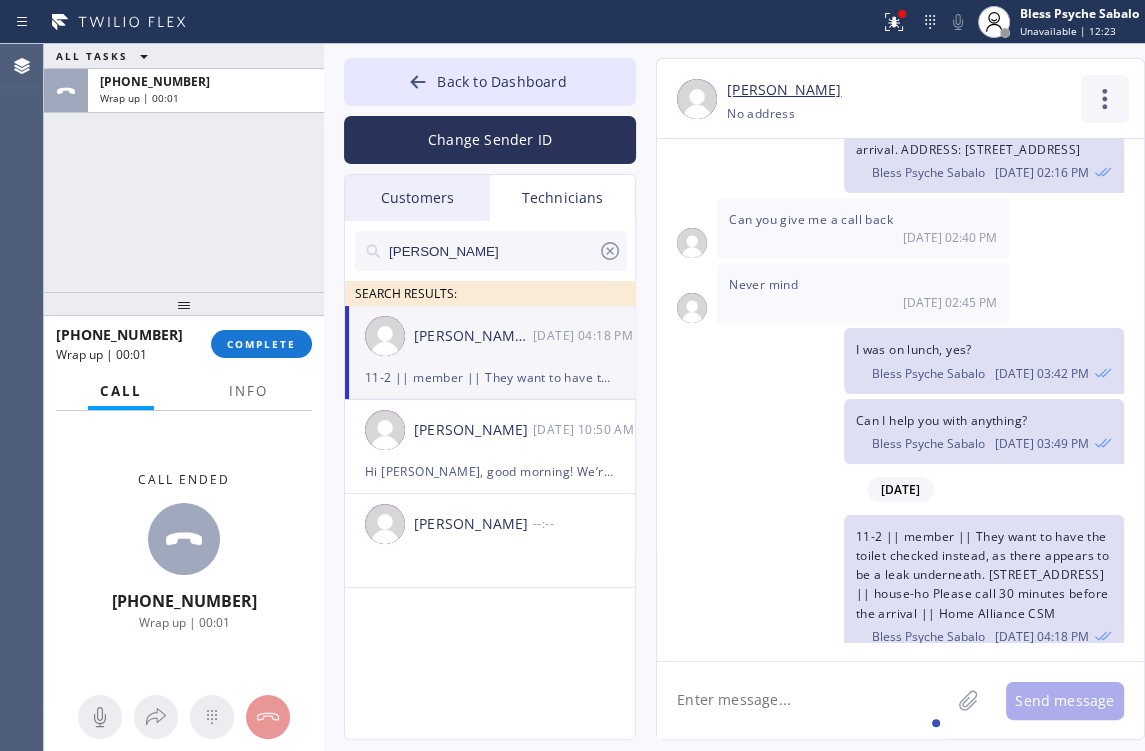 click 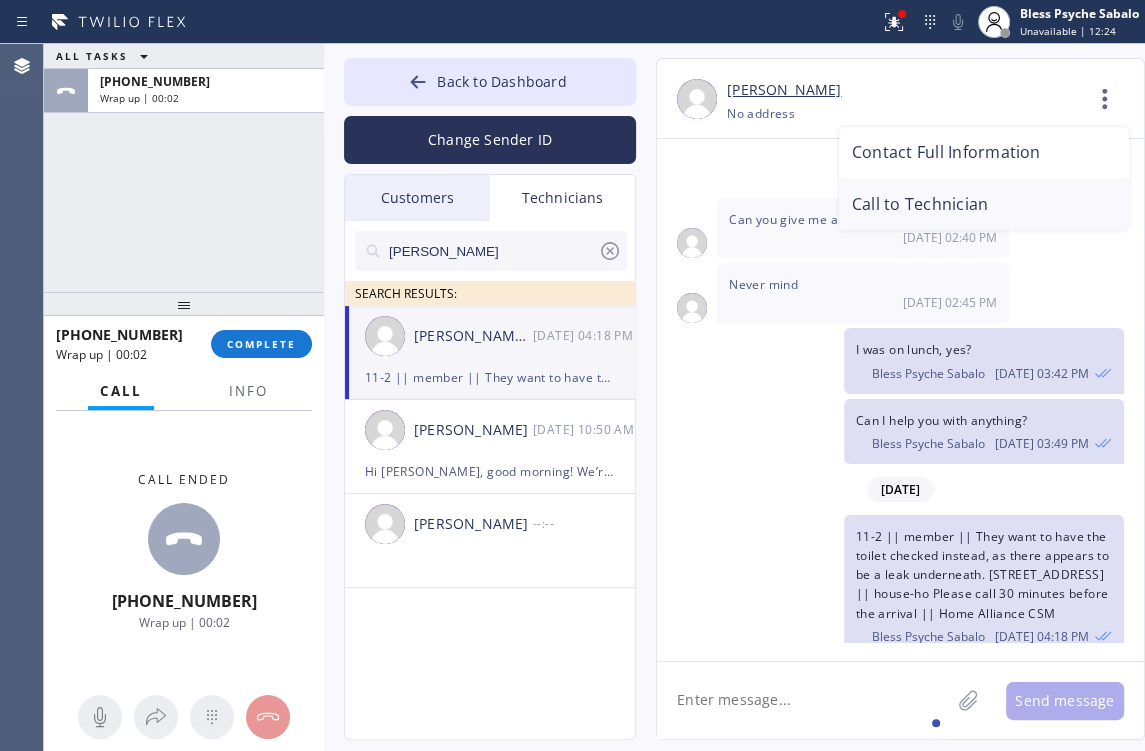 click on "Call to Technician" at bounding box center [984, 205] 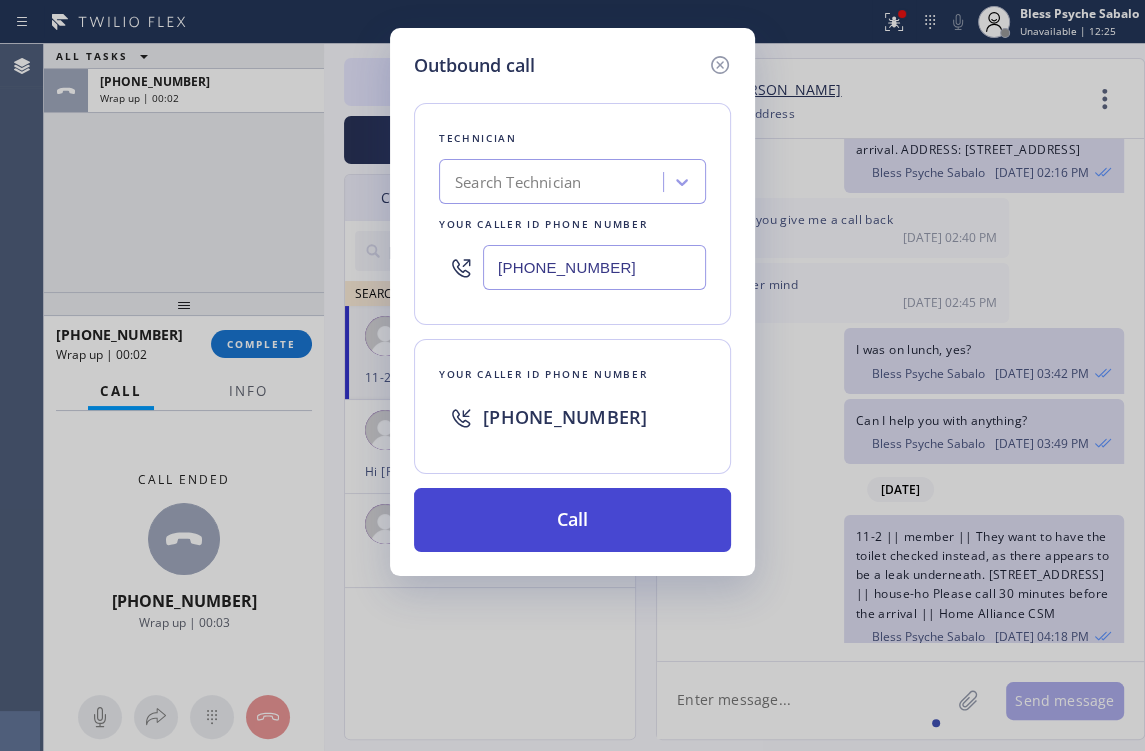 drag, startPoint x: 560, startPoint y: 521, endPoint x: 558, endPoint y: 508, distance: 13.152946 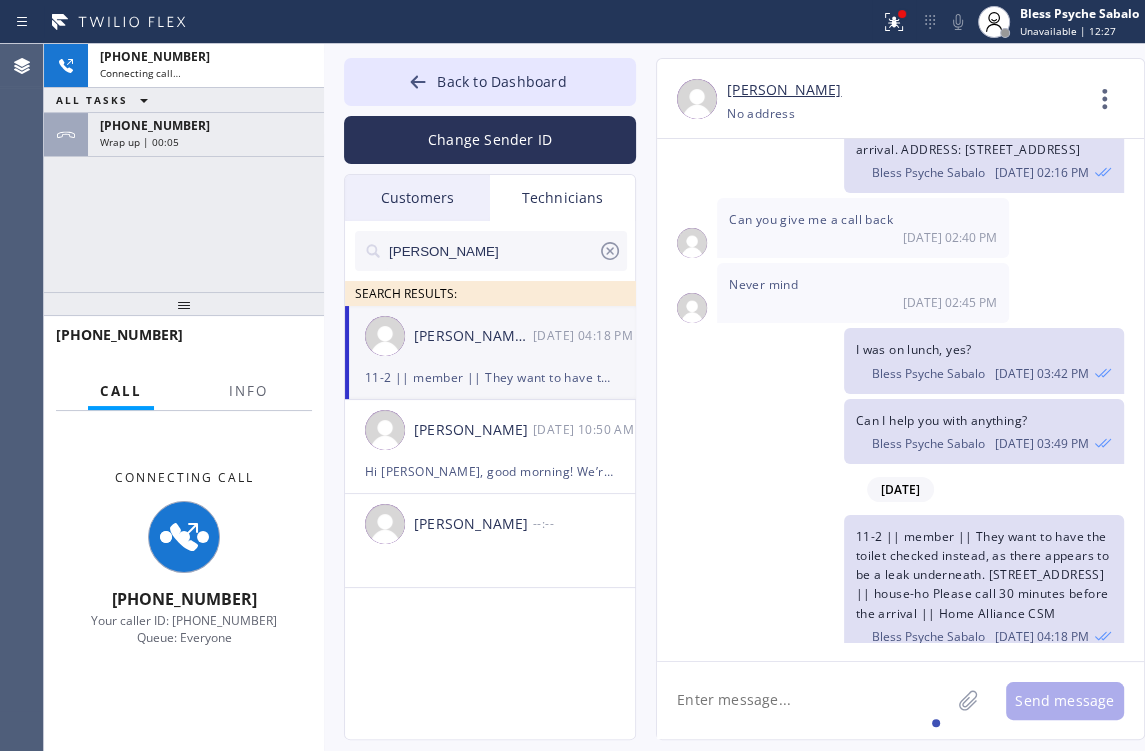 click 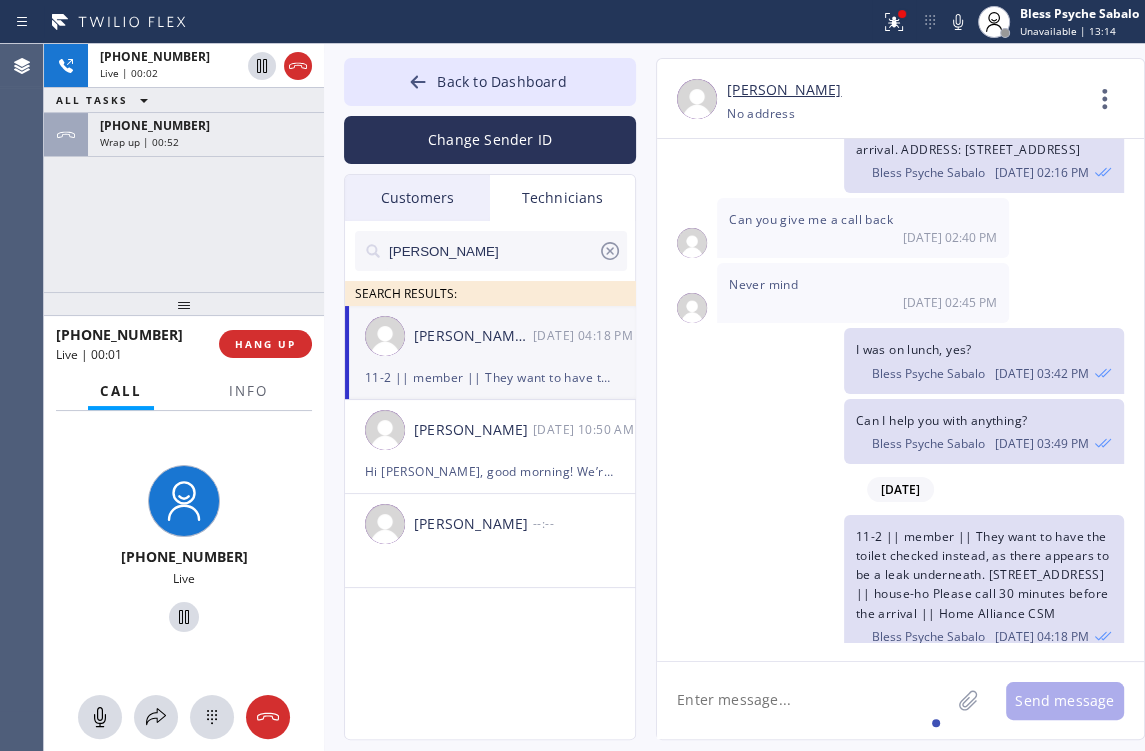 drag, startPoint x: 253, startPoint y: 606, endPoint x: 256, endPoint y: 497, distance: 109.041275 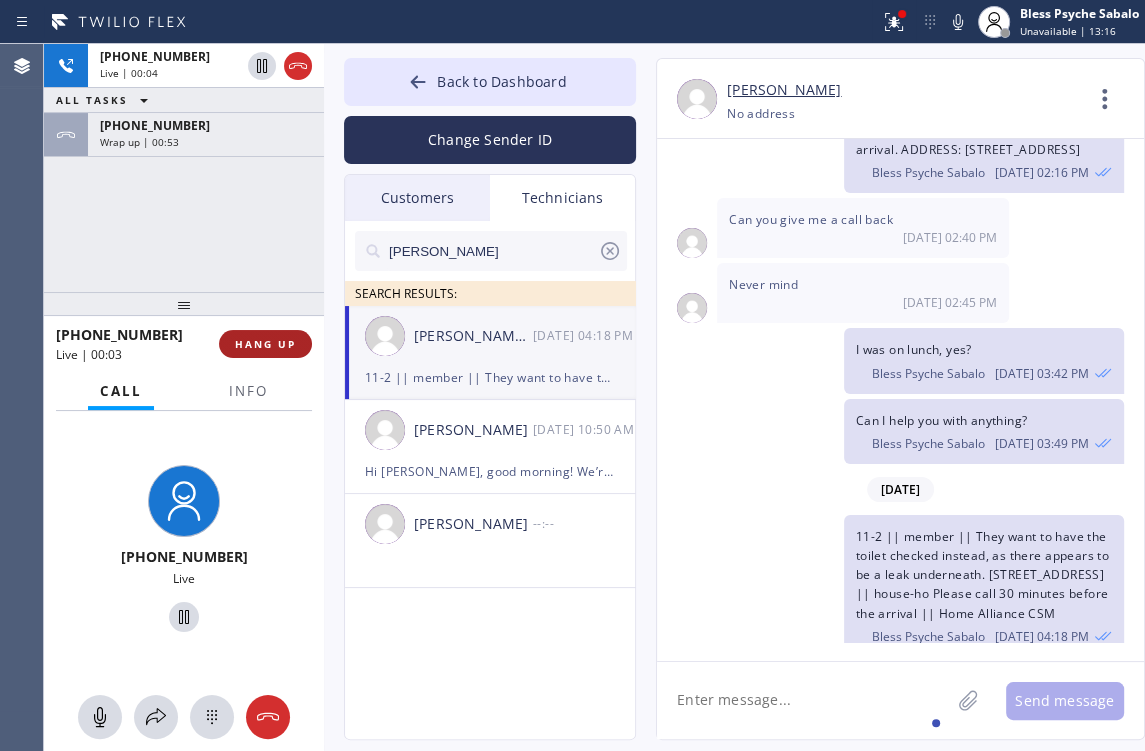 click on "HANG UP" at bounding box center [265, 344] 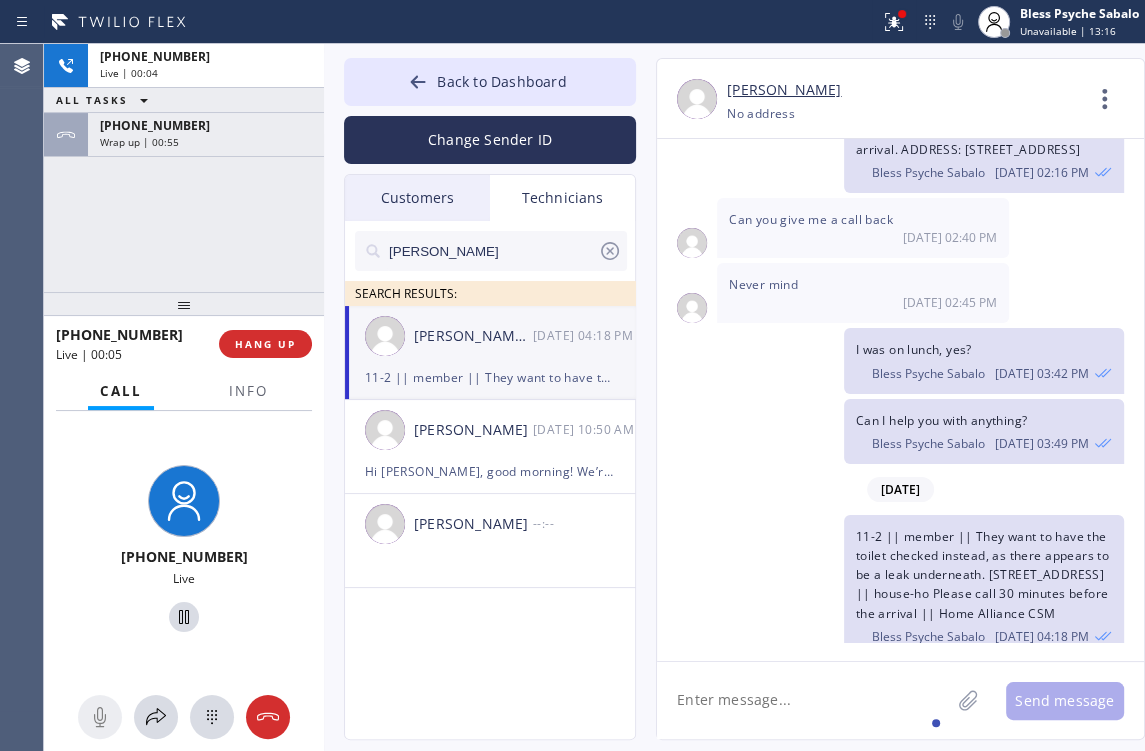 click on "[PERSON_NAME] [PHONE_NUMBER] Choose phone number No address Contact Full Information Call to Technician [DATE] Hi [PERSON_NAME], my name is Red and I am one of the Dispatchers for 5 Star Plumbing, You may save my number as a reference. Bless Psyche Sabalo [DATE] 11:26 AM BTW I'm calling in regard to this JOB#: UHN6U3, we just need some details about it since [PERSON_NAME] is asking, if you have sometime please give me a callback. Thanks! Bless Psyche Sabalo [DATE] 11:28 AM Hey [PERSON_NAME], I tried to call the customer however it was just routed to VM. If you have some time, please try to call the customer, Thanks!
Bless Psyche Sabalo [DATE] 11:49 AM Ok no problem  [DATE] 12:06 PM Thanks [PERSON_NAME]!. Bless Psyche Sabalo 06/30 12:08 PM [DATE] Hi [PERSON_NAME], good morning! We’re currently creating a file to keep track of all the tools our technicians have. Could you please send me a list of the tools you currently have with you? Thanks in advance!
Bless Psyche Sabalo 07/01 10:46 AM [DATE] Bless Psyche Sabalo [DATE] 12:51 PM" at bounding box center [880, 399] 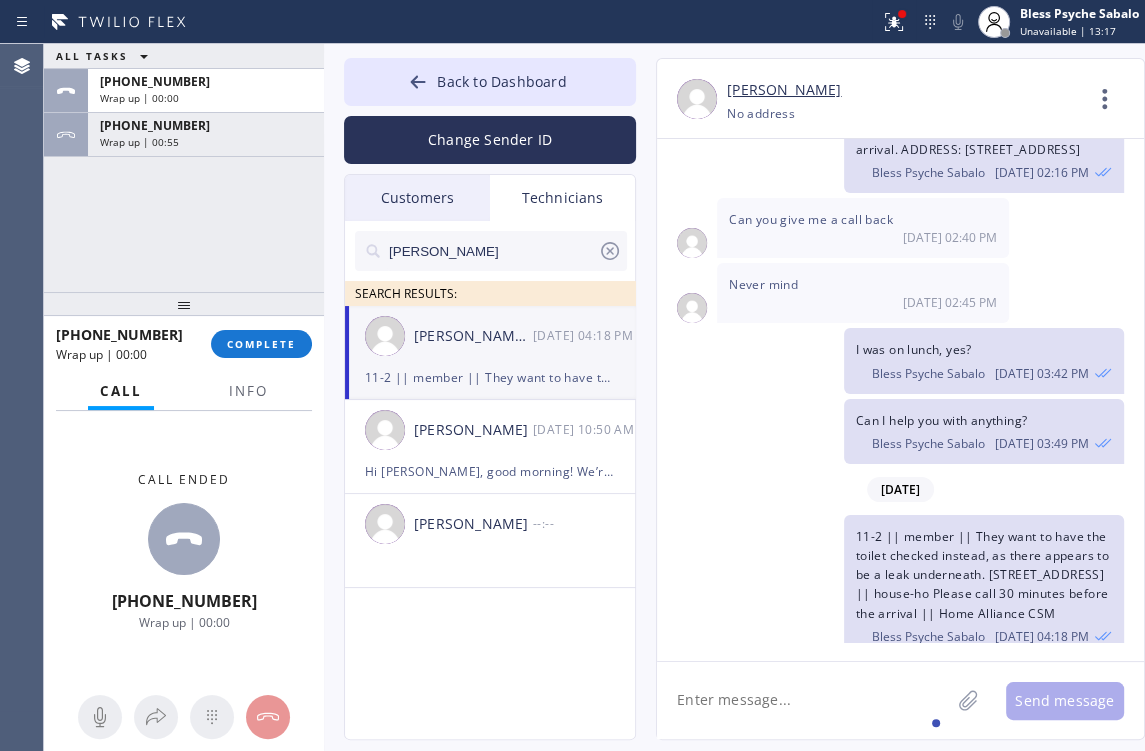 click 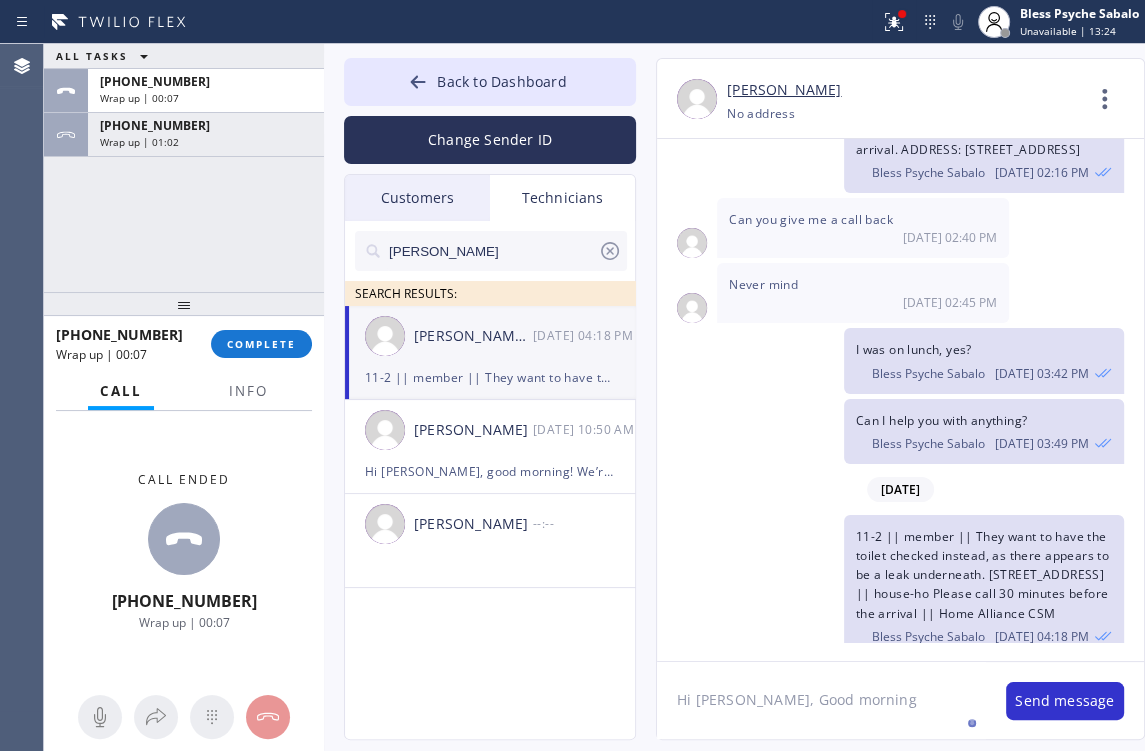 type on "Hi [PERSON_NAME], Good morning." 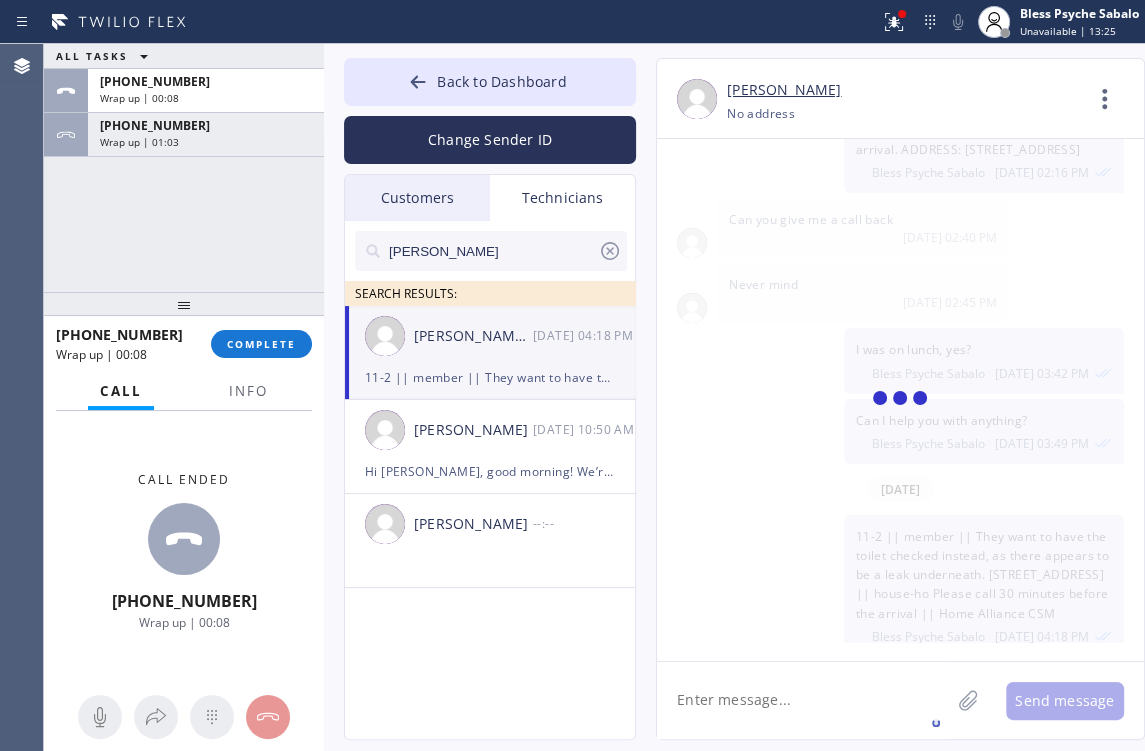 scroll, scrollTop: 1589, scrollLeft: 0, axis: vertical 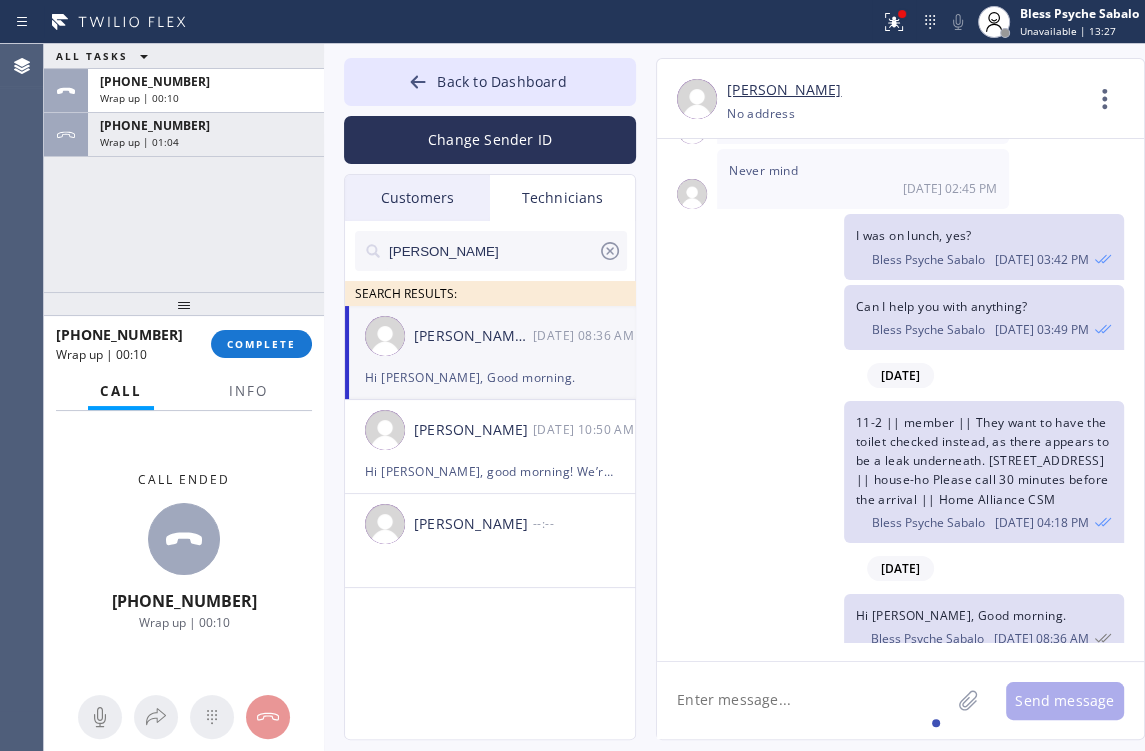 click 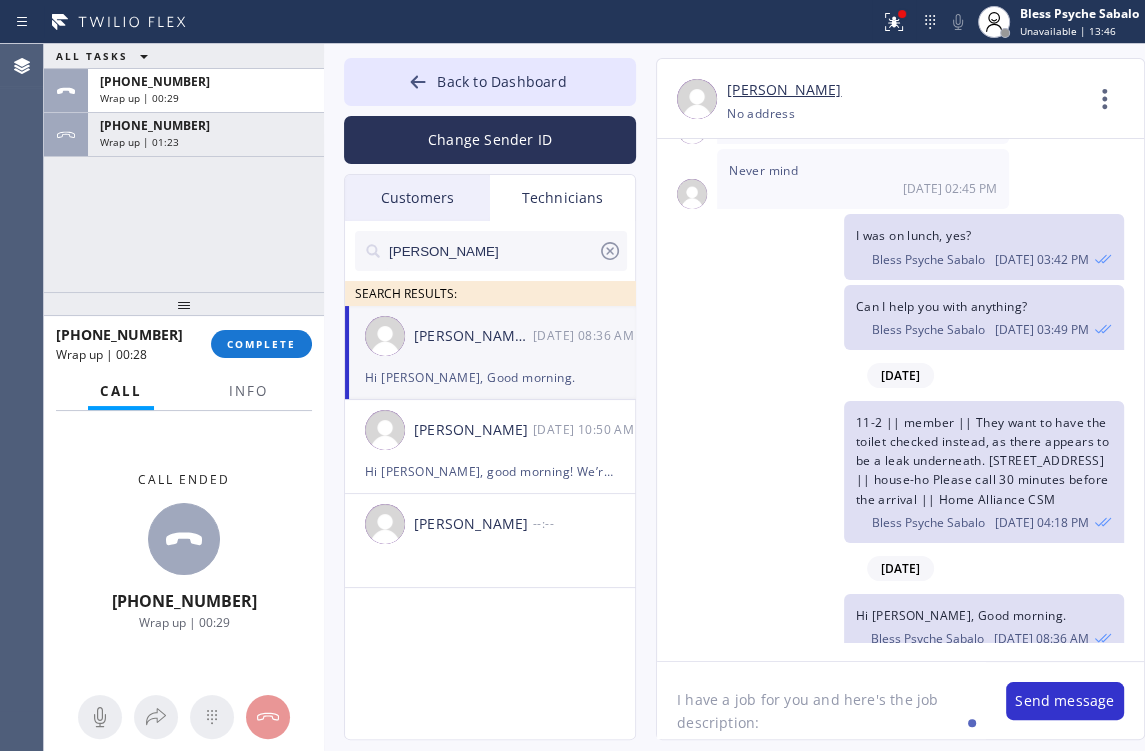 scroll, scrollTop: 16, scrollLeft: 0, axis: vertical 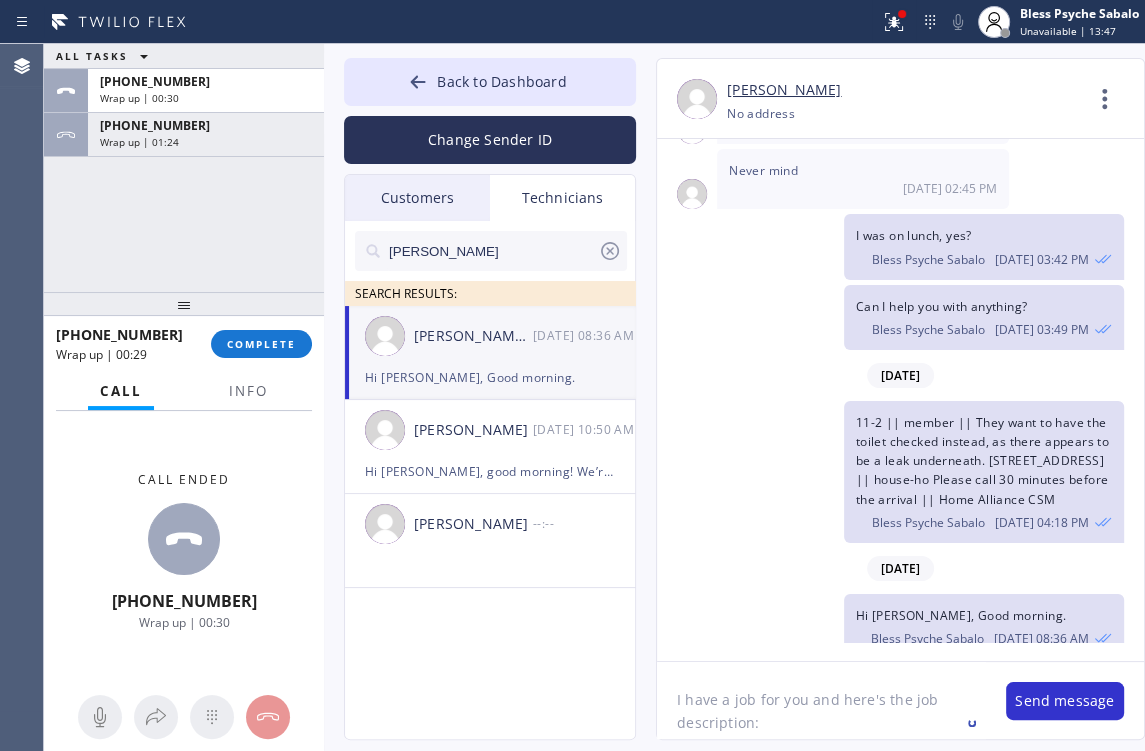 paste on "12-3 || FREE ESTIMATE INSTALLATION FOR WATER HEATER || [STREET_ADDRESS][PERSON_NAME] || HOUSE-HO || Blue Moon Electrical, please call 30 minutes prior" 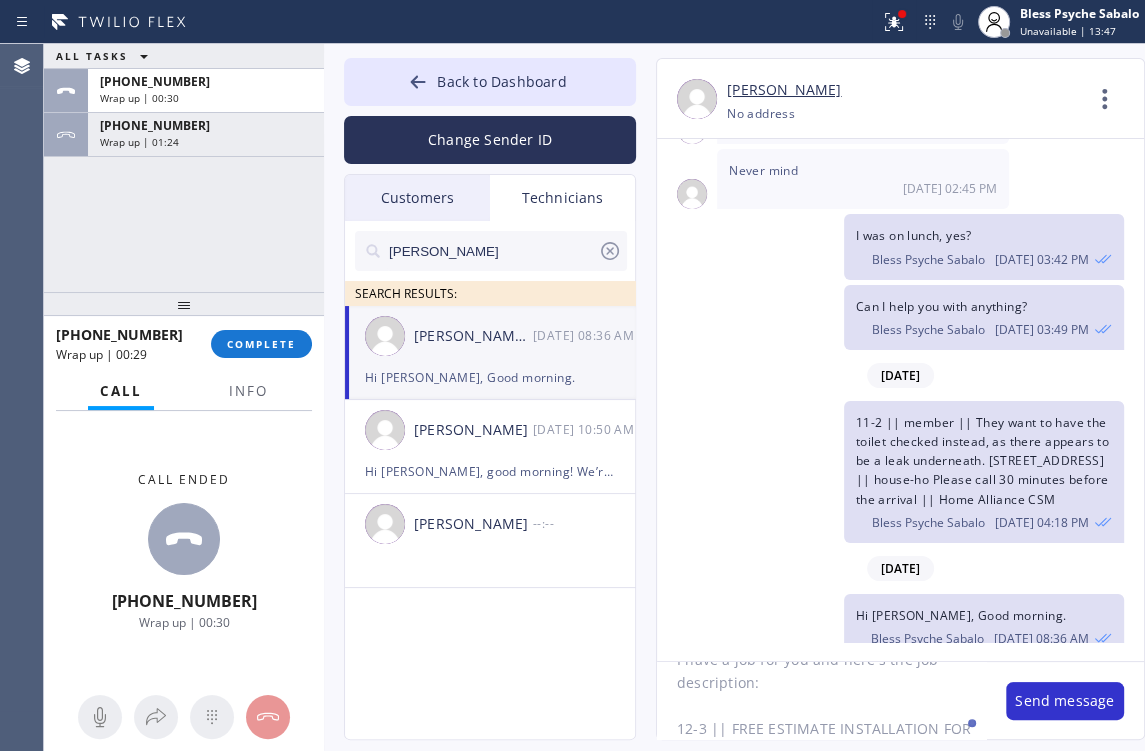 scroll, scrollTop: 108, scrollLeft: 0, axis: vertical 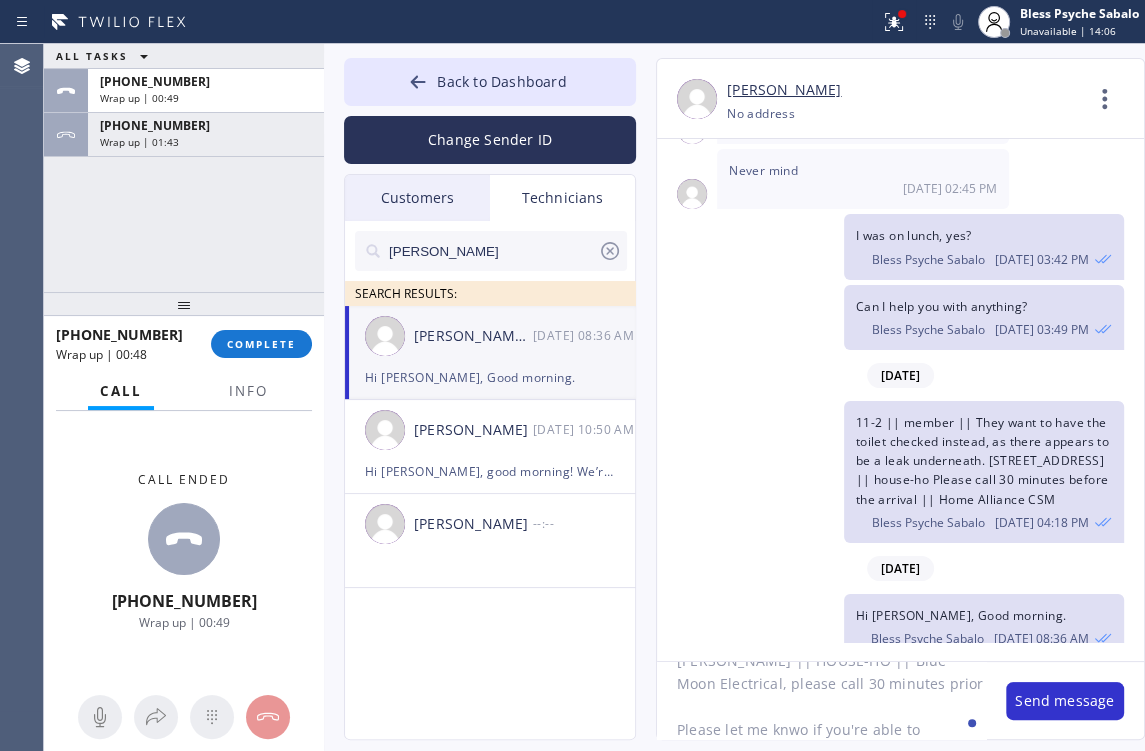 click on "I have a job for you and here's the job description:
12-3 || FREE ESTIMATE INSTALLATION FOR WATER HEATER || [STREET_ADDRESS][PERSON_NAME] || HOUSE-HO || Blue Moon Electrical, please call 30 minutes prior
Please let me knwo if you're able to" 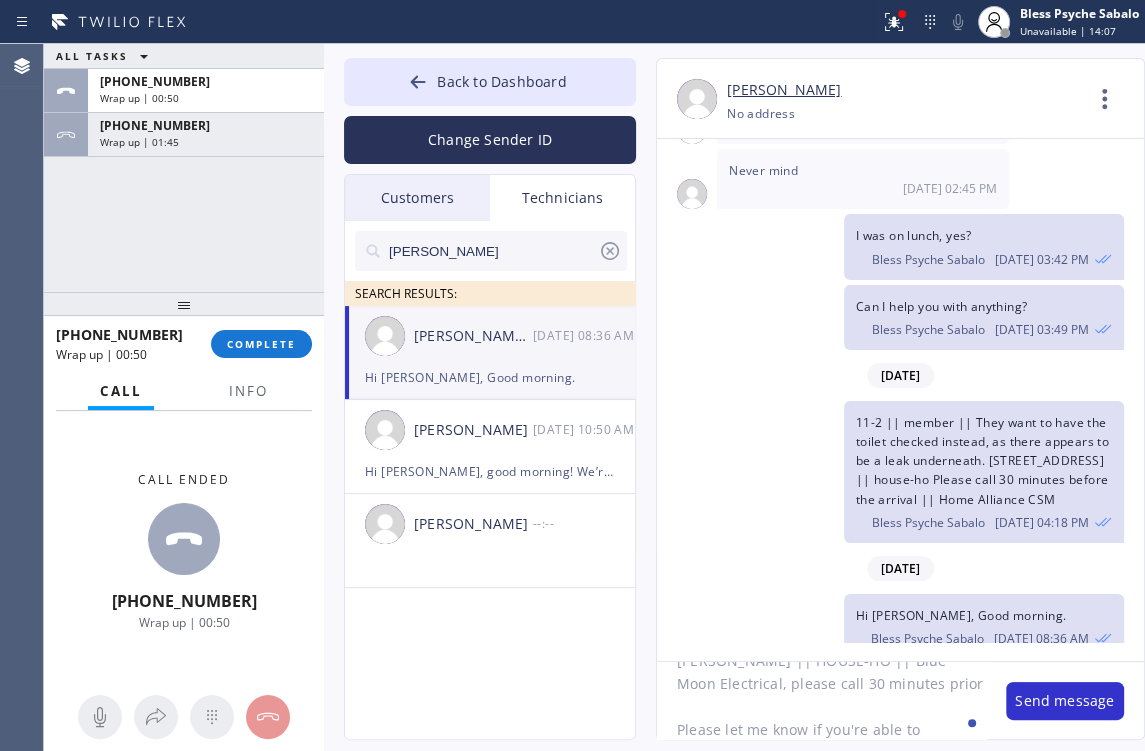 click on "I have a job for you and here's the job description:
12-3 || FREE ESTIMATE INSTALLATION FOR WATER HEATER || [STREET_ADDRESS][PERSON_NAME] || HOUSE-HO || Blue Moon Electrical, please call 30 minutes prior
Please let me know if you're able to" 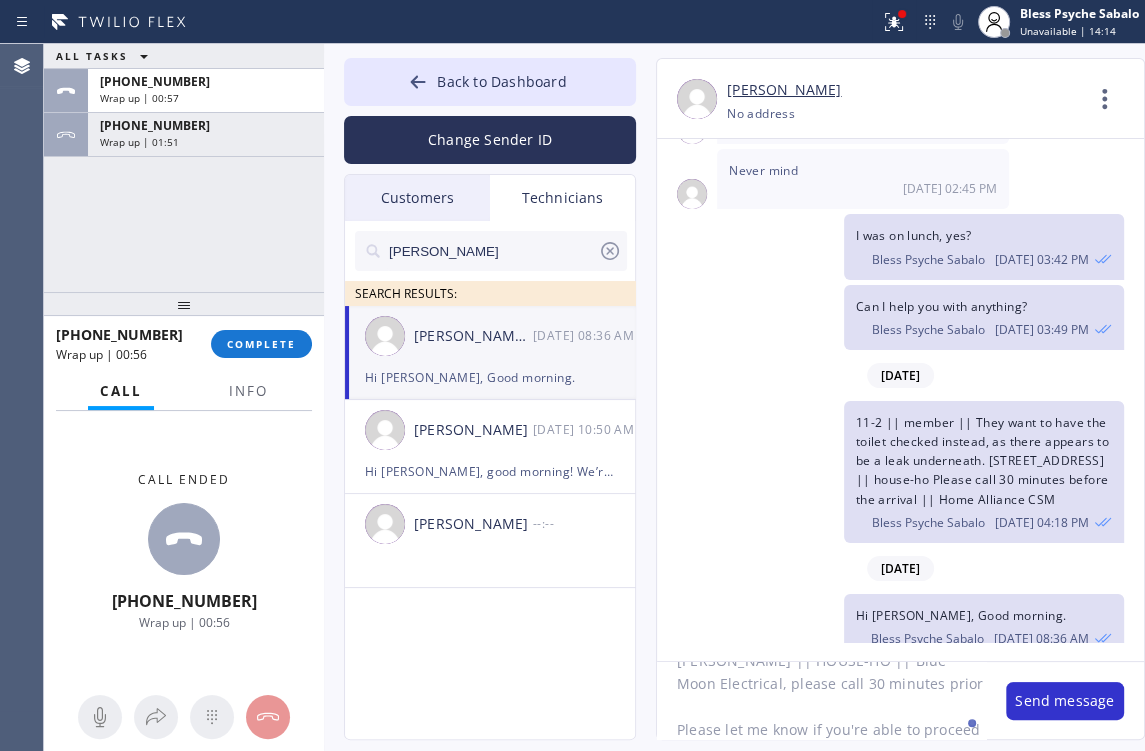 type on "I have a job for you and here's the job description:
12-3 || FREE ESTIMATE INSTALLATION FOR WATER HEATER || [STREET_ADDRESS][PERSON_NAME] || HOUSE-HO || Blue Moon Electrical, please call 30 minutes prior
Please let me know if you're able to proceed." 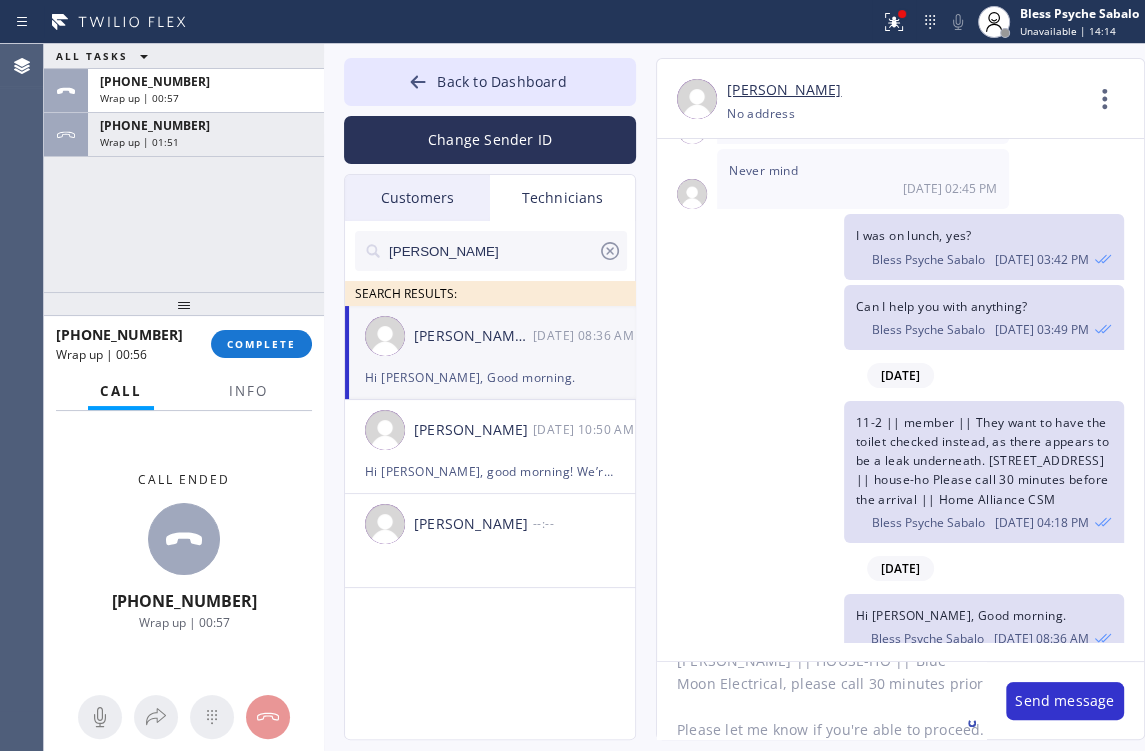 scroll, scrollTop: 177, scrollLeft: 0, axis: vertical 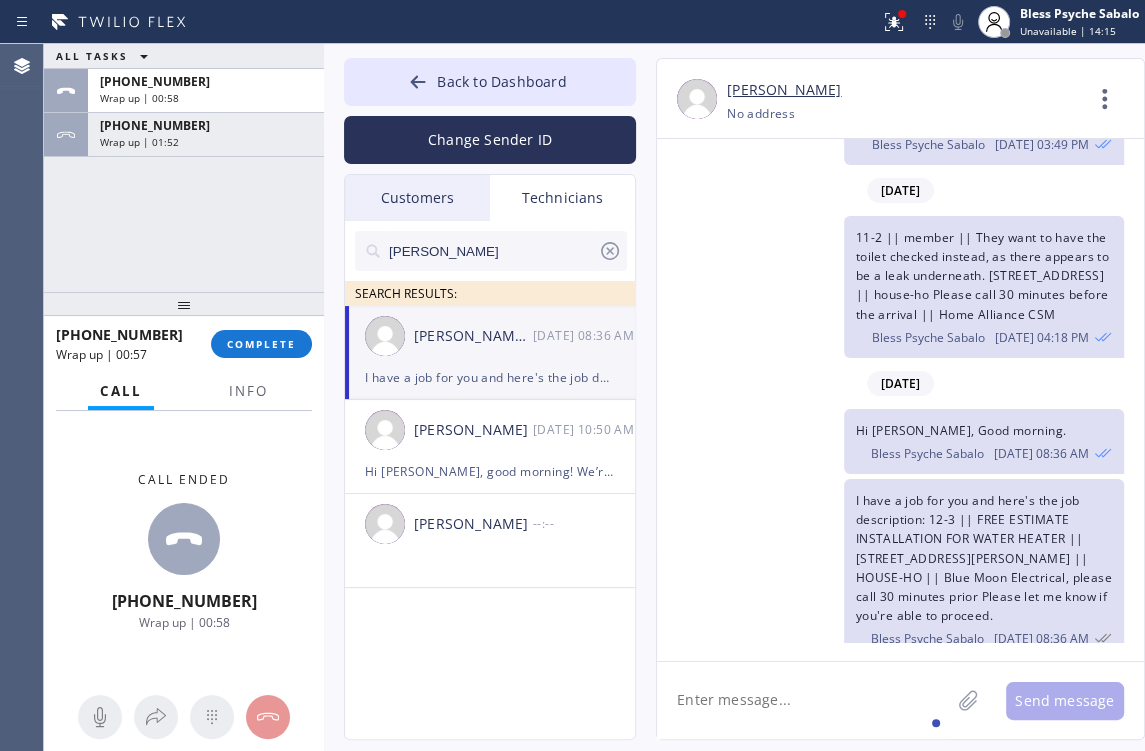 click on "I have a job for you and here's the job description:
12-3 || FREE ESTIMATE INSTALLATION FOR WATER HEATER || [STREET_ADDRESS][PERSON_NAME] || HOUSE-HO || Blue Moon Electrical, please call 30 minutes prior
Please let me know if you're able to proceed." at bounding box center [984, 558] 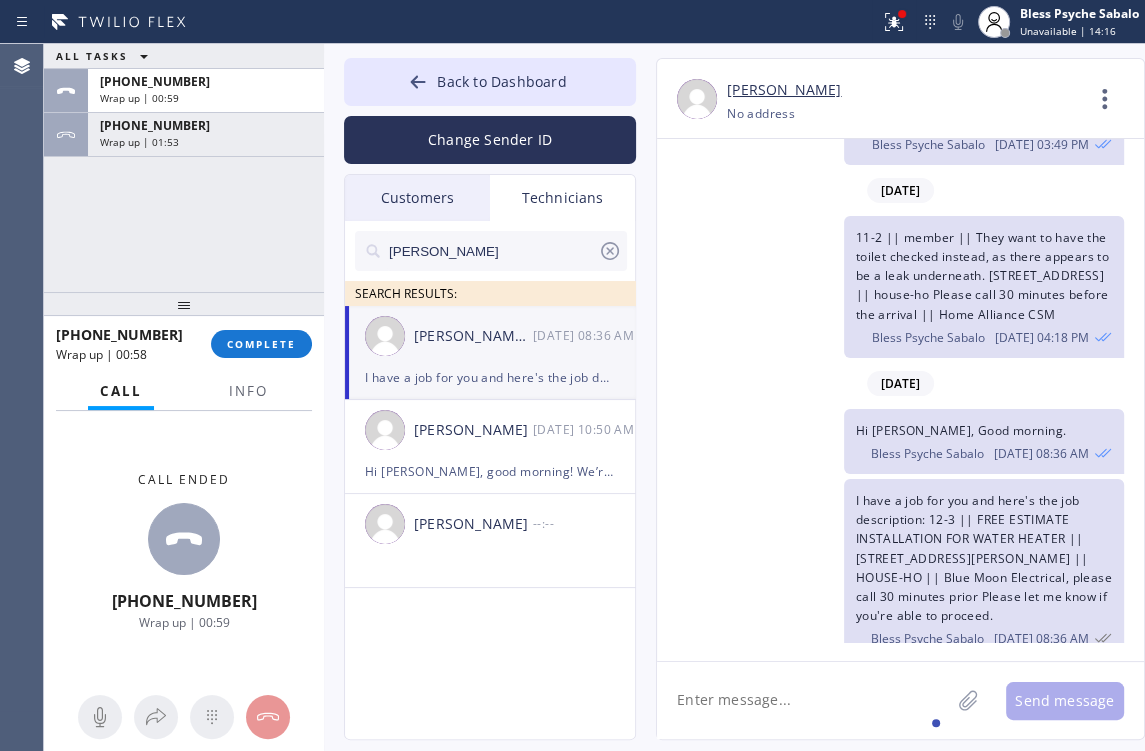 click on "Hi [PERSON_NAME], Good morning. Bless Psyche Sabalo [DATE] 08:36 AM" at bounding box center (890, 441) 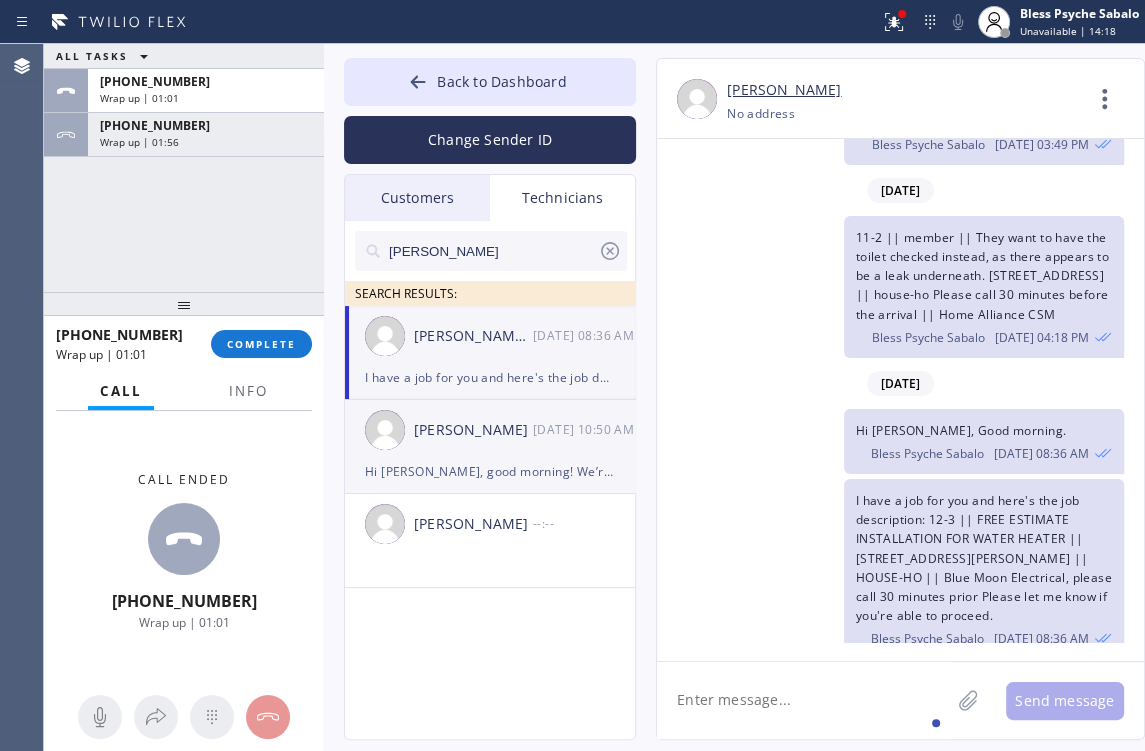 click on "[PERSON_NAME]" at bounding box center [473, 430] 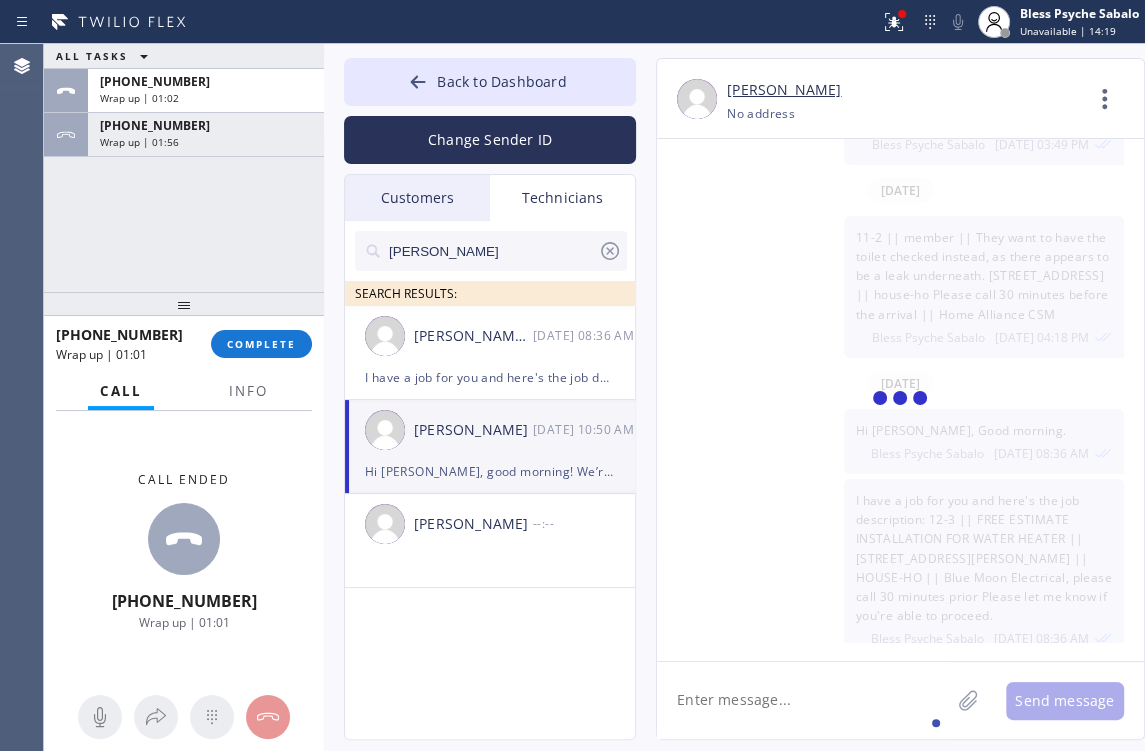 scroll, scrollTop: 5070, scrollLeft: 0, axis: vertical 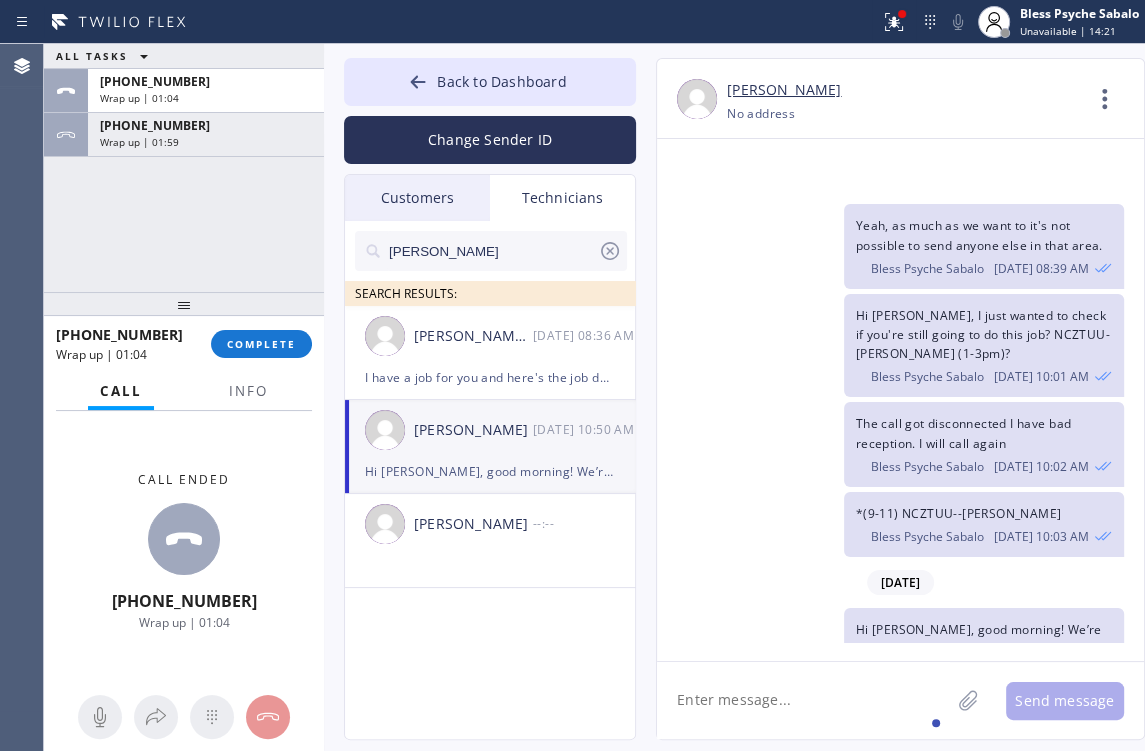 click on "[PERSON_NAME]" at bounding box center [473, 430] 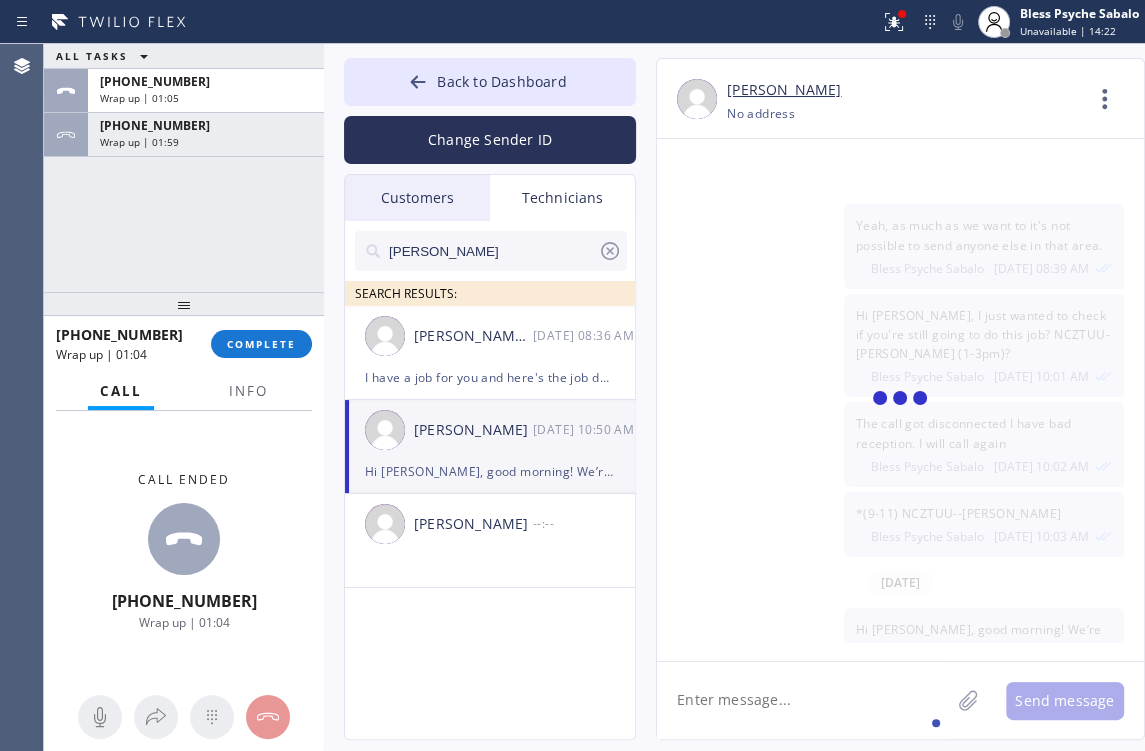 click on "[PERSON_NAME]" at bounding box center [473, 430] 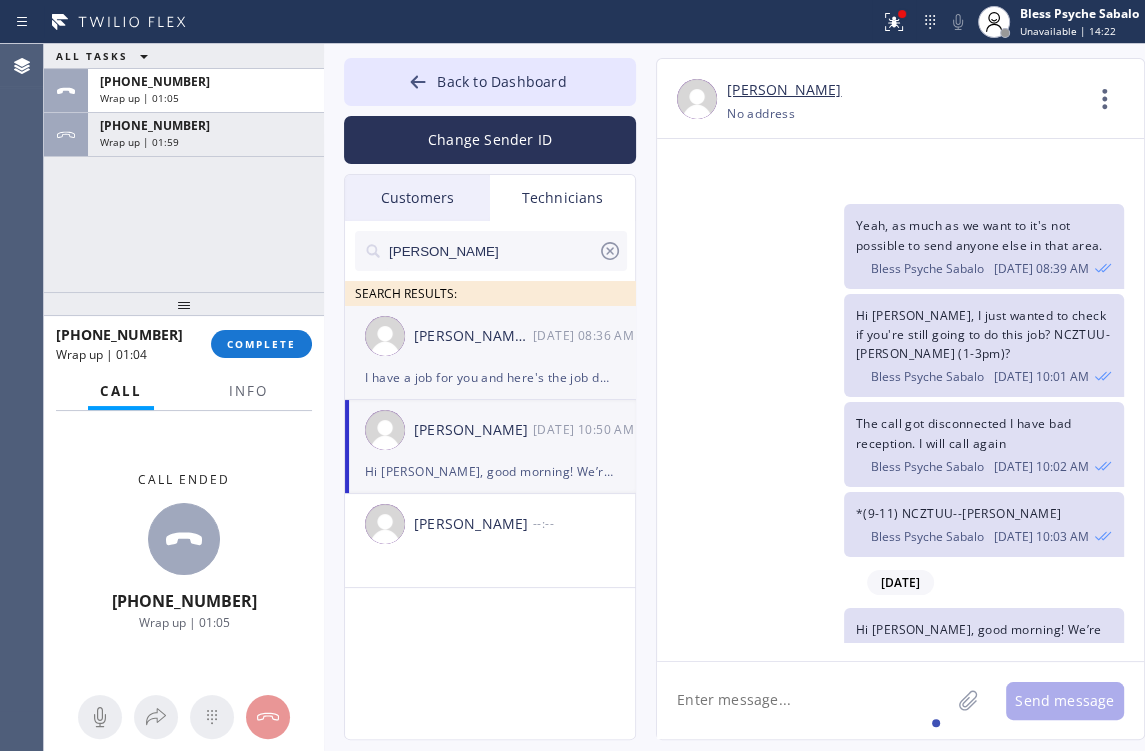 click on "I have a job for you and here's the job description:
12-3 || FREE ESTIMATE INSTALLATION FOR WATER HEATER || [STREET_ADDRESS][PERSON_NAME] || HOUSE-HO || Blue Moon Electrical, please call 30 minutes prior
Please let me know if you're able to proceed." at bounding box center [490, 377] 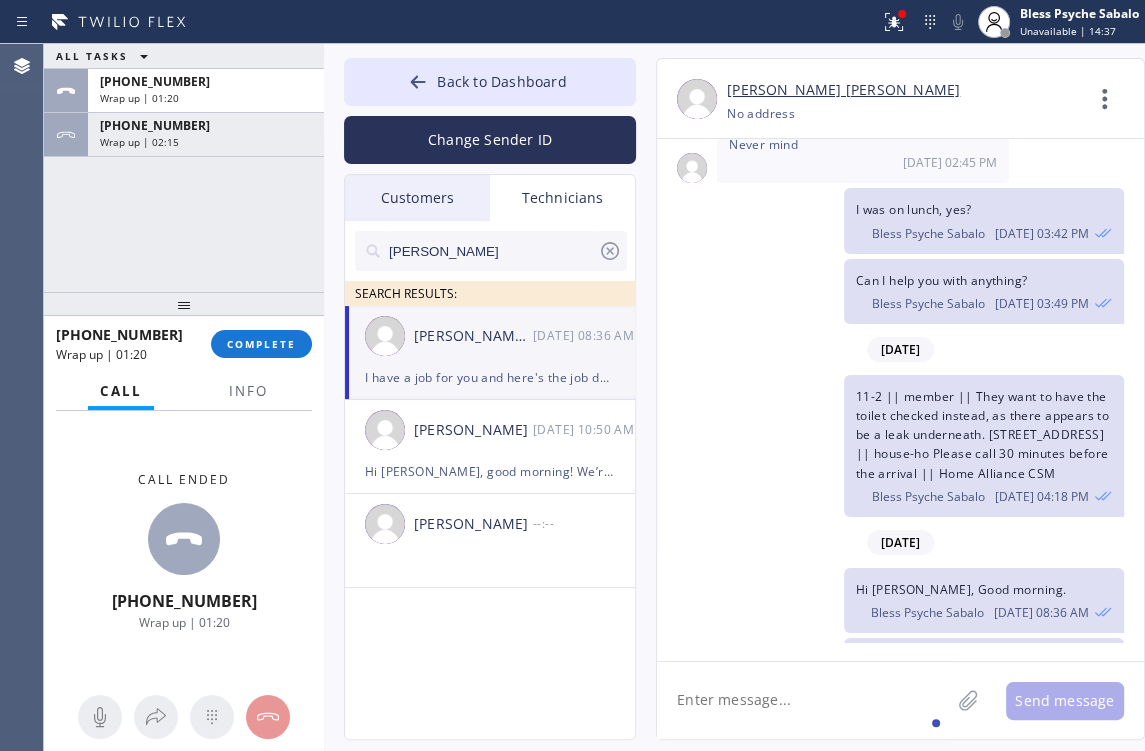 scroll, scrollTop: 1614, scrollLeft: 0, axis: vertical 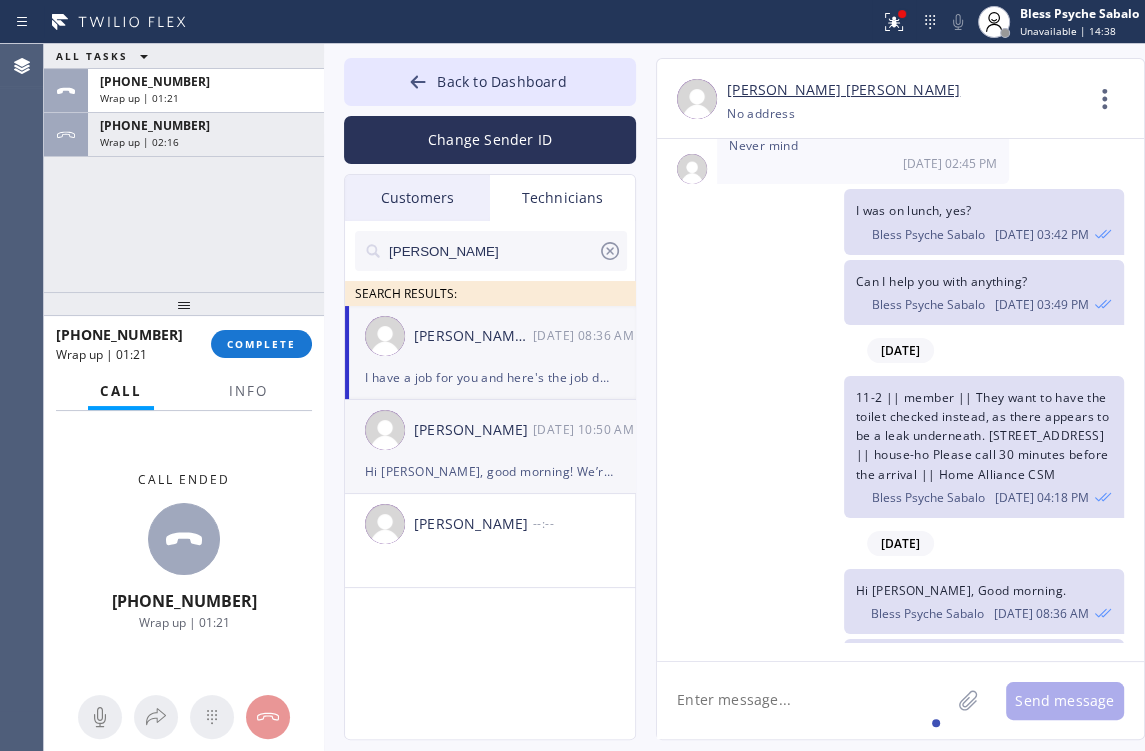 click on "Hi [PERSON_NAME], good morning! We’re currently creating a file to keep track of all the tools our technicians have. Could you please send me a list of the tools you currently have with you? Thanks in advance!" at bounding box center (490, 471) 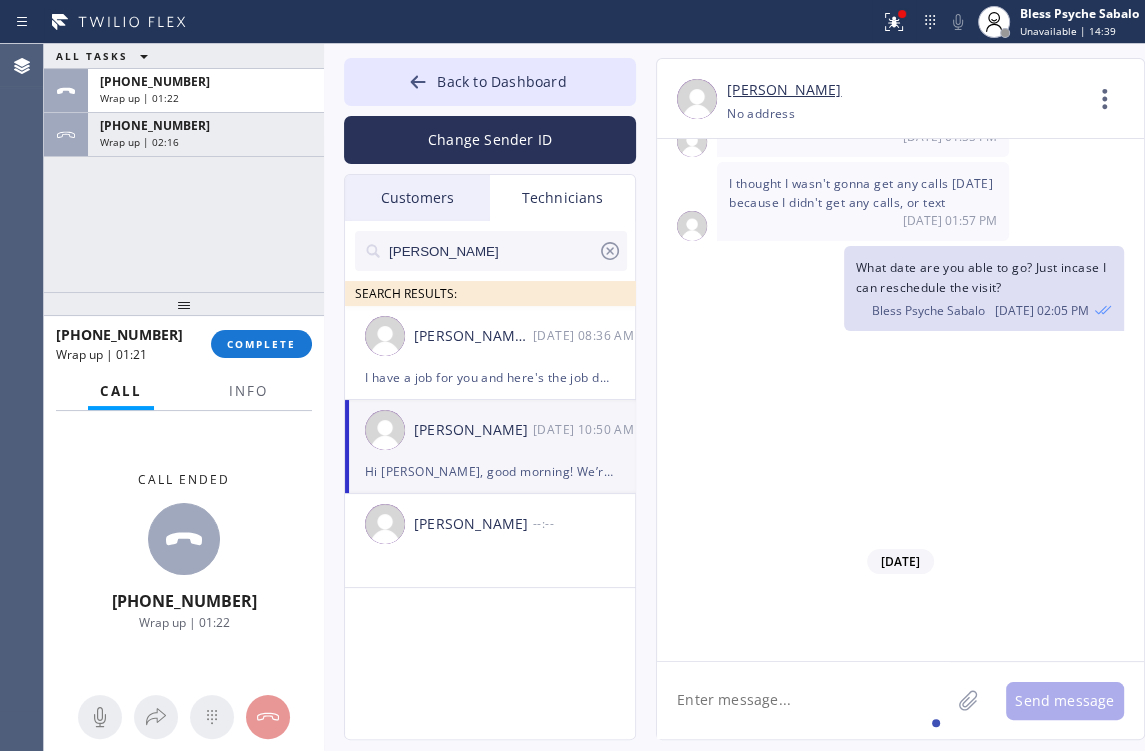 scroll, scrollTop: 5070, scrollLeft: 0, axis: vertical 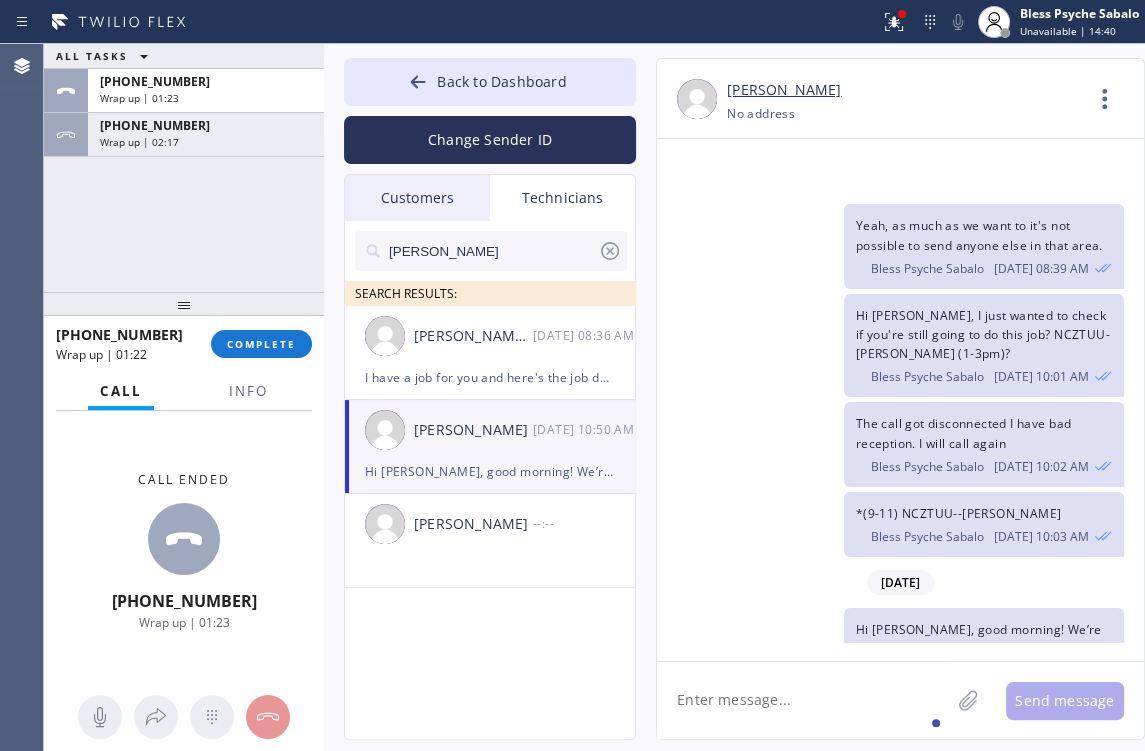 click on "Hi [PERSON_NAME], good morning! We’re currently creating a file to keep track of all the tools our technicians have. Could you please send me a list of the tools you currently have with you? Thanks in advance!
Bless Psyche Sabalo [DATE] 10:50 AM" 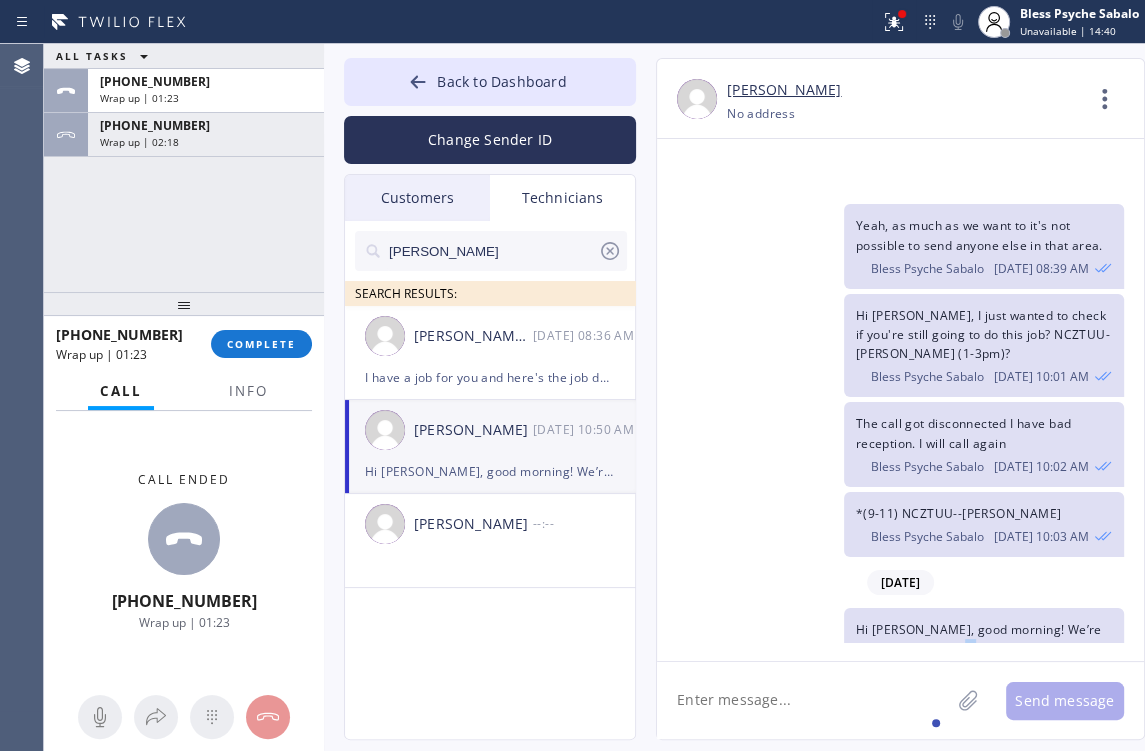 click on "Hi [PERSON_NAME], good morning! We’re currently creating a file to keep track of all the tools our technicians have. Could you please send me a list of the tools you currently have with you? Thanks in advance!
Bless Psyche Sabalo [DATE] 10:50 AM" 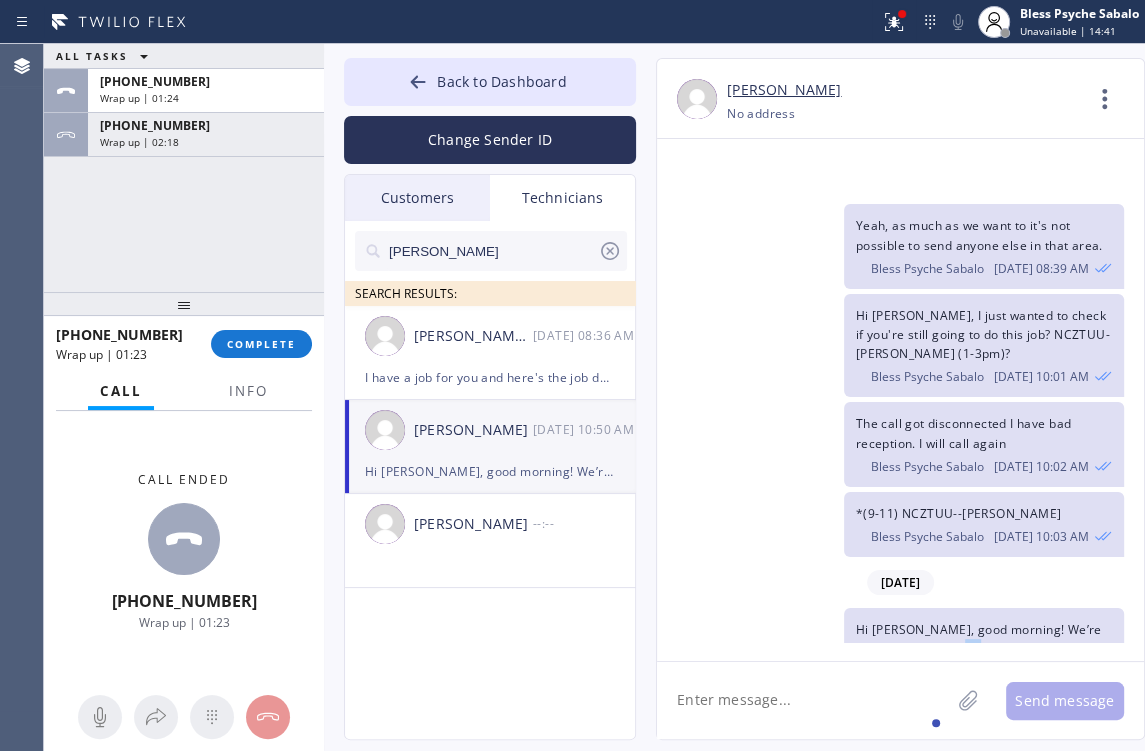 click on "Hi [PERSON_NAME], good morning! We’re currently creating a file to keep track of all the tools our technicians have. Could you please send me a list of the tools you currently have with you? Thanks in advance!" at bounding box center [982, 677] 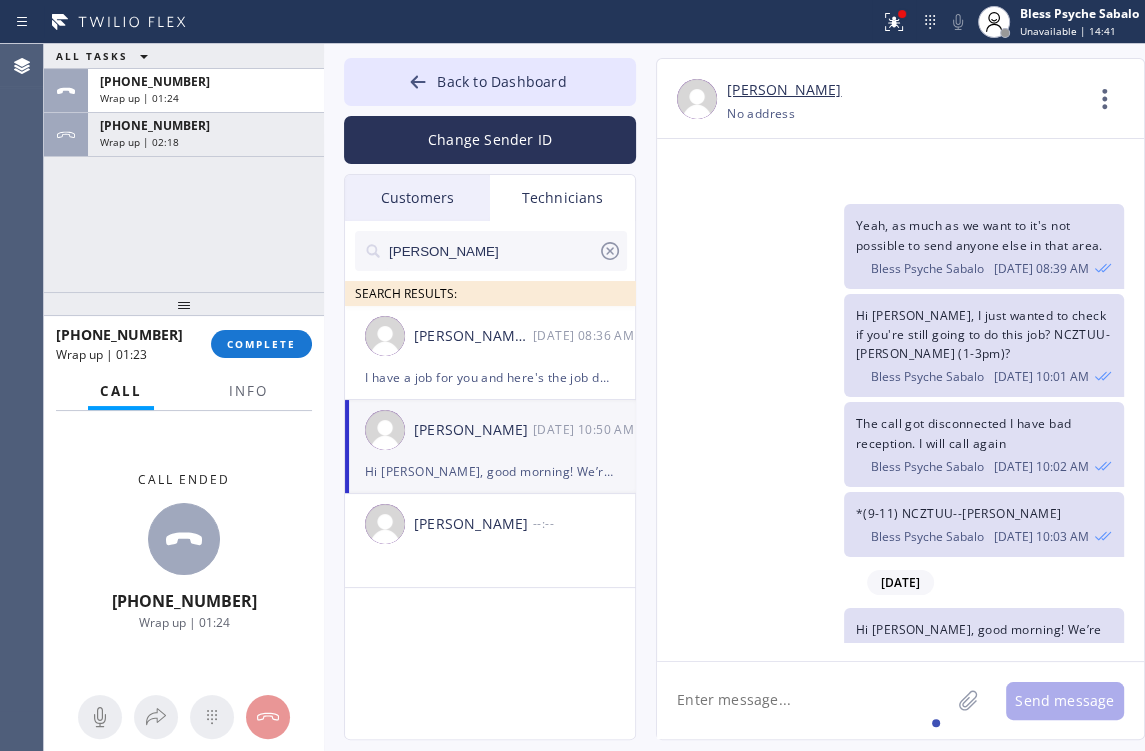 click on "Bless Psyche Sabalo" at bounding box center [927, 536] 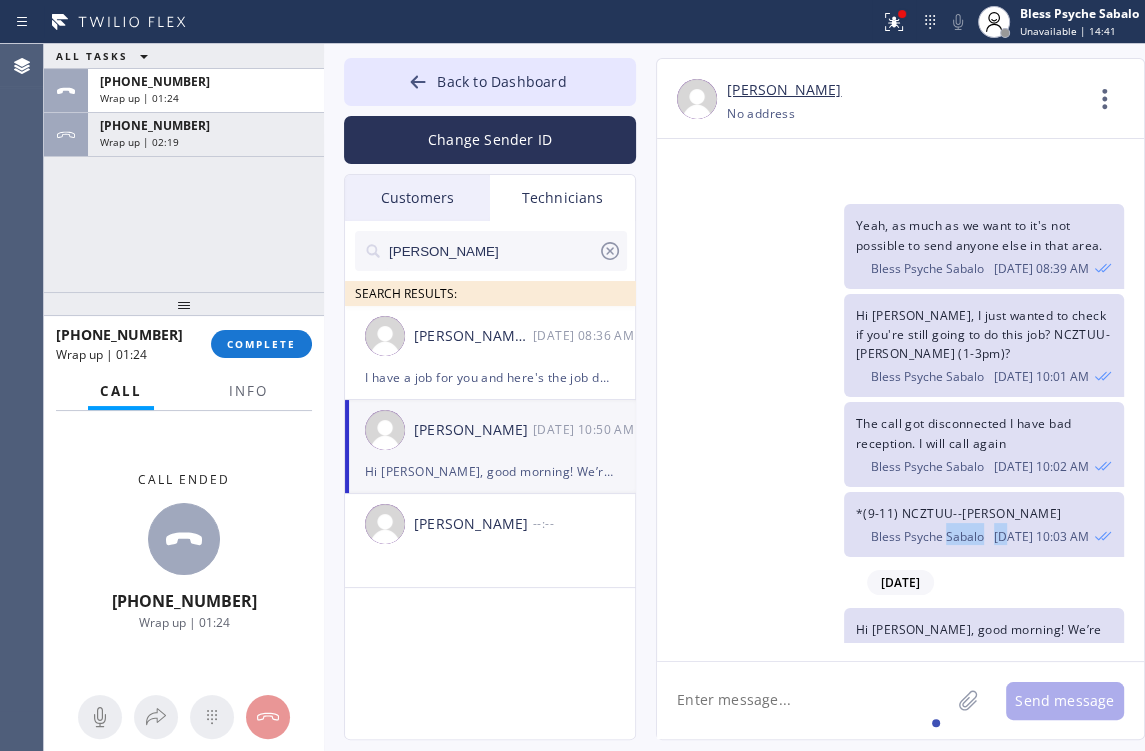 click on "Bless Psyche Sabalo" at bounding box center (927, 536) 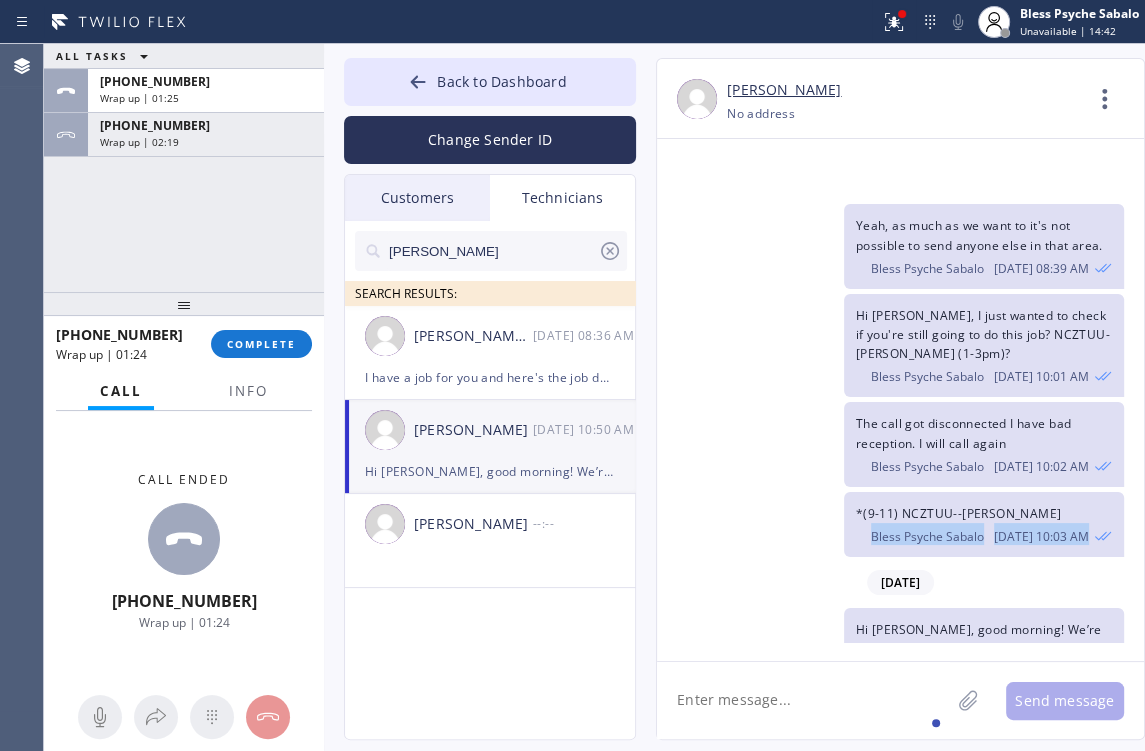 click on "Bless Psyche Sabalo" at bounding box center [927, 536] 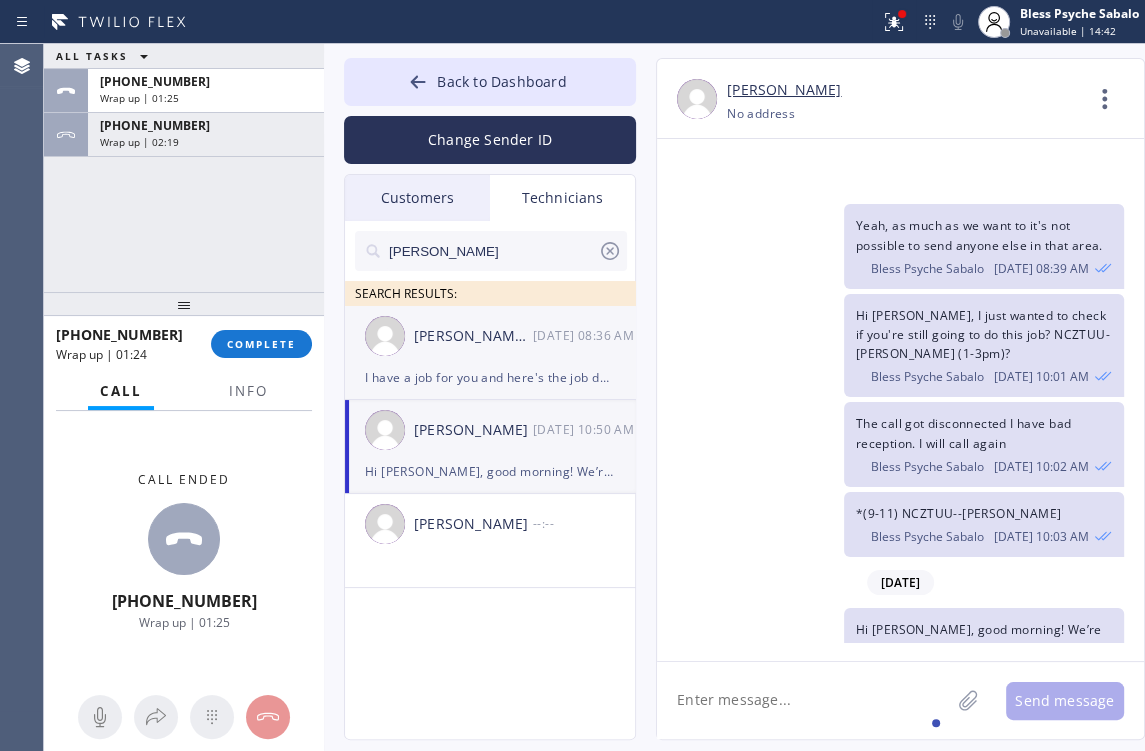 click on "[DATE] 08:36 AM" at bounding box center (585, 335) 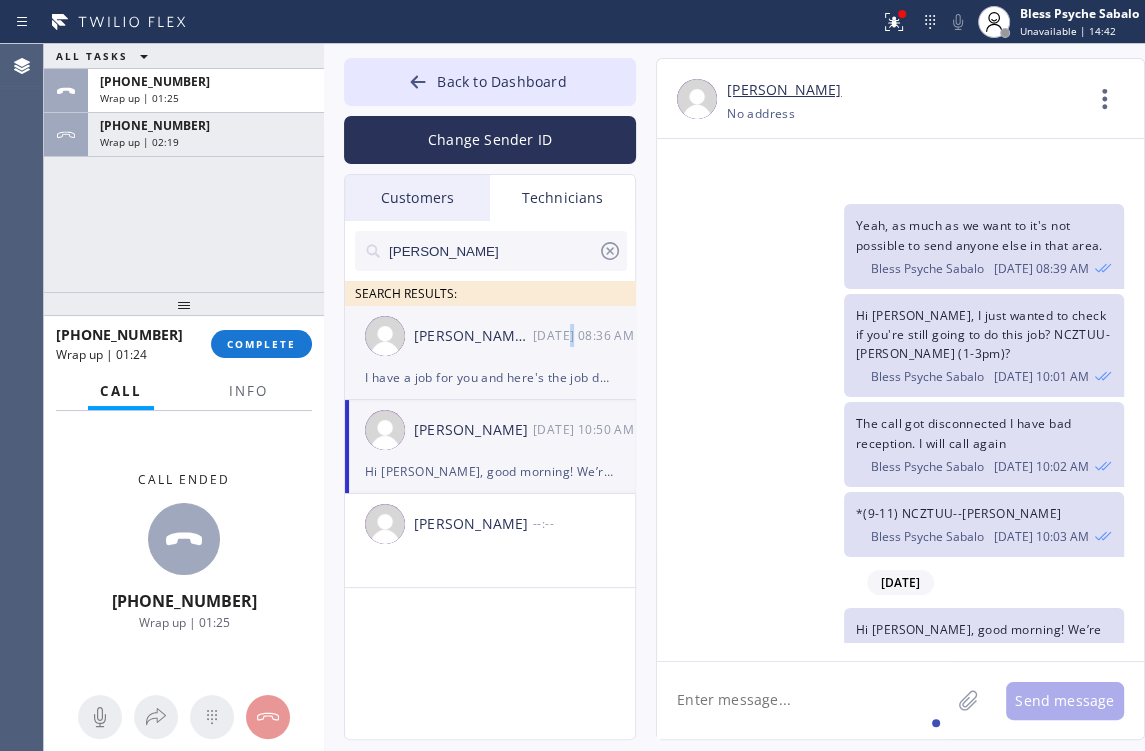 click on "[DATE] 08:36 AM" at bounding box center (585, 335) 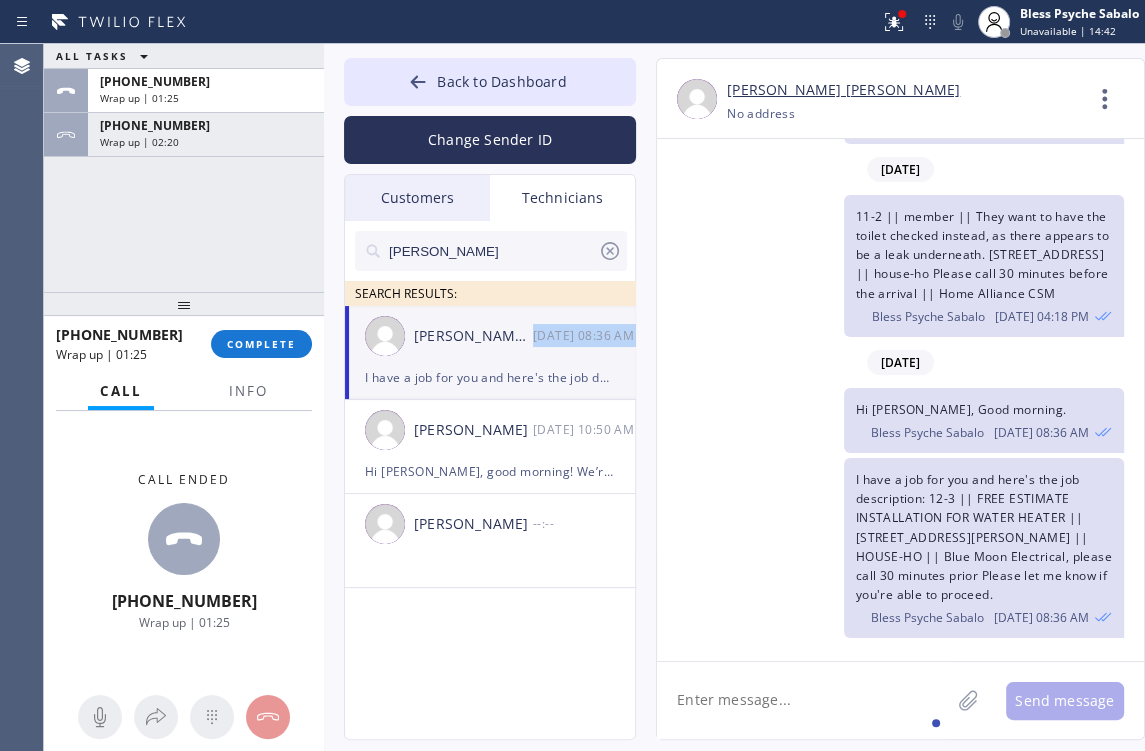 click on "[DATE] 08:36 AM" at bounding box center (585, 335) 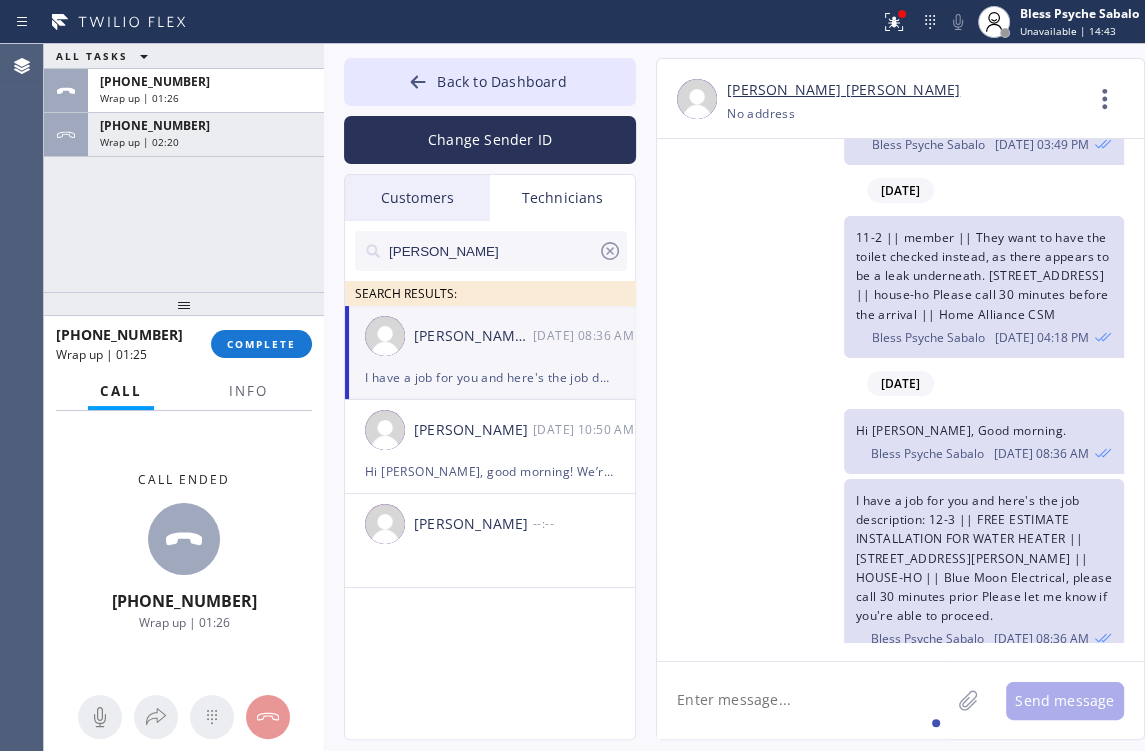 drag, startPoint x: 690, startPoint y: 488, endPoint x: 4, endPoint y: 280, distance: 716.8403 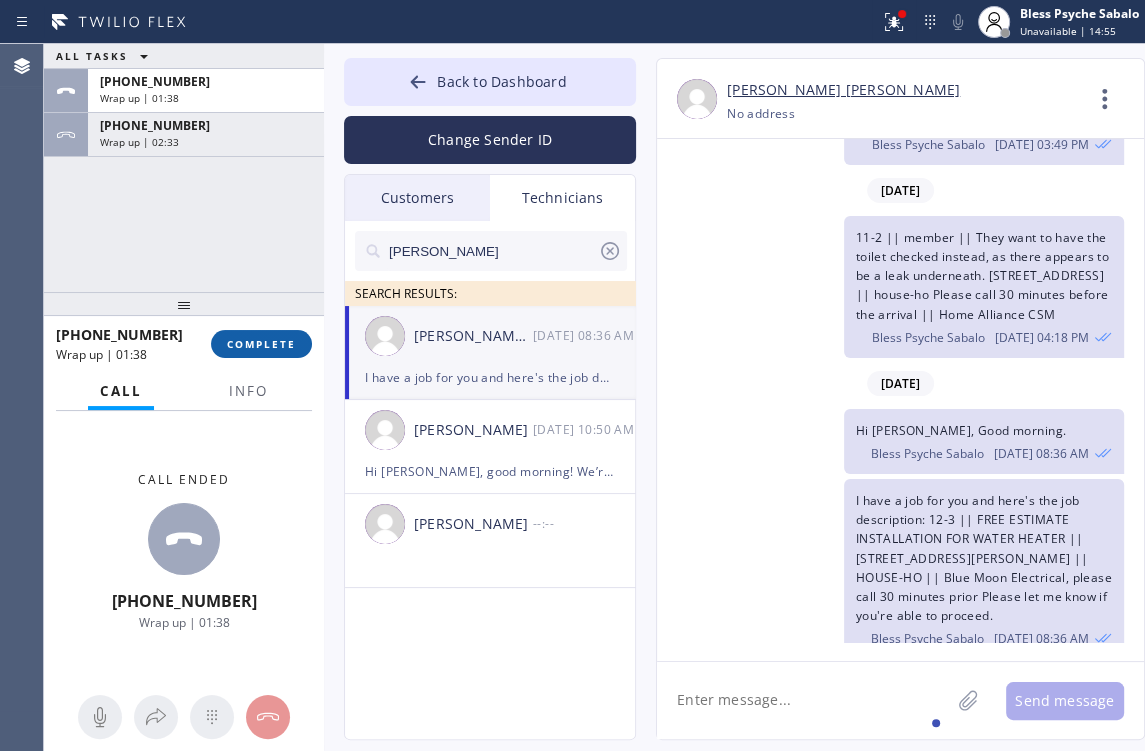 click on "COMPLETE" at bounding box center (261, 344) 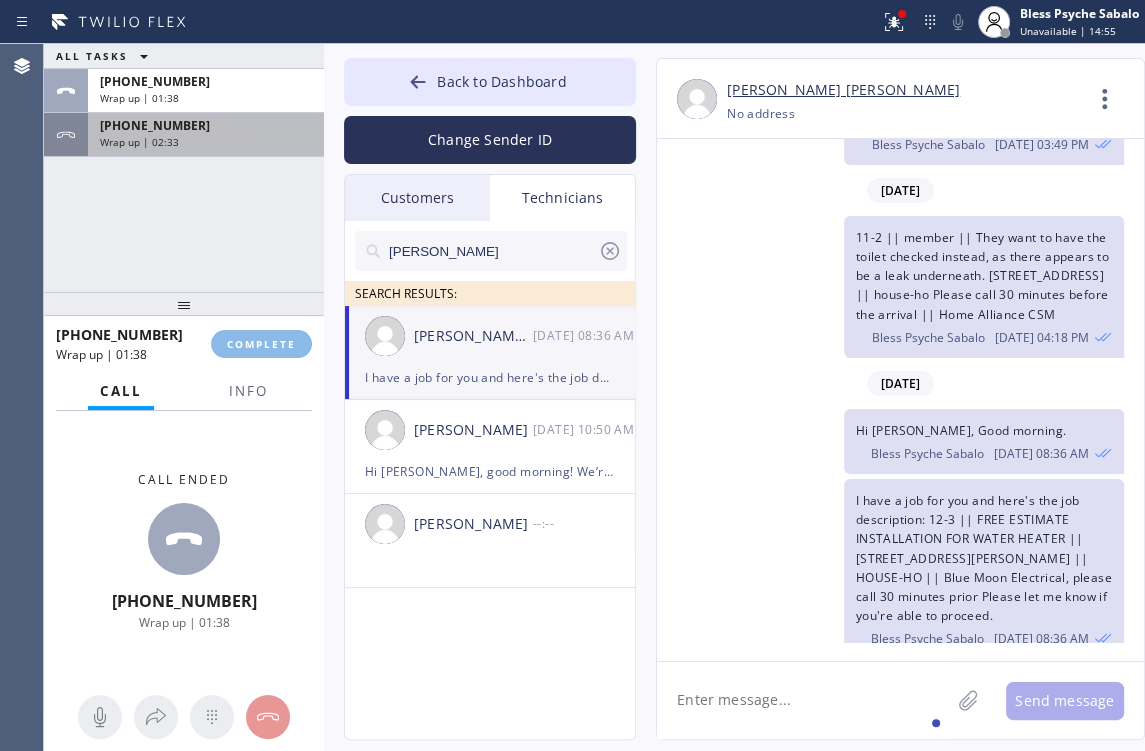 click on "ALL TASKS ALL TASKS ACTIVE TASKS TASKS IN WRAP UP [PHONE_NUMBER] Wrap up | 01:38 [PHONE_NUMBER] Wrap up | 02:33" at bounding box center [184, 168] 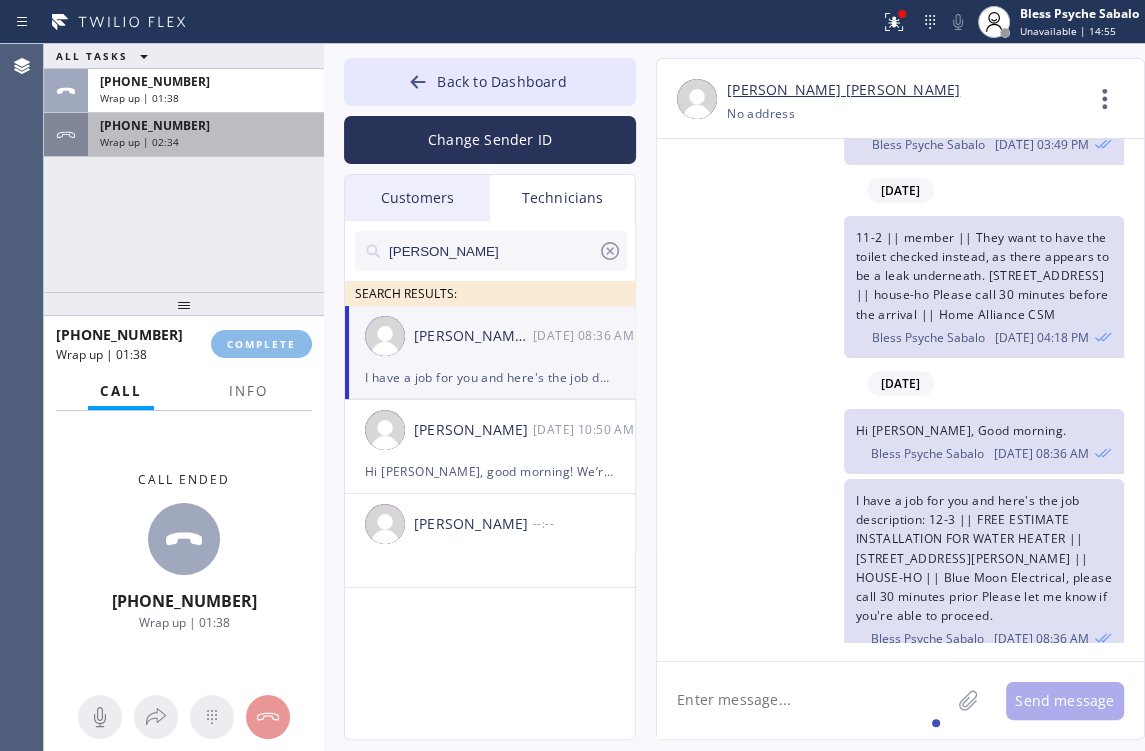 click on "Wrap up | 02:34" at bounding box center [206, 142] 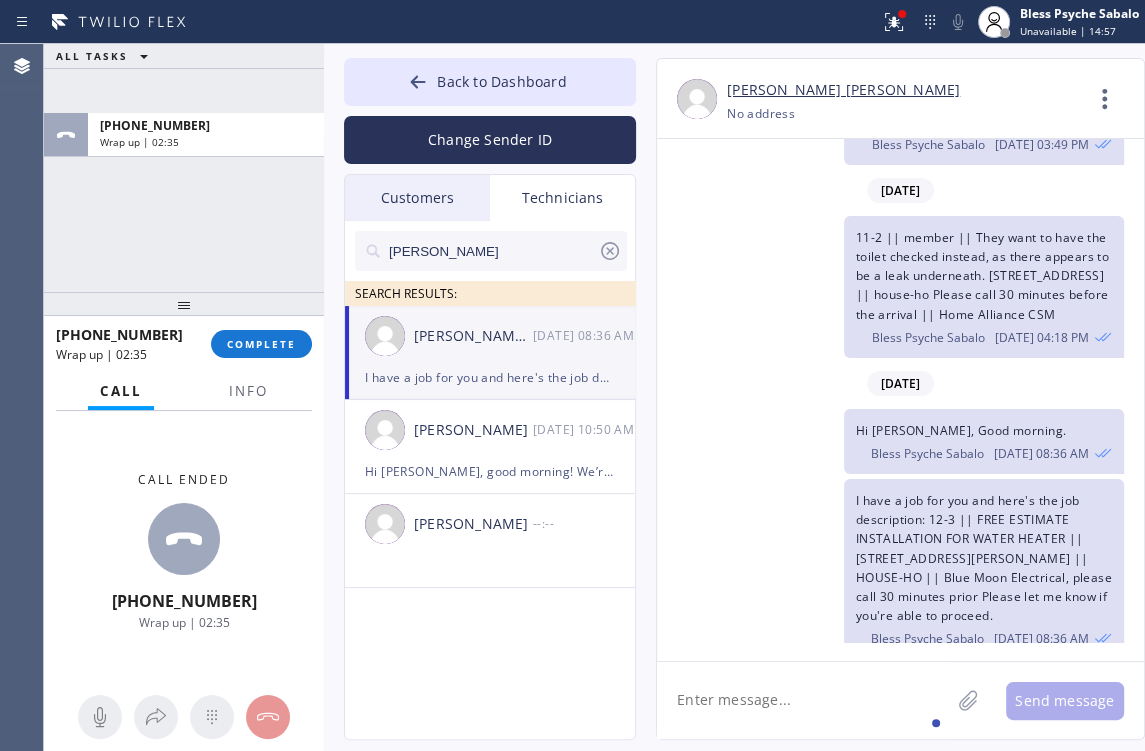 click on "COMPLETE" at bounding box center [261, 344] 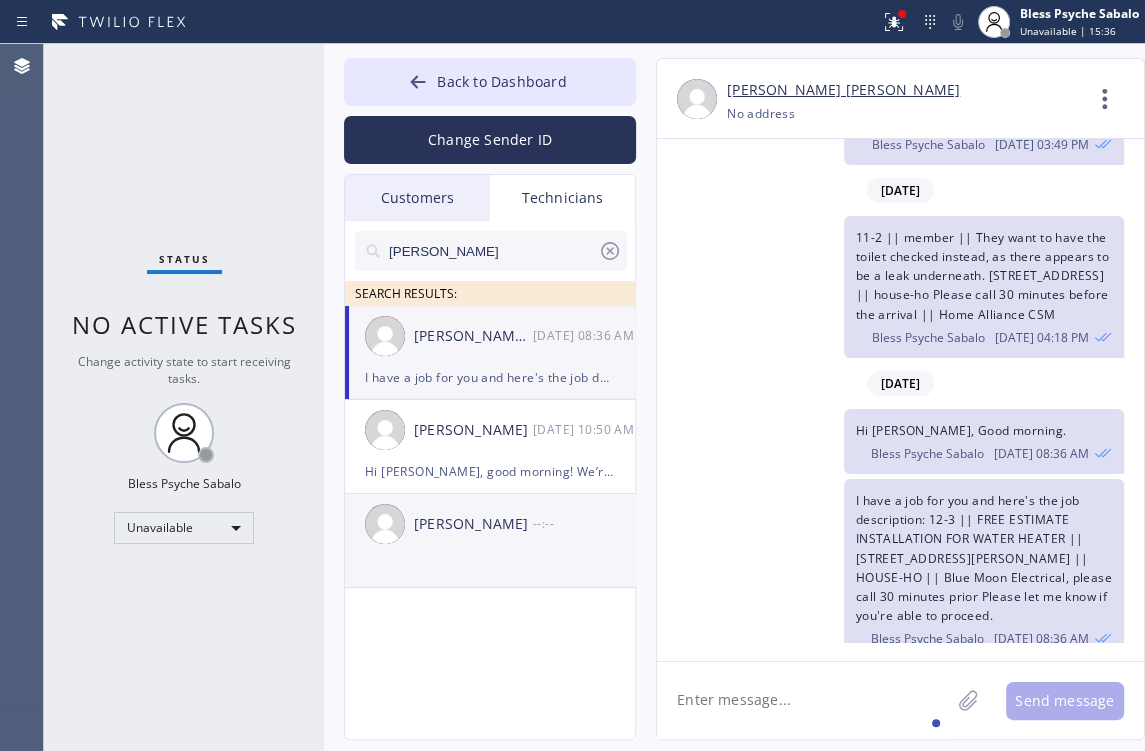 click on "[PERSON_NAME] --:--" 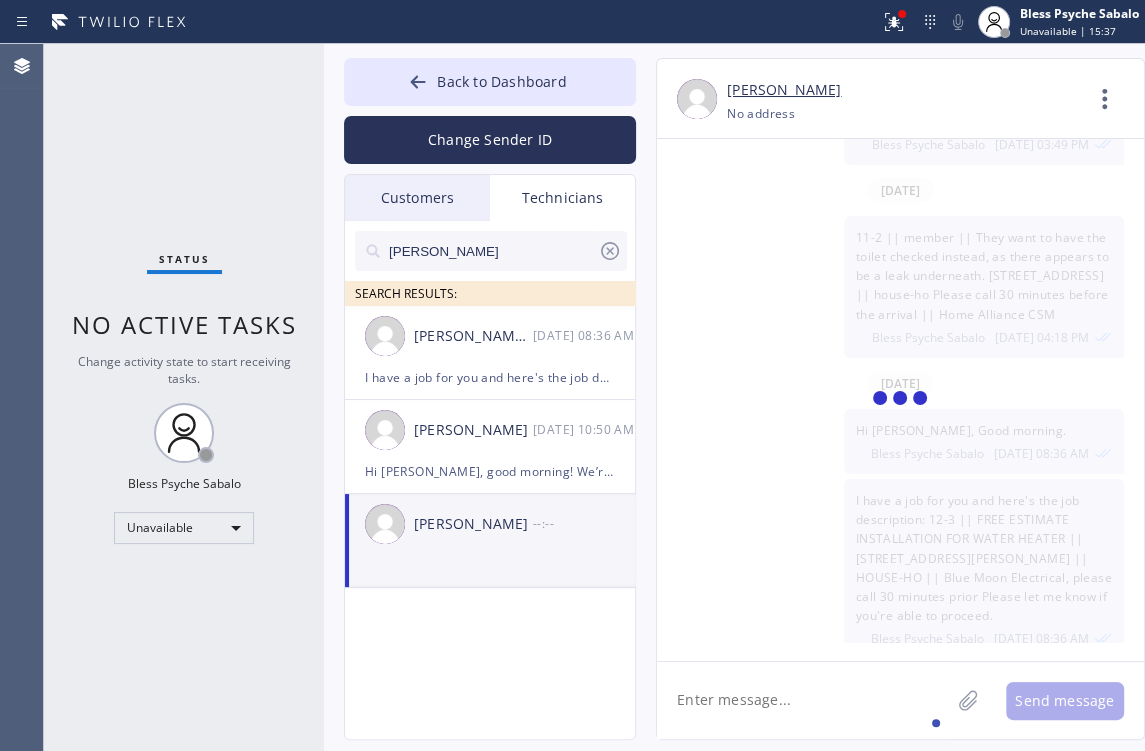 scroll, scrollTop: 0, scrollLeft: 0, axis: both 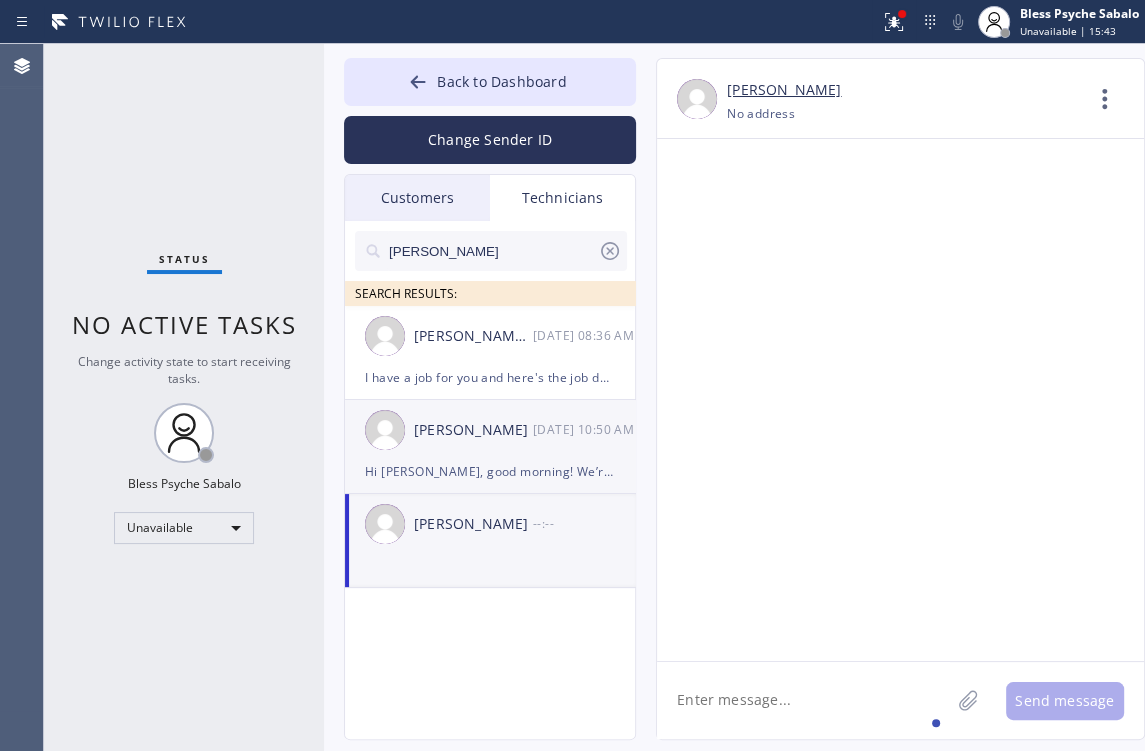 click on "[PERSON_NAME] [DATE] 10:50 AM" at bounding box center [491, 430] 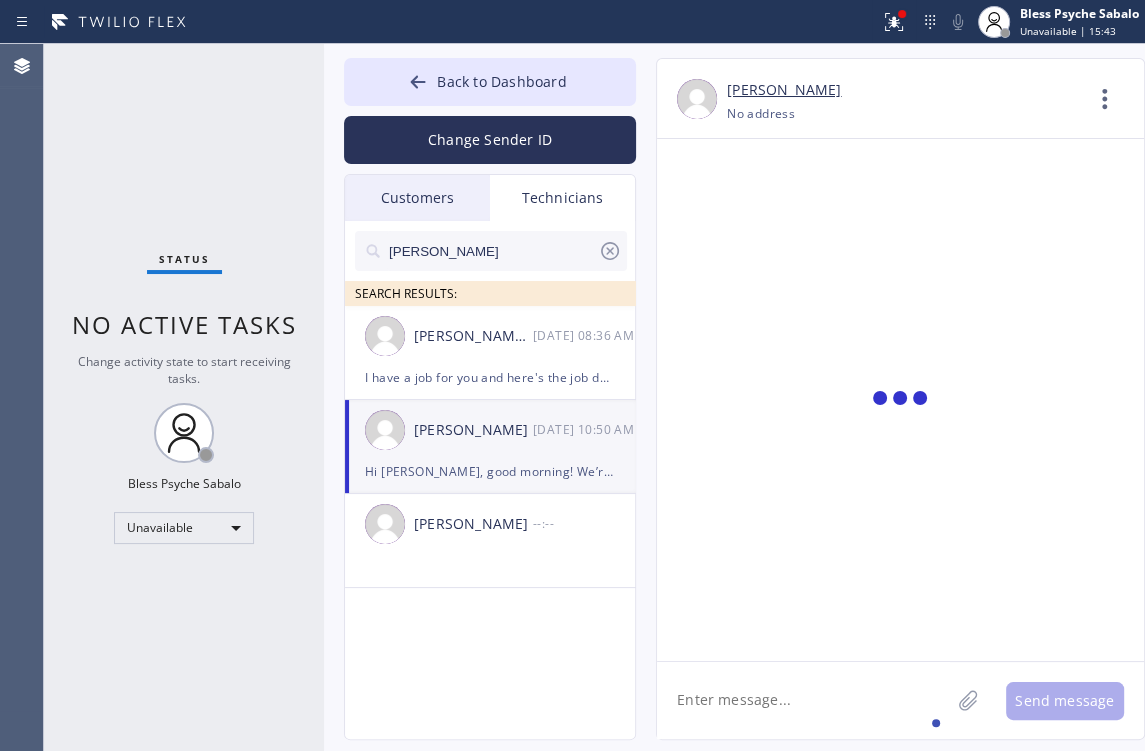 scroll, scrollTop: 5070, scrollLeft: 0, axis: vertical 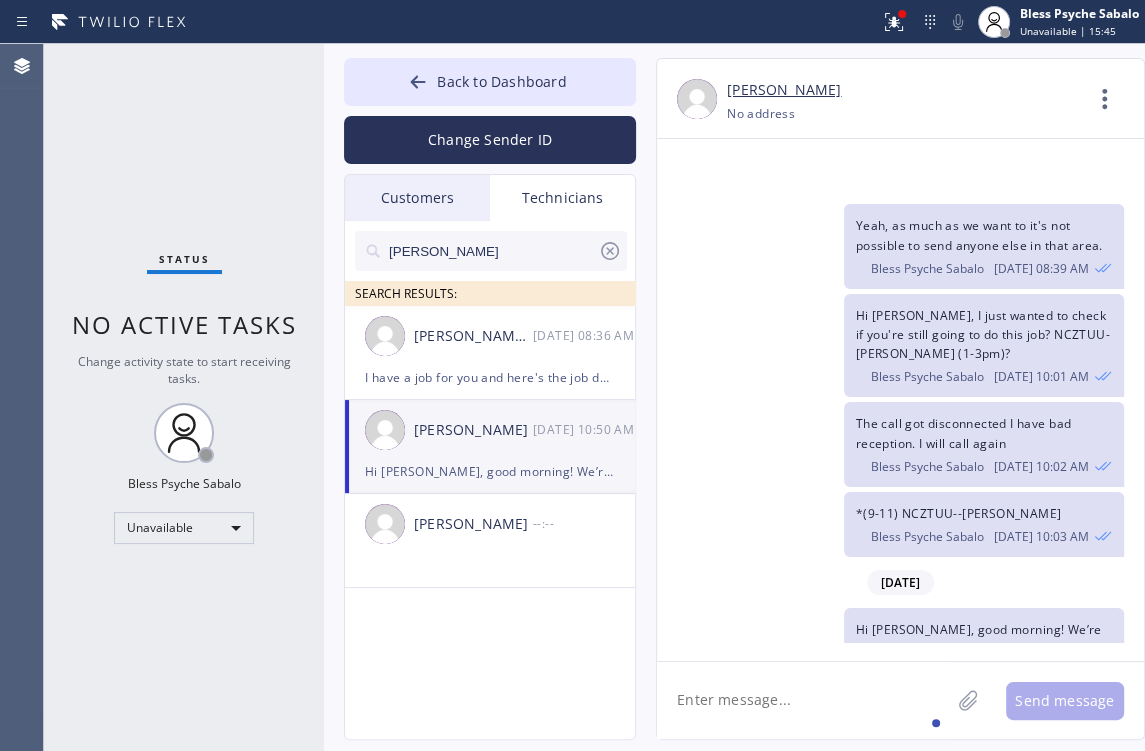 click on "Hi [PERSON_NAME], good morning! We’re currently creating a file to keep track of all the tools our technicians have. Could you please send me a list of the tools you currently have with you? Thanks in advance!" at bounding box center (982, 677) 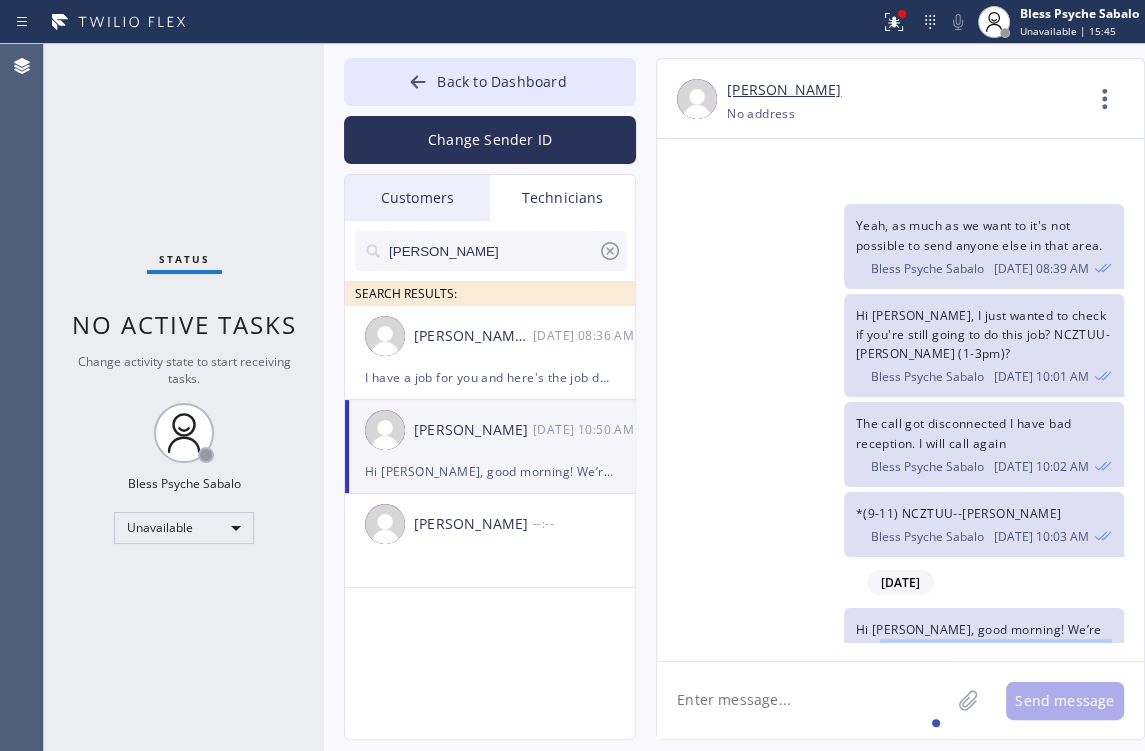 drag, startPoint x: 879, startPoint y: 533, endPoint x: 992, endPoint y: 548, distance: 113.99123 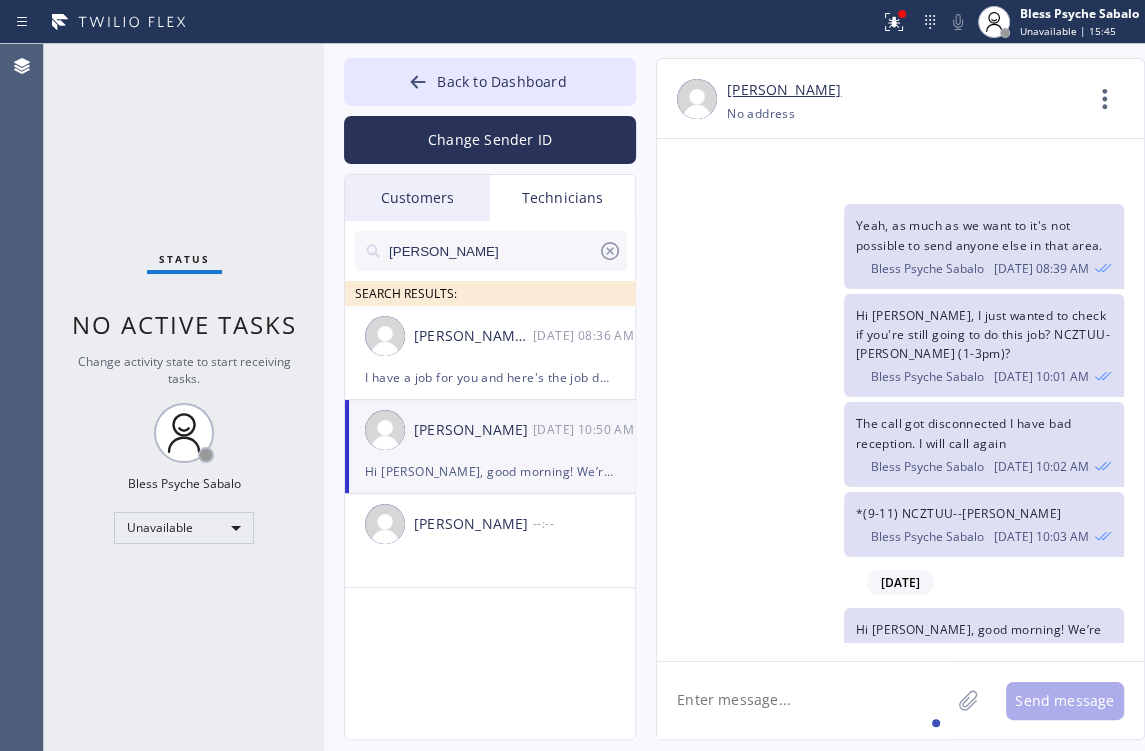 click on "Hi [PERSON_NAME], good morning! We’re currently creating a file to keep track of all the tools our technicians have. Could you please send me a list of the tools you currently have with you? Thanks in advance!" at bounding box center (982, 677) 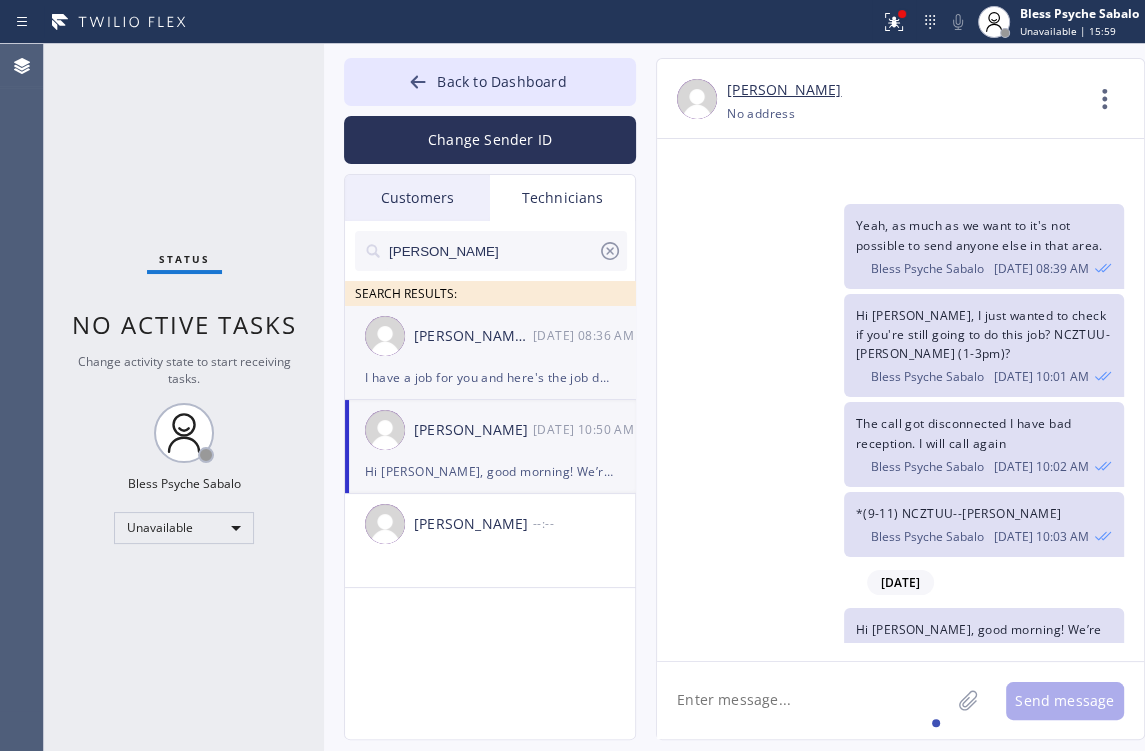 click on "[PERSON_NAME] [PERSON_NAME] [DATE] 08:36 AM" at bounding box center (491, 336) 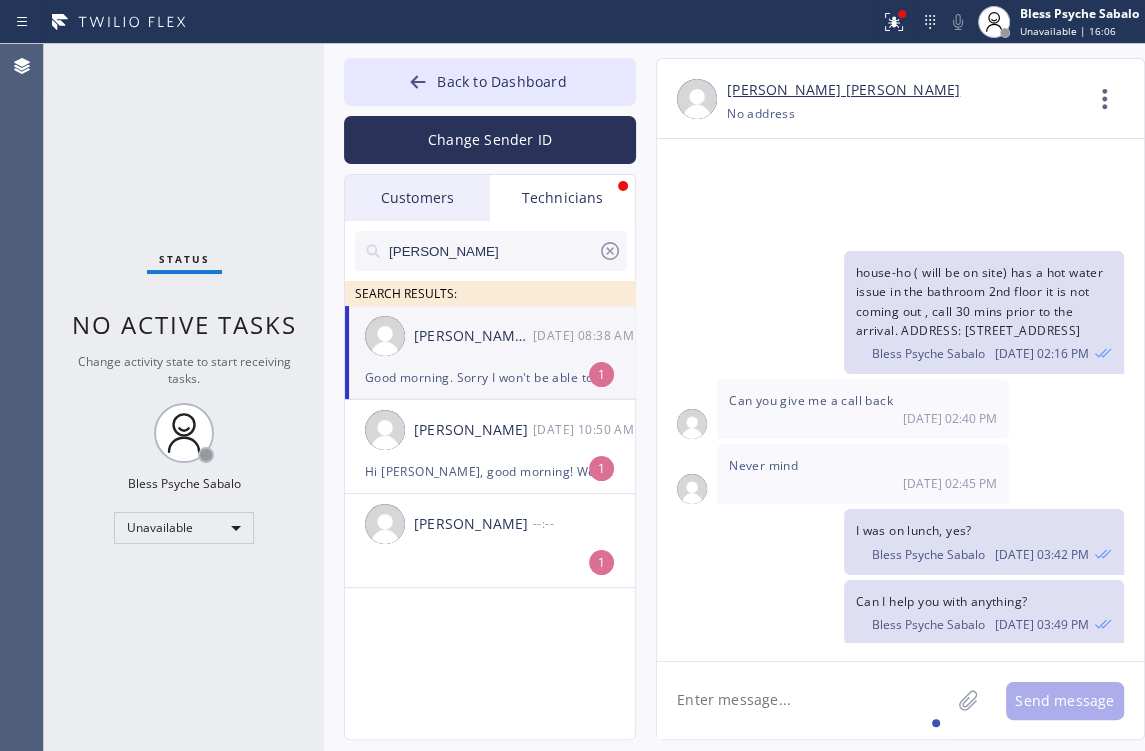 scroll, scrollTop: 1838, scrollLeft: 0, axis: vertical 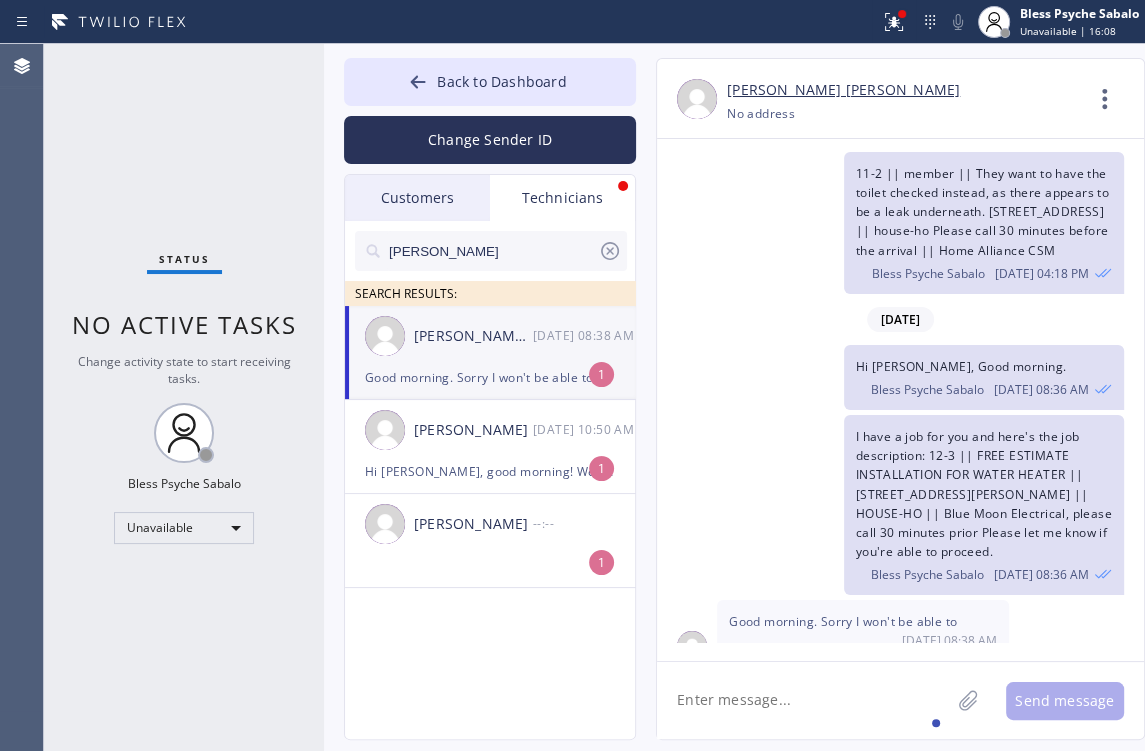 click on "Good morning. Sorry I won't be able to" at bounding box center (490, 377) 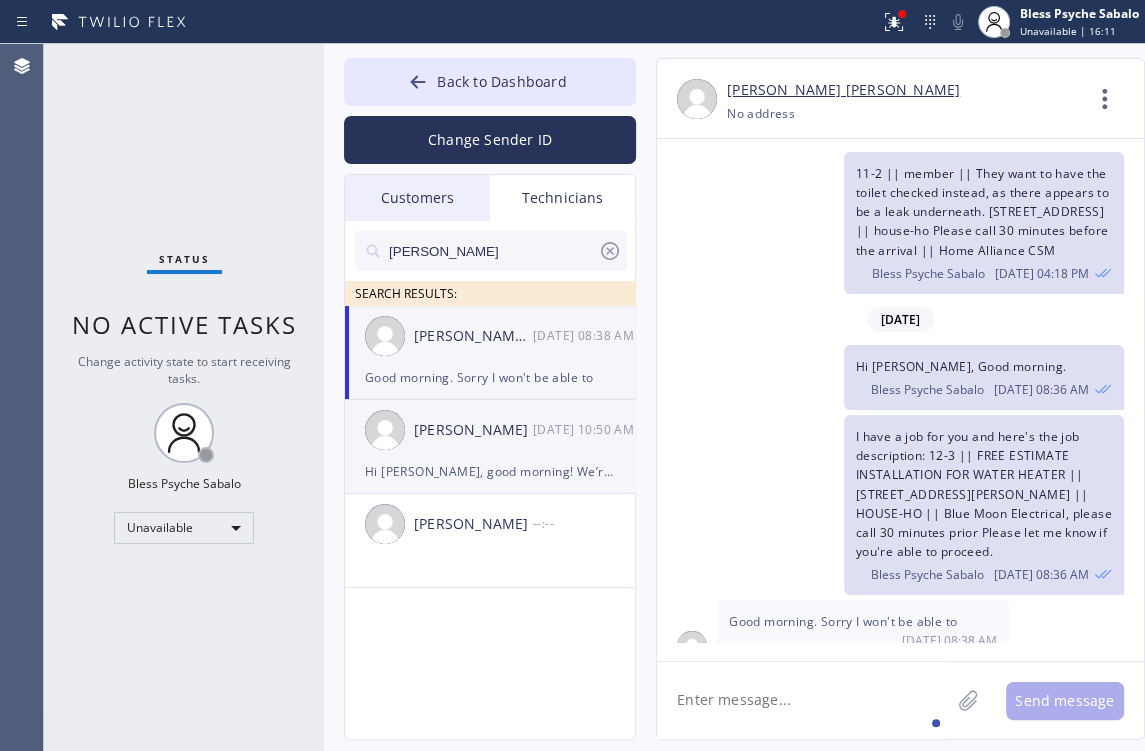 click on "[PERSON_NAME] [DATE] 10:50 AM" at bounding box center [491, 430] 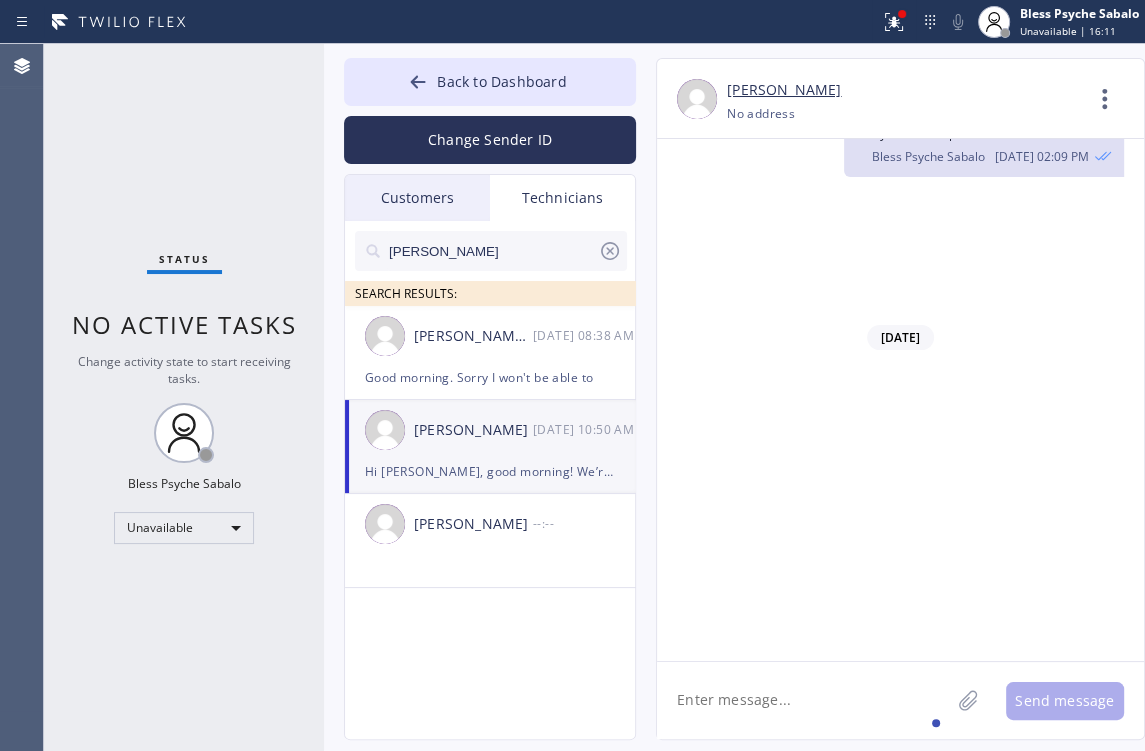 scroll, scrollTop: 5070, scrollLeft: 0, axis: vertical 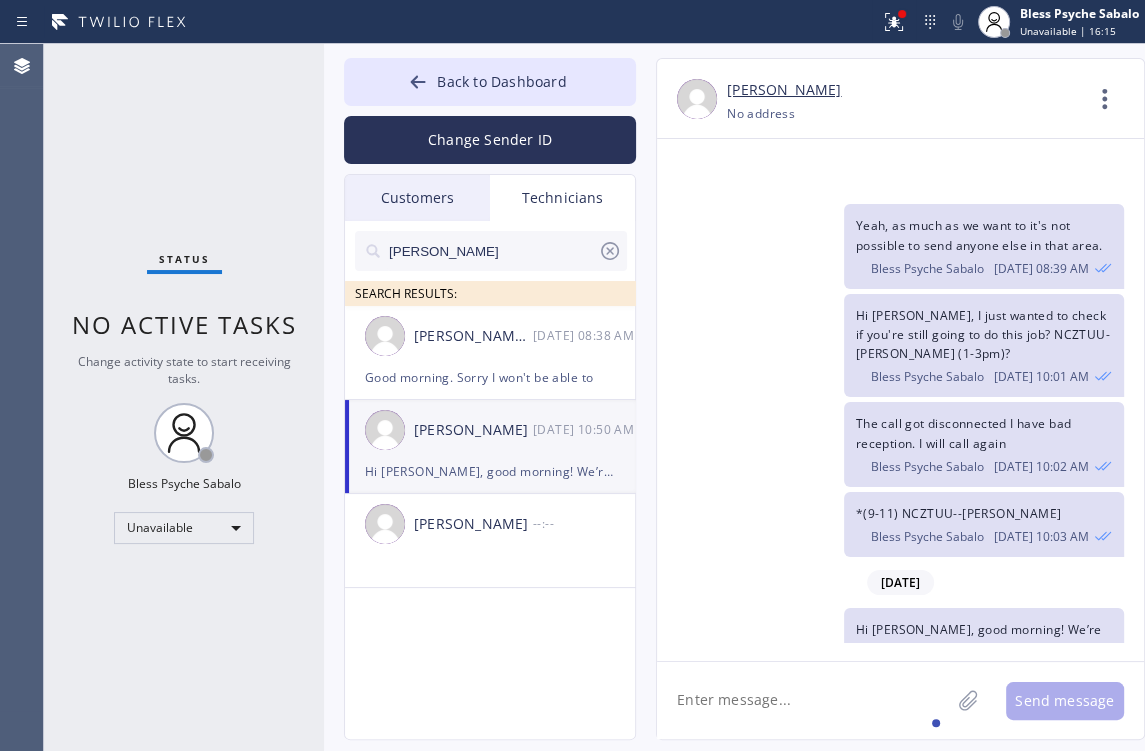 click on "[DATE] 10:50 AM" at bounding box center [585, 429] 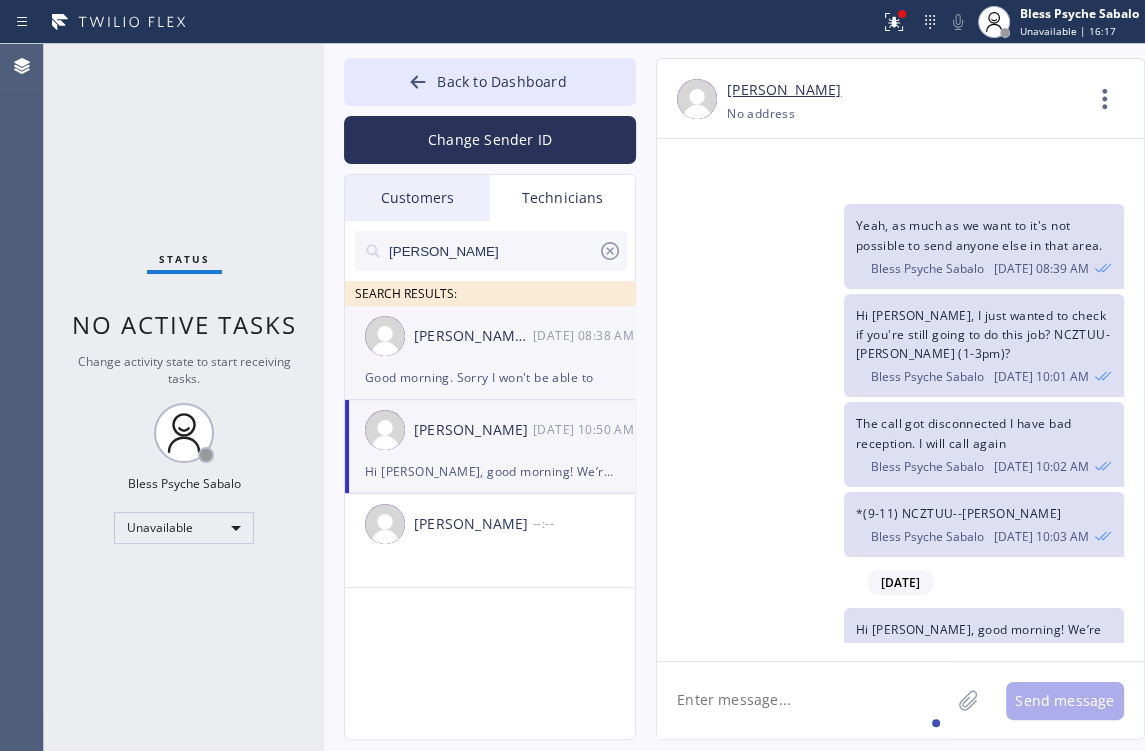 click on "Good morning. Sorry I won't be able to" at bounding box center [490, 377] 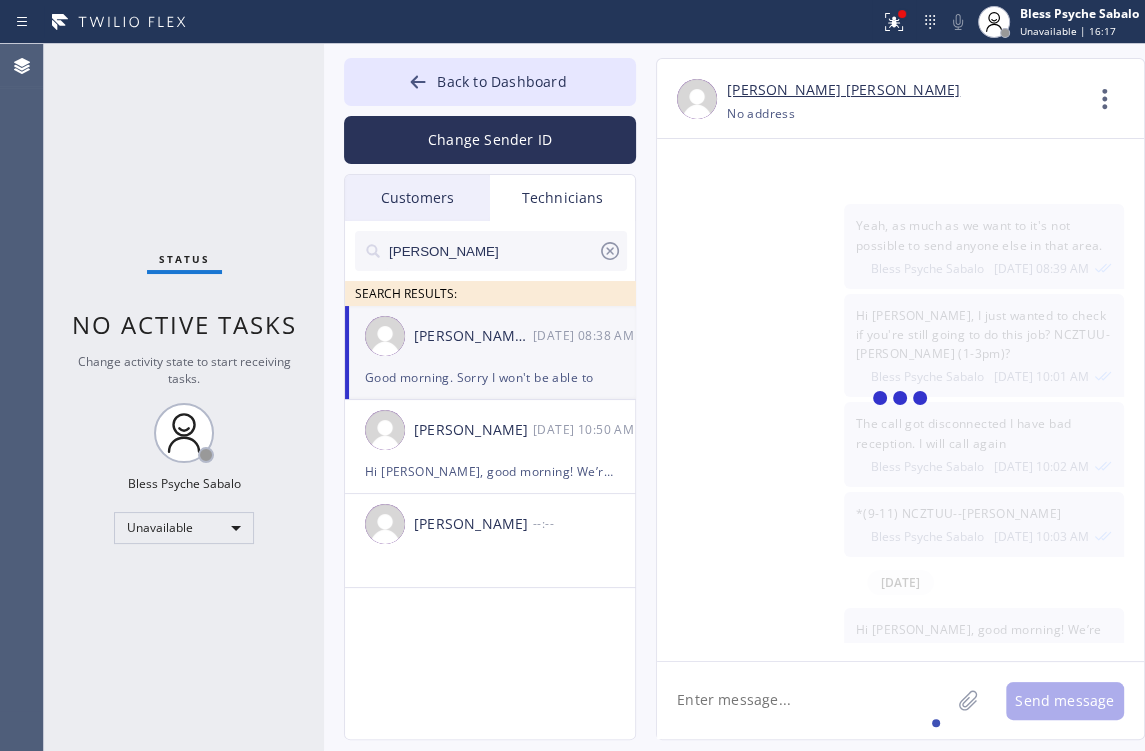 scroll, scrollTop: 1838, scrollLeft: 0, axis: vertical 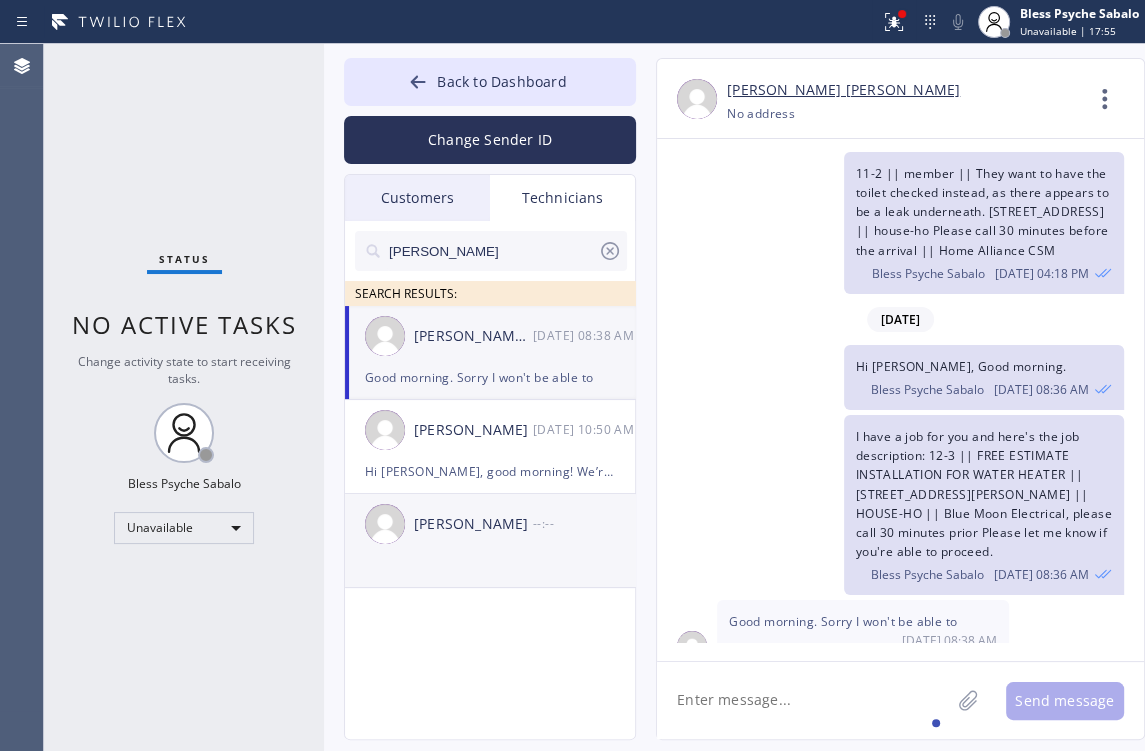 click on "[PERSON_NAME] --:--" 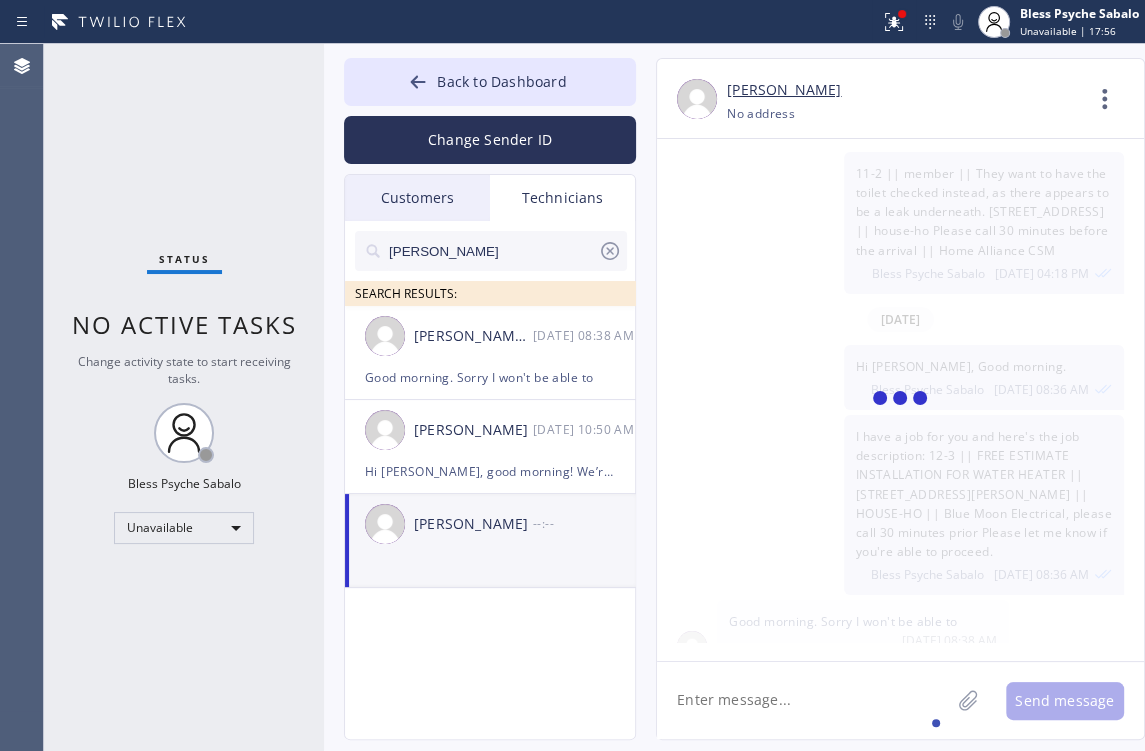 scroll, scrollTop: 0, scrollLeft: 0, axis: both 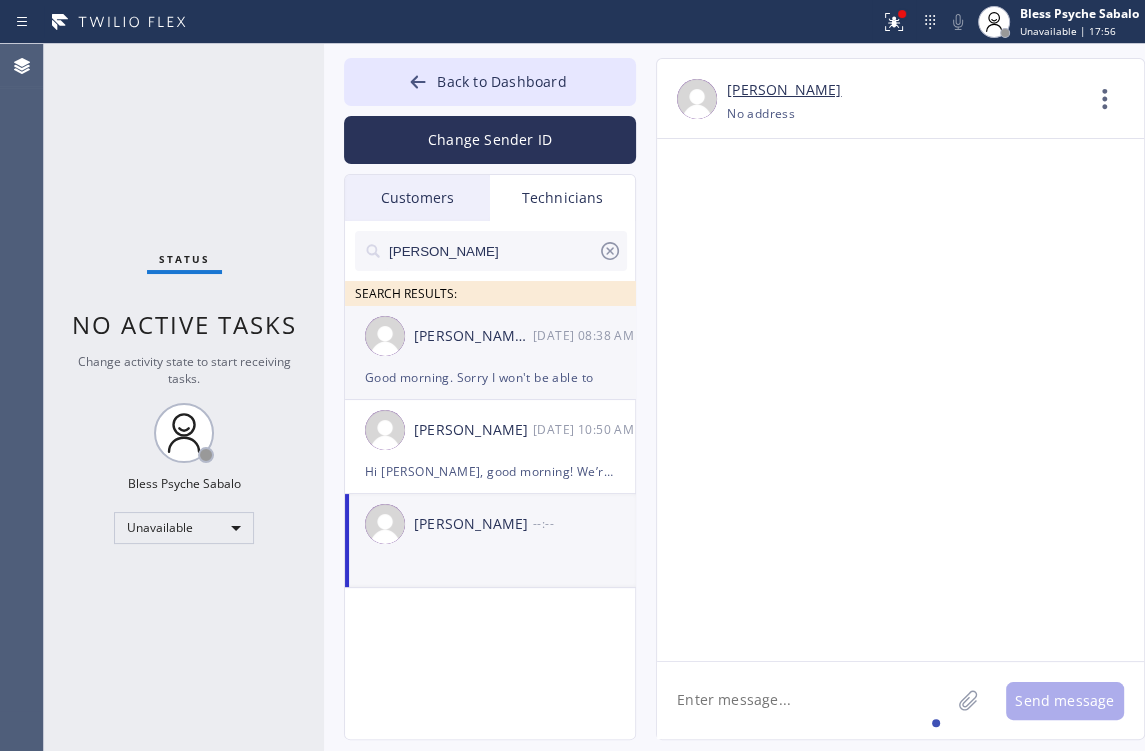 click on "[PERSON_NAME] [PERSON_NAME] [DATE] 08:38 AM" at bounding box center [491, 336] 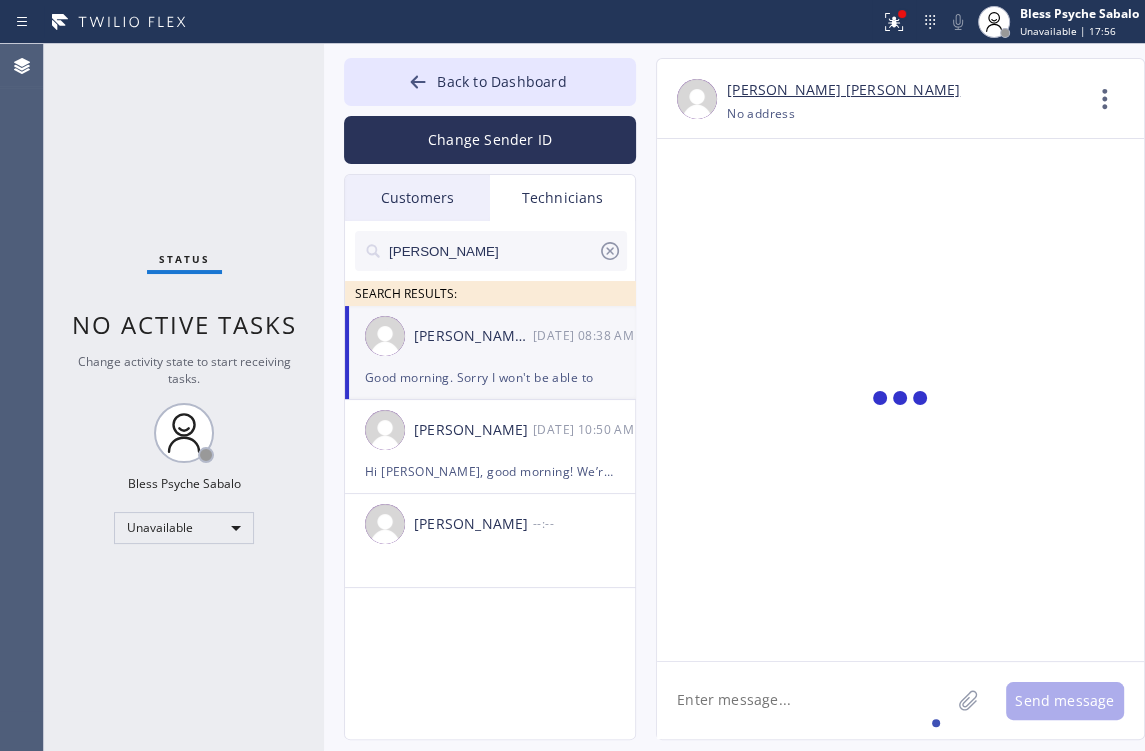 scroll, scrollTop: 1838, scrollLeft: 0, axis: vertical 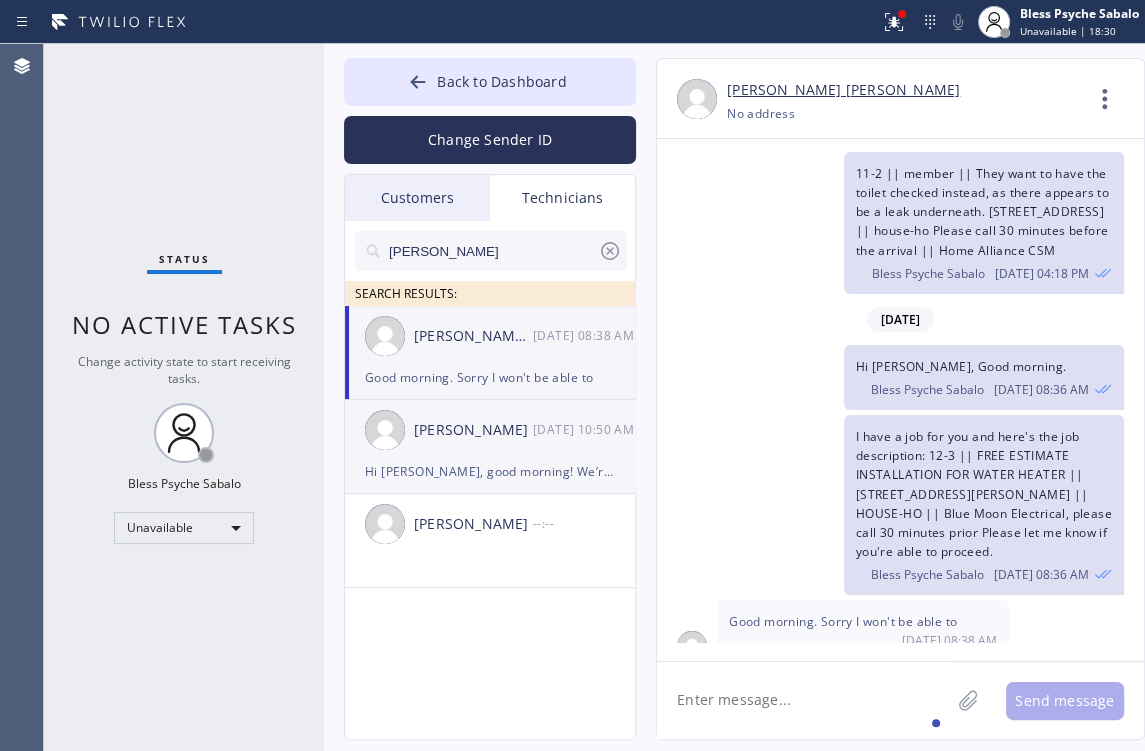 click on "[PERSON_NAME] [DATE] 10:50 AM" at bounding box center (491, 430) 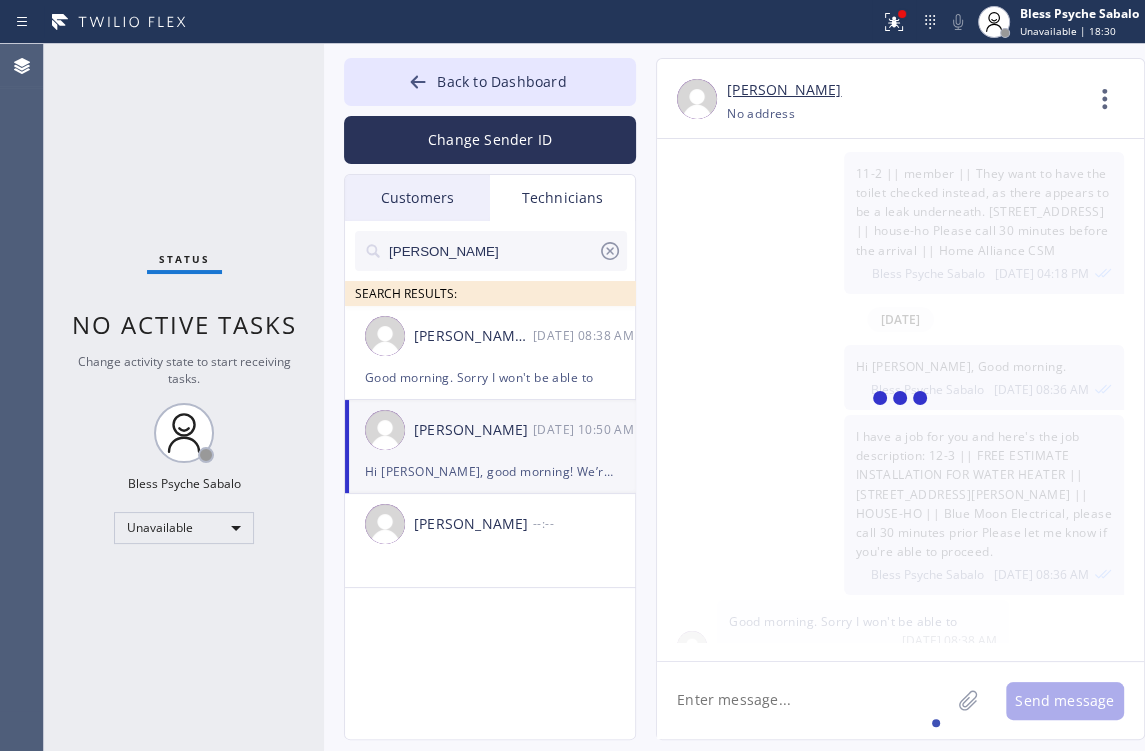 scroll, scrollTop: 5070, scrollLeft: 0, axis: vertical 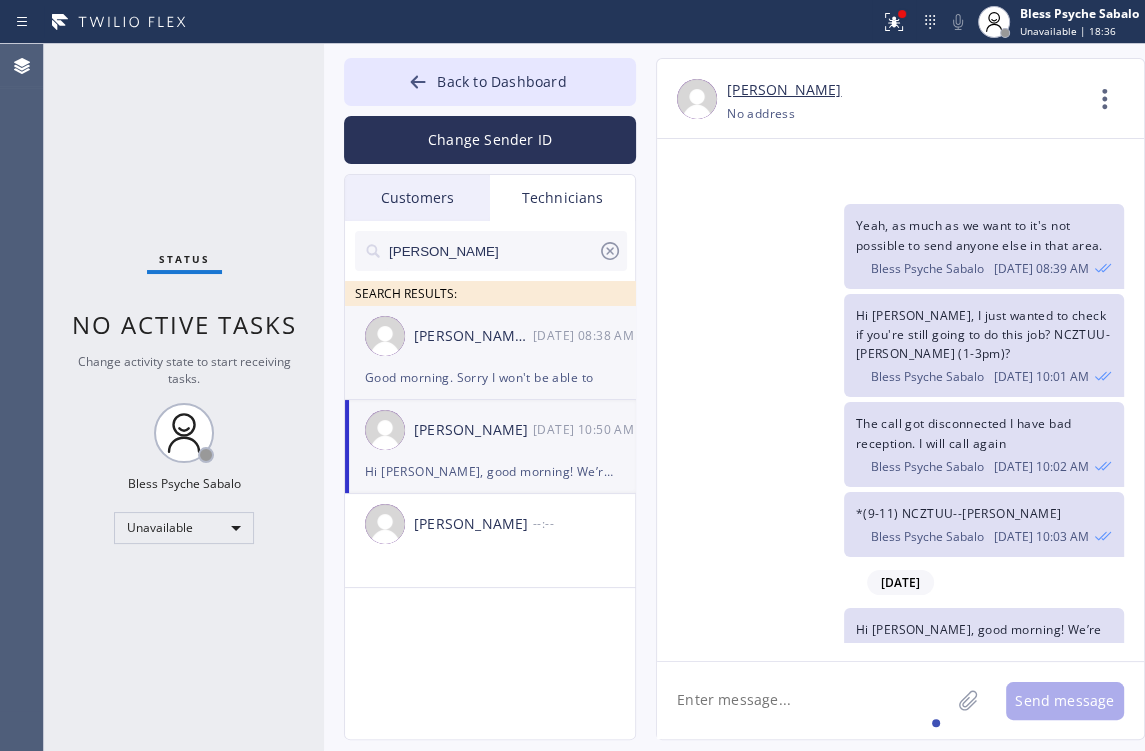 click on "[PERSON_NAME] [PERSON_NAME]" at bounding box center (473, 336) 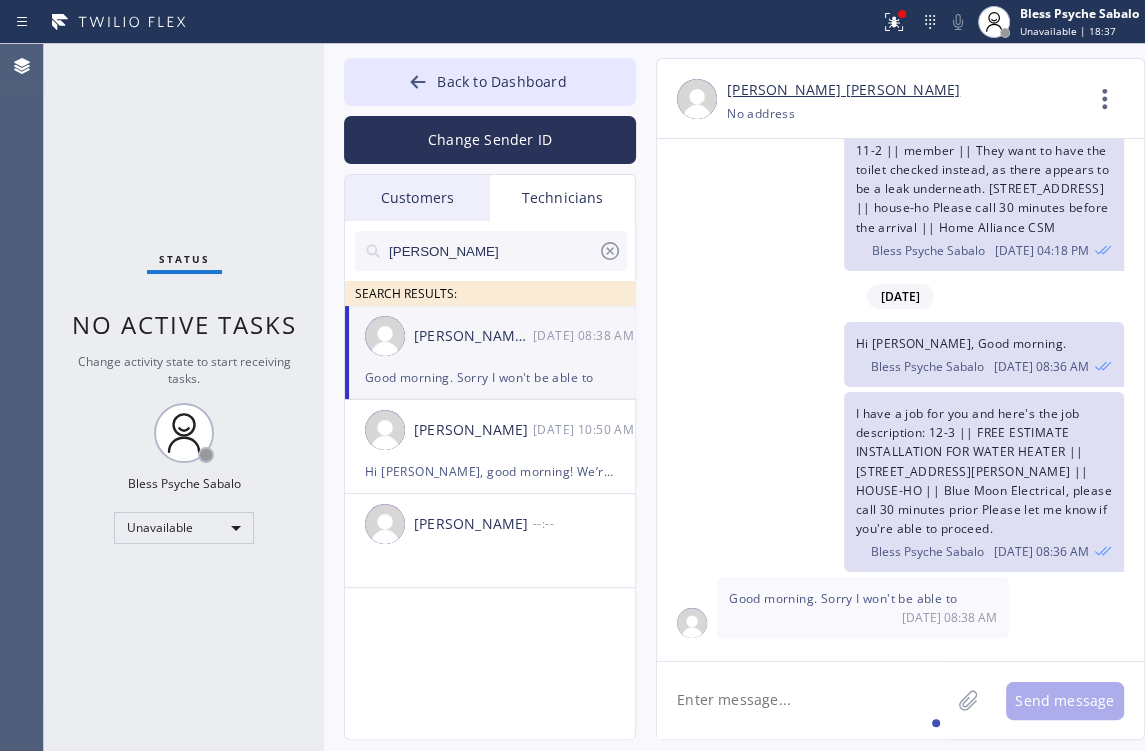 scroll, scrollTop: 1838, scrollLeft: 0, axis: vertical 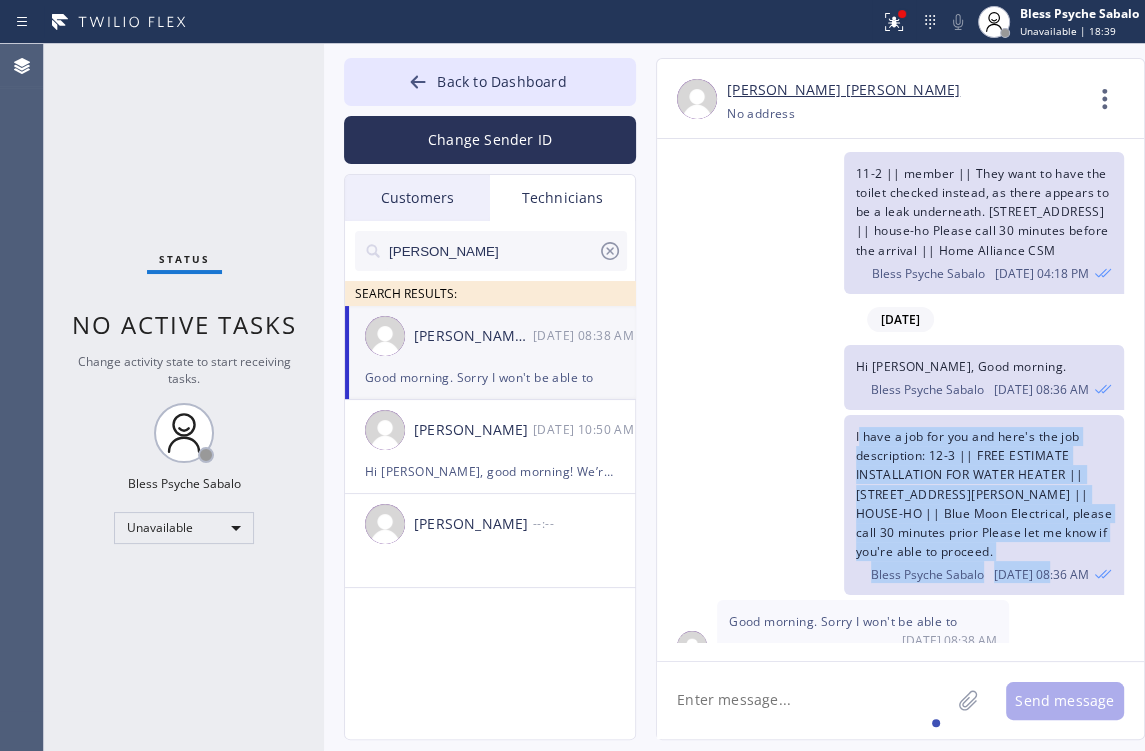 drag, startPoint x: 1053, startPoint y: 540, endPoint x: 860, endPoint y: 421, distance: 226.73773 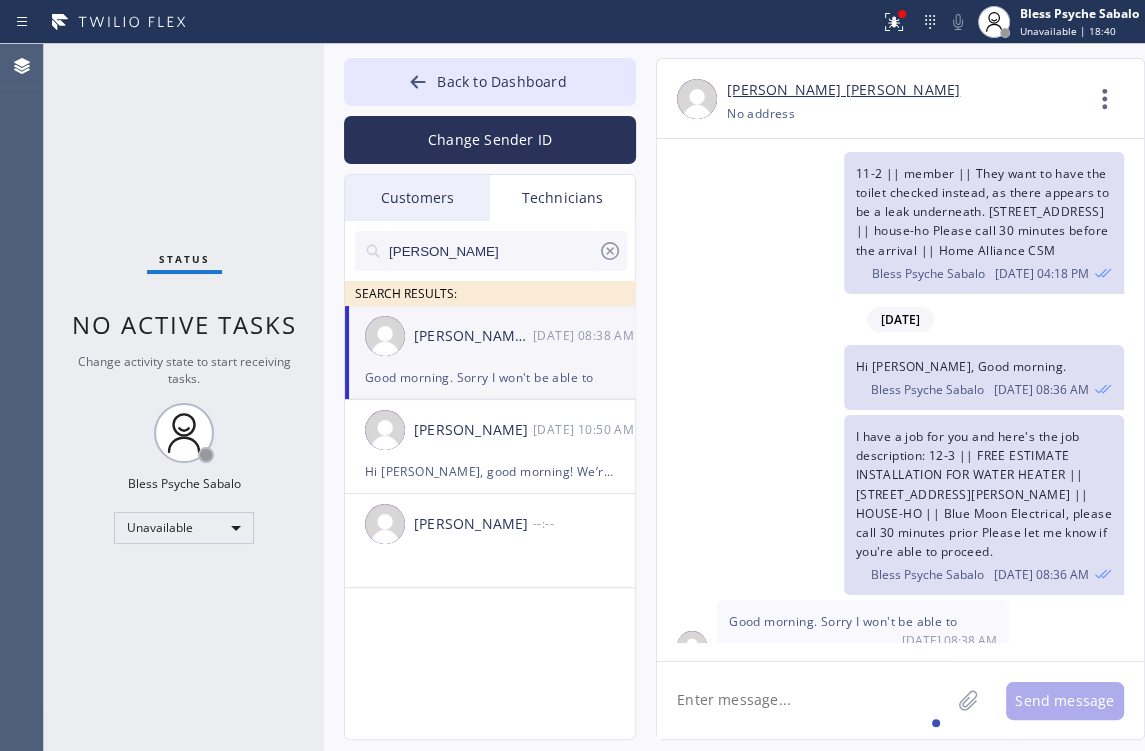 click on "Hi [PERSON_NAME], Good morning." at bounding box center (961, 366) 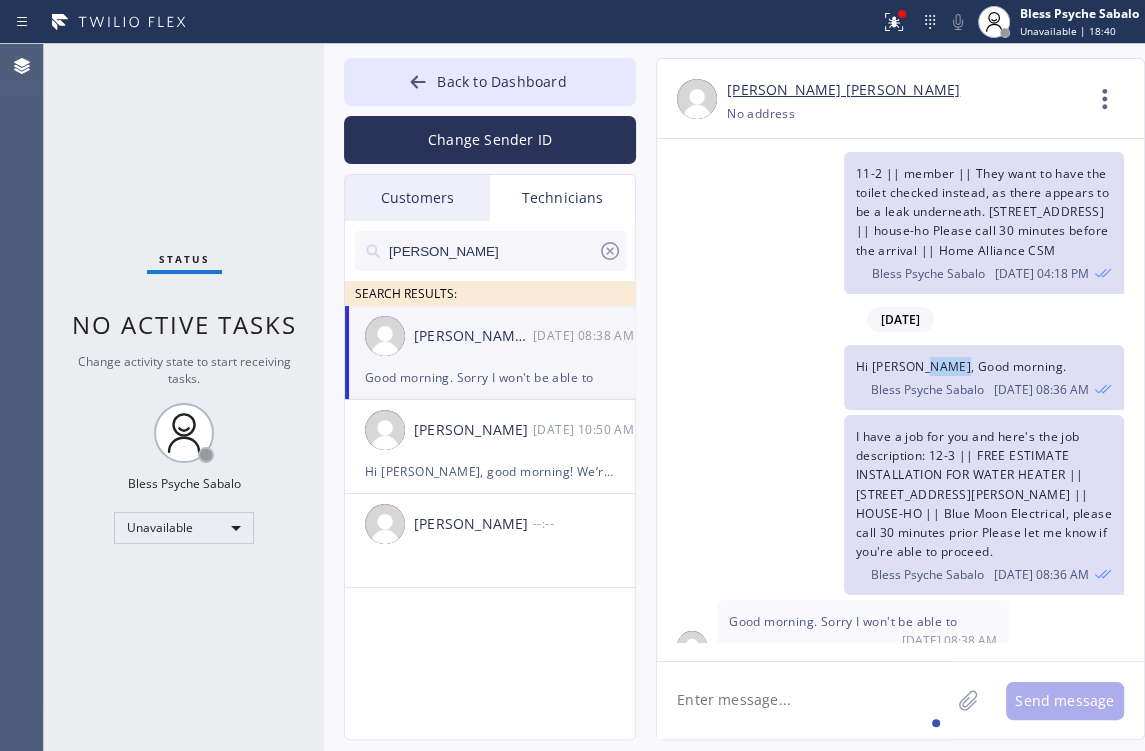click on "Hi [PERSON_NAME], Good morning." at bounding box center [961, 366] 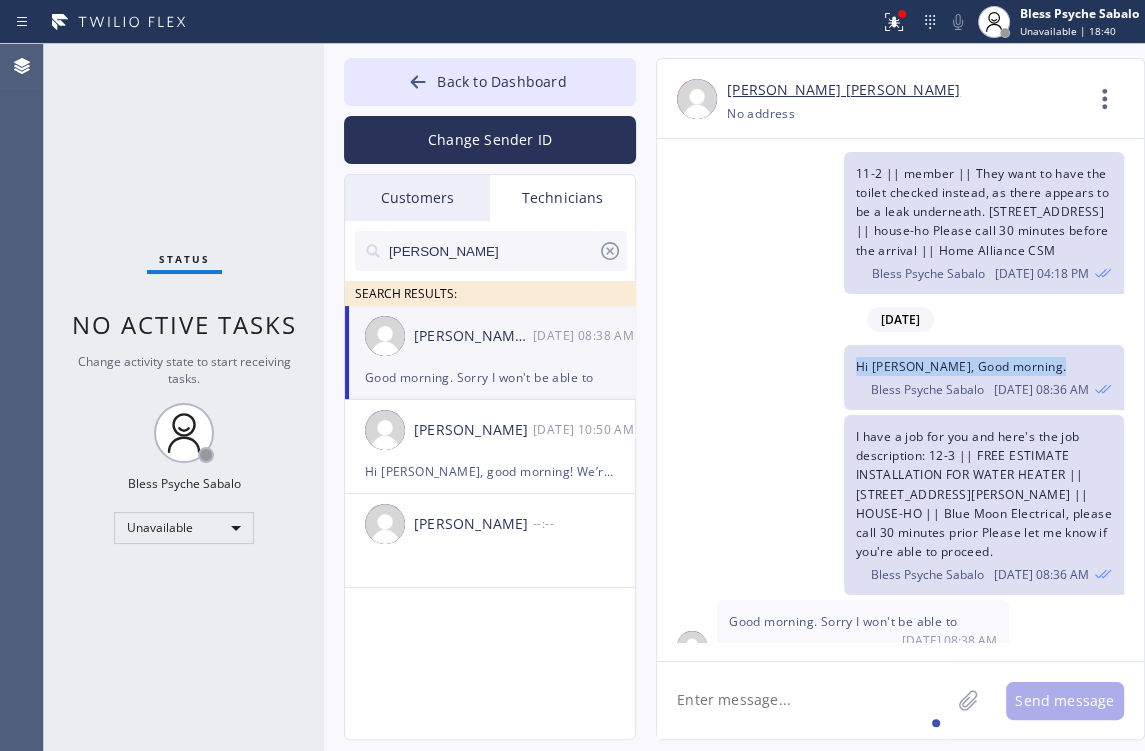 click on "Hi [PERSON_NAME], Good morning." at bounding box center (961, 366) 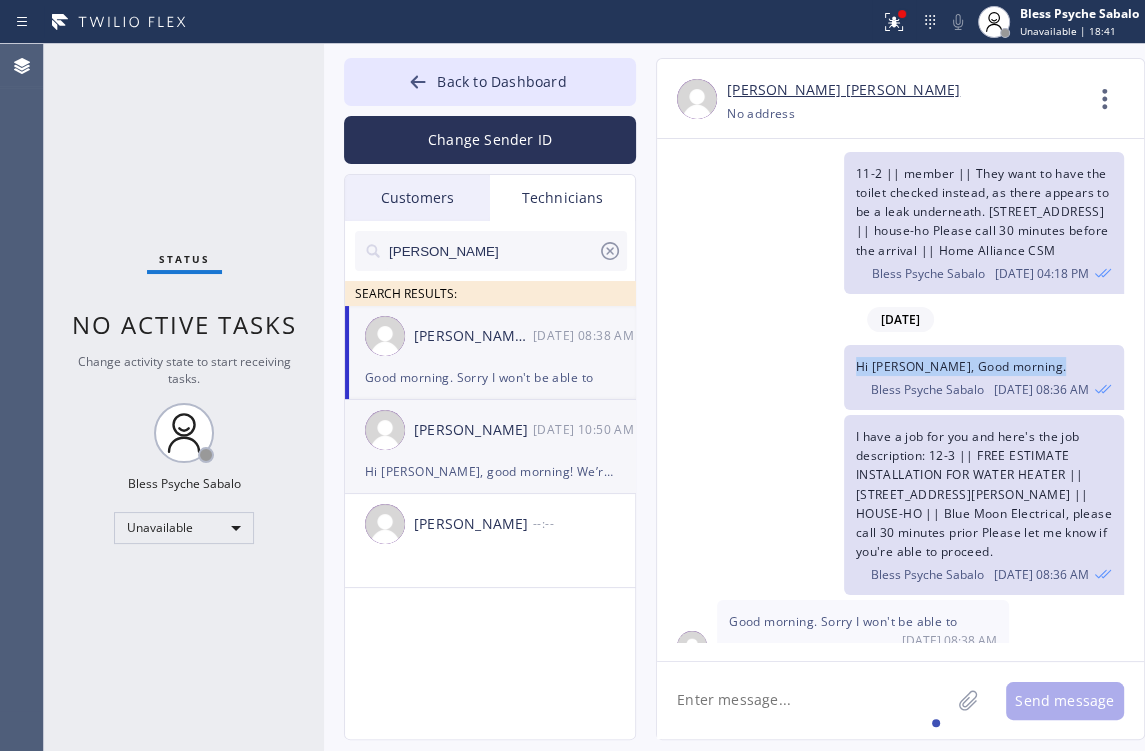 copy on "Hi [PERSON_NAME], Good morning." 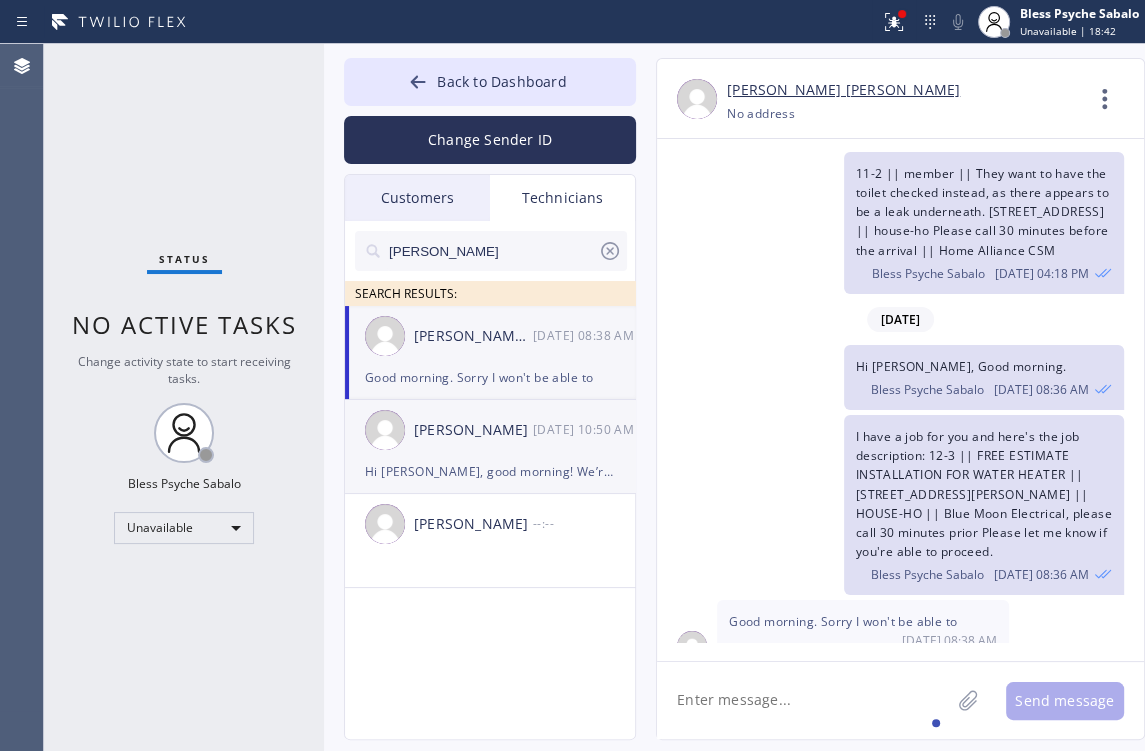click on "[PERSON_NAME] [DATE] 10:50 AM" at bounding box center (491, 430) 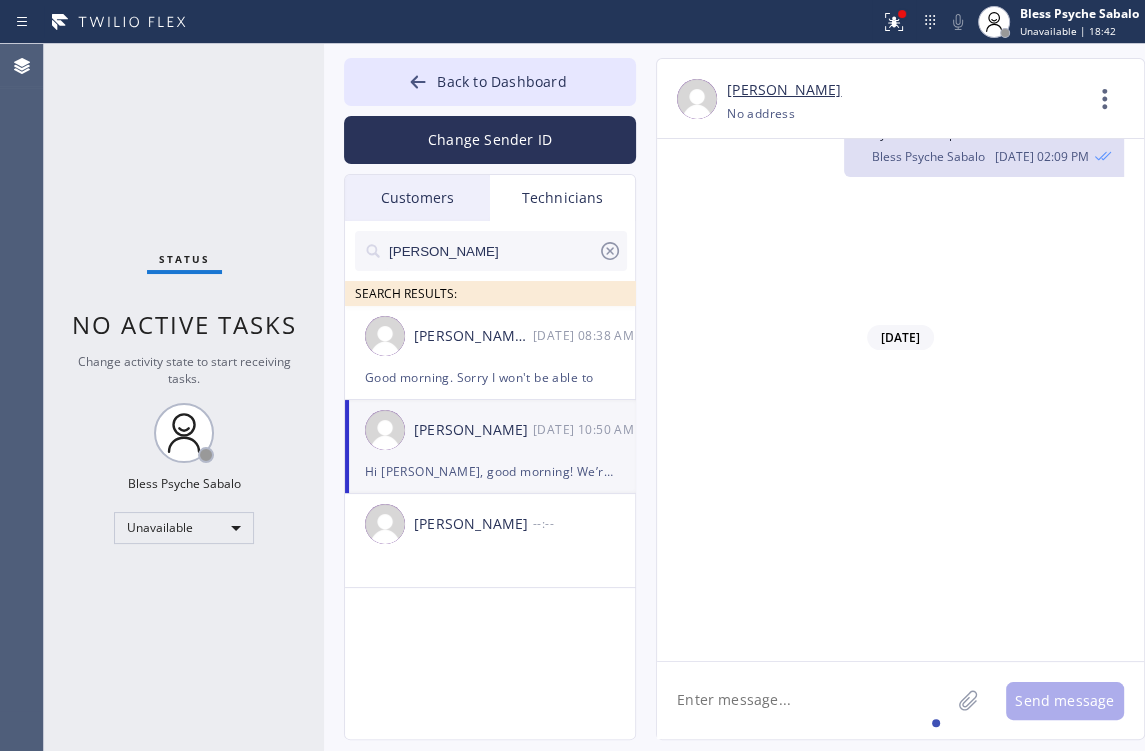 scroll, scrollTop: 5070, scrollLeft: 0, axis: vertical 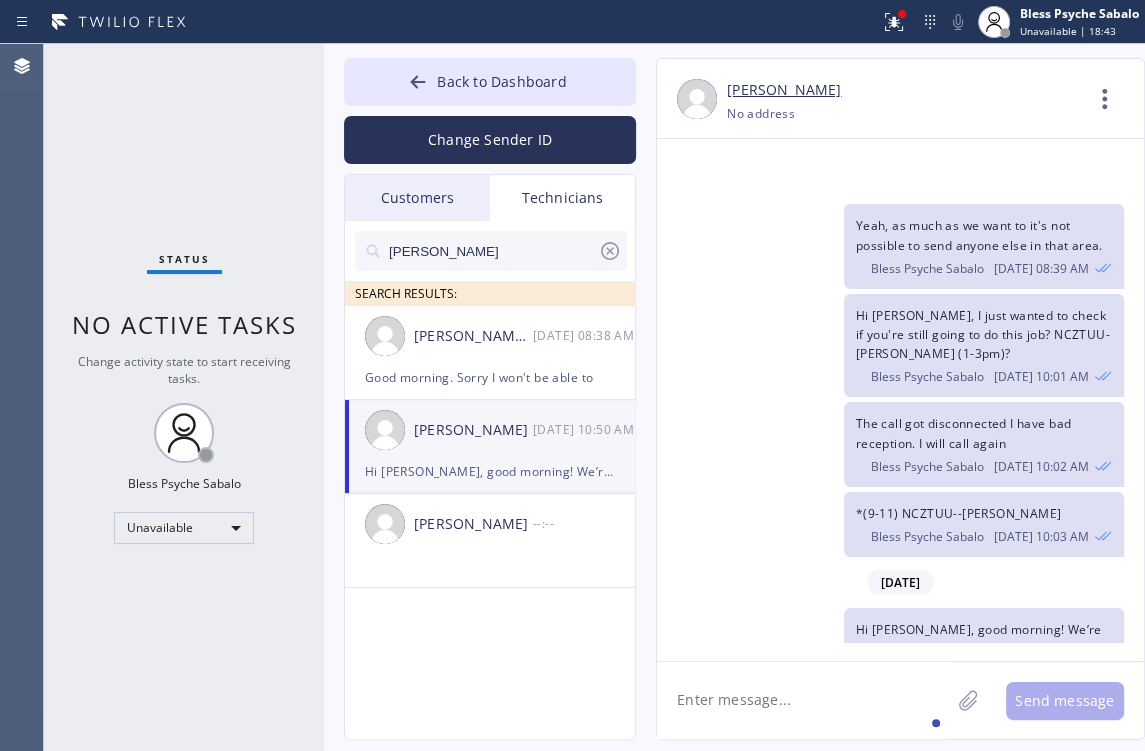 click 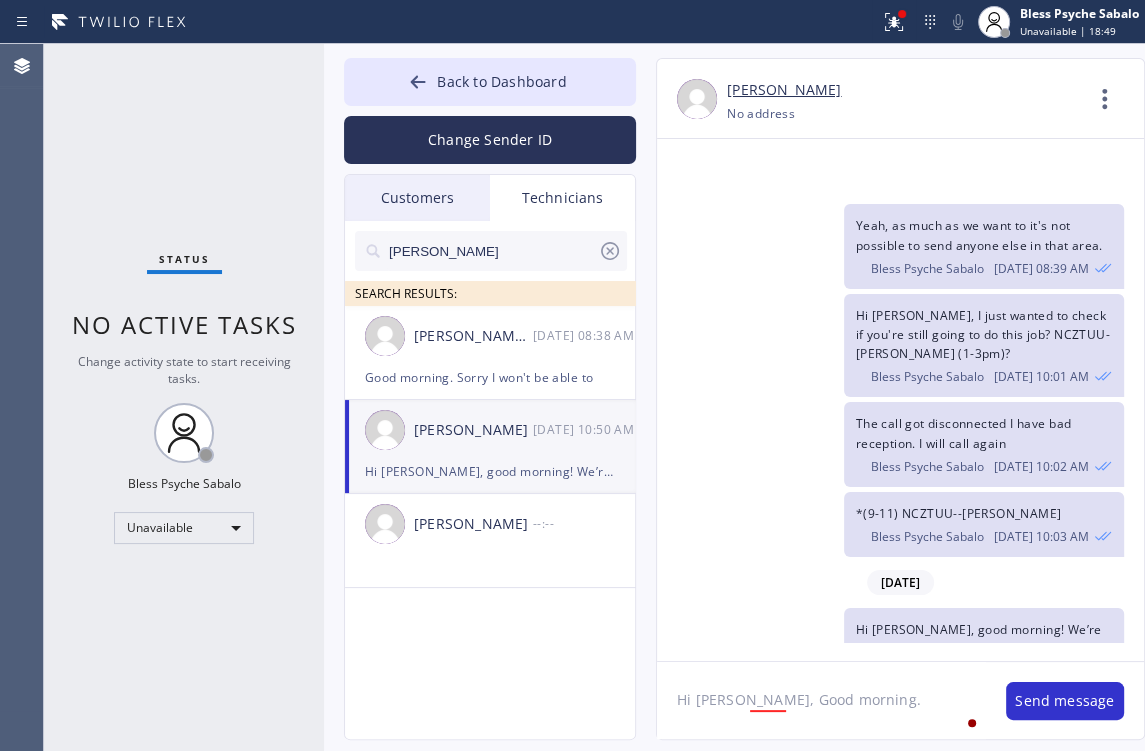 type on "Hi [PERSON_NAME], Good morning." 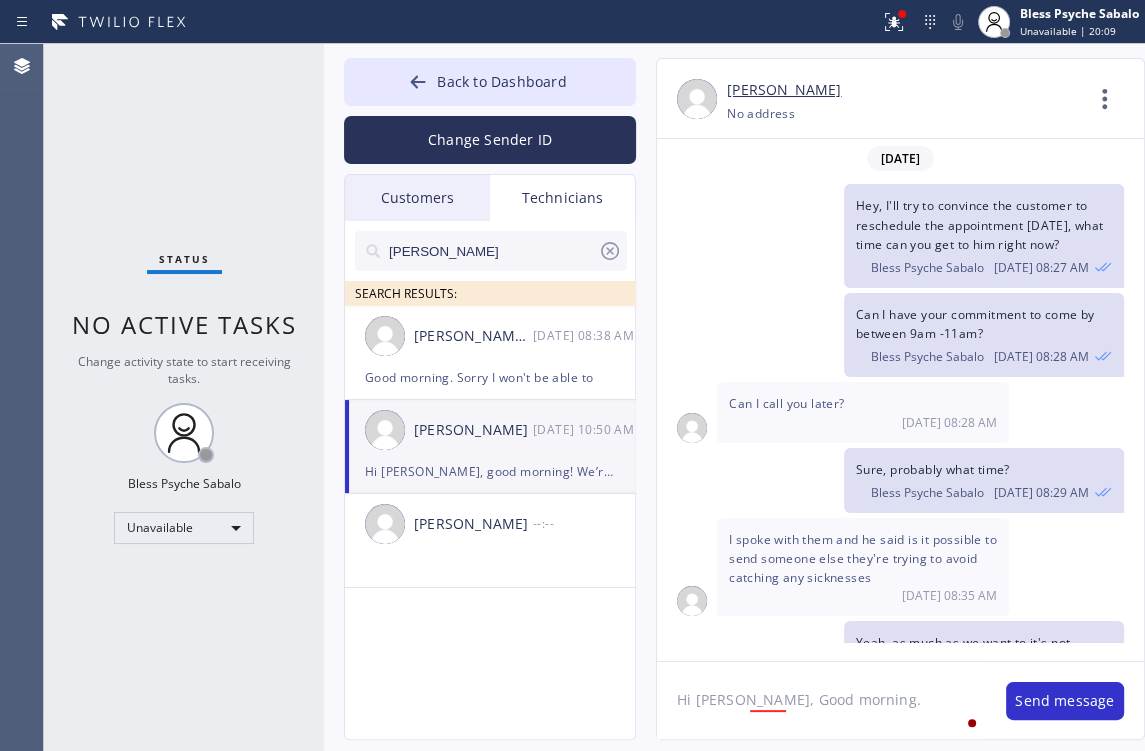 scroll, scrollTop: 4590, scrollLeft: 0, axis: vertical 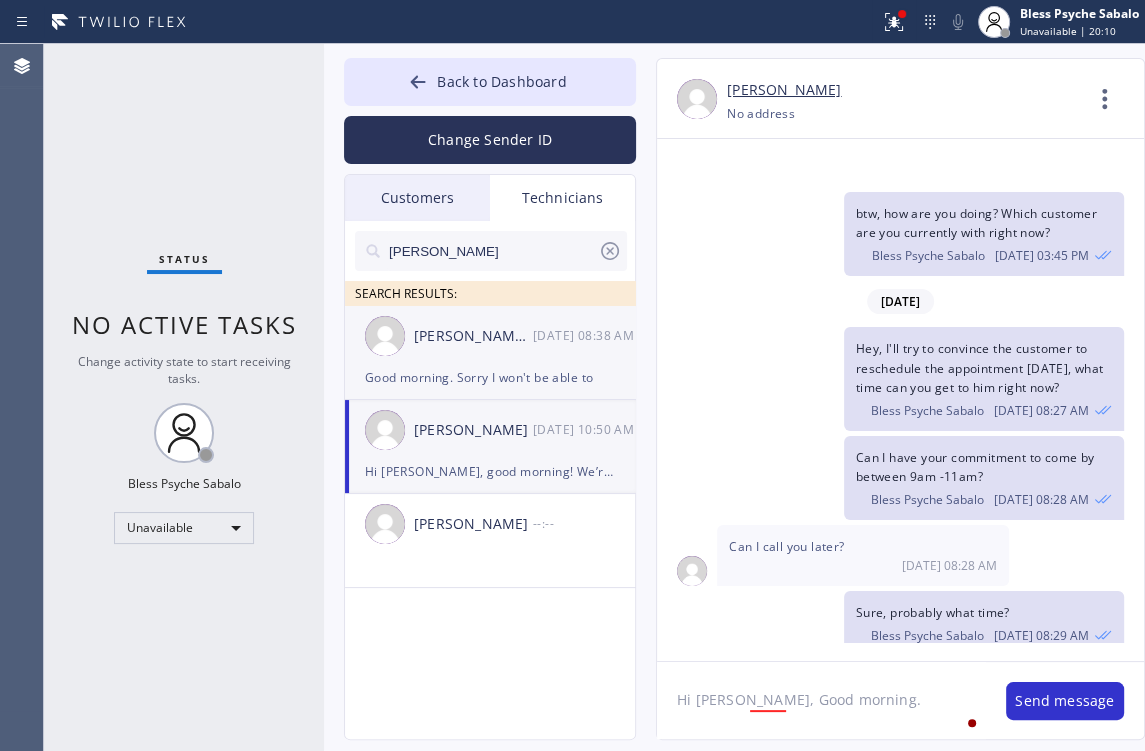 click on "[PERSON_NAME] [PERSON_NAME]" at bounding box center (473, 336) 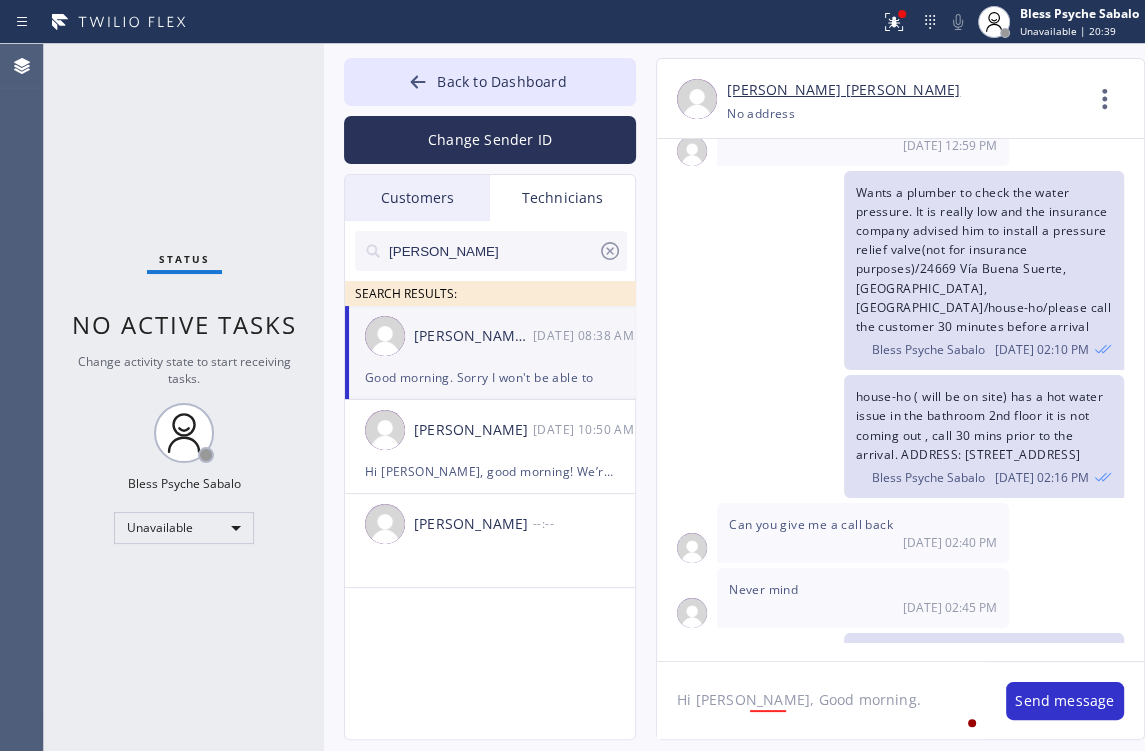 scroll, scrollTop: 1200, scrollLeft: 0, axis: vertical 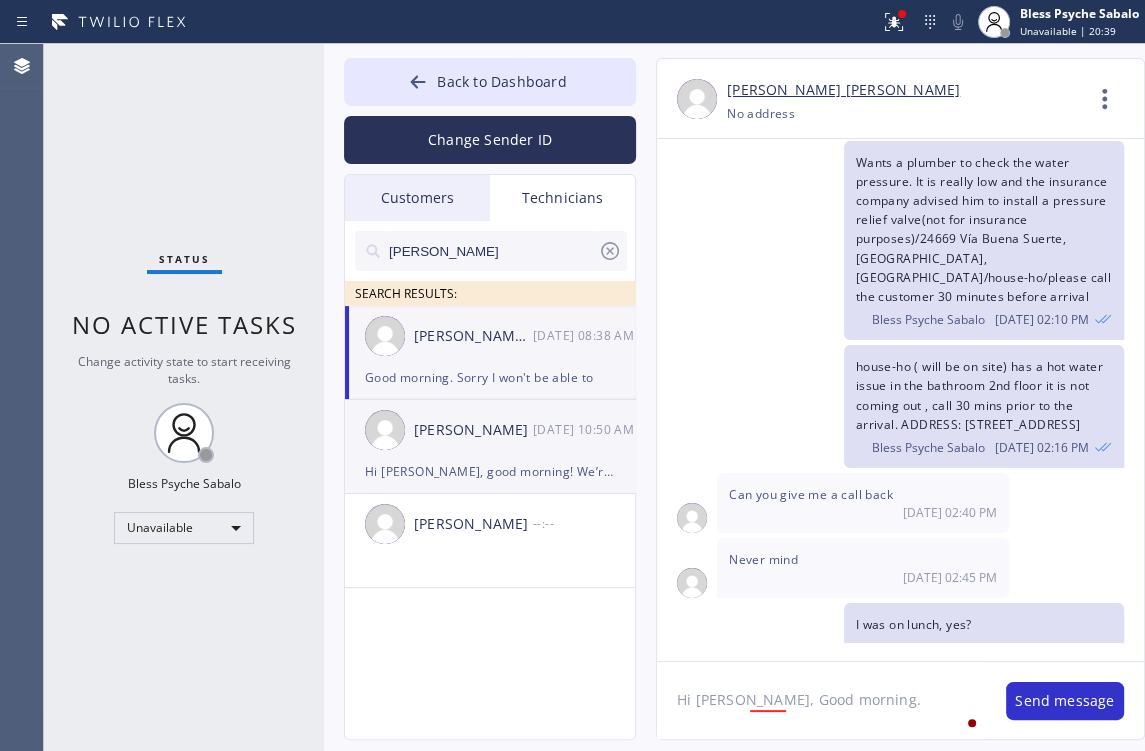 click on "[PERSON_NAME] [DATE] 10:50 AM" at bounding box center (491, 430) 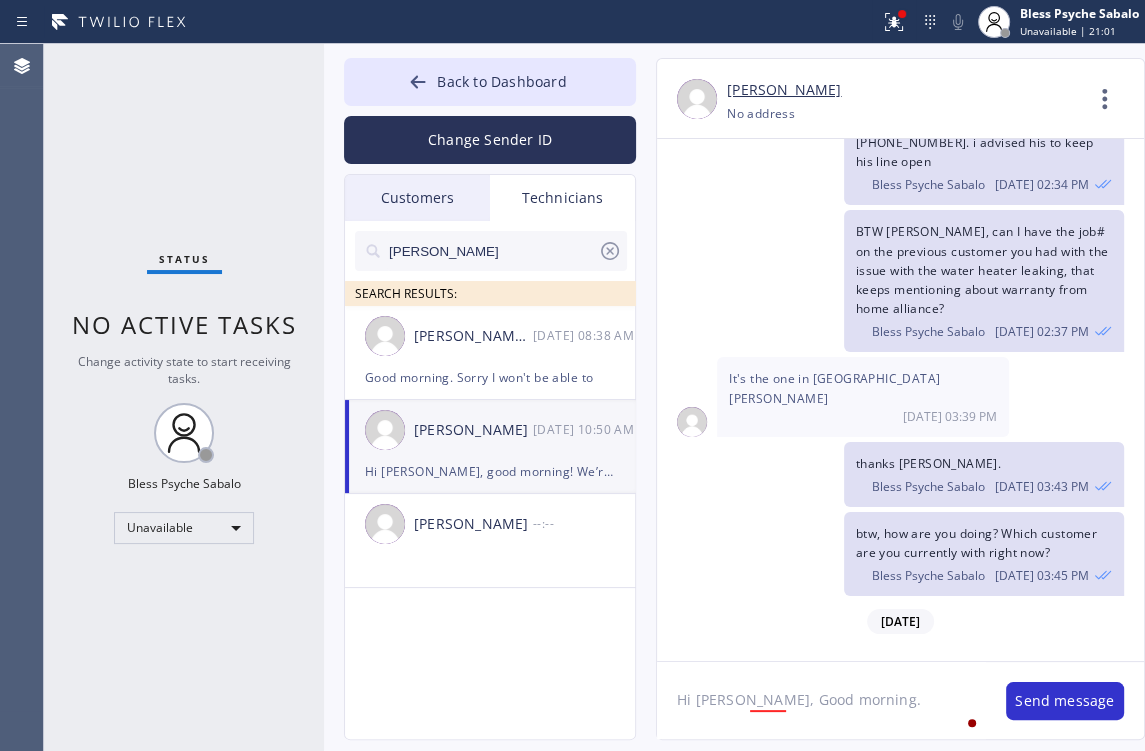 scroll, scrollTop: 4430, scrollLeft: 0, axis: vertical 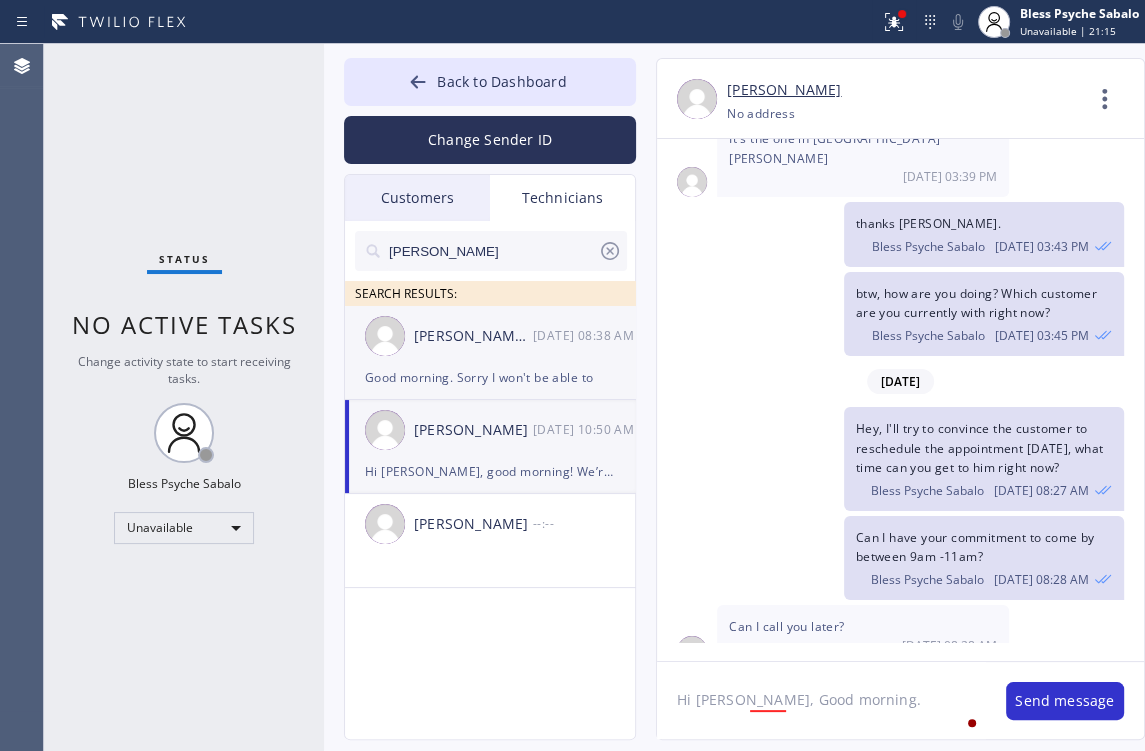 click on "Good morning. Sorry I won't be able to" at bounding box center [490, 377] 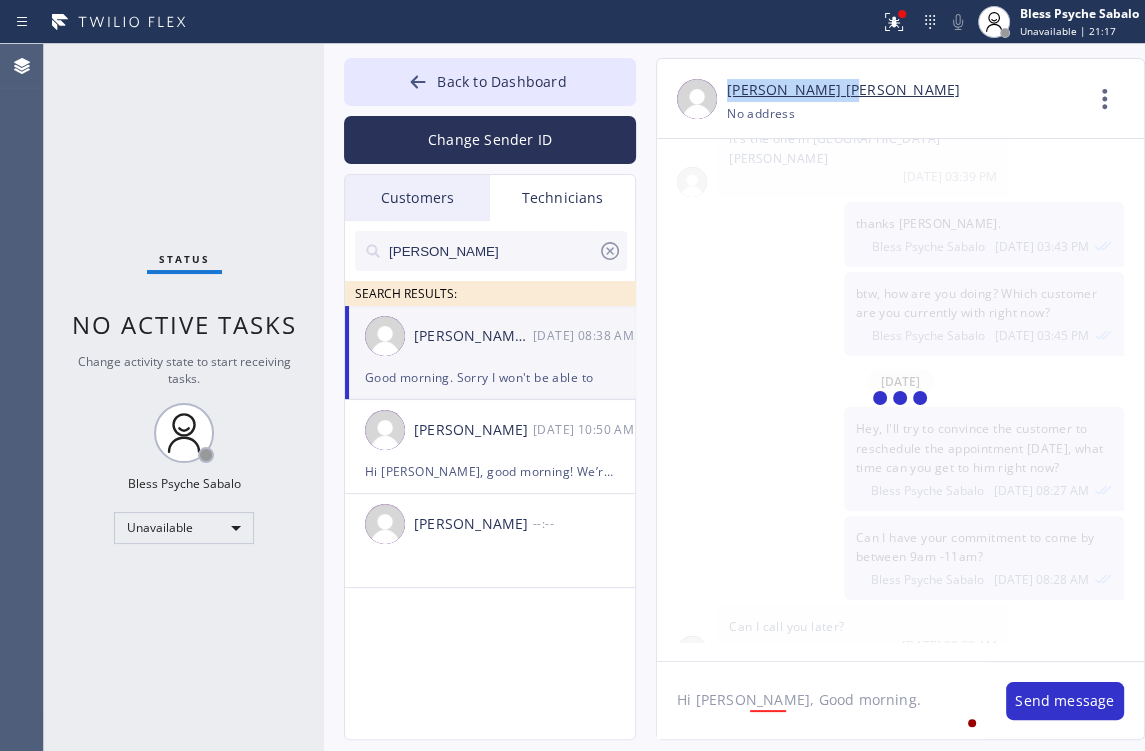 drag, startPoint x: 845, startPoint y: 96, endPoint x: 724, endPoint y: 97, distance: 121.004135 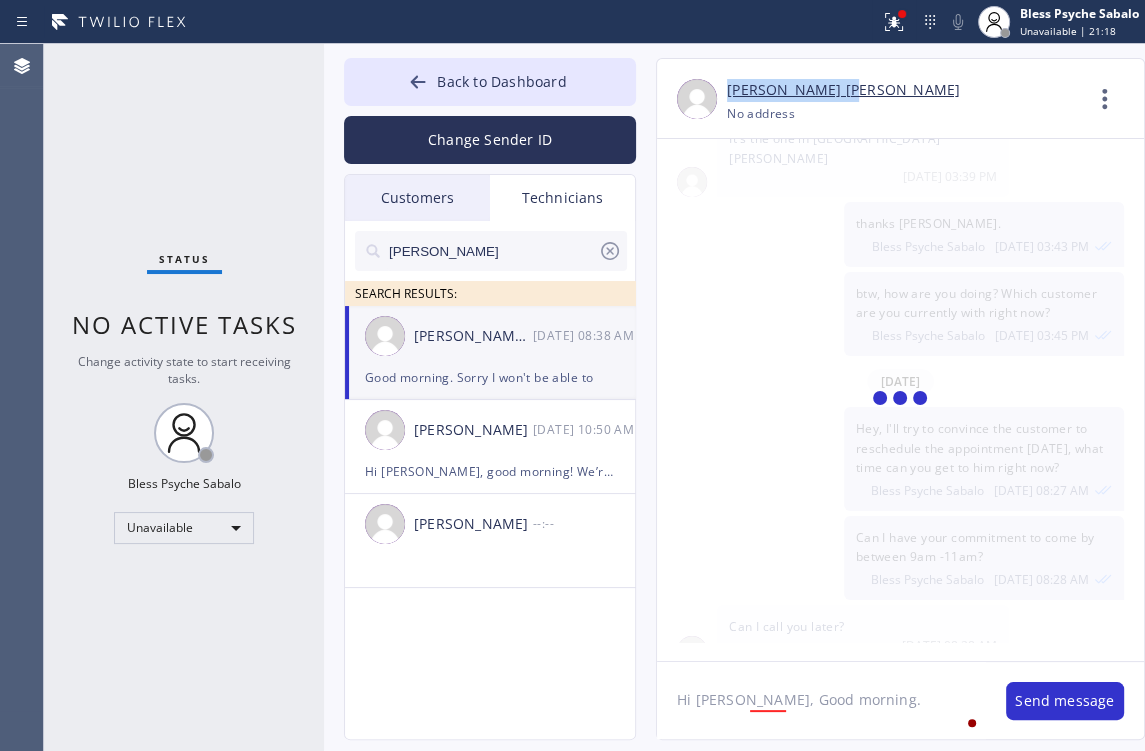 copy on "[PERSON_NAME] [PERSON_NAME]" 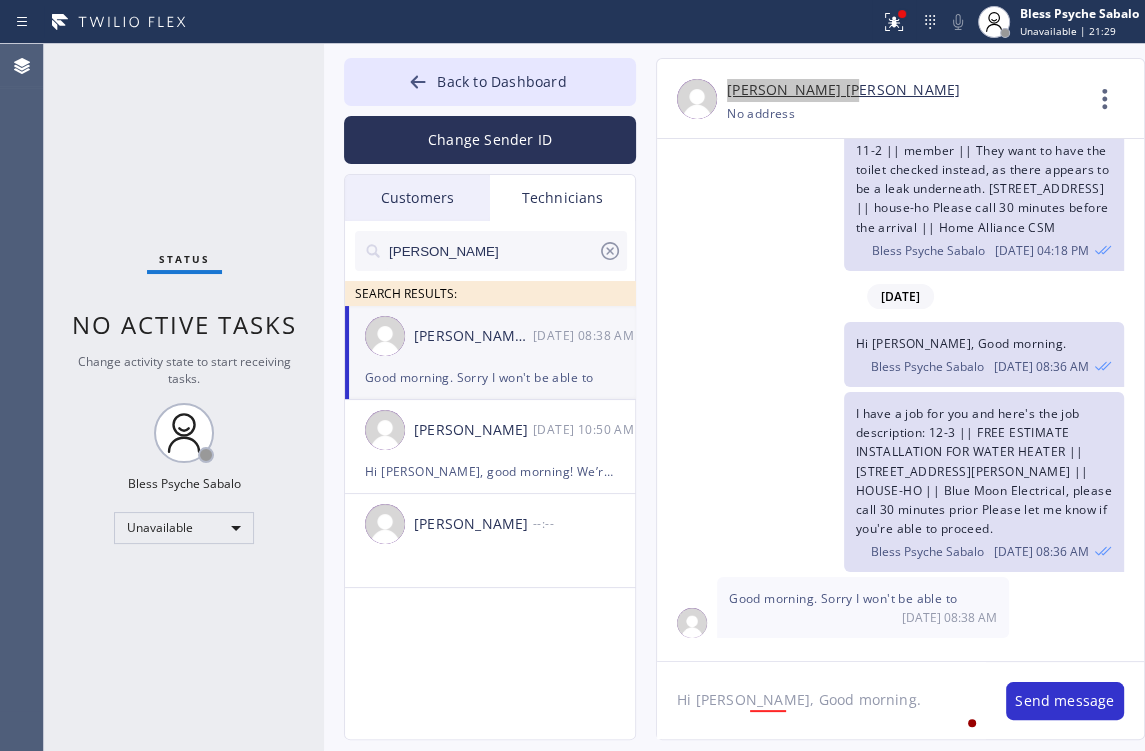 scroll, scrollTop: 1838, scrollLeft: 0, axis: vertical 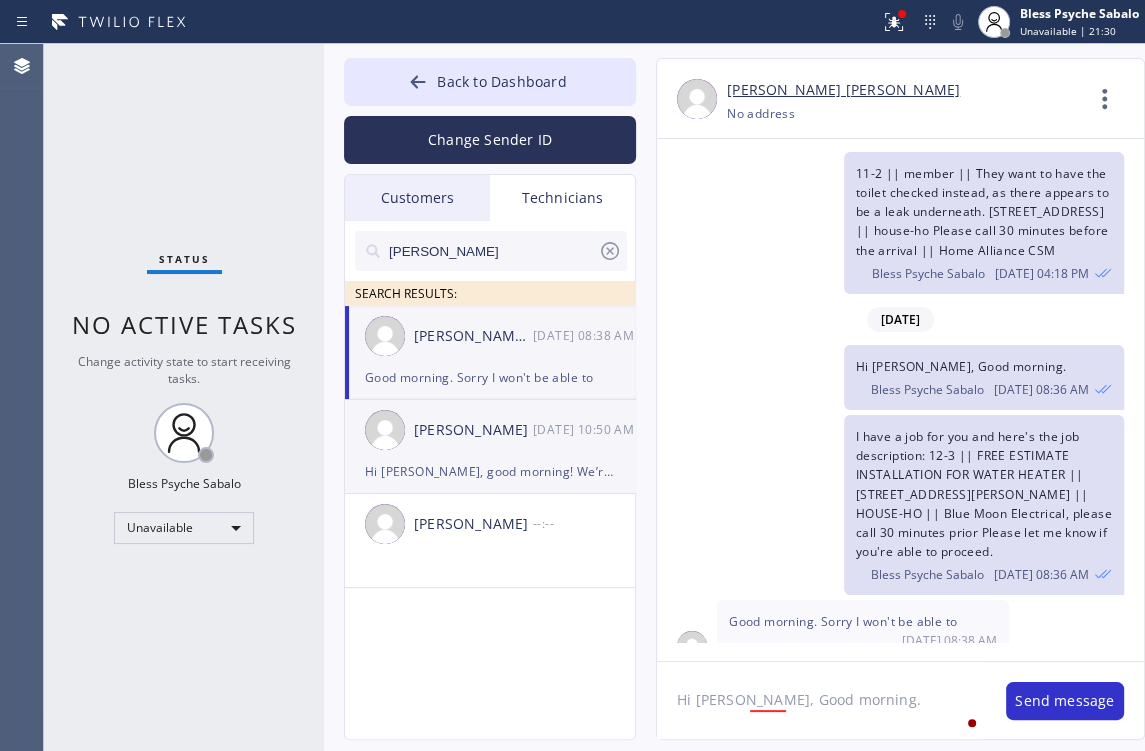 click on "[PERSON_NAME]" at bounding box center (473, 430) 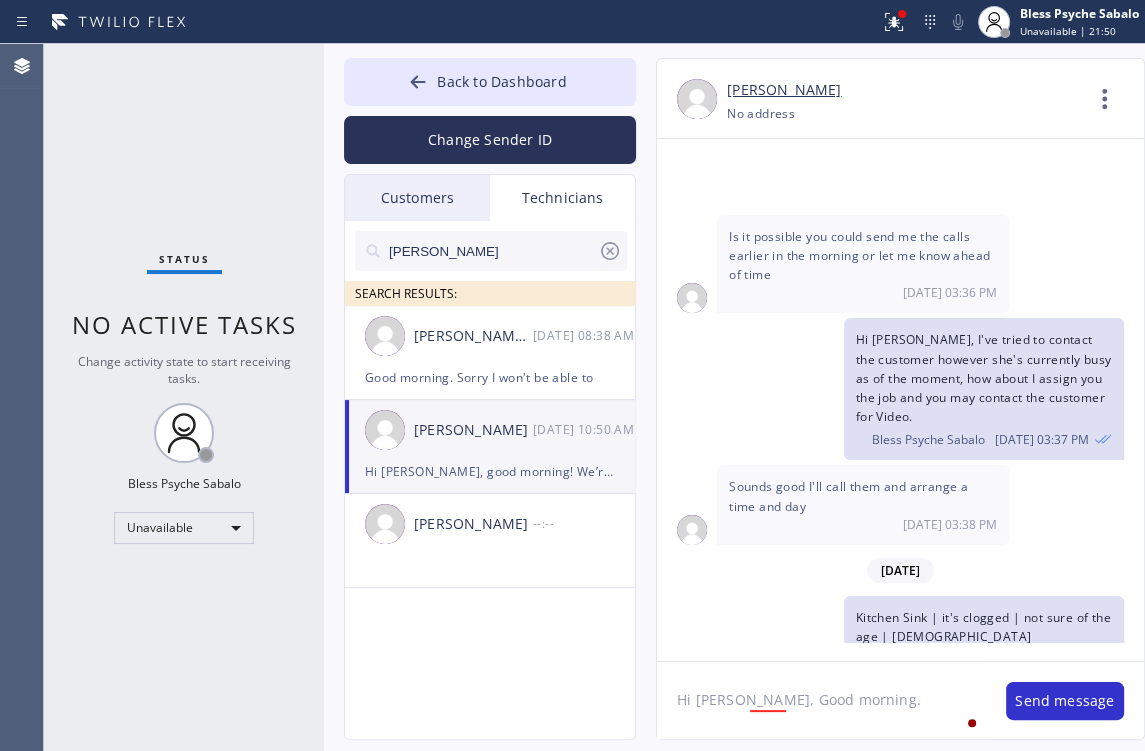 scroll, scrollTop: 2190, scrollLeft: 0, axis: vertical 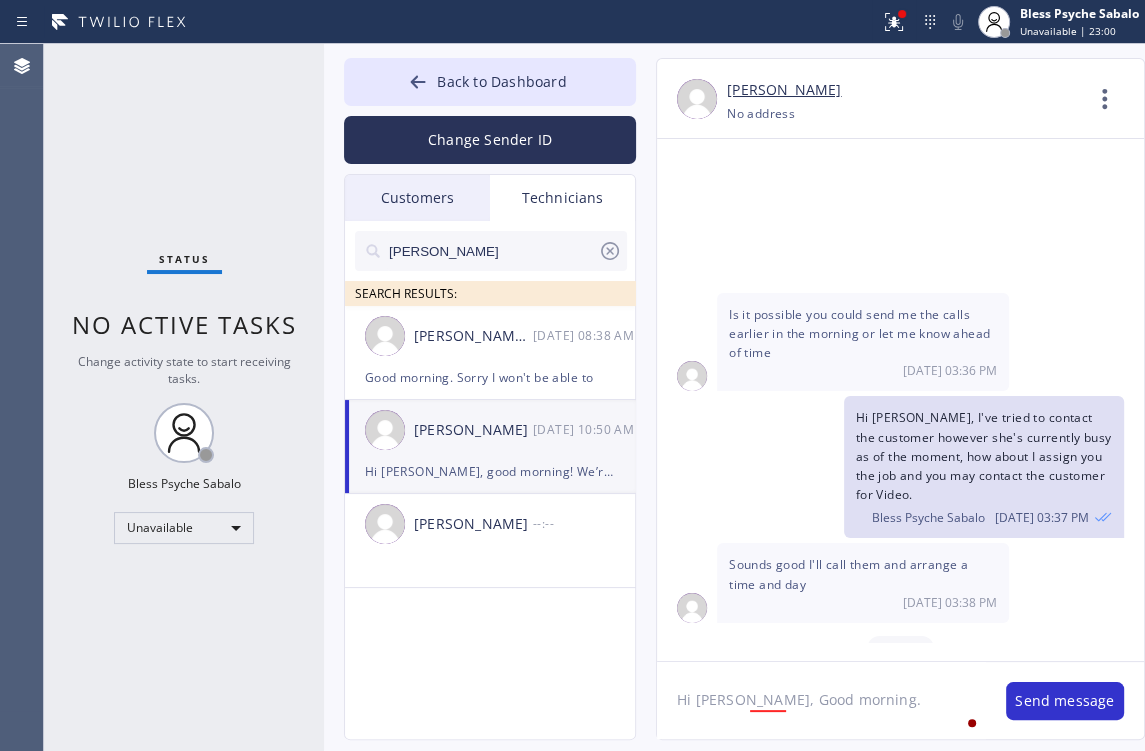 drag, startPoint x: 503, startPoint y: 642, endPoint x: 2, endPoint y: 422, distance: 547.1755 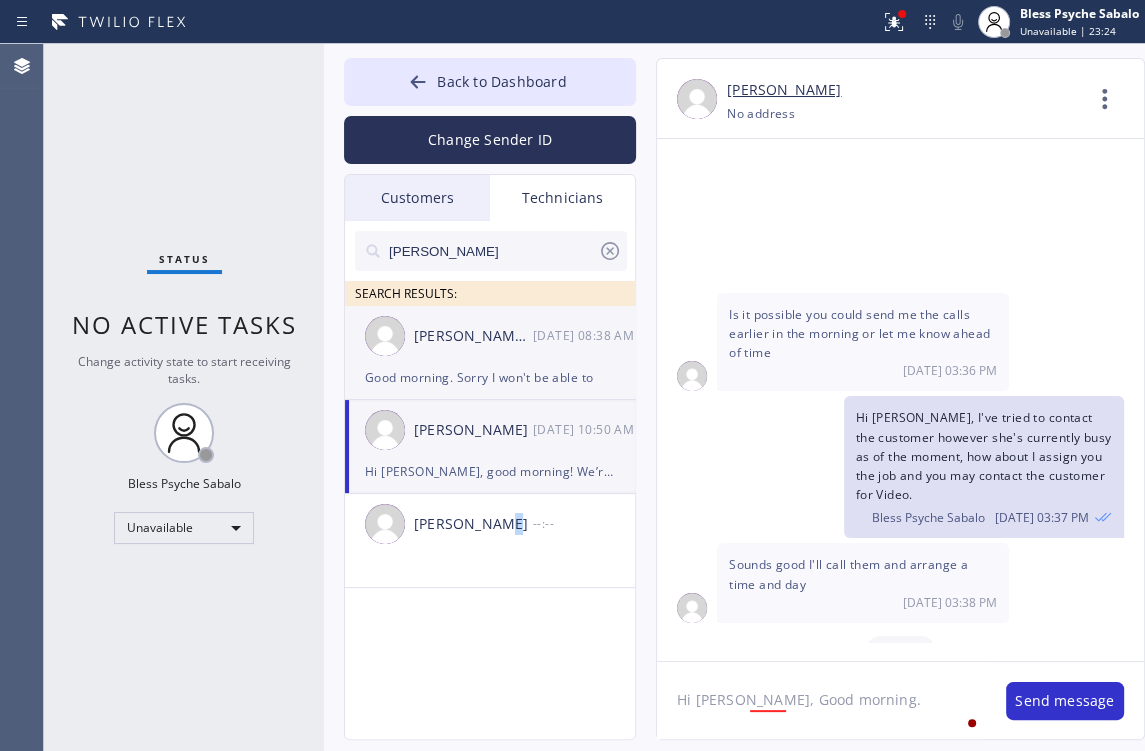 click on "[PERSON_NAME] [PERSON_NAME] [DATE] 08:38 AM" at bounding box center (491, 336) 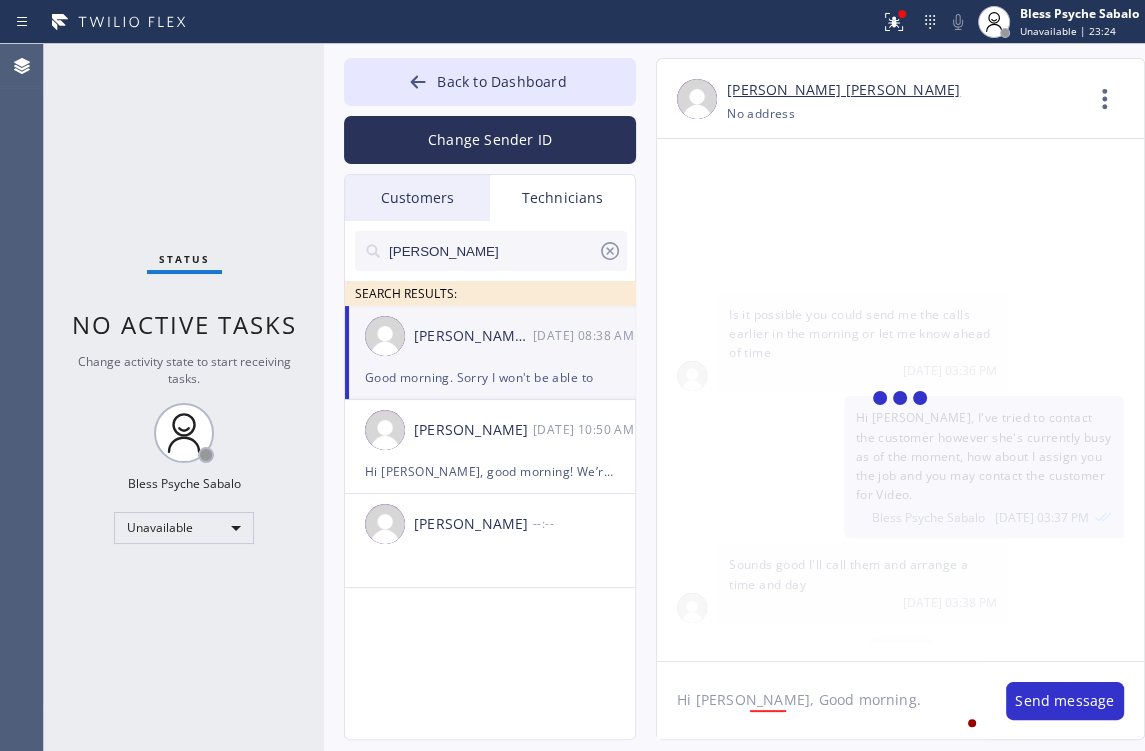 scroll, scrollTop: 1838, scrollLeft: 0, axis: vertical 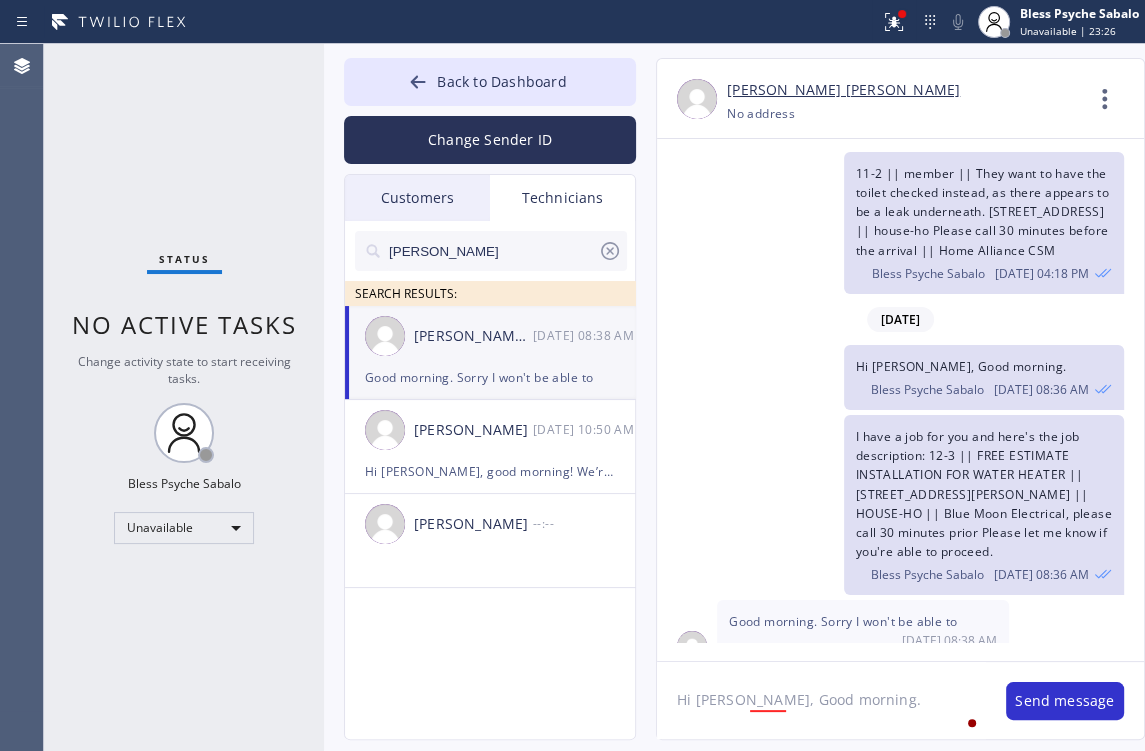 click on "Hi [PERSON_NAME], Good morning." 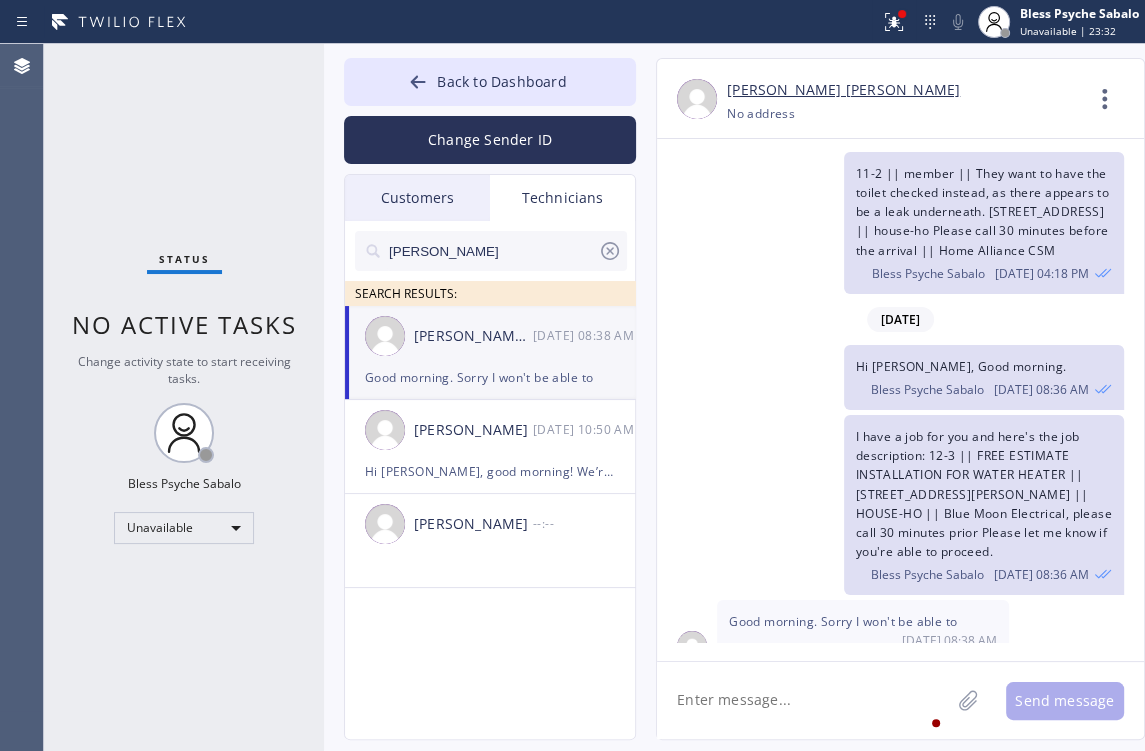 type 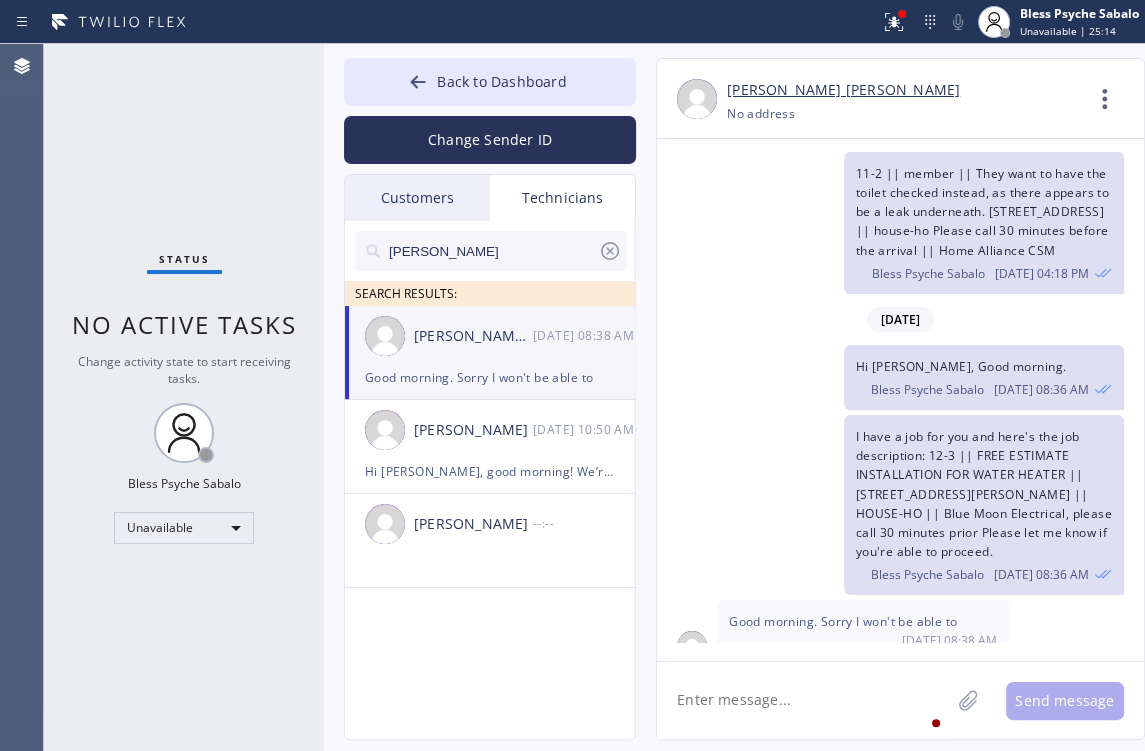 click on "Status   No active tasks     Change activity state to start receiving tasks.   Bless Psyche Sabalo Unavailable" at bounding box center (184, 397) 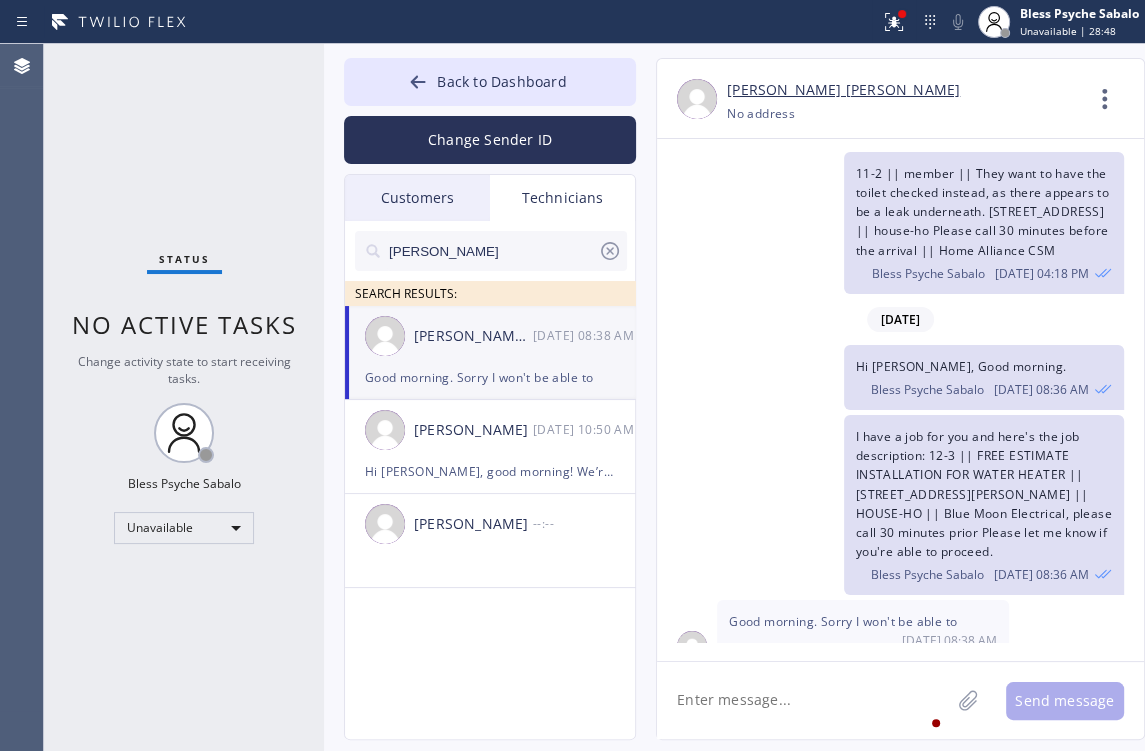click on "[PERSON_NAME] [PERSON_NAME]" at bounding box center [473, 336] 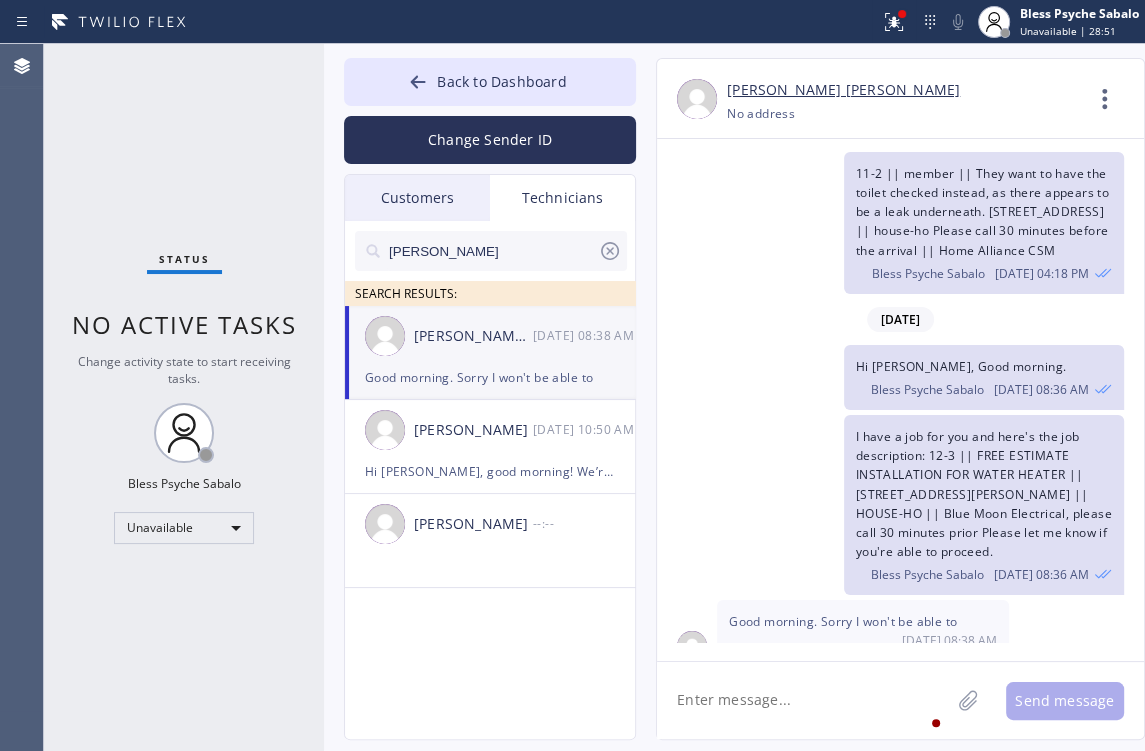 click on "Customers" at bounding box center (417, 198) 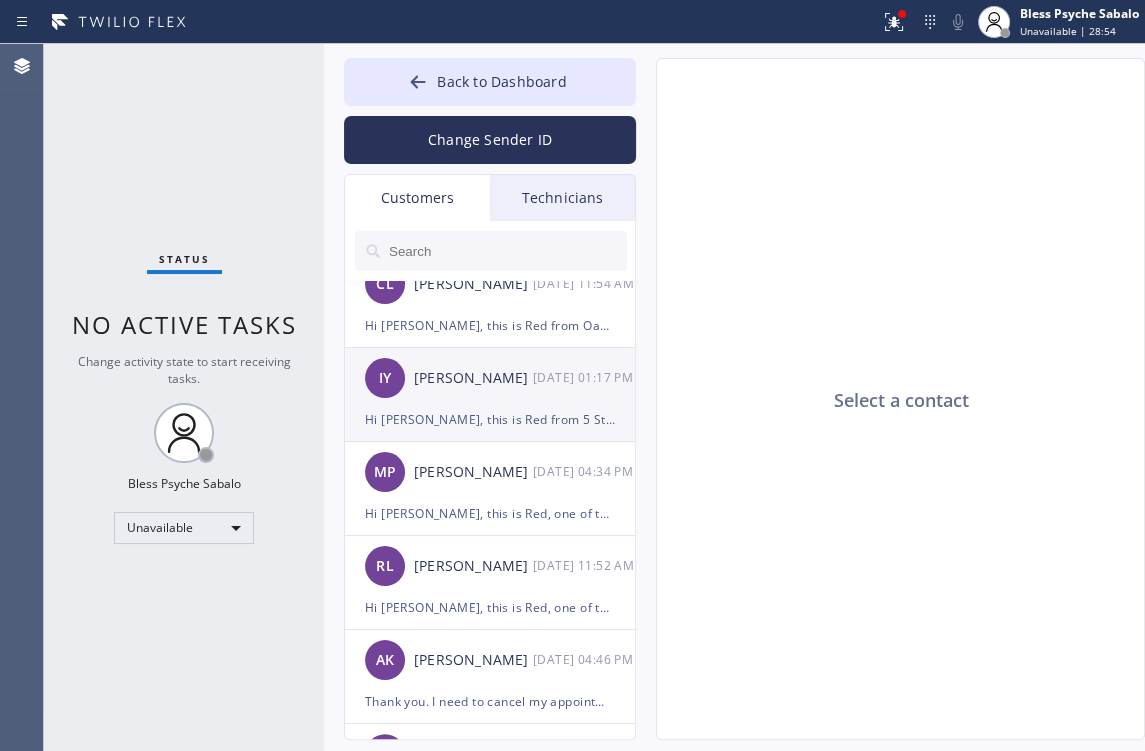 scroll, scrollTop: 0, scrollLeft: 0, axis: both 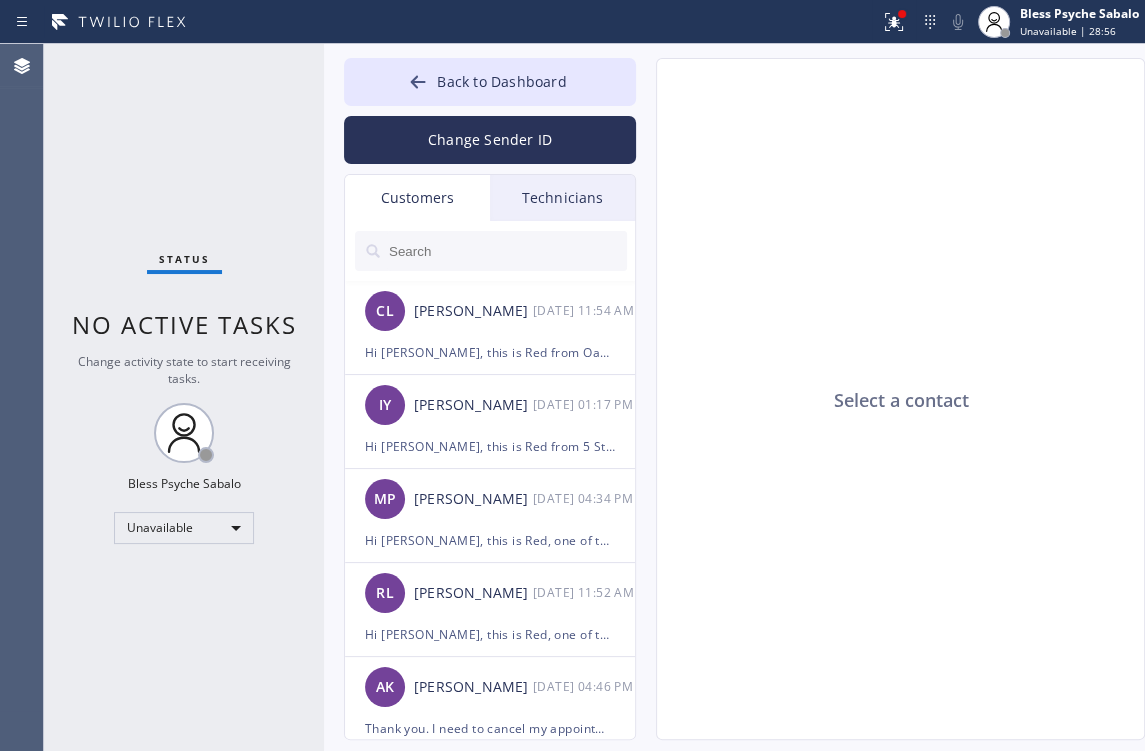 click on "Technicians" at bounding box center (562, 198) 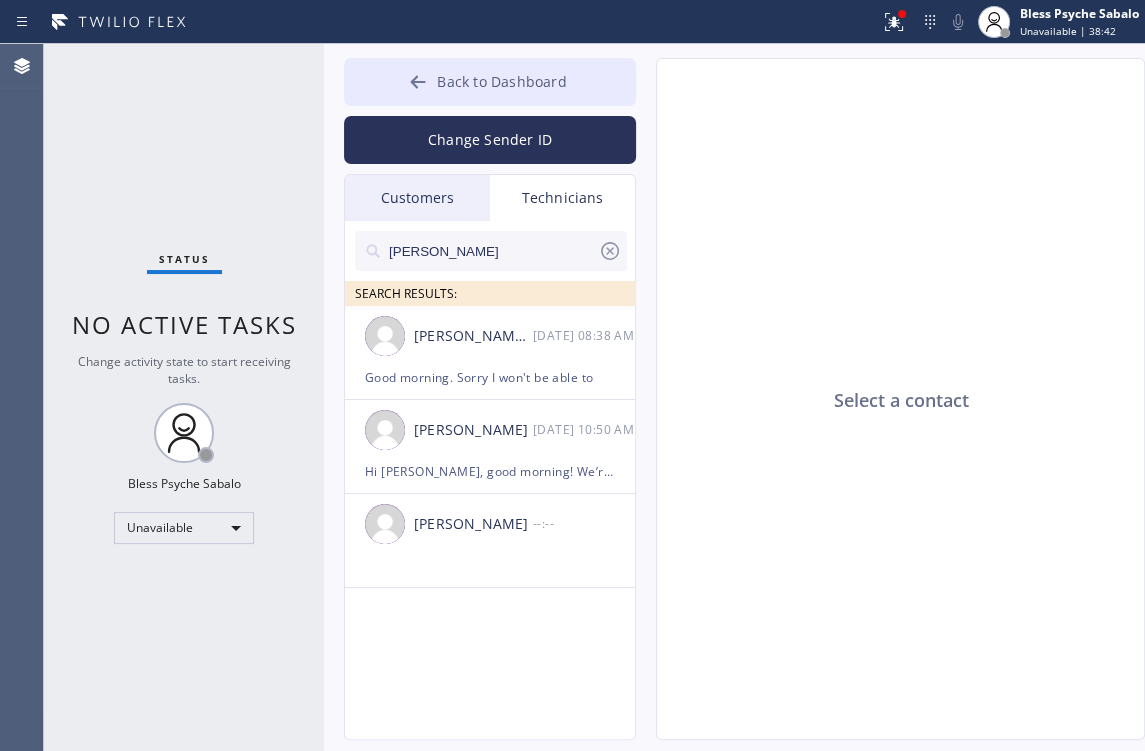 click on "Back to Dashboard" at bounding box center [490, 82] 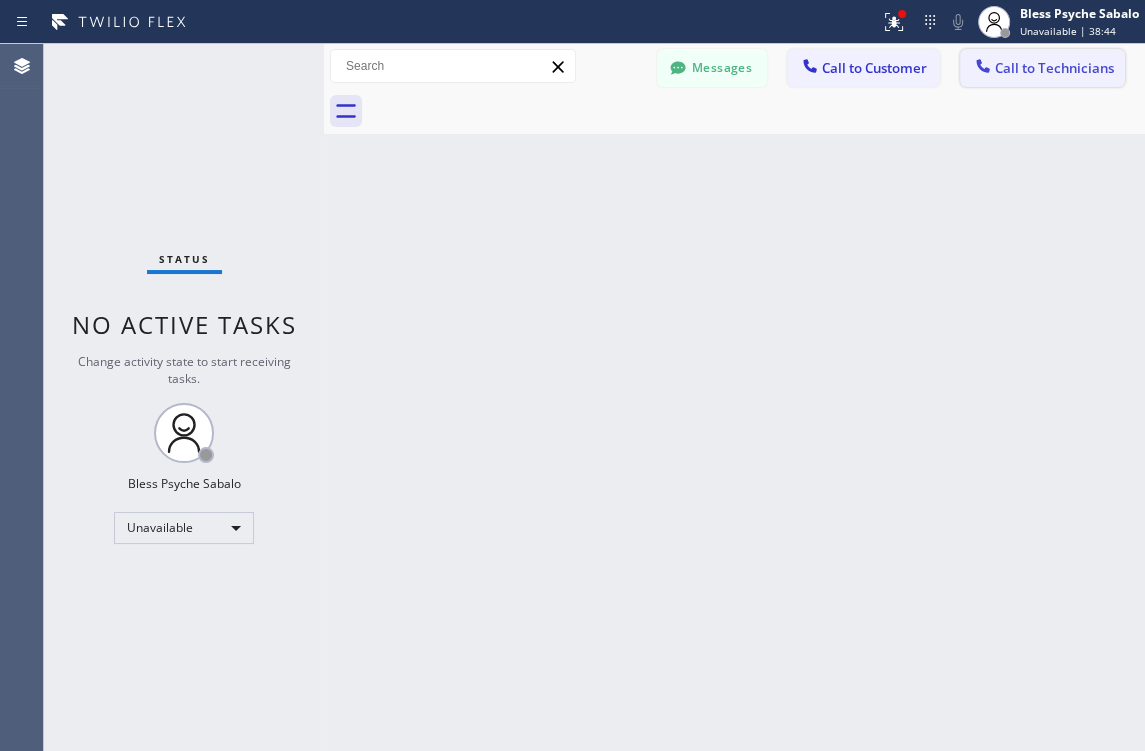 click on "Call to Technicians" at bounding box center (1054, 68) 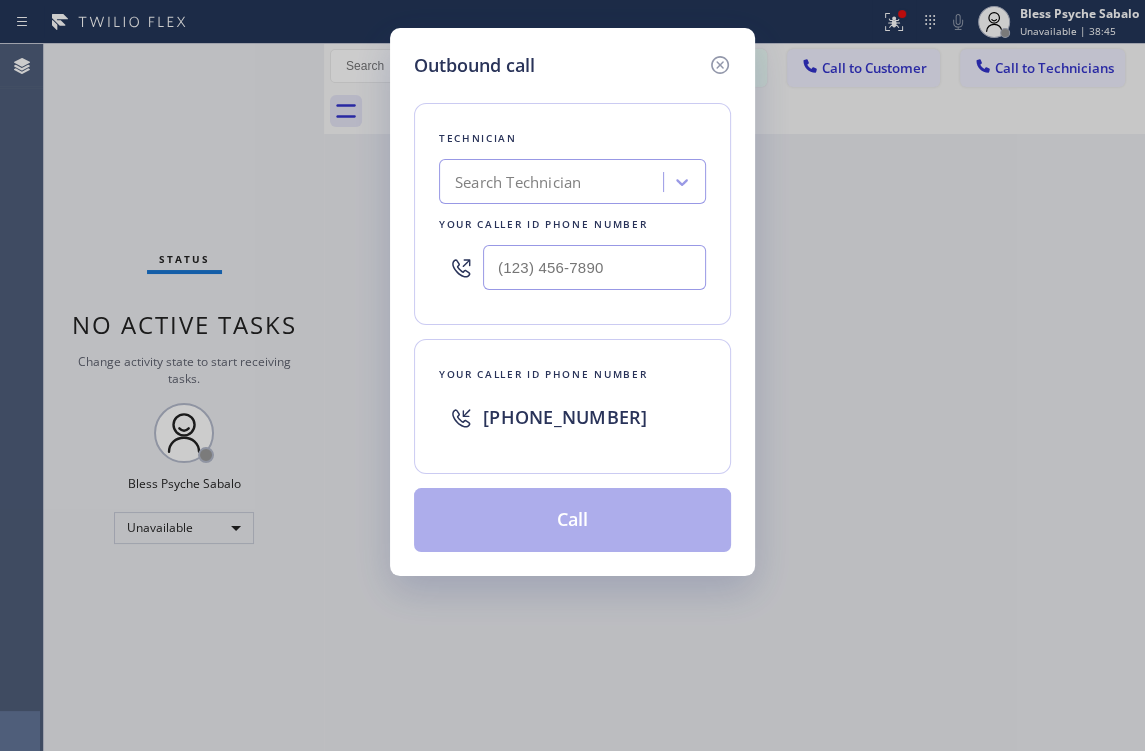 click on "Search Technician" at bounding box center [518, 182] 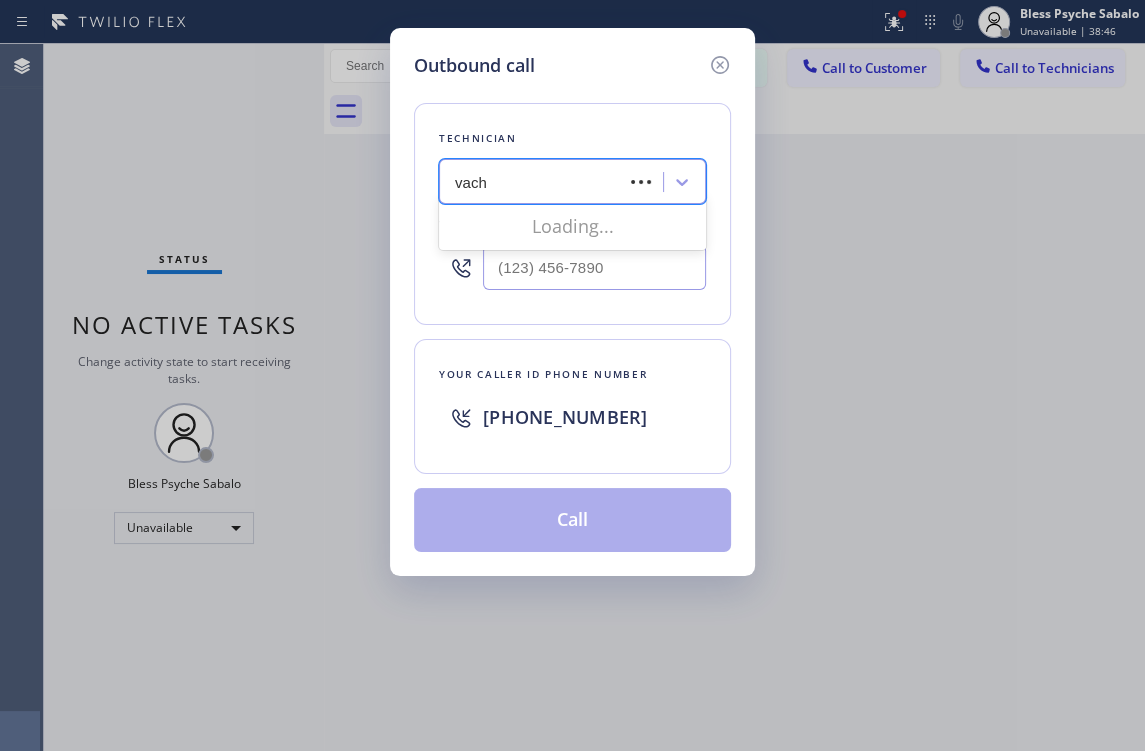 type on "vache" 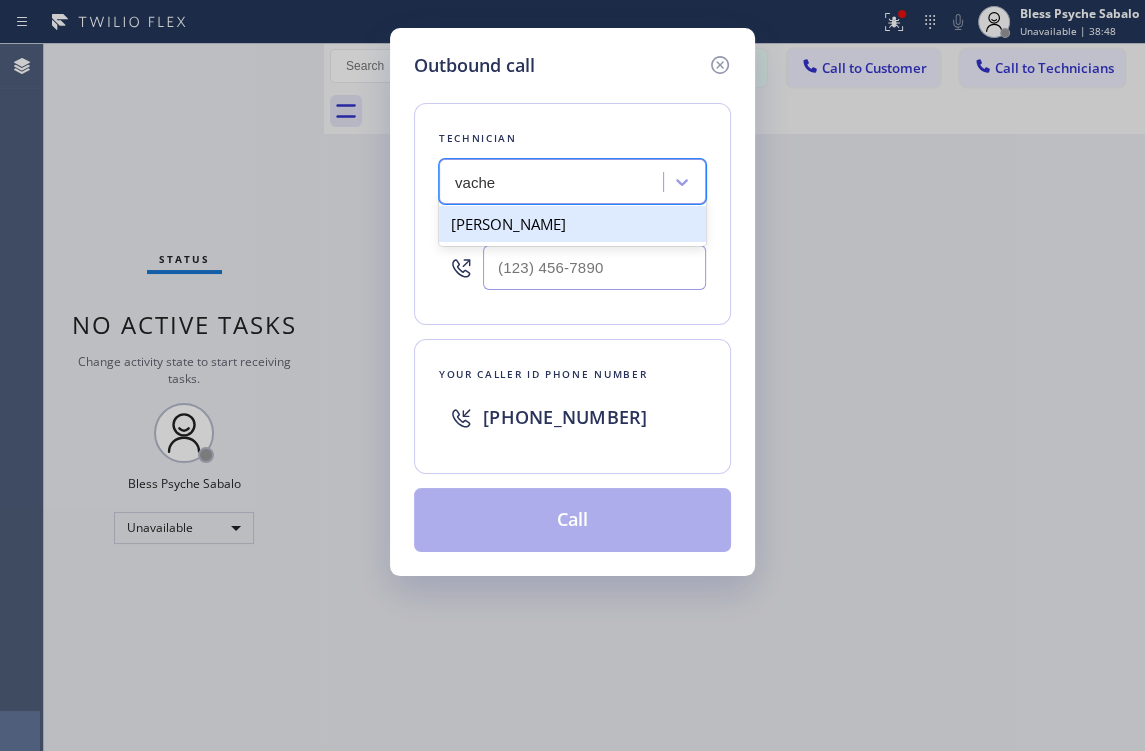 click on "[PERSON_NAME]" at bounding box center (572, 224) 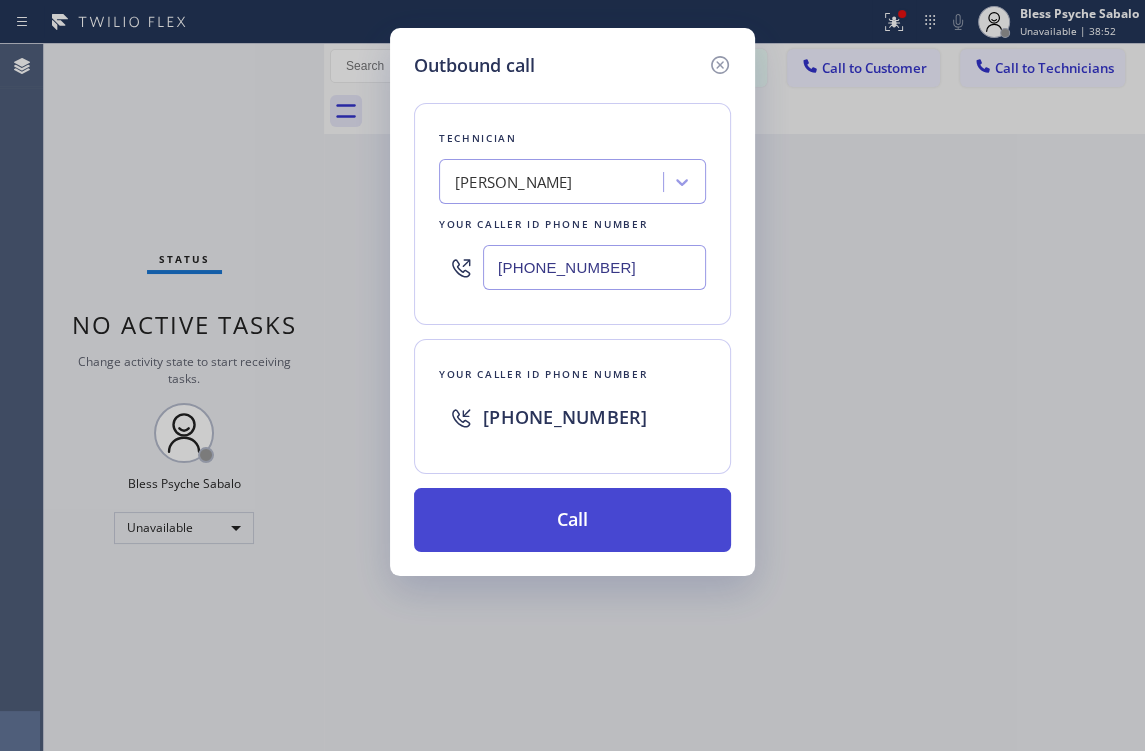 click on "Call" at bounding box center (572, 520) 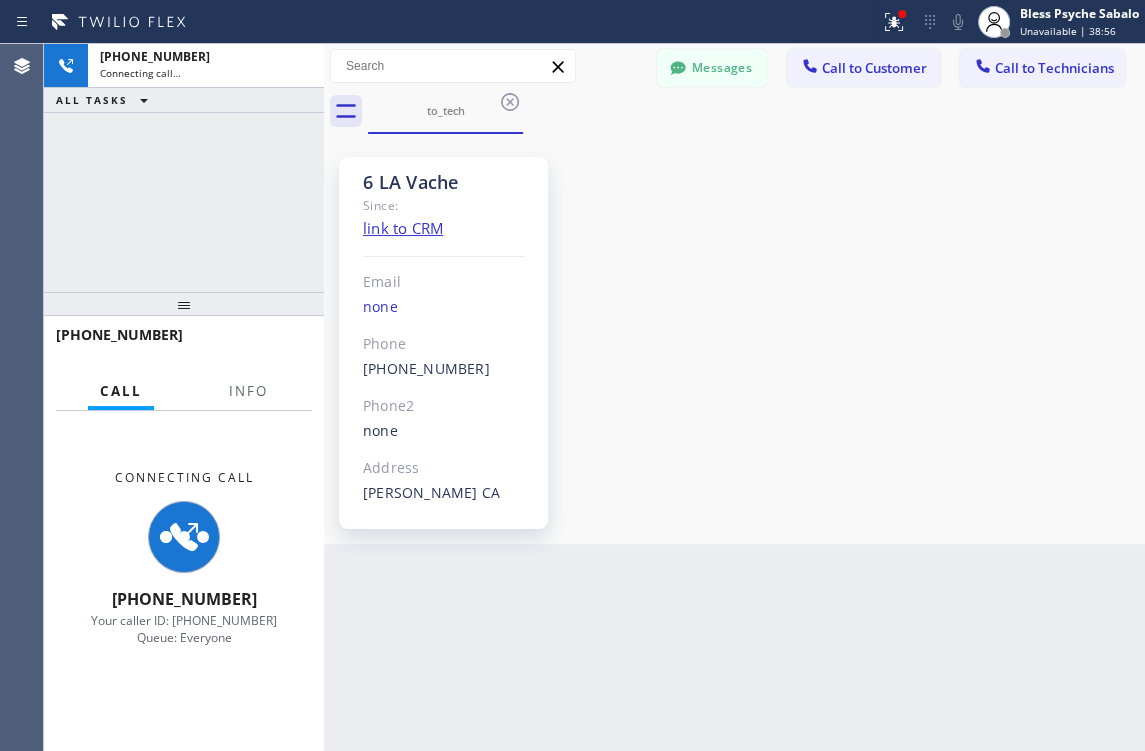 click on "6 LA Vache Since:  link to CRM Email none Phone [PHONE_NUMBER] Outbound call Technician Search Technician Your caller id phone number Your caller id phone number Call Phone2 none Address [GEOGRAPHIC_DATA]" at bounding box center [734, 339] 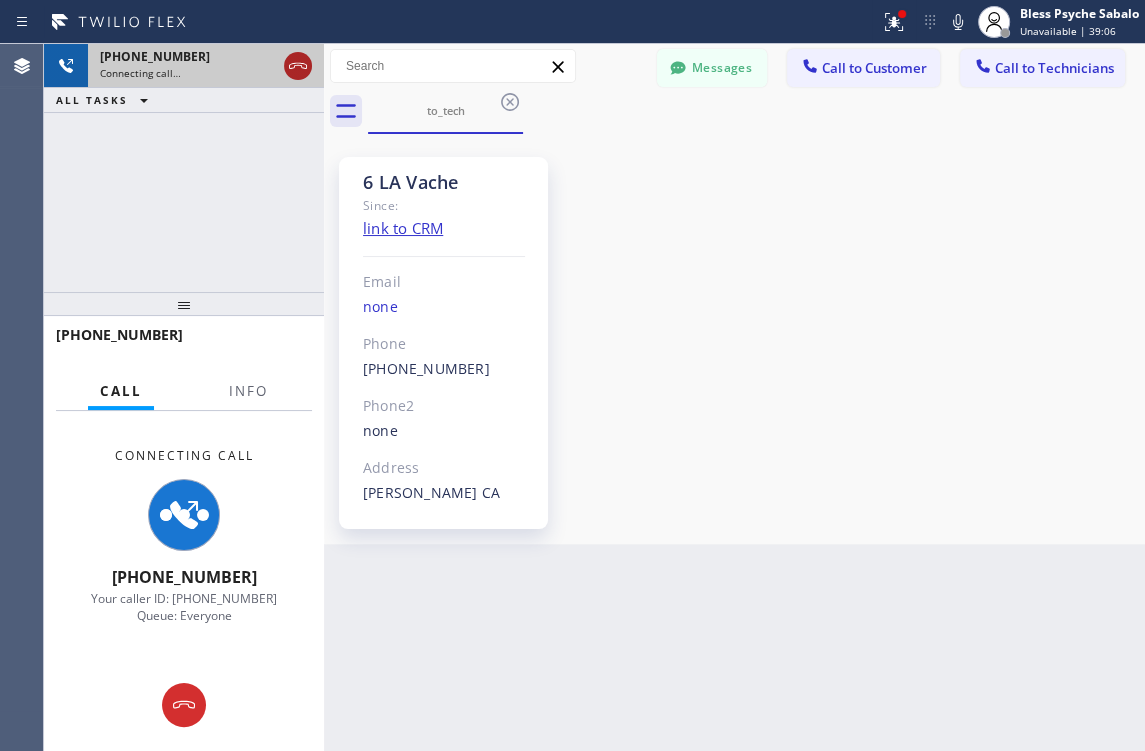 click 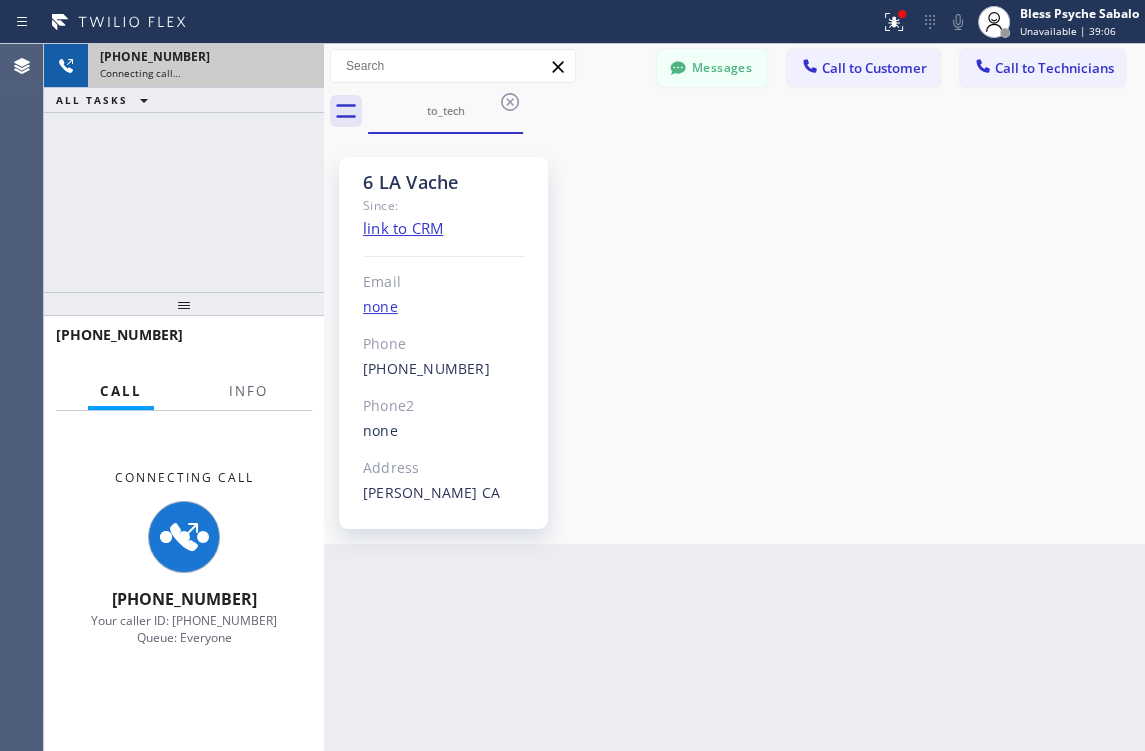 click on "none" at bounding box center [444, 307] 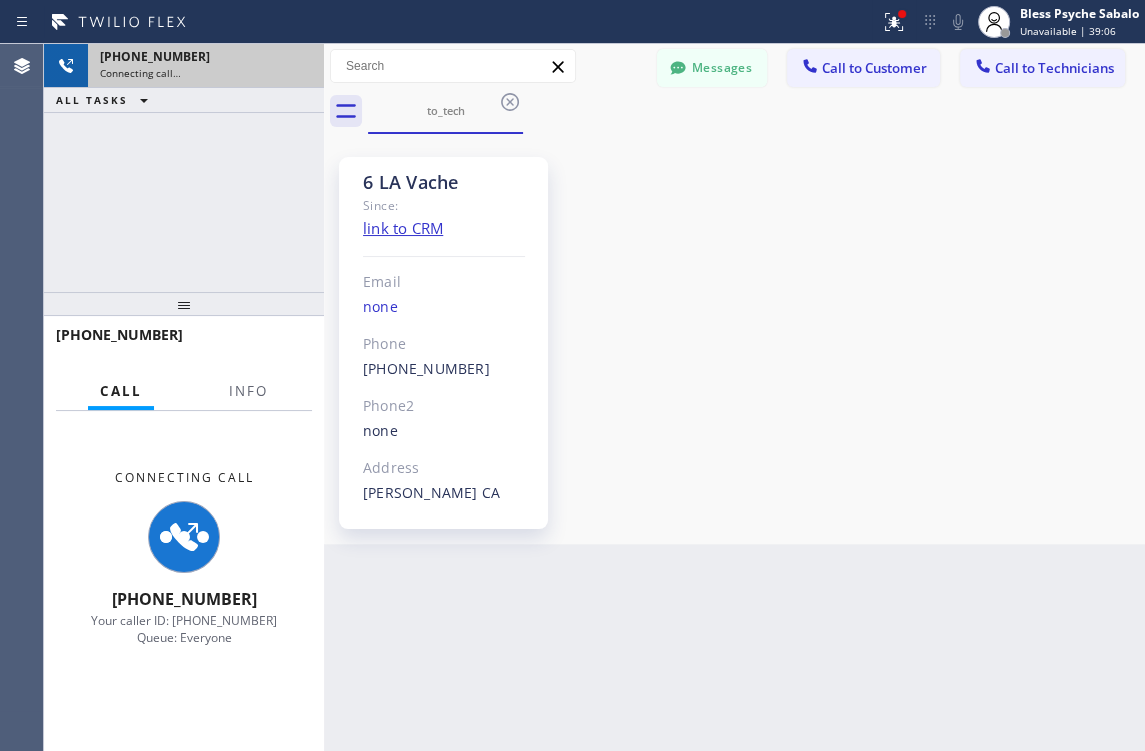 click on "6 LA Vache Since:  link to CRM Email none Phone [PHONE_NUMBER] Outbound call Technician Search Technician Your caller id phone number Your caller id phone number Call Phone2 none Address [GEOGRAPHIC_DATA]" at bounding box center [734, 339] 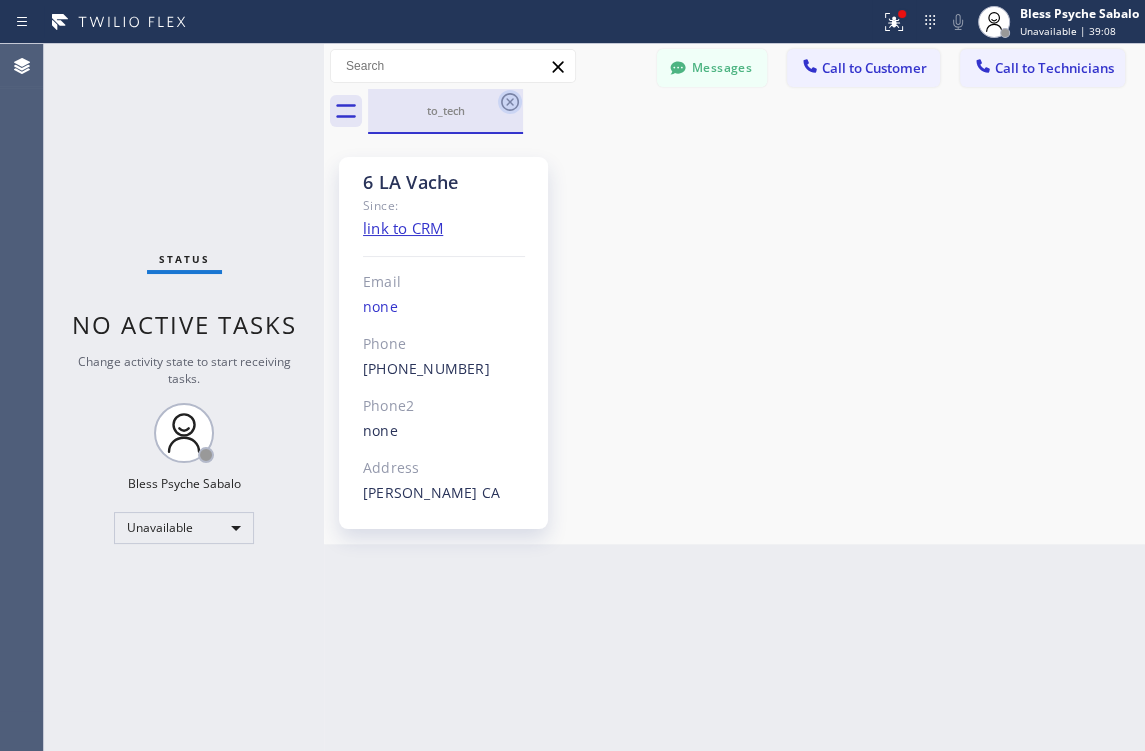 click 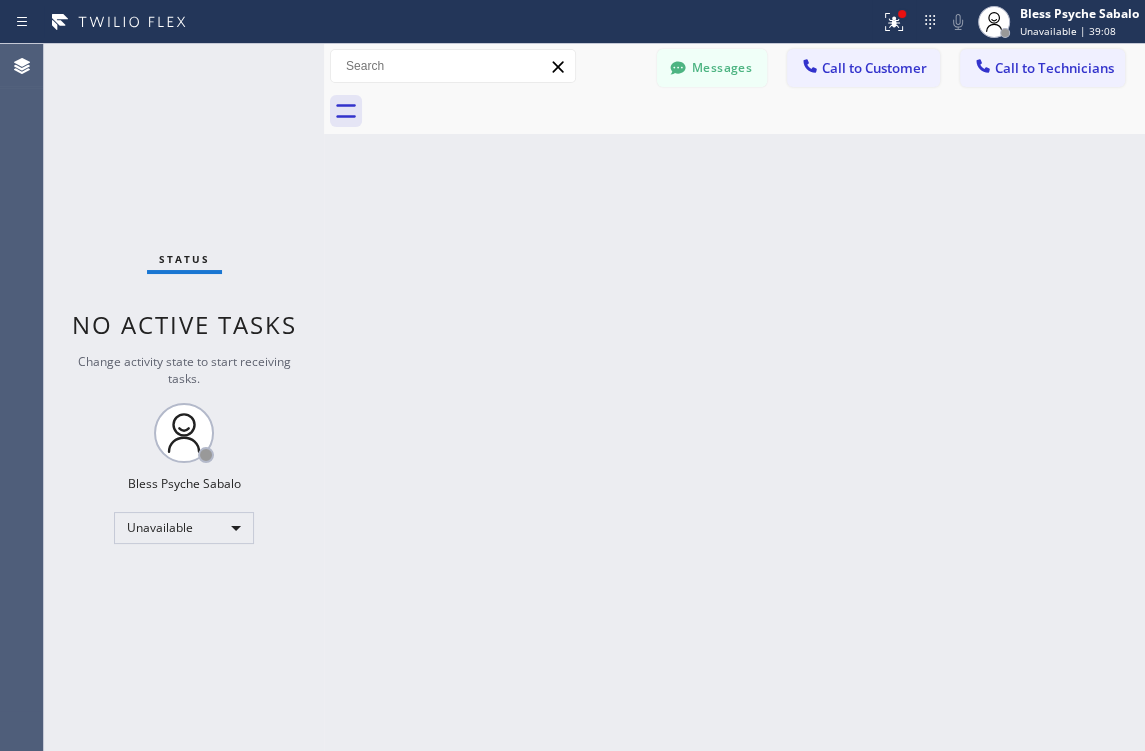 click on "Back to Dashboard Change Sender ID Customers Technicians CL [PERSON_NAME] [DATE] 11:54 AM Hi [PERSON_NAME], this is Red from Oasis Plumbers [GEOGRAPHIC_DATA]. Just a quick follow-up regarding your recent service. You can complete the $300 payment through this secure link: [URL][DOMAIN_NAME].
Let me know if you have any questions—happy to help! [PERSON_NAME] [DATE] 01:17 PM Hi [PERSON_NAME], this is Red from 5 Star Best Plumbing — I’m one of the dispatch managers. I just wanted to let you know that our technician is currently on the way to your location to begin the job. Please feel free to reach out if you have any questions! MP [PERSON_NAME] [DATE] 04:34 PM Hi [PERSON_NAME], this is Red, one of the Dispatch Managers at 5 Star Best Plumbing. I just wanted to follow up regarding the free inspection for one of your properties. Feel free to call or text me at [PHONE_NUMBER] if you have any questions or would like to schedule. Looking forward to hearing from you! [PERSON_NAME] [DATE] 11:52 AM AK ?" at bounding box center (734, 397) 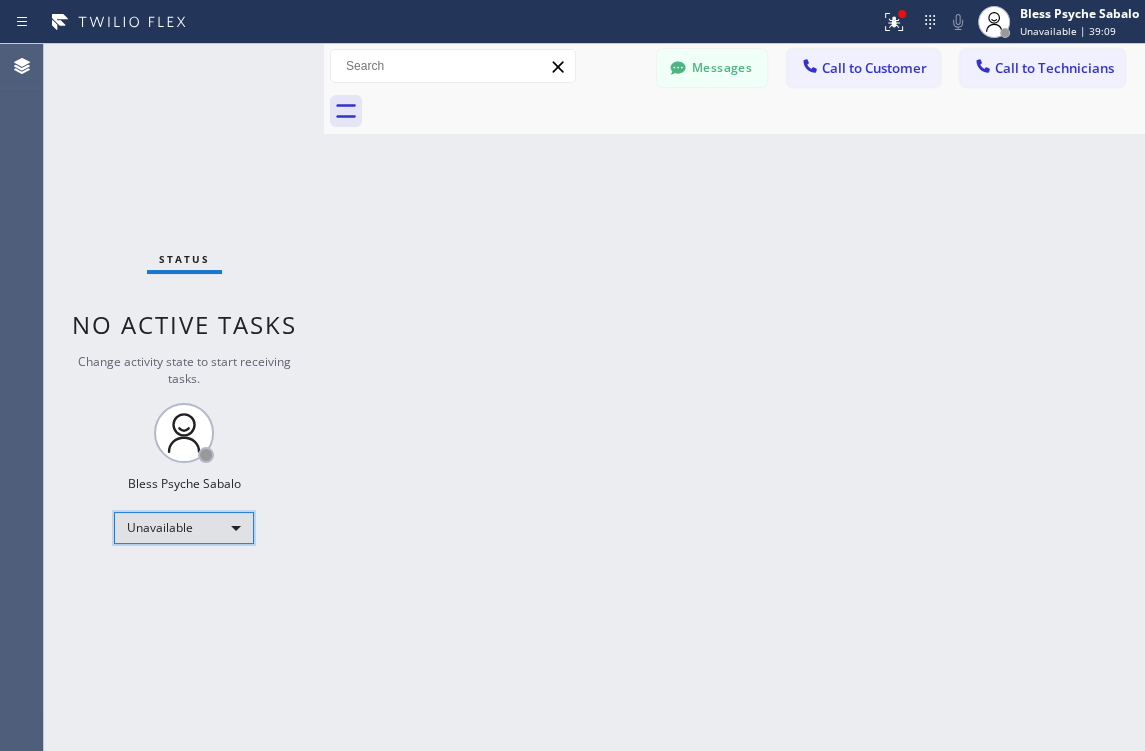 click on "Unavailable" at bounding box center (184, 528) 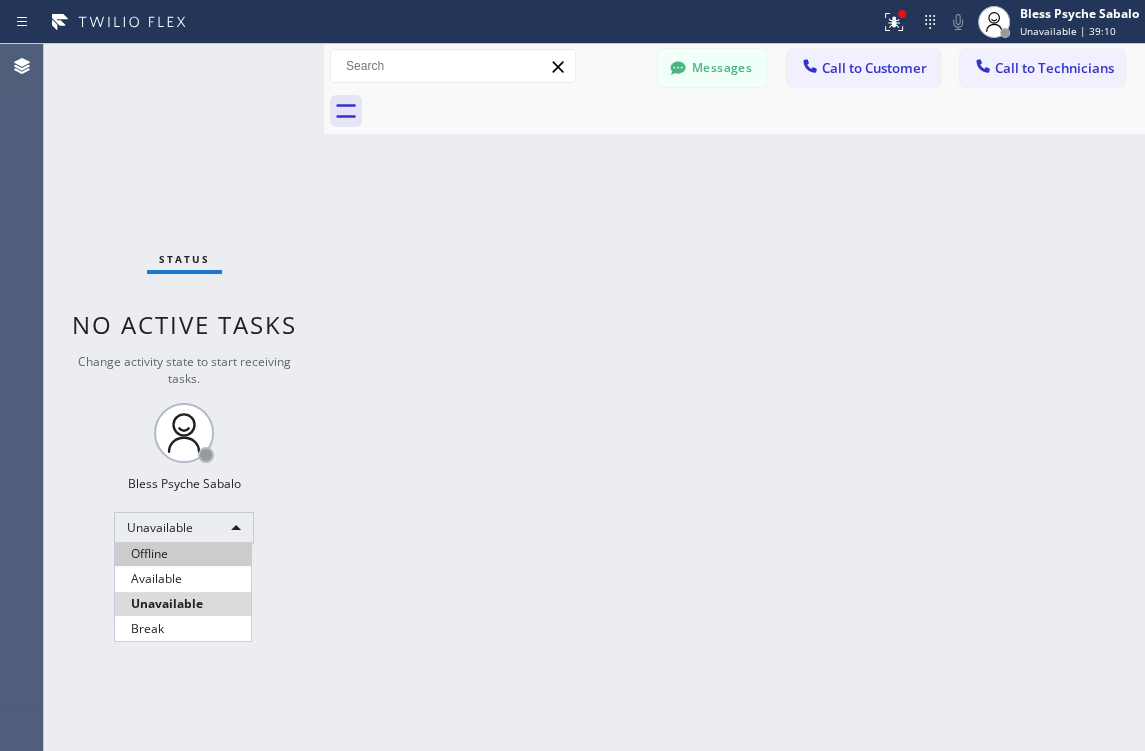 click on "Offline" at bounding box center [183, 554] 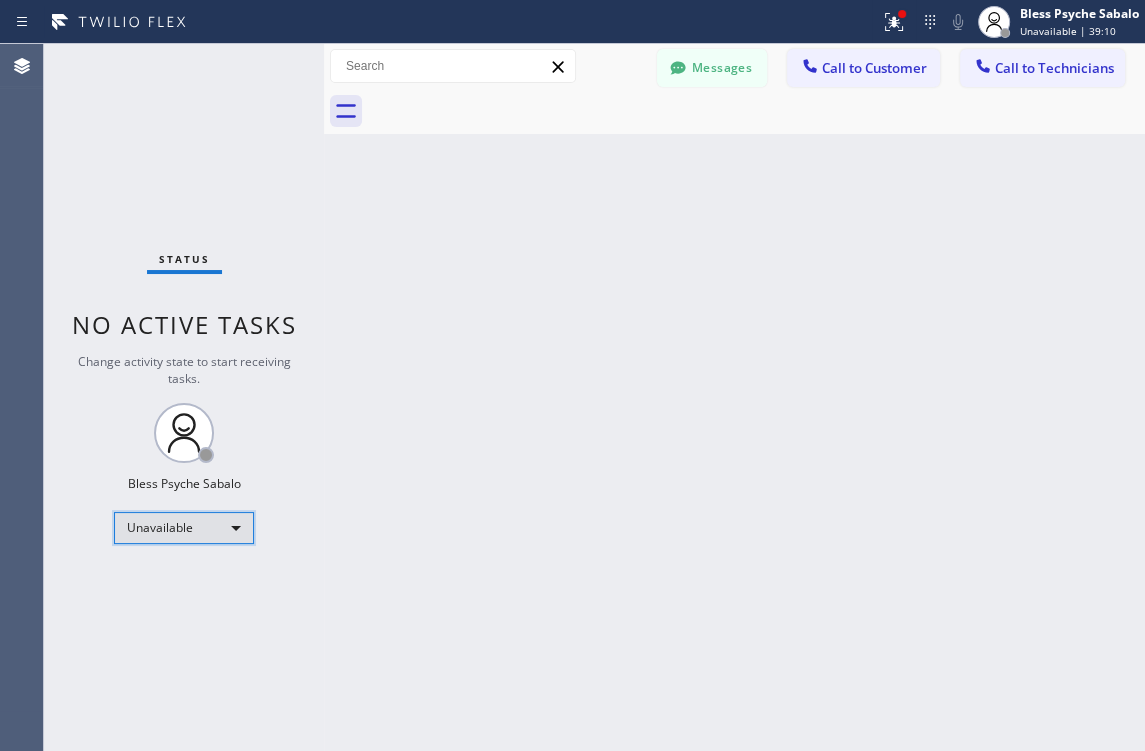 click on "Unavailable" at bounding box center (184, 528) 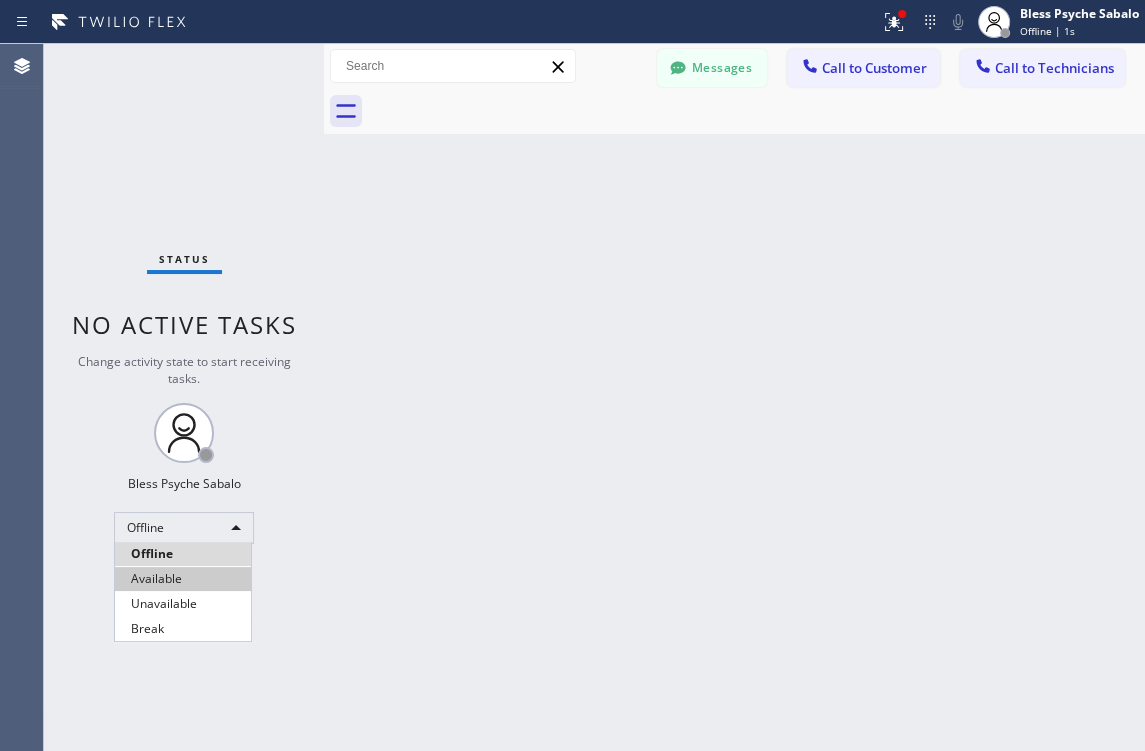 click on "Available" at bounding box center [183, 579] 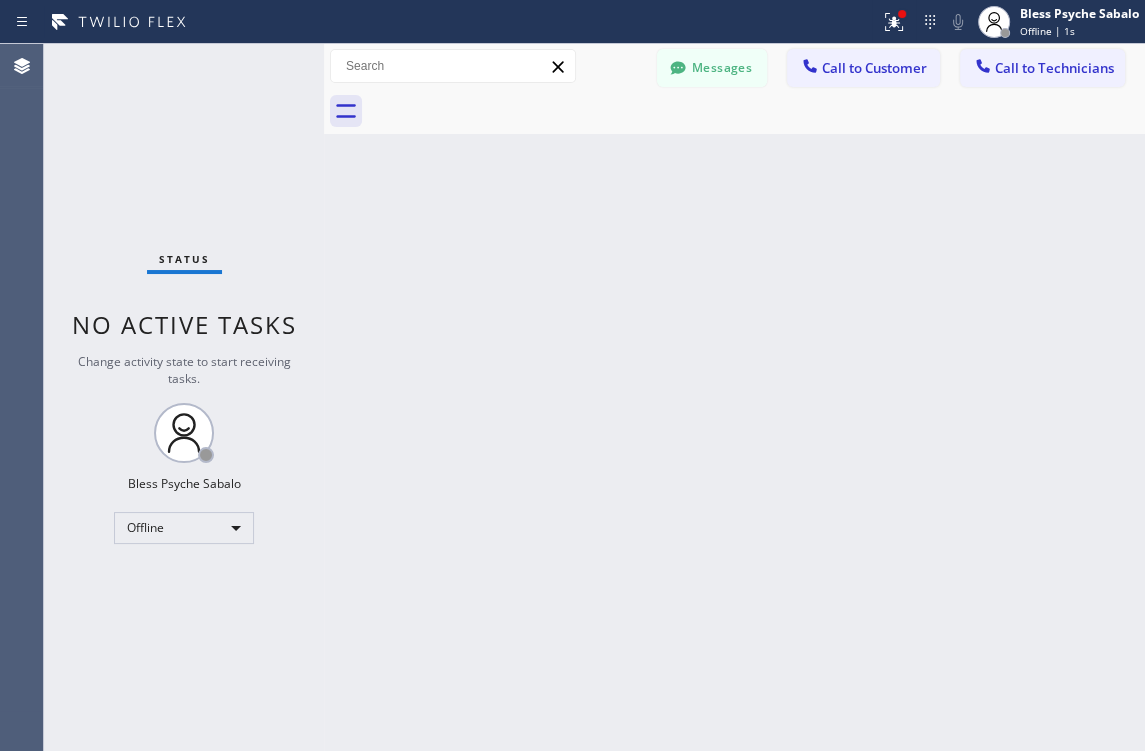 click on "Back to Dashboard Change Sender ID Customers Technicians CL [PERSON_NAME] [DATE] 11:54 AM Hi [PERSON_NAME], this is Red from Oasis Plumbers [GEOGRAPHIC_DATA]. Just a quick follow-up regarding your recent service. You can complete the $300 payment through this secure link: [URL][DOMAIN_NAME].
Let me know if you have any questions—happy to help! [PERSON_NAME] [DATE] 01:17 PM Hi [PERSON_NAME], this is Red from 5 Star Best Plumbing — I’m one of the dispatch managers. I just wanted to let you know that our technician is currently on the way to your location to begin the job. Please feel free to reach out if you have any questions! MP [PERSON_NAME] [DATE] 04:34 PM Hi [PERSON_NAME], this is Red, one of the Dispatch Managers at 5 Star Best Plumbing. I just wanted to follow up regarding the free inspection for one of your properties. Feel free to call or text me at [PHONE_NUMBER] if you have any questions or would like to schedule. Looking forward to hearing from you! [PERSON_NAME] [DATE] 11:52 AM AK ?" at bounding box center (734, 397) 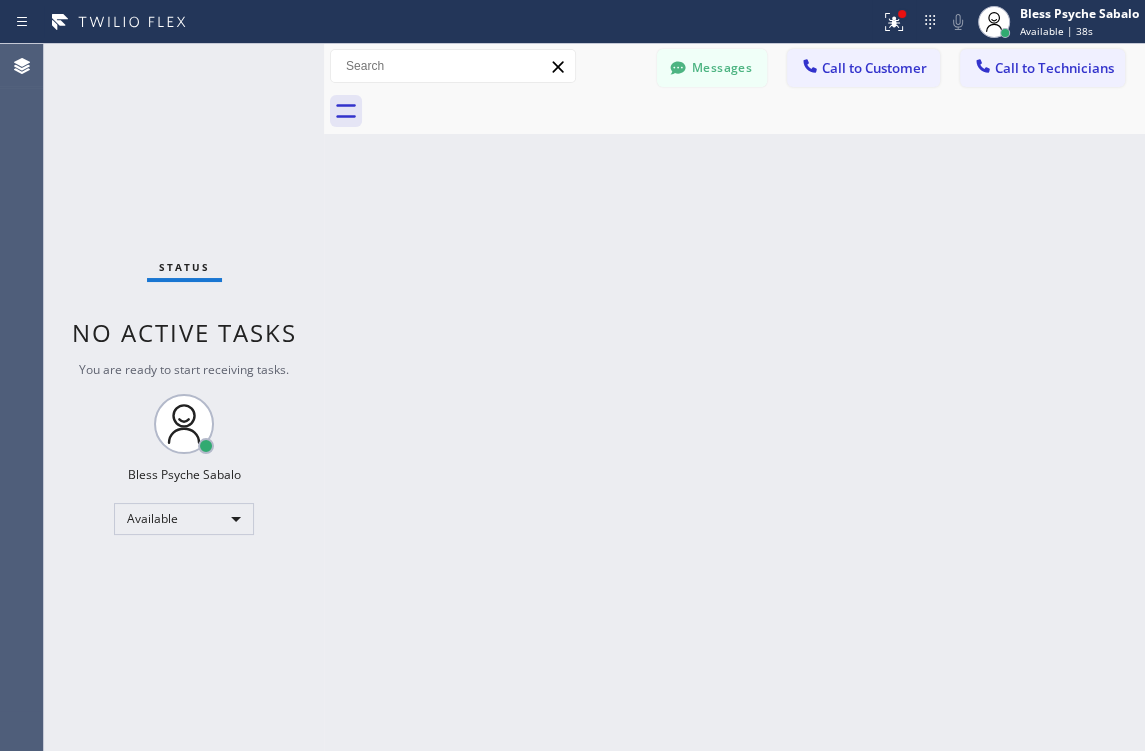 click 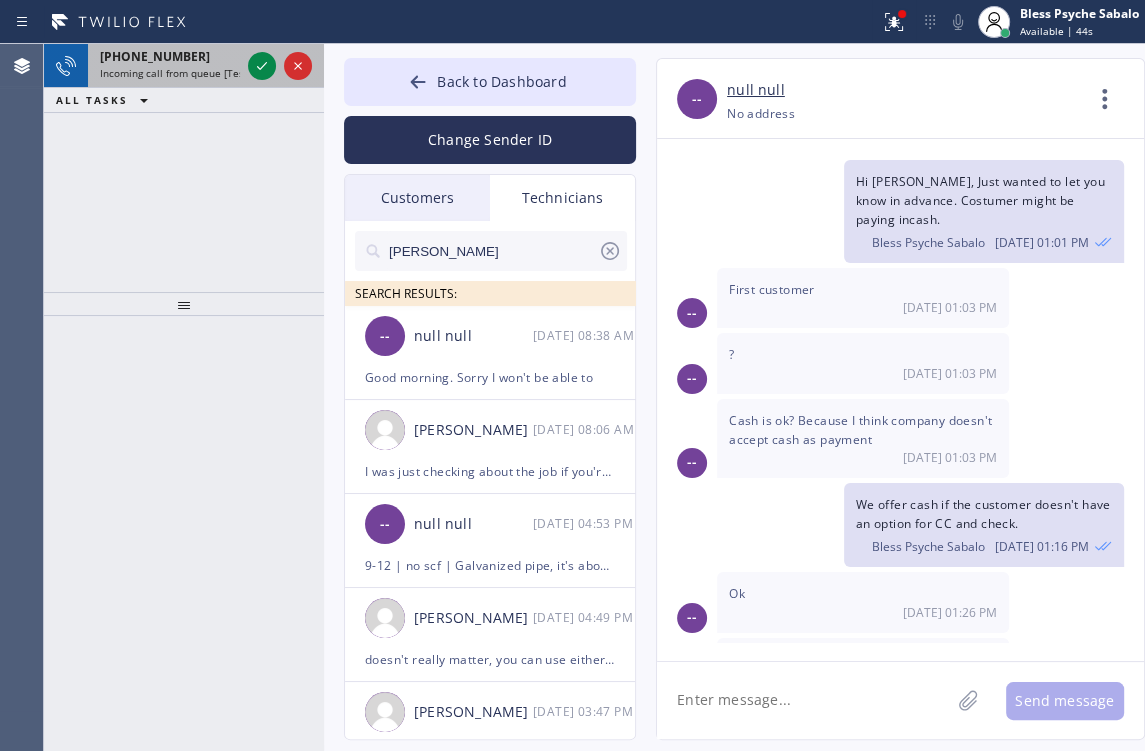 click on "[PHONE_NUMBER]" at bounding box center [155, 56] 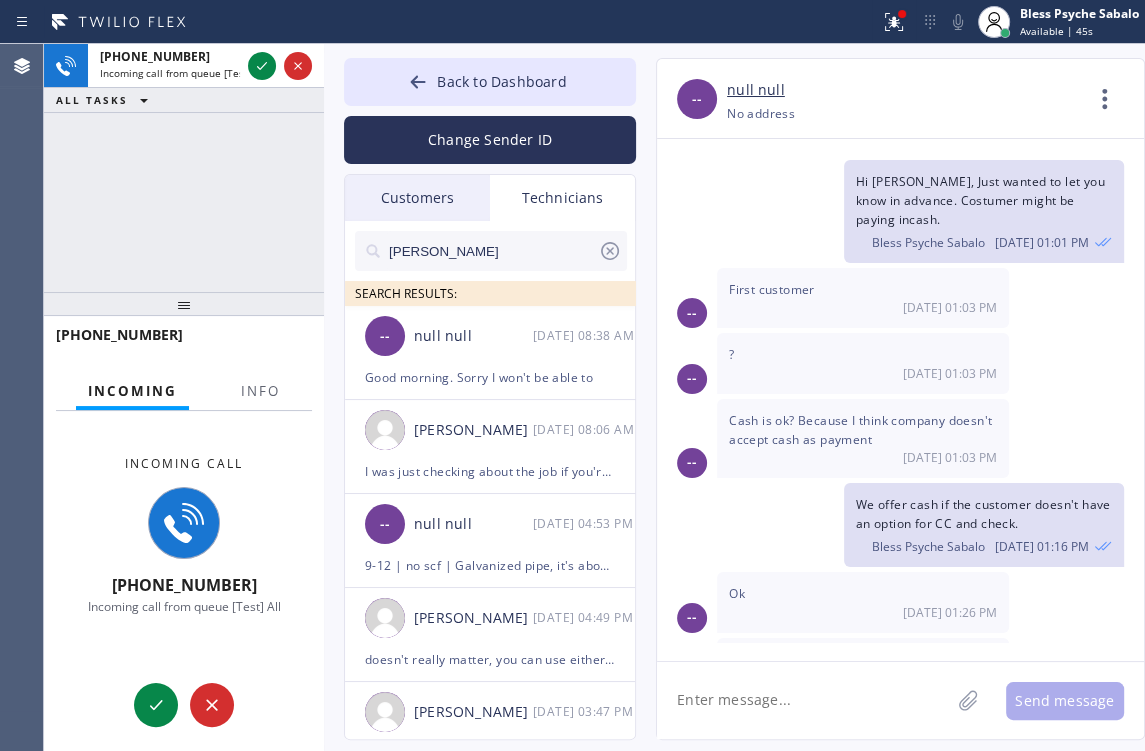 click 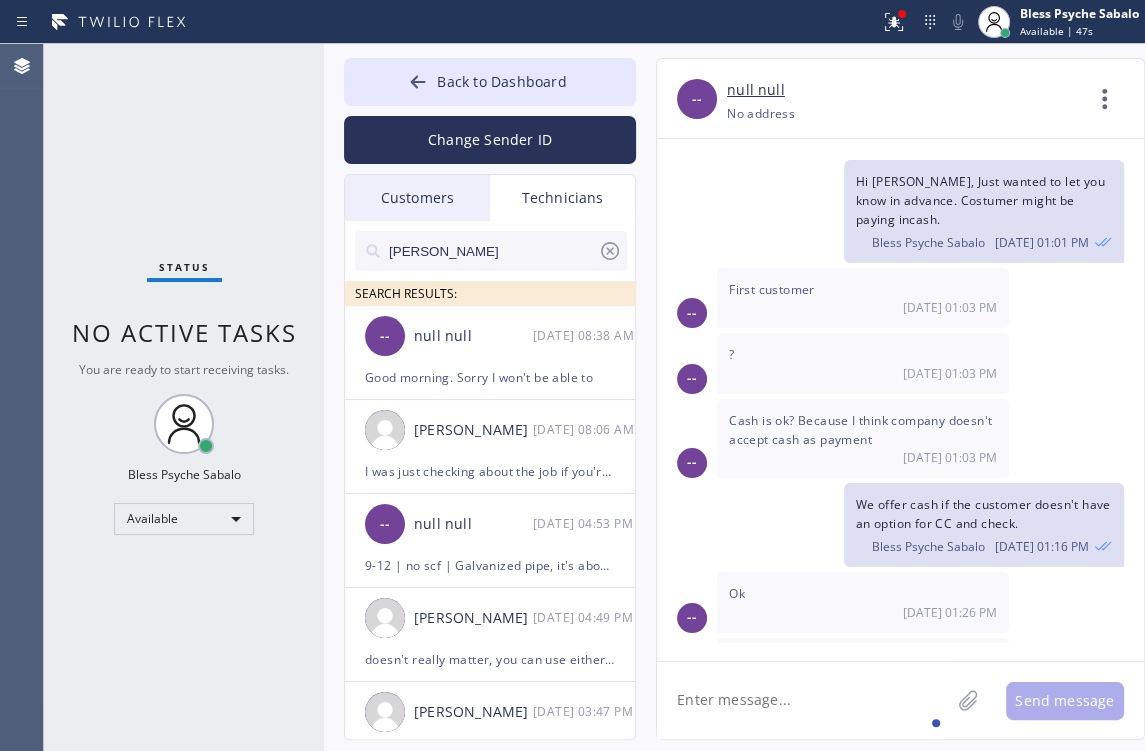 click 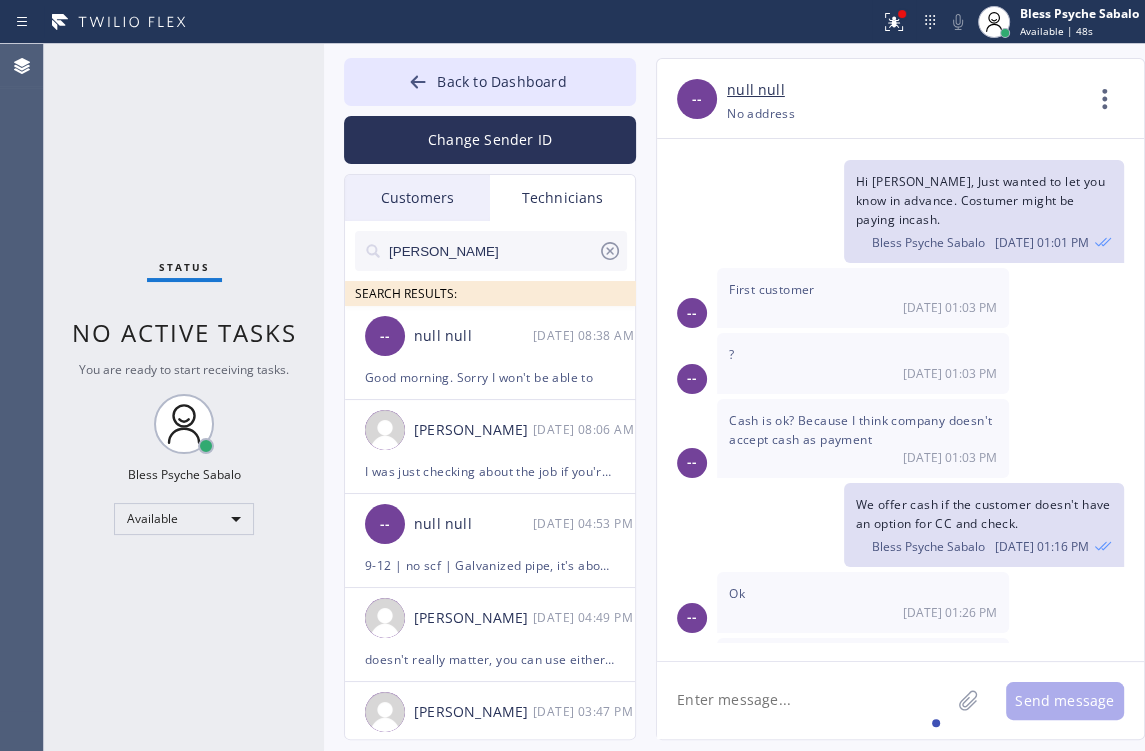 type on "783PP6" 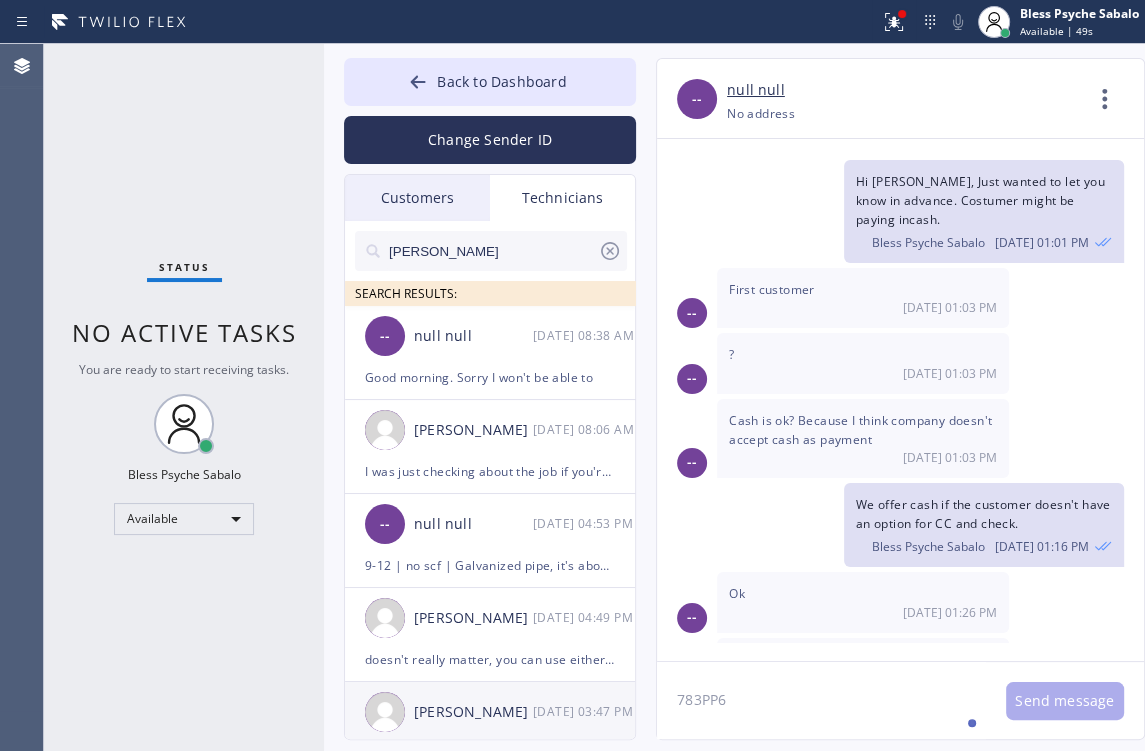 drag, startPoint x: 777, startPoint y: 695, endPoint x: 620, endPoint y: 700, distance: 157.0796 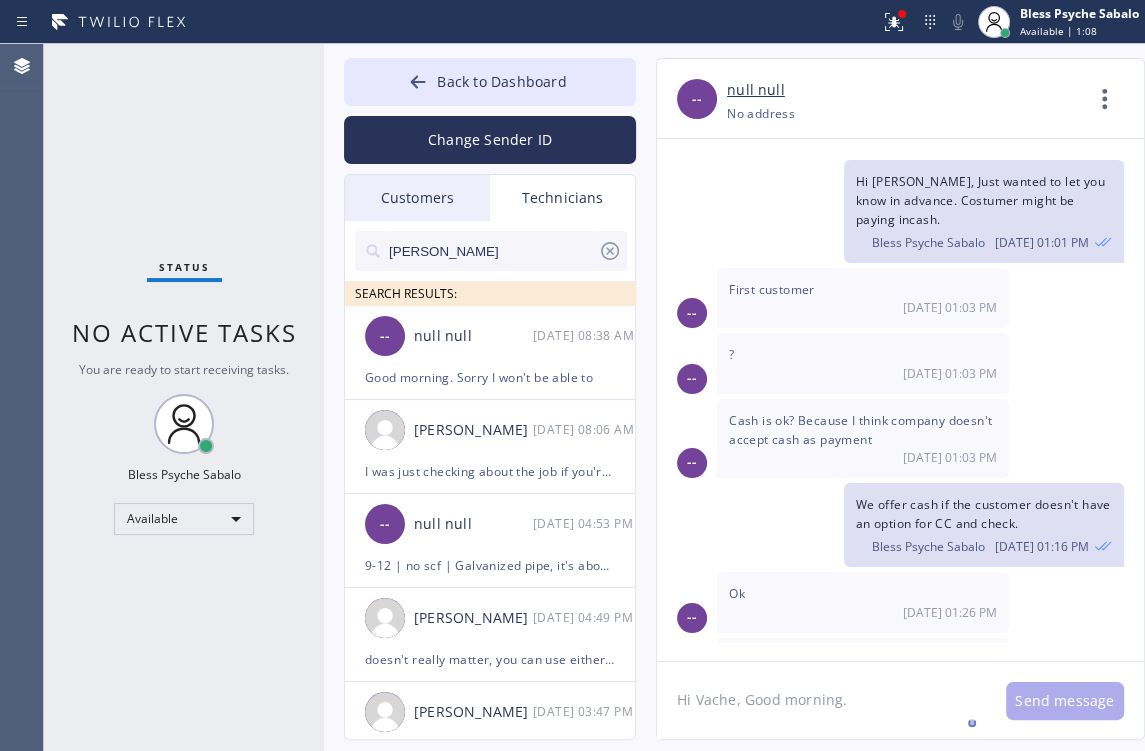 scroll, scrollTop: 16, scrollLeft: 0, axis: vertical 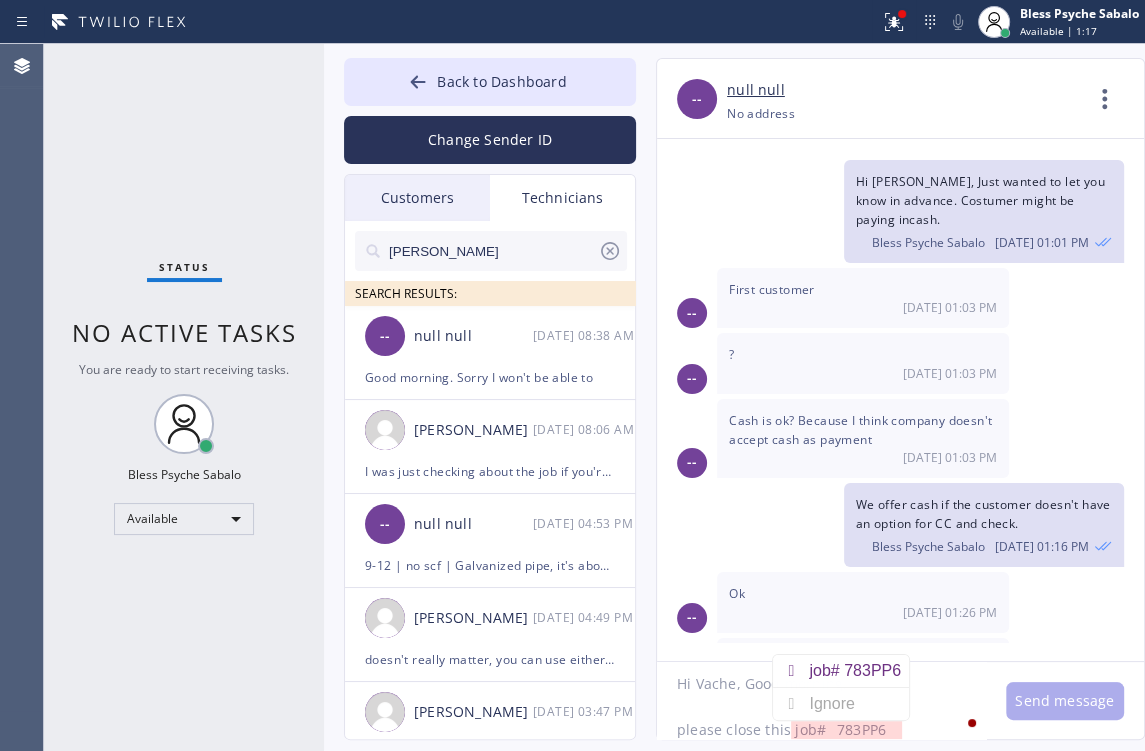 click on "Hi Vache, Good morning.
please close this job# 	783PP6" 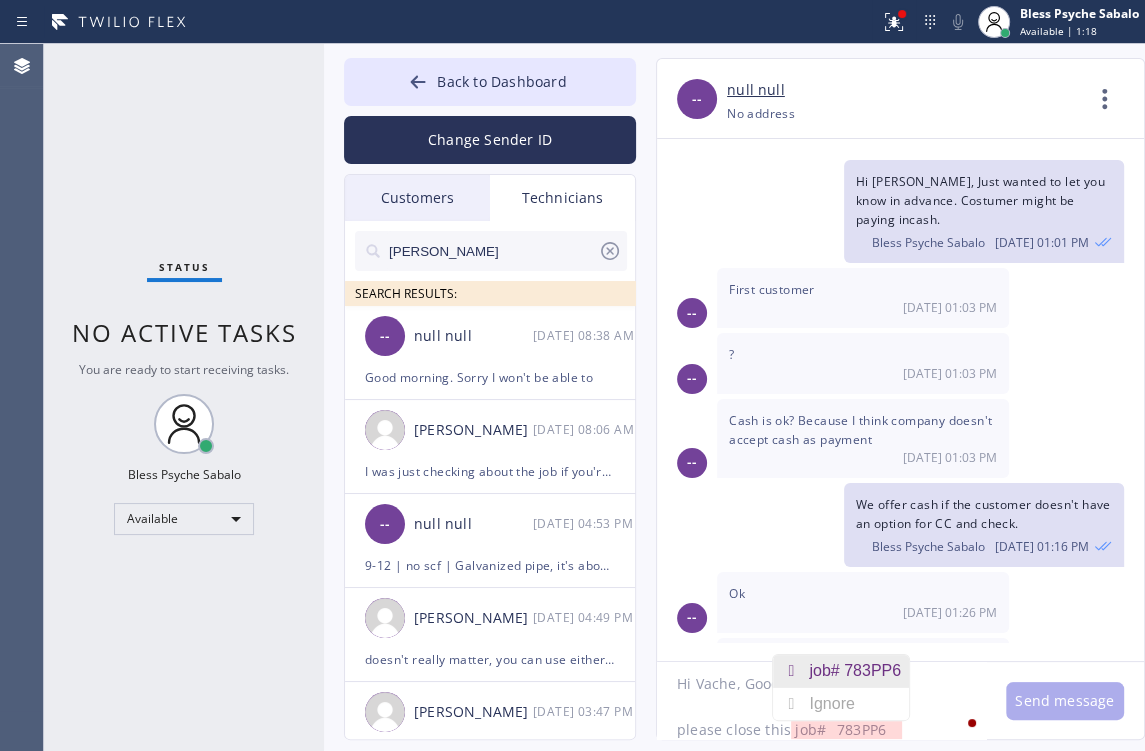 click on "job# 783PP6" at bounding box center (859, 671) 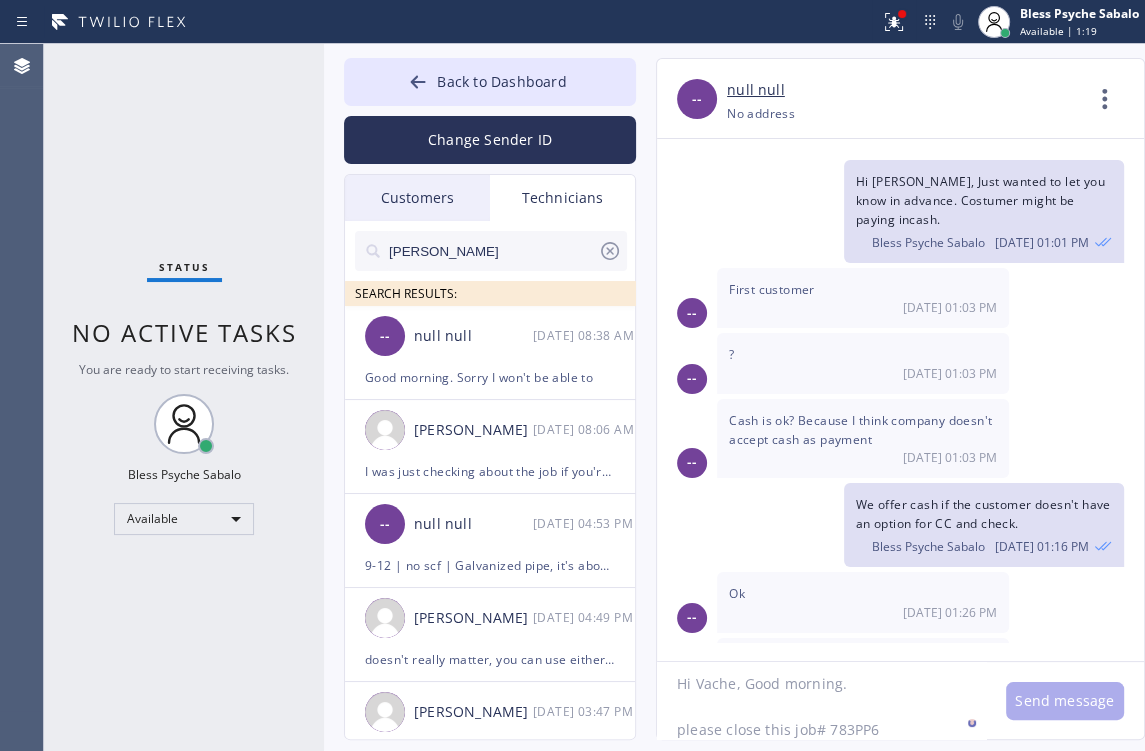 click on "Hi Vache, Good morning.
please close this job# 783PP6" 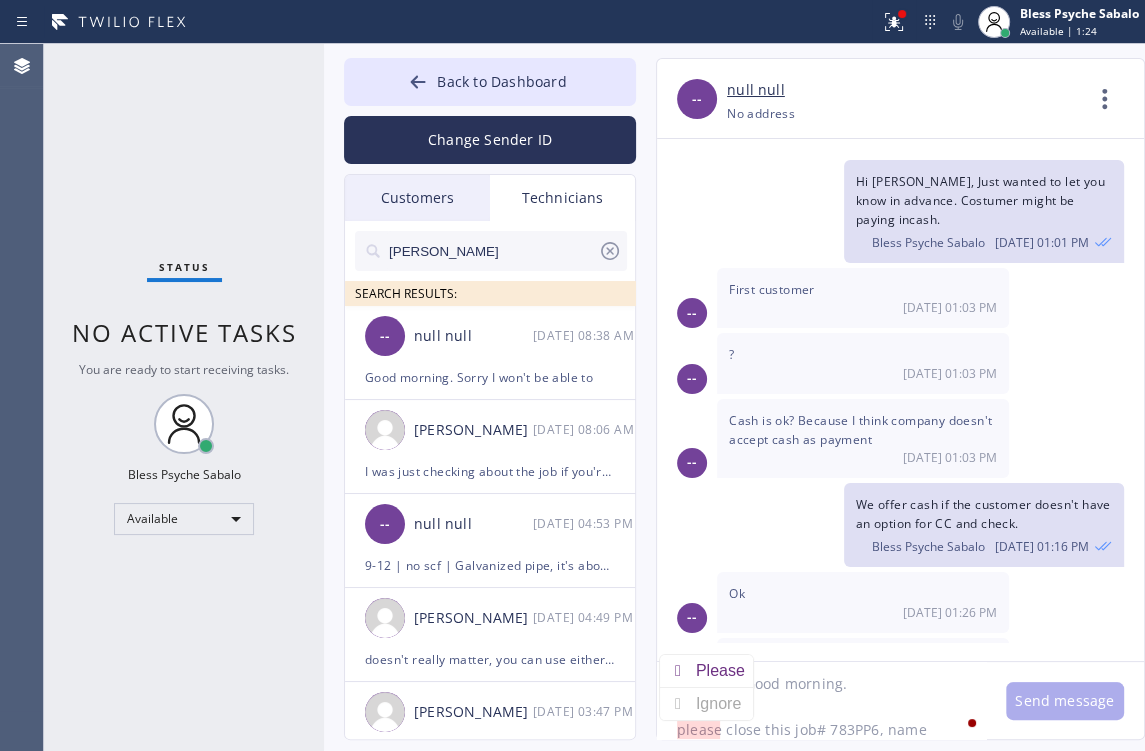 click on "Hi Vache, Good morning.
please close this job# 783PP6, name" 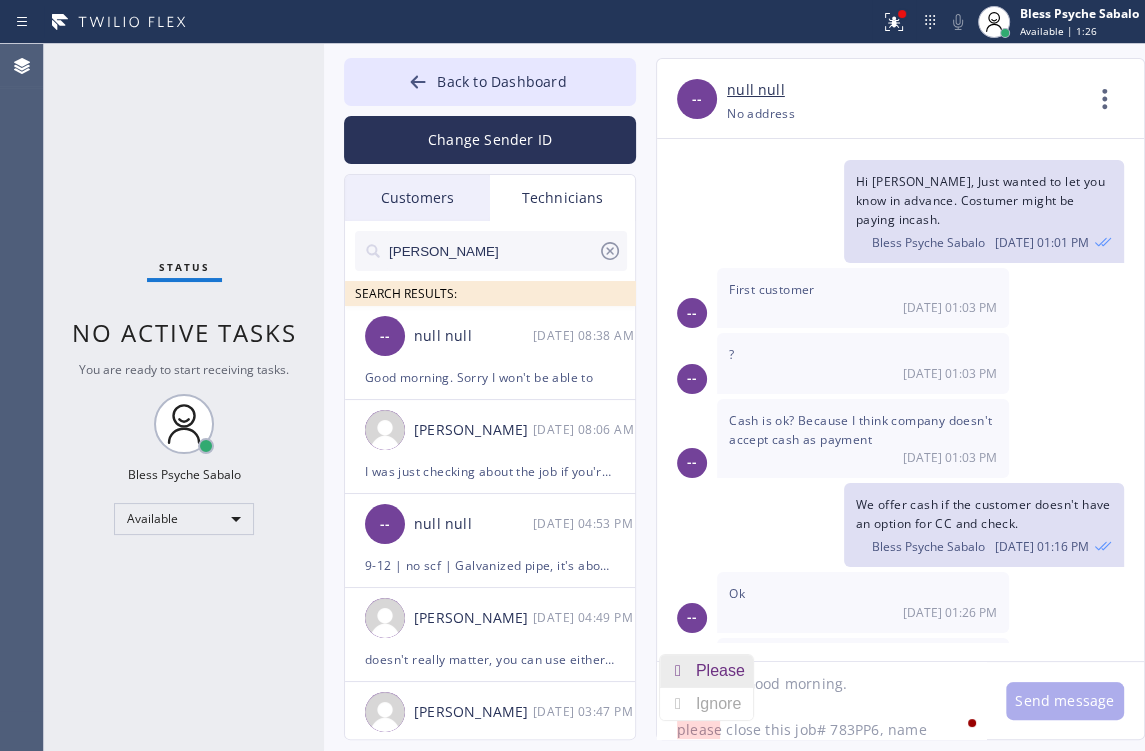 click on "Please" at bounding box center (724, 671) 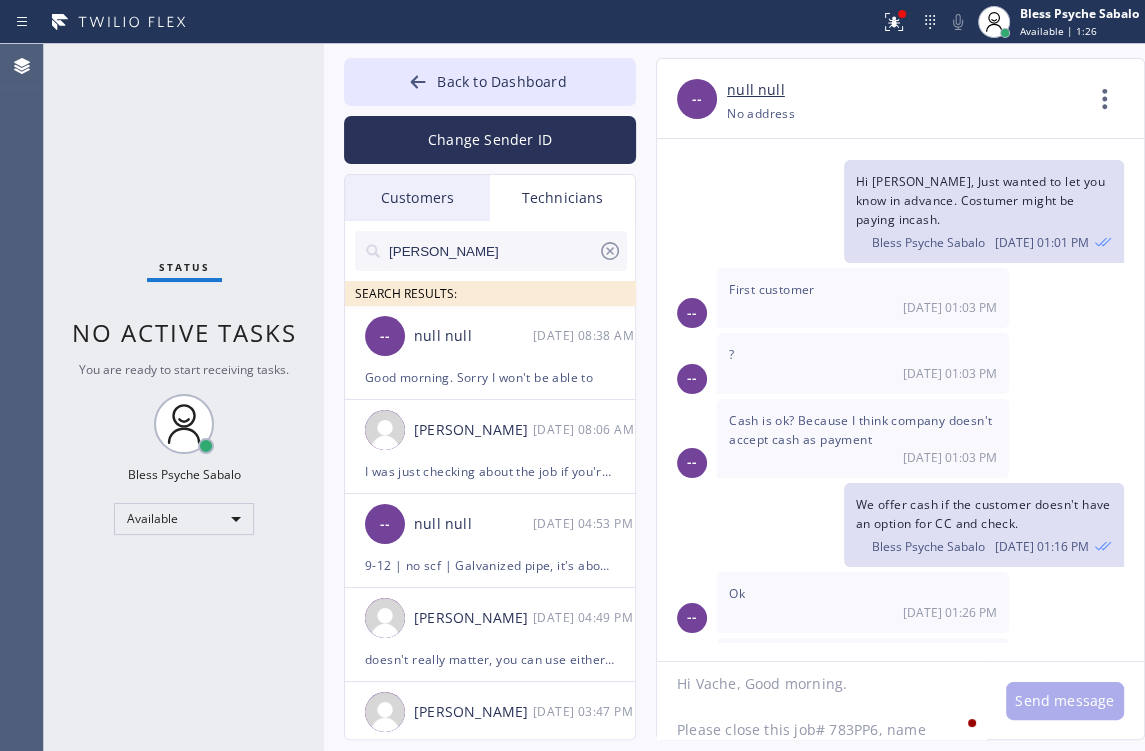 click on "Hi Vache, Good morning.
Please close this job# 783PP6, name" 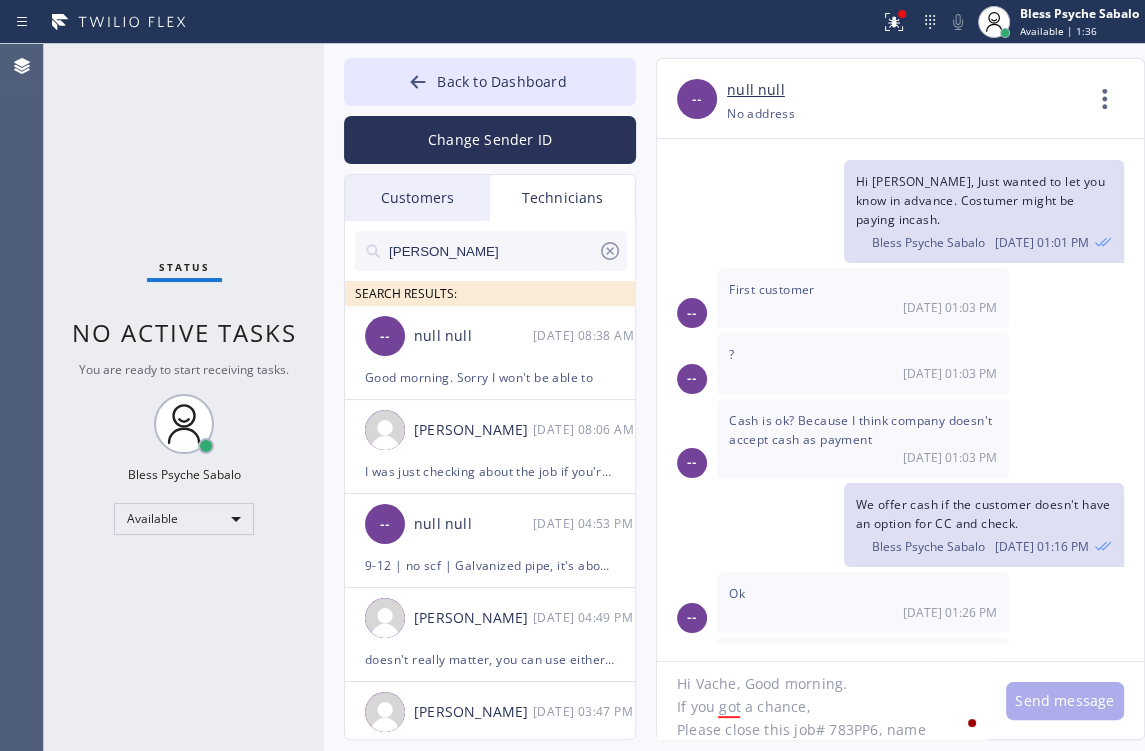 click on "Hi Vache, Good morning.
If you got a chance,
Please close this job# 783PP6, name" 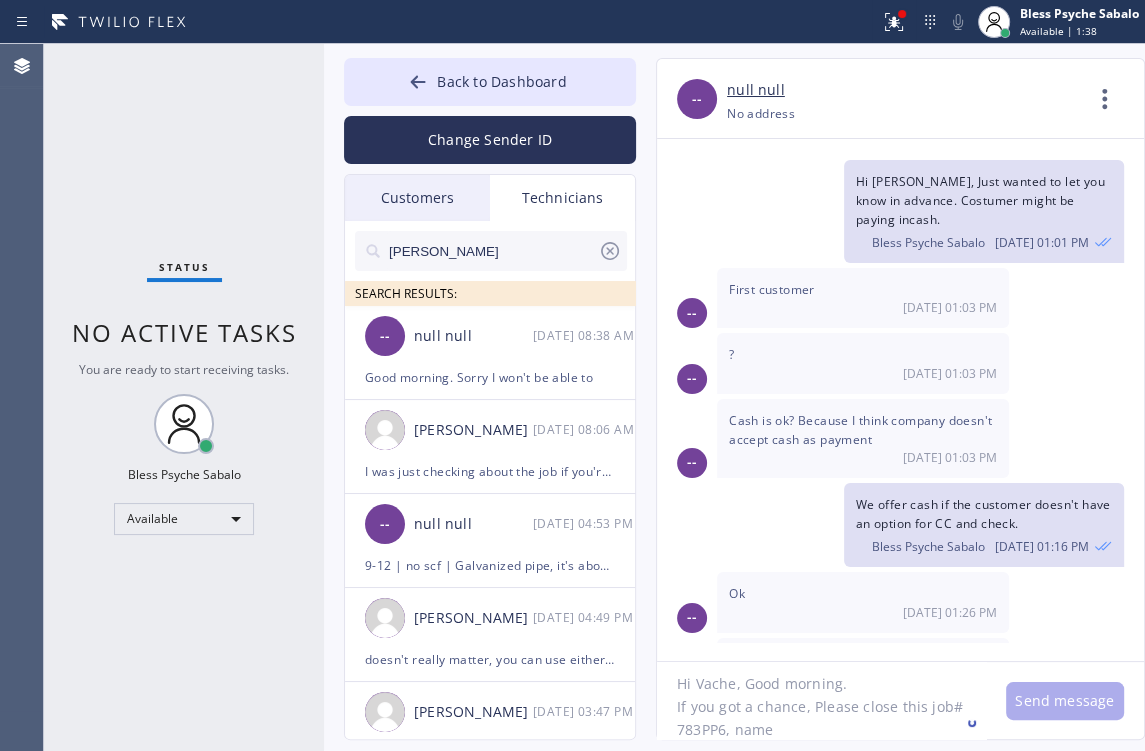 click on "Hi Vache, Good morning.
If you got a chance, Please close this job# 783PP6, name" 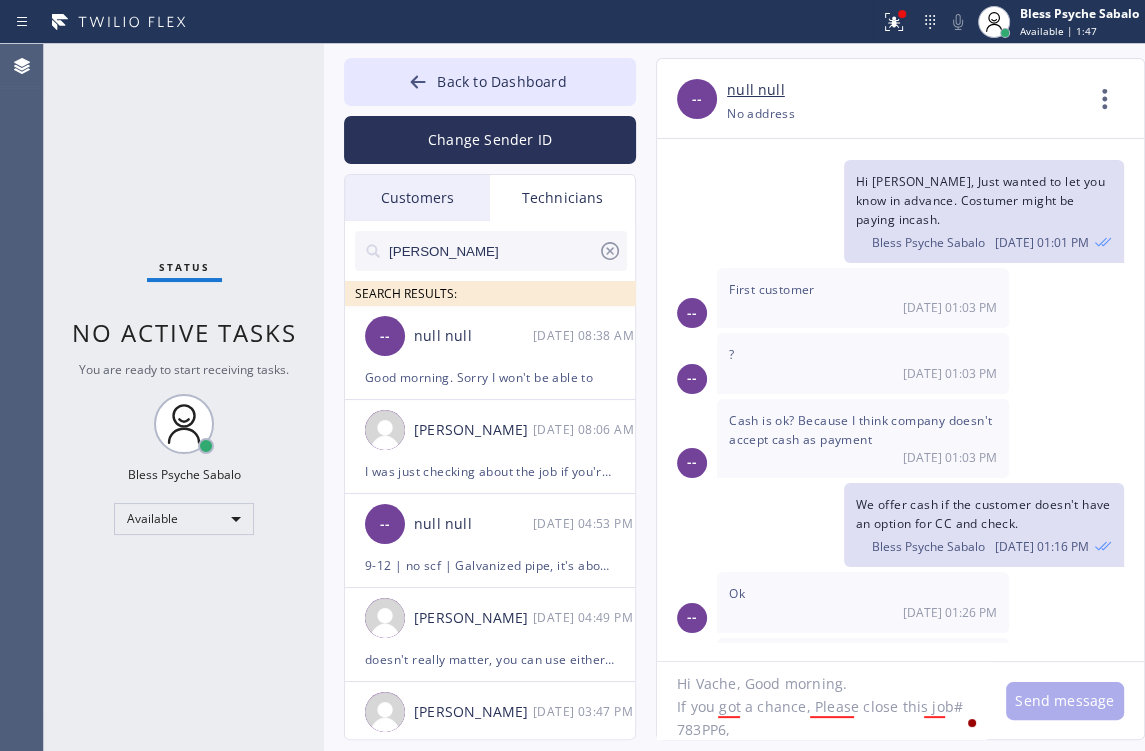 click on "Hi Vache, Good morning.
If you got a chance, Please close this job# 783PP6," 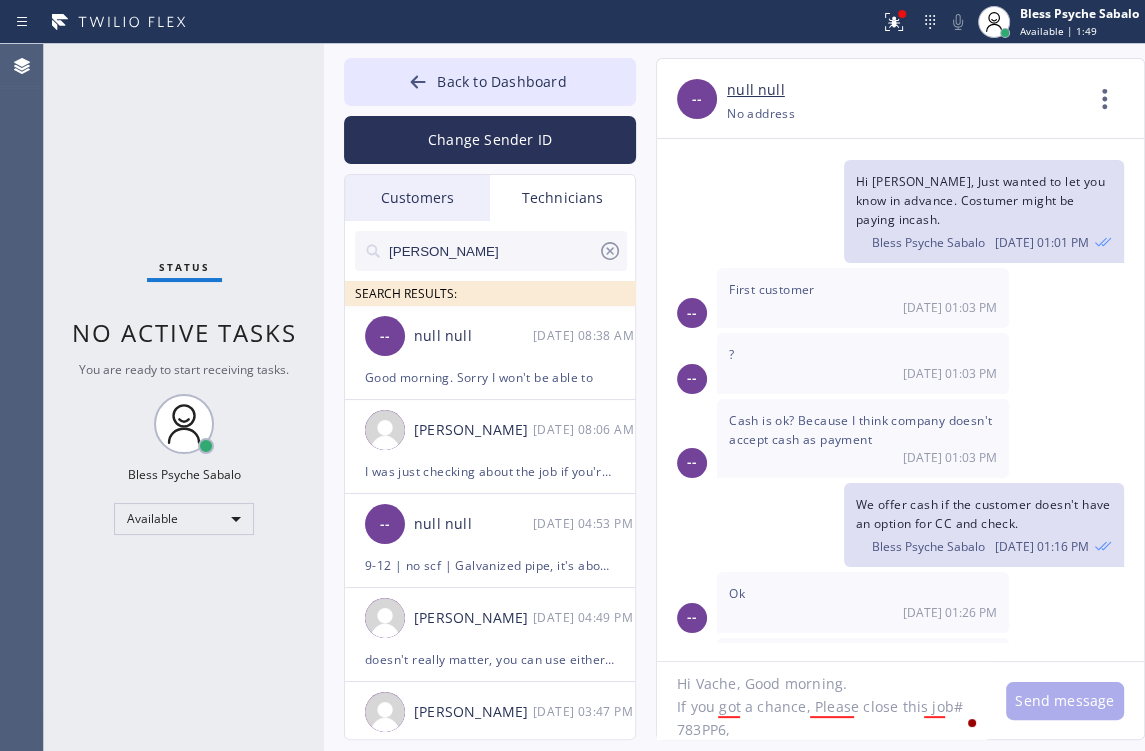 click on "Hi Vache, Good morning.
If you got a chance, Please close this job# 783PP6," 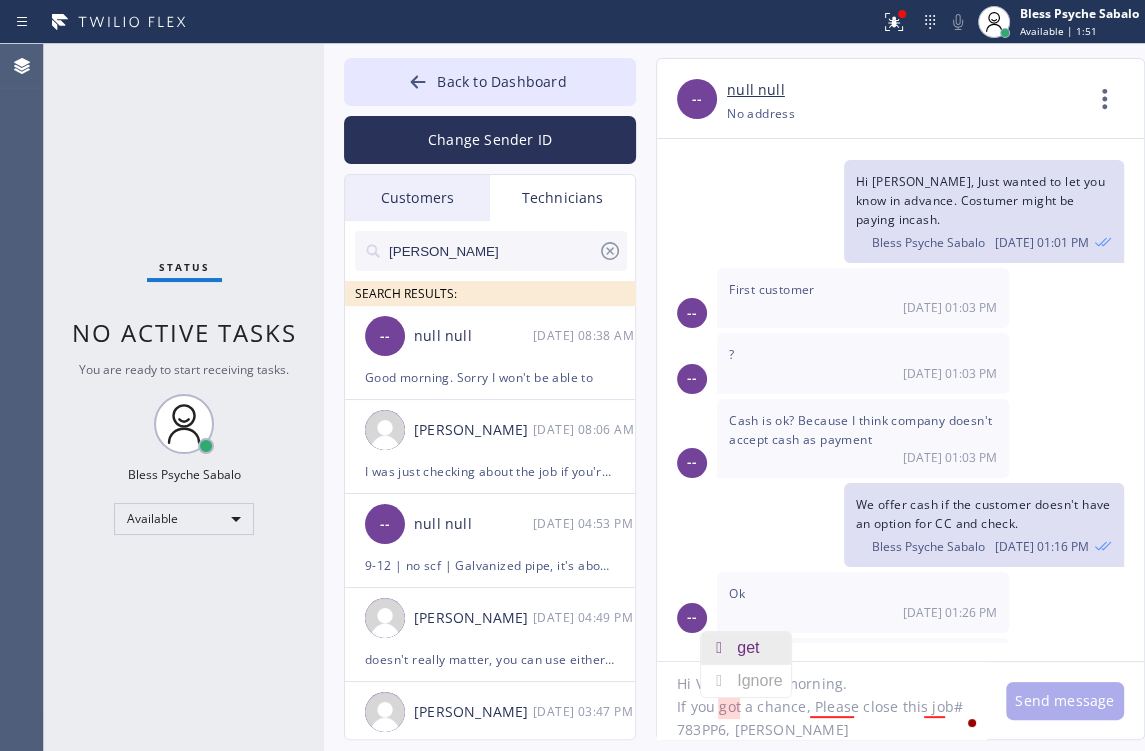 click at bounding box center [719, 648] 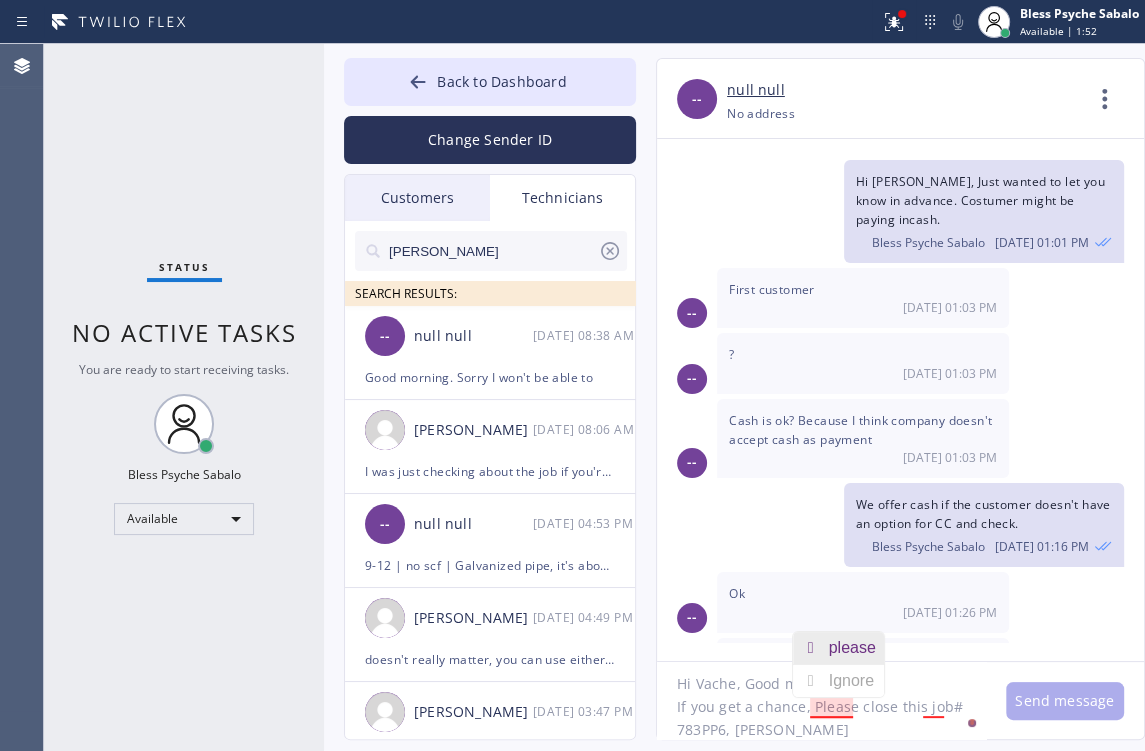 click on "please" at bounding box center [856, 648] 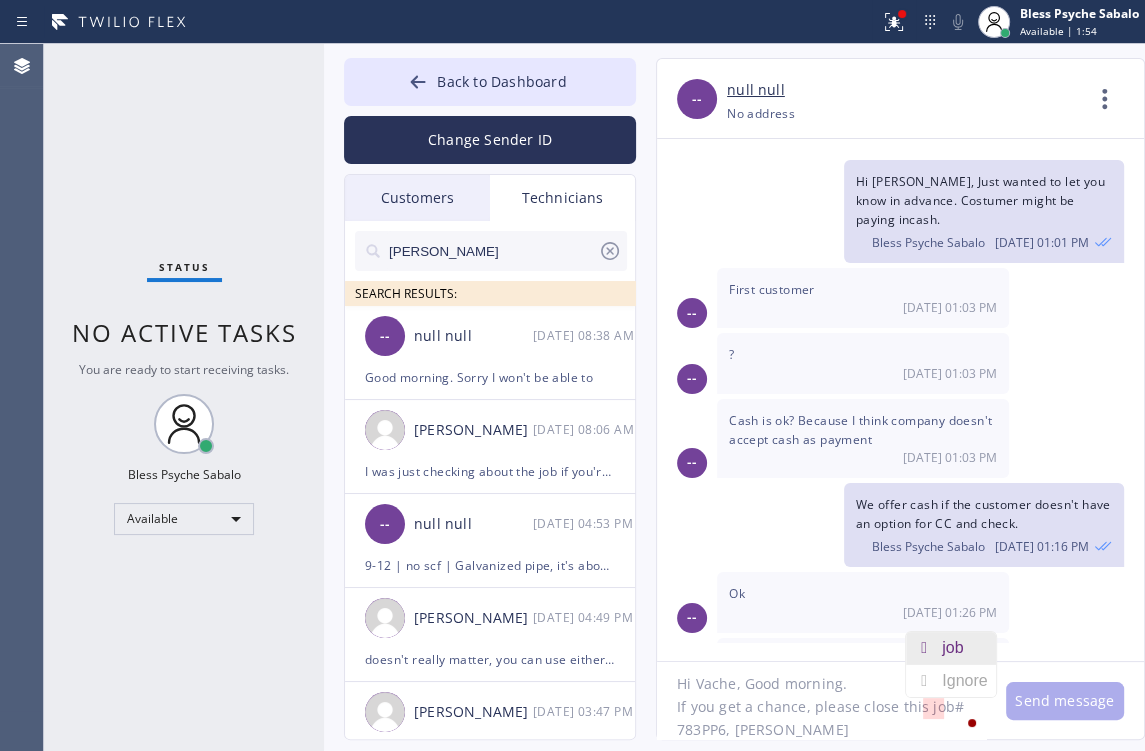 click at bounding box center [924, 648] 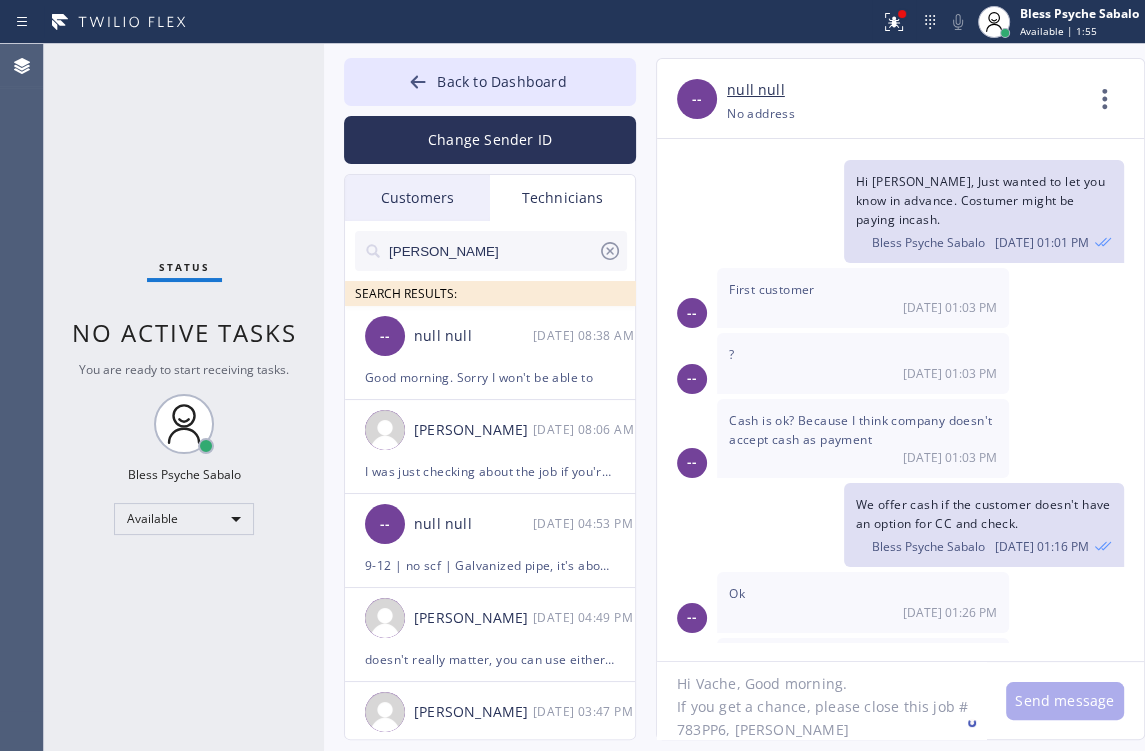 click on "Hi Vache, Good morning.
If you get a chance, please close this job # 783PP6, [PERSON_NAME]" 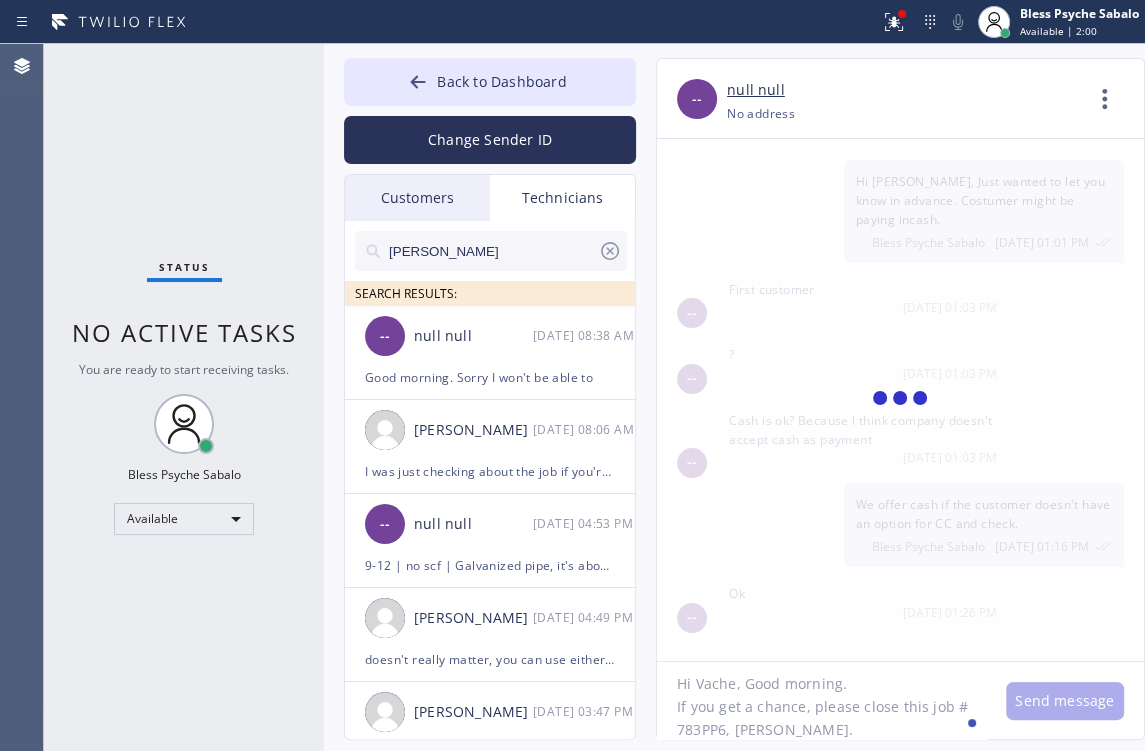 type on "Hi Vache, Good morning.
If you get a chance, please close this job # 783PP6, [PERSON_NAME]." 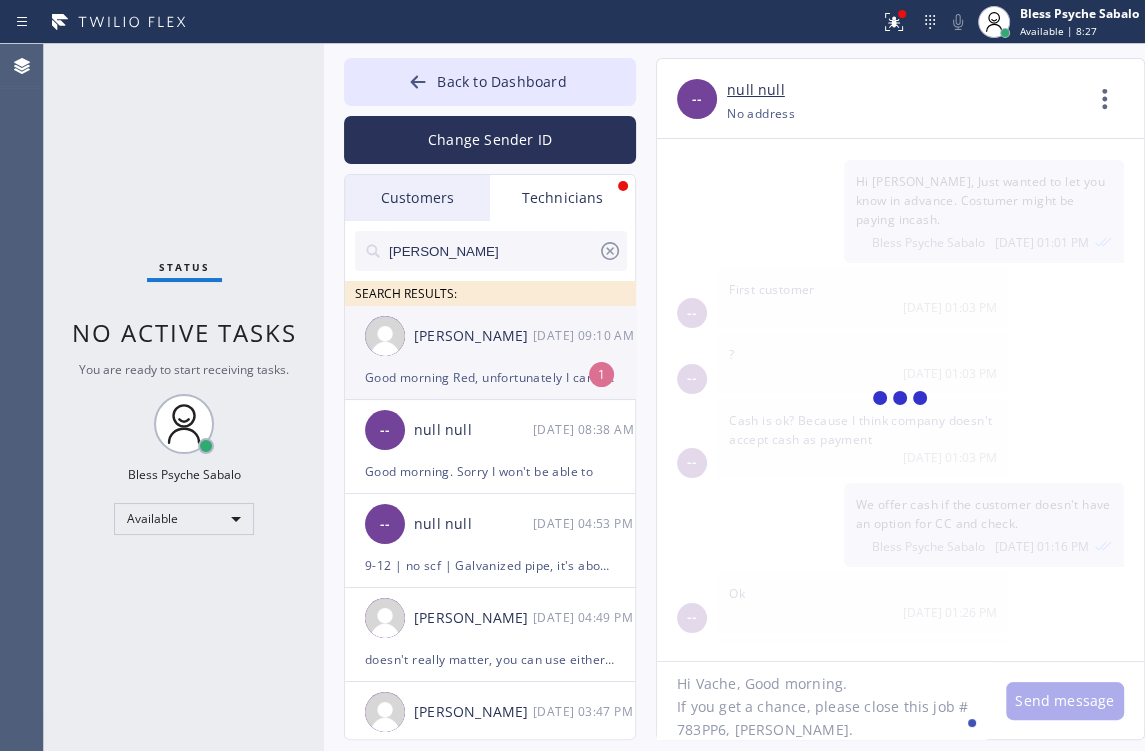click on "Good morning Red, unfortunately I can't take it." at bounding box center [490, 377] 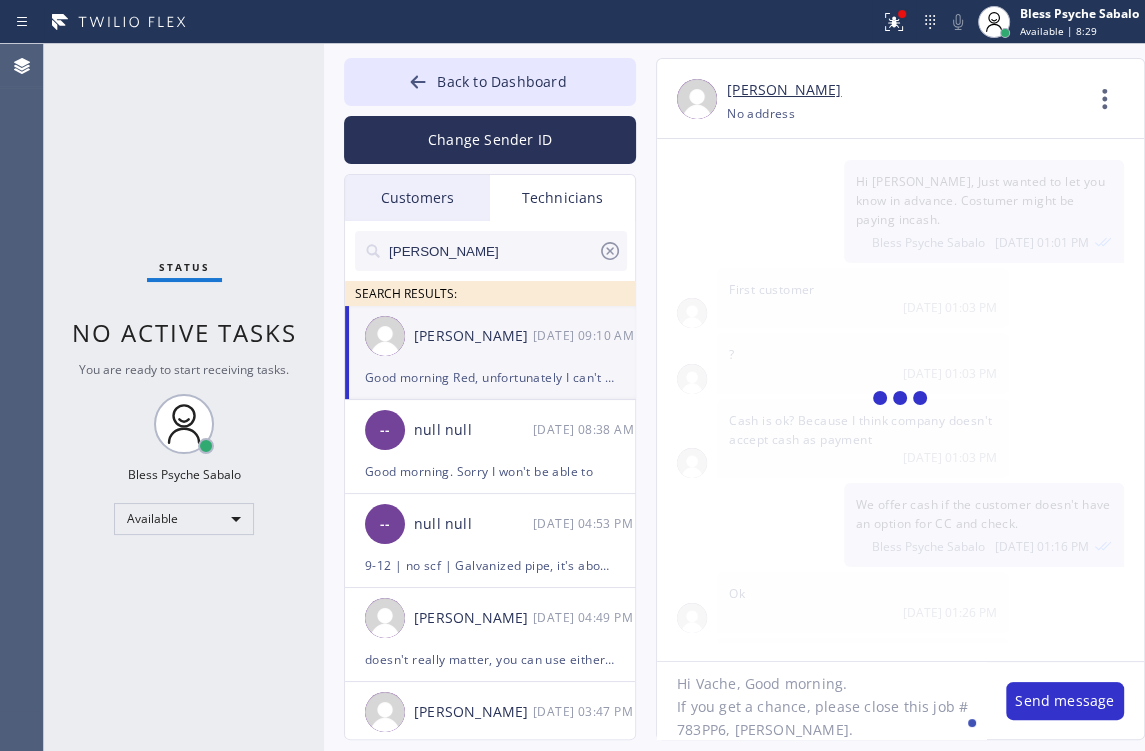 click on "Good morning Red, unfortunately I can't take it." at bounding box center (490, 377) 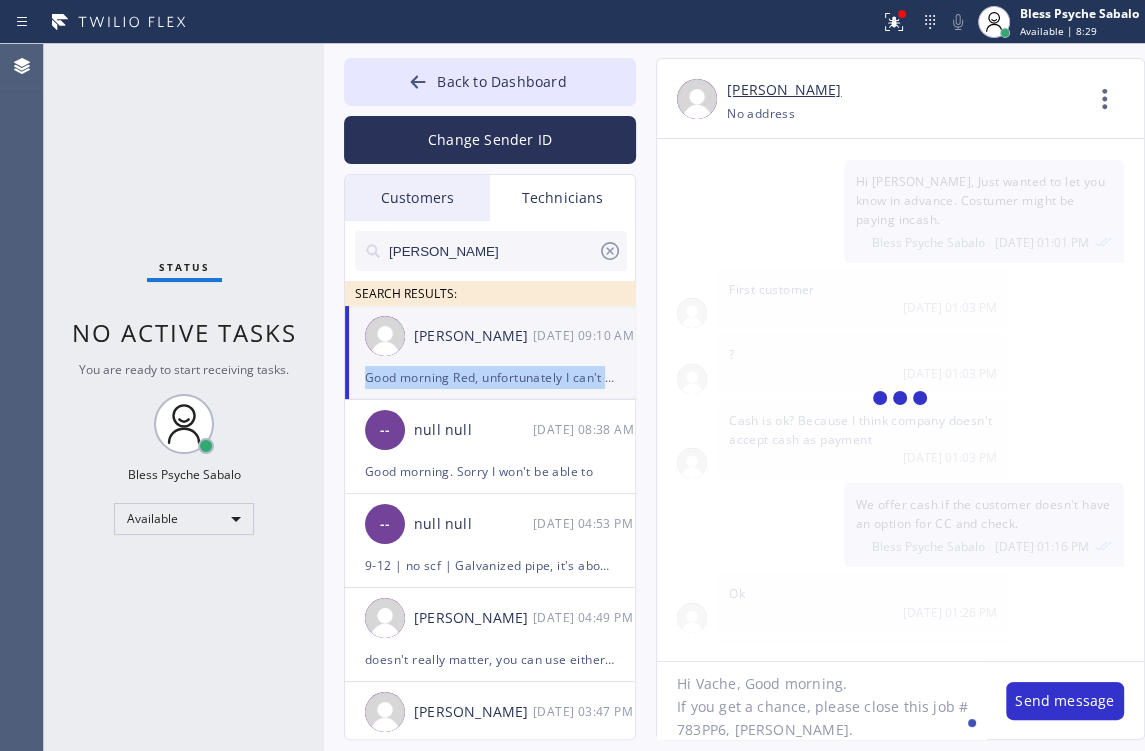 click on "Good morning Red, unfortunately I can't take it." at bounding box center (490, 377) 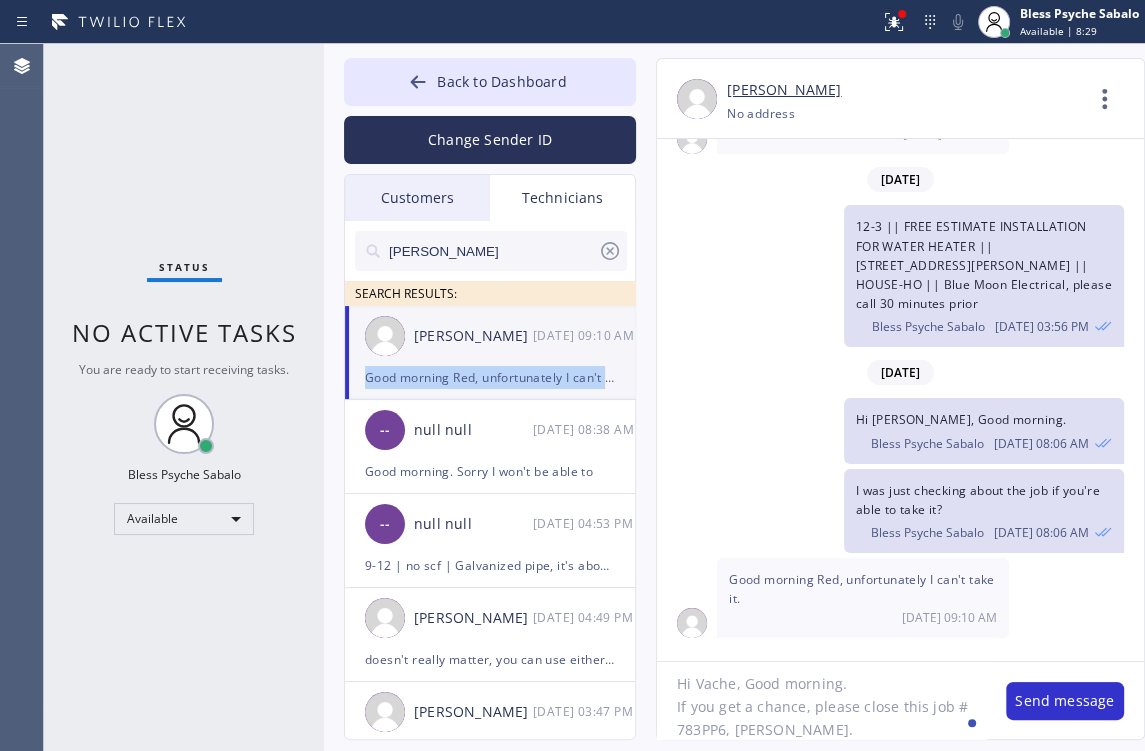 scroll, scrollTop: 2802, scrollLeft: 0, axis: vertical 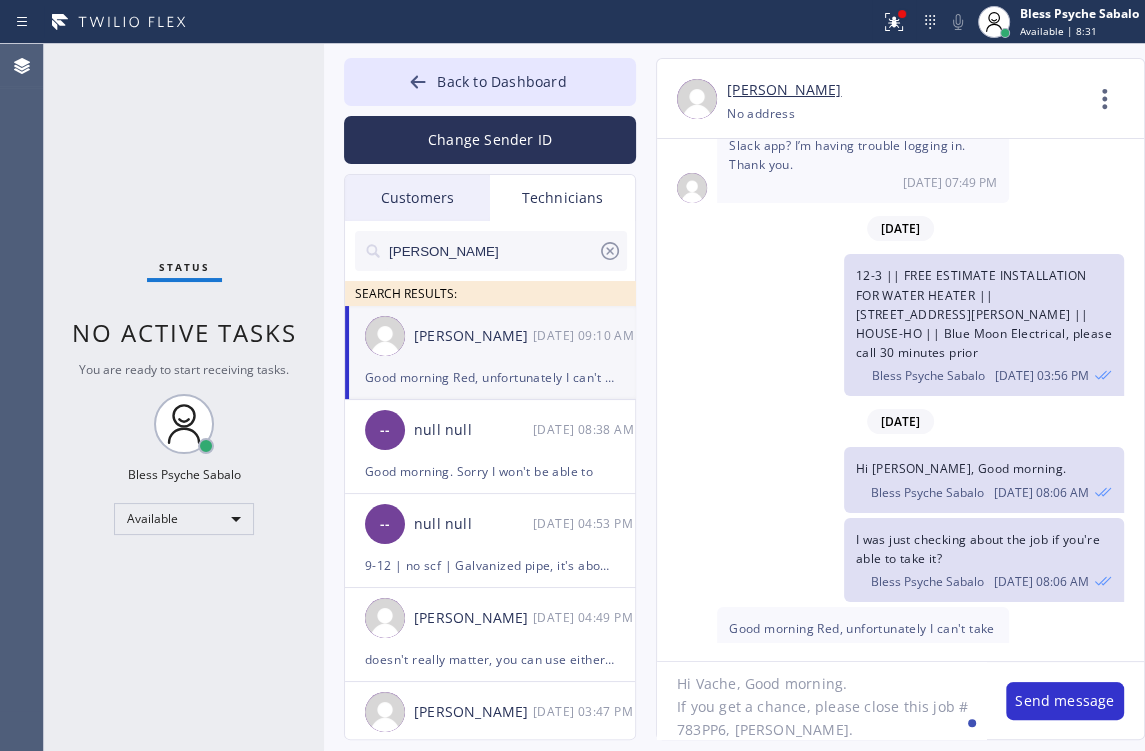 click on "Hi Vache, Good morning.
If you get a chance, please close this job # 783PP6, [PERSON_NAME]." 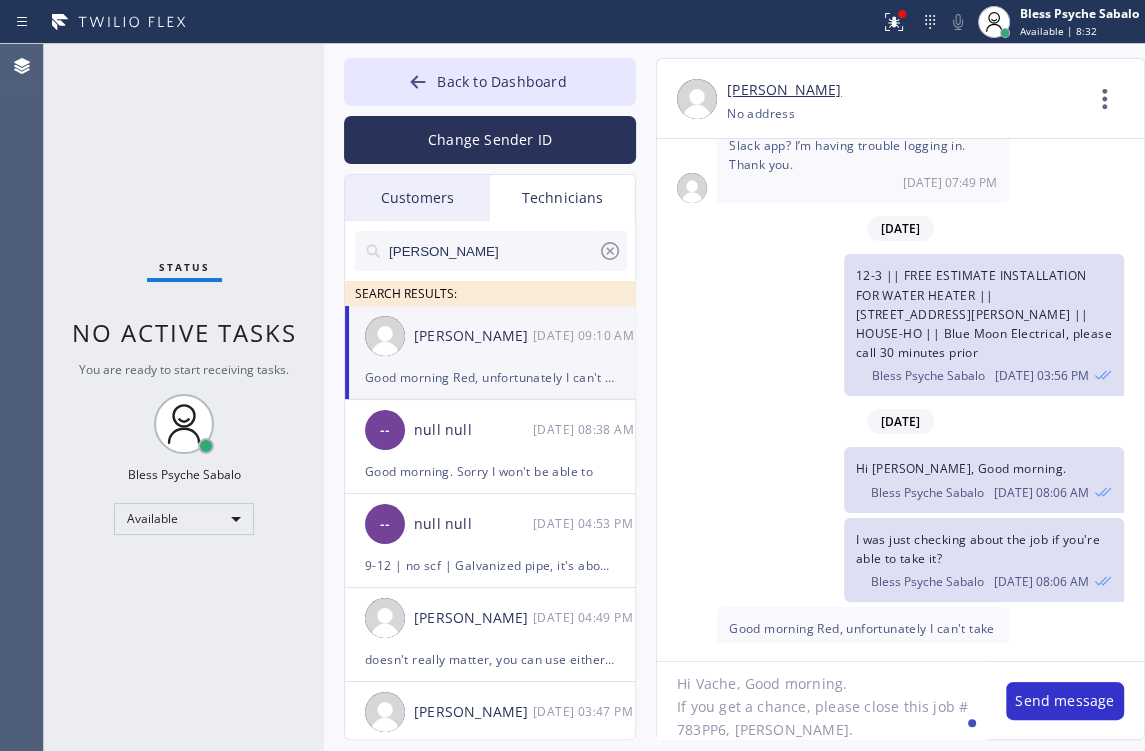 scroll, scrollTop: 0, scrollLeft: 0, axis: both 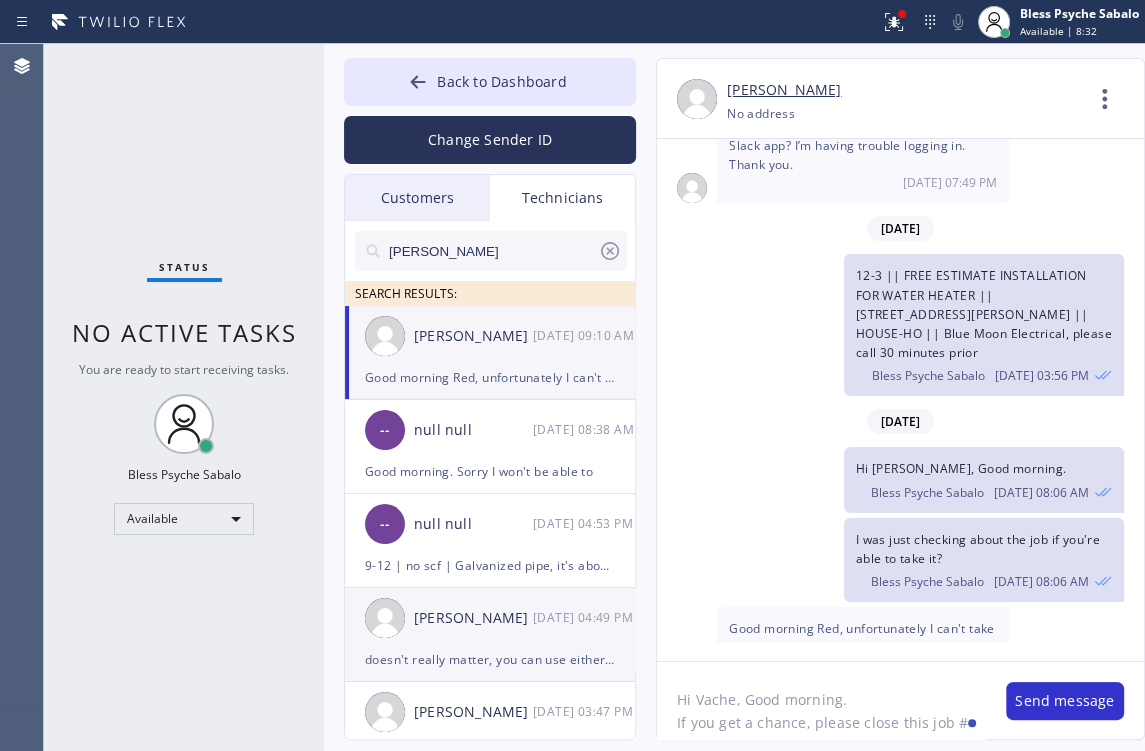 drag, startPoint x: 869, startPoint y: 718, endPoint x: 634, endPoint y: 667, distance: 240.47037 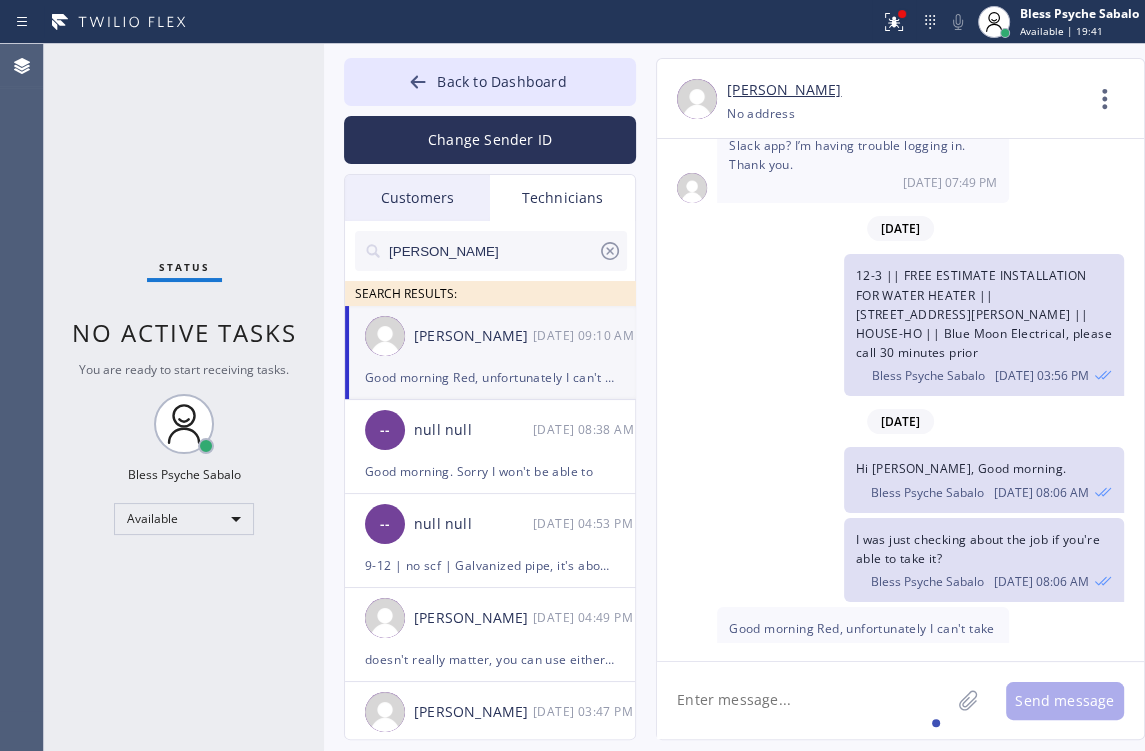 click 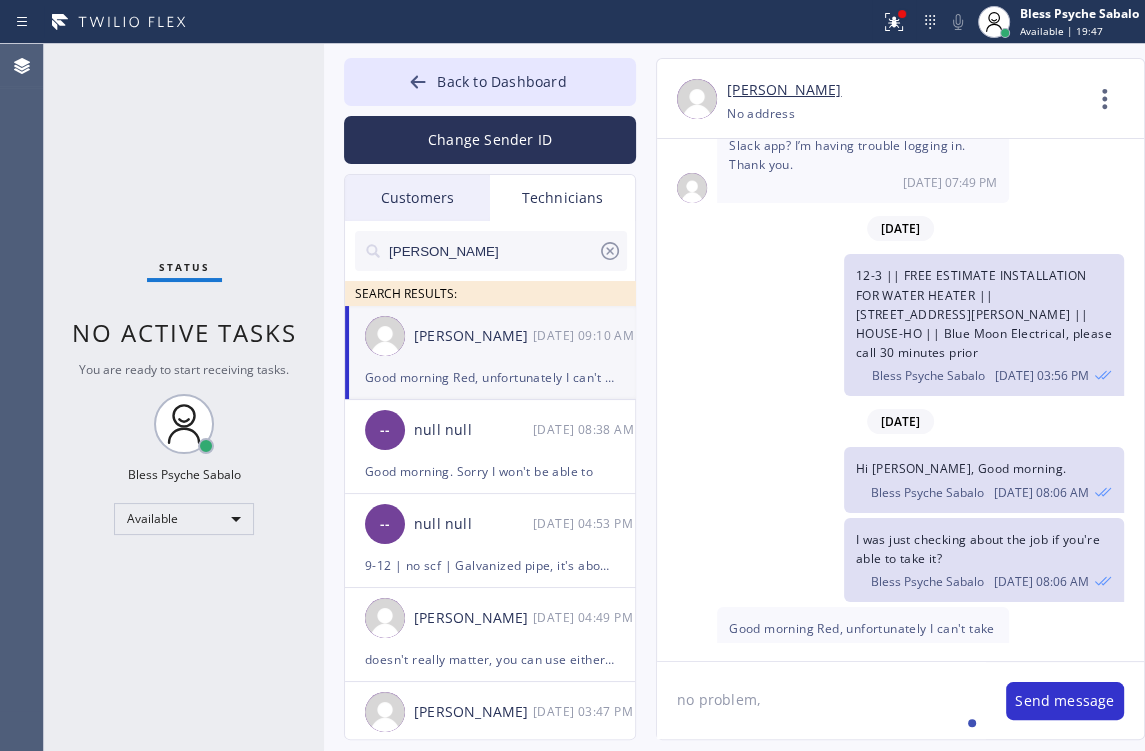 click on "no problem," 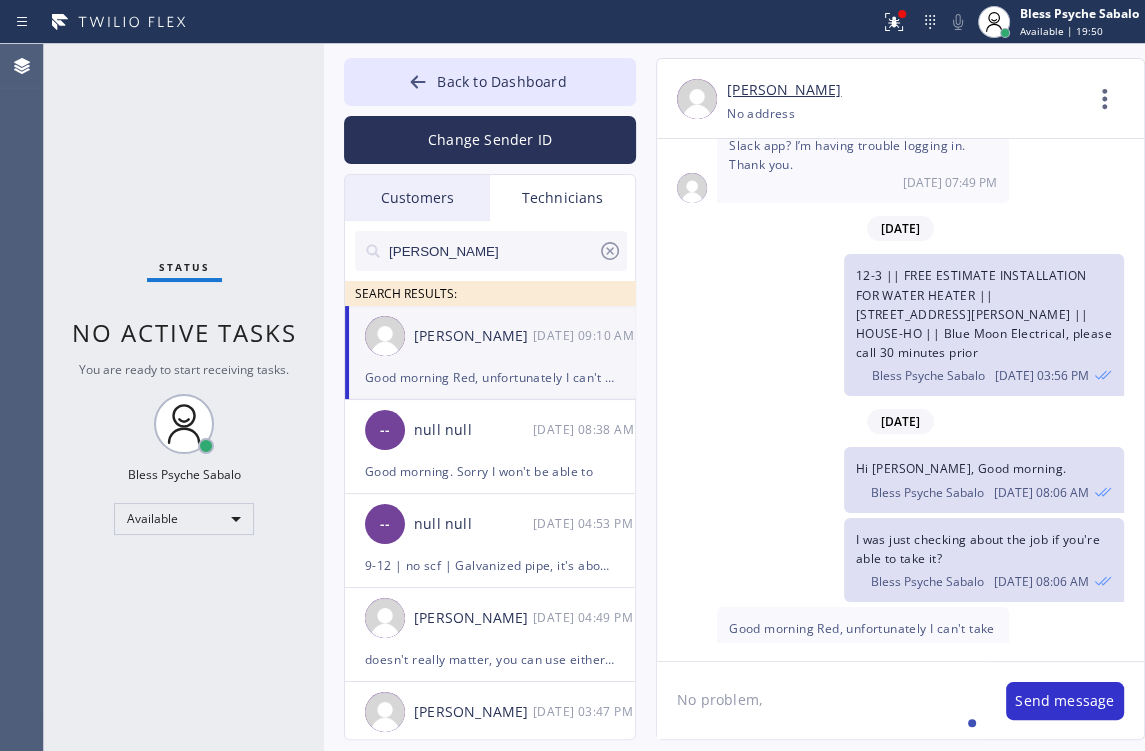 click on "No problem," 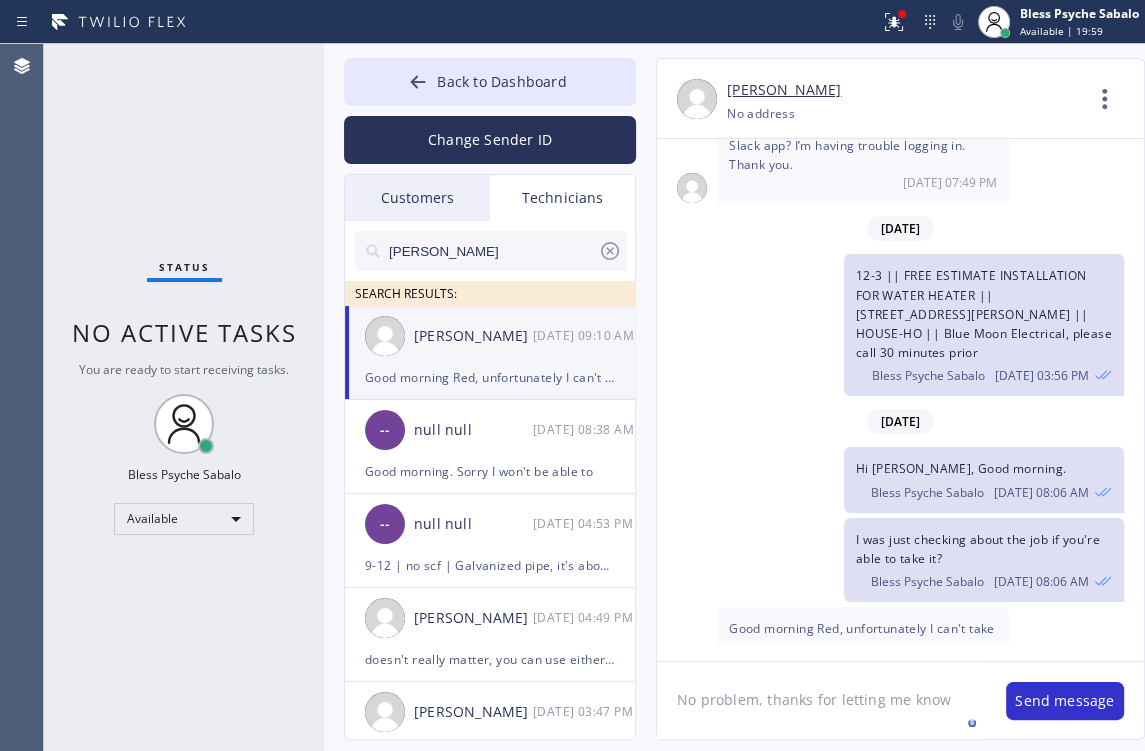 type on "No problem, thanks for letting me know." 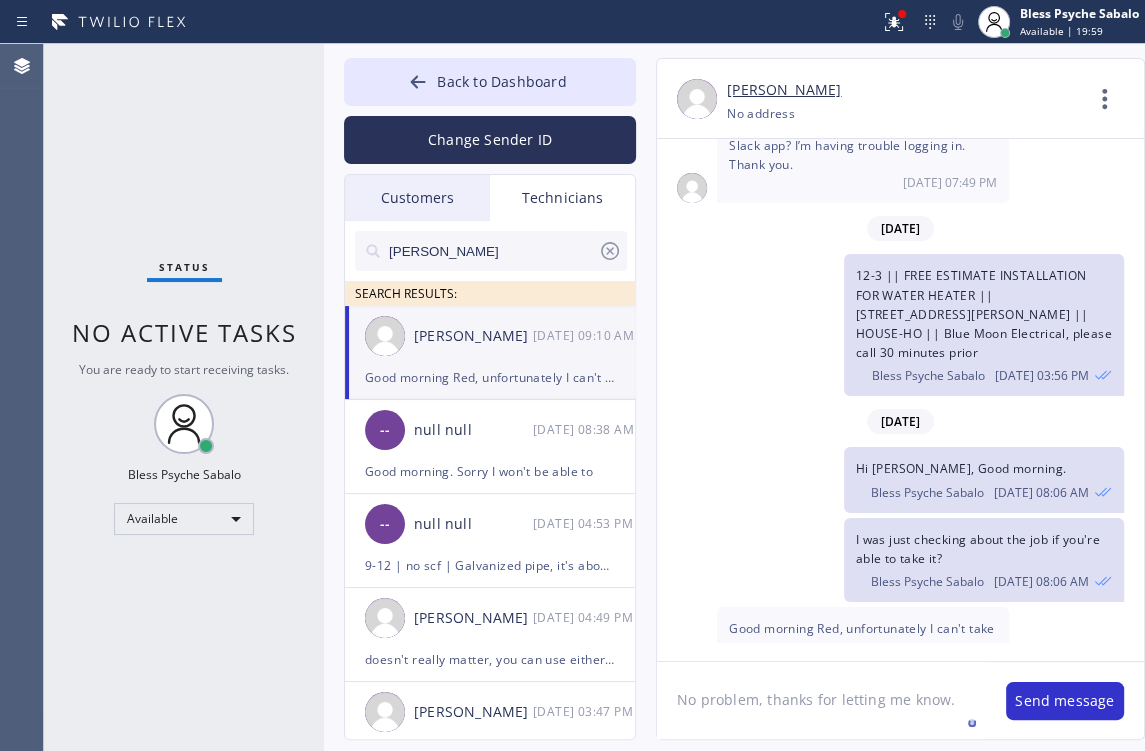 type 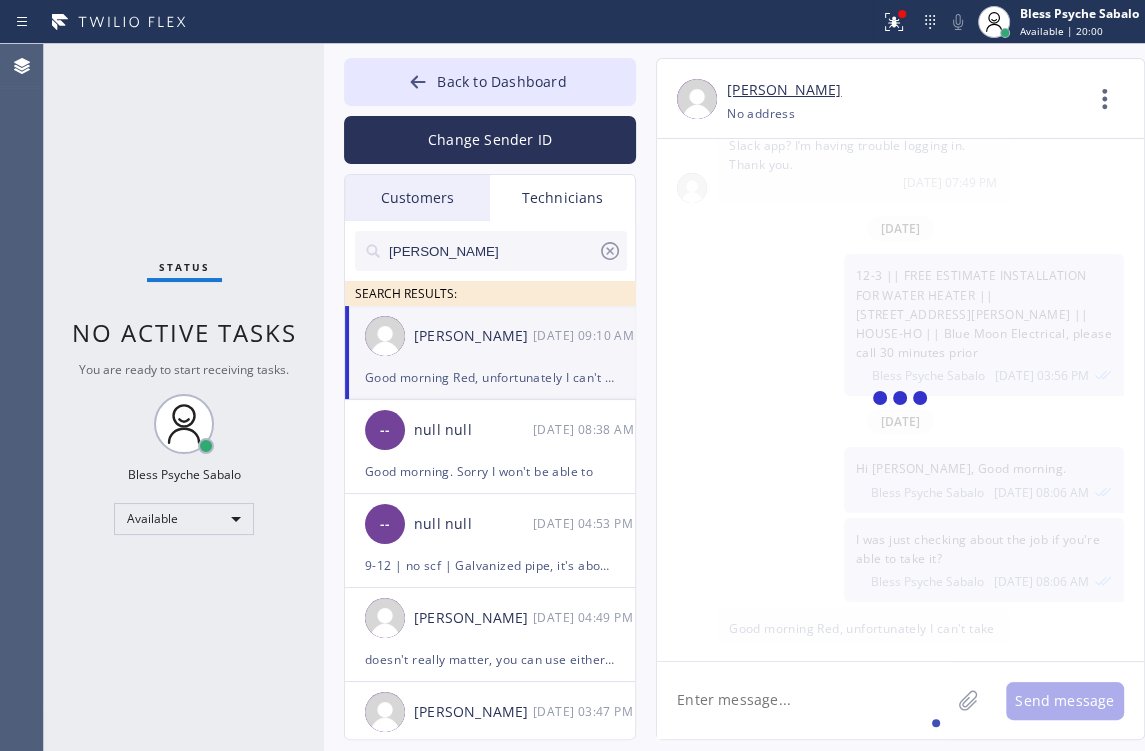 scroll, scrollTop: 2872, scrollLeft: 0, axis: vertical 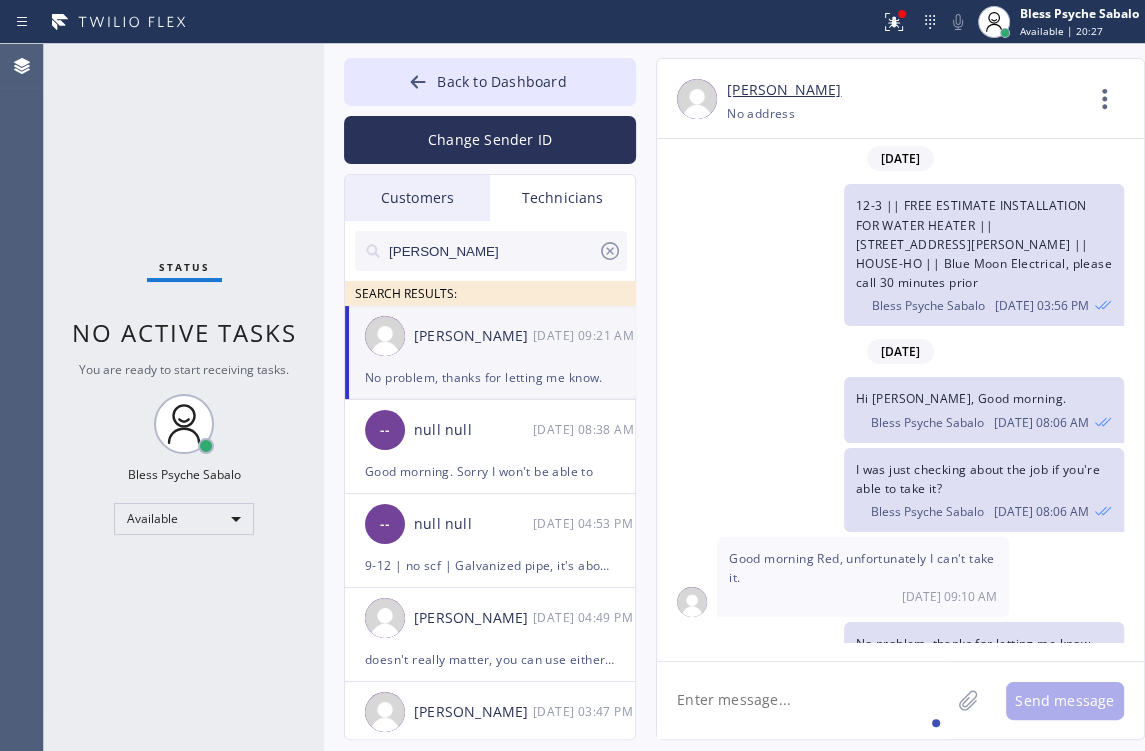 click on "Status   No active tasks     You are ready to start receiving tasks.   Bless Psyche Sabalo Available" at bounding box center (184, 397) 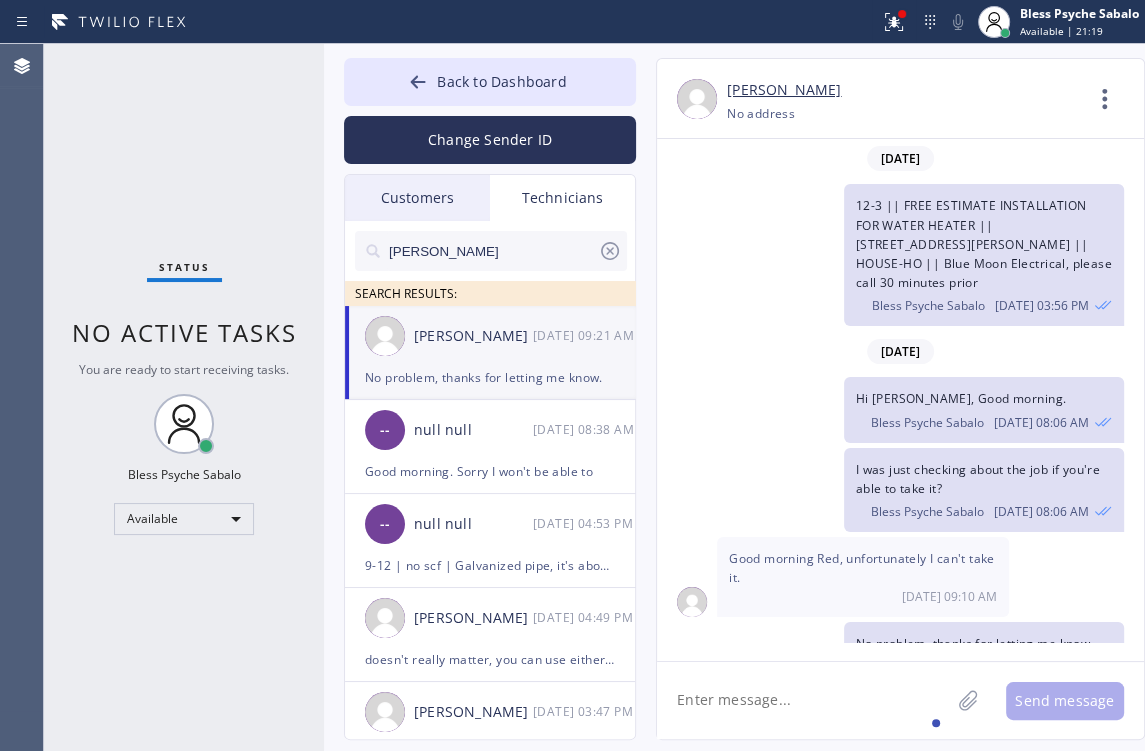 click on "Status   No active tasks     You are ready to start receiving tasks.   Bless Psyche Sabalo Available" at bounding box center [184, 397] 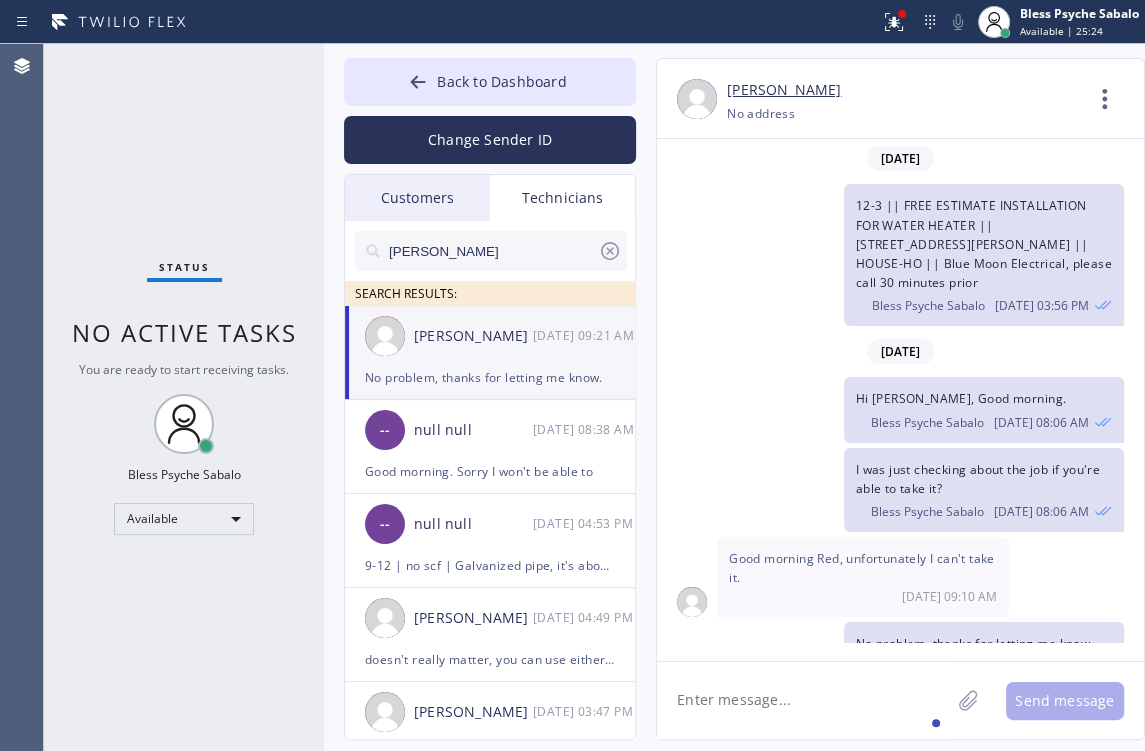 drag, startPoint x: 184, startPoint y: 104, endPoint x: 0, endPoint y: 200, distance: 207.53795 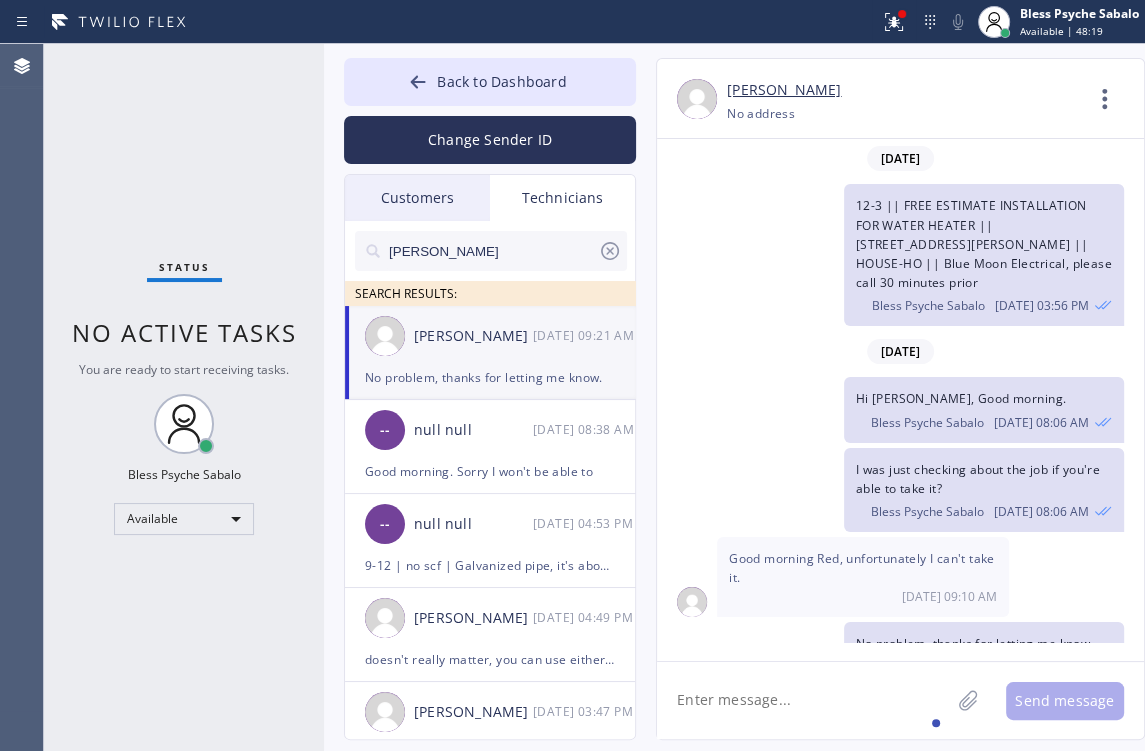 click on "Customers" at bounding box center (417, 198) 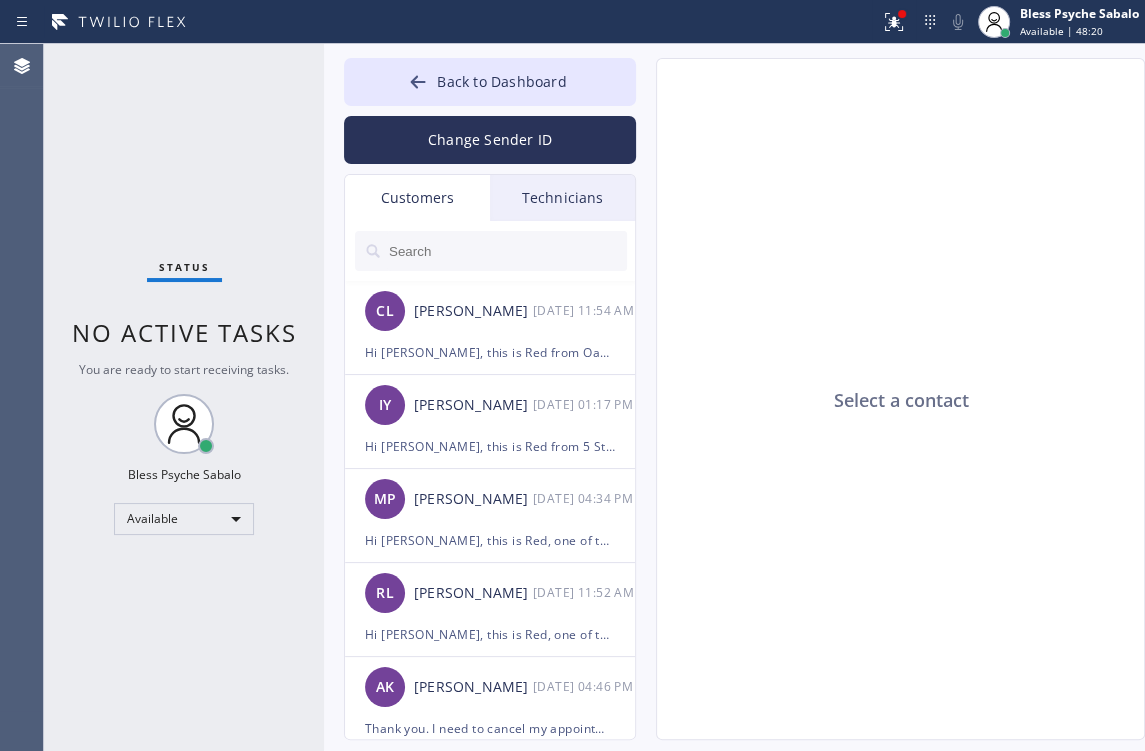 click on "Change Sender ID" at bounding box center [490, 135] 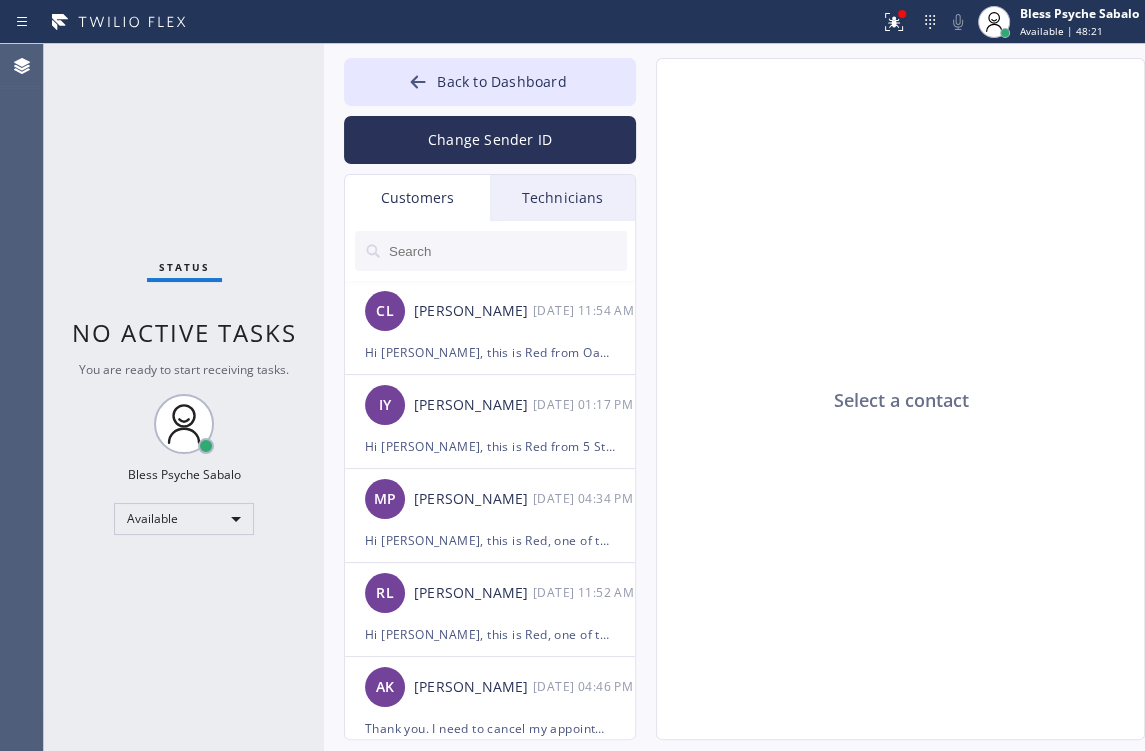 click on "Technicians" at bounding box center [562, 198] 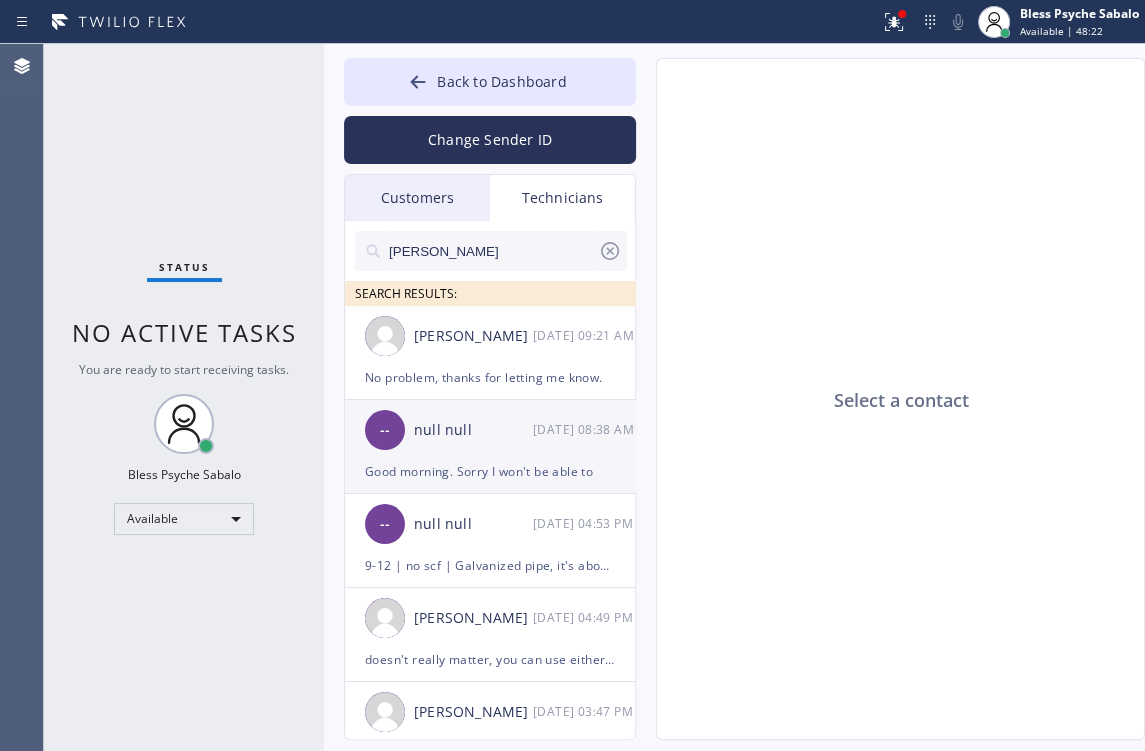 click on "-- null null [DATE] 08:38 AM" at bounding box center [491, 430] 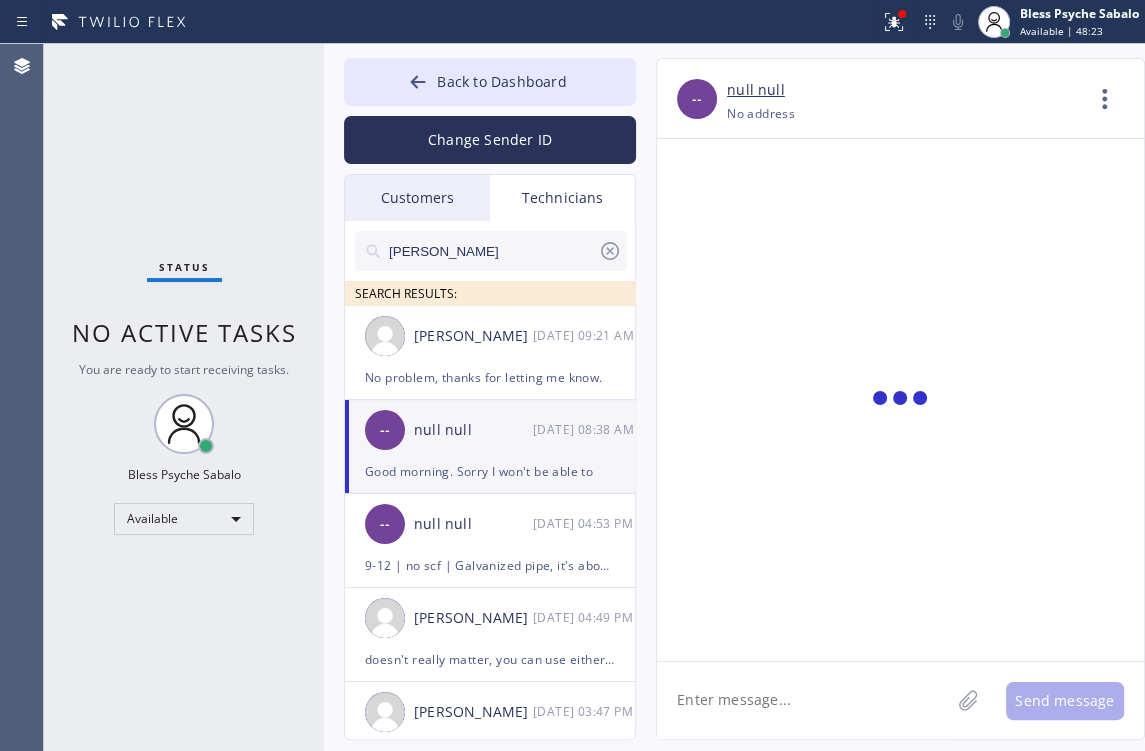 scroll, scrollTop: 1838, scrollLeft: 0, axis: vertical 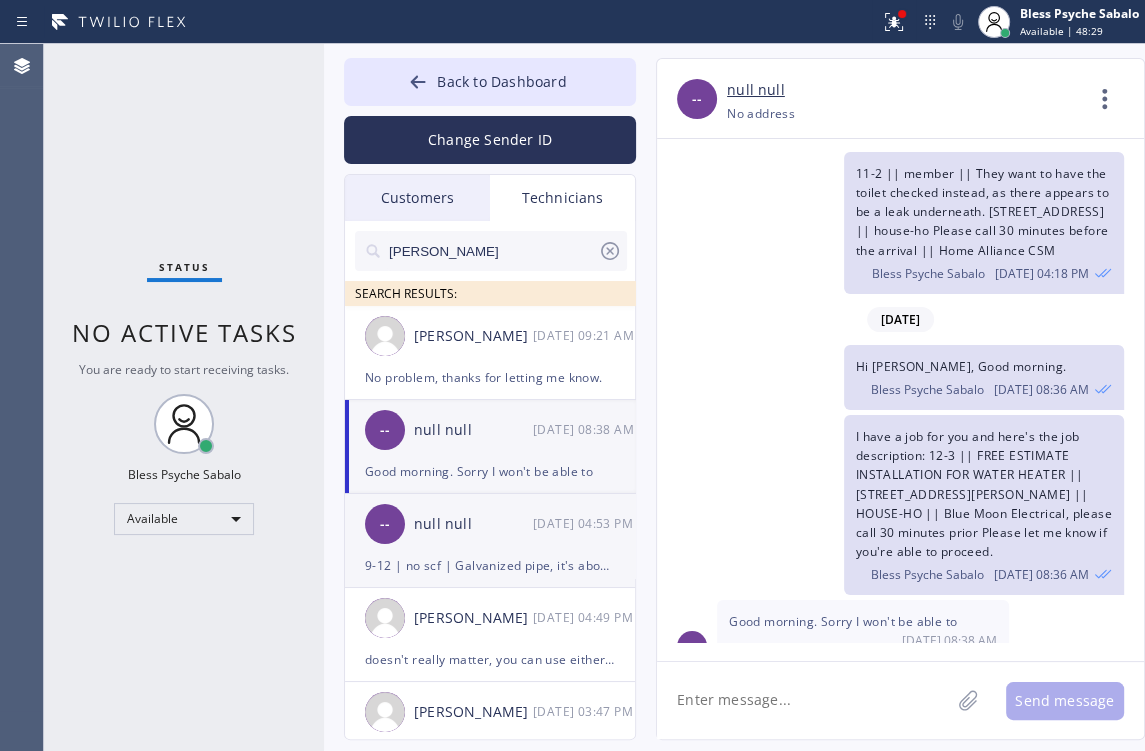 click on "9-12 | no scf | Galvanized pipe, it's about one and a half inches and it's got a bit of a leak in it | Barn/Owner of the property | [STREET_ADDRESS] | [GEOGRAPHIC_DATA] |please call 30mins prior | offered 15% off labor" at bounding box center [490, 565] 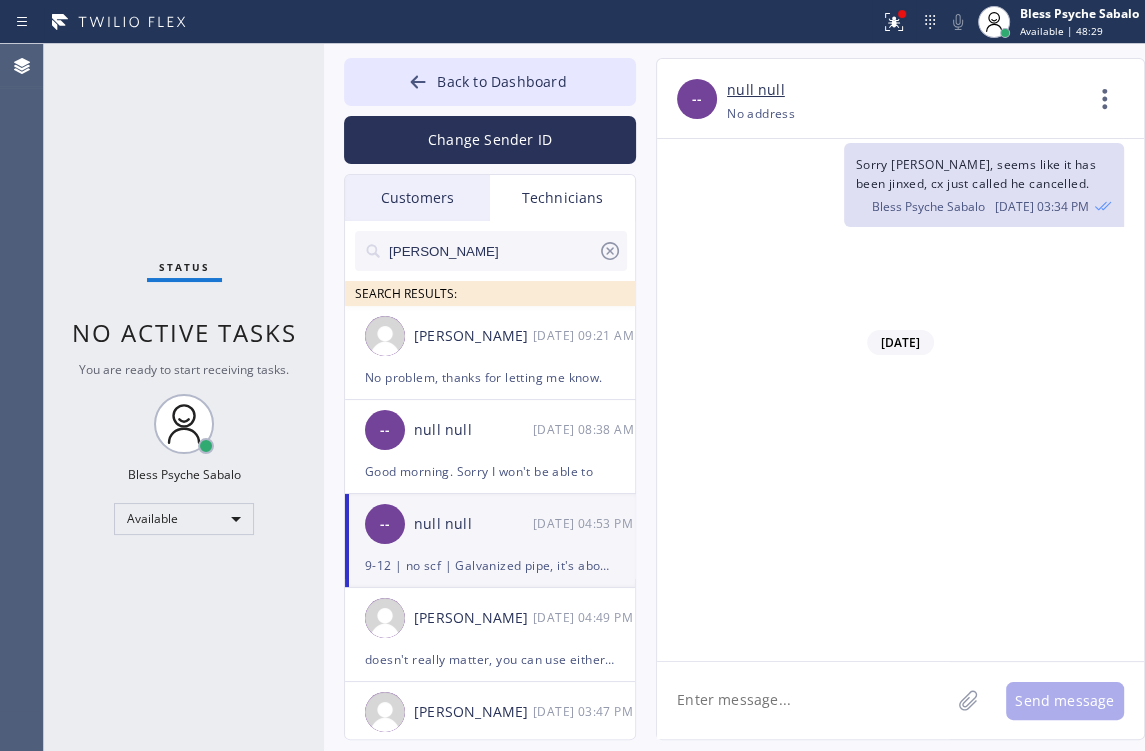 scroll, scrollTop: 7198, scrollLeft: 0, axis: vertical 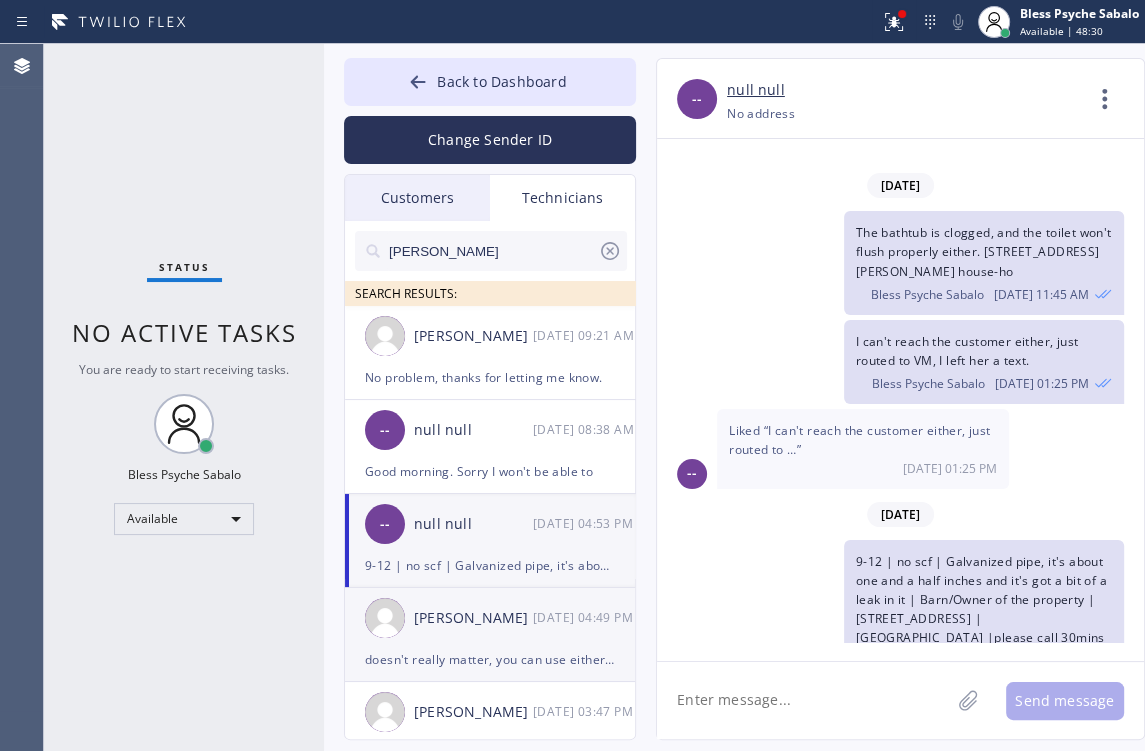 click on "[PERSON_NAME]" at bounding box center (473, 618) 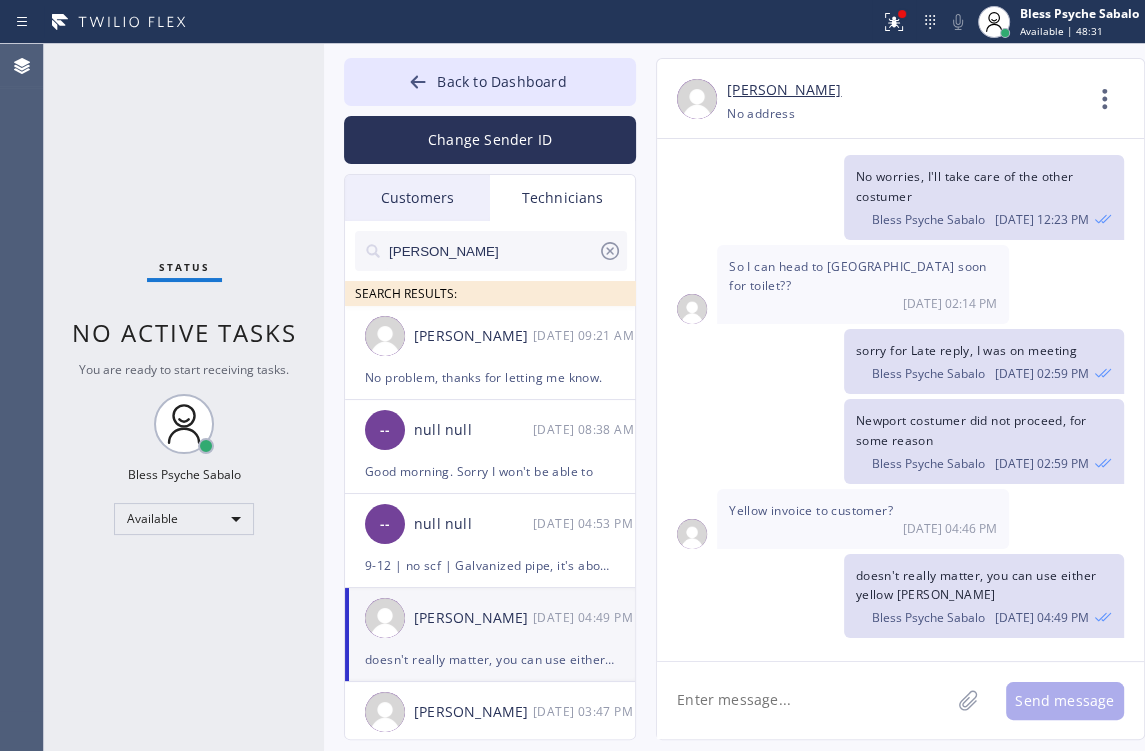 scroll, scrollTop: 3292, scrollLeft: 0, axis: vertical 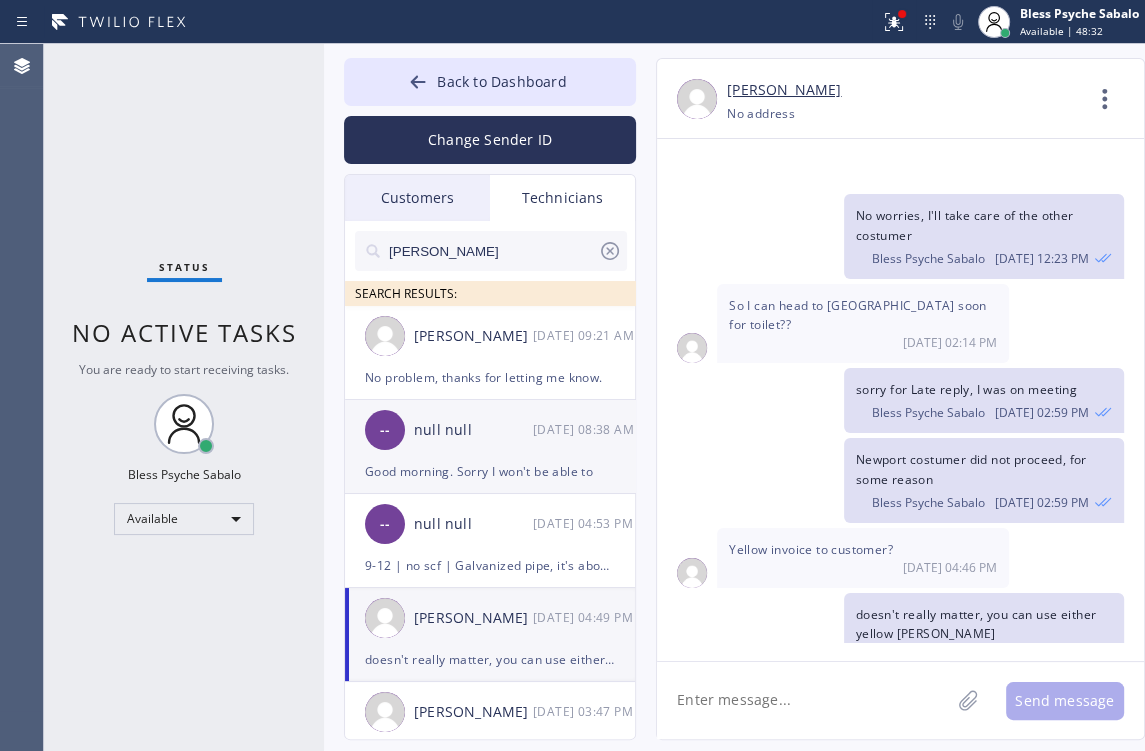 click on "Good morning. Sorry I won't be able to" at bounding box center [490, 471] 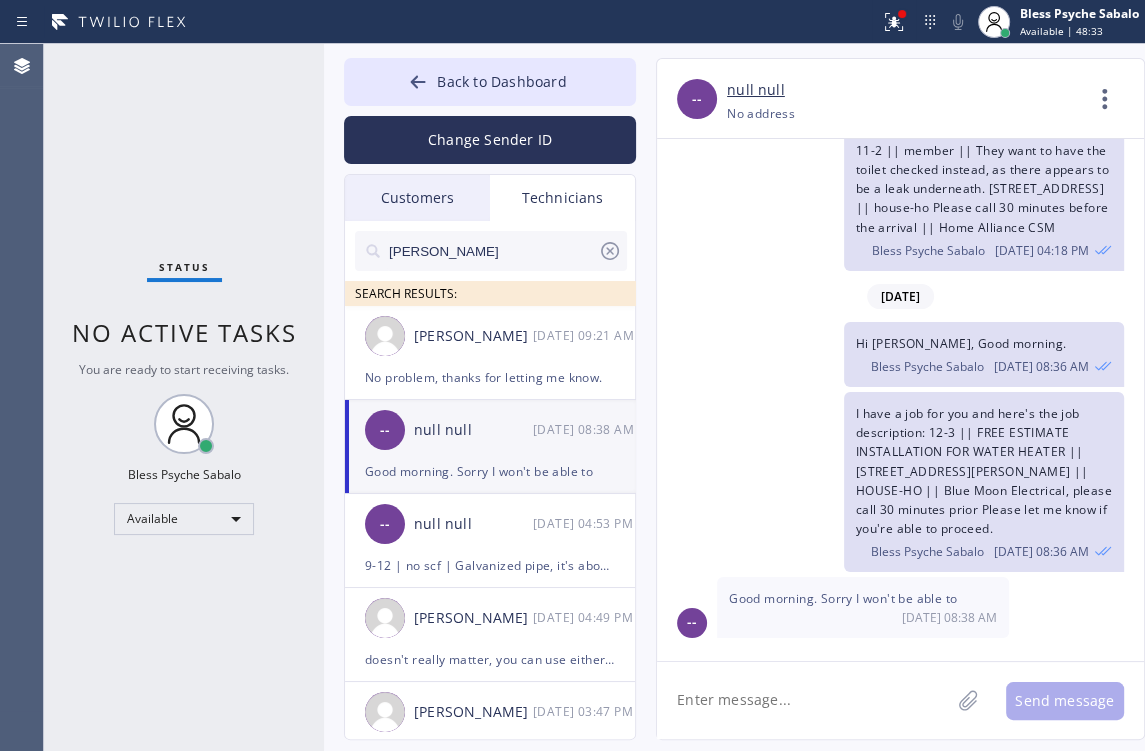 scroll, scrollTop: 1838, scrollLeft: 0, axis: vertical 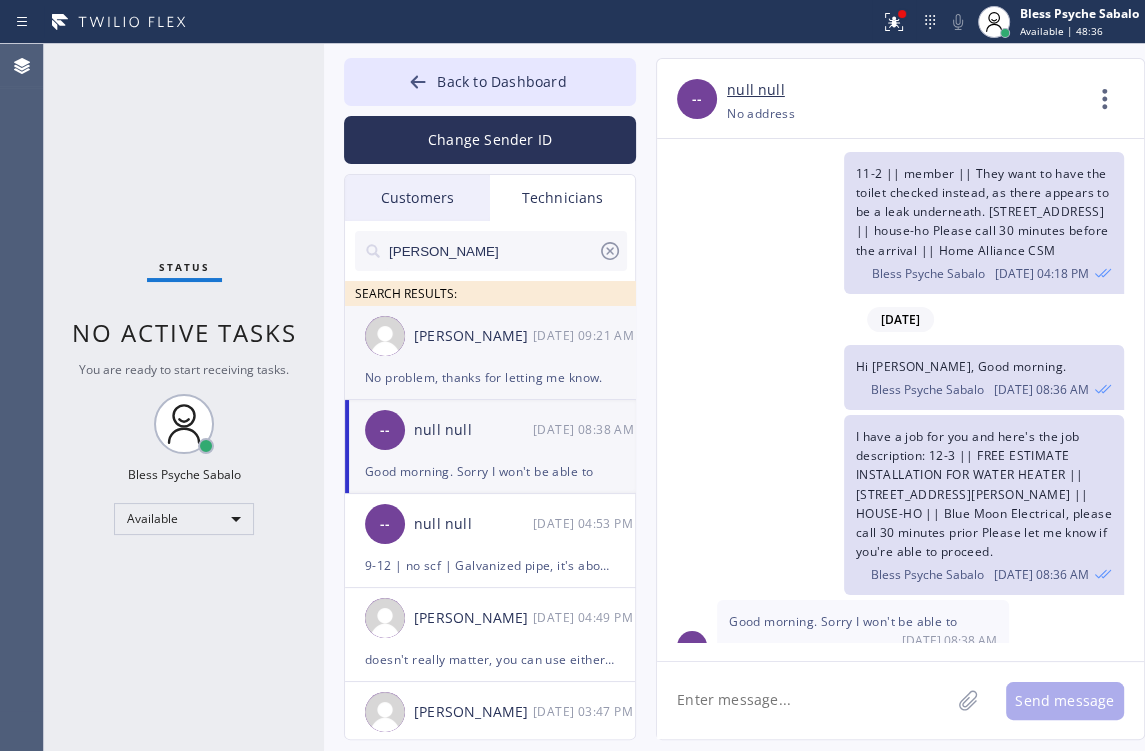 click on "No problem, thanks for letting me know." at bounding box center (490, 377) 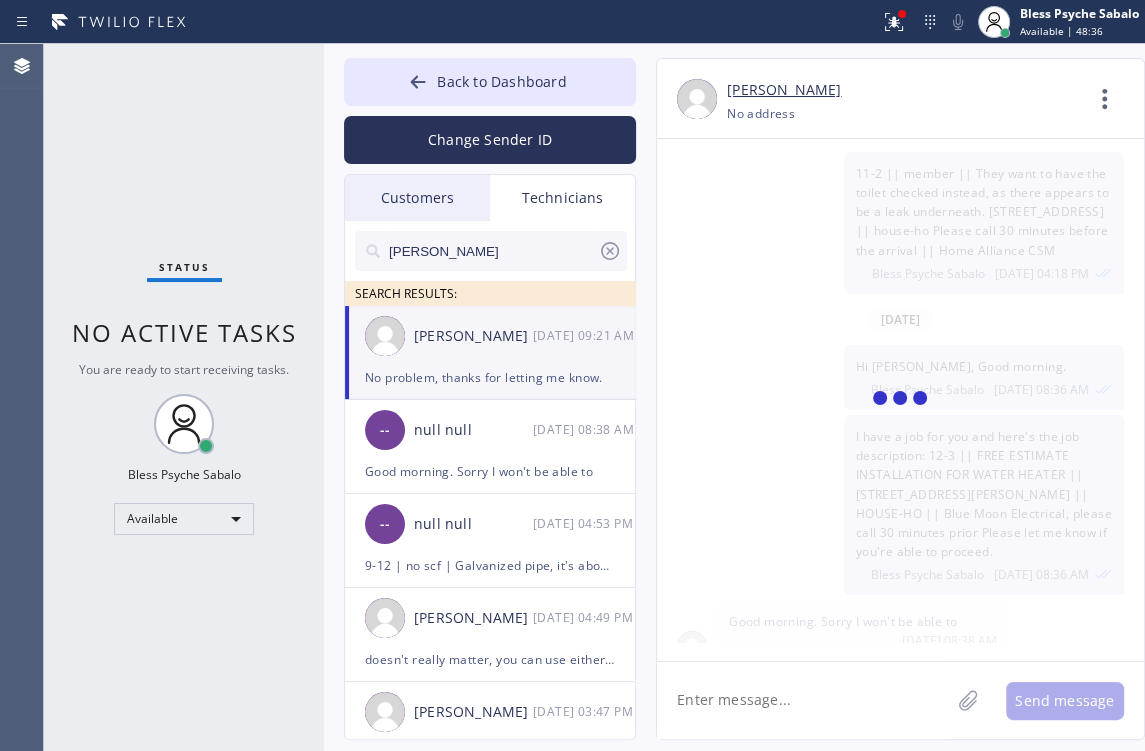 scroll, scrollTop: 2872, scrollLeft: 0, axis: vertical 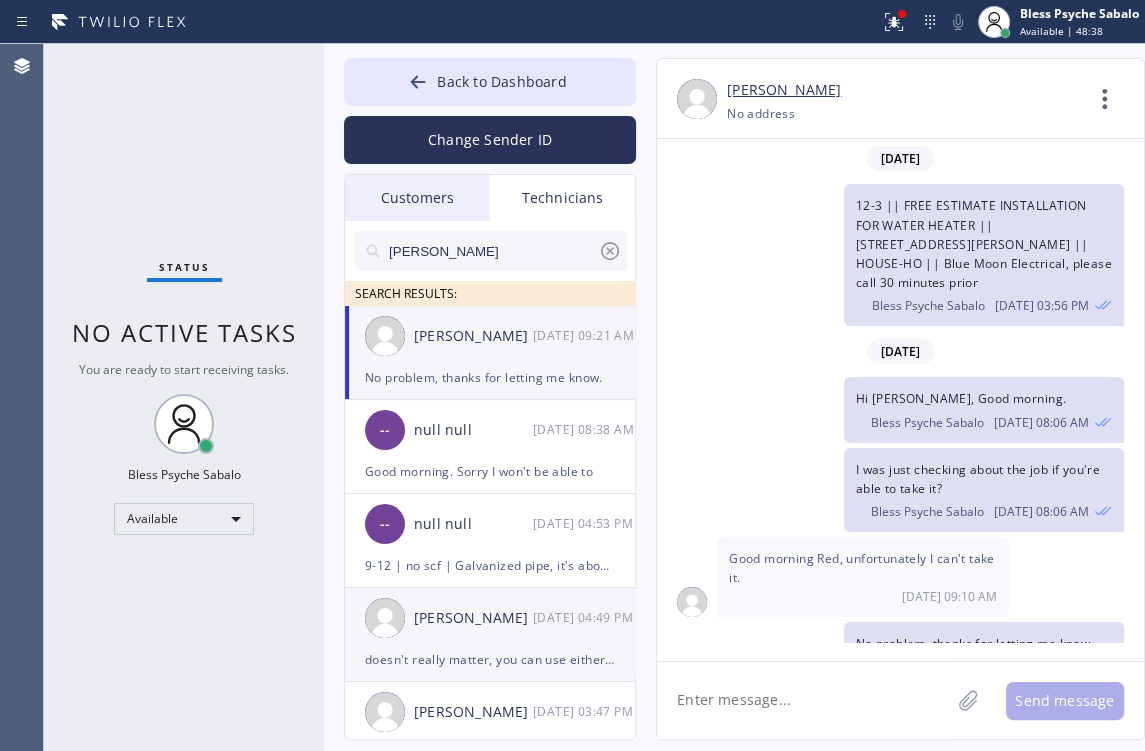 click on "[PERSON_NAME]" at bounding box center [473, 618] 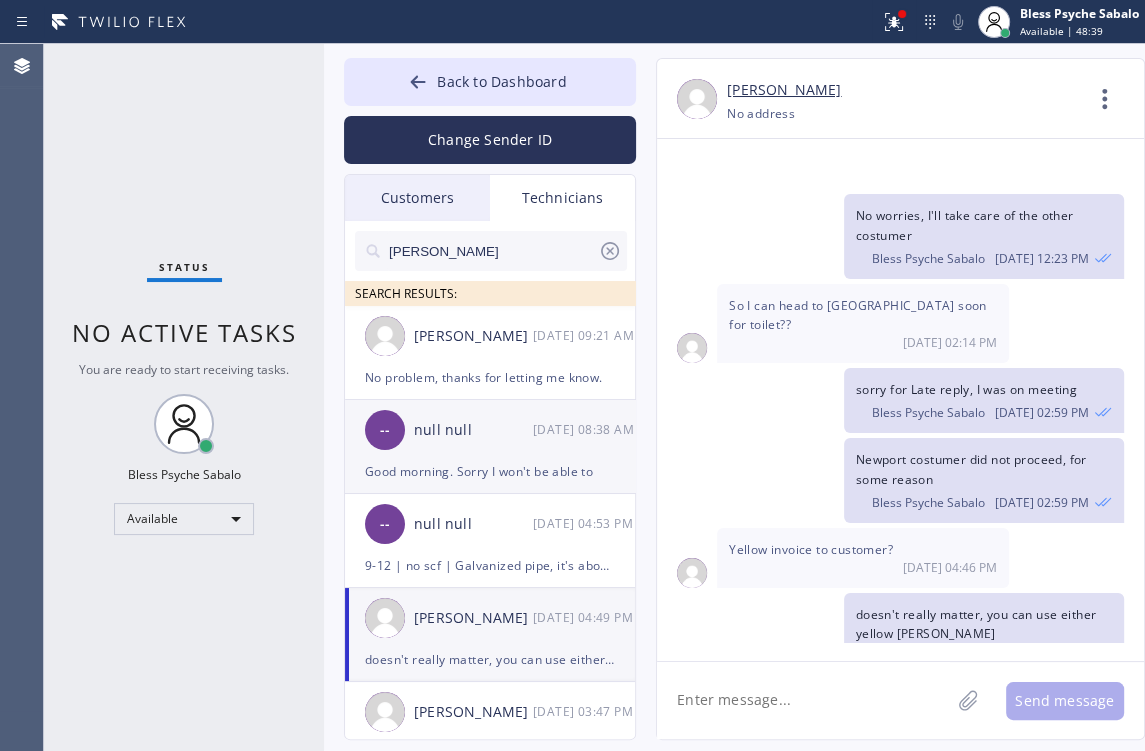 drag, startPoint x: 481, startPoint y: 697, endPoint x: 500, endPoint y: 423, distance: 274.65796 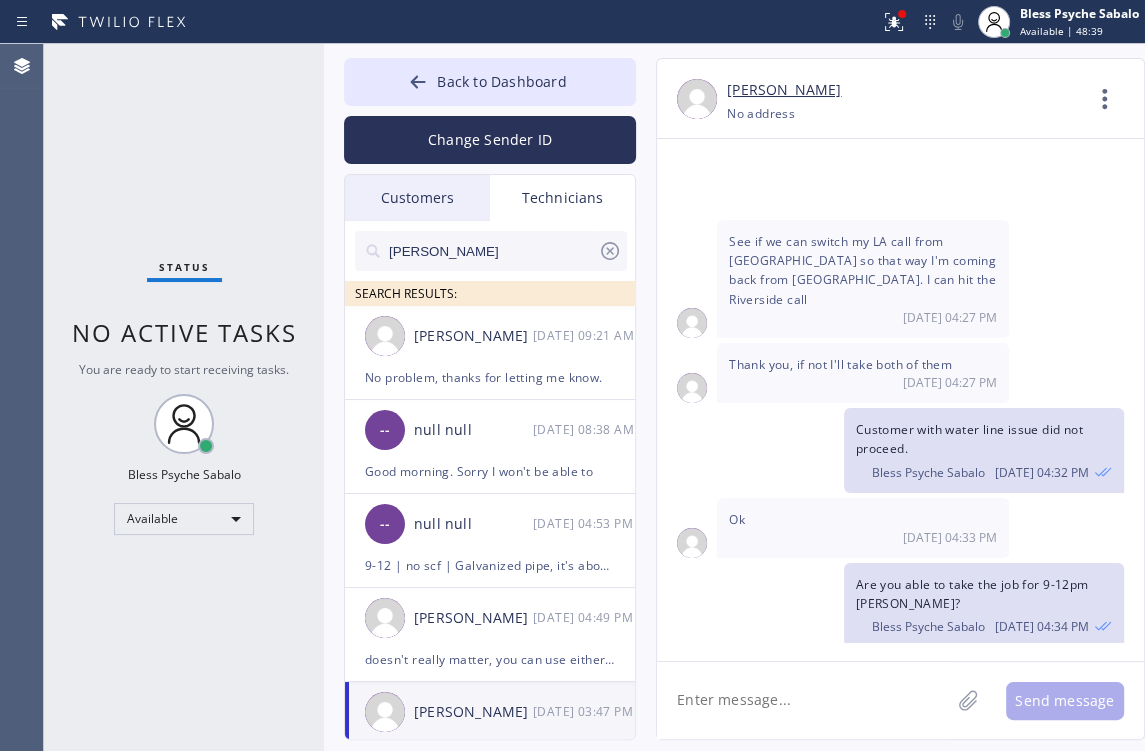 scroll, scrollTop: 6008, scrollLeft: 0, axis: vertical 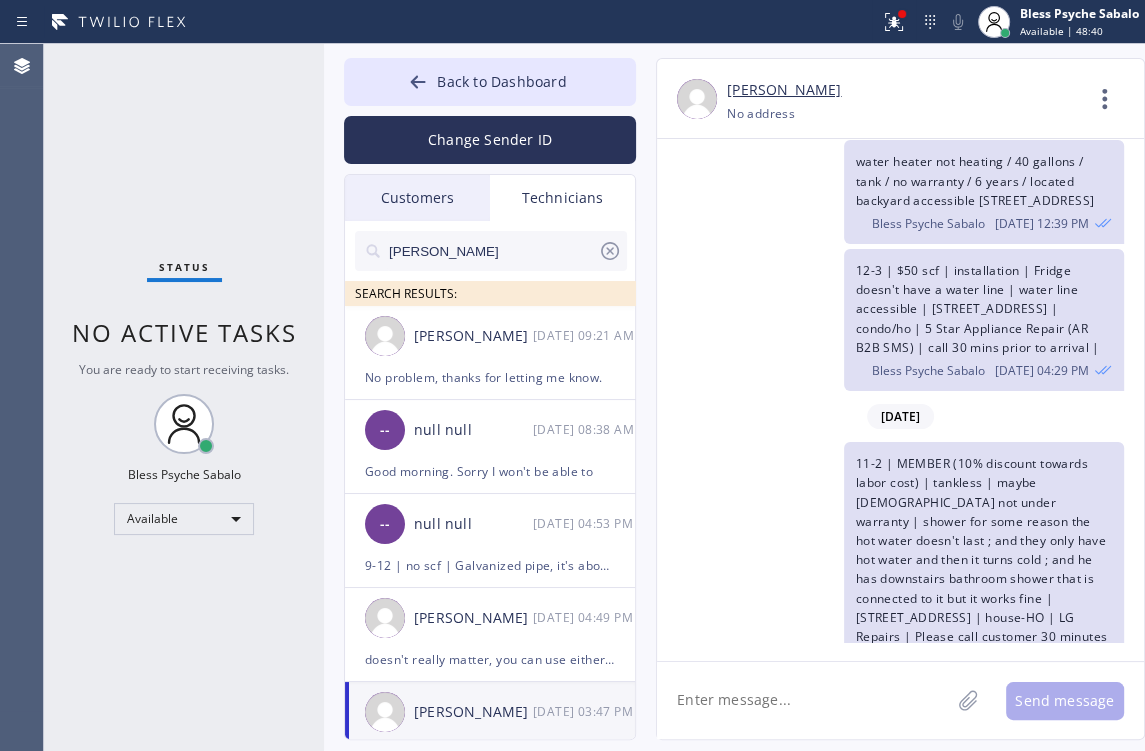 drag, startPoint x: 509, startPoint y: 259, endPoint x: 499, endPoint y: 280, distance: 23.259407 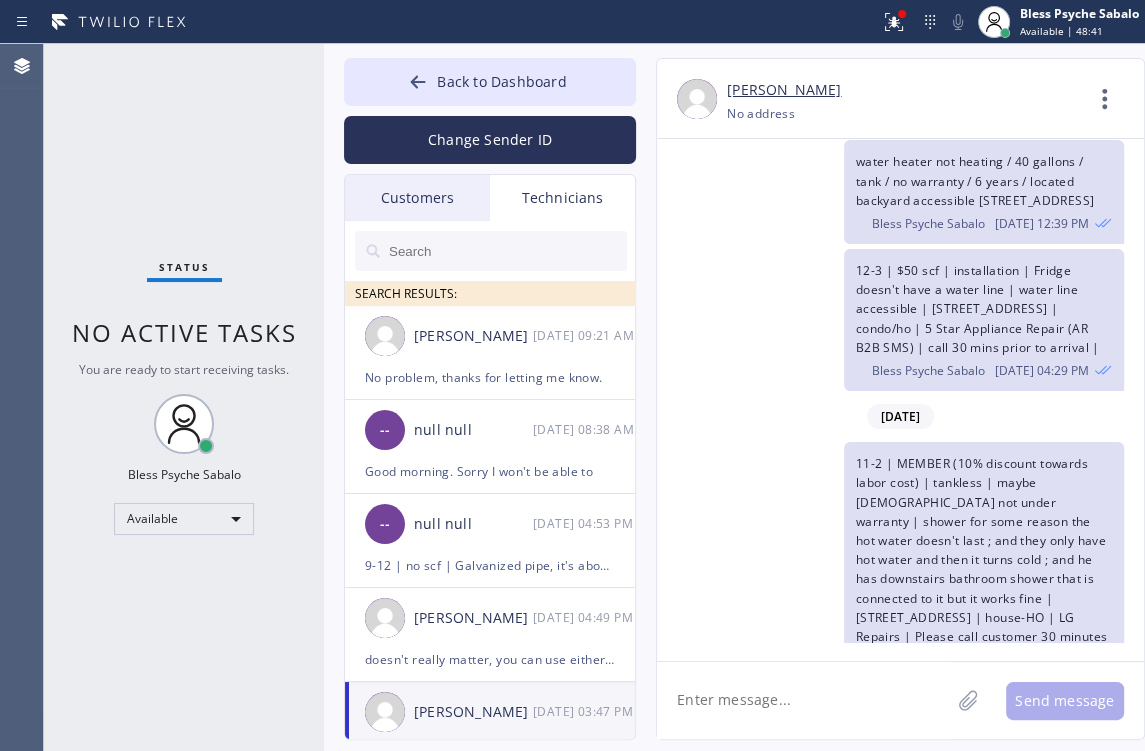 click at bounding box center (507, 251) 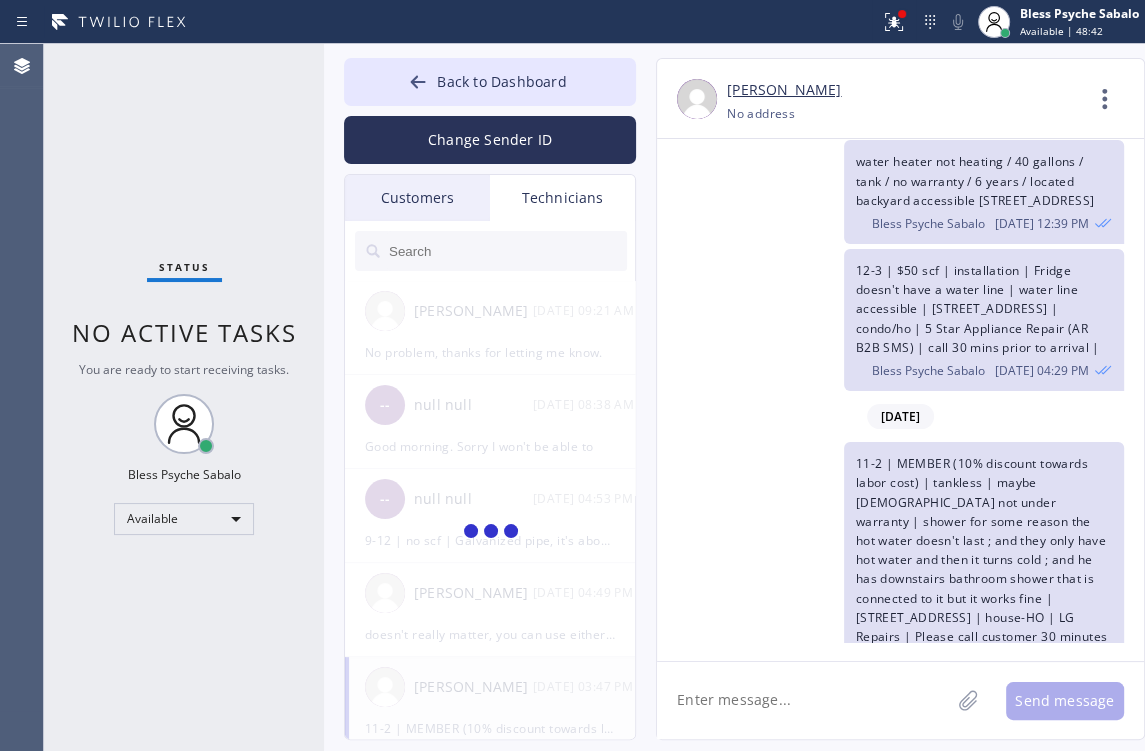 click on "Technicians" at bounding box center [562, 198] 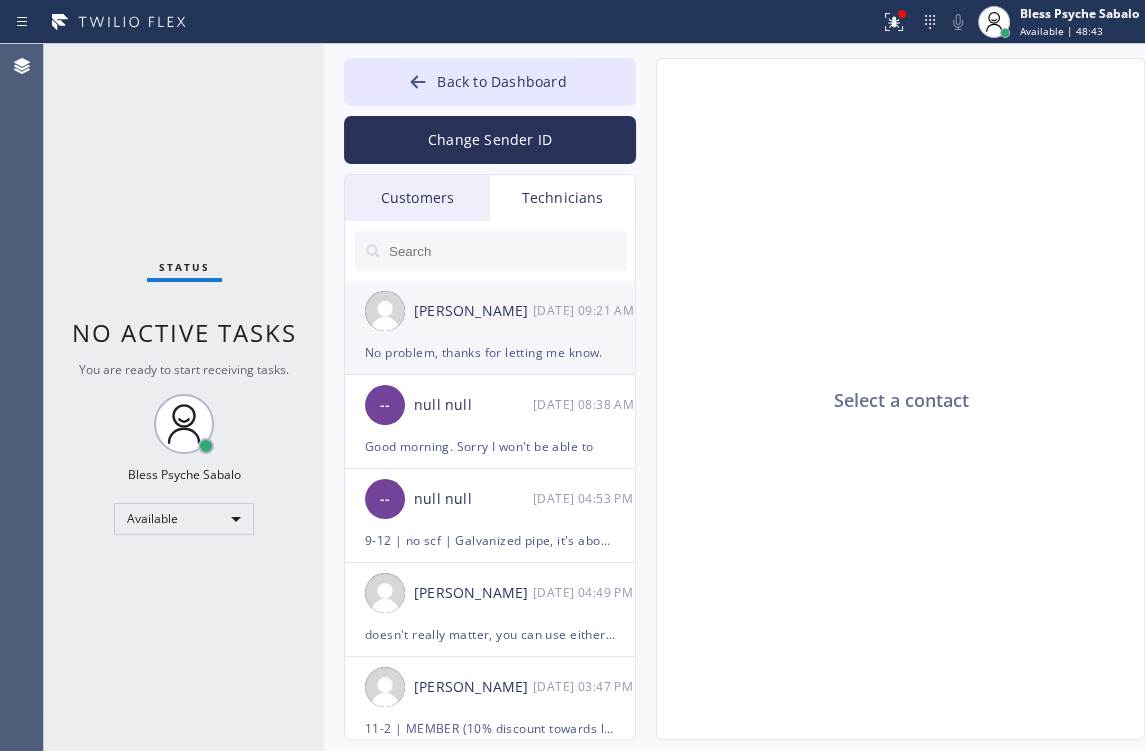click on "[PERSON_NAME] [DATE] 09:21 AM" at bounding box center (491, 311) 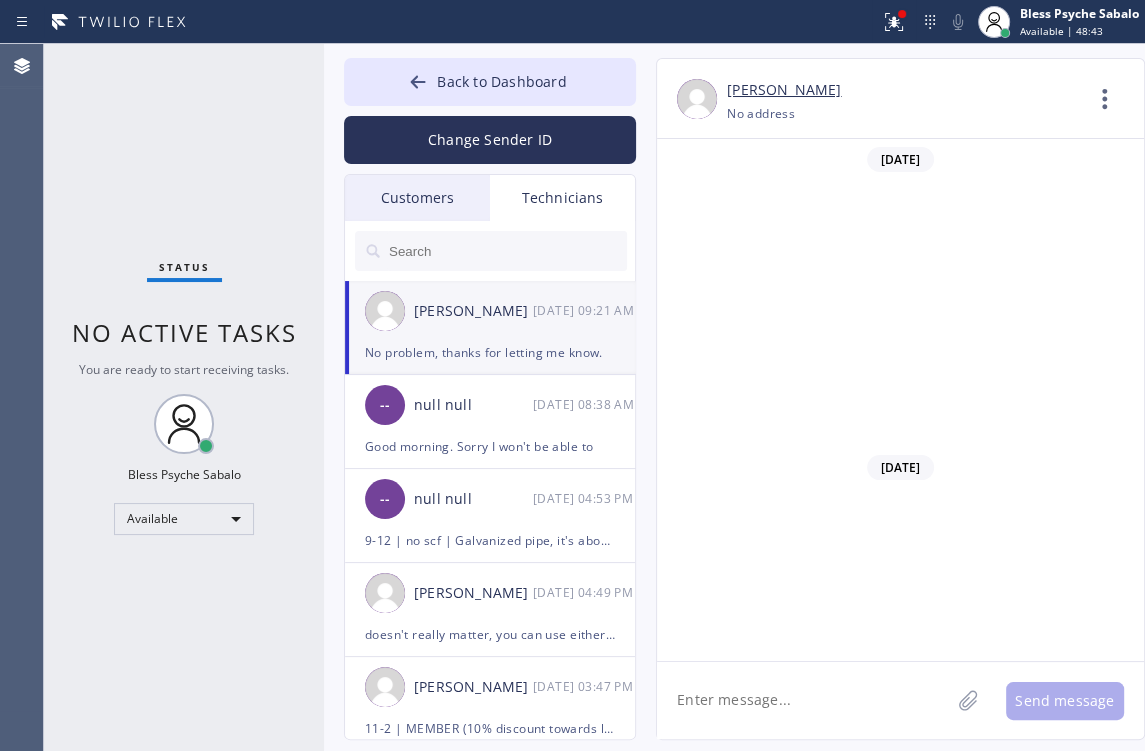 scroll, scrollTop: 2872, scrollLeft: 0, axis: vertical 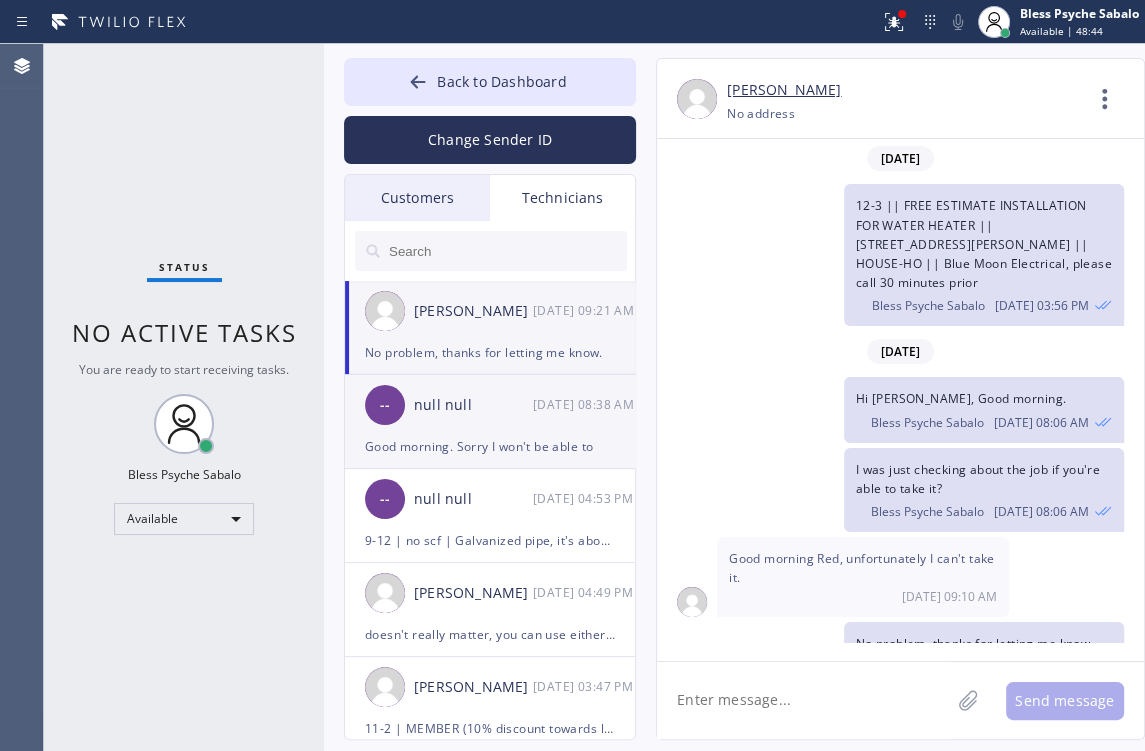 click on "Good morning. Sorry I won't be able to" at bounding box center (490, 446) 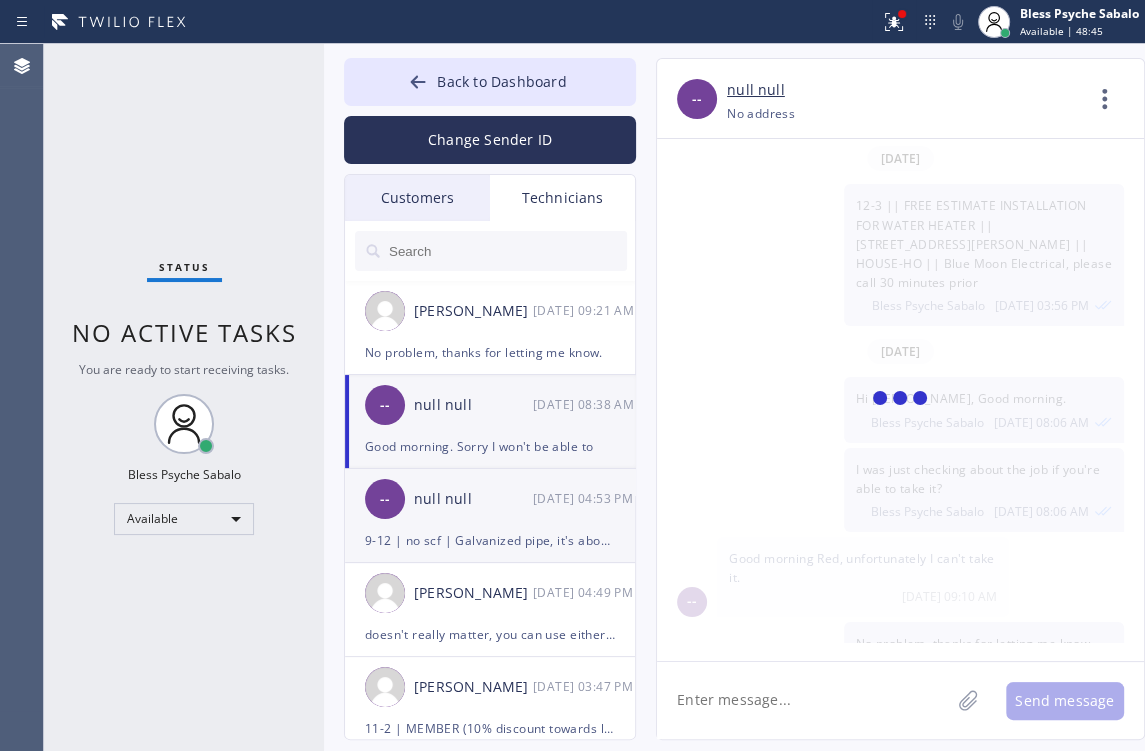 scroll, scrollTop: 1838, scrollLeft: 0, axis: vertical 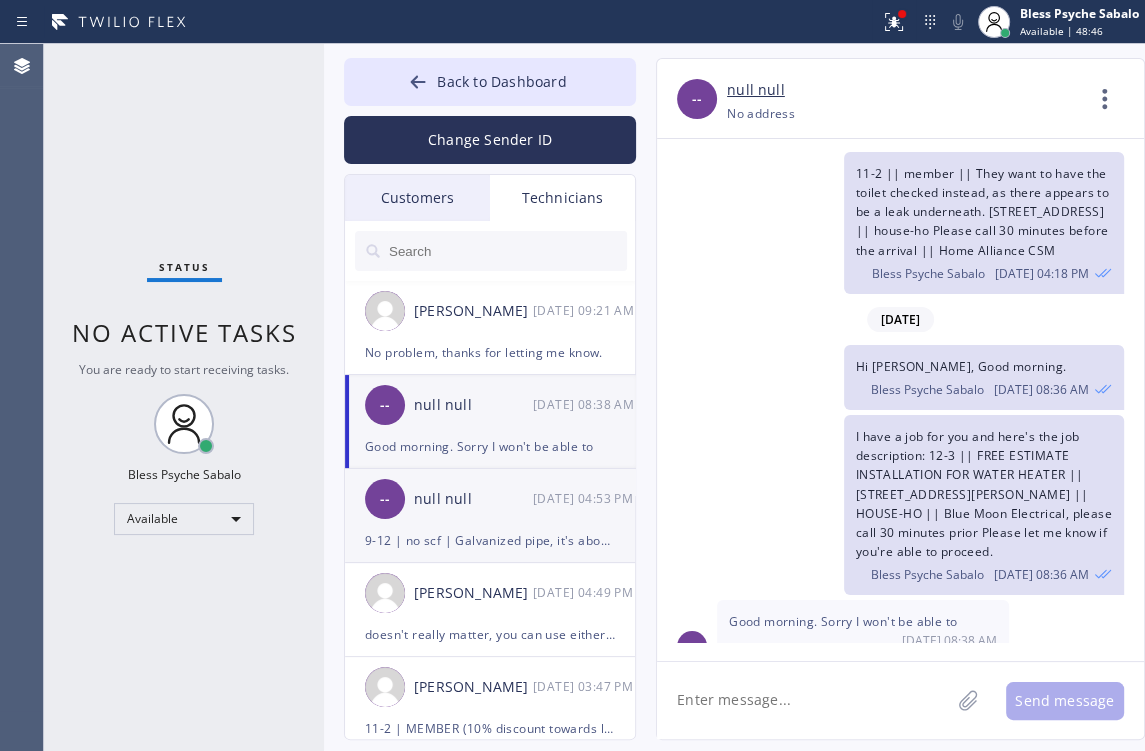 click on "null null" at bounding box center (473, 499) 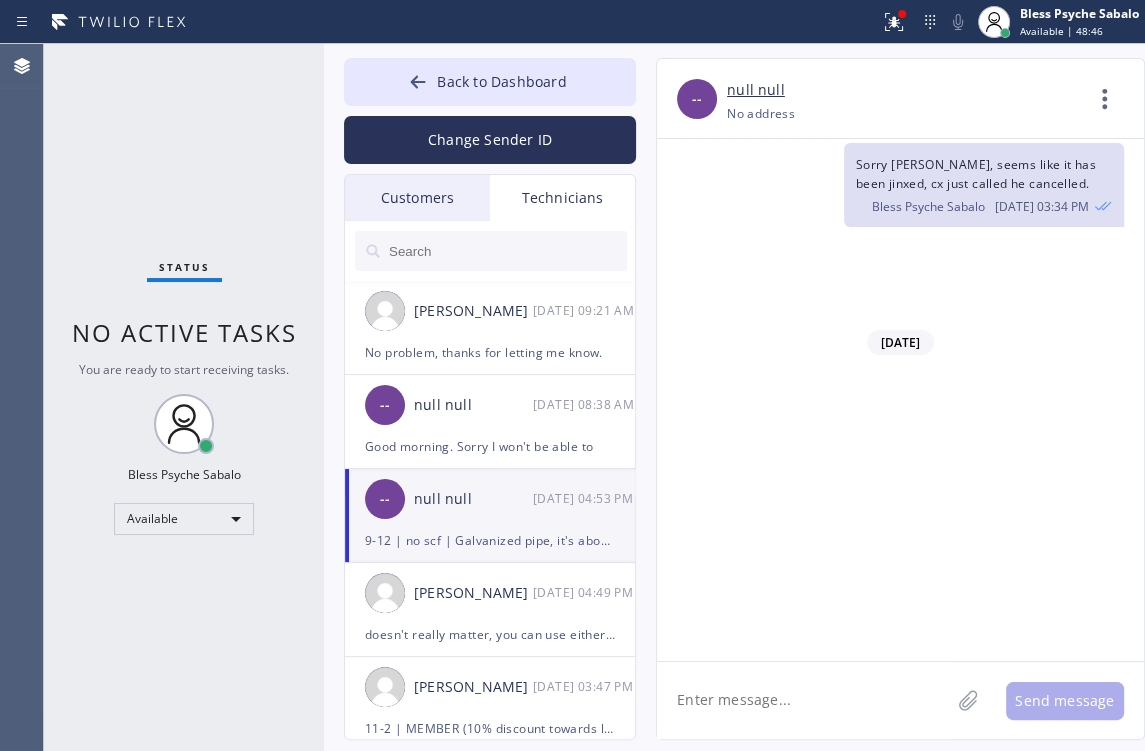 scroll, scrollTop: 7198, scrollLeft: 0, axis: vertical 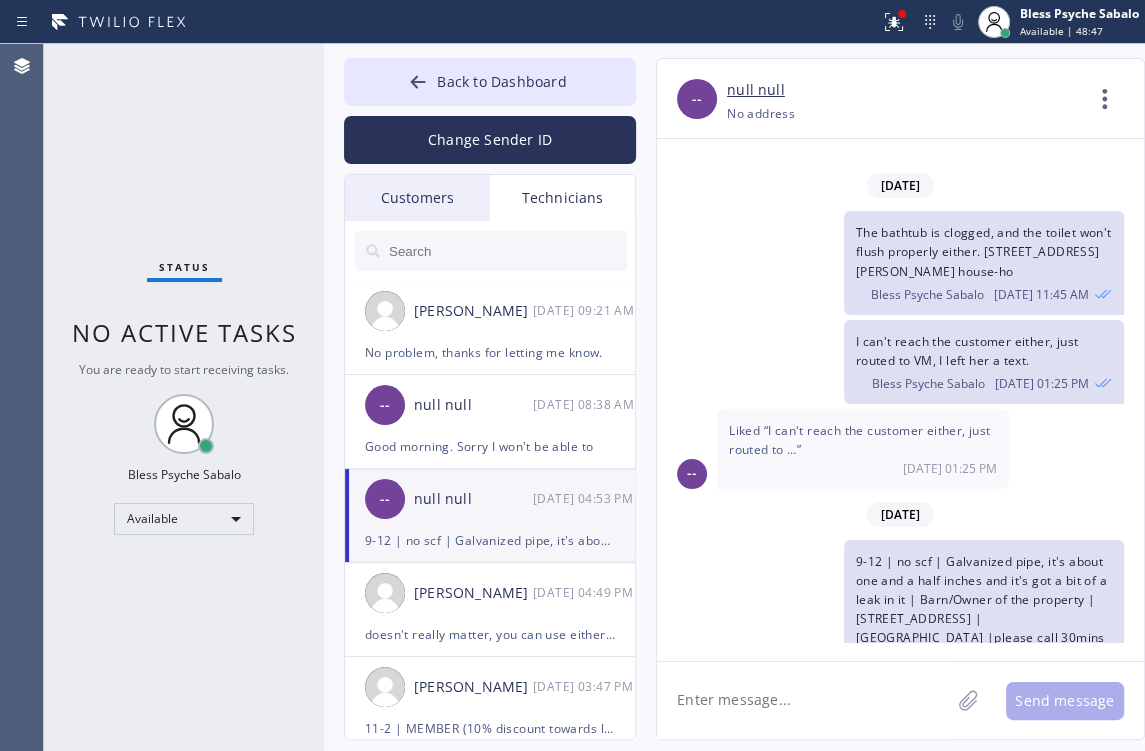 click at bounding box center [507, 251] 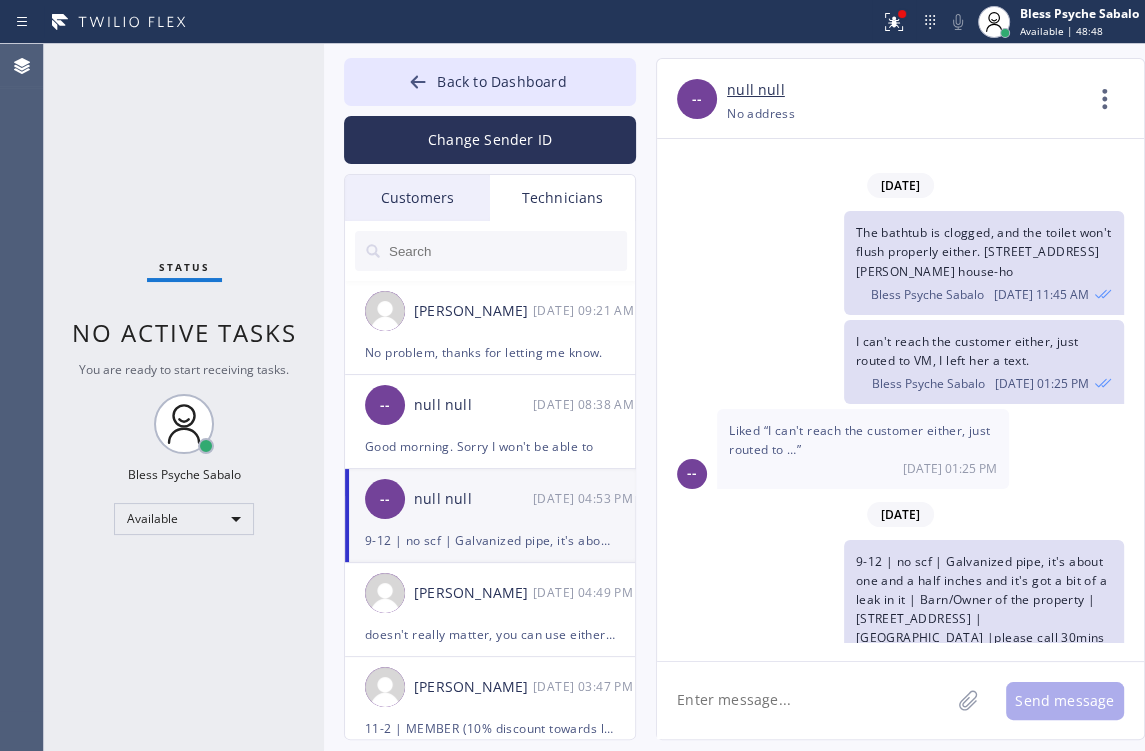 type on "a" 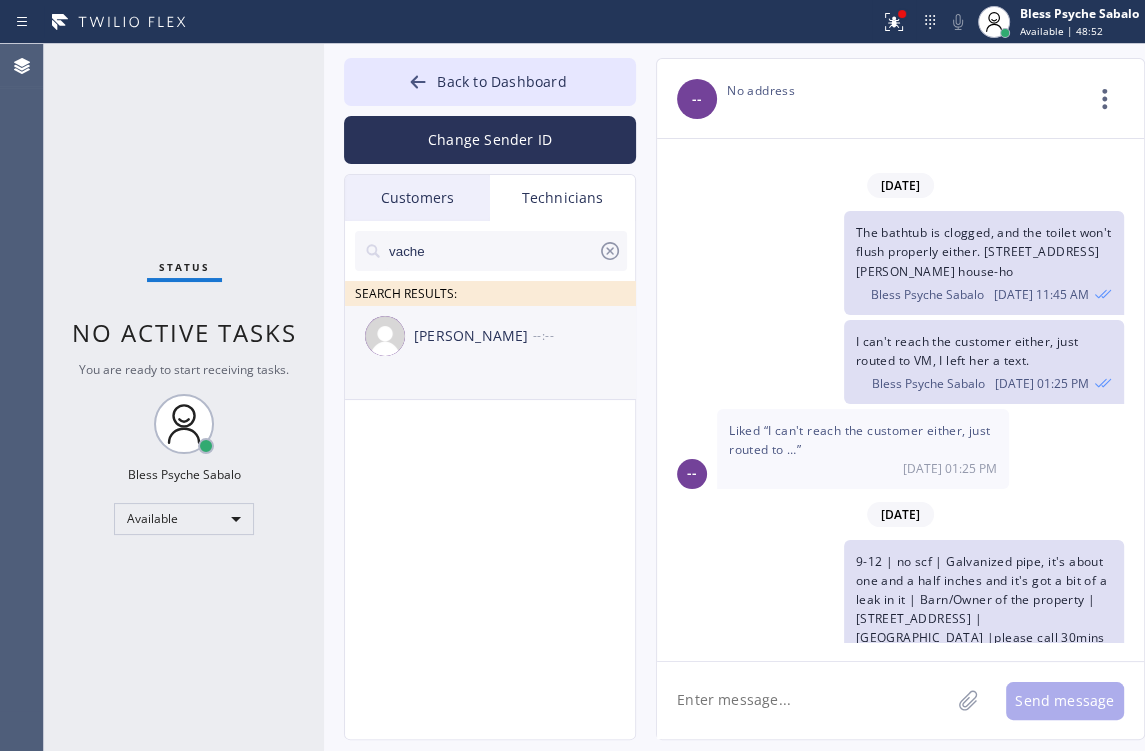 type on "vache" 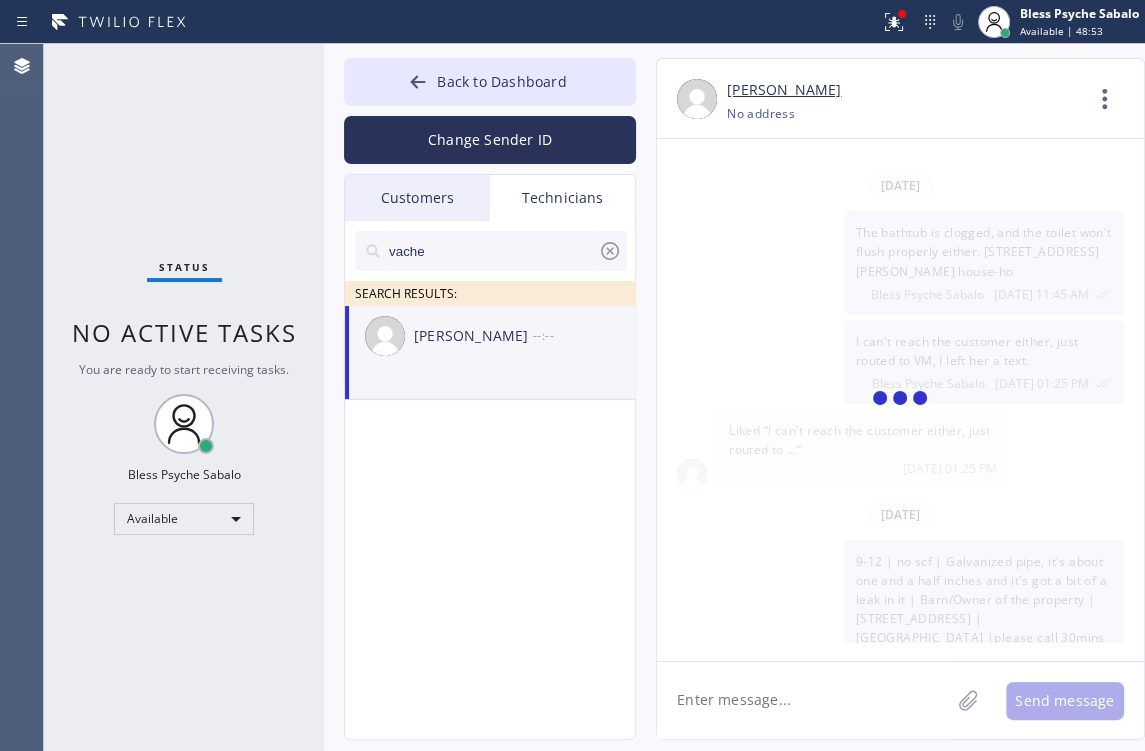 scroll, scrollTop: 11057, scrollLeft: 0, axis: vertical 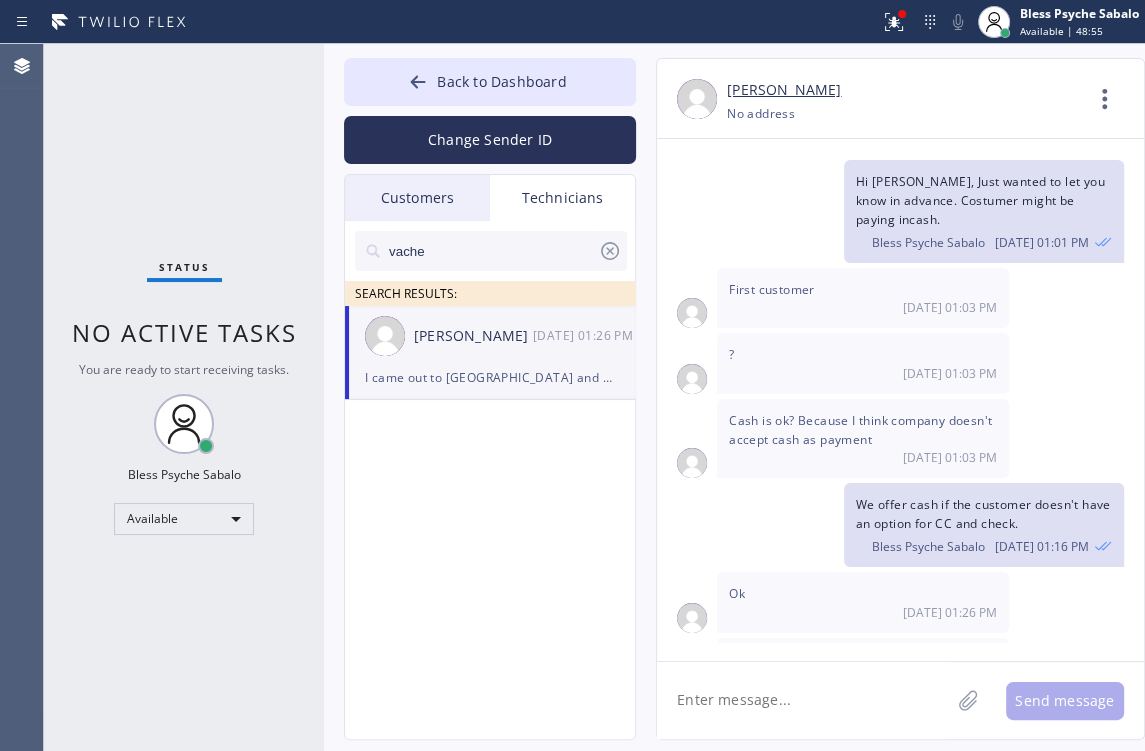 click 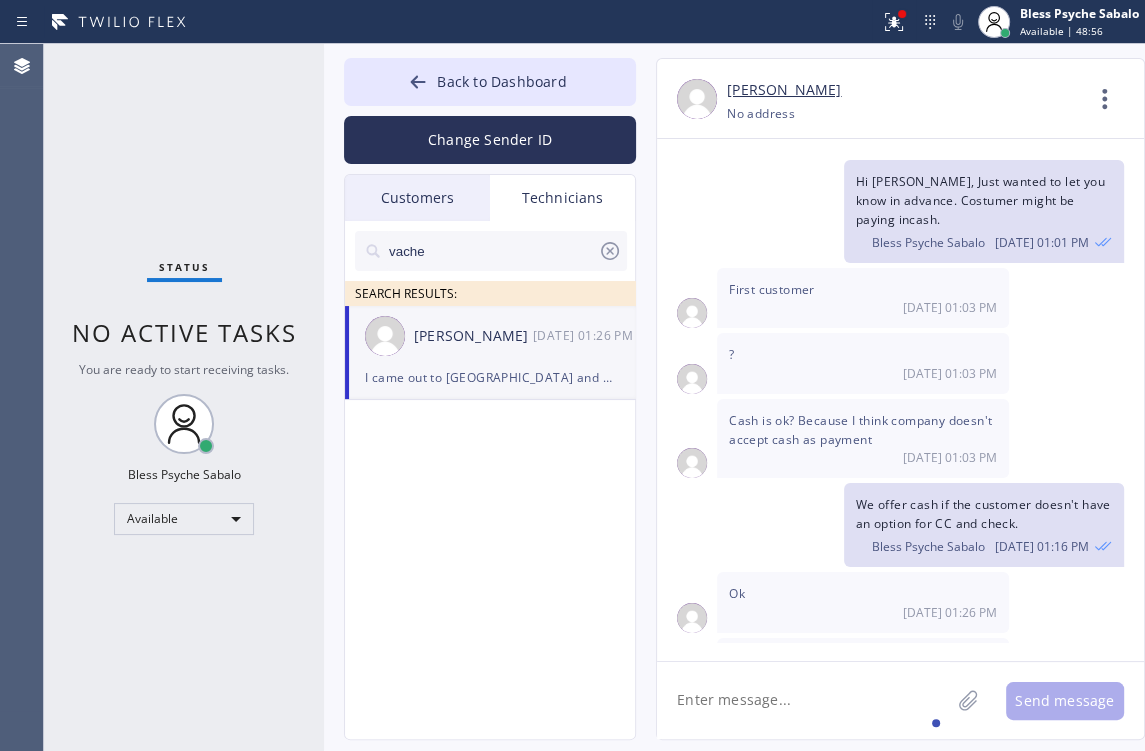 click 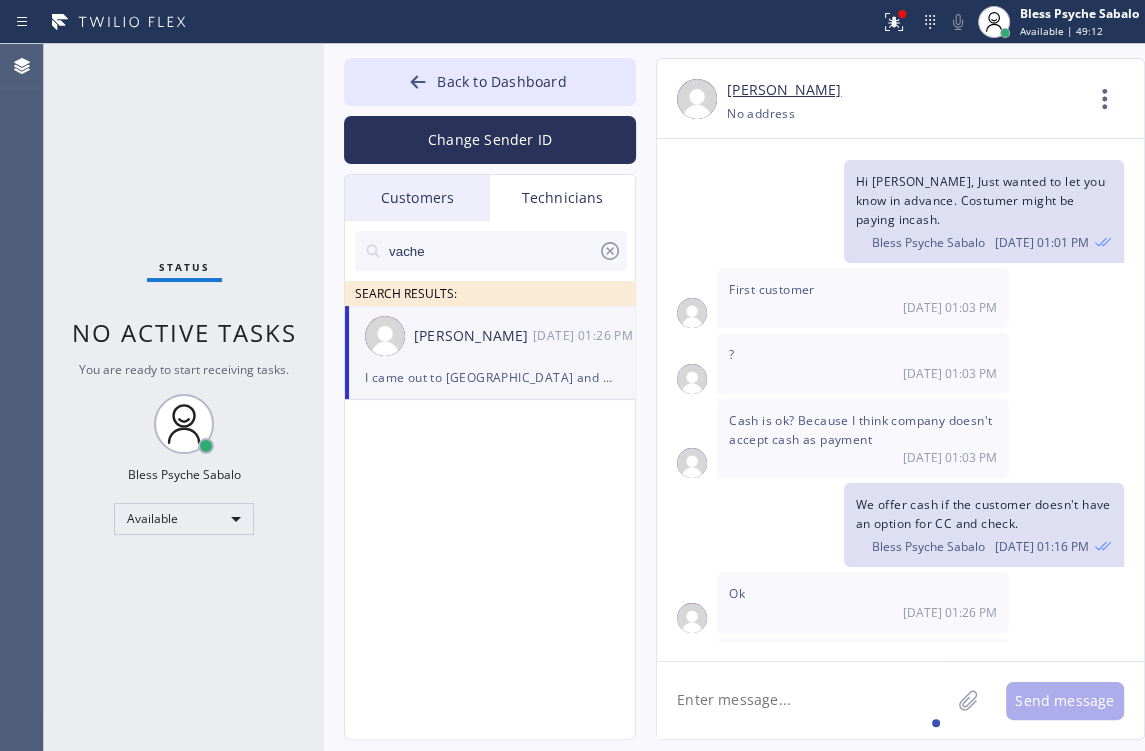 drag, startPoint x: 520, startPoint y: 590, endPoint x: 593, endPoint y: 600, distance: 73.68175 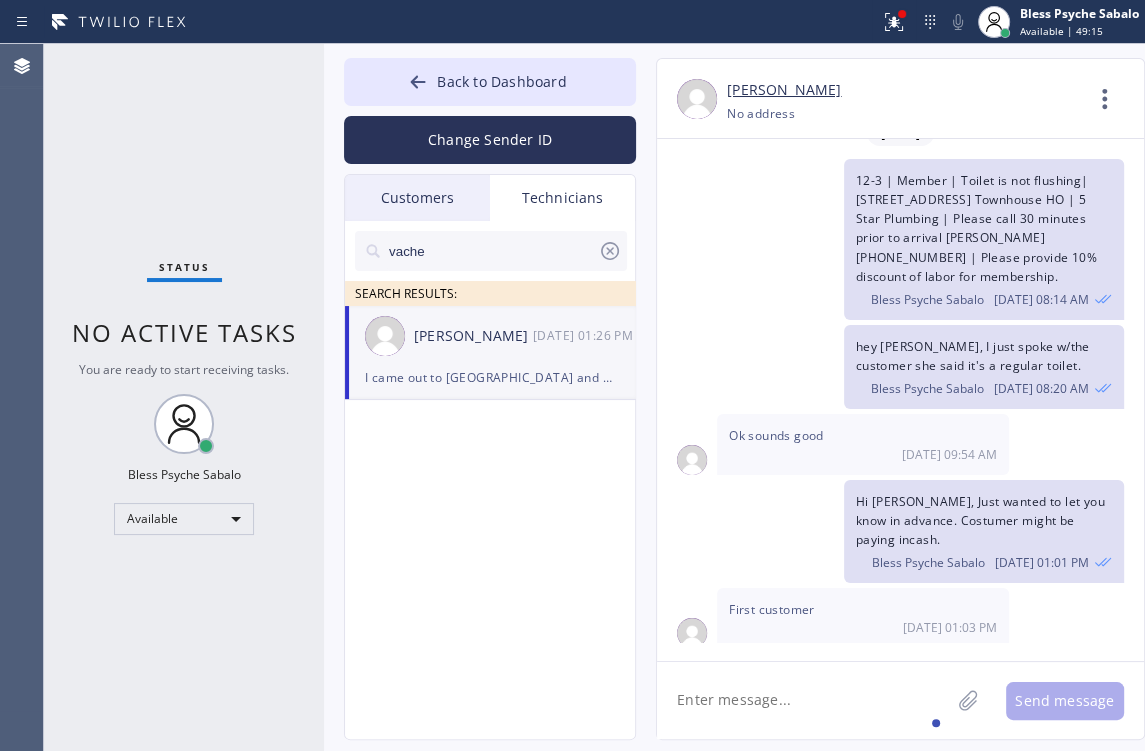 scroll, scrollTop: 10577, scrollLeft: 0, axis: vertical 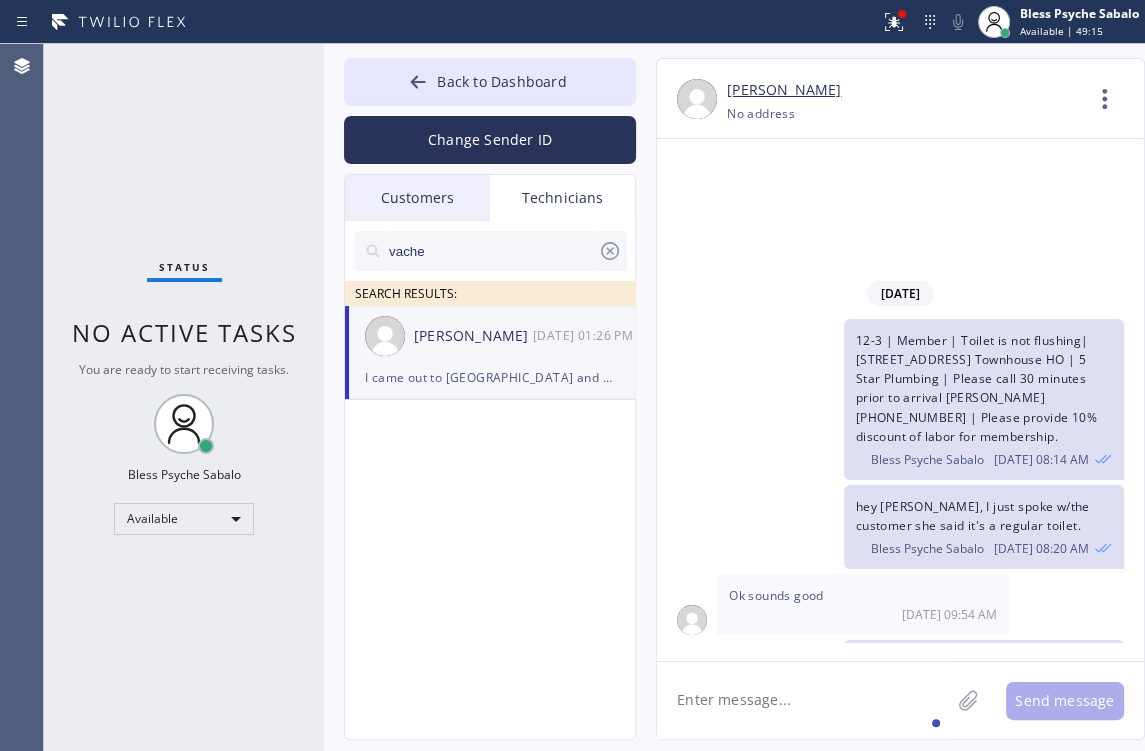 click on "Technicians" at bounding box center [562, 198] 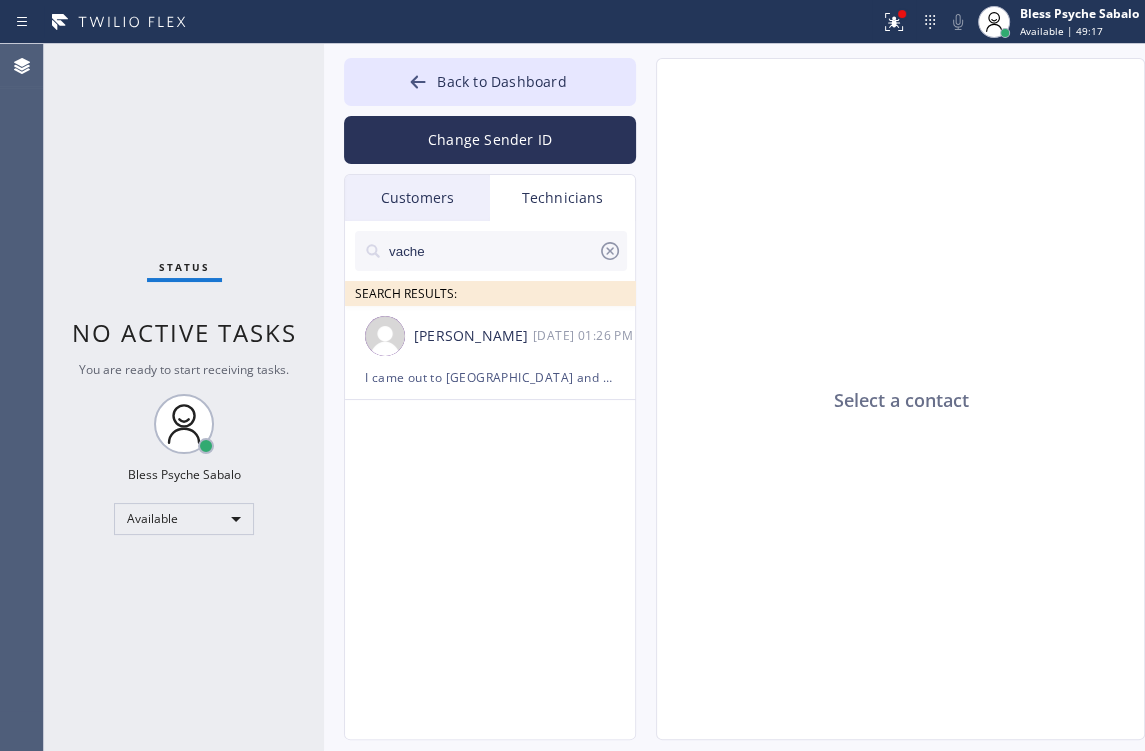 click 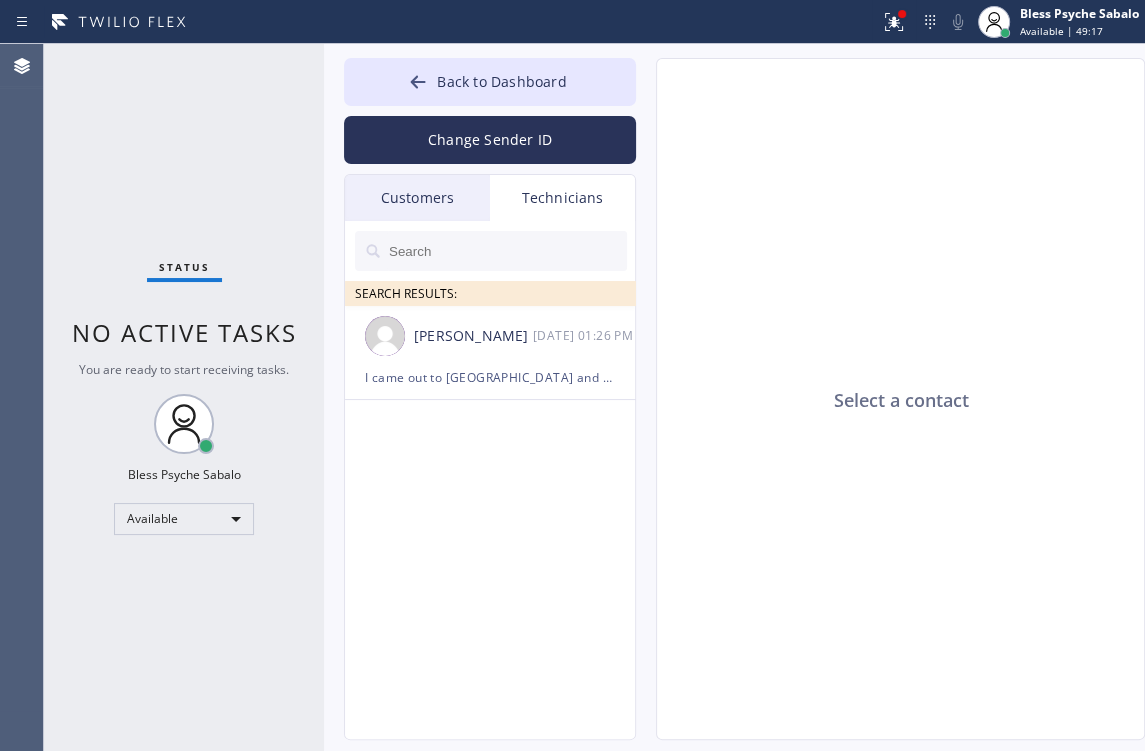 click on "Technicians" at bounding box center (562, 198) 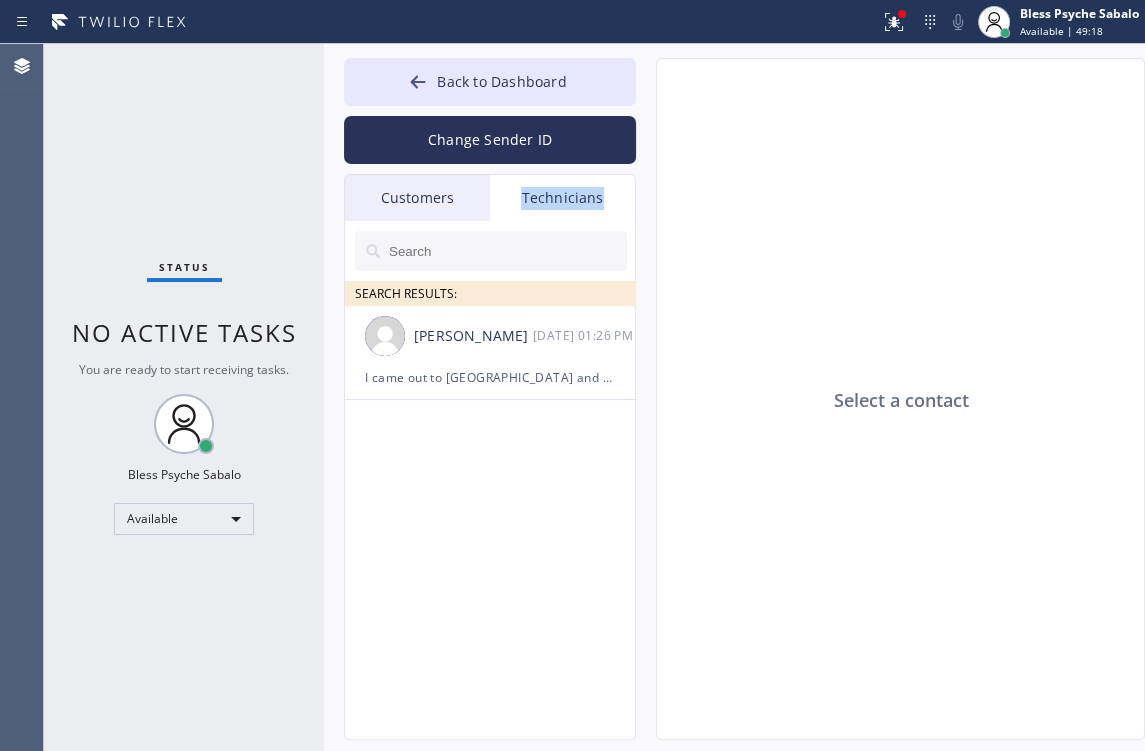 click on "Technicians" at bounding box center [562, 198] 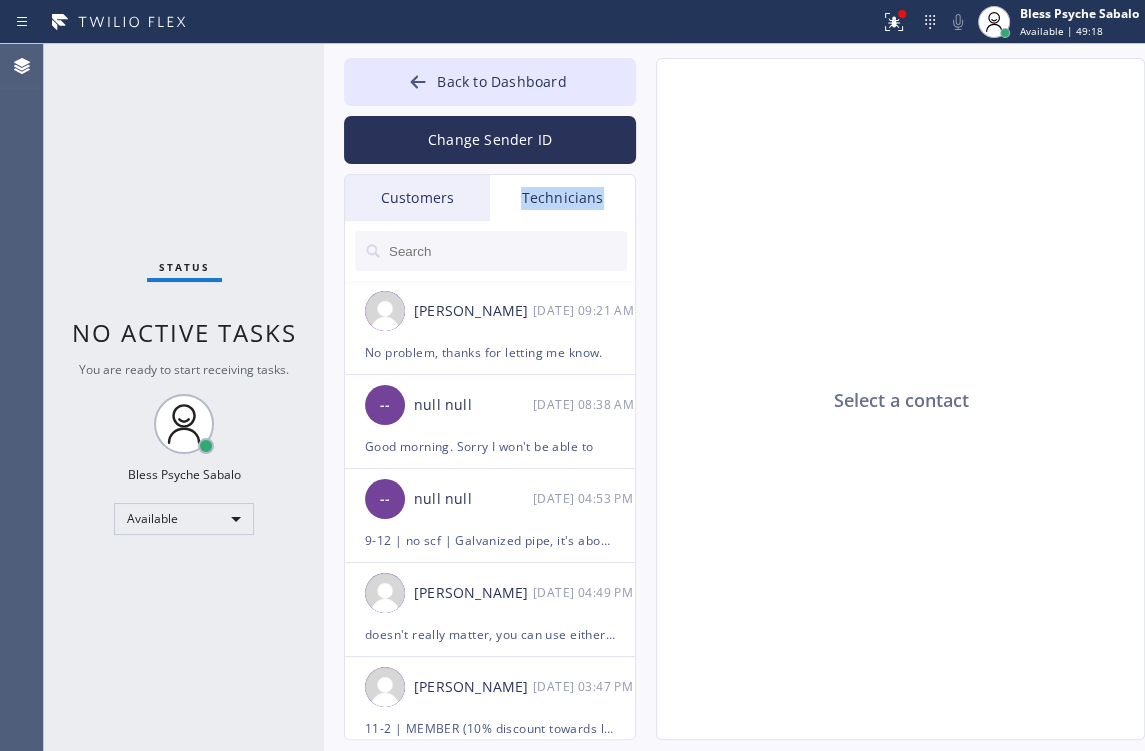 click on "Technicians" at bounding box center [562, 198] 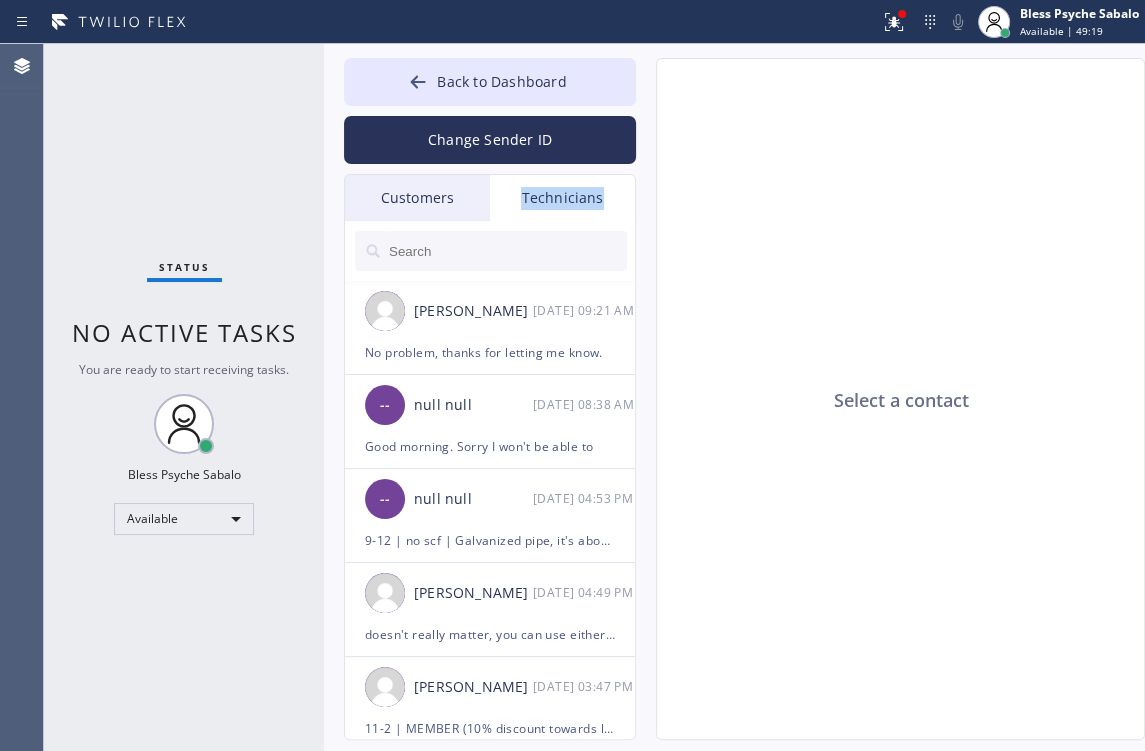 click on "Technicians" at bounding box center [562, 198] 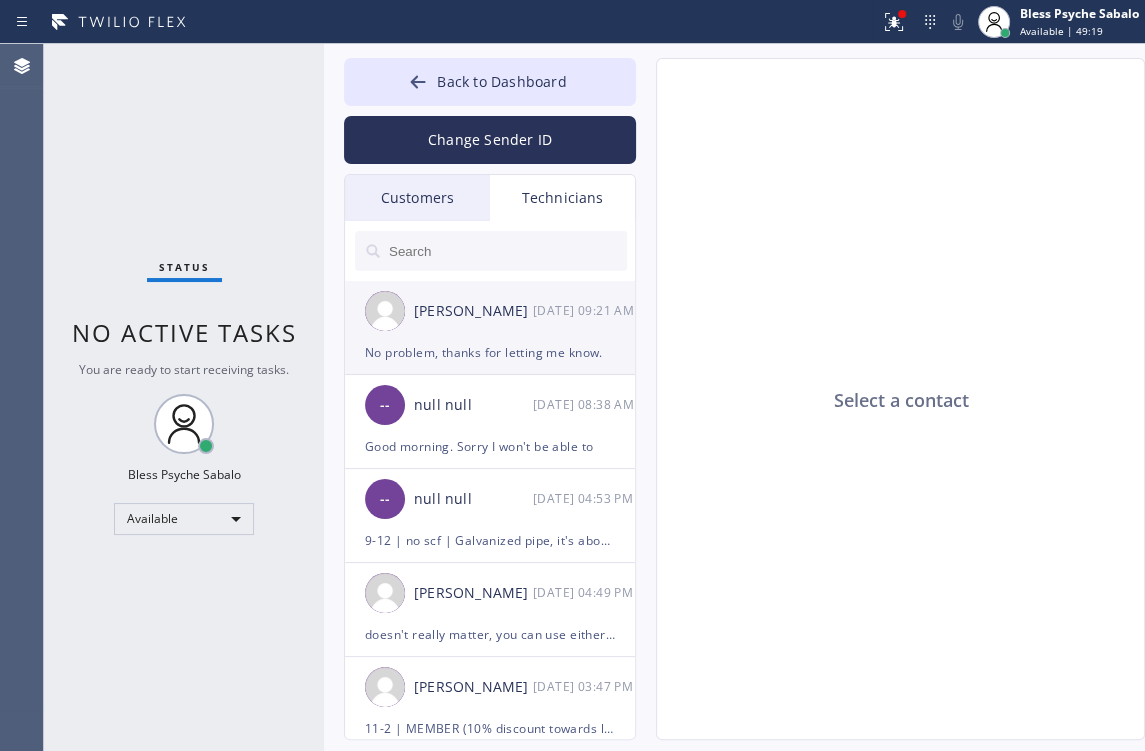 click on "[PERSON_NAME] [DATE] 09:21 AM" at bounding box center (491, 311) 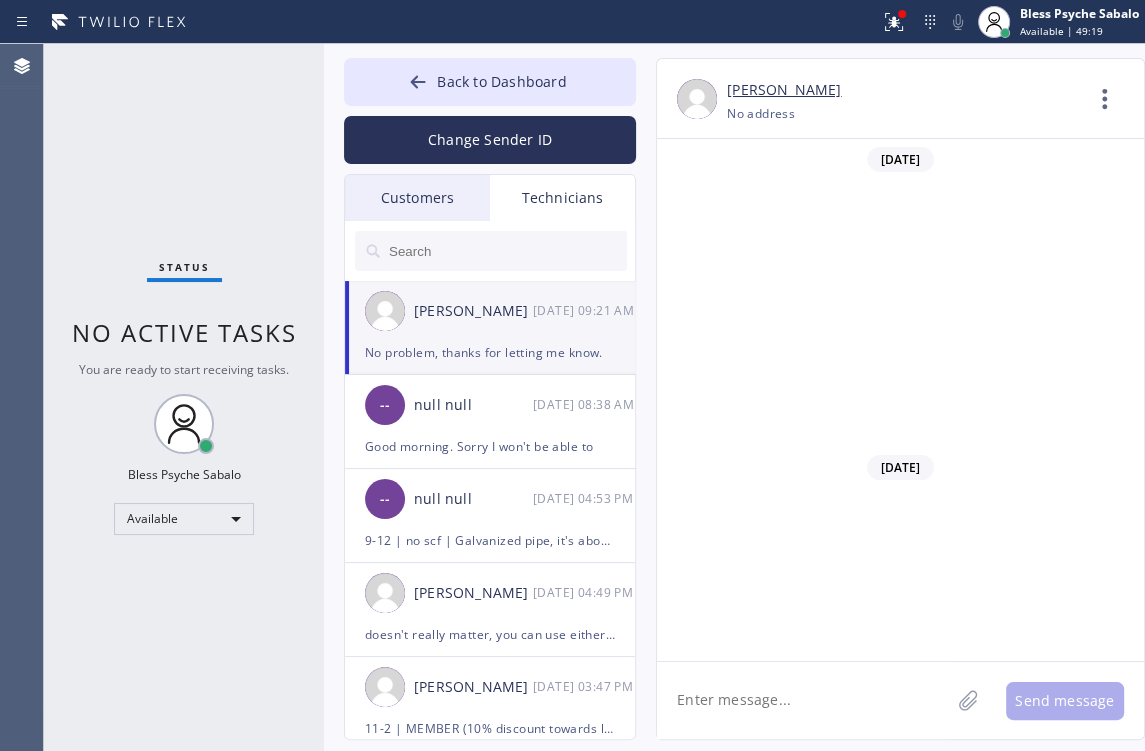 scroll, scrollTop: 2872, scrollLeft: 0, axis: vertical 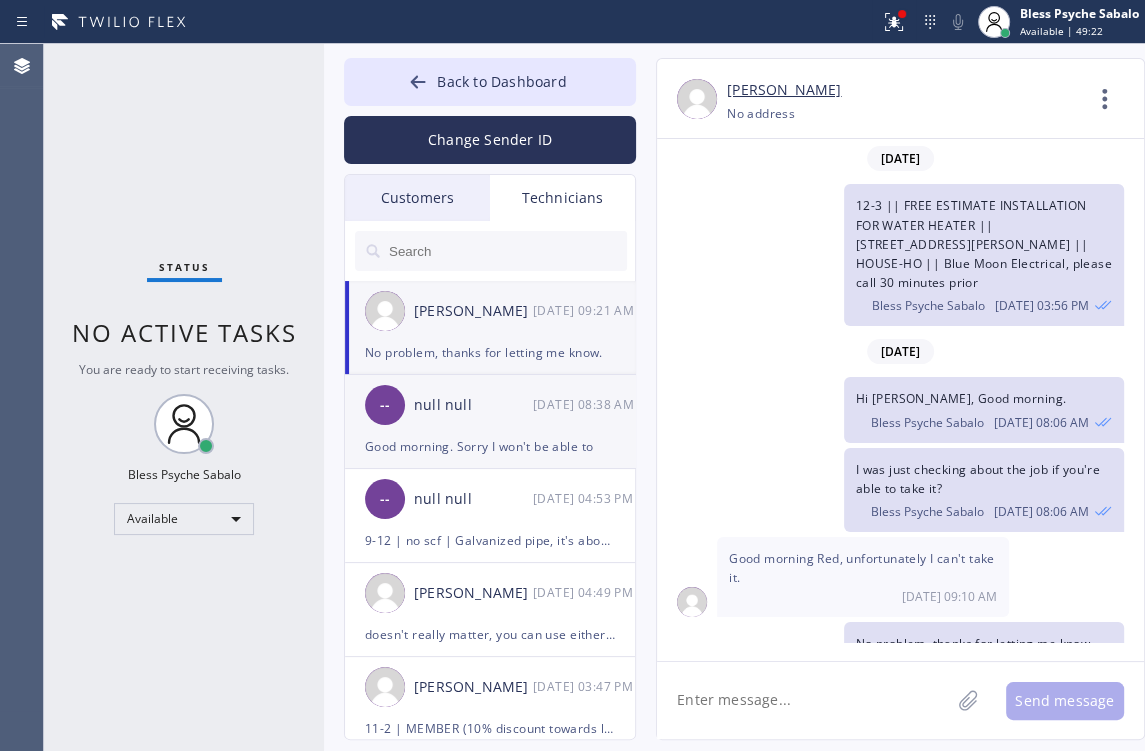 click on "null null" at bounding box center (473, 405) 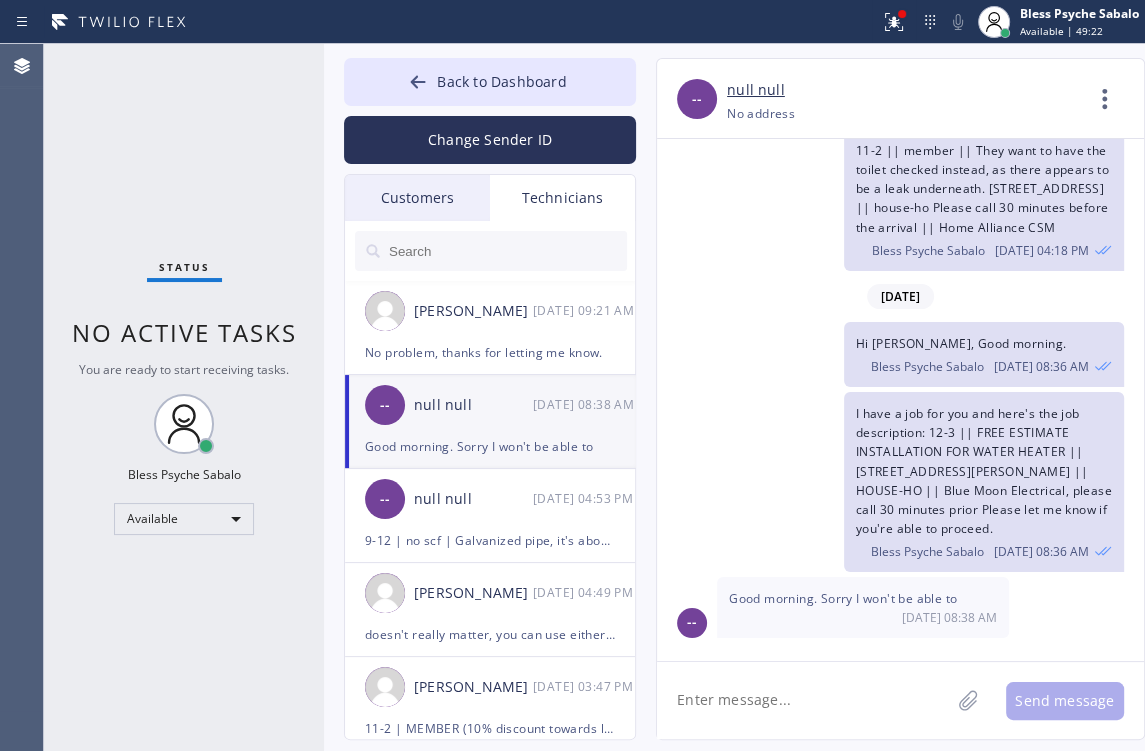 scroll, scrollTop: 1838, scrollLeft: 0, axis: vertical 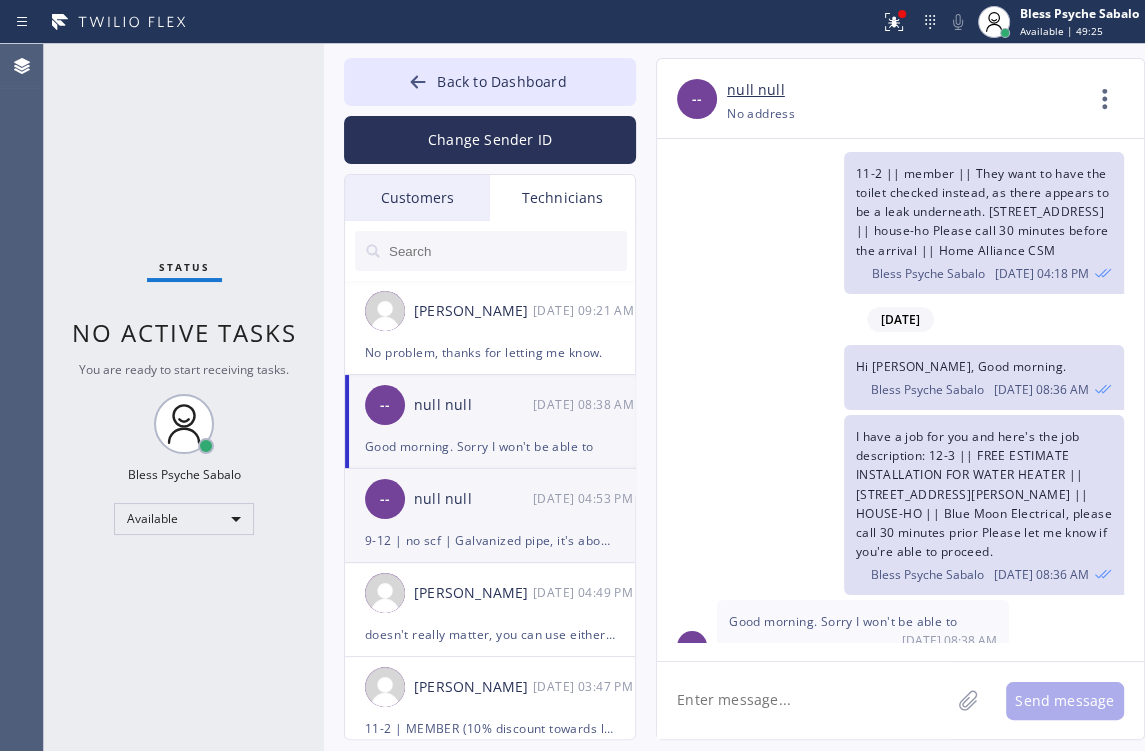 click on "null null" at bounding box center [473, 499] 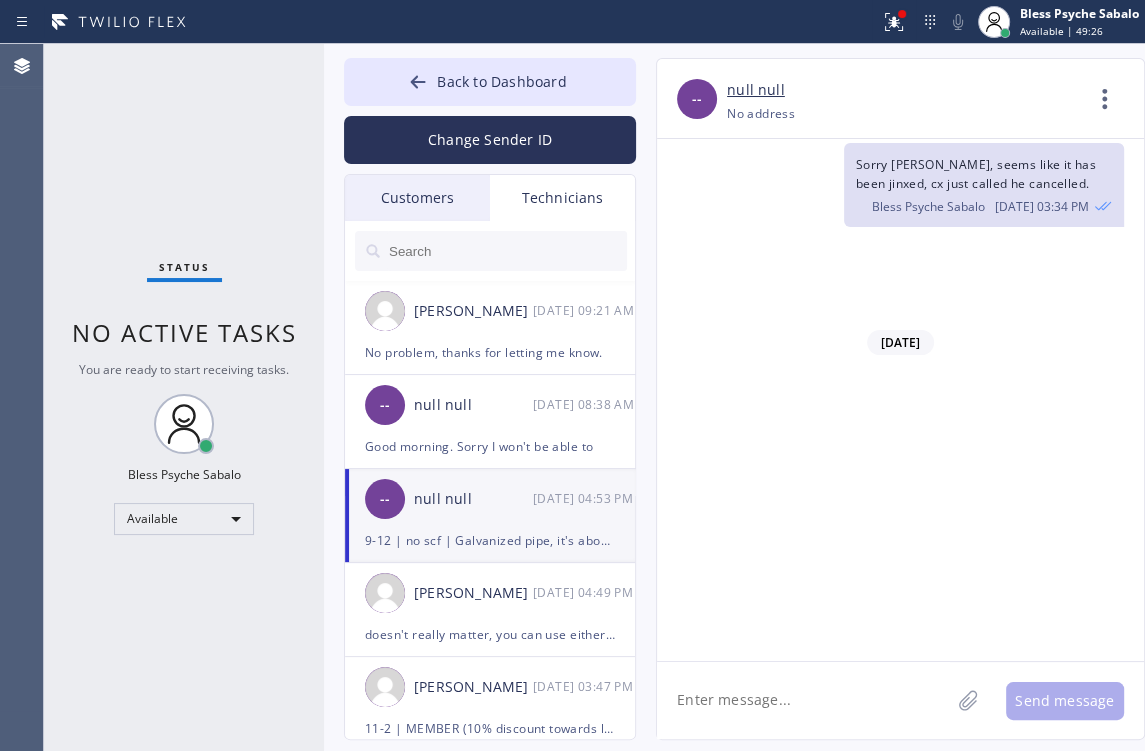 scroll, scrollTop: 7198, scrollLeft: 0, axis: vertical 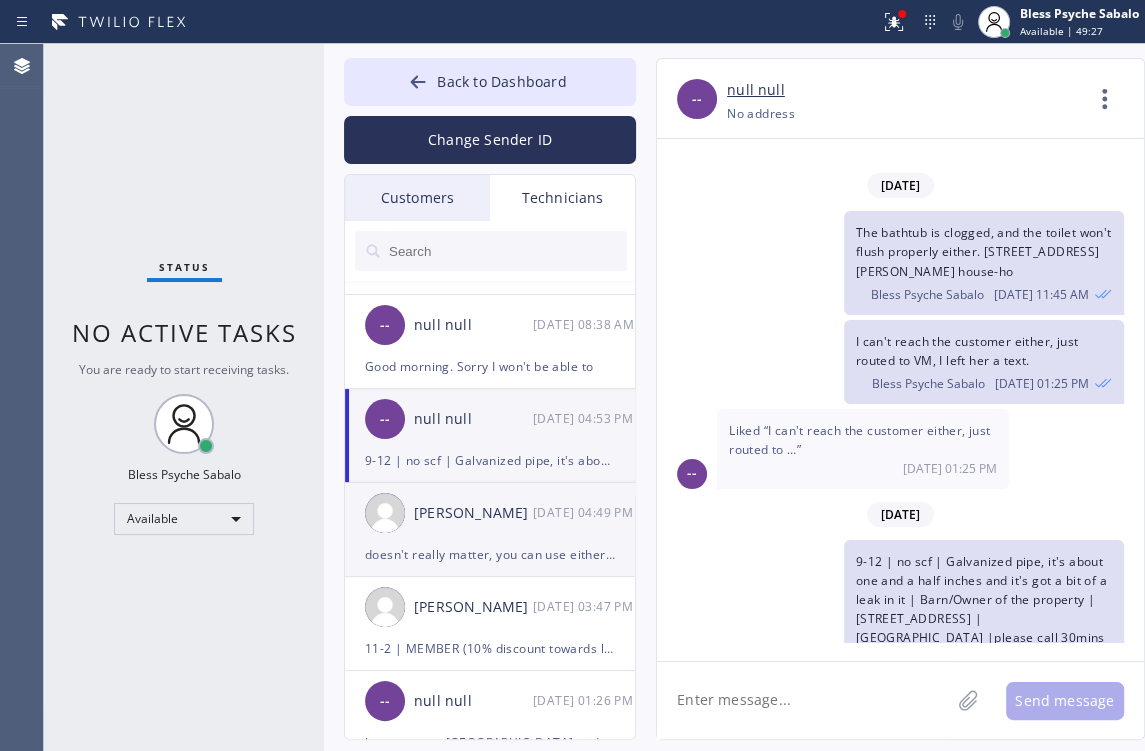 click on "doesn't really matter, you can use either yellow [PERSON_NAME]" at bounding box center (490, 554) 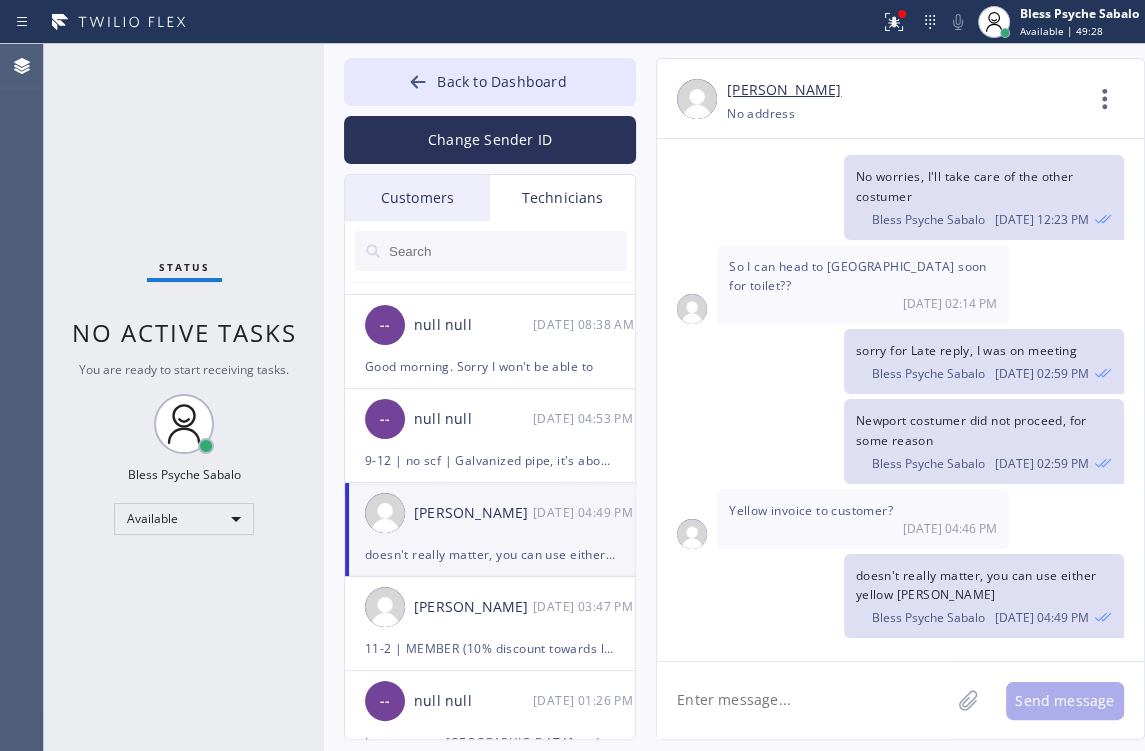 scroll, scrollTop: 3292, scrollLeft: 0, axis: vertical 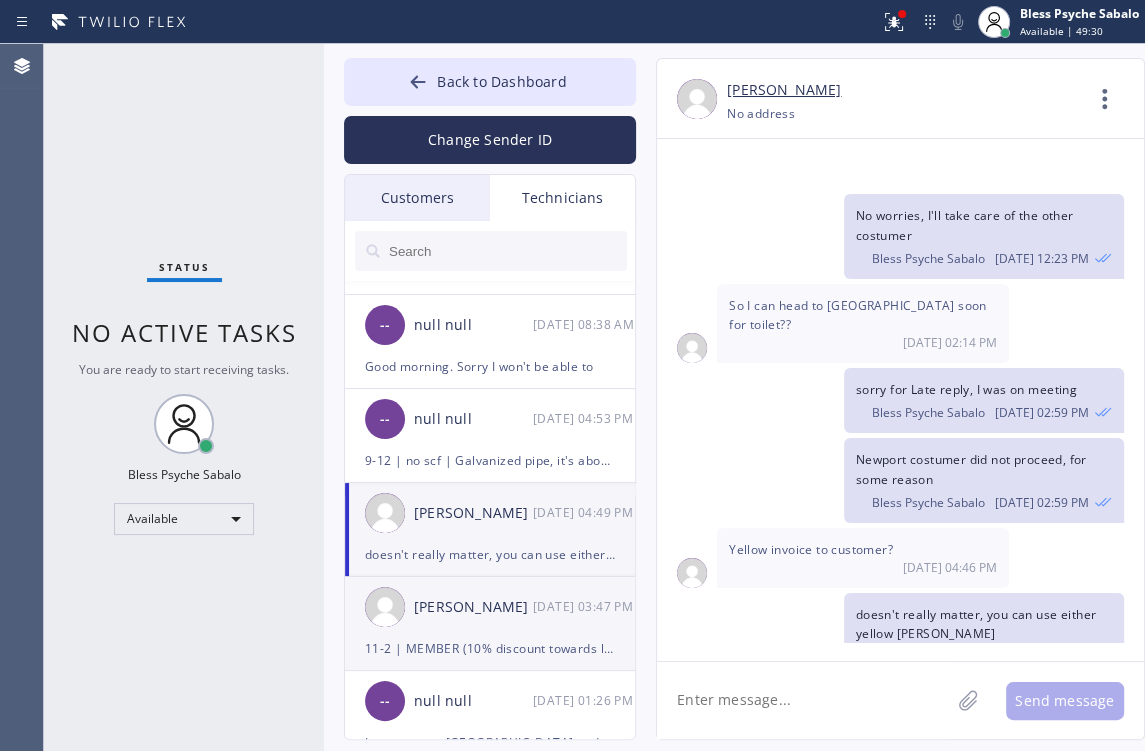 click on "[PERSON_NAME] [DATE] 03:47 PM" at bounding box center [491, 607] 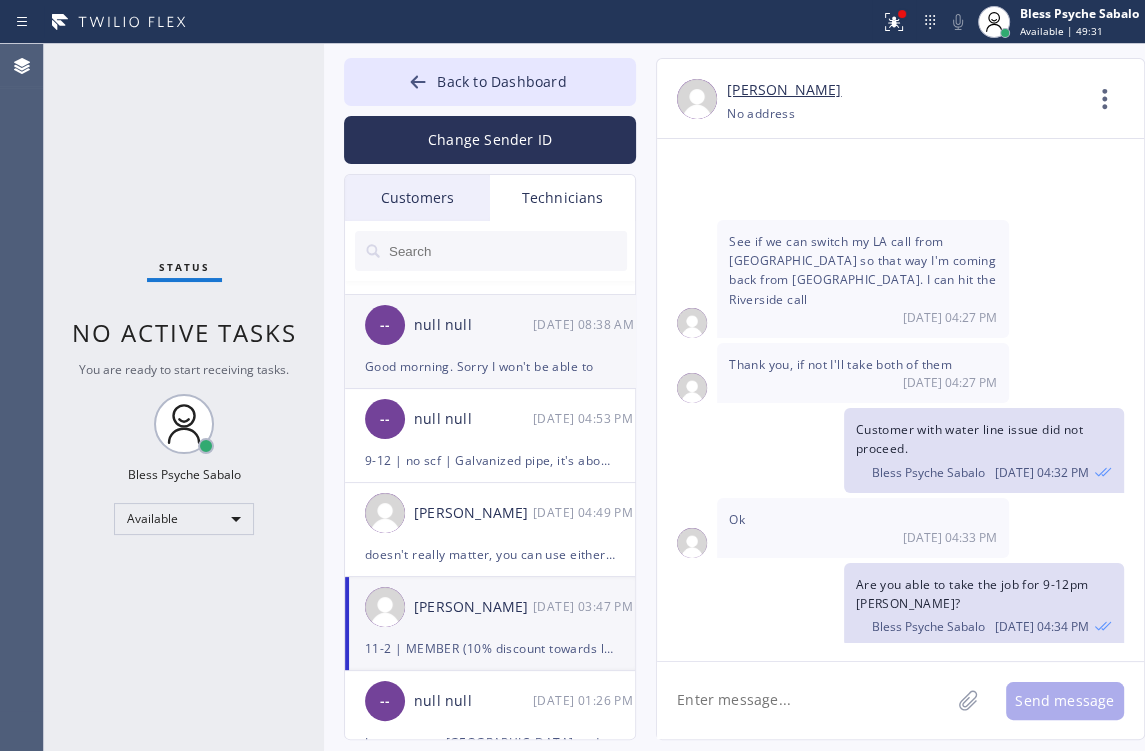 scroll, scrollTop: 6008, scrollLeft: 0, axis: vertical 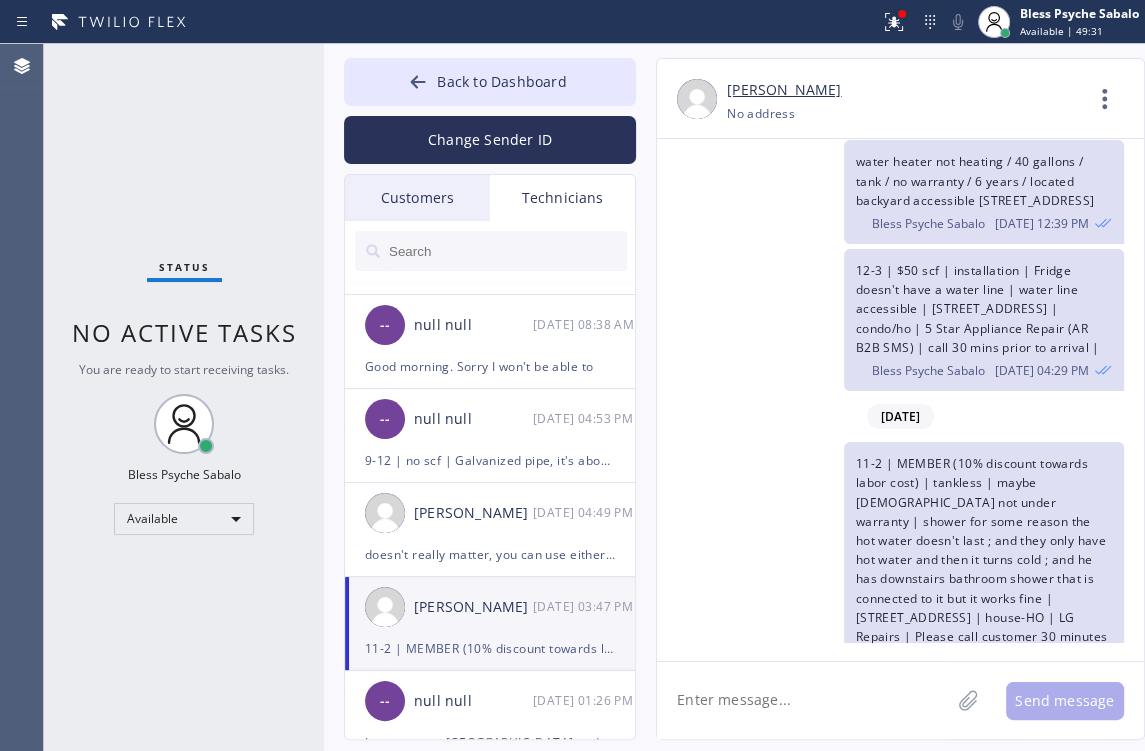click on "Technicians" at bounding box center (562, 198) 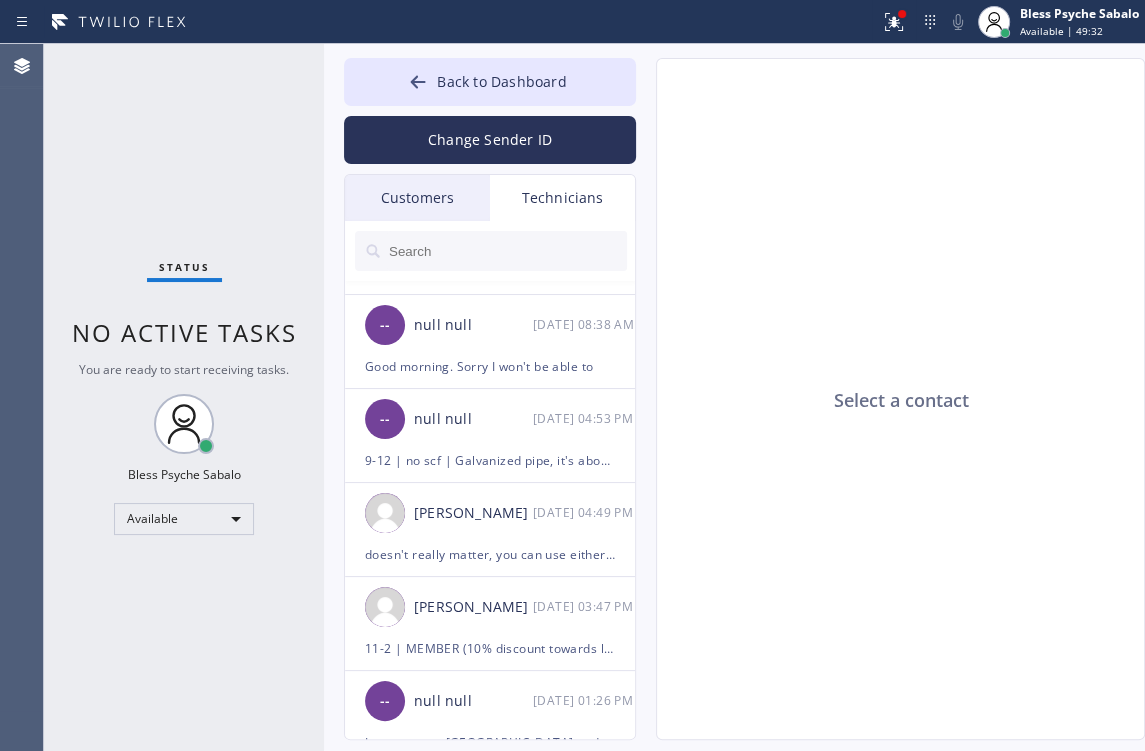click at bounding box center [507, 251] 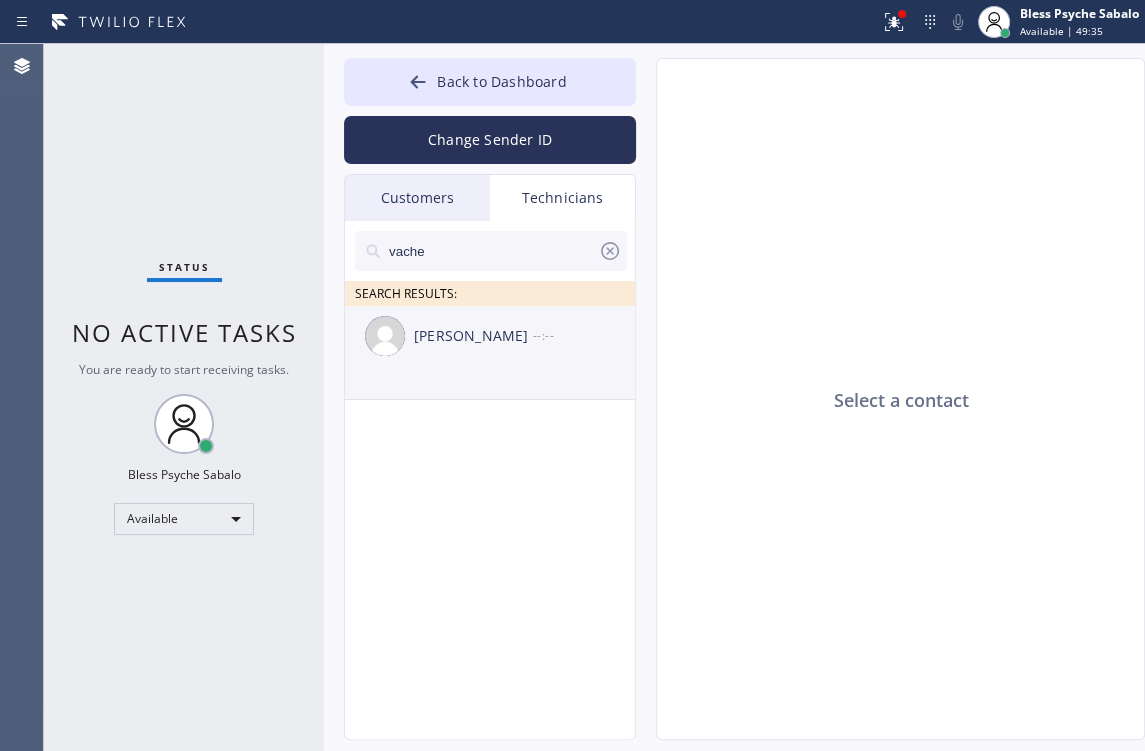 scroll, scrollTop: 0, scrollLeft: 0, axis: both 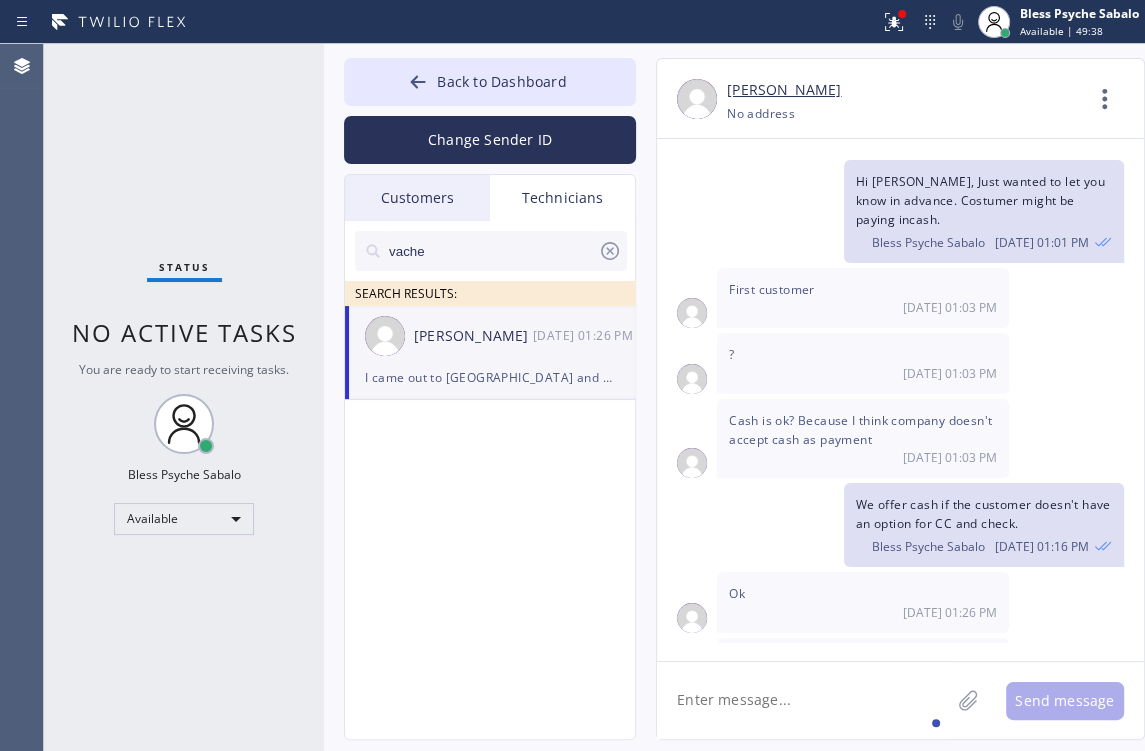click 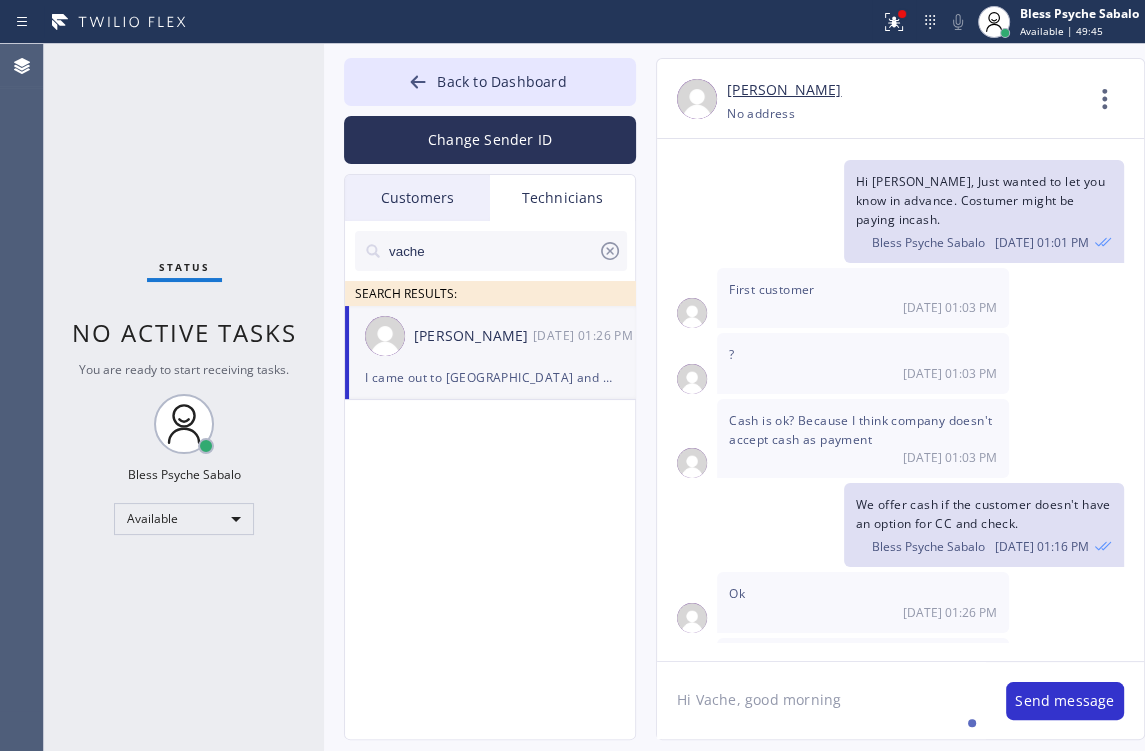 type on "Hi Vache, good morning>" 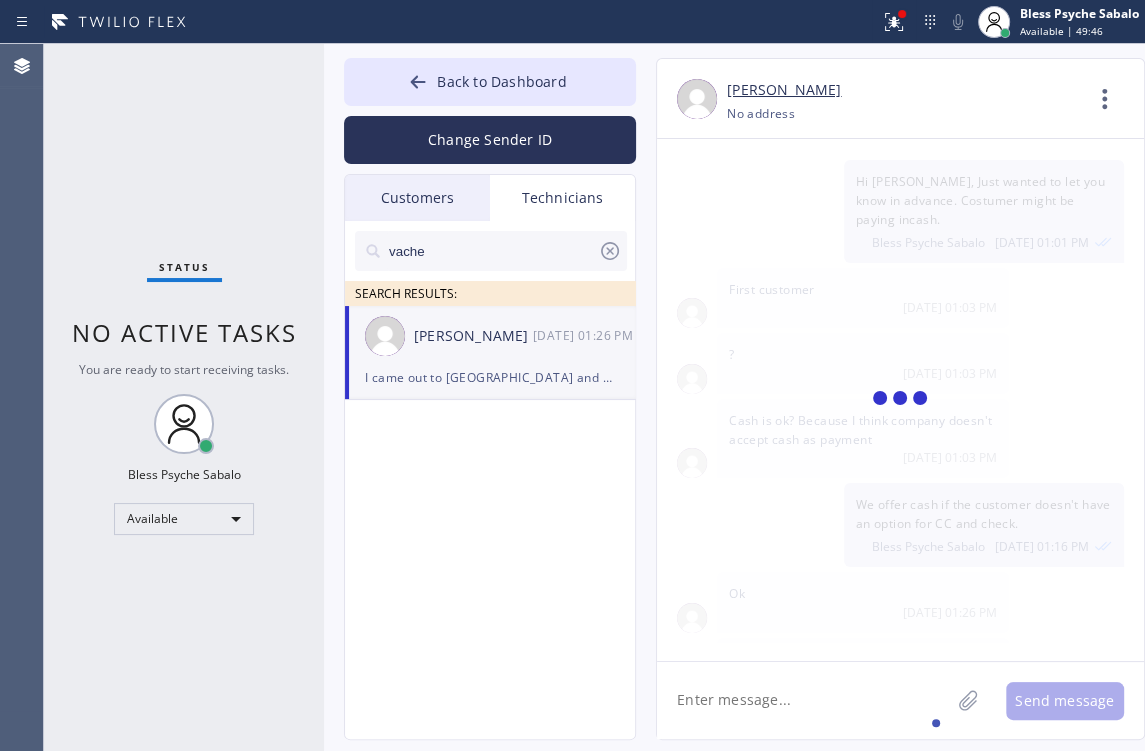 scroll, scrollTop: 11172, scrollLeft: 0, axis: vertical 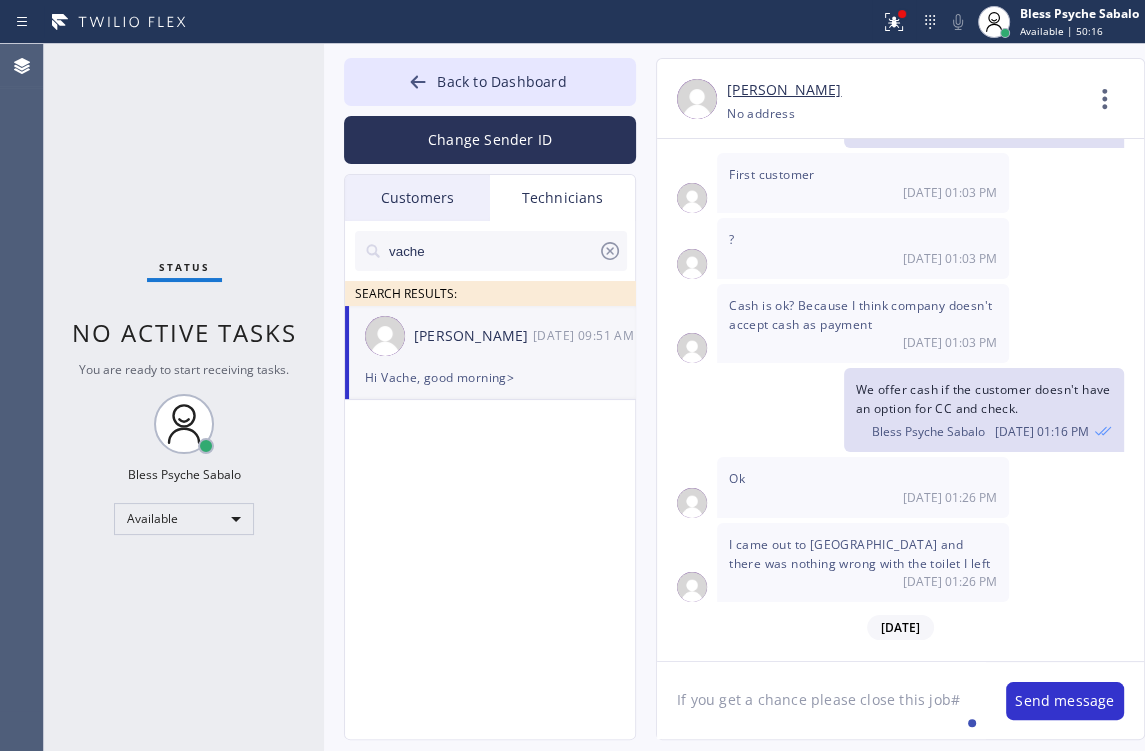 click on "If you get a chance please close this job#" 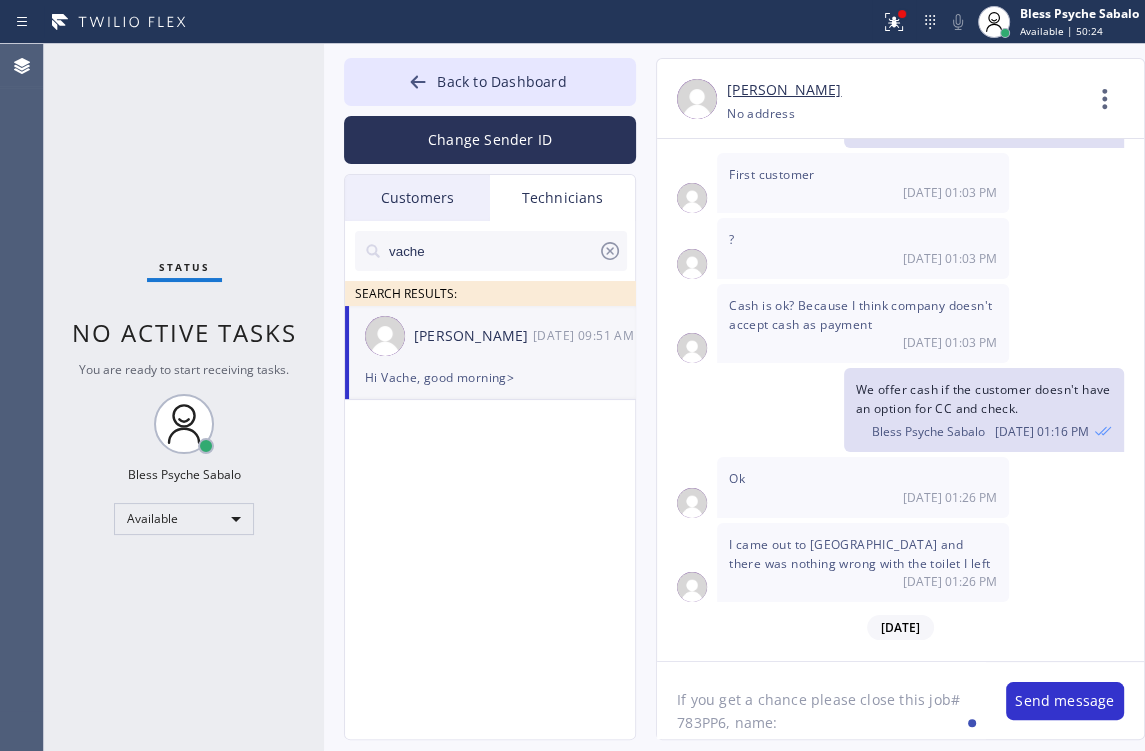 click on "If you get a chance please close this job# 783PP6, name:" 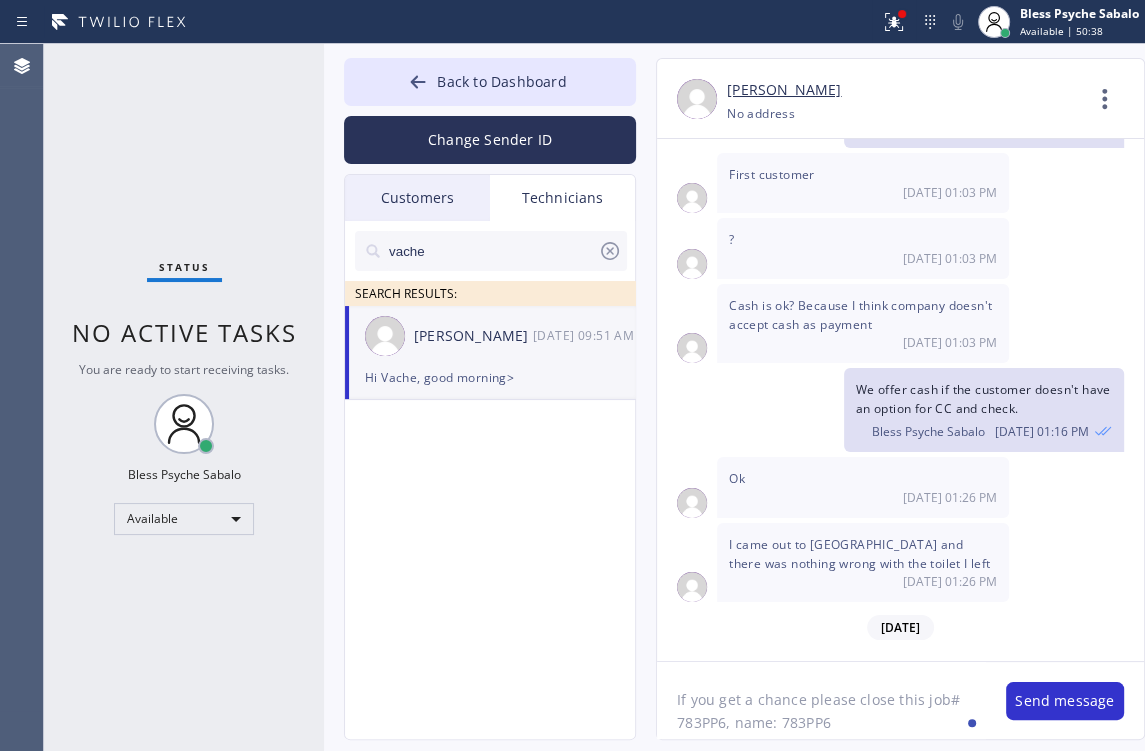 click on "If you get a chance please close this job# 783PP6, name: 783PP6" 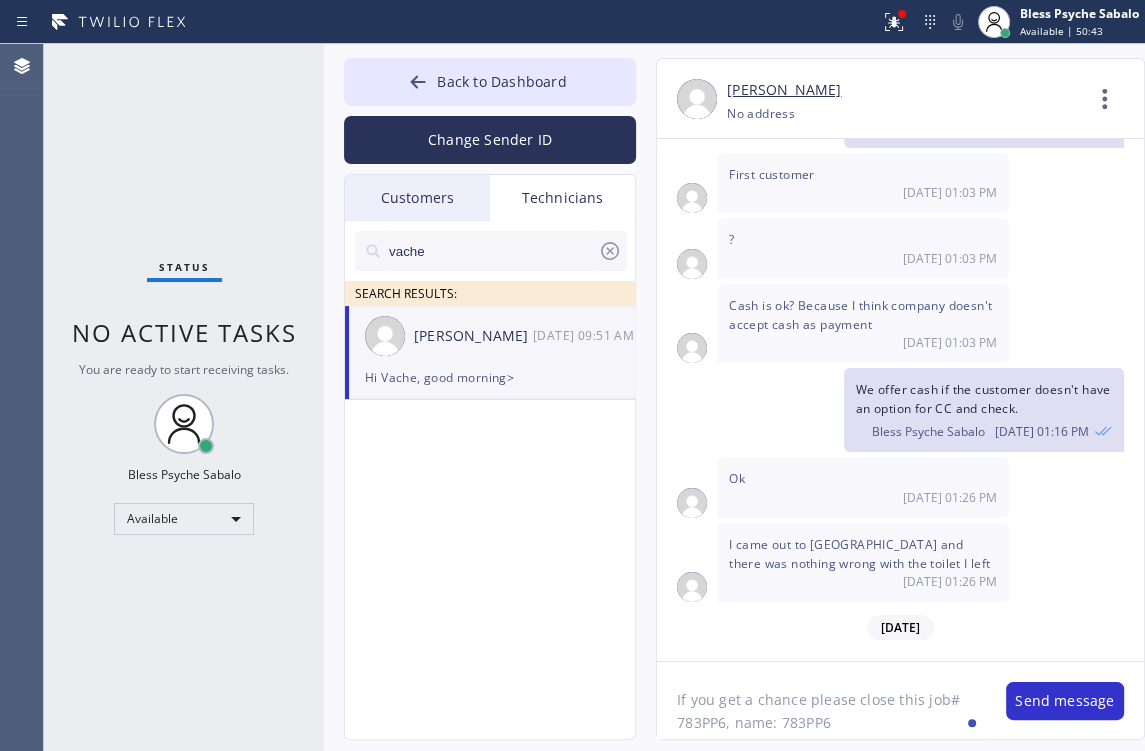 click on "If you get a chance please close this job# 783PP6, name: 783PP6" 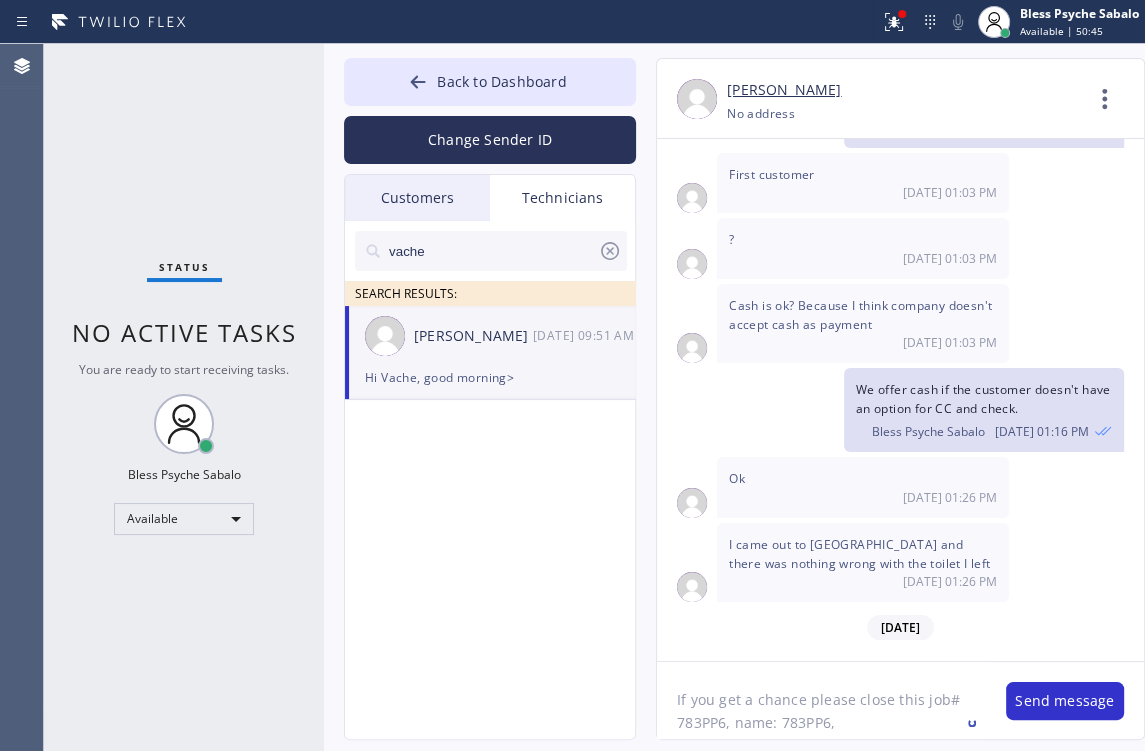 paste on "[PERSON_NAME]" 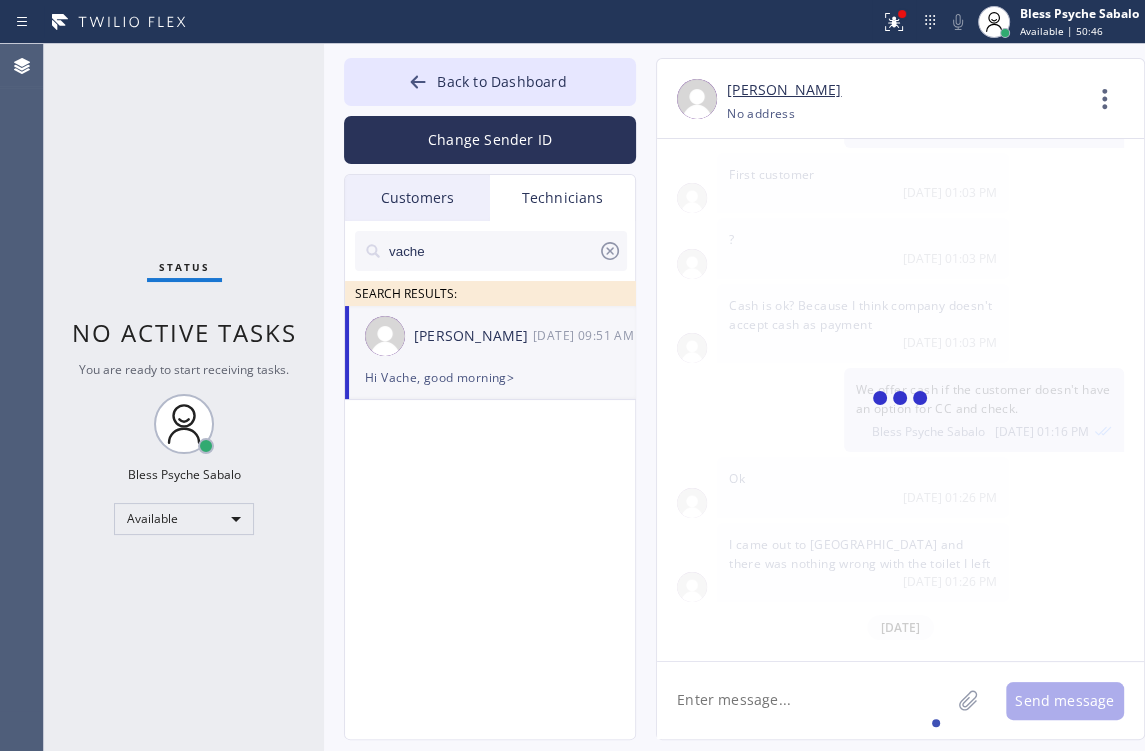 scroll, scrollTop: 11260, scrollLeft: 0, axis: vertical 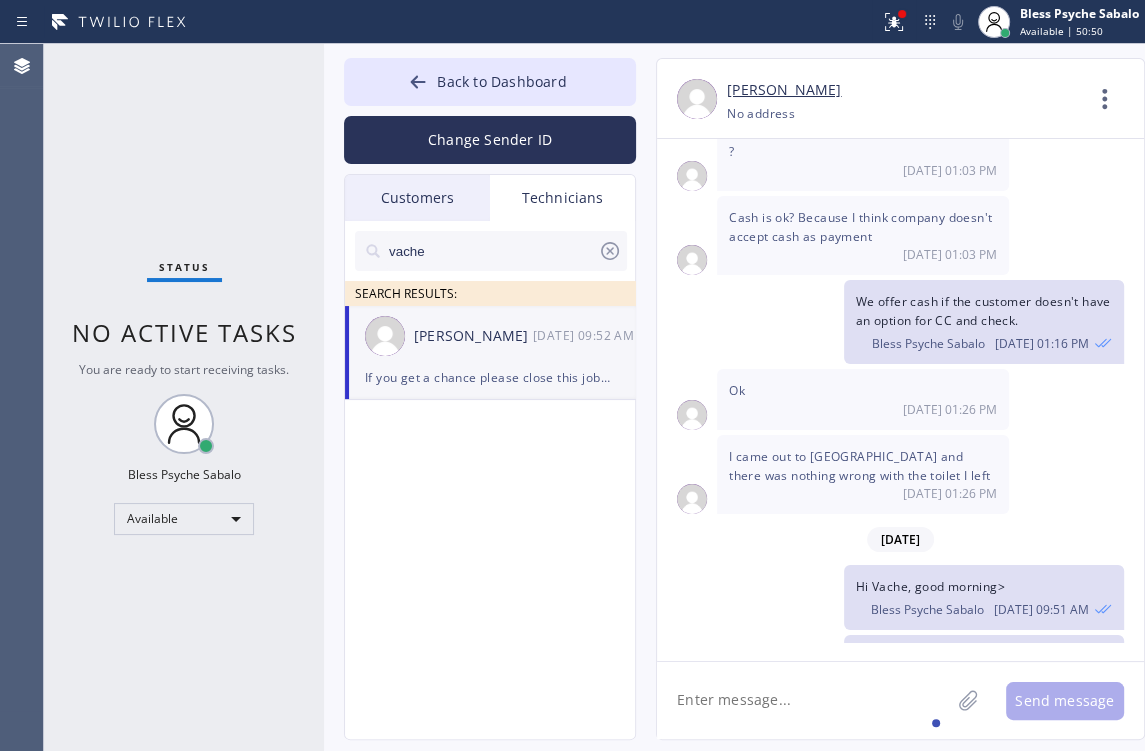 type 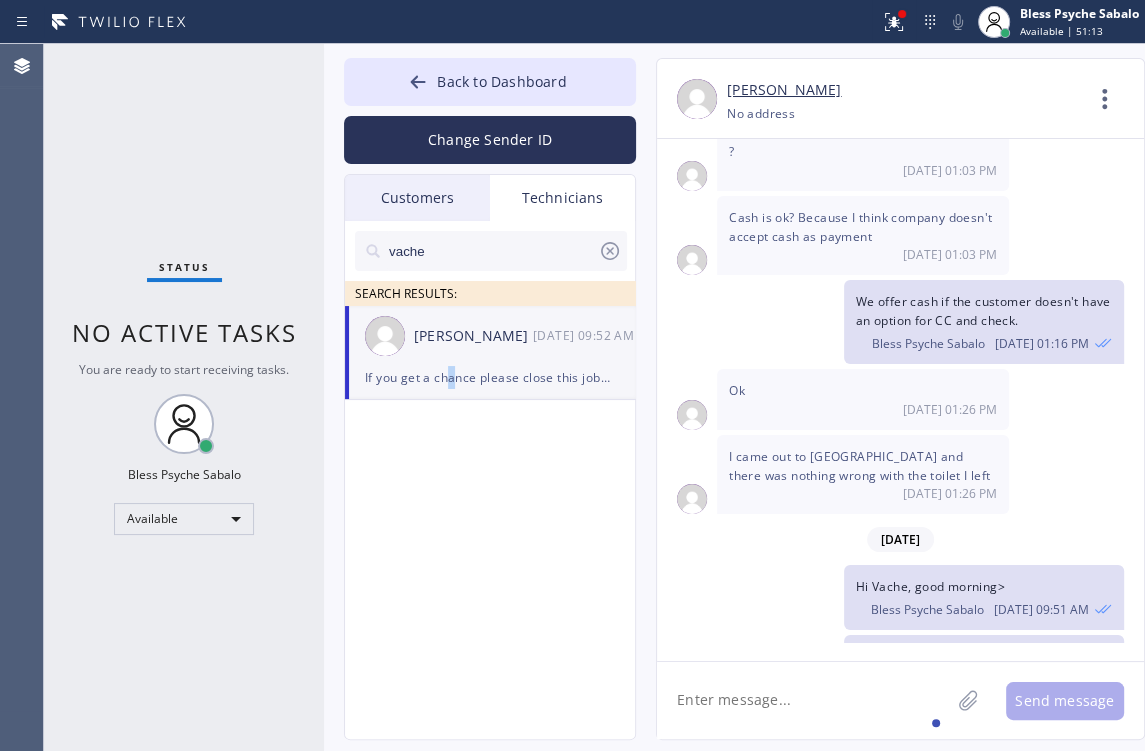 drag, startPoint x: 452, startPoint y: 524, endPoint x: 473, endPoint y: 477, distance: 51.47815 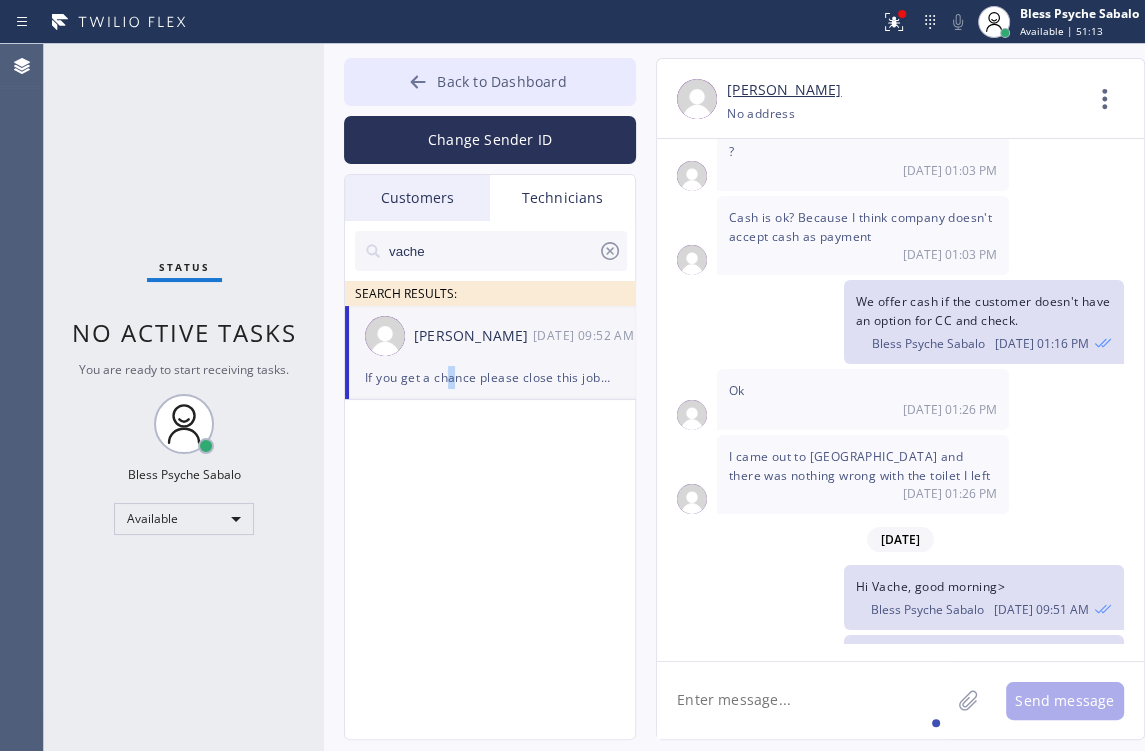 click on "Back to Dashboard" at bounding box center [490, 82] 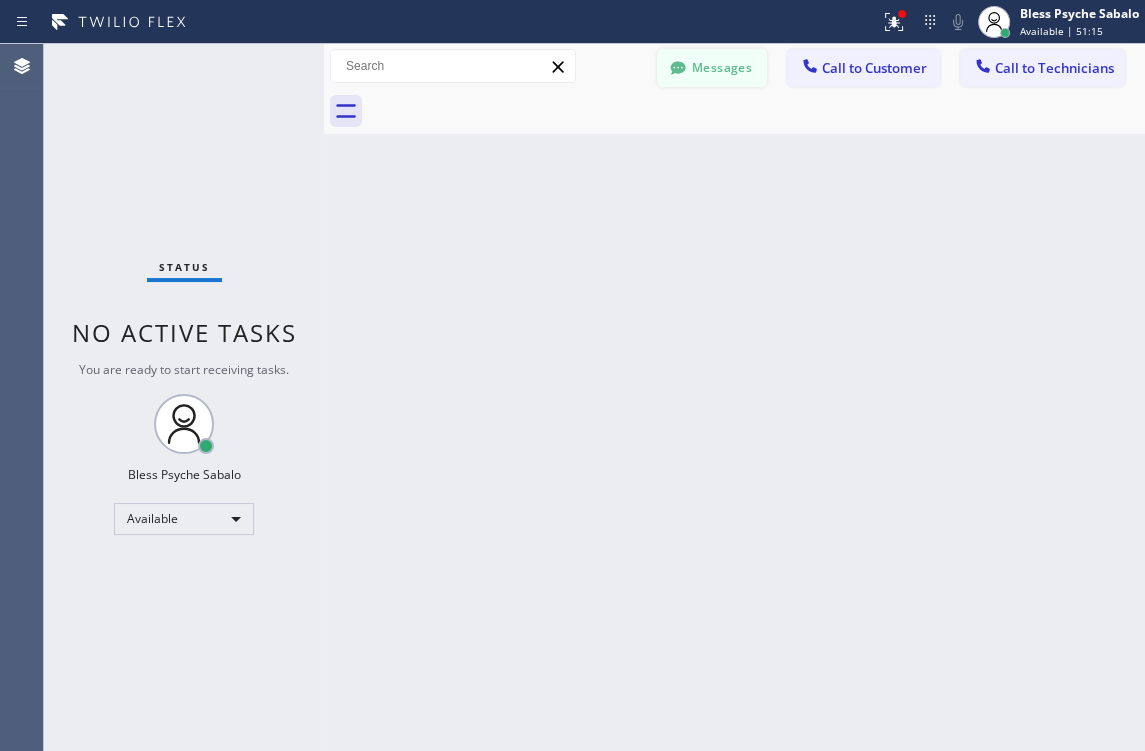 click on "Messages" at bounding box center (712, 68) 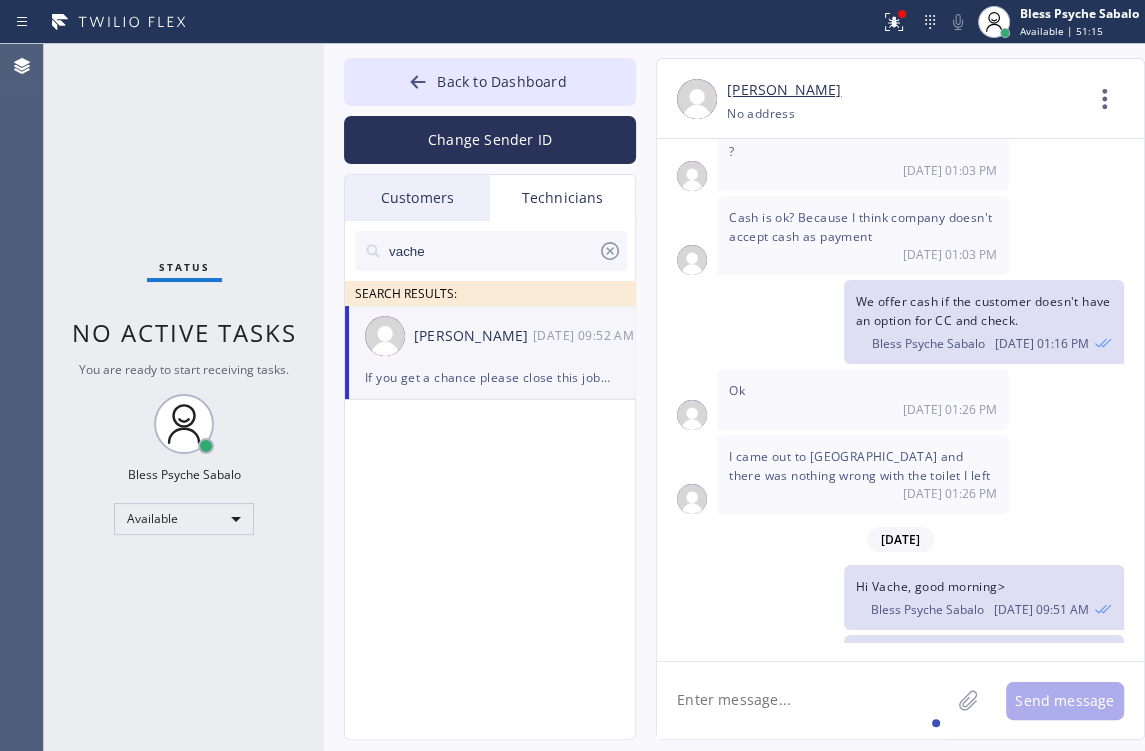 click on "Technicians" at bounding box center [562, 198] 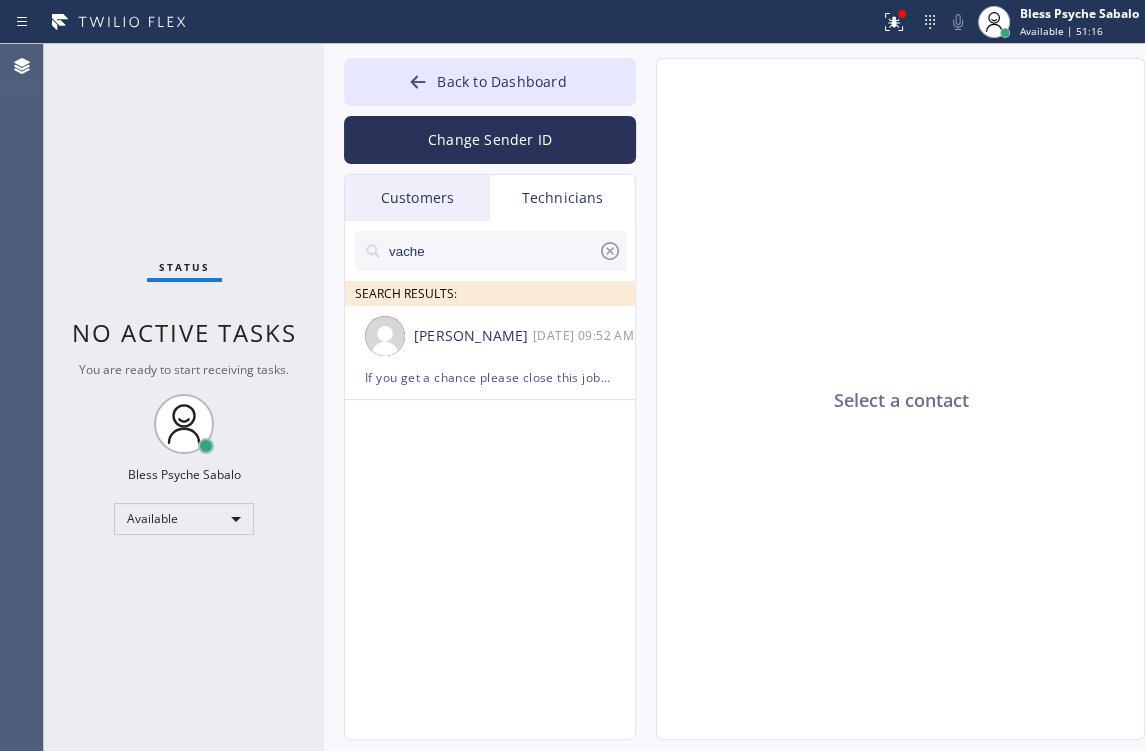 click on "Technicians" at bounding box center (562, 198) 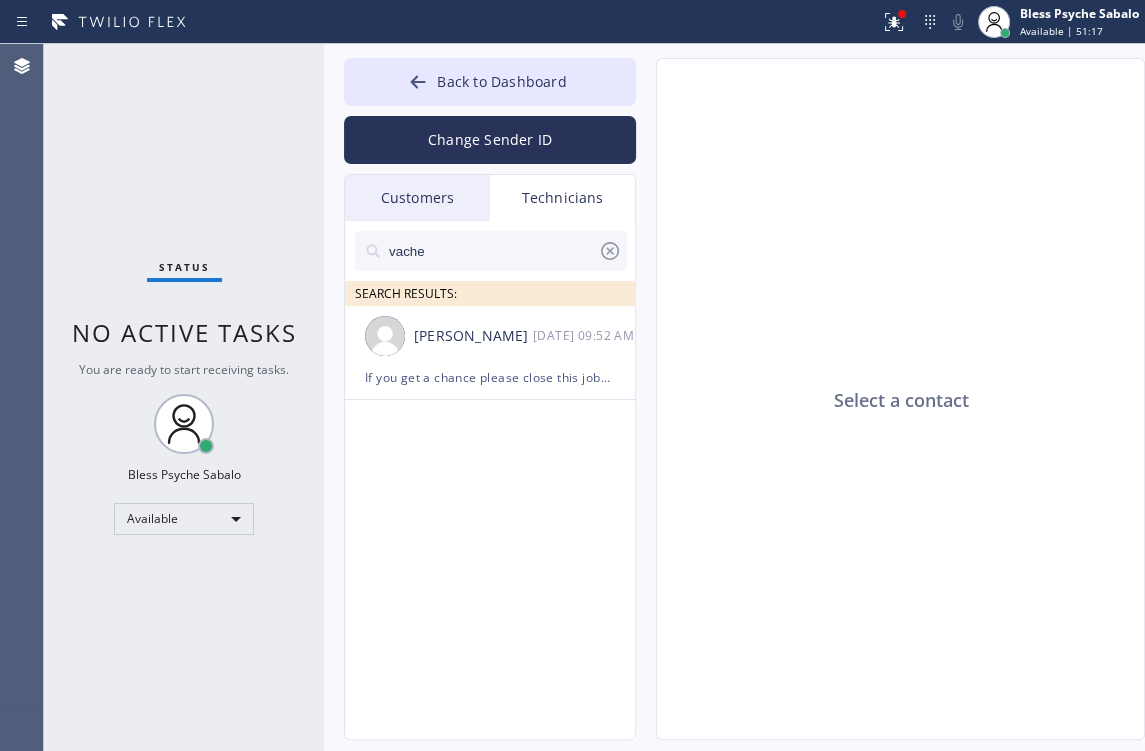 click 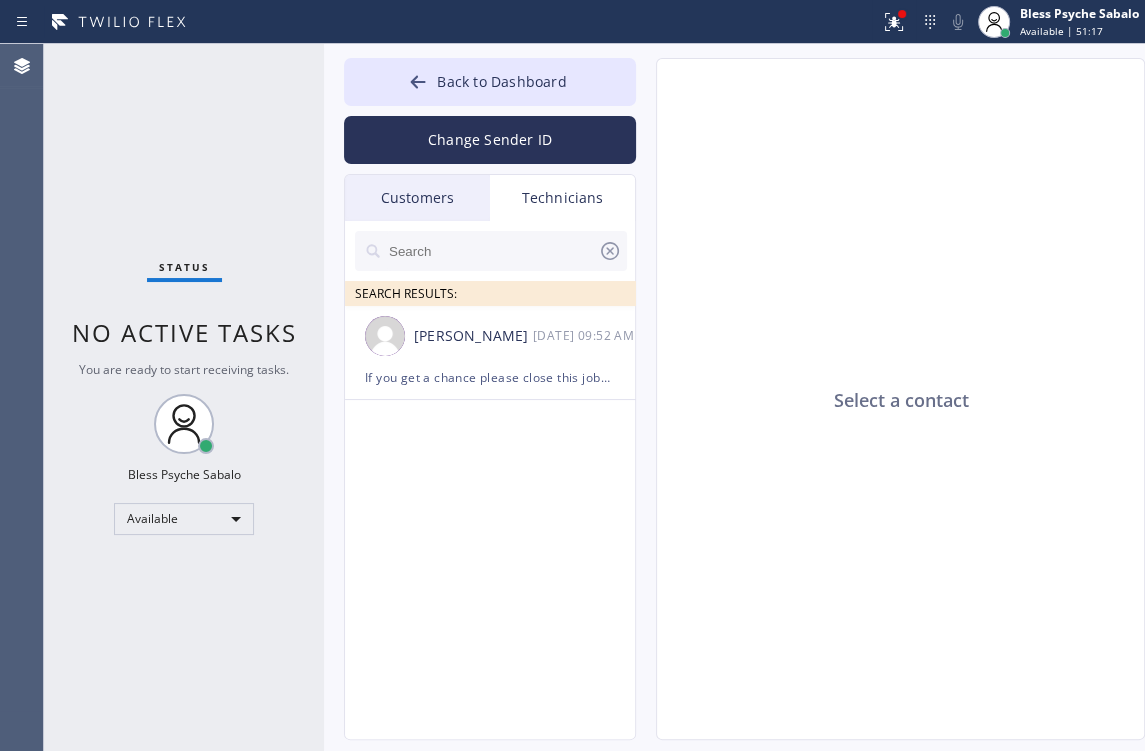 click at bounding box center (492, 251) 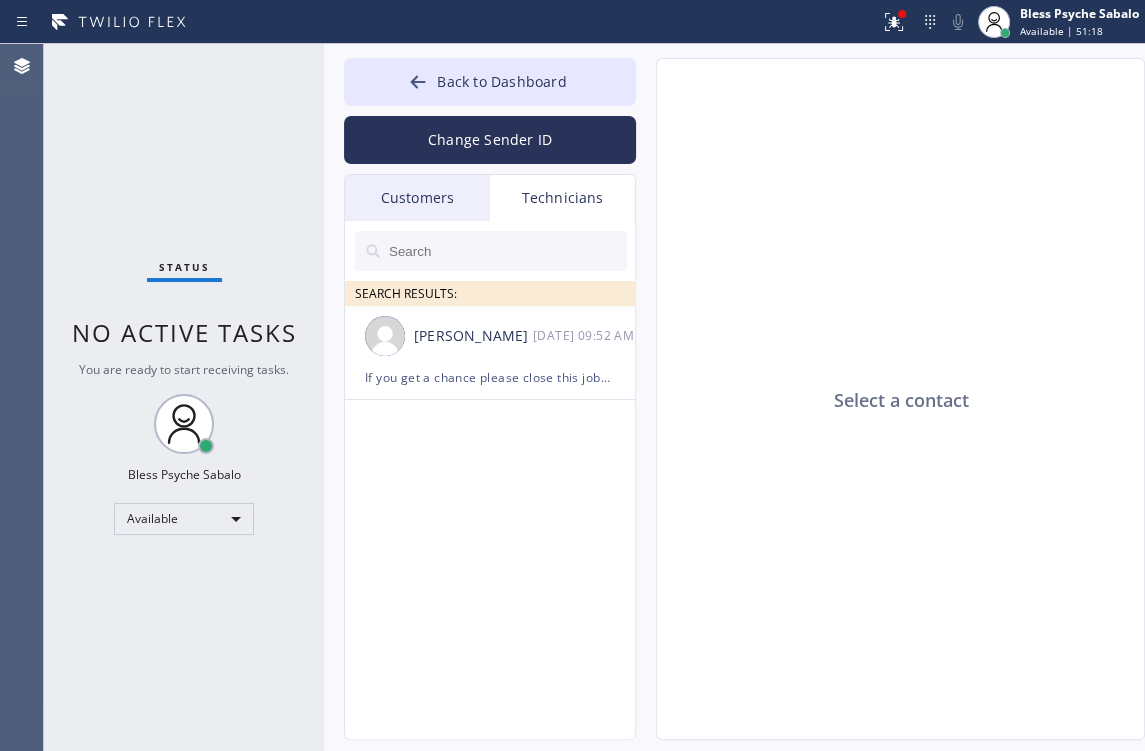 click on "Customers" at bounding box center [417, 198] 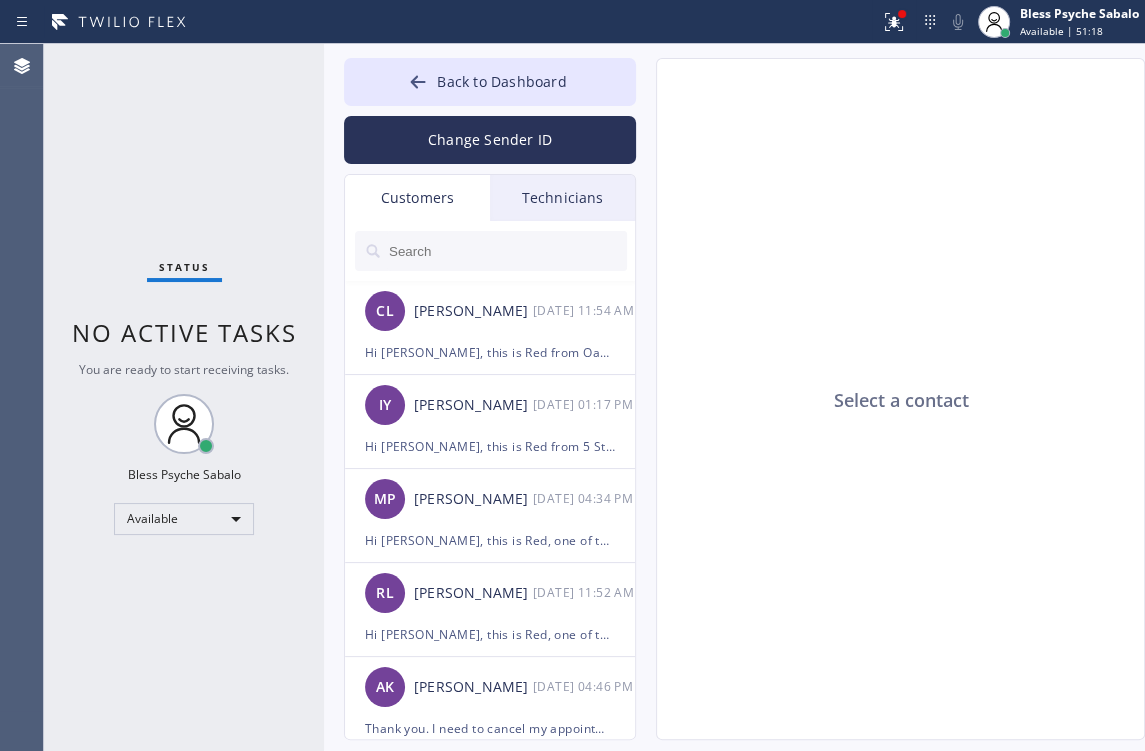 click on "Technicians" at bounding box center (562, 198) 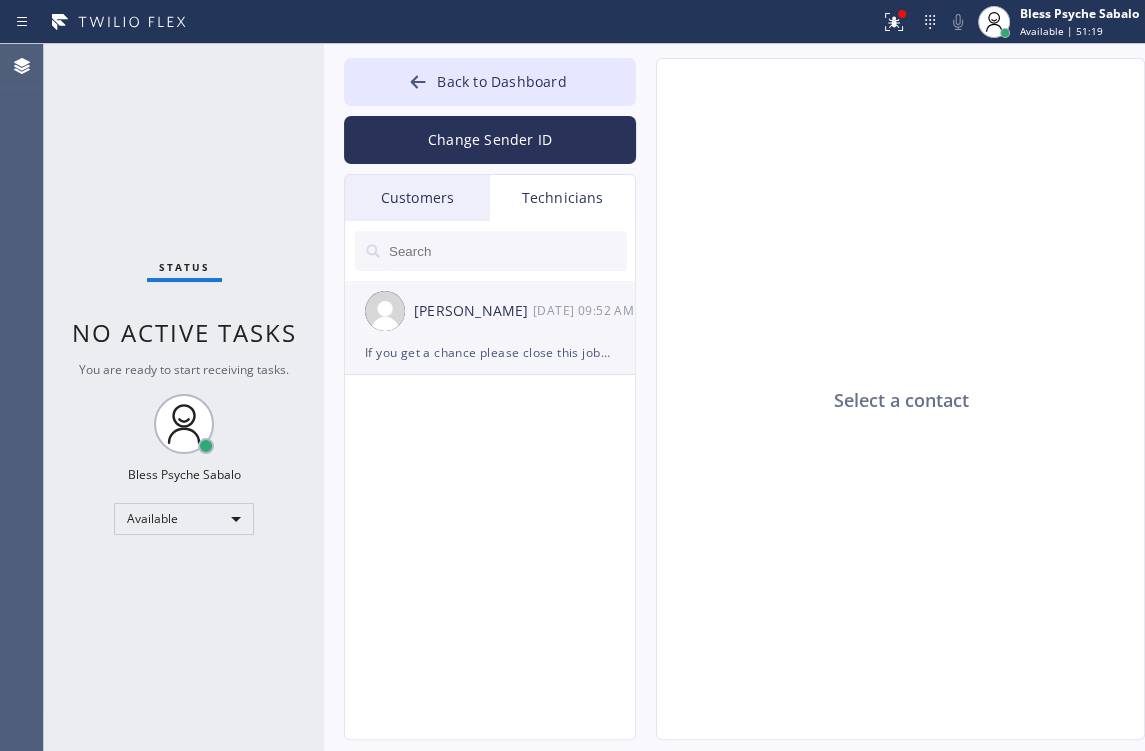 click on "[PERSON_NAME]  [DATE] 09:52 AM" at bounding box center [491, 311] 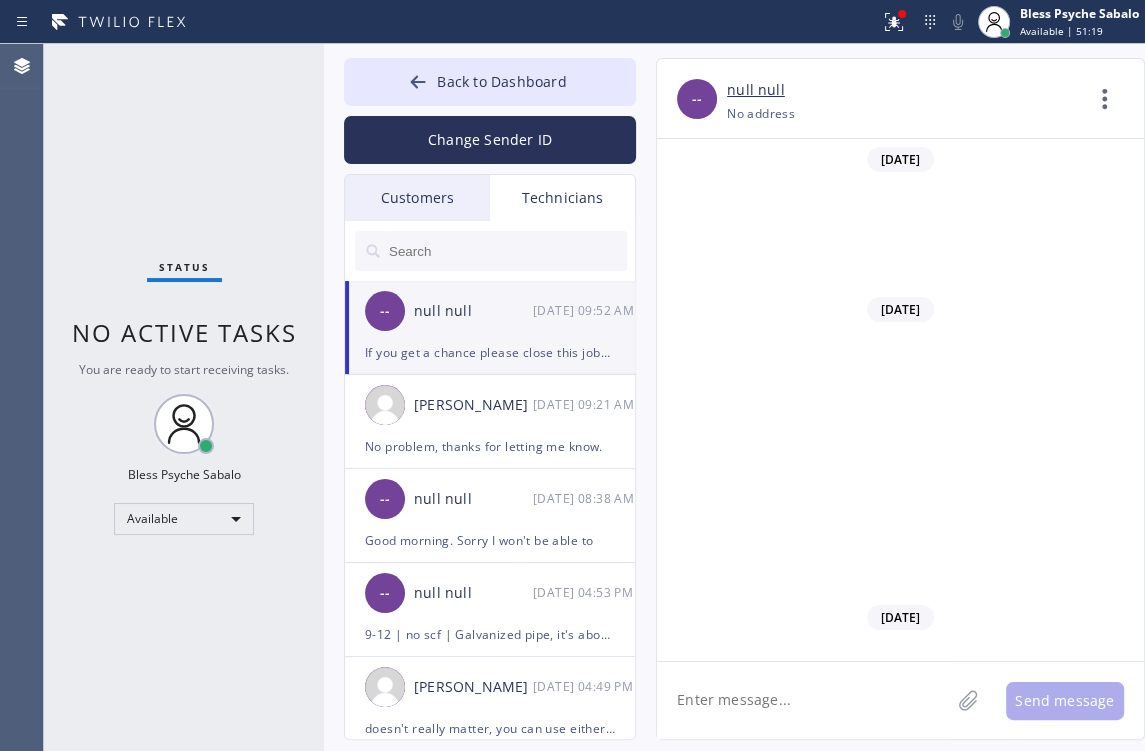 scroll, scrollTop: 11260, scrollLeft: 0, axis: vertical 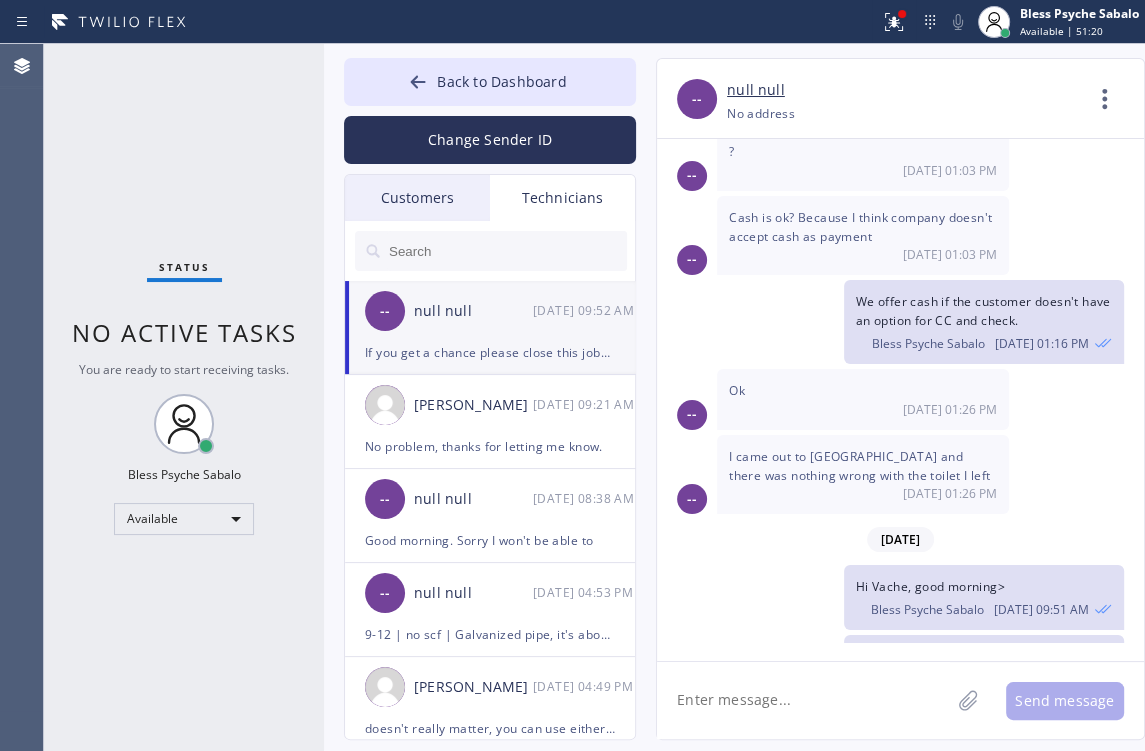 click on "[DATE] -- Hi thank you for the voicemail I was busy nice to meet you also, are you day dispatcher or night? 06/11 05:06 PM [DATE] Hi Vache,
Just a quick reminder that our training sessions are held every [DATE] and [DATE] at 6:00 PM via Zoom, and attending at least one session per week is mandatory:
🗓 When: Mondays & Thursdays, 6:00 PM
📌 Zoom Link: [URL][DOMAIN_NAME]..
Meeting ID: 823 9583 4267
Passcode: 953860
These trainings keep us sharp, aligned, and ready for whatever comes next.
Thanks for being part of it!
Best,
Red Bless Psyche Sabalo 06/12 02:31 PM [DATE] -- The job was put for [DATE] or [DATE]? [DATE] 04:58 PM on sec Bless Psyche Sabalo 06/16 05:01 PM [DATE] -11am - 2pm ([DATE]) Bless Psyche Sabalo [DATE] 05:02 PM -- What's job #R83ECV-PI? 06/16 05:07 PM [DATE] Bless Psyche Sabalo [DATE] 08:13 AM -- Sounds good  [DATE] 08:41 AM Great!! Bless Psyche Sabalo [DATE] 08:41 AM Bless Psyche Sabalo [DATE] 04:02 PM Bless Psyche Sabalo -- -- --" 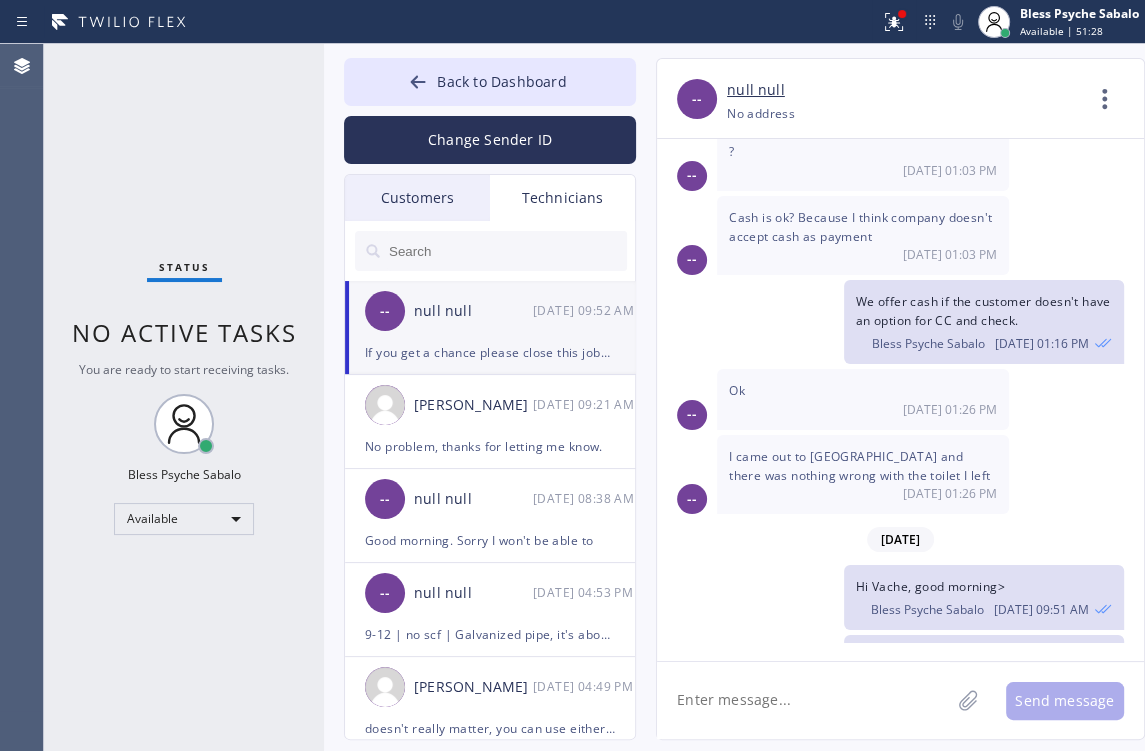 click on "Status   No active tasks     You are ready to start receiving tasks.   Bless Psyche Sabalo Available" at bounding box center [184, 397] 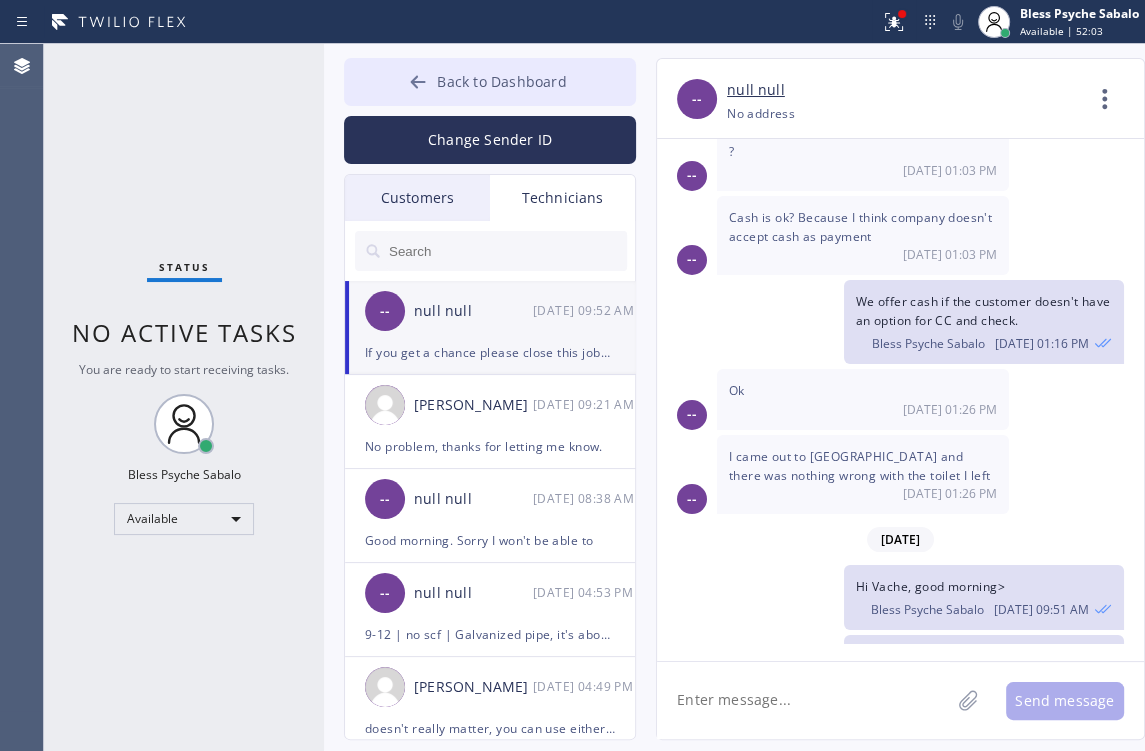 click on "Back to Dashboard" at bounding box center (490, 82) 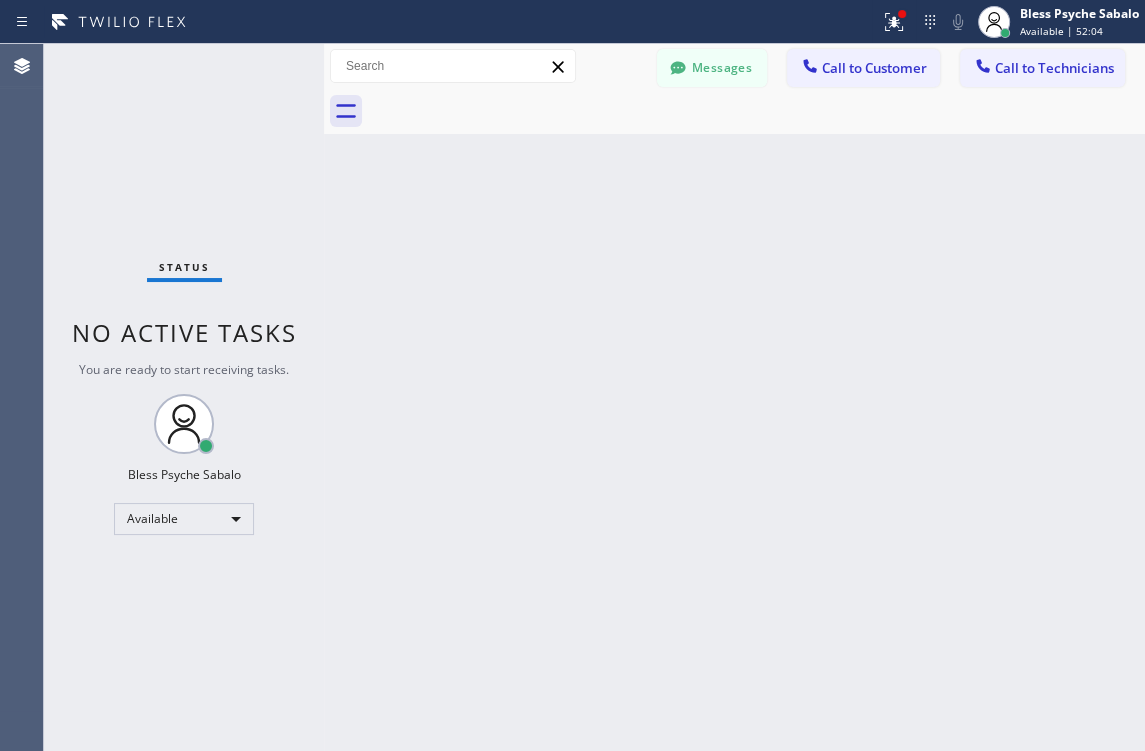 click on "Messages Call to Customer Call to Technicians Outbound call Location Search location Your caller id phone number Customer number Call Outbound call Technician Search Technician Your caller id phone number Your caller id phone number [PHONE_NUMBER] Call" at bounding box center (734, 66) 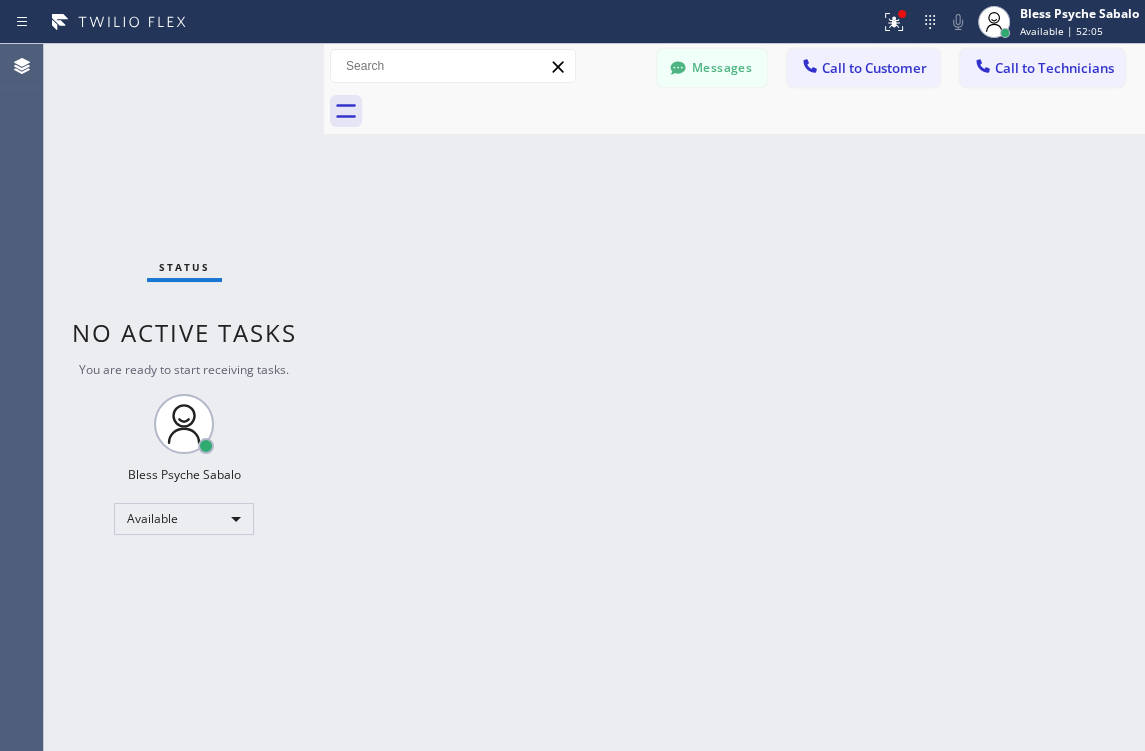 click on "Messages" at bounding box center [712, 68] 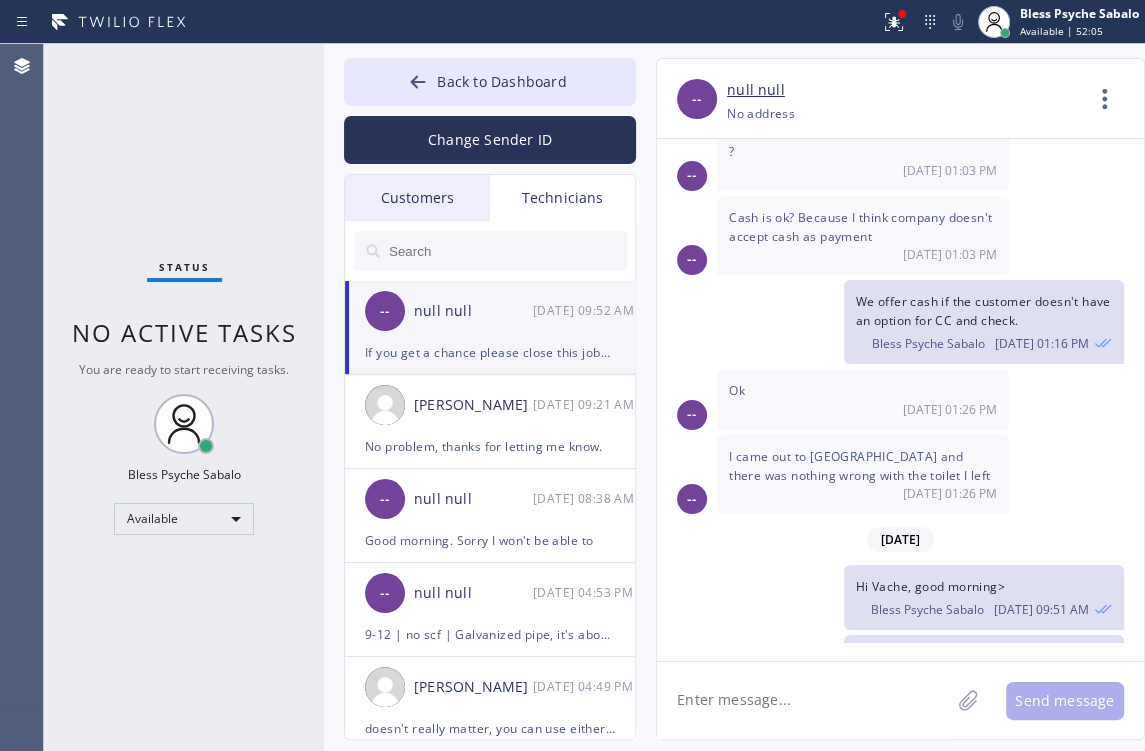 click on "Technicians" at bounding box center [562, 198] 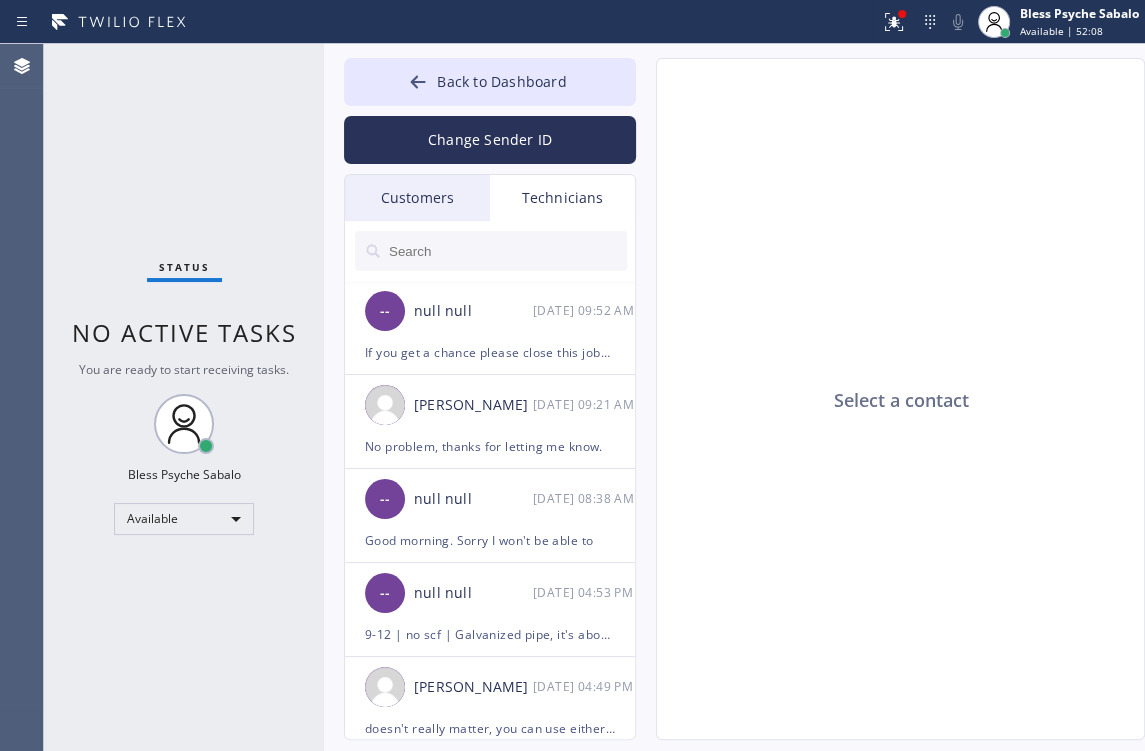 click at bounding box center [507, 251] 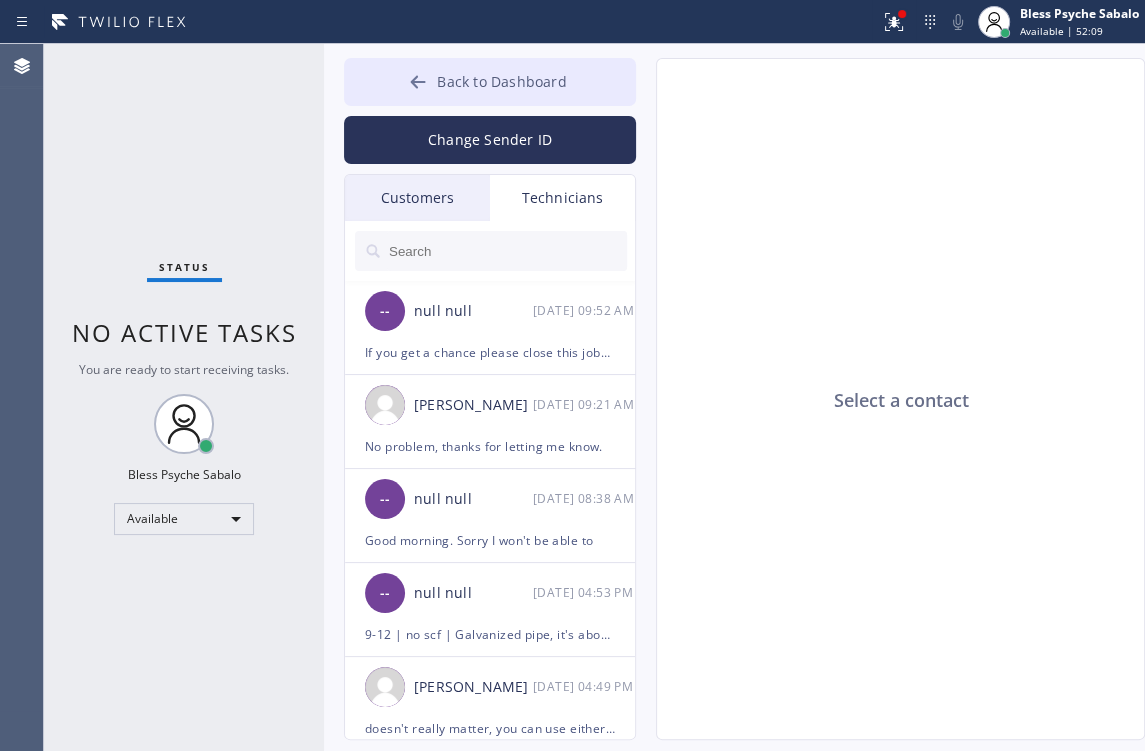 click on "Back to Dashboard" at bounding box center [490, 82] 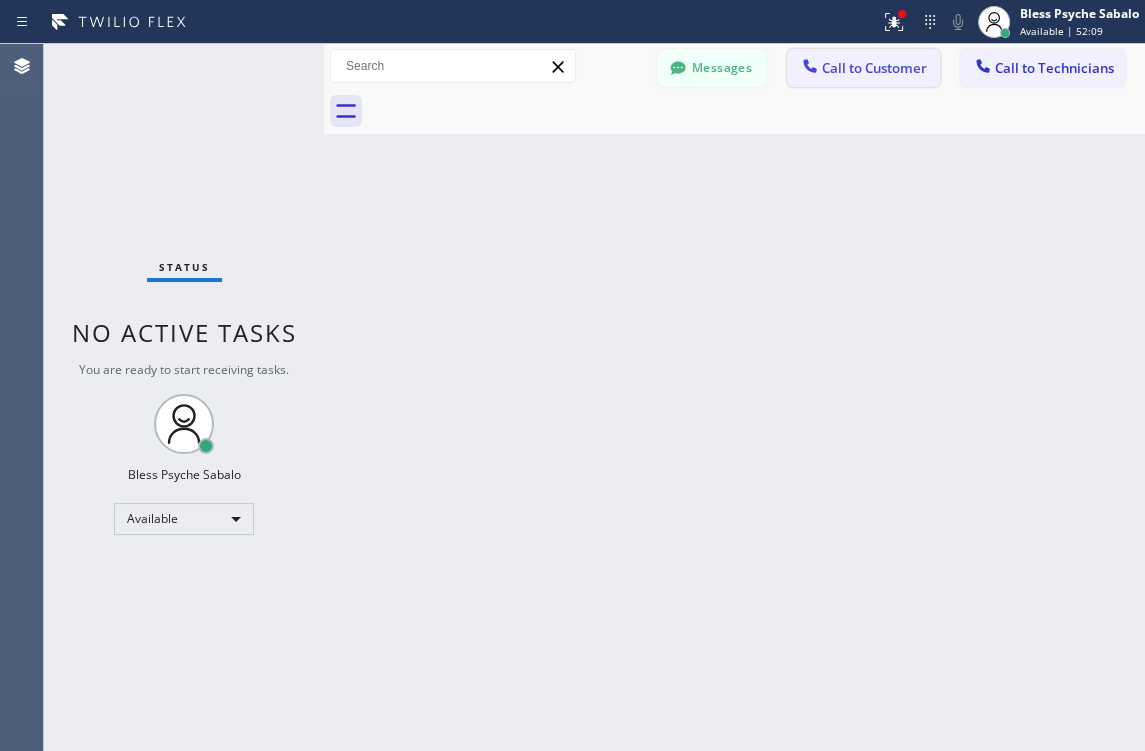 click on "Call to Customer" at bounding box center [874, 68] 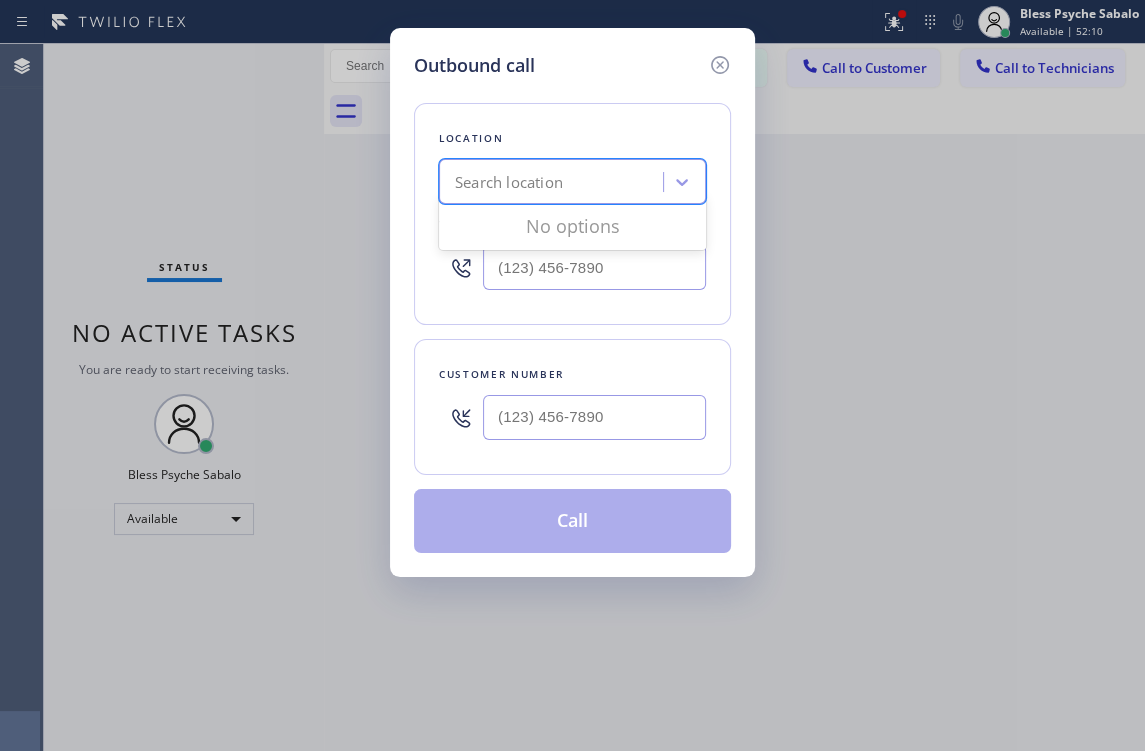click on "Search location" at bounding box center (554, 182) 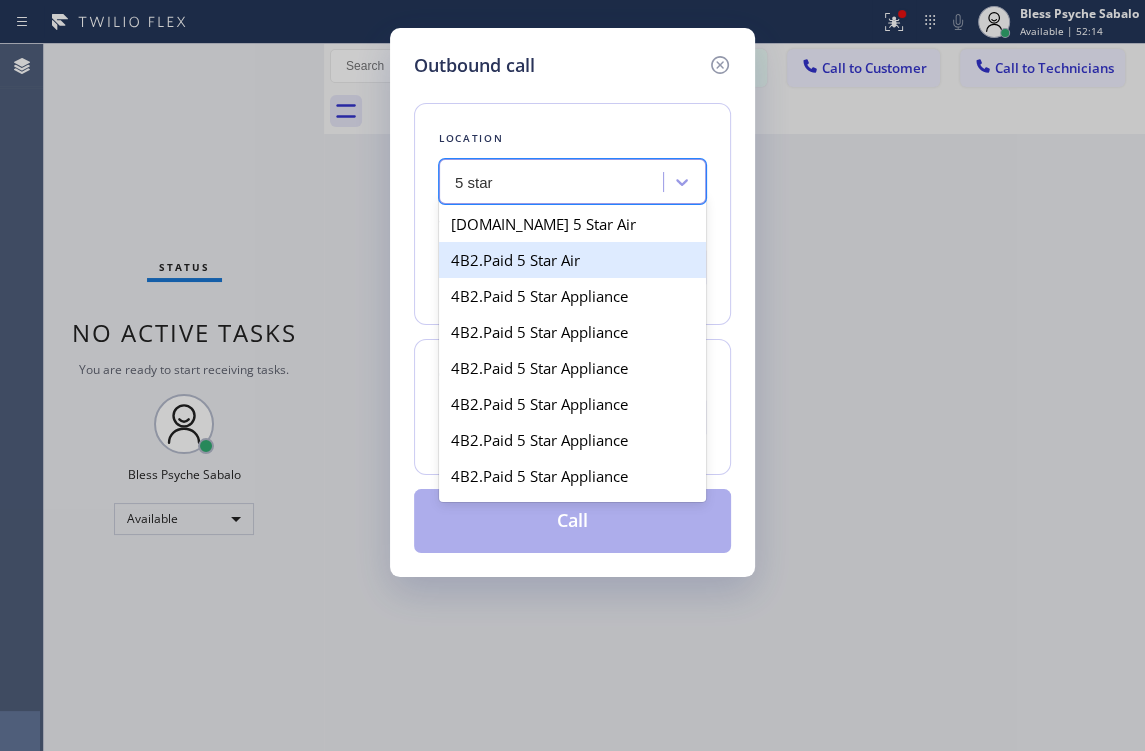 type on "5 star" 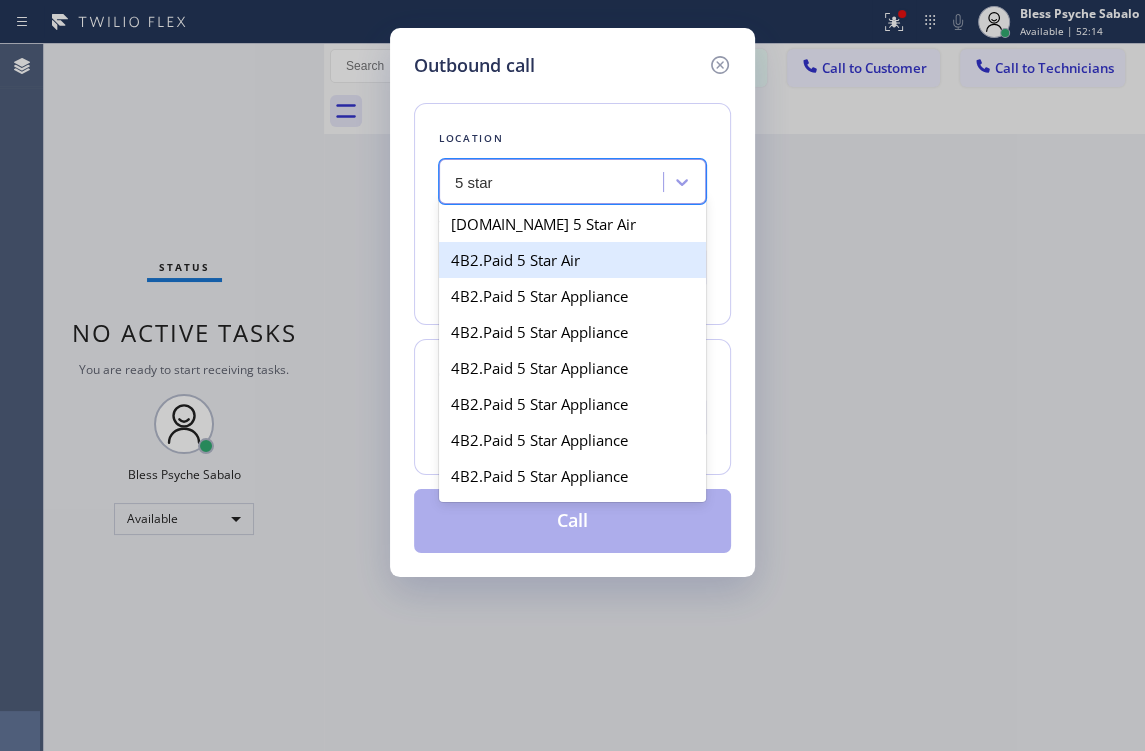 type 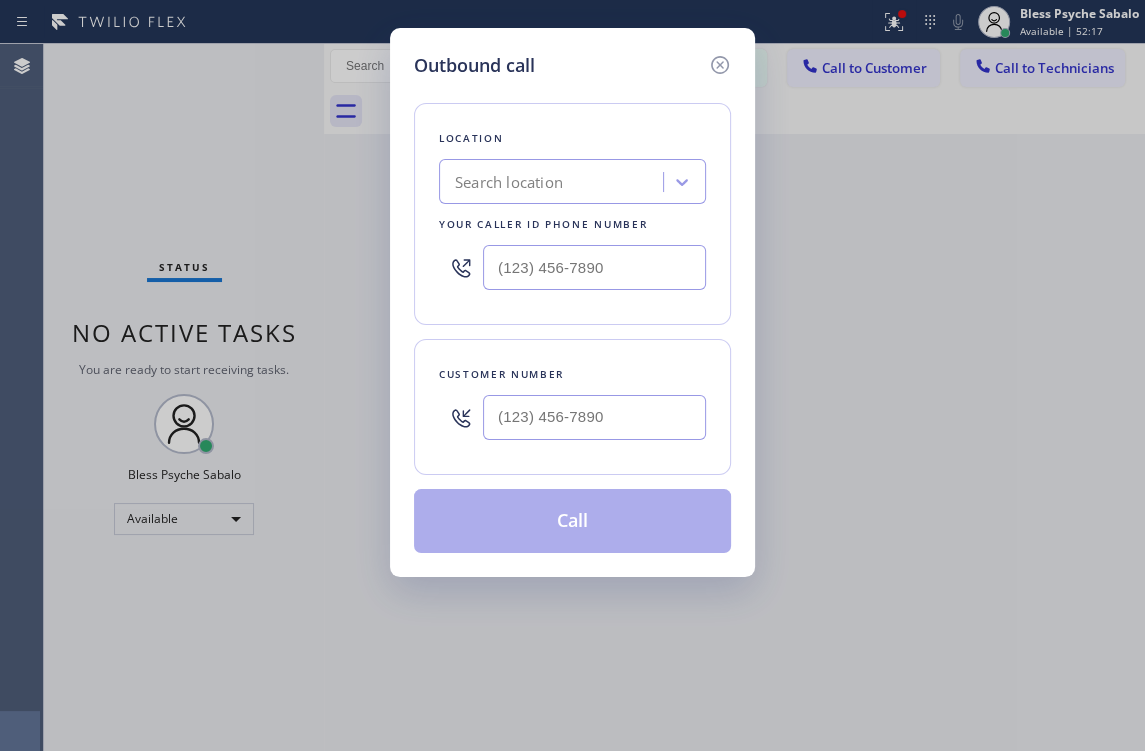 click at bounding box center [594, 417] 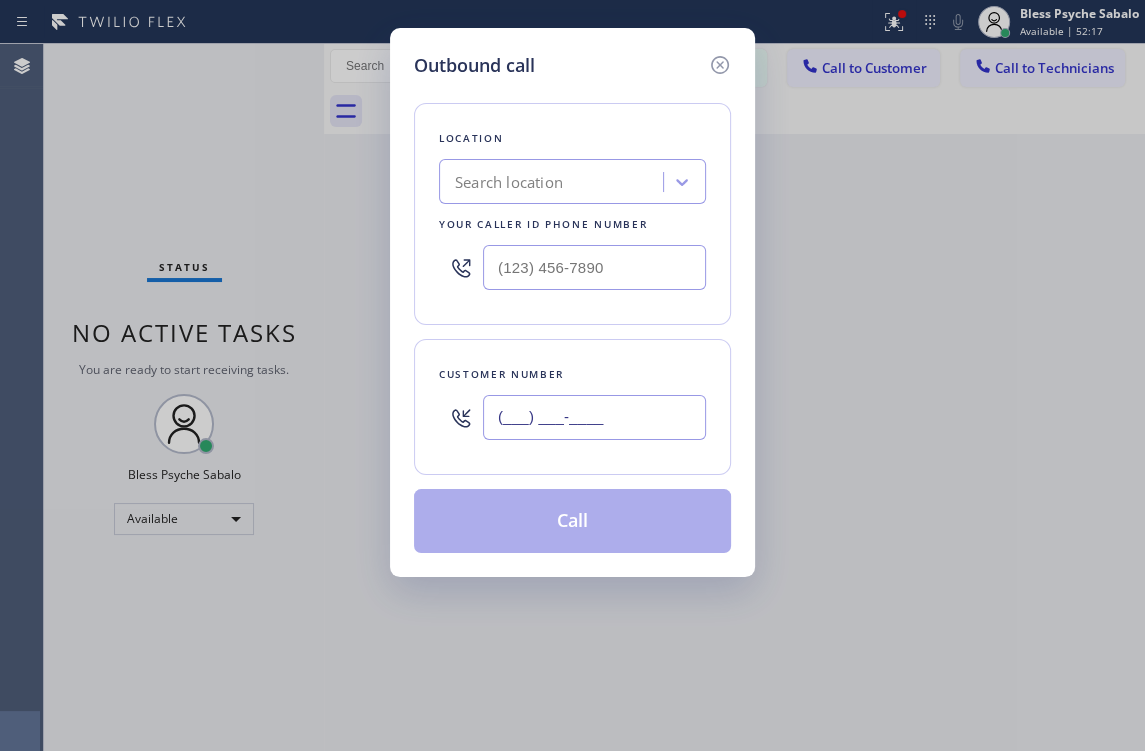 type on "(___) ___-____" 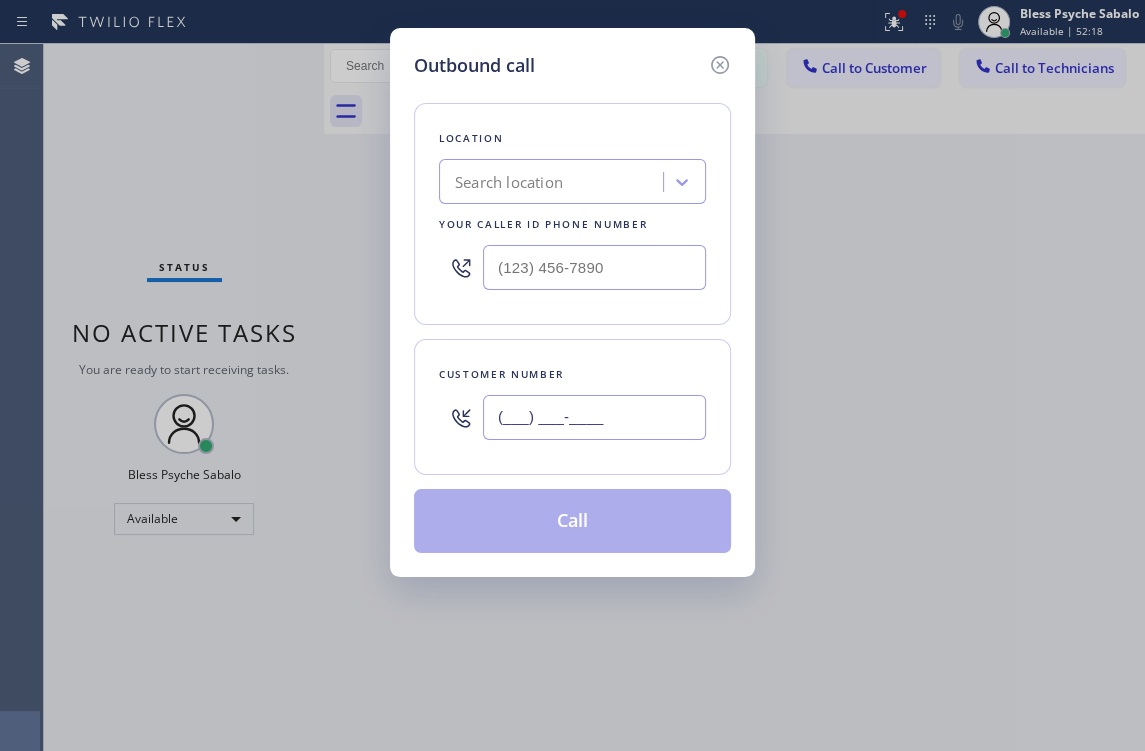 type 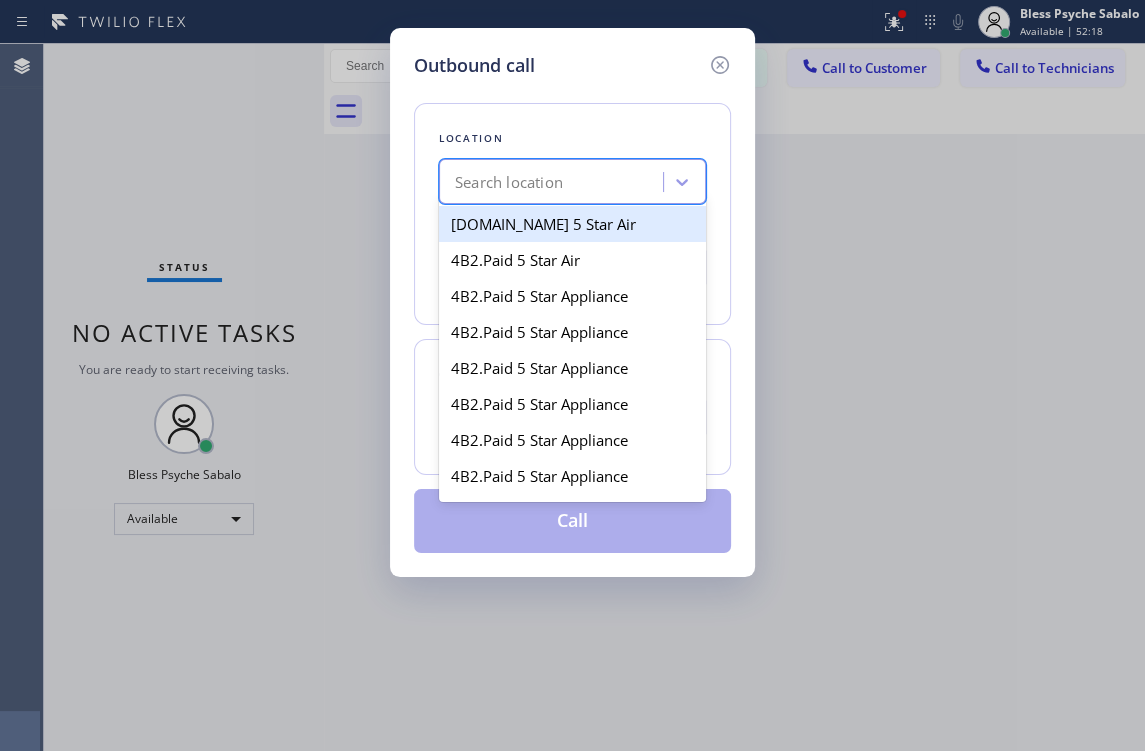 click on "Search location" at bounding box center [554, 182] 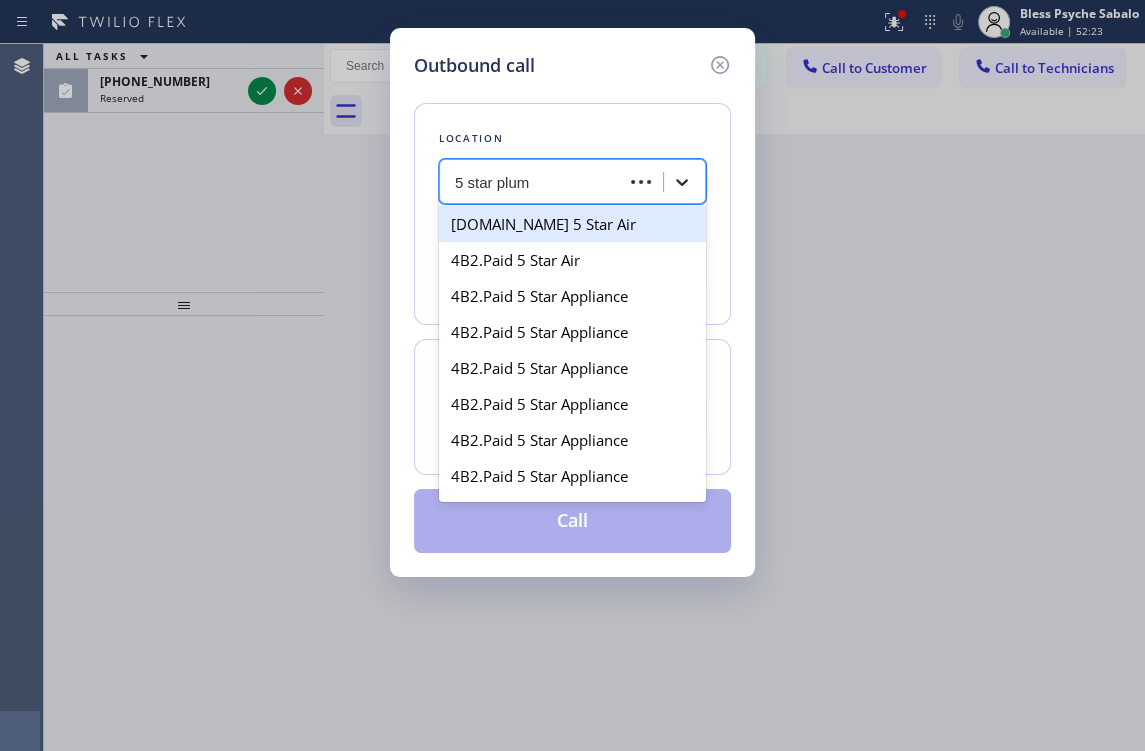 type on "5 star plumb" 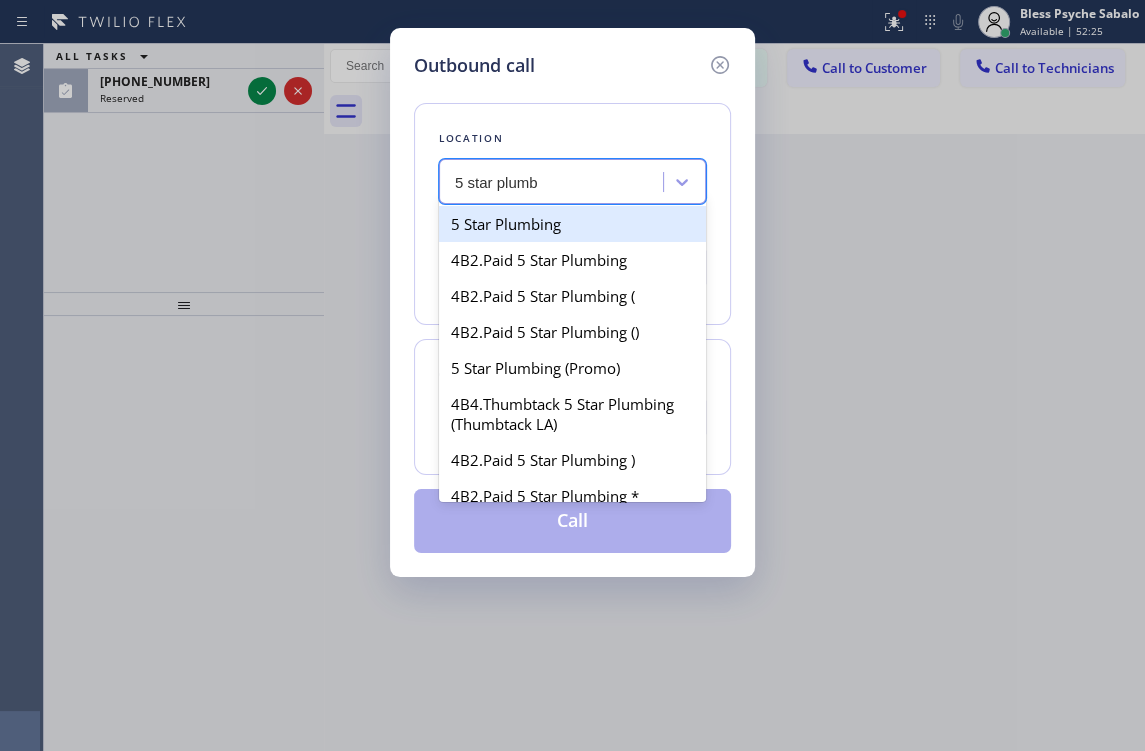 click on "5 Star Plumbing" at bounding box center [572, 224] 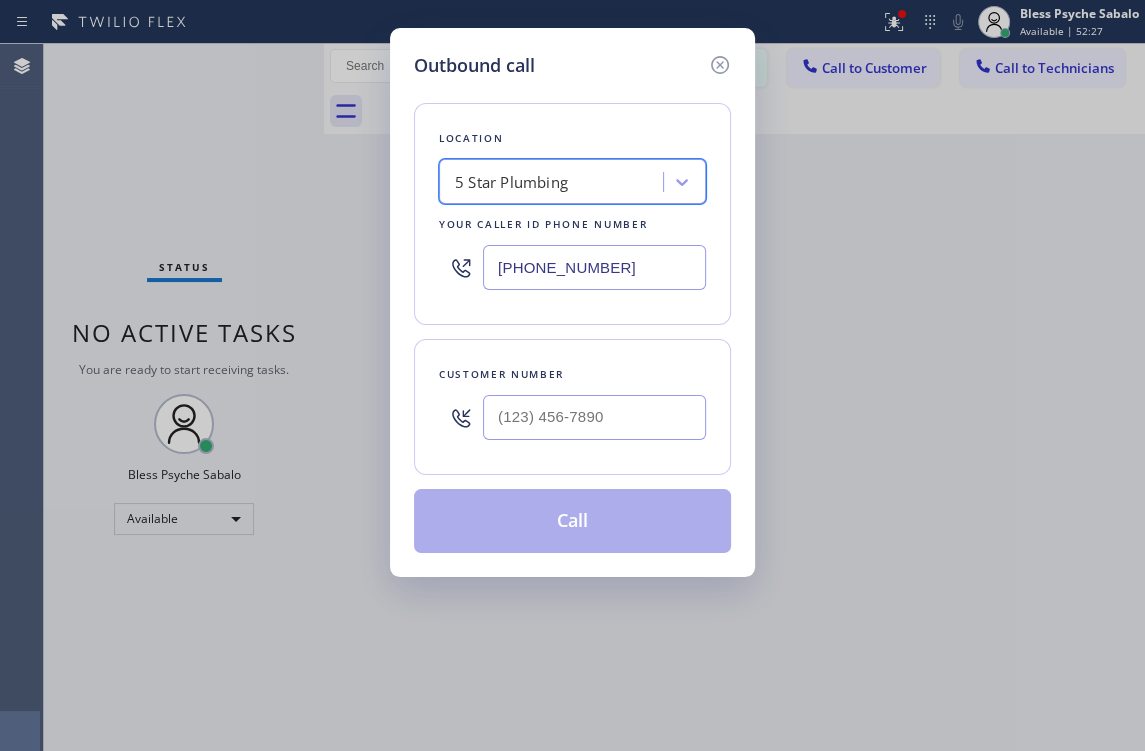 click 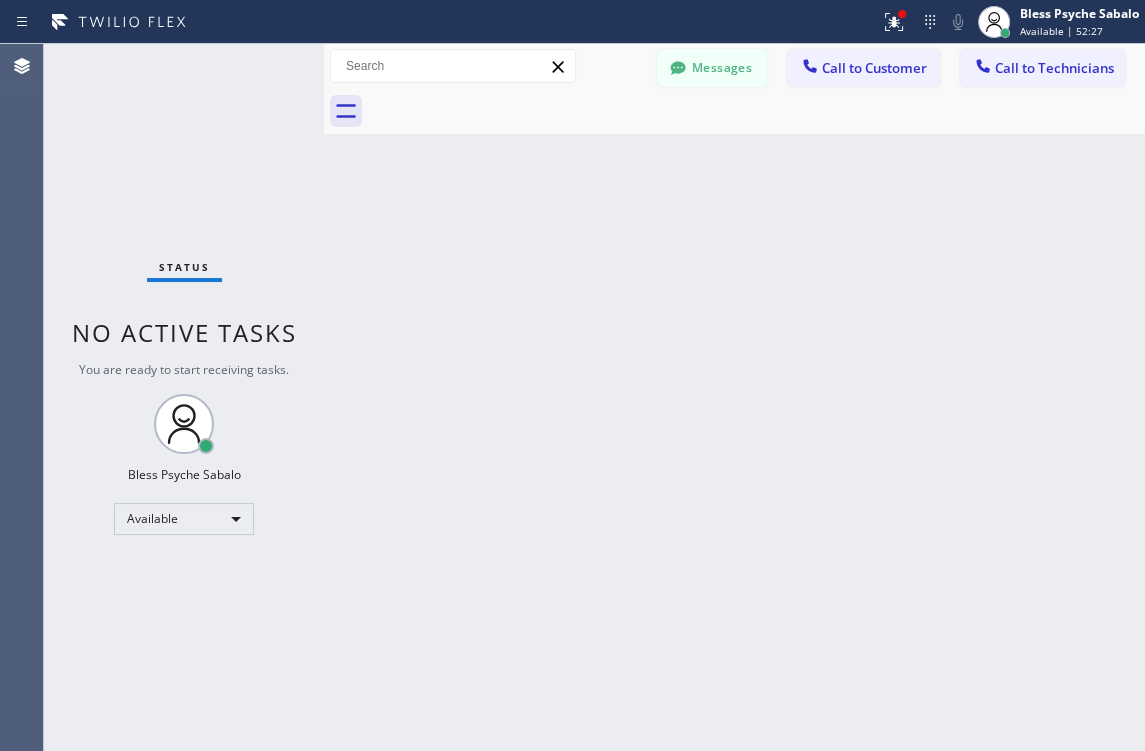 click on "Back to Dashboard Change Sender ID Customers Technicians CL [PERSON_NAME] [DATE] 11:54 AM Hi [PERSON_NAME], this is Red from Oasis Plumbers [GEOGRAPHIC_DATA]. Just a quick follow-up regarding your recent service. You can complete the $300 payment through this secure link: [URL][DOMAIN_NAME].
Let me know if you have any questions—happy to help! [PERSON_NAME] [DATE] 01:17 PM Hi [PERSON_NAME], this is Red from 5 Star Best Plumbing — I’m one of the dispatch managers. I just wanted to let you know that our technician is currently on the way to your location to begin the job. Please feel free to reach out if you have any questions! MP [PERSON_NAME] [DATE] 04:34 PM Hi [PERSON_NAME], this is Red, one of the Dispatch Managers at 5 Star Best Plumbing. I just wanted to follow up regarding the free inspection for one of your properties. Feel free to call or text me at [PHONE_NUMBER] if you have any questions or would like to schedule. Looking forward to hearing from you! [PERSON_NAME] [DATE] 11:52 AM AK" at bounding box center (734, 397) 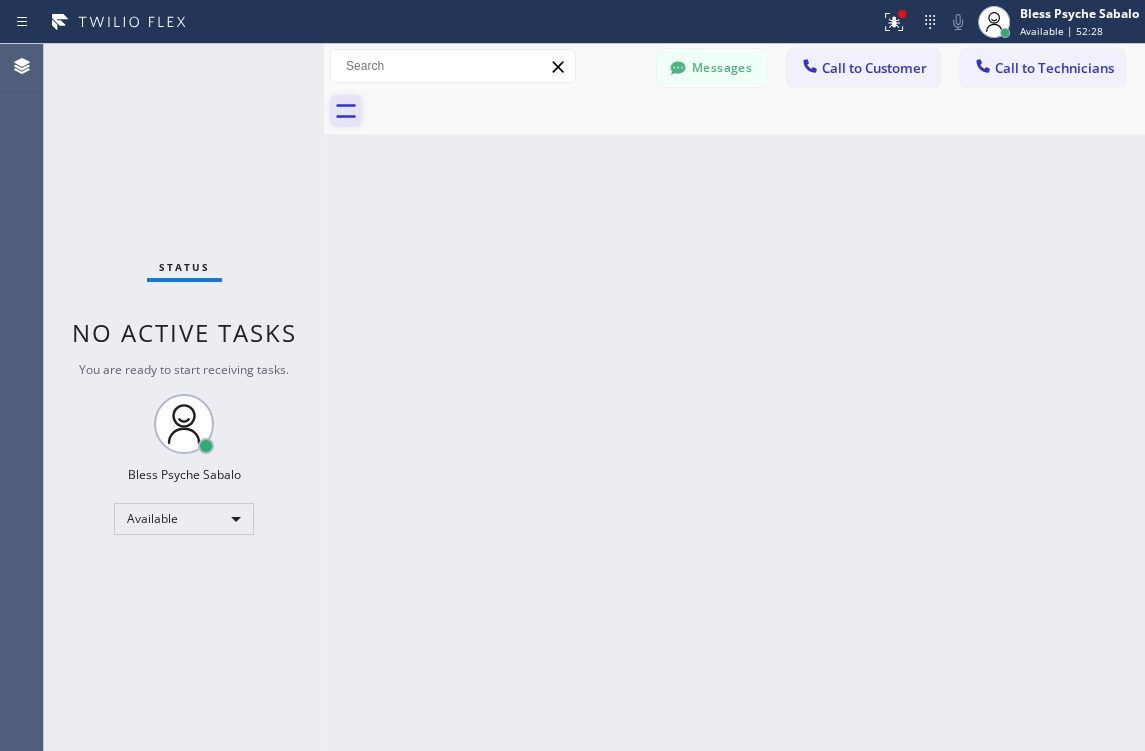 type on "[PHONE_NUMBER]" 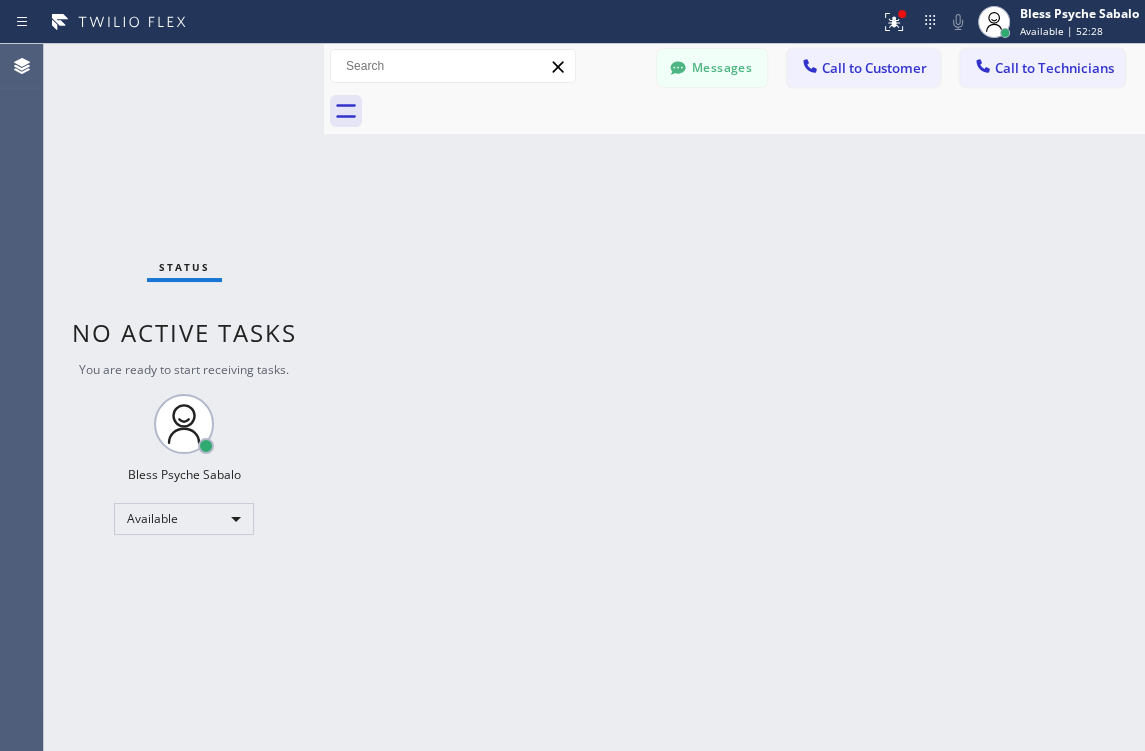 click on "Status   No active tasks     You are ready to start receiving tasks.   Bless Psyche Sabalo Available" at bounding box center [184, 397] 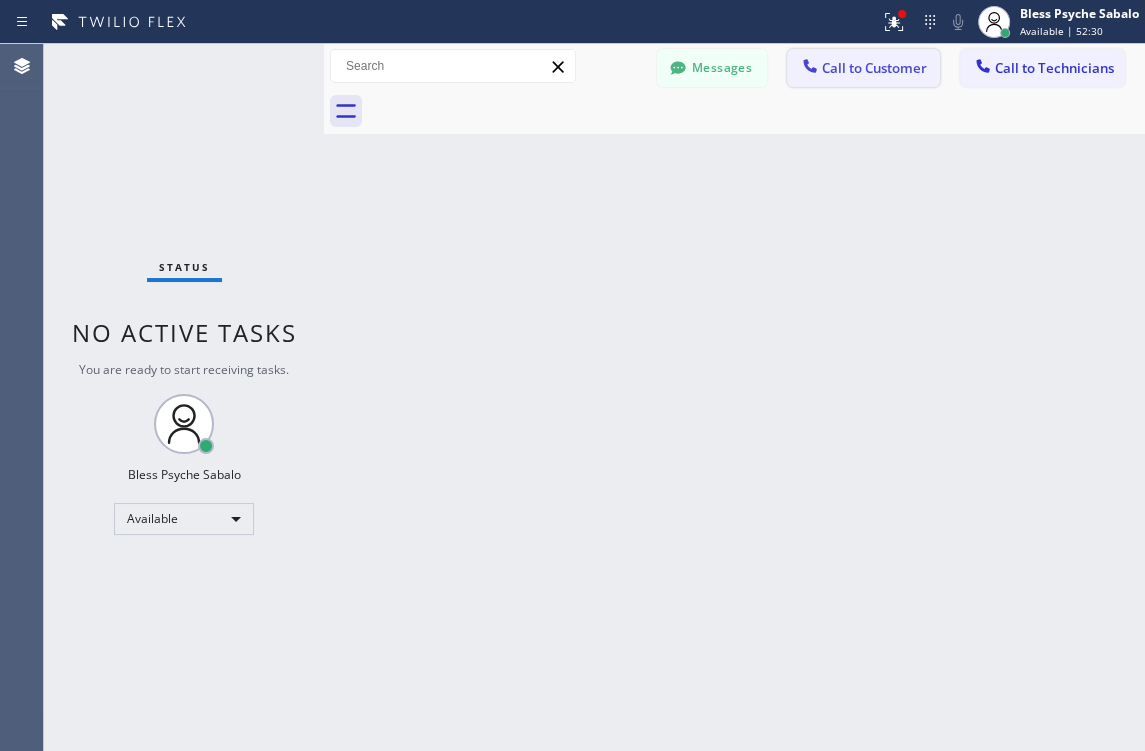 click on "Call to Customer" at bounding box center (874, 68) 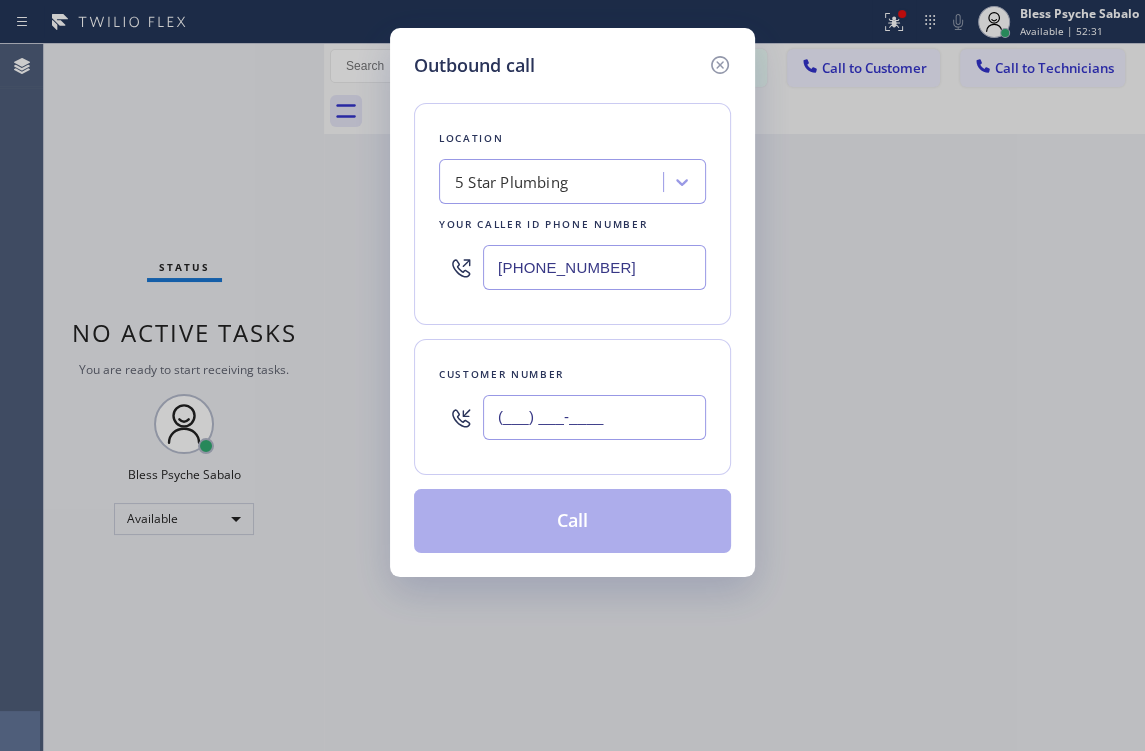 click on "(___) ___-____" at bounding box center [594, 417] 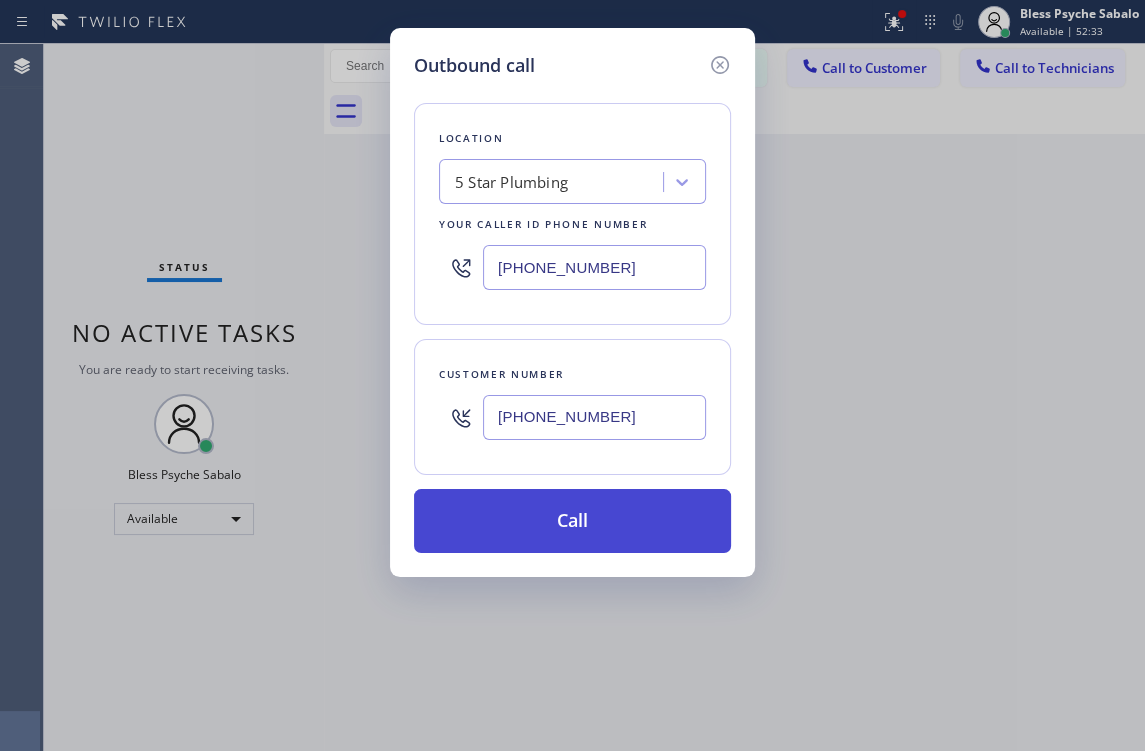 type on "[PHONE_NUMBER]" 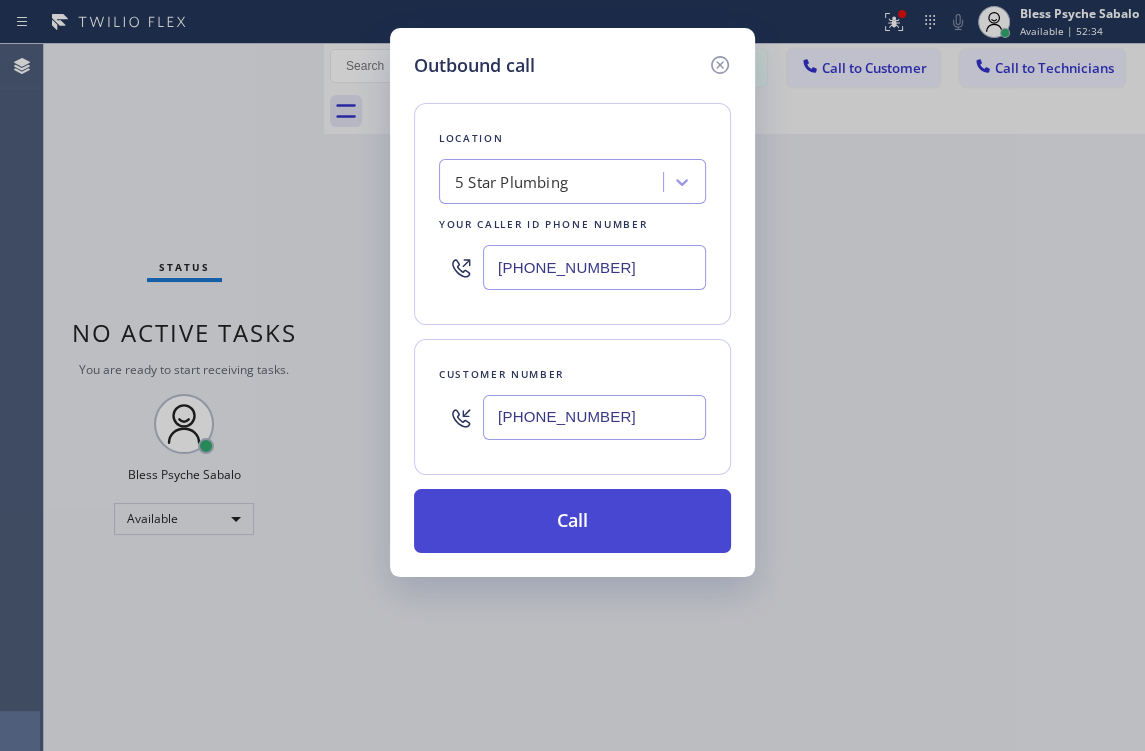 click on "Call" at bounding box center (572, 521) 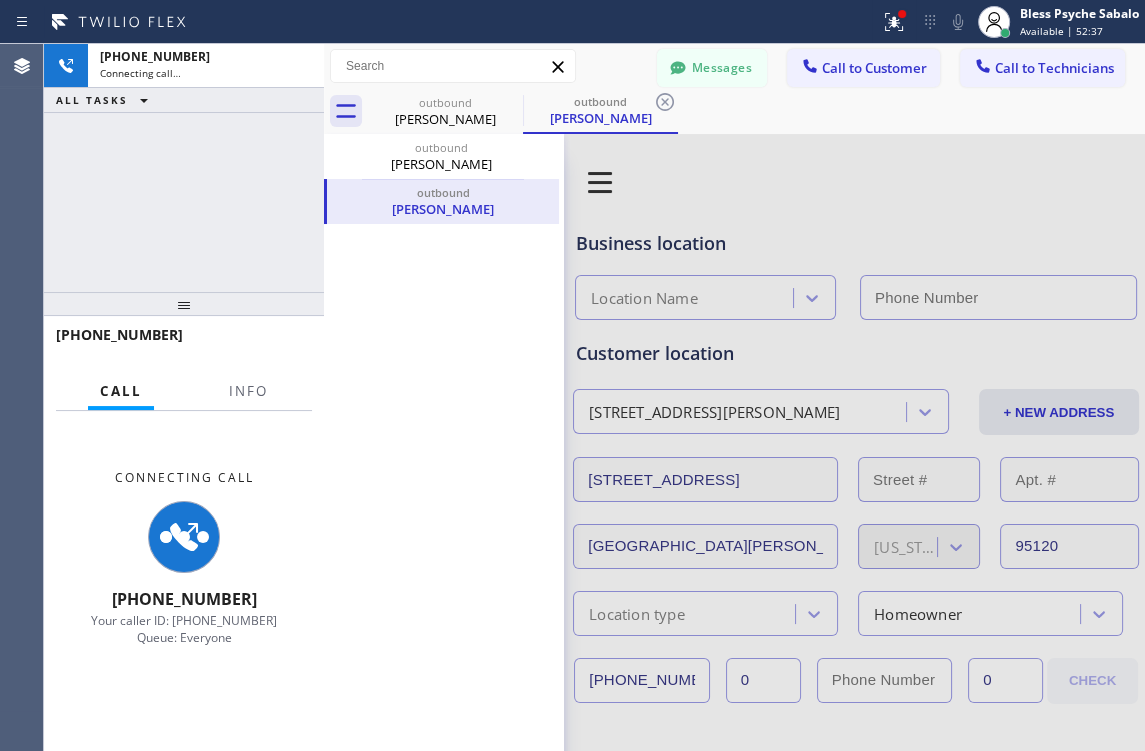 click 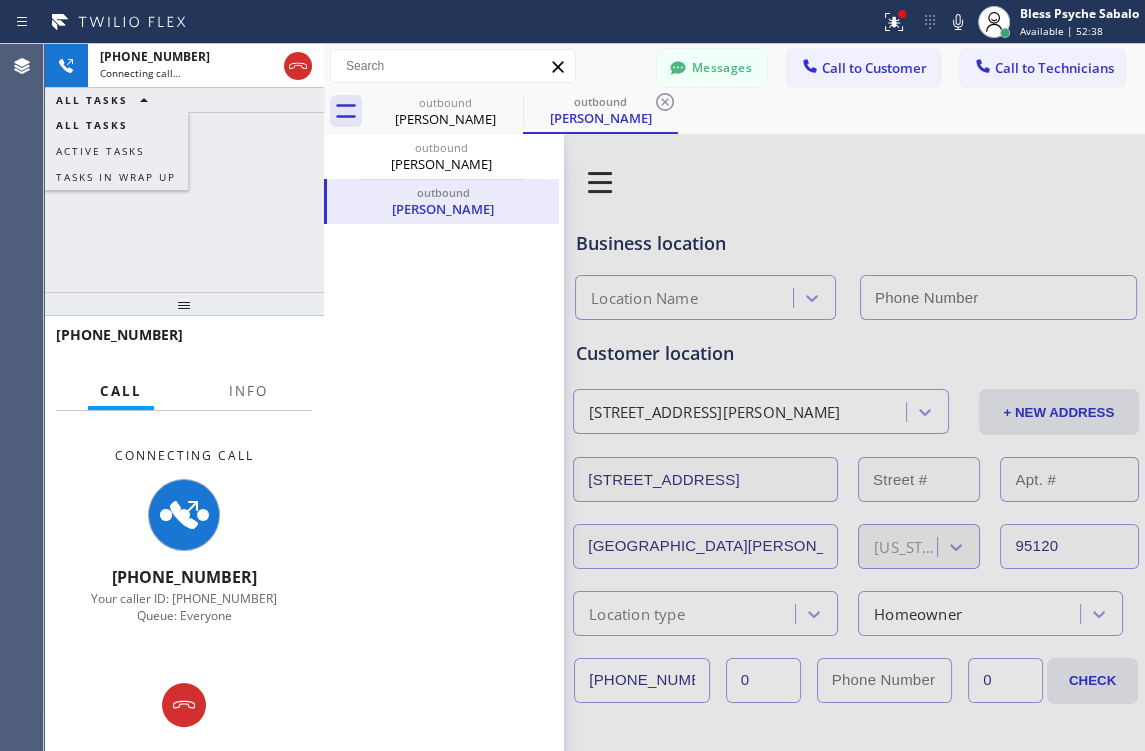 click on "[PHONE_NUMBER] Connecting call… ALL TASKS ALL TASKS ACTIVE TASKS TASKS IN WRAP UP" at bounding box center [184, 168] 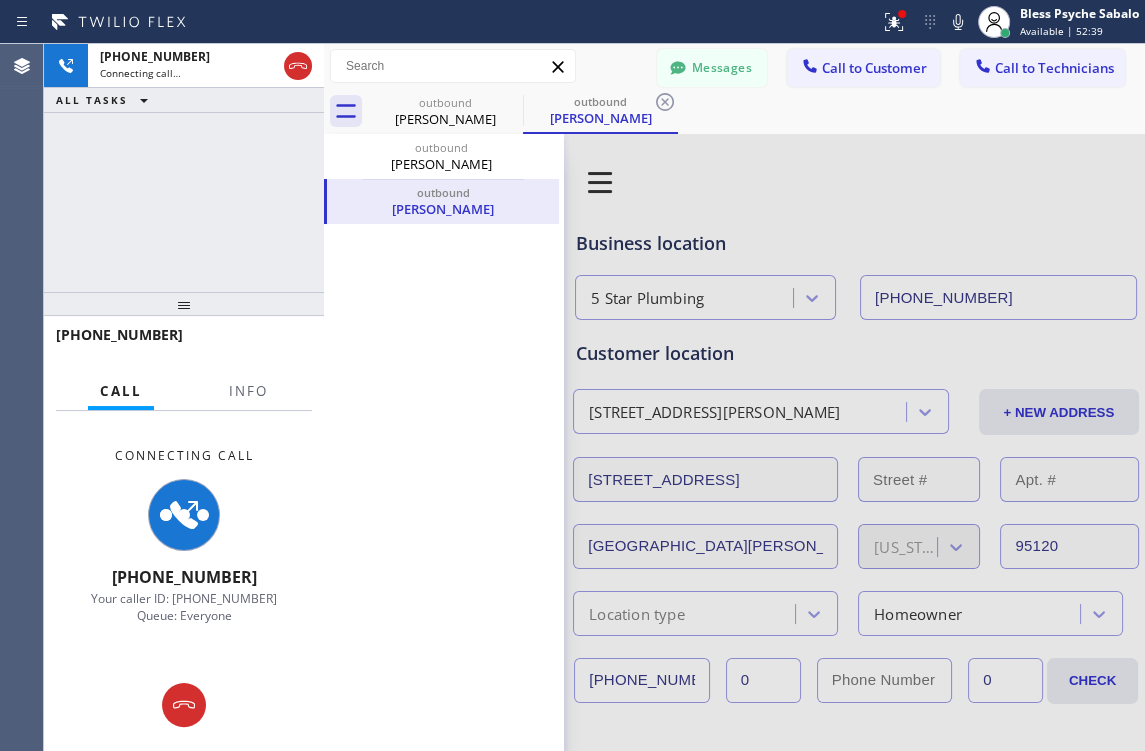 type on "[PHONE_NUMBER]" 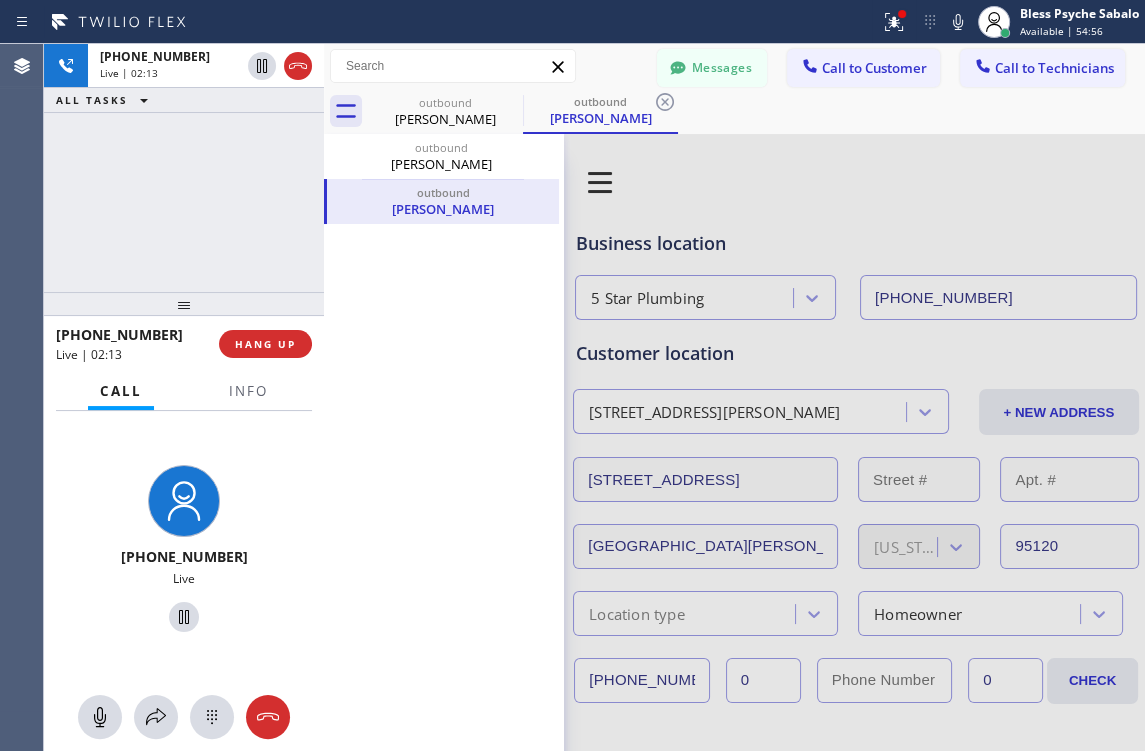 drag, startPoint x: 273, startPoint y: 347, endPoint x: 397, endPoint y: 343, distance: 124.0645 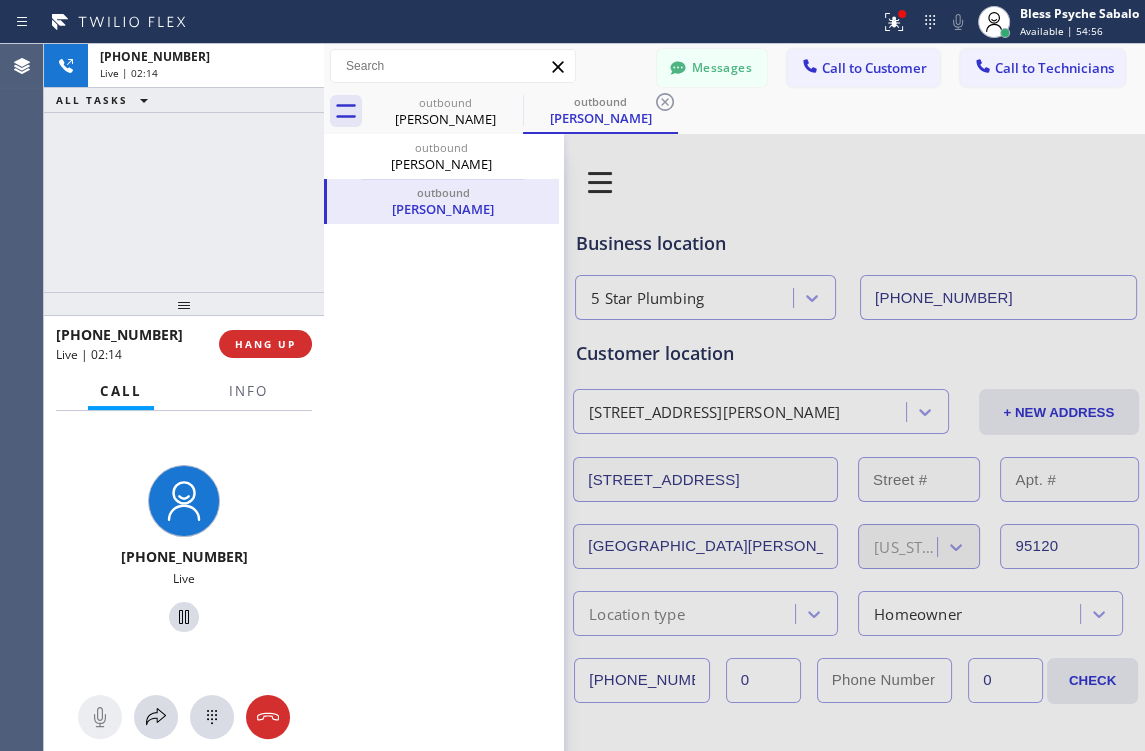 click on "outbound [PERSON_NAME] outbound [PERSON_NAME]" at bounding box center (444, 801) 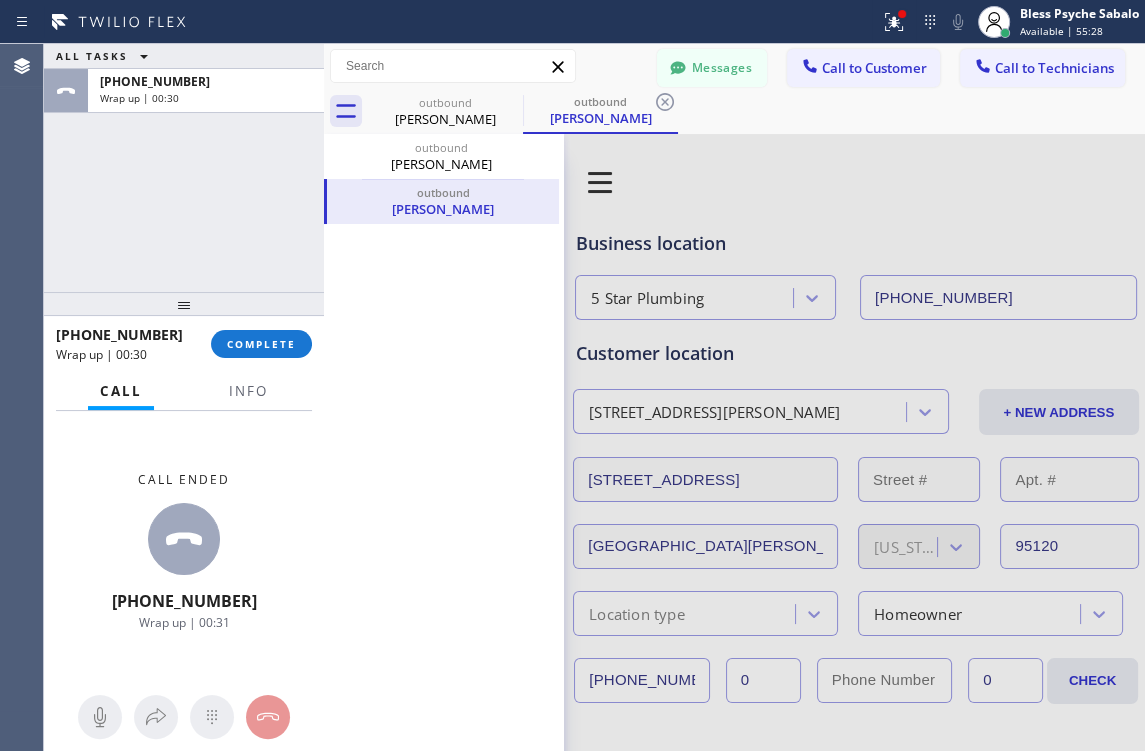 drag, startPoint x: 285, startPoint y: 343, endPoint x: 504, endPoint y: 391, distance: 224.19858 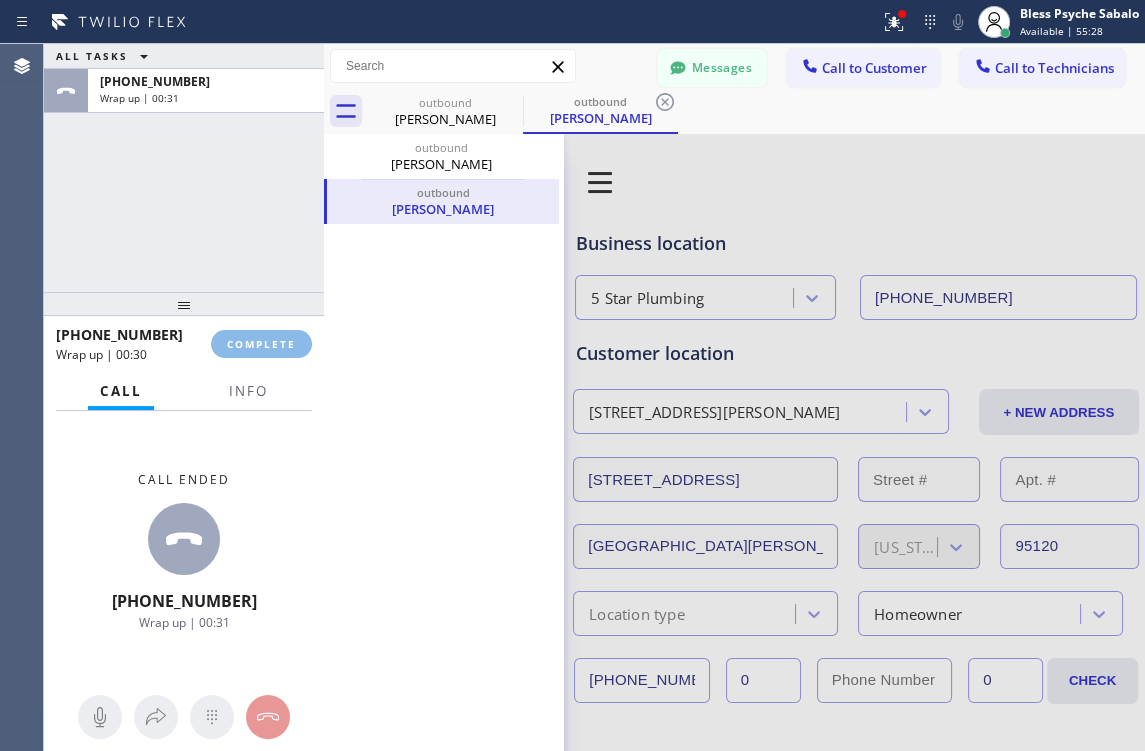 drag, startPoint x: 508, startPoint y: 392, endPoint x: 4, endPoint y: 363, distance: 504.83365 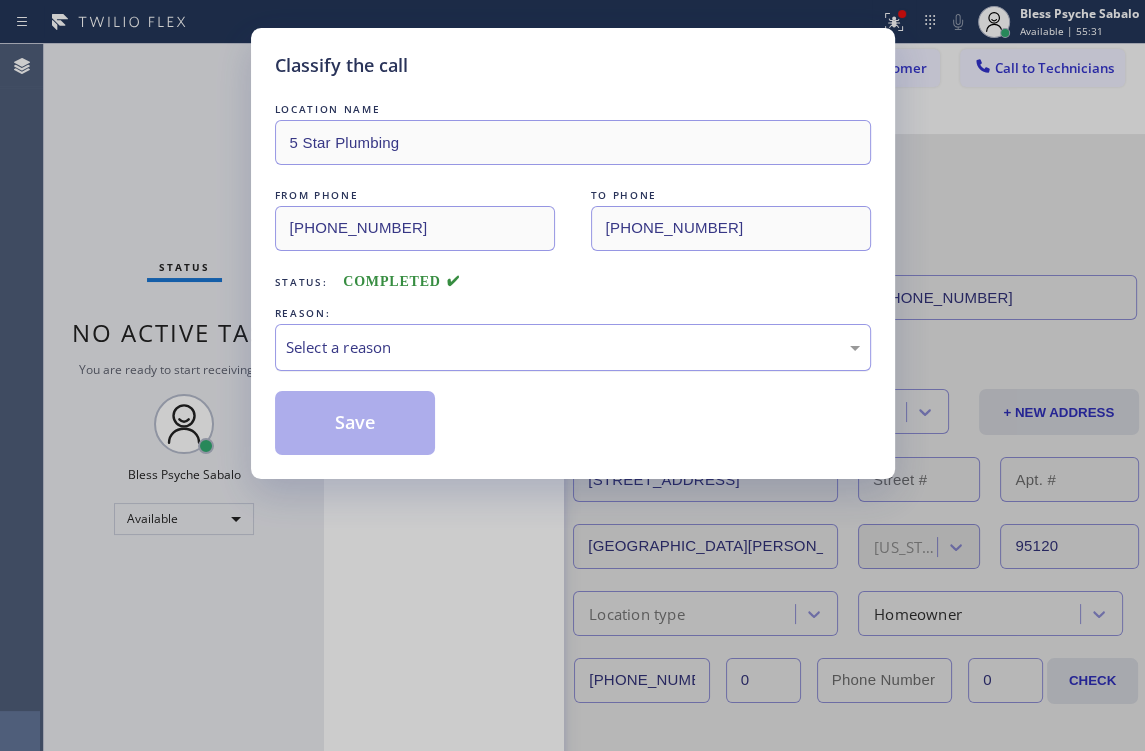 click on "Select a reason" at bounding box center (573, 347) 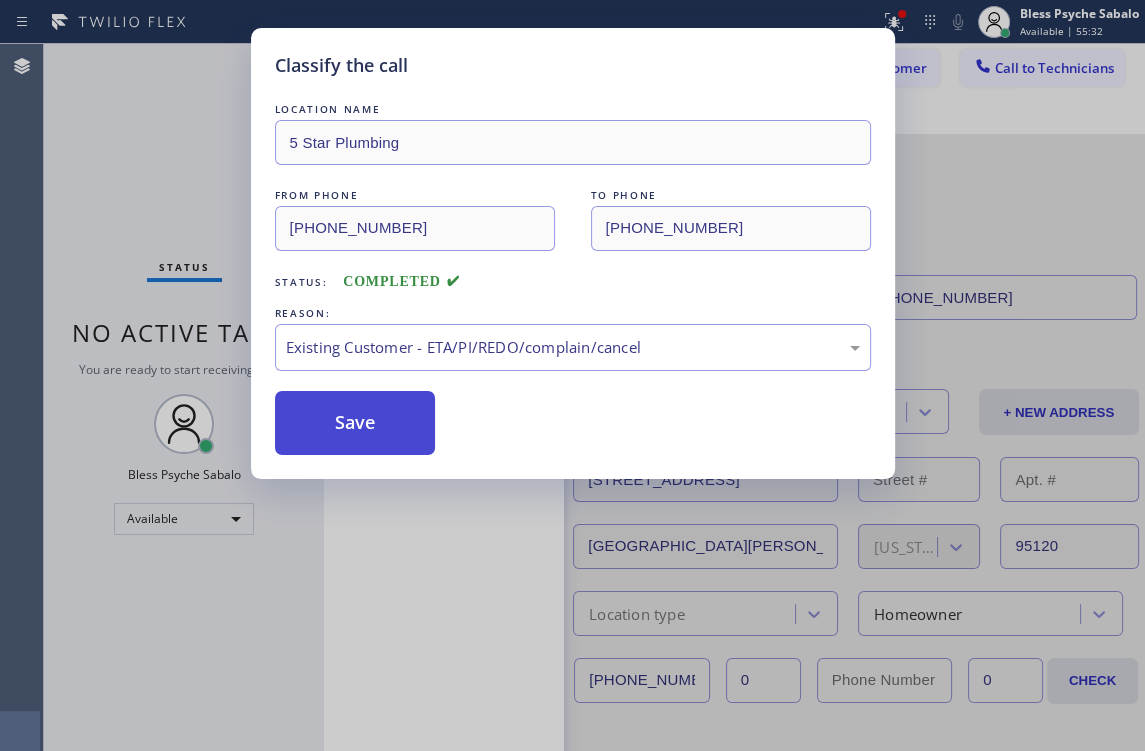 click on "Save" at bounding box center (355, 423) 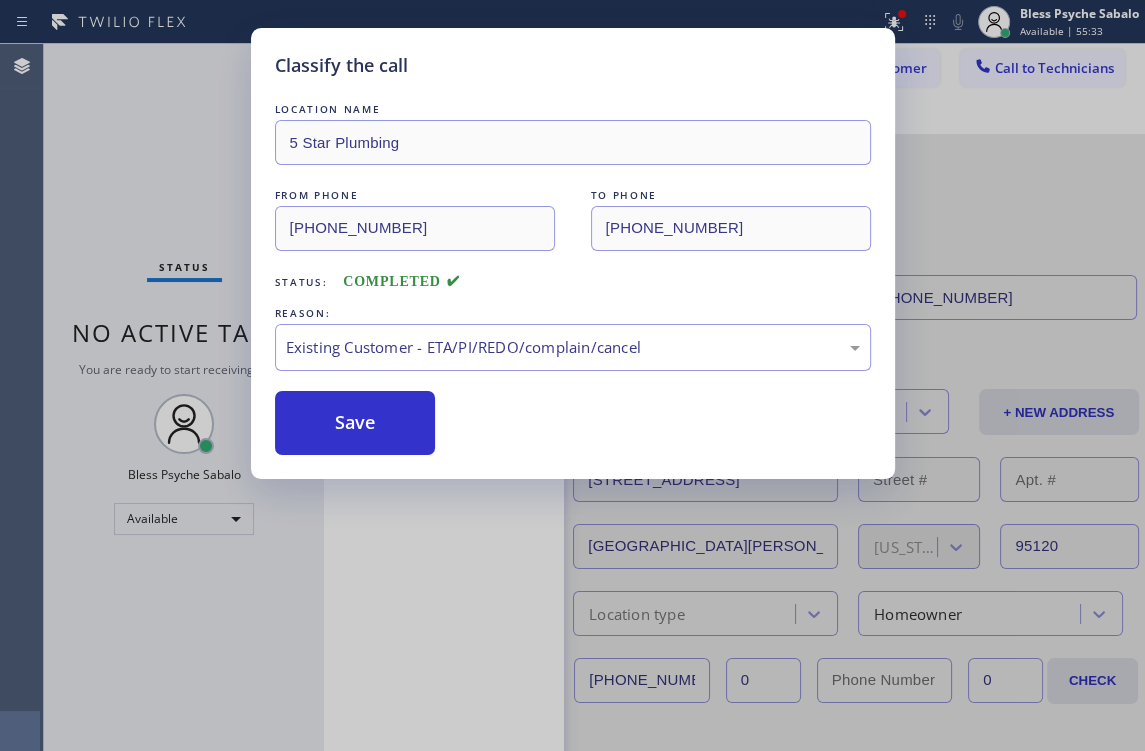 click on "Save" at bounding box center [573, 423] 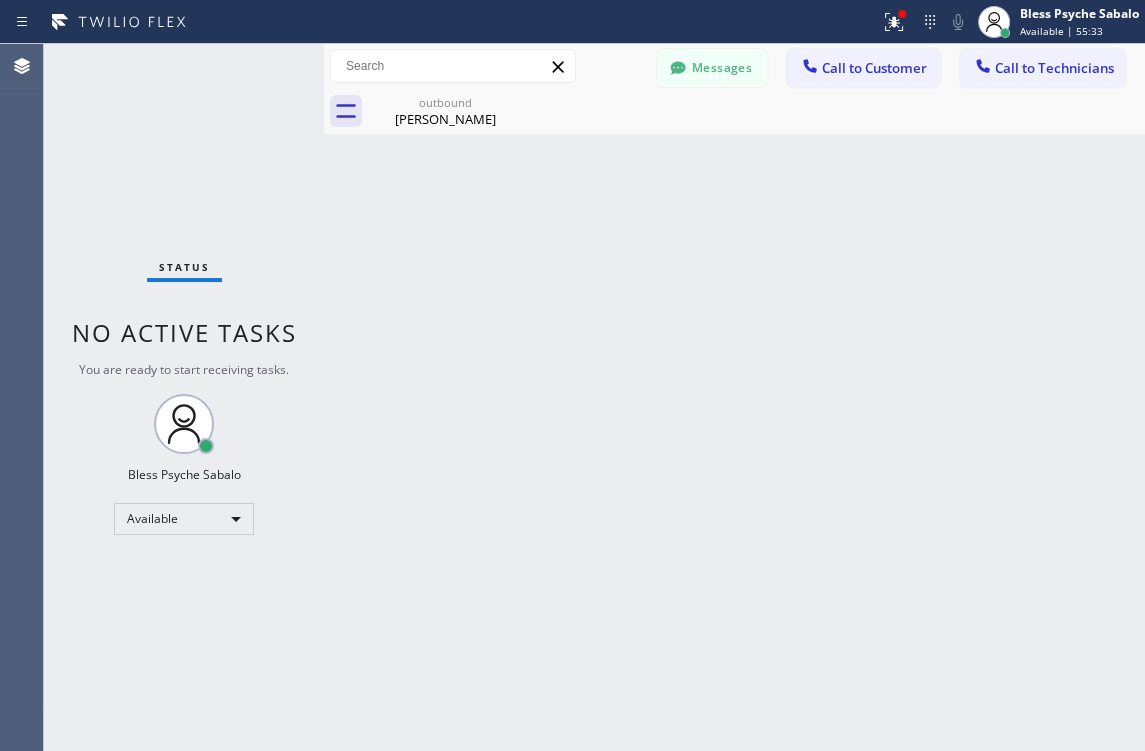 click on "Back to Dashboard Change Sender ID Customers Technicians CL [PERSON_NAME] [DATE] 11:54 AM Hi [PERSON_NAME], this is Red from Oasis Plumbers [GEOGRAPHIC_DATA]. Just a quick follow-up regarding your recent service. You can complete the $300 payment through this secure link: [URL][DOMAIN_NAME].
Let me know if you have any questions—happy to help! [PERSON_NAME] [DATE] 01:17 PM Hi [PERSON_NAME], this is Red from 5 Star Best Plumbing — I’m one of the dispatch managers. I just wanted to let you know that our technician is currently on the way to your location to begin the job. Please feel free to reach out if you have any questions! MP [PERSON_NAME] [DATE] 04:34 PM Hi [PERSON_NAME], this is Red, one of the Dispatch Managers at 5 Star Best Plumbing. I just wanted to follow up regarding the free inspection for one of your properties. Feel free to call or text me at [PHONE_NUMBER] if you have any questions or would like to schedule. Looking forward to hearing from you! [PERSON_NAME] [DATE] 11:52 AM AK" at bounding box center [734, 397] 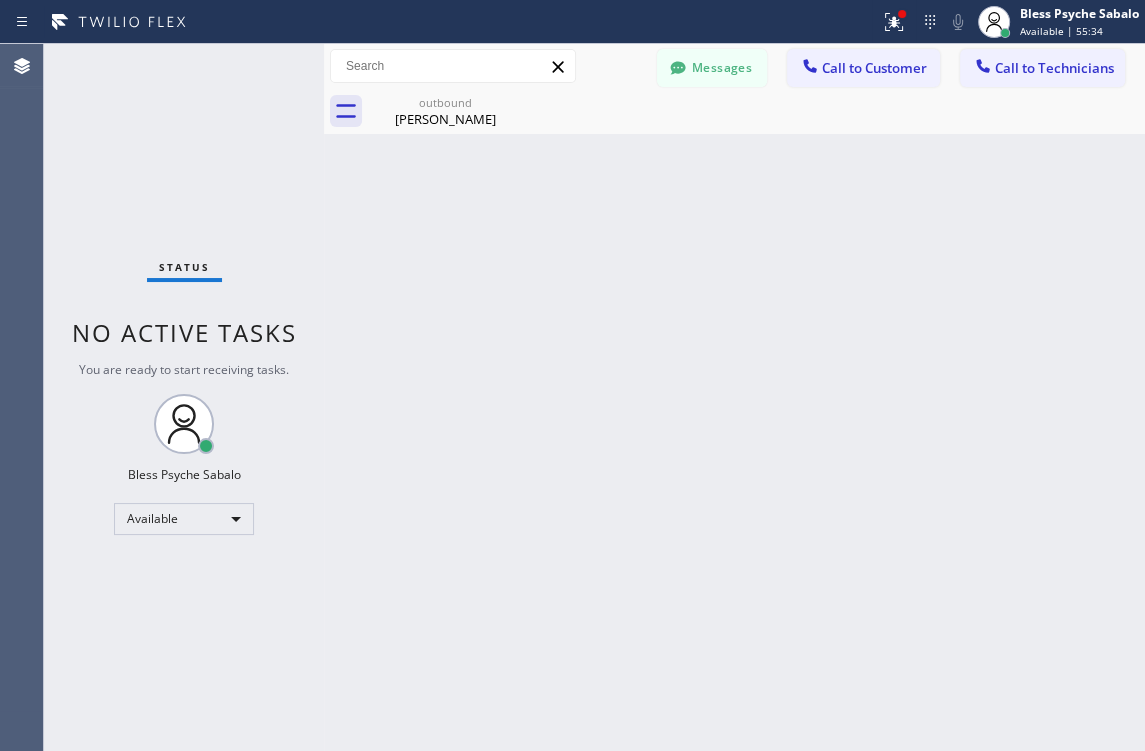 click on "Back to Dashboard Change Sender ID Customers Technicians CL [PERSON_NAME] [DATE] 11:54 AM Hi [PERSON_NAME], this is Red from Oasis Plumbers [GEOGRAPHIC_DATA]. Just a quick follow-up regarding your recent service. You can complete the $300 payment through this secure link: [URL][DOMAIN_NAME].
Let me know if you have any questions—happy to help! [PERSON_NAME] [DATE] 01:17 PM Hi [PERSON_NAME], this is Red from 5 Star Best Plumbing — I’m one of the dispatch managers. I just wanted to let you know that our technician is currently on the way to your location to begin the job. Please feel free to reach out if you have any questions! MP [PERSON_NAME] [DATE] 04:34 PM Hi [PERSON_NAME], this is Red, one of the Dispatch Managers at 5 Star Best Plumbing. I just wanted to follow up regarding the free inspection for one of your properties. Feel free to call or text me at [PHONE_NUMBER] if you have any questions or would like to schedule. Looking forward to hearing from you! [PERSON_NAME] [DATE] 11:52 AM AK" at bounding box center (734, 397) 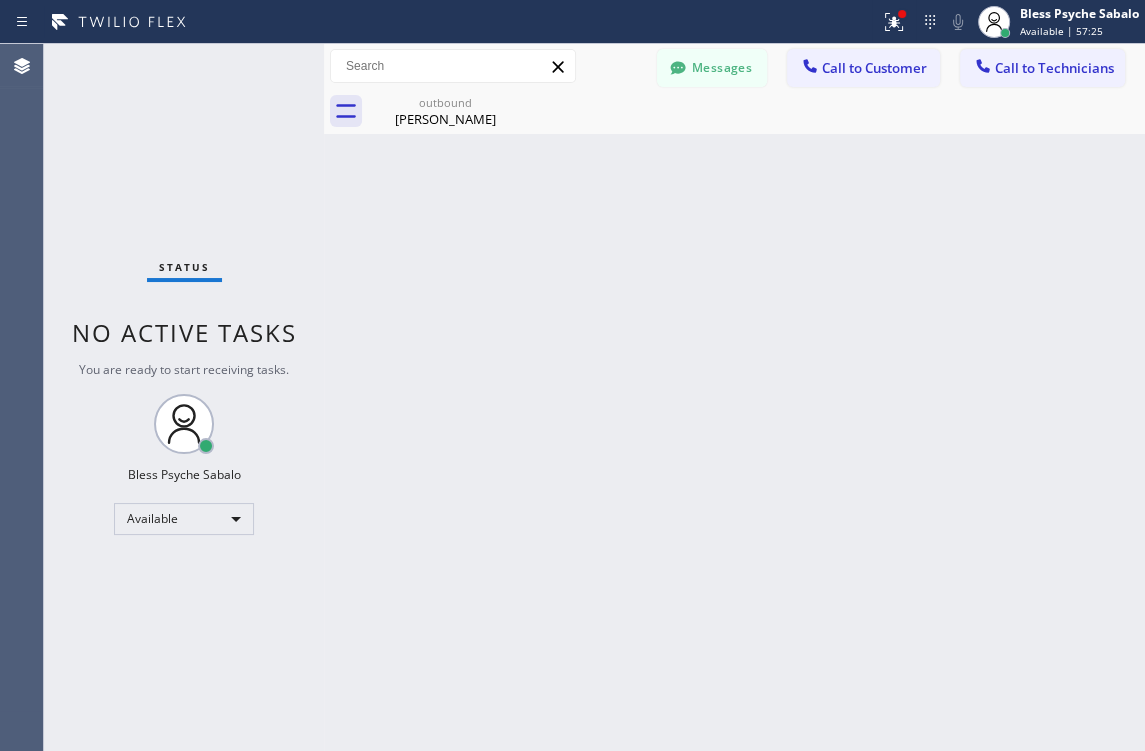 click on "Back to Dashboard Change Sender ID Customers Technicians CL [PERSON_NAME] [DATE] 11:54 AM Hi [PERSON_NAME], this is Red from Oasis Plumbers [GEOGRAPHIC_DATA]. Just a quick follow-up regarding your recent service. You can complete the $300 payment through this secure link: [URL][DOMAIN_NAME].
Let me know if you have any questions—happy to help! [PERSON_NAME] [DATE] 01:17 PM Hi [PERSON_NAME], this is Red from 5 Star Best Plumbing — I’m one of the dispatch managers. I just wanted to let you know that our technician is currently on the way to your location to begin the job. Please feel free to reach out if you have any questions! MP [PERSON_NAME] [DATE] 04:34 PM Hi [PERSON_NAME], this is Red, one of the Dispatch Managers at 5 Star Best Plumbing. I just wanted to follow up regarding the free inspection for one of your properties. Feel free to call or text me at [PHONE_NUMBER] if you have any questions or would like to schedule. Looking forward to hearing from you! [PERSON_NAME] [DATE] 11:52 AM AK" at bounding box center (734, 397) 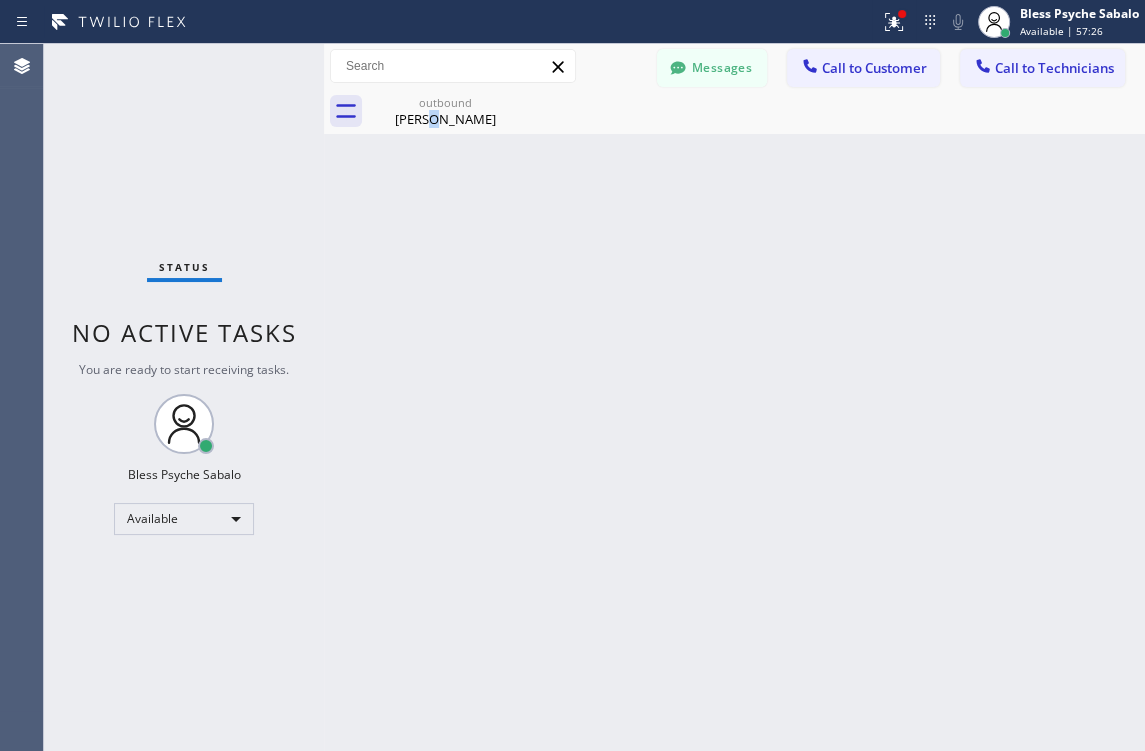 click on "Back to Dashboard Change Sender ID Customers Technicians CL [PERSON_NAME] [DATE] 11:54 AM Hi [PERSON_NAME], this is Red from Oasis Plumbers [GEOGRAPHIC_DATA]. Just a quick follow-up regarding your recent service. You can complete the $300 payment through this secure link: [URL][DOMAIN_NAME].
Let me know if you have any questions—happy to help! [PERSON_NAME] [DATE] 01:17 PM Hi [PERSON_NAME], this is Red from 5 Star Best Plumbing — I’m one of the dispatch managers. I just wanted to let you know that our technician is currently on the way to your location to begin the job. Please feel free to reach out if you have any questions! MP [PERSON_NAME] [DATE] 04:34 PM Hi [PERSON_NAME], this is Red, one of the Dispatch Managers at 5 Star Best Plumbing. I just wanted to follow up regarding the free inspection for one of your properties. Feel free to call or text me at [PHONE_NUMBER] if you have any questions or would like to schedule. Looking forward to hearing from you! [PERSON_NAME] [DATE] 11:52 AM AK" at bounding box center (734, 397) 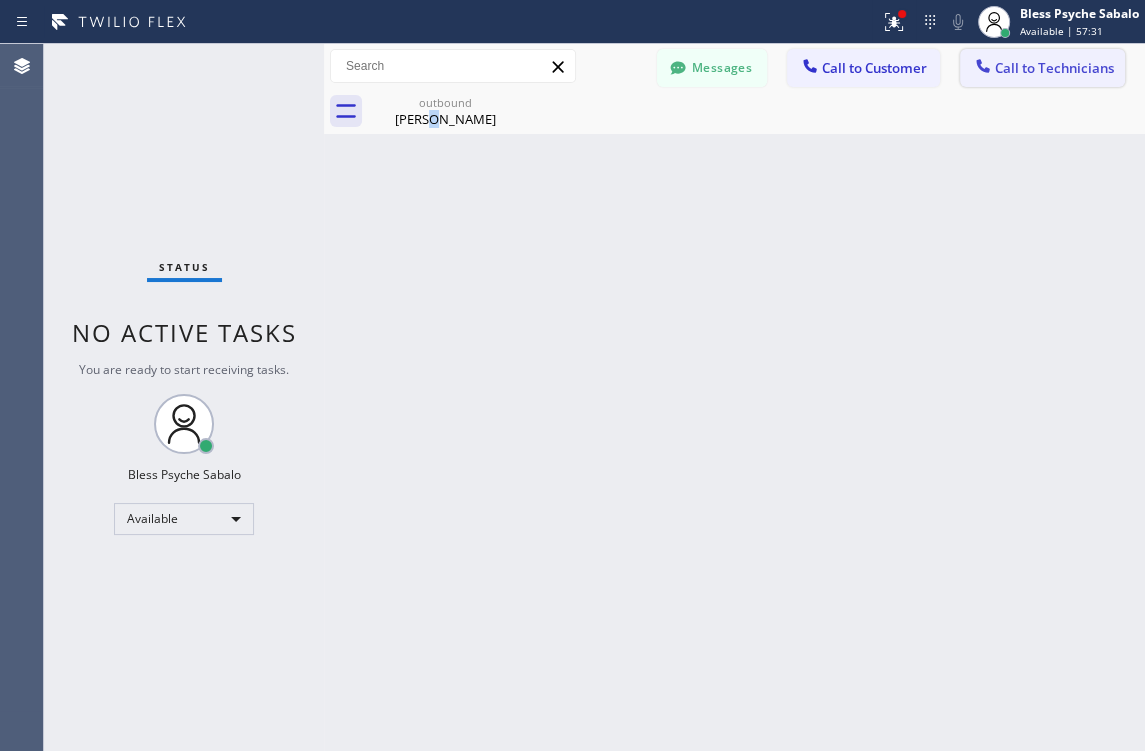 click on "Call to Technicians" at bounding box center [1054, 68] 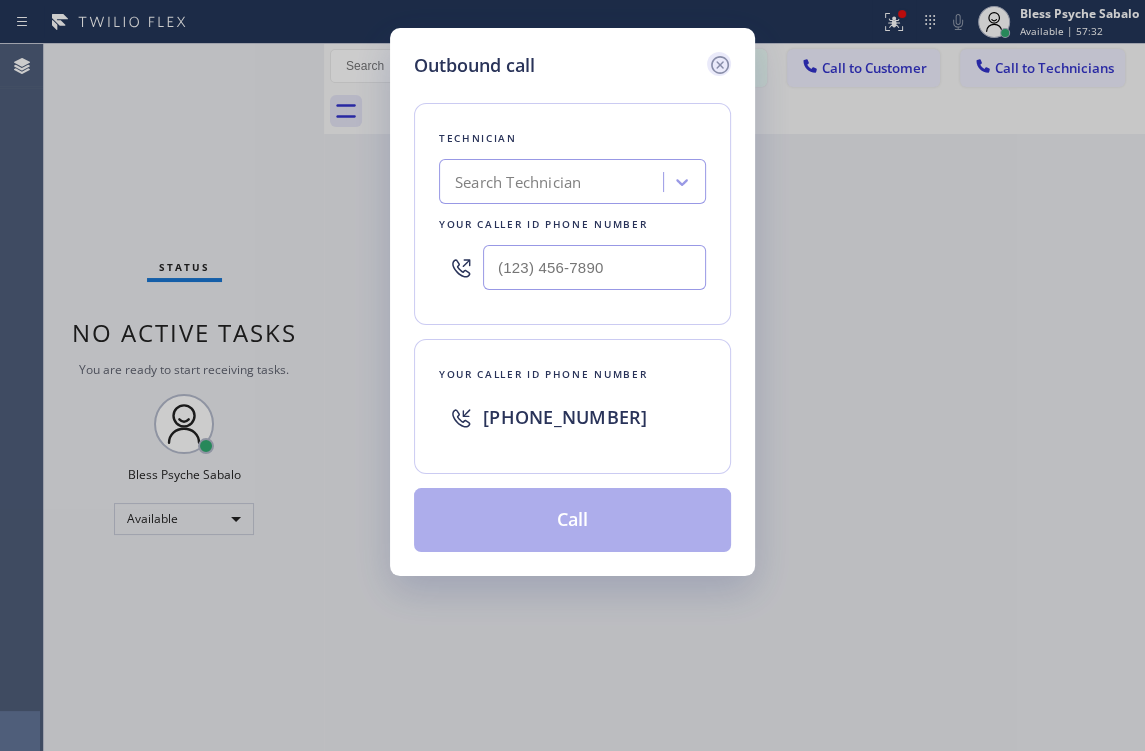 click 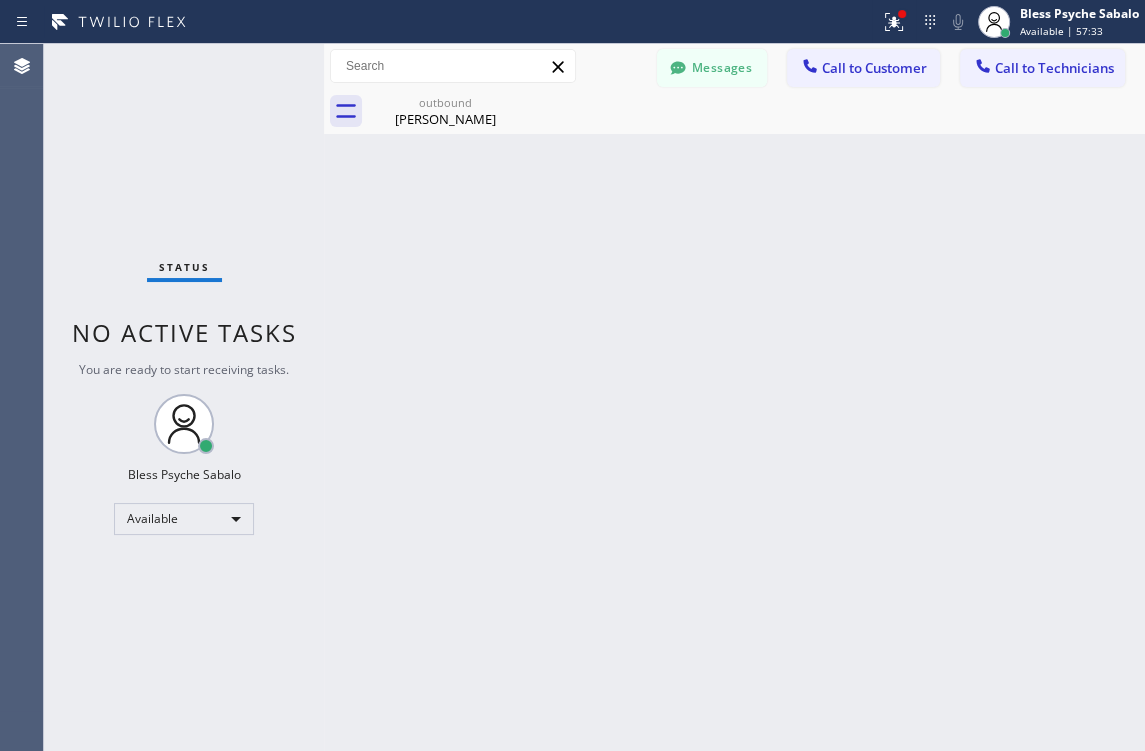 click on "Back to Dashboard Change Sender ID Customers Technicians CL [PERSON_NAME] [DATE] 11:54 AM Hi [PERSON_NAME], this is Red from Oasis Plumbers [GEOGRAPHIC_DATA]. Just a quick follow-up regarding your recent service. You can complete the $300 payment through this secure link: [URL][DOMAIN_NAME].
Let me know if you have any questions—happy to help! [PERSON_NAME] [DATE] 01:17 PM Hi [PERSON_NAME], this is Red from 5 Star Best Plumbing — I’m one of the dispatch managers. I just wanted to let you know that our technician is currently on the way to your location to begin the job. Please feel free to reach out if you have any questions! MP [PERSON_NAME] [DATE] 04:34 PM Hi [PERSON_NAME], this is Red, one of the Dispatch Managers at 5 Star Best Plumbing. I just wanted to follow up regarding the free inspection for one of your properties. Feel free to call or text me at [PHONE_NUMBER] if you have any questions or would like to schedule. Looking forward to hearing from you! [PERSON_NAME] [DATE] 11:52 AM AK" at bounding box center (734, 397) 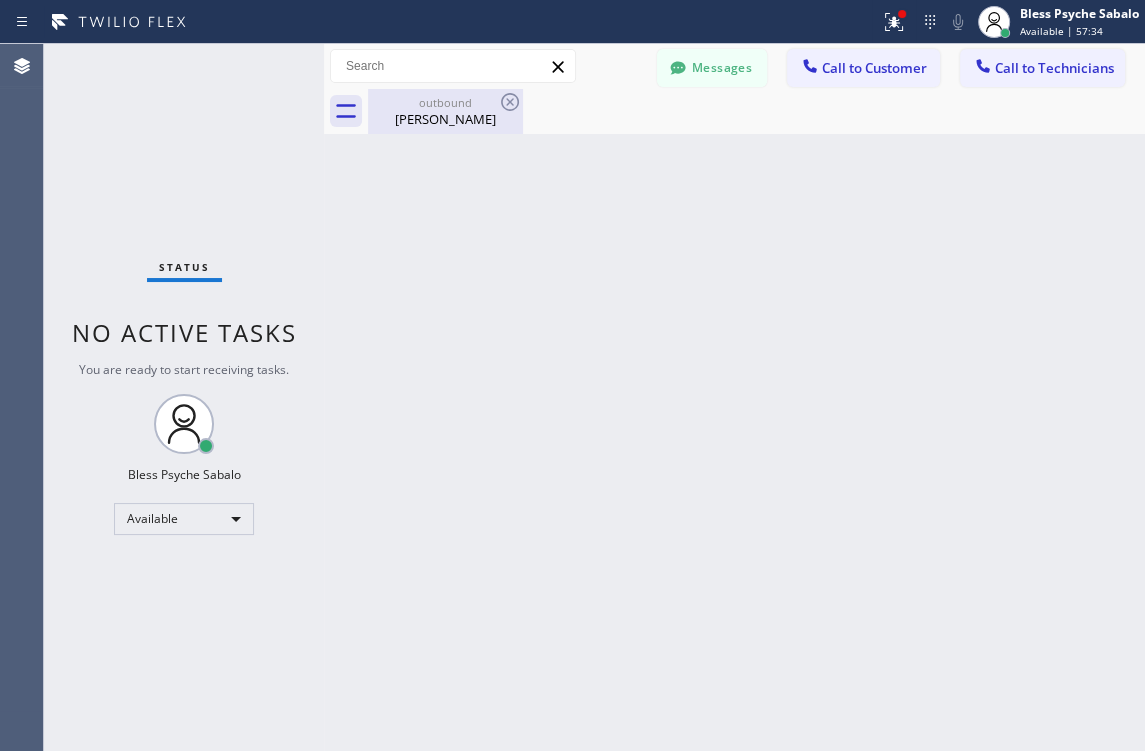 click on "outbound" at bounding box center (445, 102) 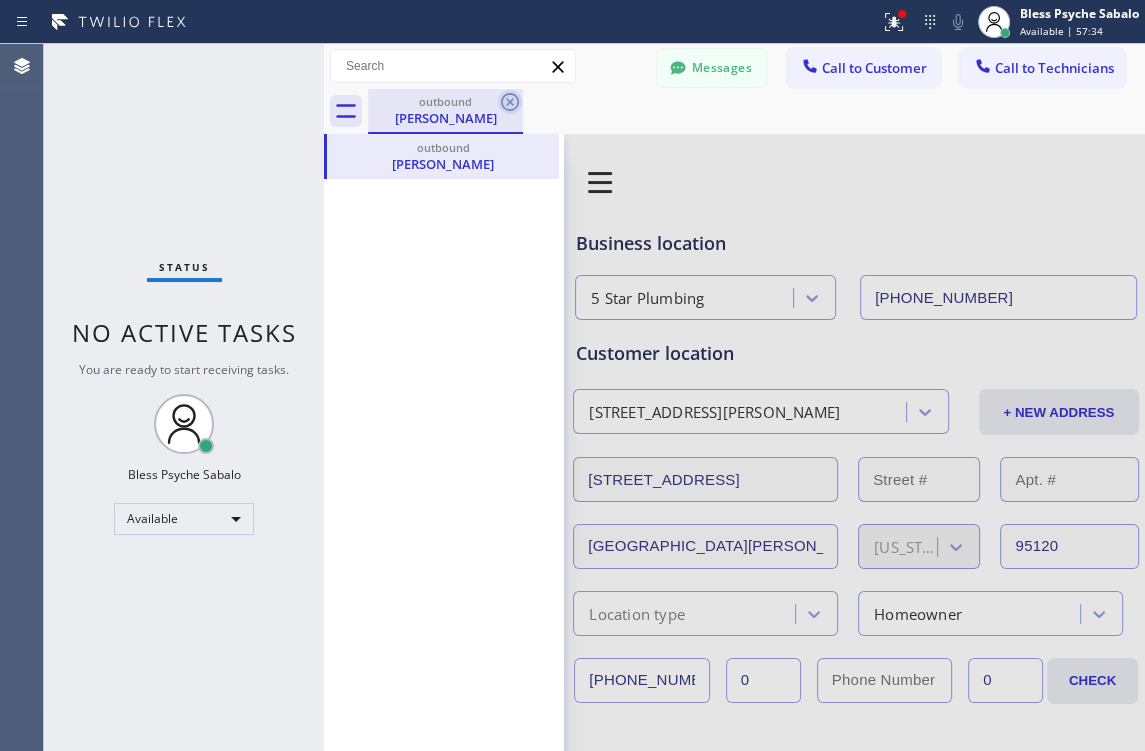 click 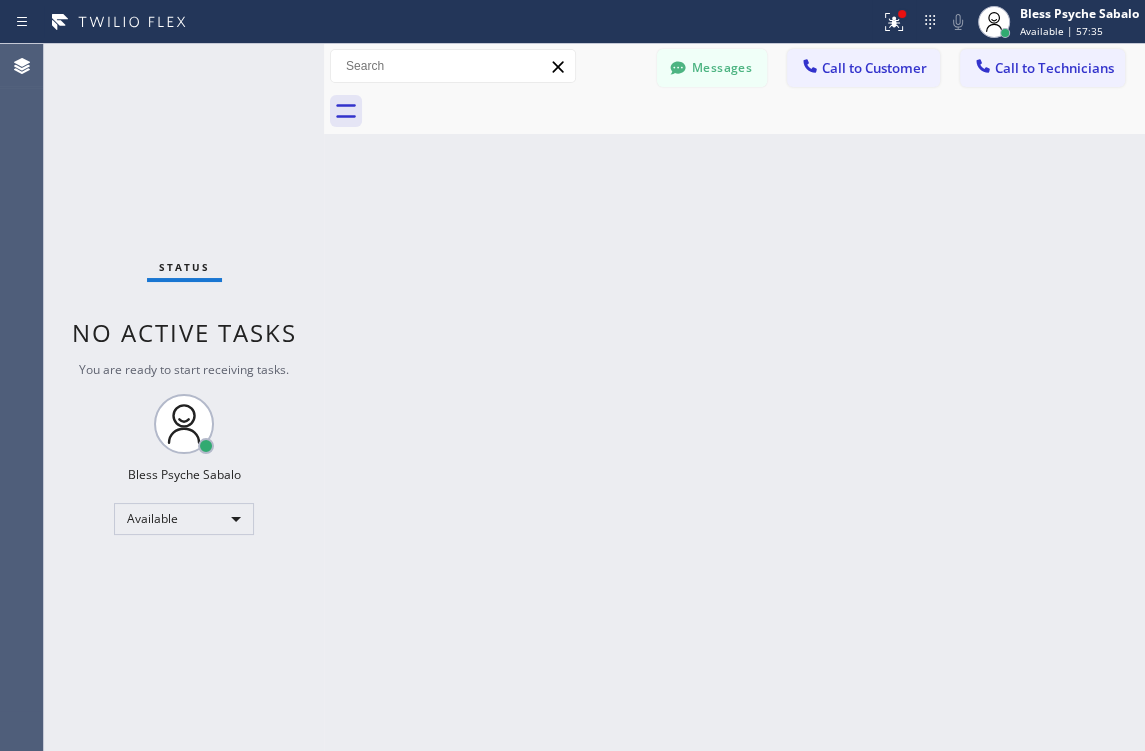 click on "Messages" at bounding box center [712, 68] 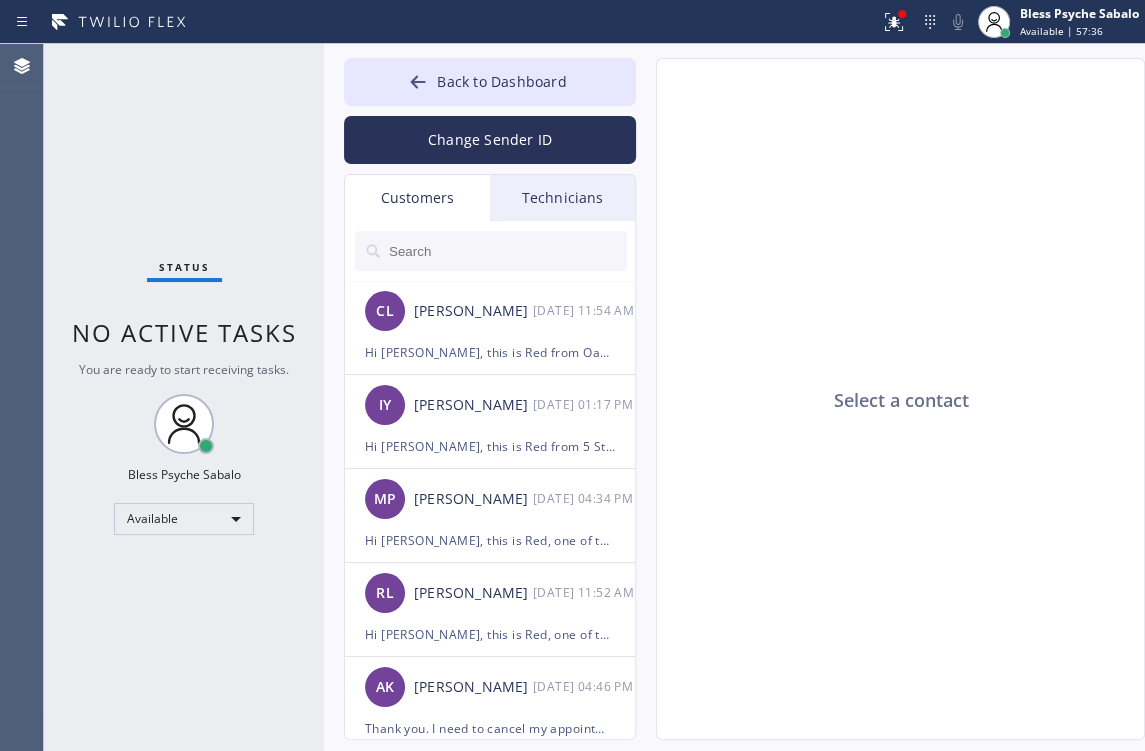 click on "Technicians" at bounding box center [562, 198] 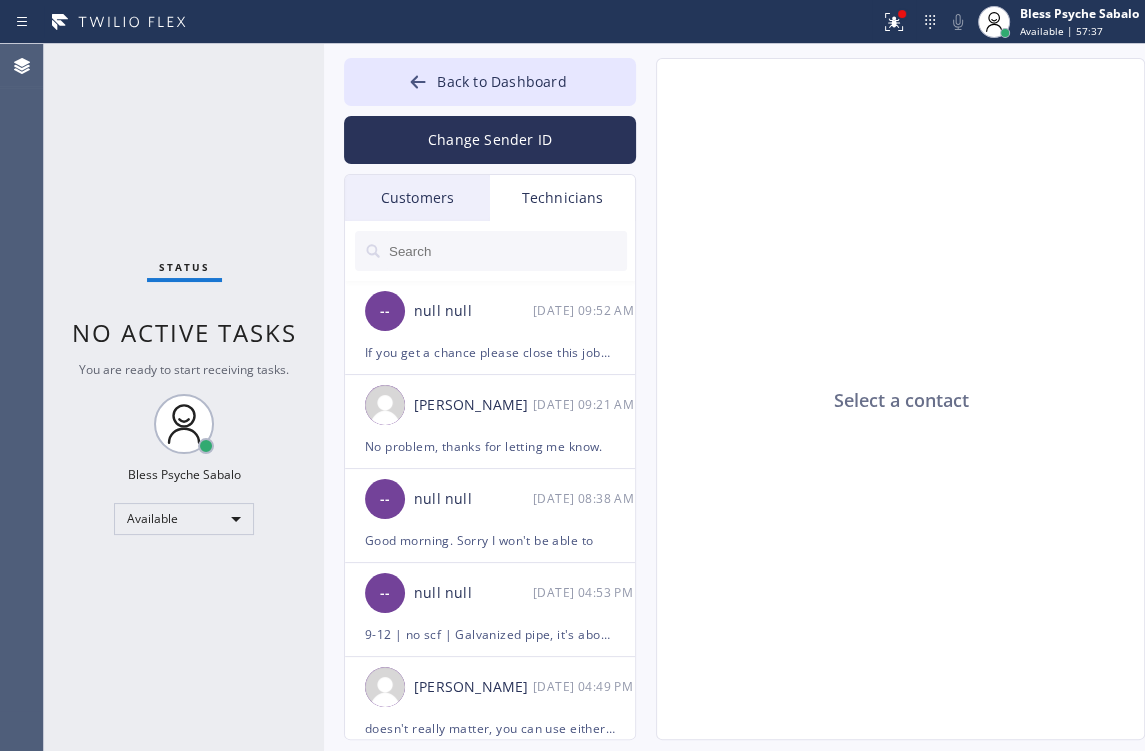 click on "Technicians" at bounding box center (562, 198) 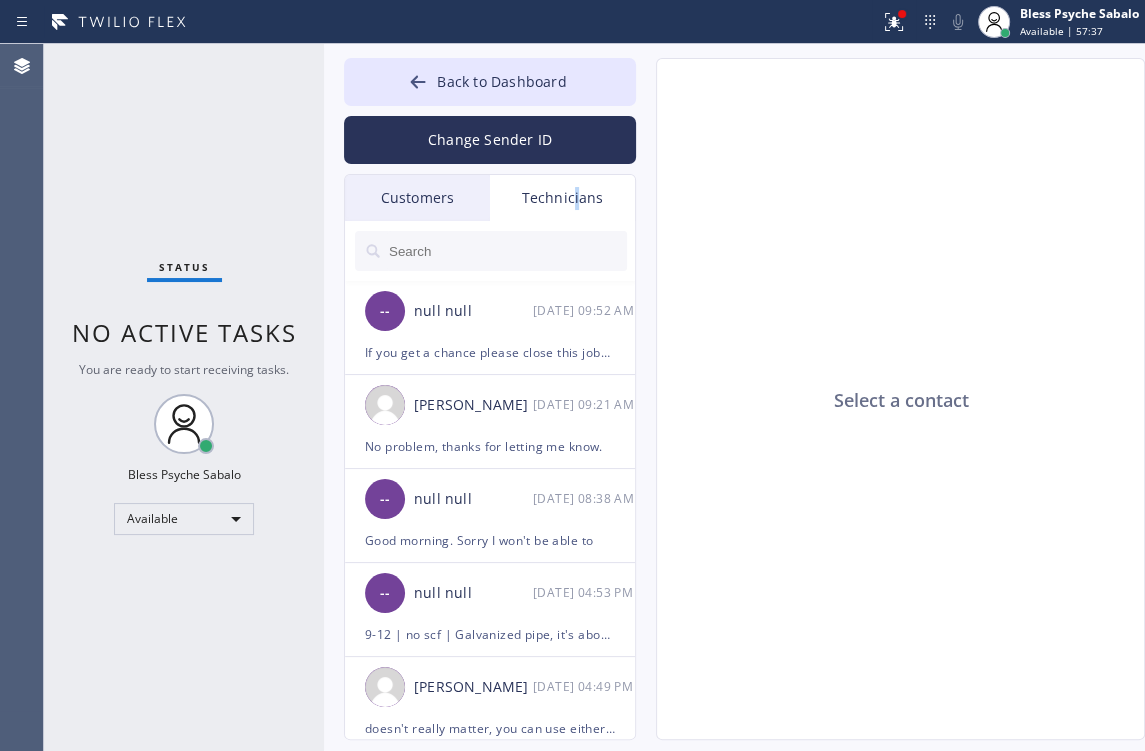click on "Technicians" at bounding box center (562, 198) 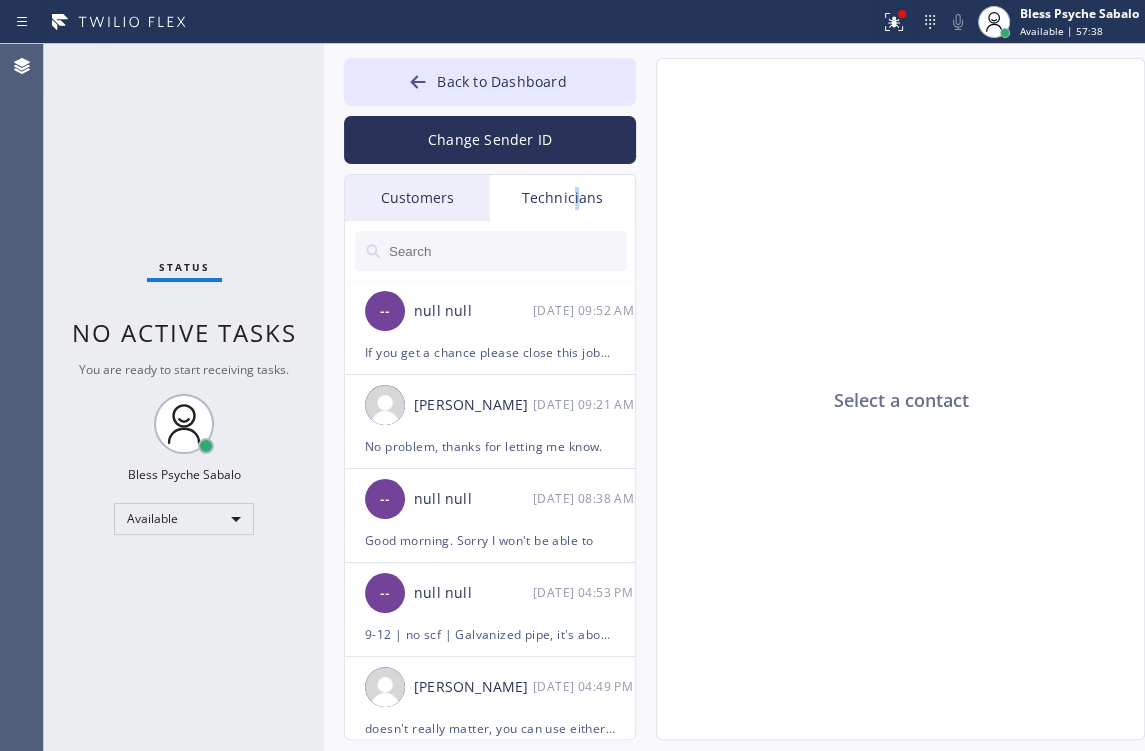 click on "Technicians" at bounding box center (562, 198) 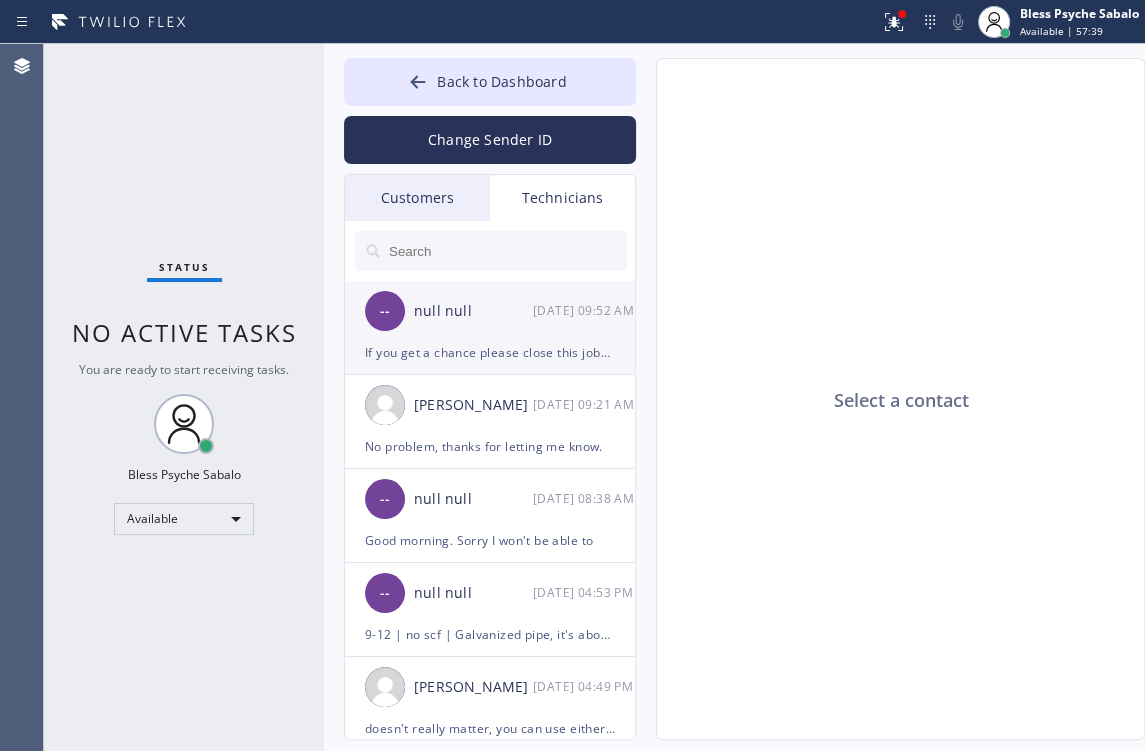 click on "-- null null [DATE] 09:52 AM" at bounding box center (491, 311) 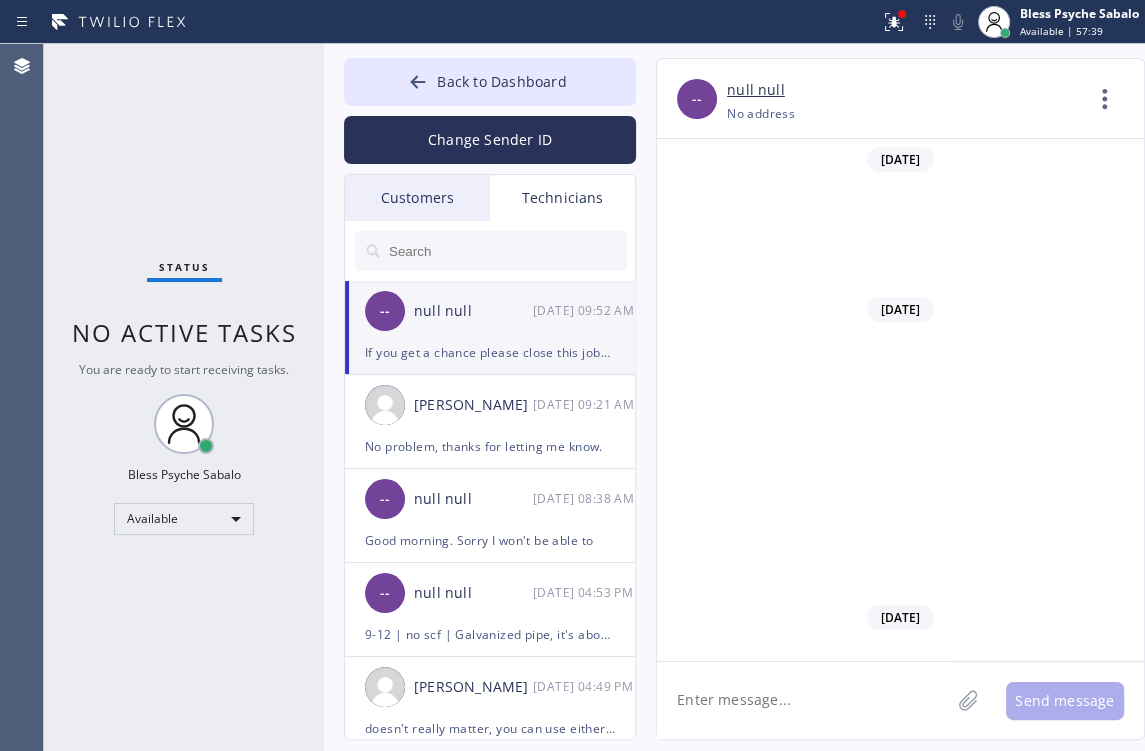 scroll, scrollTop: 11260, scrollLeft: 0, axis: vertical 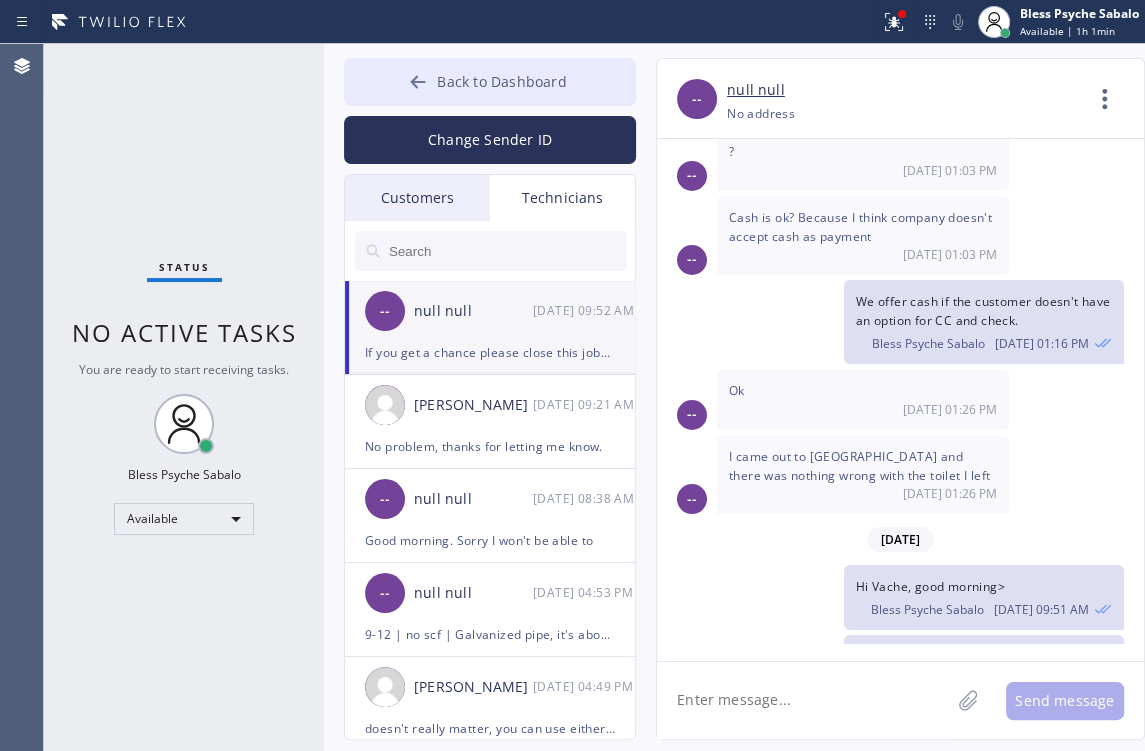 drag, startPoint x: 492, startPoint y: 84, endPoint x: 470, endPoint y: 86, distance: 22.090721 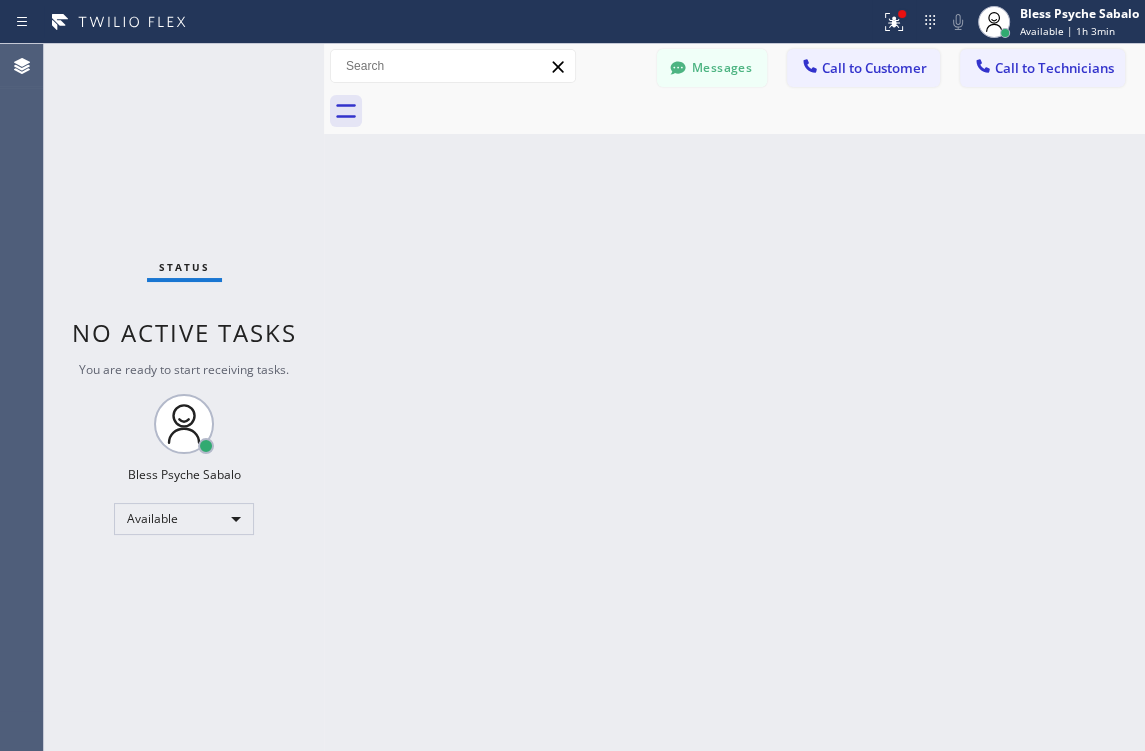 click on "Back to Dashboard Change Sender ID Customers Technicians CL [PERSON_NAME] [DATE] 11:54 AM Hi [PERSON_NAME], this is Red from Oasis Plumbers [GEOGRAPHIC_DATA]. Just a quick follow-up regarding your recent service. You can complete the $300 payment through this secure link: [URL][DOMAIN_NAME].
Let me know if you have any questions—happy to help! [PERSON_NAME] [DATE] 01:17 PM Hi [PERSON_NAME], this is Red from 5 Star Best Plumbing — I’m one of the dispatch managers. I just wanted to let you know that our technician is currently on the way to your location to begin the job. Please feel free to reach out if you have any questions! MP [PERSON_NAME] [DATE] 04:34 PM Hi [PERSON_NAME], this is Red, one of the Dispatch Managers at 5 Star Best Plumbing. I just wanted to follow up regarding the free inspection for one of your properties. Feel free to call or text me at [PHONE_NUMBER] if you have any questions or would like to schedule. Looking forward to hearing from you! [PERSON_NAME] [DATE] 11:52 AM AK ?" at bounding box center (734, 397) 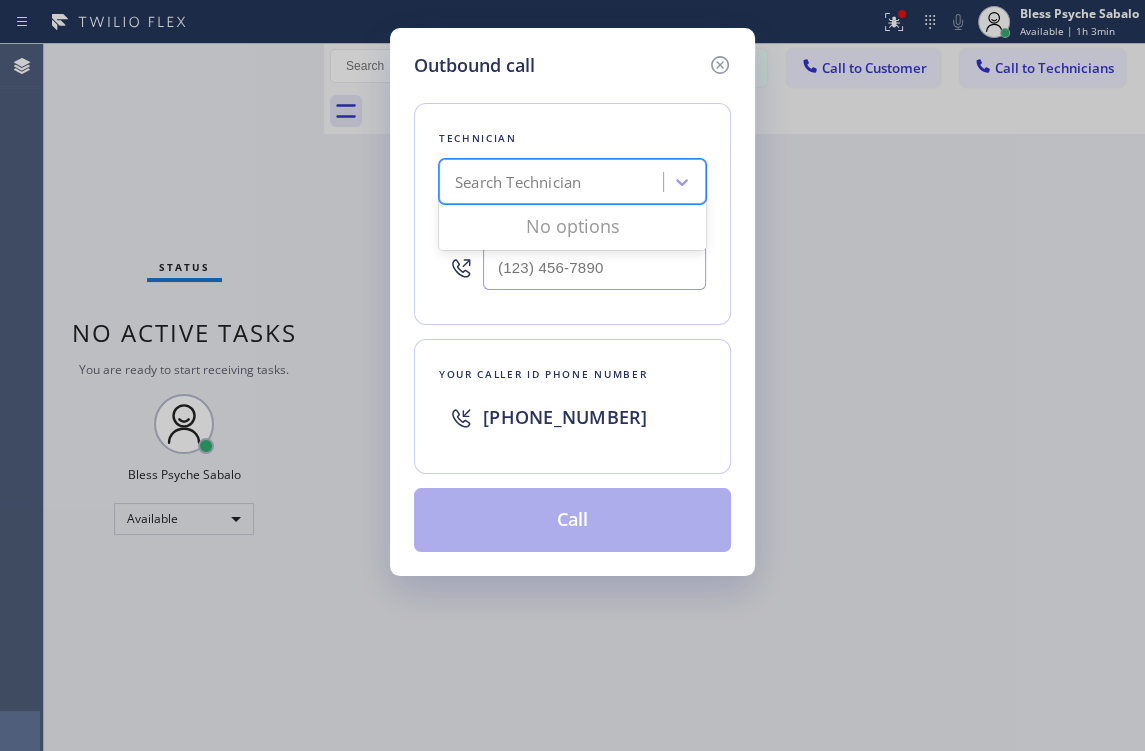 click on "Search Technician" at bounding box center (554, 182) 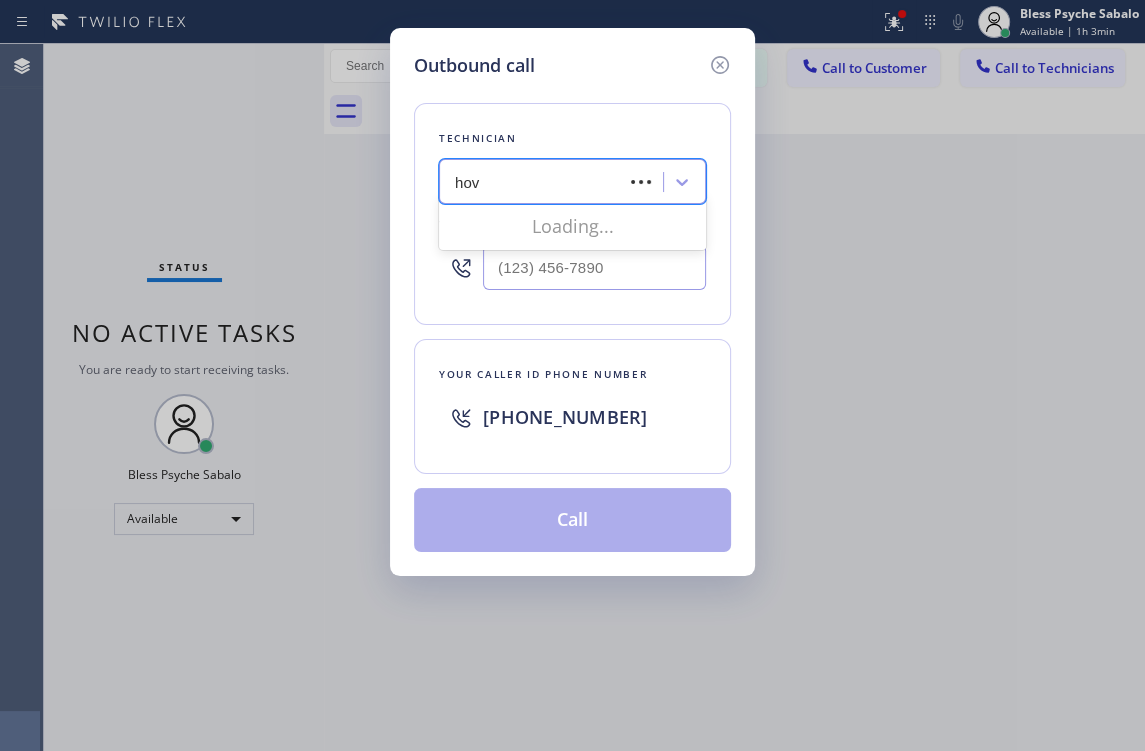 type on "hovi" 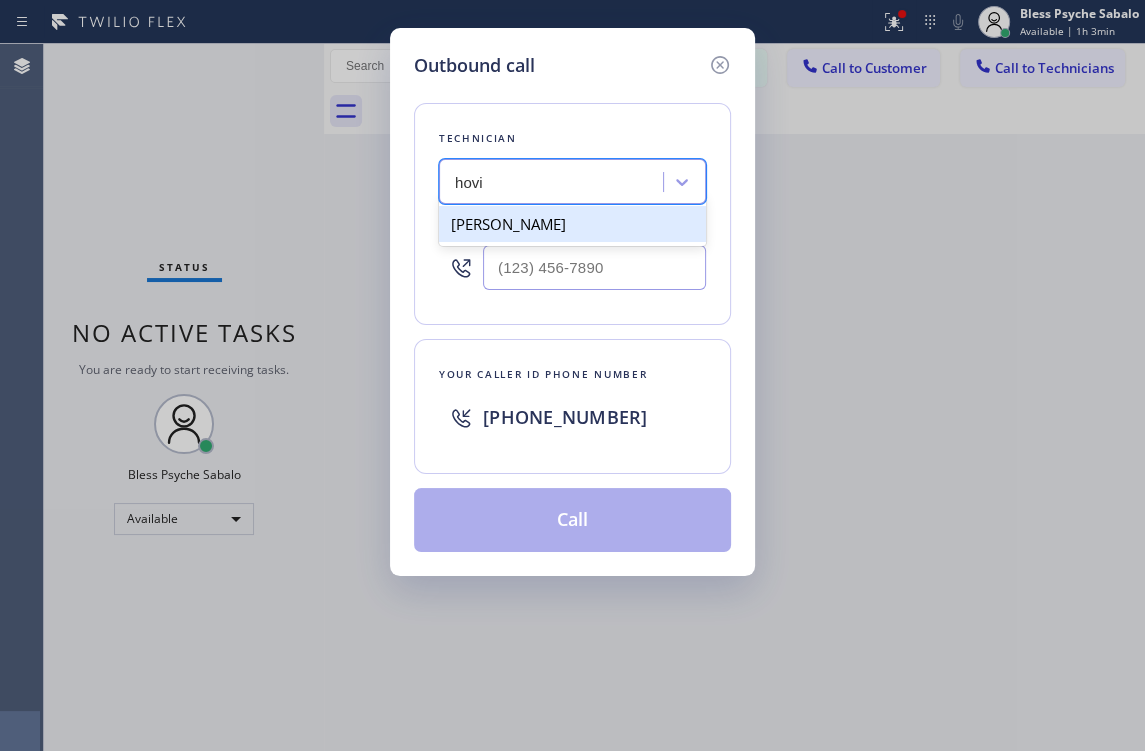 click on "[PERSON_NAME]" at bounding box center (572, 224) 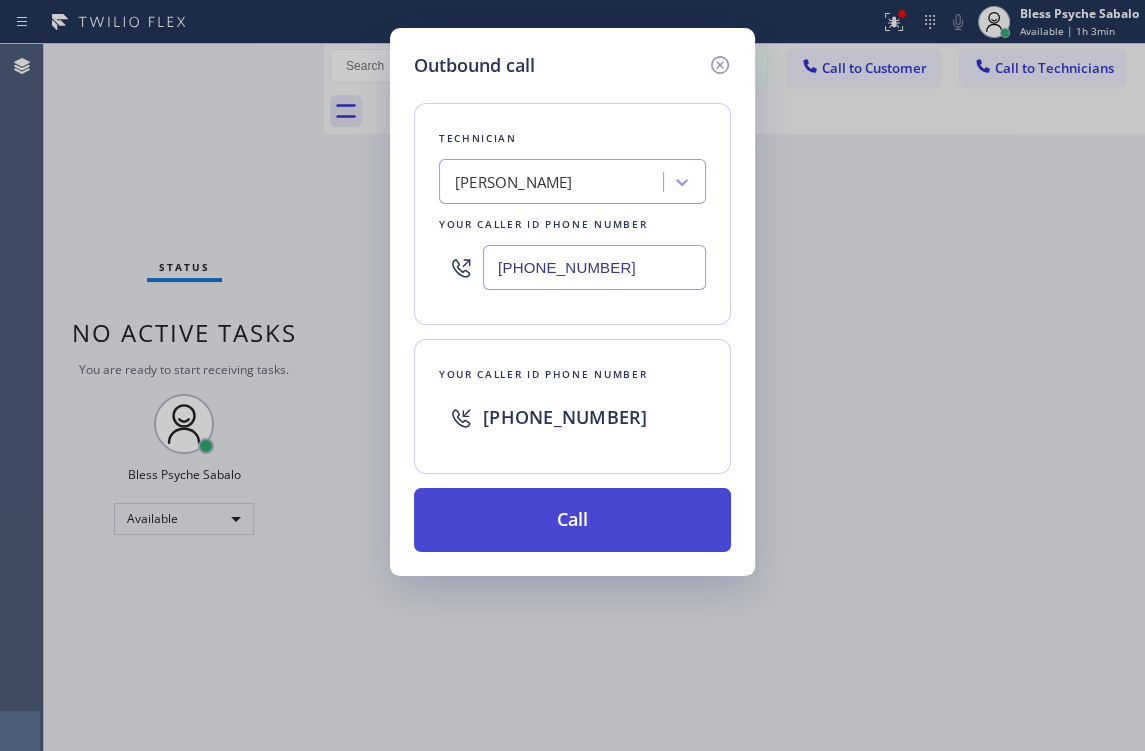 click on "Call" at bounding box center (572, 520) 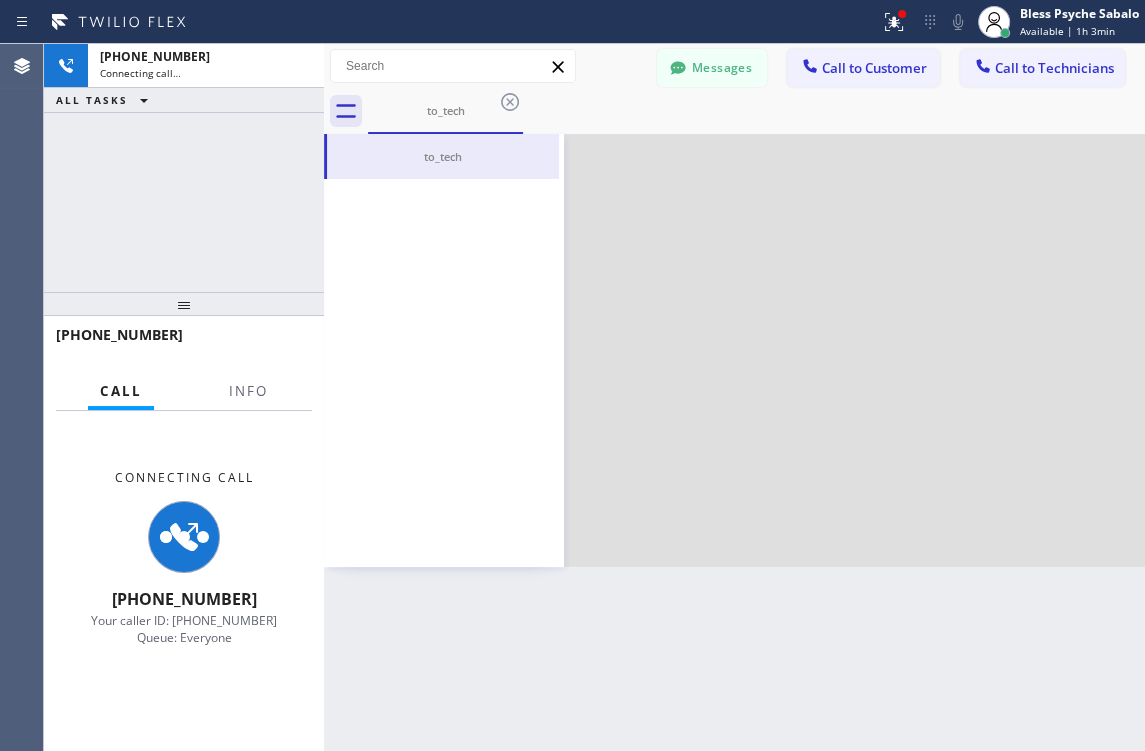 scroll, scrollTop: 7198, scrollLeft: 0, axis: vertical 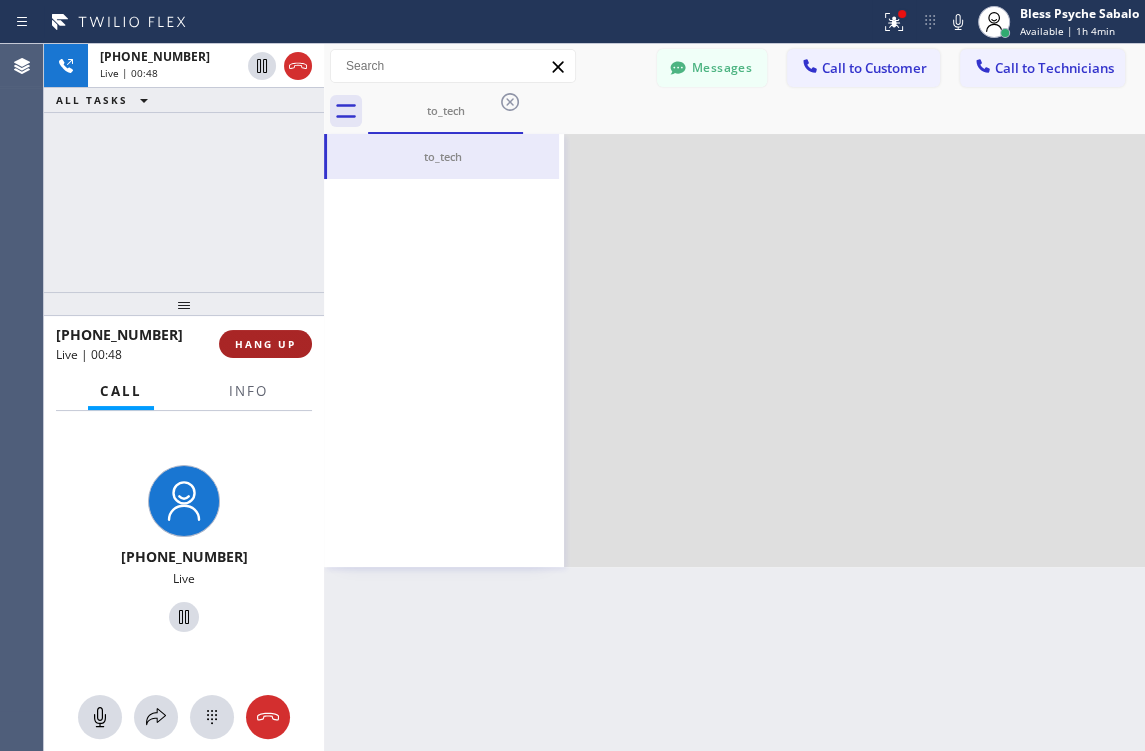 click on "HANG UP" at bounding box center (265, 344) 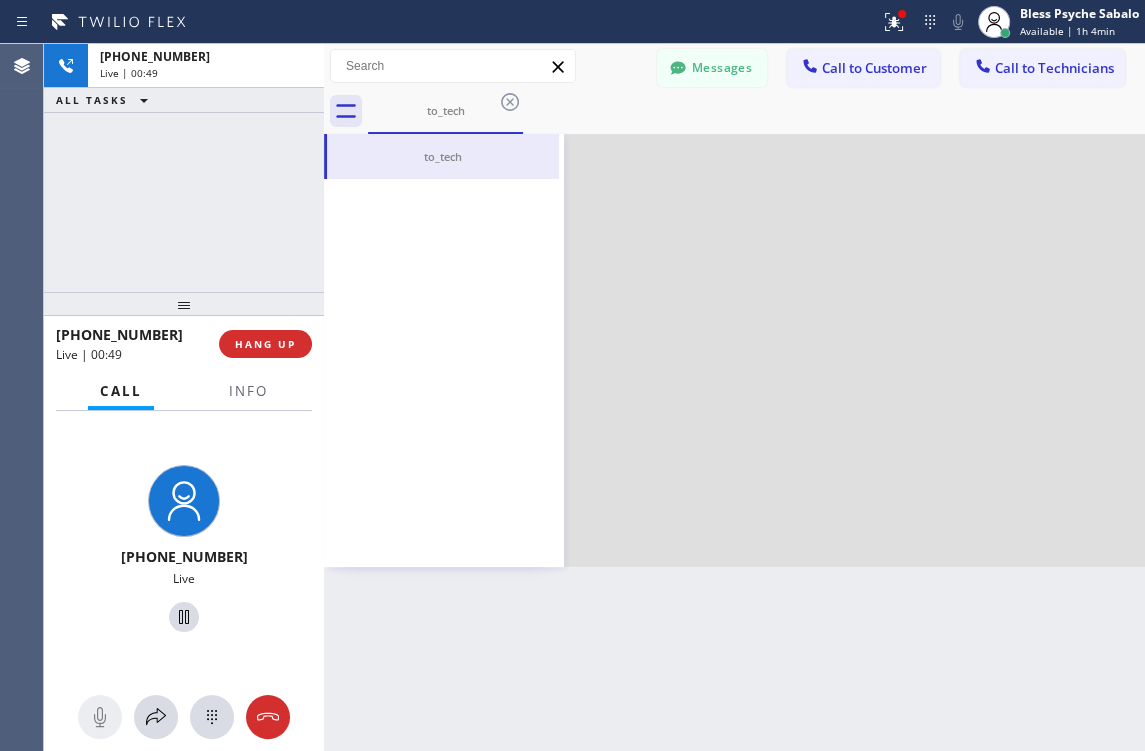 click at bounding box center [184, 304] 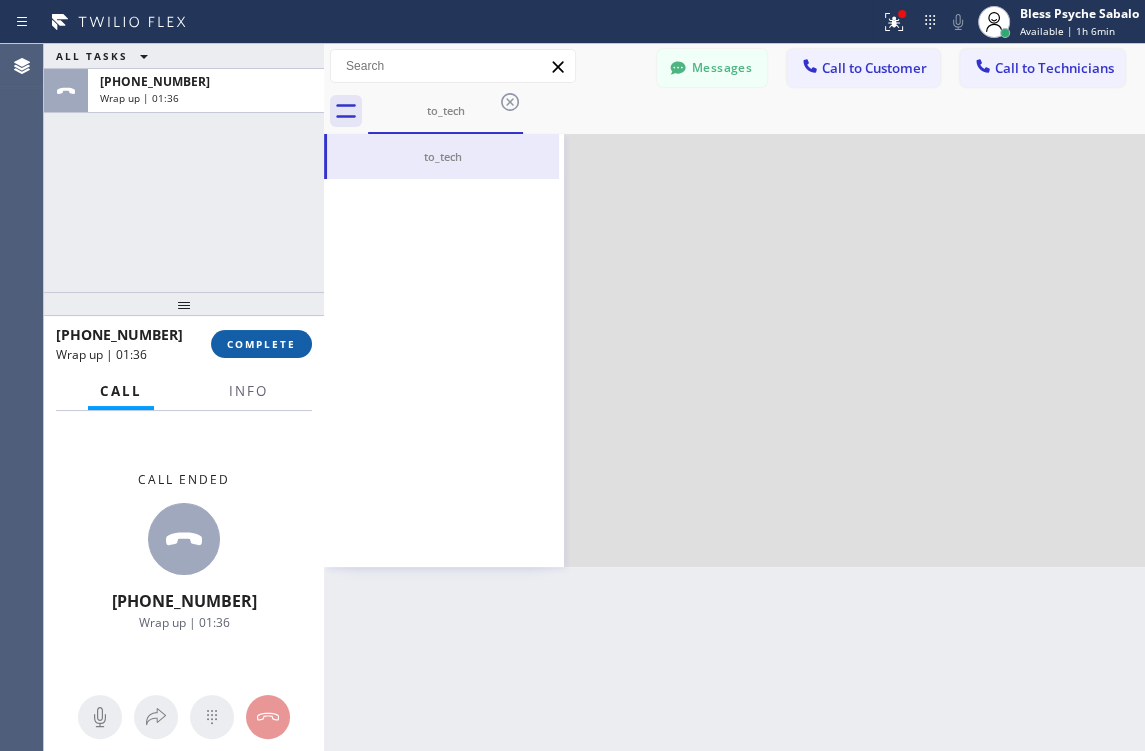 click on "COMPLETE" at bounding box center [261, 344] 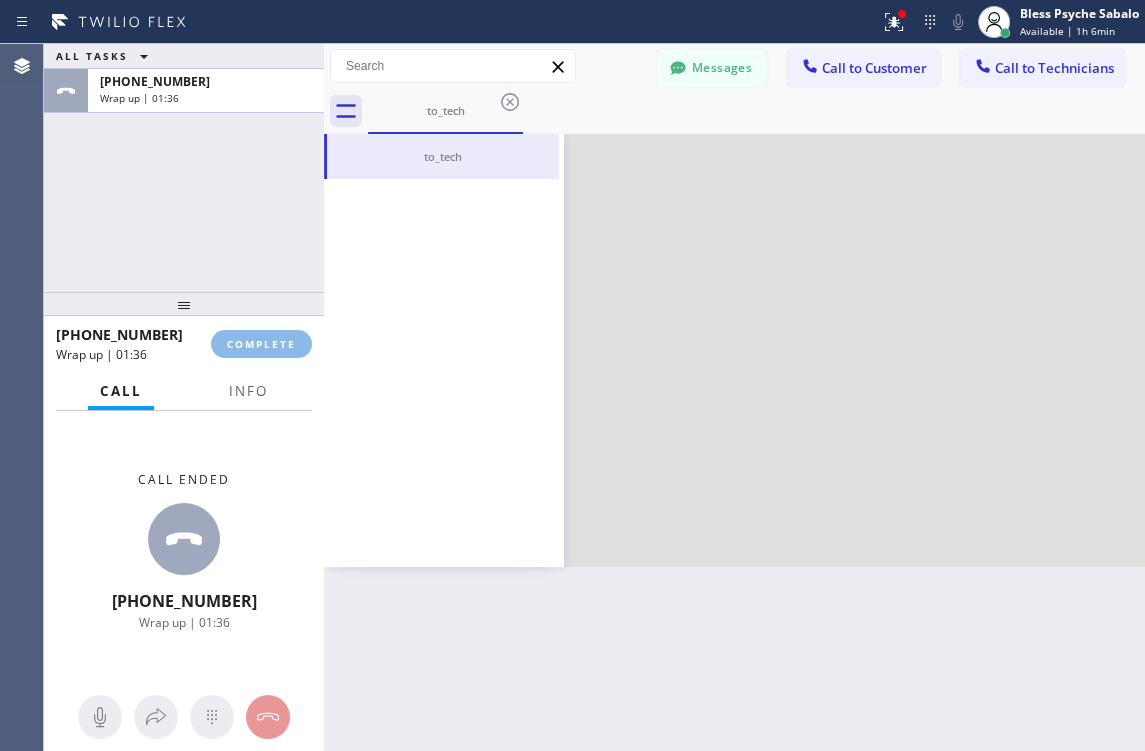 click on "to_tech" at bounding box center (444, 350) 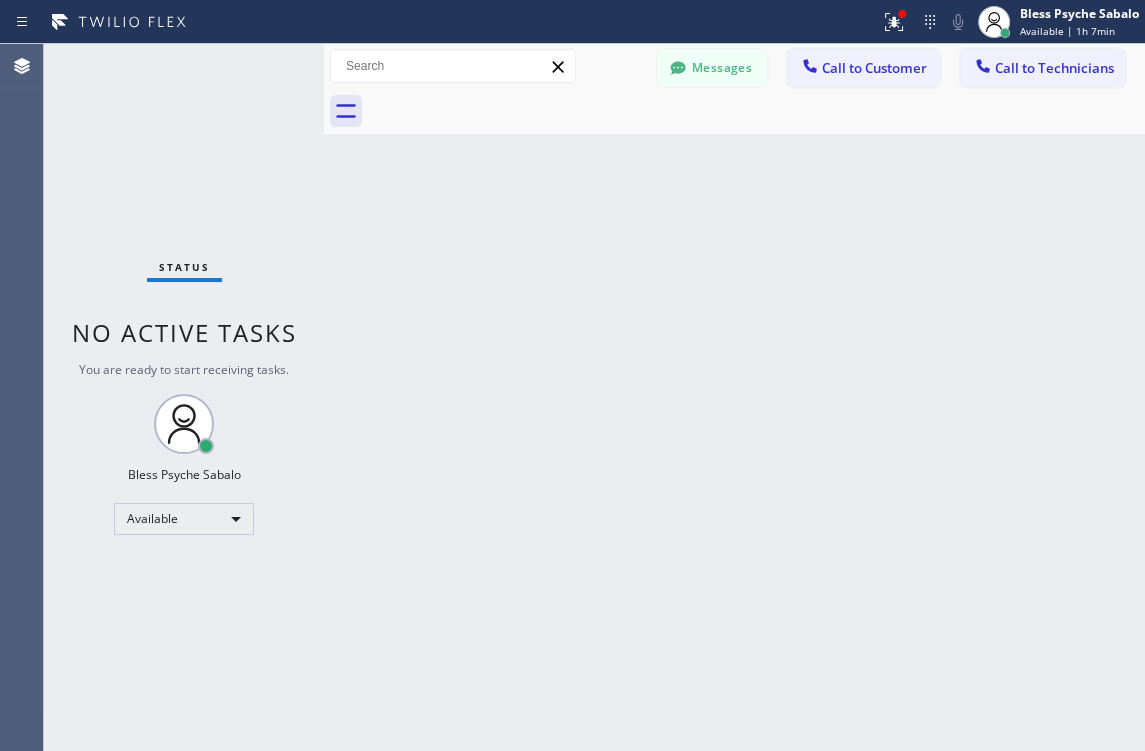 drag, startPoint x: 746, startPoint y: 372, endPoint x: 760, endPoint y: 365, distance: 15.652476 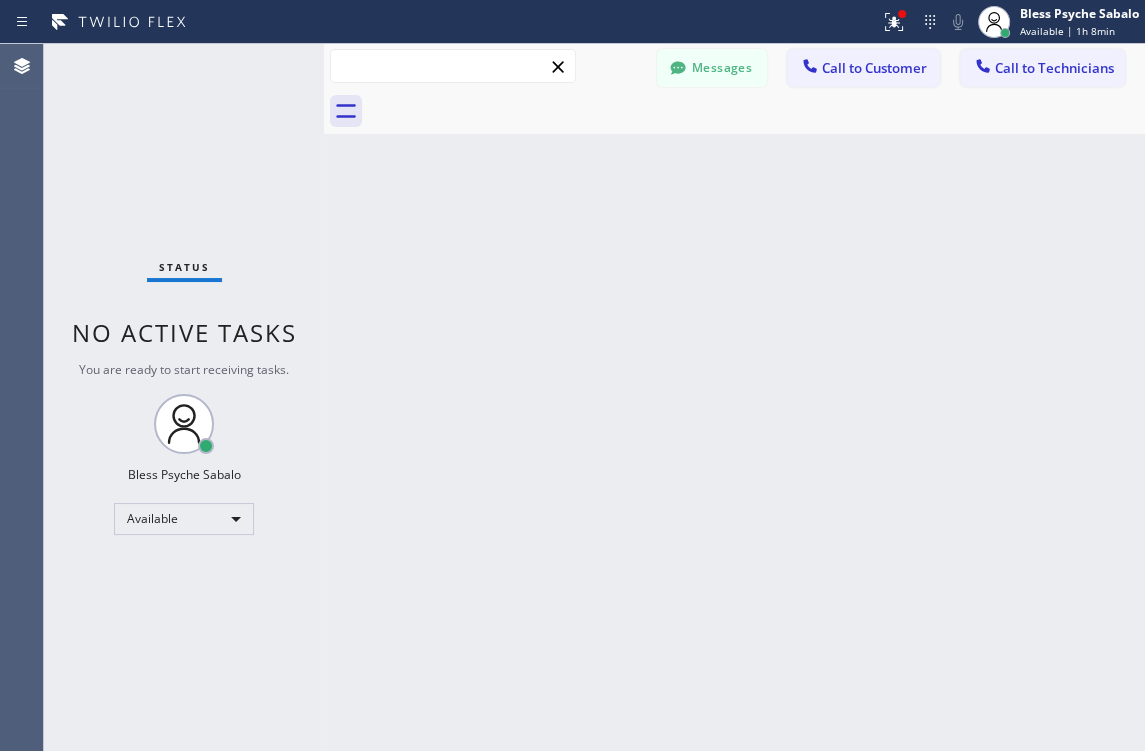 click at bounding box center [453, 66] 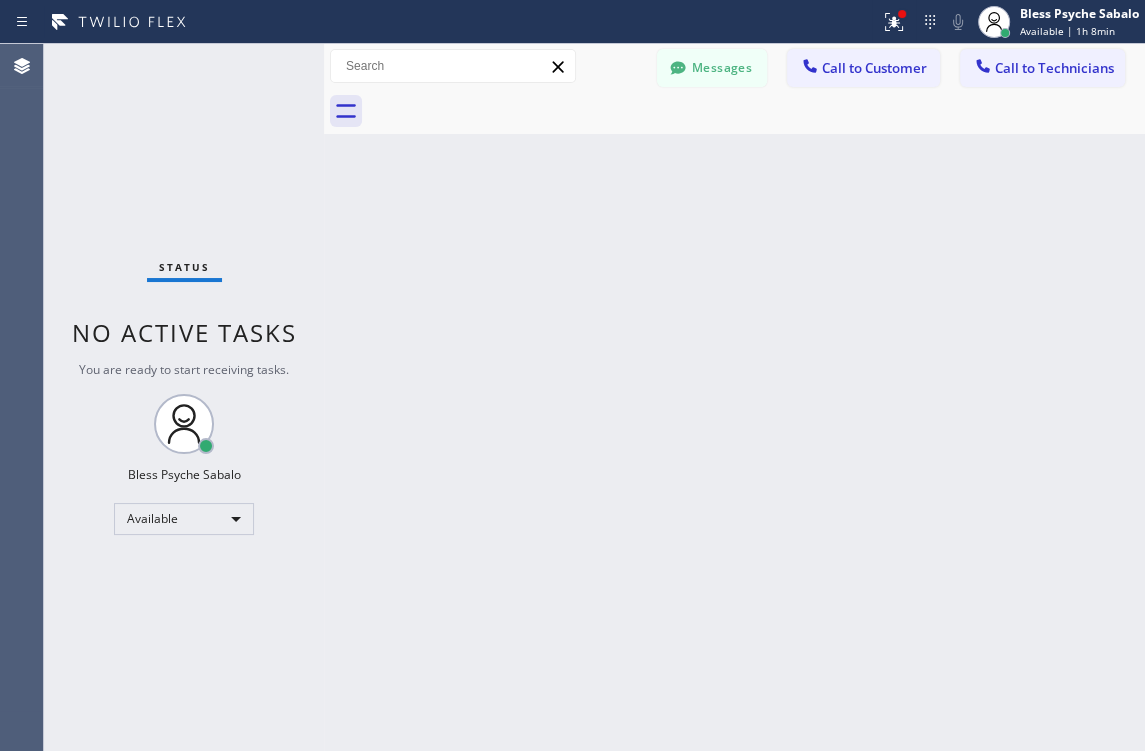click on "Back to Dashboard Change Sender ID Customers Technicians CL [PERSON_NAME] [DATE] 11:54 AM Hi [PERSON_NAME], this is Red from Oasis Plumbers [GEOGRAPHIC_DATA]. Just a quick follow-up regarding your recent service. You can complete the $300 payment through this secure link: [URL][DOMAIN_NAME].
Let me know if you have any questions—happy to help! [PERSON_NAME] [DATE] 01:17 PM Hi [PERSON_NAME], this is Red from 5 Star Best Plumbing — I’m one of the dispatch managers. I just wanted to let you know that our technician is currently on the way to your location to begin the job. Please feel free to reach out if you have any questions! MP [PERSON_NAME] [DATE] 04:34 PM Hi [PERSON_NAME], this is Red, one of the Dispatch Managers at 5 Star Best Plumbing. I just wanted to follow up regarding the free inspection for one of your properties. Feel free to call or text me at [PHONE_NUMBER] if you have any questions or would like to schedule. Looking forward to hearing from you! [PERSON_NAME] [DATE] 11:52 AM AK" at bounding box center [734, 397] 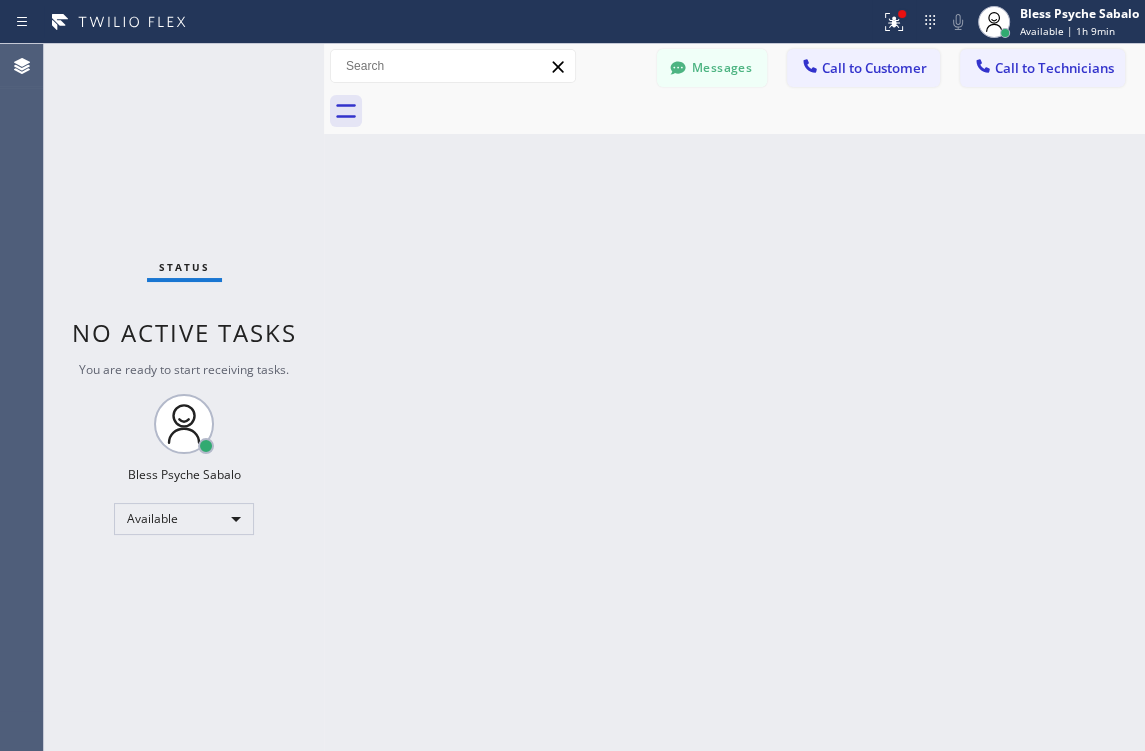 click on "Messages Call to Customer Call to Technicians Outbound call Location 5 Star Plumbing Your caller id phone number [PHONE_NUMBER] Customer number Call Outbound call Technician Search Technician Your caller id phone number Your caller id phone number [PHONE_NUMBER] Call" at bounding box center (734, 66) 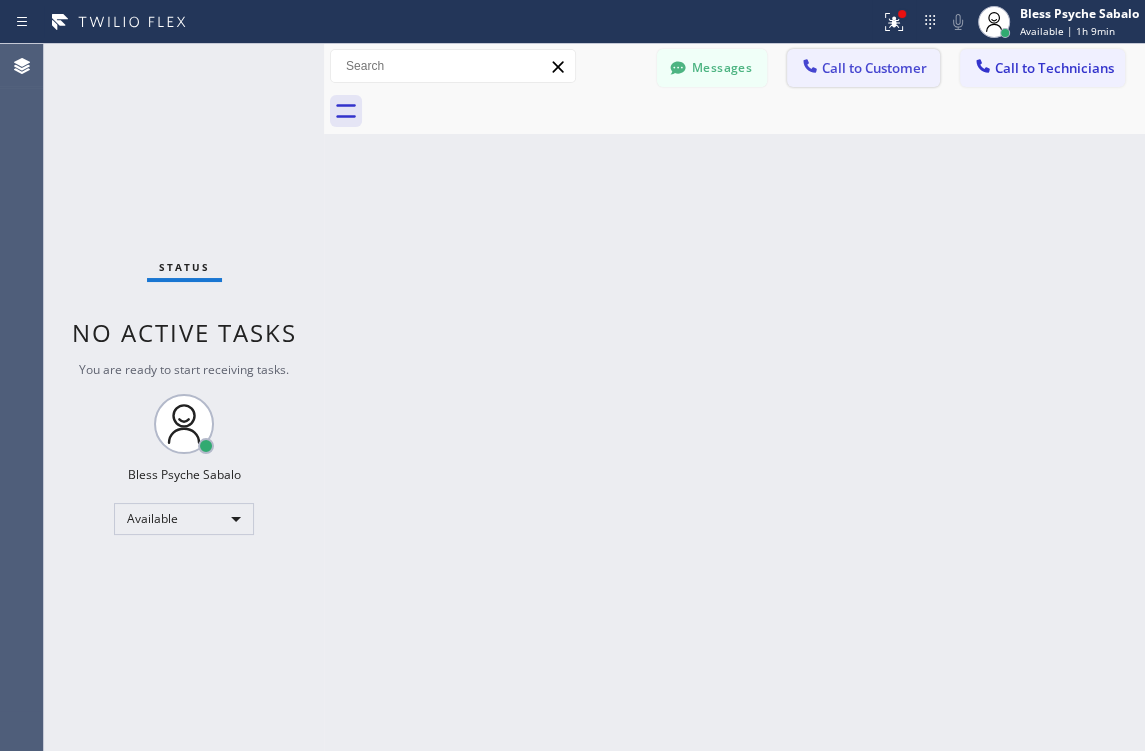 click on "Call to Customer" at bounding box center (874, 68) 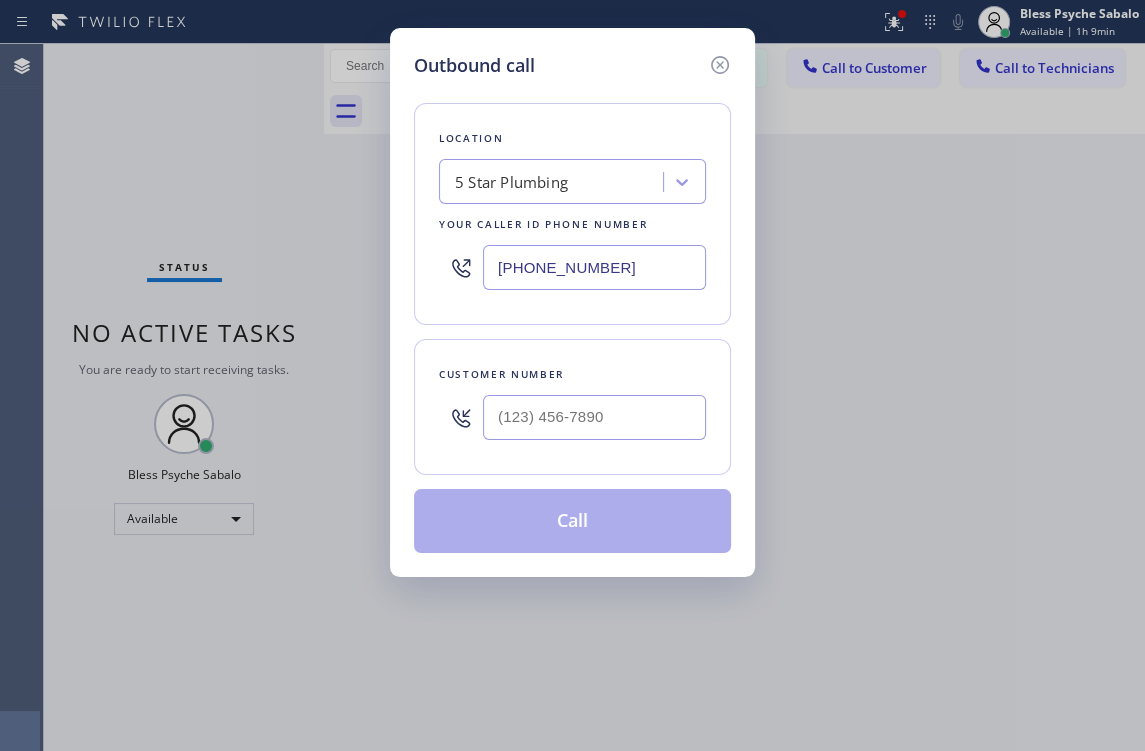 click on "5 Star Plumbing" at bounding box center [554, 182] 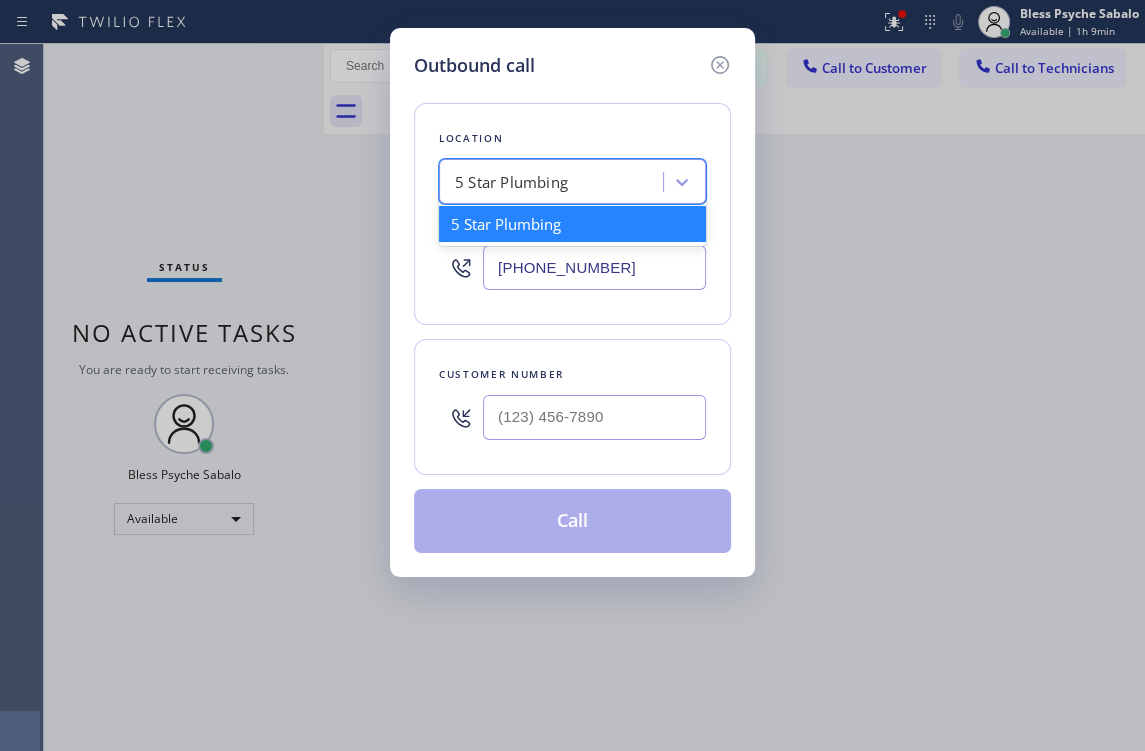 click on "Location   option 5 Star Plumbing, selected.    option 5 Star Plumbing focused, 1 of 1. 1 result available. Use Up and Down to choose options, press Enter to select the currently focused option, press Escape to exit the menu, press Tab to select the option and exit the menu. 5 Star Plumbing 5 Star Plumbing Your caller id phone number [PHONE_NUMBER]" at bounding box center (572, 214) 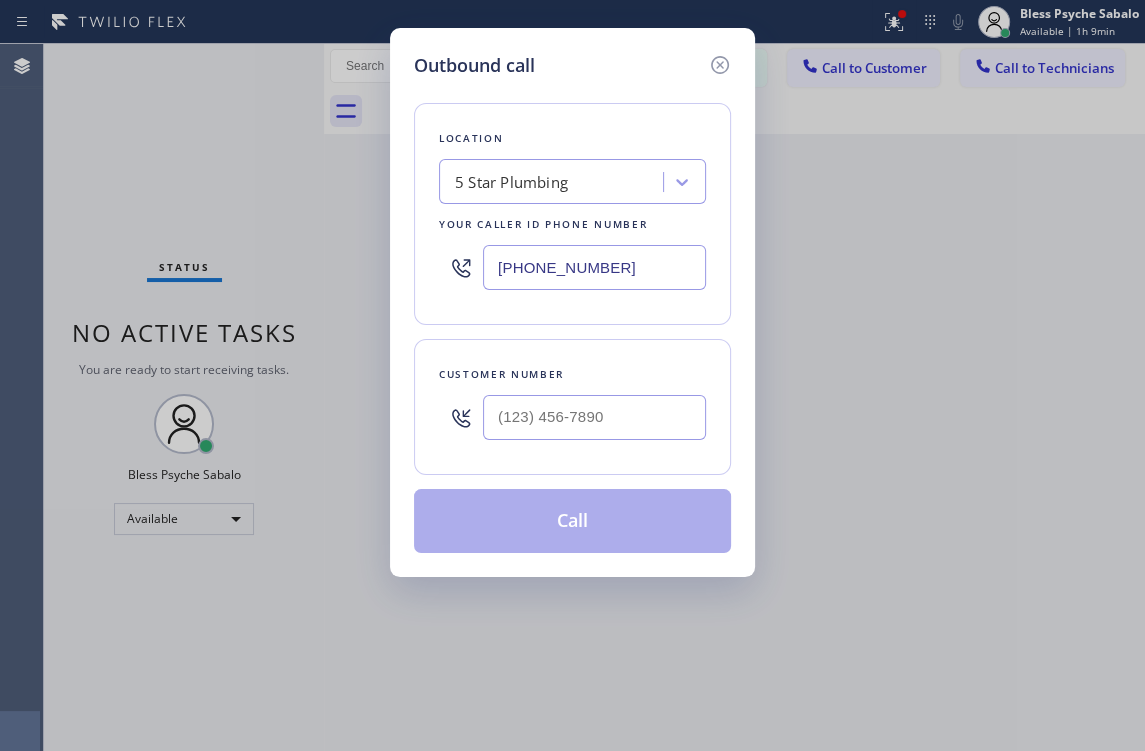click at bounding box center (594, 417) 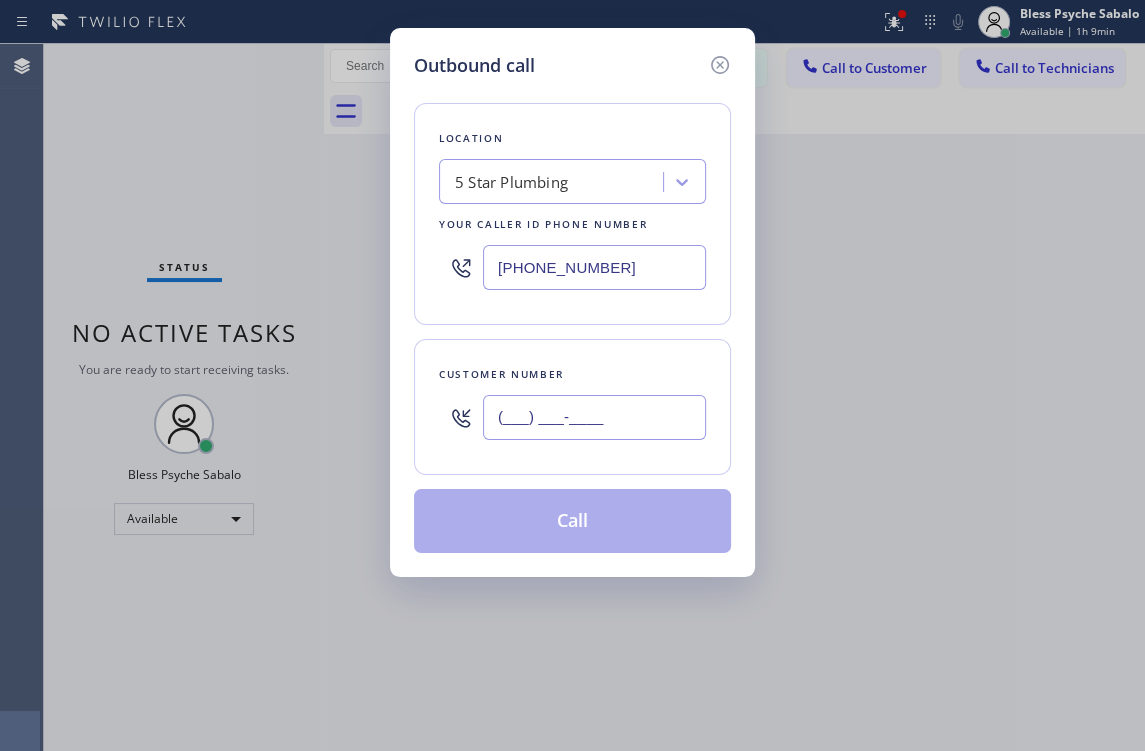 paste on "714) 349-8161" 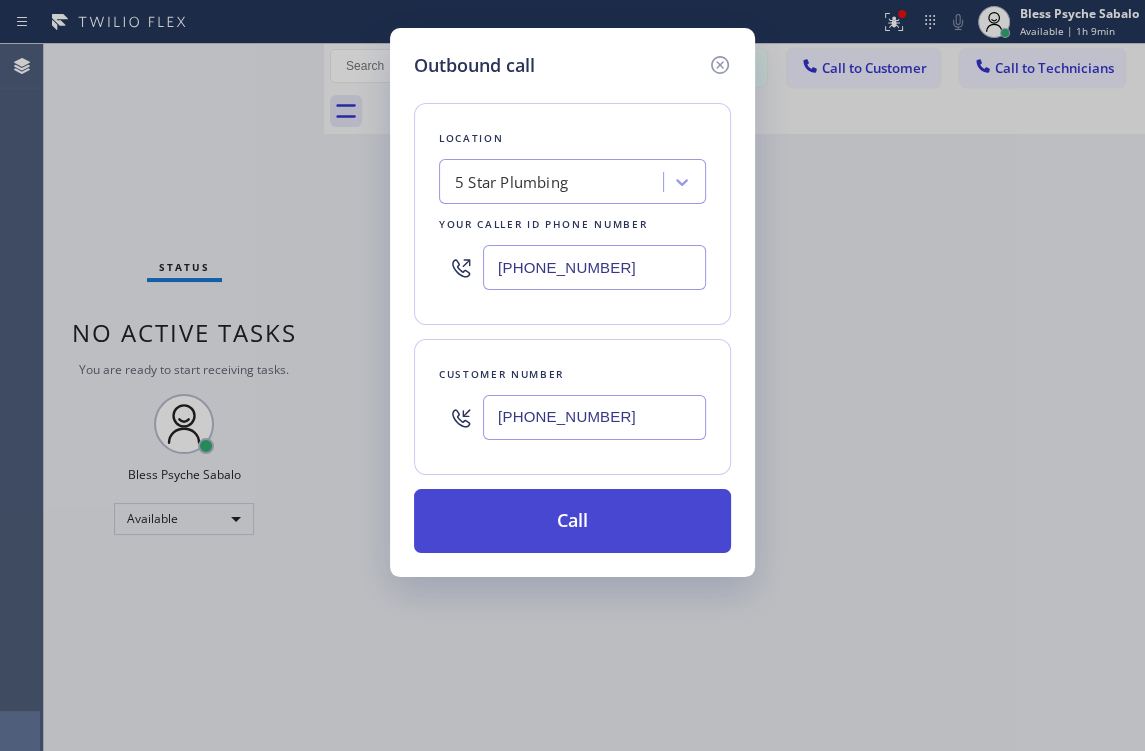 type on "[PHONE_NUMBER]" 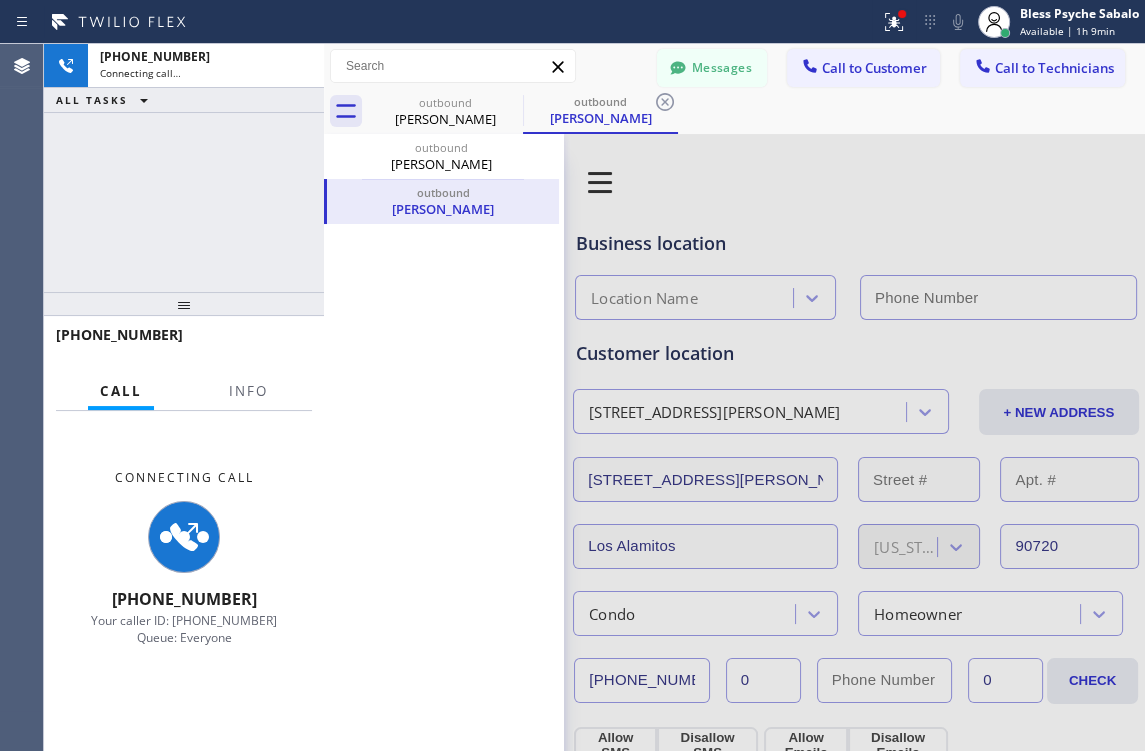 type on "[PHONE_NUMBER]" 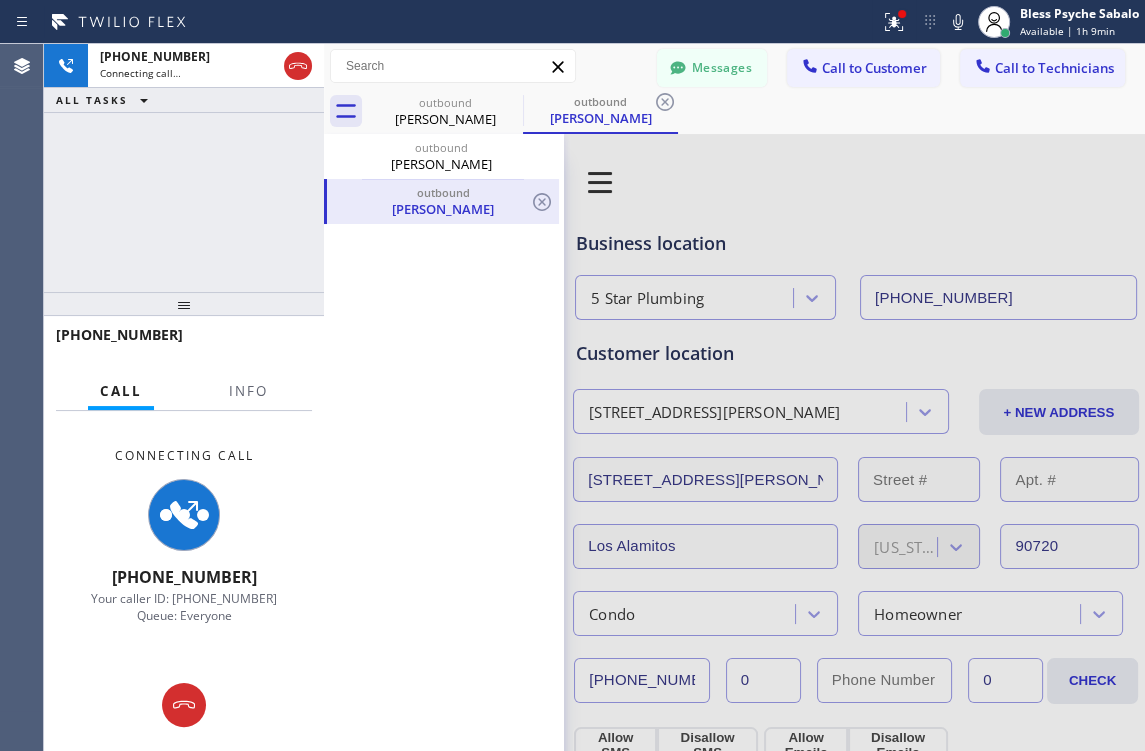 click on "[PERSON_NAME]" at bounding box center [443, 209] 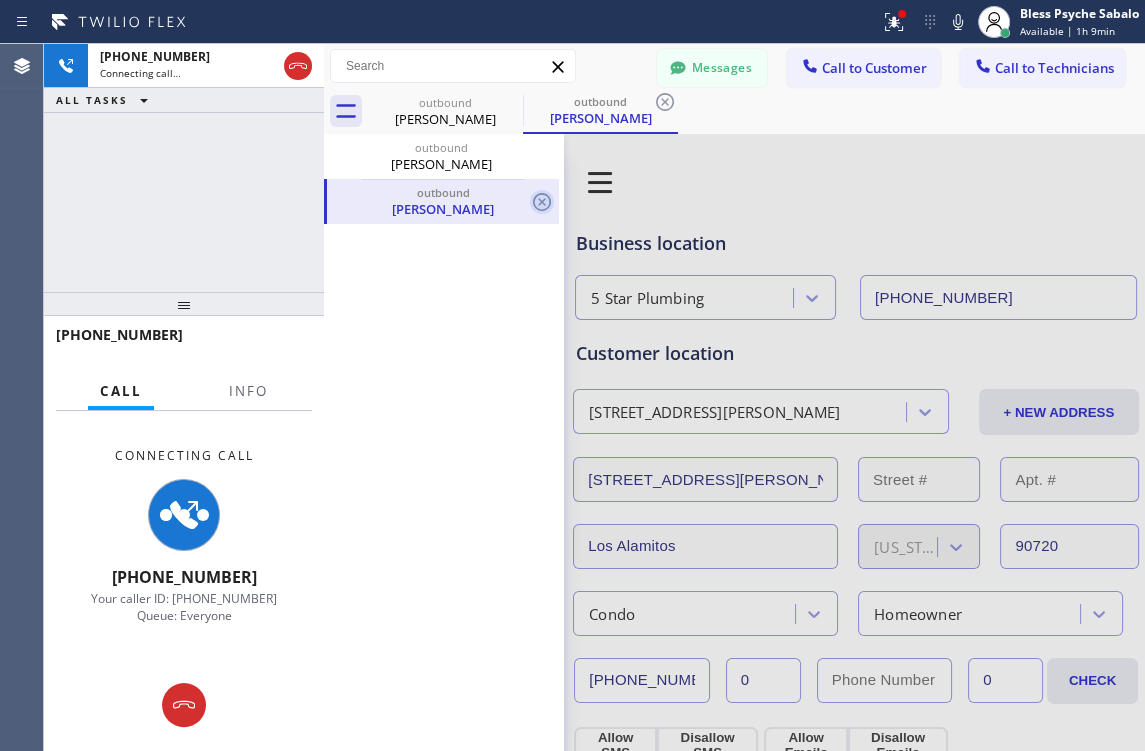 click 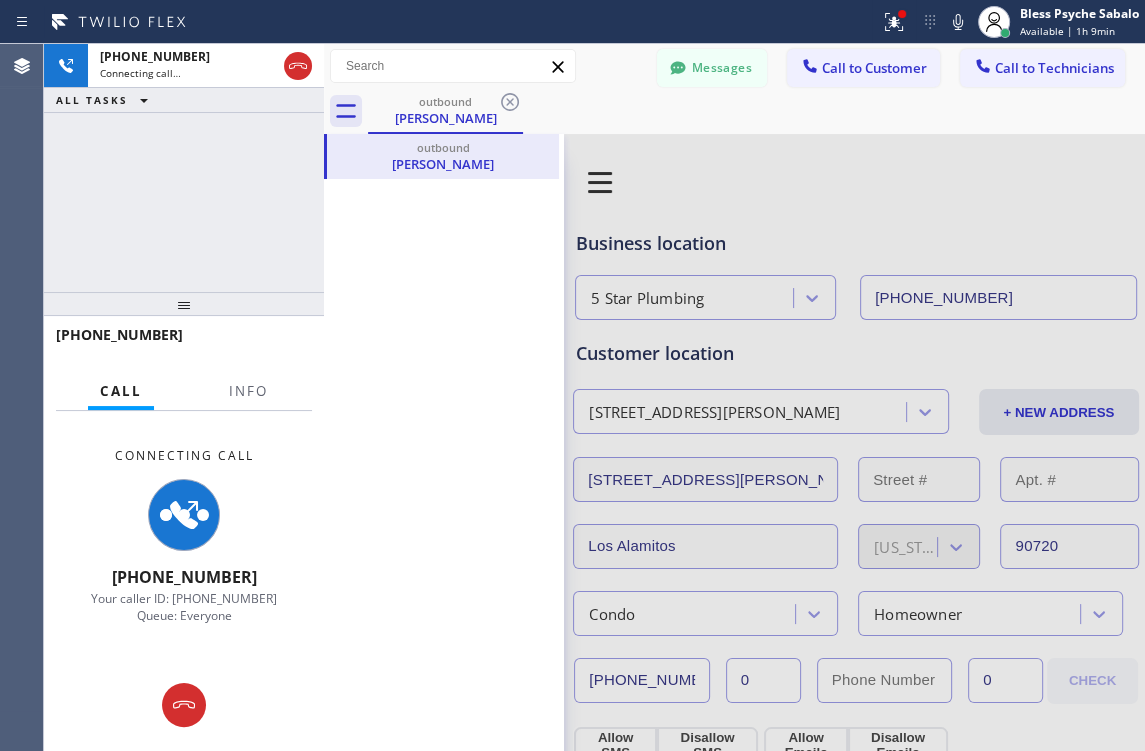 click on "outbound [PERSON_NAME]" at bounding box center (444, 821) 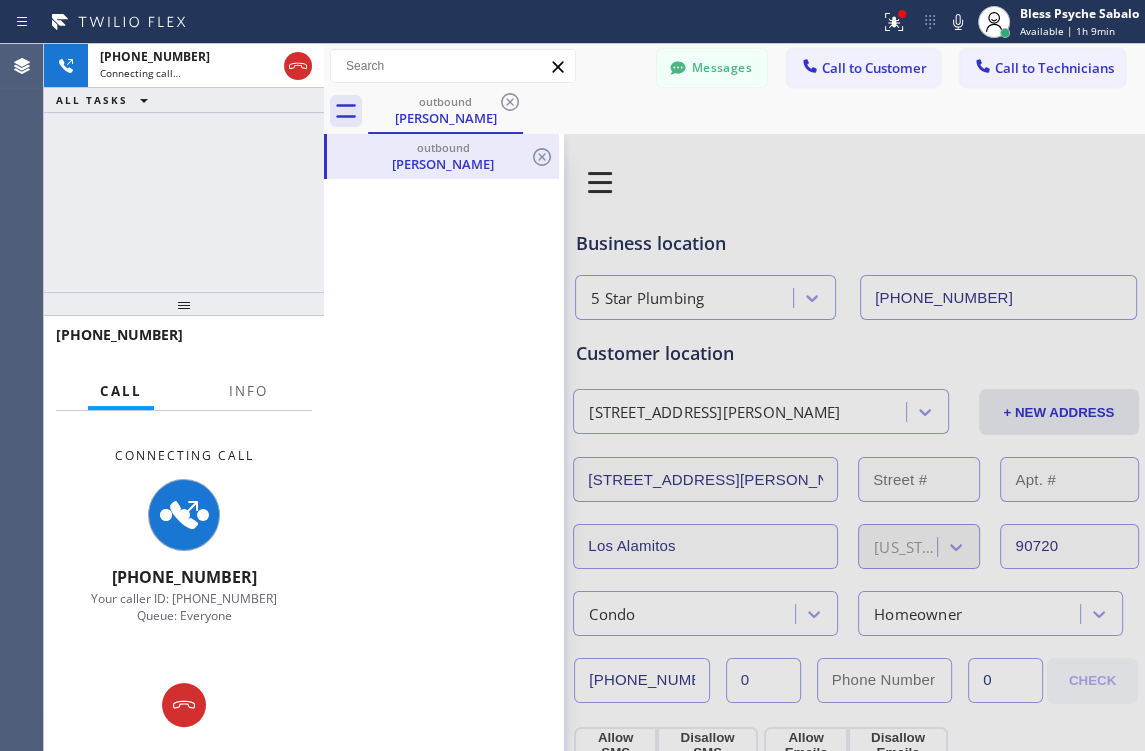 click on "[PERSON_NAME]" at bounding box center [443, 164] 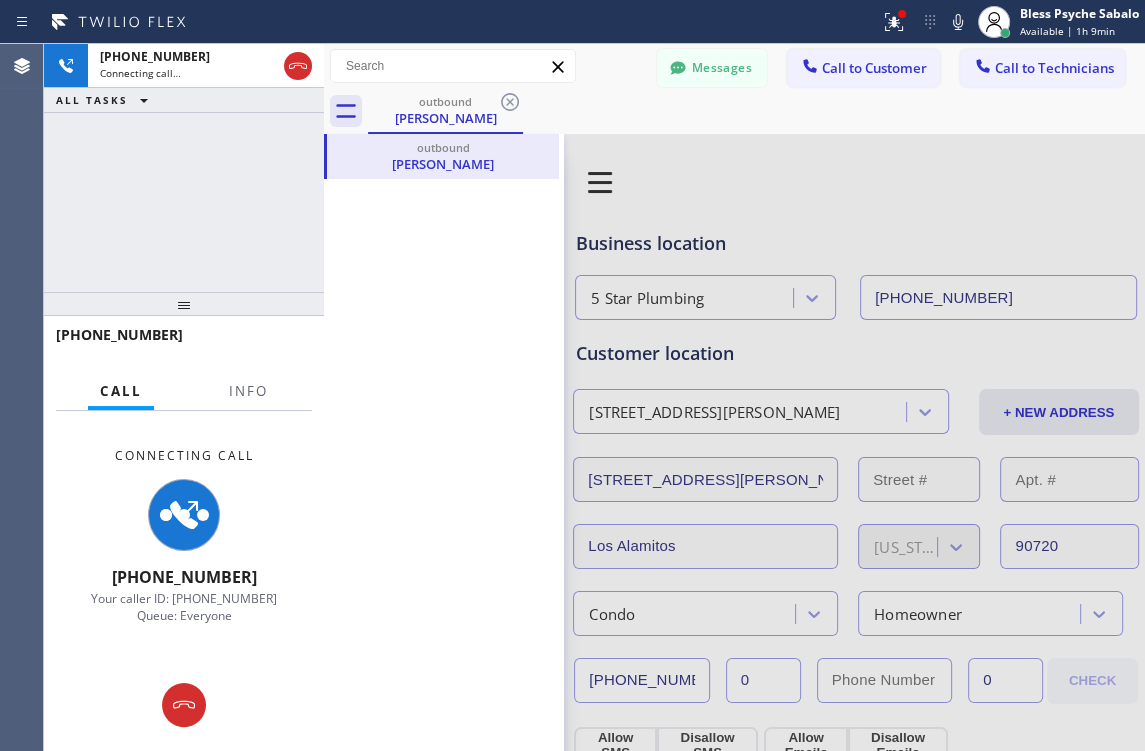 click 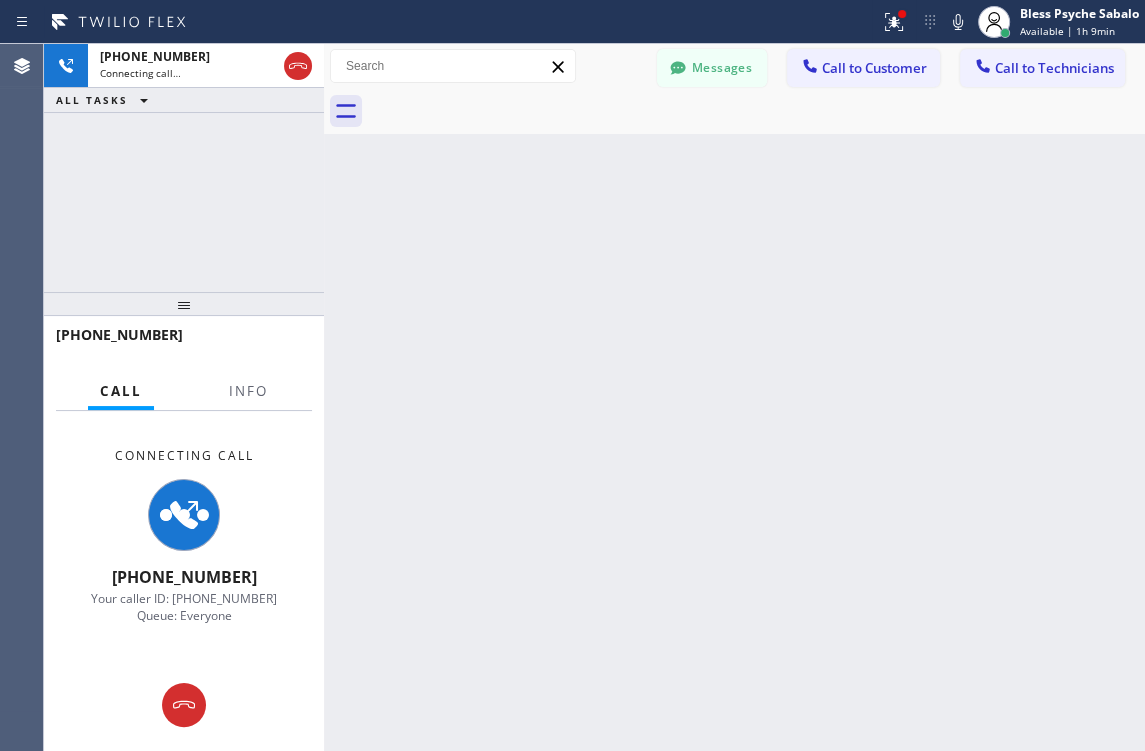 click on "Back to Dashboard Change Sender ID Customers Technicians CL [PERSON_NAME] [DATE] 11:54 AM Hi [PERSON_NAME], this is Red from Oasis Plumbers [GEOGRAPHIC_DATA]. Just a quick follow-up regarding your recent service. You can complete the $300 payment through this secure link: [URL][DOMAIN_NAME].
Let me know if you have any questions—happy to help! [PERSON_NAME] [DATE] 01:17 PM Hi [PERSON_NAME], this is Red from 5 Star Best Plumbing — I’m one of the dispatch managers. I just wanted to let you know that our technician is currently on the way to your location to begin the job. Please feel free to reach out if you have any questions! MP [PERSON_NAME] [DATE] 04:34 PM Hi [PERSON_NAME], this is Red, one of the Dispatch Managers at 5 Star Best Plumbing. I just wanted to follow up regarding the free inspection for one of your properties. Feel free to call or text me at [PHONE_NUMBER] if you have any questions or would like to schedule. Looking forward to hearing from you! [PERSON_NAME] [DATE] 11:52 AM AK" at bounding box center [734, 397] 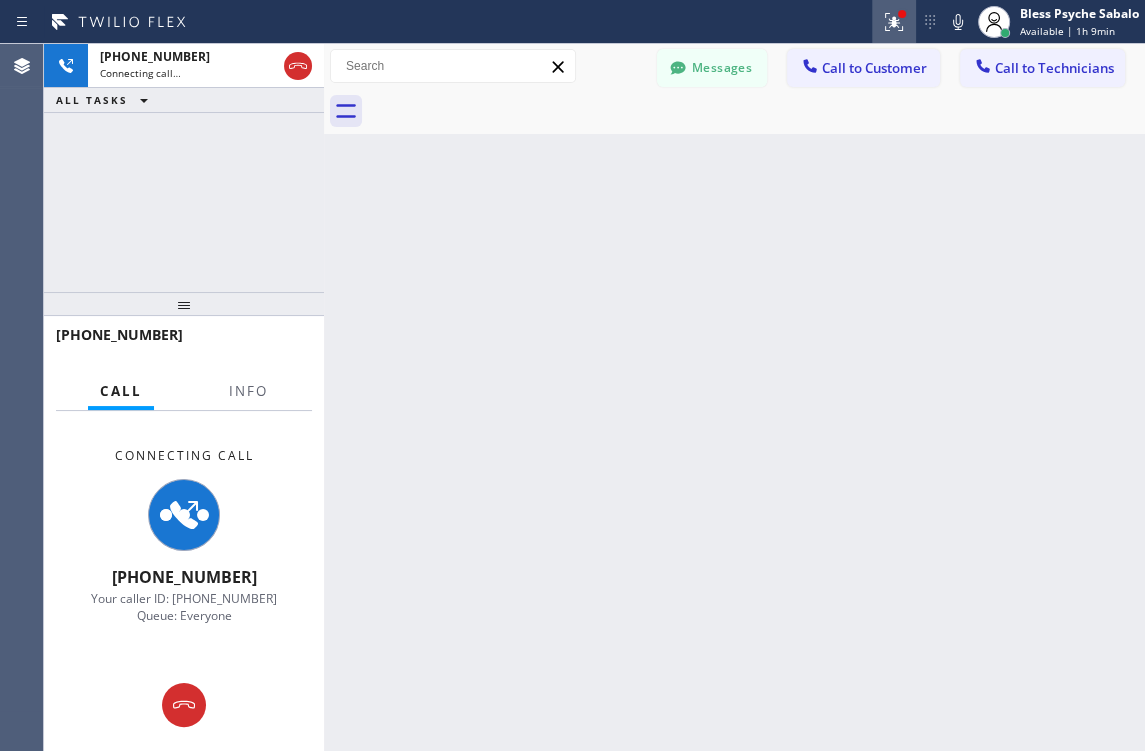 click at bounding box center (894, 22) 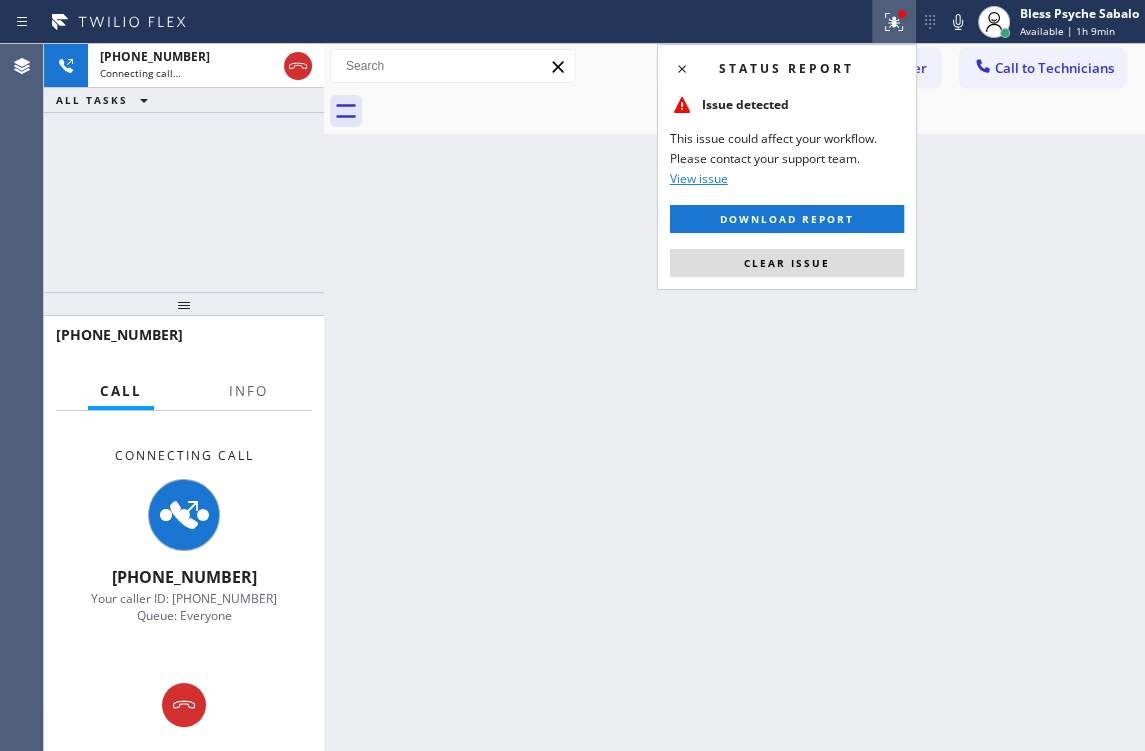 click on "Clear issue" at bounding box center (787, 263) 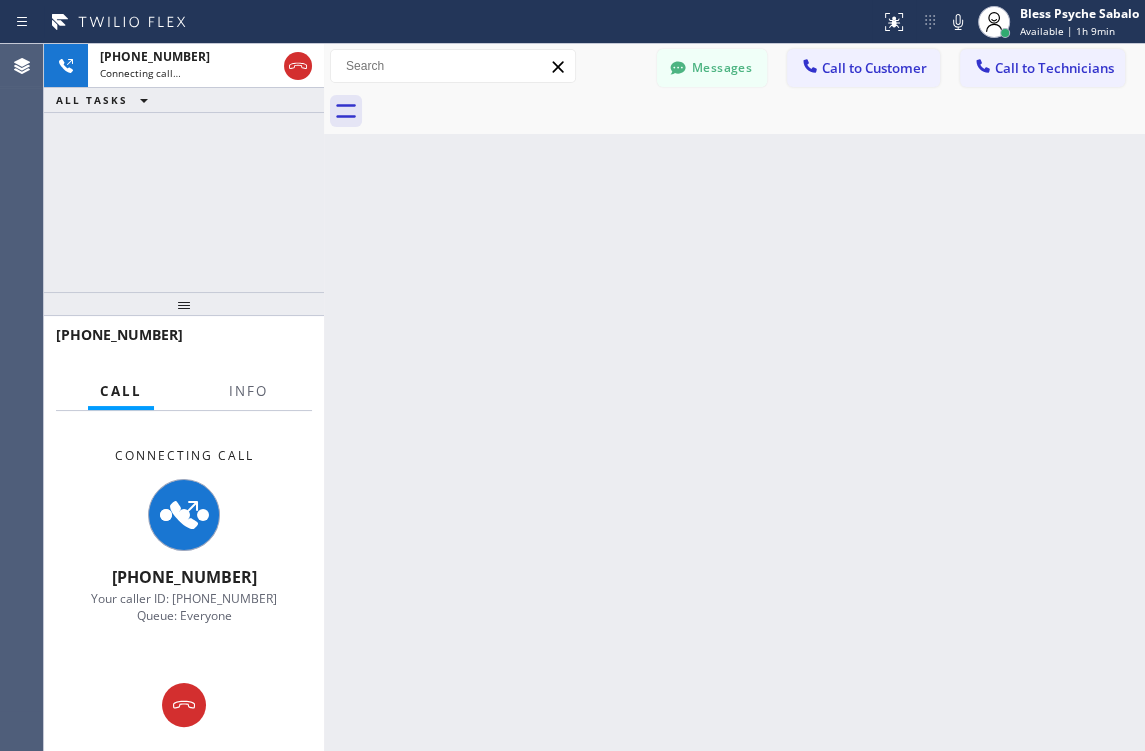 click on "Back to Dashboard Change Sender ID Customers Technicians CL [PERSON_NAME] [DATE] 11:54 AM Hi [PERSON_NAME], this is Red from Oasis Plumbers [GEOGRAPHIC_DATA]. Just a quick follow-up regarding your recent service. You can complete the $300 payment through this secure link: [URL][DOMAIN_NAME].
Let me know if you have any questions—happy to help! [PERSON_NAME] [DATE] 01:17 PM Hi [PERSON_NAME], this is Red from 5 Star Best Plumbing — I’m one of the dispatch managers. I just wanted to let you know that our technician is currently on the way to your location to begin the job. Please feel free to reach out if you have any questions! MP [PERSON_NAME] [DATE] 04:34 PM Hi [PERSON_NAME], this is Red, one of the Dispatch Managers at 5 Star Best Plumbing. I just wanted to follow up regarding the free inspection for one of your properties. Feel free to call or text me at [PHONE_NUMBER] if you have any questions or would like to schedule. Looking forward to hearing from you! [PERSON_NAME] [DATE] 11:52 AM AK" at bounding box center (734, 397) 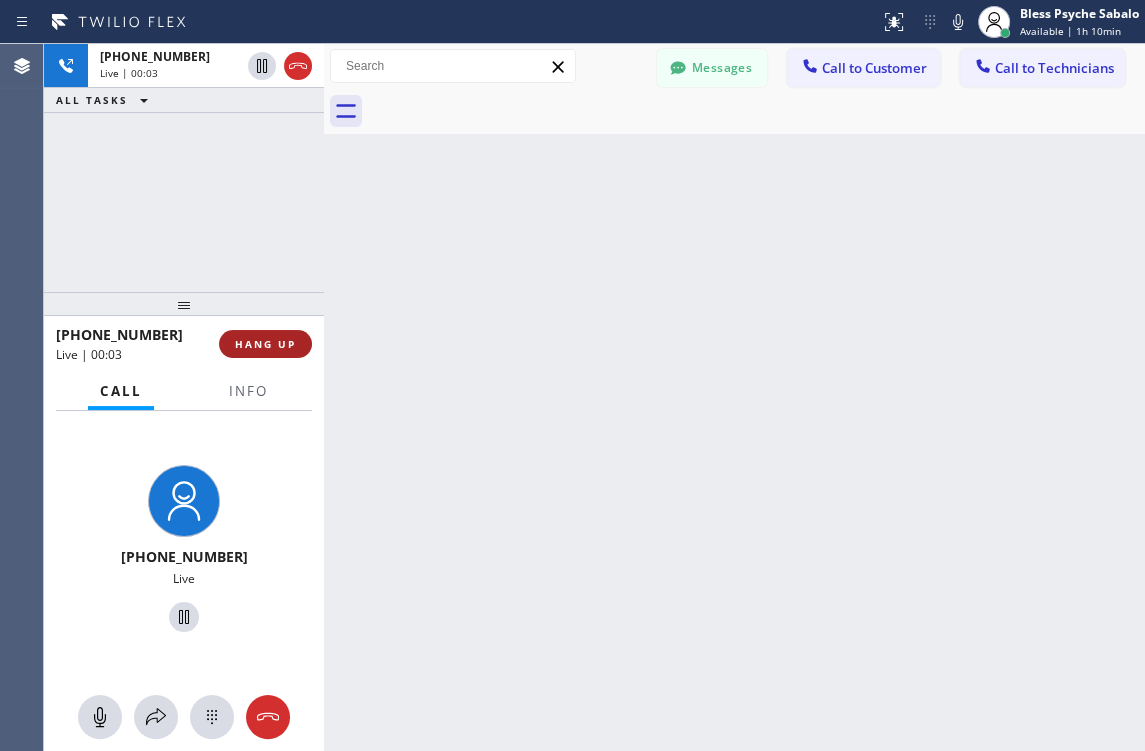 drag, startPoint x: 275, startPoint y: 341, endPoint x: 288, endPoint y: 334, distance: 14.764823 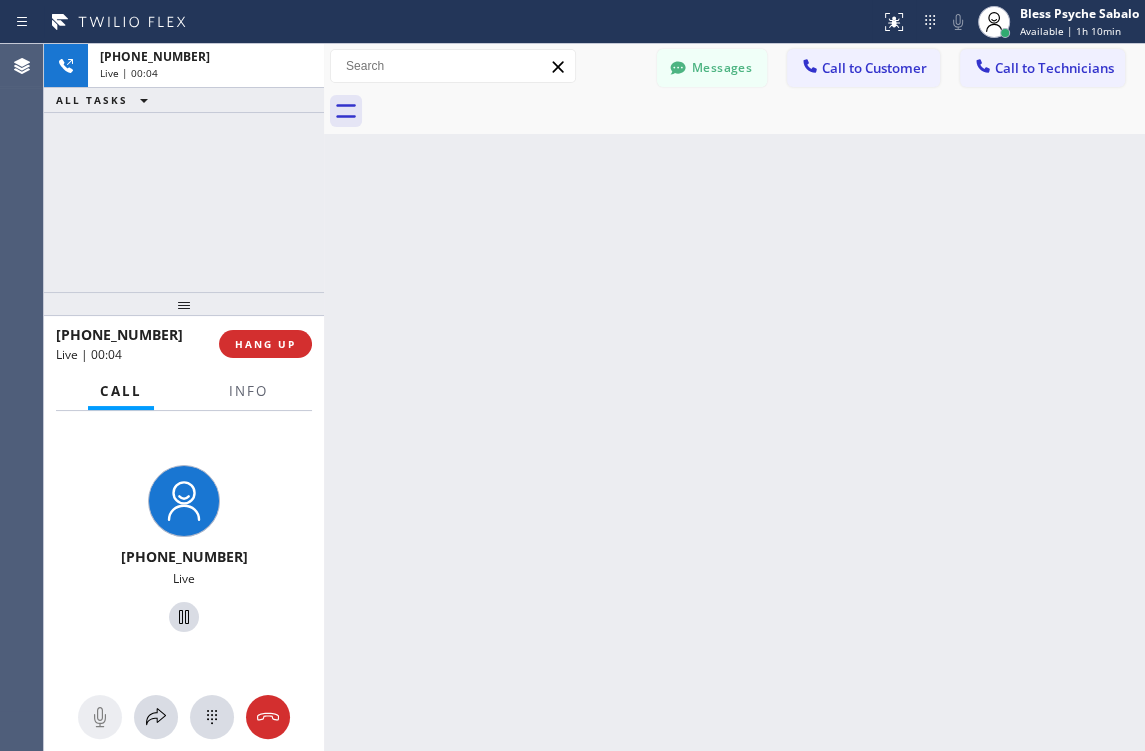 click on "Back to Dashboard Change Sender ID Customers Technicians CL [PERSON_NAME] [DATE] 11:54 AM Hi [PERSON_NAME], this is Red from Oasis Plumbers [GEOGRAPHIC_DATA]. Just a quick follow-up regarding your recent service. You can complete the $300 payment through this secure link: [URL][DOMAIN_NAME].
Let me know if you have any questions—happy to help! [PERSON_NAME] [DATE] 01:17 PM Hi [PERSON_NAME], this is Red from 5 Star Best Plumbing — I’m one of the dispatch managers. I just wanted to let you know that our technician is currently on the way to your location to begin the job. Please feel free to reach out if you have any questions! MP [PERSON_NAME] [DATE] 04:34 PM Hi [PERSON_NAME], this is Red, one of the Dispatch Managers at 5 Star Best Plumbing. I just wanted to follow up regarding the free inspection for one of your properties. Feel free to call or text me at [PHONE_NUMBER] if you have any questions or would like to schedule. Looking forward to hearing from you! [PERSON_NAME] [DATE] 11:52 AM AK" at bounding box center [734, 397] 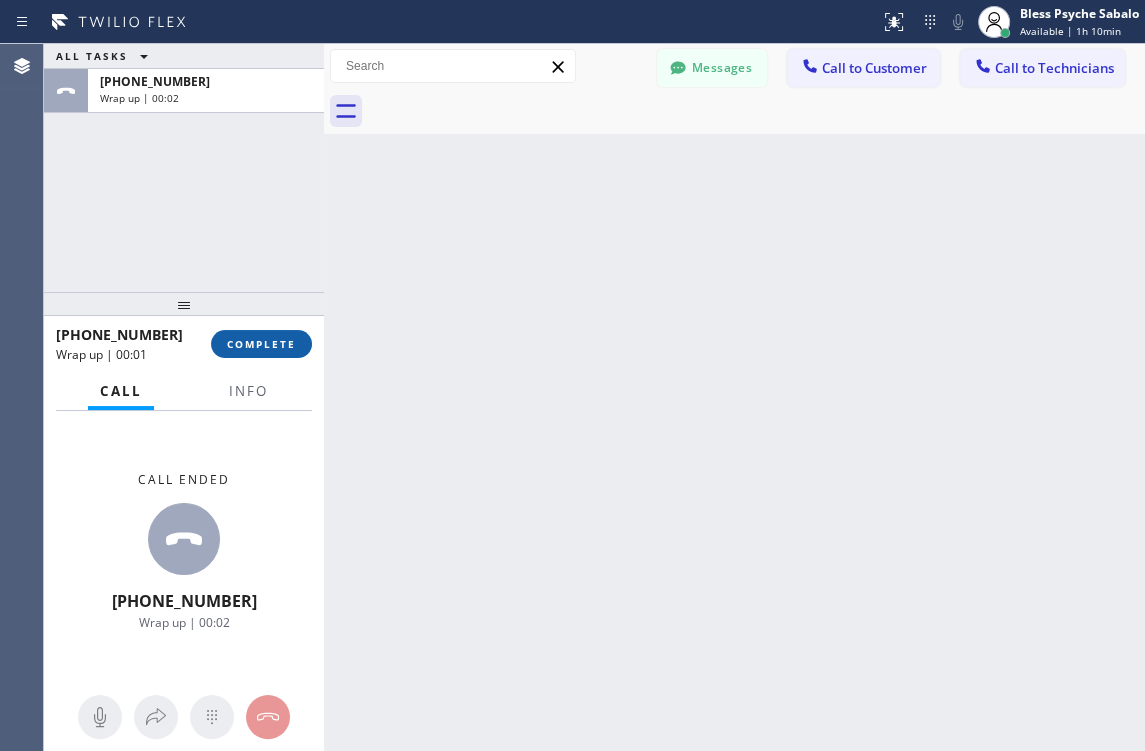 click on "COMPLETE" at bounding box center (261, 344) 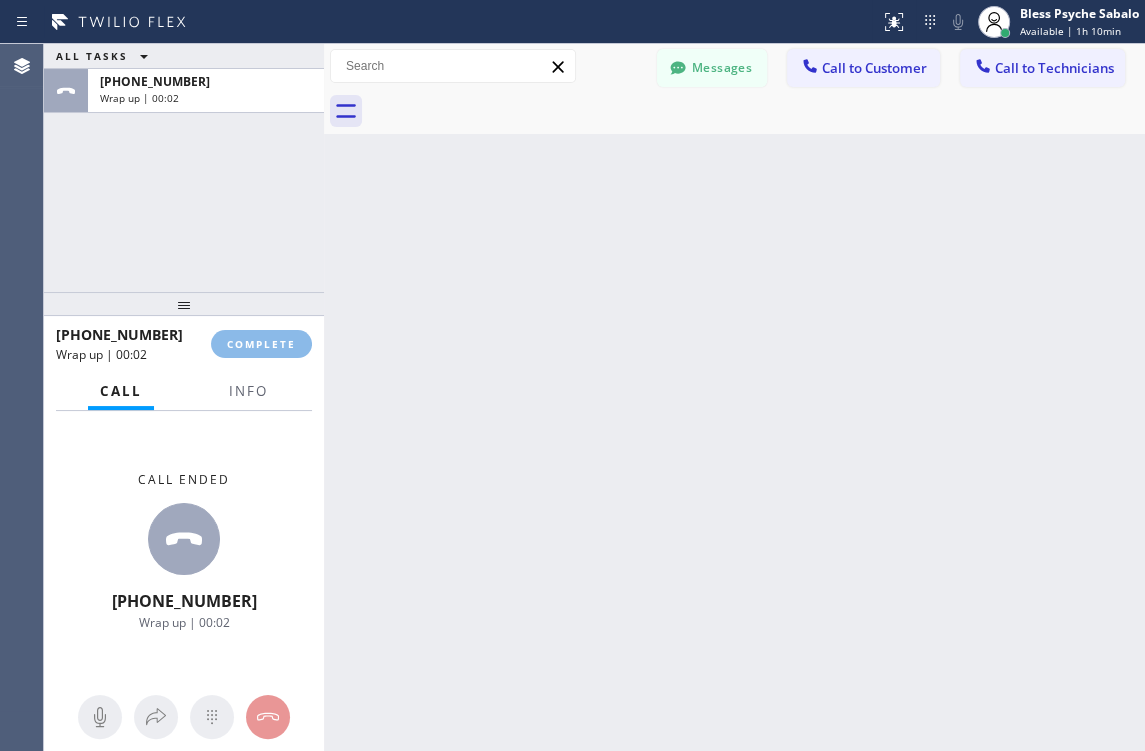 click on "Back to Dashboard Change Sender ID Customers Technicians CL [PERSON_NAME] [DATE] 11:54 AM Hi [PERSON_NAME], this is Red from Oasis Plumbers [GEOGRAPHIC_DATA]. Just a quick follow-up regarding your recent service. You can complete the $300 payment through this secure link: [URL][DOMAIN_NAME].
Let me know if you have any questions—happy to help! [PERSON_NAME] [DATE] 01:17 PM Hi [PERSON_NAME], this is Red from 5 Star Best Plumbing — I’m one of the dispatch managers. I just wanted to let you know that our technician is currently on the way to your location to begin the job. Please feel free to reach out if you have any questions! MP [PERSON_NAME] [DATE] 04:34 PM Hi [PERSON_NAME], this is Red, one of the Dispatch Managers at 5 Star Best Plumbing. I just wanted to follow up regarding the free inspection for one of your properties. Feel free to call or text me at [PHONE_NUMBER] if you have any questions or would like to schedule. Looking forward to hearing from you! [PERSON_NAME] [DATE] 11:52 AM AK" at bounding box center (734, 397) 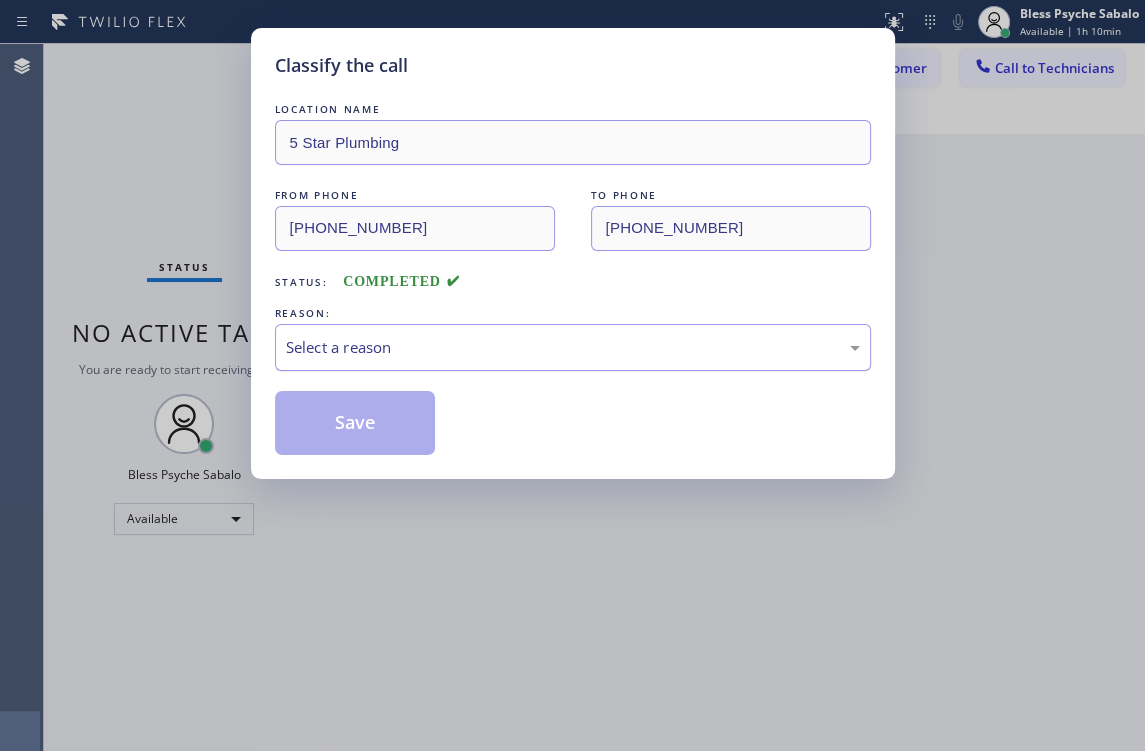 click on "Select a reason" at bounding box center [573, 347] 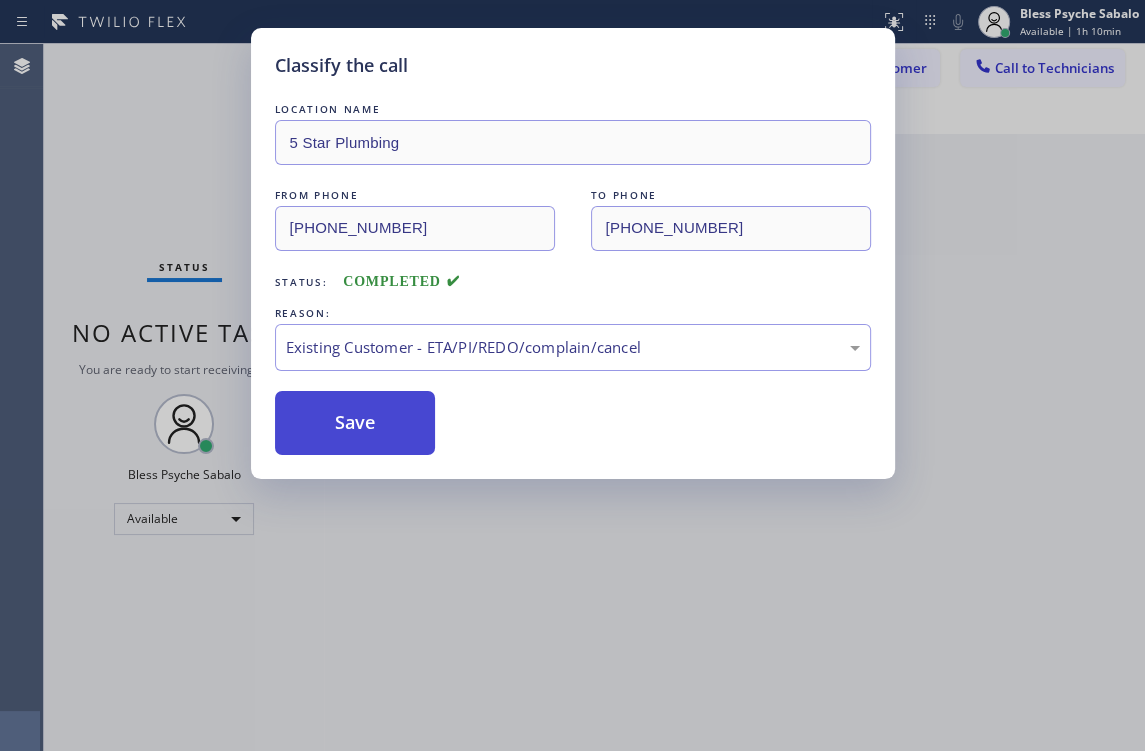 click on "Save" at bounding box center [355, 423] 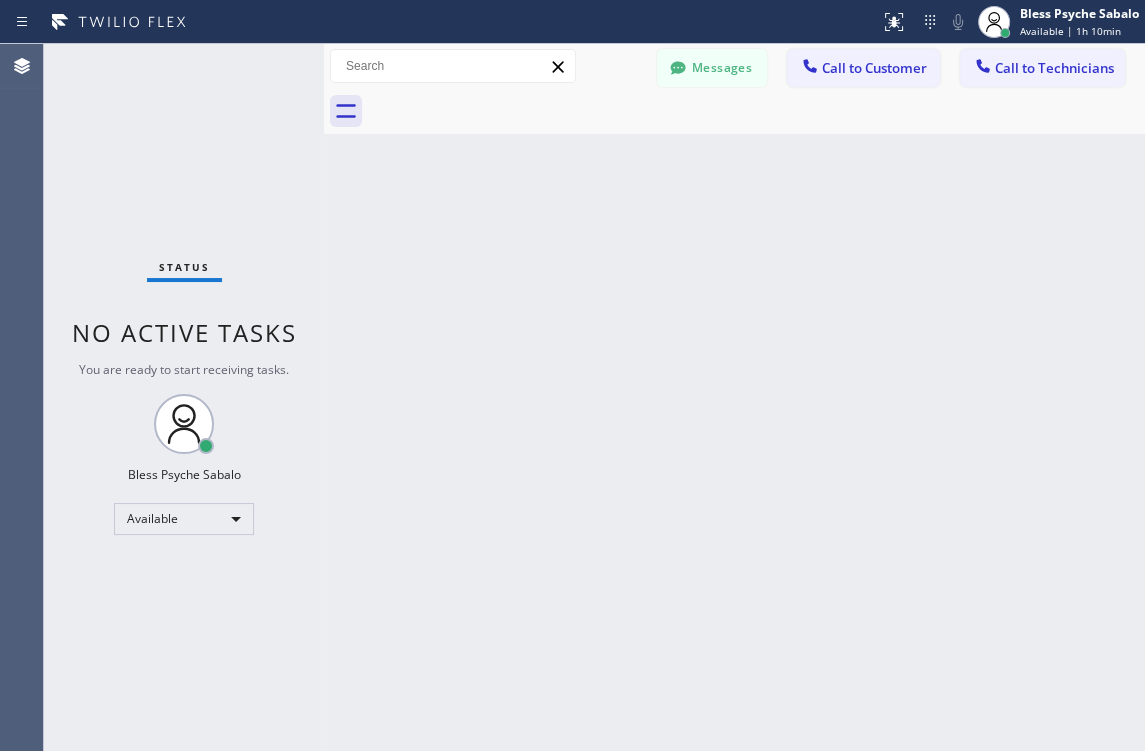 click on "Back to Dashboard Change Sender ID Customers Technicians CL [PERSON_NAME] [DATE] 11:54 AM Hi [PERSON_NAME], this is Red from Oasis Plumbers [GEOGRAPHIC_DATA]. Just a quick follow-up regarding your recent service. You can complete the $300 payment through this secure link: [URL][DOMAIN_NAME].
Let me know if you have any questions—happy to help! [PERSON_NAME] [DATE] 01:17 PM Hi [PERSON_NAME], this is Red from 5 Star Best Plumbing — I’m one of the dispatch managers. I just wanted to let you know that our technician is currently on the way to your location to begin the job. Please feel free to reach out if you have any questions! MP [PERSON_NAME] [DATE] 04:34 PM Hi [PERSON_NAME], this is Red, one of the Dispatch Managers at 5 Star Best Plumbing. I just wanted to follow up regarding the free inspection for one of your properties. Feel free to call or text me at [PHONE_NUMBER] if you have any questions or would like to schedule. Looking forward to hearing from you! [PERSON_NAME] [DATE] 11:52 AM AK" at bounding box center [734, 397] 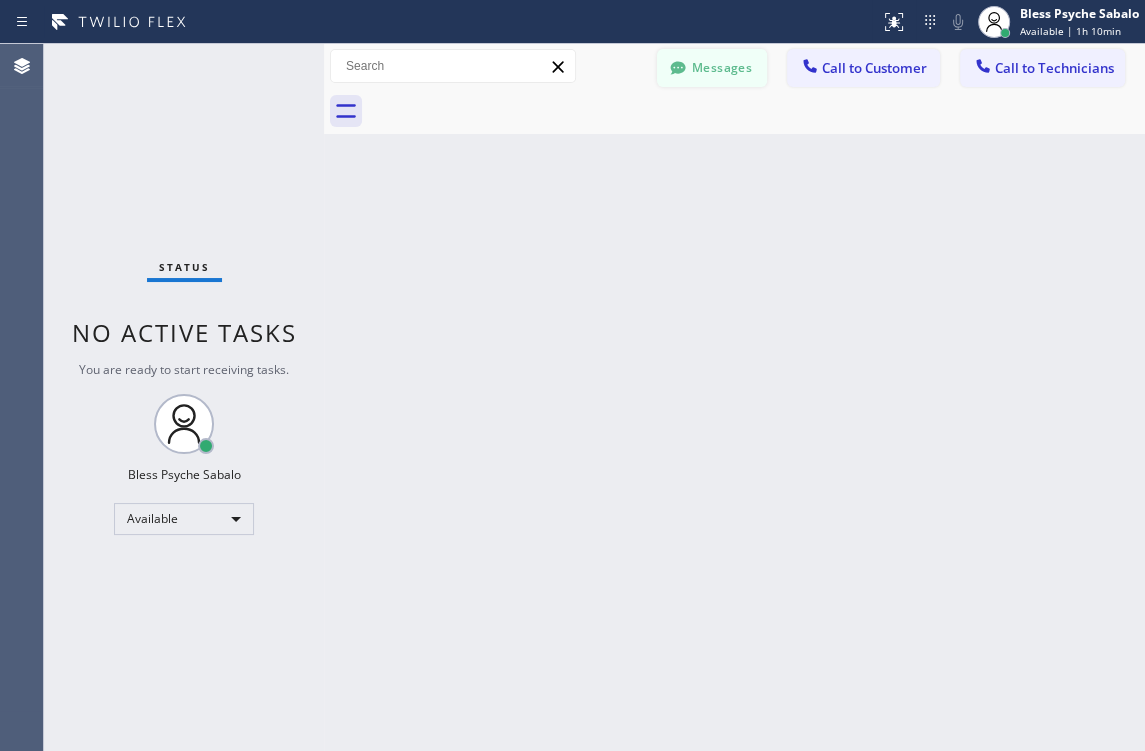 click on "Messages" at bounding box center [712, 68] 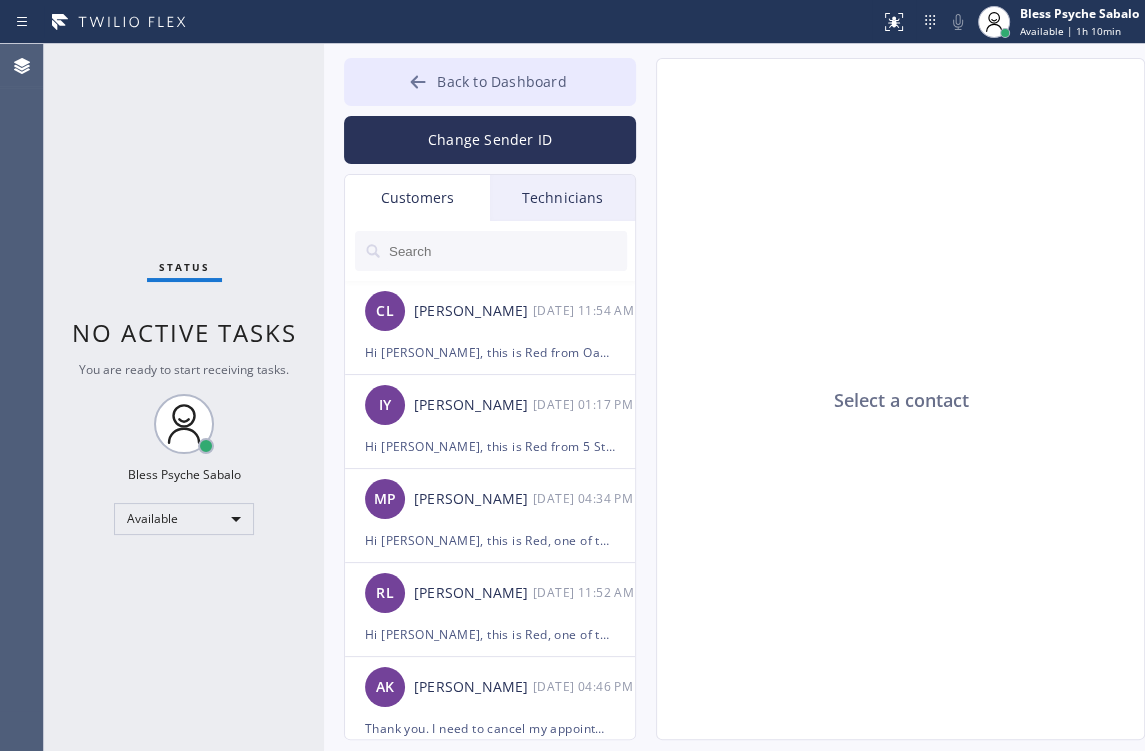 click on "Back to Dashboard" at bounding box center [490, 82] 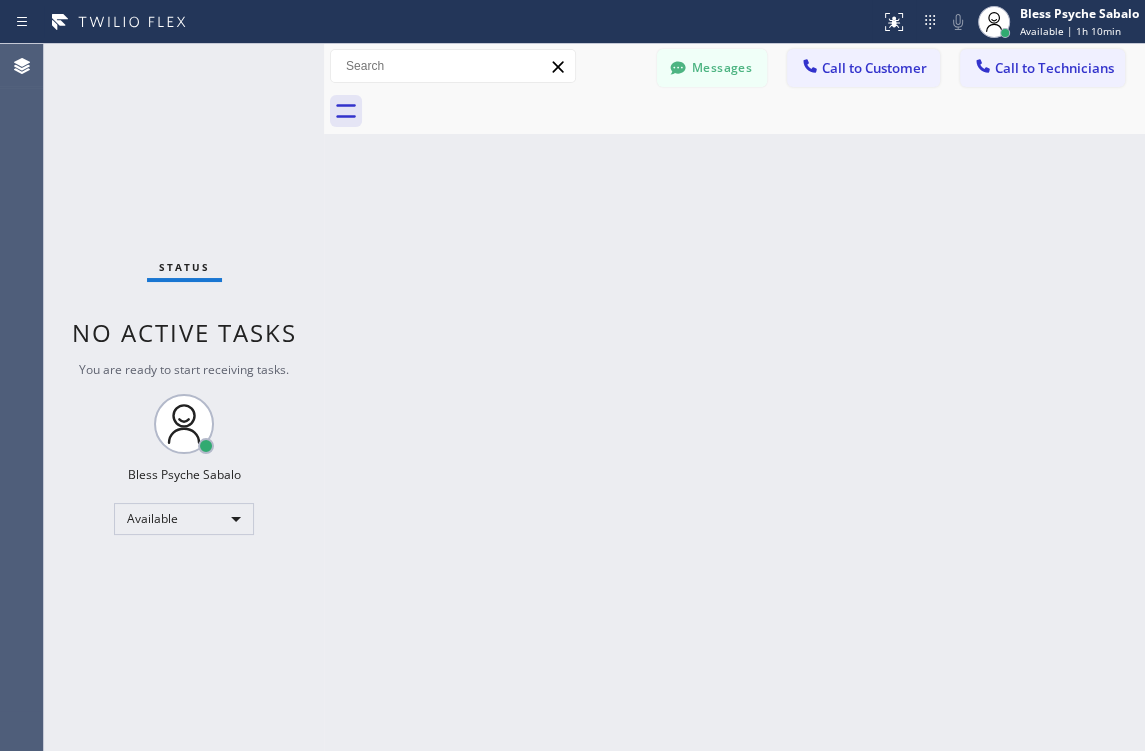 click on "Back to Dashboard Change Sender ID Customers Technicians CL [PERSON_NAME] [DATE] 11:54 AM Hi [PERSON_NAME], this is Red from Oasis Plumbers [GEOGRAPHIC_DATA]. Just a quick follow-up regarding your recent service. You can complete the $300 payment through this secure link: [URL][DOMAIN_NAME].
Let me know if you have any questions—happy to help! [PERSON_NAME] [DATE] 01:17 PM Hi [PERSON_NAME], this is Red from 5 Star Best Plumbing — I’m one of the dispatch managers. I just wanted to let you know that our technician is currently on the way to your location to begin the job. Please feel free to reach out if you have any questions! MP [PERSON_NAME] [DATE] 04:34 PM Hi [PERSON_NAME], this is Red, one of the Dispatch Managers at 5 Star Best Plumbing. I just wanted to follow up regarding the free inspection for one of your properties. Feel free to call or text me at [PHONE_NUMBER] if you have any questions or would like to schedule. Looking forward to hearing from you! [PERSON_NAME] [DATE] 11:52 AM AK" at bounding box center (734, 397) 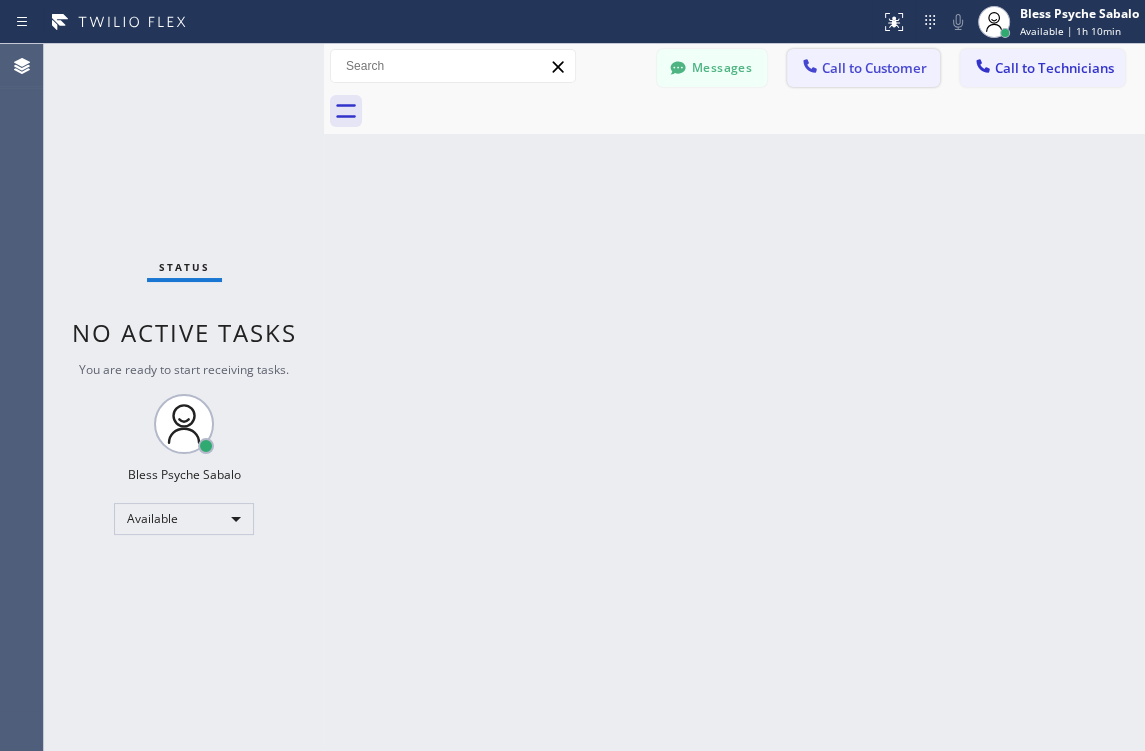 click on "Call to Customer" at bounding box center [874, 68] 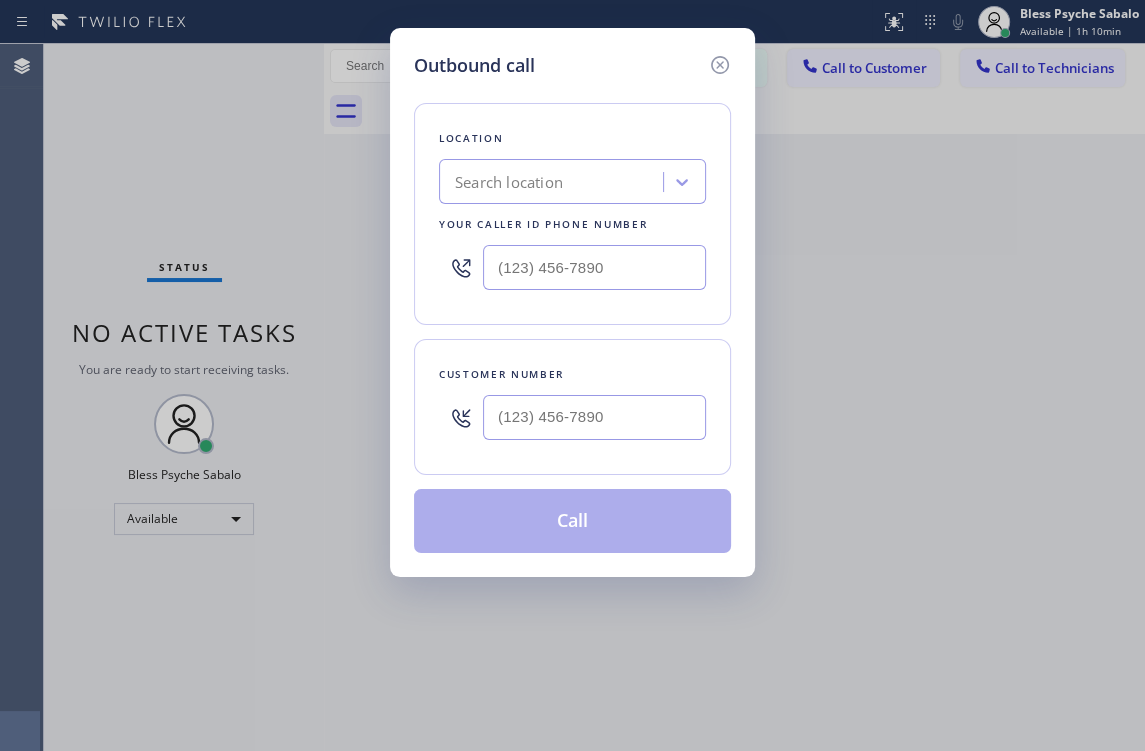 click on "Outbound call Location Search location Your caller id phone number Customer number Call" at bounding box center [572, 375] 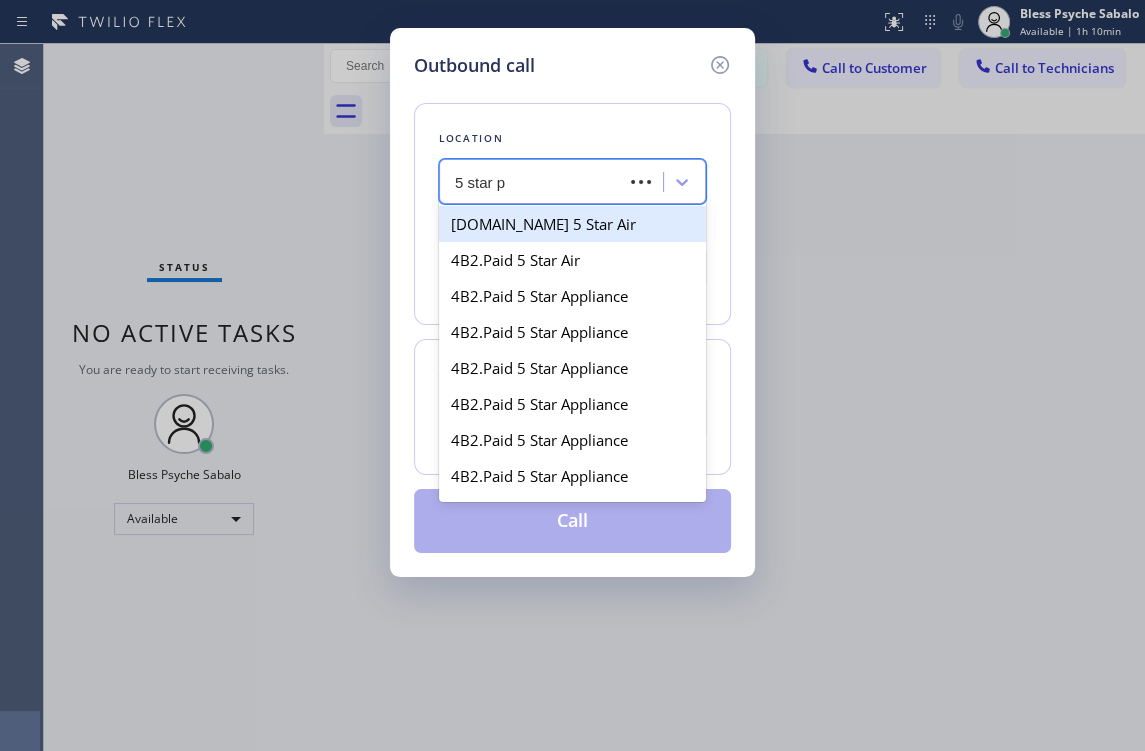 type on "5 star pl" 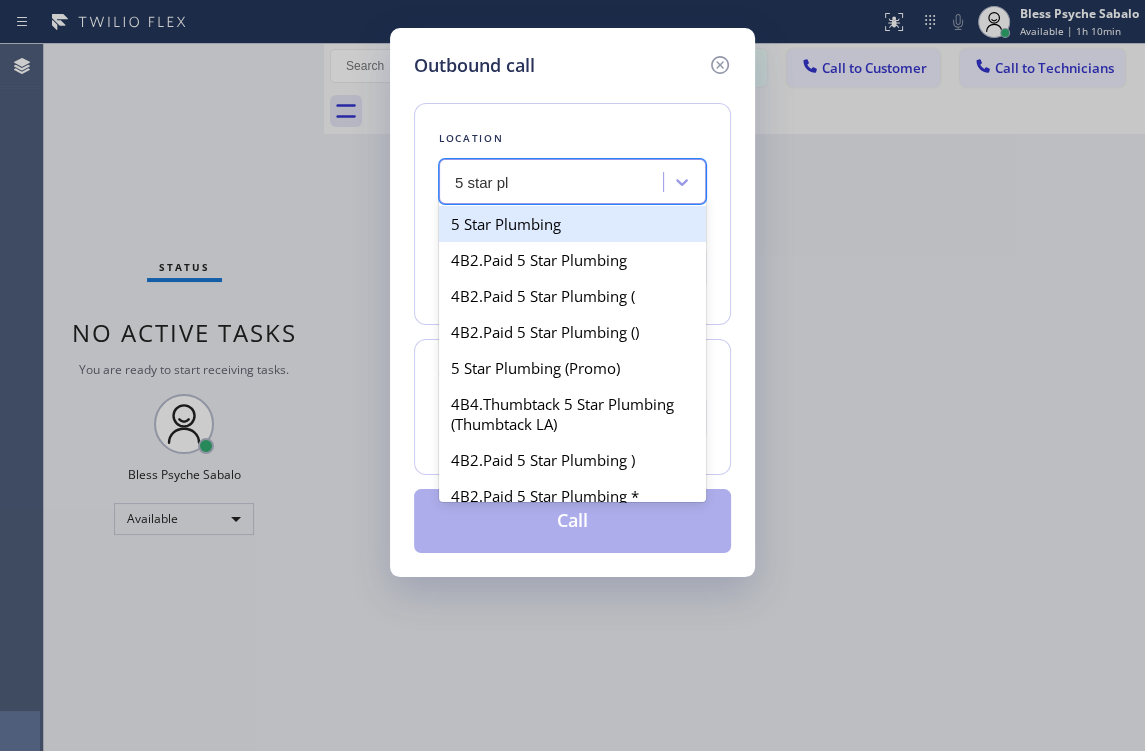 click on "5 Star Plumbing" at bounding box center (572, 224) 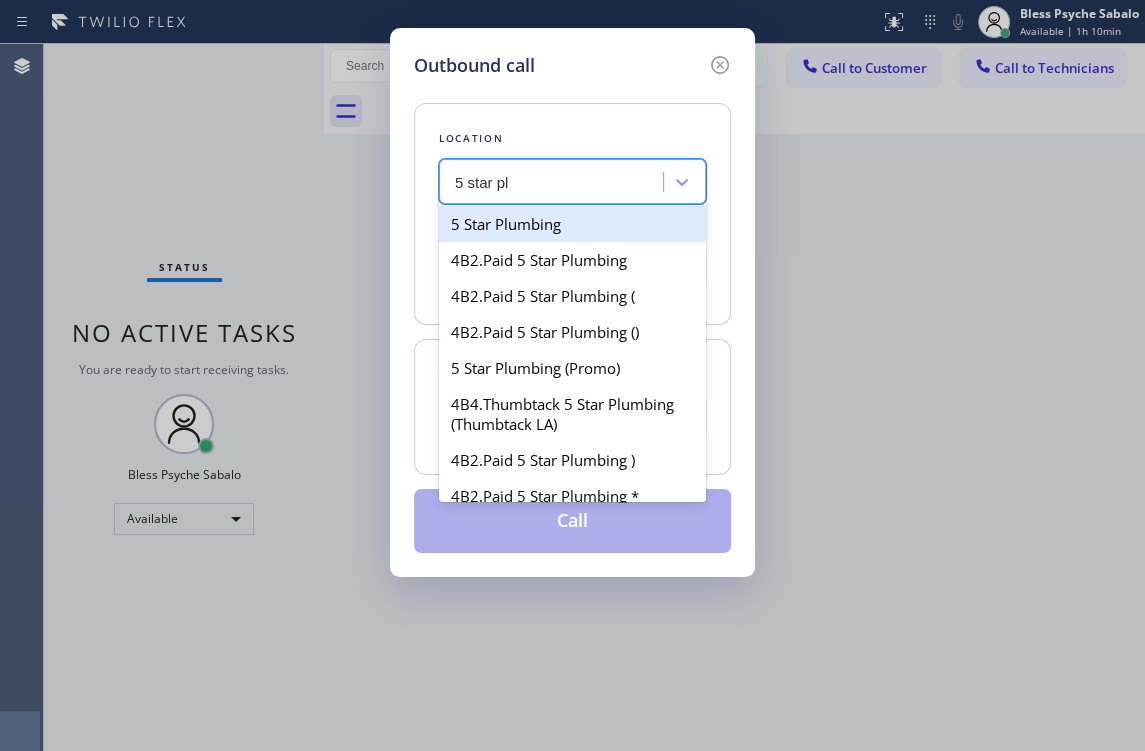 type 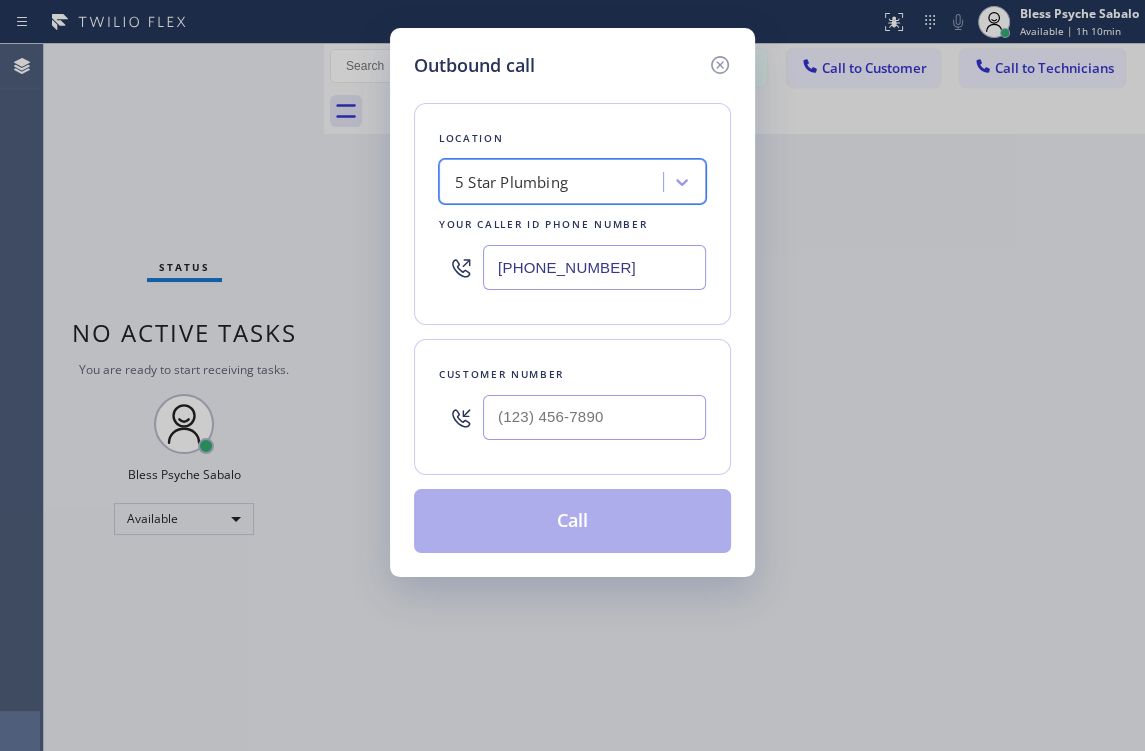 click on "Outbound call Location   option 5 Star Plumbing, selected.     41 results available. Select is focused ,type to refine list, press Down to open the menu,  5 Star Plumbing Your caller id phone number [PHONE_NUMBER] Customer number Call" at bounding box center (572, 375) 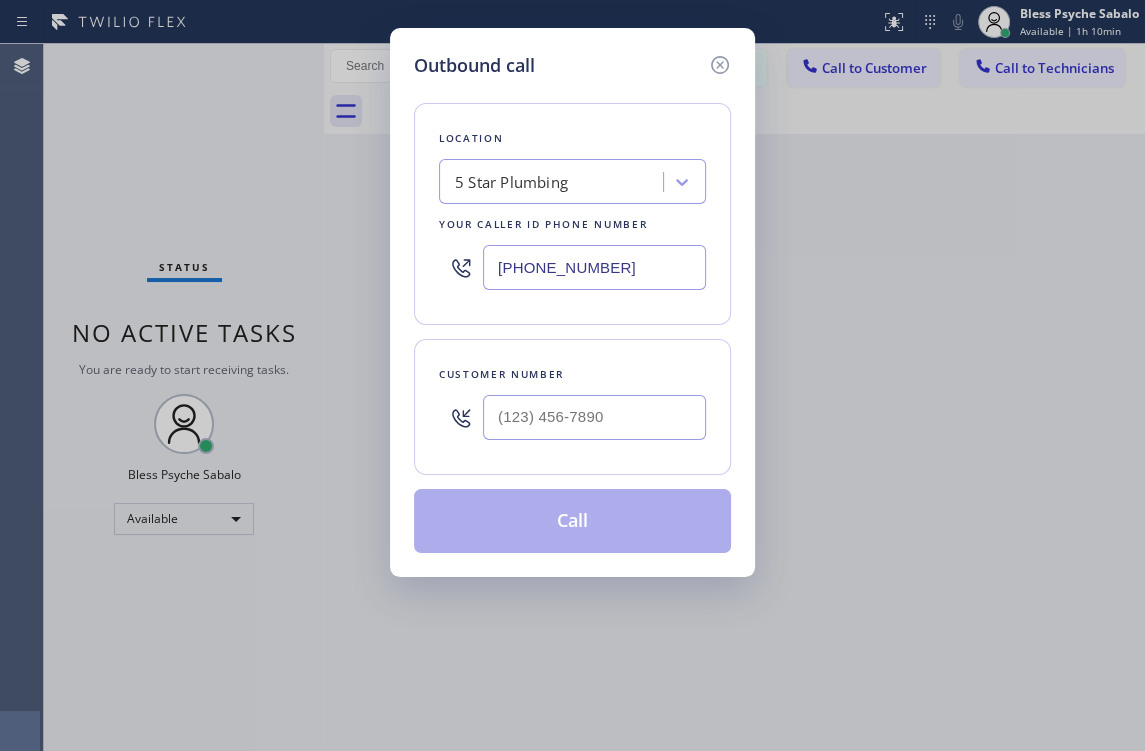 type on "(___) ___-____" 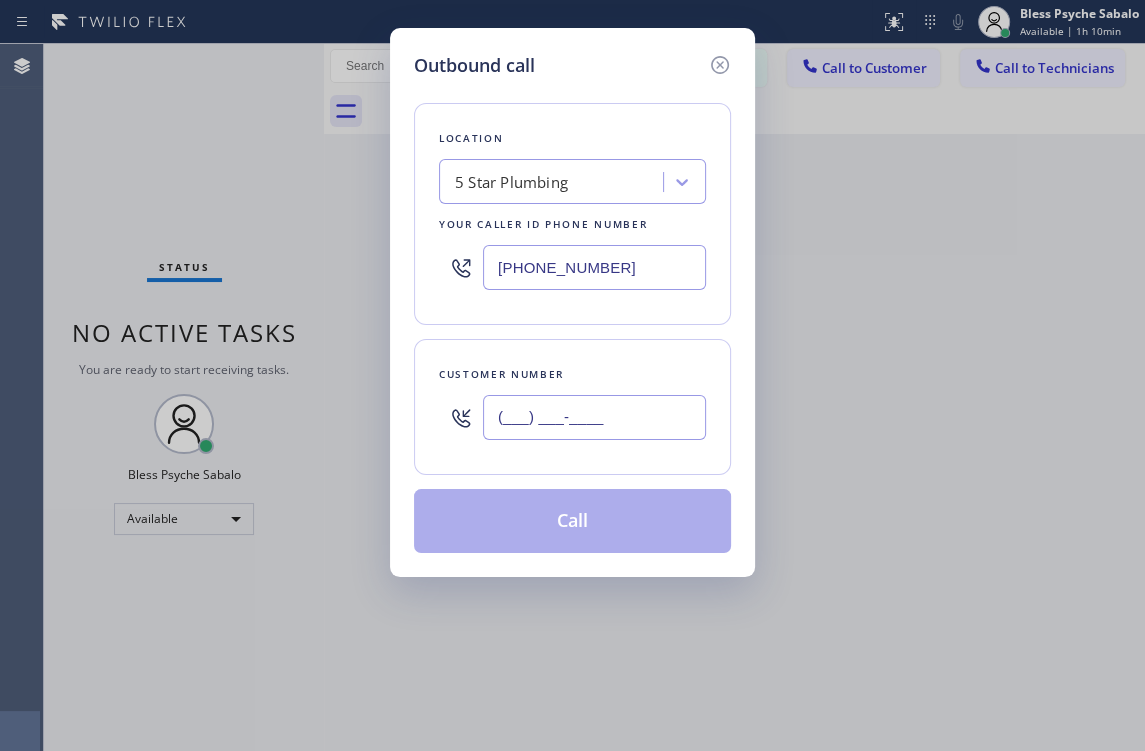 click on "(___) ___-____" at bounding box center [594, 417] 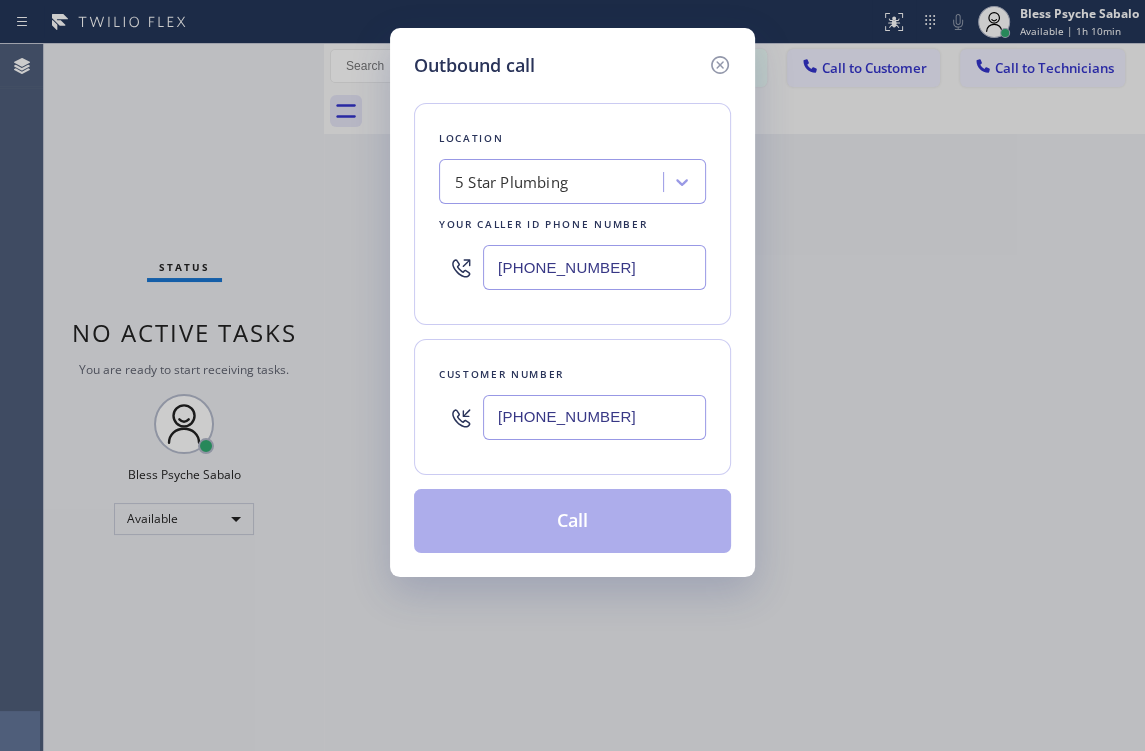 type on "[PHONE_NUMBER]" 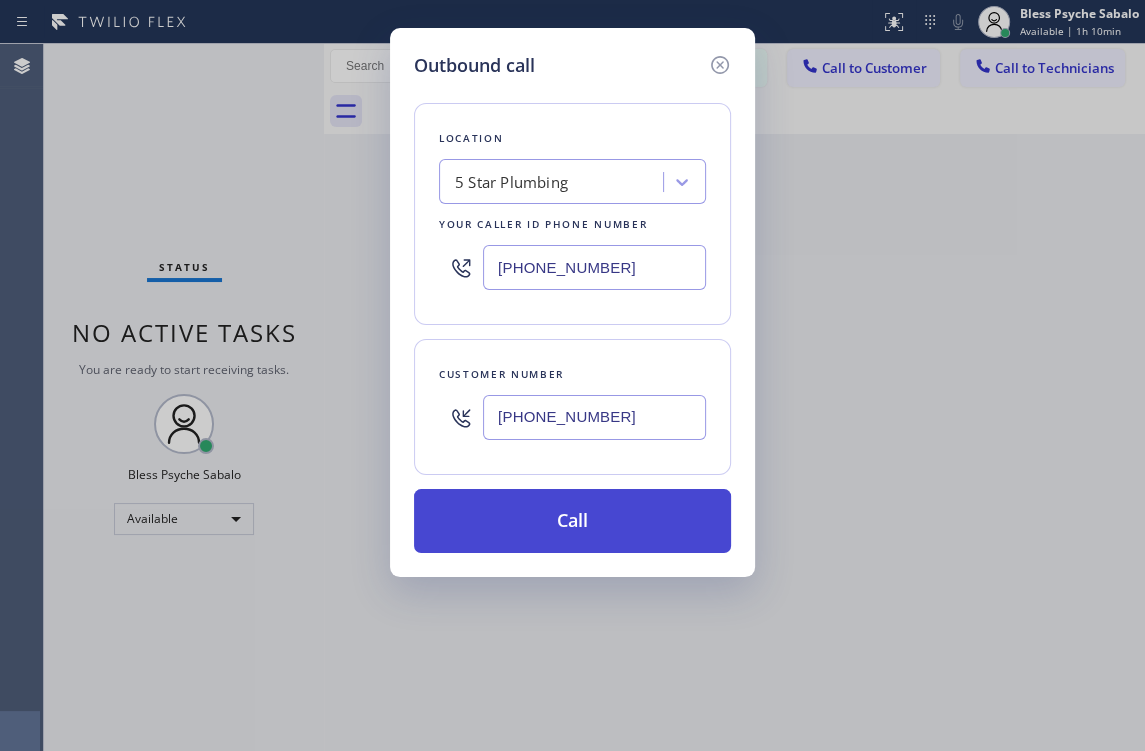 click on "Call" at bounding box center [572, 521] 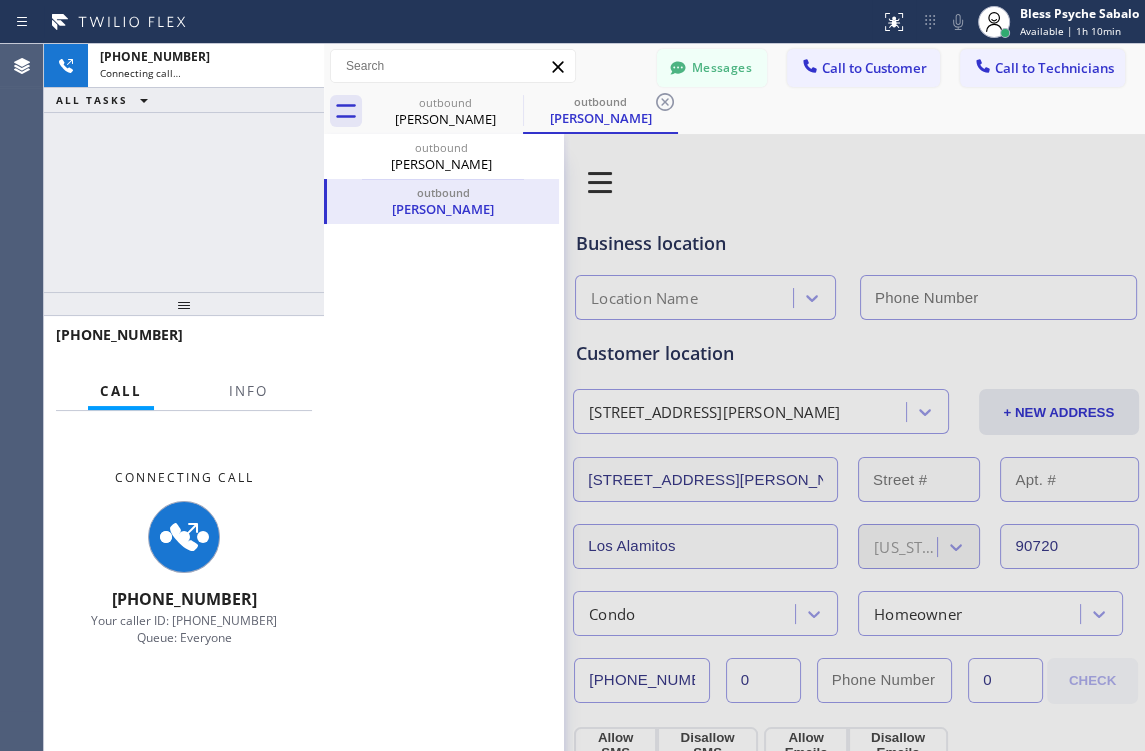 click on "outbound [PERSON_NAME] outbound Sia Syrangelas" at bounding box center (444, 821) 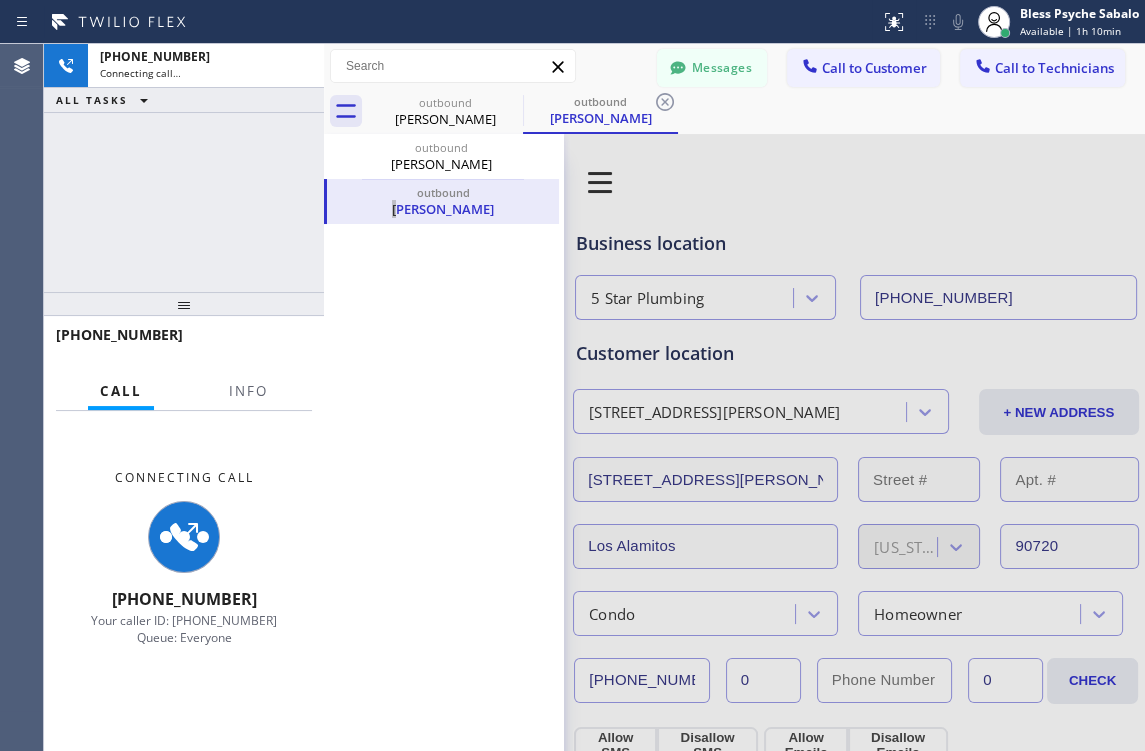type on "[PHONE_NUMBER]" 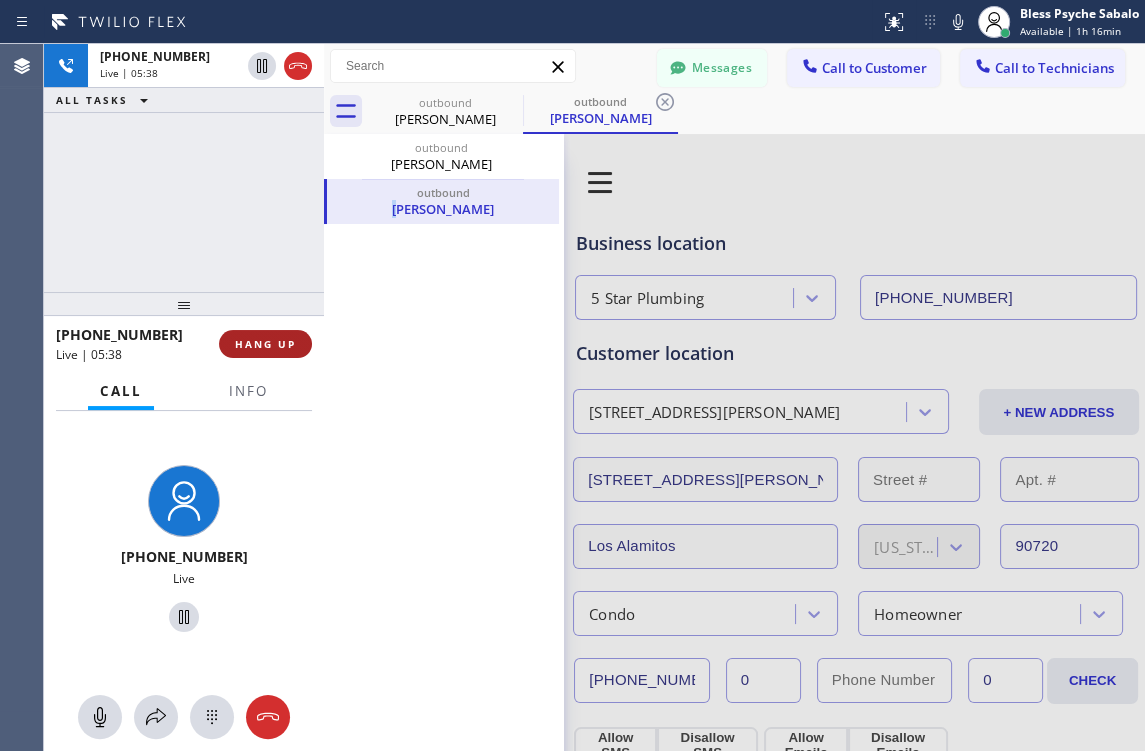 click on "HANG UP" at bounding box center [265, 344] 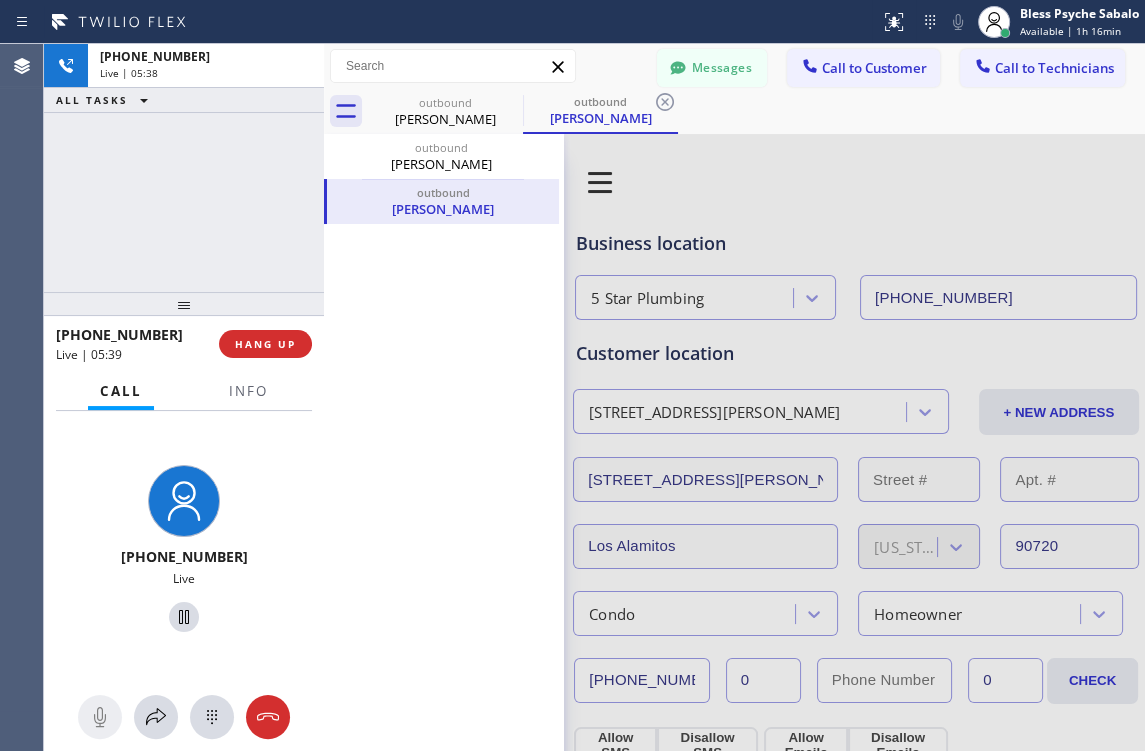 click on "[PHONE_NUMBER] Live | 05:38 ALL TASKS ALL TASKS ACTIVE TASKS TASKS IN WRAP UP" at bounding box center (184, 168) 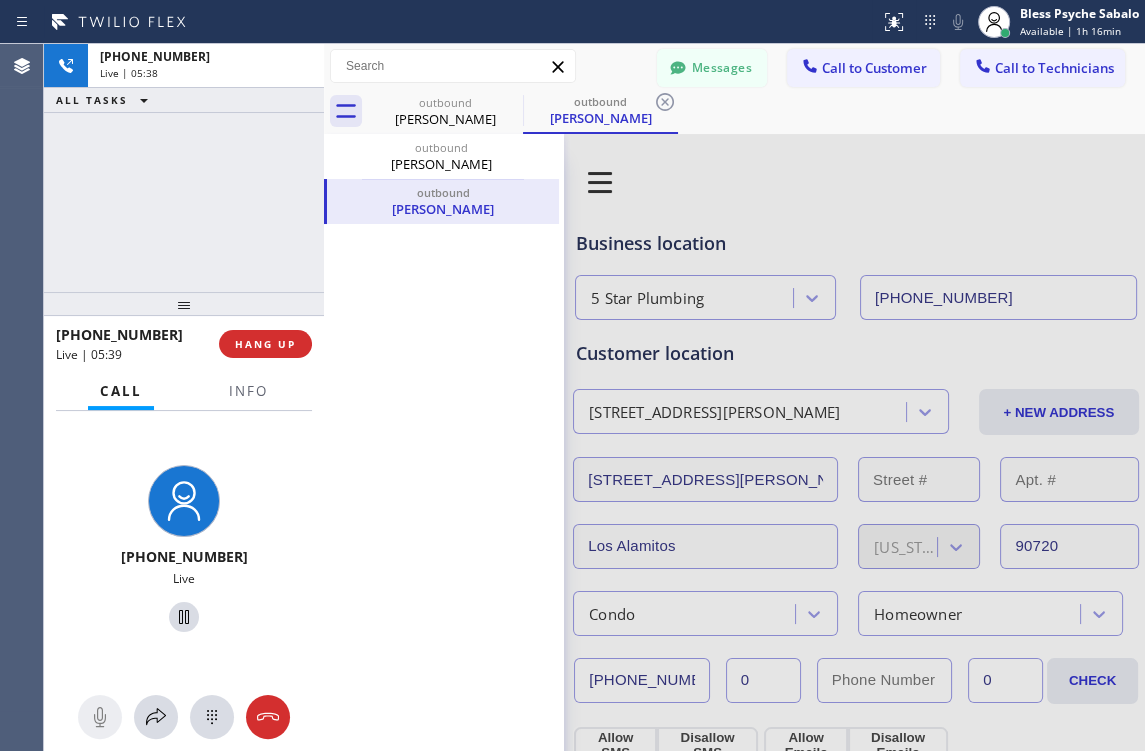 click on "outbound [PERSON_NAME] outbound Sia Syrangelas" at bounding box center [444, 821] 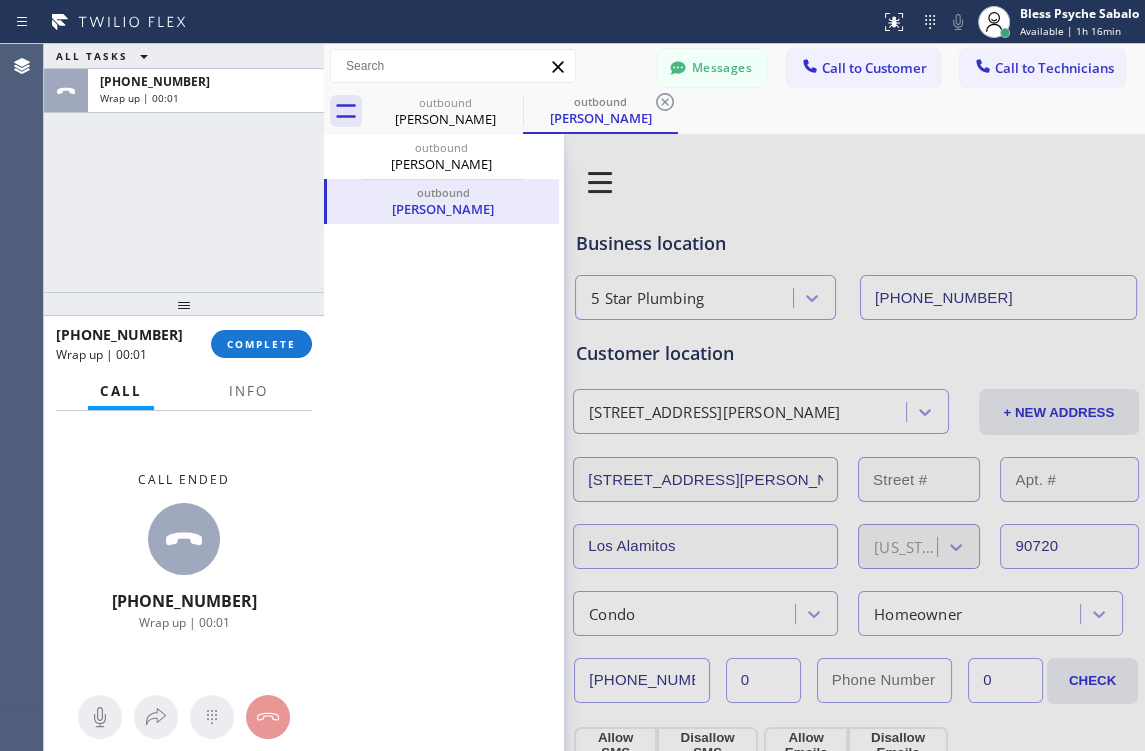 click on "[PHONE_NUMBER] Wrap up | 00:01 COMPLETE" at bounding box center (184, 344) 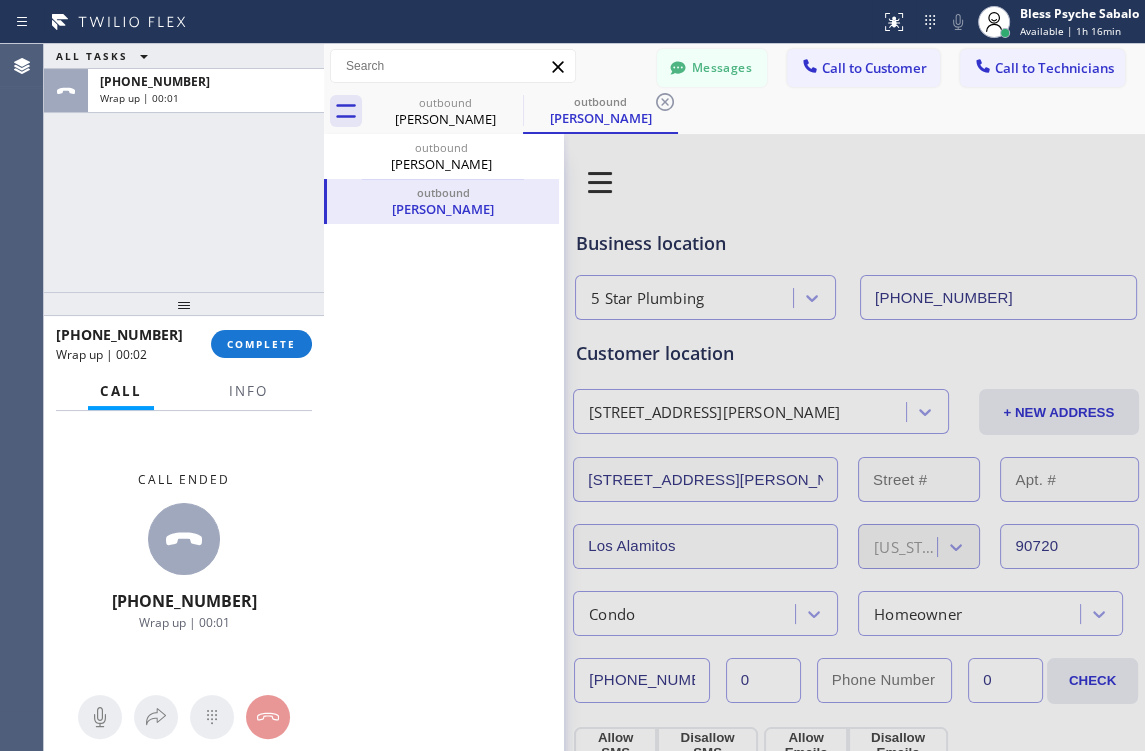 drag, startPoint x: 288, startPoint y: 346, endPoint x: 333, endPoint y: 384, distance: 58.898216 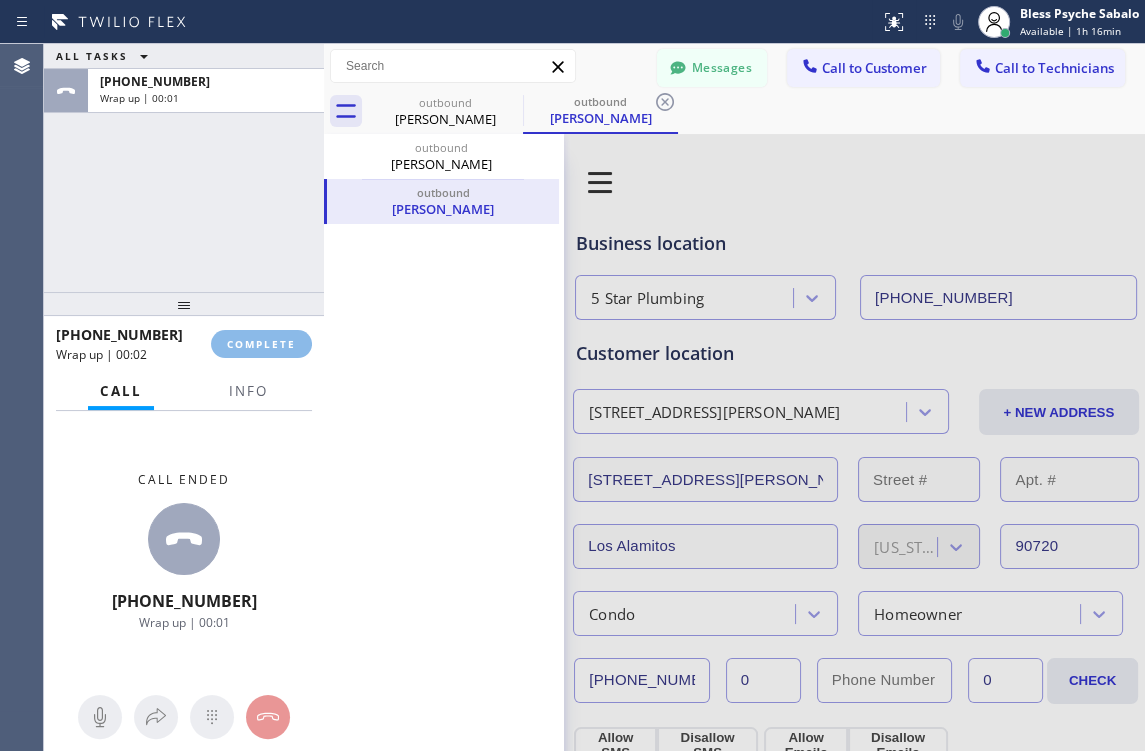 drag, startPoint x: 399, startPoint y: 428, endPoint x: 205, endPoint y: 471, distance: 198.70833 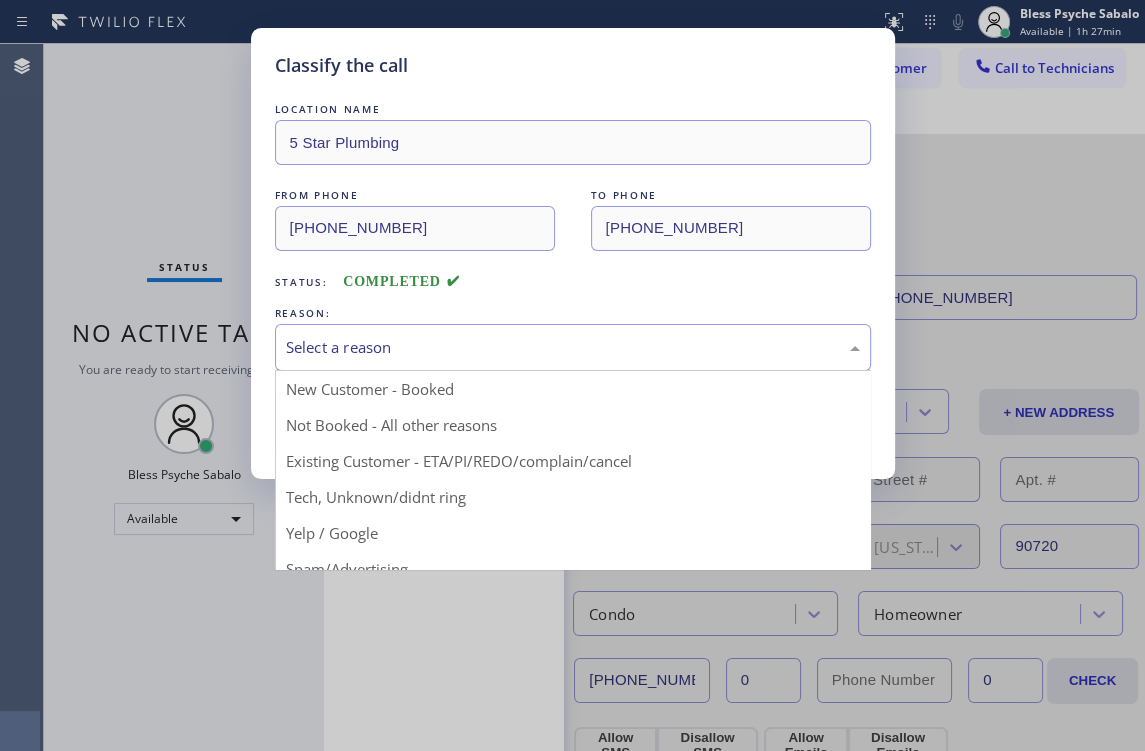 click on "Select a reason" at bounding box center (573, 347) 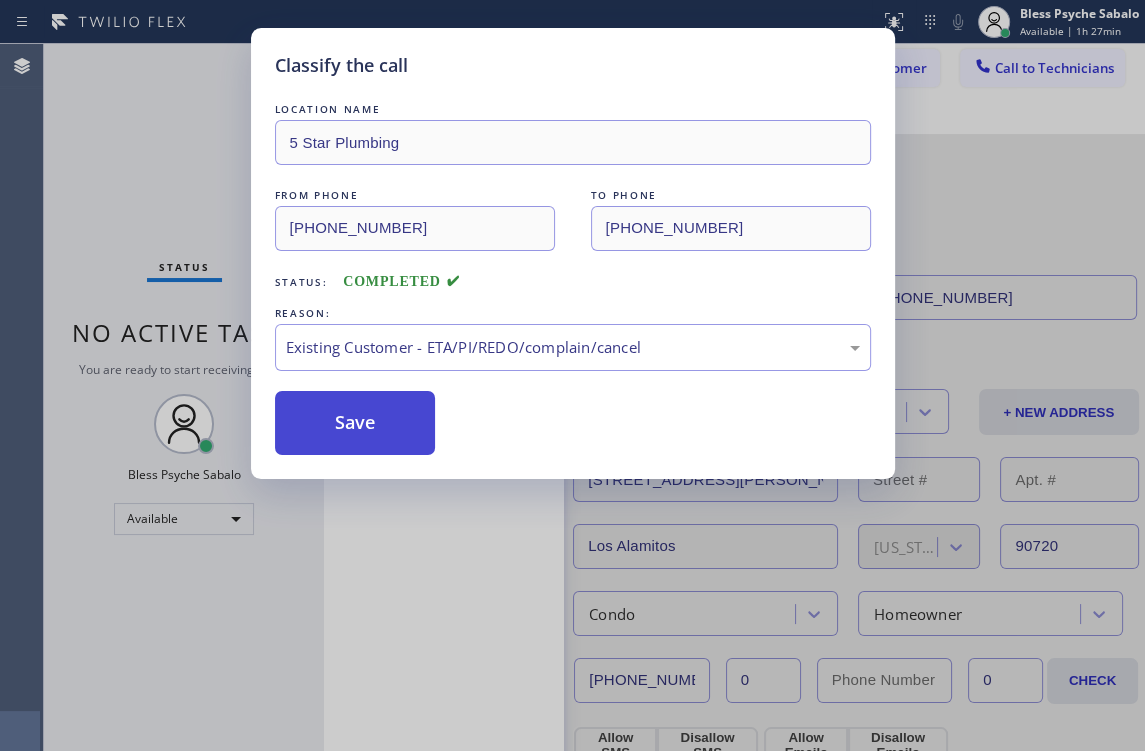 click on "Save" at bounding box center [355, 423] 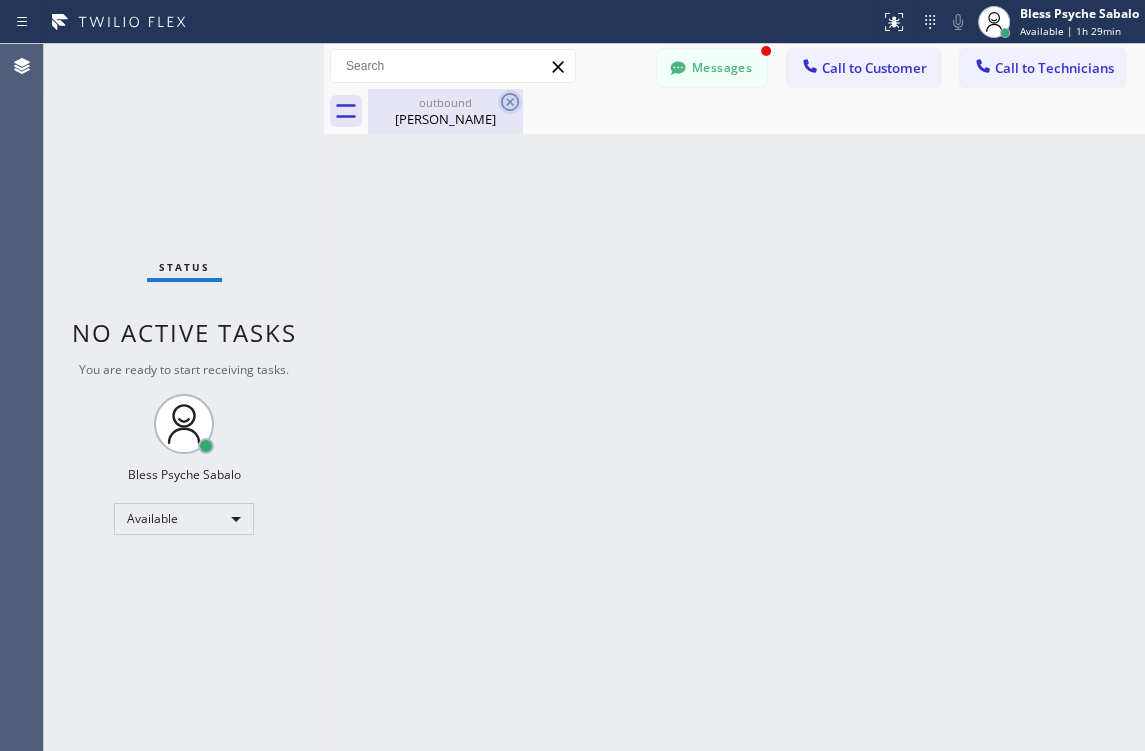 click 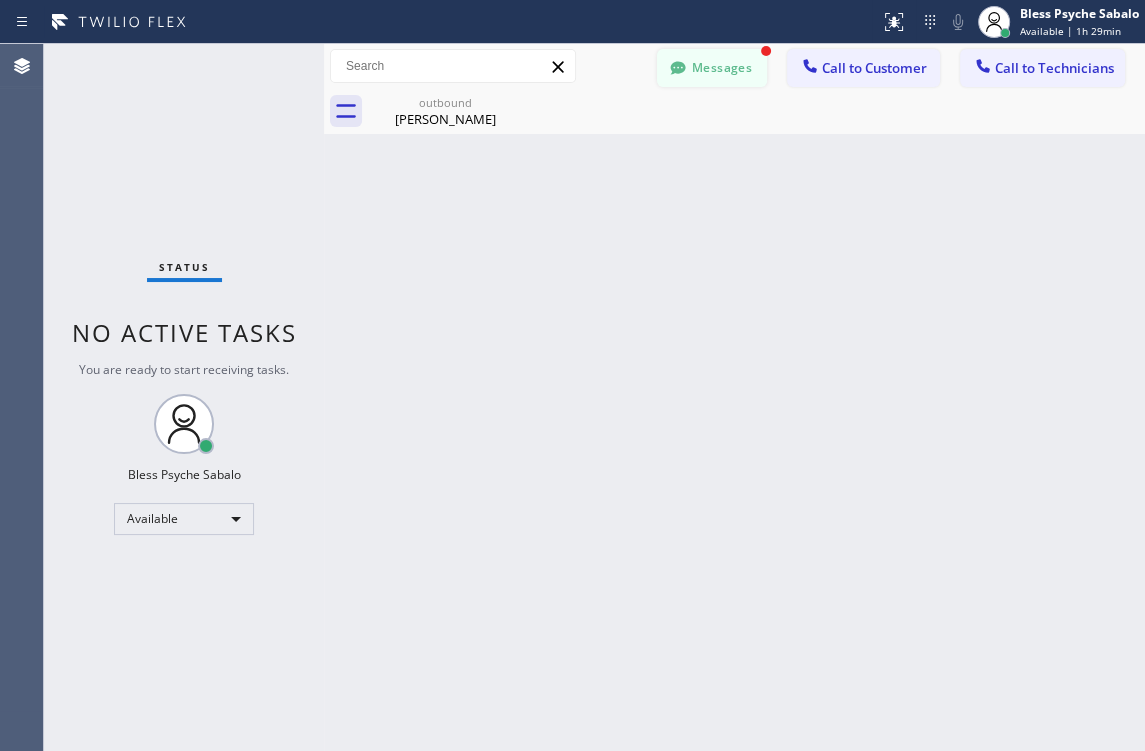 drag, startPoint x: 744, startPoint y: 208, endPoint x: 747, endPoint y: 86, distance: 122.03688 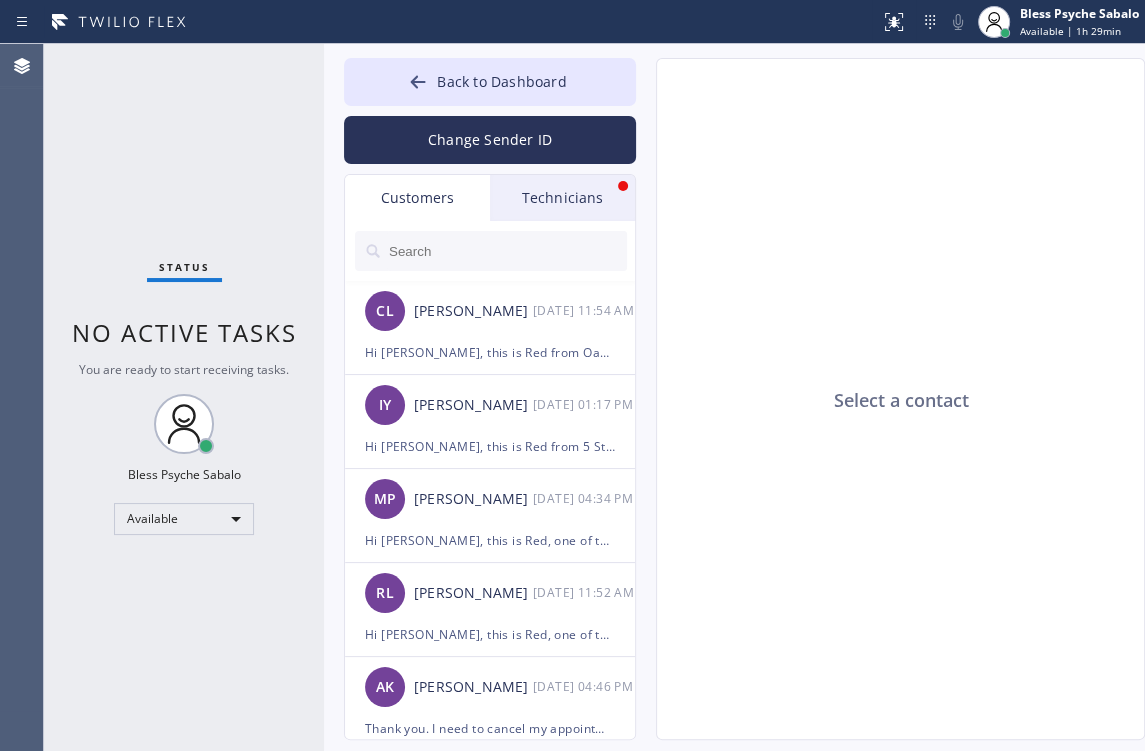 click on "Technicians" at bounding box center [562, 198] 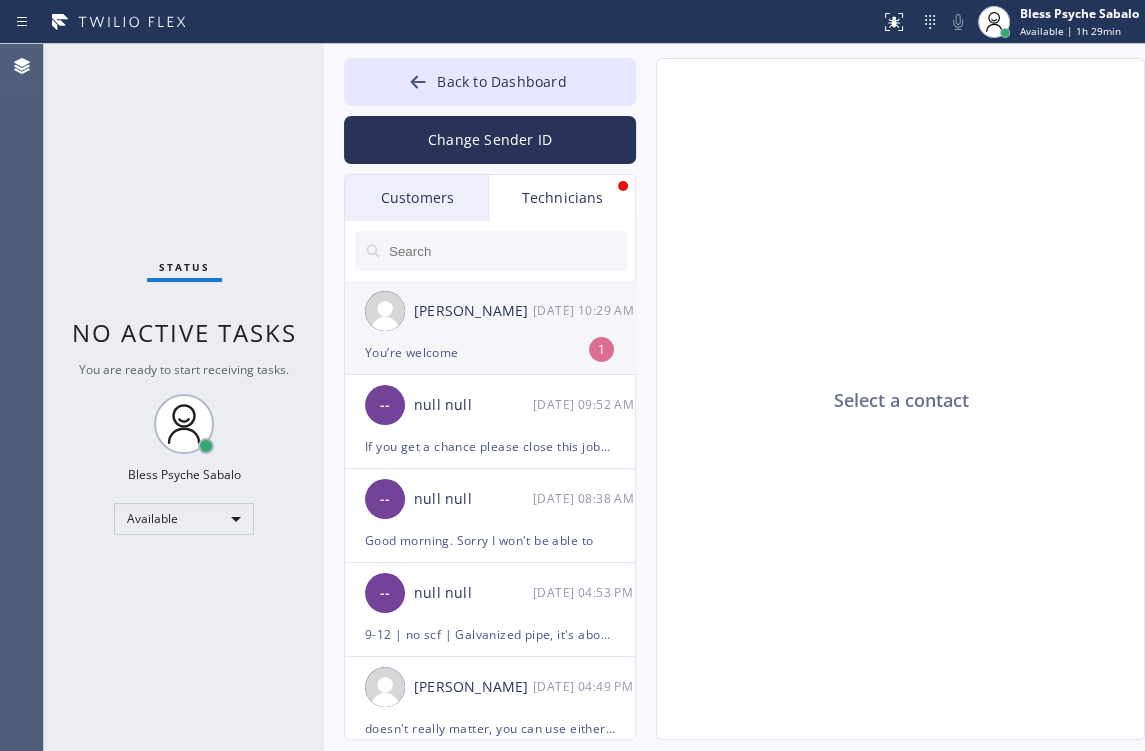 click on "[PERSON_NAME] [DATE] 10:29 AM" at bounding box center [491, 311] 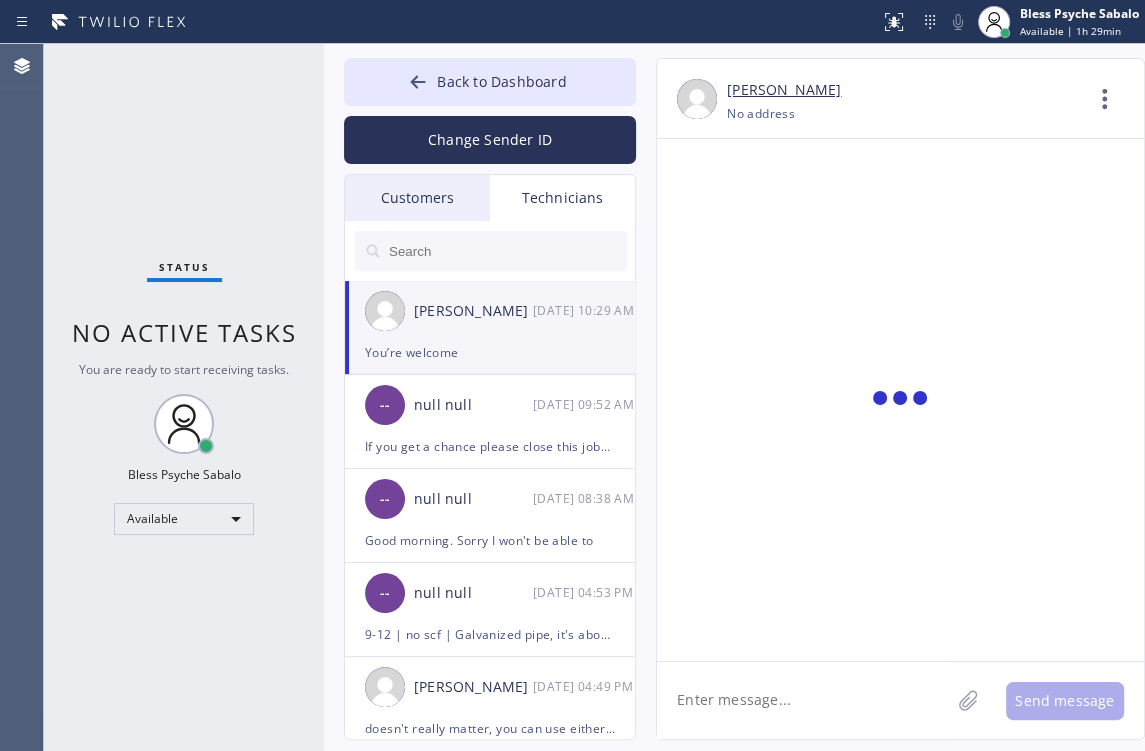 scroll, scrollTop: 2936, scrollLeft: 0, axis: vertical 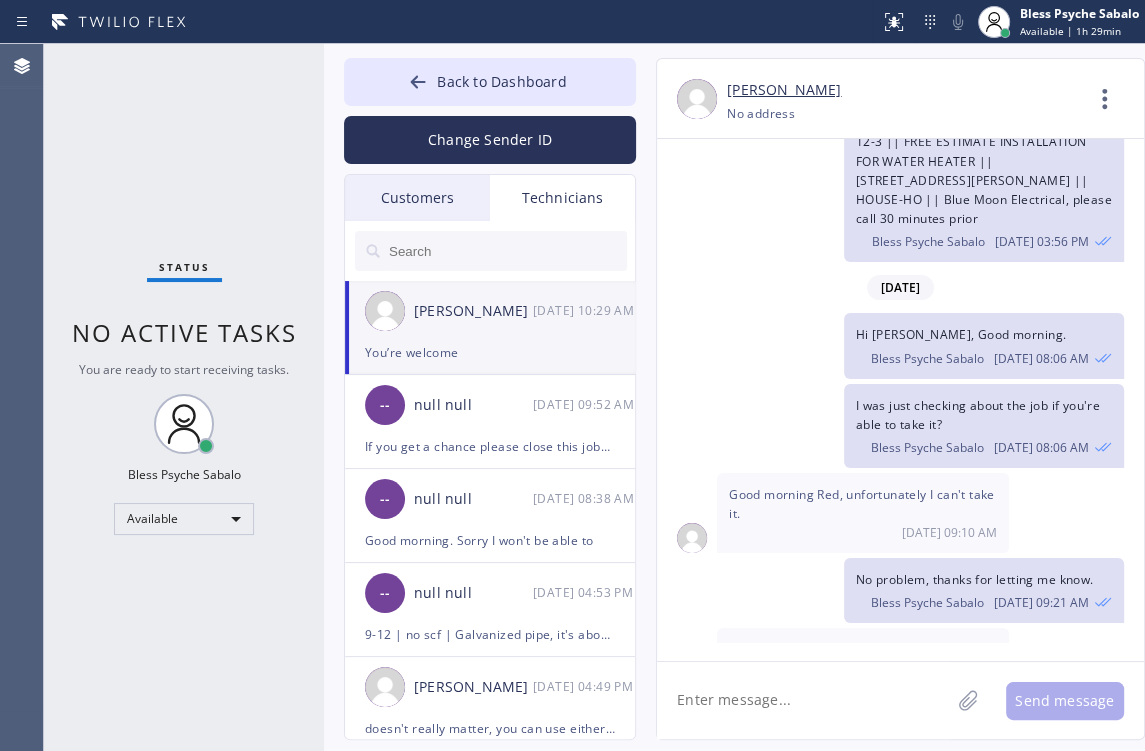 click on "Customers" at bounding box center (417, 198) 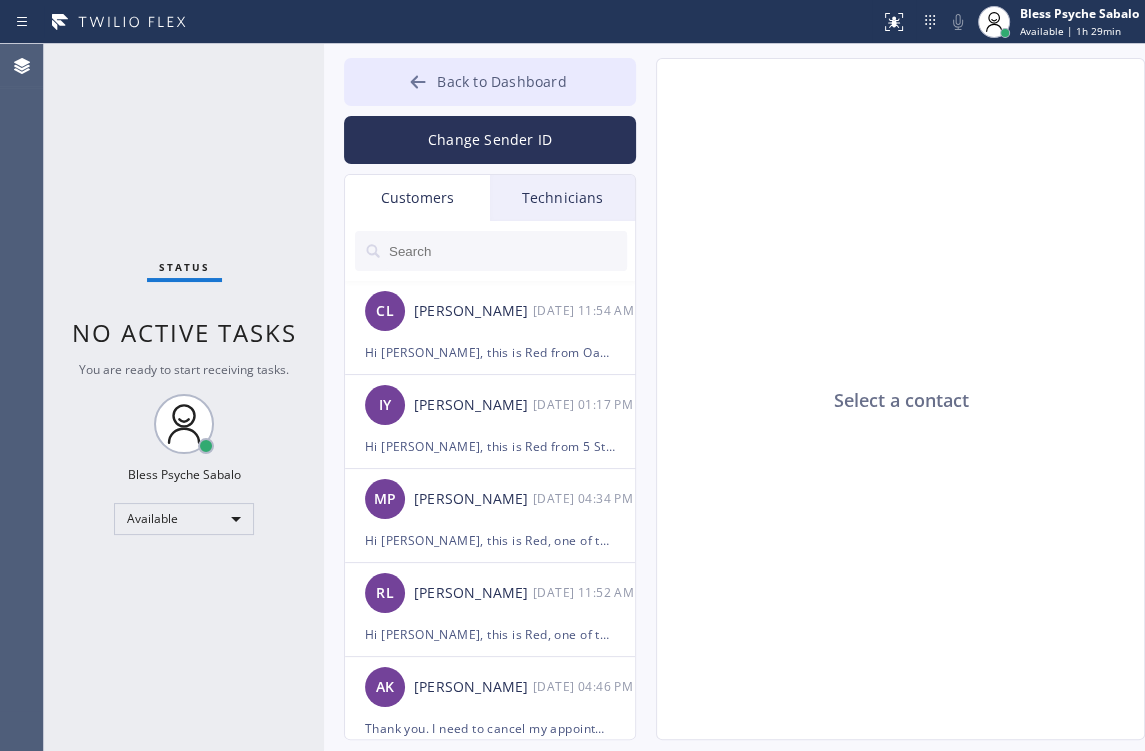 click 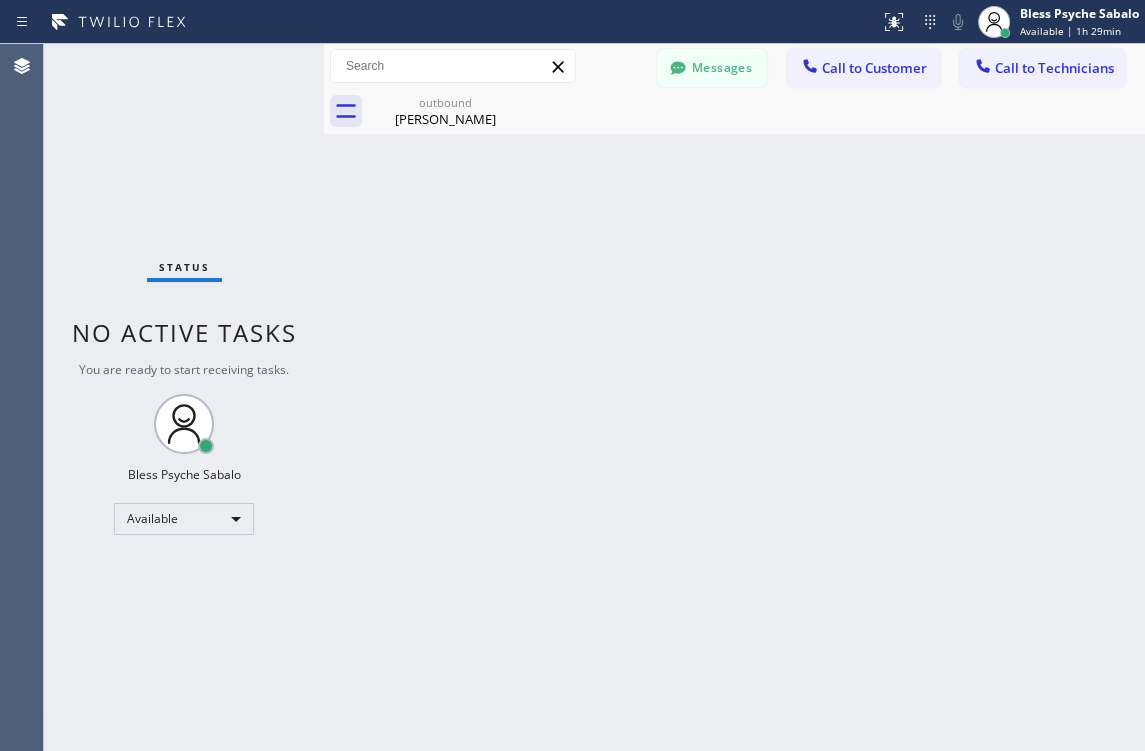 click on "Back to Dashboard Change Sender ID Customers Technicians CL [PERSON_NAME] [DATE] 11:54 AM Hi [PERSON_NAME], this is Red from Oasis Plumbers [GEOGRAPHIC_DATA]. Just a quick follow-up regarding your recent service. You can complete the $300 payment through this secure link: [URL][DOMAIN_NAME].
Let me know if you have any questions—happy to help! [PERSON_NAME] [DATE] 01:17 PM Hi [PERSON_NAME], this is Red from 5 Star Best Plumbing — I’m one of the dispatch managers. I just wanted to let you know that our technician is currently on the way to your location to begin the job. Please feel free to reach out if you have any questions! MP [PERSON_NAME] [DATE] 04:34 PM Hi [PERSON_NAME], this is Red, one of the Dispatch Managers at 5 Star Best Plumbing. I just wanted to follow up regarding the free inspection for one of your properties. Feel free to call or text me at [PHONE_NUMBER] if you have any questions or would like to schedule. Looking forward to hearing from you! [PERSON_NAME] [DATE] 11:52 AM AK" at bounding box center (734, 397) 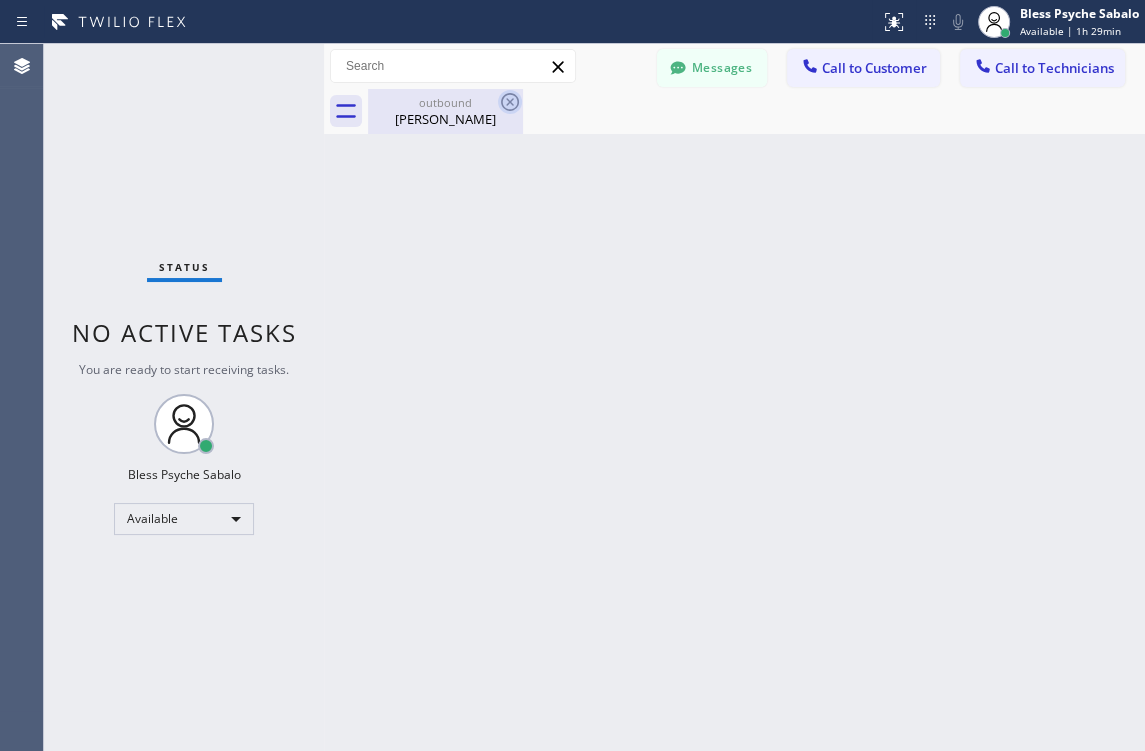 click 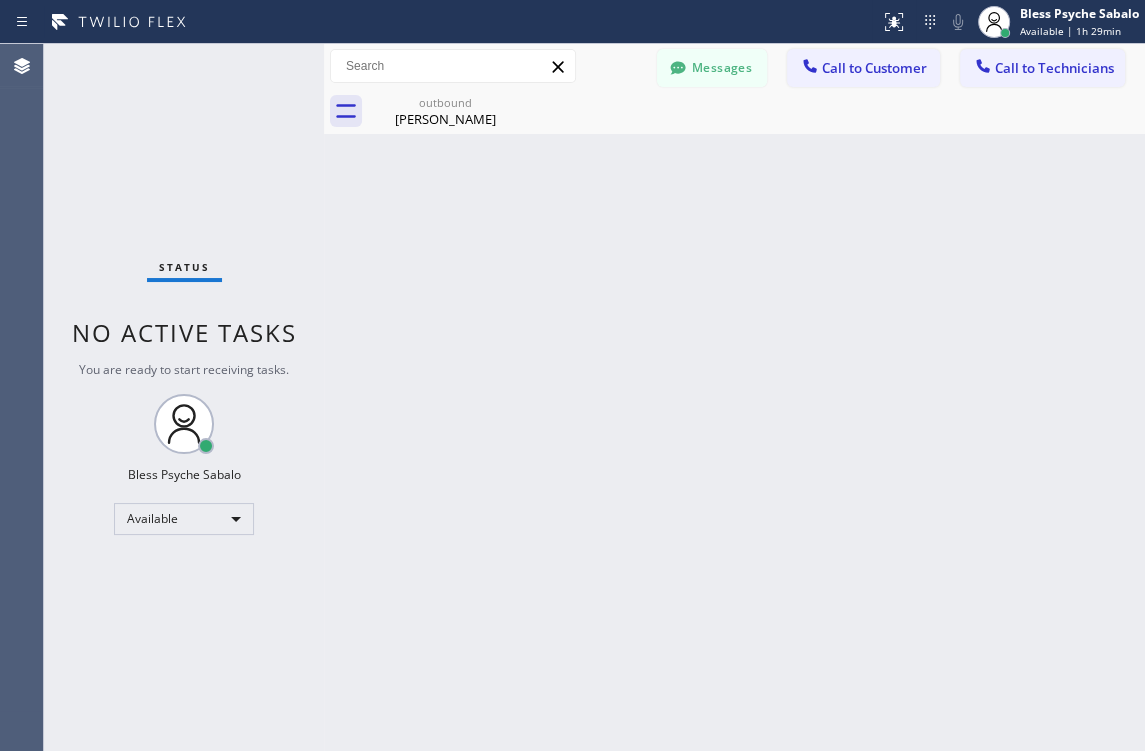 click on "Back to Dashboard Change Sender ID Customers Technicians CL [PERSON_NAME] [DATE] 11:54 AM Hi [PERSON_NAME], this is Red from Oasis Plumbers [GEOGRAPHIC_DATA]. Just a quick follow-up regarding your recent service. You can complete the $300 payment through this secure link: [URL][DOMAIN_NAME].
Let me know if you have any questions—happy to help! [PERSON_NAME] [DATE] 01:17 PM Hi [PERSON_NAME], this is Red from 5 Star Best Plumbing — I’m one of the dispatch managers. I just wanted to let you know that our technician is currently on the way to your location to begin the job. Please feel free to reach out if you have any questions! MP [PERSON_NAME] [DATE] 04:34 PM Hi [PERSON_NAME], this is Red, one of the Dispatch Managers at 5 Star Best Plumbing. I just wanted to follow up regarding the free inspection for one of your properties. Feel free to call or text me at [PHONE_NUMBER] if you have any questions or would like to schedule. Looking forward to hearing from you! [PERSON_NAME] [DATE] 11:52 AM AK" at bounding box center (734, 397) 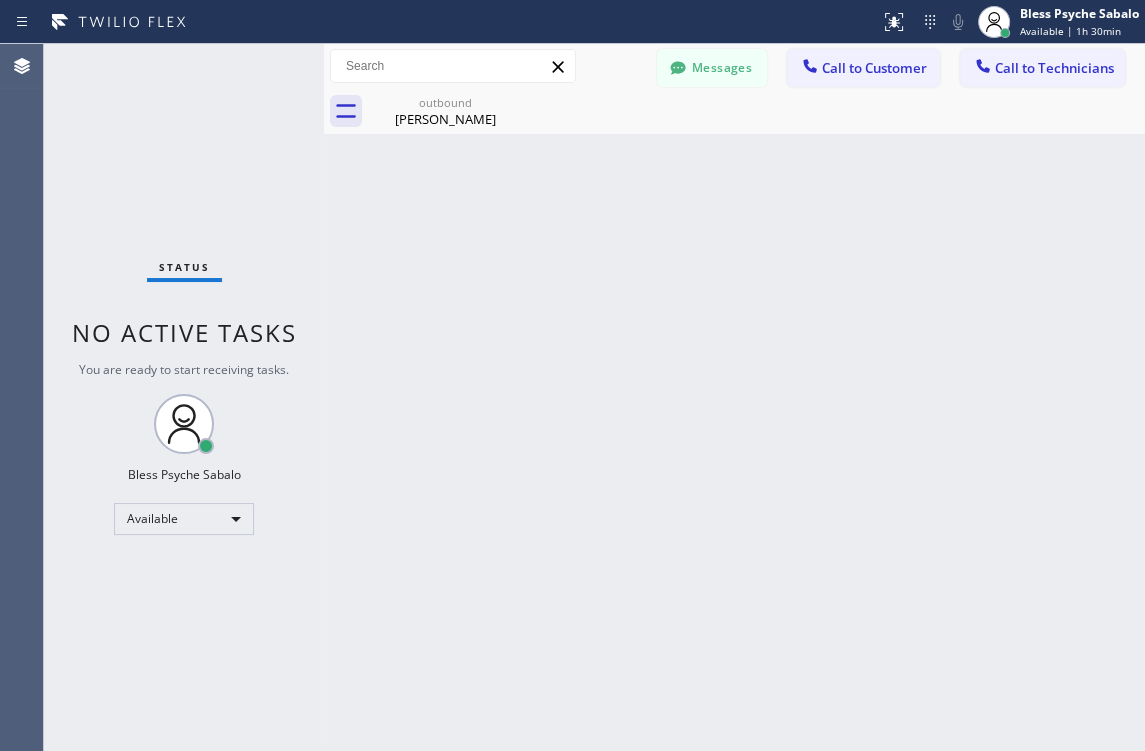 drag, startPoint x: 693, startPoint y: 479, endPoint x: 117, endPoint y: 347, distance: 590.93146 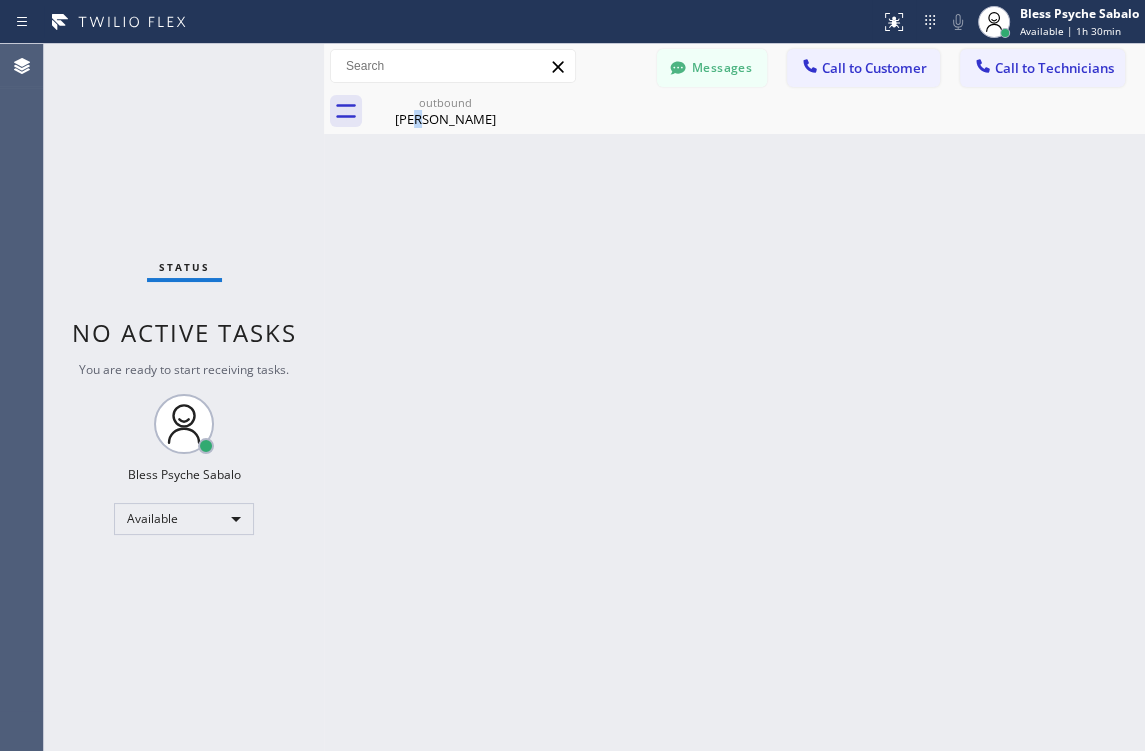 click on "Back to Dashboard Change Sender ID Customers Technicians CL [PERSON_NAME] [DATE] 11:54 AM Hi [PERSON_NAME], this is Red from Oasis Plumbers [GEOGRAPHIC_DATA]. Just a quick follow-up regarding your recent service. You can complete the $300 payment through this secure link: [URL][DOMAIN_NAME].
Let me know if you have any questions—happy to help! [PERSON_NAME] [DATE] 01:17 PM Hi [PERSON_NAME], this is Red from 5 Star Best Plumbing — I’m one of the dispatch managers. I just wanted to let you know that our technician is currently on the way to your location to begin the job. Please feel free to reach out if you have any questions! MP [PERSON_NAME] [DATE] 04:34 PM Hi [PERSON_NAME], this is Red, one of the Dispatch Managers at 5 Star Best Plumbing. I just wanted to follow up regarding the free inspection for one of your properties. Feel free to call or text me at [PHONE_NUMBER] if you have any questions or would like to schedule. Looking forward to hearing from you! [PERSON_NAME] [DATE] 11:52 AM AK" at bounding box center [734, 397] 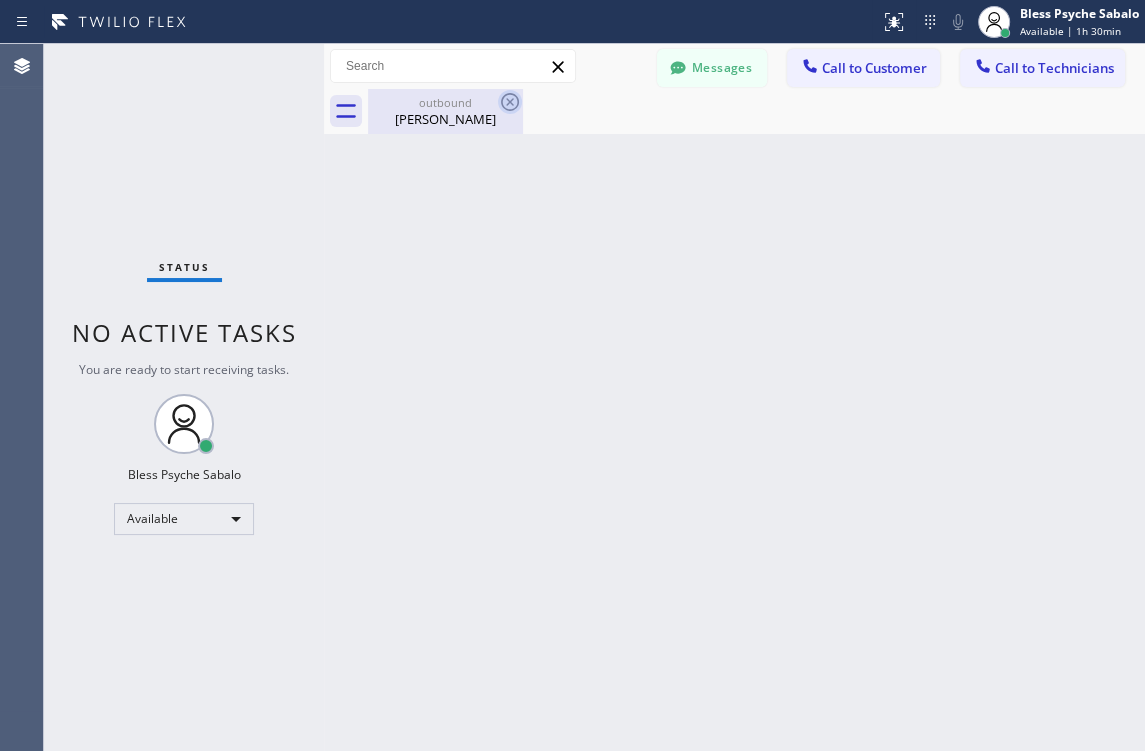drag, startPoint x: 512, startPoint y: 101, endPoint x: 508, endPoint y: 114, distance: 13.601471 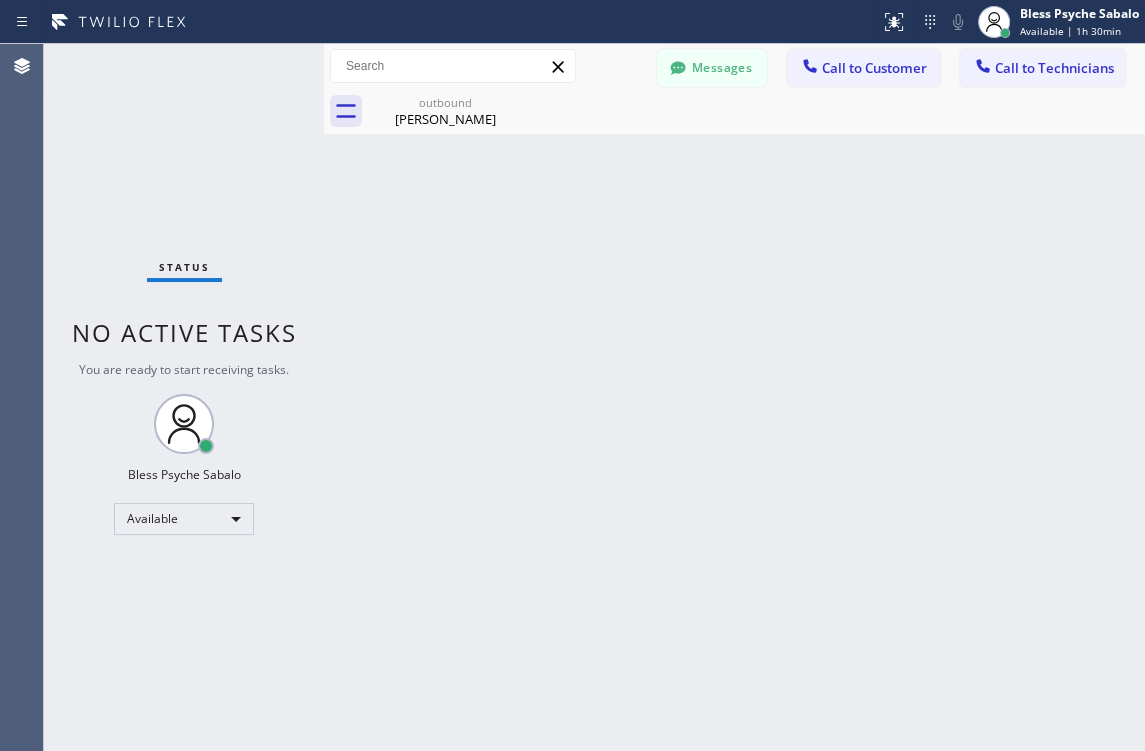 click on "Back to Dashboard Change Sender ID Customers Technicians CL [PERSON_NAME] [DATE] 11:54 AM Hi [PERSON_NAME], this is Red from Oasis Plumbers [GEOGRAPHIC_DATA]. Just a quick follow-up regarding your recent service. You can complete the $300 payment through this secure link: [URL][DOMAIN_NAME].
Let me know if you have any questions—happy to help! [PERSON_NAME] [DATE] 01:17 PM Hi [PERSON_NAME], this is Red from 5 Star Best Plumbing — I’m one of the dispatch managers. I just wanted to let you know that our technician is currently on the way to your location to begin the job. Please feel free to reach out if you have any questions! MP [PERSON_NAME] [DATE] 04:34 PM Hi [PERSON_NAME], this is Red, one of the Dispatch Managers at 5 Star Best Plumbing. I just wanted to follow up regarding the free inspection for one of your properties. Feel free to call or text me at [PHONE_NUMBER] if you have any questions or would like to schedule. Looking forward to hearing from you! [PERSON_NAME] [DATE] 11:52 AM AK" at bounding box center (734, 397) 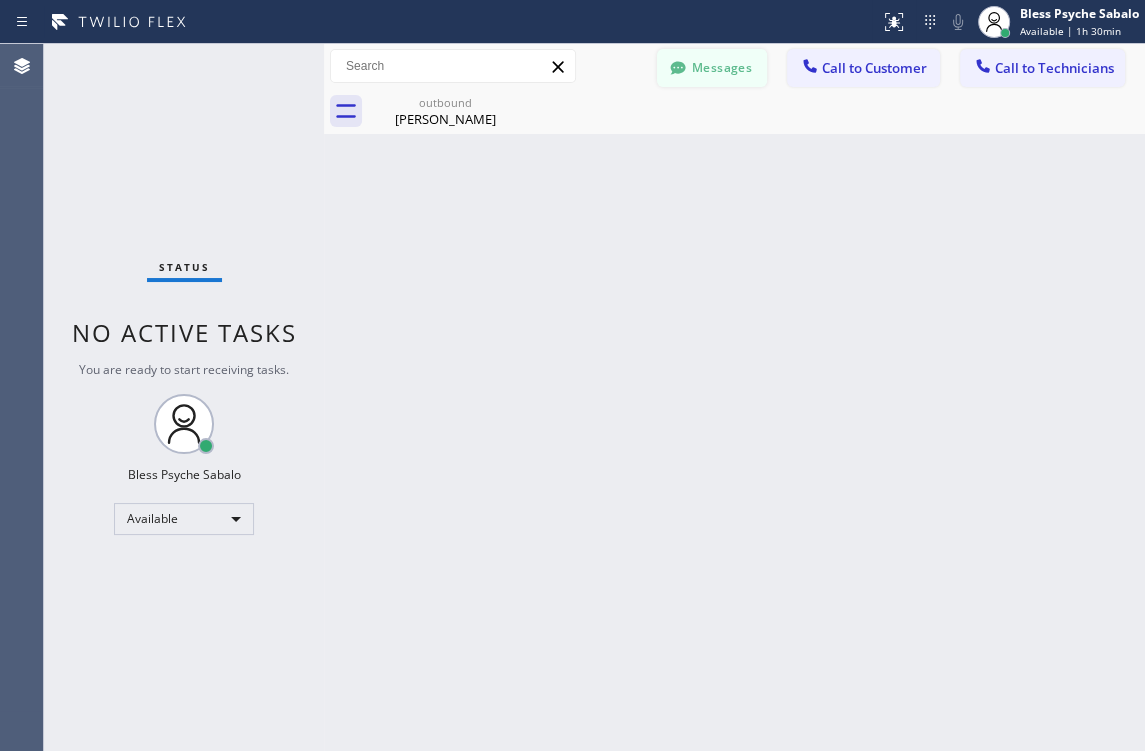 click on "Messages" at bounding box center (712, 68) 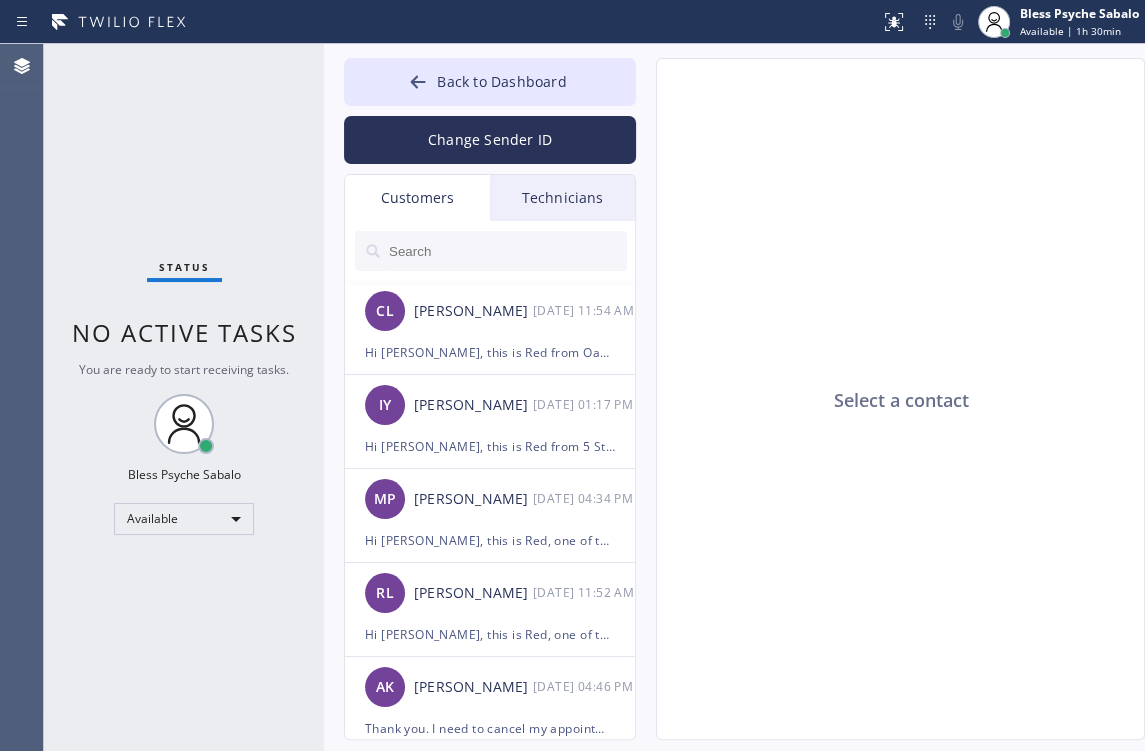 click on "Technicians" at bounding box center (562, 198) 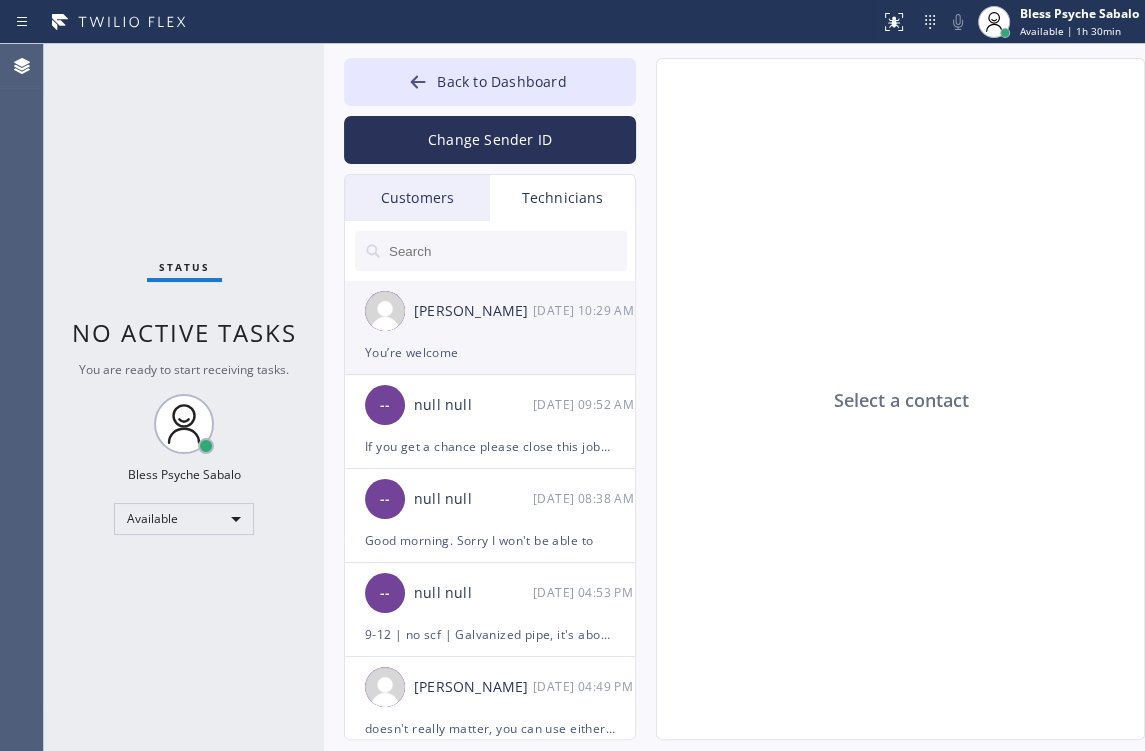 click on "[PERSON_NAME] [DATE] 10:29 AM" at bounding box center (491, 311) 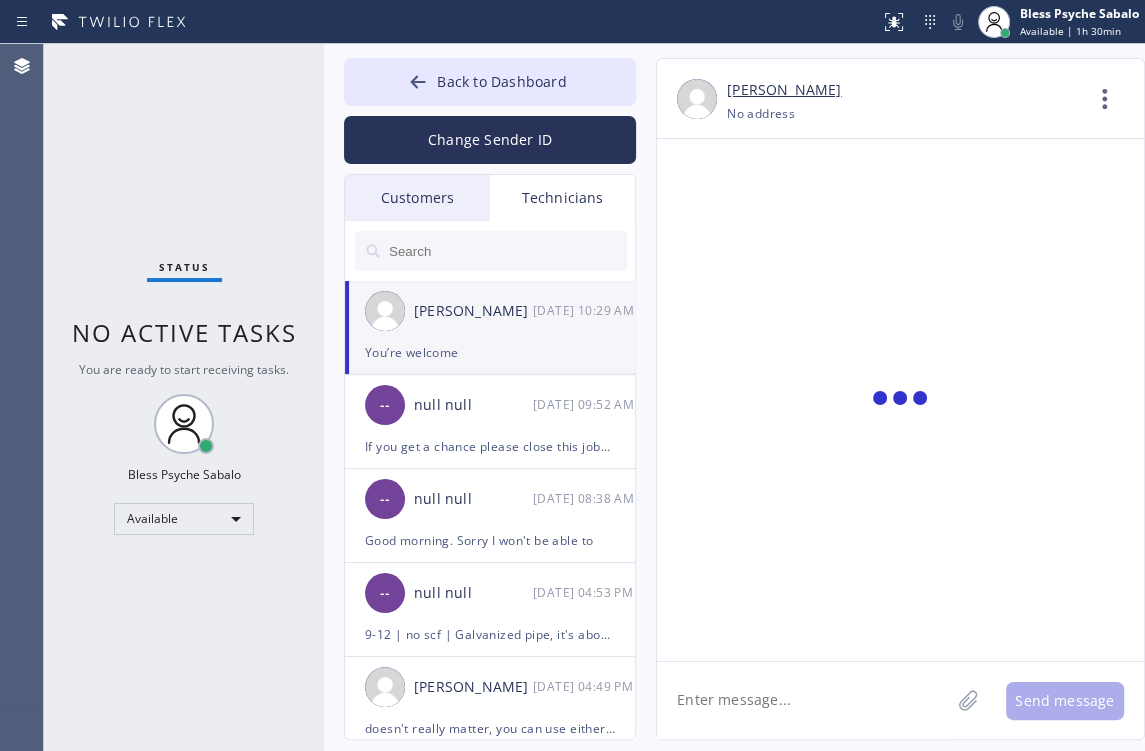 scroll, scrollTop: 2936, scrollLeft: 0, axis: vertical 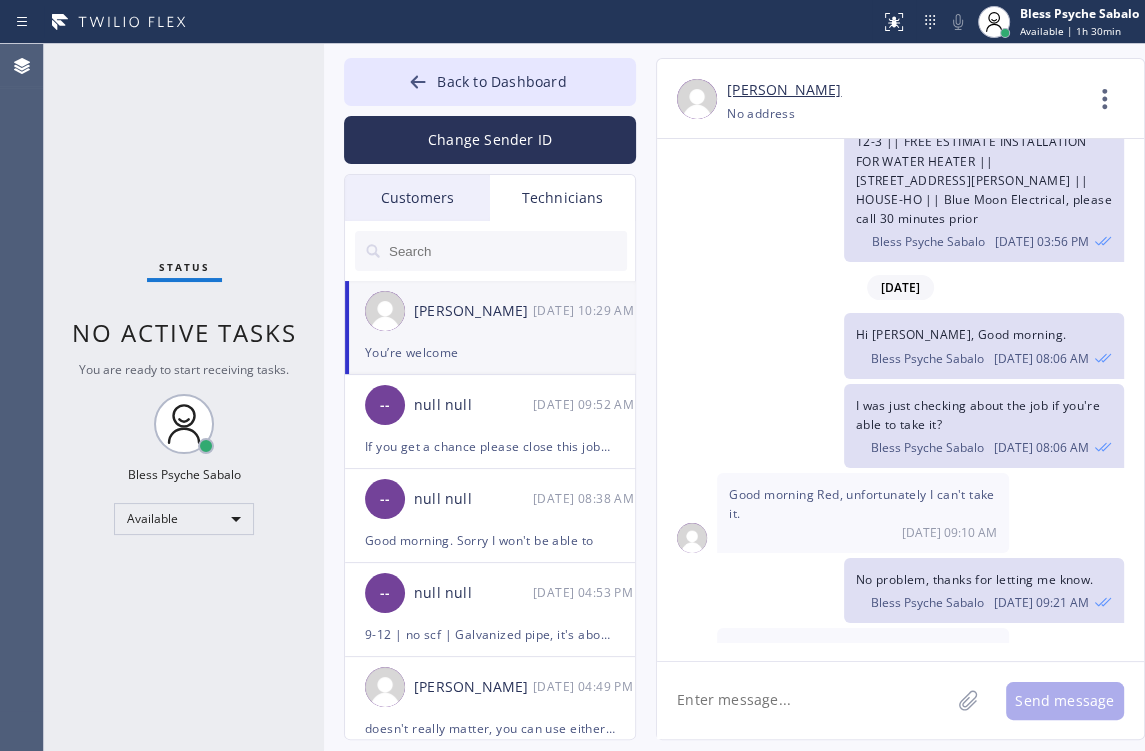 click on "Technicians" at bounding box center [562, 198] 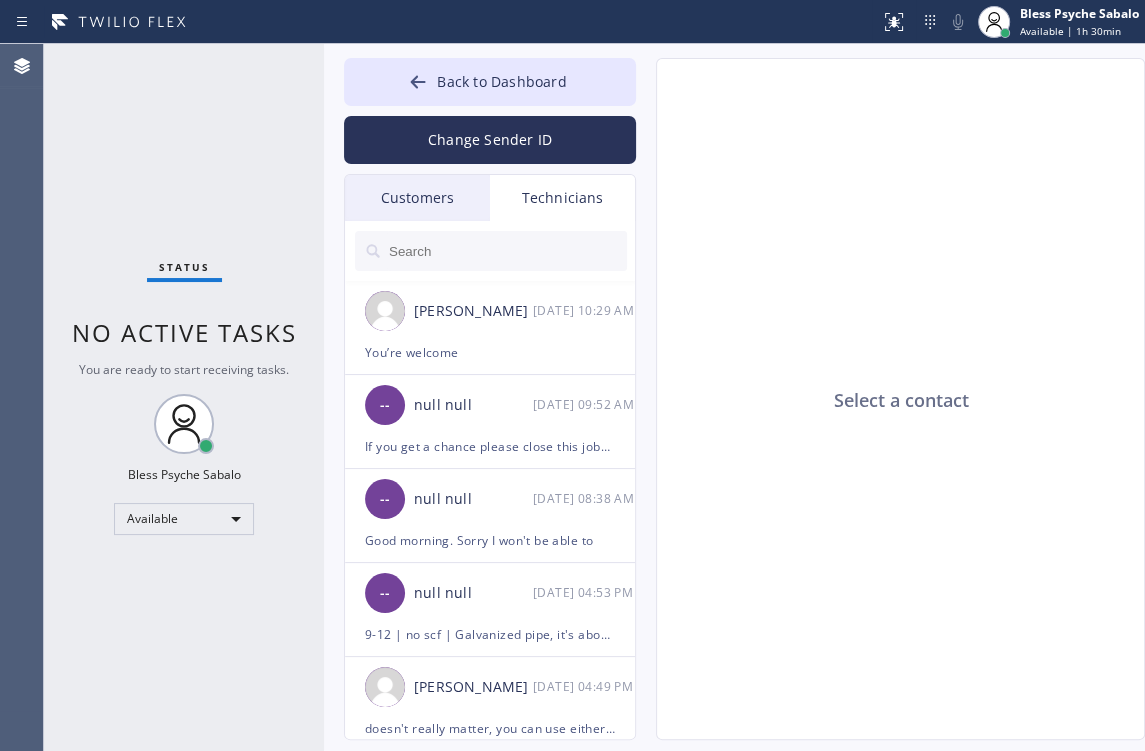 click at bounding box center [507, 251] 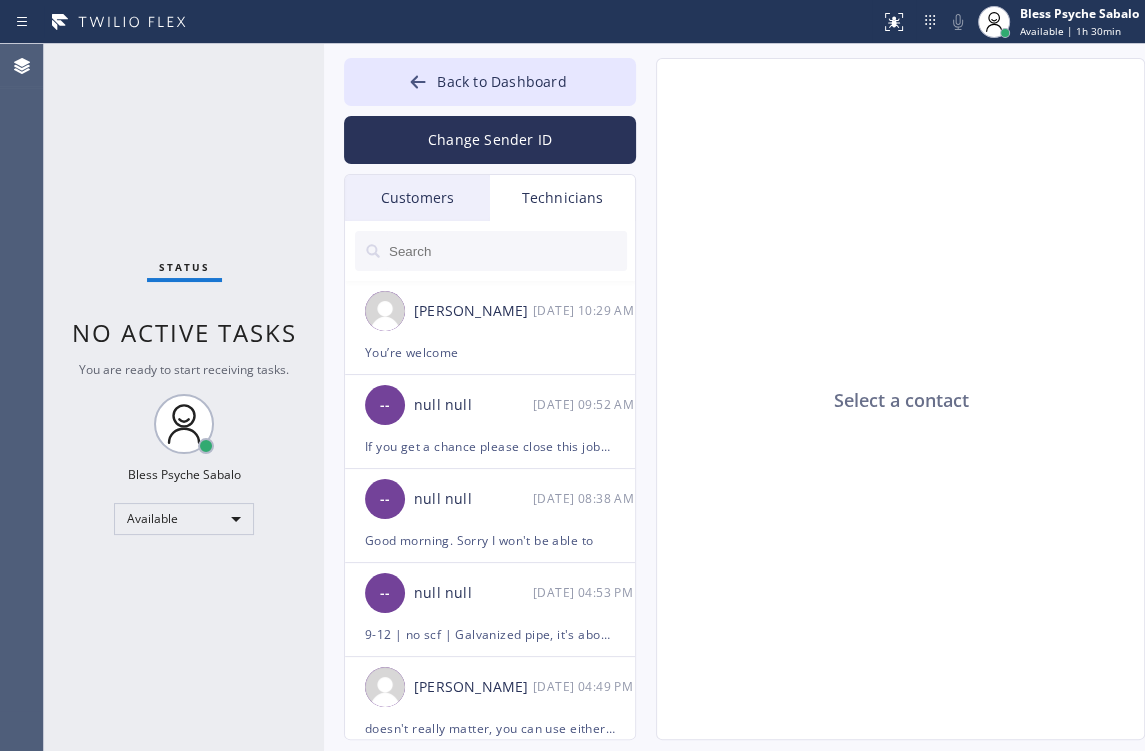 click on "Select a contact" 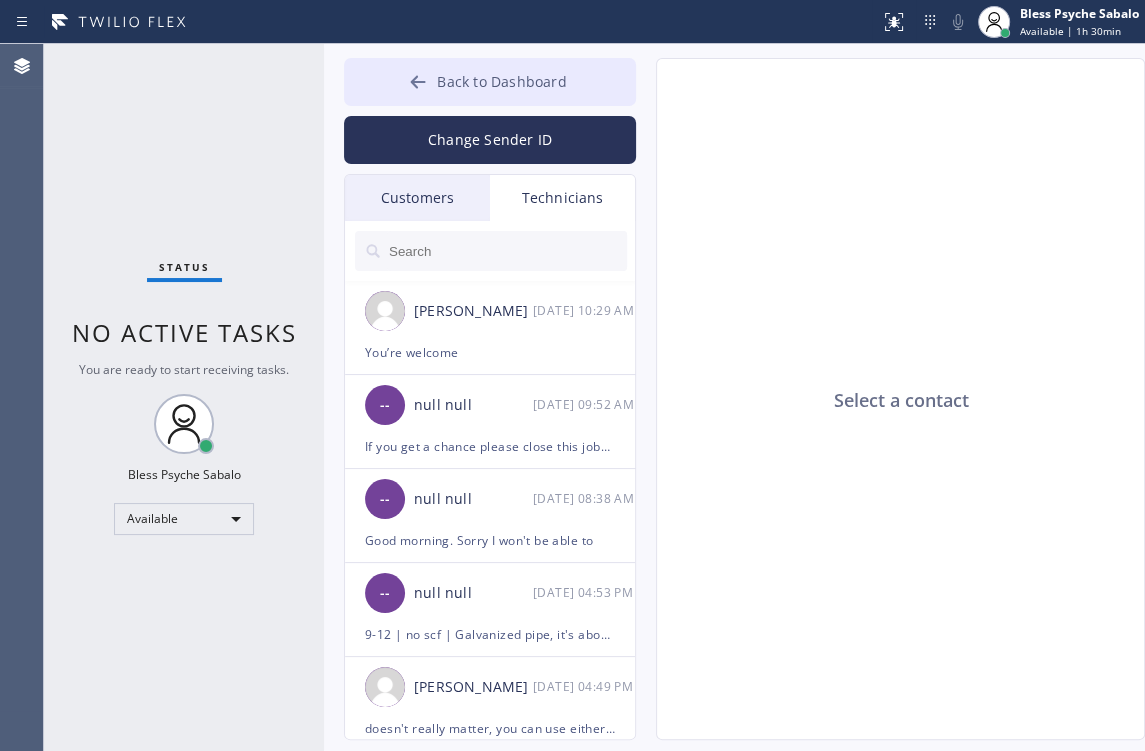 click on "Back to Dashboard" at bounding box center [490, 82] 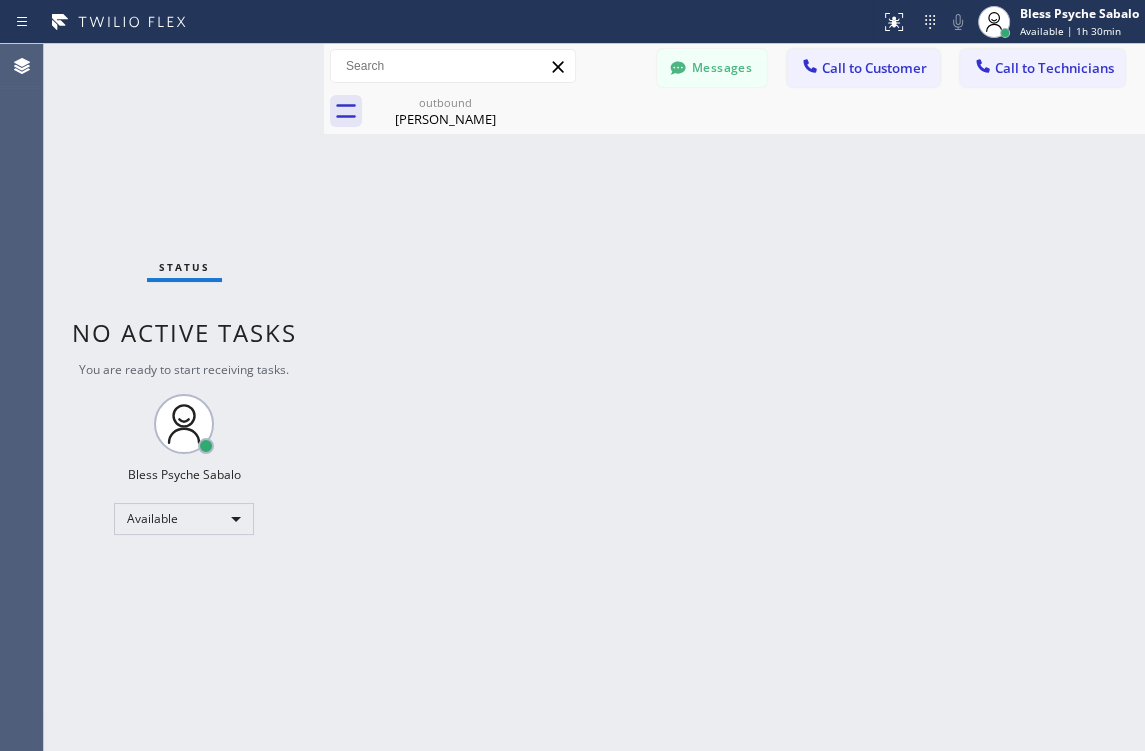 click on "outbound [PERSON_NAME]" at bounding box center (756, 111) 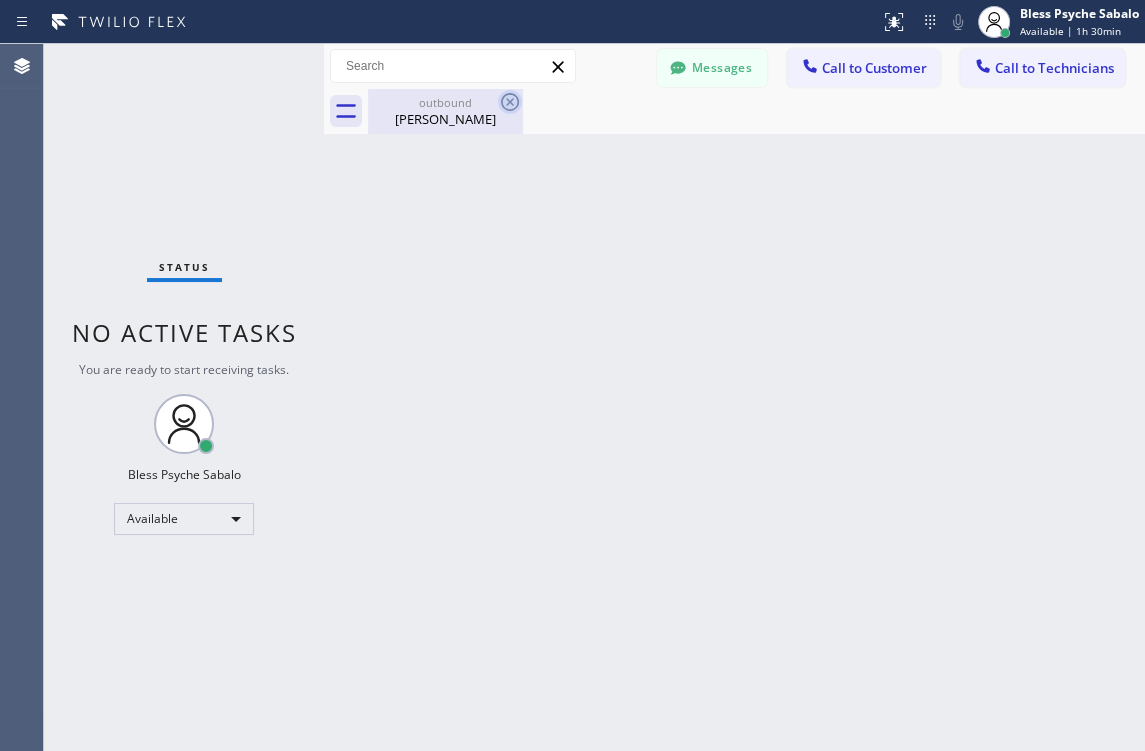 click 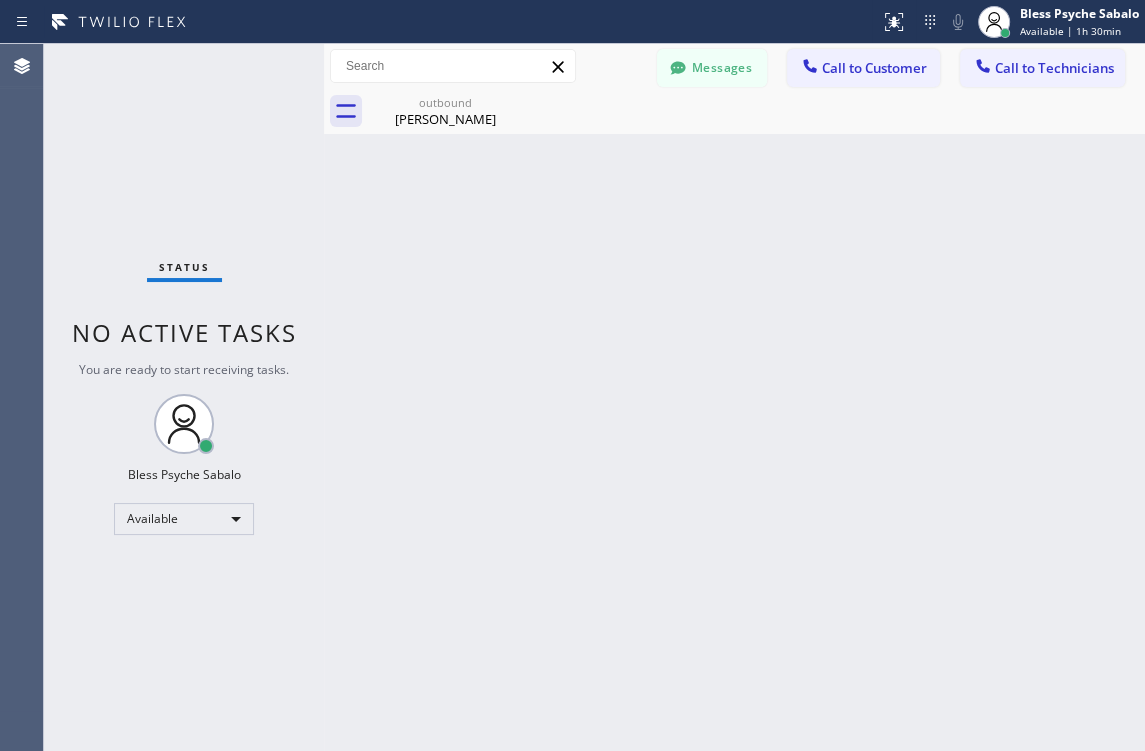 click on "Back to Dashboard Change Sender ID Customers Technicians CL [PERSON_NAME] [DATE] 11:54 AM Hi [PERSON_NAME], this is Red from Oasis Plumbers [GEOGRAPHIC_DATA]. Just a quick follow-up regarding your recent service. You can complete the $300 payment through this secure link: [URL][DOMAIN_NAME].
Let me know if you have any questions—happy to help! [PERSON_NAME] [DATE] 01:17 PM Hi [PERSON_NAME], this is Red from 5 Star Best Plumbing — I’m one of the dispatch managers. I just wanted to let you know that our technician is currently on the way to your location to begin the job. Please feel free to reach out if you have any questions! MP [PERSON_NAME] [DATE] 04:34 PM Hi [PERSON_NAME], this is Red, one of the Dispatch Managers at 5 Star Best Plumbing. I just wanted to follow up regarding the free inspection for one of your properties. Feel free to call or text me at [PHONE_NUMBER] if you have any questions or would like to schedule. Looking forward to hearing from you! [PERSON_NAME] [DATE] 11:52 AM AK" at bounding box center (734, 397) 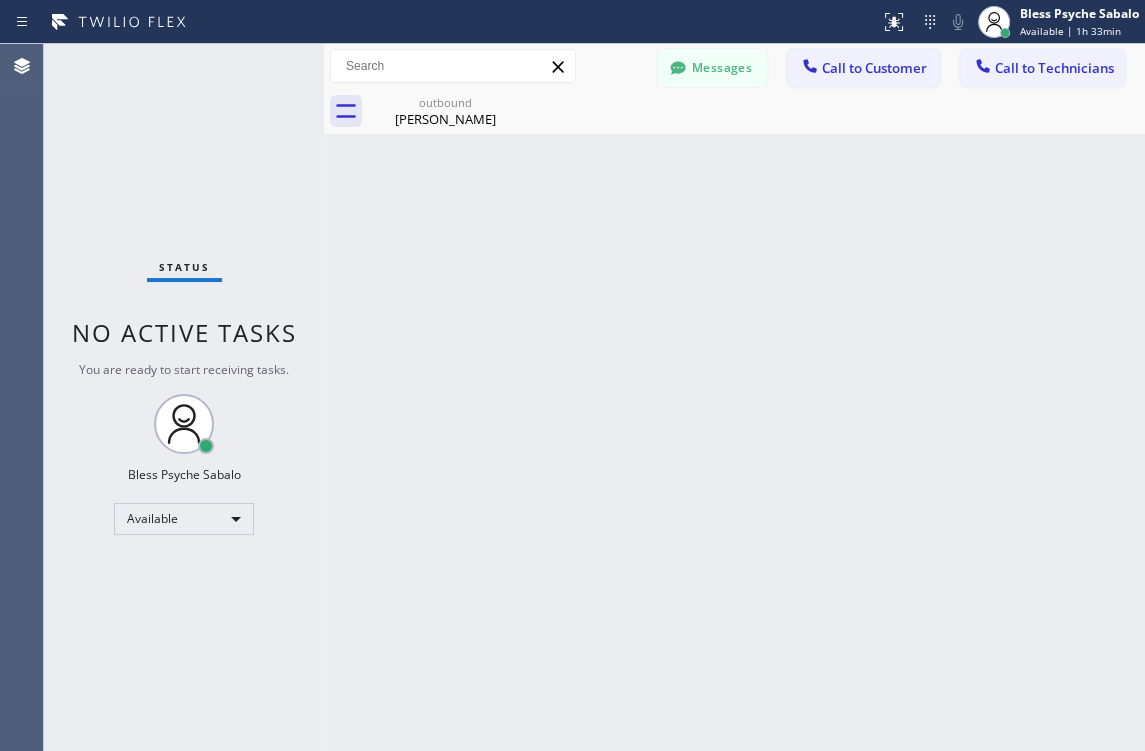 click on "Back to Dashboard Change Sender ID Customers Technicians CL [PERSON_NAME] [DATE] 11:54 AM Hi [PERSON_NAME], this is Red from Oasis Plumbers [GEOGRAPHIC_DATA]. Just a quick follow-up regarding your recent service. You can complete the $300 payment through this secure link: [URL][DOMAIN_NAME].
Let me know if you have any questions—happy to help! [PERSON_NAME] [DATE] 01:17 PM Hi [PERSON_NAME], this is Red from 5 Star Best Plumbing — I’m one of the dispatch managers. I just wanted to let you know that our technician is currently on the way to your location to begin the job. Please feel free to reach out if you have any questions! MP [PERSON_NAME] [DATE] 04:34 PM Hi [PERSON_NAME], this is Red, one of the Dispatch Managers at 5 Star Best Plumbing. I just wanted to follow up regarding the free inspection for one of your properties. Feel free to call or text me at [PHONE_NUMBER] if you have any questions or would like to schedule. Looking forward to hearing from you! [PERSON_NAME] [DATE] 11:52 AM AK" at bounding box center (734, 397) 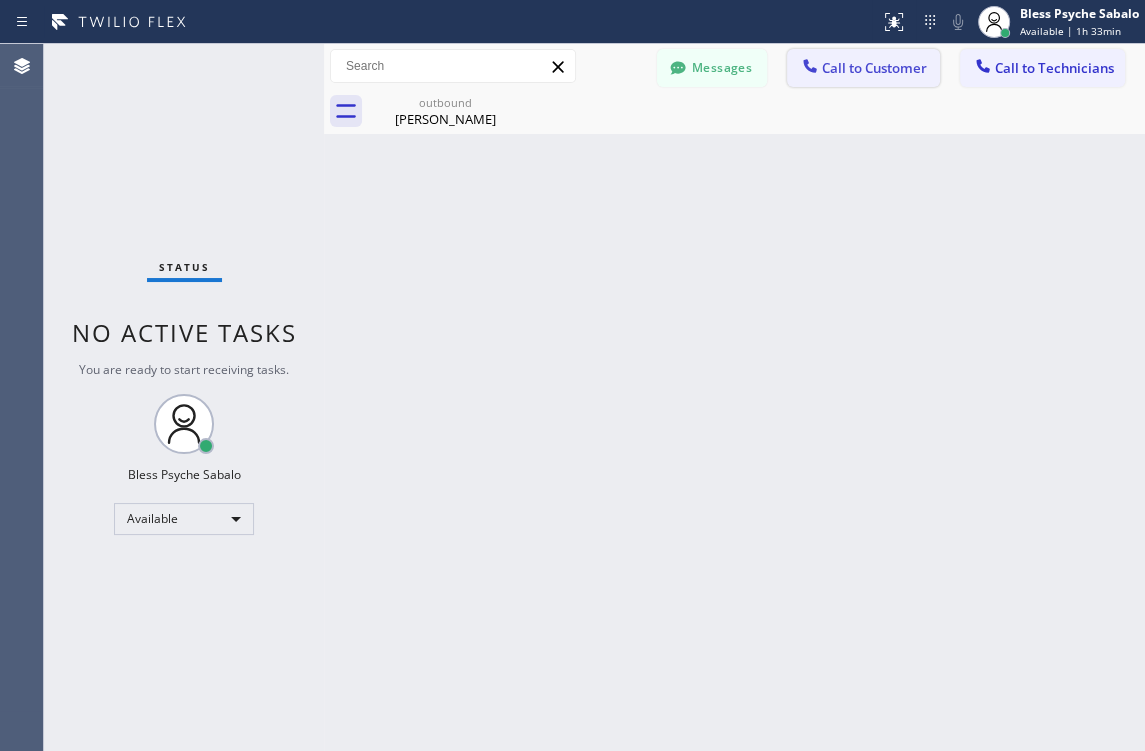 click on "Call to Customer" at bounding box center [863, 68] 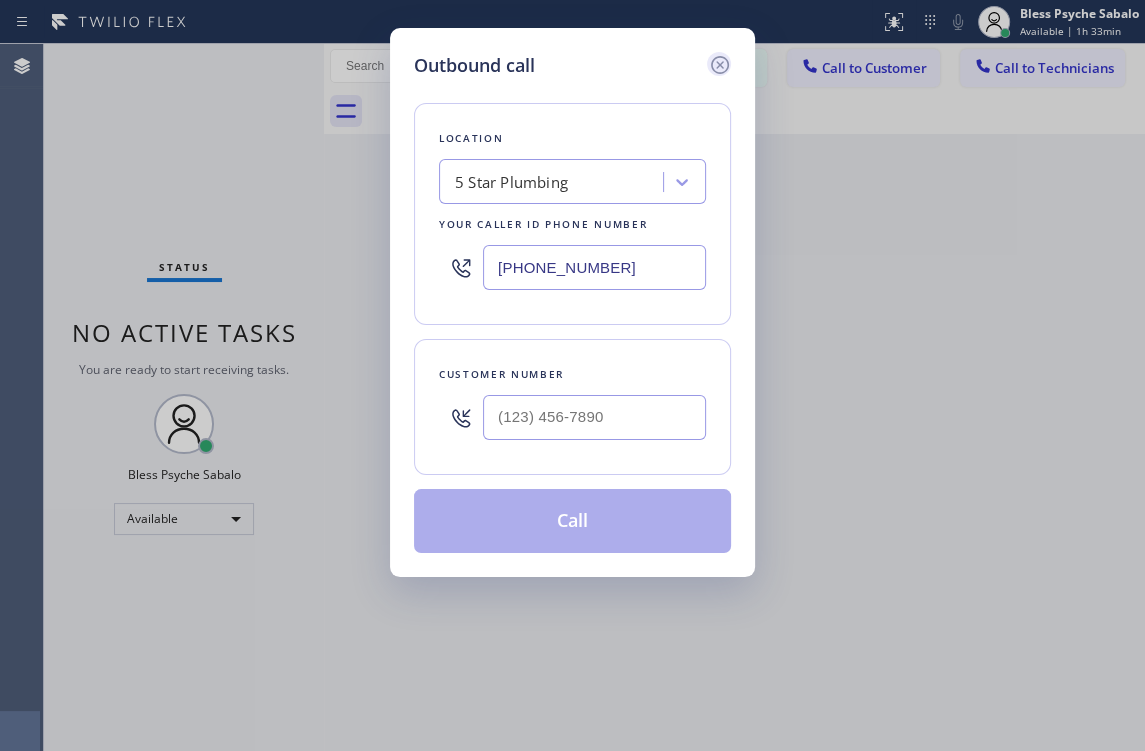 click 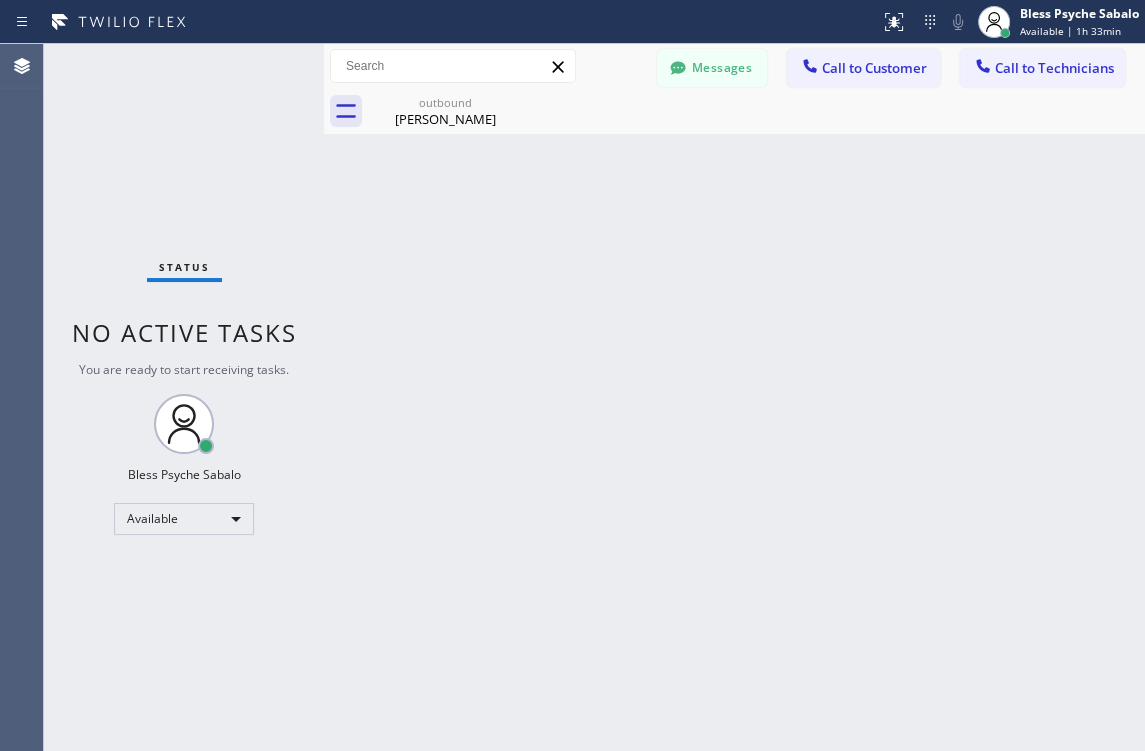 click on "Back to Dashboard Change Sender ID Customers Technicians CL [PERSON_NAME] [DATE] 11:54 AM Hi [PERSON_NAME], this is Red from Oasis Plumbers [GEOGRAPHIC_DATA]. Just a quick follow-up regarding your recent service. You can complete the $300 payment through this secure link: [URL][DOMAIN_NAME].
Let me know if you have any questions—happy to help! [PERSON_NAME] [DATE] 01:17 PM Hi [PERSON_NAME], this is Red from 5 Star Best Plumbing — I’m one of the dispatch managers. I just wanted to let you know that our technician is currently on the way to your location to begin the job. Please feel free to reach out if you have any questions! MP [PERSON_NAME] [DATE] 04:34 PM Hi [PERSON_NAME], this is Red, one of the Dispatch Managers at 5 Star Best Plumbing. I just wanted to follow up regarding the free inspection for one of your properties. Feel free to call or text me at [PHONE_NUMBER] if you have any questions or would like to schedule. Looking forward to hearing from you! [PERSON_NAME] [DATE] 11:52 AM AK" at bounding box center (734, 397) 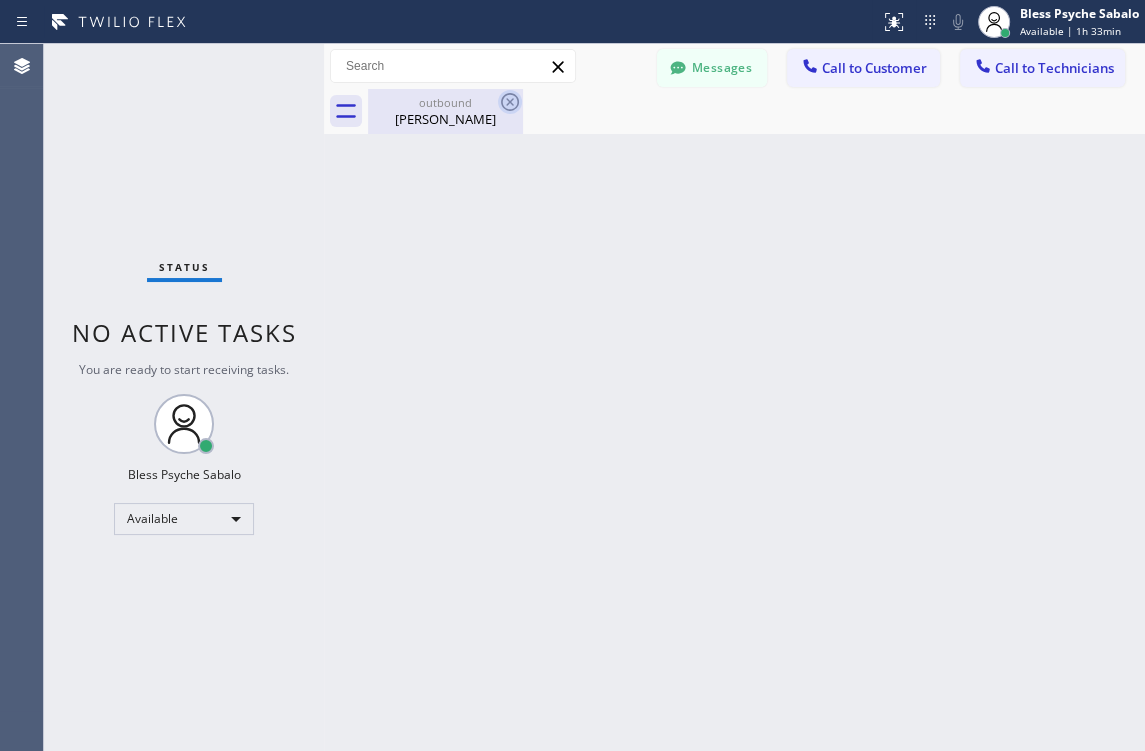 click 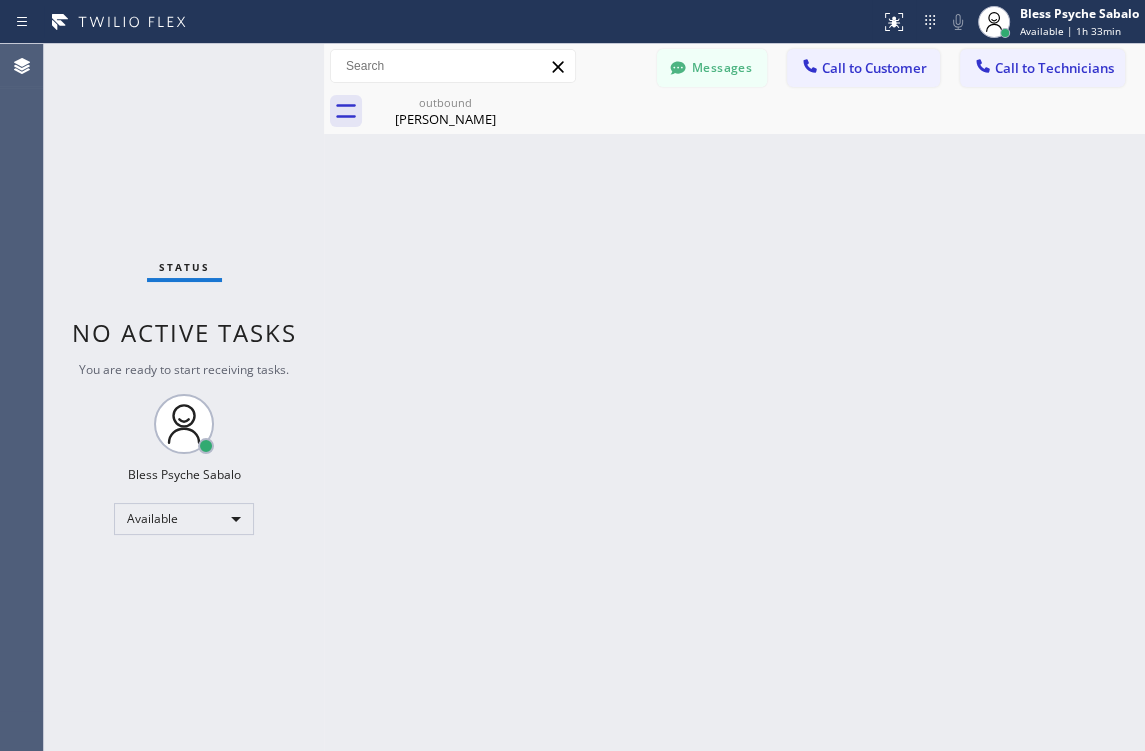click on "Back to Dashboard Change Sender ID Customers Technicians CL [PERSON_NAME] [DATE] 11:54 AM Hi [PERSON_NAME], this is Red from Oasis Plumbers [GEOGRAPHIC_DATA]. Just a quick follow-up regarding your recent service. You can complete the $300 payment through this secure link: [URL][DOMAIN_NAME].
Let me know if you have any questions—happy to help! [PERSON_NAME] [DATE] 01:17 PM Hi [PERSON_NAME], this is Red from 5 Star Best Plumbing — I’m one of the dispatch managers. I just wanted to let you know that our technician is currently on the way to your location to begin the job. Please feel free to reach out if you have any questions! MP [PERSON_NAME] [DATE] 04:34 PM Hi [PERSON_NAME], this is Red, one of the Dispatch Managers at 5 Star Best Plumbing. I just wanted to follow up regarding the free inspection for one of your properties. Feel free to call or text me at [PHONE_NUMBER] if you have any questions or would like to schedule. Looking forward to hearing from you! [PERSON_NAME] [DATE] 11:52 AM AK" at bounding box center (734, 397) 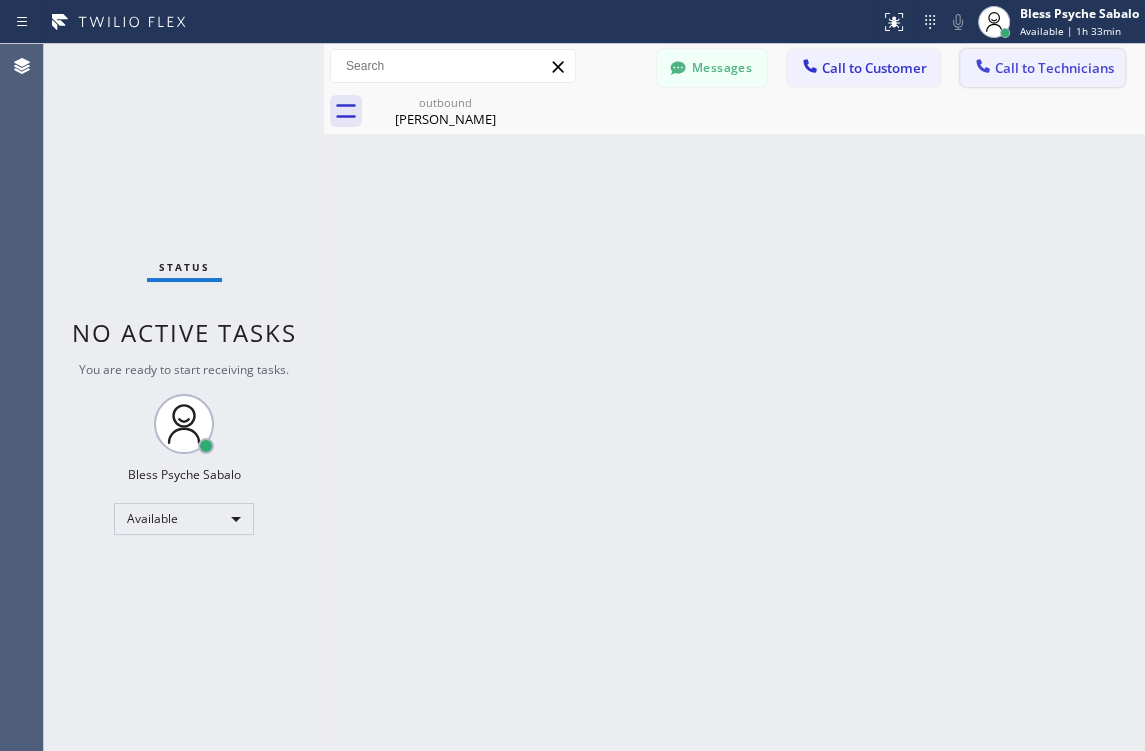 click on "Call to Technicians" at bounding box center (1054, 68) 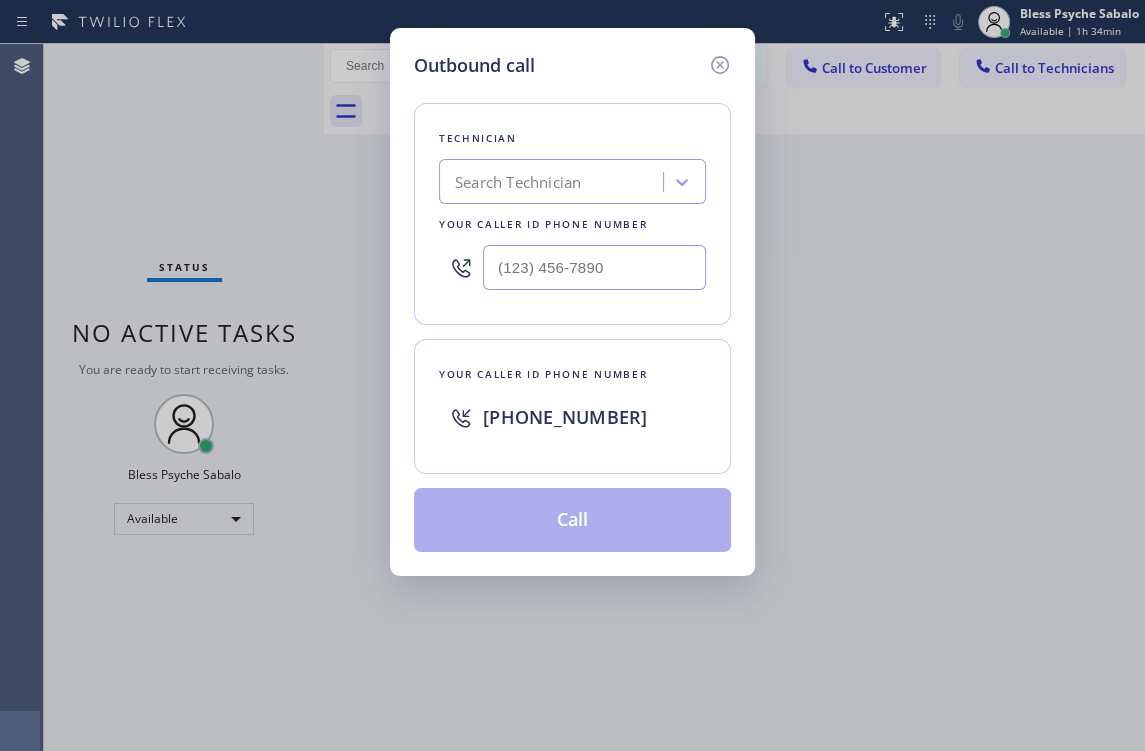 click on "Search Technician" at bounding box center (518, 182) 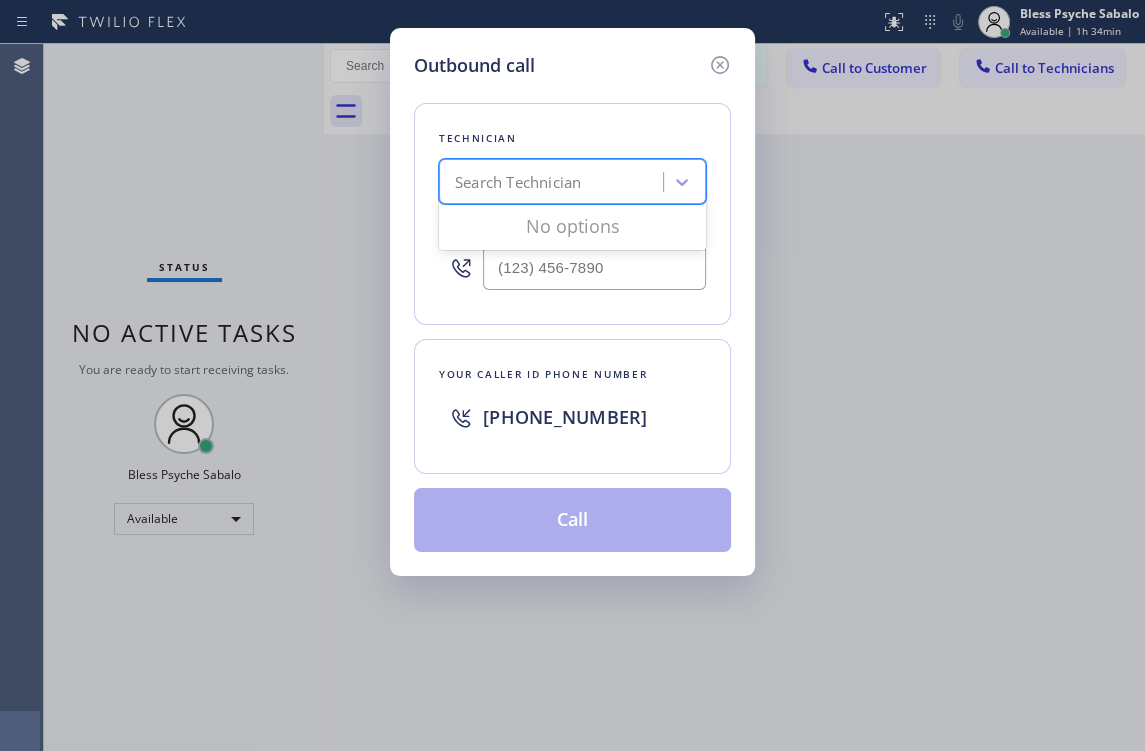 click on "Search Technician" at bounding box center (518, 182) 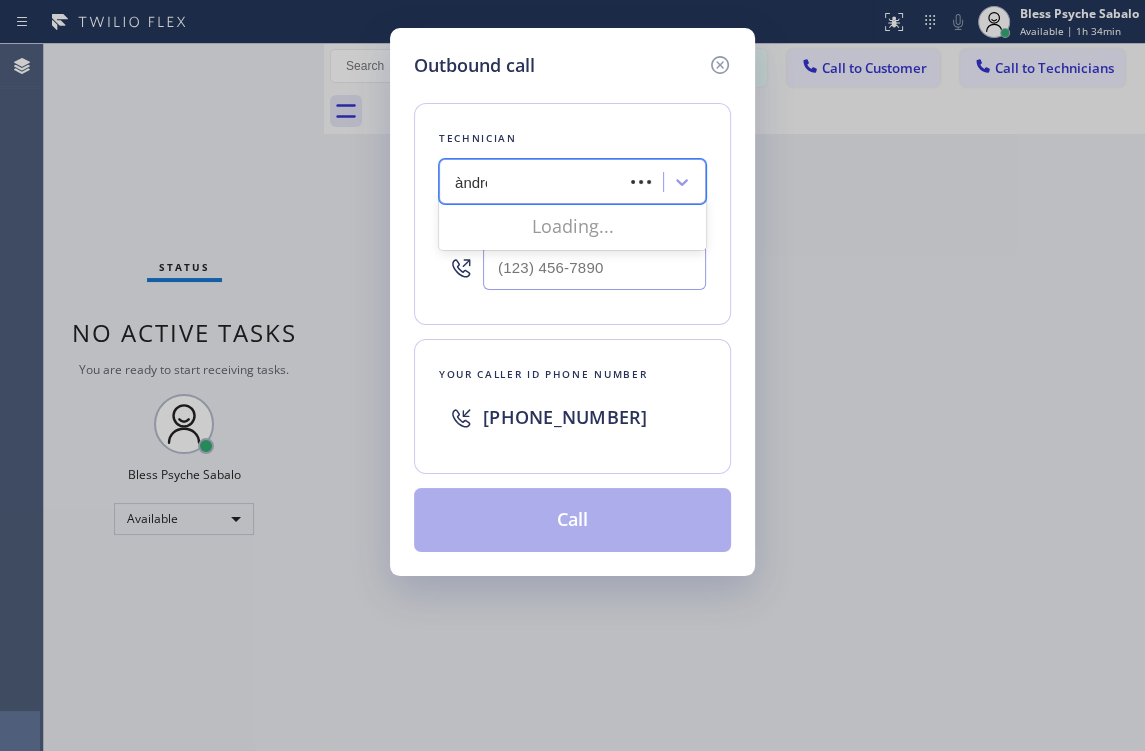 type on "[PERSON_NAME]" 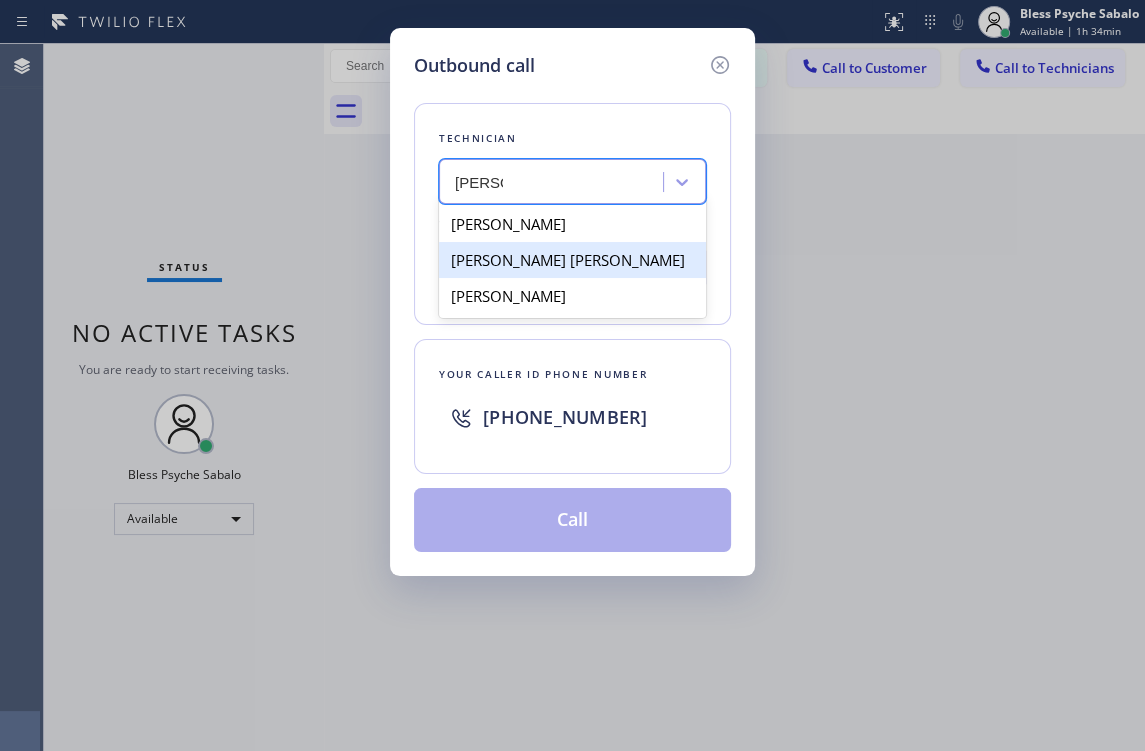 click on "[PERSON_NAME] [PERSON_NAME]" at bounding box center (572, 260) 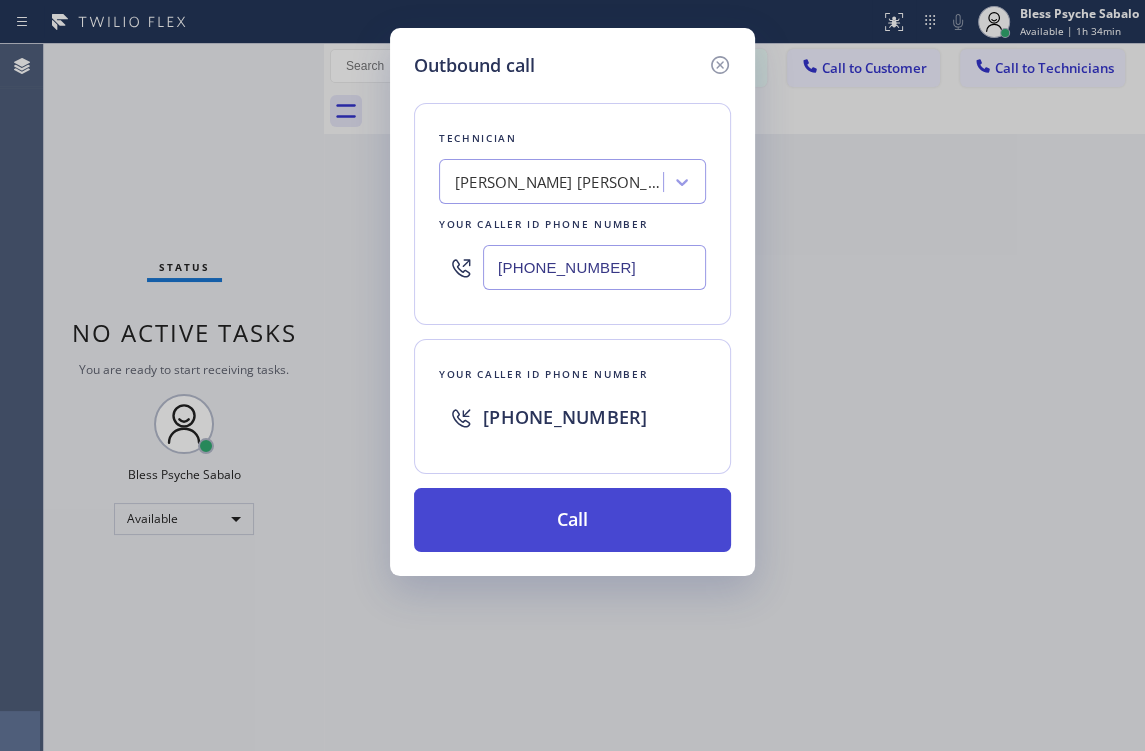 click on "Call" at bounding box center [572, 520] 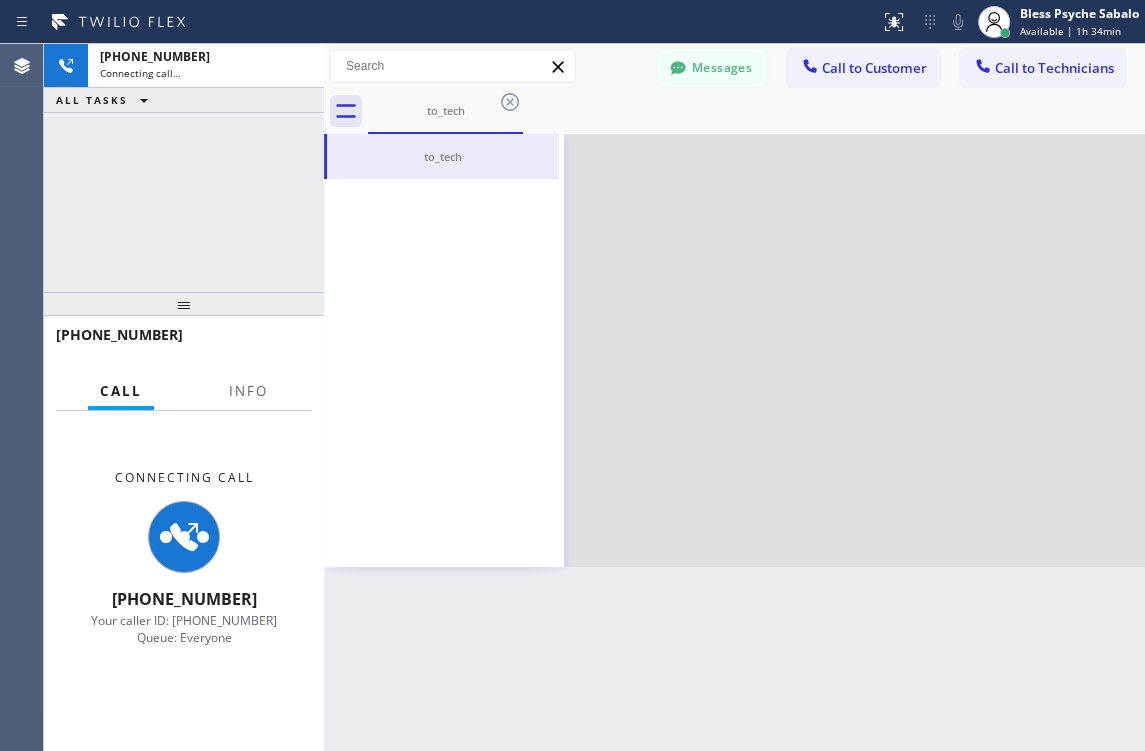 scroll, scrollTop: 1838, scrollLeft: 0, axis: vertical 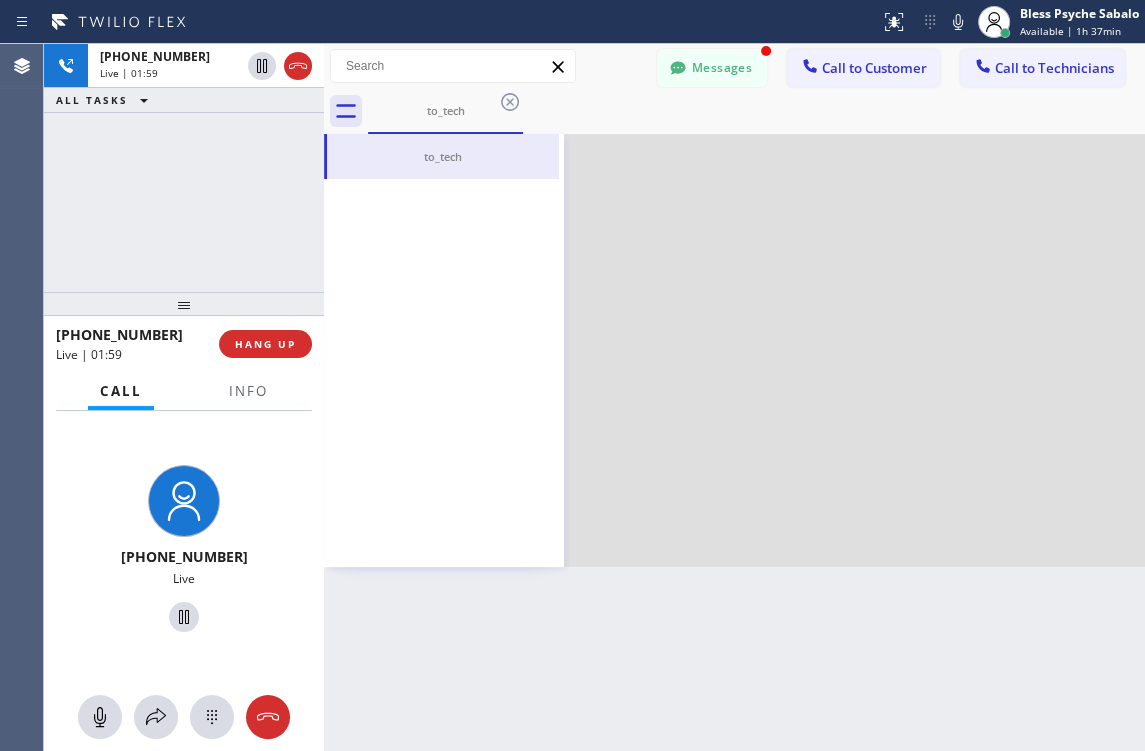 drag, startPoint x: 757, startPoint y: 376, endPoint x: 724, endPoint y: 189, distance: 189.88943 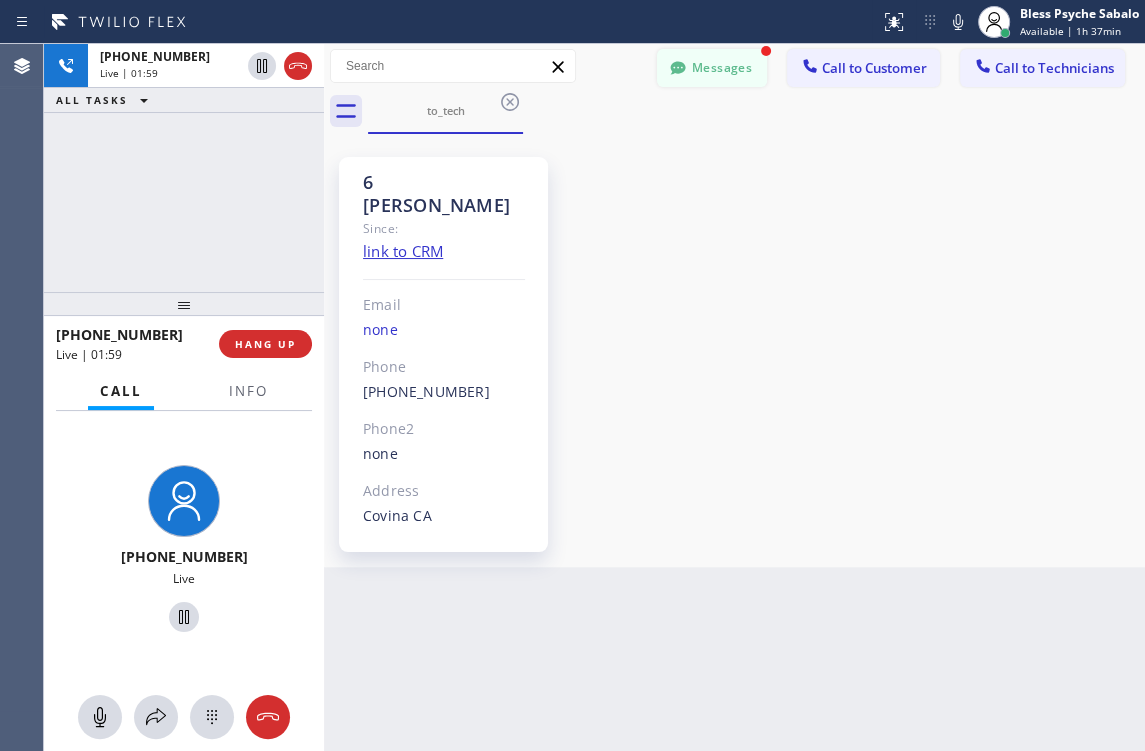 click on "Messages" at bounding box center (712, 68) 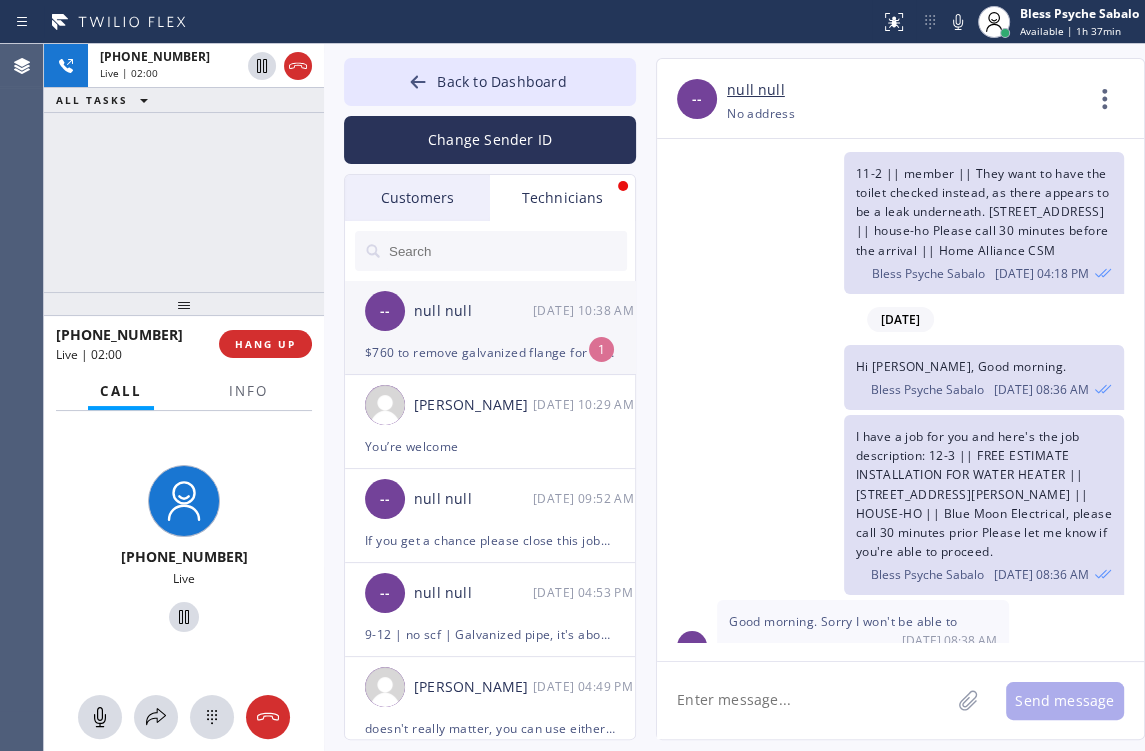 click on "$760 to remove galvanized flange for city meter and replace with copper flange provided from city worker." at bounding box center (490, 352) 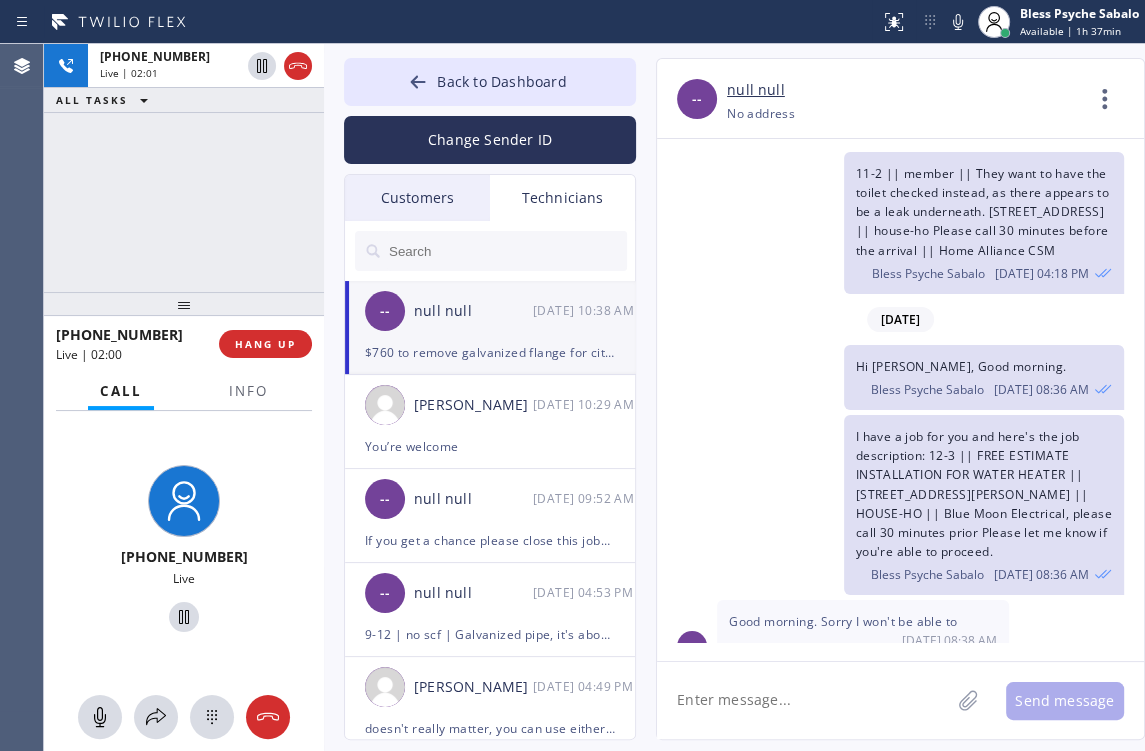 scroll, scrollTop: 1940, scrollLeft: 0, axis: vertical 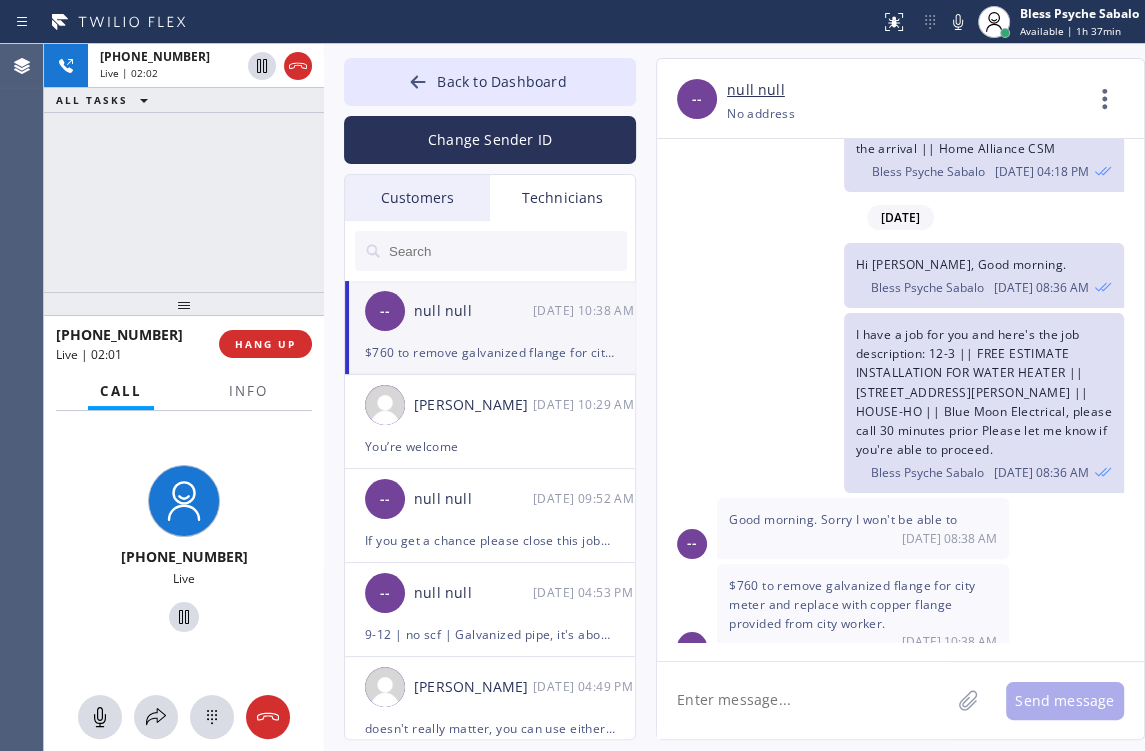 click on "$760 to remove galvanized flange for city meter and replace with copper flange provided from city worker." at bounding box center [852, 604] 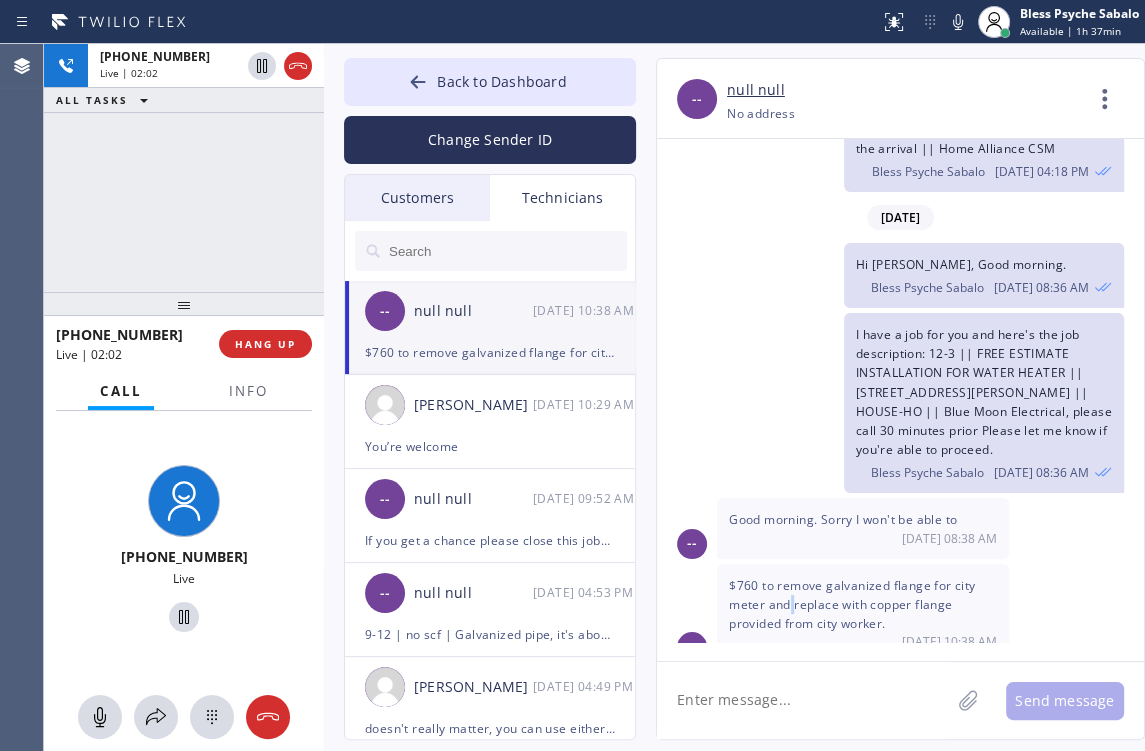 click on "$760 to remove galvanized flange for city meter and replace with copper flange provided from city worker." at bounding box center (852, 604) 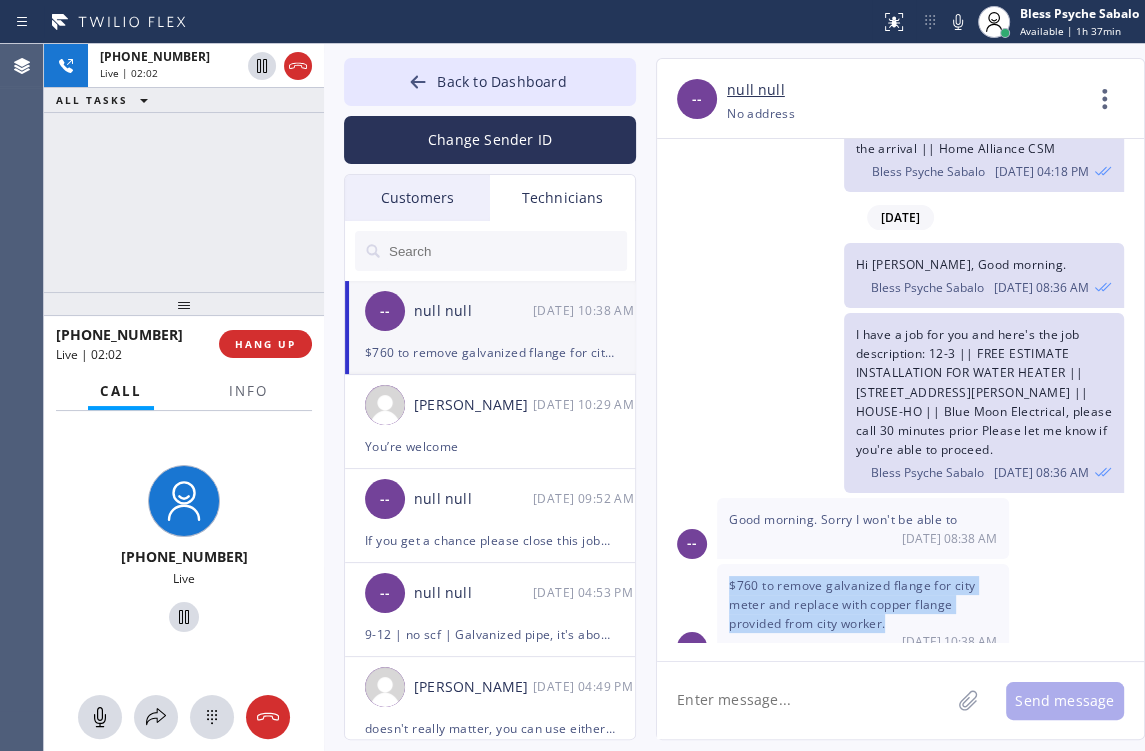 click on "$760 to remove galvanized flange for city meter and replace with copper flange provided from city worker." at bounding box center [852, 604] 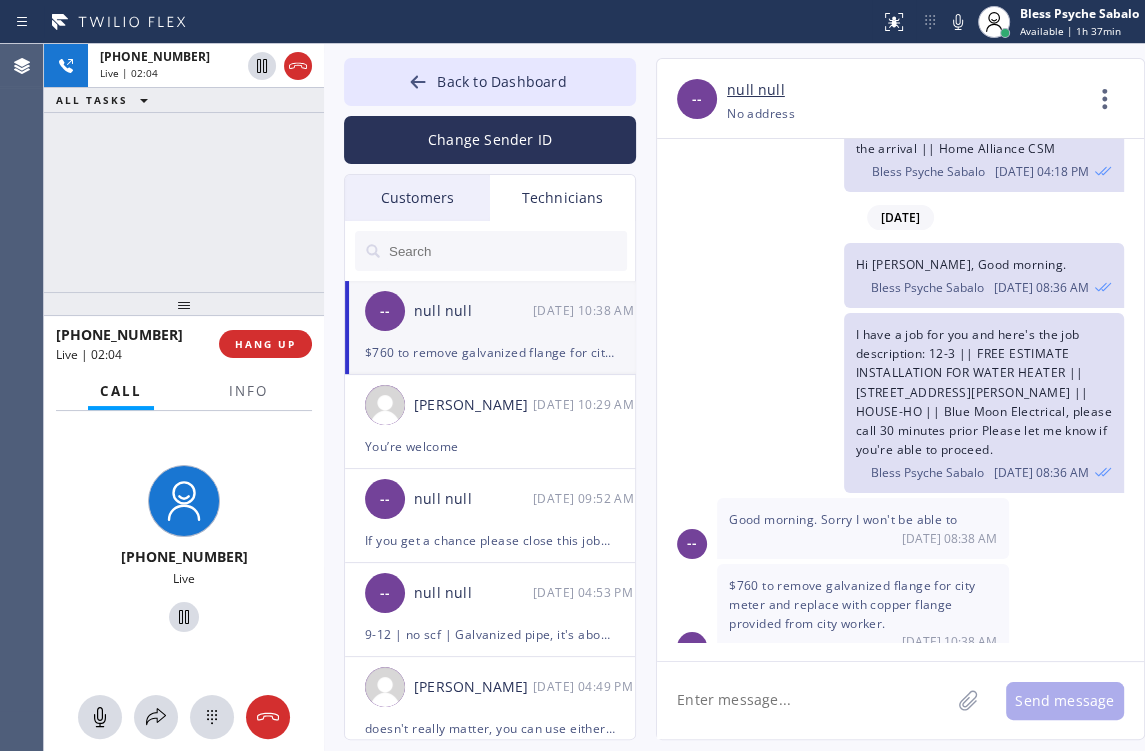 click on "$760 to remove galvanized flange for city meter and replace with copper flange provided from city worker." at bounding box center (852, 604) 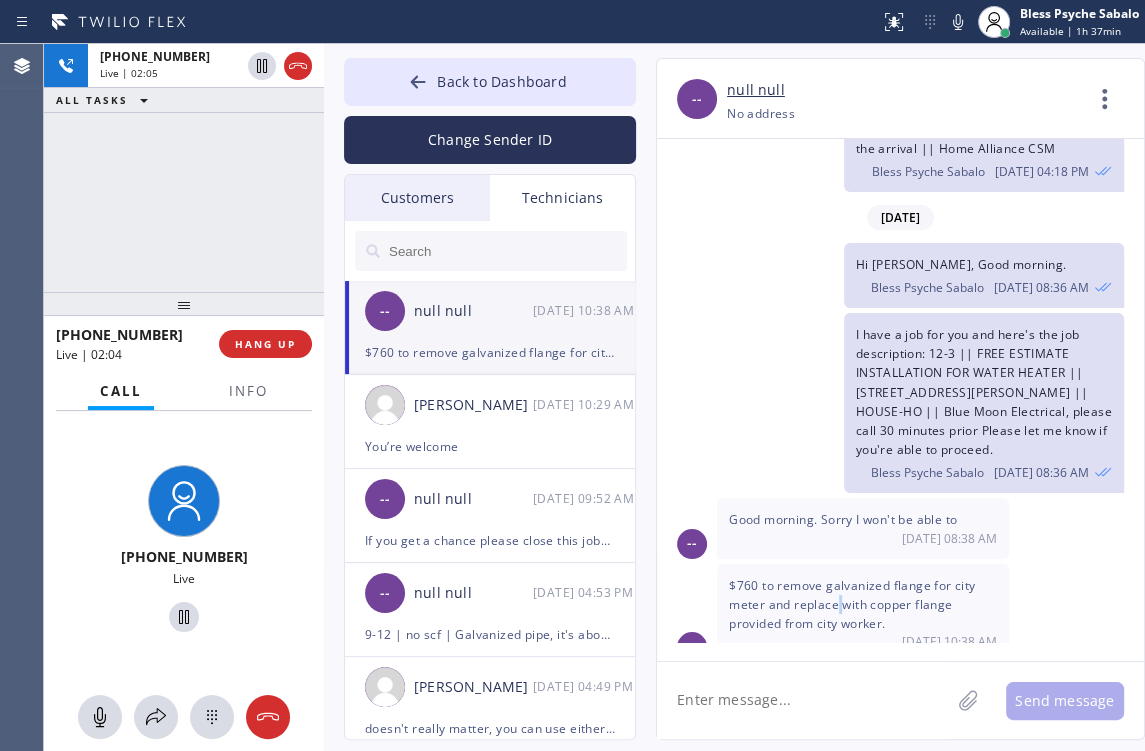 click on "$760 to remove galvanized flange for city meter and replace with copper flange provided from city worker." at bounding box center (852, 604) 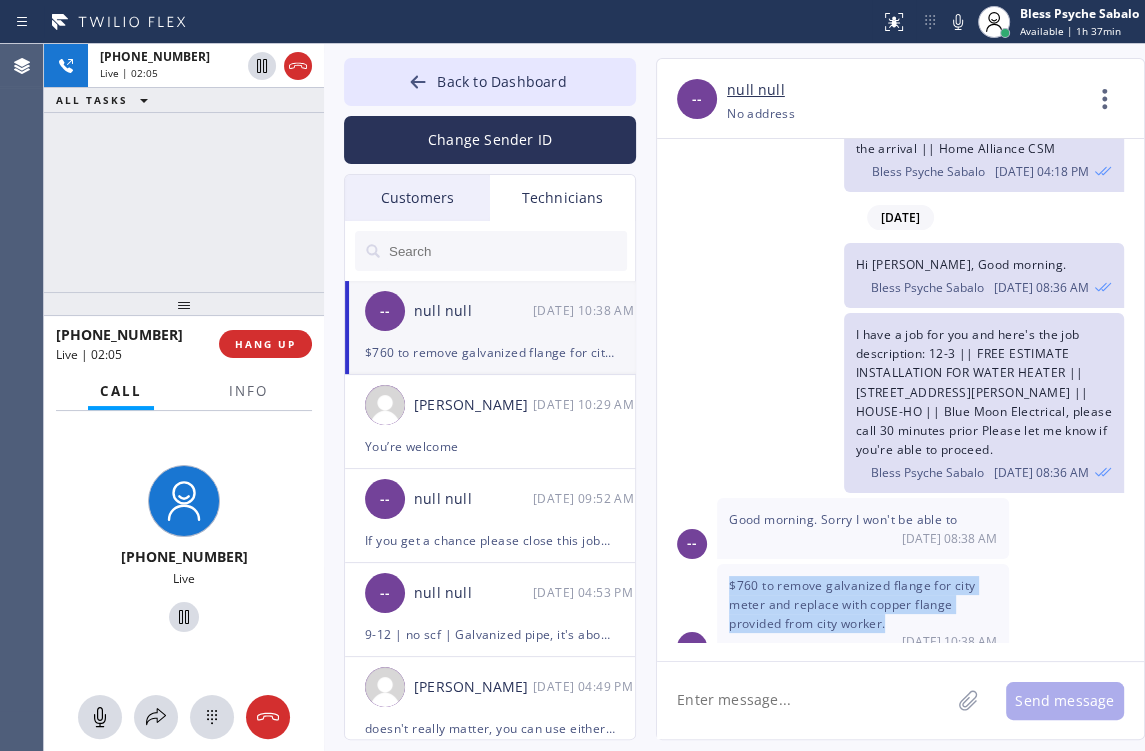 click on "$760 to remove galvanized flange for city meter and replace with copper flange provided from city worker." at bounding box center [852, 604] 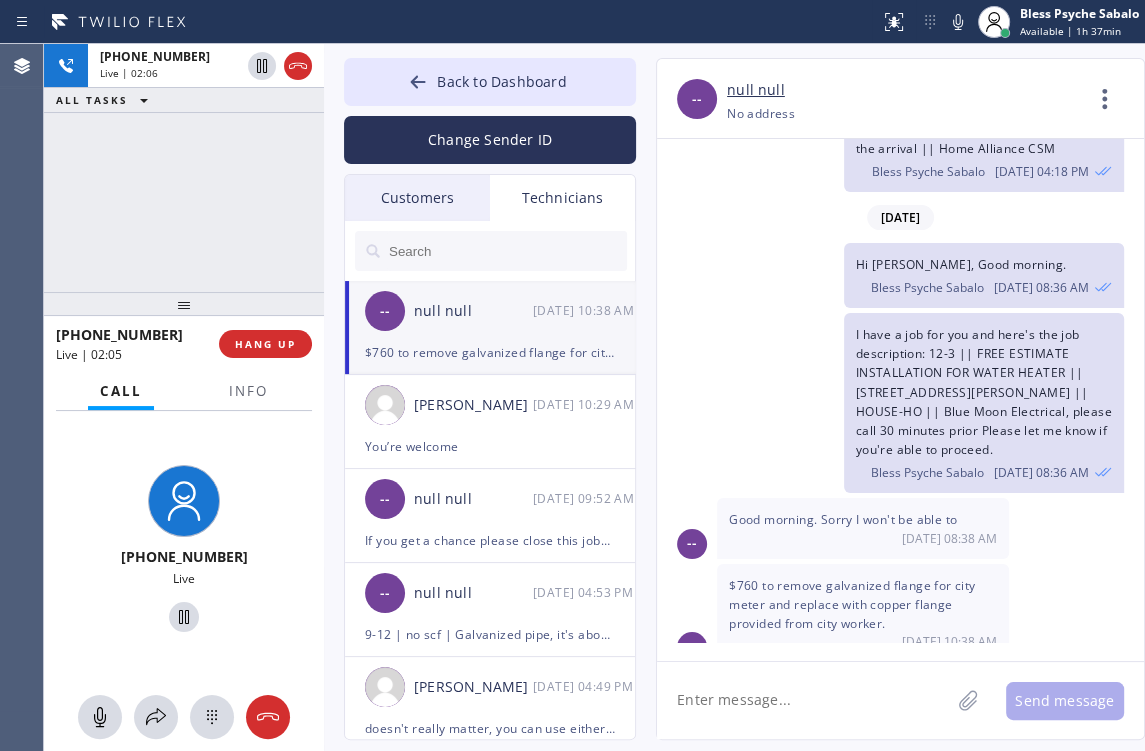 click on "$760 to remove galvanized flange for city meter and replace with copper flange provided from city worker." at bounding box center (852, 604) 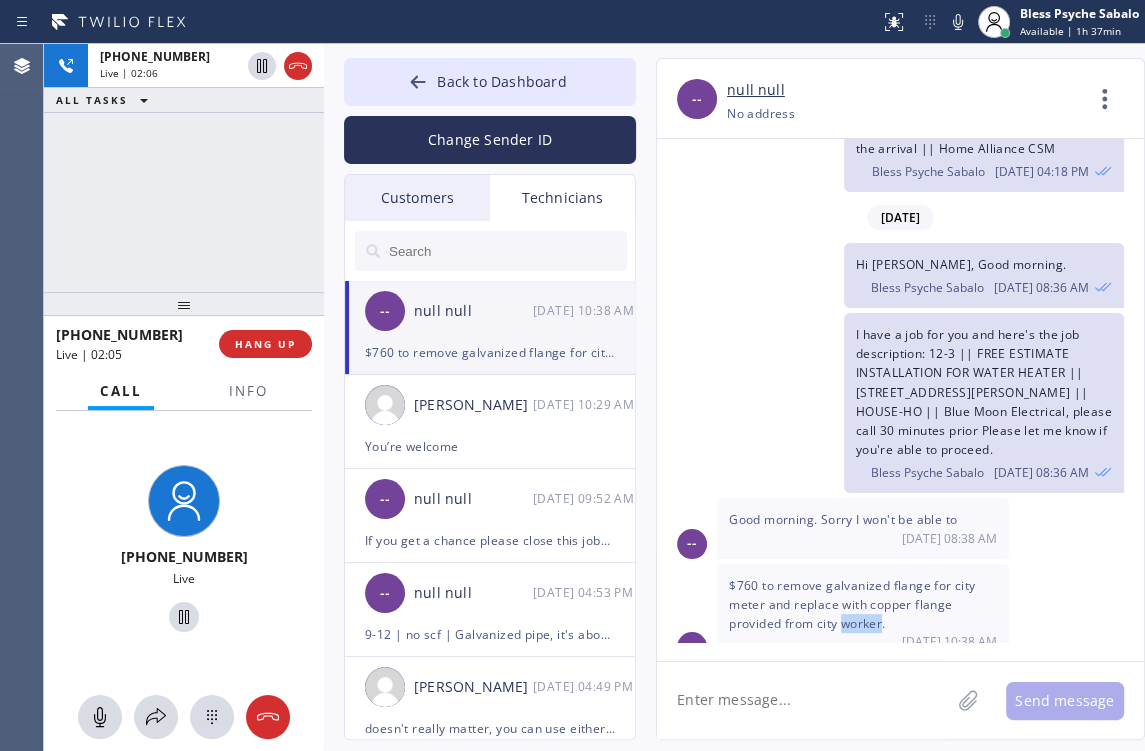 click on "$760 to remove galvanized flange for city meter and replace with copper flange provided from city worker." at bounding box center [852, 604] 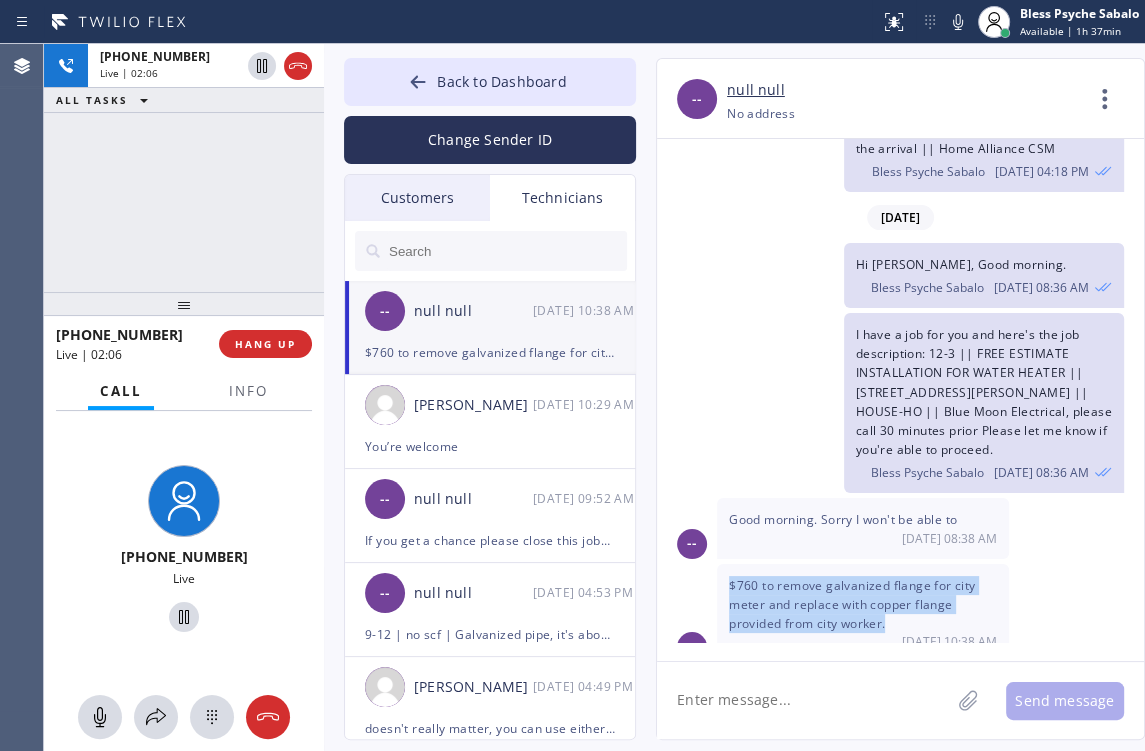click on "$760 to remove galvanized flange for city meter and replace with copper flange provided from city worker." at bounding box center [852, 604] 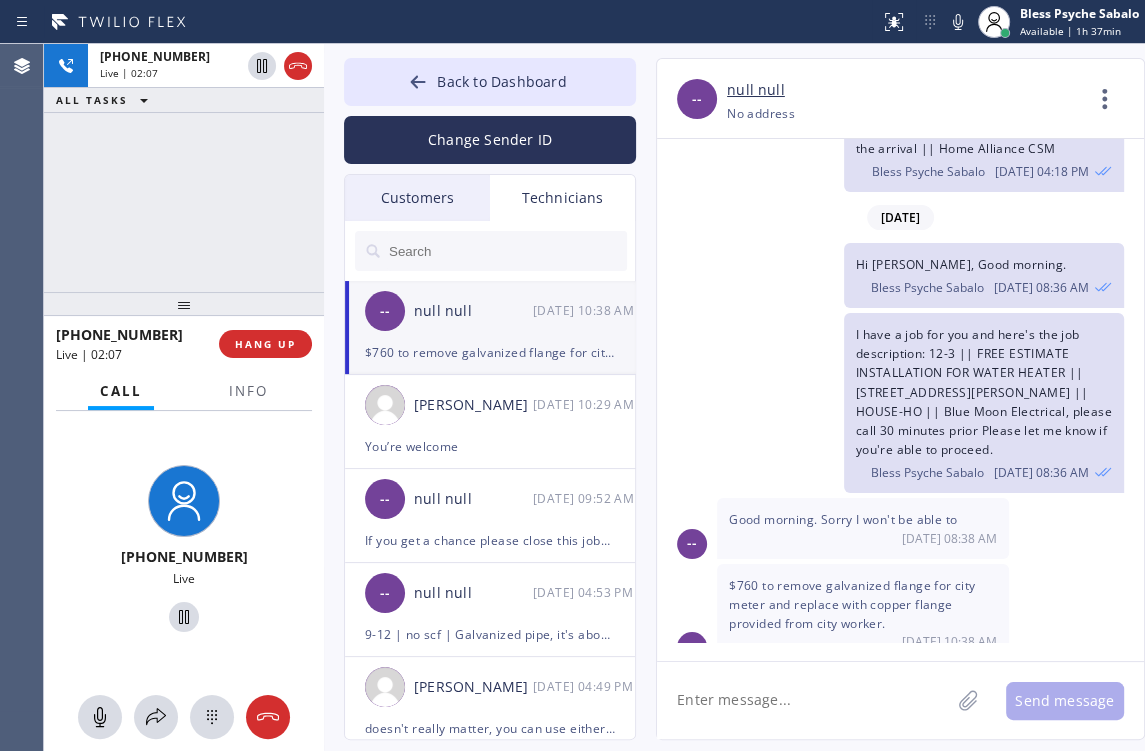 click 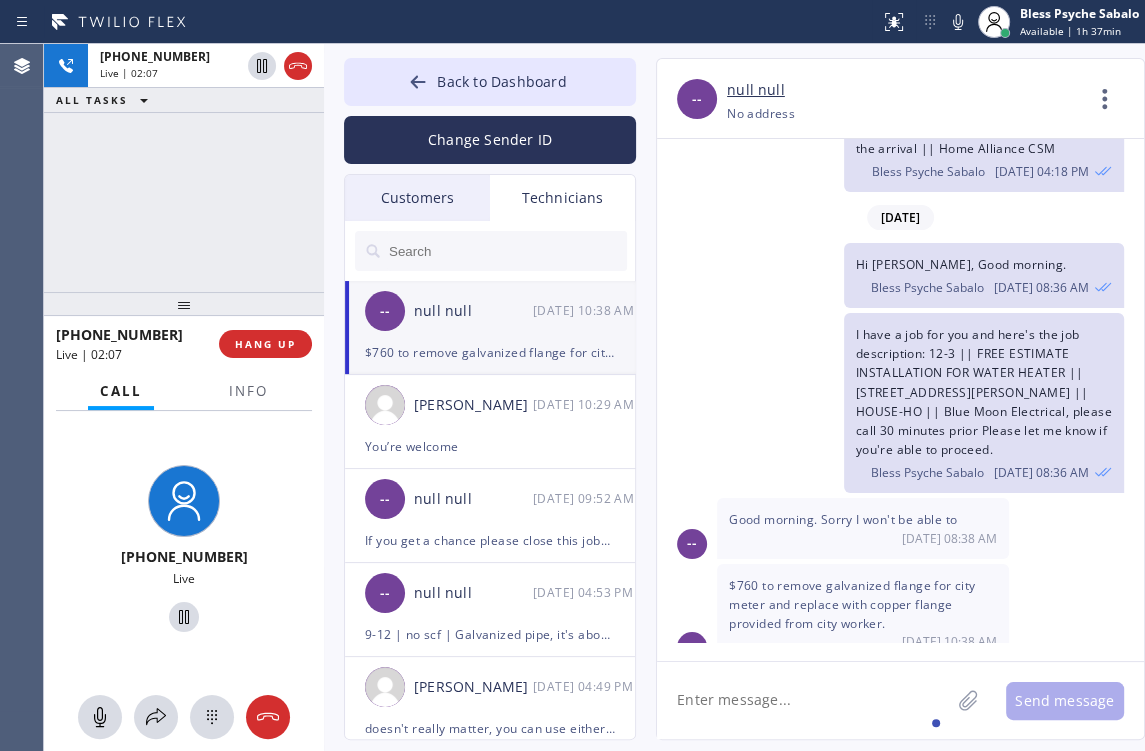 click 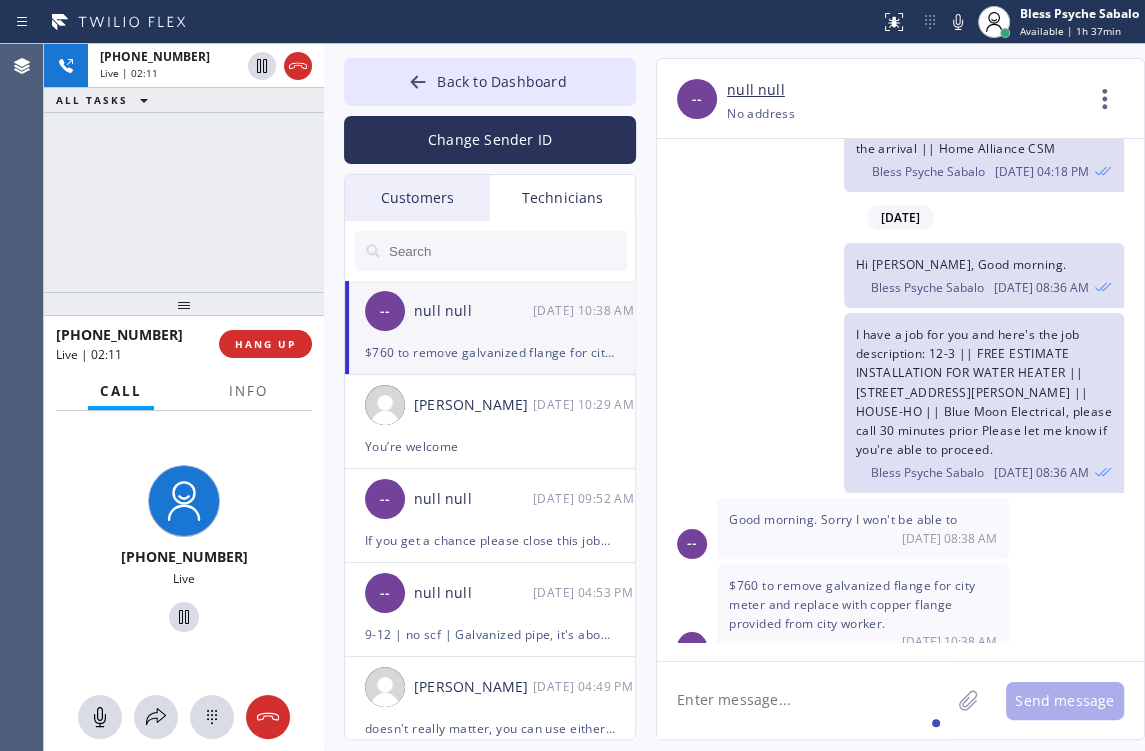 click 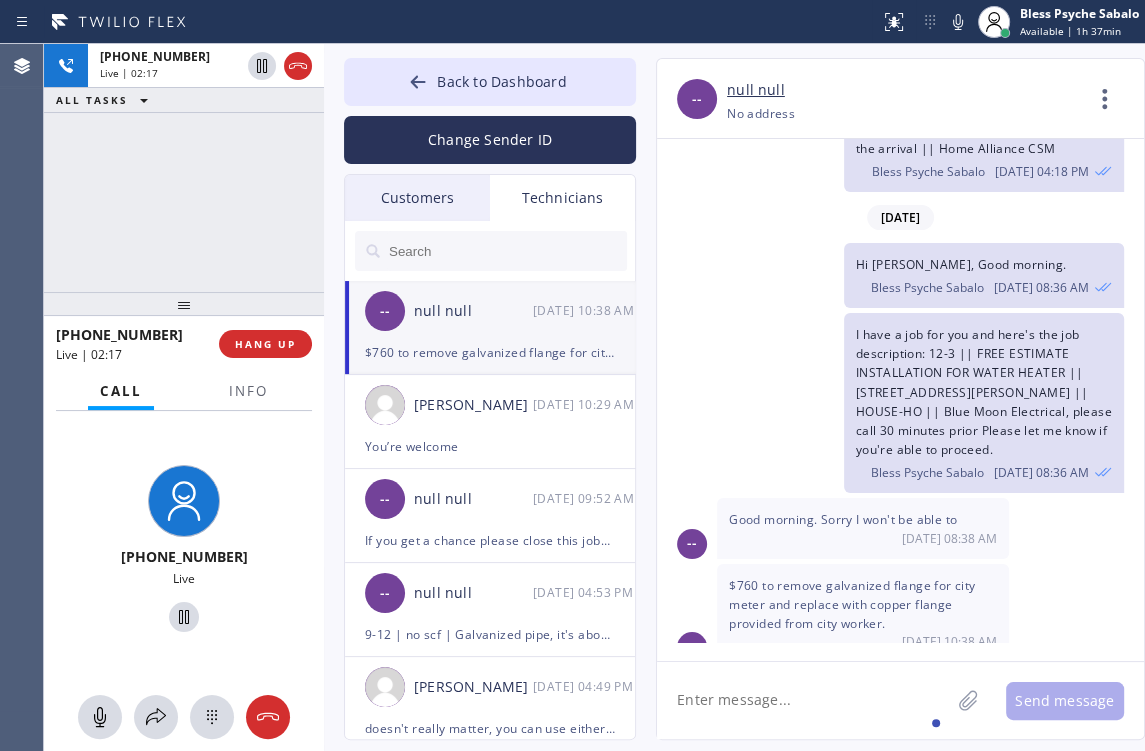 click on "$760 to remove galvanized flange for city meter and replace with copper flange provided from city worker." at bounding box center (852, 604) 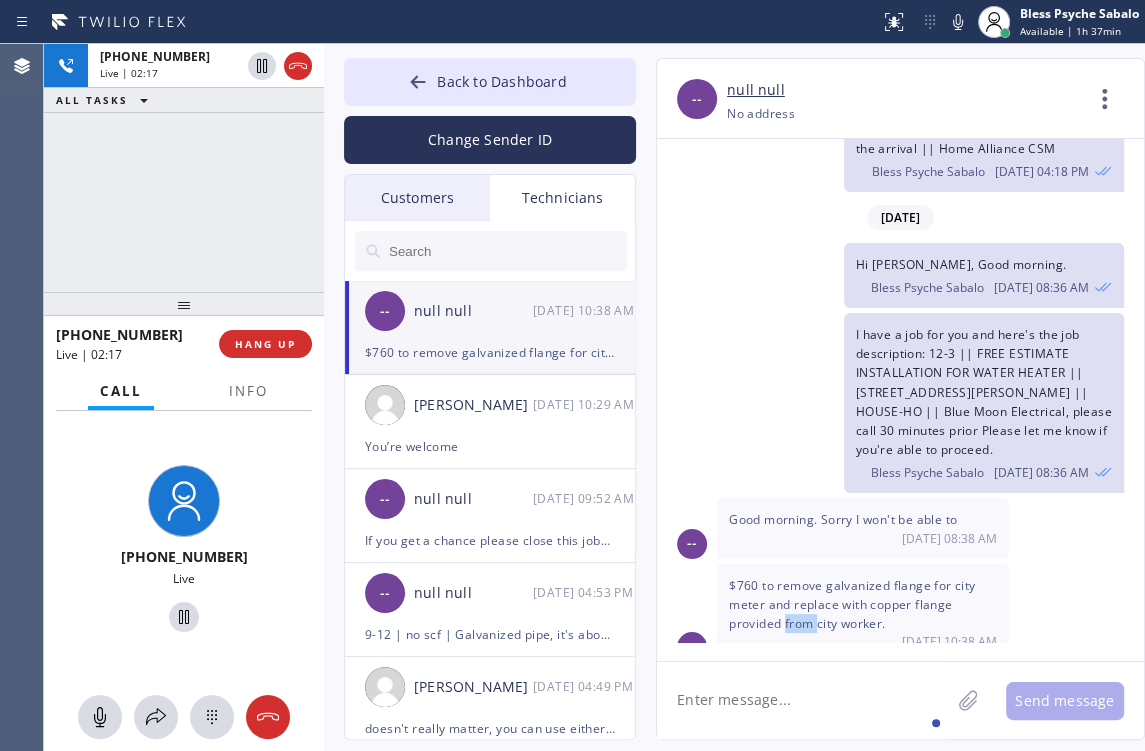 click on "$760 to remove galvanized flange for city meter and replace with copper flange provided from city worker." at bounding box center (852, 604) 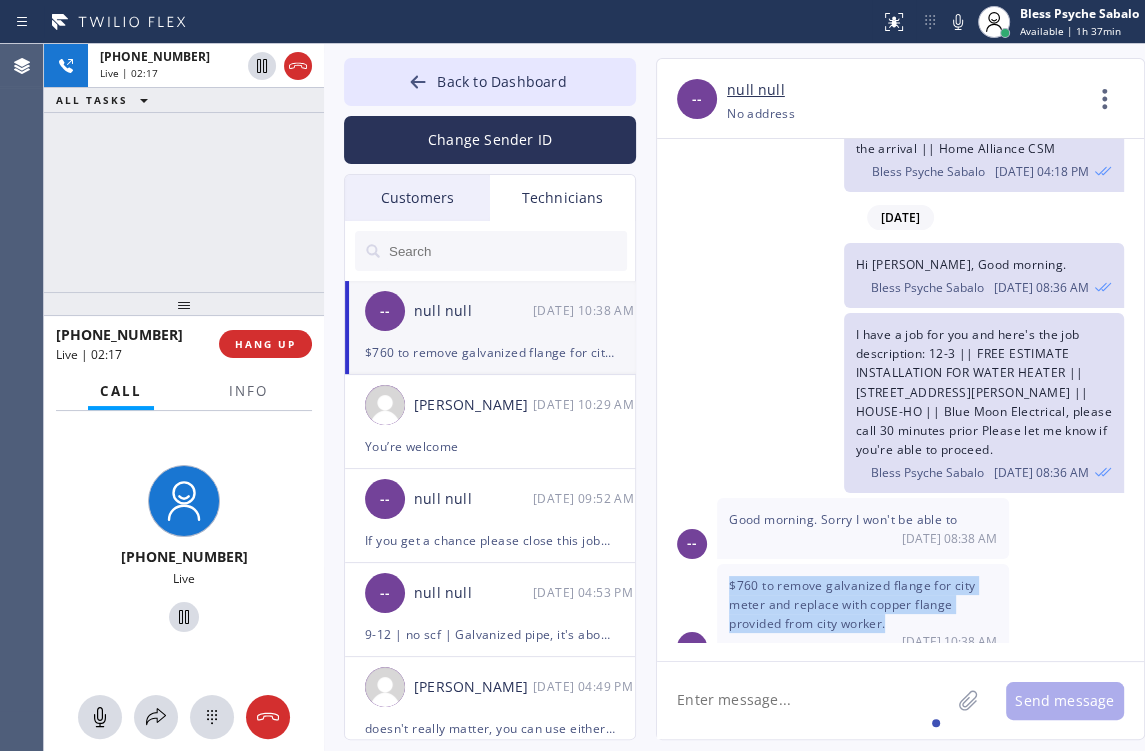 click on "$760 to remove galvanized flange for city meter and replace with copper flange provided from city worker." at bounding box center [852, 604] 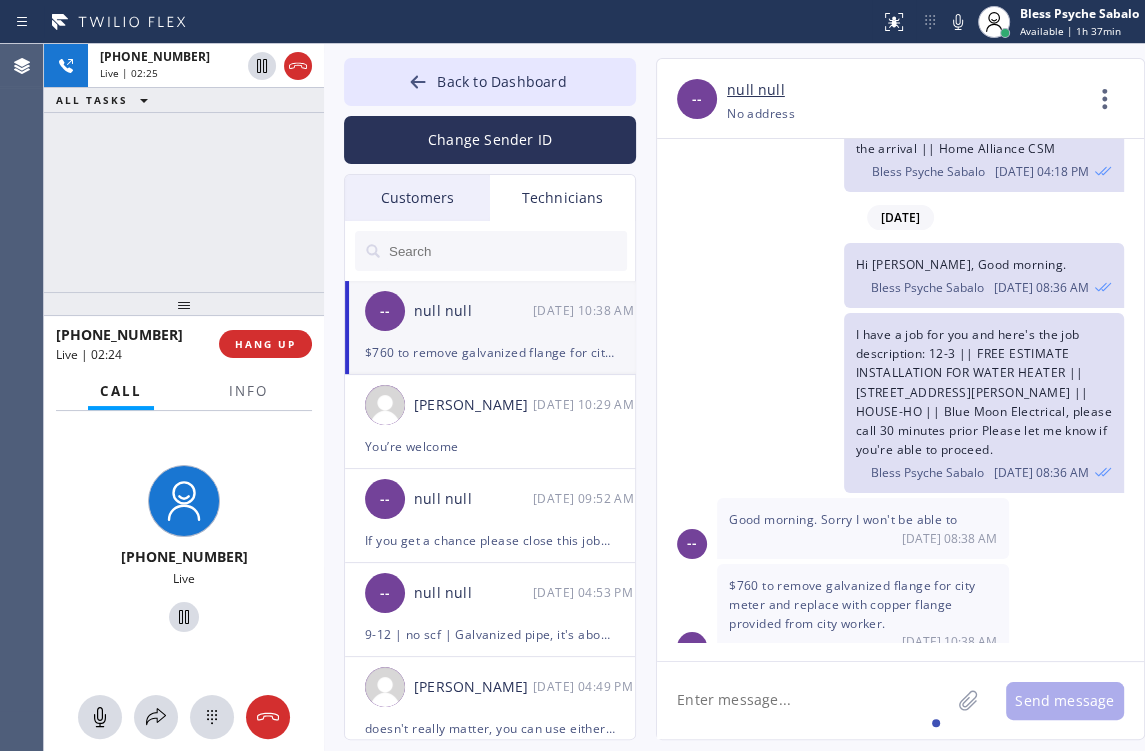 click 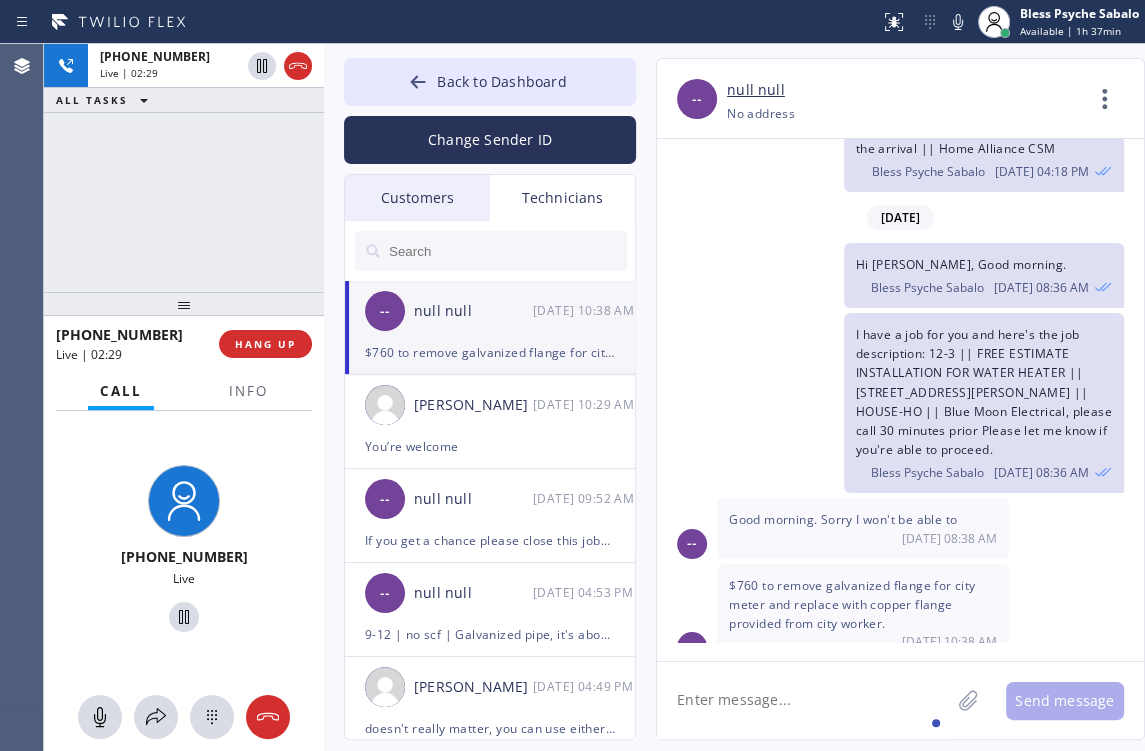 click 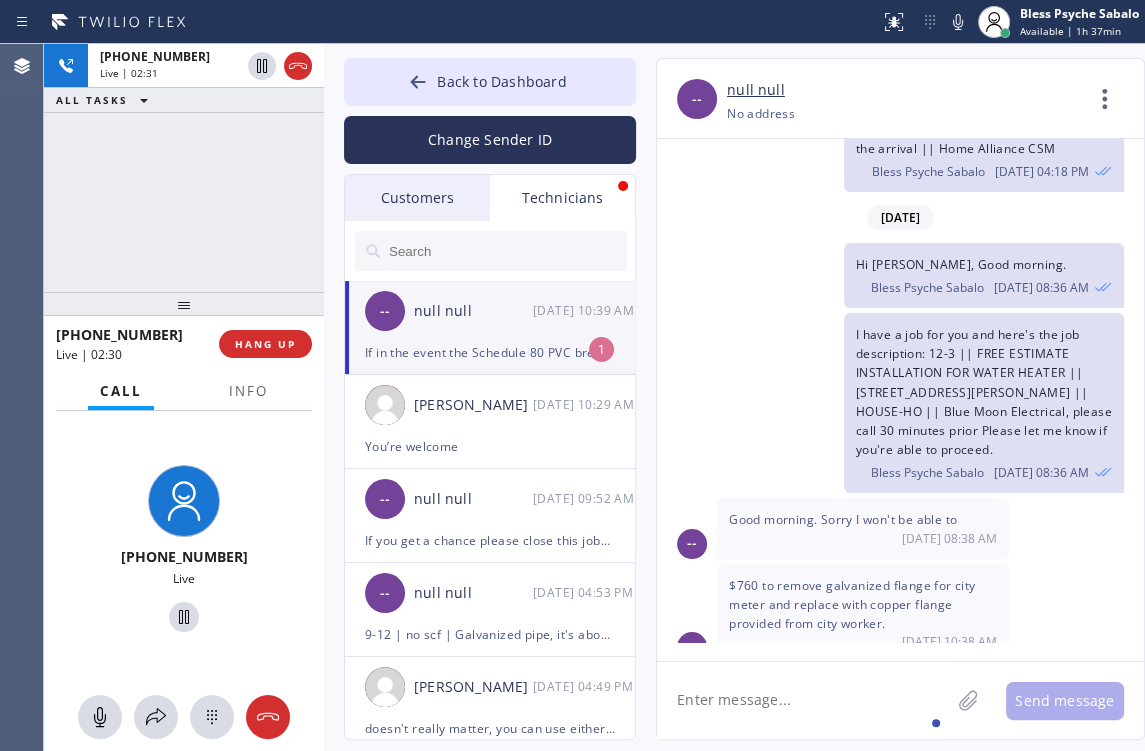 scroll, scrollTop: 2082, scrollLeft: 0, axis: vertical 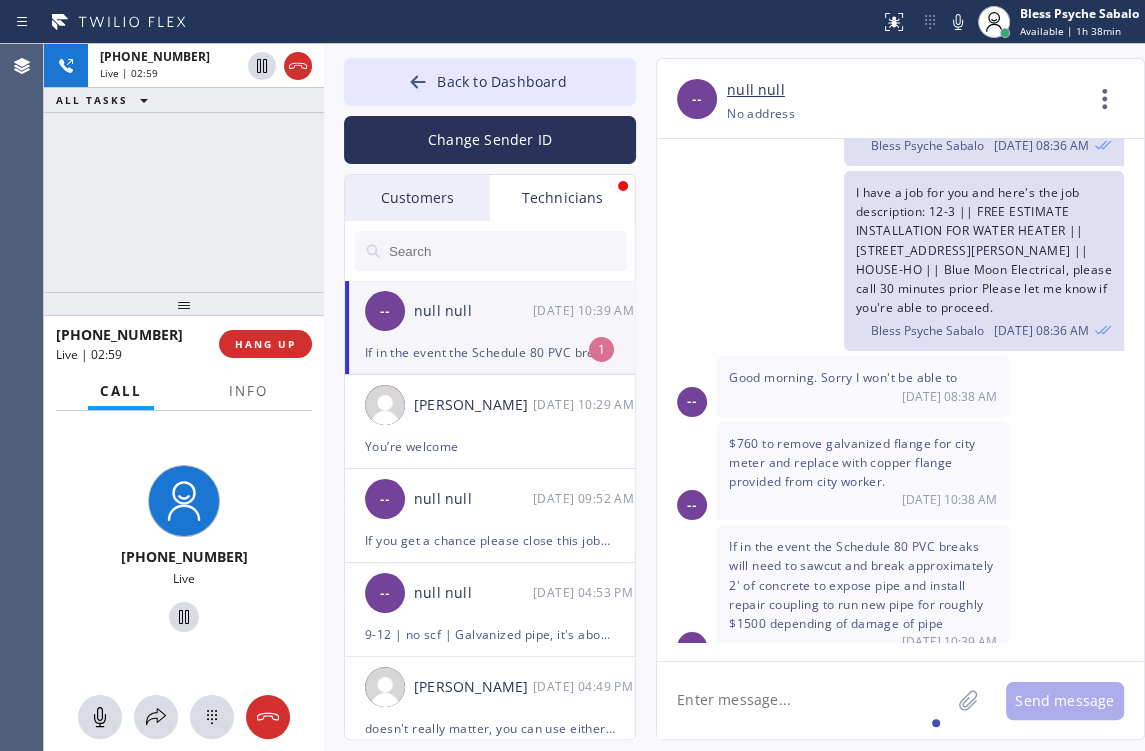 click on "-- null null [DATE] 10:39 AM" at bounding box center [491, 311] 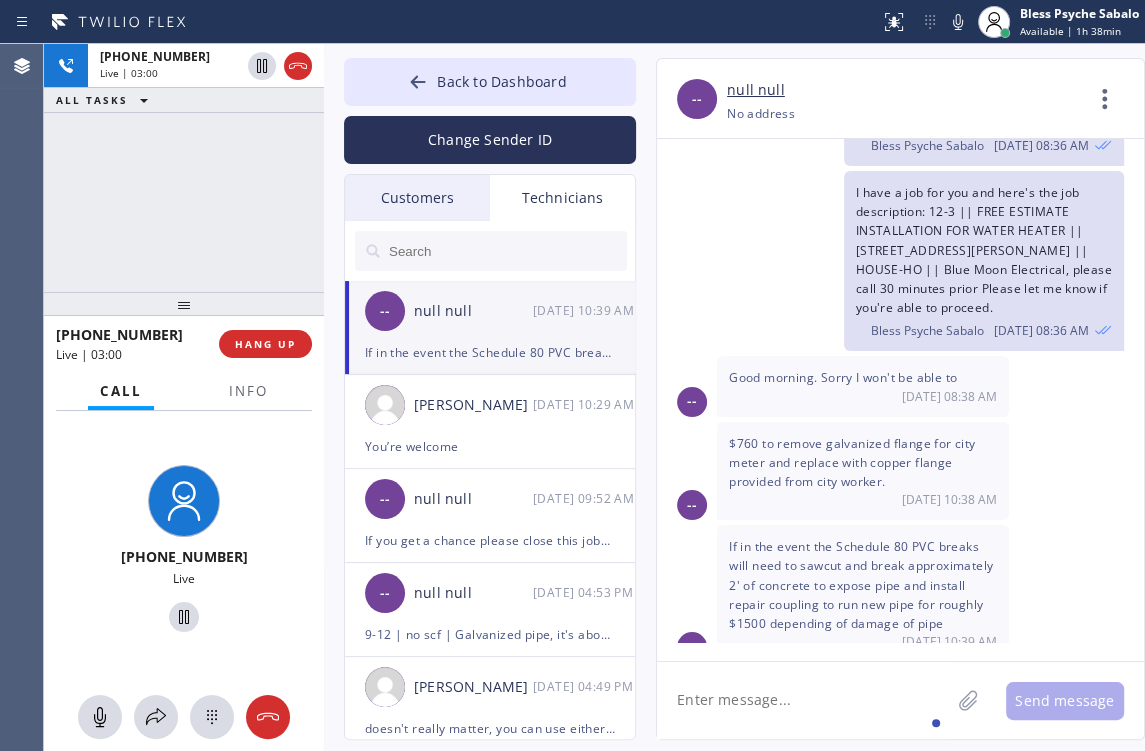 click on "Technicians" at bounding box center (562, 198) 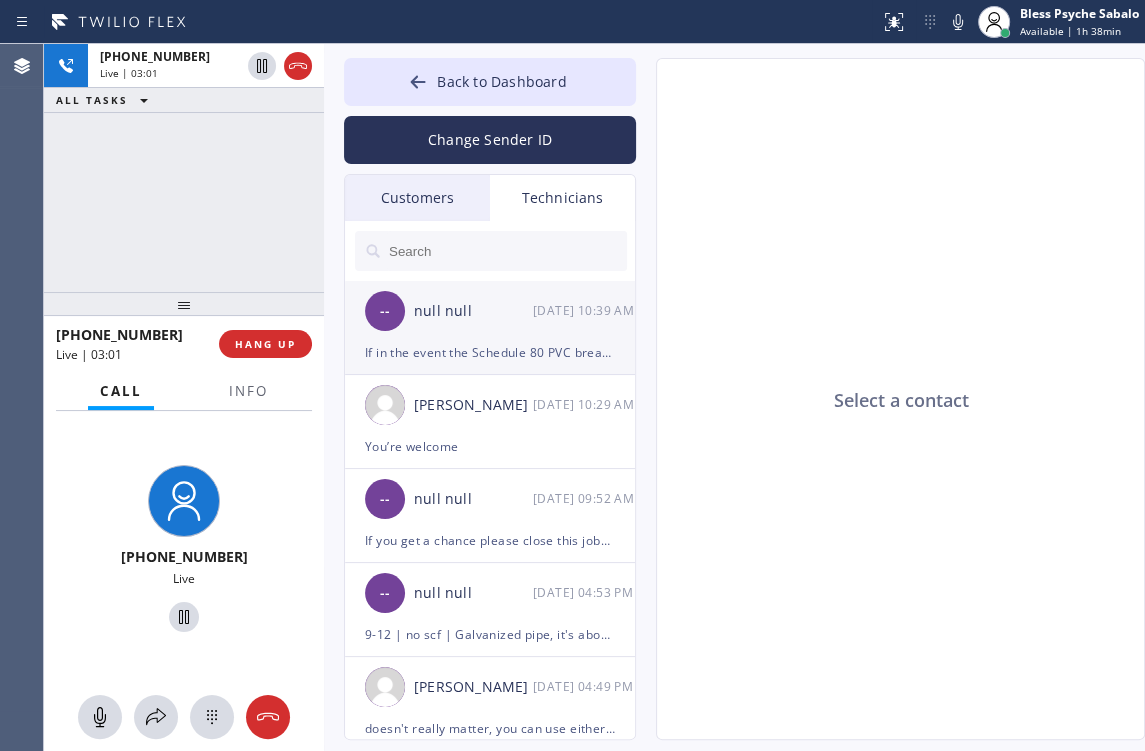 click on "If in the event the Schedule 80 PVC breaks will need to sawcut and break approximately 2' of concrete to expose pipe and install repair coupling to run new pipe for roughly $1500 depending of damage of pipe" at bounding box center (490, 352) 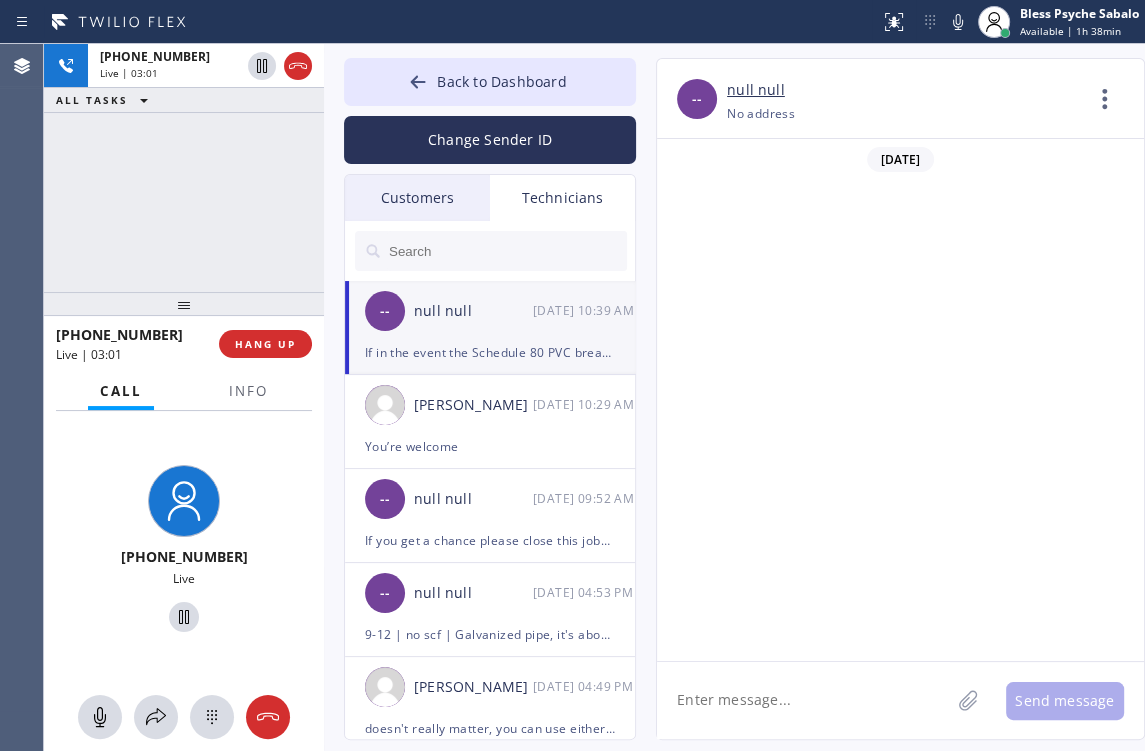 scroll, scrollTop: 2082, scrollLeft: 0, axis: vertical 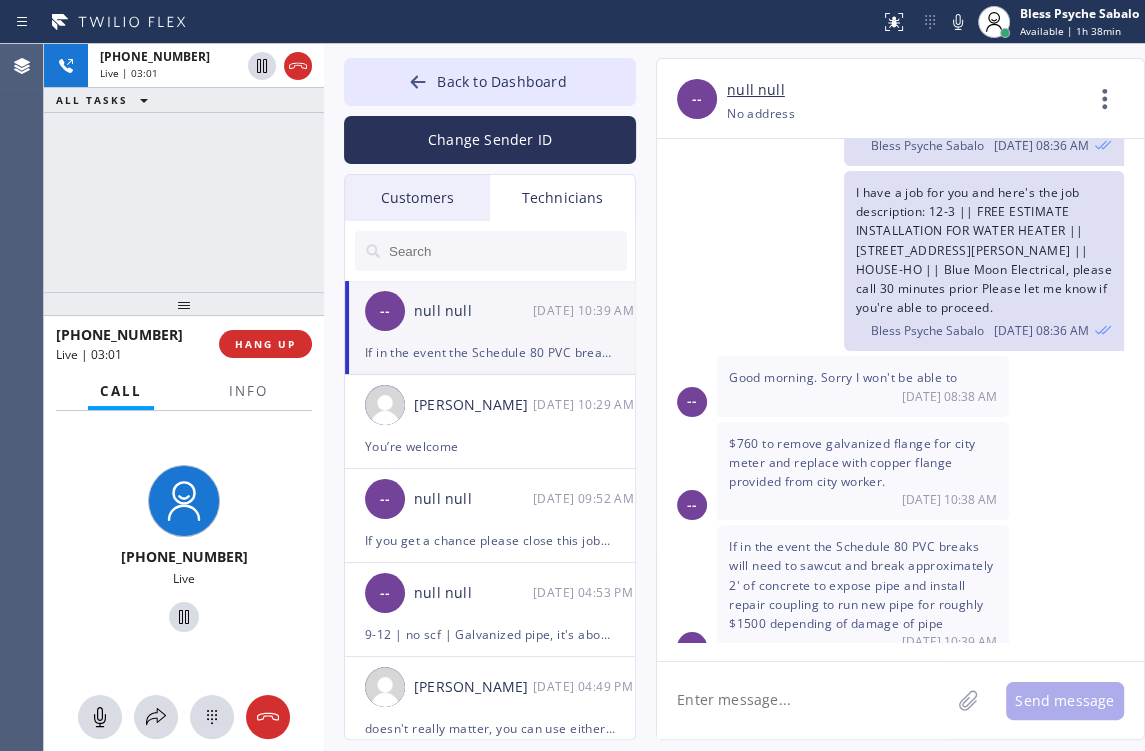 click on "I have a job for you and here's the job description:
12-3 || FREE ESTIMATE INSTALLATION FOR WATER HEATER || [STREET_ADDRESS][PERSON_NAME] || HOUSE-HO || Blue Moon Electrical, please call 30 minutes prior
Please let me know if you're able to proceed. Bless Psyche Sabalo [DATE] 08:36 AM" at bounding box center [890, 261] 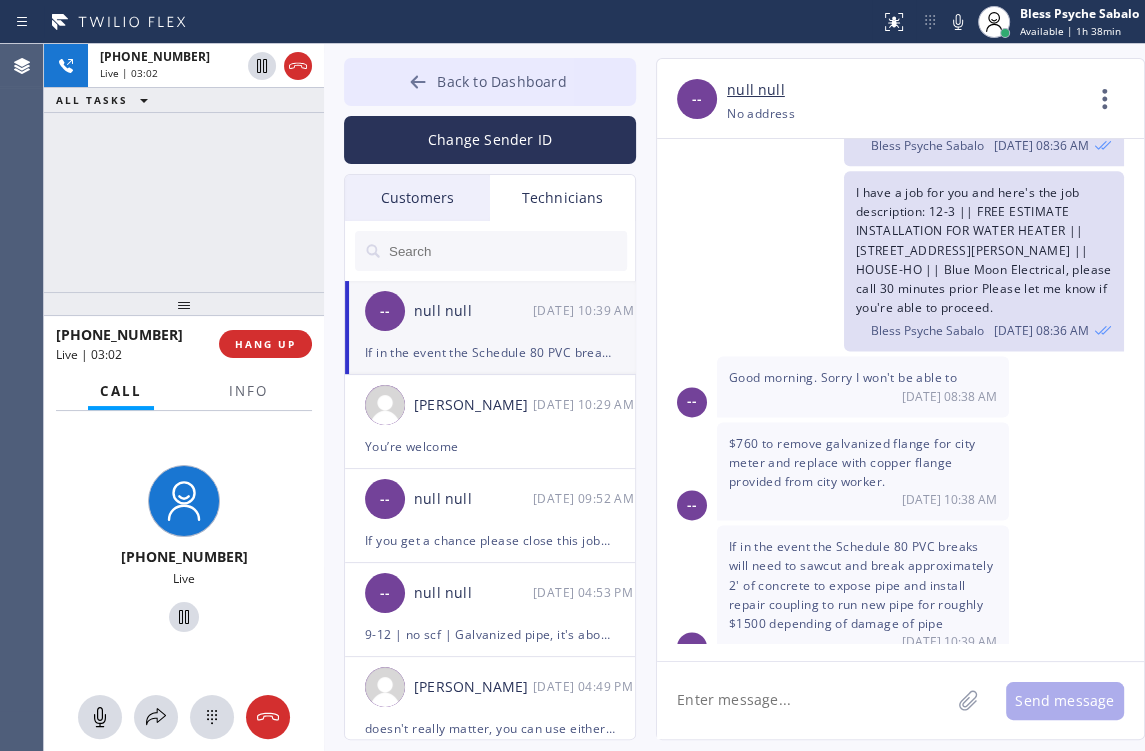 click 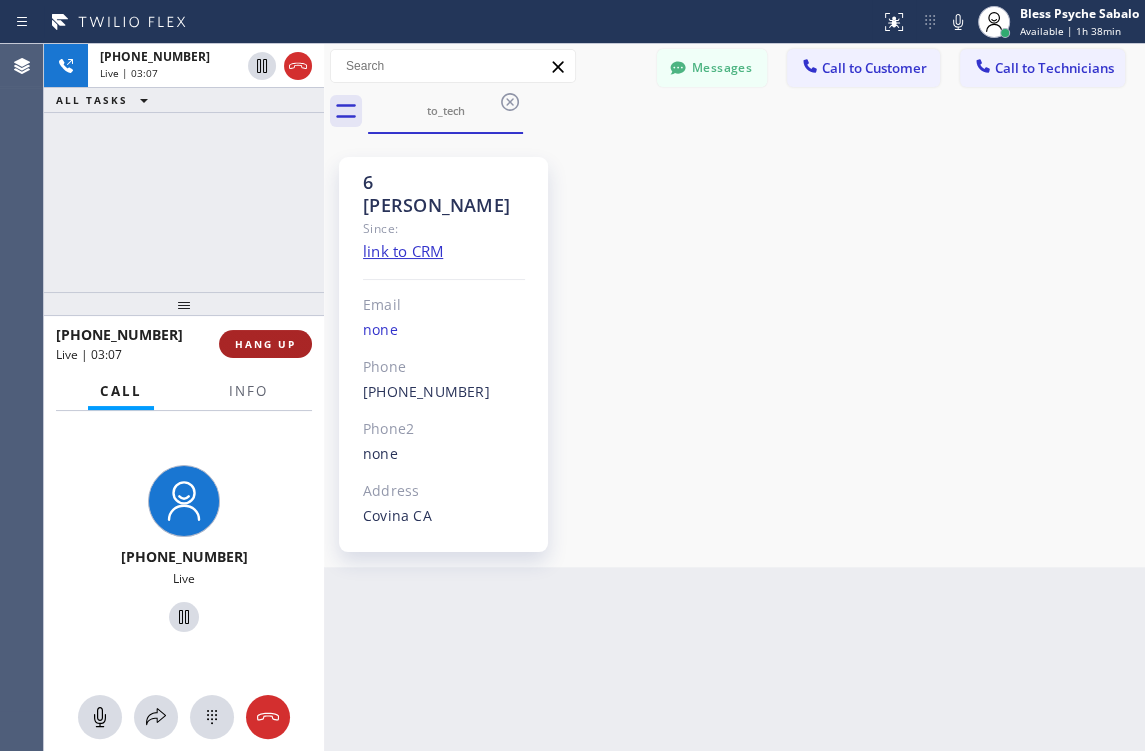 click on "HANG UP" at bounding box center (265, 344) 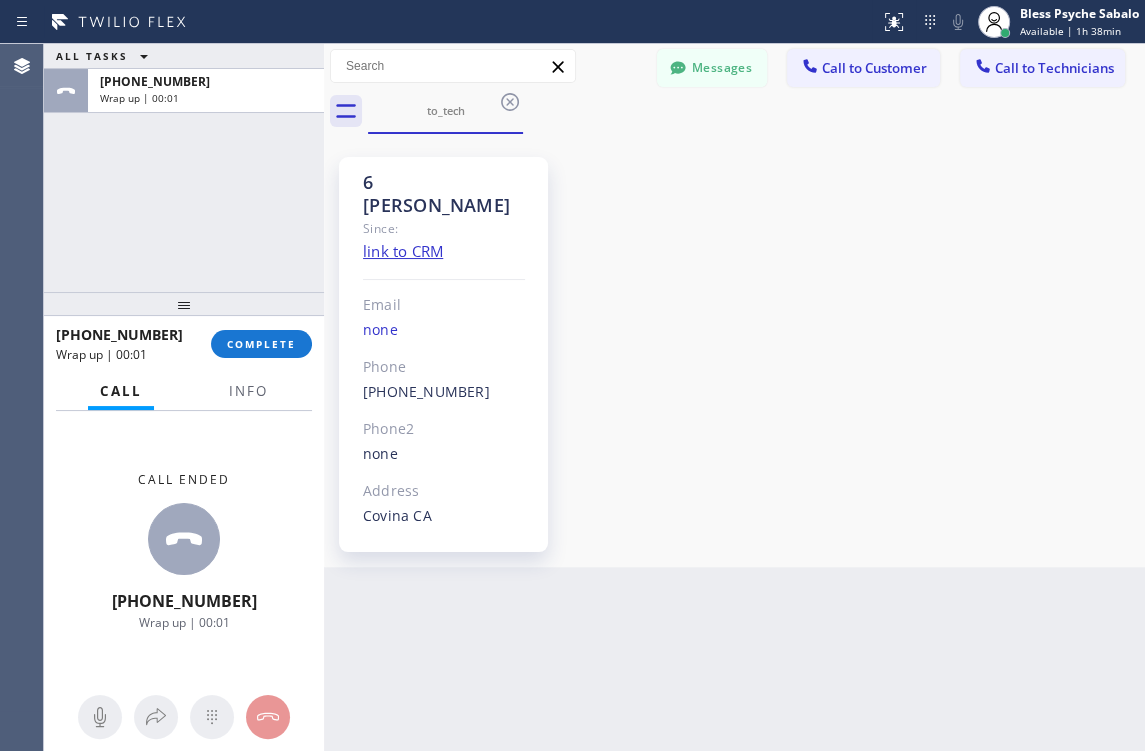 click on "6 [PERSON_NAME] Since:  link to CRM Email none Phone [PHONE_NUMBER] Outbound call Technician [PERSON_NAME] [PERSON_NAME] Your caller id phone number [PHONE_NUMBER] Your caller id phone number [PHONE_NUMBER] Call Phone2 none Address [GEOGRAPHIC_DATA]" at bounding box center (734, 350) 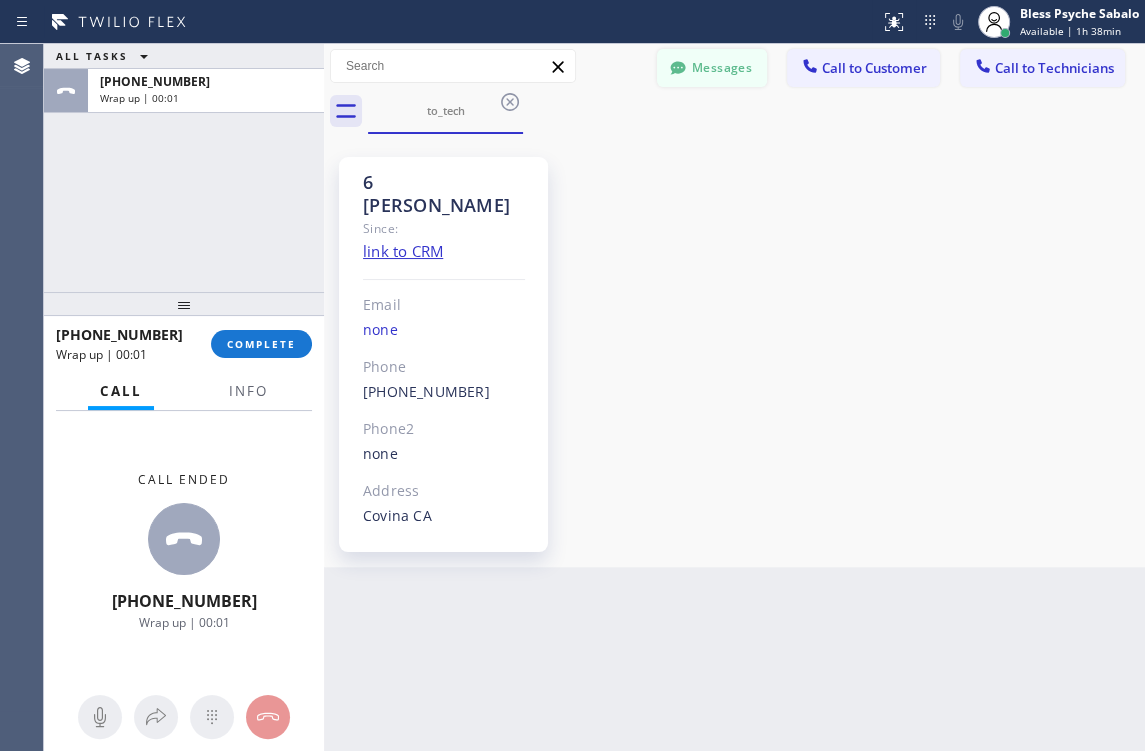 click 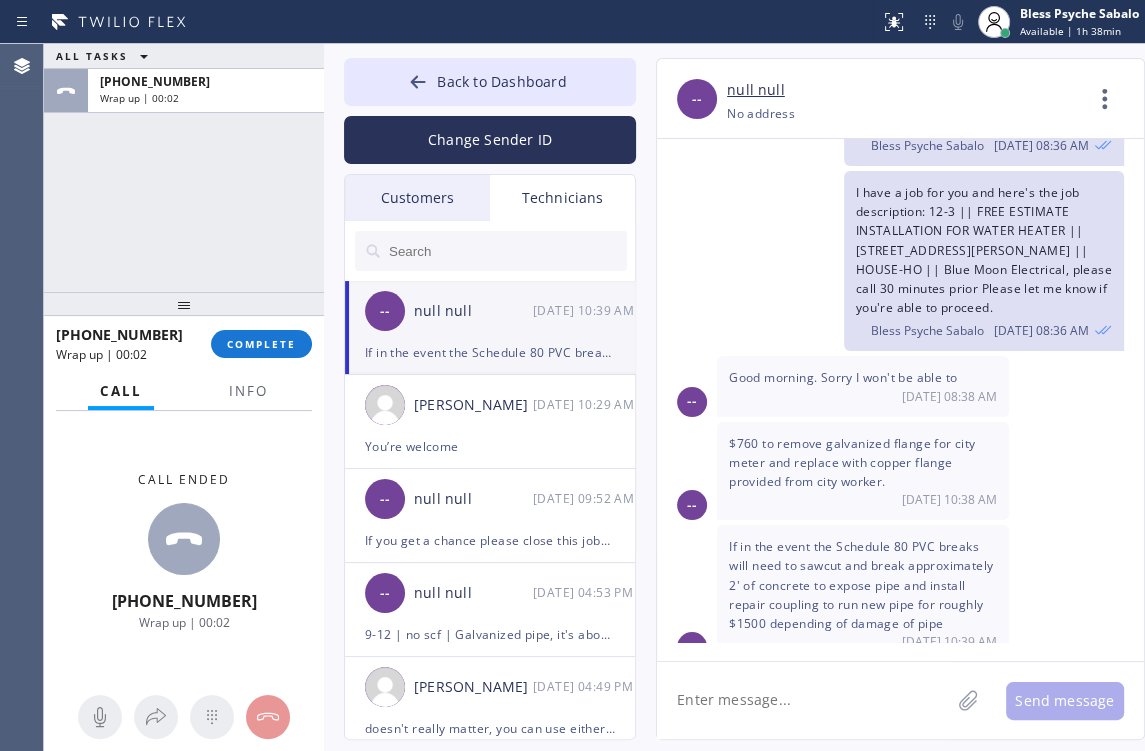 click on "If in the event the Schedule 80 PVC breaks will need to sawcut and break approximately 2' of concrete to expose pipe and install repair coupling to run new pipe for roughly $1500 depending of damage of pipe" at bounding box center (861, 585) 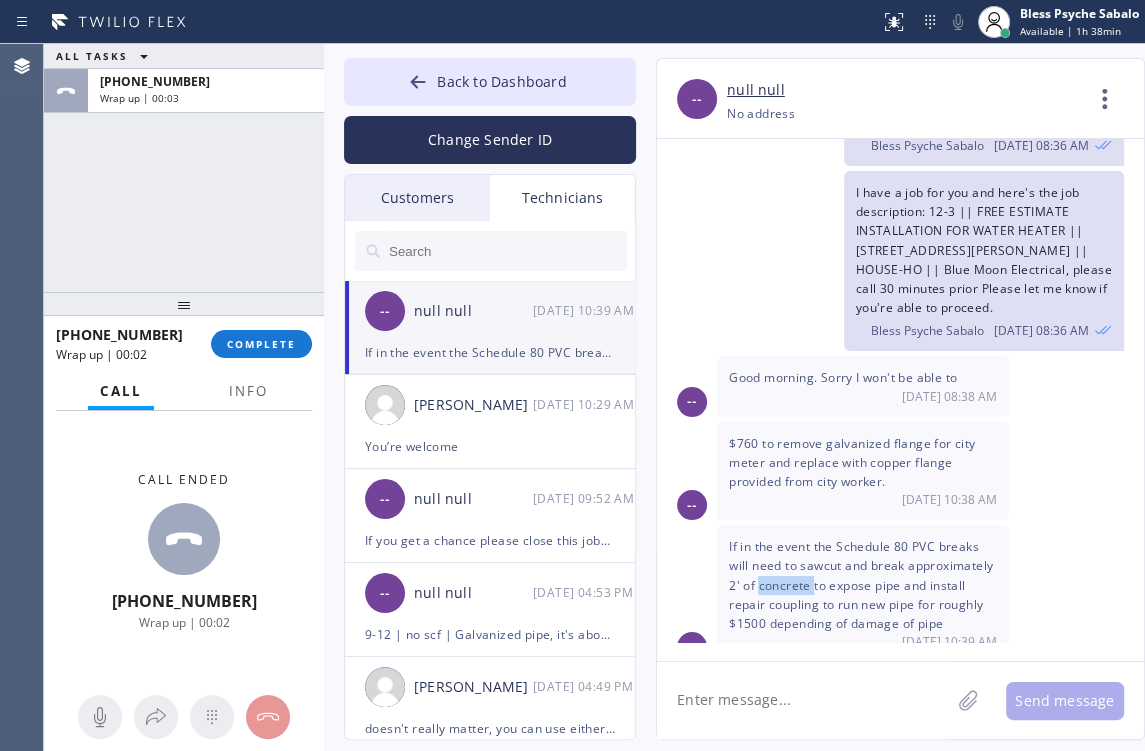 click on "If in the event the Schedule 80 PVC breaks will need to sawcut and break approximately 2' of concrete to expose pipe and install repair coupling to run new pipe for roughly $1500 depending of damage of pipe" at bounding box center [861, 585] 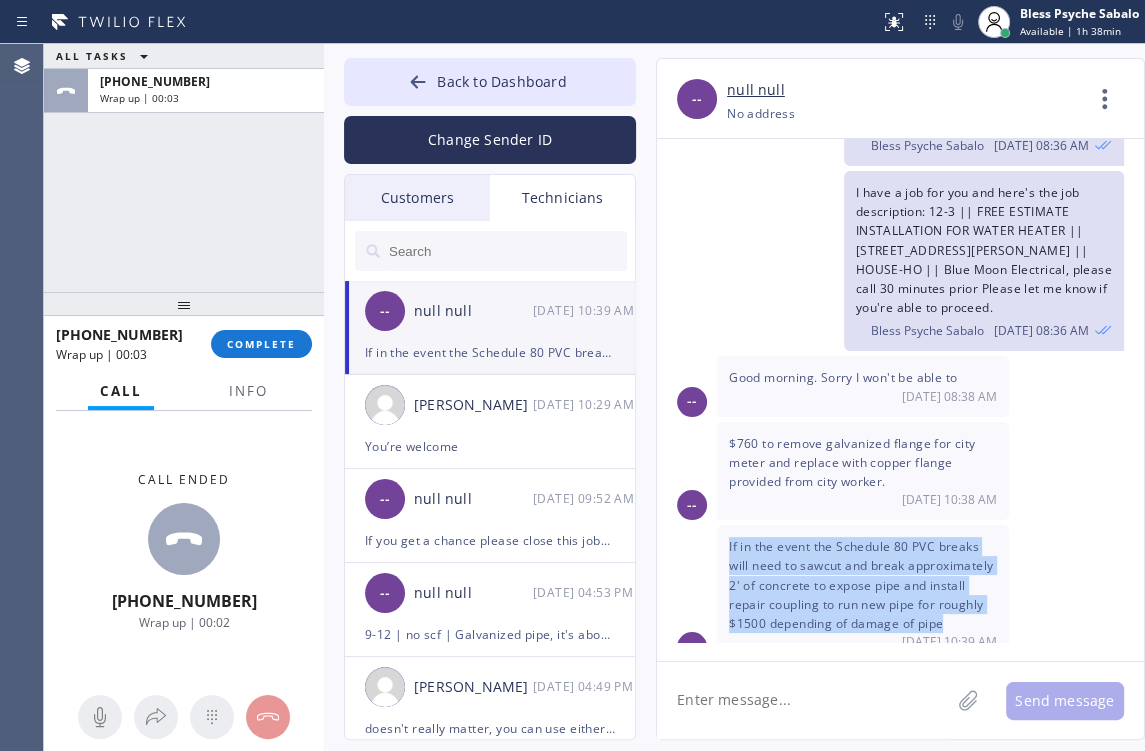 click on "If in the event the Schedule 80 PVC breaks will need to sawcut and break approximately 2' of concrete to expose pipe and install repair coupling to run new pipe for roughly $1500 depending of damage of pipe" at bounding box center (861, 585) 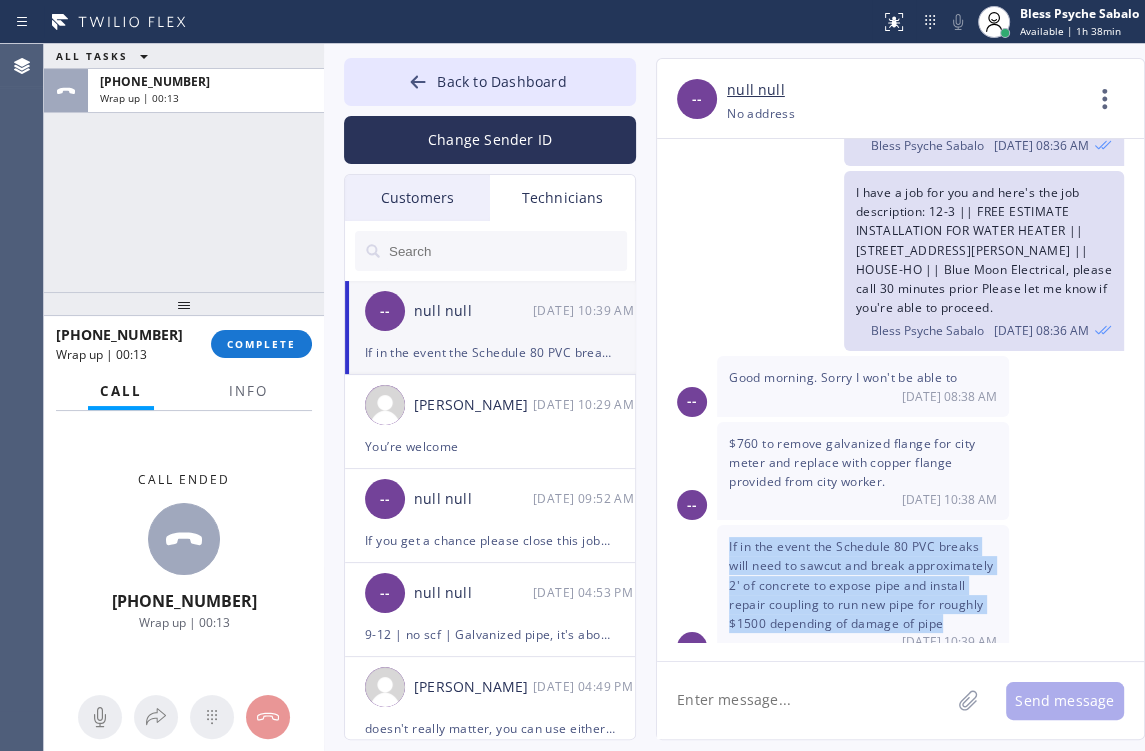 click on "If in the event the Schedule 80 PVC breaks will need to sawcut and break approximately 2' of concrete to expose pipe and install repair coupling to run new pipe for roughly $1500 depending of damage of pipe" at bounding box center (861, 585) 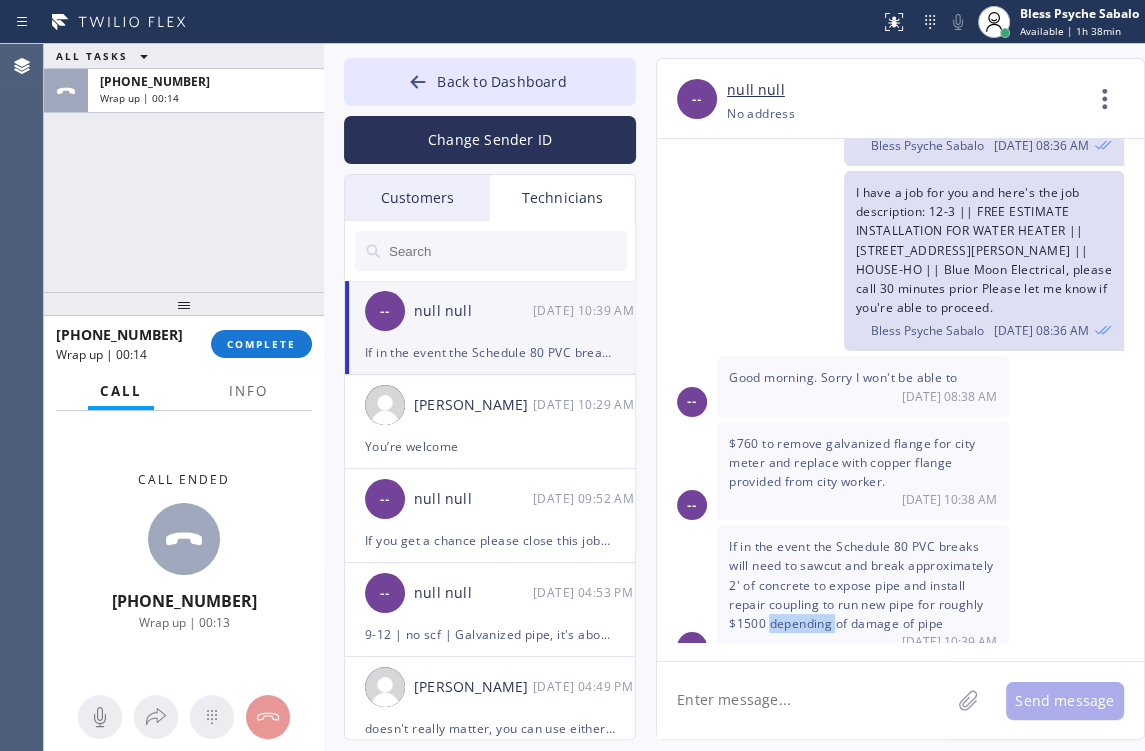 click on "If in the event the Schedule 80 PVC breaks will need to sawcut and break approximately 2' of concrete to expose pipe and install repair coupling to run new pipe for roughly $1500 depending of damage of pipe" at bounding box center (861, 585) 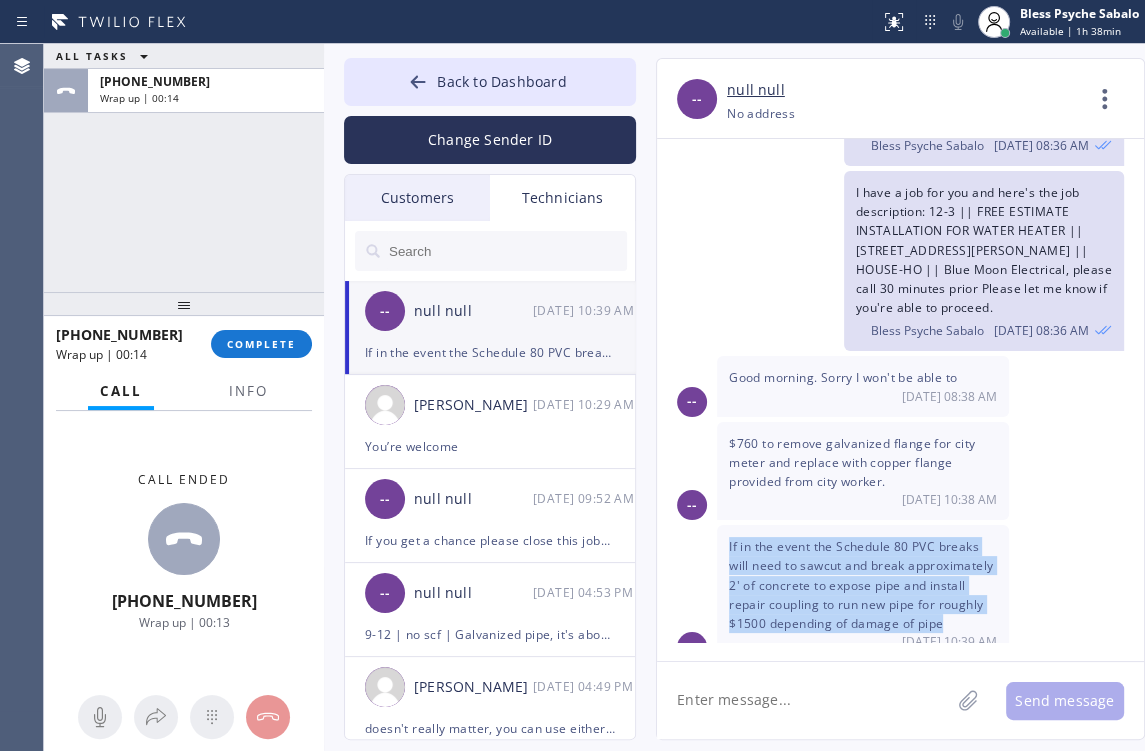 click on "If in the event the Schedule 80 PVC breaks will need to sawcut and break approximately 2' of concrete to expose pipe and install repair coupling to run new pipe for roughly $1500 depending of damage of pipe" at bounding box center [861, 585] 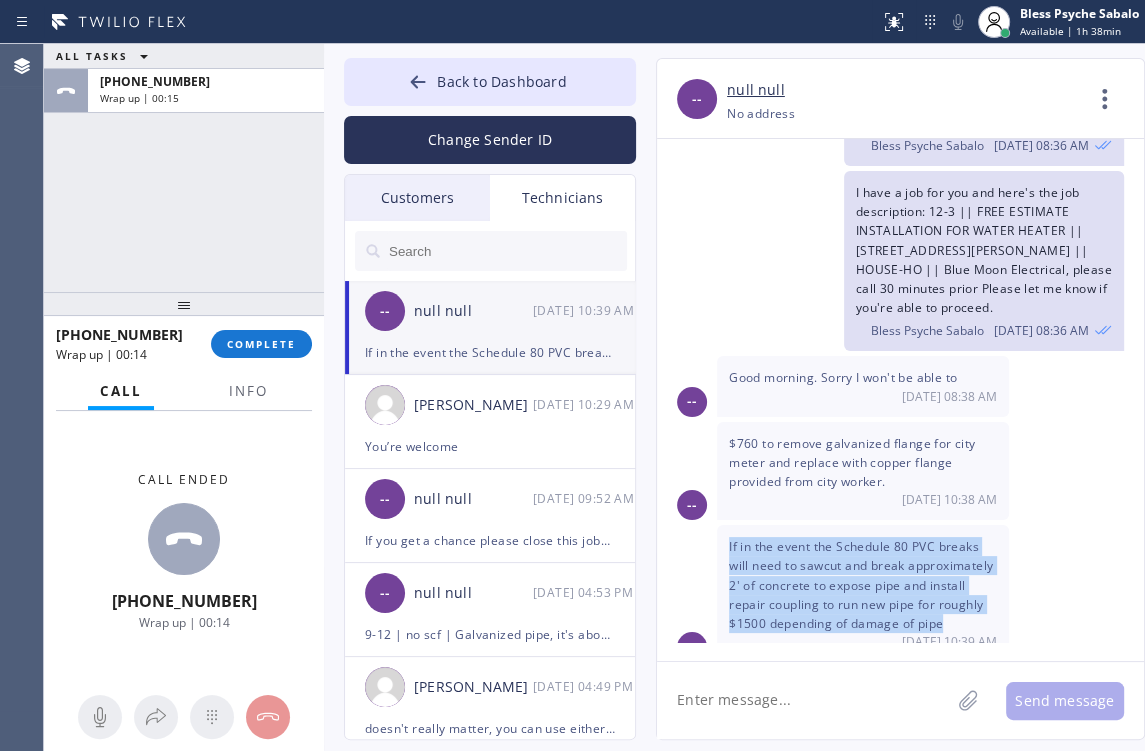 click on "[DATE] Hi [PERSON_NAME], my name is Red and I am one of the Dispatchers for 5 Star Plumbing, You may save my number as a reference. Bless Psyche Sabalo [DATE] 11:26 AM BTW I'm calling in regard to this JOB#: UHN6U3, we just need some details about it since [PERSON_NAME] is asking, if you have sometime please give me a callback. Thanks! Bless Psyche Sabalo [DATE] 11:28 AM Hey [PERSON_NAME], I tried to call the customer however it was just routed to VM. If you have some time, please try to call the customer, Thanks!
Bless Psyche Sabalo [DATE] 11:49 AM -- Ok no problem  [DATE] 12:06 PM Thanks [PERSON_NAME]!. Bless Psyche Sabalo 06/30 12:08 PM [DATE] Hi [PERSON_NAME], good morning! We’re currently creating a file to keep track of all the tools our technicians have. Could you please send me a list of the tools you currently have with you? Thanks in advance!
Bless Psyche Sabalo 07/01 10:46 AM [DATE] Bless Psyche Sabalo [DATE] 12:51 PM Bless Psyche Sabalo [DATE] 12:55 PM -- No problem  [DATE] 12:59 PM Bless Psyche Sabalo [DATE] 02:10 PM -- --" 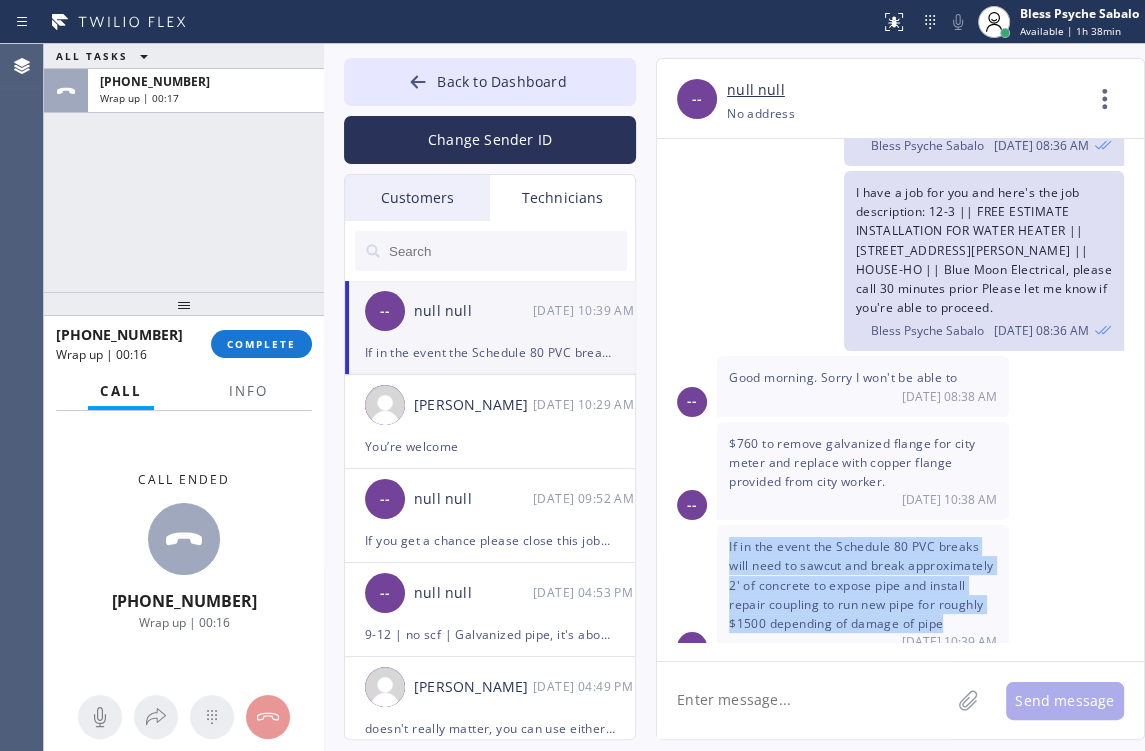 drag, startPoint x: 898, startPoint y: 599, endPoint x: 737, endPoint y: 598, distance: 161.00311 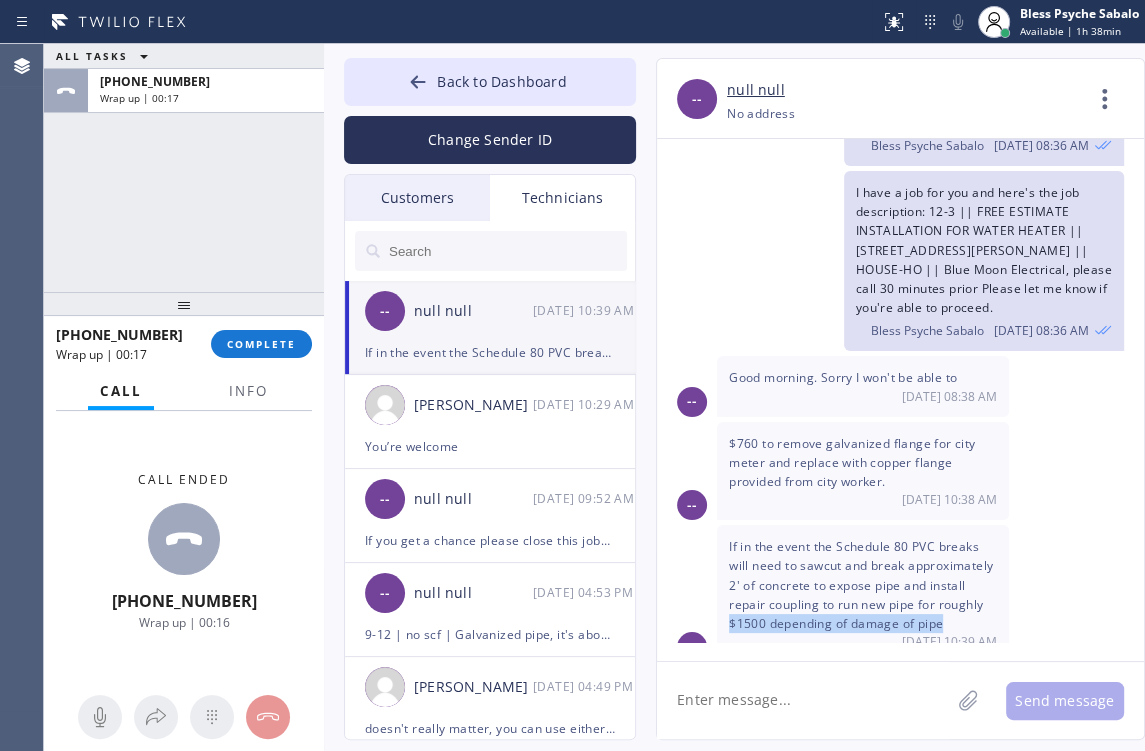 click on "If in the event the Schedule 80 PVC breaks will need to sawcut and break approximately 2' of concrete to expose pipe and install repair coupling to run new pipe for roughly $1500 depending of damage of pipe" at bounding box center (861, 585) 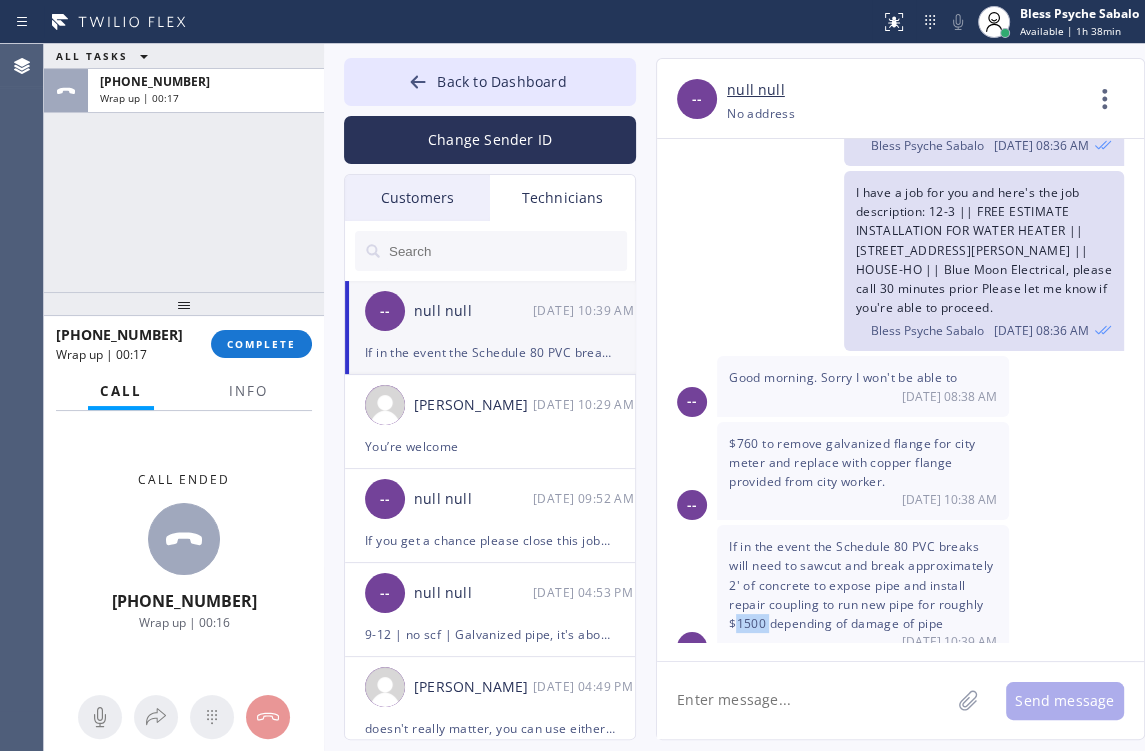 click on "If in the event the Schedule 80 PVC breaks will need to sawcut and break approximately 2' of concrete to expose pipe and install repair coupling to run new pipe for roughly $1500 depending of damage of pipe" at bounding box center (861, 585) 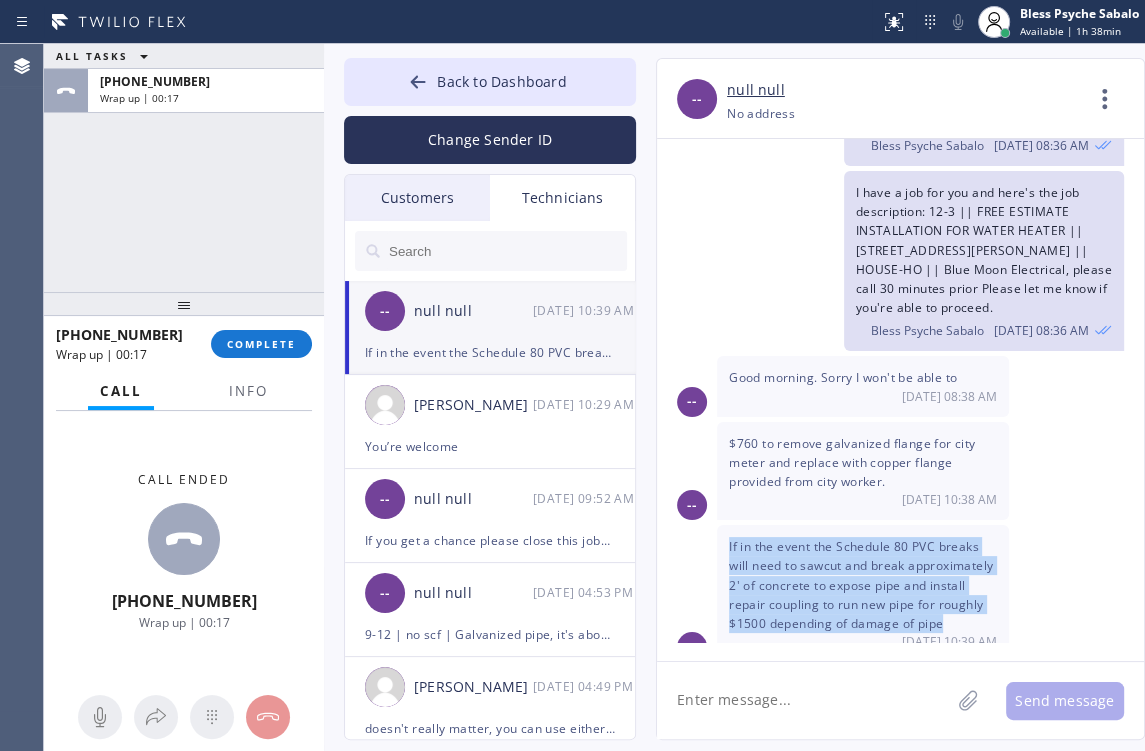 click on "If in the event the Schedule 80 PVC breaks will need to sawcut and break approximately 2' of concrete to expose pipe and install repair coupling to run new pipe for roughly $1500 depending of damage of pipe" at bounding box center (861, 585) 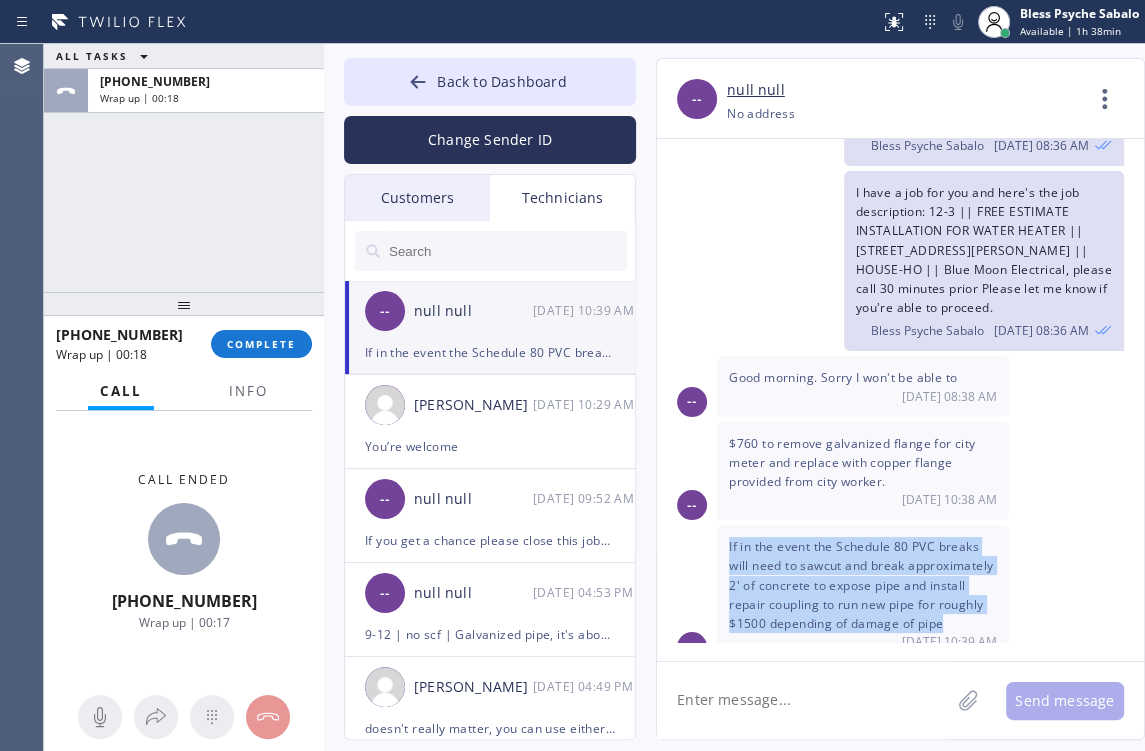 click on "If in the event the Schedule 80 PVC breaks will need to sawcut and break approximately 2' of concrete to expose pipe and install repair coupling to run new pipe for roughly $1500 depending of damage of pipe" at bounding box center (861, 585) 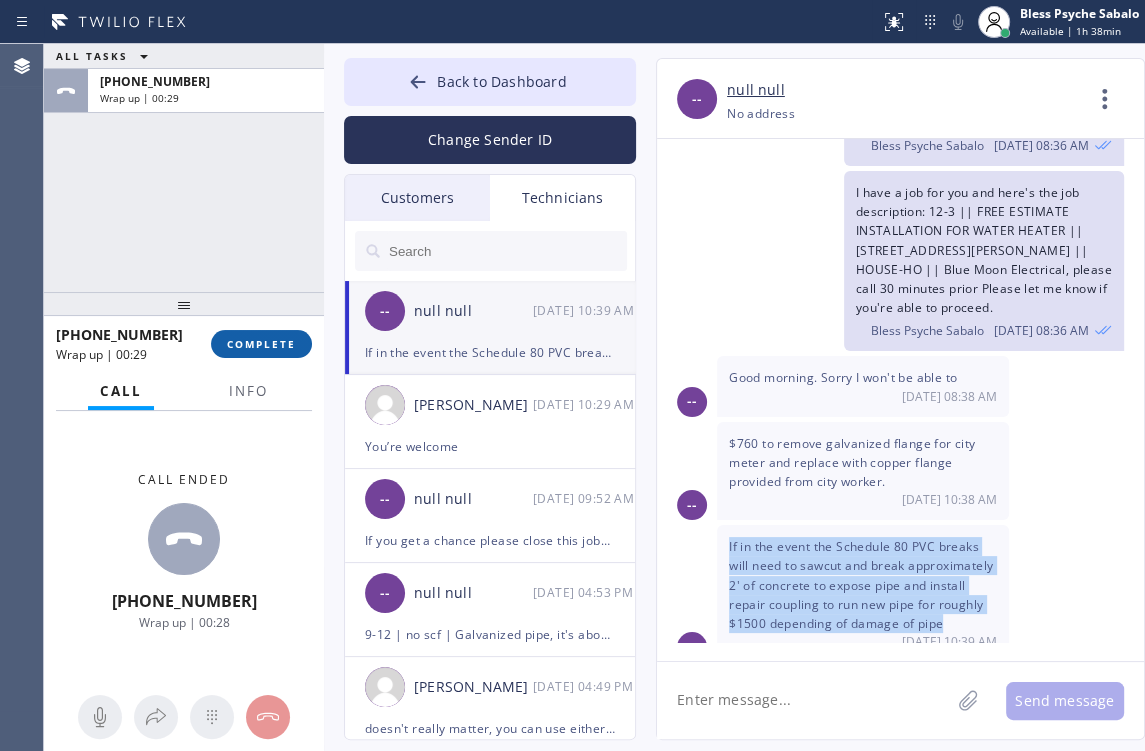 click on "COMPLETE" at bounding box center (261, 344) 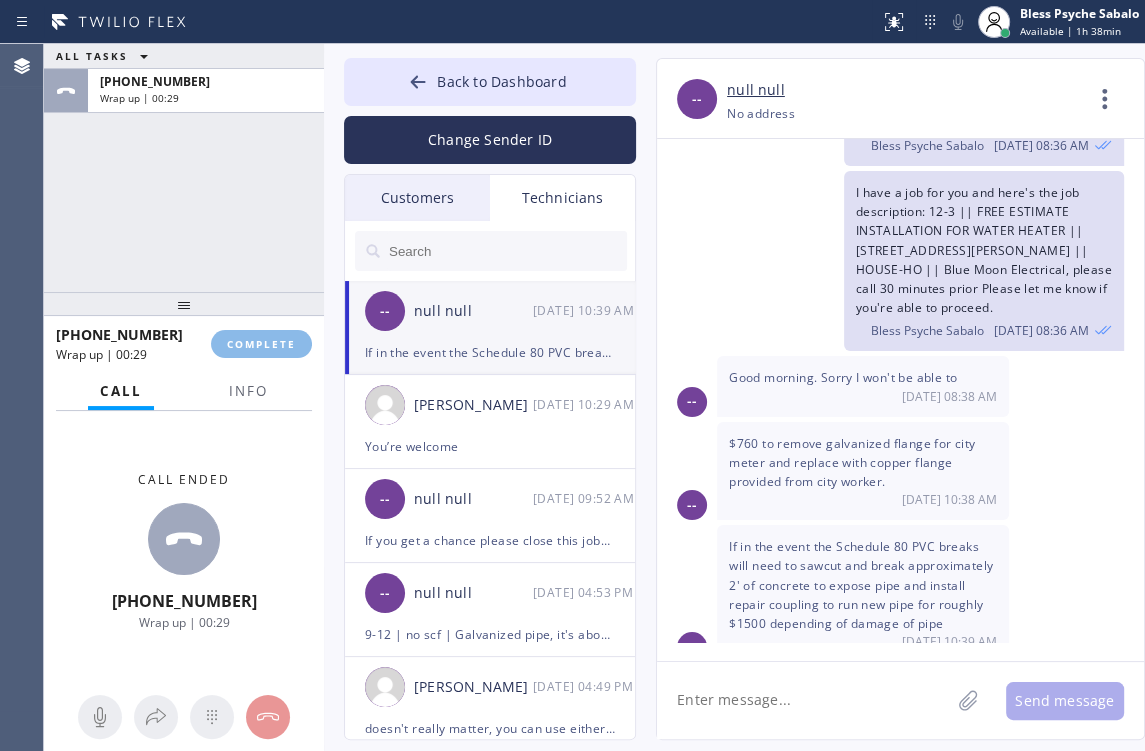 click at bounding box center [184, 304] 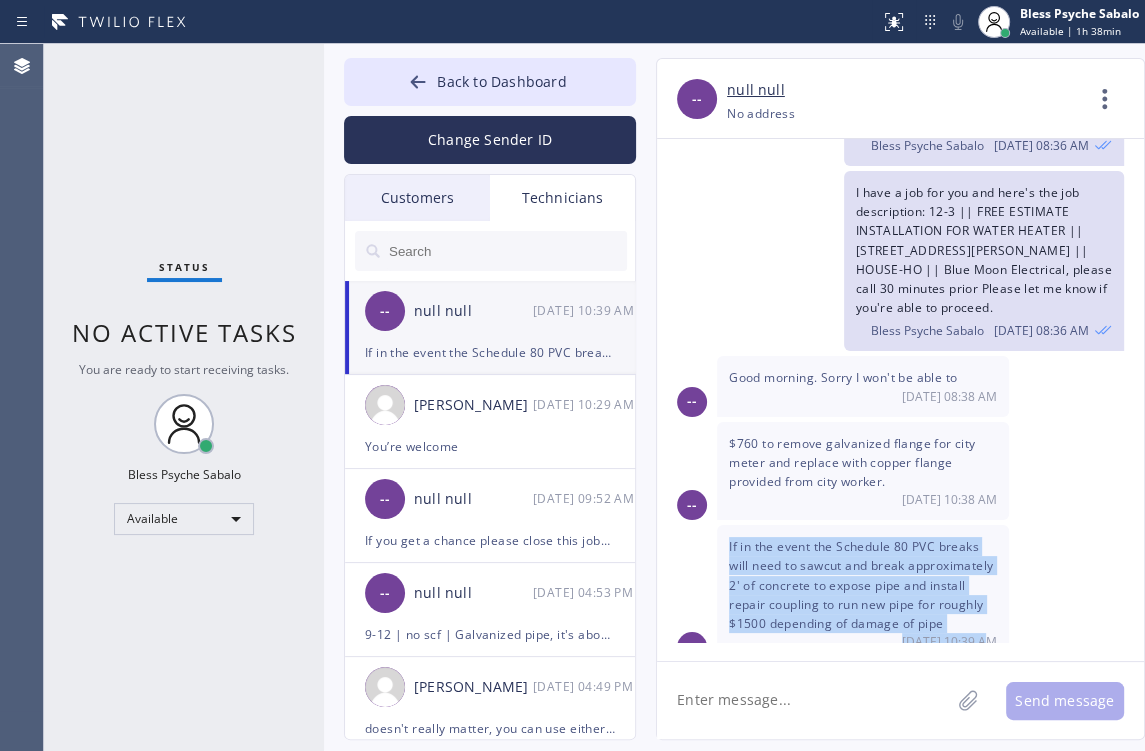 drag, startPoint x: 725, startPoint y: 523, endPoint x: 1011, endPoint y: 617, distance: 301.05148 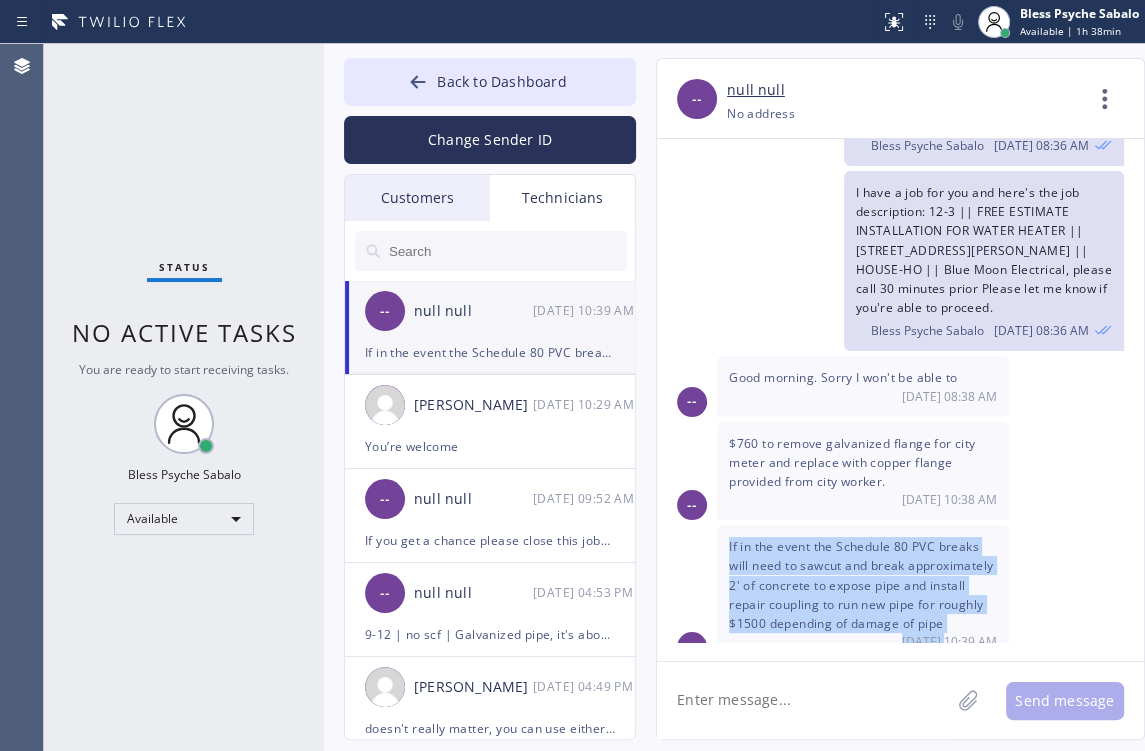 drag, startPoint x: 834, startPoint y: 591, endPoint x: 714, endPoint y: 526, distance: 136.47343 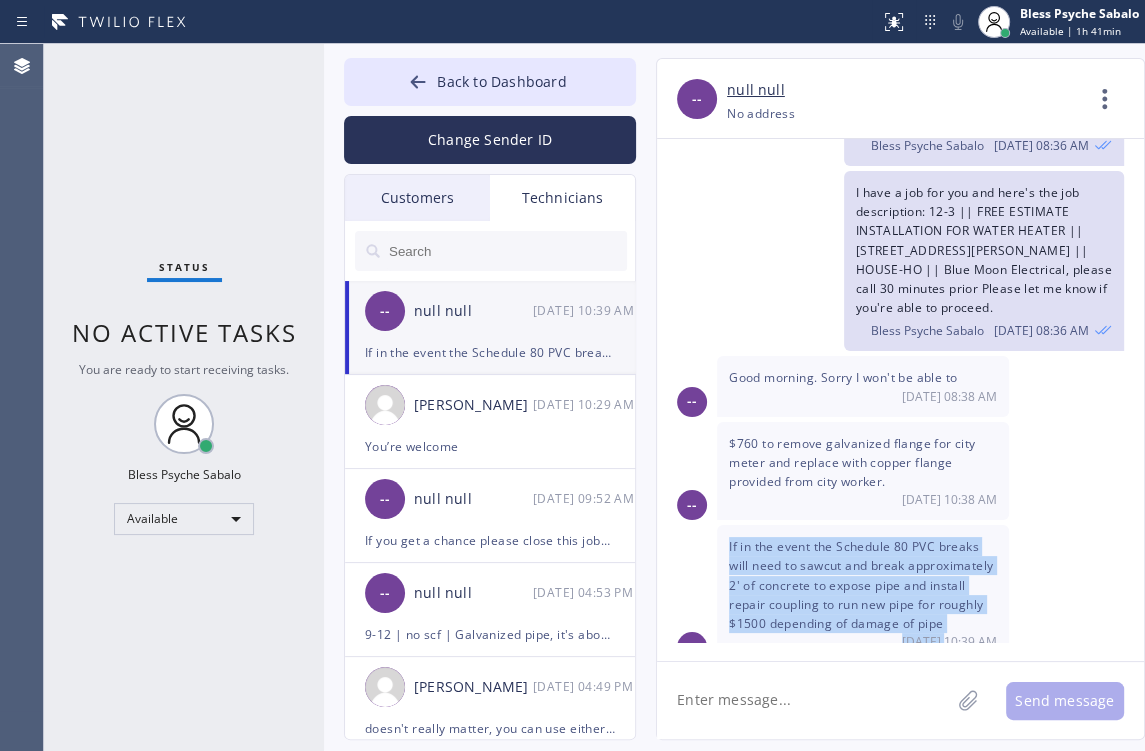 click on "[DATE] Hi [PERSON_NAME], my name is Red and I am one of the Dispatchers for 5 Star Plumbing, You may save my number as a reference. Bless Psyche Sabalo [DATE] 11:26 AM BTW I'm calling in regard to this JOB#: UHN6U3, we just need some details about it since [PERSON_NAME] is asking, if you have sometime please give me a callback. Thanks! Bless Psyche Sabalo [DATE] 11:28 AM Hey [PERSON_NAME], I tried to call the customer however it was just routed to VM. If you have some time, please try to call the customer, Thanks!
Bless Psyche Sabalo [DATE] 11:49 AM -- Ok no problem  [DATE] 12:06 PM Thanks [PERSON_NAME]!. Bless Psyche Sabalo 06/30 12:08 PM [DATE] Hi [PERSON_NAME], good morning! We’re currently creating a file to keep track of all the tools our technicians have. Could you please send me a list of the tools you currently have with you? Thanks in advance!
Bless Psyche Sabalo 07/01 10:46 AM [DATE] Bless Psyche Sabalo [DATE] 12:51 PM Bless Psyche Sabalo [DATE] 12:55 PM -- No problem  [DATE] 12:59 PM Bless Psyche Sabalo [DATE] 02:10 PM -- --" at bounding box center (900, 400) 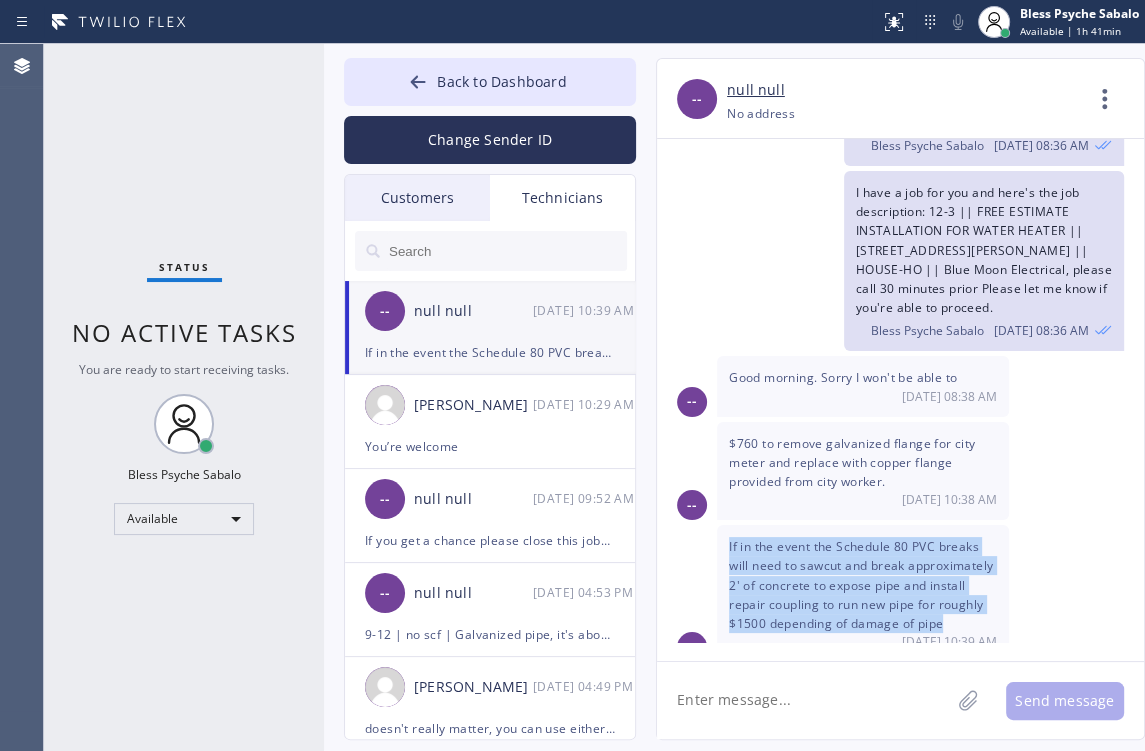 drag, startPoint x: 949, startPoint y: 600, endPoint x: 718, endPoint y: 510, distance: 247.91328 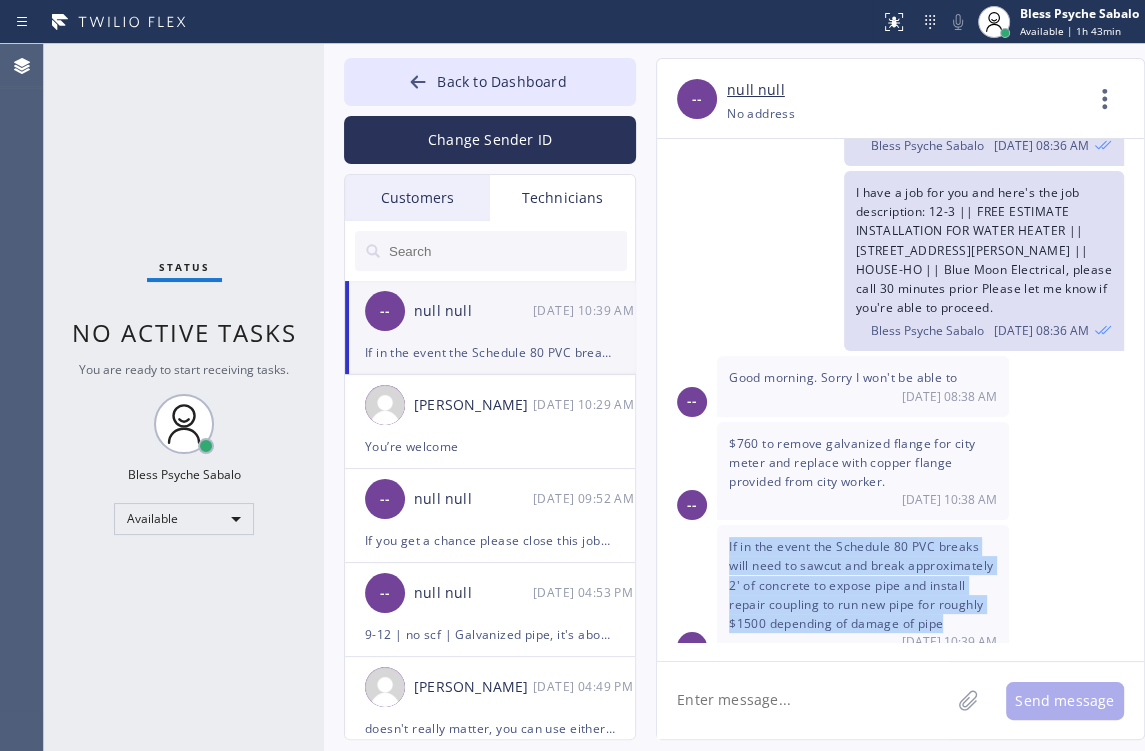 click on "If in the event the Schedule 80 PVC breaks will need to sawcut and break approximately 2' of concrete to expose pipe and install repair coupling to run new pipe for roughly $1500 depending of damage of pipe" at bounding box center (861, 585) 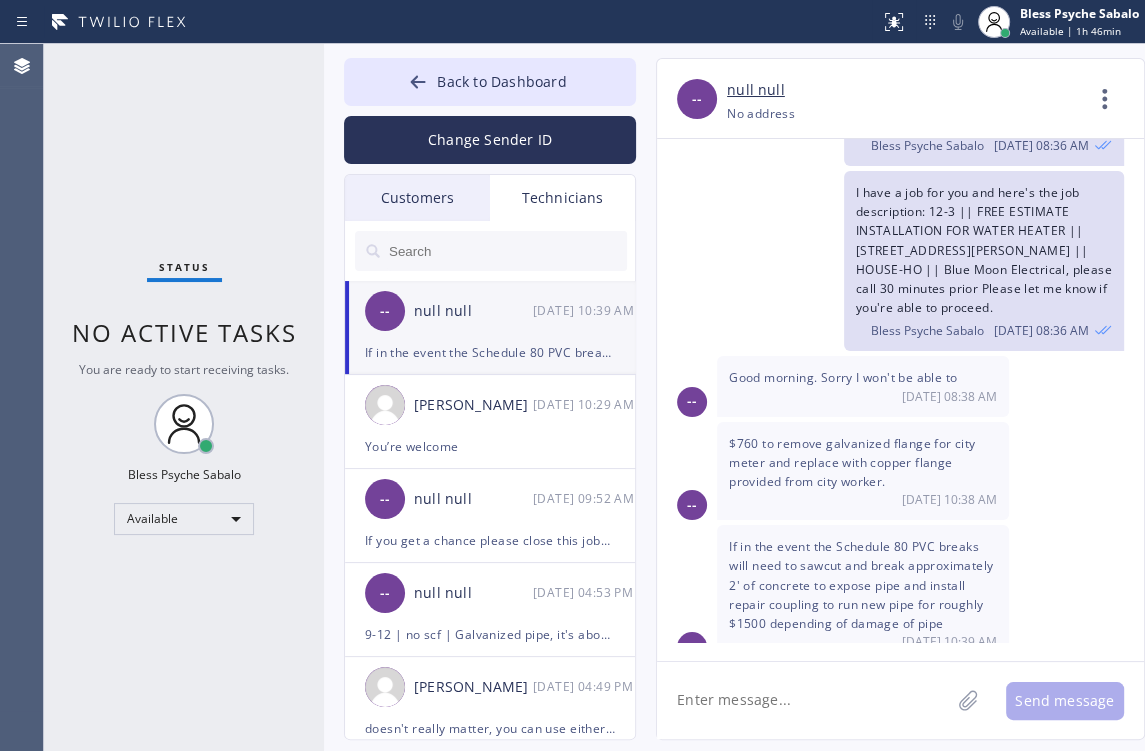 click on "Hi [PERSON_NAME], Good morning. Bless Psyche Sabalo [DATE] 08:36 AM" 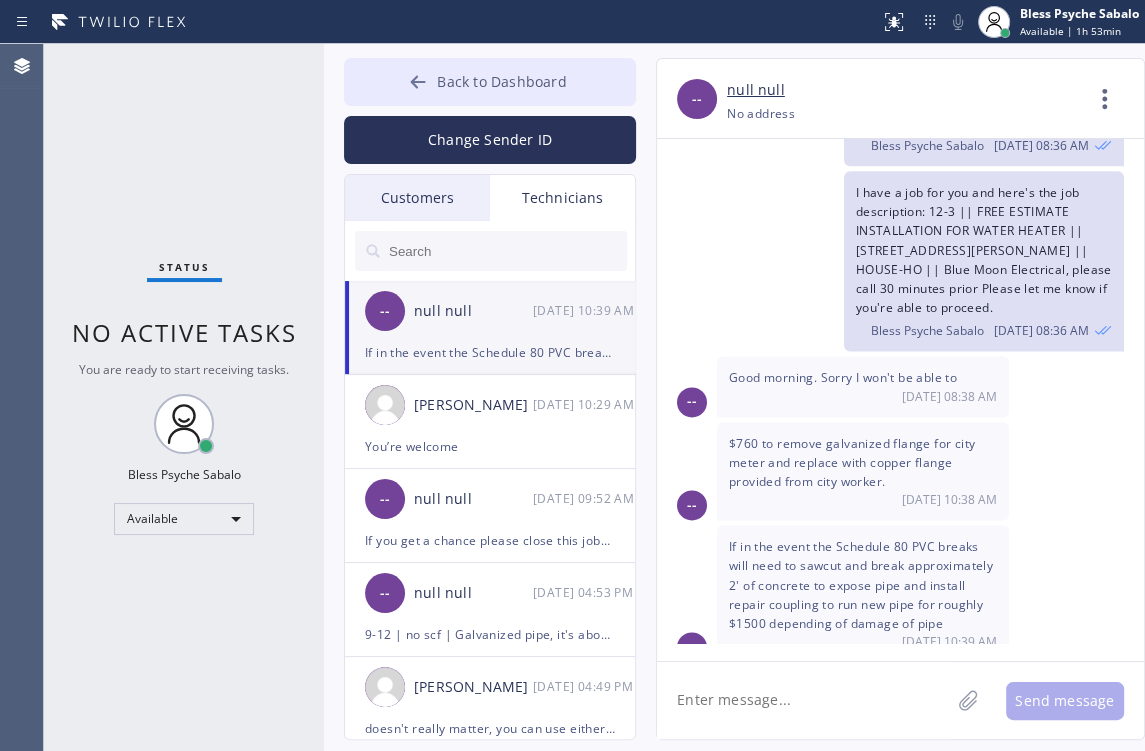click on "Back to Dashboard" at bounding box center (501, 81) 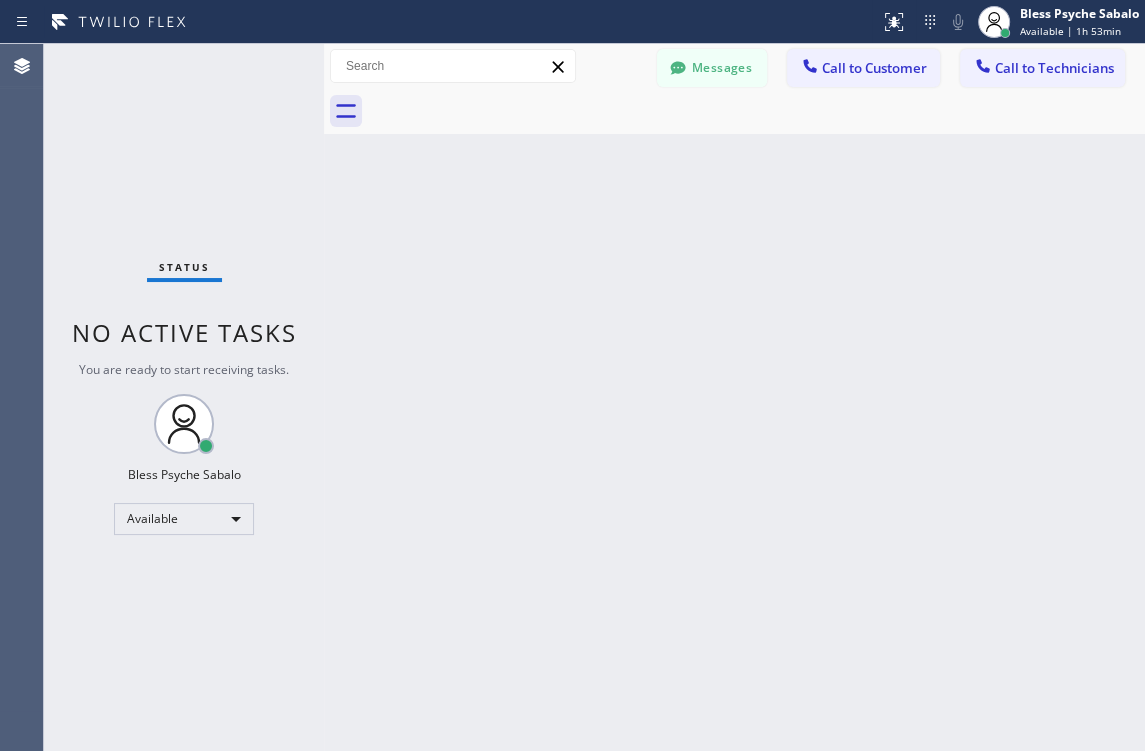 click on "Back to Dashboard Change Sender ID Customers Technicians CL [PERSON_NAME] [DATE] 11:54 AM Hi [PERSON_NAME], this is Red from Oasis Plumbers [GEOGRAPHIC_DATA]. Just a quick follow-up regarding your recent service. You can complete the $300 payment through this secure link: [URL][DOMAIN_NAME].
Let me know if you have any questions—happy to help! [PERSON_NAME] [DATE] 01:17 PM Hi [PERSON_NAME], this is Red from 5 Star Best Plumbing — I’m one of the dispatch managers. I just wanted to let you know that our technician is currently on the way to your location to begin the job. Please feel free to reach out if you have any questions! MP [PERSON_NAME] [DATE] 04:34 PM Hi [PERSON_NAME], this is Red, one of the Dispatch Managers at 5 Star Best Plumbing. I just wanted to follow up regarding the free inspection for one of your properties. Feel free to call or text me at [PHONE_NUMBER] if you have any questions or would like to schedule. Looking forward to hearing from you! [PERSON_NAME] [DATE] 11:52 AM AK" at bounding box center [734, 397] 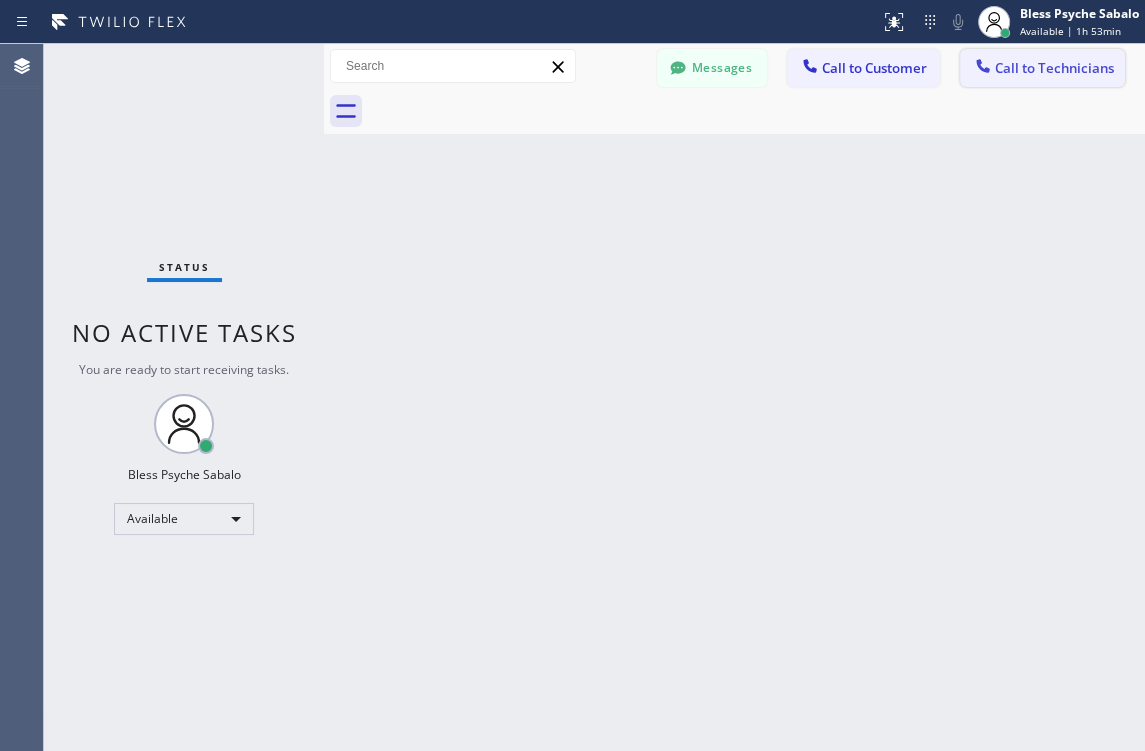 click on "Call to Technicians" at bounding box center [1054, 68] 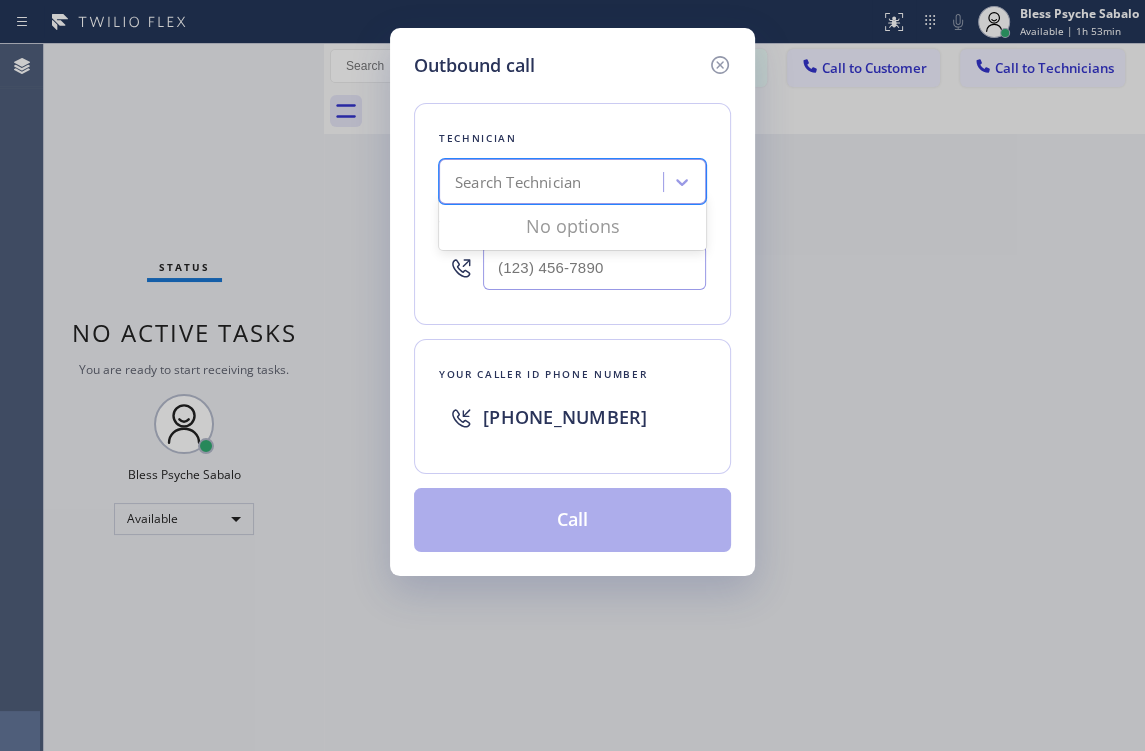 click on "Search Technician" at bounding box center [554, 182] 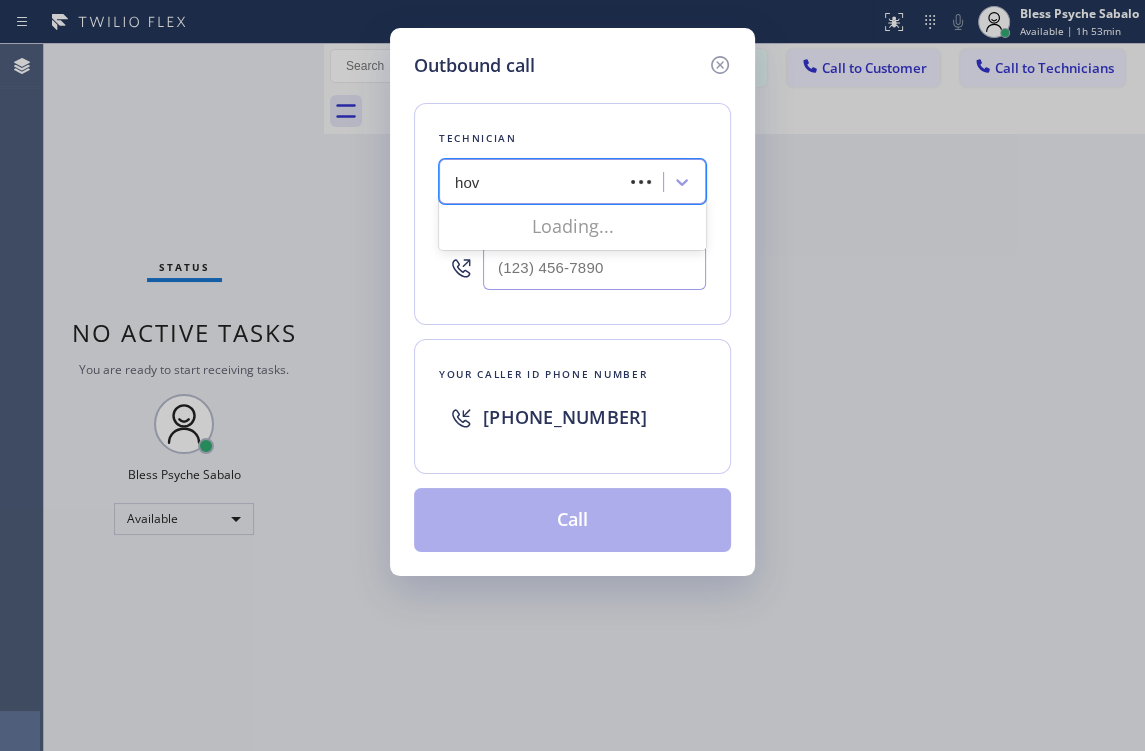 type on "hovi" 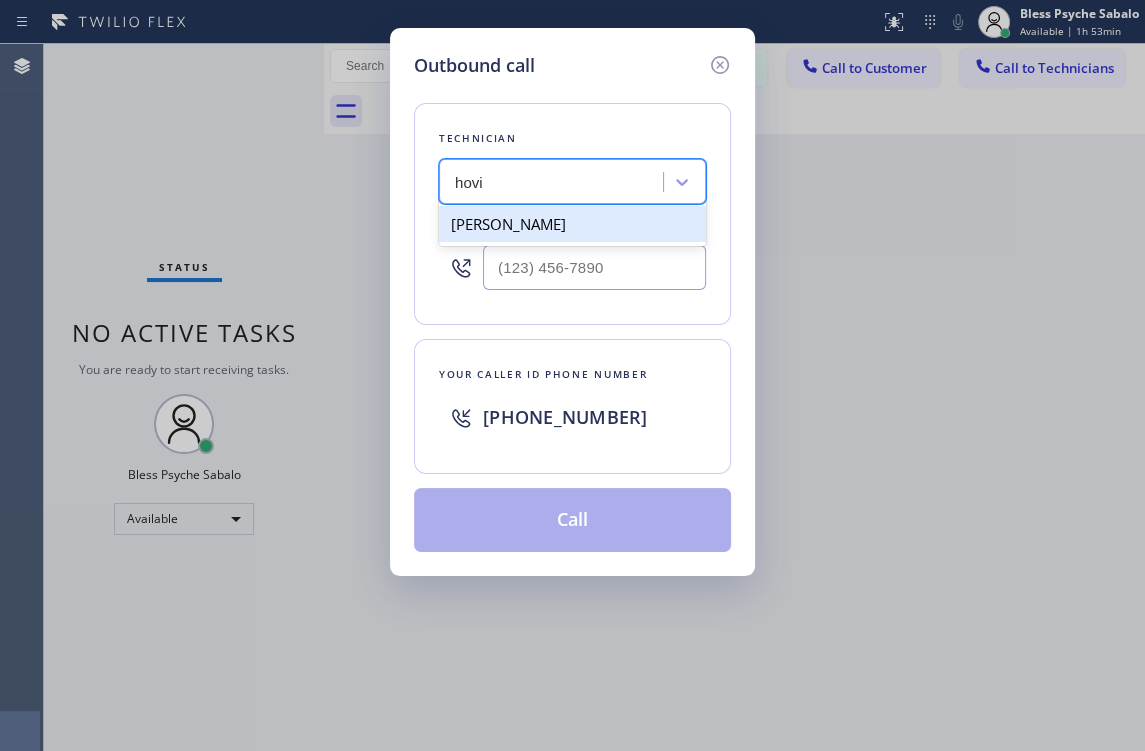 click on "[PERSON_NAME]" at bounding box center (572, 224) 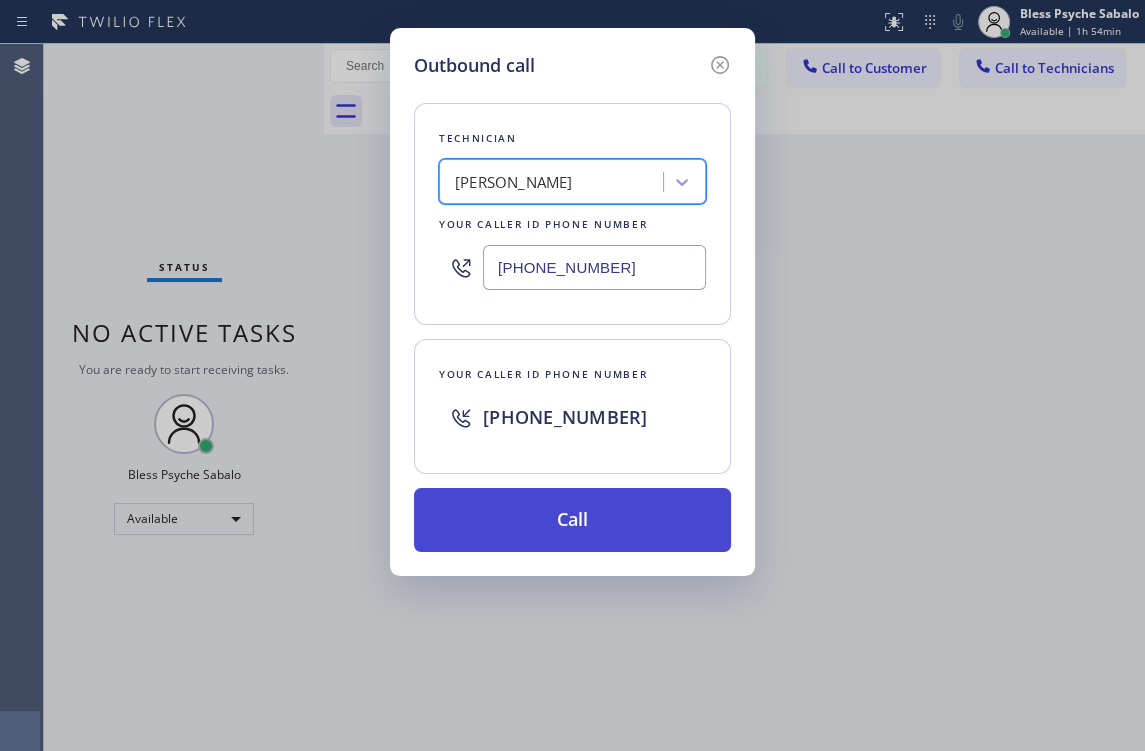 click on "Call" at bounding box center (572, 520) 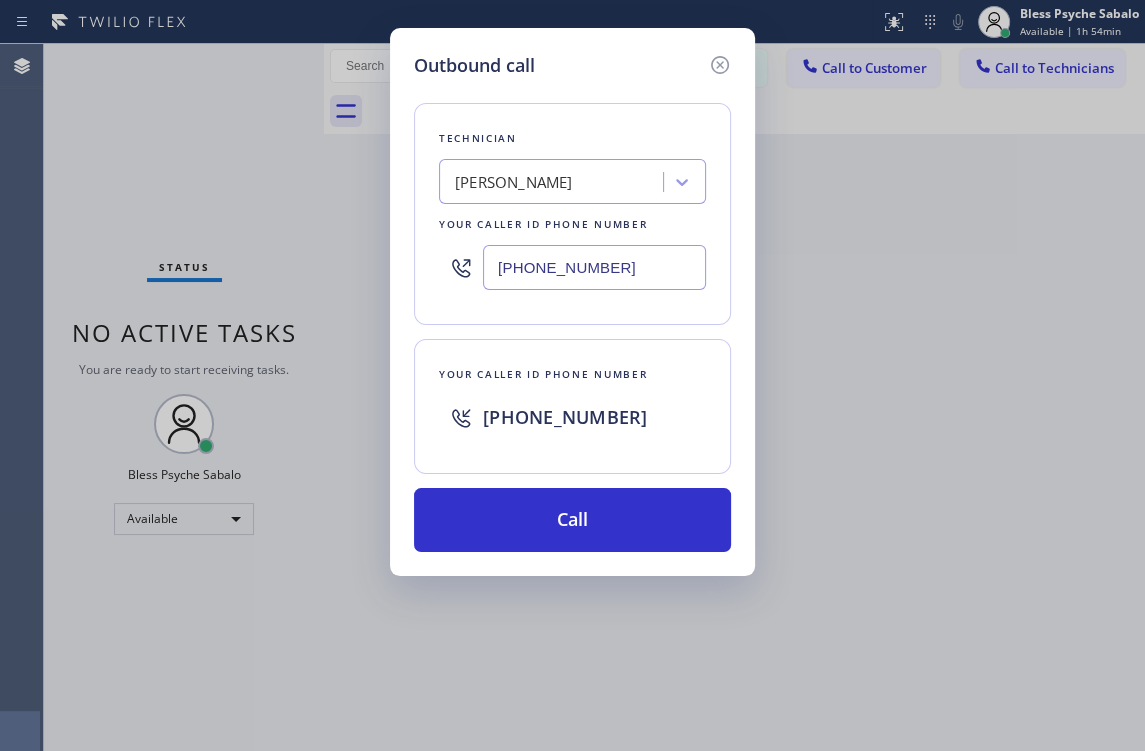 click on "Outbound call Technician [PERSON_NAME][GEOGRAPHIC_DATA]  Your caller id phone number [PHONE_NUMBER] Your caller id phone number [PHONE_NUMBER] Call" at bounding box center [572, 375] 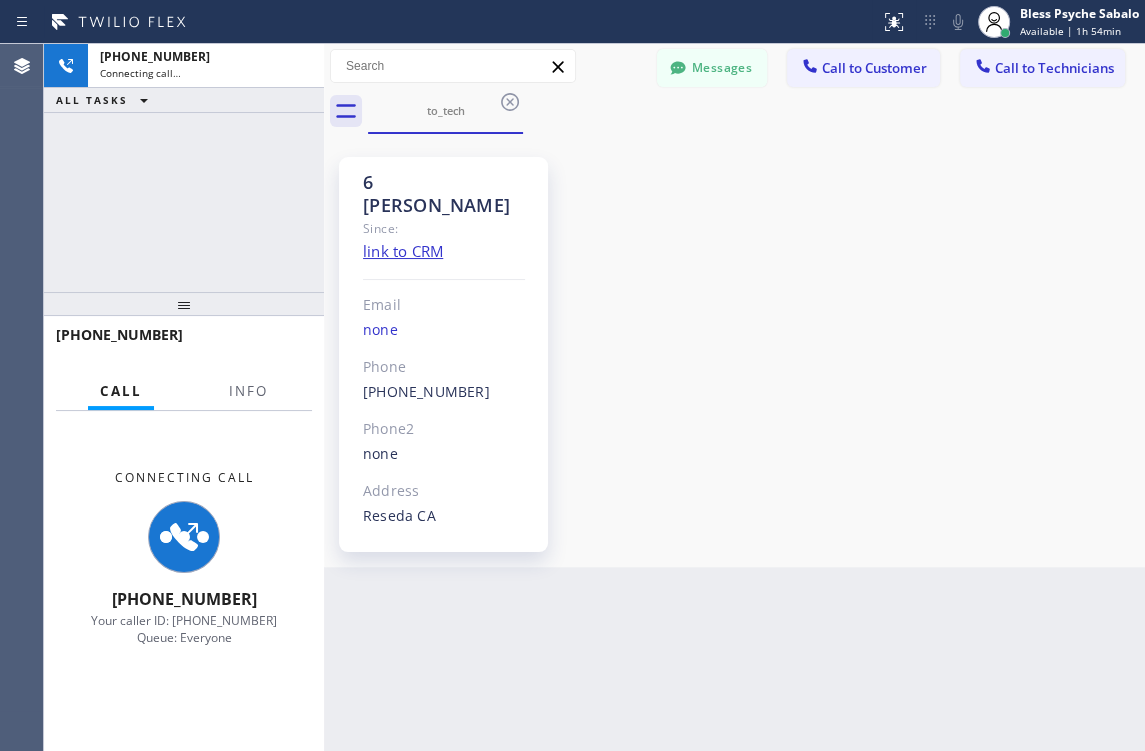 scroll, scrollTop: 7198, scrollLeft: 0, axis: vertical 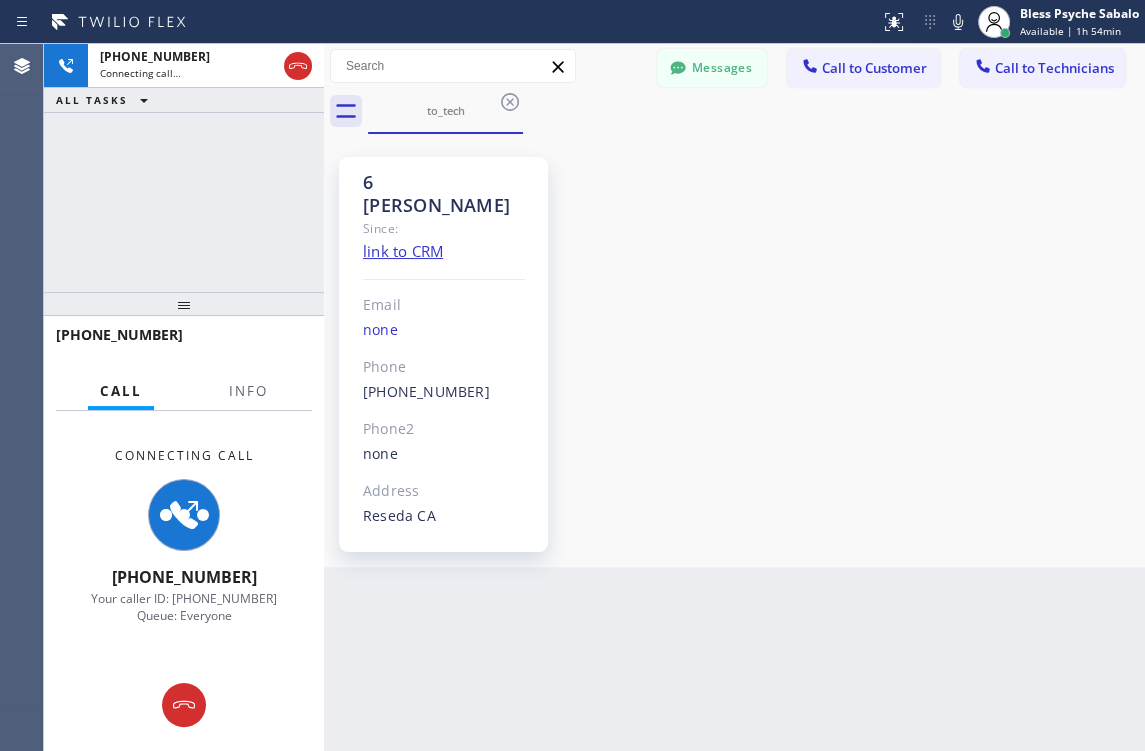 click on "6 [PERSON_NAME] Since:  link to CRM Email none Phone [PHONE_NUMBER] Outbound call Technician Search Technician Your caller id phone number Your caller id phone number Call Phone2 none Address [GEOGRAPHIC_DATA]" at bounding box center [734, 350] 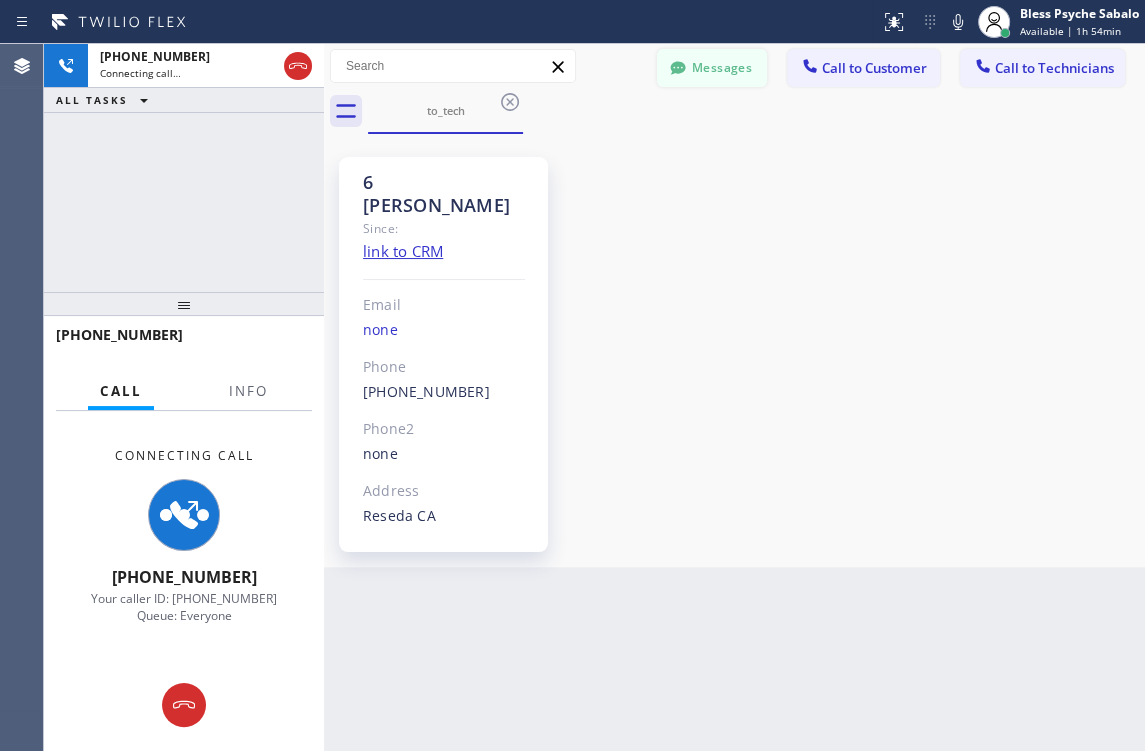 click on "Messages" at bounding box center (712, 68) 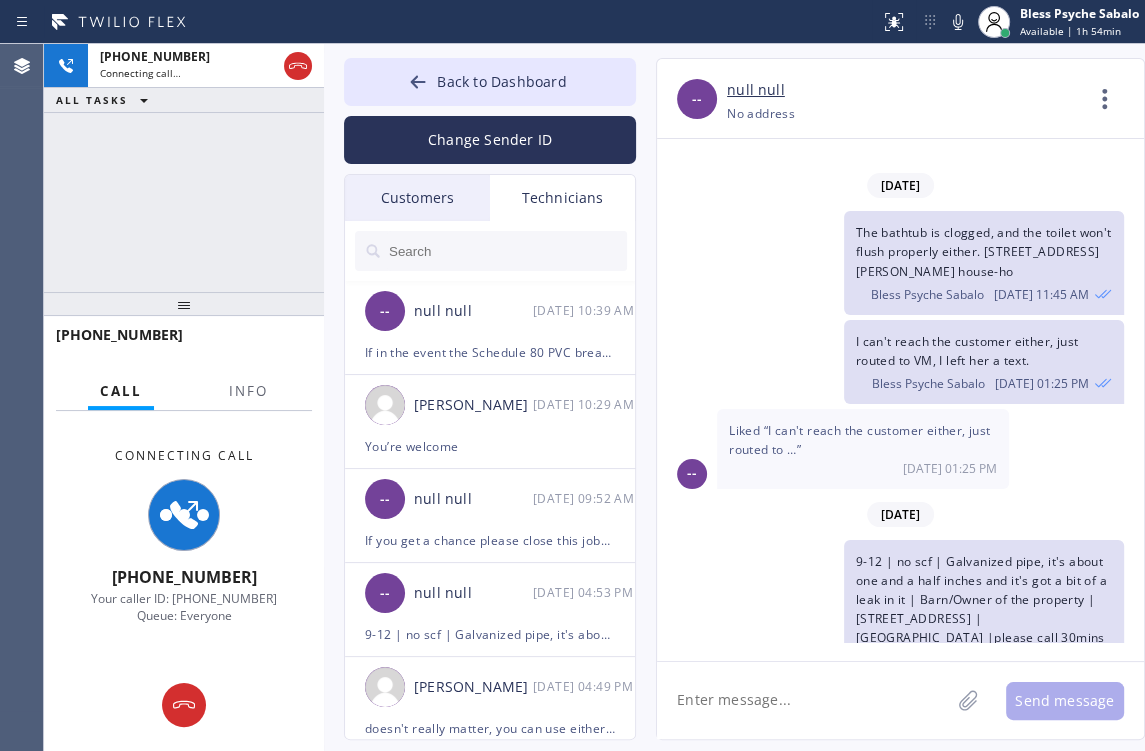 click on "Technicians" at bounding box center [562, 198] 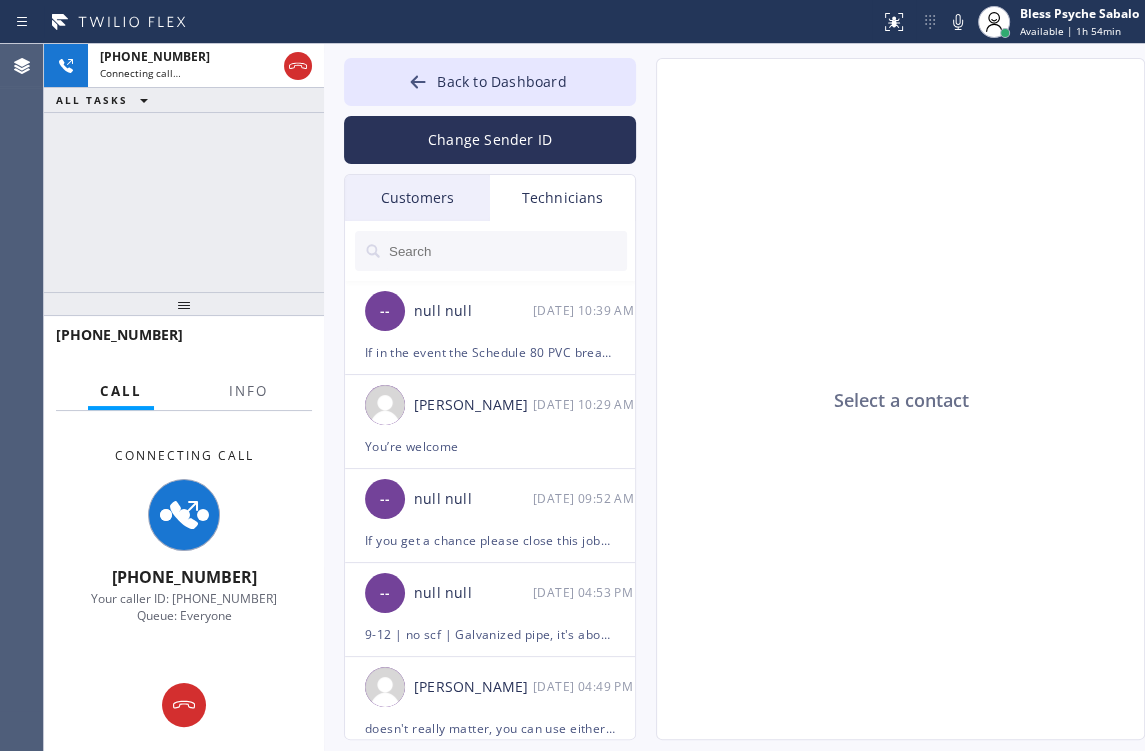 click at bounding box center (507, 251) 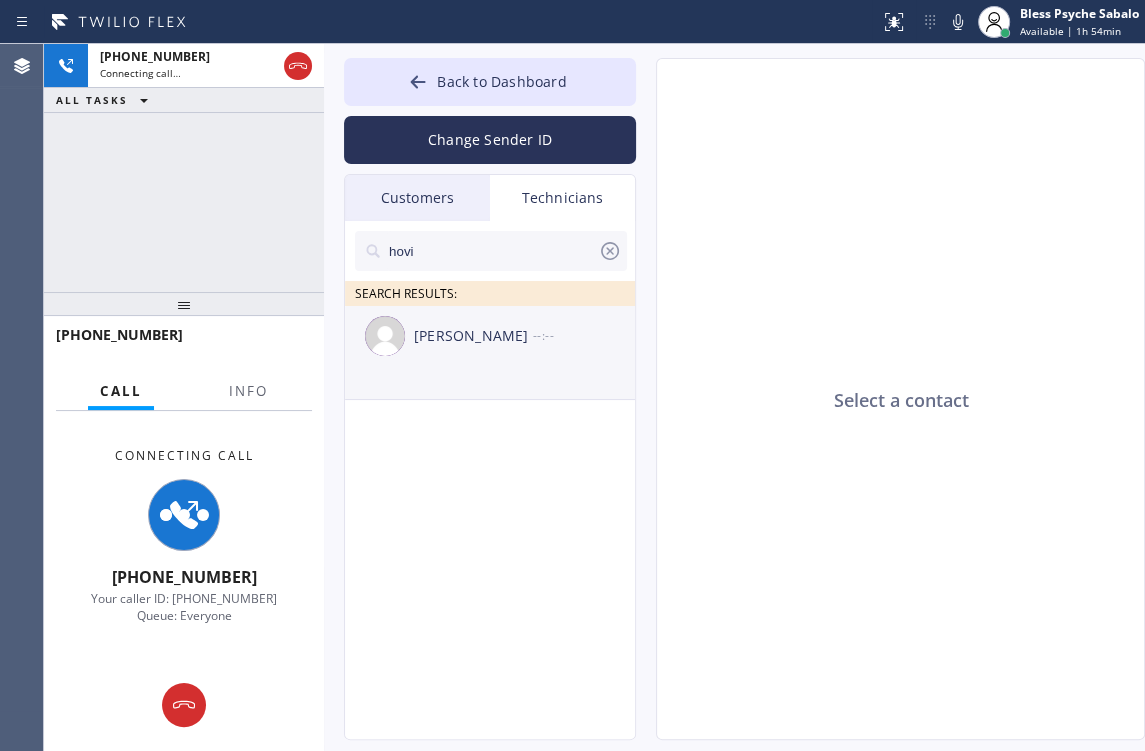 type on "hovi" 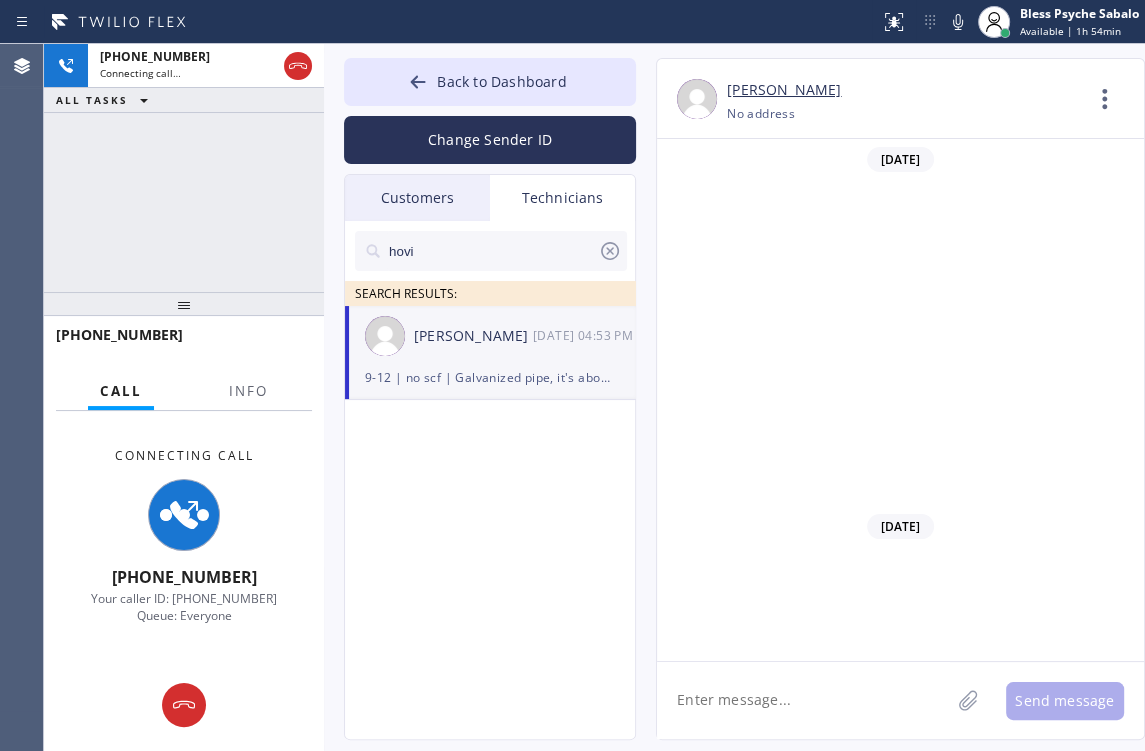 scroll, scrollTop: 7198, scrollLeft: 0, axis: vertical 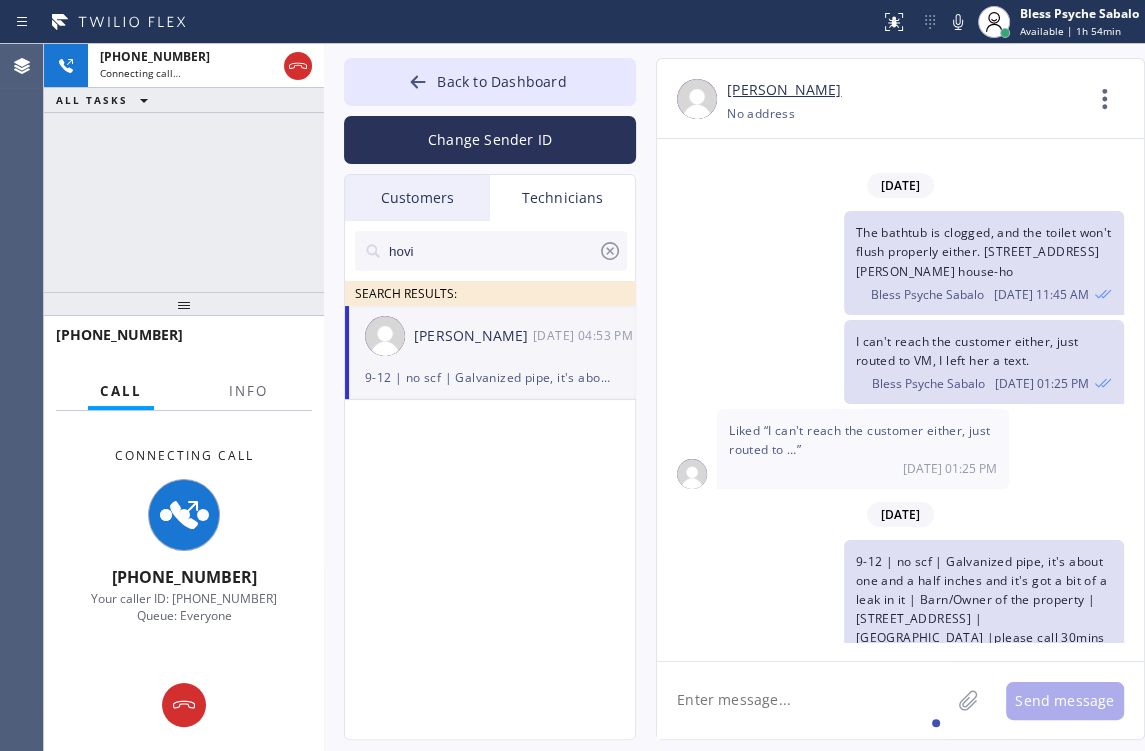 click 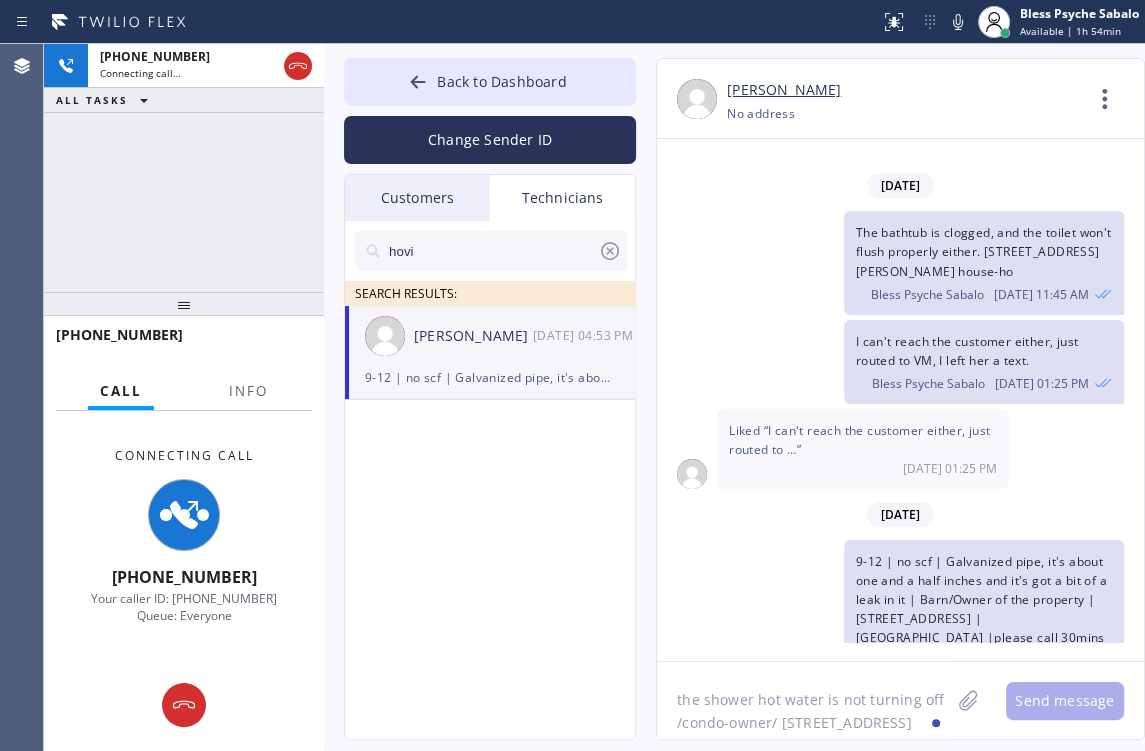 scroll, scrollTop: 16, scrollLeft: 0, axis: vertical 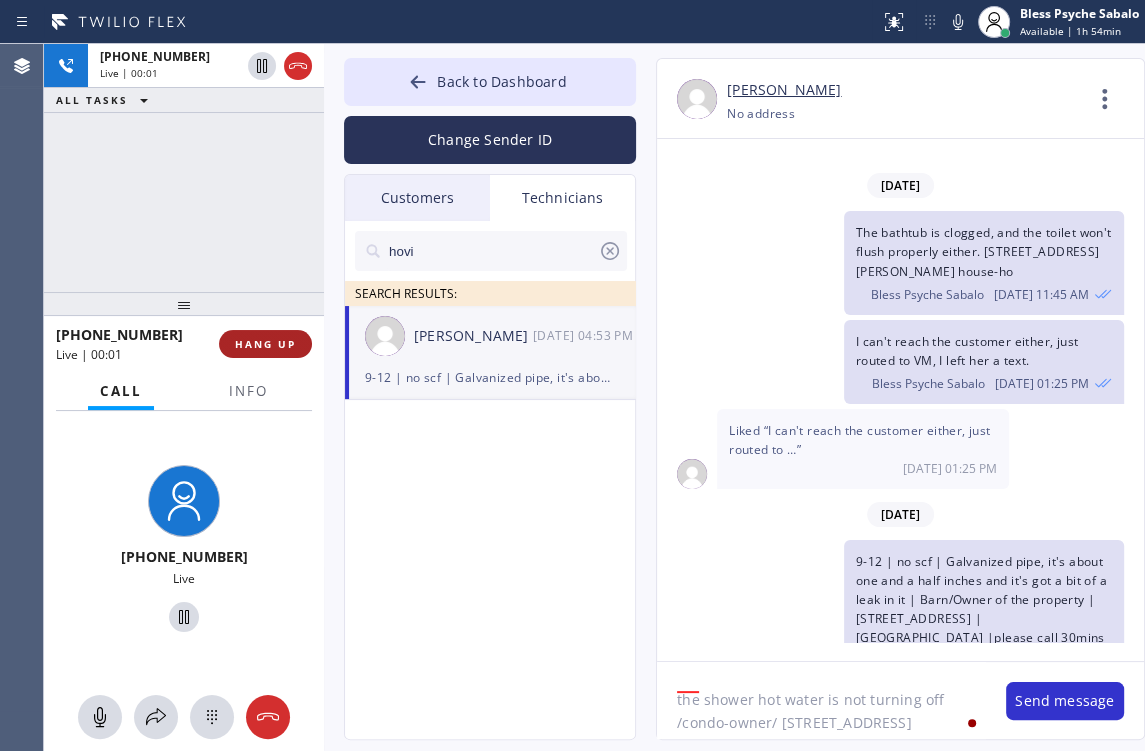 click on "HANG UP" at bounding box center (265, 344) 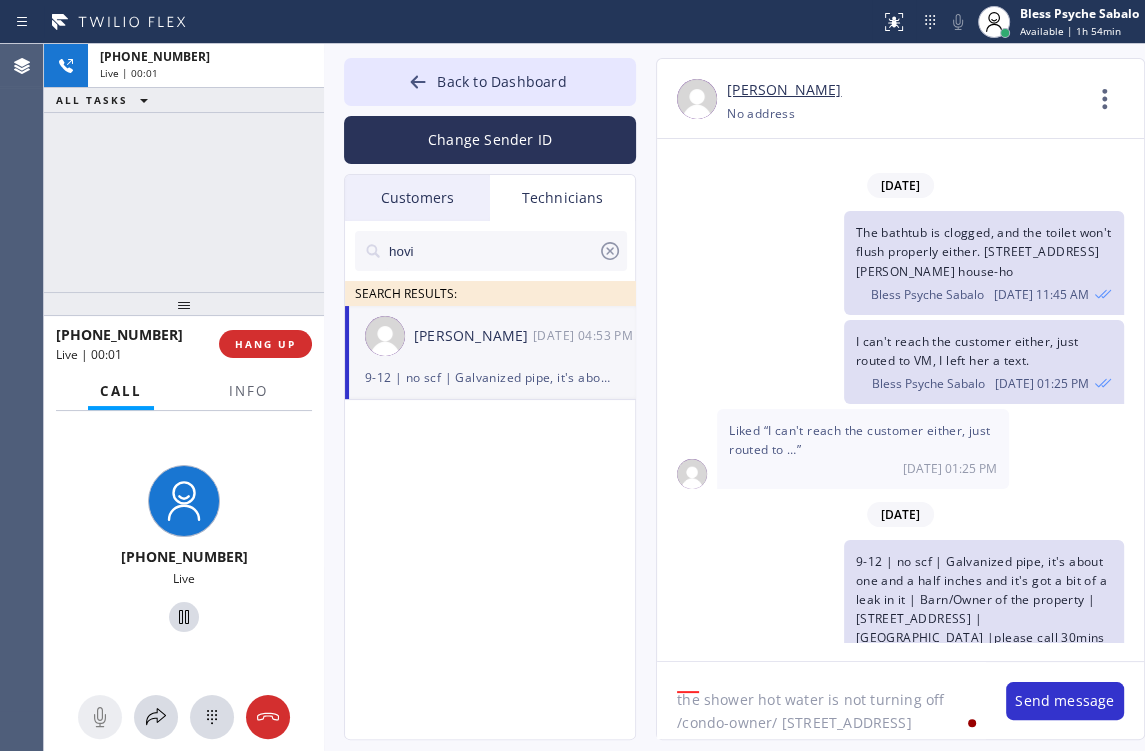 drag, startPoint x: 338, startPoint y: 405, endPoint x: 364, endPoint y: 399, distance: 26.683329 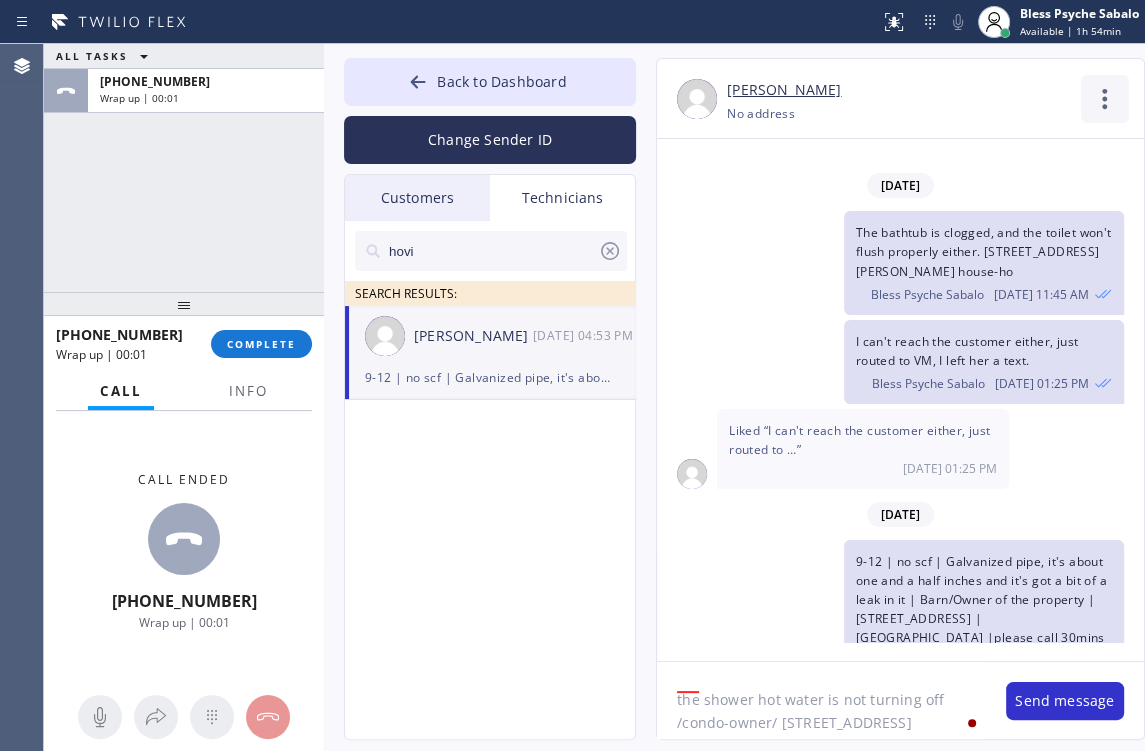 click 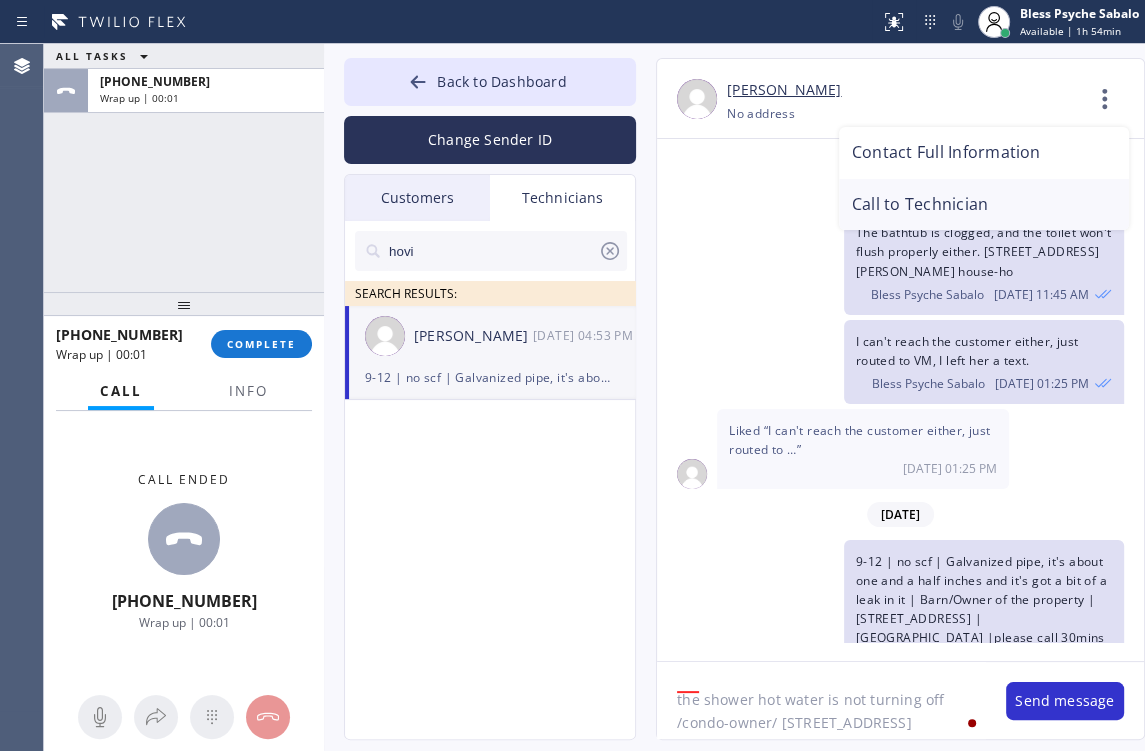 click on "Call to Technician" at bounding box center [984, 205] 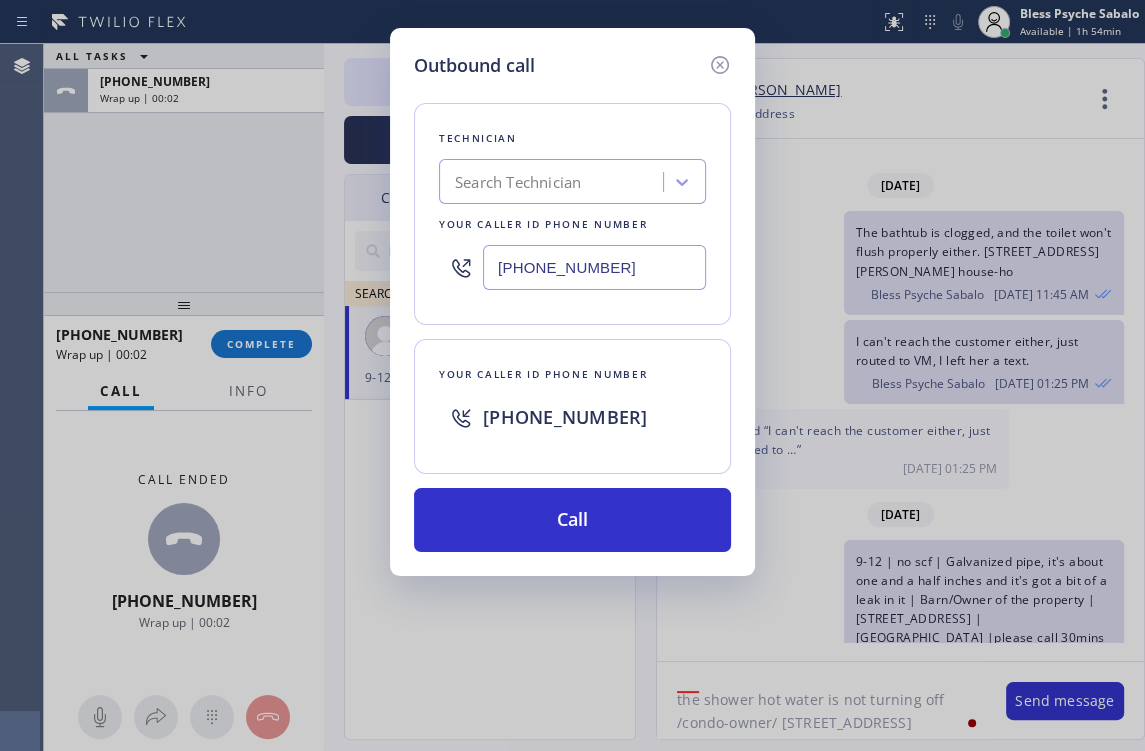 click on "Search Technician" at bounding box center (518, 182) 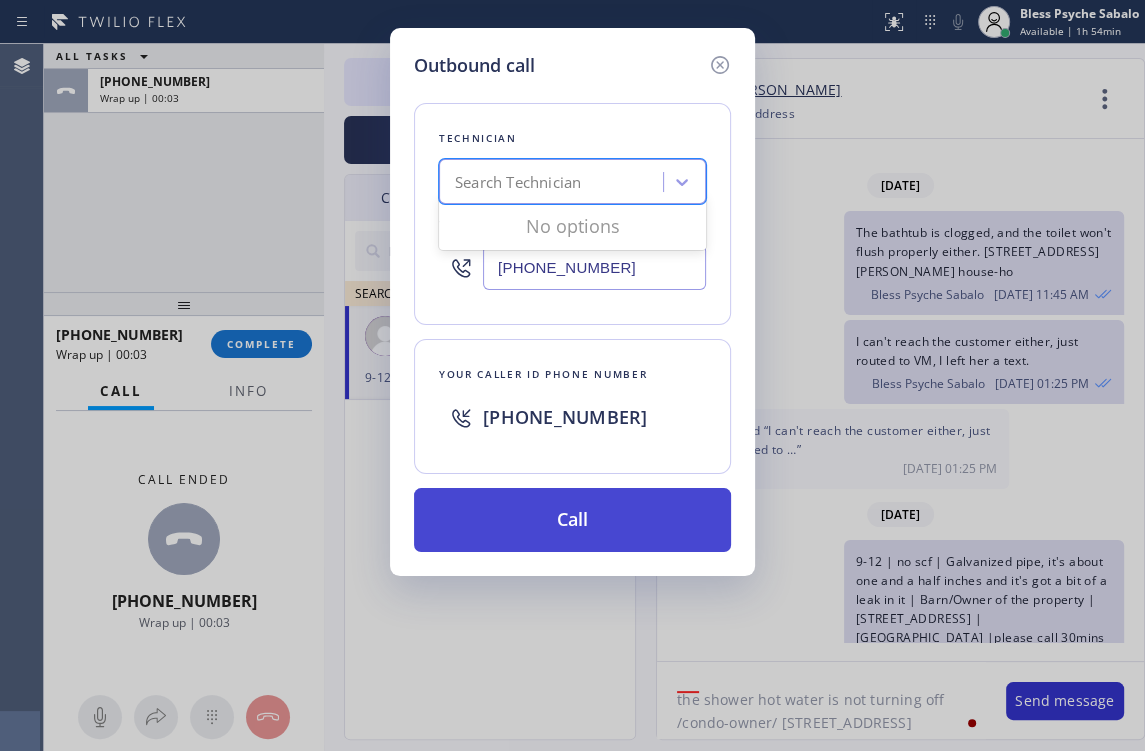click on "Call" at bounding box center [572, 520] 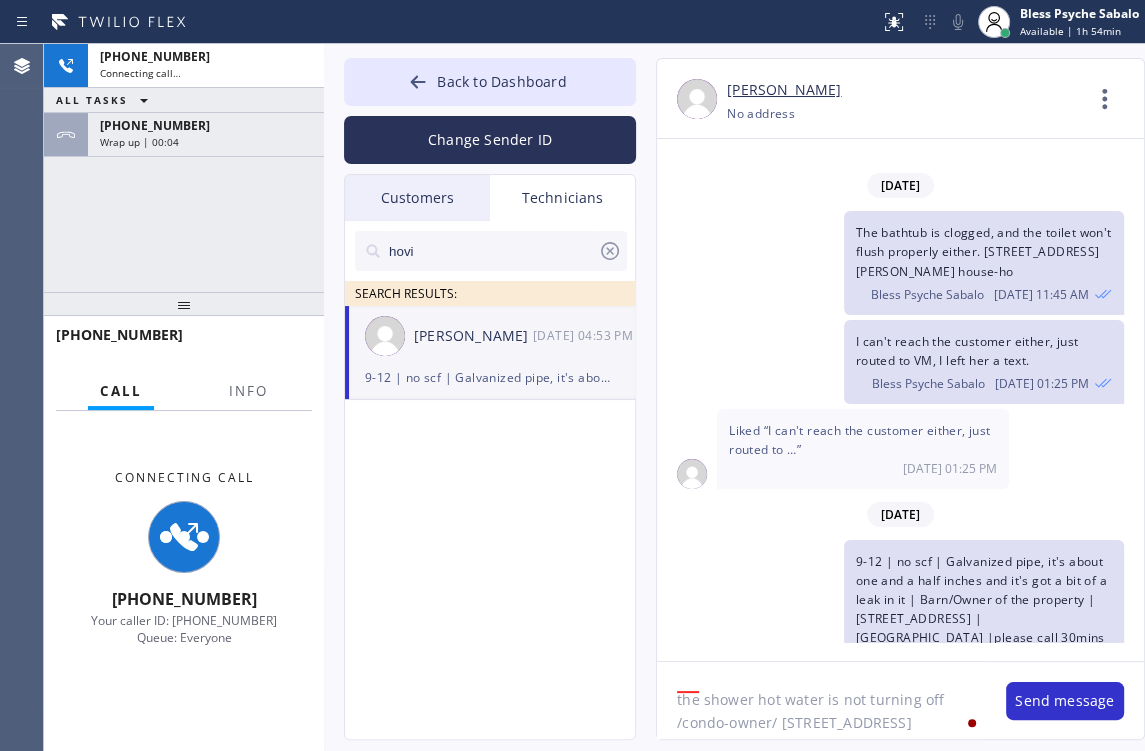 click on "hovi SEARCH RESULTS: [PERSON_NAME]  [DATE] 04:53 PM 9-12 | no scf | Galvanized pipe, it's about one and a half inches and it's got a bit of a leak in it | Barn/Owner of the property | [STREET_ADDRESS] | [GEOGRAPHIC_DATA] |please call 30mins prior | offered 15% off labor" at bounding box center [491, 503] 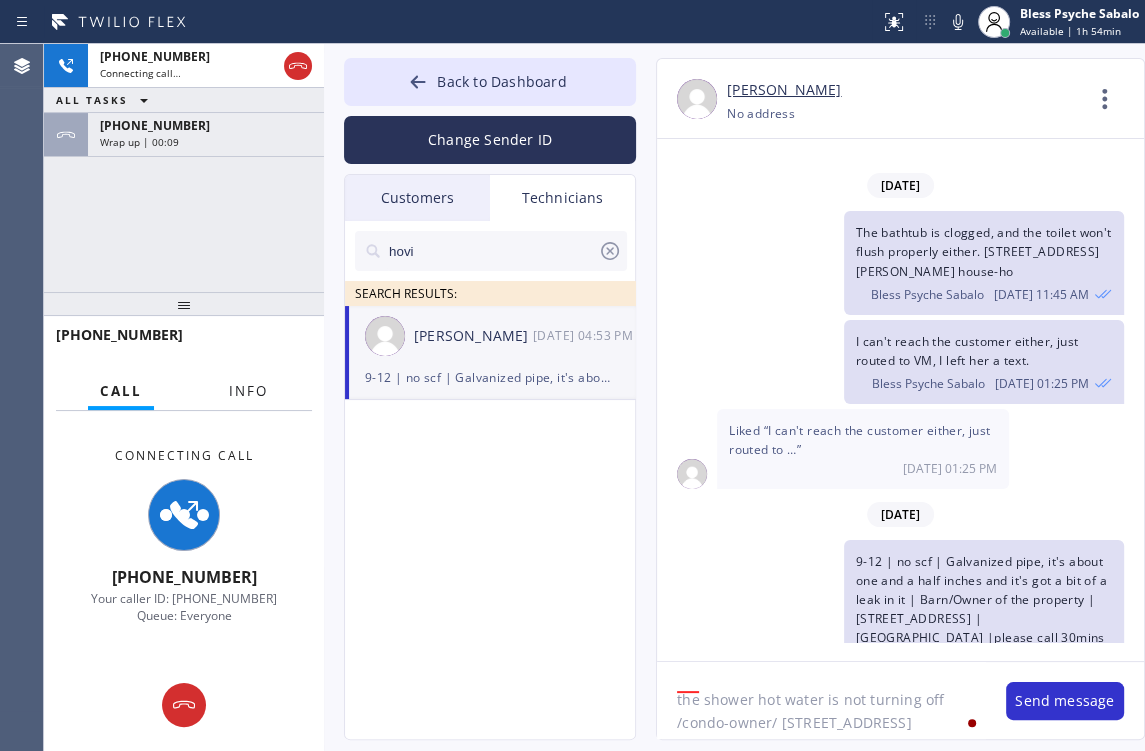 click on "Info" at bounding box center [248, 391] 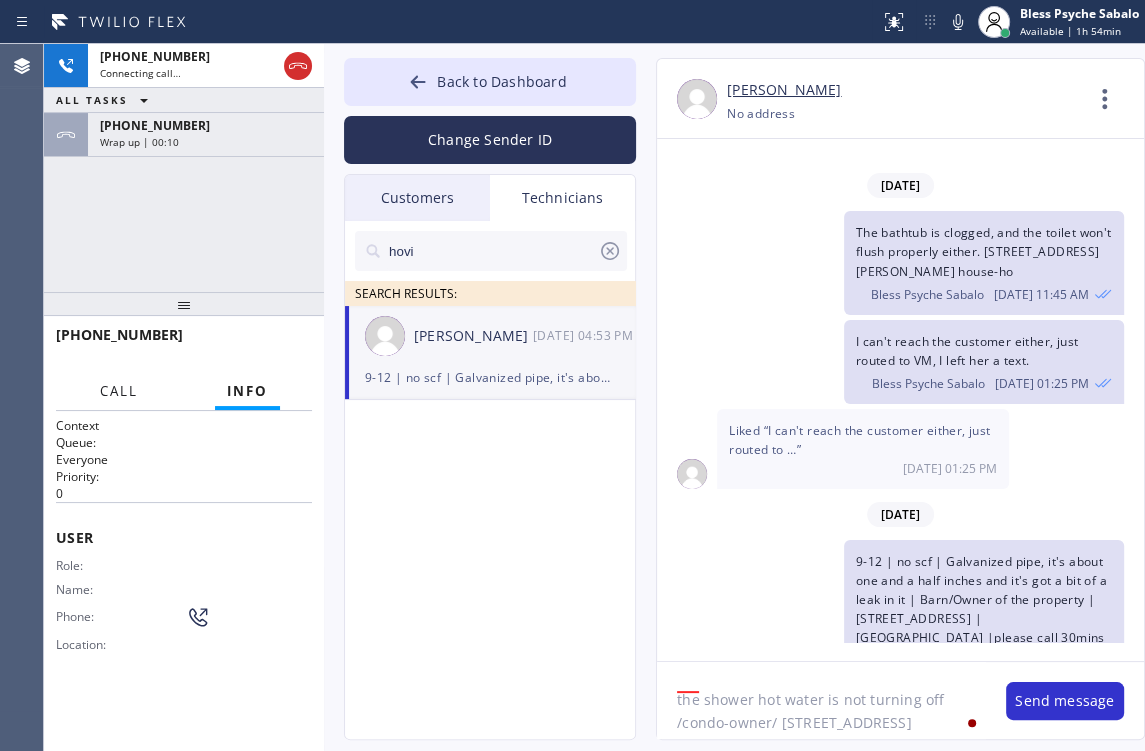 click on "Call" at bounding box center [119, 391] 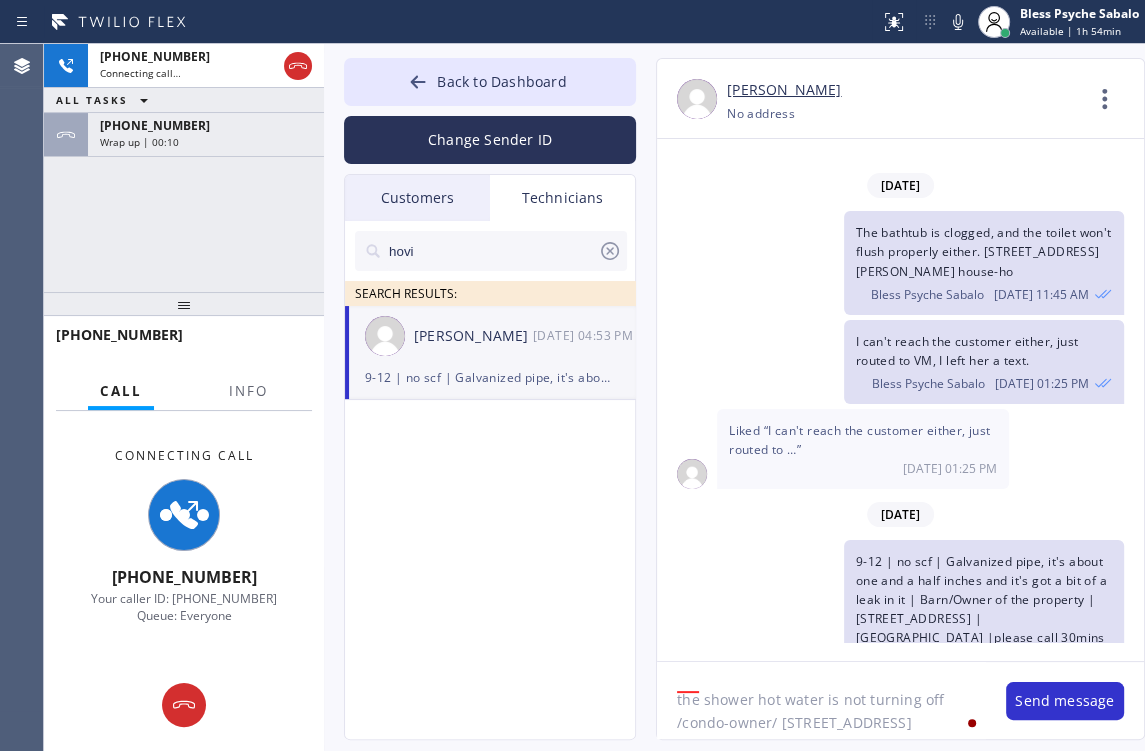 click on "hovi SEARCH RESULTS: [PERSON_NAME]  [DATE] 04:53 PM 9-12 | no scf | Galvanized pipe, it's about one and a half inches and it's got a bit of a leak in it | Barn/Owner of the property | [STREET_ADDRESS] | [GEOGRAPHIC_DATA] |please call 30mins prior | offered 15% off labor" at bounding box center [491, 503] 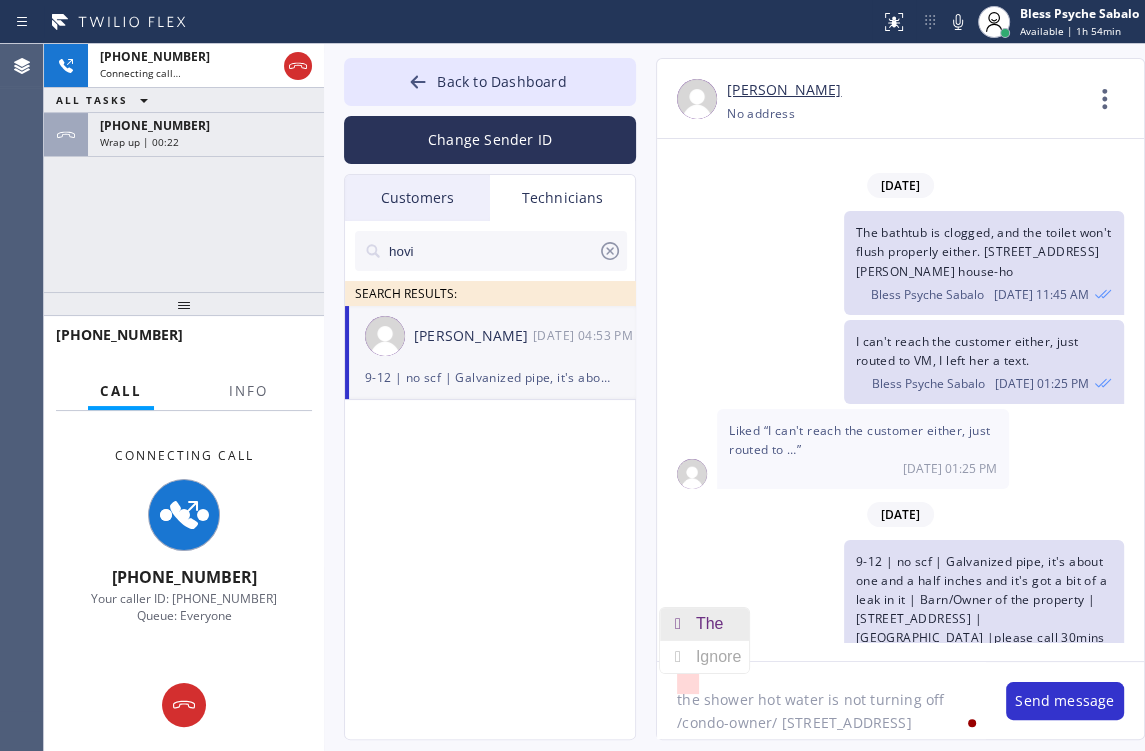 click on "The" at bounding box center [714, 624] 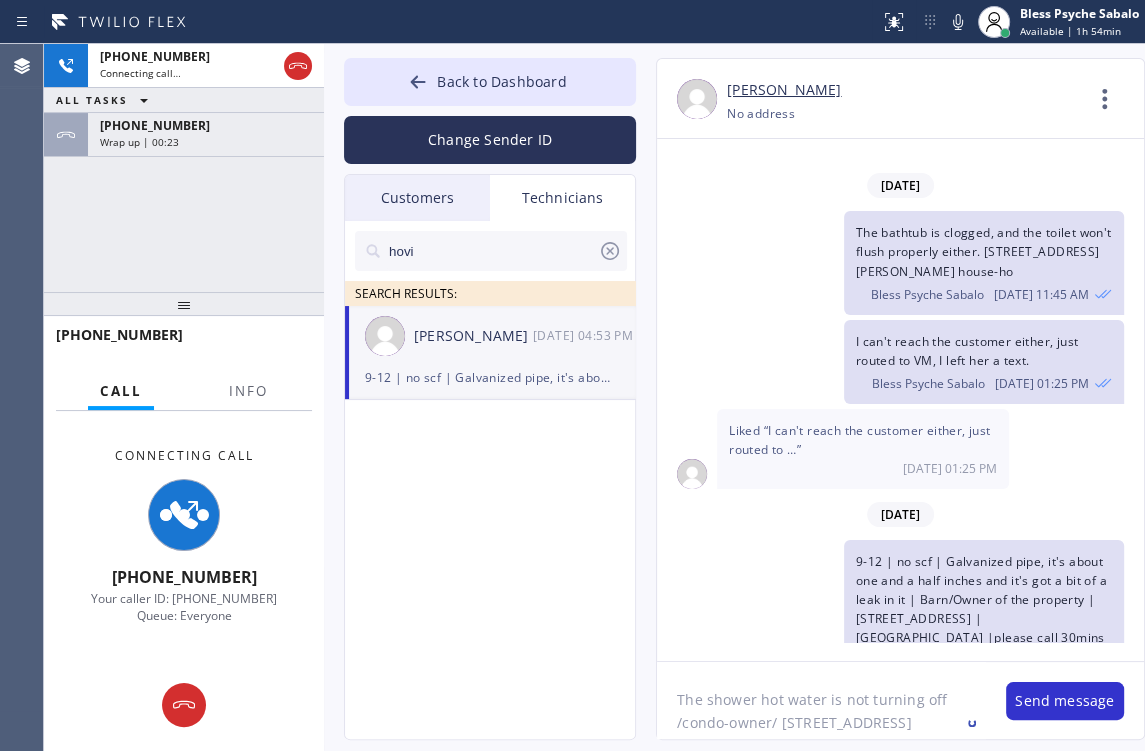 click on "The shower hot water is not turning off /condo-owner/ [STREET_ADDRESS]" 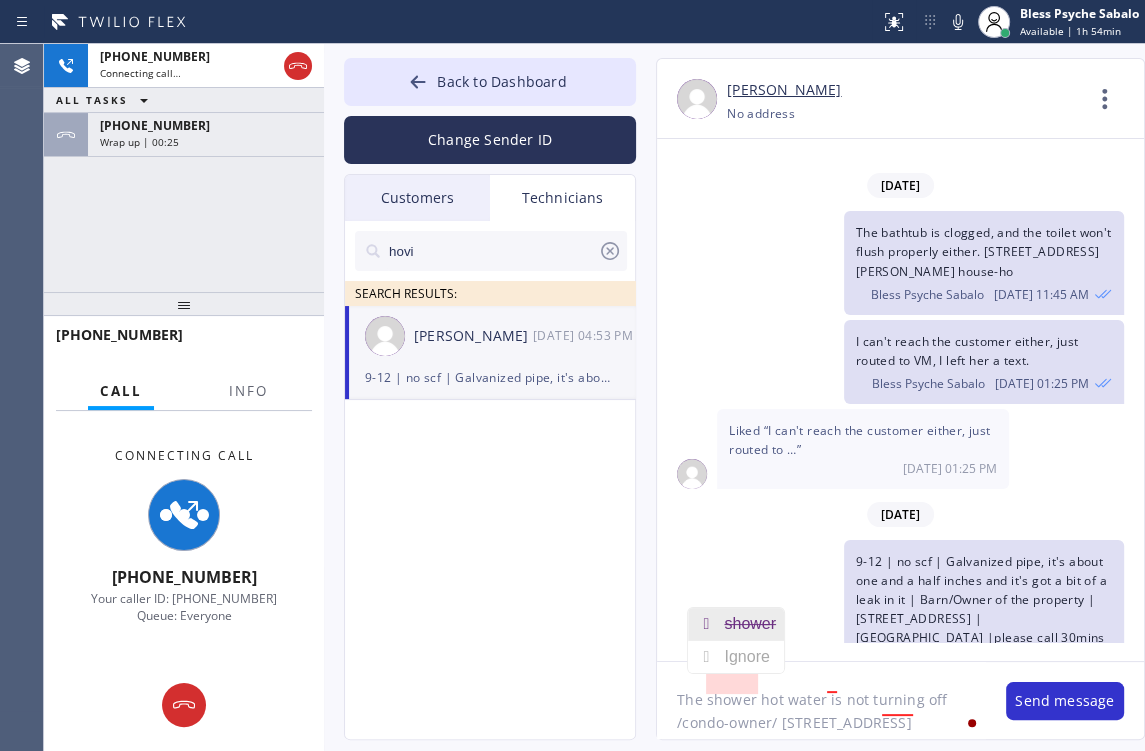 click on "shower" at bounding box center (750, 623) 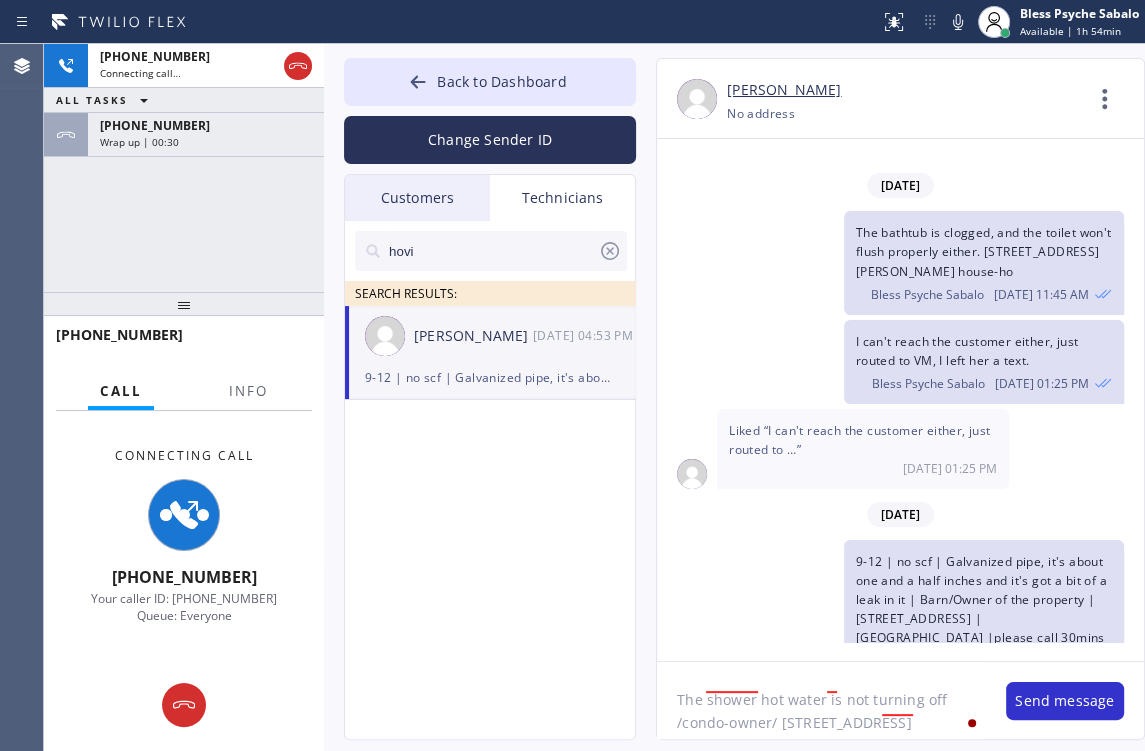 click on "The shower hot water is not turning off /condo-owner/ [STREET_ADDRESS]" 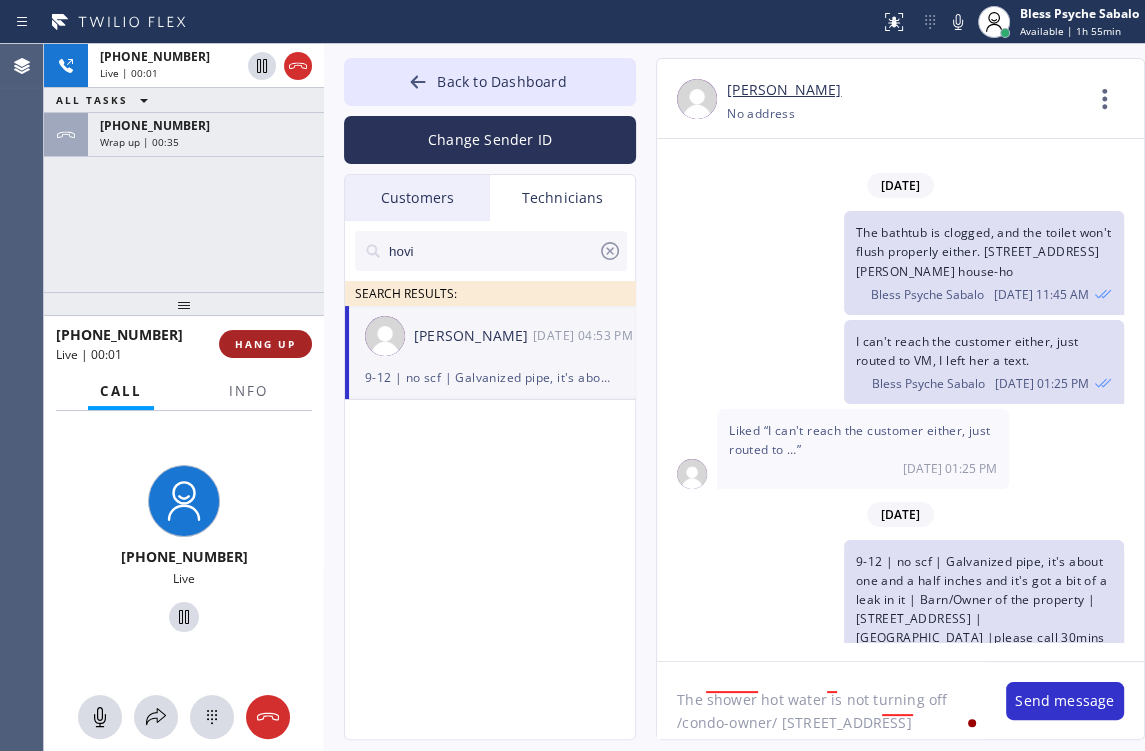 click on "HANG UP" at bounding box center [265, 344] 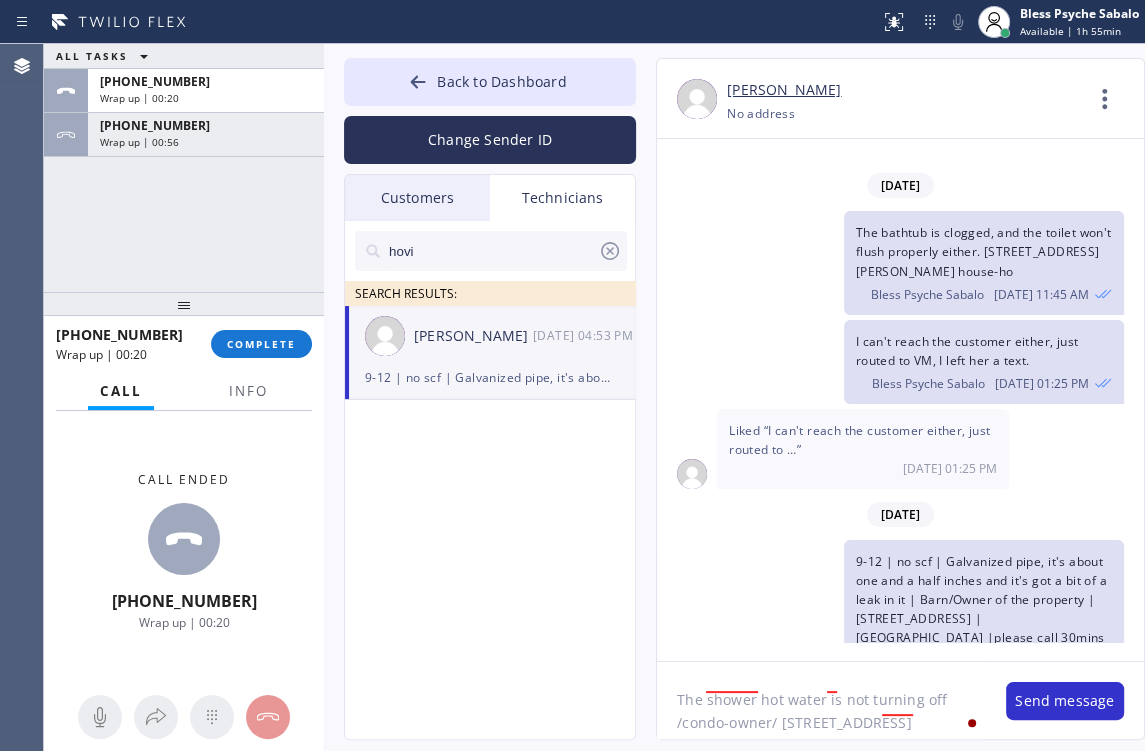 click on "hovi SEARCH RESULTS: [PERSON_NAME]  [DATE] 04:53 PM 9-12 | no scf | Galvanized pipe, it's about one and a half inches and it's got a bit of a leak in it | Barn/Owner of the property | [STREET_ADDRESS] | [GEOGRAPHIC_DATA] |please call 30mins prior | offered 15% off labor" at bounding box center (491, 503) 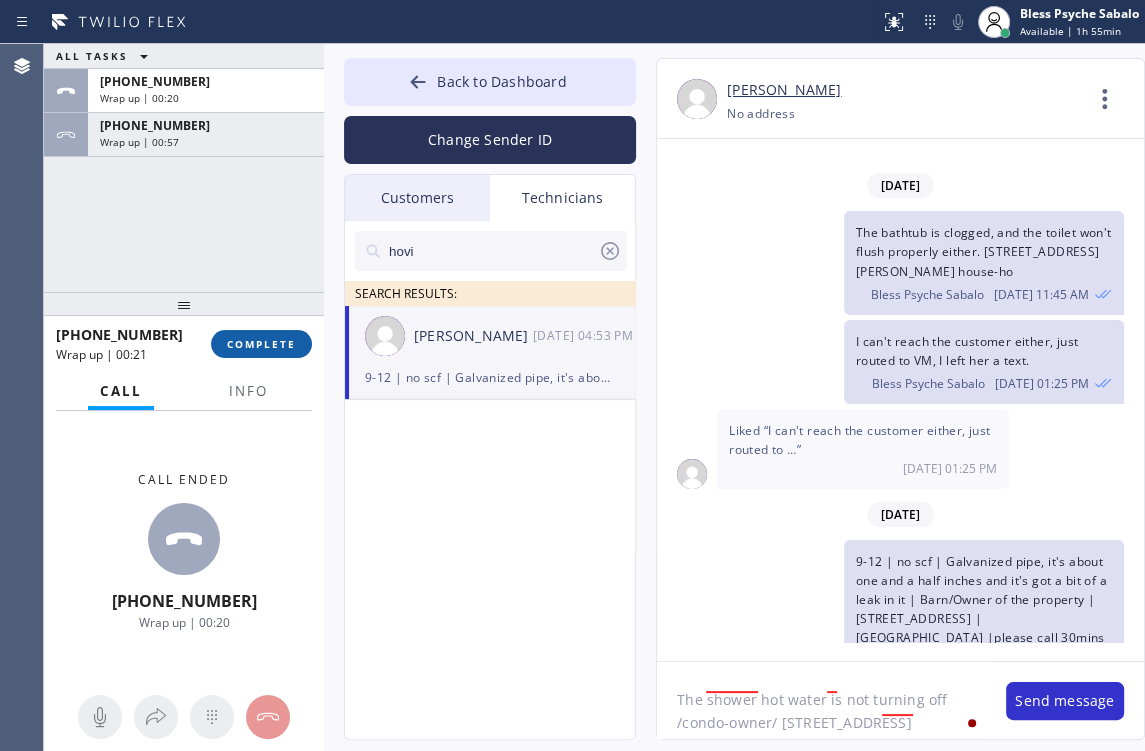 click on "COMPLETE" at bounding box center (261, 344) 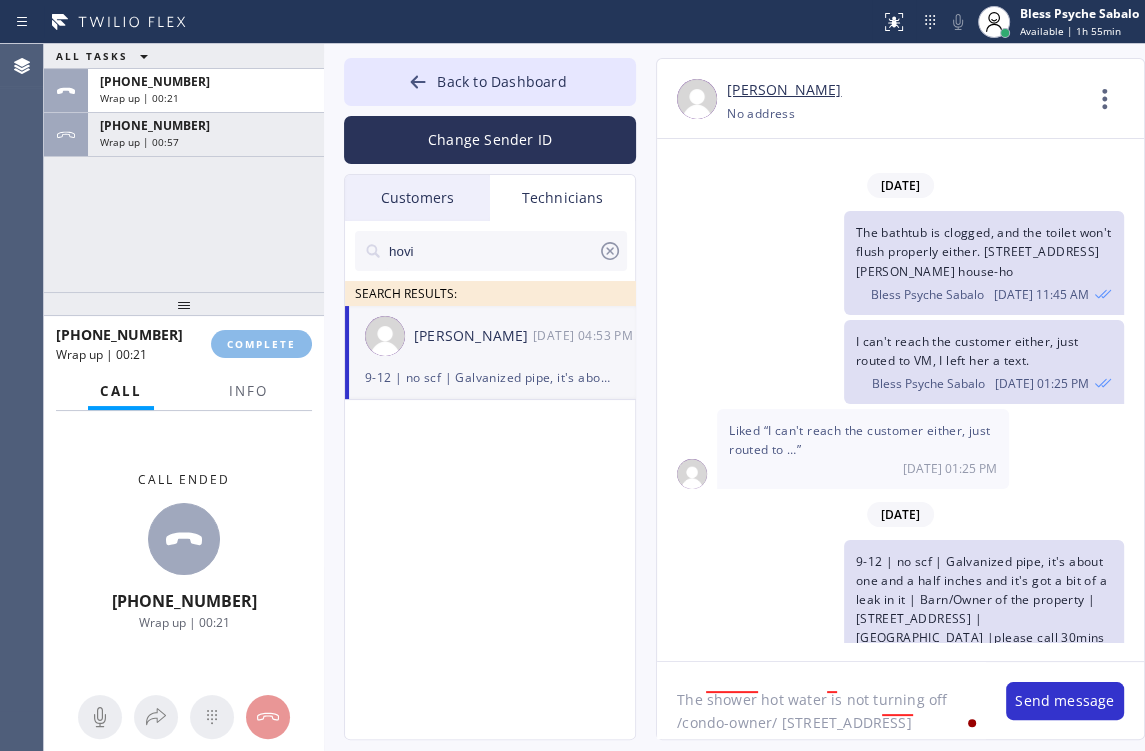 click on "ALL TASKS ALL TASKS ACTIVE TASKS TASKS IN WRAP UP [PHONE_NUMBER] Wrap up | 00:21 [PHONE_NUMBER] Wrap up | 00:57" at bounding box center (184, 168) 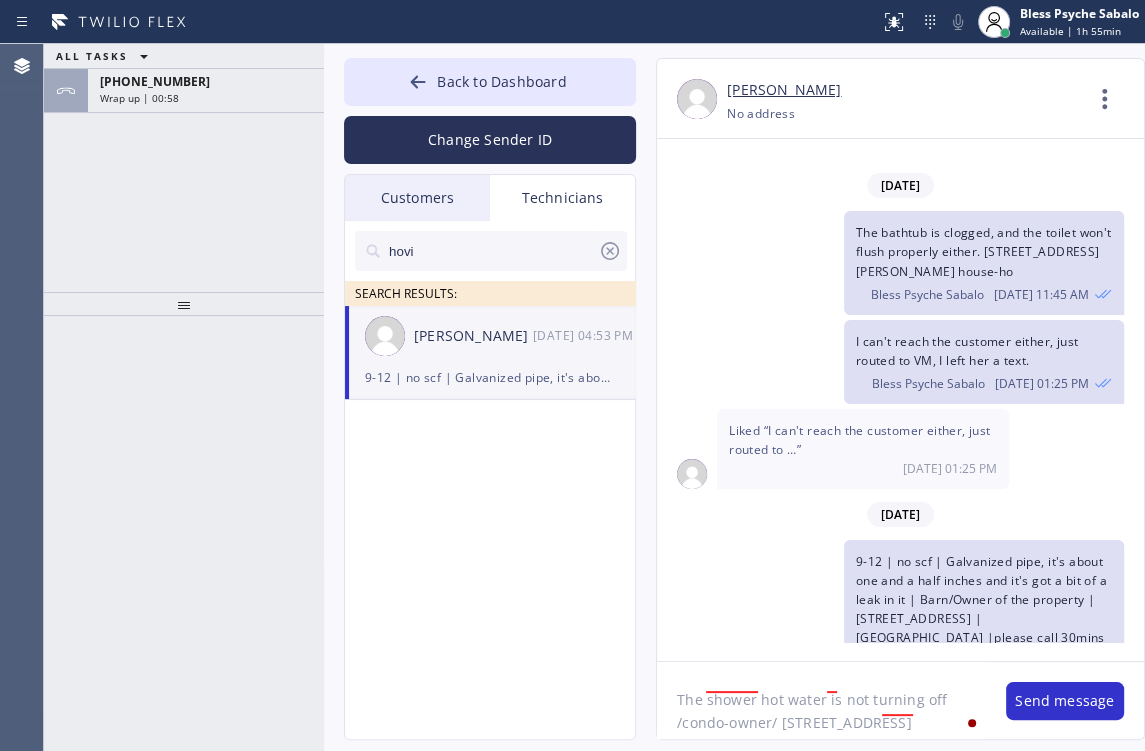 scroll, scrollTop: 4, scrollLeft: 0, axis: vertical 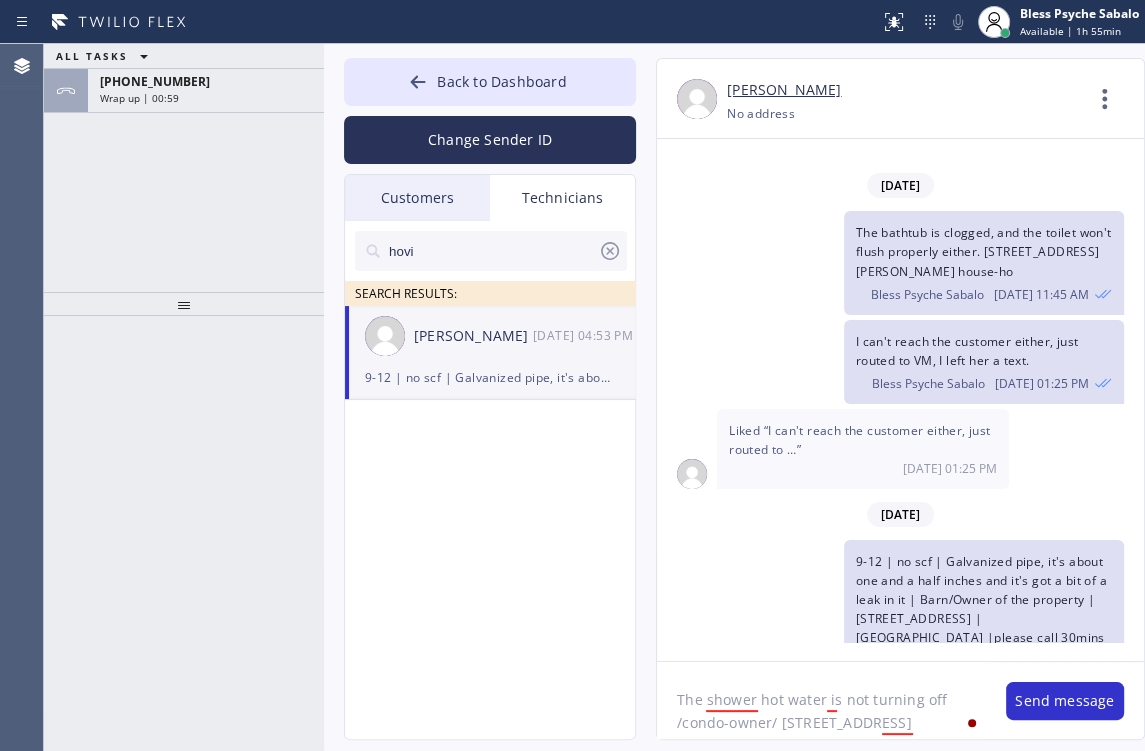 click on "The shower hot water is not turning off /condo-owner/ [STREET_ADDRESS]" 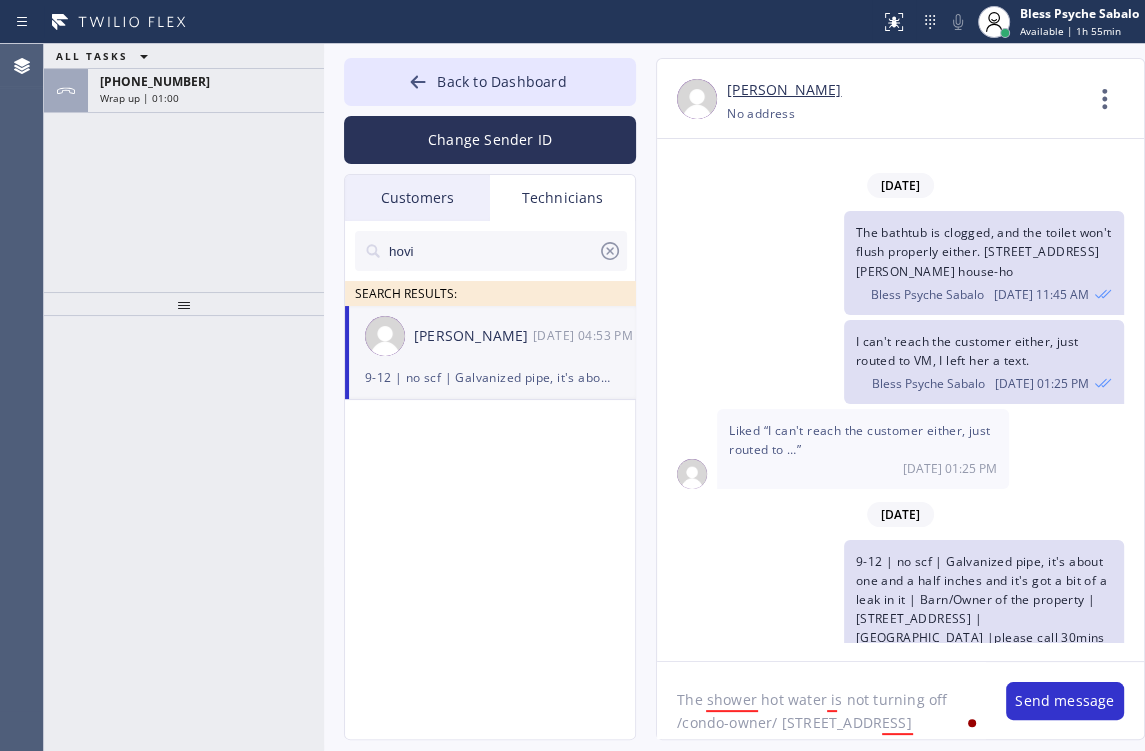 scroll, scrollTop: 15, scrollLeft: 0, axis: vertical 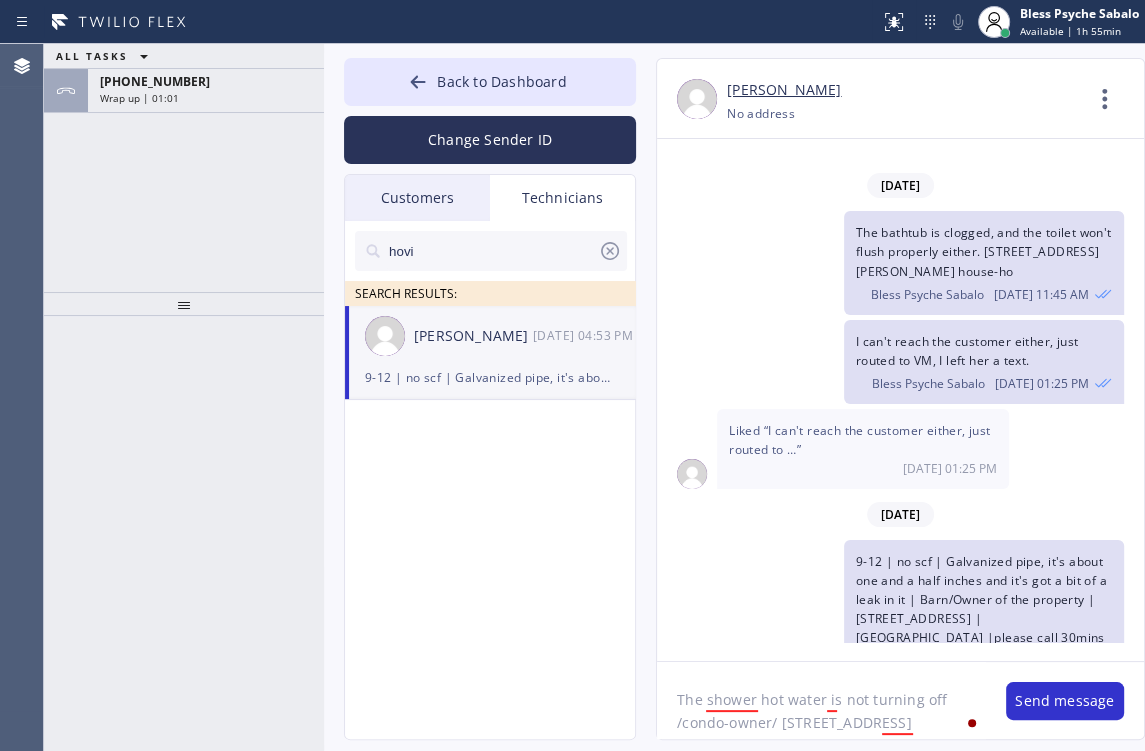 click on "The shower hot water is not turning off /condo-owner/ [STREET_ADDRESS]" 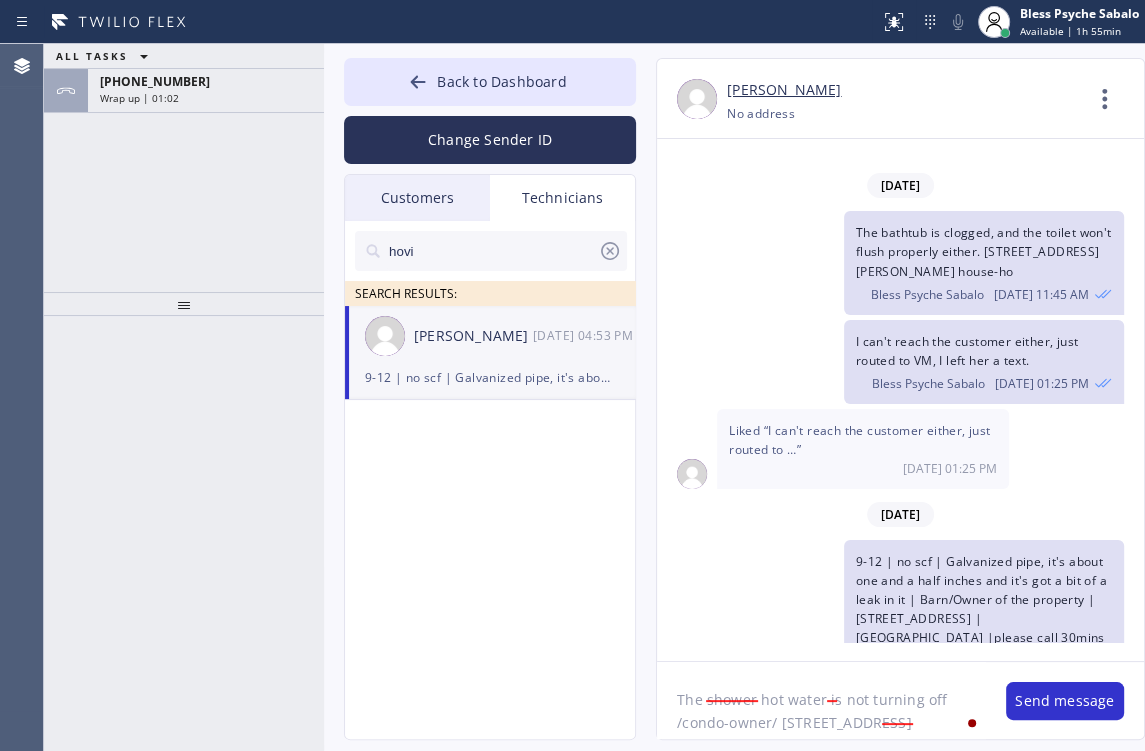 scroll, scrollTop: 15, scrollLeft: 0, axis: vertical 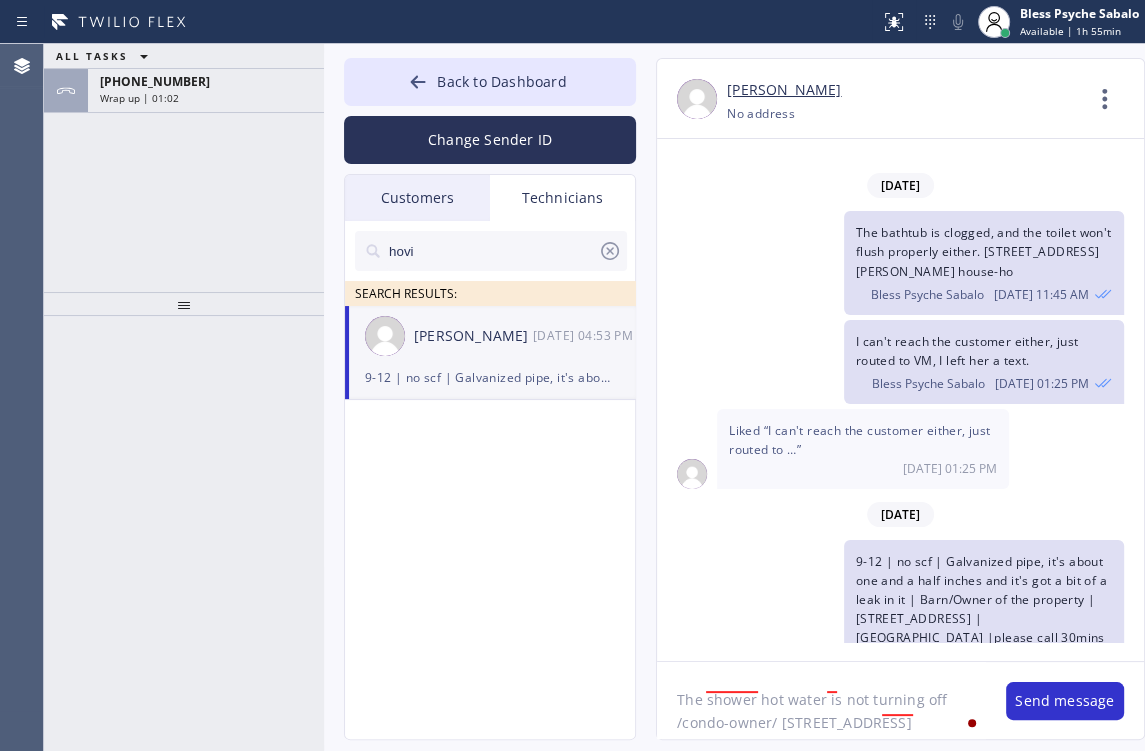 click on "The shower hot water is not turning off /condo-owner/ [STREET_ADDRESS]" 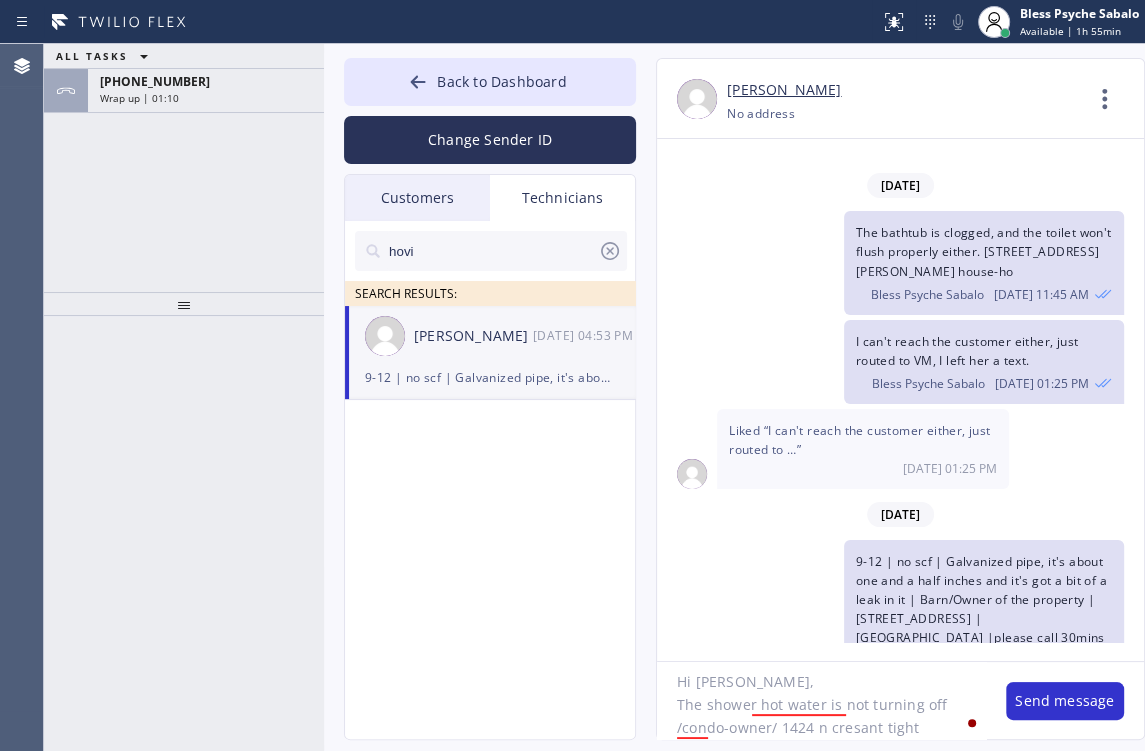 scroll, scrollTop: 40, scrollLeft: 0, axis: vertical 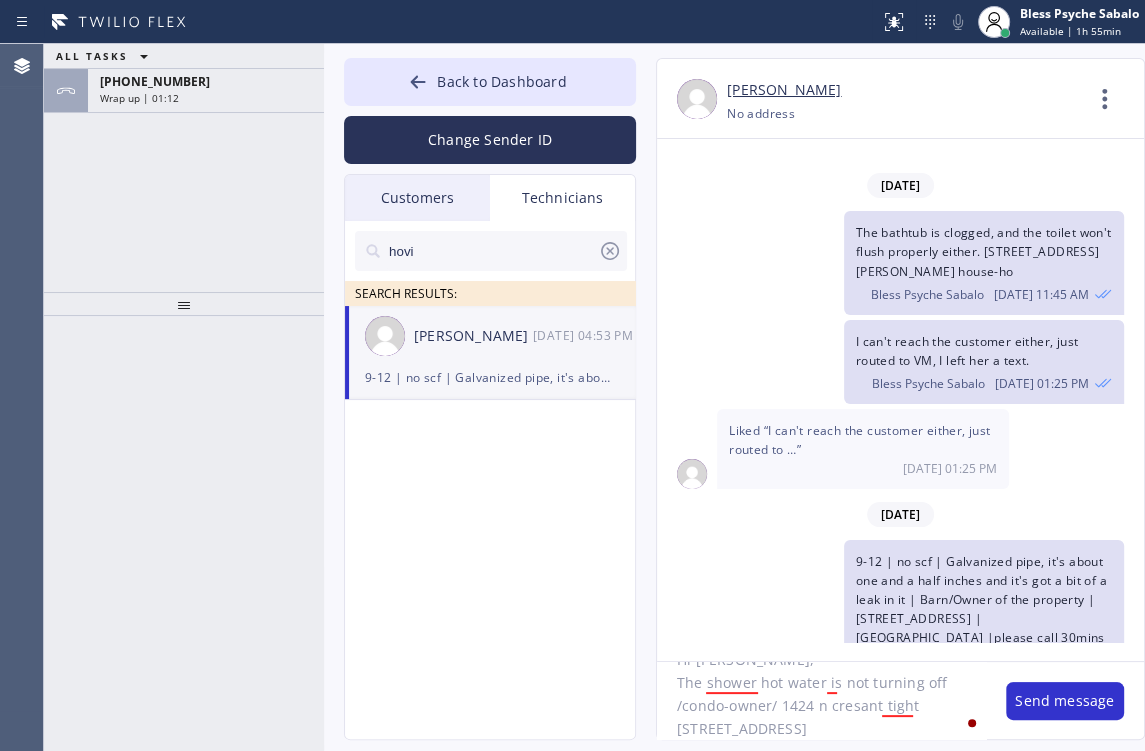 click on "Hi [PERSON_NAME],
The shower hot water is not turning off /condo-owner/ 1424 n cresant tight [STREET_ADDRESS]" 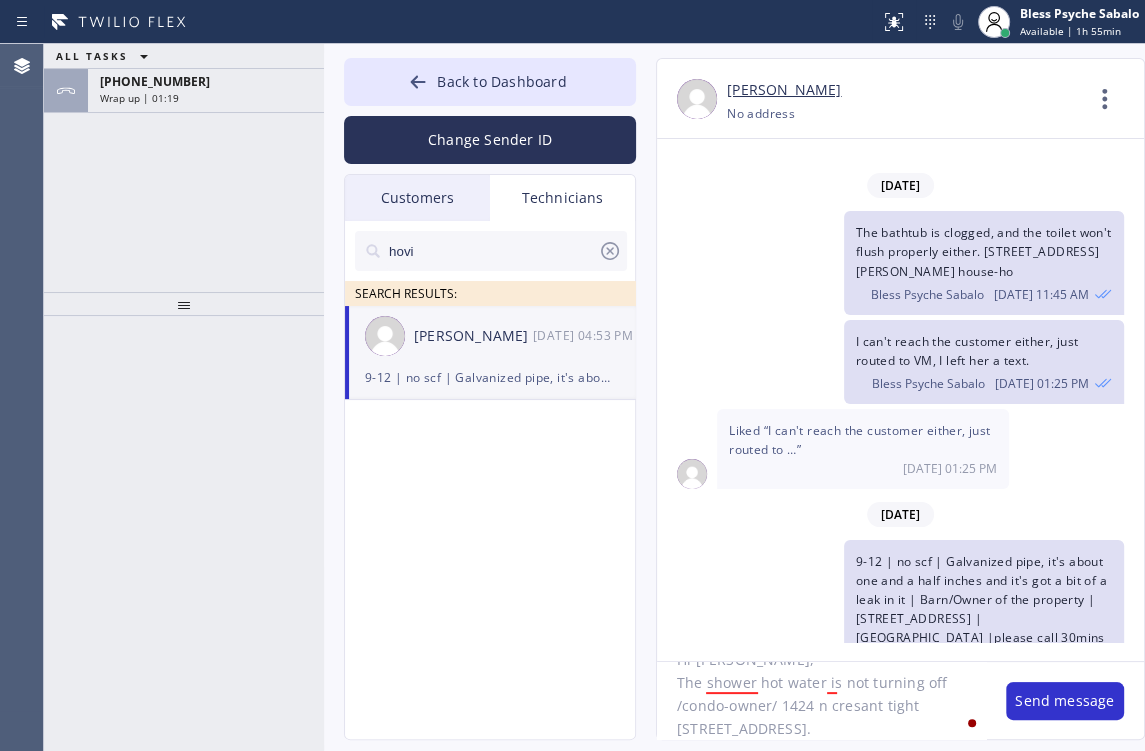 scroll, scrollTop: 63, scrollLeft: 0, axis: vertical 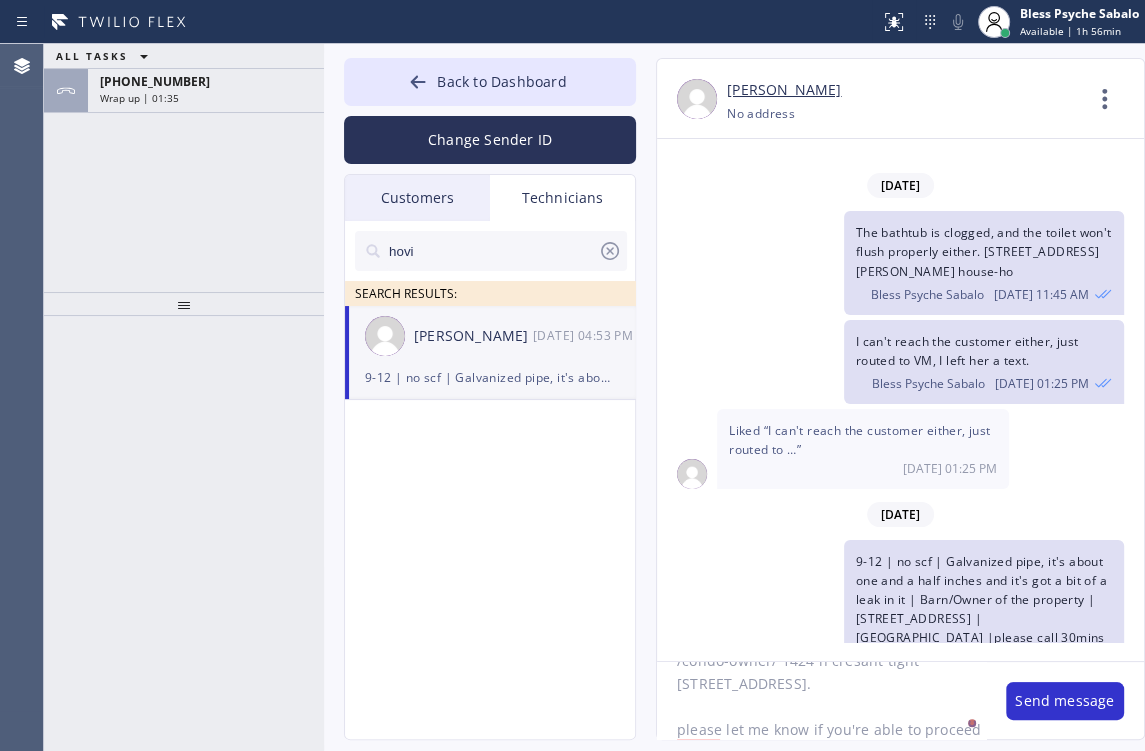 type on "Hi [PERSON_NAME],
The shower hot water is not turning off /condo-owner/ 1424 n cresant tight [STREET_ADDRESS].
please let me know if you're able to proceed." 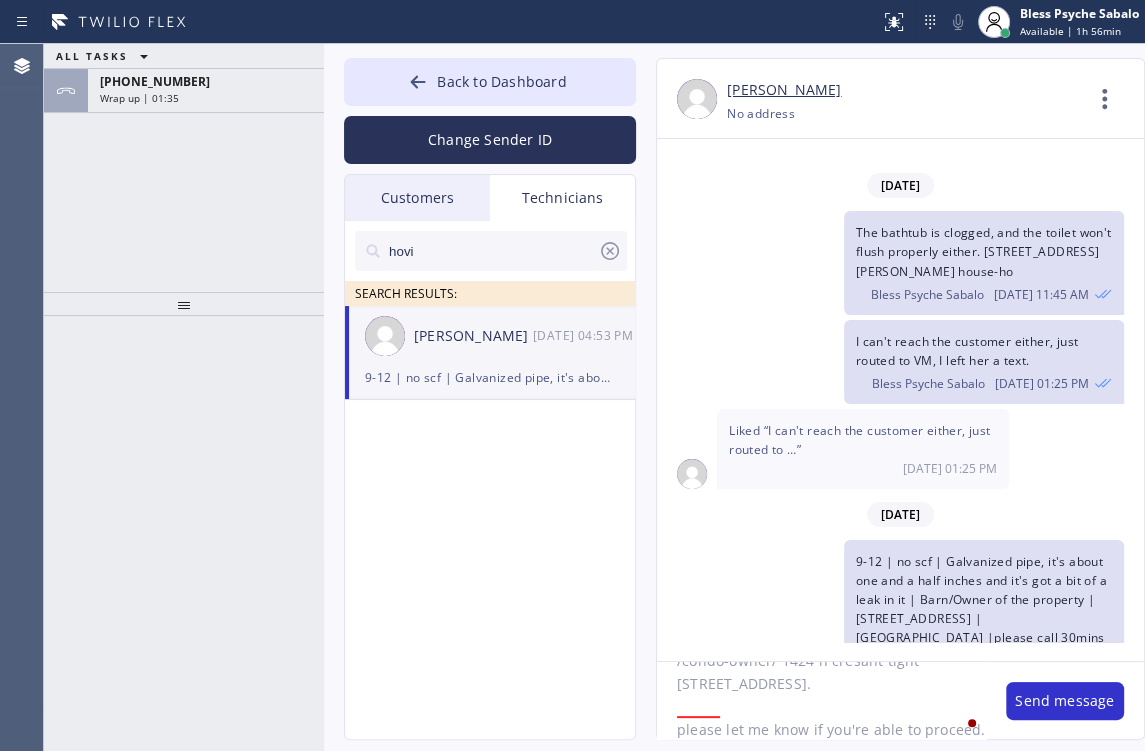 scroll, scrollTop: 0, scrollLeft: 0, axis: both 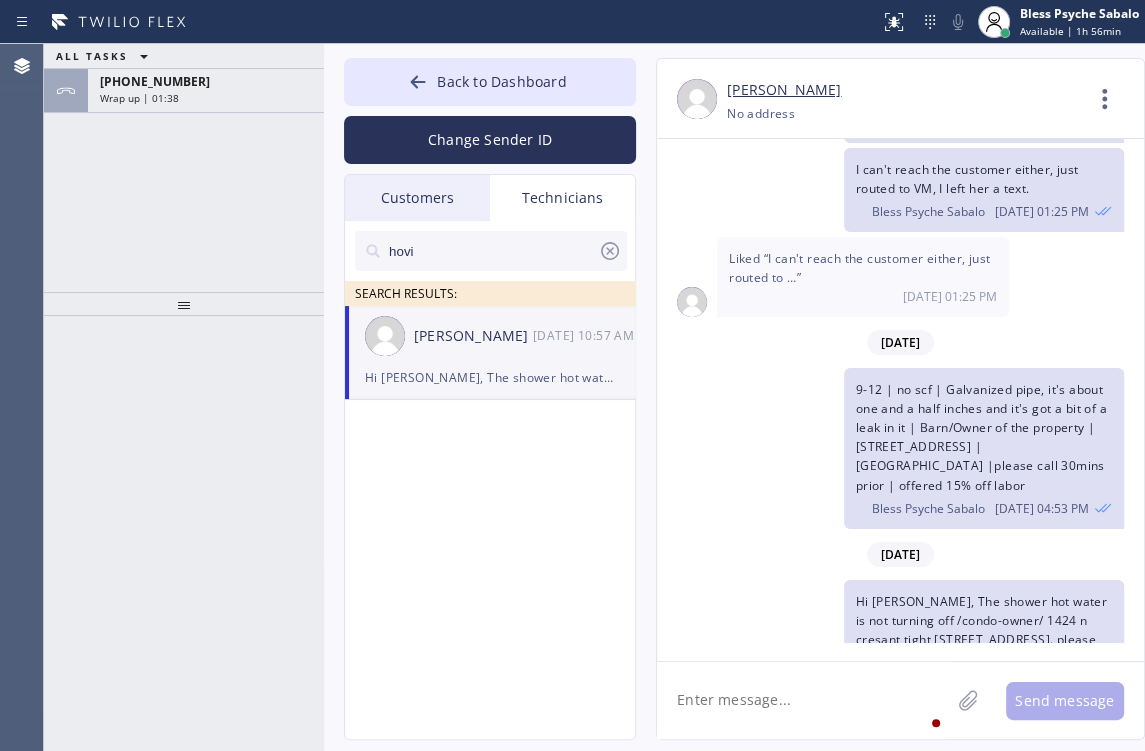 type 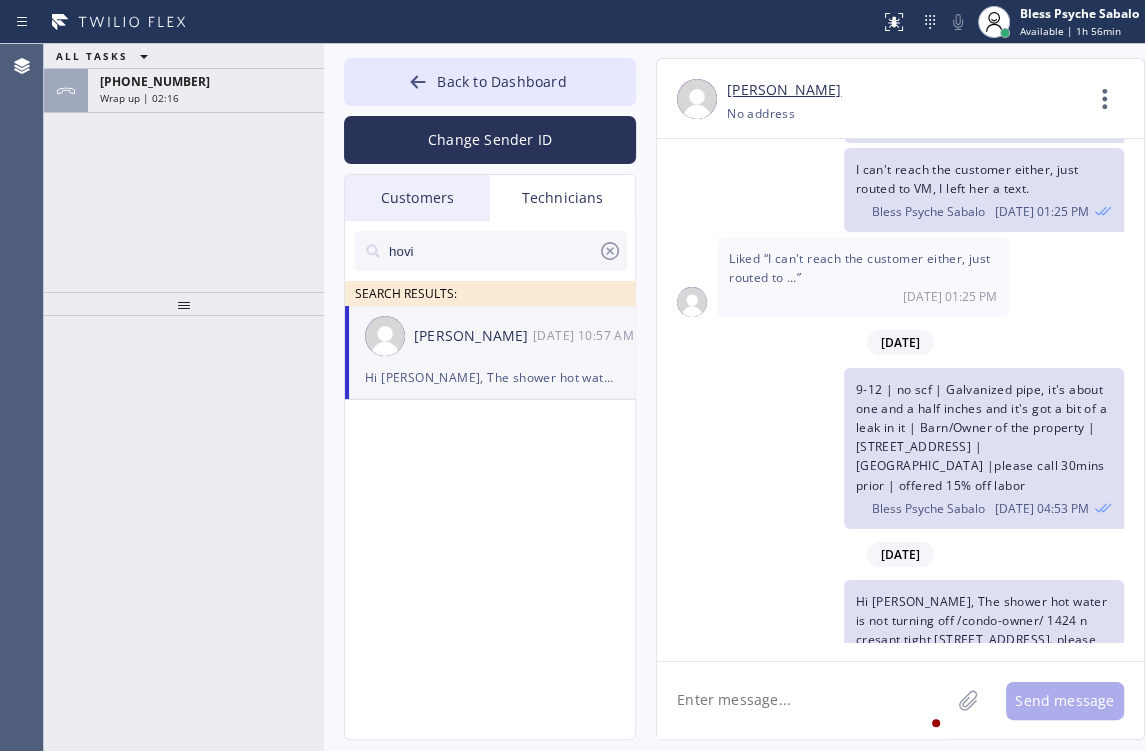 click on "hovi SEARCH RESULTS: [PERSON_NAME]  [DATE] 10:57 AM Hi [PERSON_NAME],
The shower hot water is not turning off /condo-owner/ 1424 n cresant tight [STREET_ADDRESS].
please let me know if you're able to proceed." at bounding box center (491, 503) 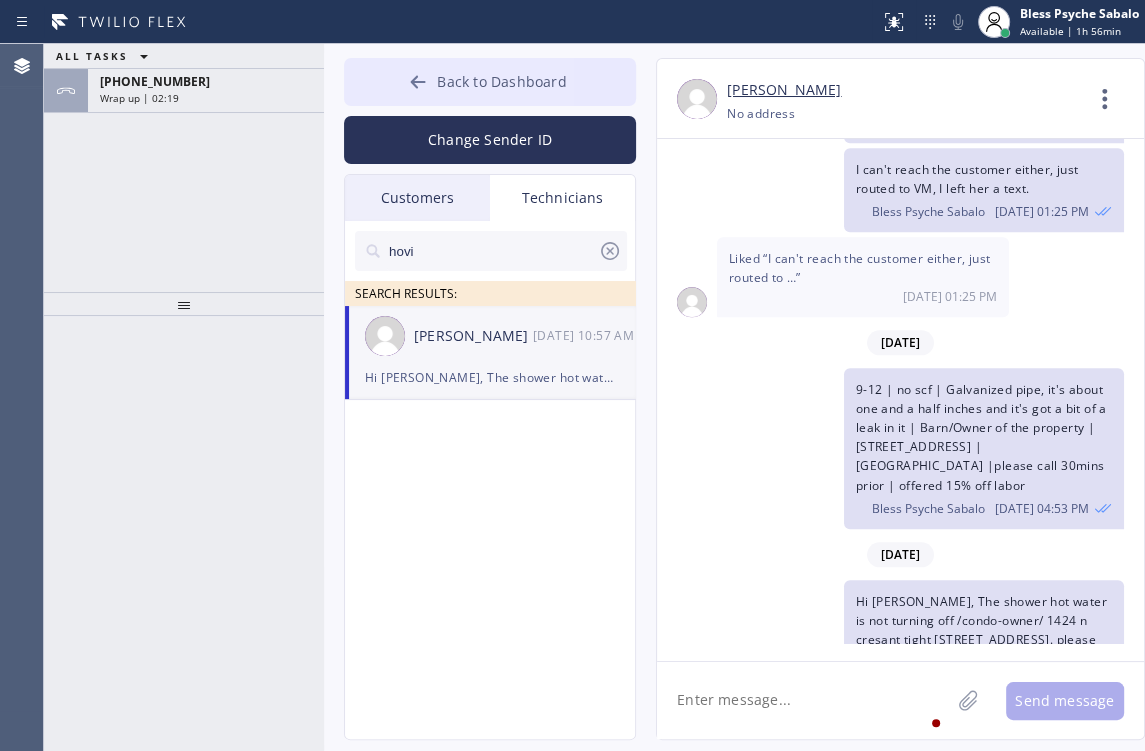 click on "Back to Dashboard" at bounding box center (501, 81) 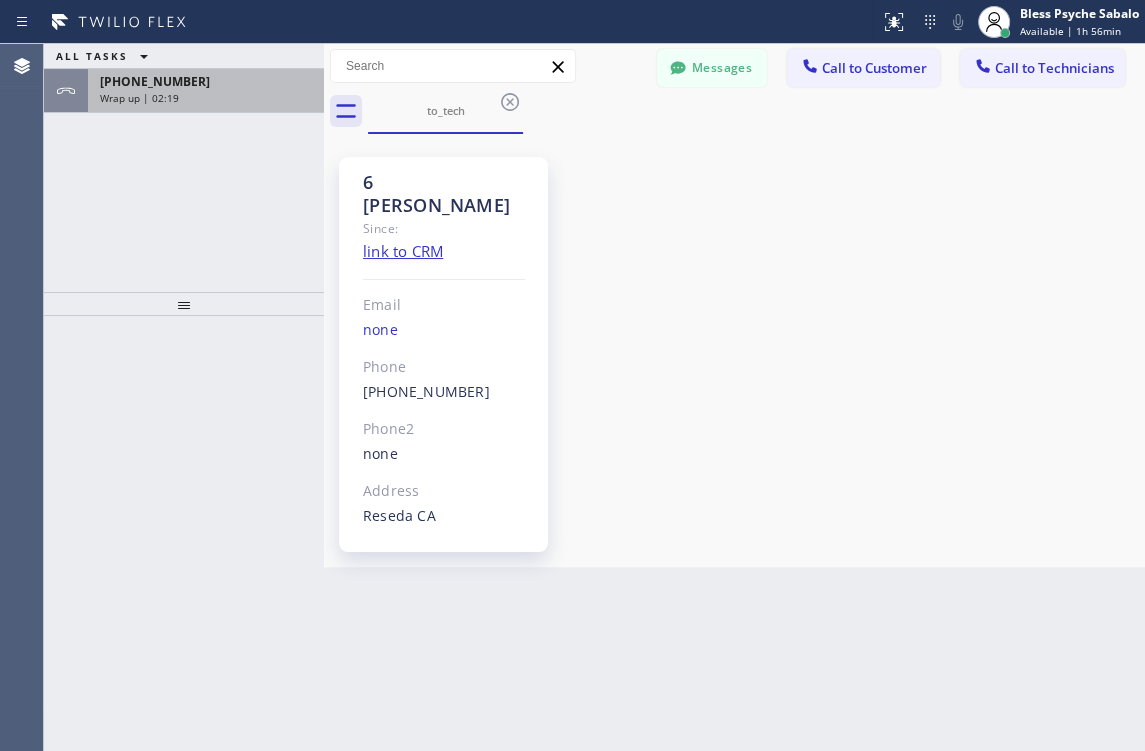click on "Wrap up | 02:19" at bounding box center [206, 98] 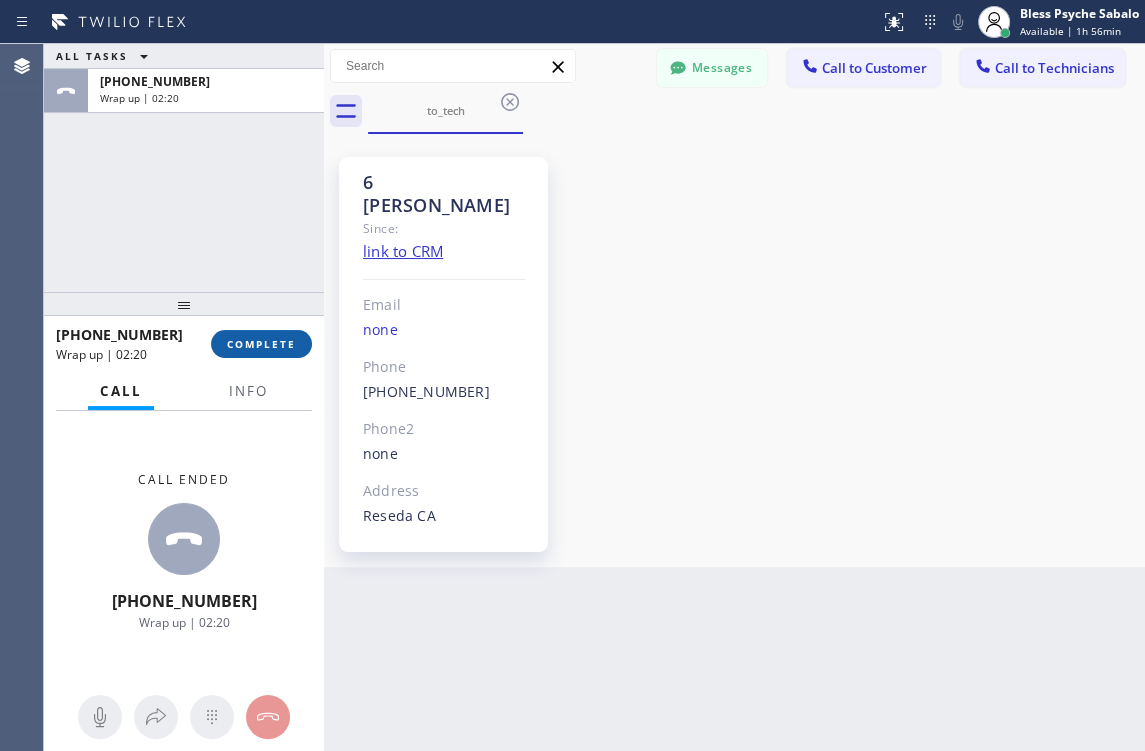 click on "COMPLETE" at bounding box center [261, 344] 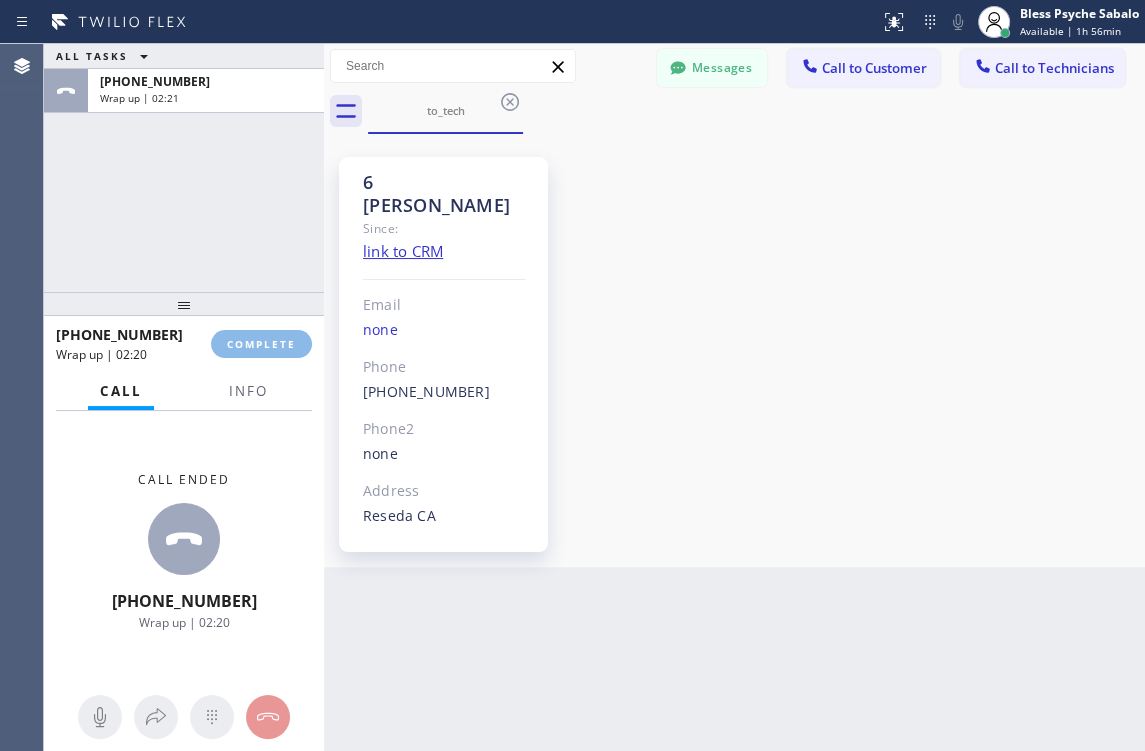 click at bounding box center [184, 304] 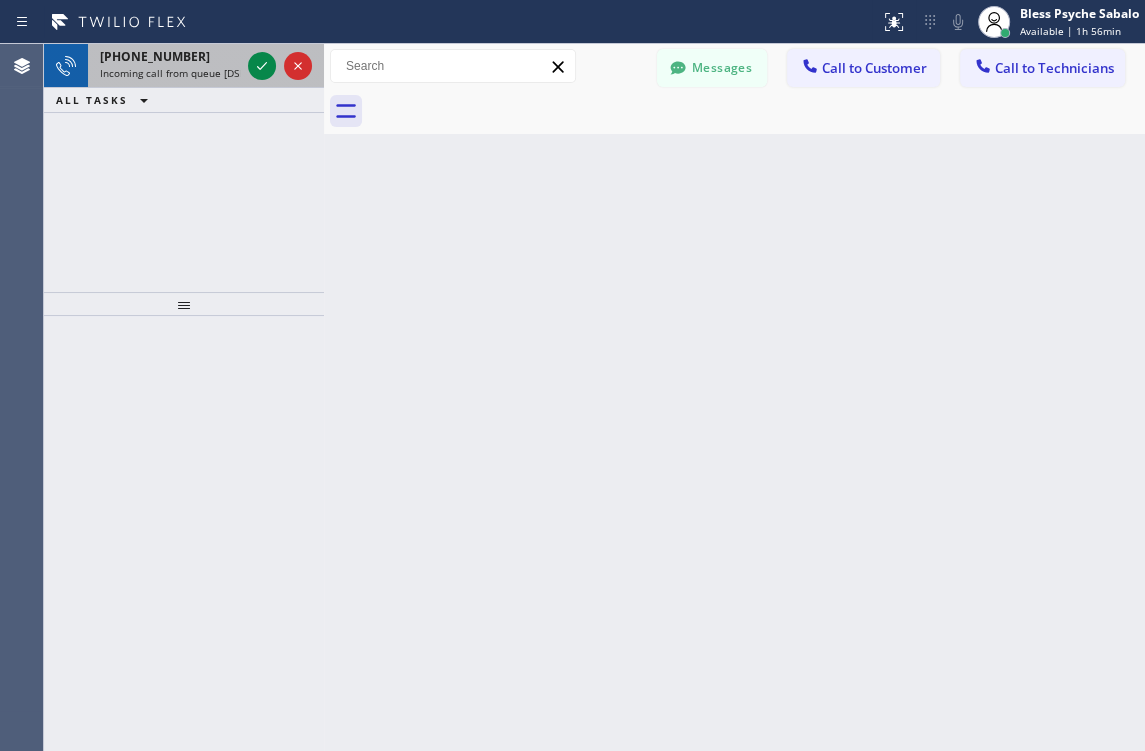 click on "[PHONE_NUMBER]" at bounding box center [155, 56] 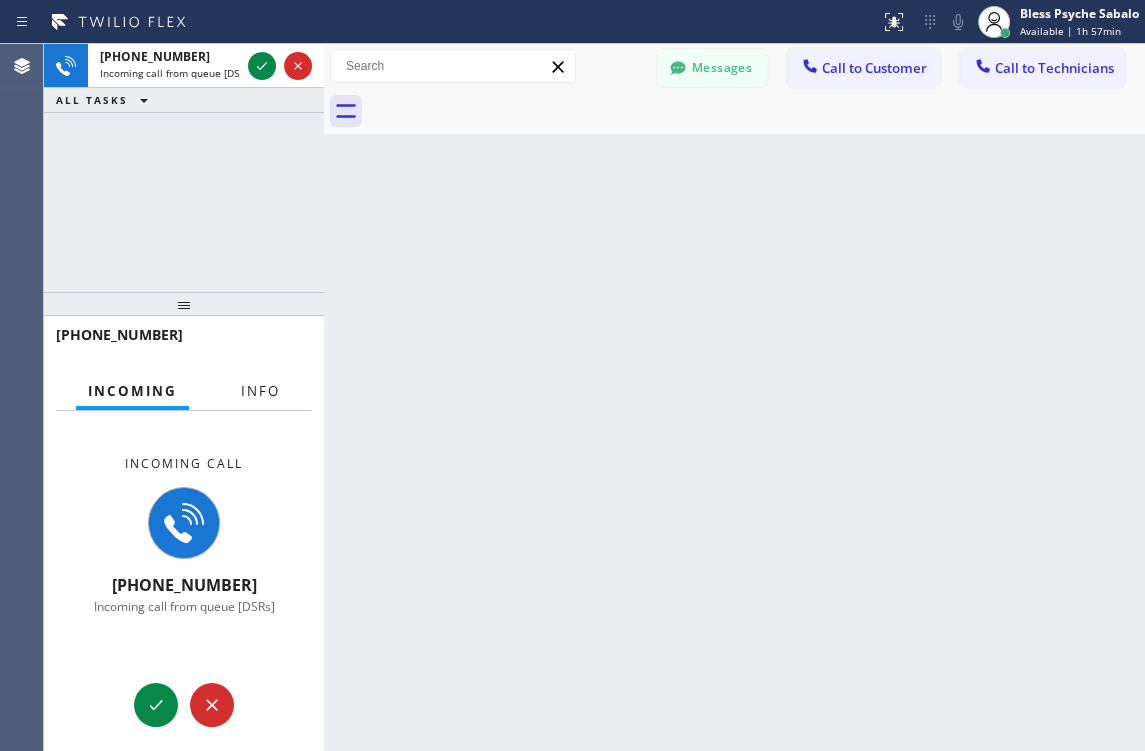 click on "Info" at bounding box center (260, 391) 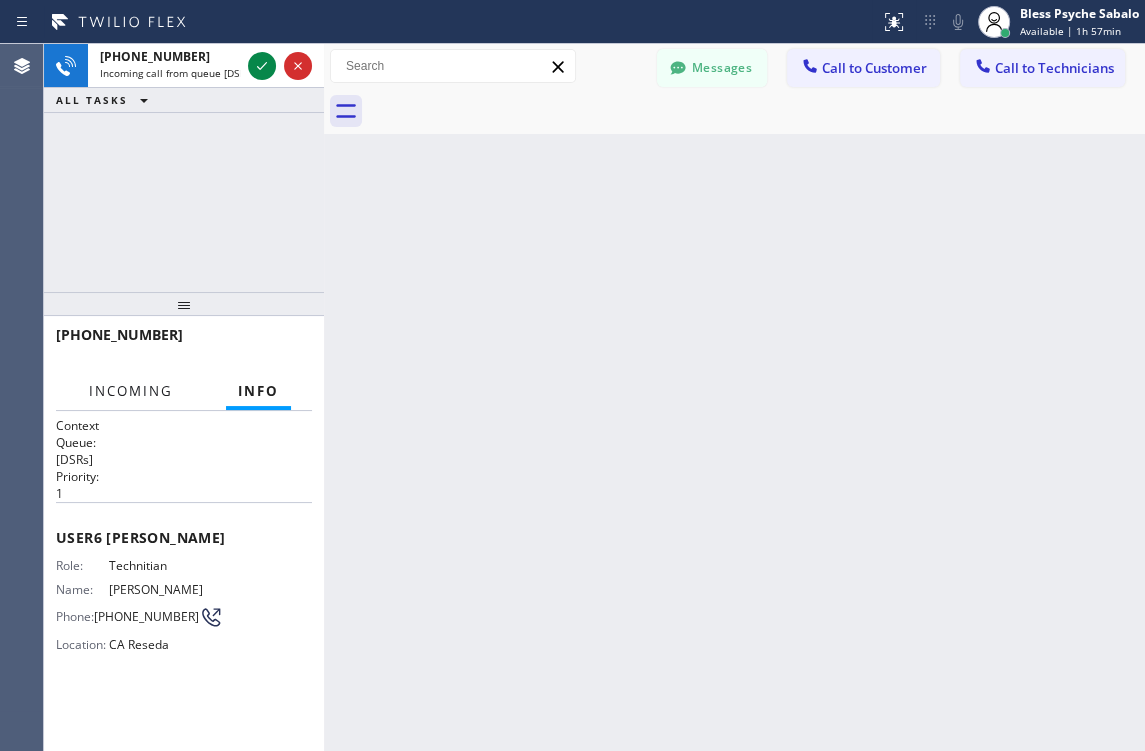 click on "Incoming" at bounding box center (131, 391) 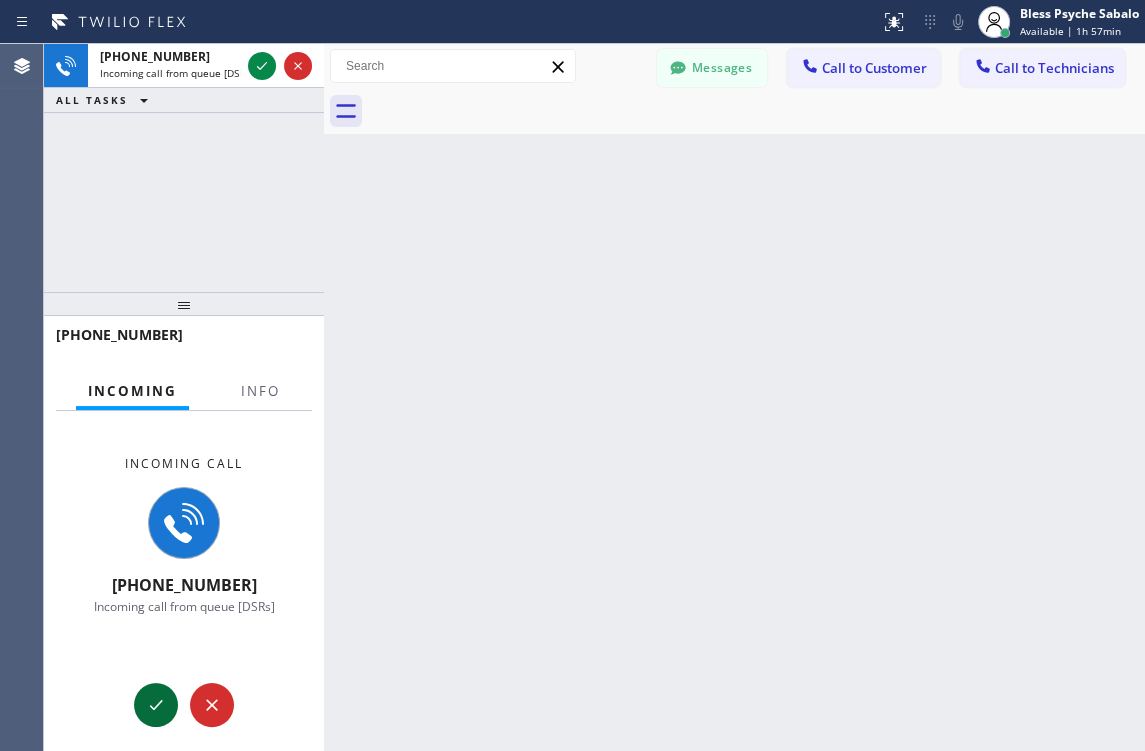 click at bounding box center [156, 705] 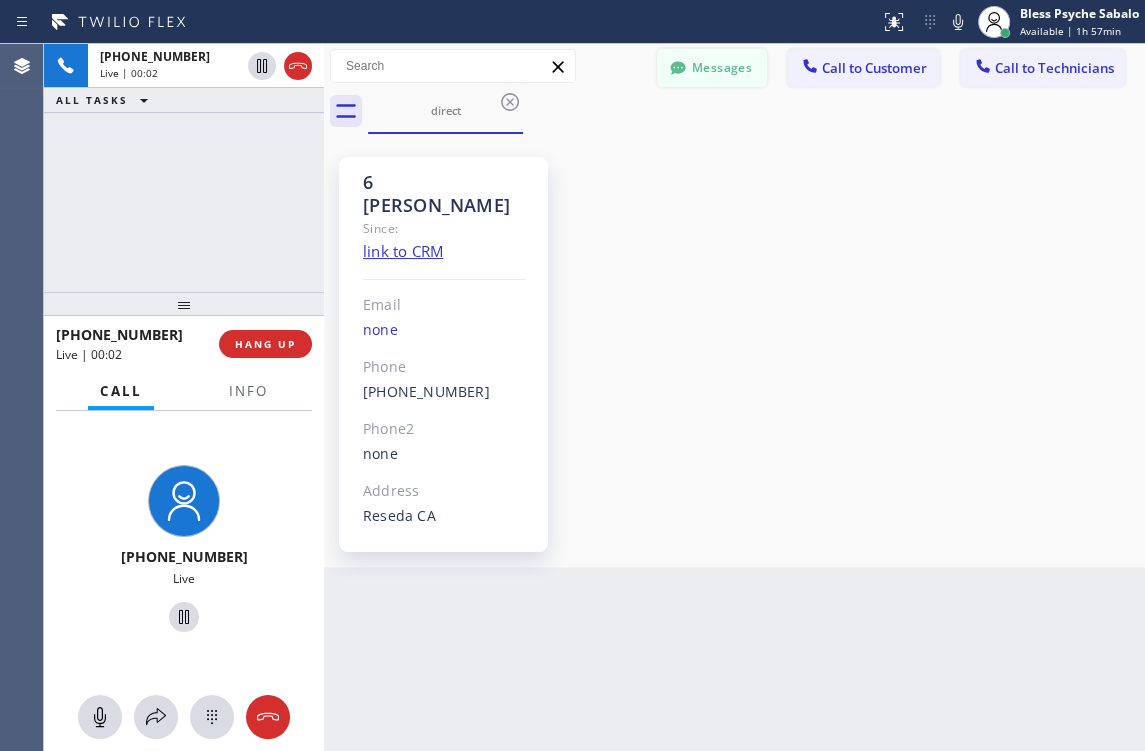 click on "Messages" at bounding box center (712, 68) 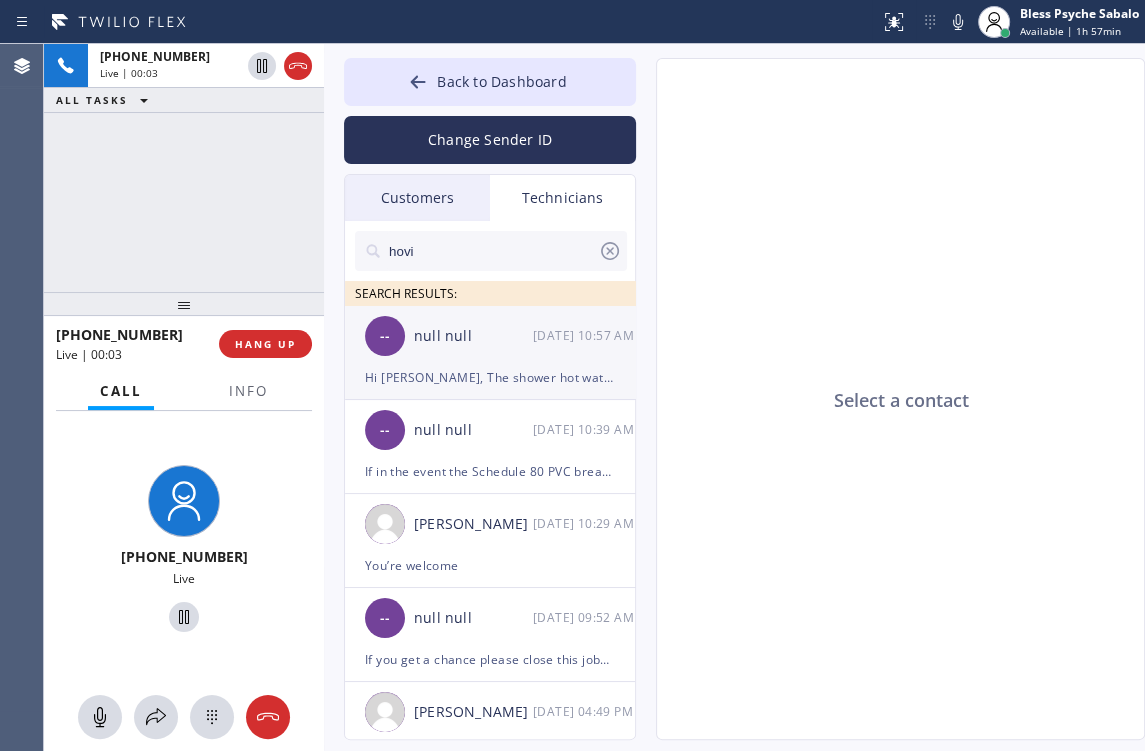 click on "Hi [PERSON_NAME],
The shower hot water is not turning off /condo-owner/ 1424 n cresant tight [STREET_ADDRESS].
please let me know if you're able to proceed." at bounding box center [490, 377] 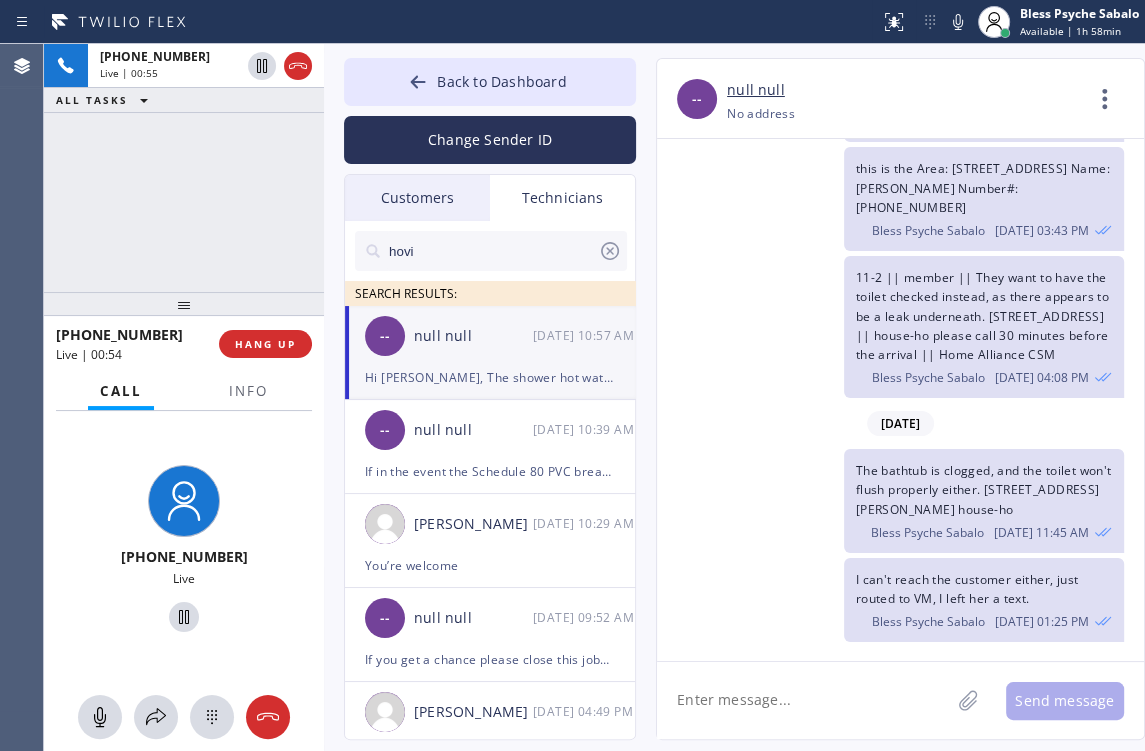 scroll, scrollTop: 7370, scrollLeft: 0, axis: vertical 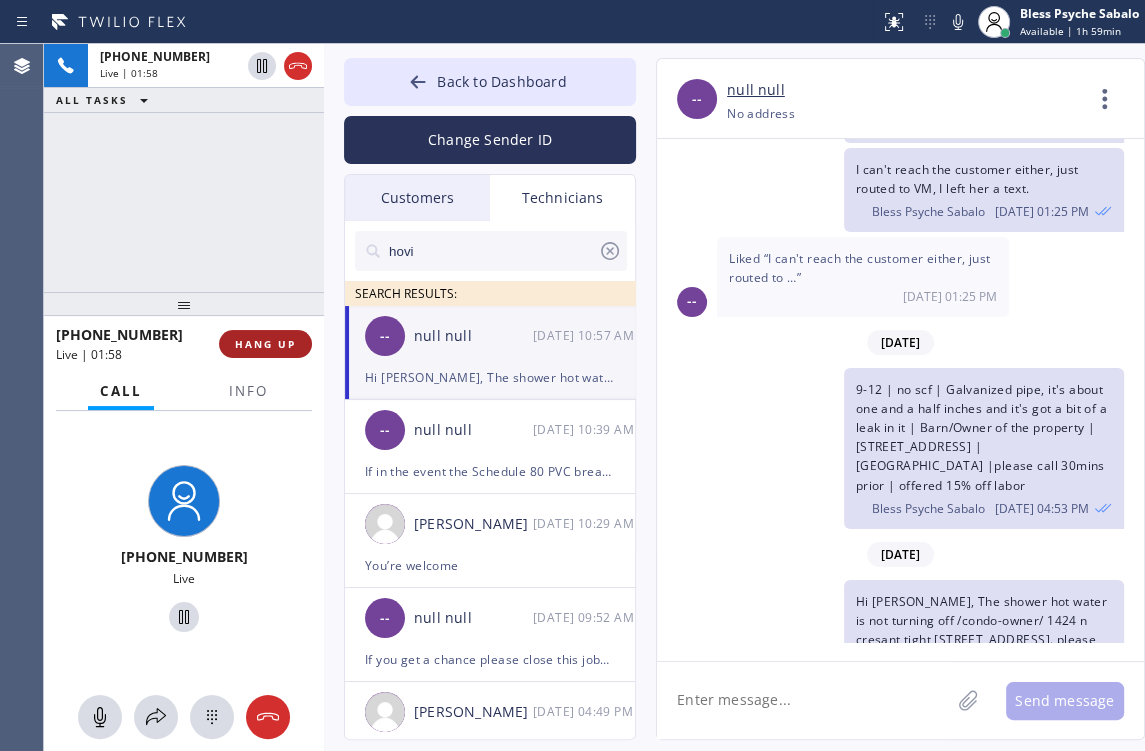 click on "HANG UP" at bounding box center (265, 344) 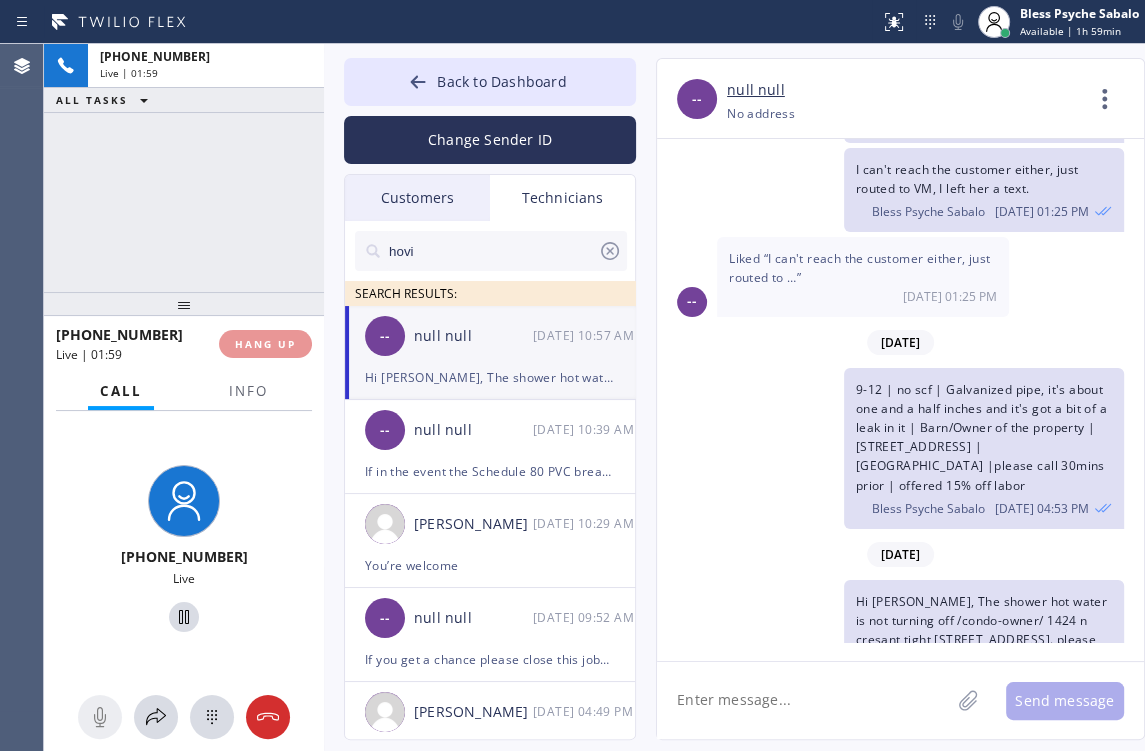 click on "[PHONE_NUMBER] Live | 01:59 ALL TASKS ALL TASKS ACTIVE TASKS TASKS IN WRAP UP" at bounding box center (184, 168) 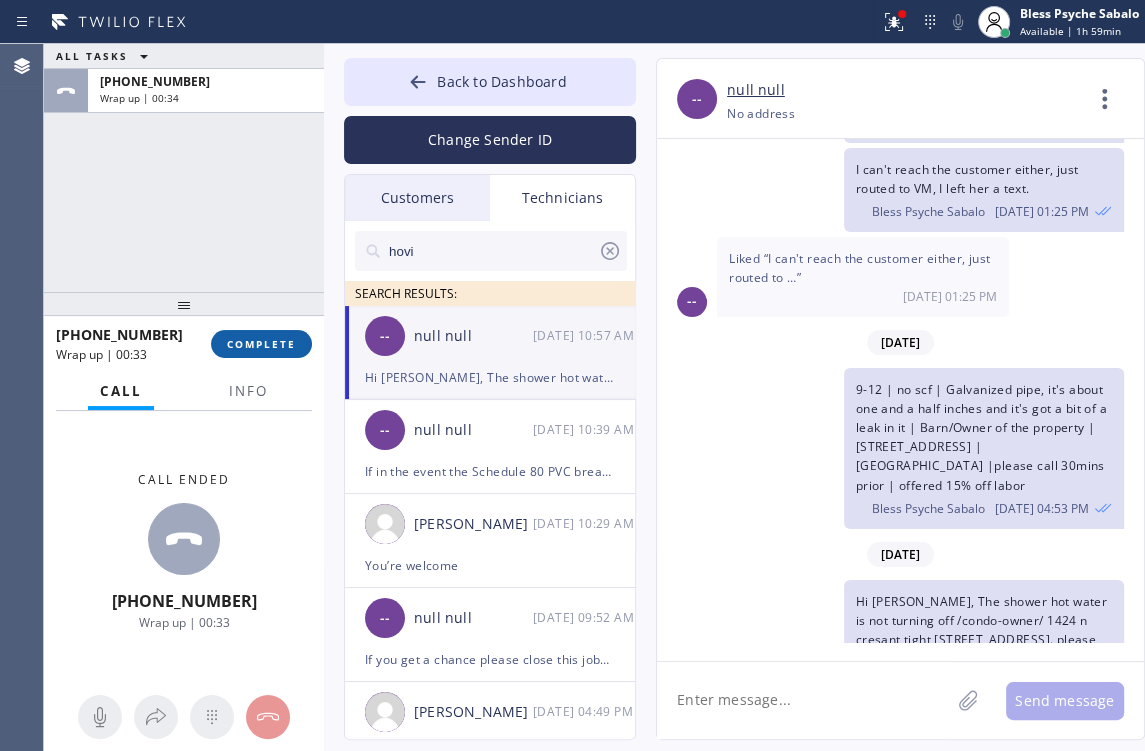 click on "COMPLETE" at bounding box center [261, 344] 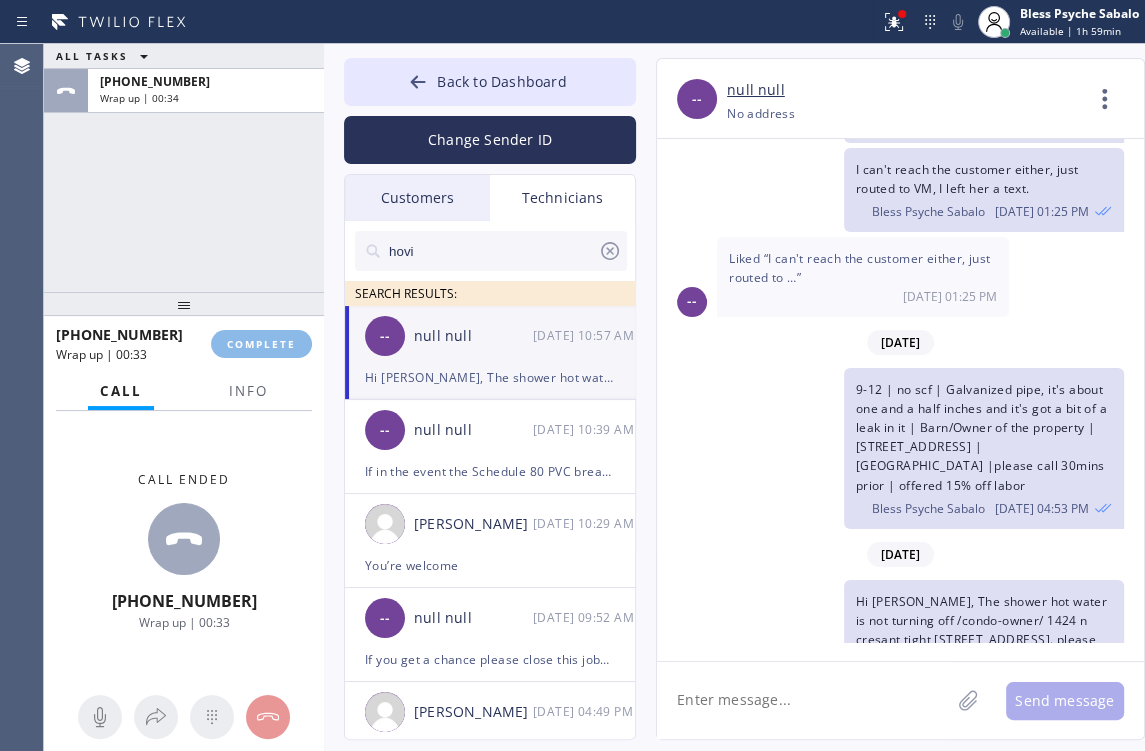 click at bounding box center [184, 304] 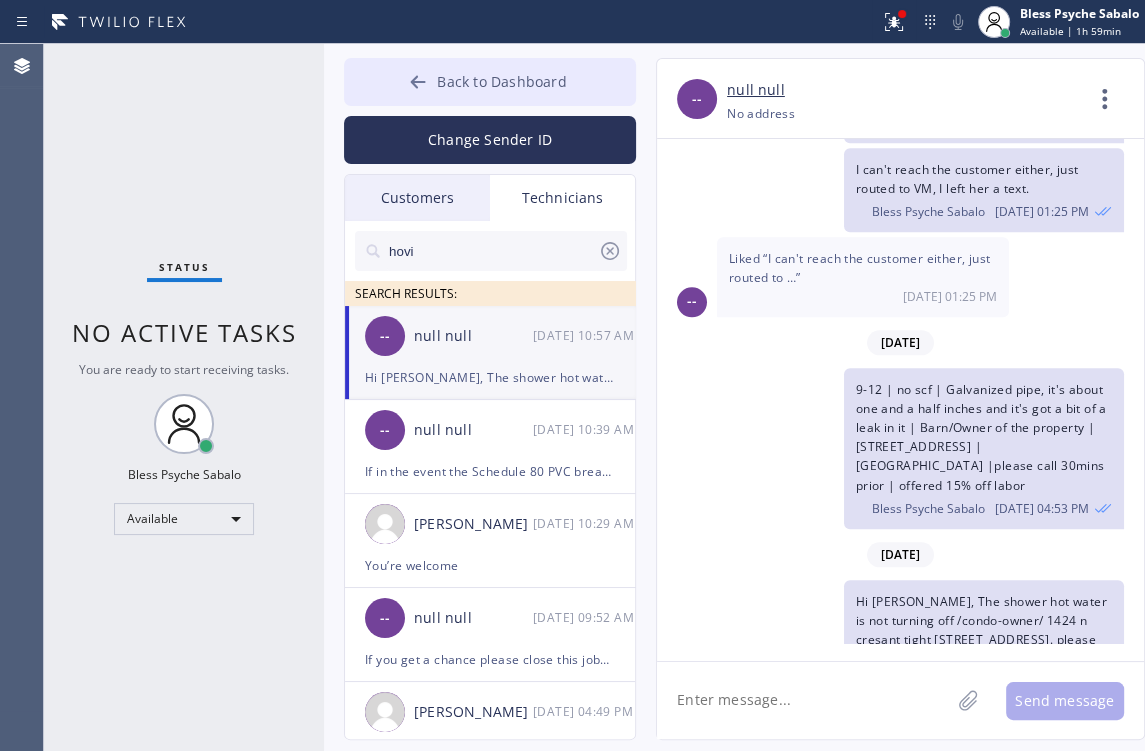 click on "Back to Dashboard" at bounding box center (501, 81) 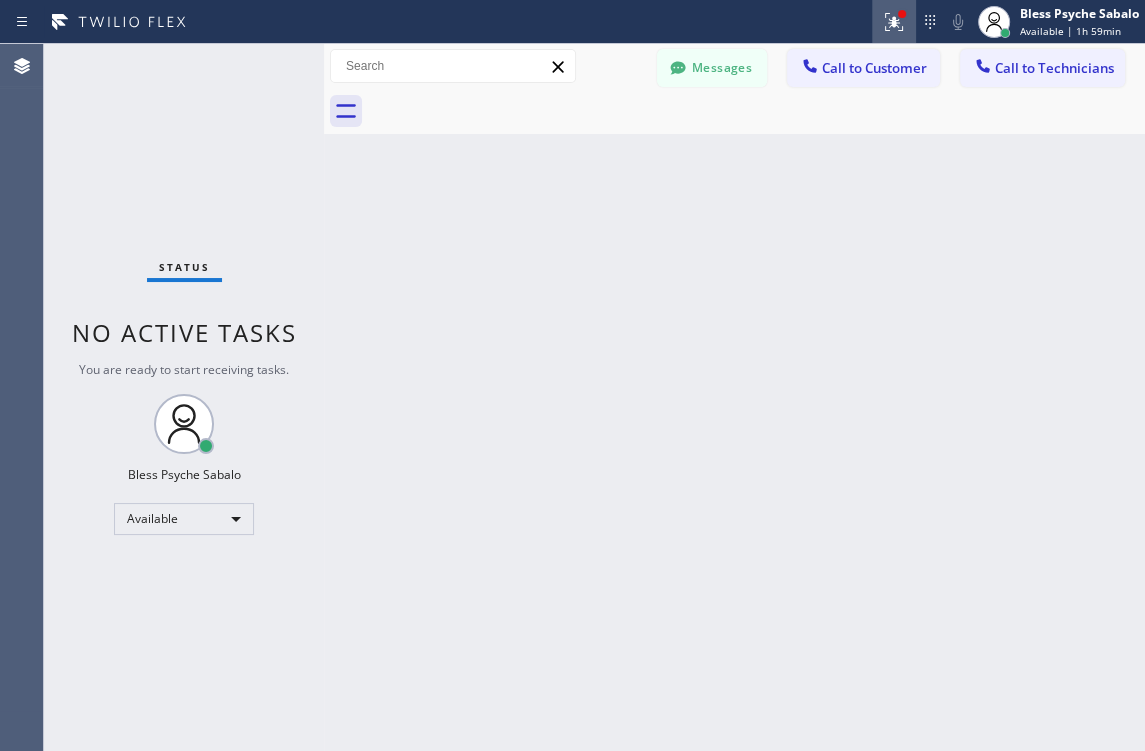 click 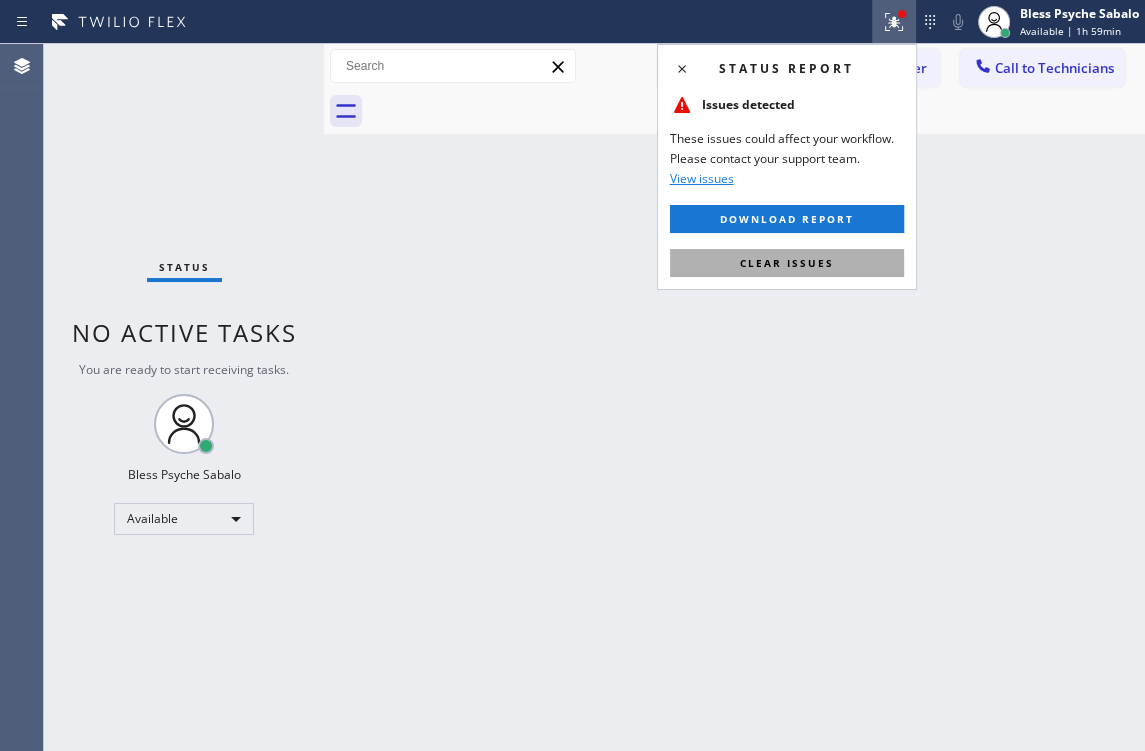 click on "Clear issues" at bounding box center (787, 263) 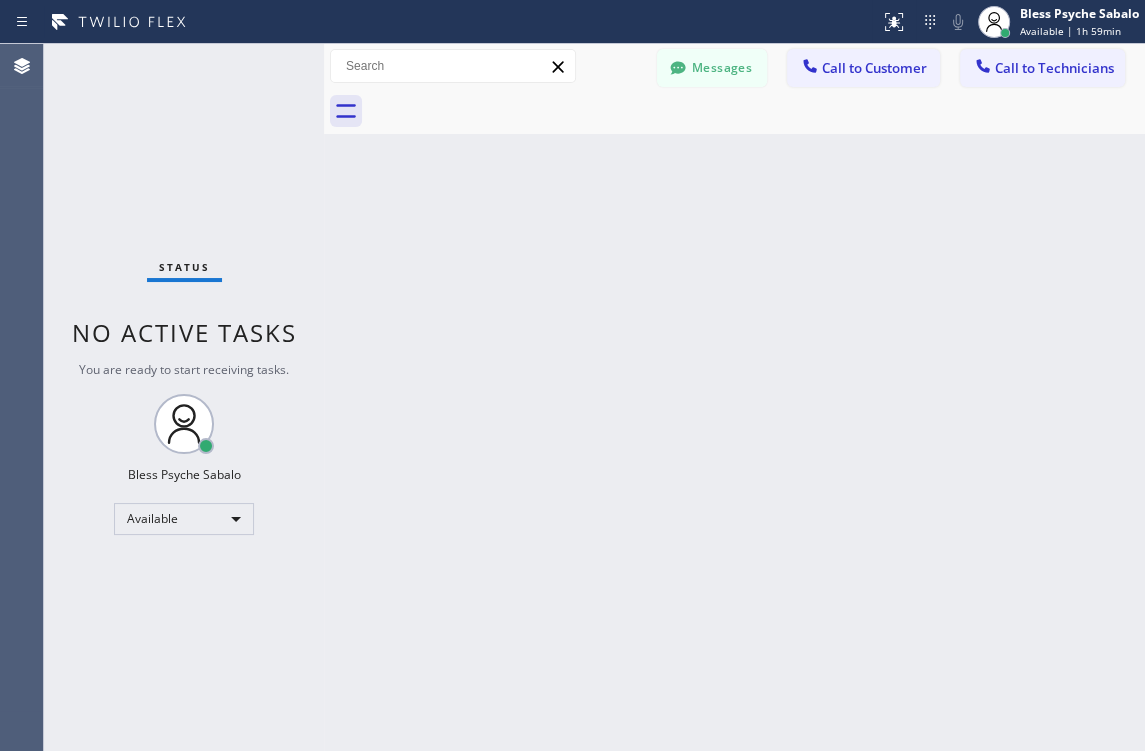 drag, startPoint x: 772, startPoint y: 344, endPoint x: 769, endPoint y: 366, distance: 22.203604 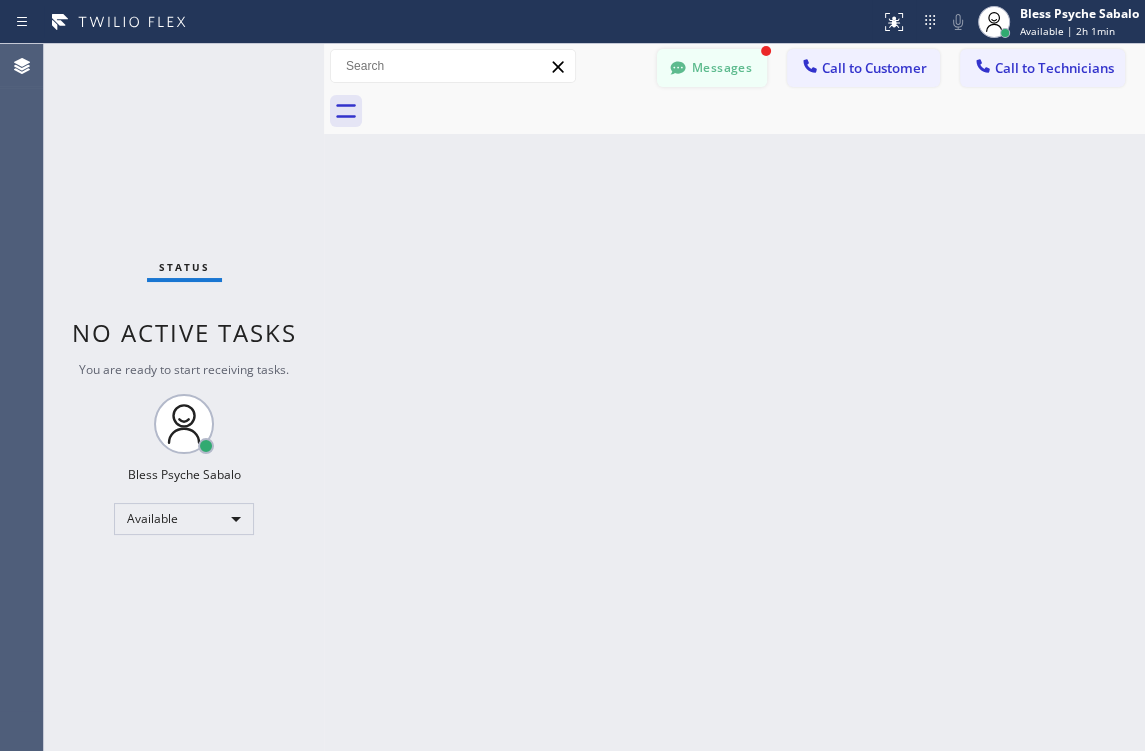 click on "Messages Call to Customer Call to Technicians Outbound call Location 5 Star Plumbing Your caller id phone number [PHONE_NUMBER] Customer number Call Outbound call Technician Search Technician Your caller id phone number Your caller id phone number [PHONE_NUMBER] Call" at bounding box center (734, 66) 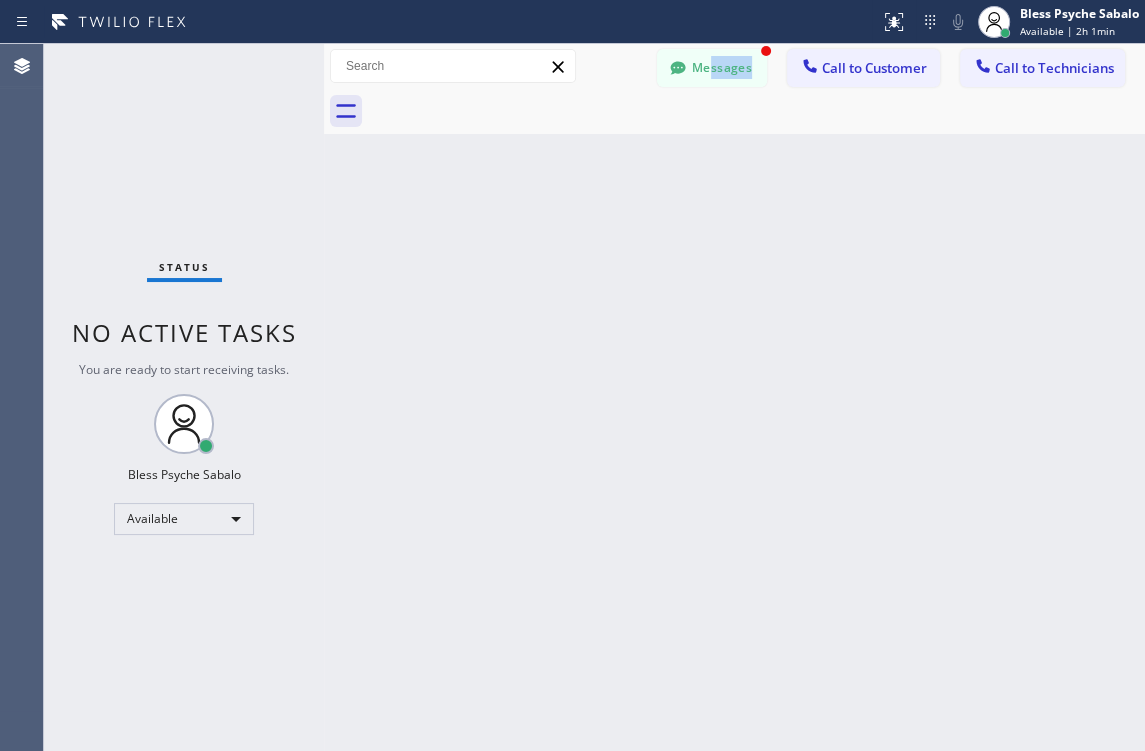 click on "Messages" at bounding box center [712, 68] 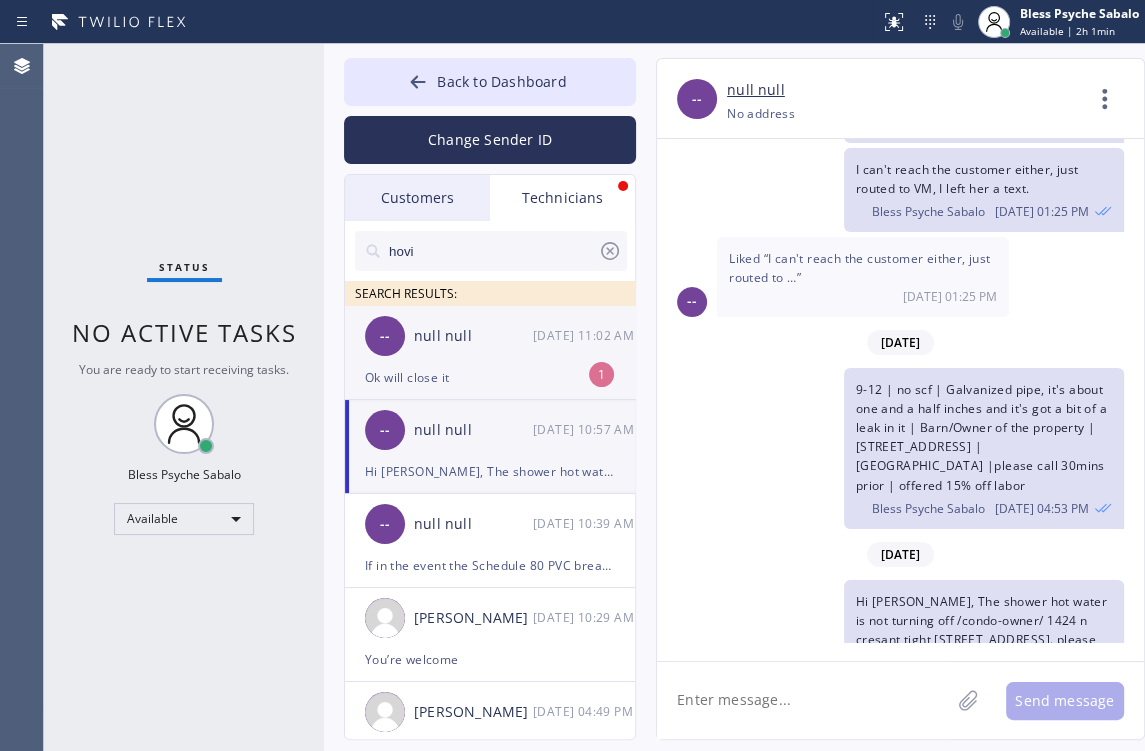 click on "Ok will close it" at bounding box center [490, 377] 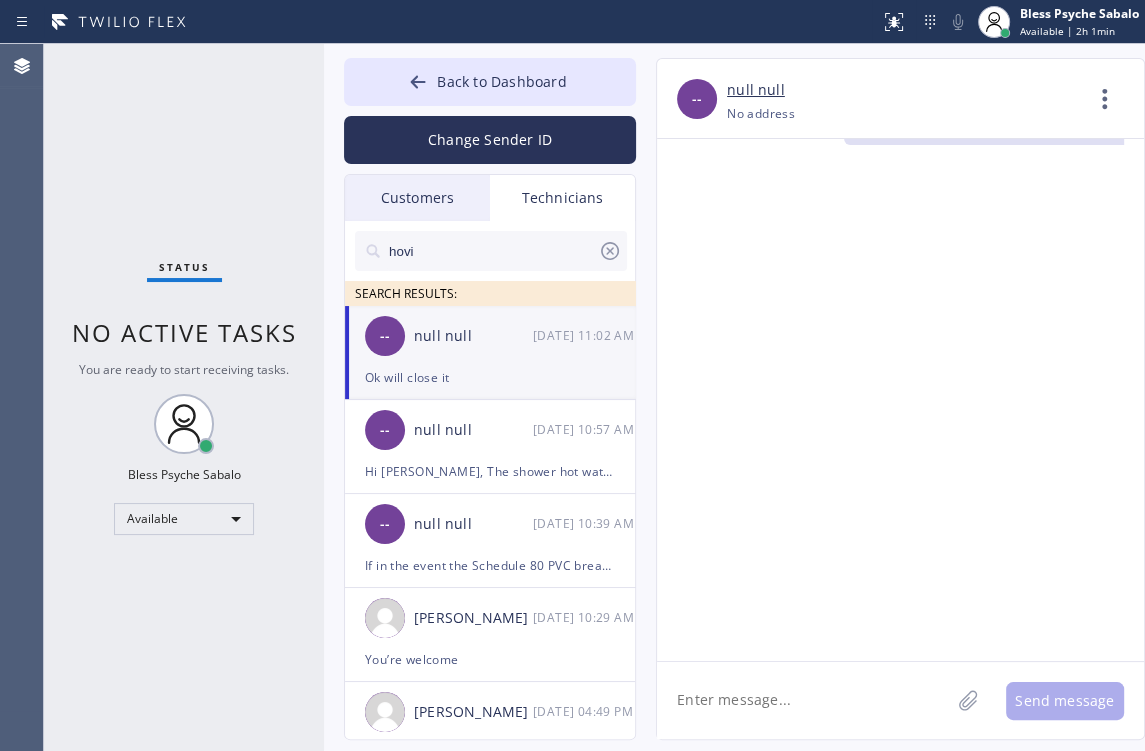 scroll, scrollTop: 11324, scrollLeft: 0, axis: vertical 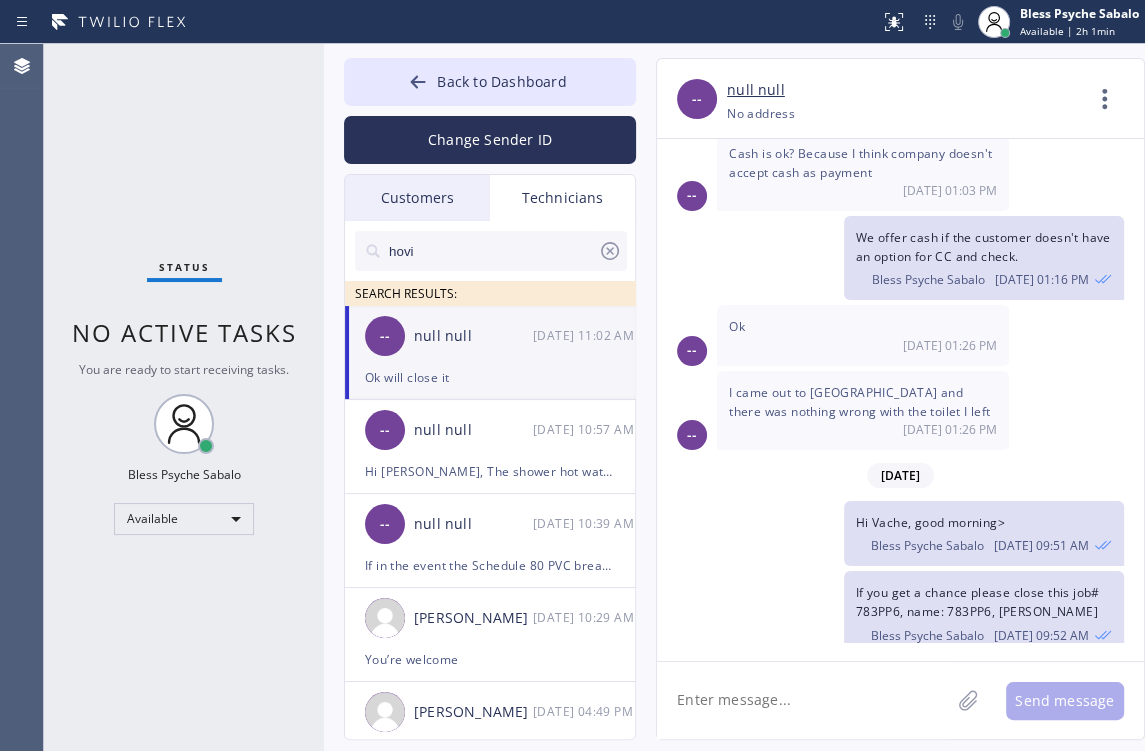 click 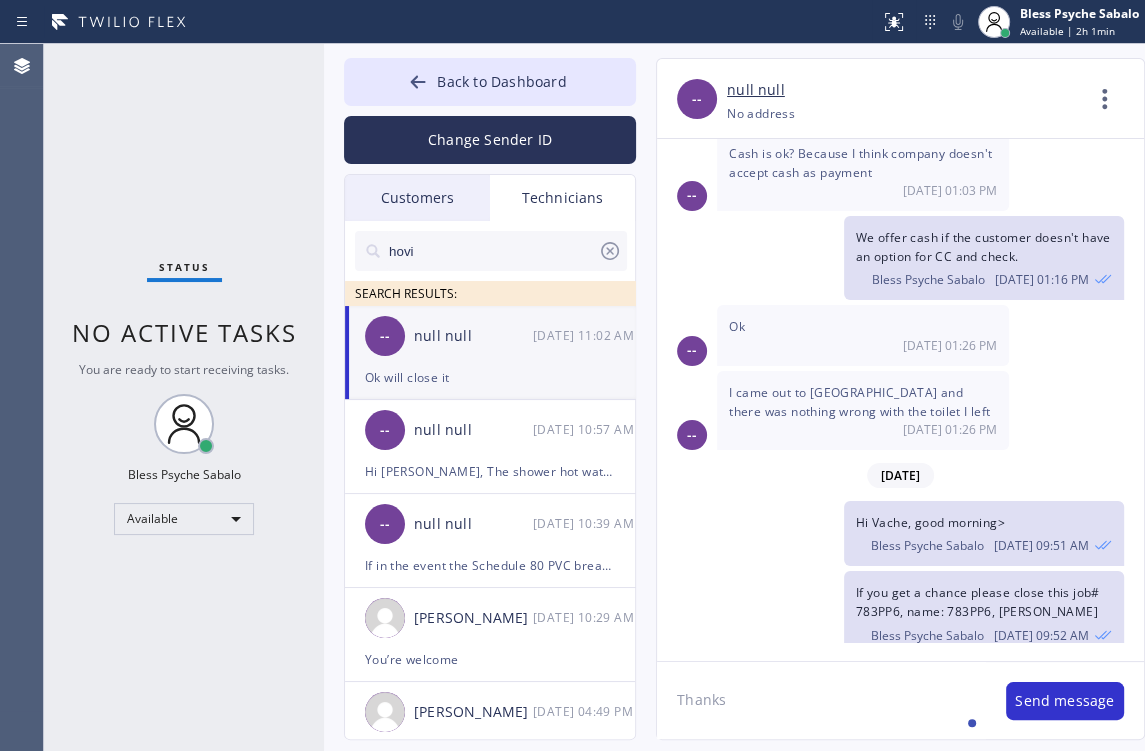 type on "Thanks!" 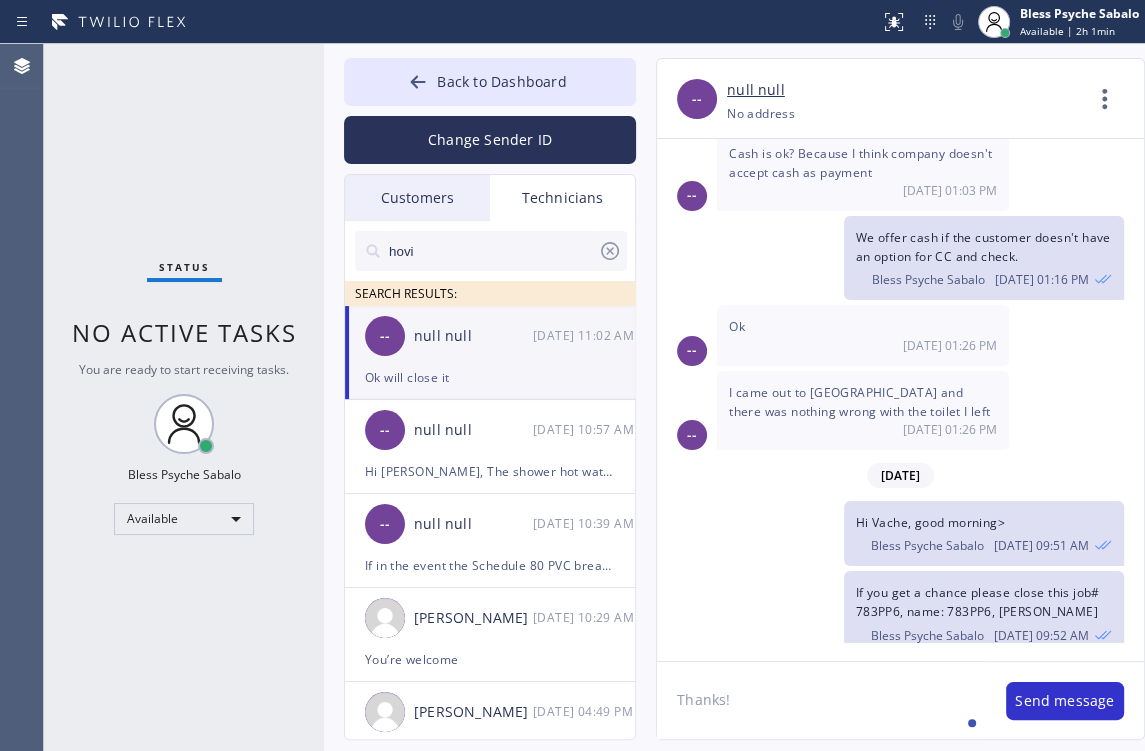 type 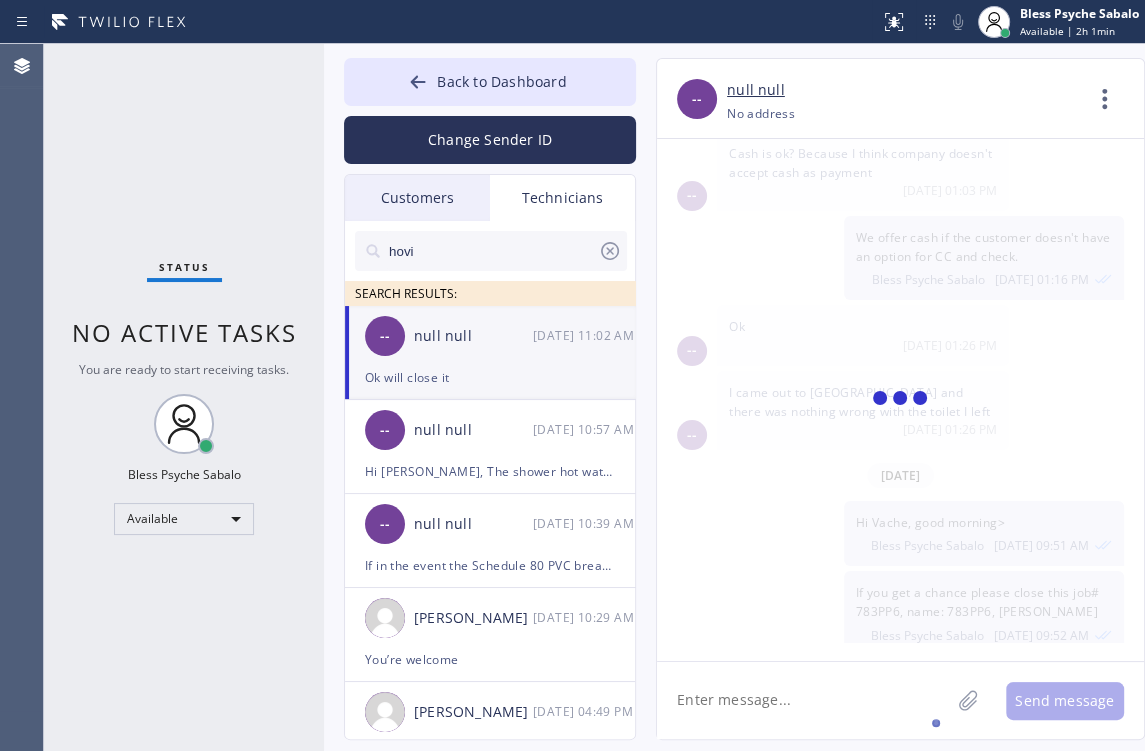 scroll, scrollTop: 11393, scrollLeft: 0, axis: vertical 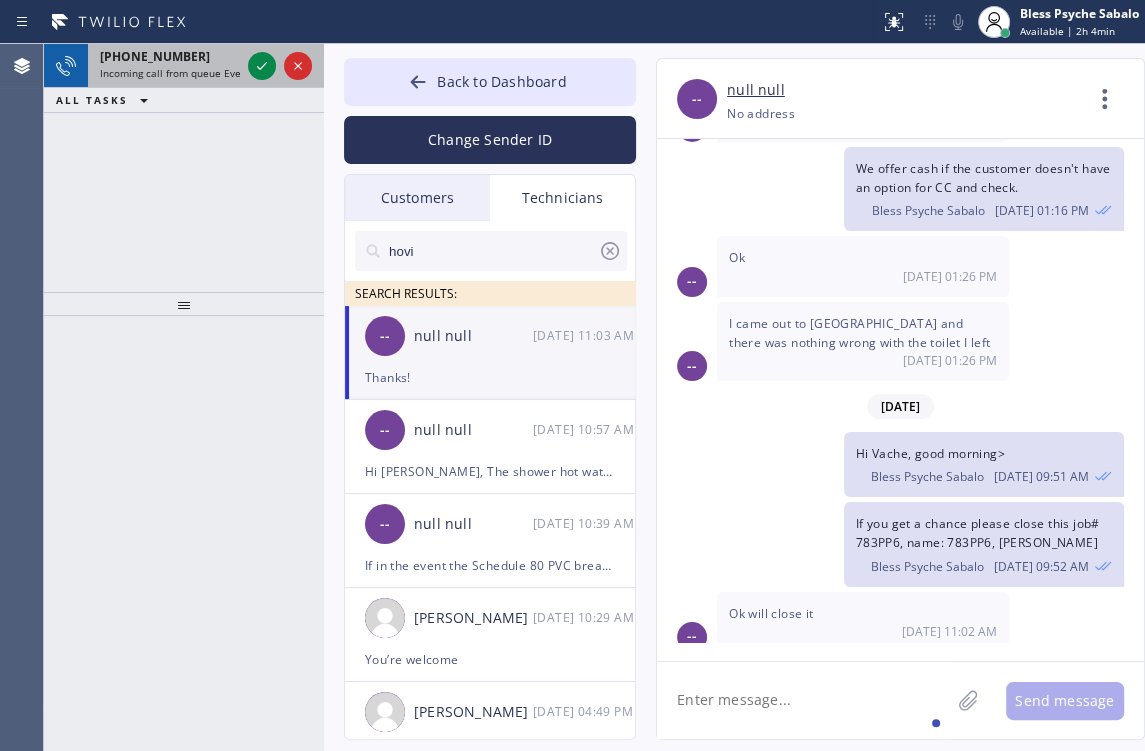 click on "Incoming call from queue Everybody" at bounding box center [186, 73] 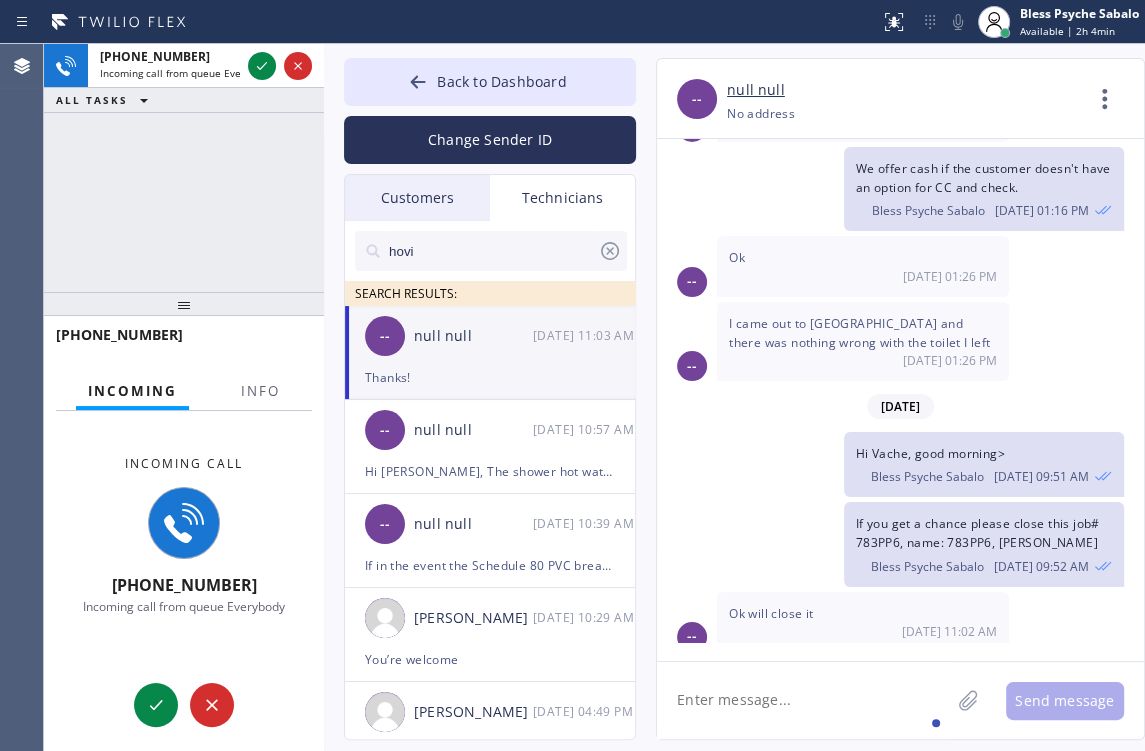 click on "Incoming Info" at bounding box center (184, 392) 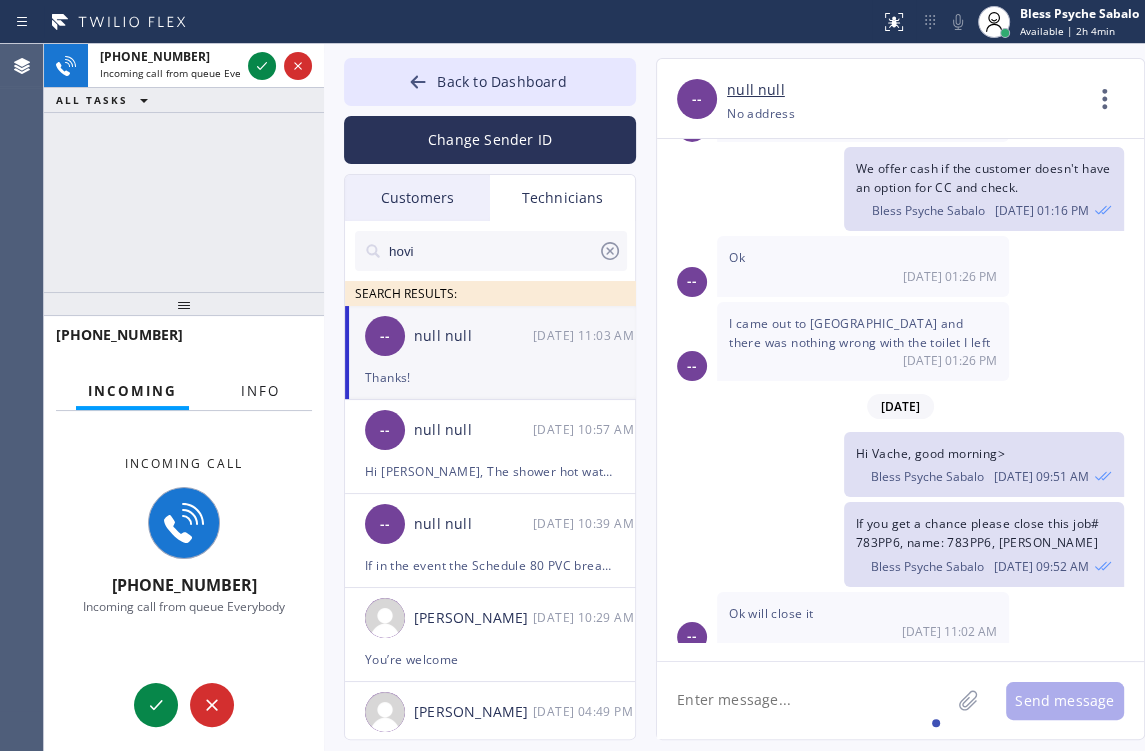 click on "Info" at bounding box center (260, 391) 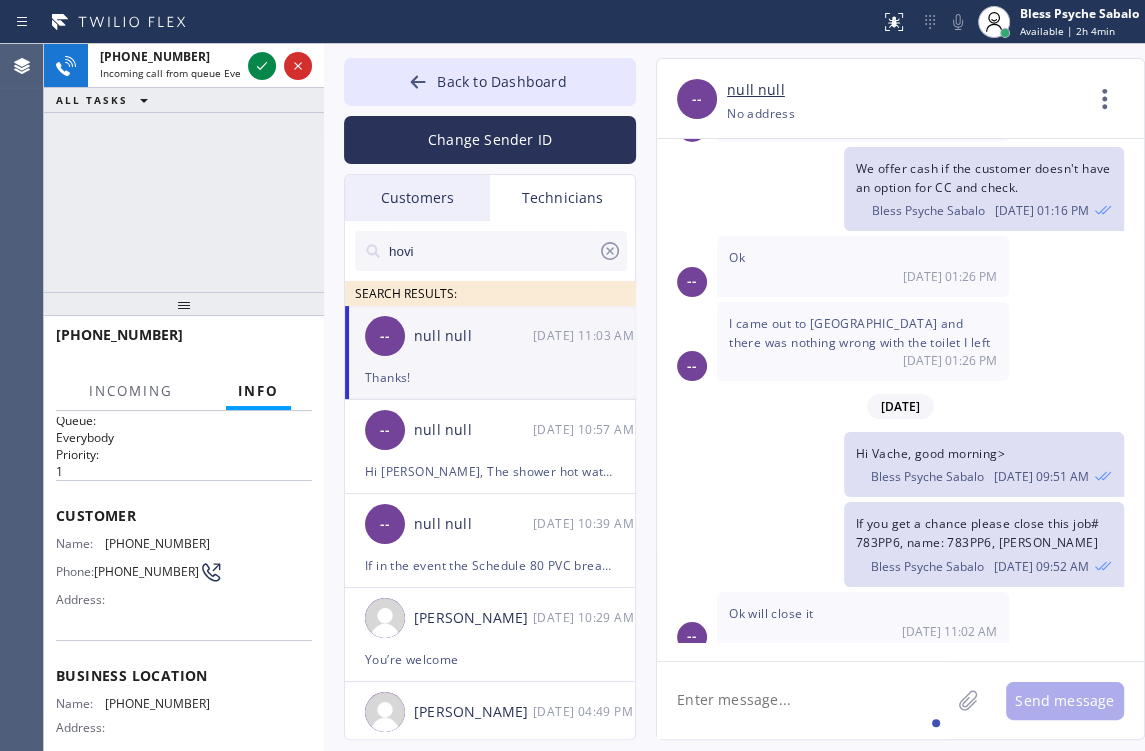 scroll, scrollTop: 0, scrollLeft: 0, axis: both 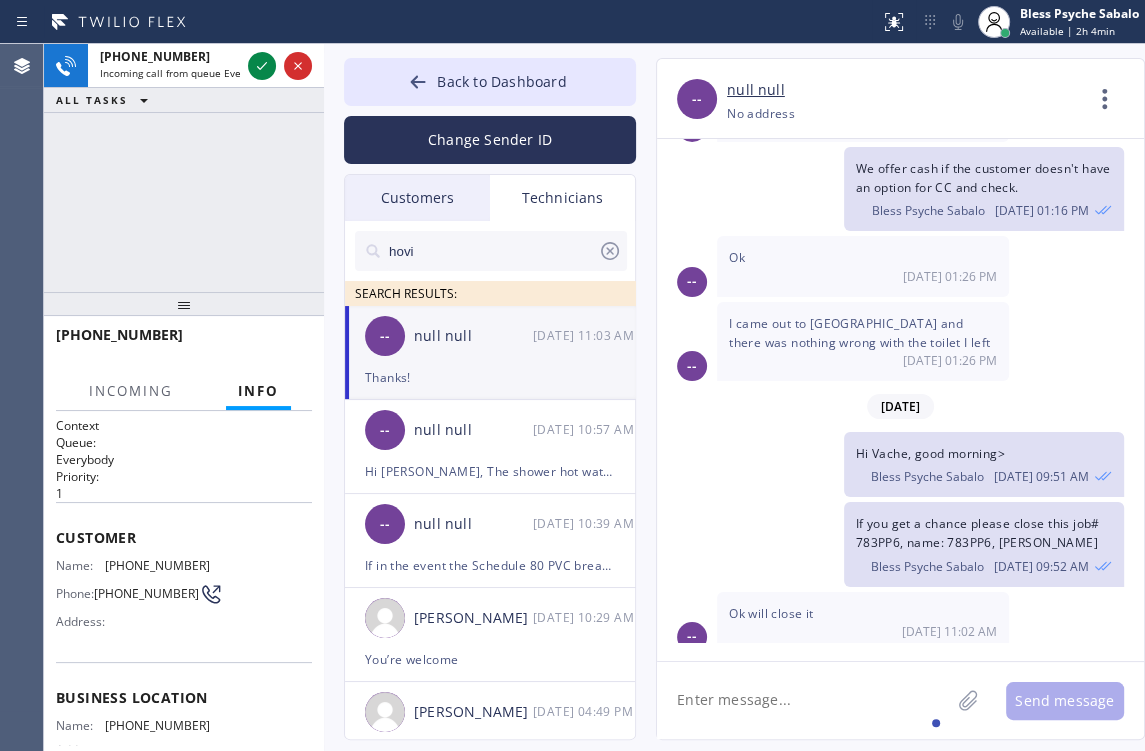 click on "Hi Vache, good morning> Bless Psyche Sabalo [DATE] 09:51 AM" at bounding box center [890, 464] 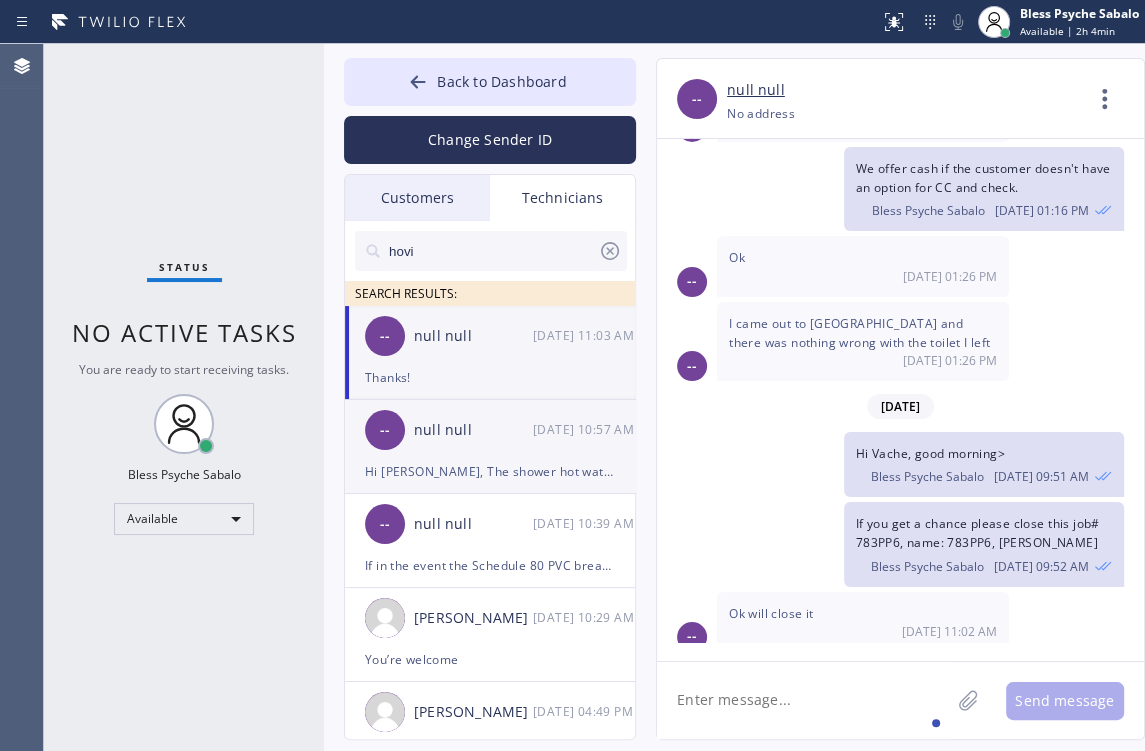 click on "-- null null [DATE] 10:57 AM" at bounding box center (491, 430) 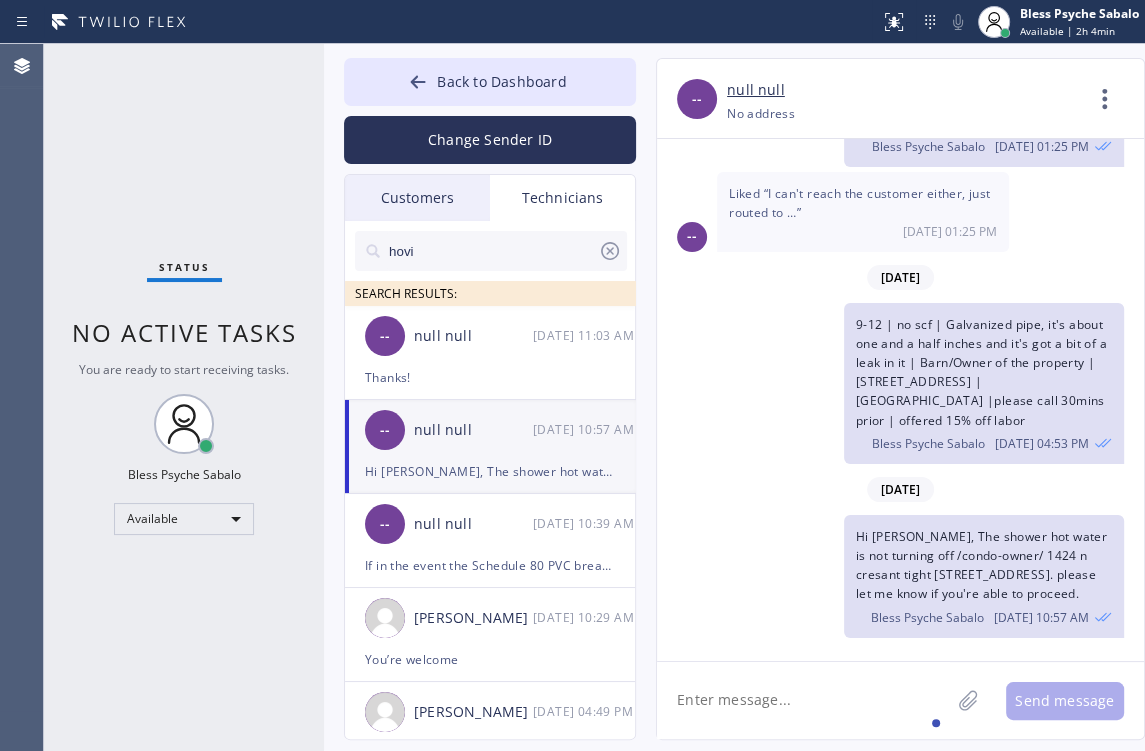 scroll, scrollTop: 7370, scrollLeft: 0, axis: vertical 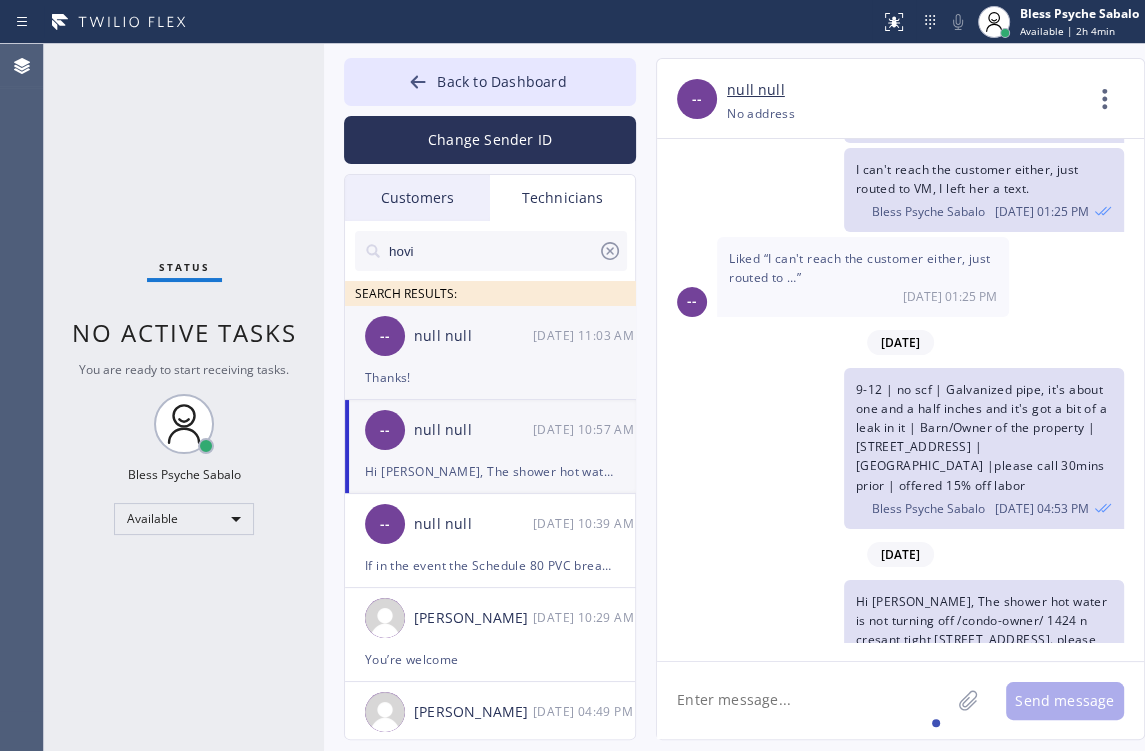 click on "Thanks!" at bounding box center [490, 377] 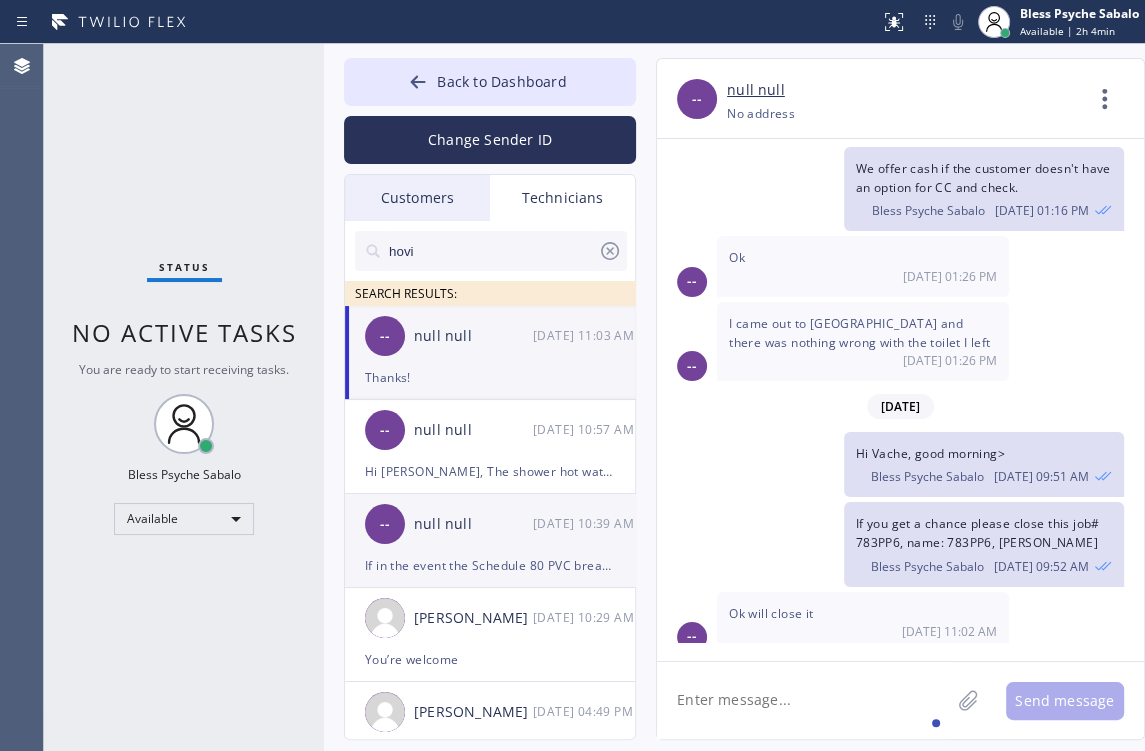 click on "-- null null [DATE] 10:39 AM" at bounding box center [491, 524] 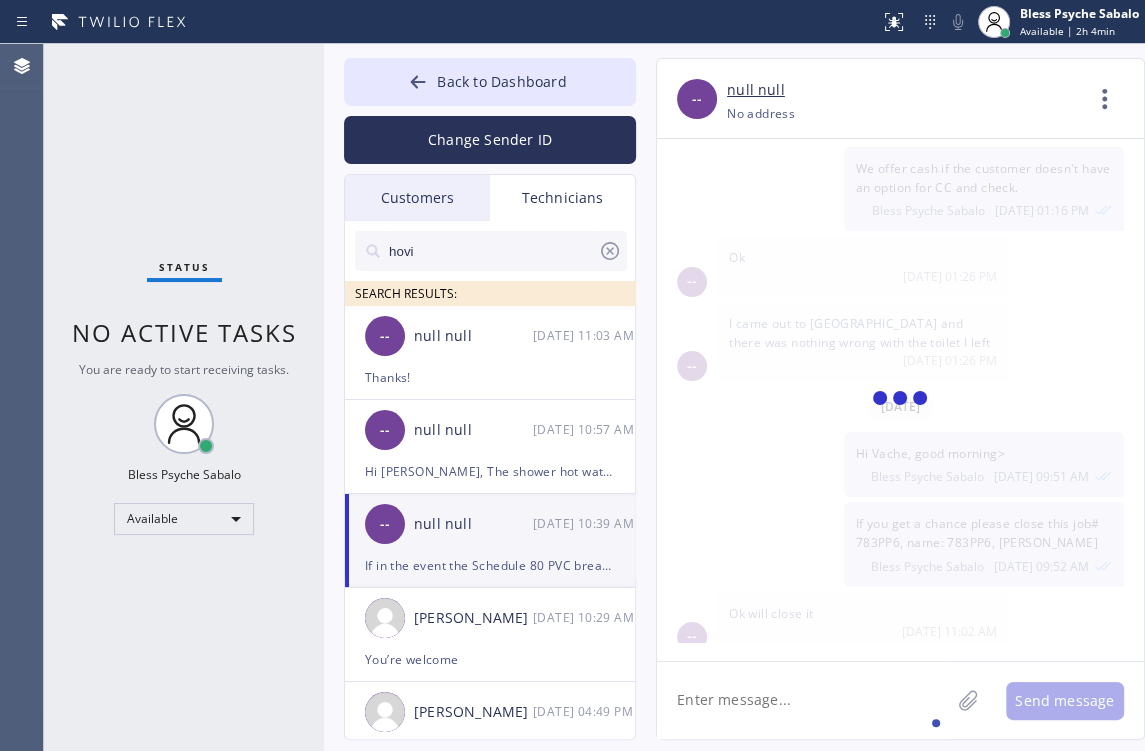 scroll, scrollTop: 2082, scrollLeft: 0, axis: vertical 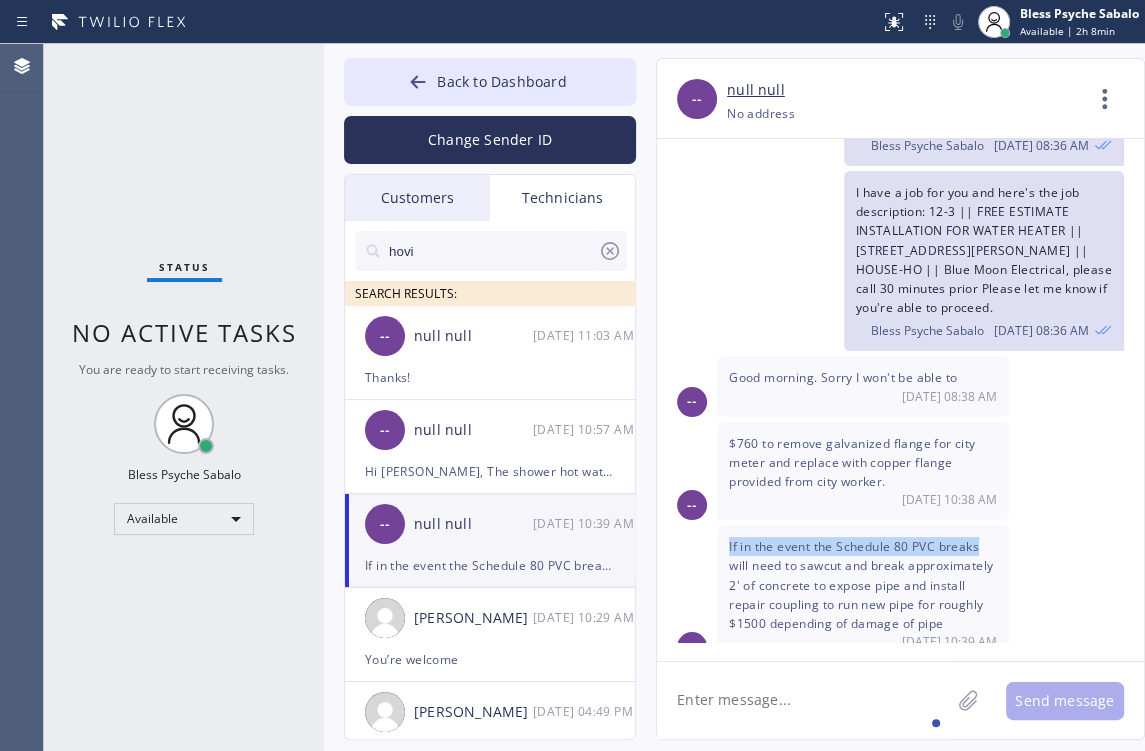drag, startPoint x: 727, startPoint y: 522, endPoint x: 908, endPoint y: 544, distance: 182.3321 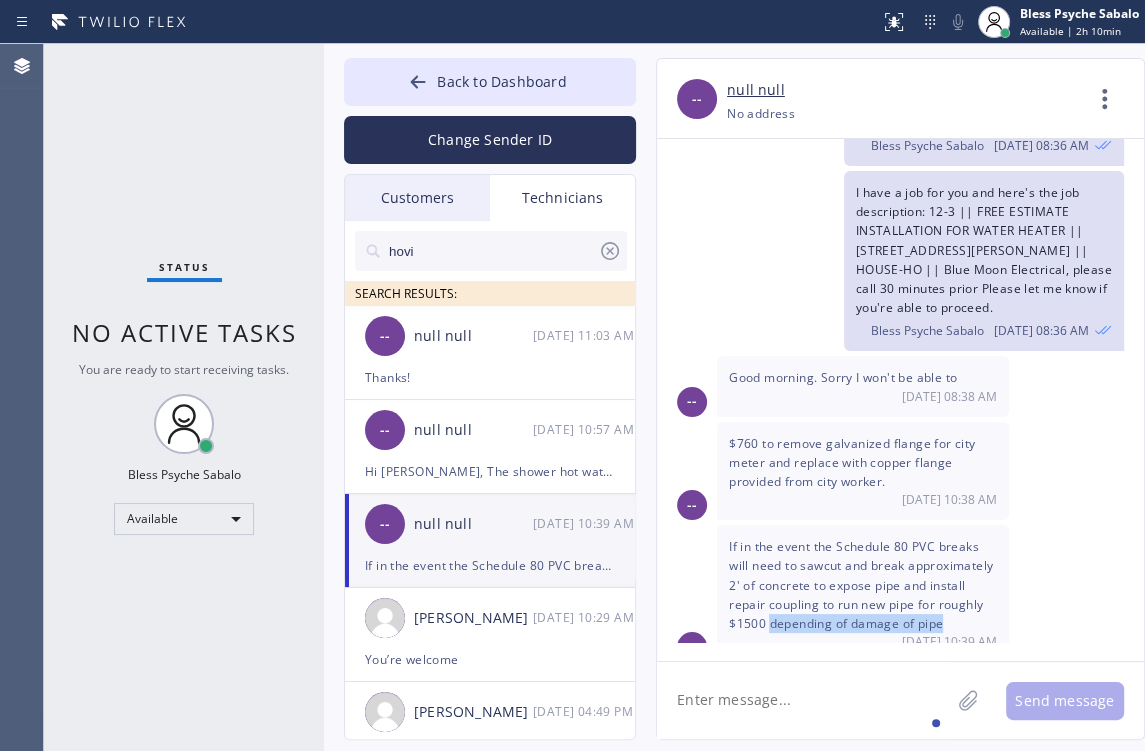 drag, startPoint x: 768, startPoint y: 604, endPoint x: 942, endPoint y: 606, distance: 174.01149 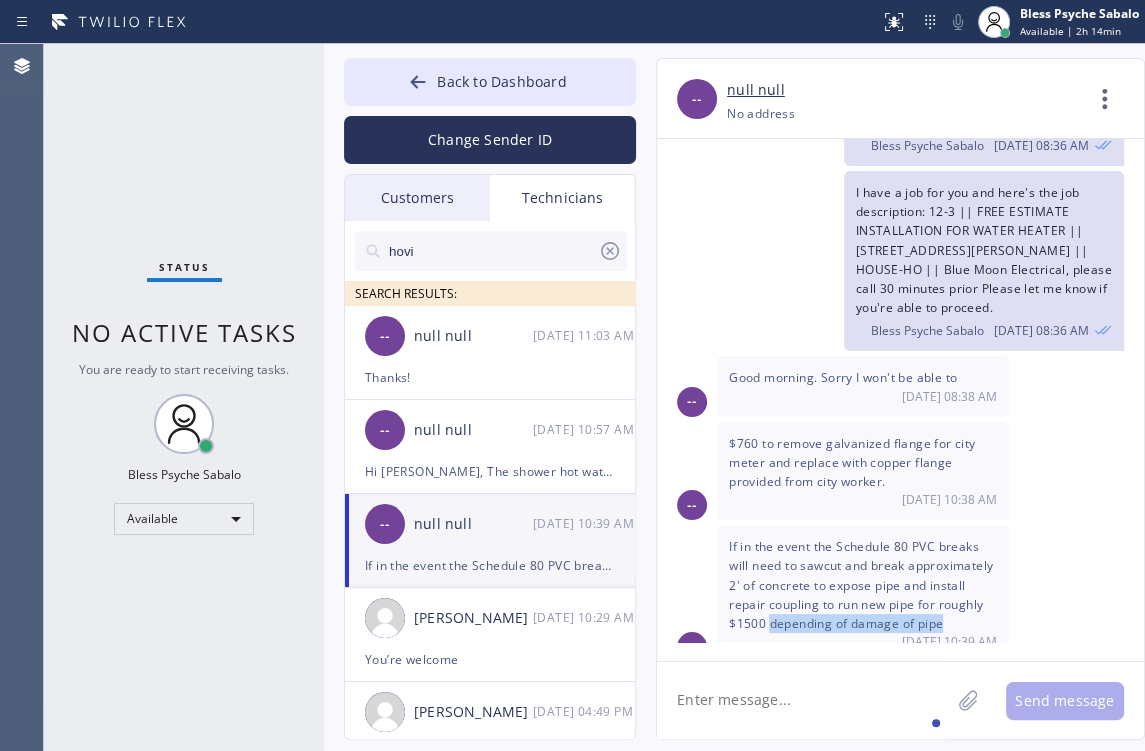 click on "[DATE] Hi [PERSON_NAME], my name is Red and I am one of the Dispatchers for 5 Star Plumbing, You may save my number as a reference. Bless Psyche Sabalo [DATE] 11:26 AM BTW I'm calling in regard to this JOB#: UHN6U3, we just need some details about it since [PERSON_NAME] is asking, if you have sometime please give me a callback. Thanks! Bless Psyche Sabalo [DATE] 11:28 AM Hey [PERSON_NAME], I tried to call the customer however it was just routed to VM. If you have some time, please try to call the customer, Thanks!
Bless Psyche Sabalo [DATE] 11:49 AM -- Ok no problem  [DATE] 12:06 PM Thanks [PERSON_NAME]!. Bless Psyche Sabalo 06/30 12:08 PM [DATE] Hi [PERSON_NAME], good morning! We’re currently creating a file to keep track of all the tools our technicians have. Could you please send me a list of the tools you currently have with you? Thanks in advance!
Bless Psyche Sabalo 07/01 10:46 AM [DATE] Bless Psyche Sabalo [DATE] 12:51 PM Bless Psyche Sabalo [DATE] 12:55 PM -- No problem  [DATE] 12:59 PM Bless Psyche Sabalo [DATE] 02:10 PM -- --" 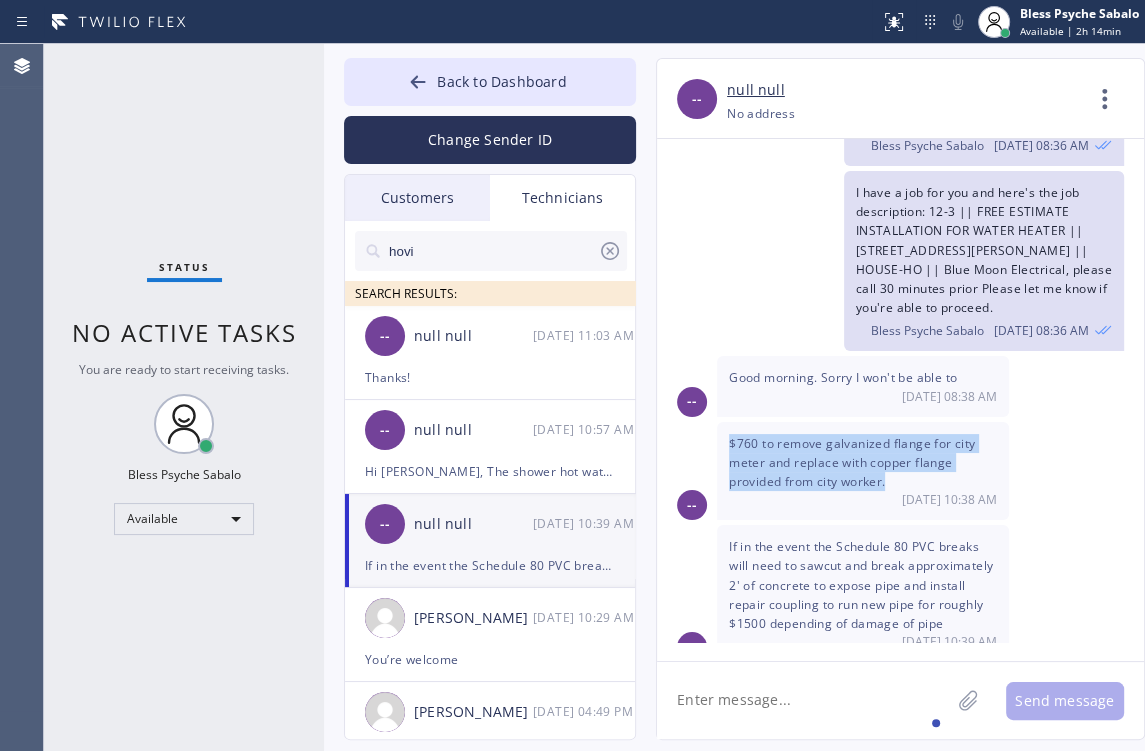drag, startPoint x: 887, startPoint y: 460, endPoint x: 746, endPoint y: 432, distance: 143.75327 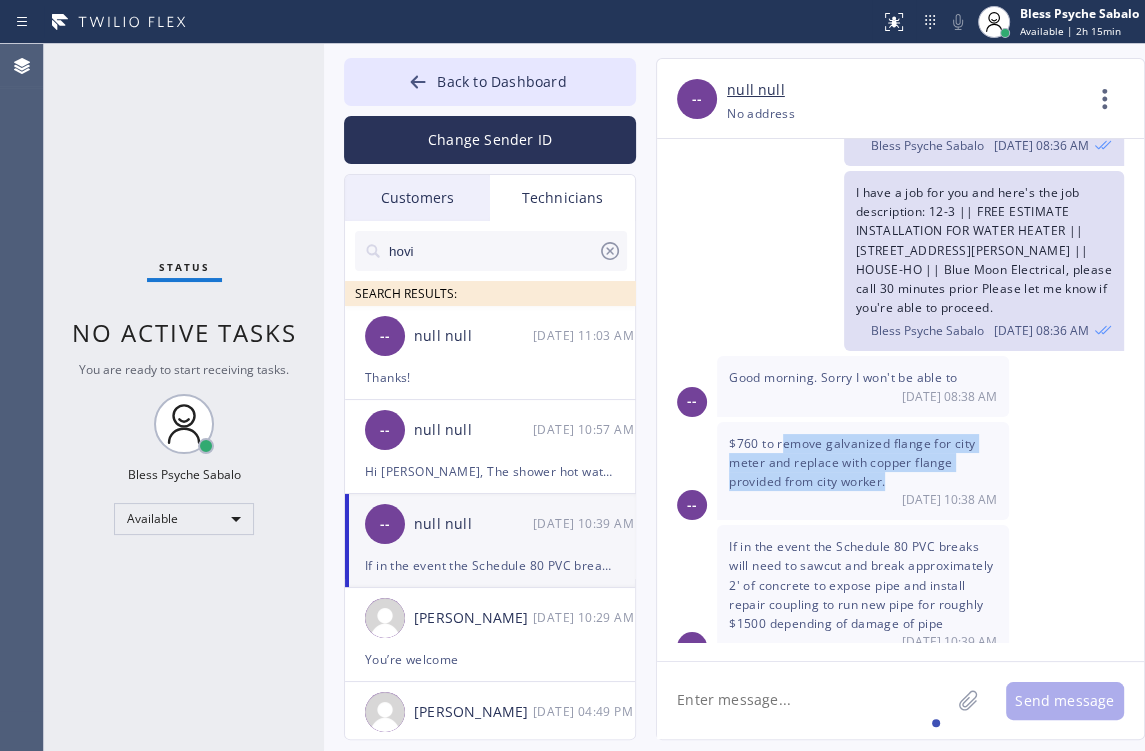 drag, startPoint x: 781, startPoint y: 416, endPoint x: 897, endPoint y: 468, distance: 127.12199 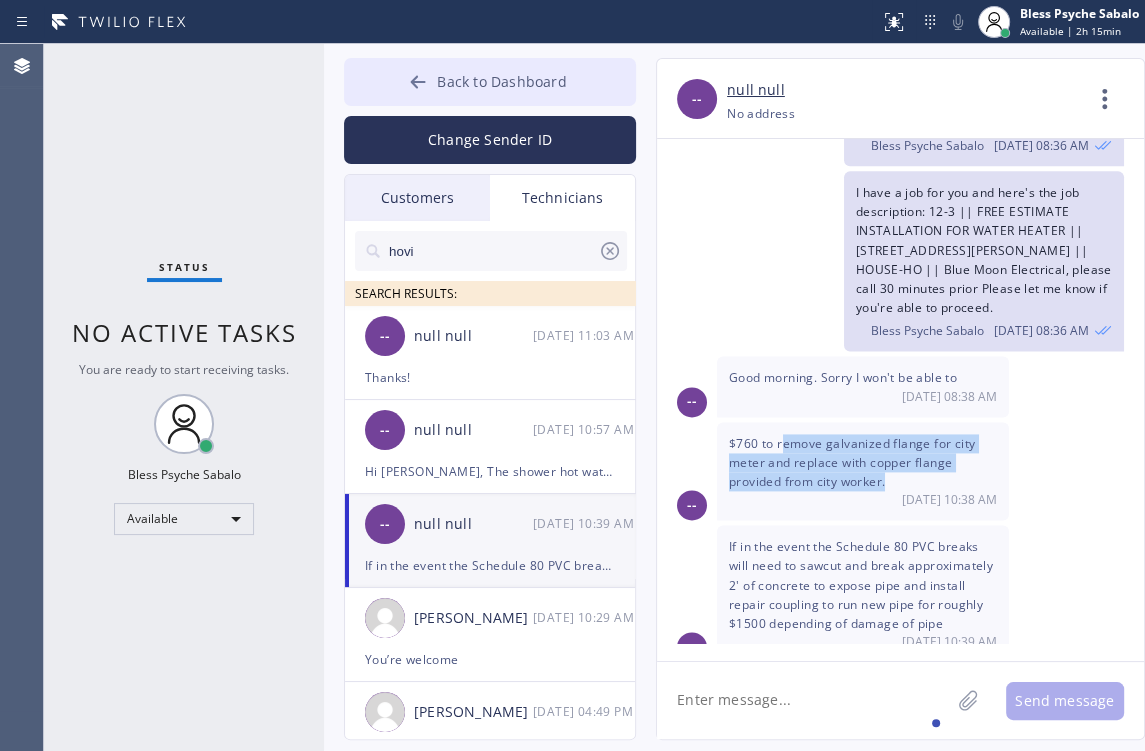 drag, startPoint x: 489, startPoint y: 75, endPoint x: 525, endPoint y: 79, distance: 36.221542 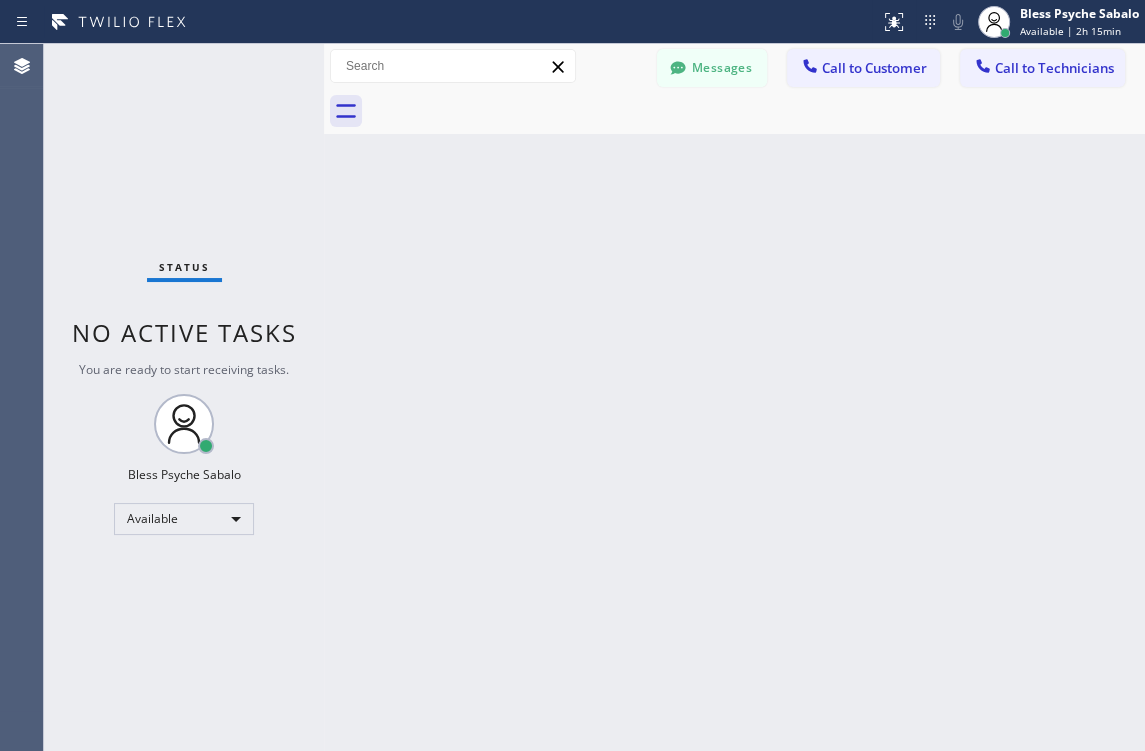click on "Back to Dashboard Change Sender ID Customers Technicians CL [PERSON_NAME] [DATE] 11:54 AM Hi [PERSON_NAME], this is Red from Oasis Plumbers [GEOGRAPHIC_DATA]. Just a quick follow-up regarding your recent service. You can complete the $300 payment through this secure link: [URL][DOMAIN_NAME].
Let me know if you have any questions—happy to help! [PERSON_NAME] [DATE] 01:17 PM Hi [PERSON_NAME], this is Red from 5 Star Best Plumbing — I’m one of the dispatch managers. I just wanted to let you know that our technician is currently on the way to your location to begin the job. Please feel free to reach out if you have any questions! MP [PERSON_NAME] [DATE] 04:34 PM Hi [PERSON_NAME], this is Red, one of the Dispatch Managers at 5 Star Best Plumbing. I just wanted to follow up regarding the free inspection for one of your properties. Feel free to call or text me at [PHONE_NUMBER] if you have any questions or would like to schedule. Looking forward to hearing from you! [PERSON_NAME] [DATE] 11:52 AM AK" at bounding box center [734, 397] 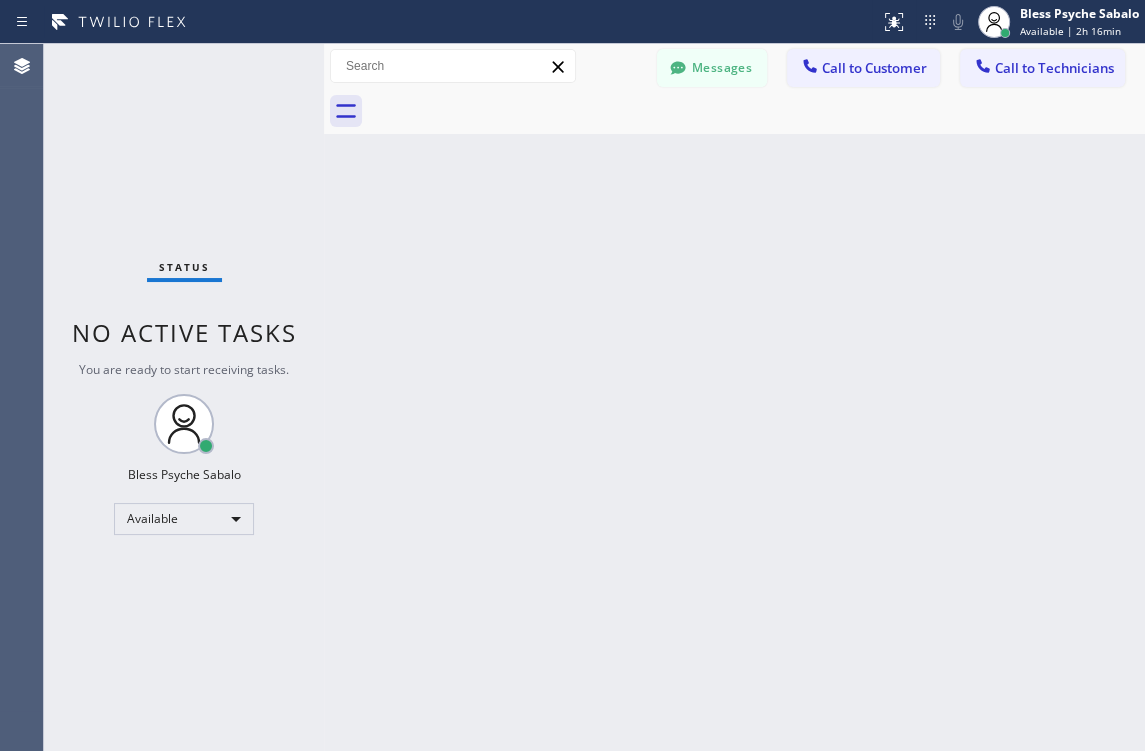 drag, startPoint x: 864, startPoint y: 189, endPoint x: 872, endPoint y: 182, distance: 10.630146 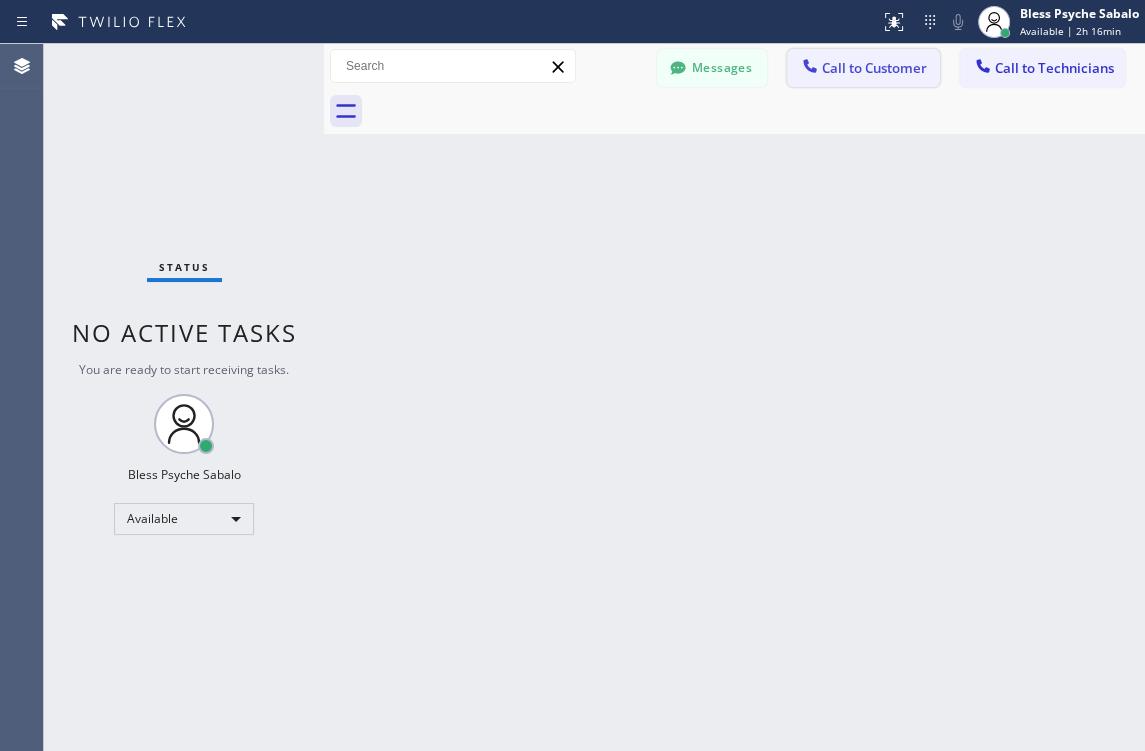 click on "Call to Customer" at bounding box center (874, 68) 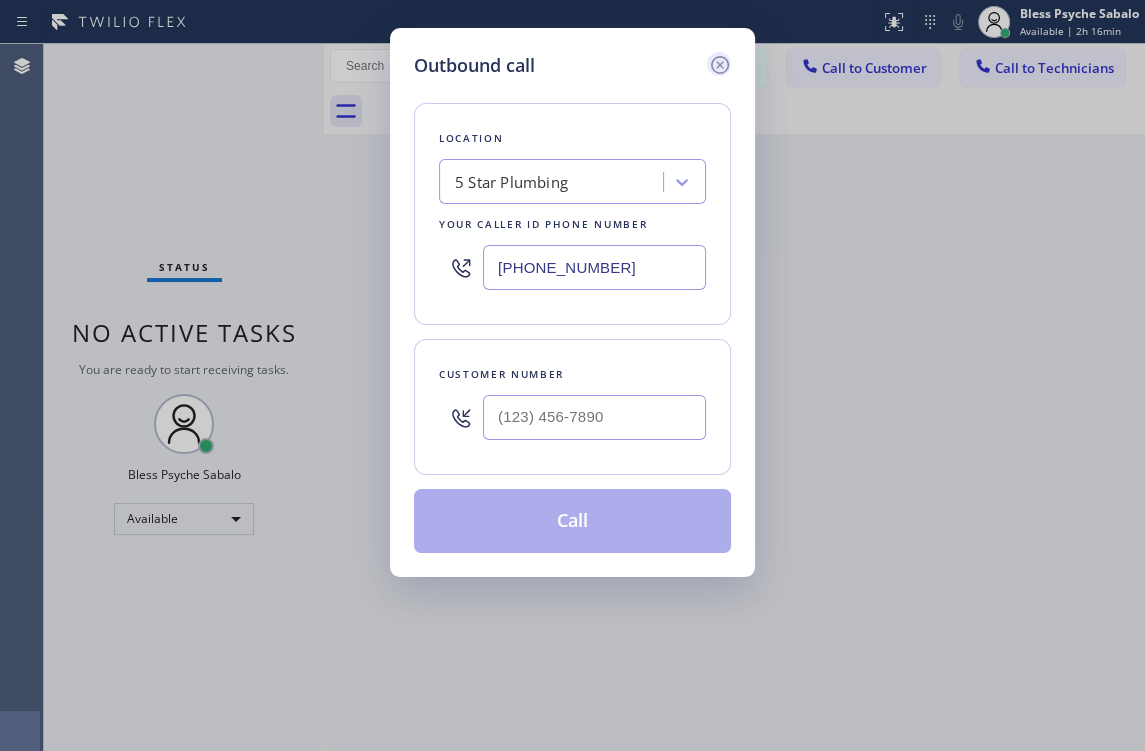 click 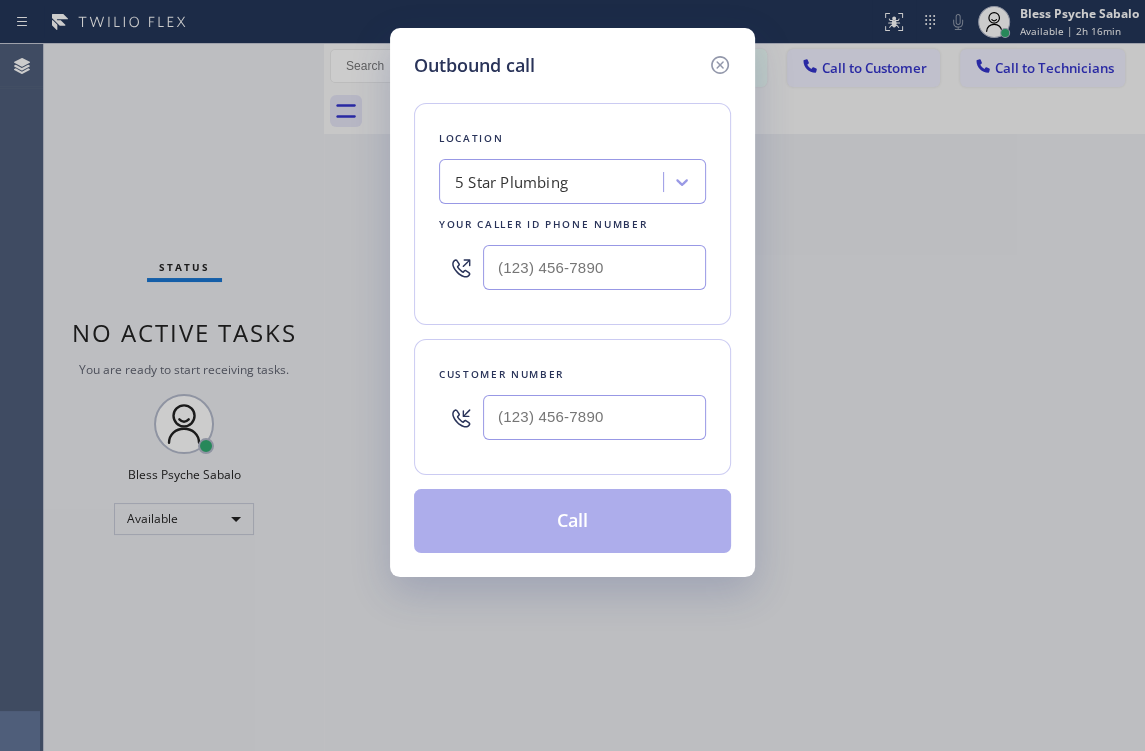 click at bounding box center [756, 111] 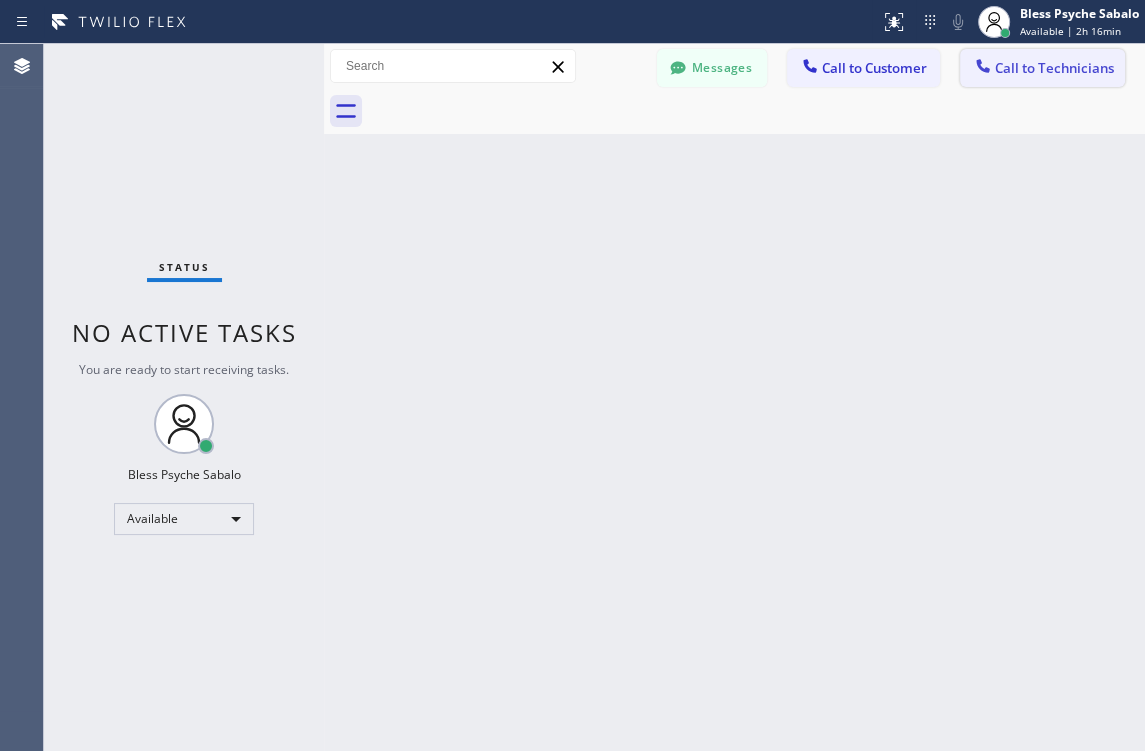 click on "Call to Technicians" at bounding box center (1054, 68) 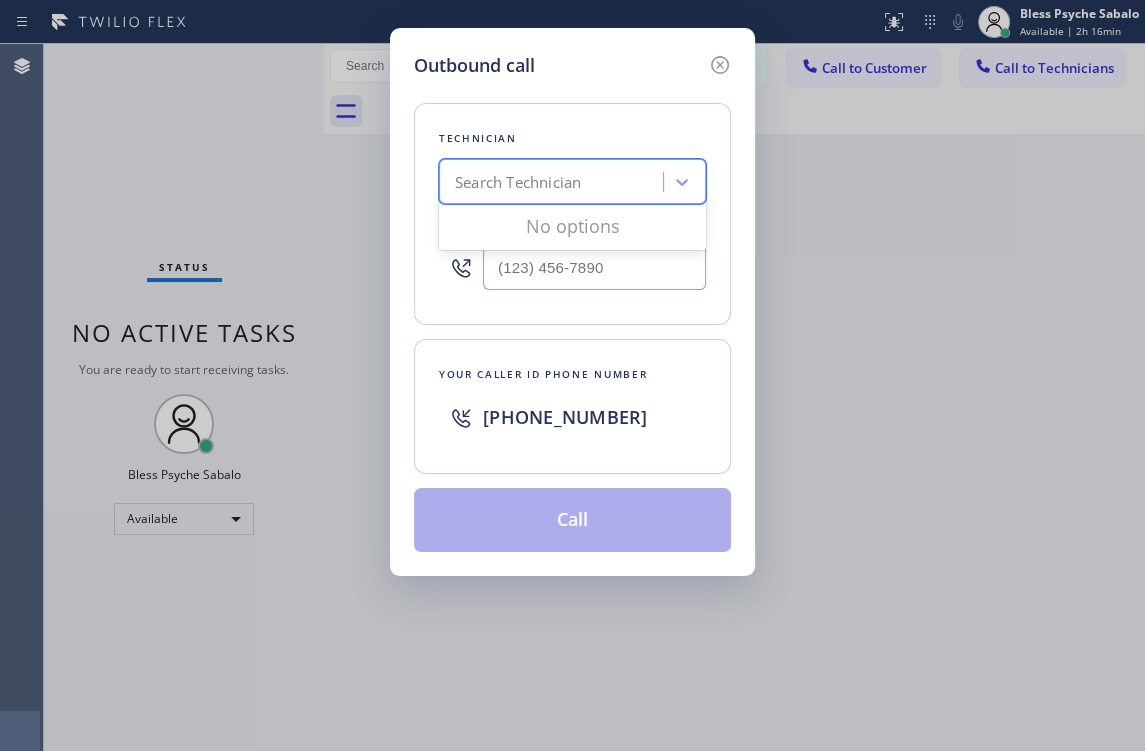 click on "Search Technician" at bounding box center (554, 182) 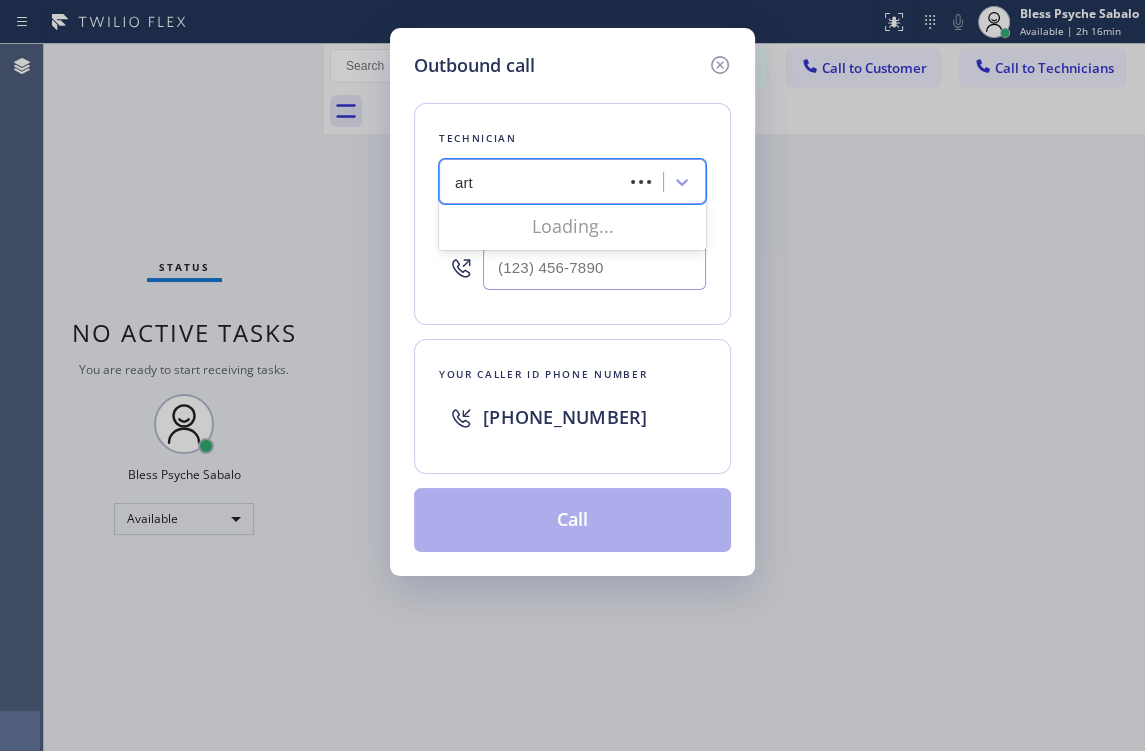 type on "arty" 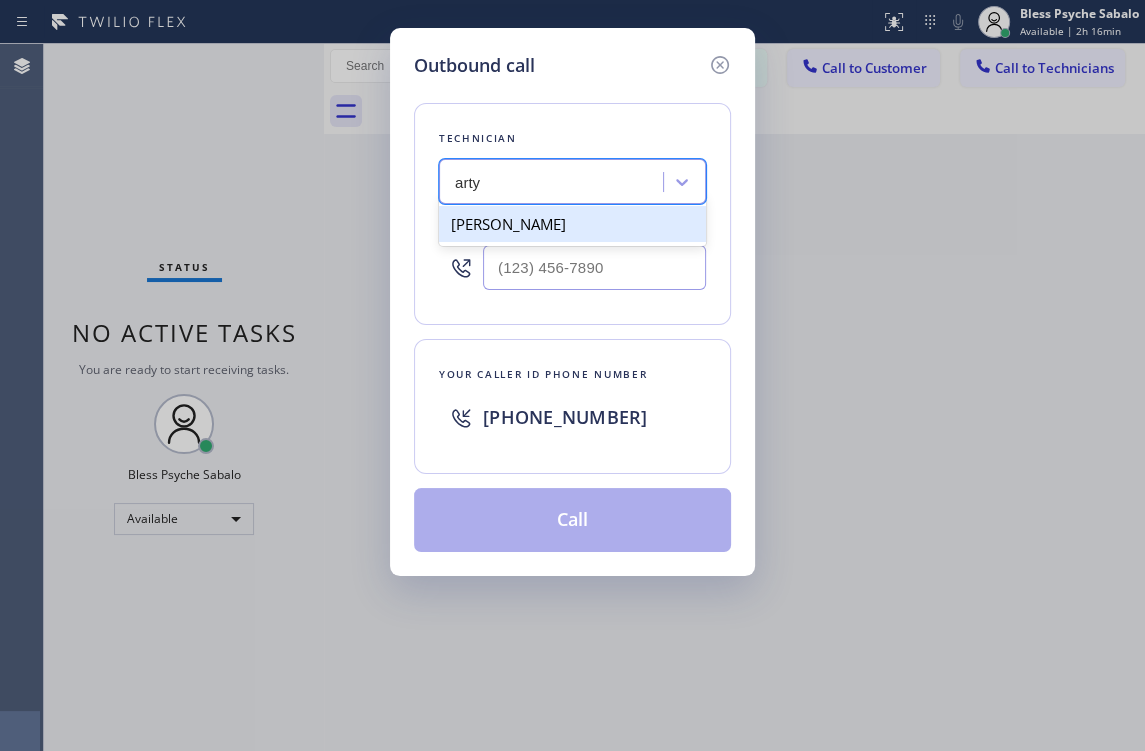 click on "[PERSON_NAME]" at bounding box center [572, 224] 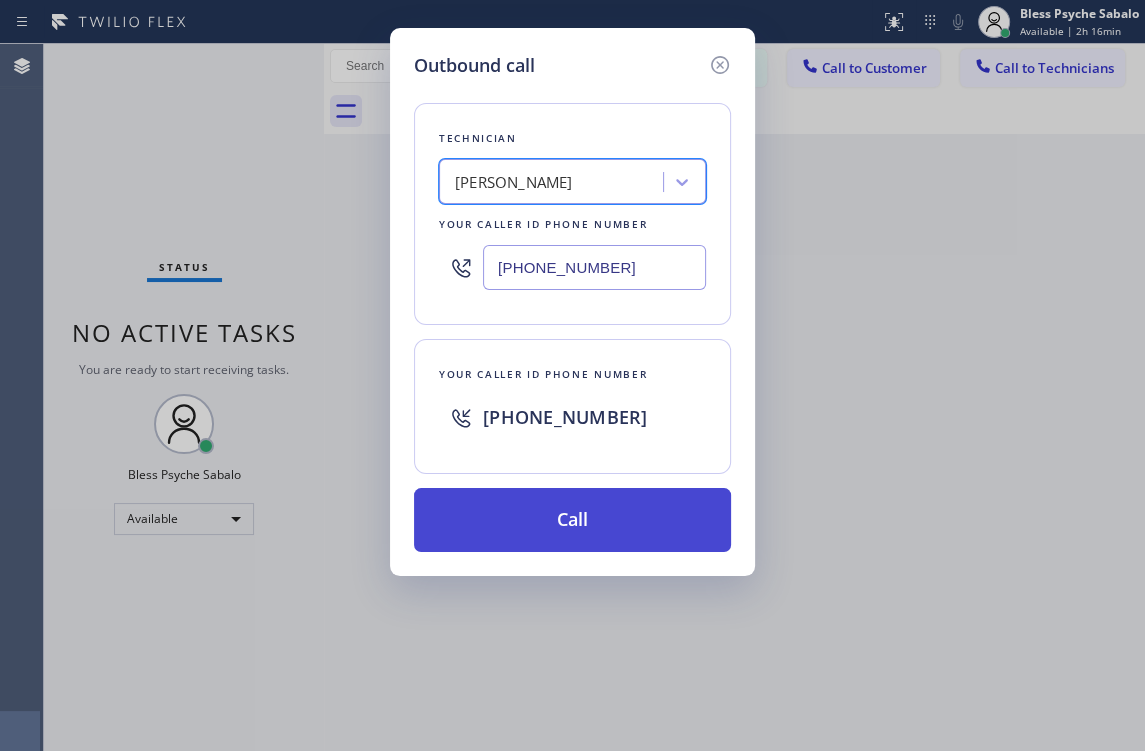 click on "Call" at bounding box center [572, 520] 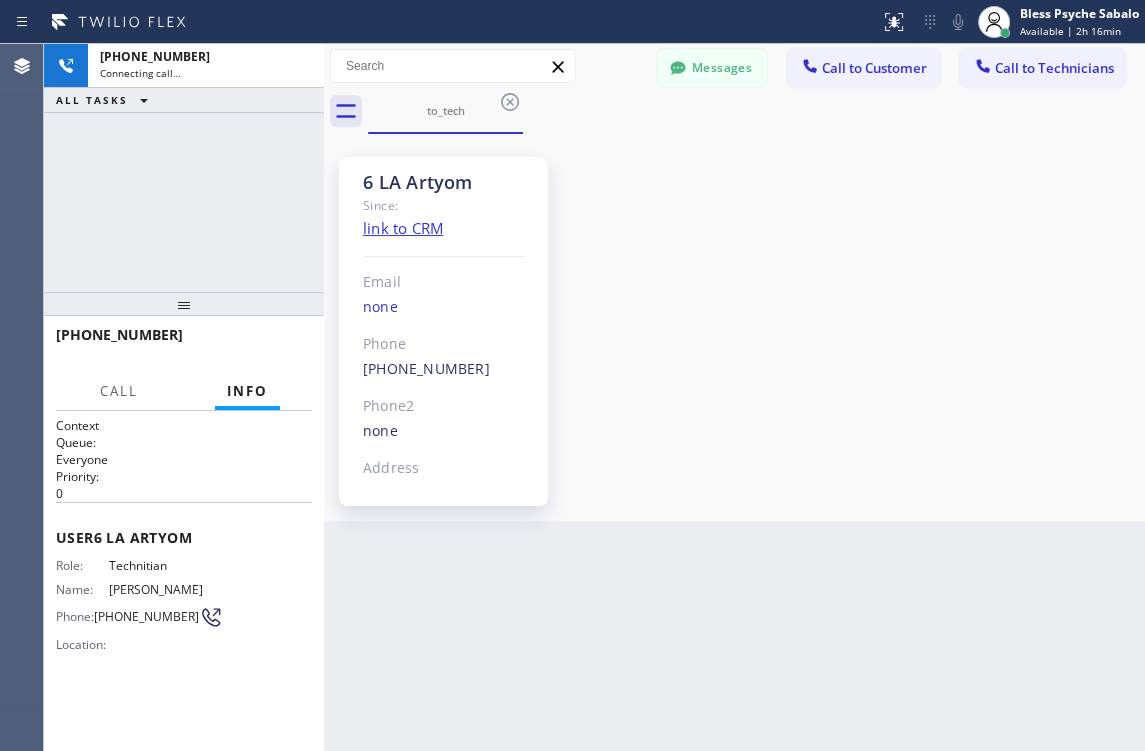 scroll, scrollTop: 1977, scrollLeft: 0, axis: vertical 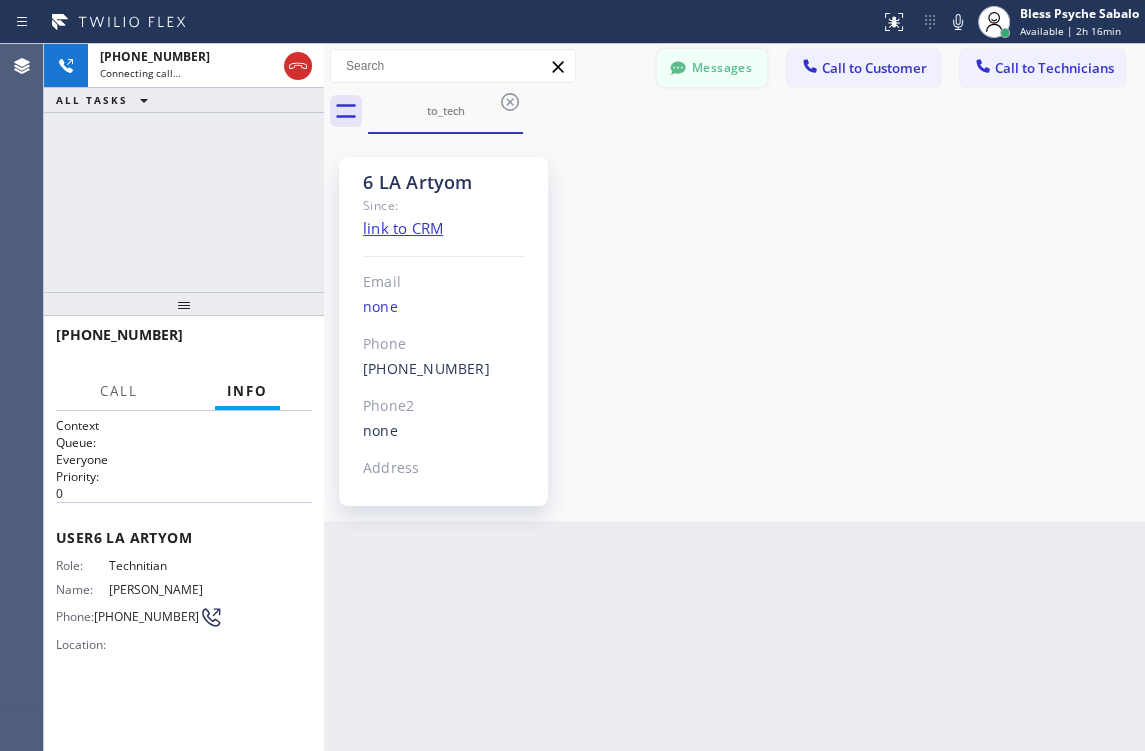 drag, startPoint x: 715, startPoint y: 73, endPoint x: 720, endPoint y: 123, distance: 50.24938 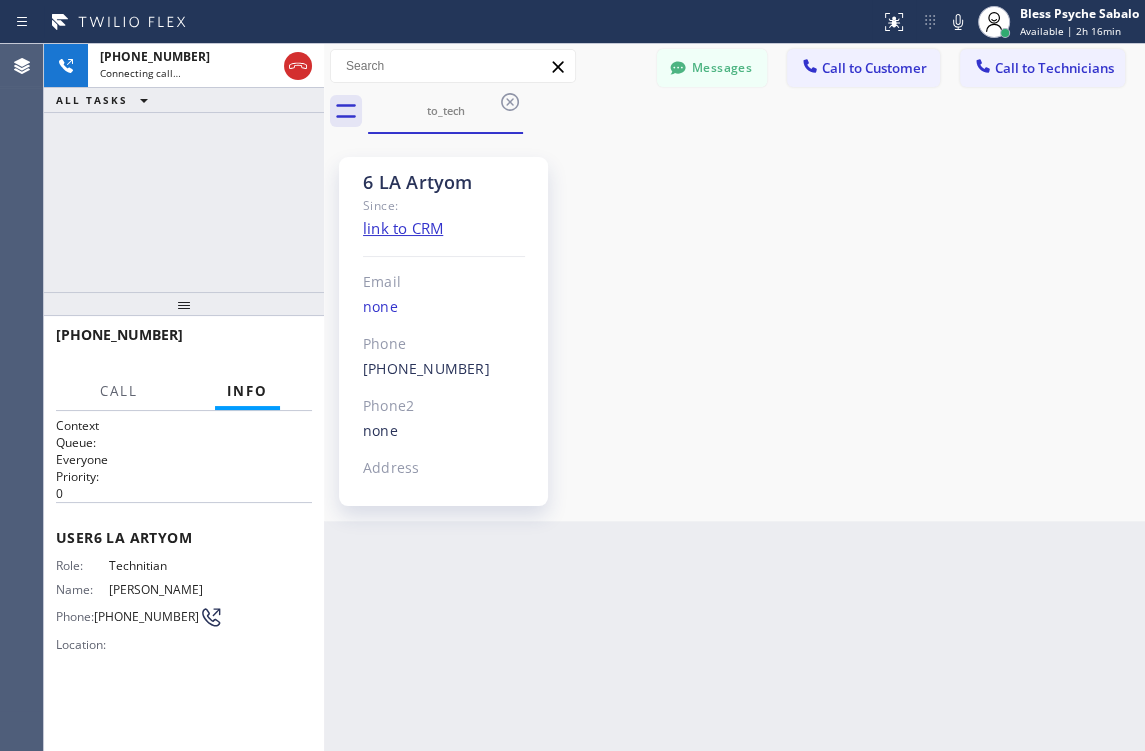 click on "Messages" at bounding box center [712, 68] 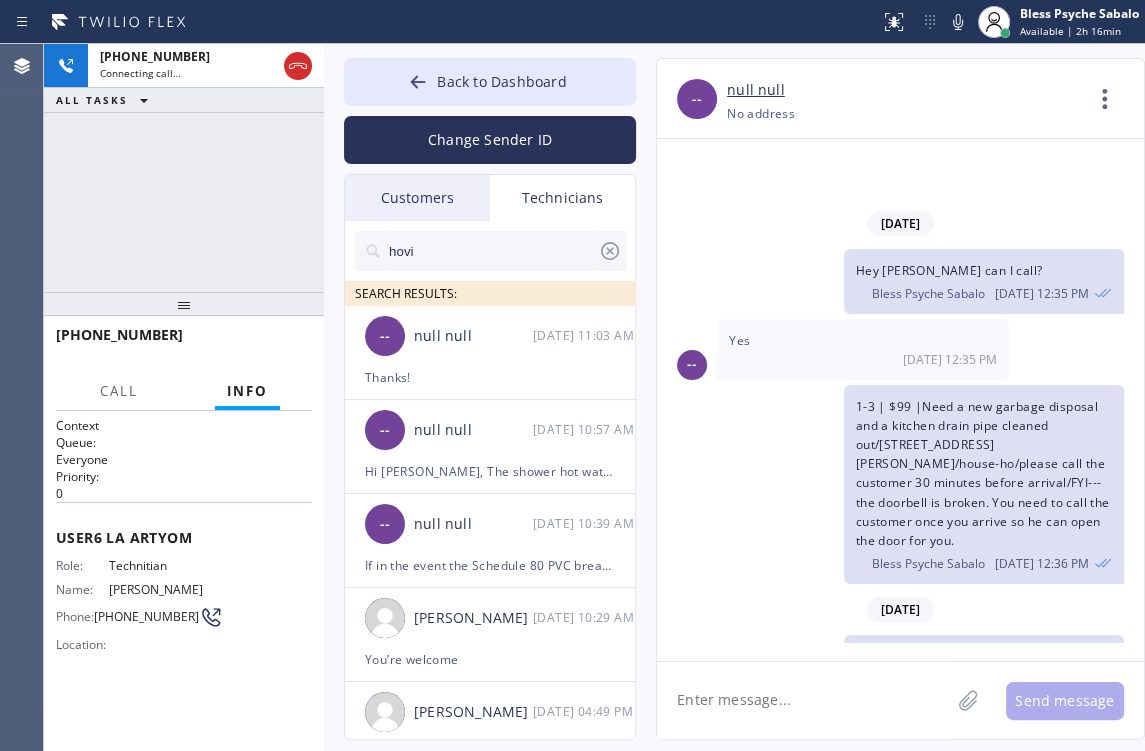 click on "Technicians" at bounding box center [562, 198] 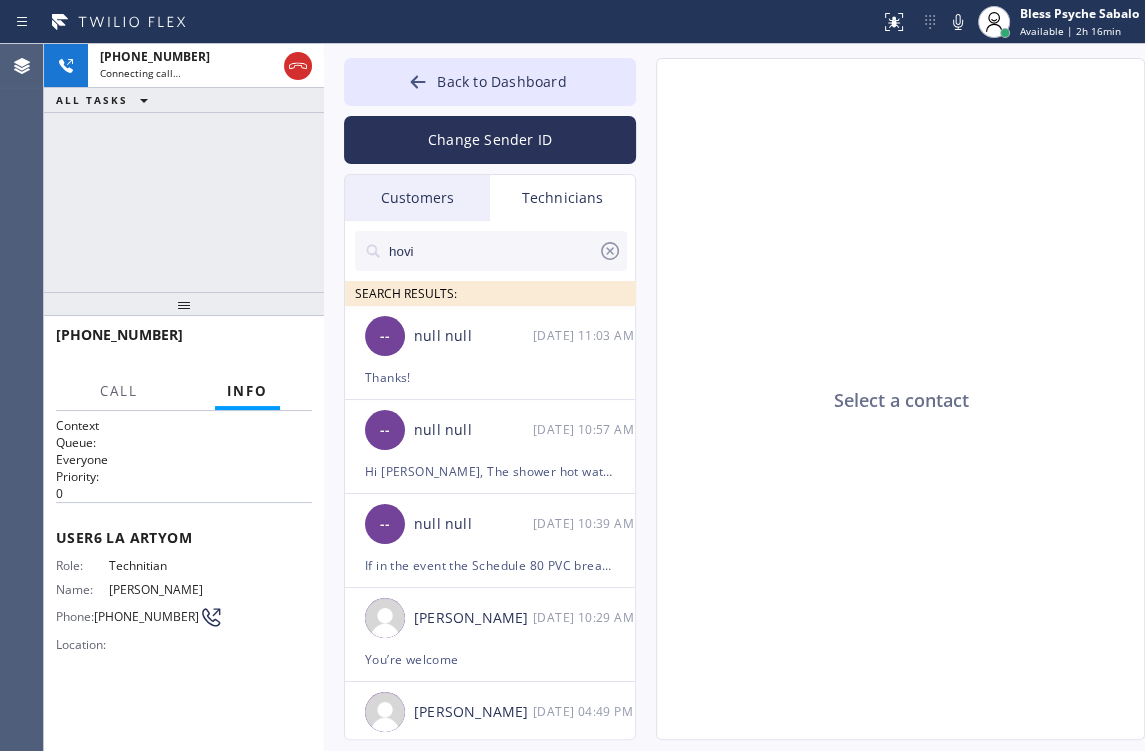 click on "Technicians" at bounding box center [562, 198] 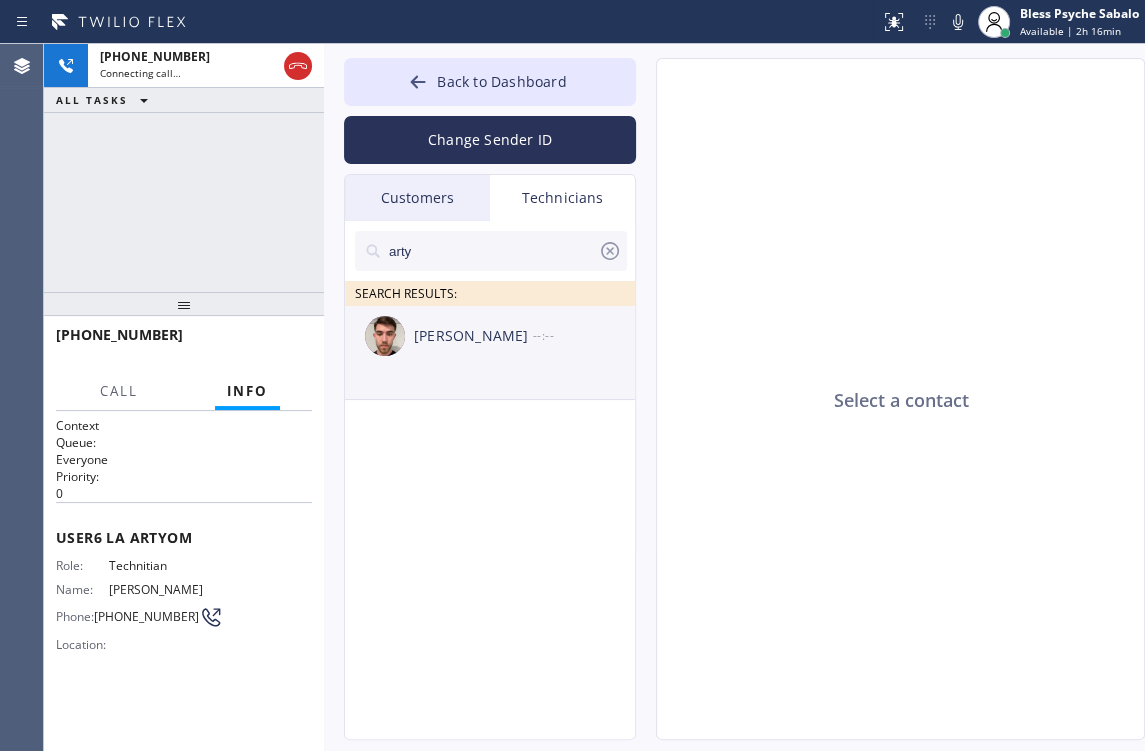 type on "arty" 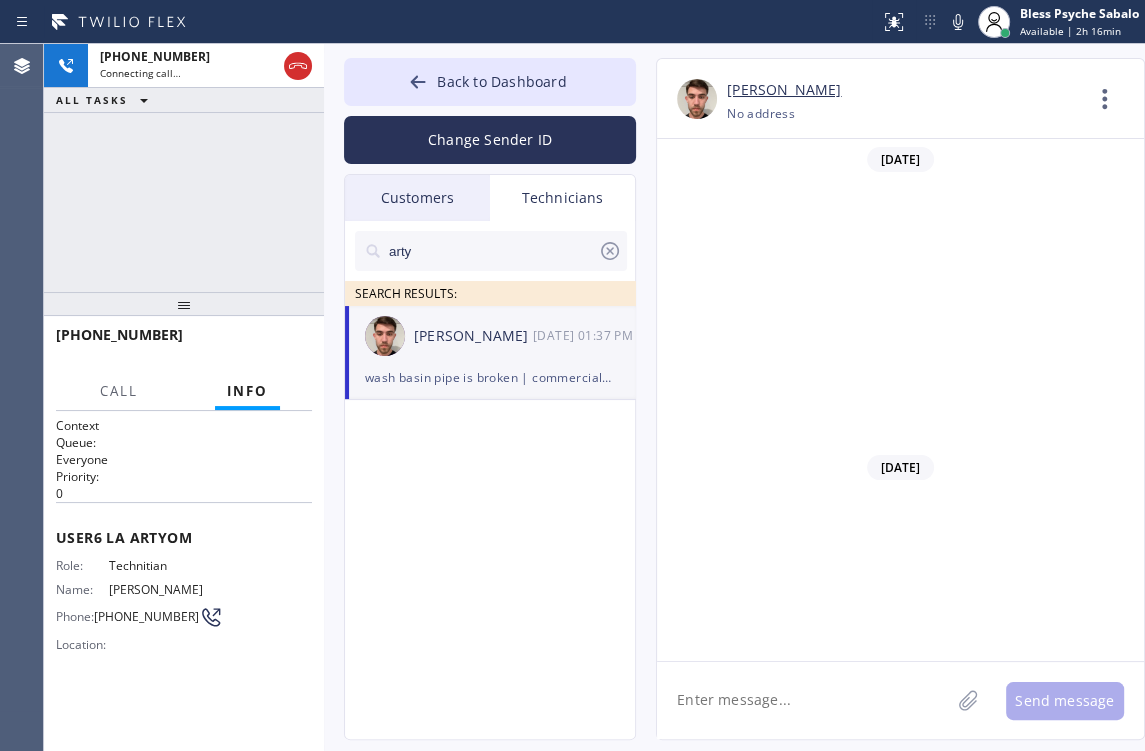scroll, scrollTop: 1977, scrollLeft: 0, axis: vertical 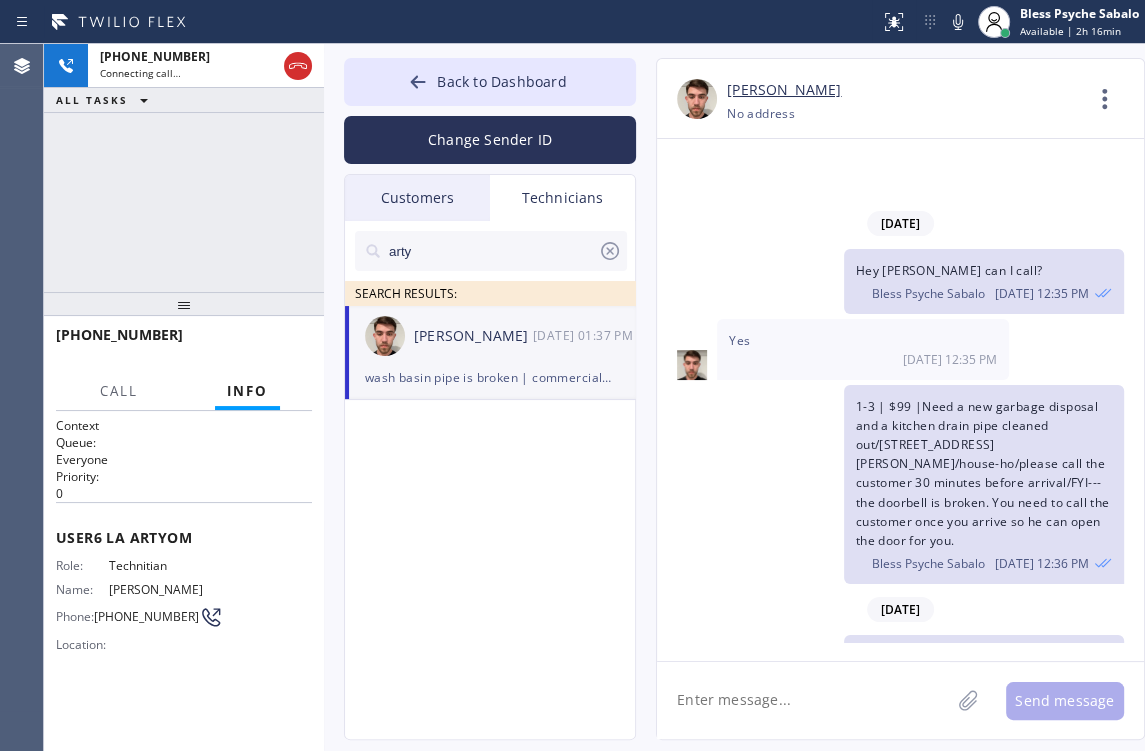 click on "[DATE]" at bounding box center (900, 609) 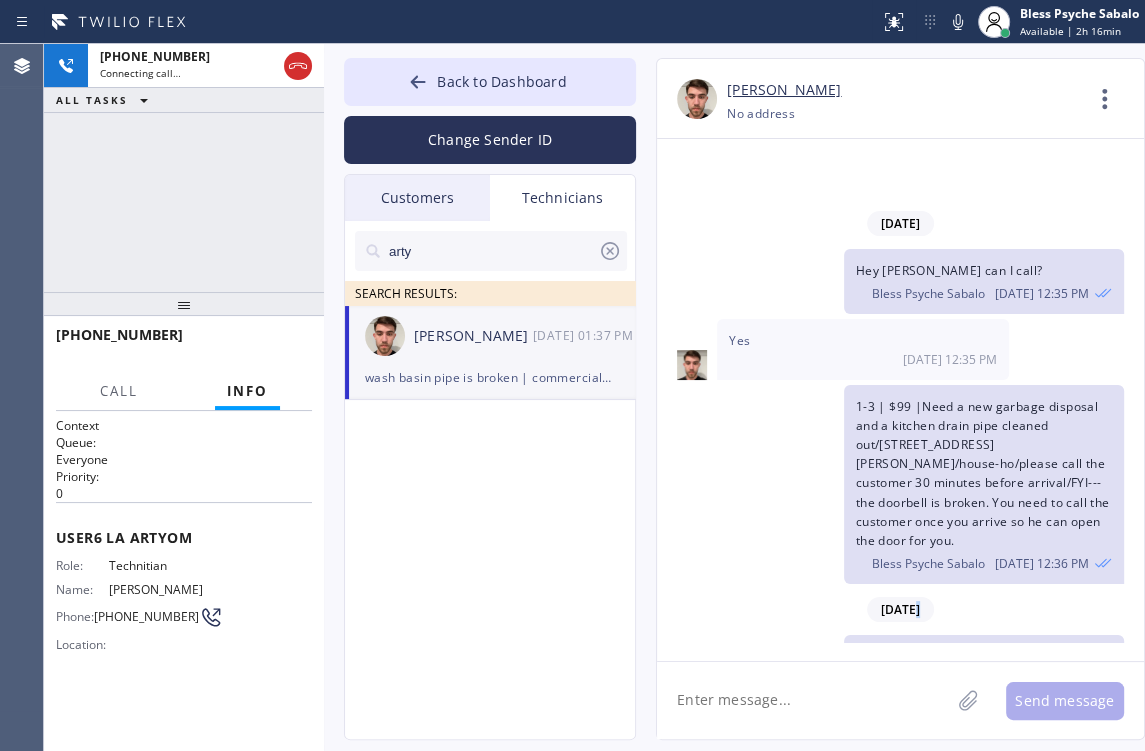 click on "[DATE]" at bounding box center (900, 609) 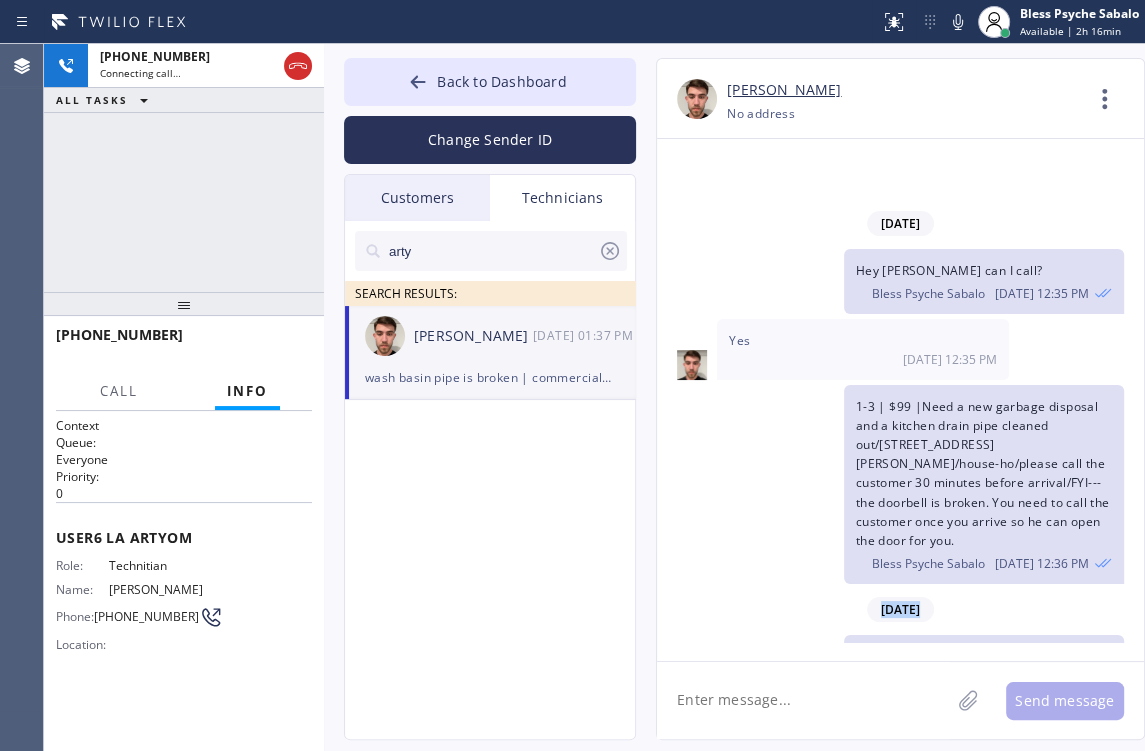 click on "[DATE]" at bounding box center [900, 609] 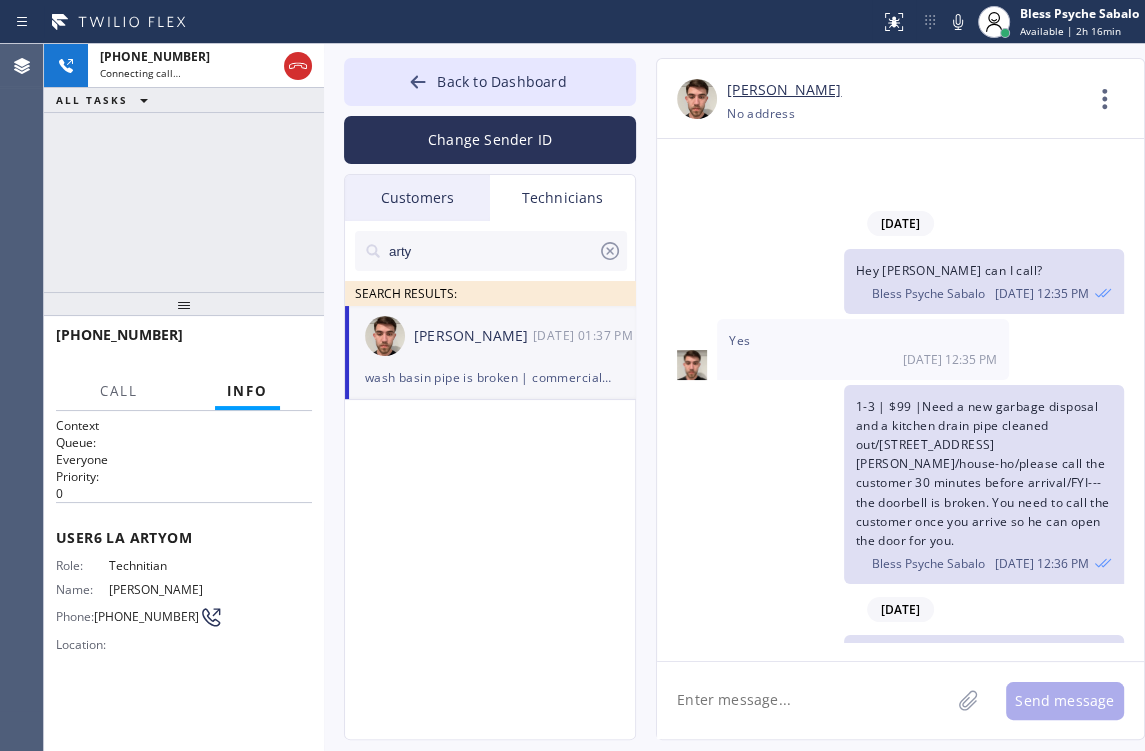click on "wash basin pipe is broken | commercial-owner | [STREET_ADDRESS][US_STATE]" at bounding box center (977, 666) 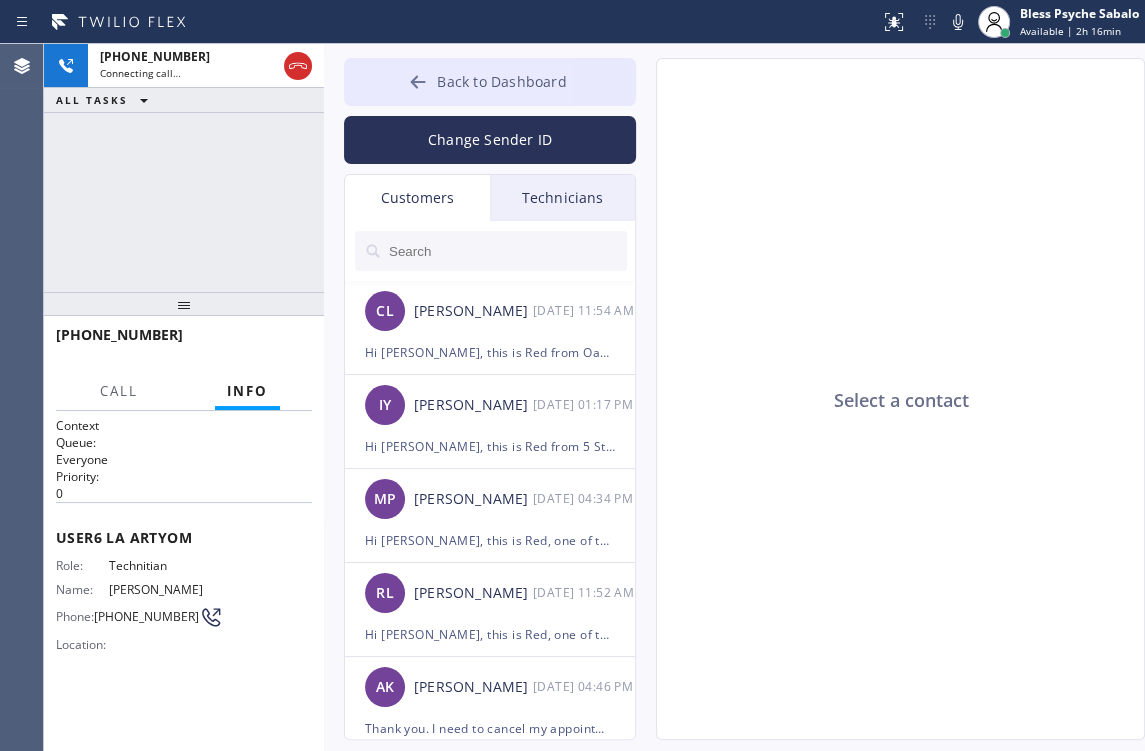 click on "Back to Dashboard" at bounding box center [490, 82] 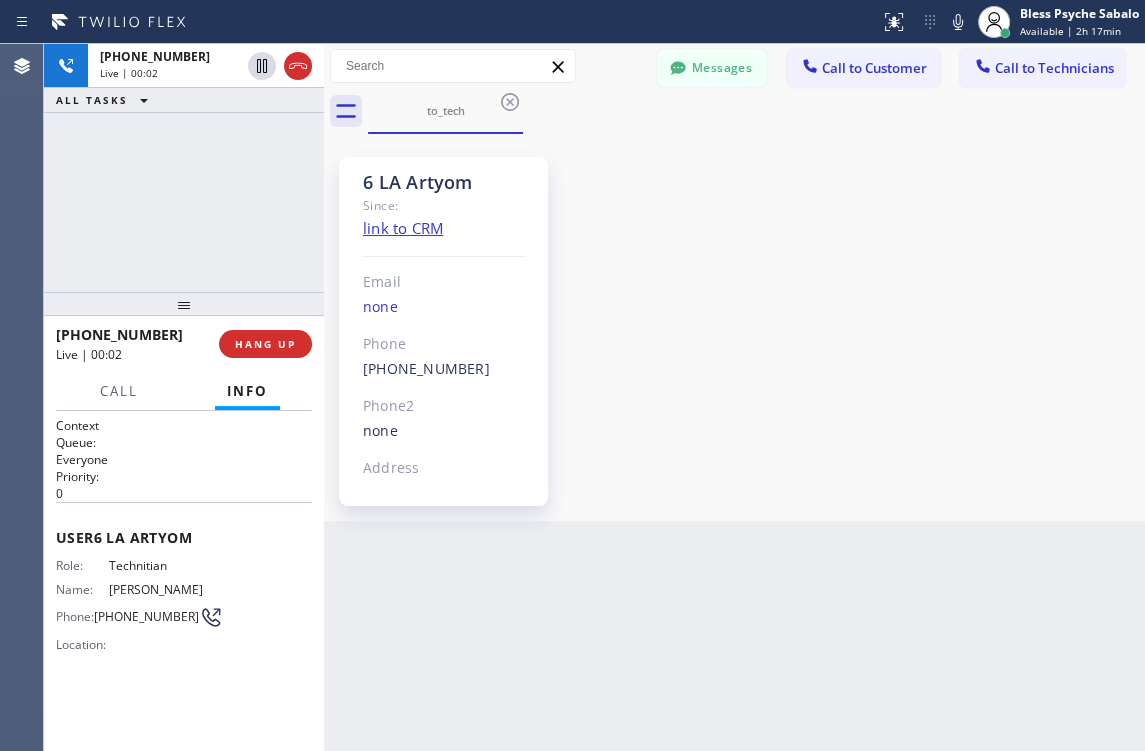 click on "HANG UP" at bounding box center [265, 344] 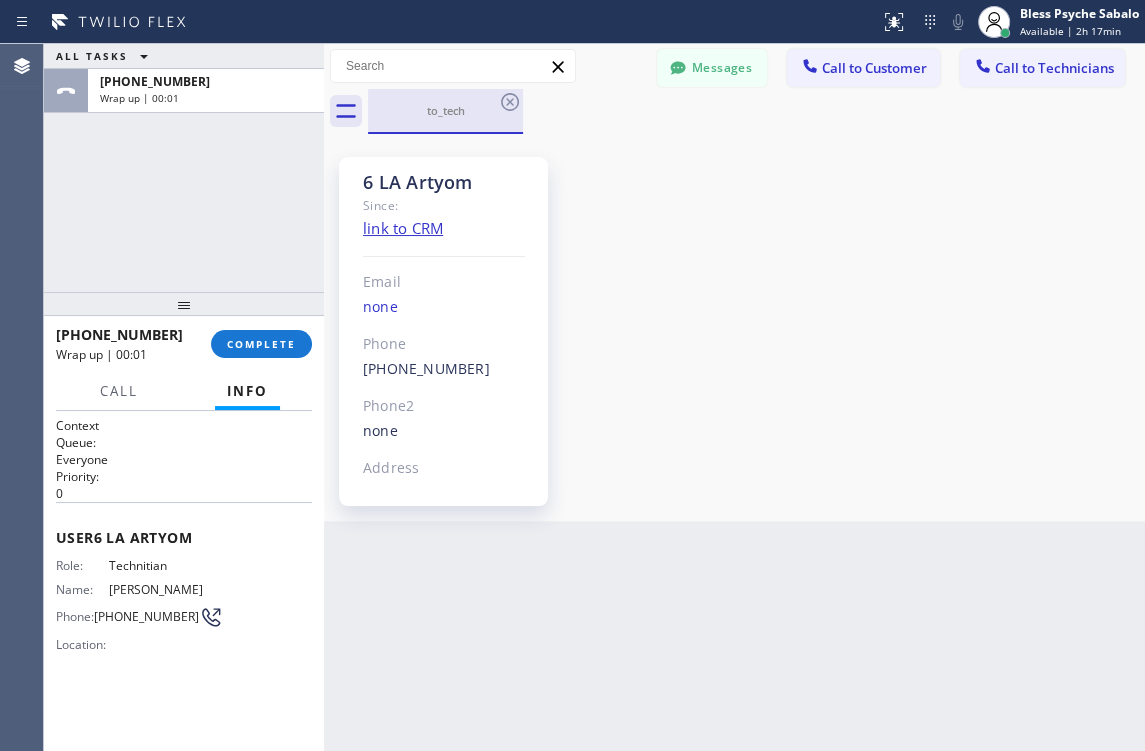 click on "to_tech" at bounding box center [445, 110] 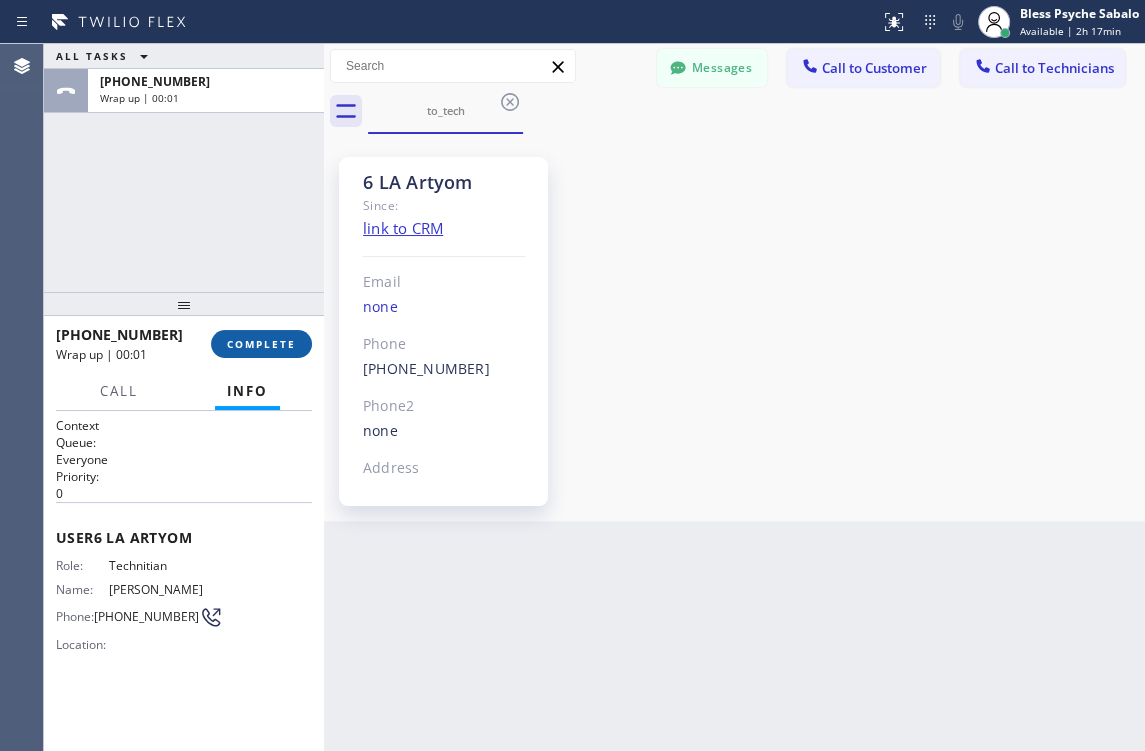 drag, startPoint x: 272, startPoint y: 351, endPoint x: 267, endPoint y: 324, distance: 27.45906 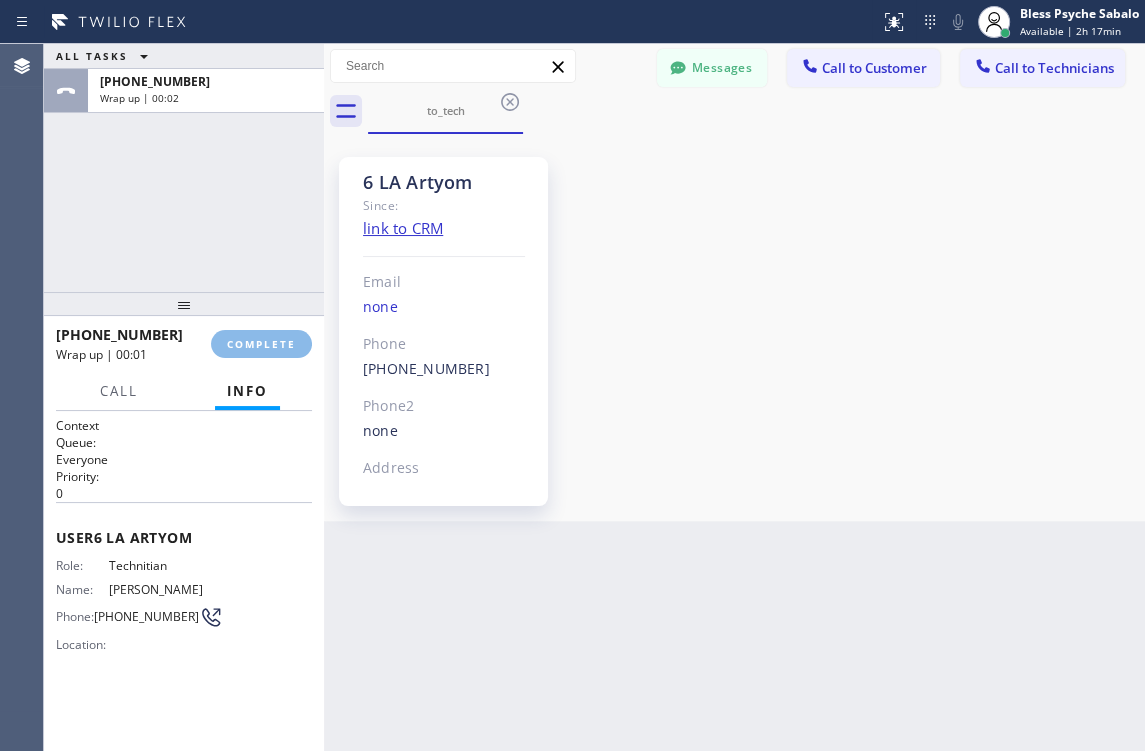 click on "ALL TASKS ALL TASKS ACTIVE TASKS TASKS IN WRAP UP [PHONE_NUMBER] Wrap up | 00:02" at bounding box center (184, 168) 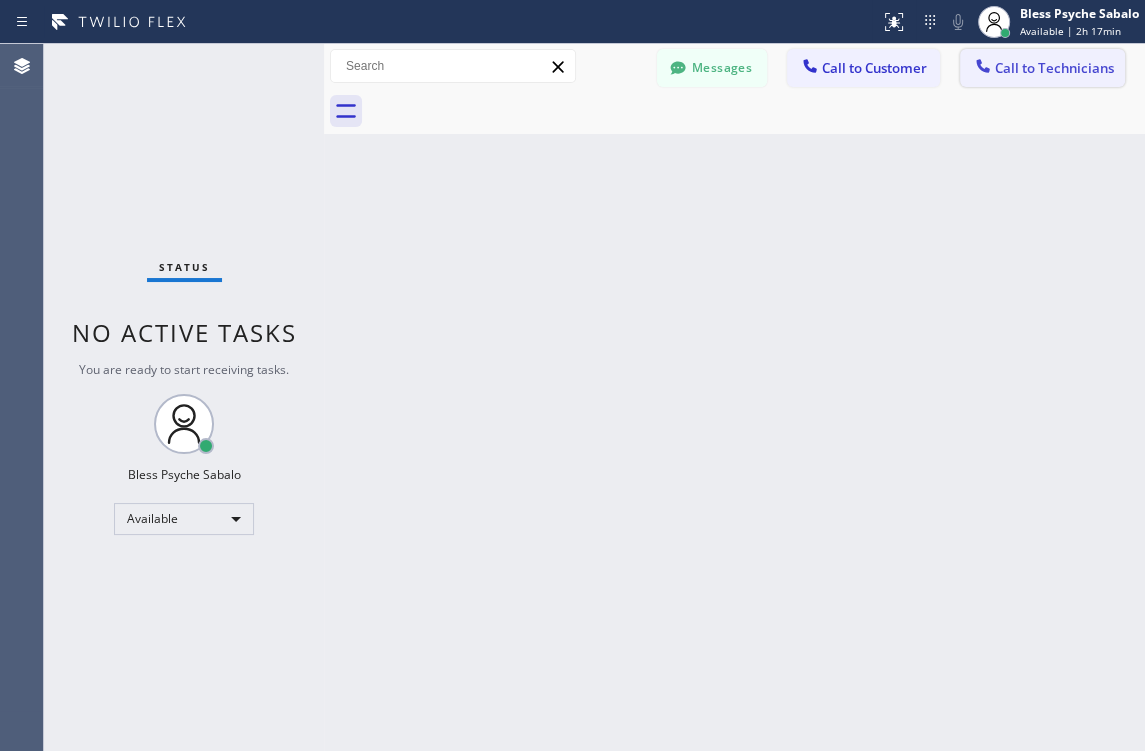 click on "Call to Technicians" at bounding box center (1054, 68) 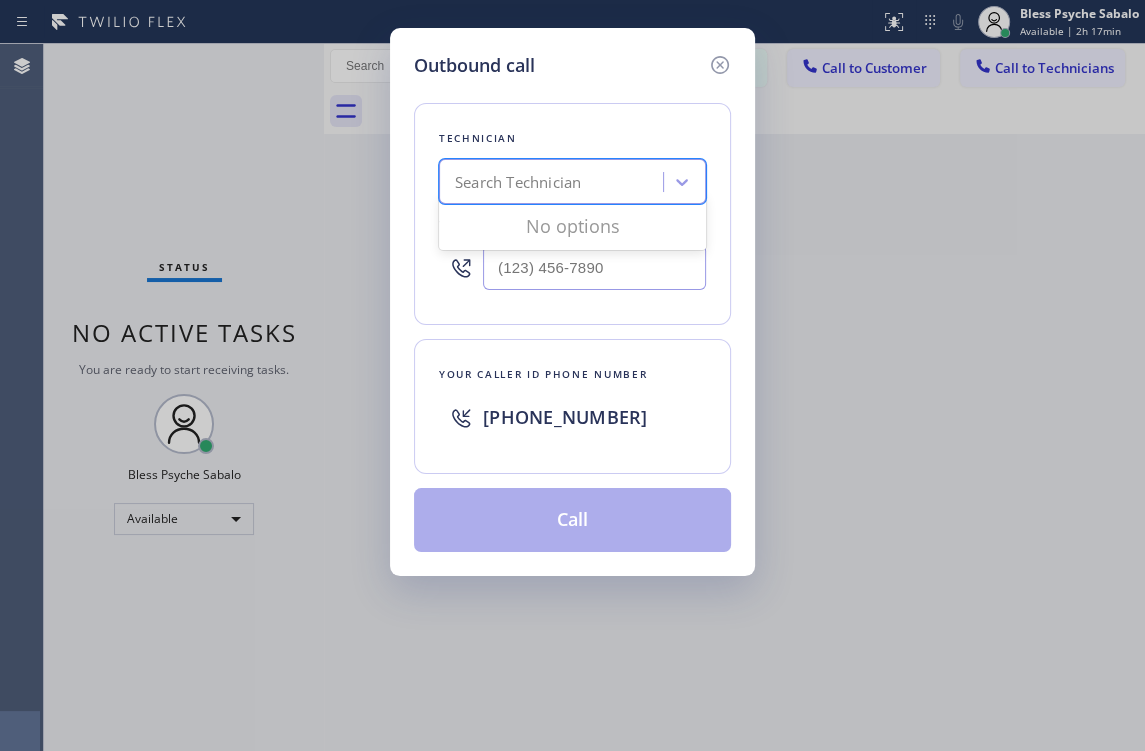 click on "Search Technician" at bounding box center (518, 182) 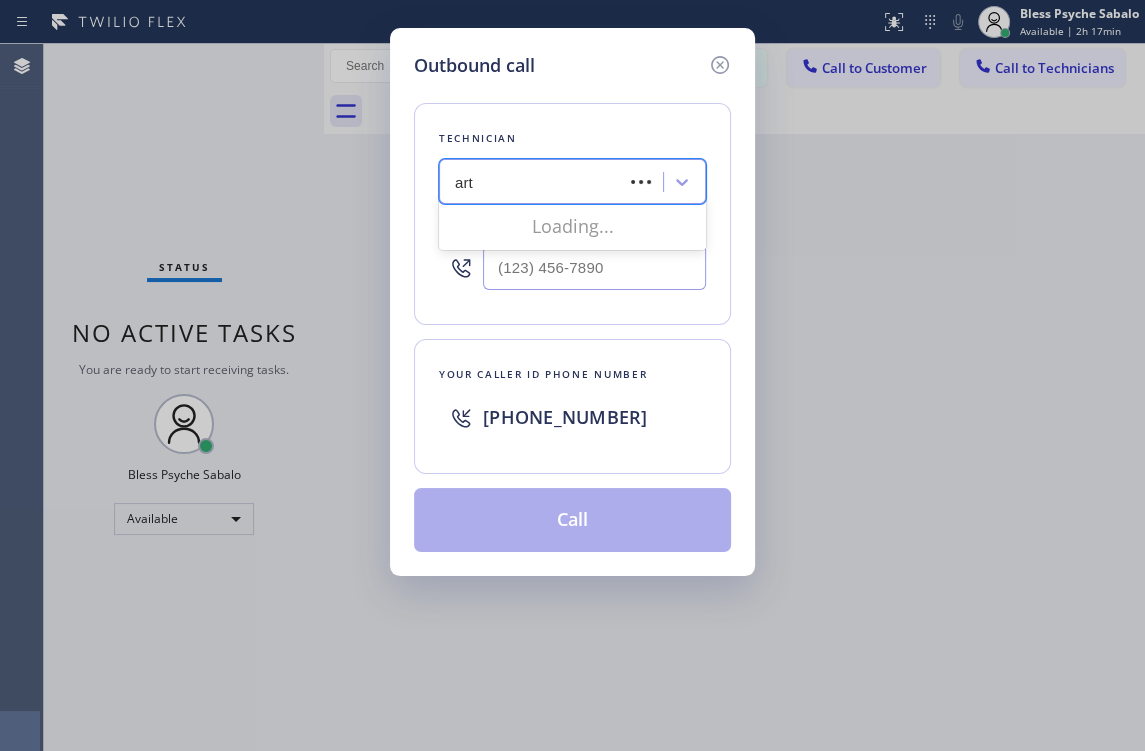 type on "arty" 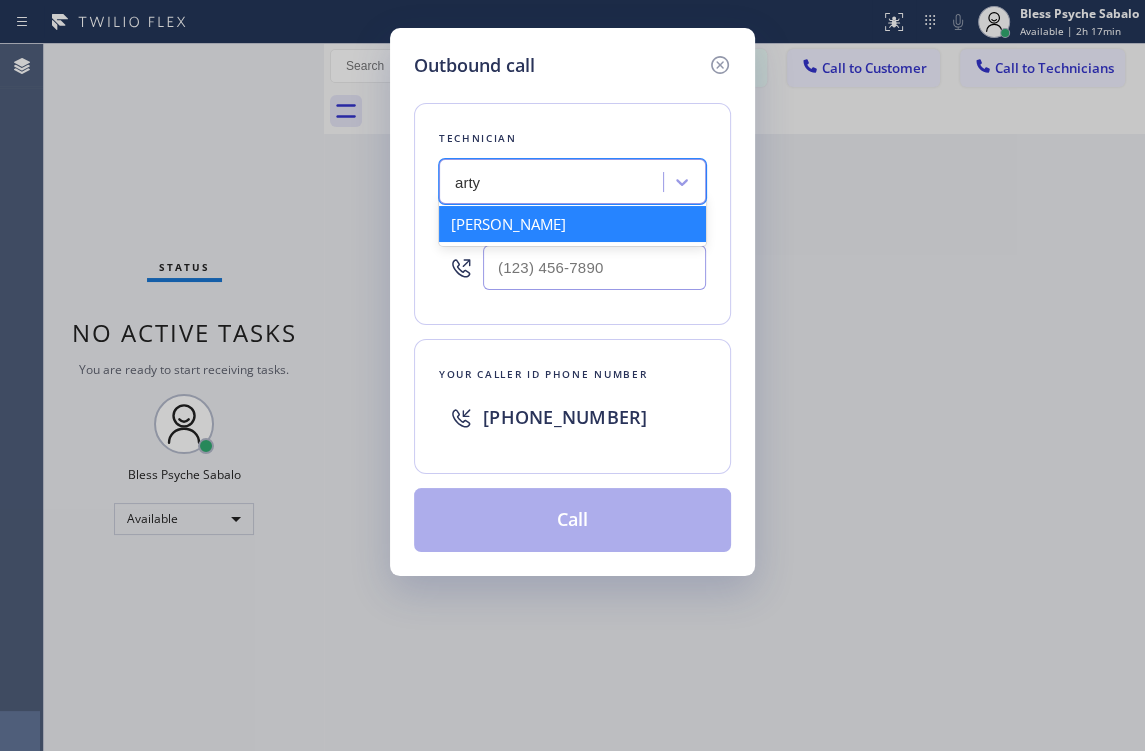 click on "[PERSON_NAME]" at bounding box center (572, 224) 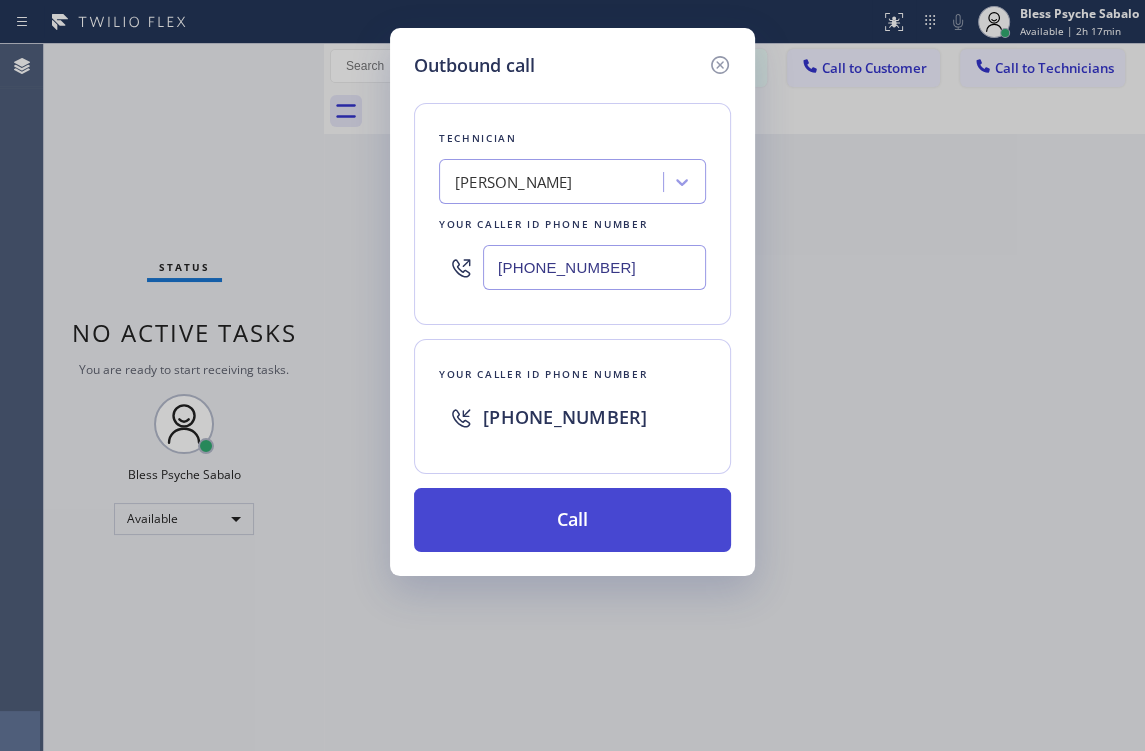 click on "Call" at bounding box center (572, 520) 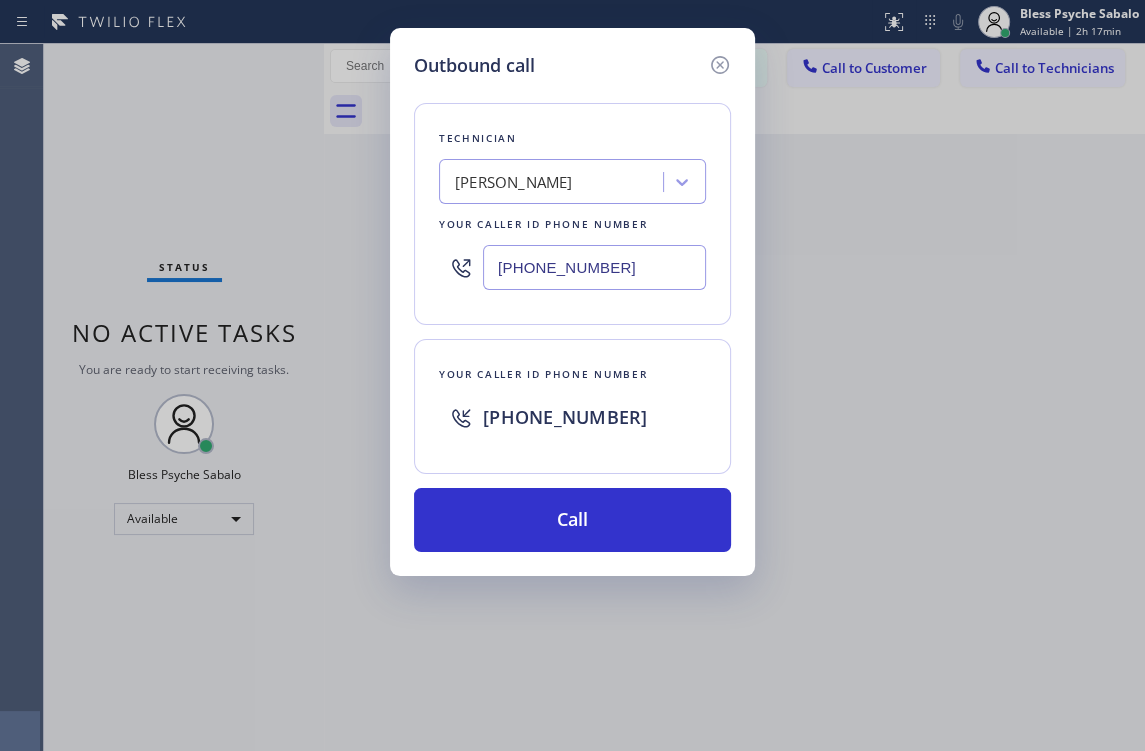 click on "Outbound call Technician [PERSON_NAME] Your caller id phone number [PHONE_NUMBER] Your caller id phone number [PHONE_NUMBER] Call" at bounding box center (572, 375) 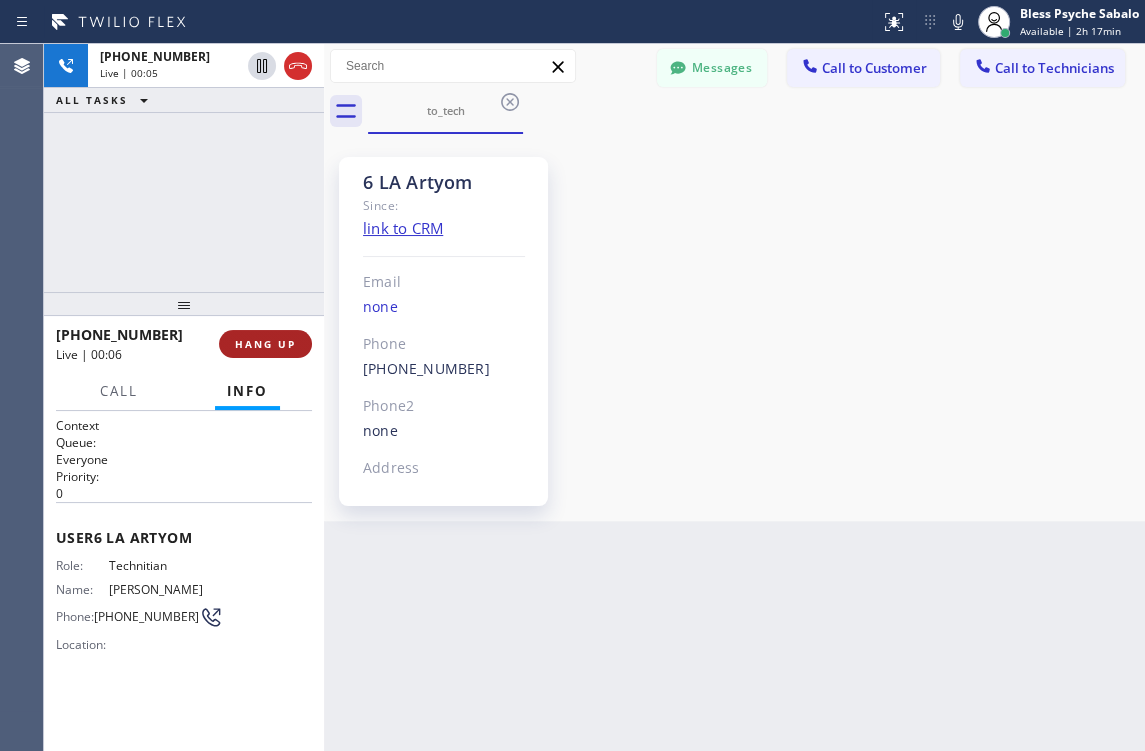drag, startPoint x: 253, startPoint y: 354, endPoint x: 548, endPoint y: 356, distance: 295.00677 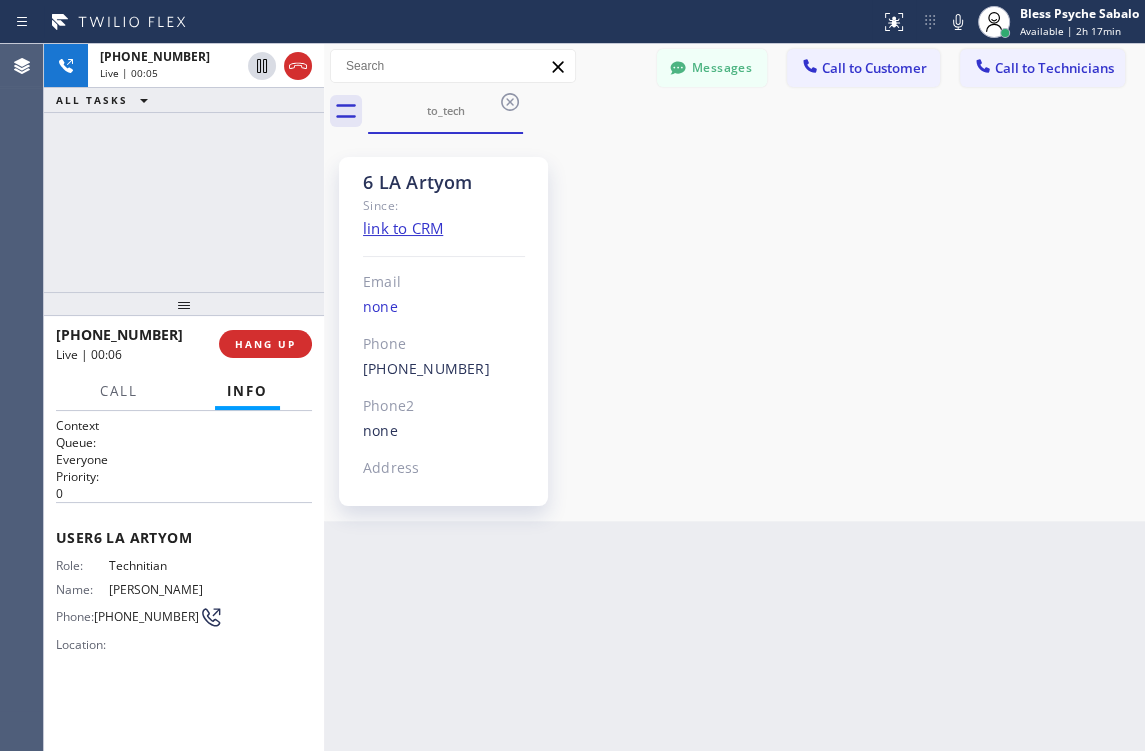 click on "HANG UP" at bounding box center [265, 344] 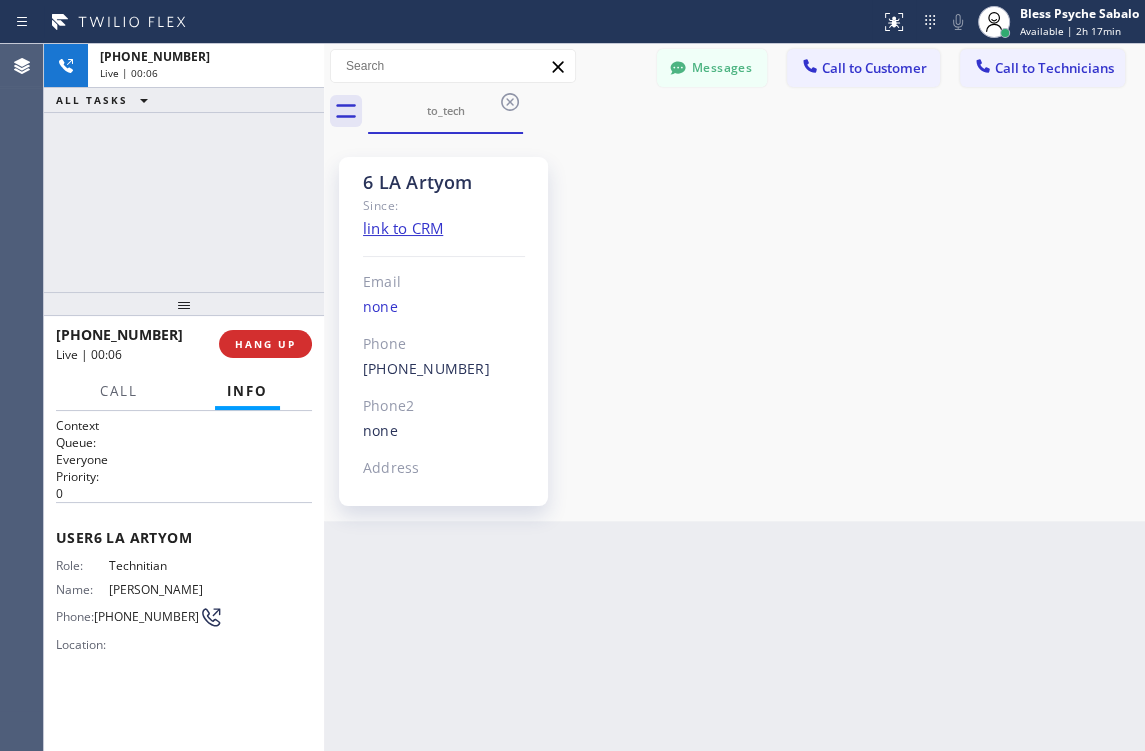 drag, startPoint x: 548, startPoint y: 356, endPoint x: 10, endPoint y: 252, distance: 547.95984 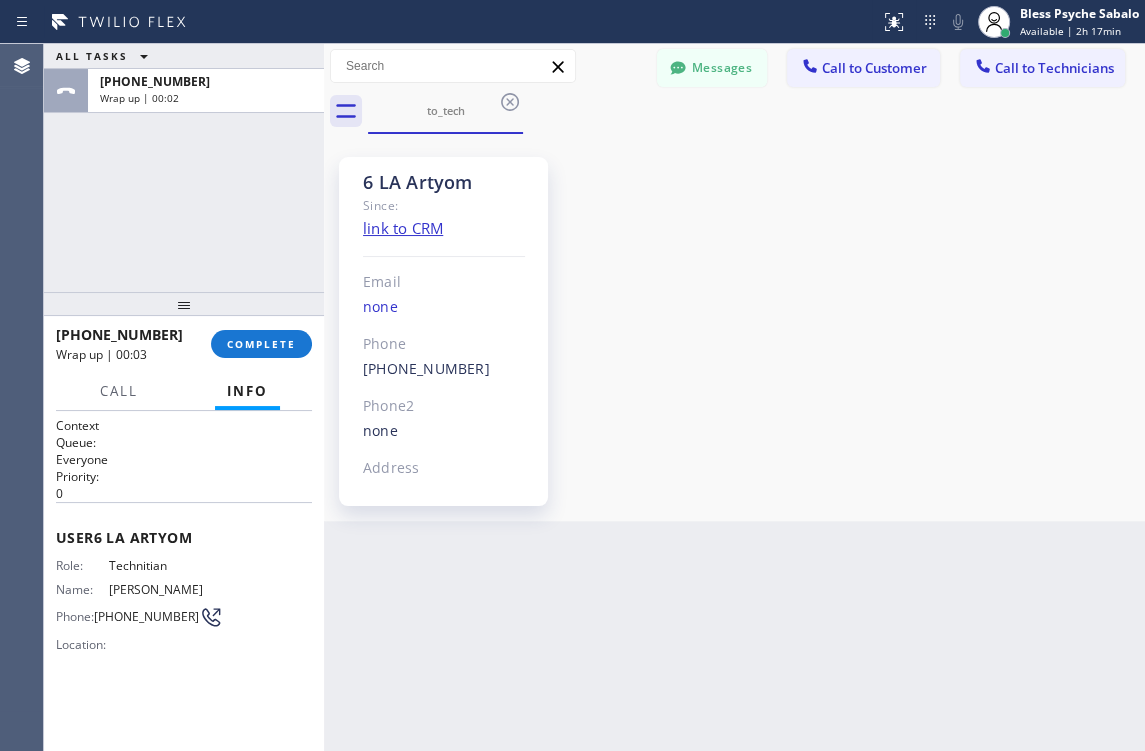 click on "6 LA Artyom Since:  link to CRM Email none Phone [PHONE_NUMBER] Outbound call Technician [PERSON_NAME] Your caller id phone number [PHONE_NUMBER] Your caller id phone number [PHONE_NUMBER] Call Phone2 none Address" at bounding box center (734, 327) 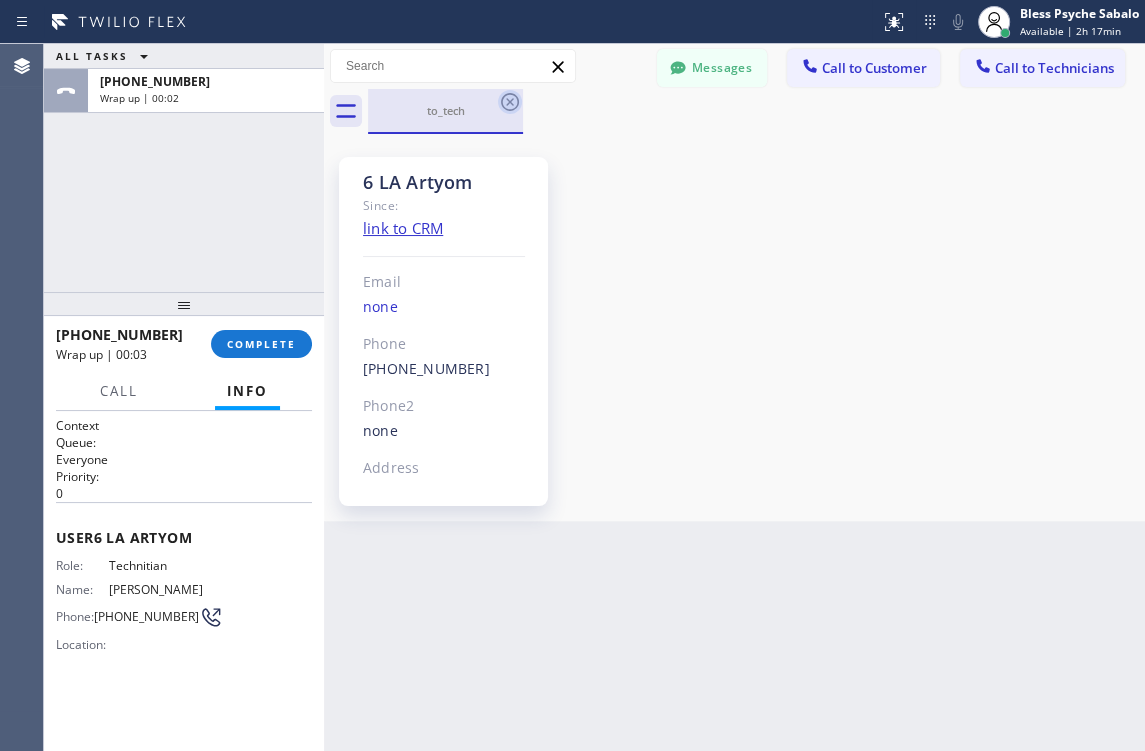 click 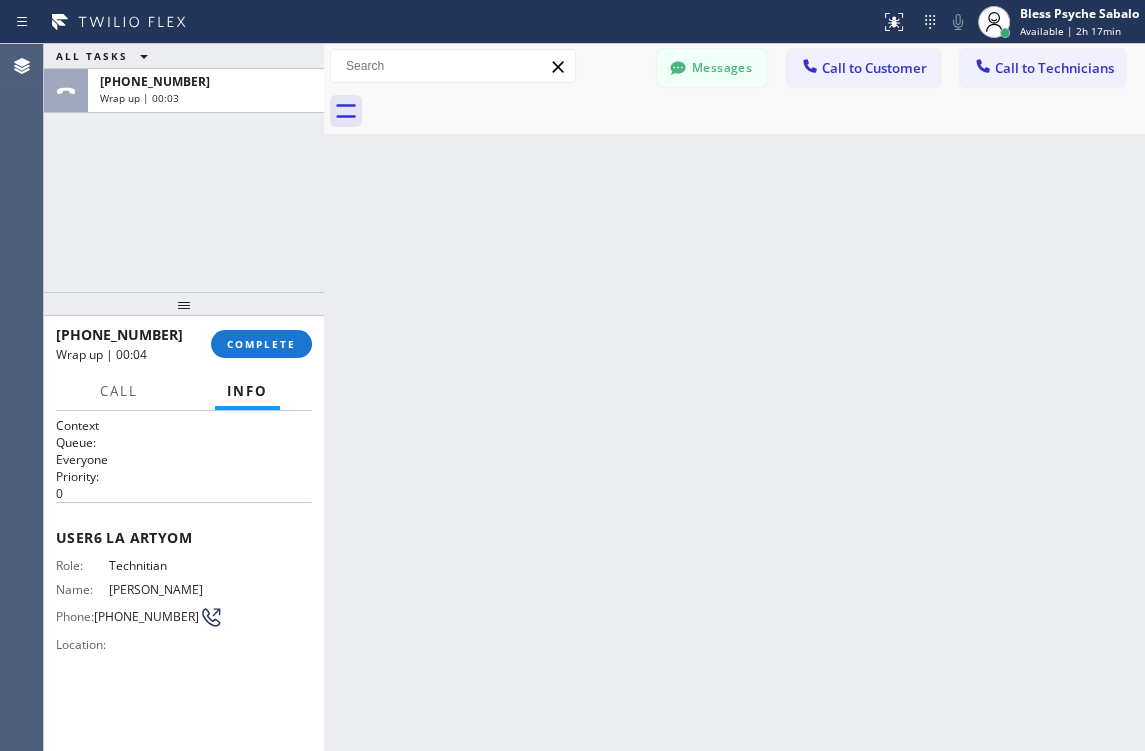 drag, startPoint x: 612, startPoint y: 165, endPoint x: 590, endPoint y: 144, distance: 30.413813 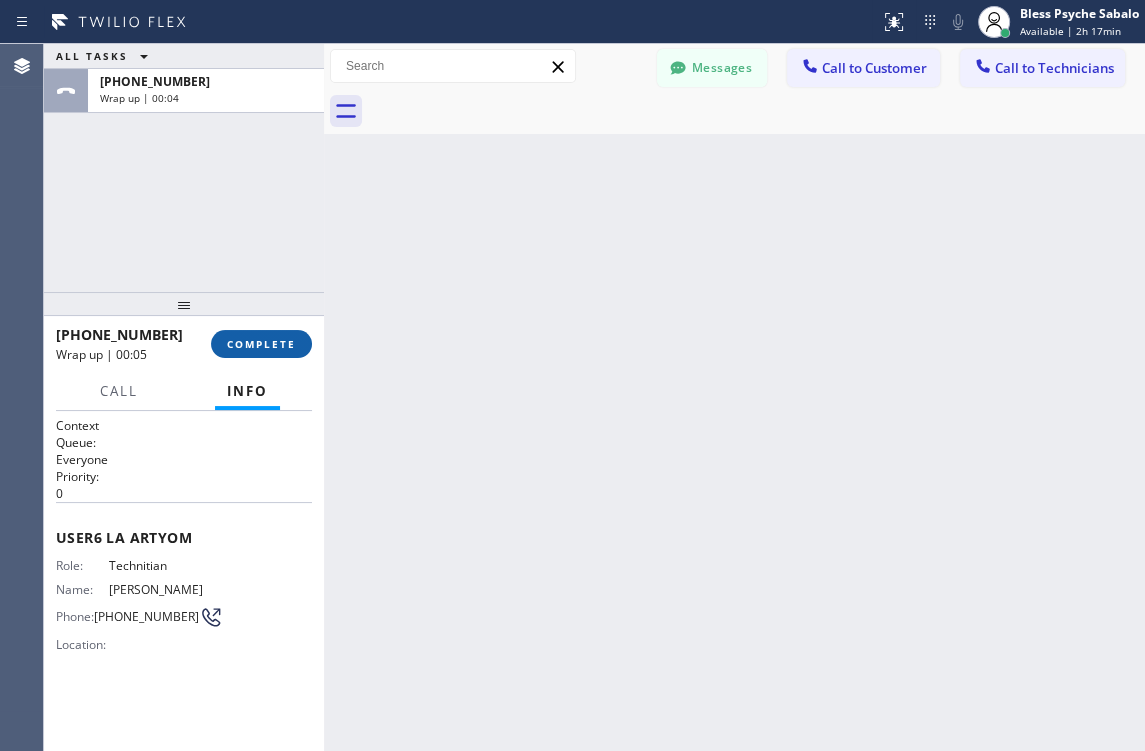 click on "COMPLETE" at bounding box center [261, 344] 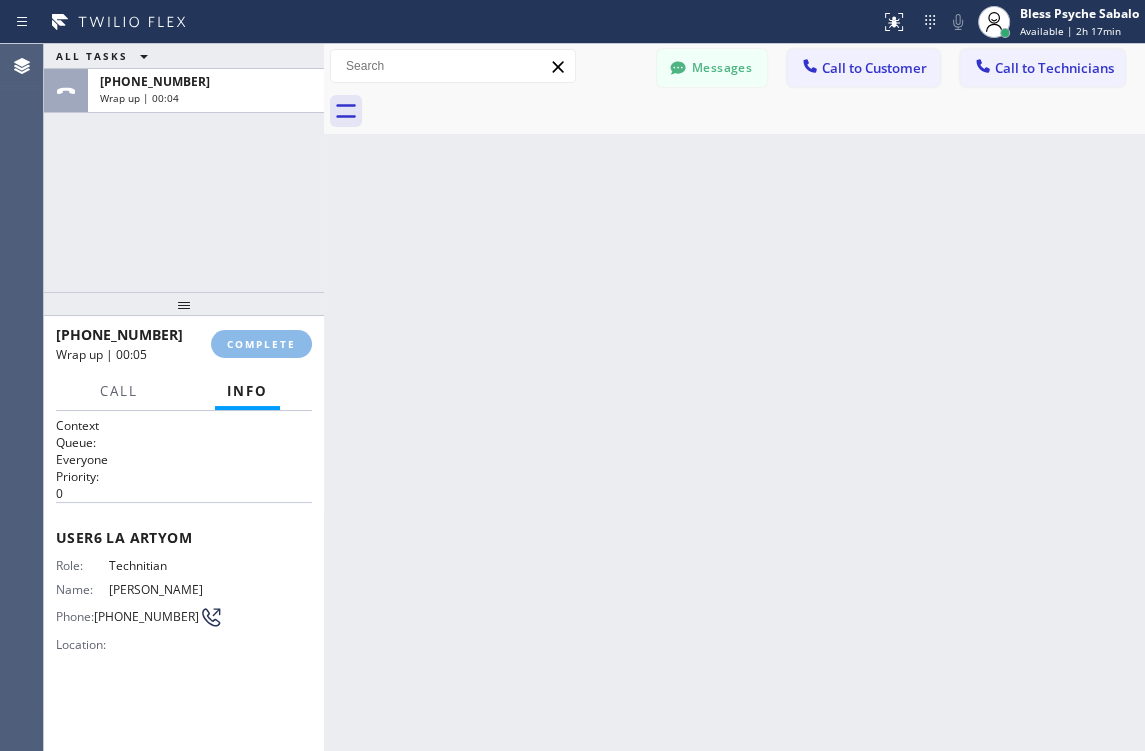 click on "ALL TASKS ALL TASKS ACTIVE TASKS TASKS IN WRAP UP [PHONE_NUMBER] Wrap up | 00:04" at bounding box center (184, 168) 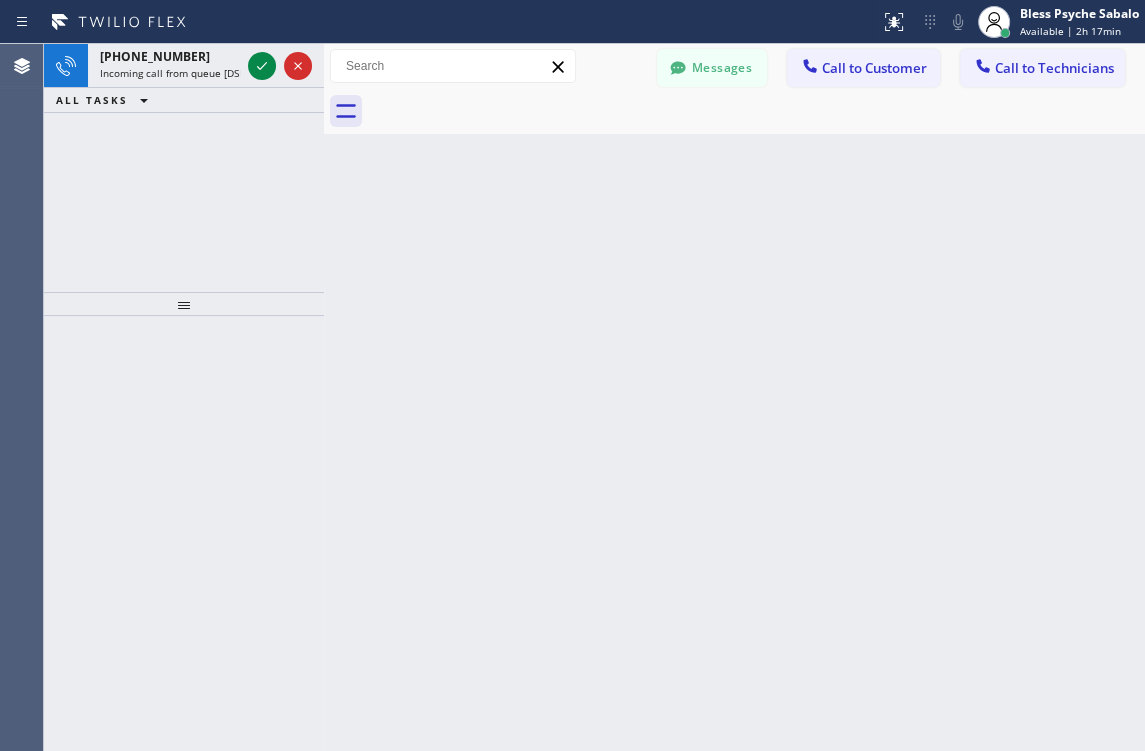 click on "ALL TASKS ALL TASKS ACTIVE TASKS TASKS IN WRAP UP" at bounding box center (184, 100) 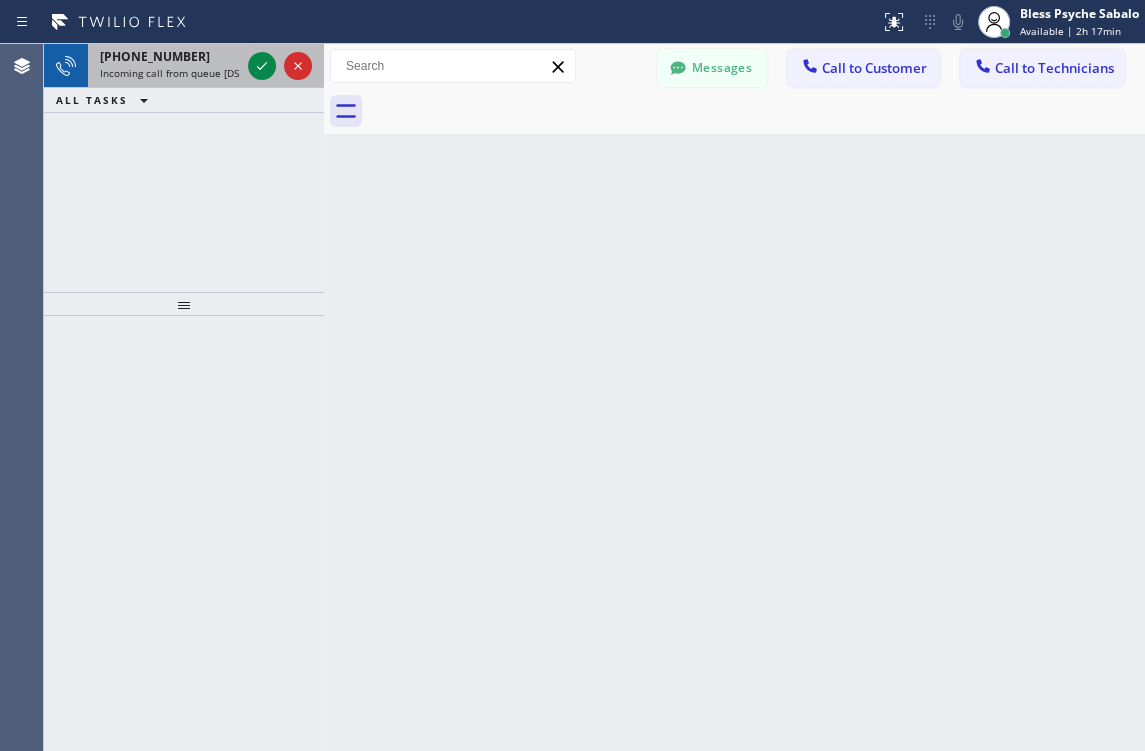 click on "[PHONE_NUMBER] Incoming call from queue [DSRs]" at bounding box center [166, 66] 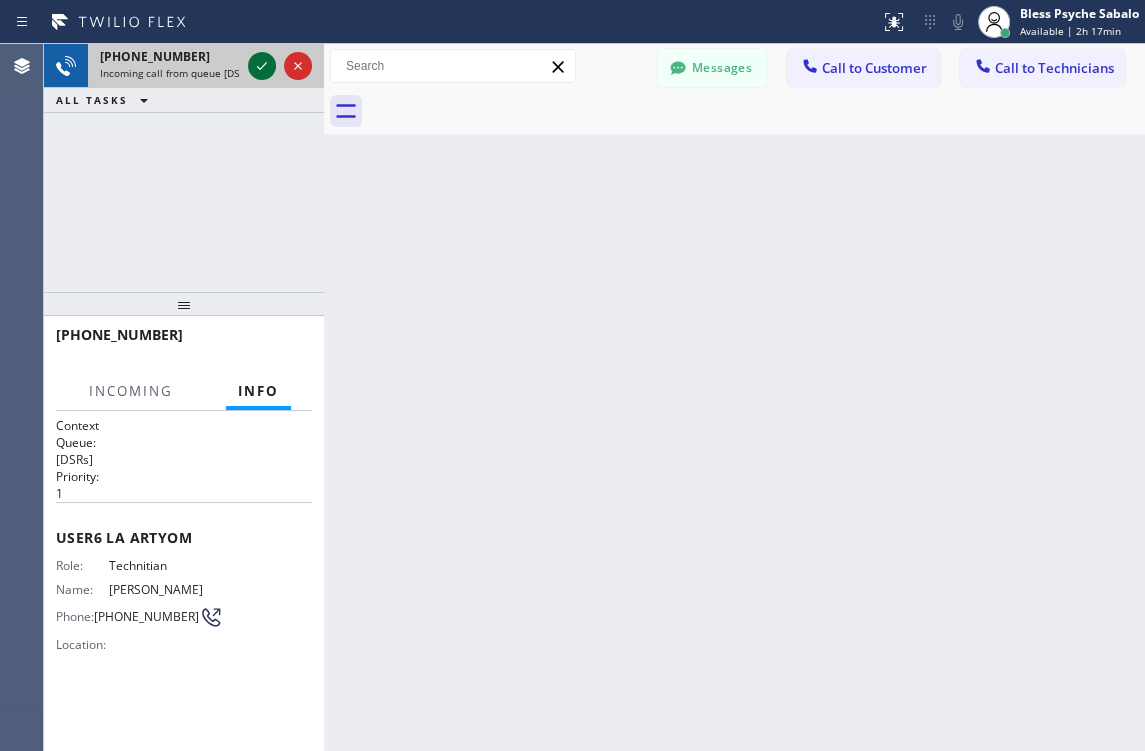 click 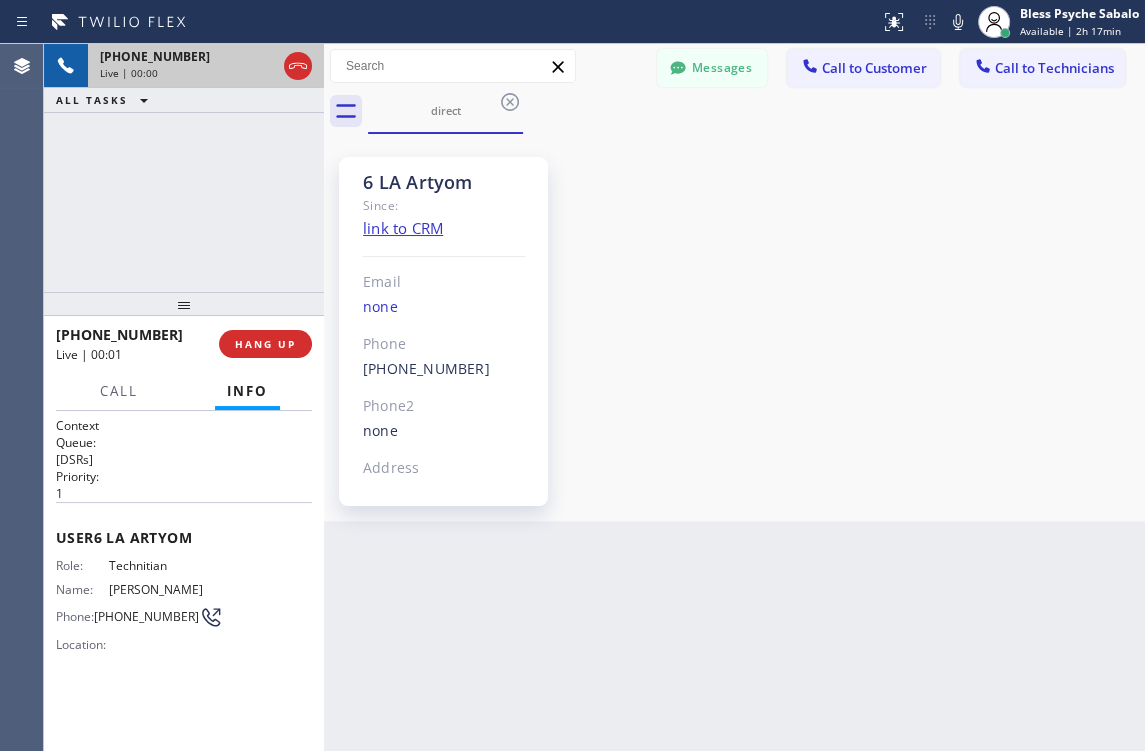 scroll, scrollTop: 1977, scrollLeft: 0, axis: vertical 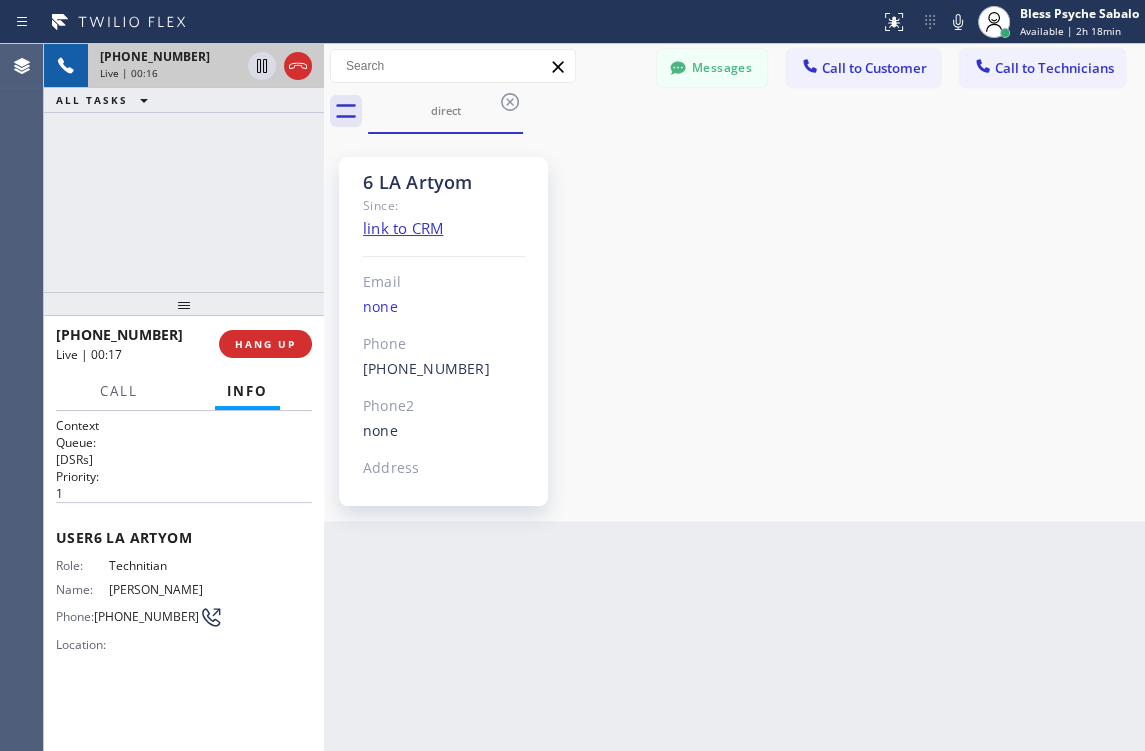 click on "6 LA Artyom Since:  link to CRM Email none Phone [PHONE_NUMBER] Outbound call Technician Search Technician Your caller id phone number Your caller id phone number Call Phone2 none Address" at bounding box center (734, 327) 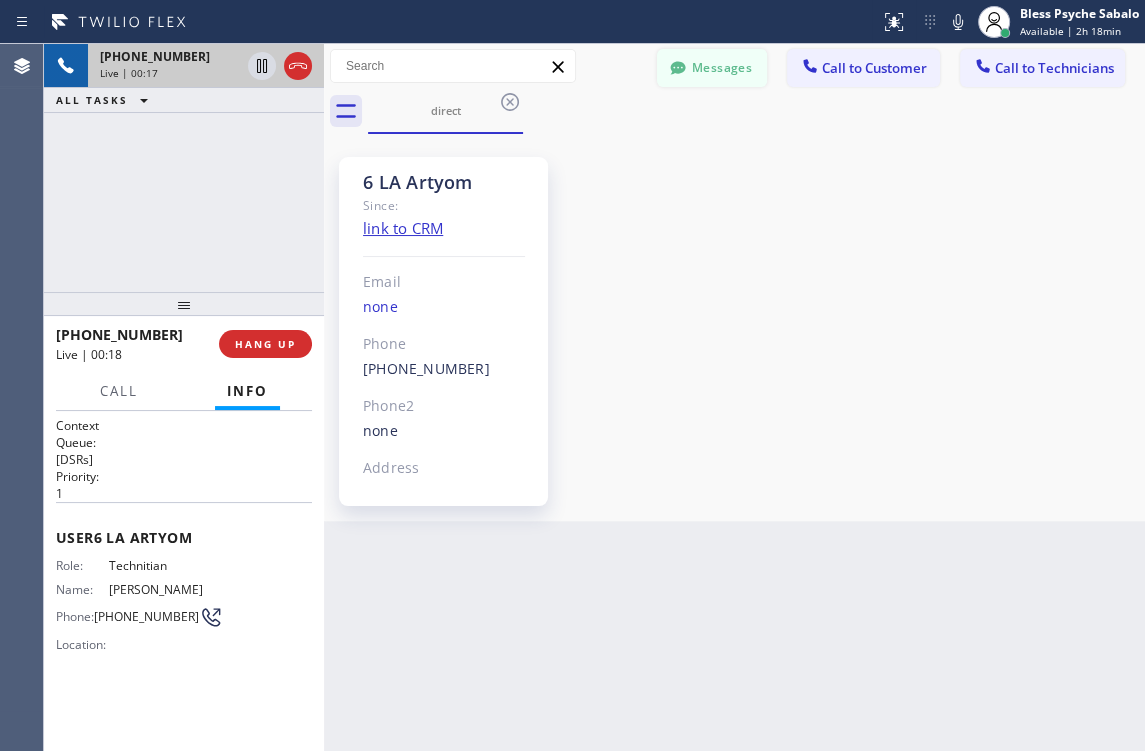 click on "Messages" at bounding box center (712, 68) 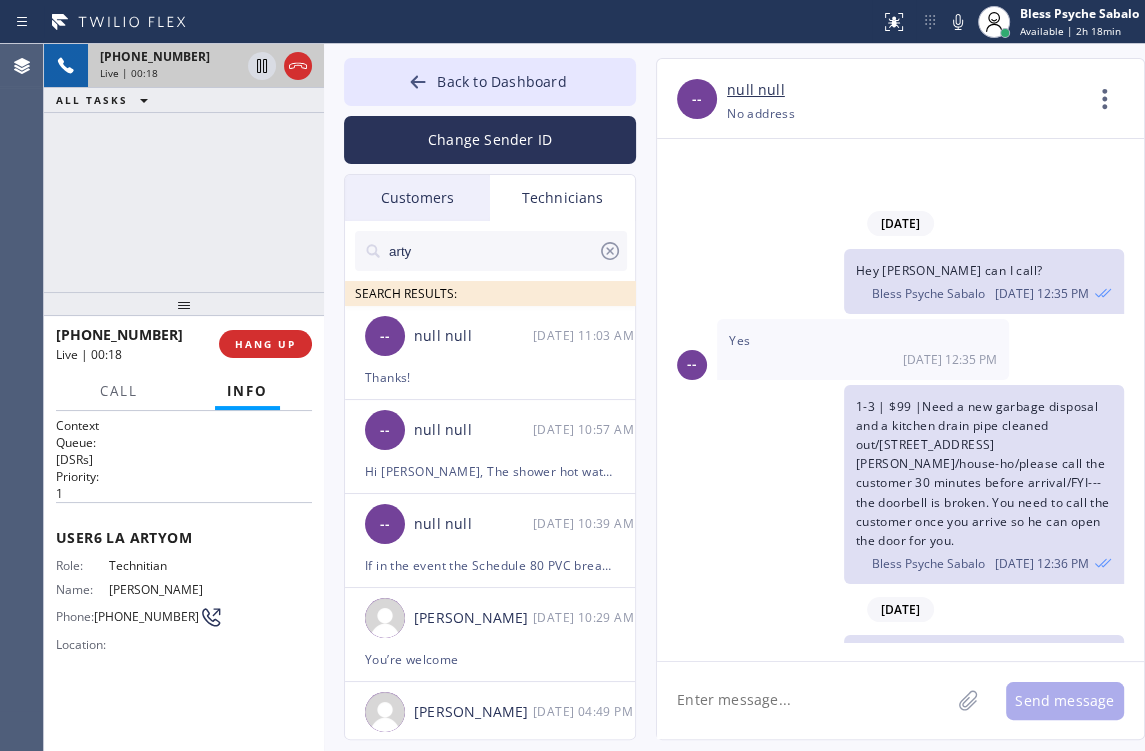 click on "arty" at bounding box center (492, 251) 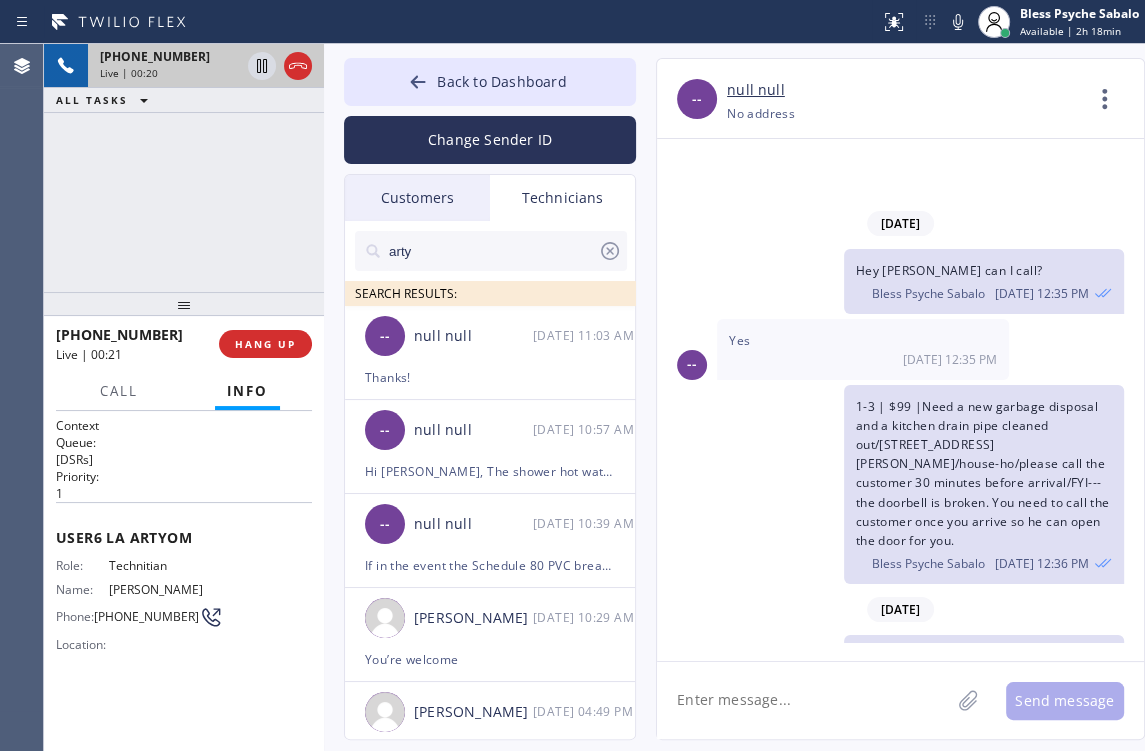 click on "arty" at bounding box center (492, 251) 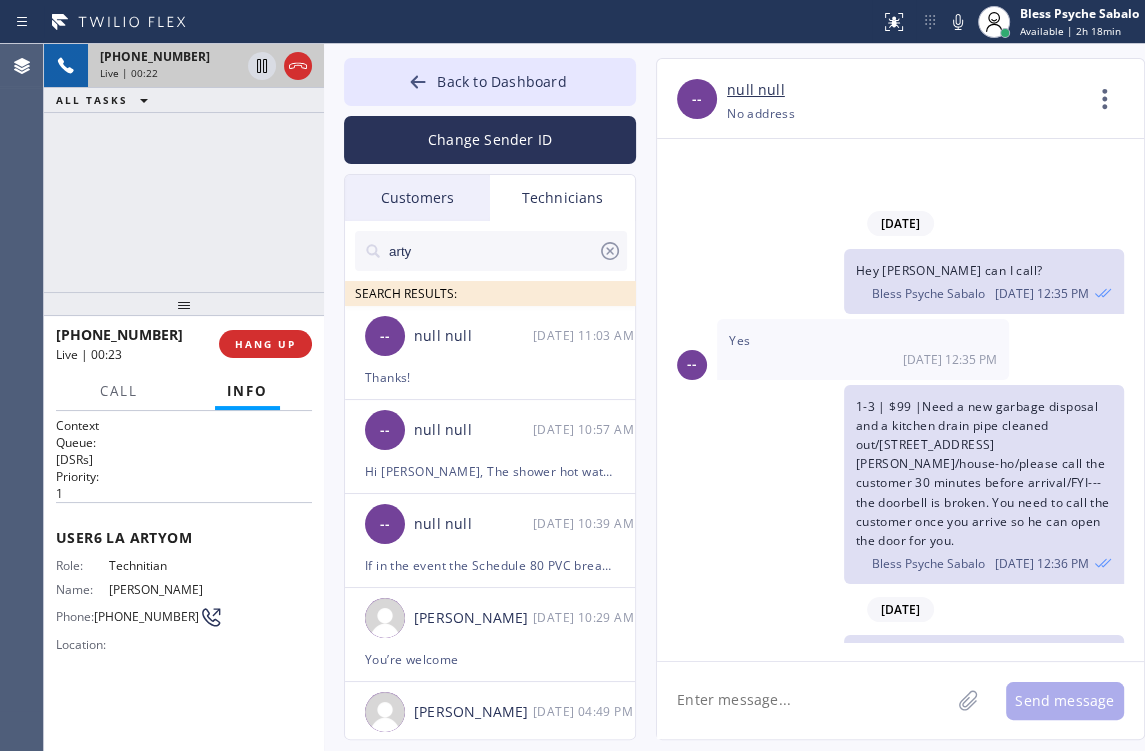 drag, startPoint x: 409, startPoint y: 260, endPoint x: 367, endPoint y: 244, distance: 44.94441 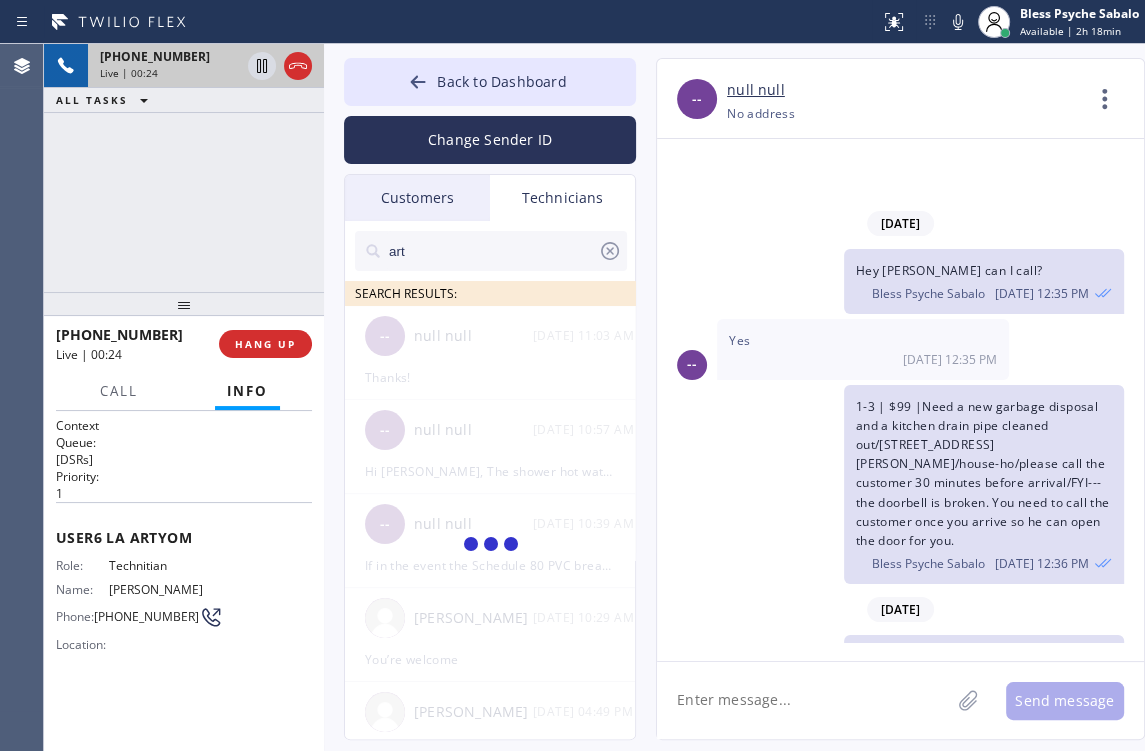 type on "arty" 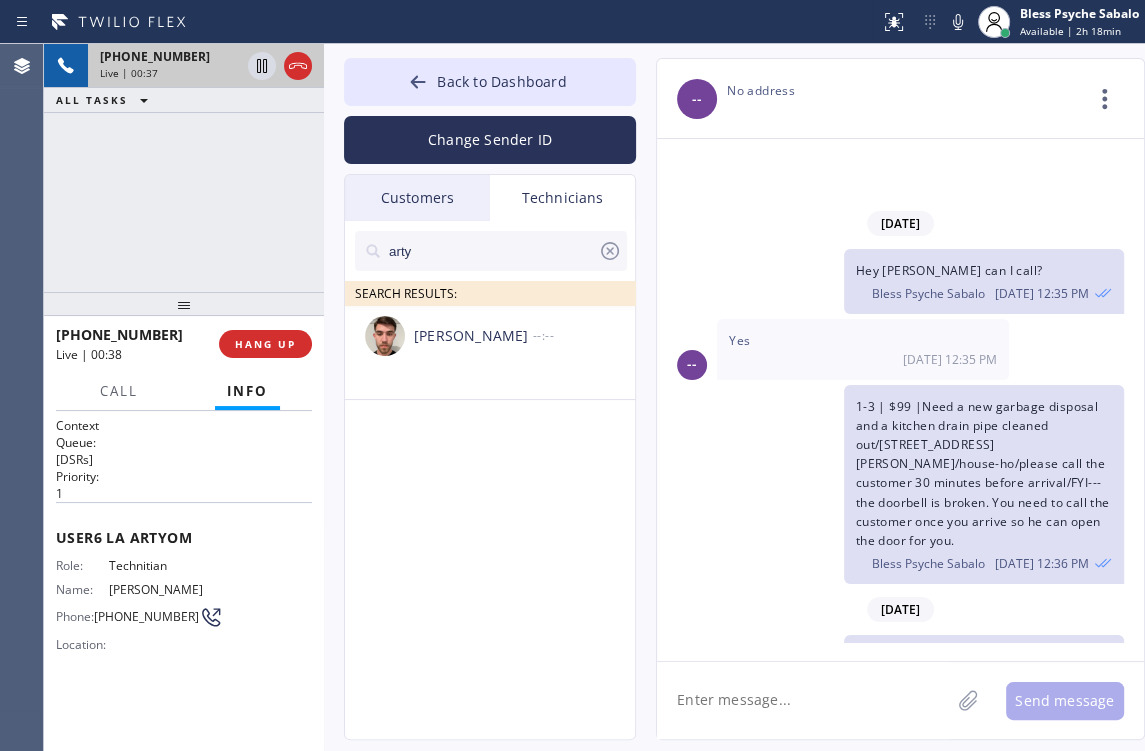 click 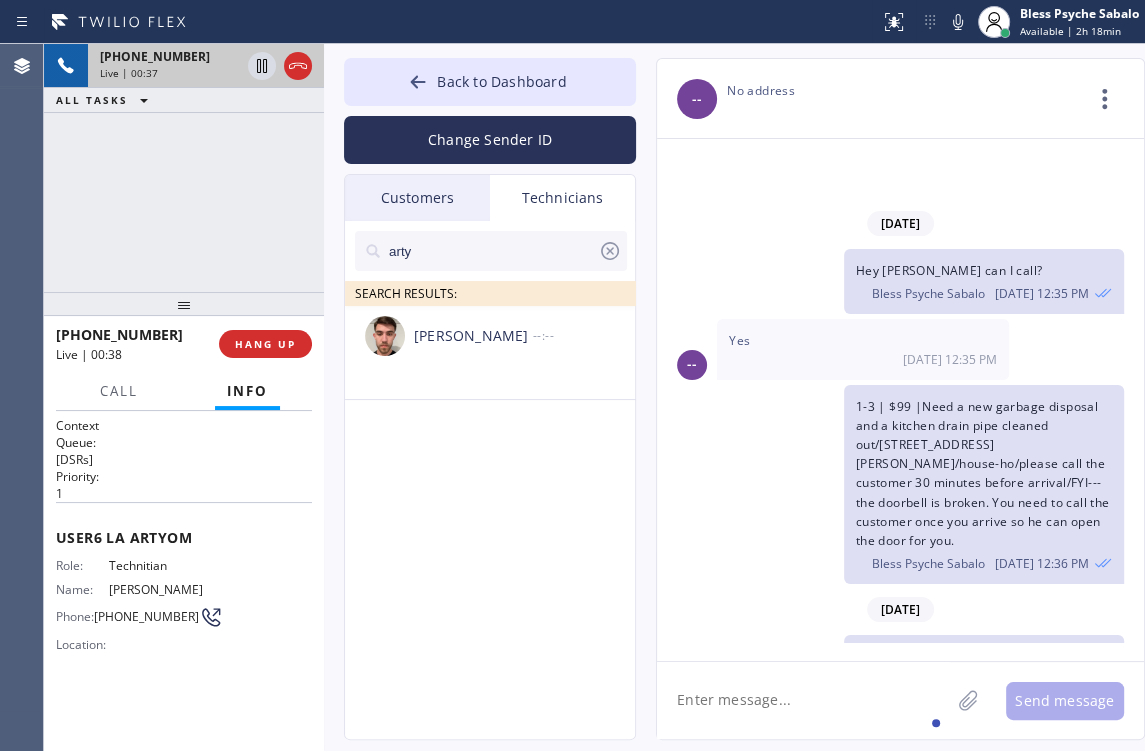 paste on "$99/ 12-3/ regular water heater that is not getting hot and the shower where the hot water is not turning off  she thinks the handle is the problem / not sure how old it was there [DATE] whe she moved in/ condo-owner/ condo unit 21 [STREET_ADDRESS]/ [GEOGRAPHIC_DATA]" 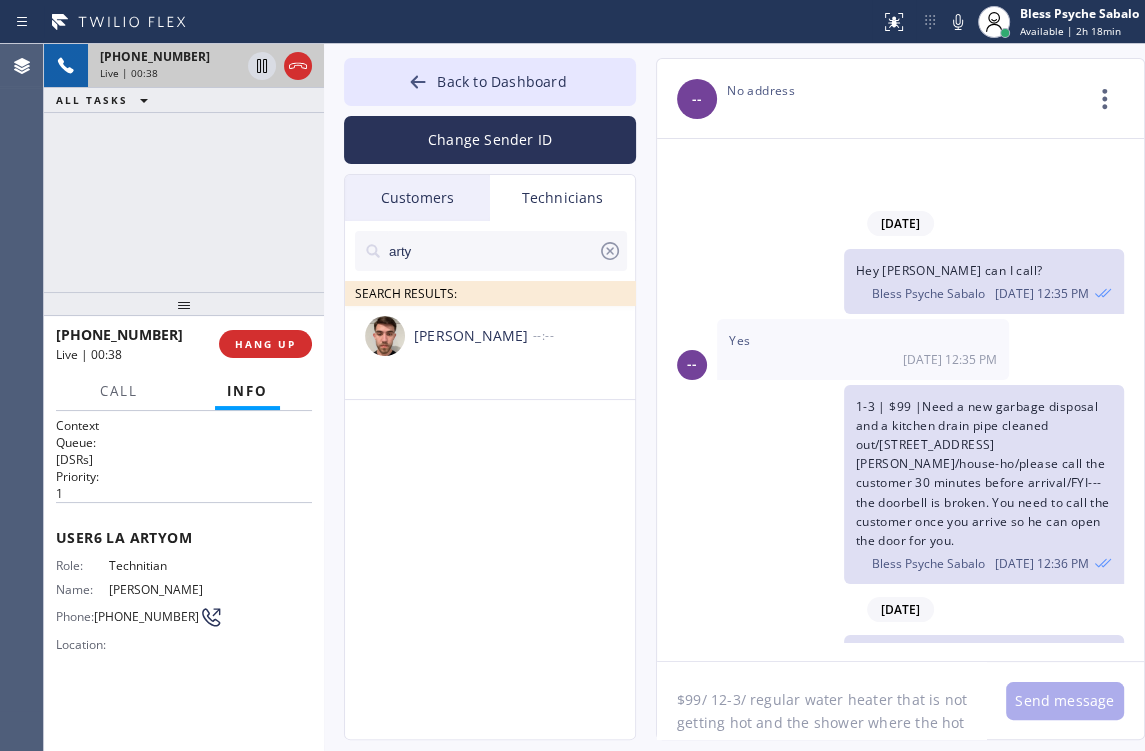 scroll, scrollTop: 132, scrollLeft: 0, axis: vertical 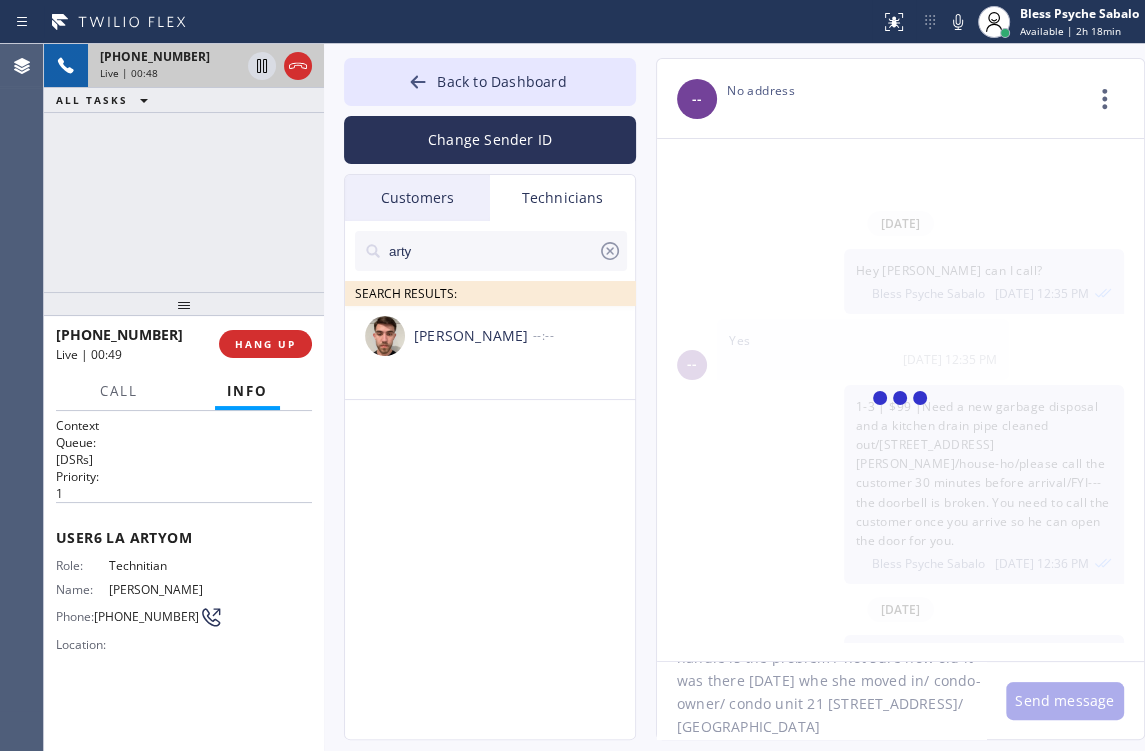 type on "$99/ 12-3/ regular water heater that is not getting hot and the shower where the hot water is not turning off  she thinks the handle is the problem / not sure how old it was there [DATE] whe she moved in/ condo-owner/ condo unit 21 [STREET_ADDRESS]/ [GEOGRAPHIC_DATA]" 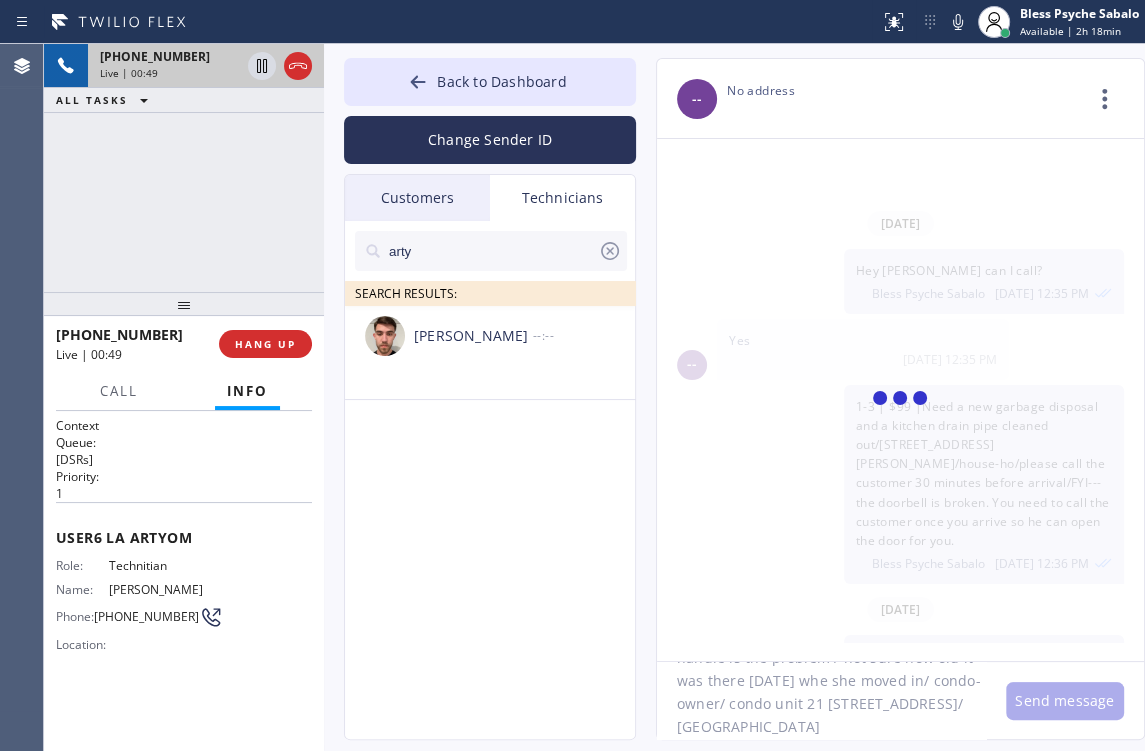 click on "Customers" at bounding box center [417, 198] 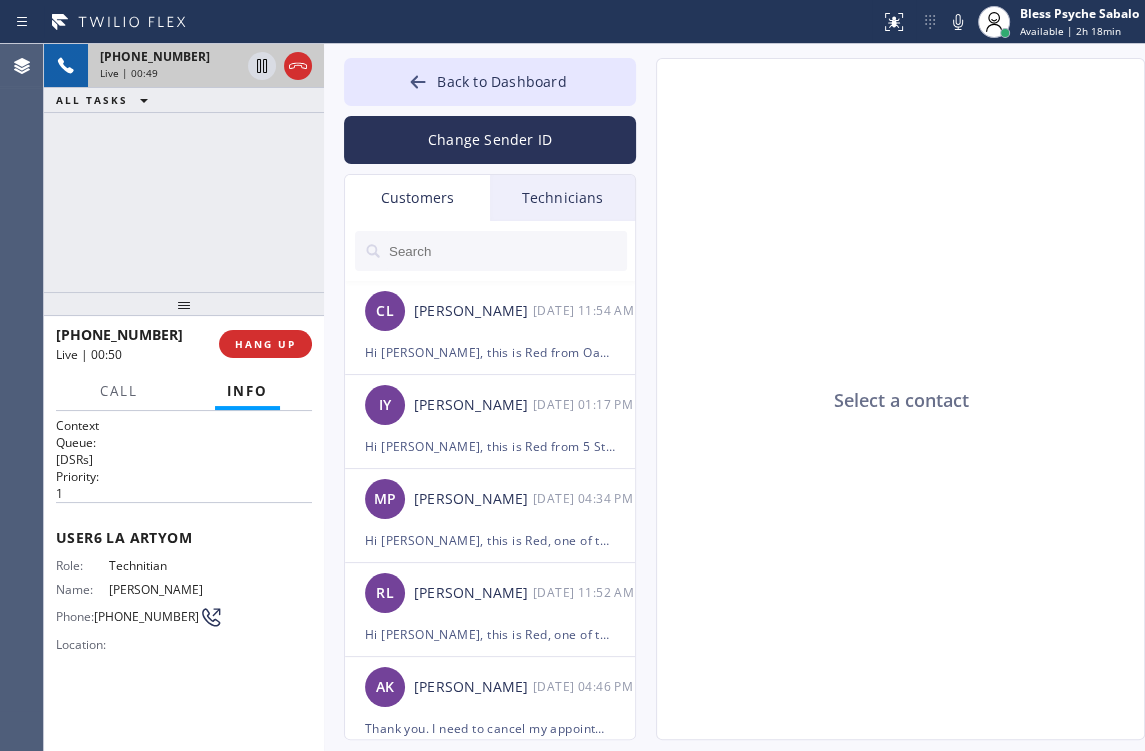 click on "Customers" at bounding box center (417, 198) 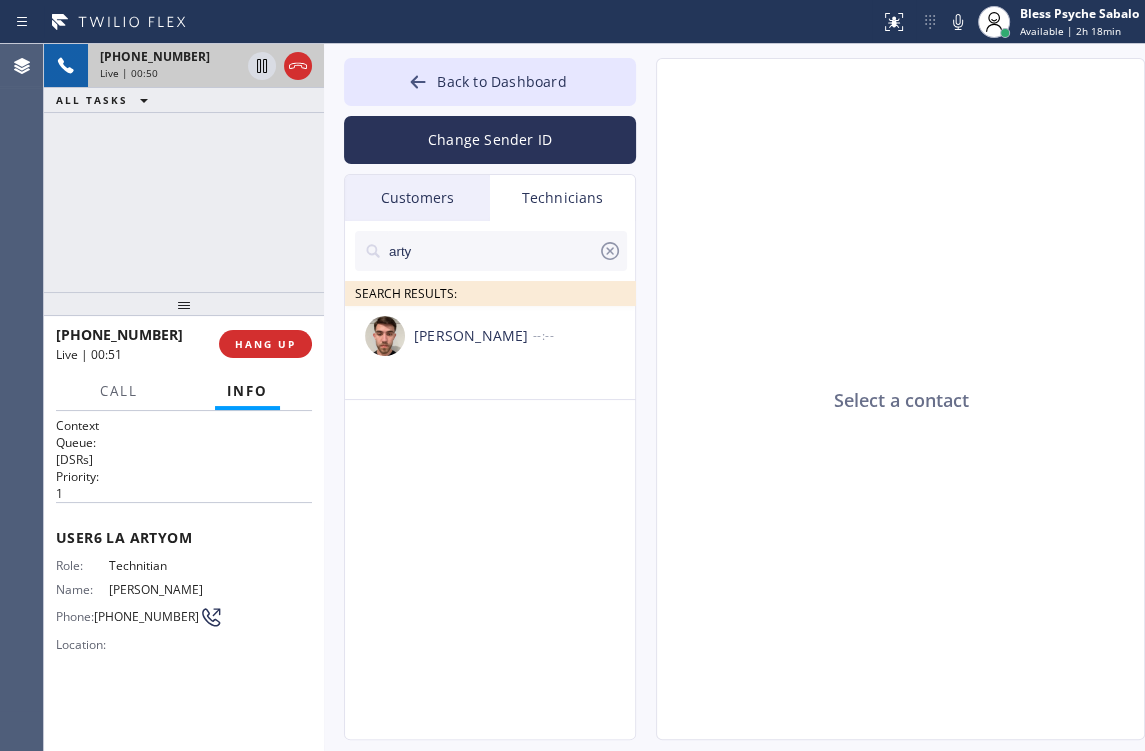 click on "Technicians" at bounding box center [562, 198] 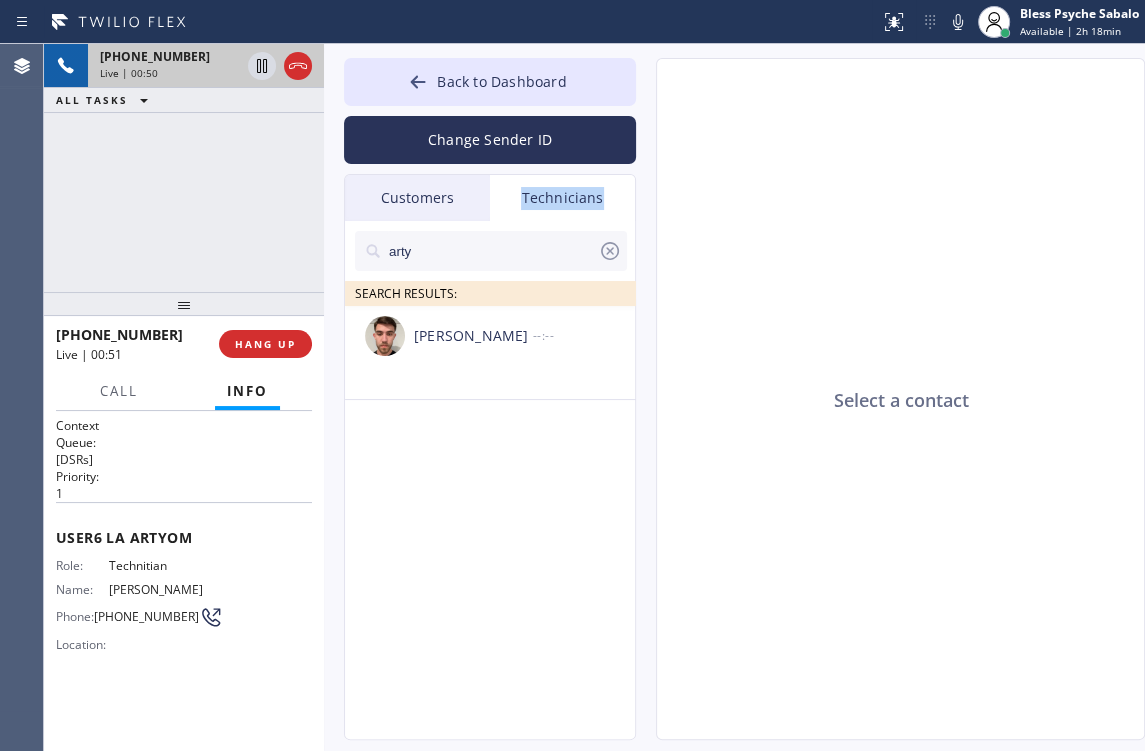 click on "Technicians" at bounding box center (562, 198) 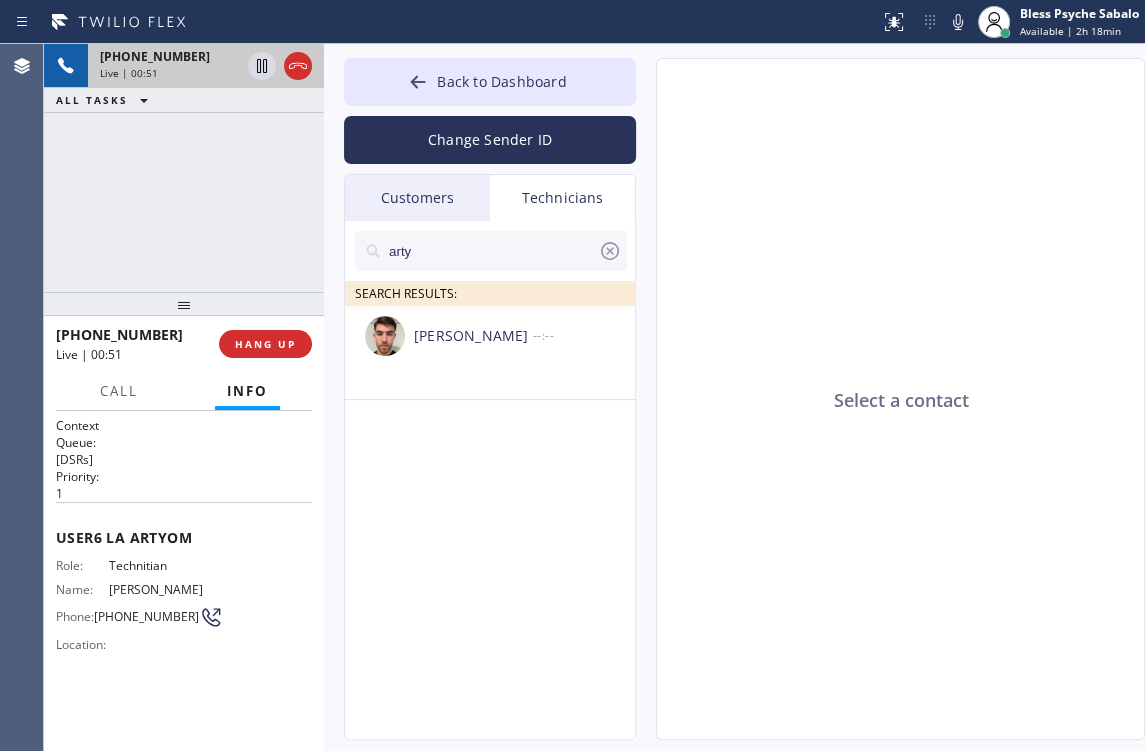 click on "Customers" at bounding box center (417, 198) 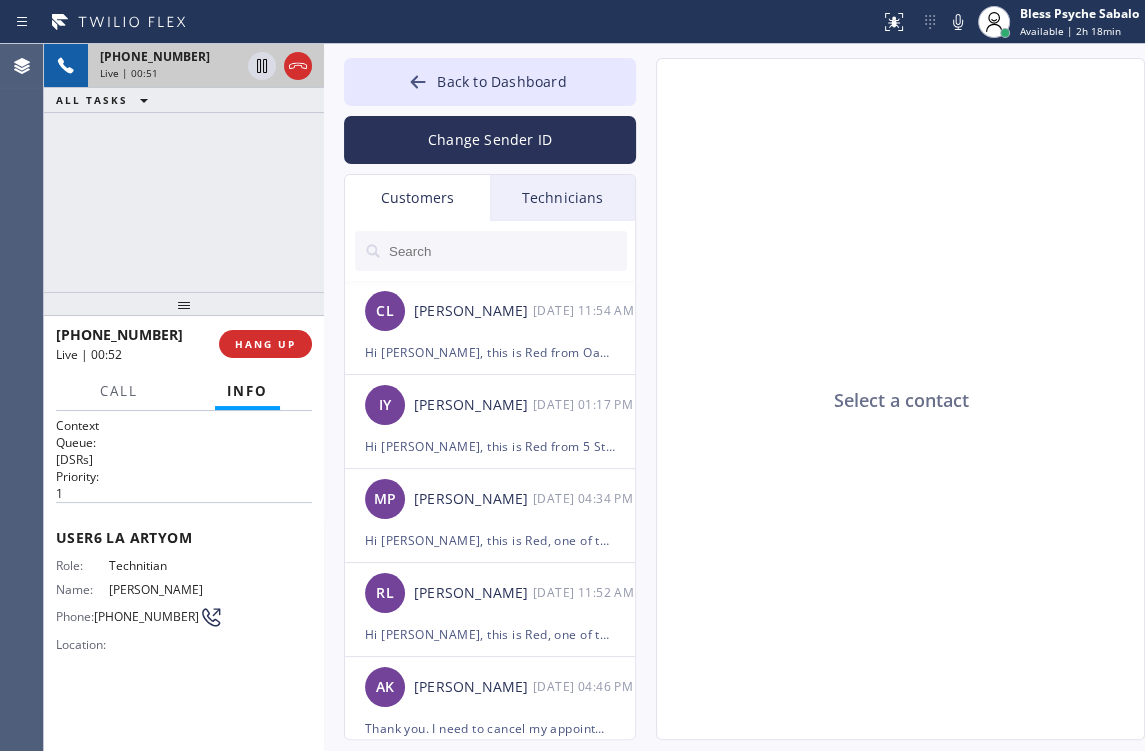 click on "Technicians" at bounding box center (562, 198) 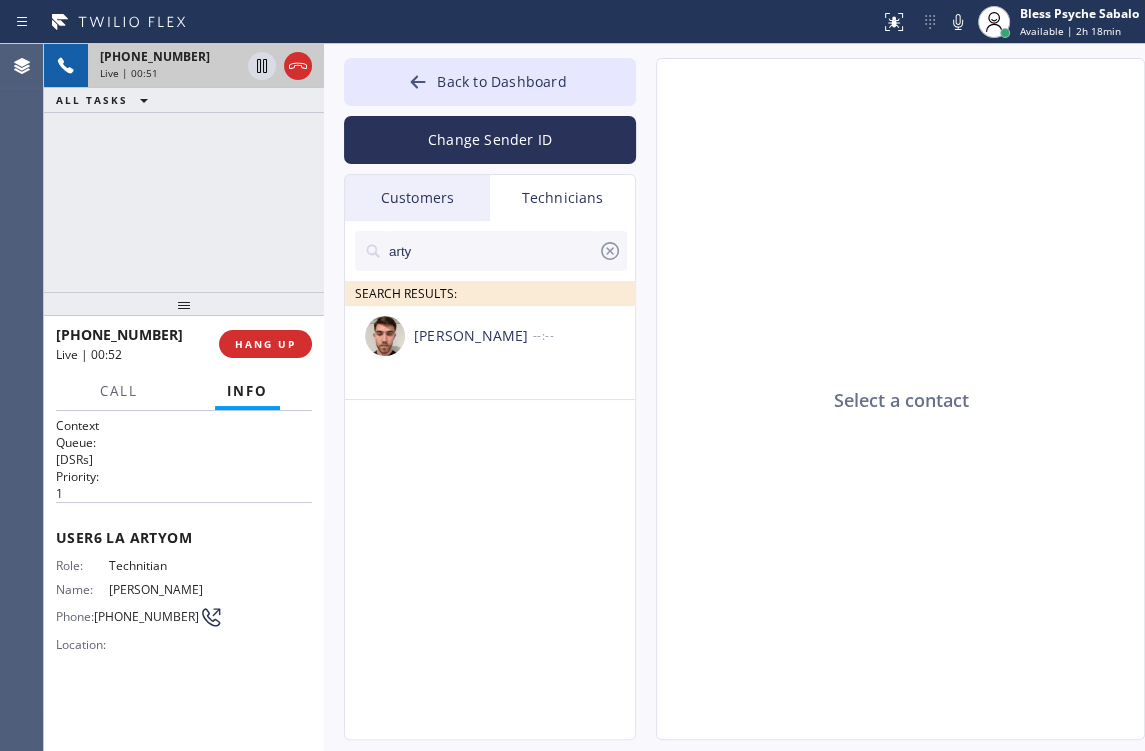 click on "arty" at bounding box center [492, 251] 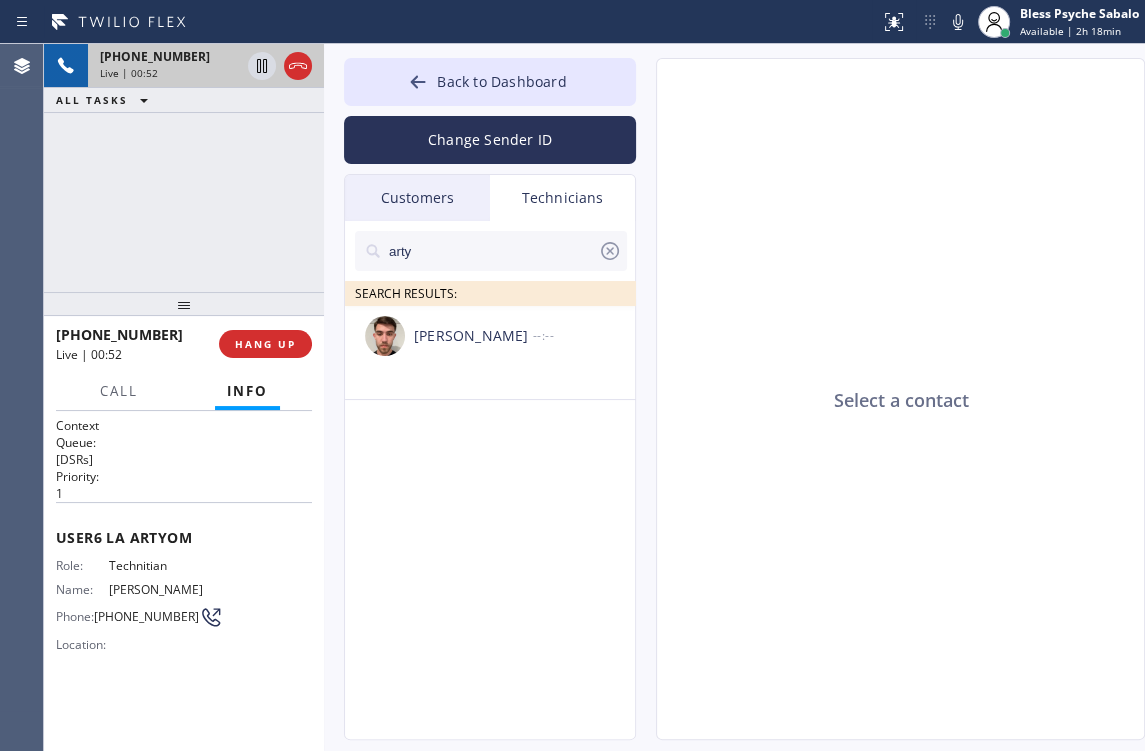 click 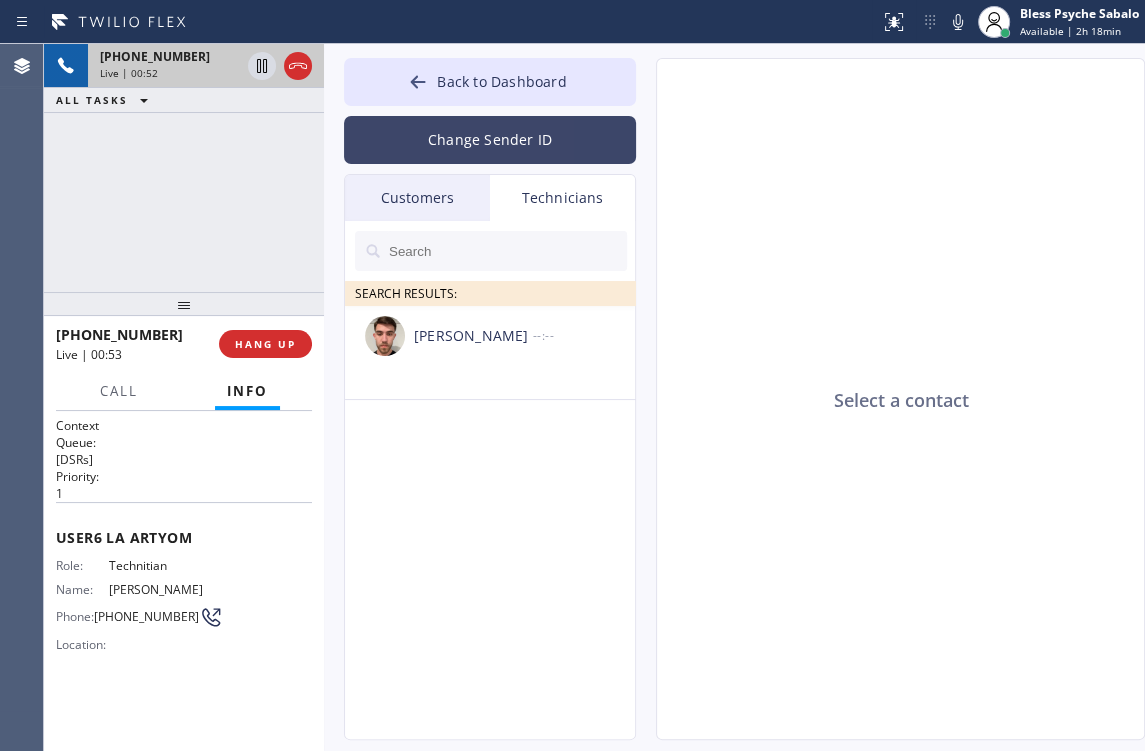 drag, startPoint x: 510, startPoint y: 389, endPoint x: 456, endPoint y: 140, distance: 254.78815 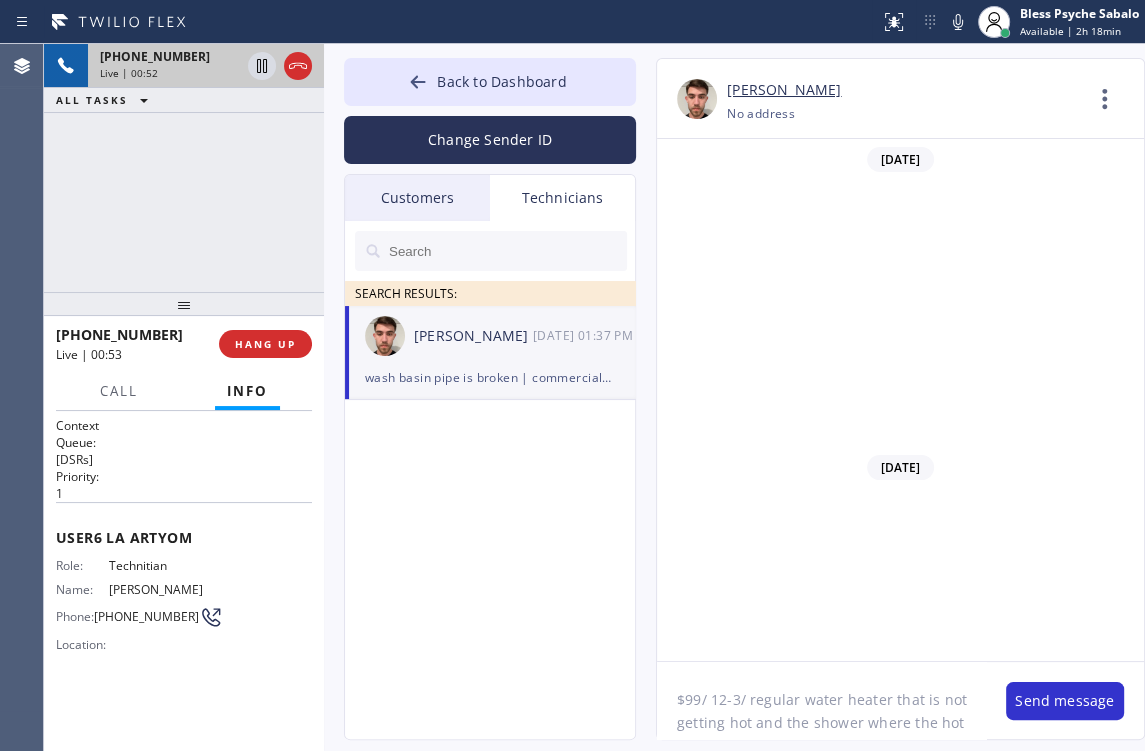 scroll, scrollTop: 1977, scrollLeft: 0, axis: vertical 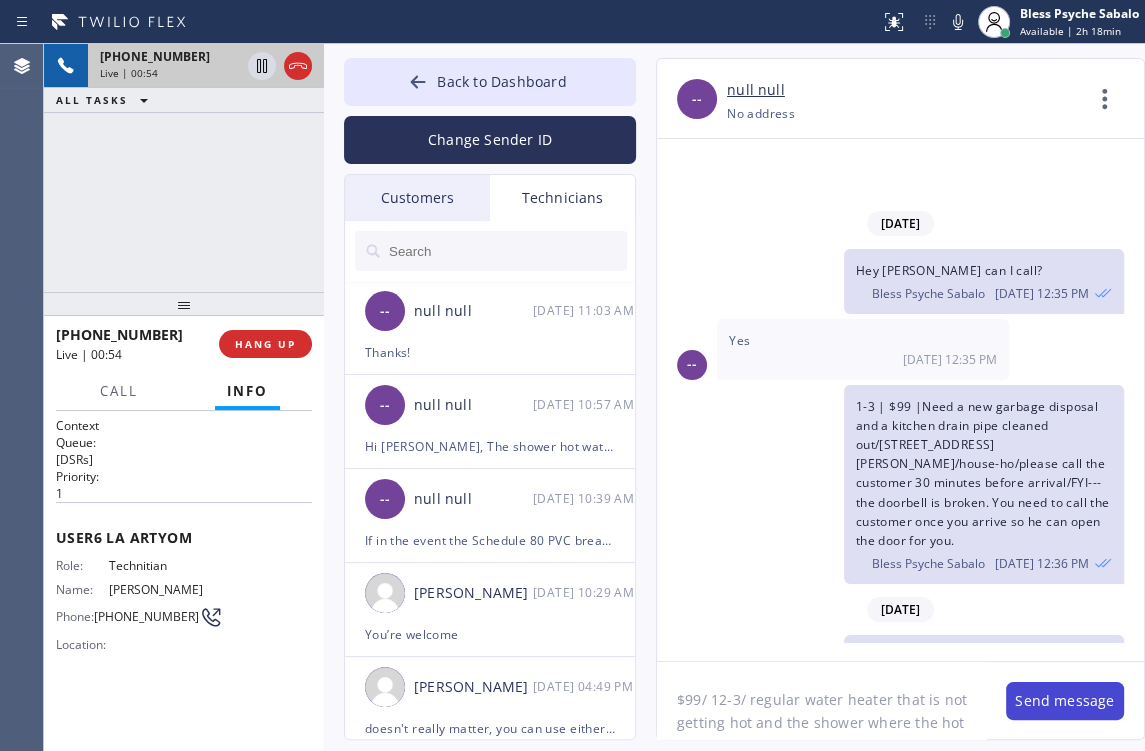 click on "Send message" at bounding box center [1065, 701] 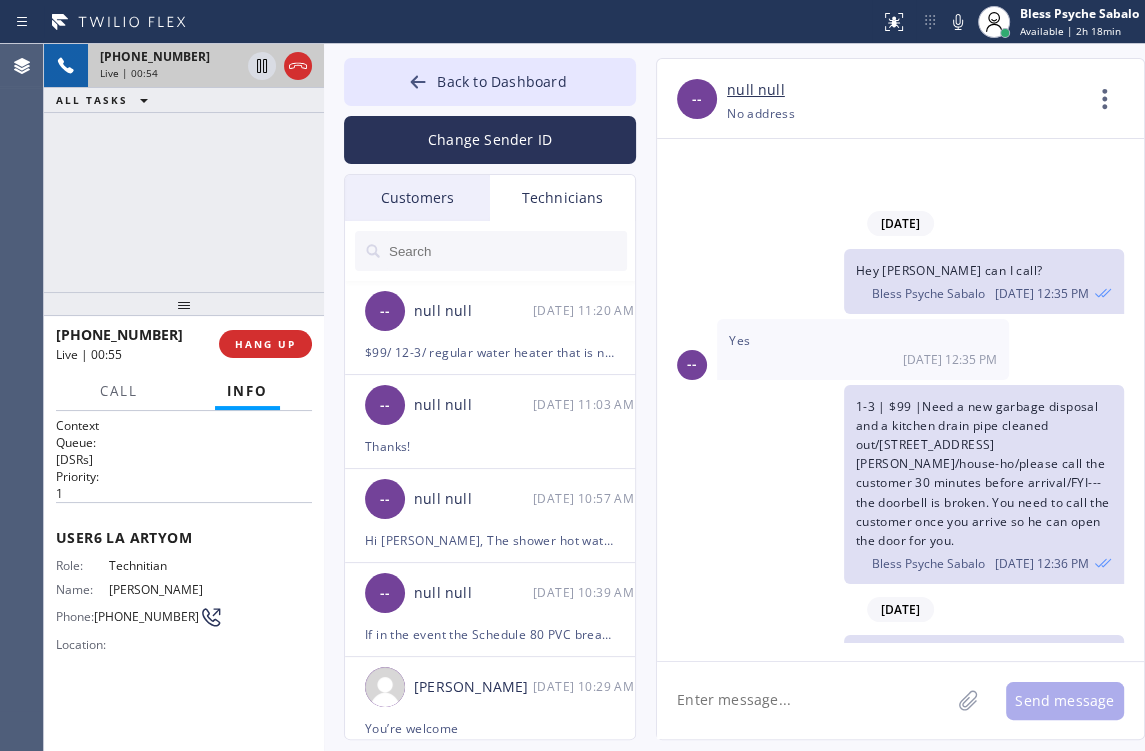 scroll, scrollTop: 2245, scrollLeft: 0, axis: vertical 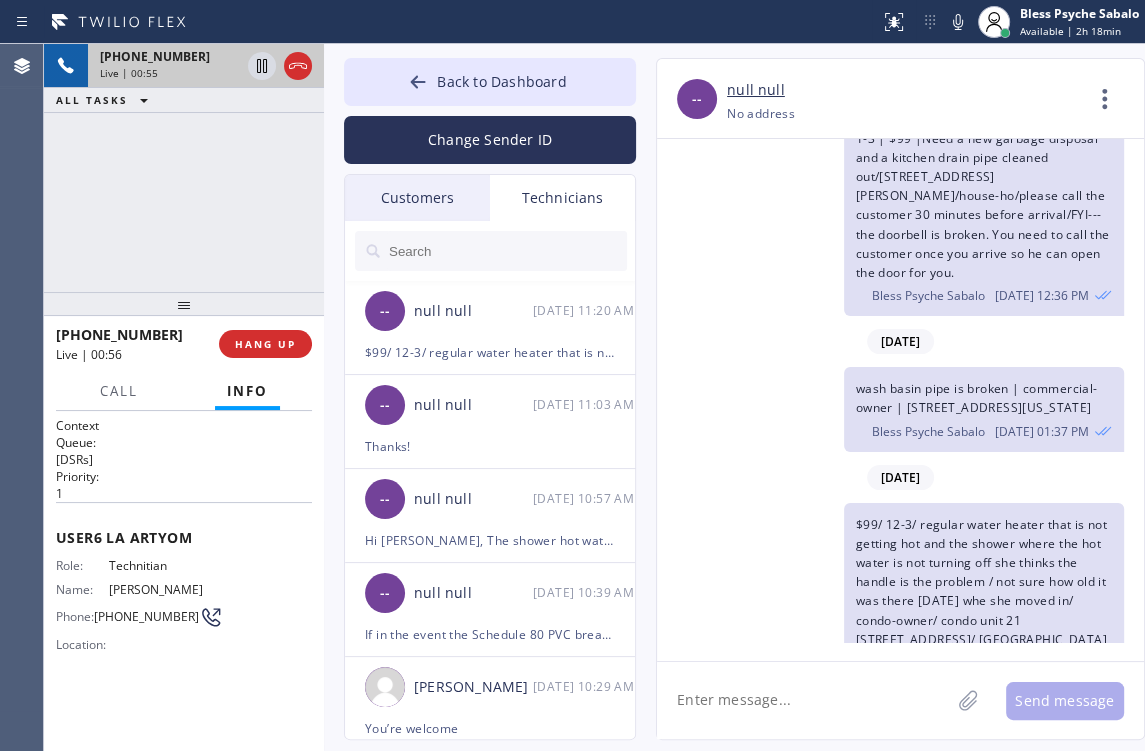 click 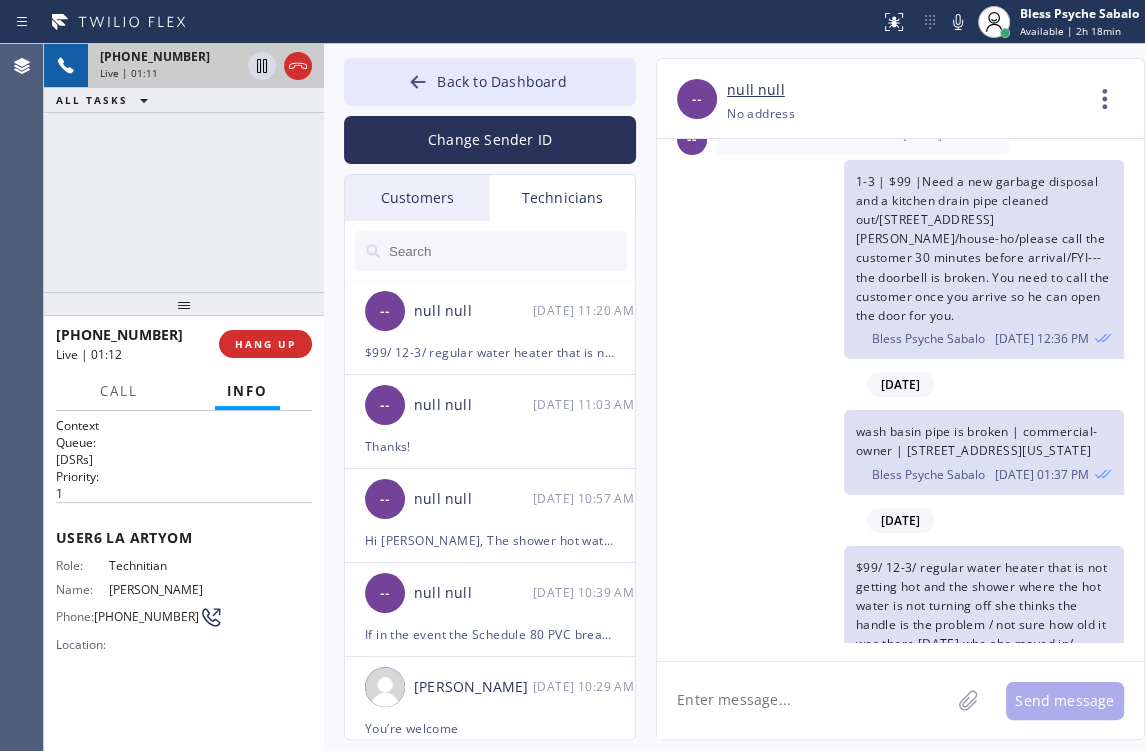 scroll, scrollTop: 2245, scrollLeft: 0, axis: vertical 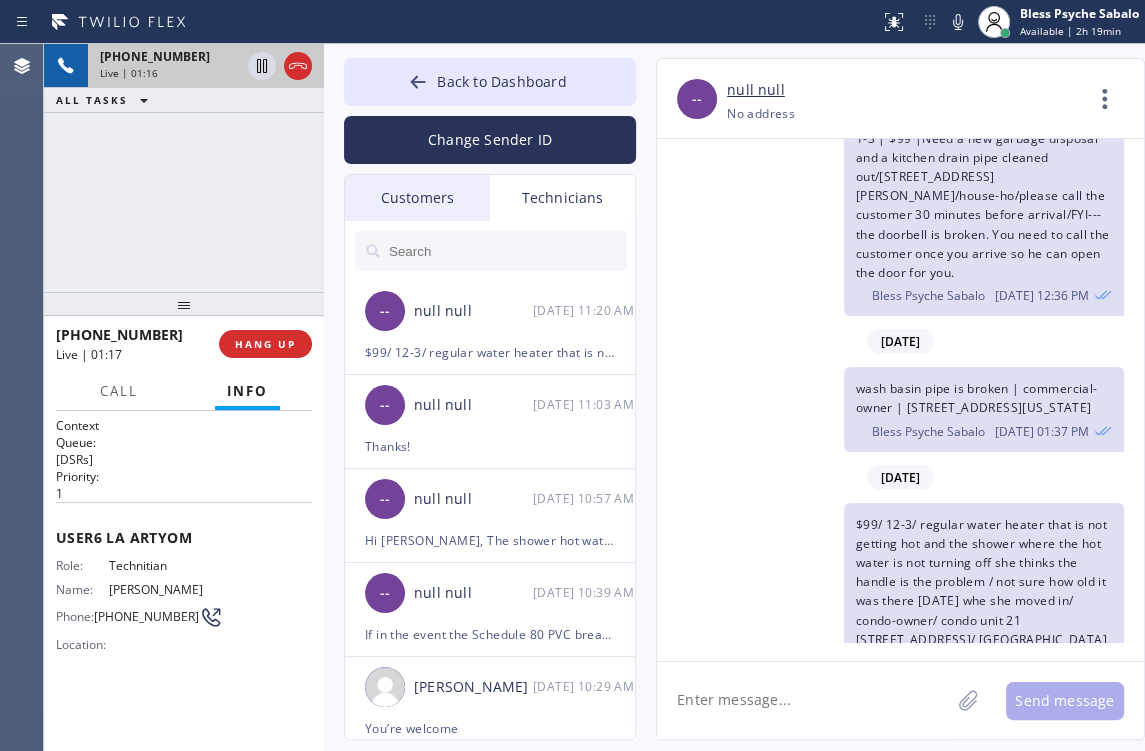 click on "[DATE]" at bounding box center (900, 477) 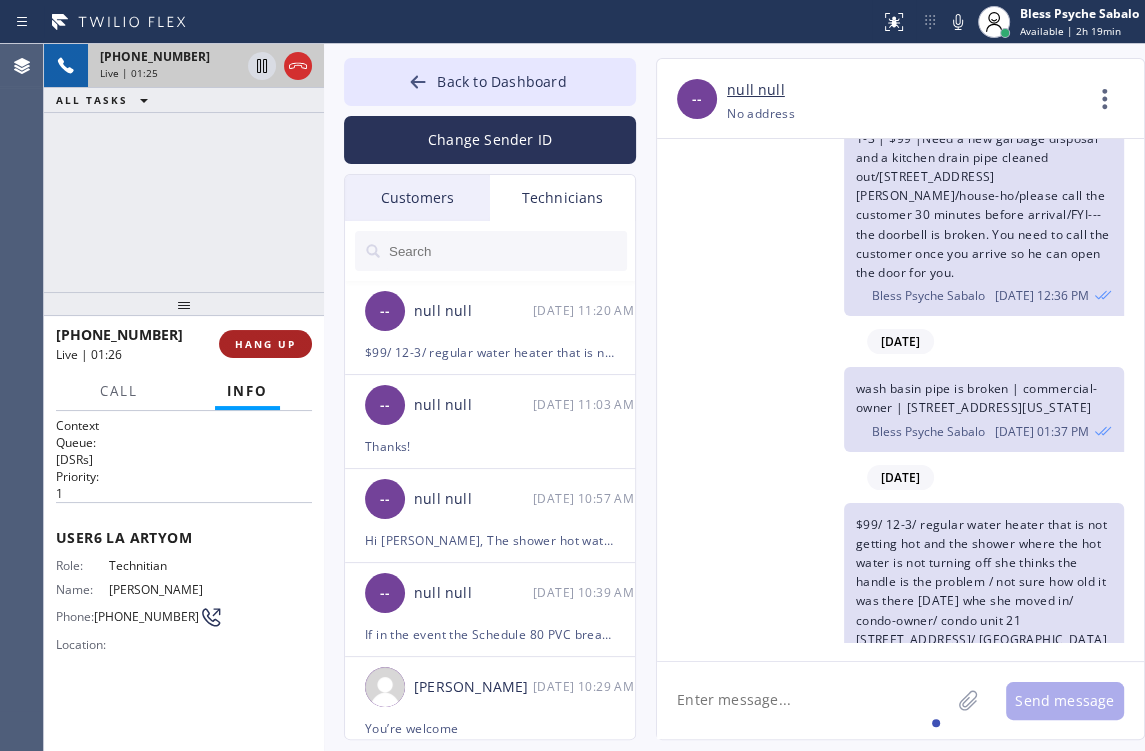 click on "HANG UP" at bounding box center (265, 344) 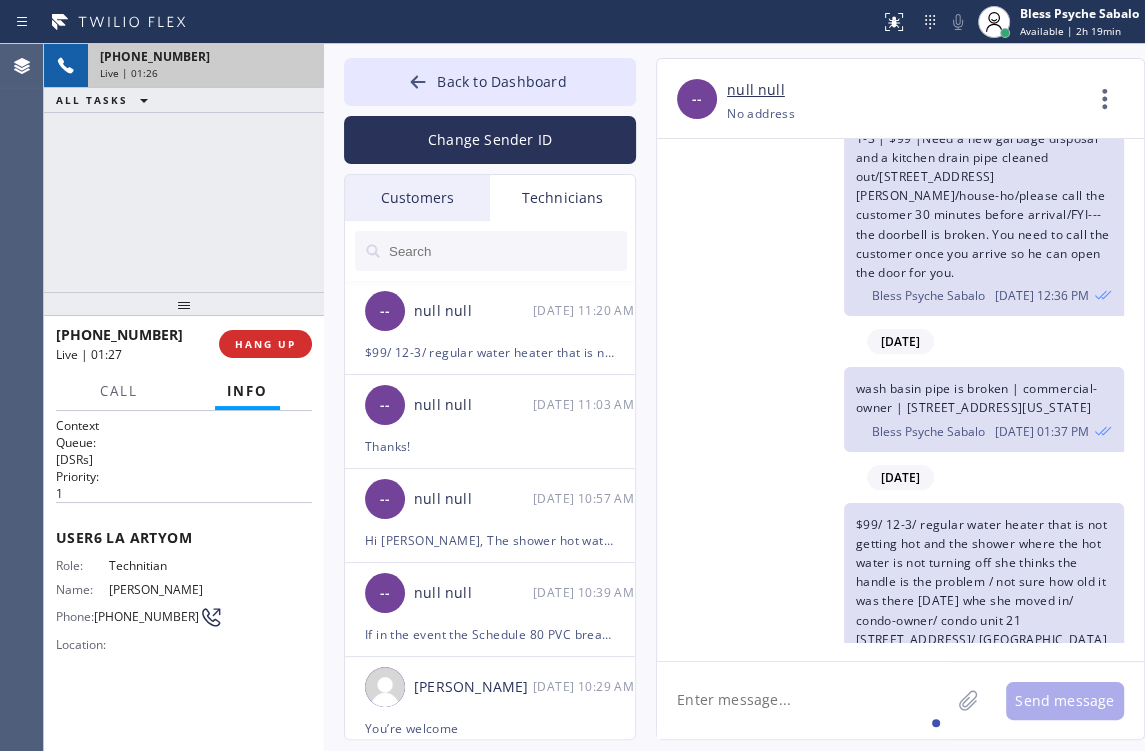 click on "[PHONE_NUMBER] Live | 01:26 ALL TASKS ALL TASKS ACTIVE TASKS TASKS IN WRAP UP" at bounding box center [184, 168] 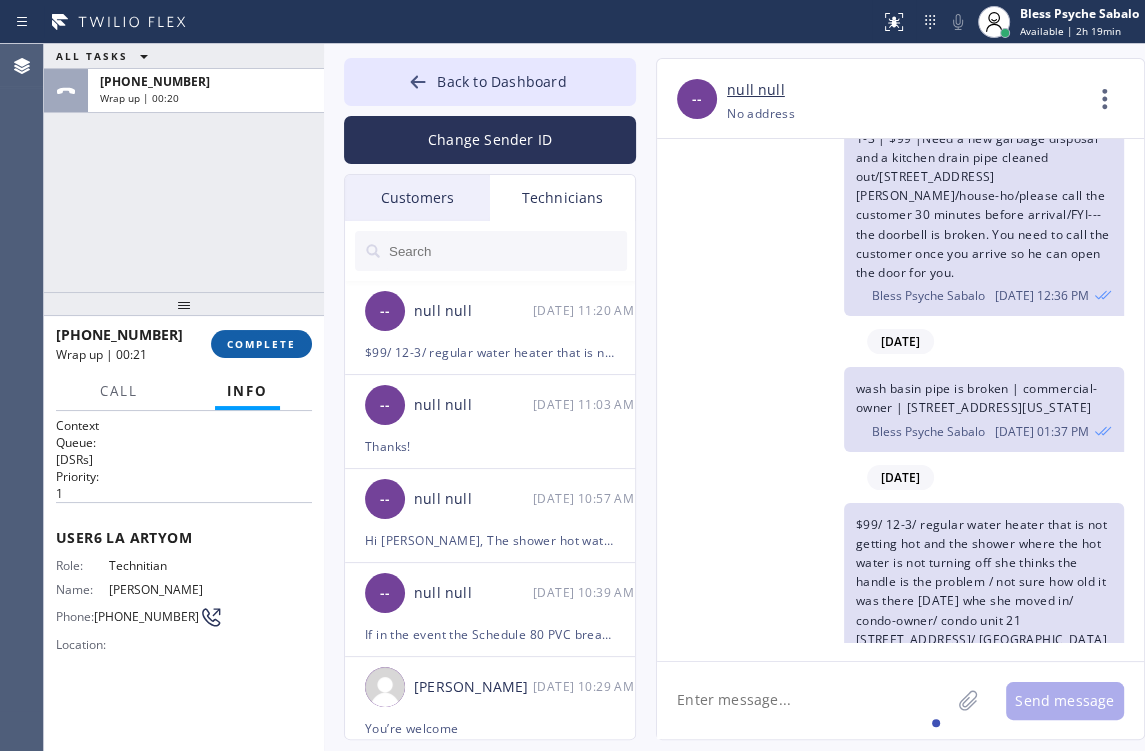 click on "COMPLETE" at bounding box center [261, 344] 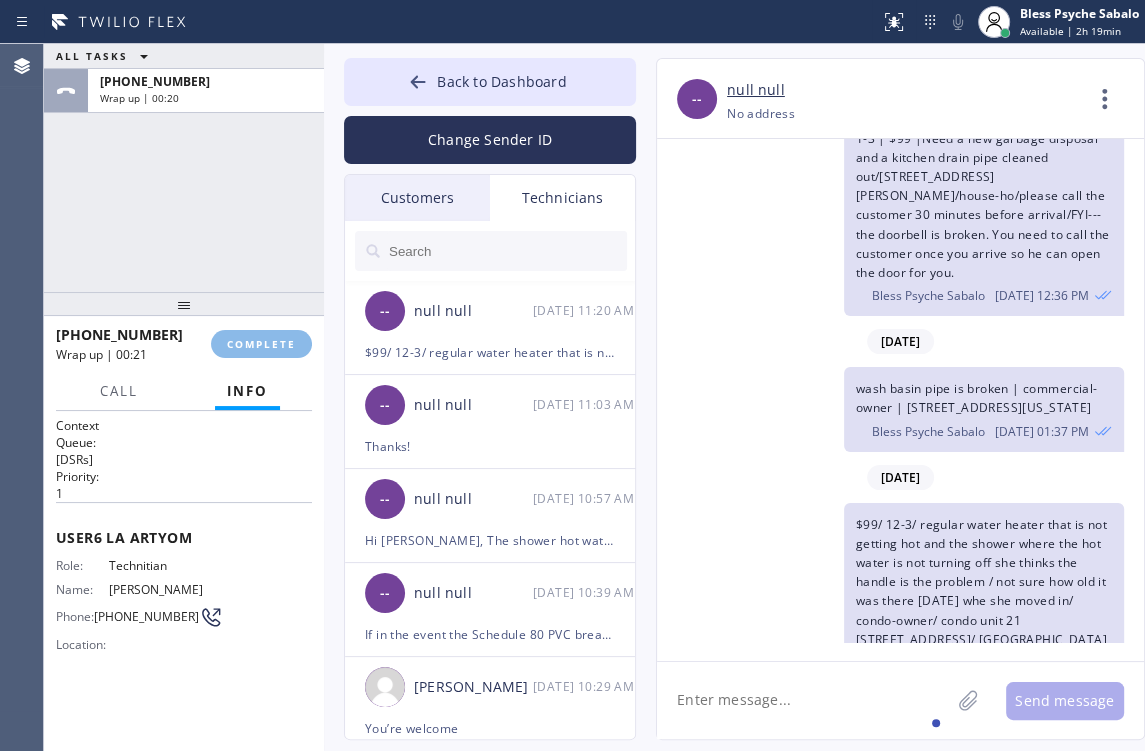 click on "ALL TASKS ALL TASKS ACTIVE TASKS TASKS IN WRAP UP [PHONE_NUMBER] Wrap up | 00:20" at bounding box center [184, 168] 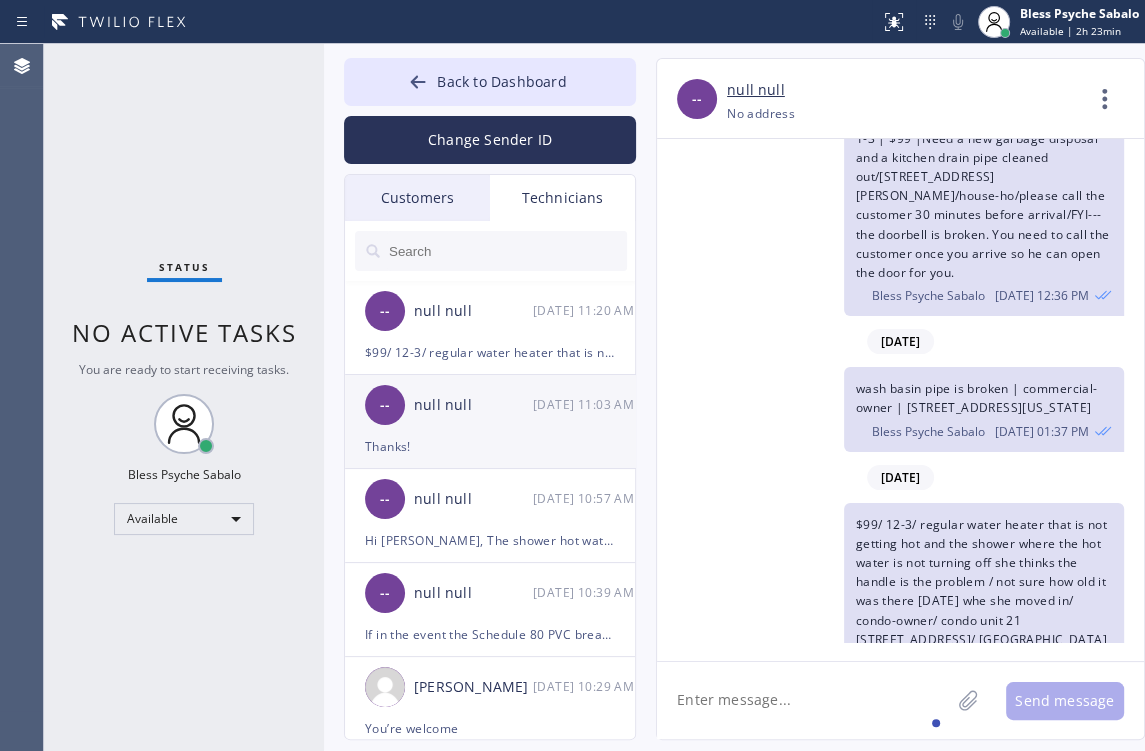 click on "null null" at bounding box center [473, 405] 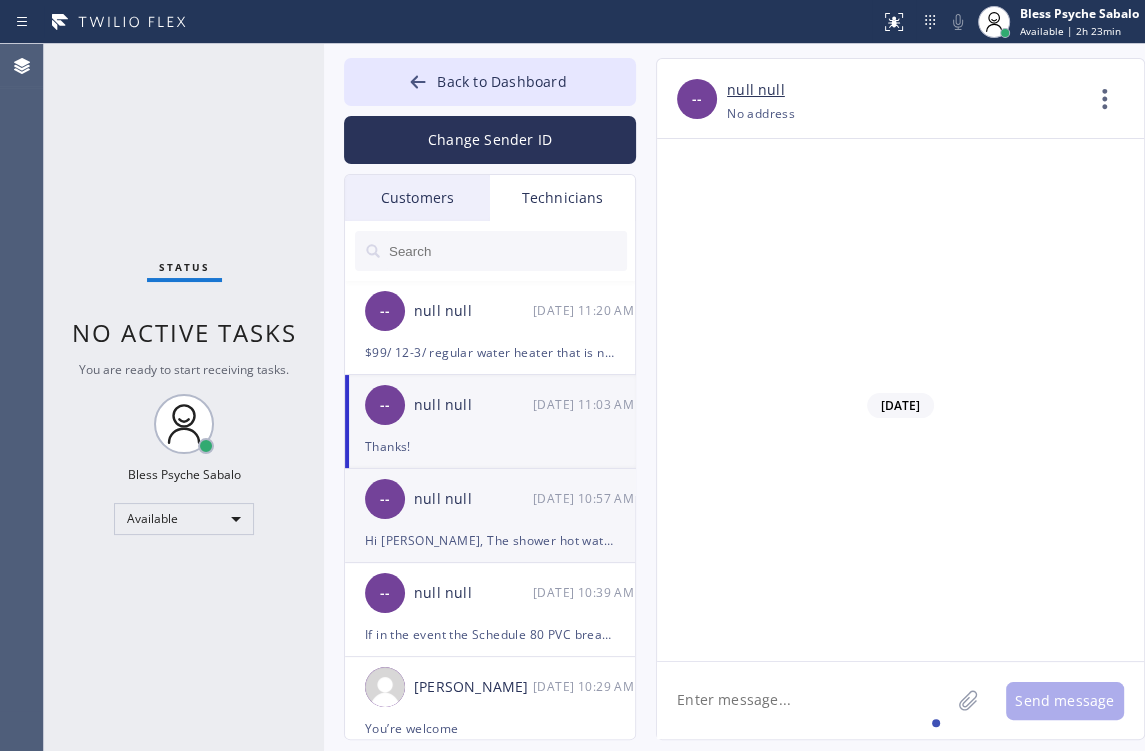 scroll, scrollTop: 11393, scrollLeft: 0, axis: vertical 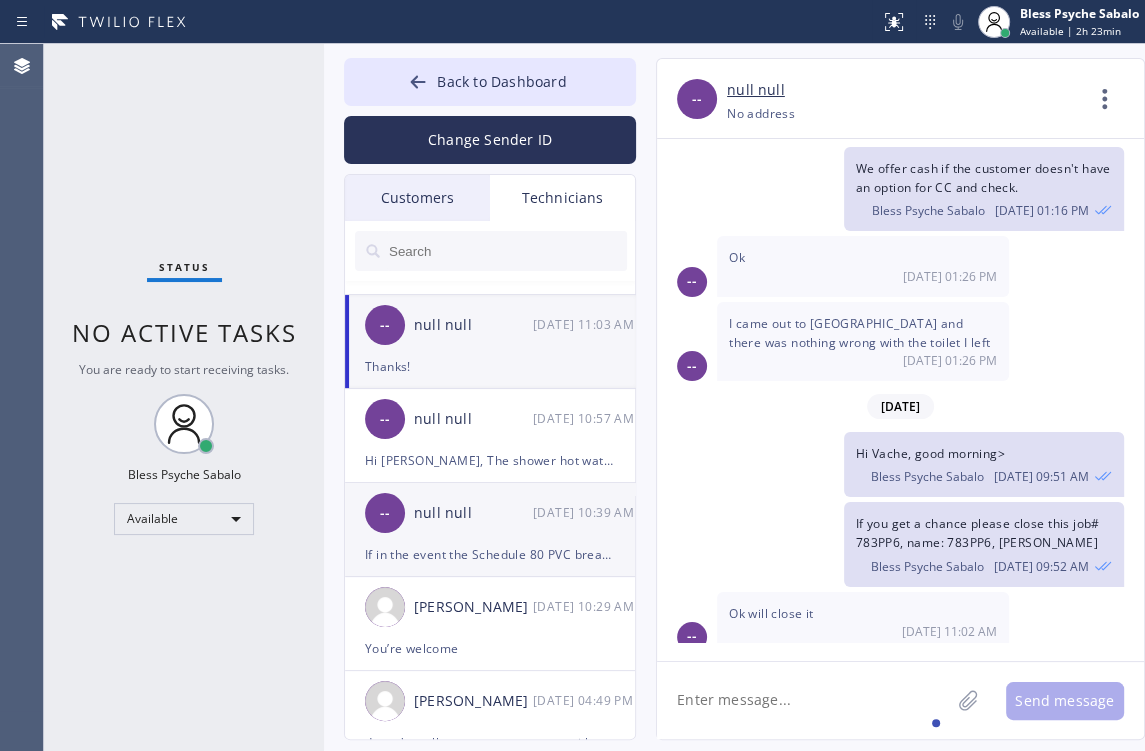 click on "-- null null [DATE] 10:39 AM" at bounding box center [491, 513] 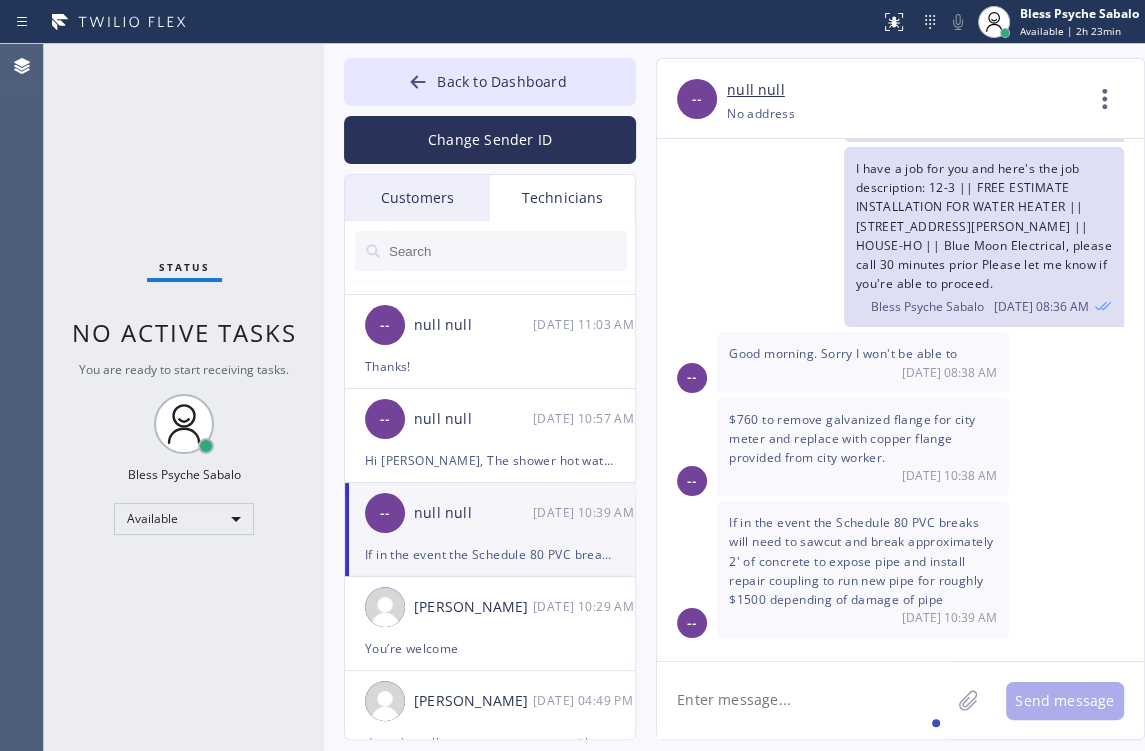 scroll, scrollTop: 2082, scrollLeft: 0, axis: vertical 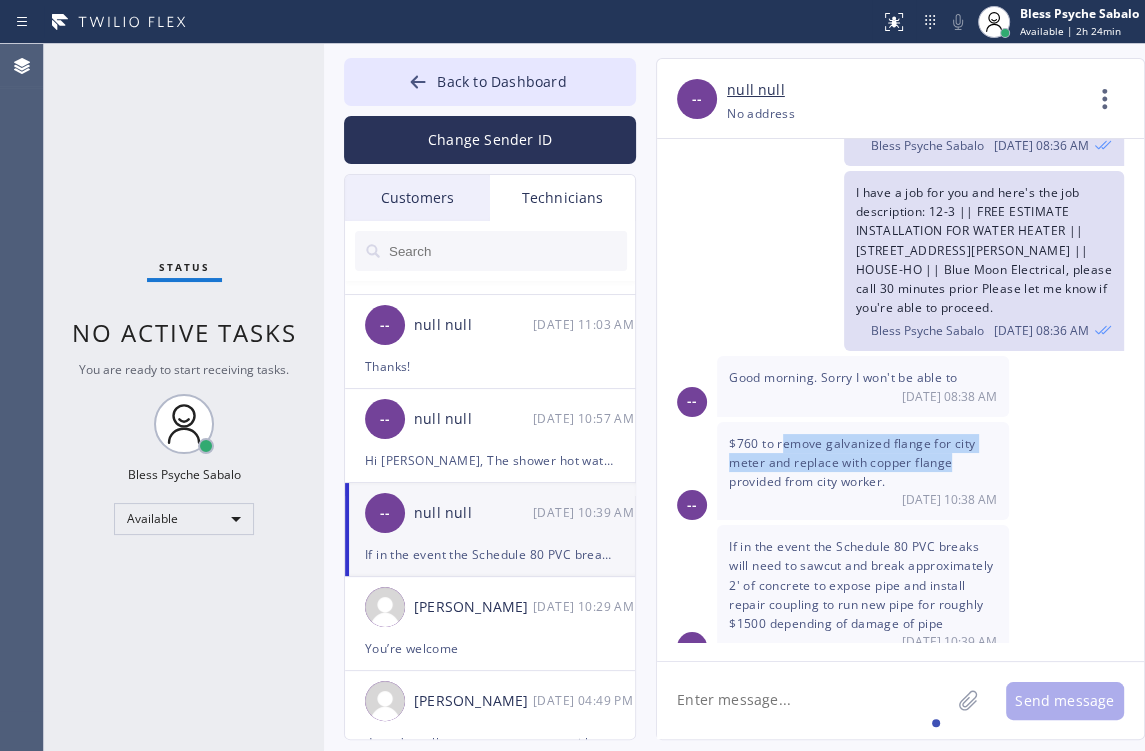 drag, startPoint x: 799, startPoint y: 418, endPoint x: 956, endPoint y: 442, distance: 158.8238 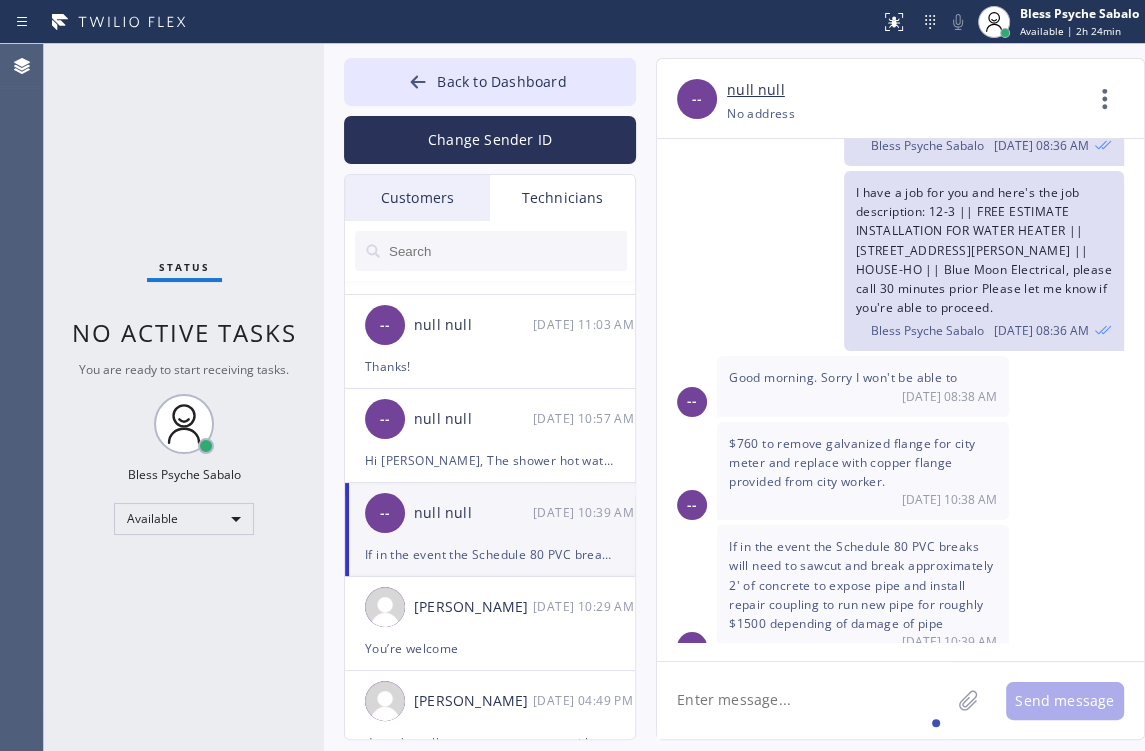 click on "$760 to remove galvanized flange for city meter and replace with copper flange provided from city worker." at bounding box center (852, 462) 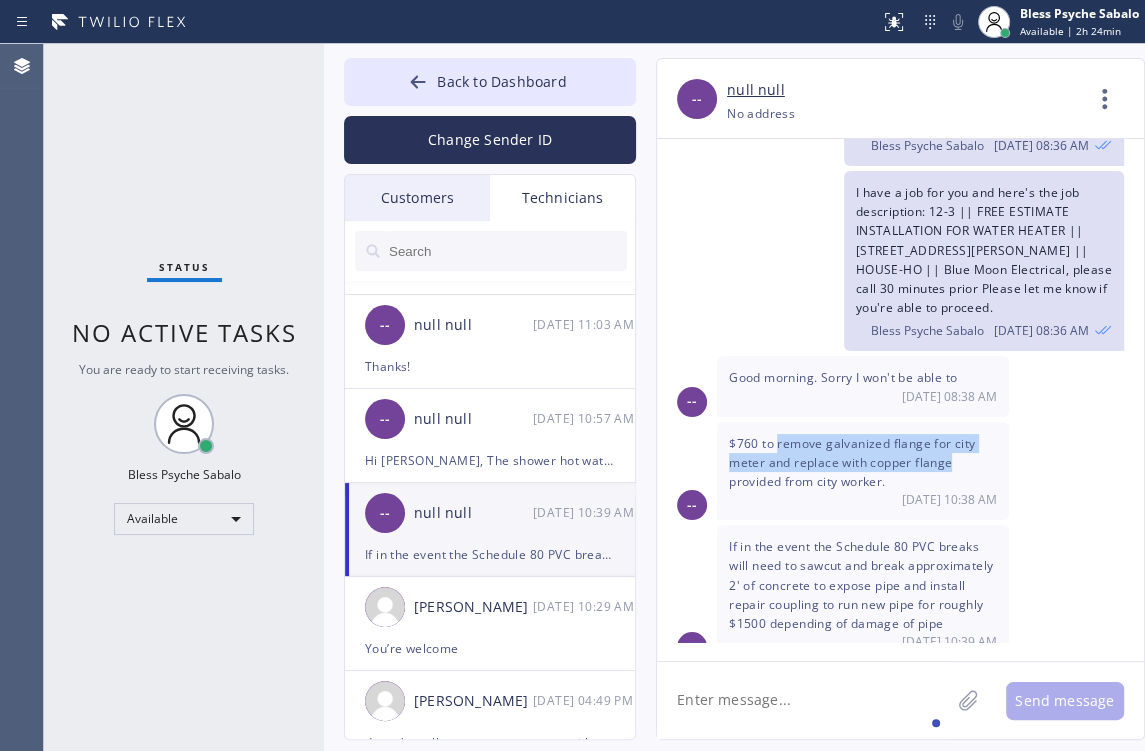 drag, startPoint x: 777, startPoint y: 420, endPoint x: 930, endPoint y: 442, distance: 154.57361 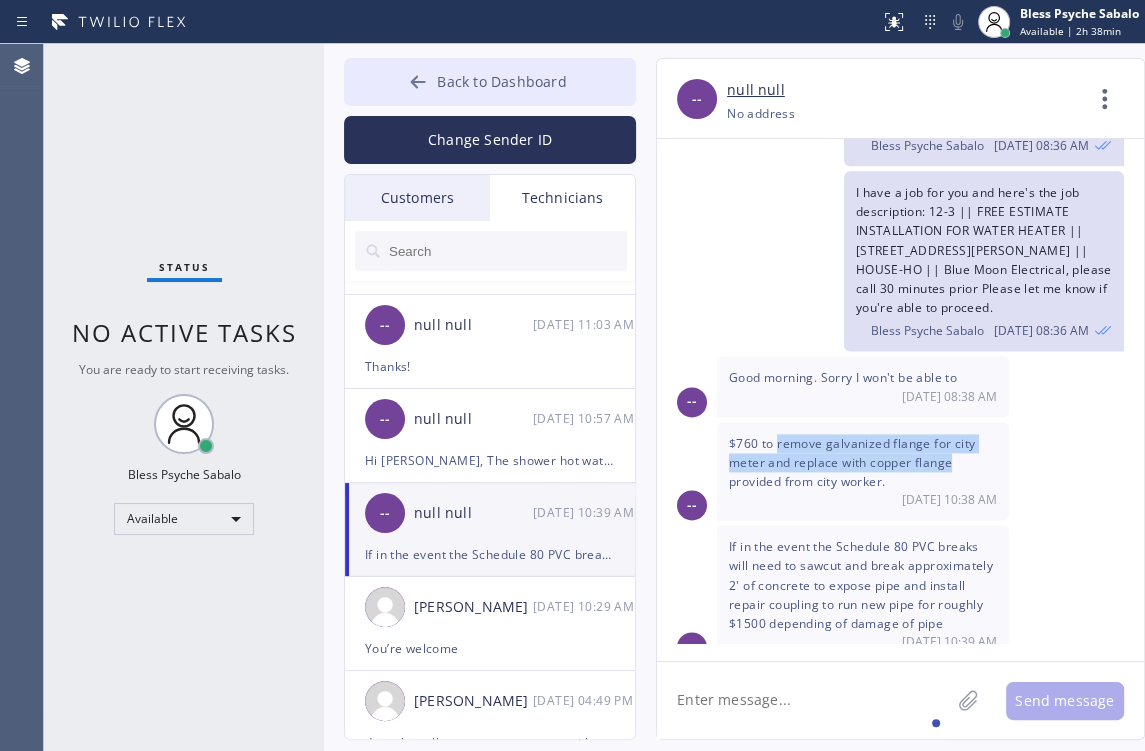click on "Back to Dashboard" at bounding box center [501, 81] 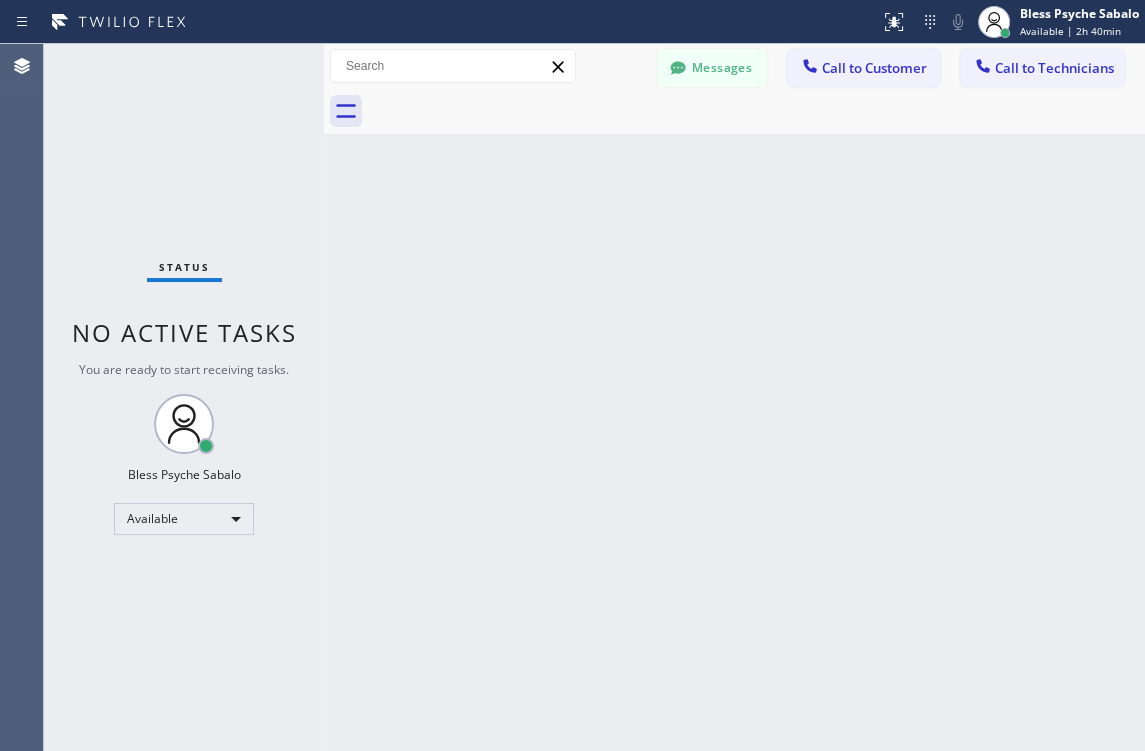 click on "Back to Dashboard Change Sender ID Customers Technicians CL [PERSON_NAME] [DATE] 11:54 AM Hi [PERSON_NAME], this is Red from Oasis Plumbers [GEOGRAPHIC_DATA]. Just a quick follow-up regarding your recent service. You can complete the $300 payment through this secure link: [URL][DOMAIN_NAME].
Let me know if you have any questions—happy to help! [PERSON_NAME] [DATE] 01:17 PM Hi [PERSON_NAME], this is Red from 5 Star Best Plumbing — I’m one of the dispatch managers. I just wanted to let you know that our technician is currently on the way to your location to begin the job. Please feel free to reach out if you have any questions! MP [PERSON_NAME] [DATE] 04:34 PM Hi [PERSON_NAME], this is Red, one of the Dispatch Managers at 5 Star Best Plumbing. I just wanted to follow up regarding the free inspection for one of your properties. Feel free to call or text me at [PHONE_NUMBER] if you have any questions or would like to schedule. Looking forward to hearing from you! [PERSON_NAME] [DATE] 11:52 AM AK" at bounding box center (734, 397) 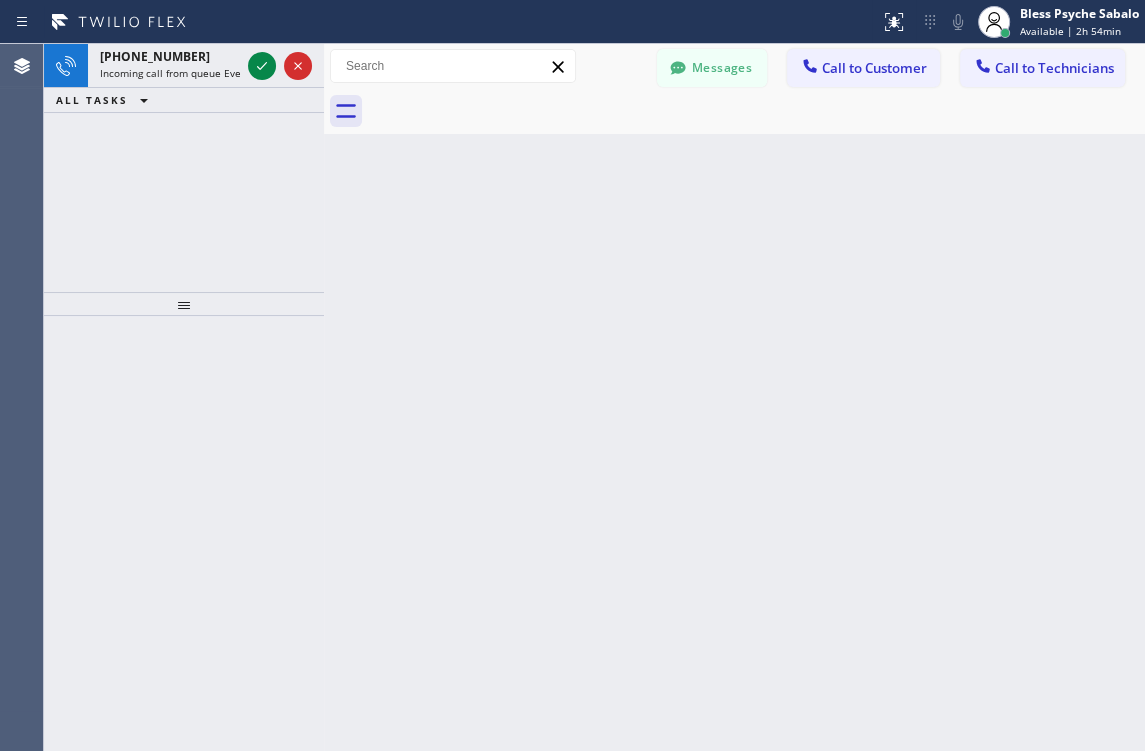 click on "Back to Dashboard Change Sender ID Customers Technicians CL [PERSON_NAME] [DATE] 11:54 AM Hi [PERSON_NAME], this is Red from Oasis Plumbers [GEOGRAPHIC_DATA]. Just a quick follow-up regarding your recent service. You can complete the $300 payment through this secure link: [URL][DOMAIN_NAME].
Let me know if you have any questions—happy to help! [PERSON_NAME] [DATE] 01:17 PM Hi [PERSON_NAME], this is Red from 5 Star Best Plumbing — I’m one of the dispatch managers. I just wanted to let you know that our technician is currently on the way to your location to begin the job. Please feel free to reach out if you have any questions! MP [PERSON_NAME] [DATE] 04:34 PM Hi [PERSON_NAME], this is Red, one of the Dispatch Managers at 5 Star Best Plumbing. I just wanted to follow up regarding the free inspection for one of your properties. Feel free to call or text me at [PHONE_NUMBER] if you have any questions or would like to schedule. Looking forward to hearing from you! [PERSON_NAME] [DATE] 11:52 AM AK" at bounding box center [734, 397] 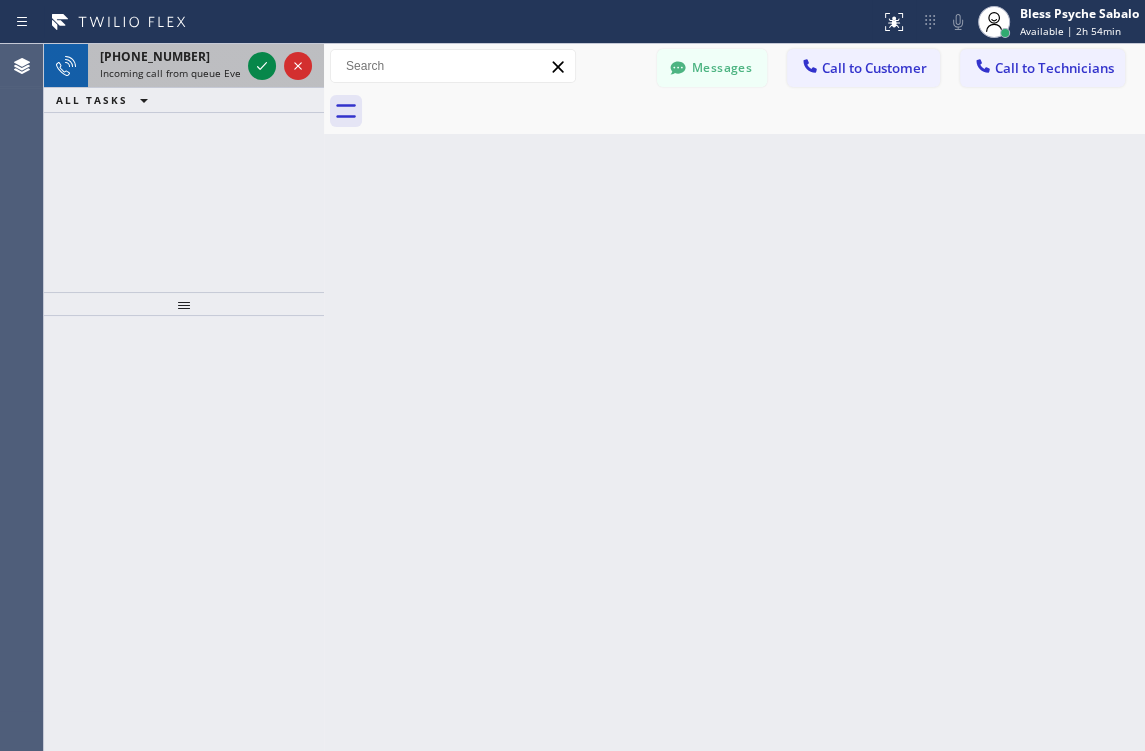 click on "Incoming call from queue Everybody" at bounding box center [186, 73] 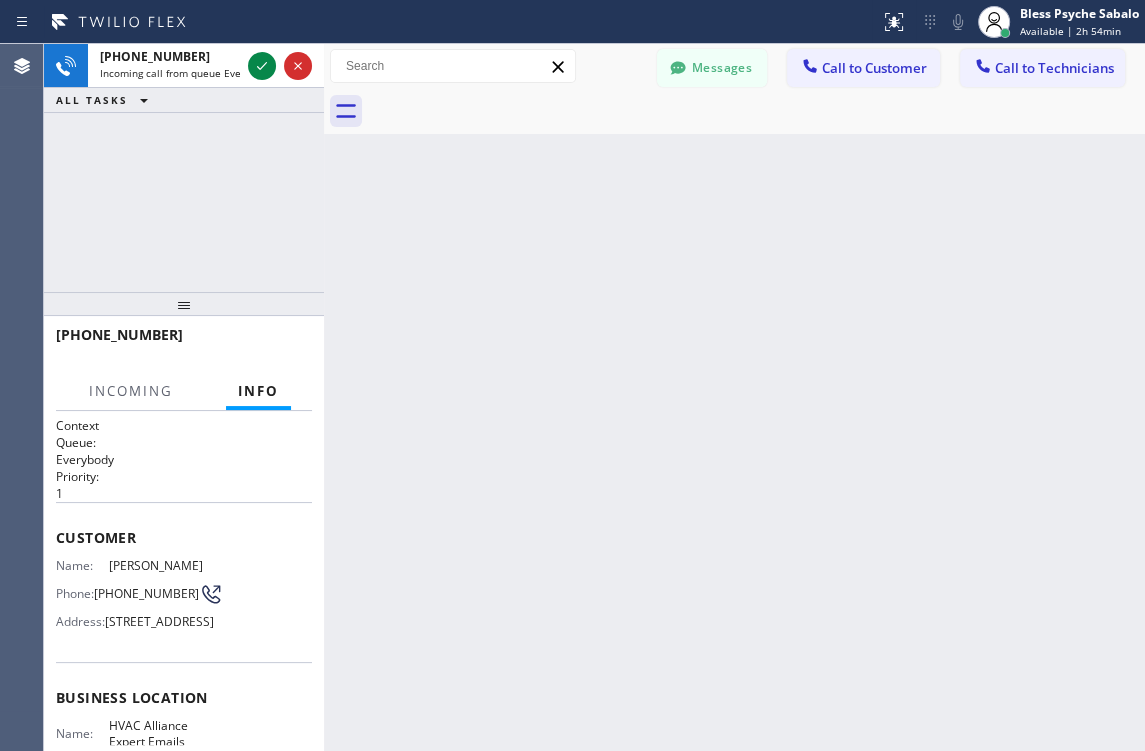 click on "Back to Dashboard Change Sender ID Customers Technicians CL [PERSON_NAME] [DATE] 11:54 AM Hi [PERSON_NAME], this is Red from Oasis Plumbers [GEOGRAPHIC_DATA]. Just a quick follow-up regarding your recent service. You can complete the $300 payment through this secure link: [URL][DOMAIN_NAME].
Let me know if you have any questions—happy to help! [PERSON_NAME] [DATE] 01:17 PM Hi [PERSON_NAME], this is Red from 5 Star Best Plumbing — I’m one of the dispatch managers. I just wanted to let you know that our technician is currently on the way to your location to begin the job. Please feel free to reach out if you have any questions! MP [PERSON_NAME] [DATE] 04:34 PM Hi [PERSON_NAME], this is Red, one of the Dispatch Managers at 5 Star Best Plumbing. I just wanted to follow up regarding the free inspection for one of your properties. Feel free to call or text me at [PHONE_NUMBER] if you have any questions or would like to schedule. Looking forward to hearing from you! [PERSON_NAME] [DATE] 11:52 AM AK" at bounding box center [734, 397] 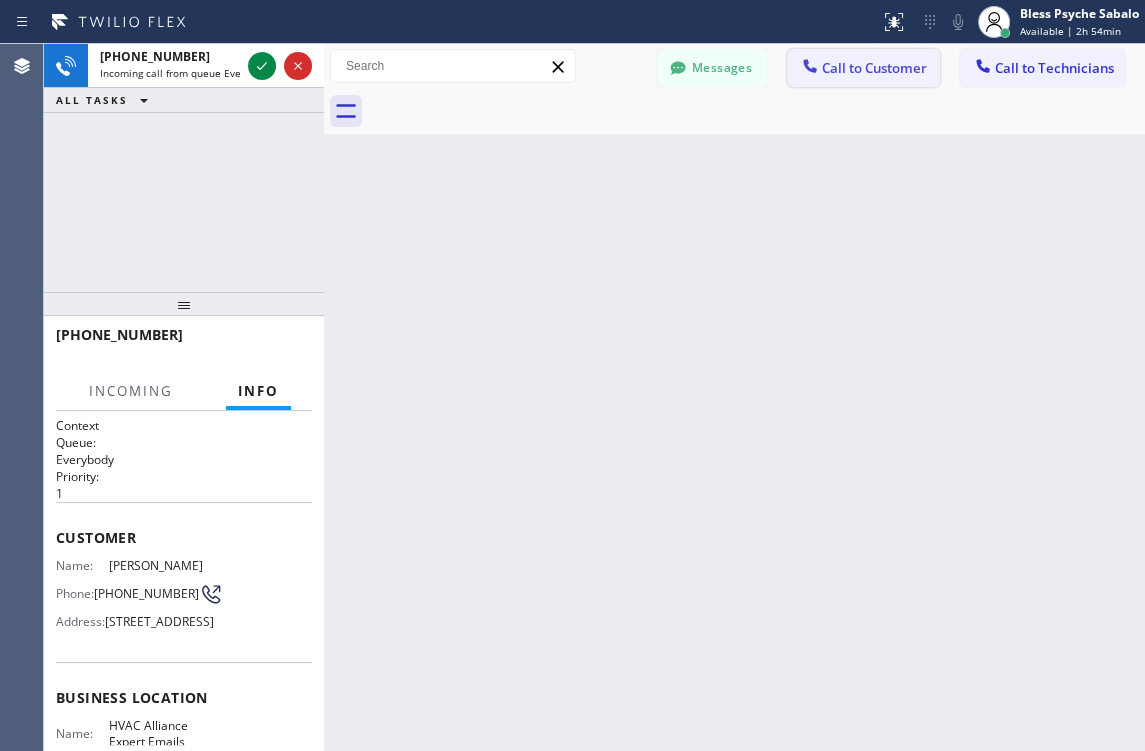 click on "Call to Customer" at bounding box center (874, 68) 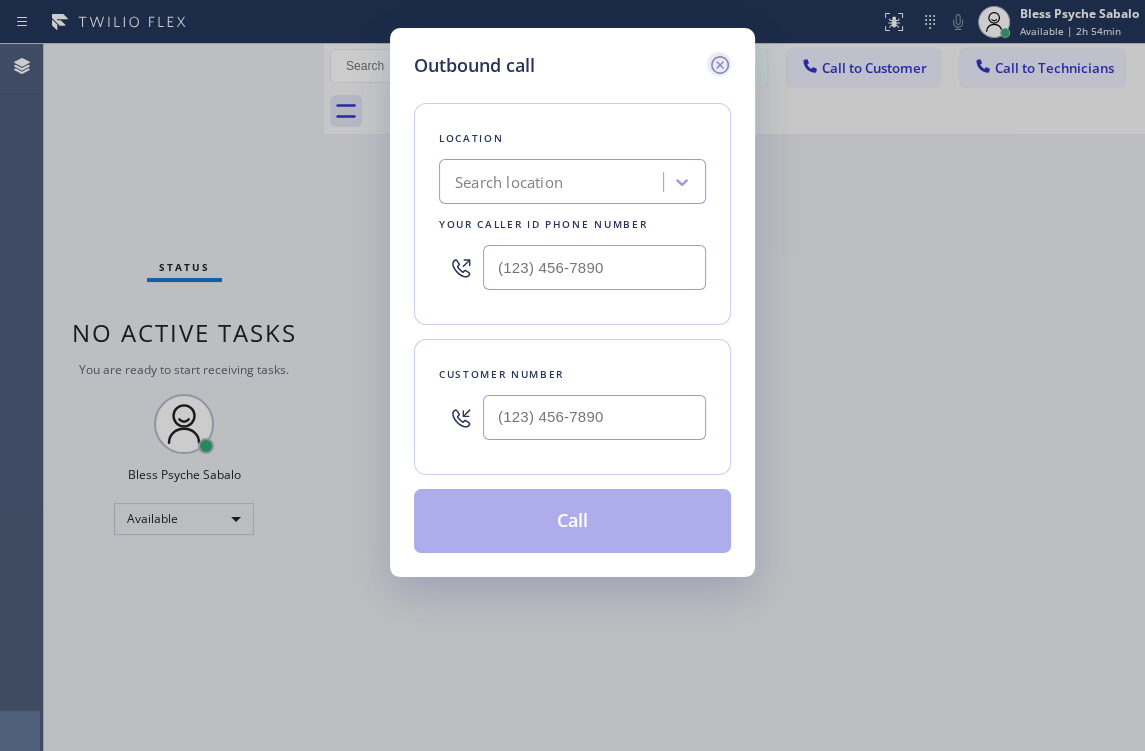 click 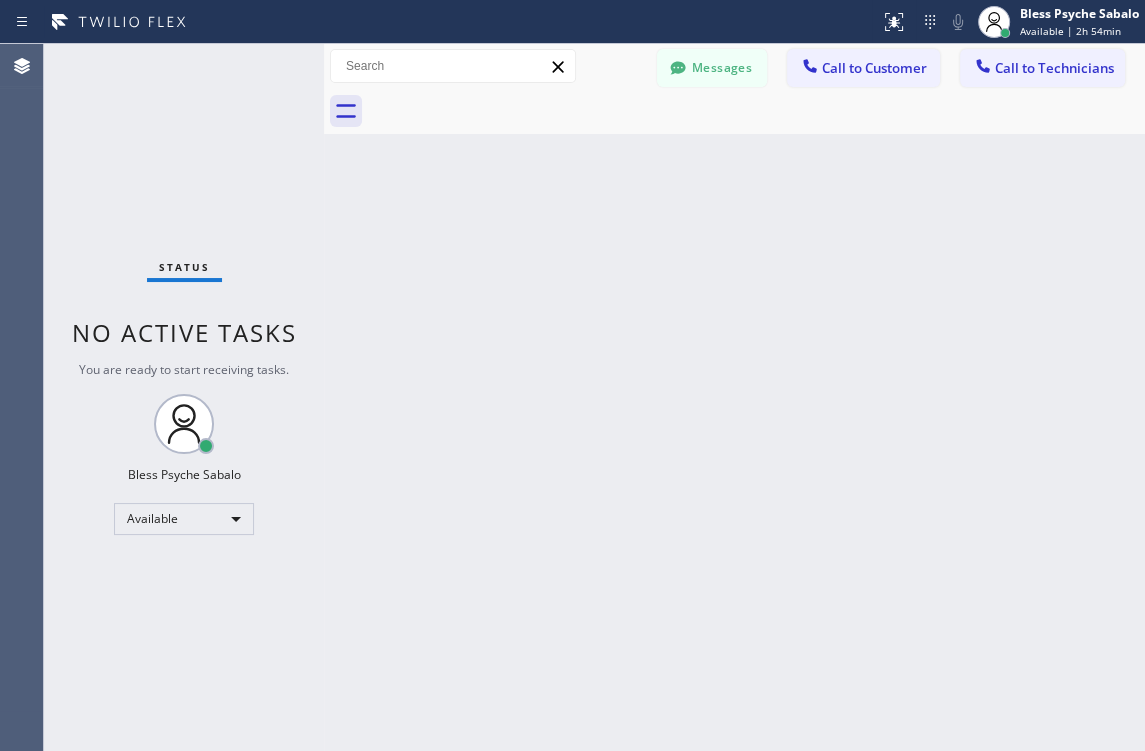 click on "Back to Dashboard Change Sender ID Customers Technicians CL [PERSON_NAME] [DATE] 11:54 AM Hi [PERSON_NAME], this is Red from Oasis Plumbers [GEOGRAPHIC_DATA]. Just a quick follow-up regarding your recent service. You can complete the $300 payment through this secure link: [URL][DOMAIN_NAME].
Let me know if you have any questions—happy to help! [PERSON_NAME] [DATE] 01:17 PM Hi [PERSON_NAME], this is Red from 5 Star Best Plumbing — I’m one of the dispatch managers. I just wanted to let you know that our technician is currently on the way to your location to begin the job. Please feel free to reach out if you have any questions! MP [PERSON_NAME] [DATE] 04:34 PM Hi [PERSON_NAME], this is Red, one of the Dispatch Managers at 5 Star Best Plumbing. I just wanted to follow up regarding the free inspection for one of your properties. Feel free to call or text me at [PHONE_NUMBER] if you have any questions or would like to schedule. Looking forward to hearing from you! [PERSON_NAME] [DATE] 11:52 AM AK" at bounding box center [734, 397] 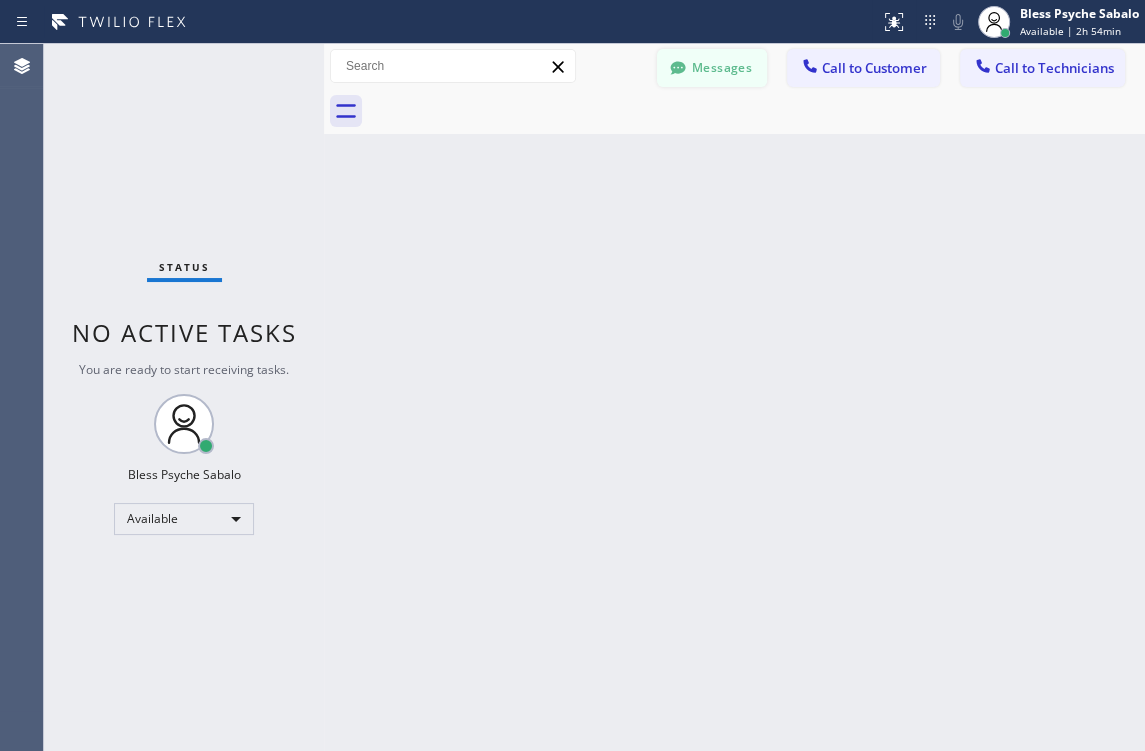 click on "Messages" at bounding box center (712, 68) 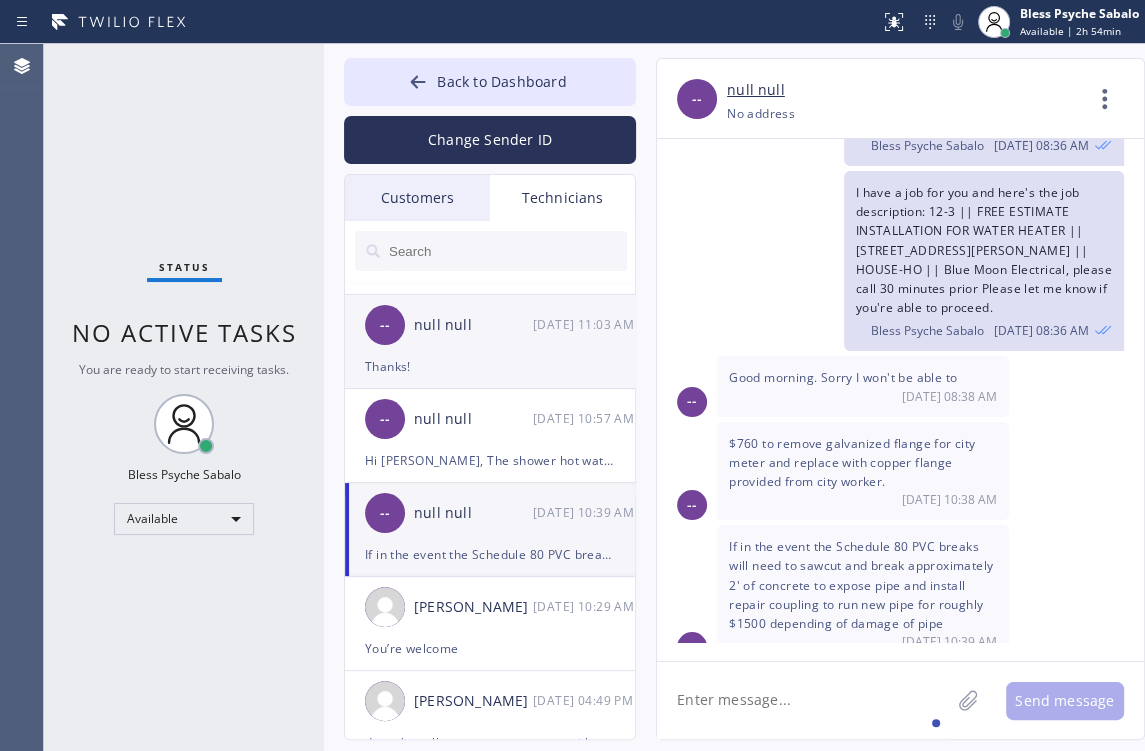 click on "-- null null [DATE] 11:03 AM" at bounding box center [491, 325] 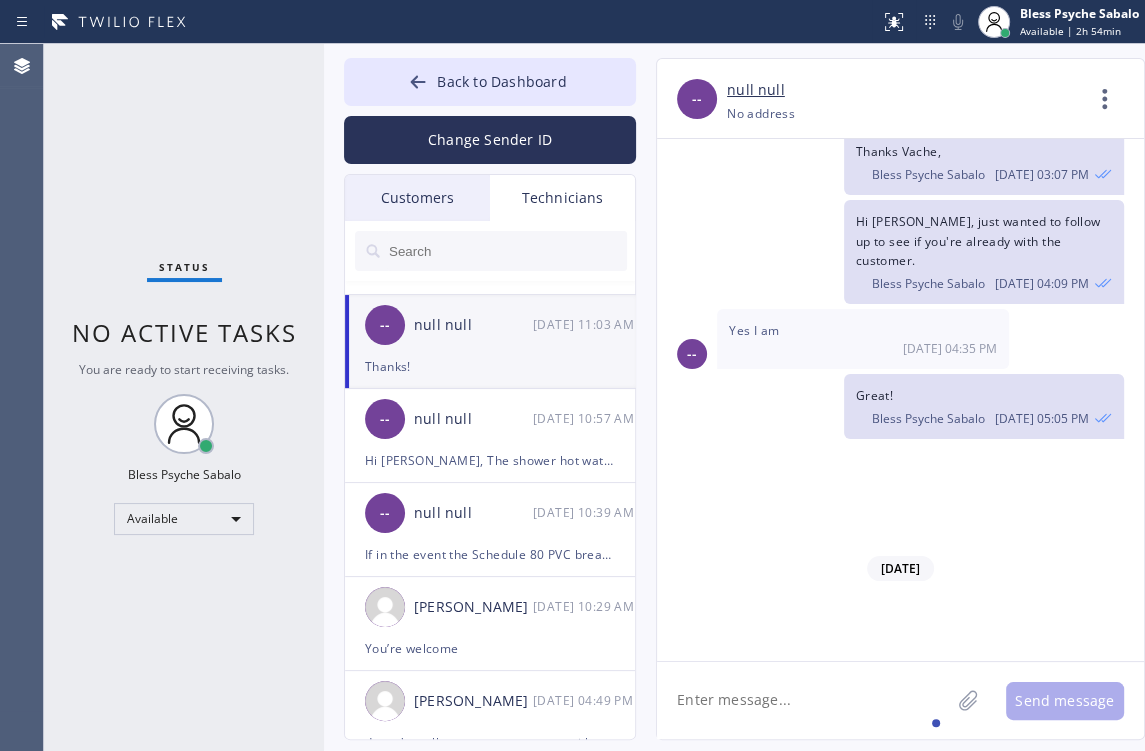 scroll, scrollTop: 11393, scrollLeft: 0, axis: vertical 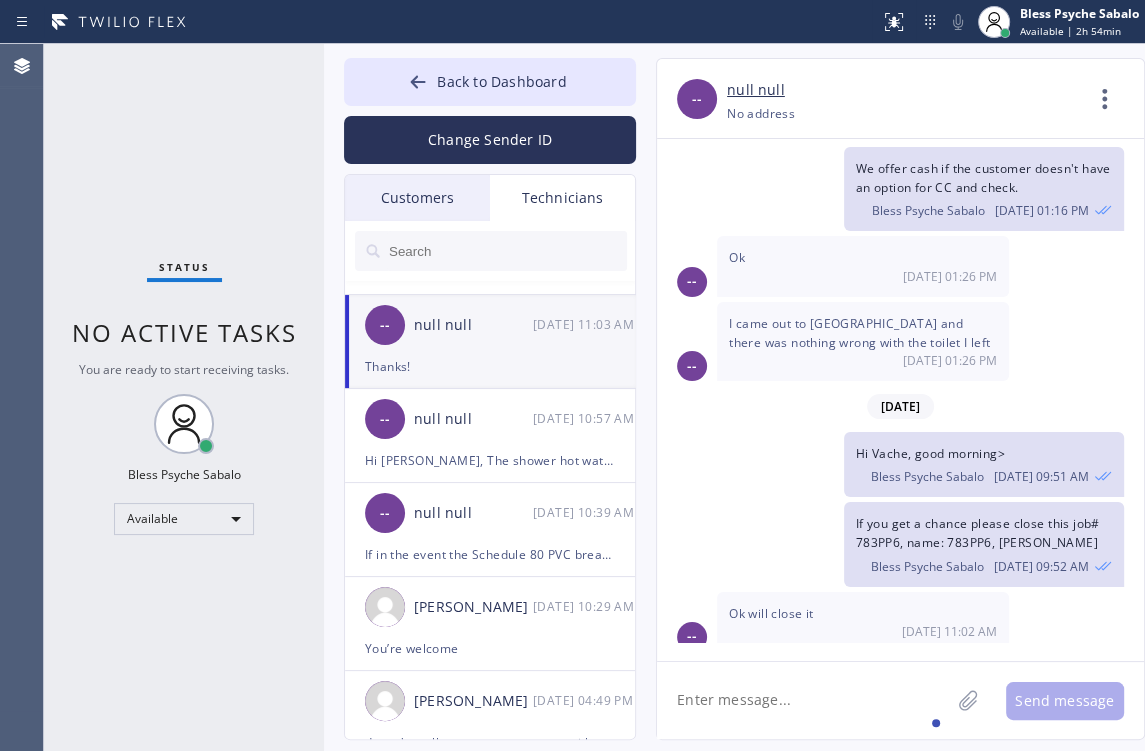 click 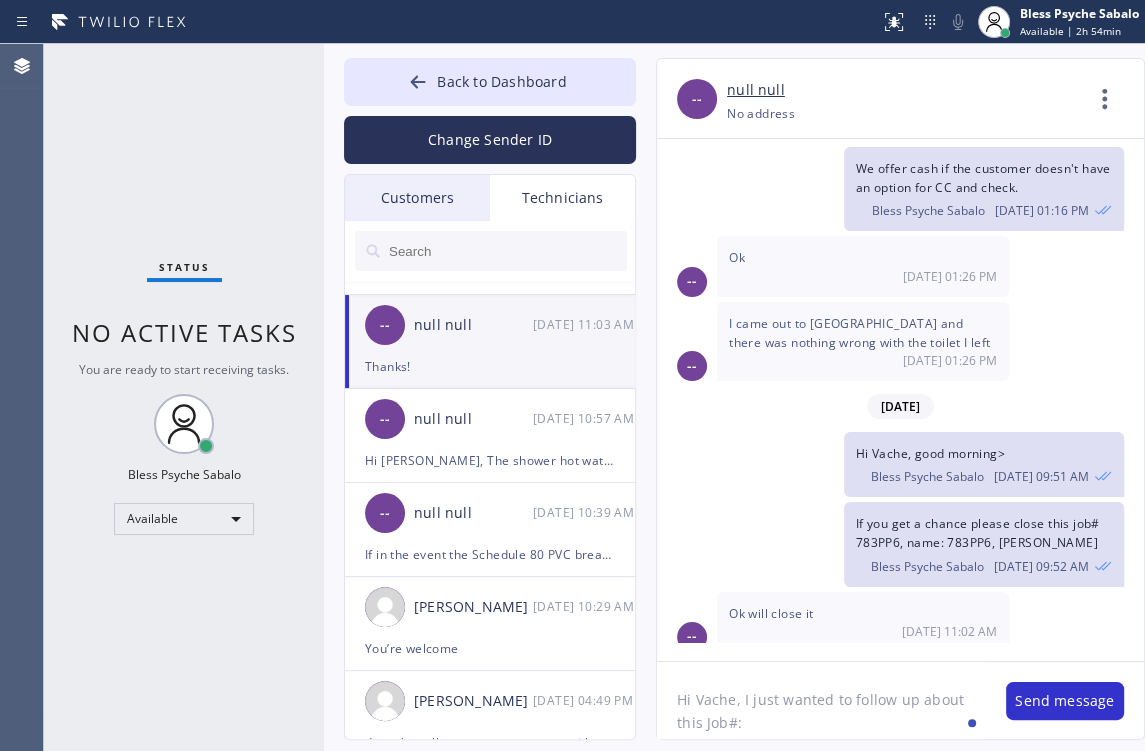 click on "Hi Vache, I just wanted to follow up about this Job#:" 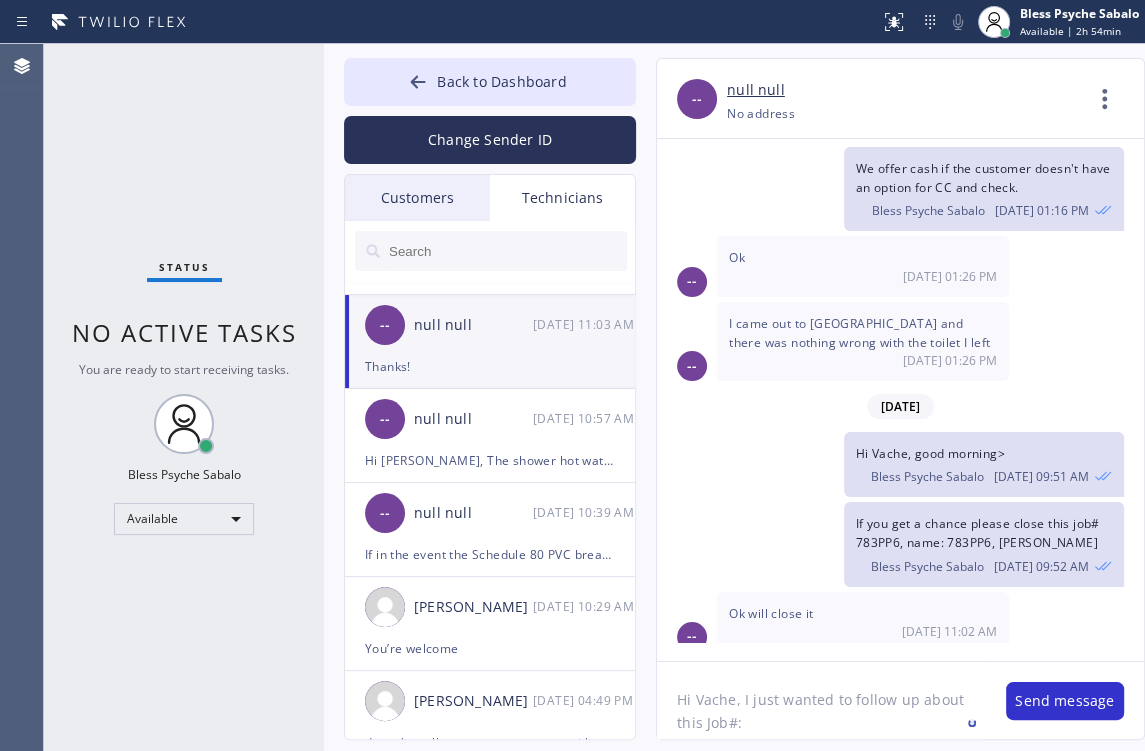 paste on "WPDZTJ" 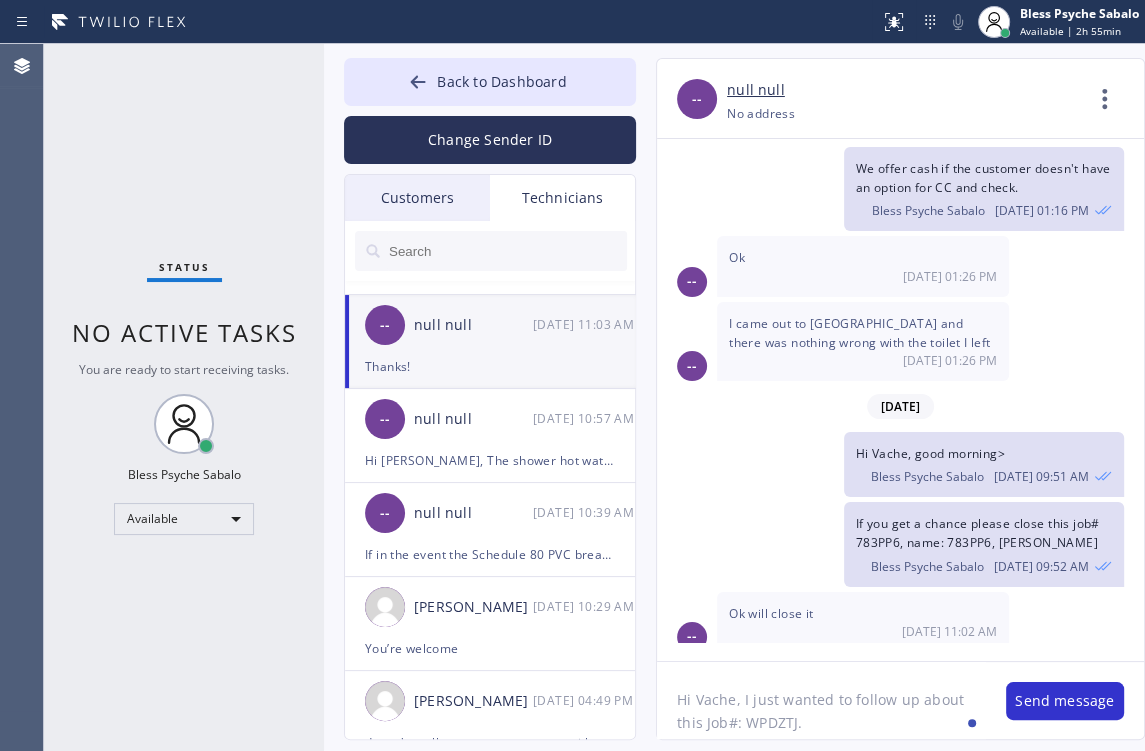 click on "Hi Vache, I just wanted to follow up about this Job#: WPDZTJ." 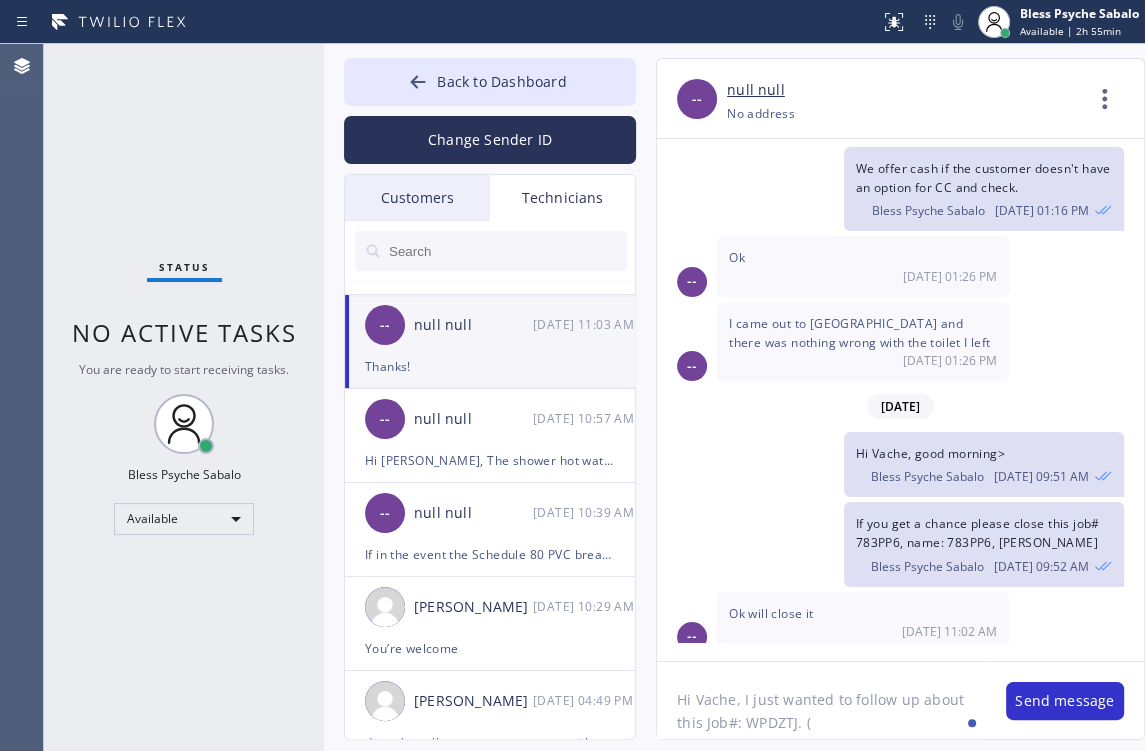 paste on "[STREET_ADDRESS]" 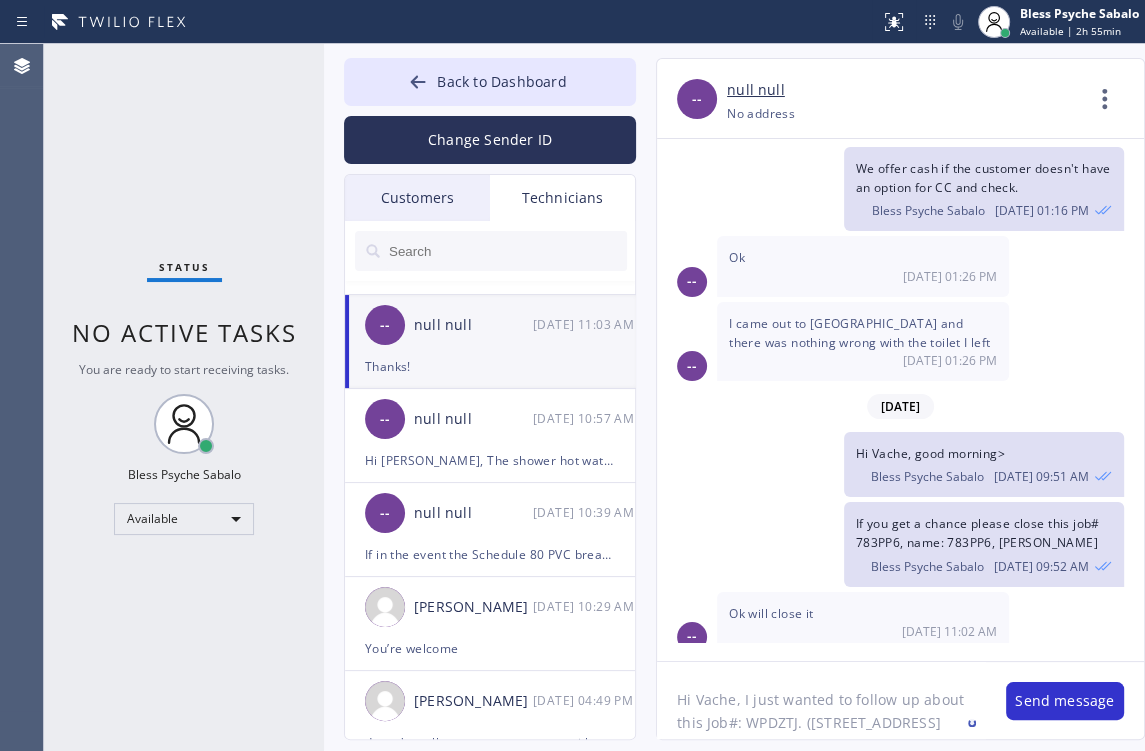 scroll, scrollTop: 40, scrollLeft: 0, axis: vertical 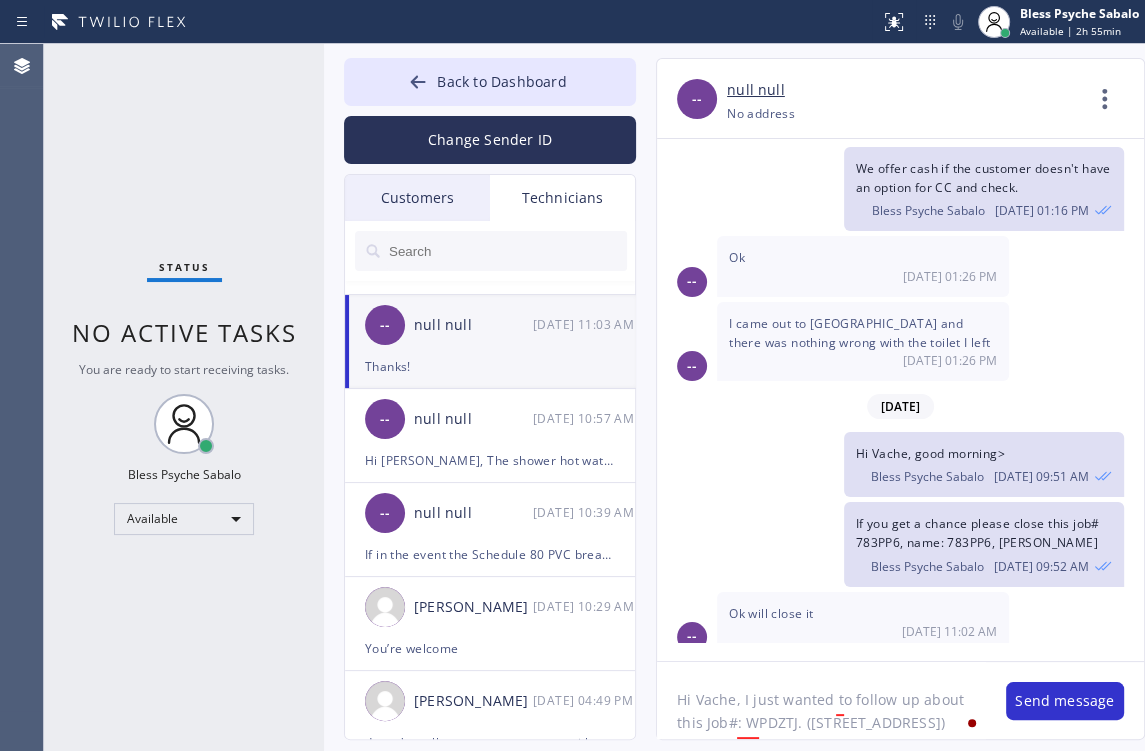 click on "Hi Vache, I just wanted to follow up about this Job#: WPDZTJ. ([STREET_ADDRESS])" 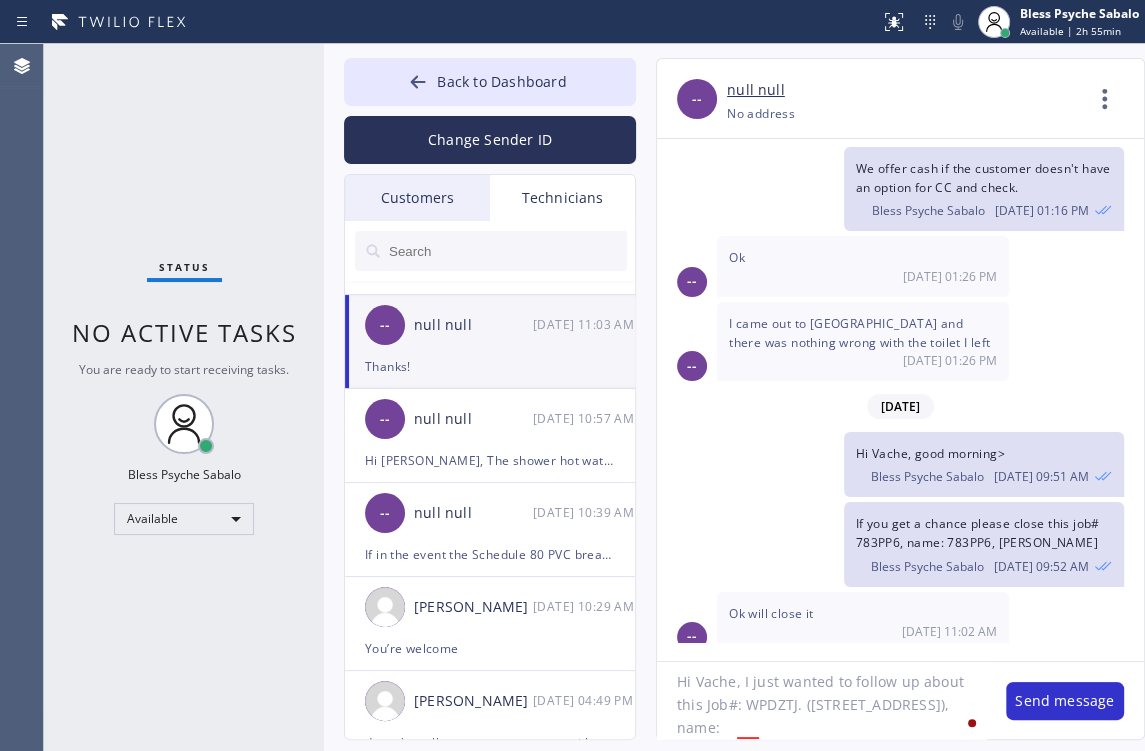 paste on "[PERSON_NAME]" 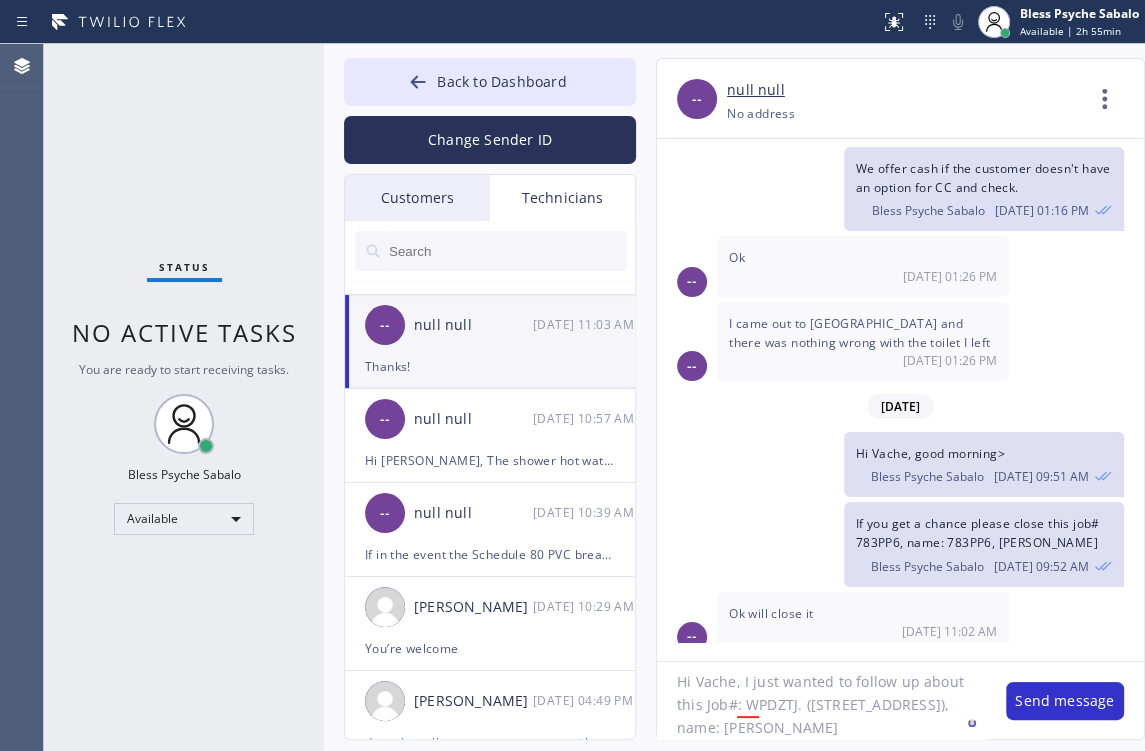 scroll, scrollTop: 40, scrollLeft: 0, axis: vertical 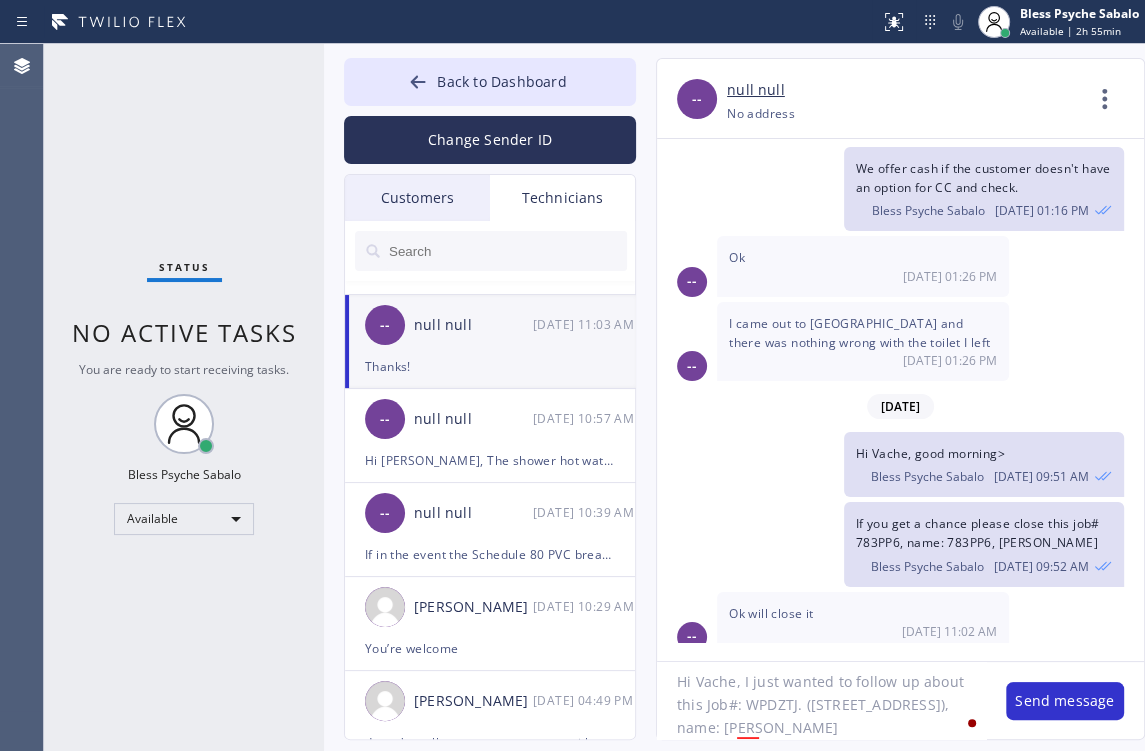 type on "Hi Vache, I just wanted to follow up about this Job#: WPDZTJ. ([STREET_ADDRESS]), name: [PERSON_NAME]." 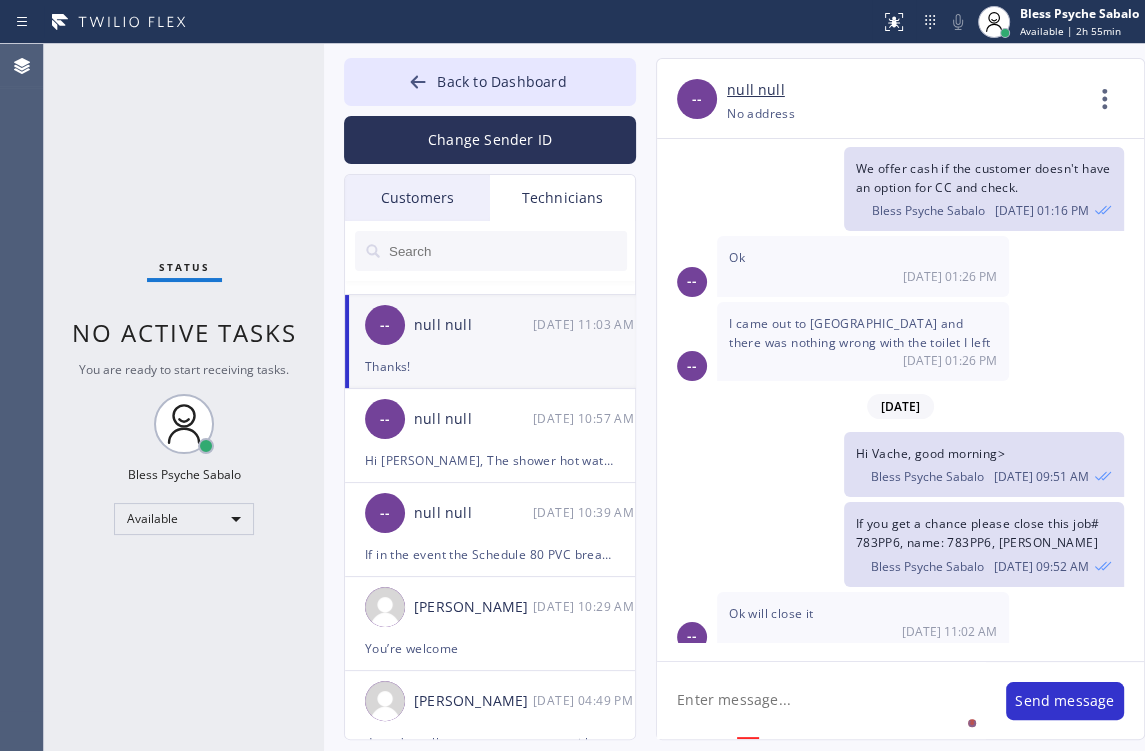 scroll, scrollTop: 0, scrollLeft: 0, axis: both 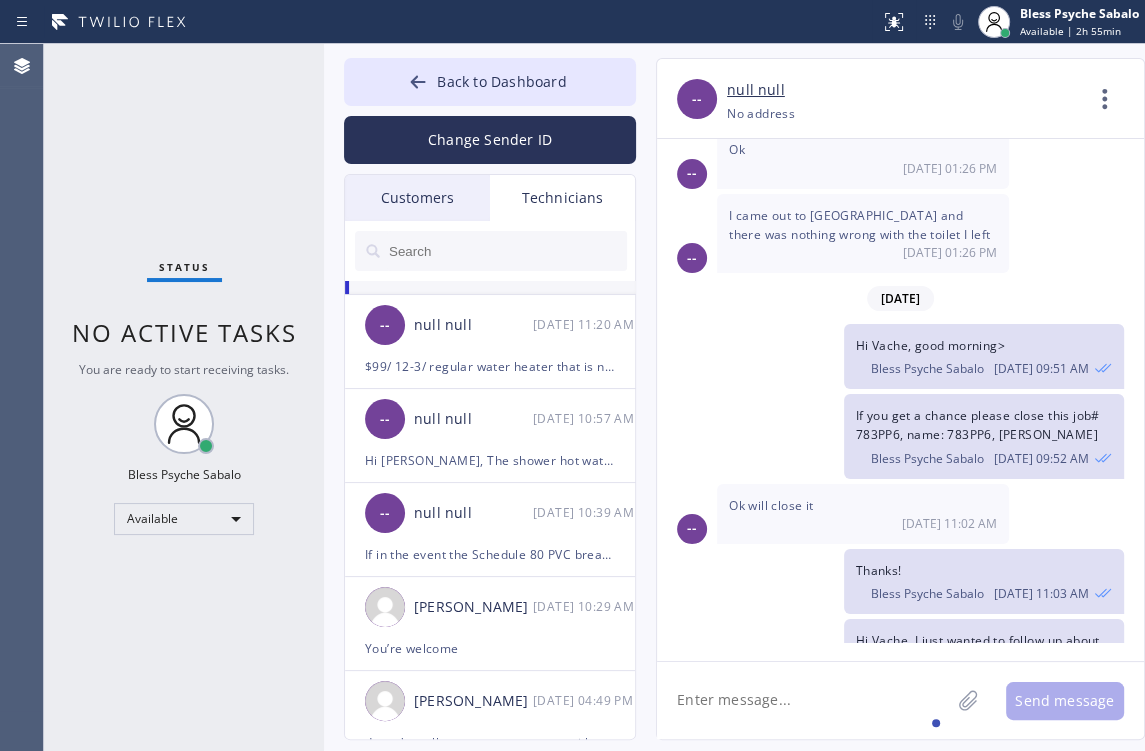 type 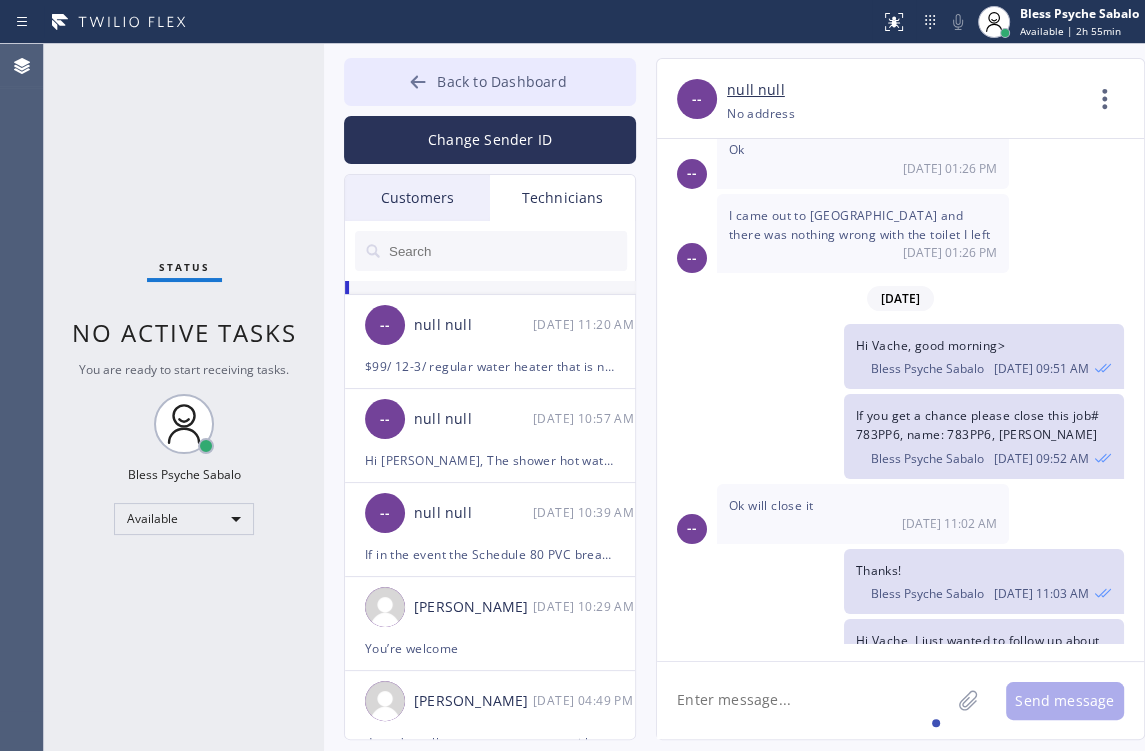 click on "Back to Dashboard" at bounding box center (501, 81) 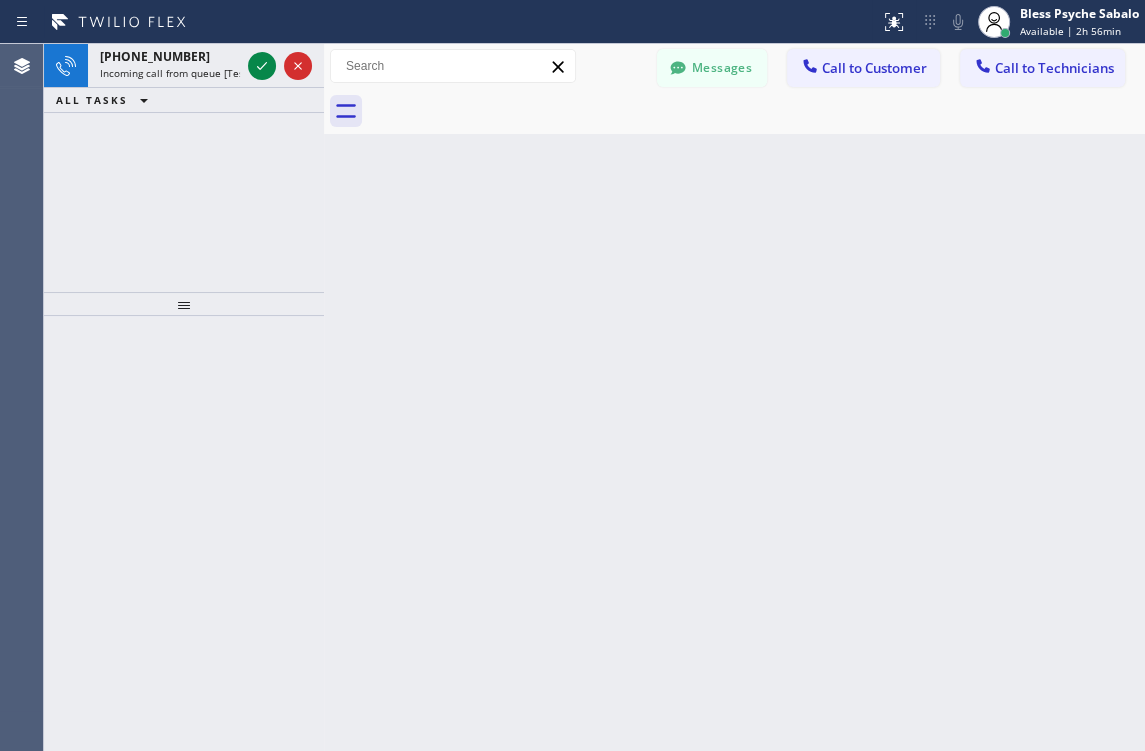 click on "[PHONE_NUMBER] Incoming call from queue [Test] All ALL TASKS ALL TASKS ACTIVE TASKS TASKS IN WRAP UP" at bounding box center (184, 168) 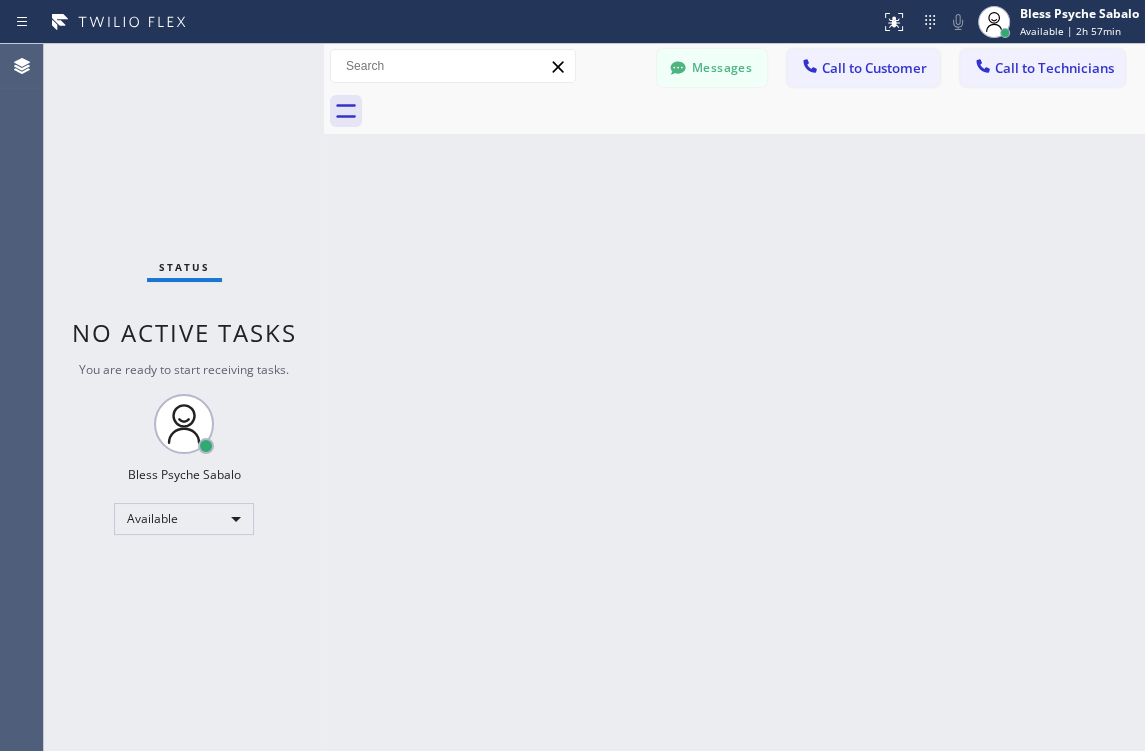 click on "Back to Dashboard Change Sender ID Customers Technicians CL [PERSON_NAME] [DATE] 11:54 AM Hi [PERSON_NAME], this is Red from Oasis Plumbers [GEOGRAPHIC_DATA]. Just a quick follow-up regarding your recent service. You can complete the $300 payment through this secure link: [URL][DOMAIN_NAME].
Let me know if you have any questions—happy to help! [PERSON_NAME] [DATE] 01:17 PM Hi [PERSON_NAME], this is Red from 5 Star Best Plumbing — I’m one of the dispatch managers. I just wanted to let you know that our technician is currently on the way to your location to begin the job. Please feel free to reach out if you have any questions! MP [PERSON_NAME] [DATE] 04:34 PM Hi [PERSON_NAME], this is Red, one of the Dispatch Managers at 5 Star Best Plumbing. I just wanted to follow up regarding the free inspection for one of your properties. Feel free to call or text me at [PHONE_NUMBER] if you have any questions or would like to schedule. Looking forward to hearing from you! [PERSON_NAME] [DATE] 11:52 AM AK ?" at bounding box center (734, 397) 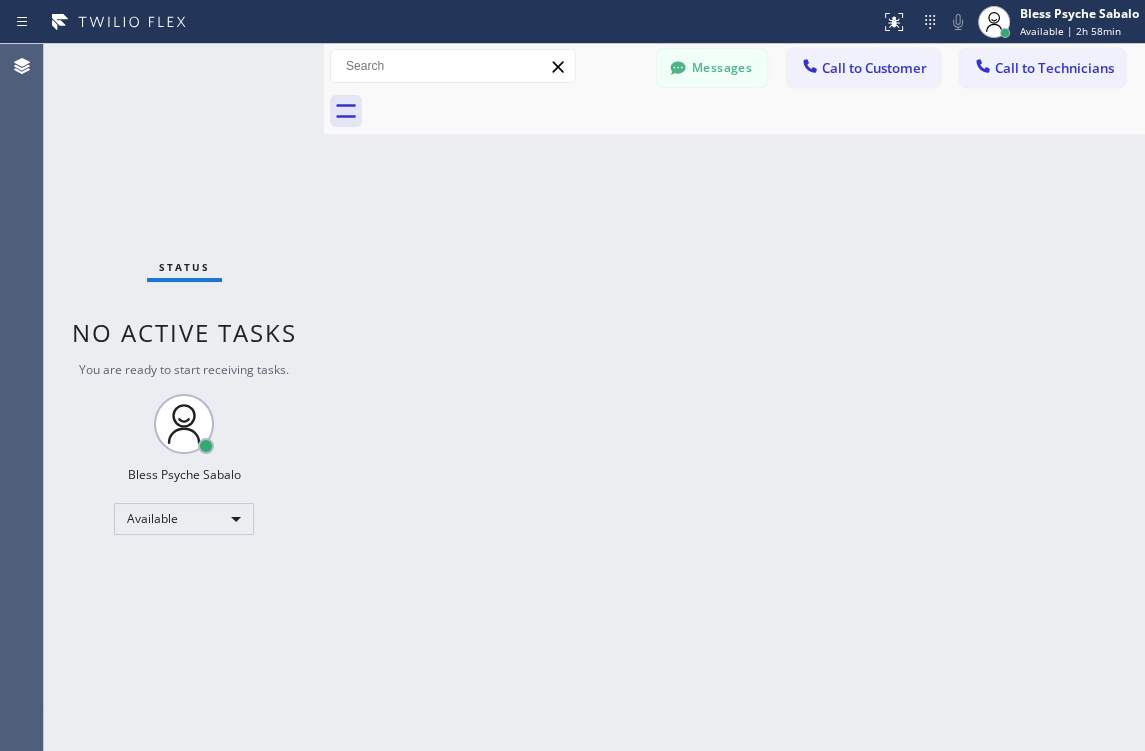 click on "Back to Dashboard Change Sender ID Customers Technicians CL [PERSON_NAME] [DATE] 11:54 AM Hi [PERSON_NAME], this is Red from Oasis Plumbers [GEOGRAPHIC_DATA]. Just a quick follow-up regarding your recent service. You can complete the $300 payment through this secure link: [URL][DOMAIN_NAME].
Let me know if you have any questions—happy to help! [PERSON_NAME] [DATE] 01:17 PM Hi [PERSON_NAME], this is Red from 5 Star Best Plumbing — I’m one of the dispatch managers. I just wanted to let you know that our technician is currently on the way to your location to begin the job. Please feel free to reach out if you have any questions! MP [PERSON_NAME] [DATE] 04:34 PM Hi [PERSON_NAME], this is Red, one of the Dispatch Managers at 5 Star Best Plumbing. I just wanted to follow up regarding the free inspection for one of your properties. Feel free to call or text me at [PHONE_NUMBER] if you have any questions or would like to schedule. Looking forward to hearing from you! [PERSON_NAME] [DATE] 11:52 AM AK ?" at bounding box center [734, 397] 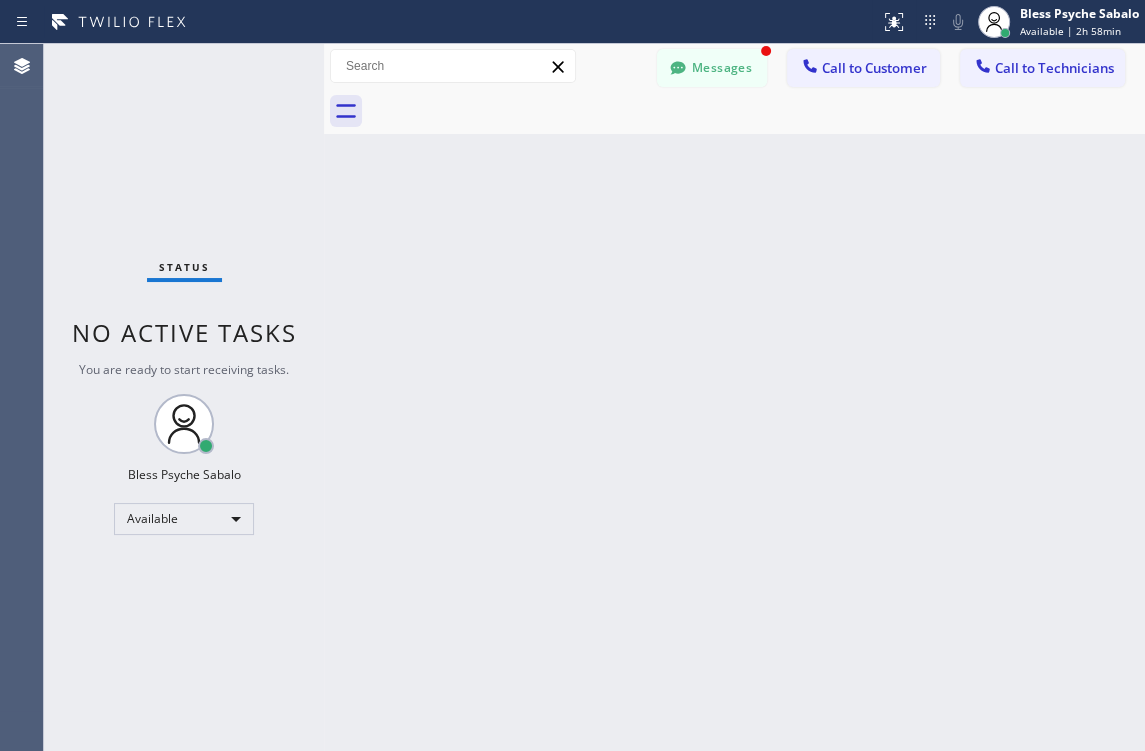 scroll, scrollTop: 11584, scrollLeft: 0, axis: vertical 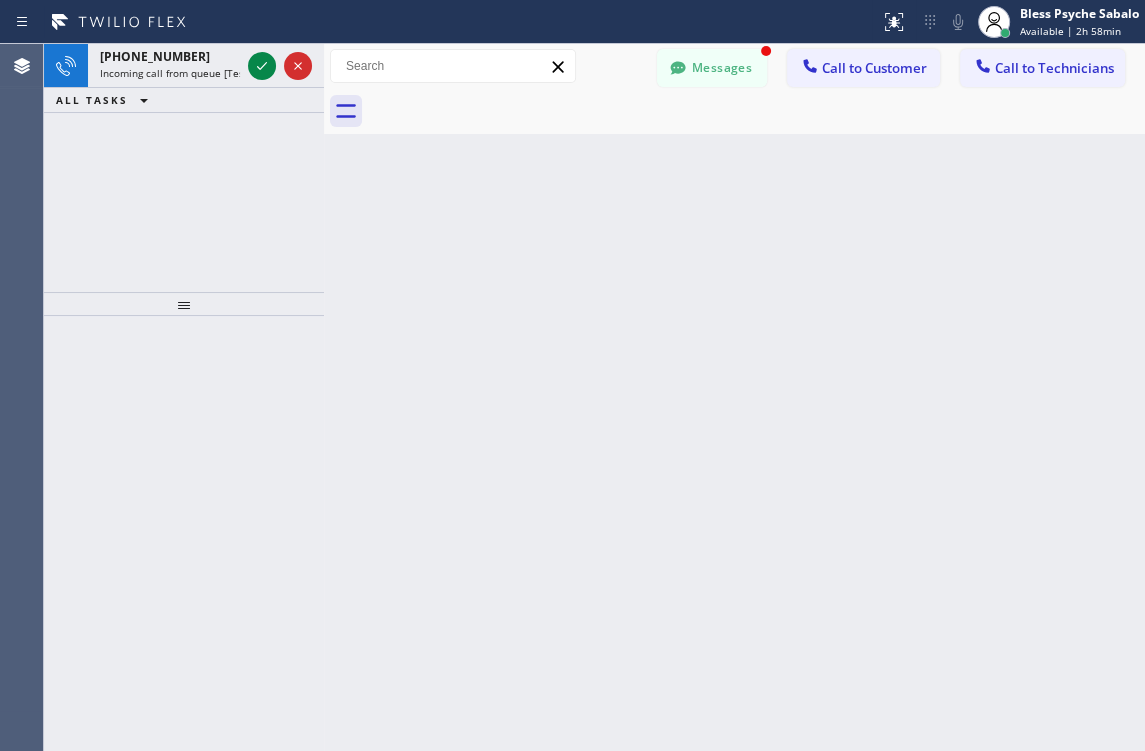 click on "Messages" at bounding box center [712, 68] 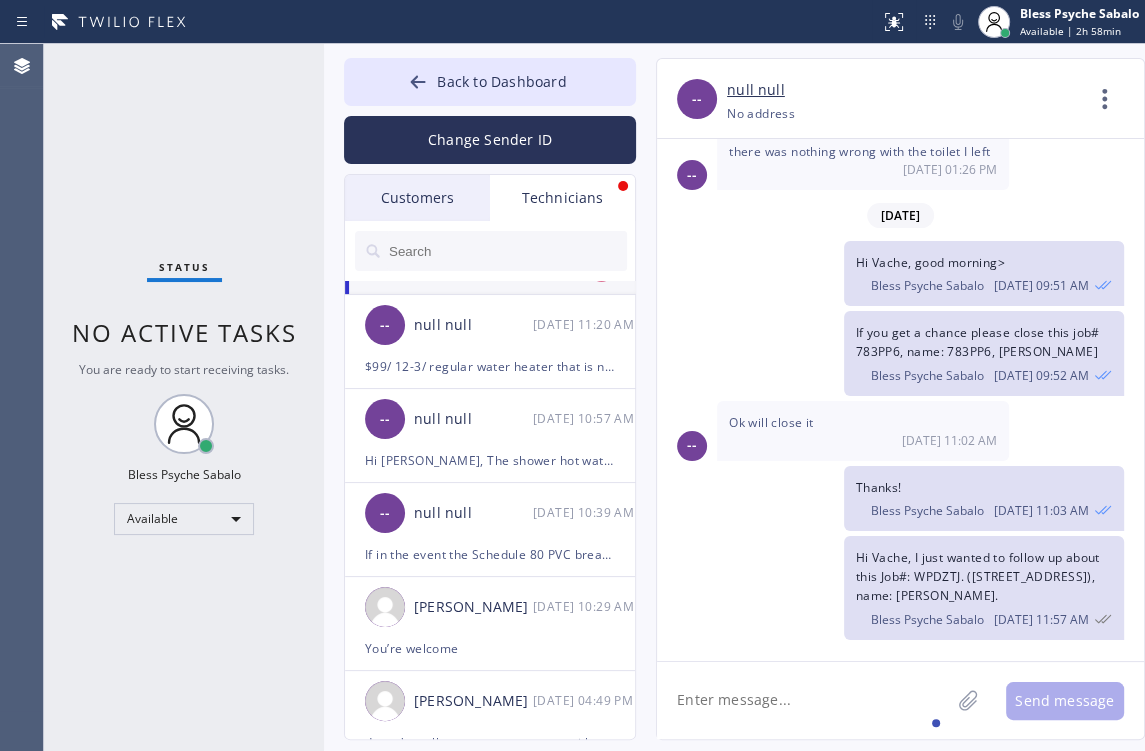 click at bounding box center [491, 251] 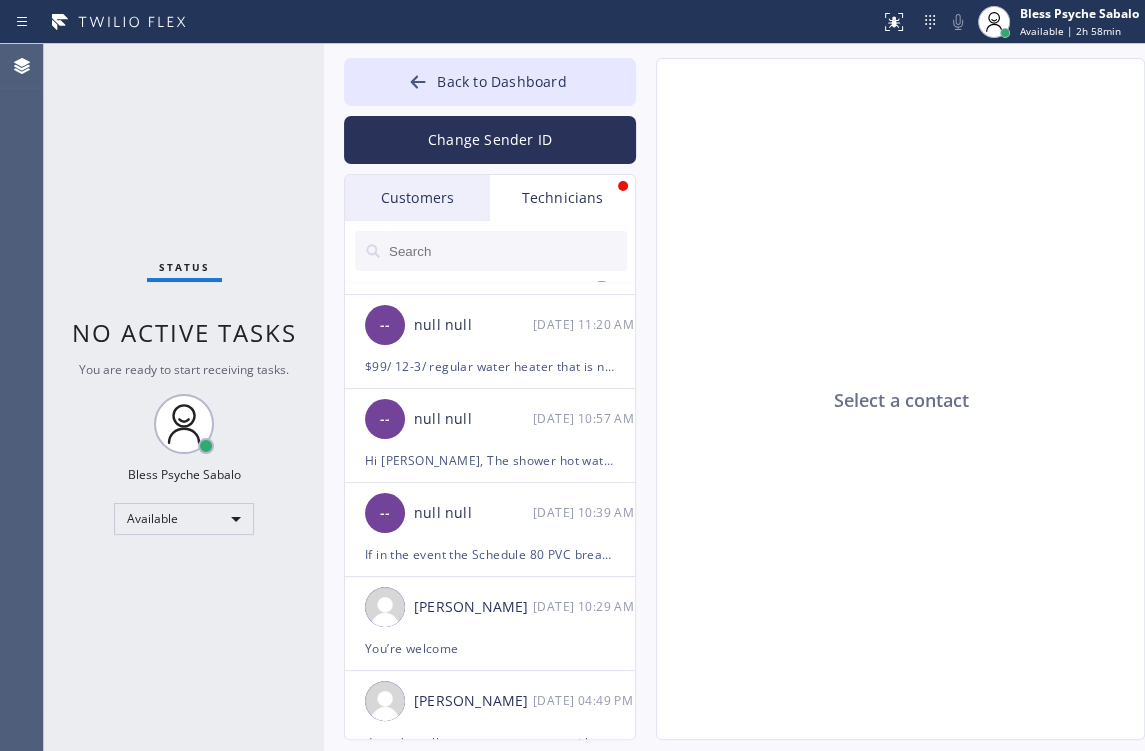 click on "Technicians" at bounding box center (562, 198) 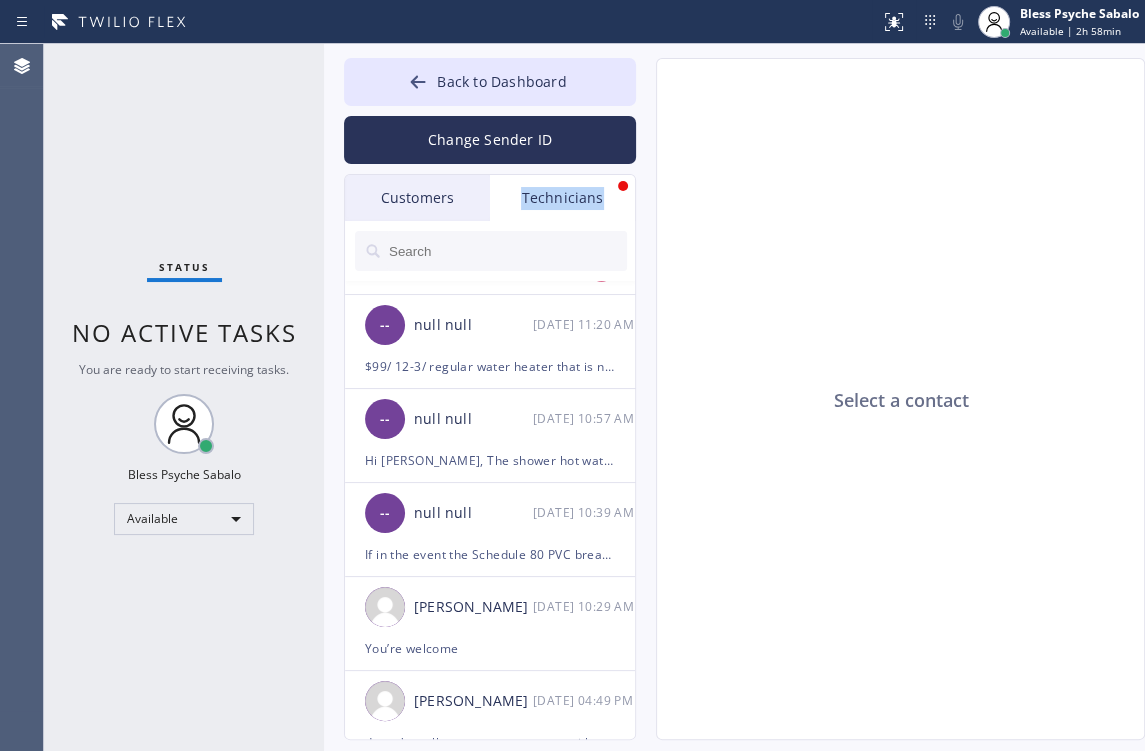 click on "Technicians" at bounding box center [562, 198] 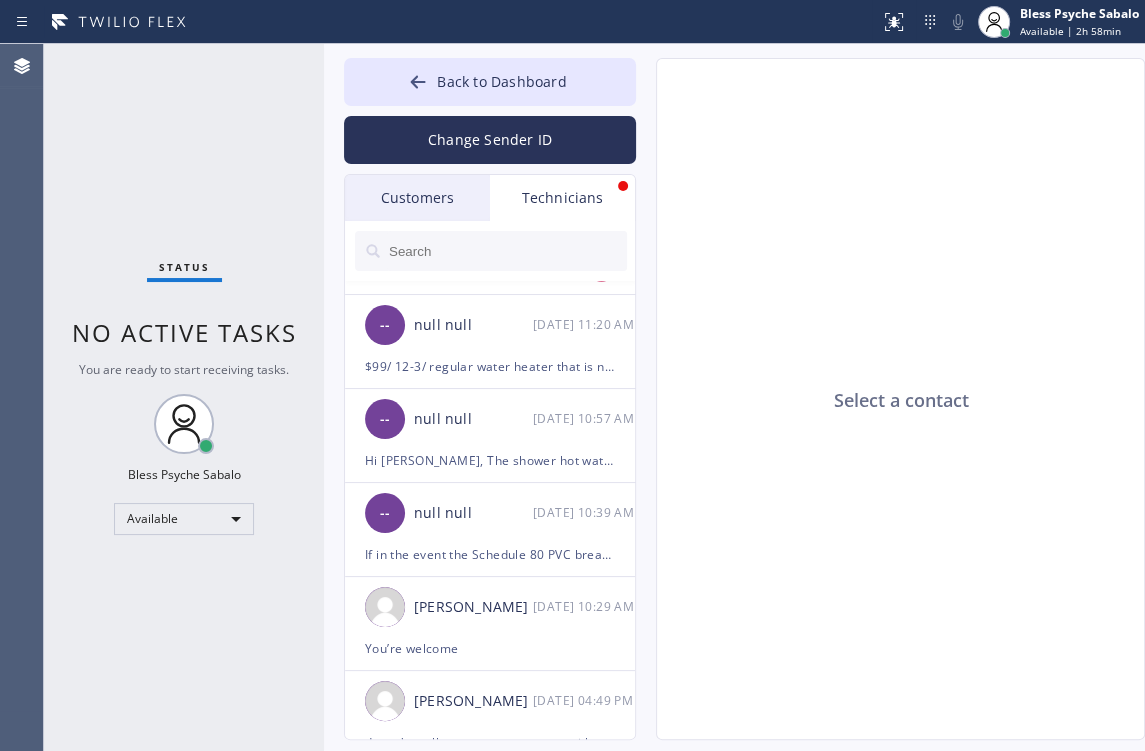 click on "Select a contact" 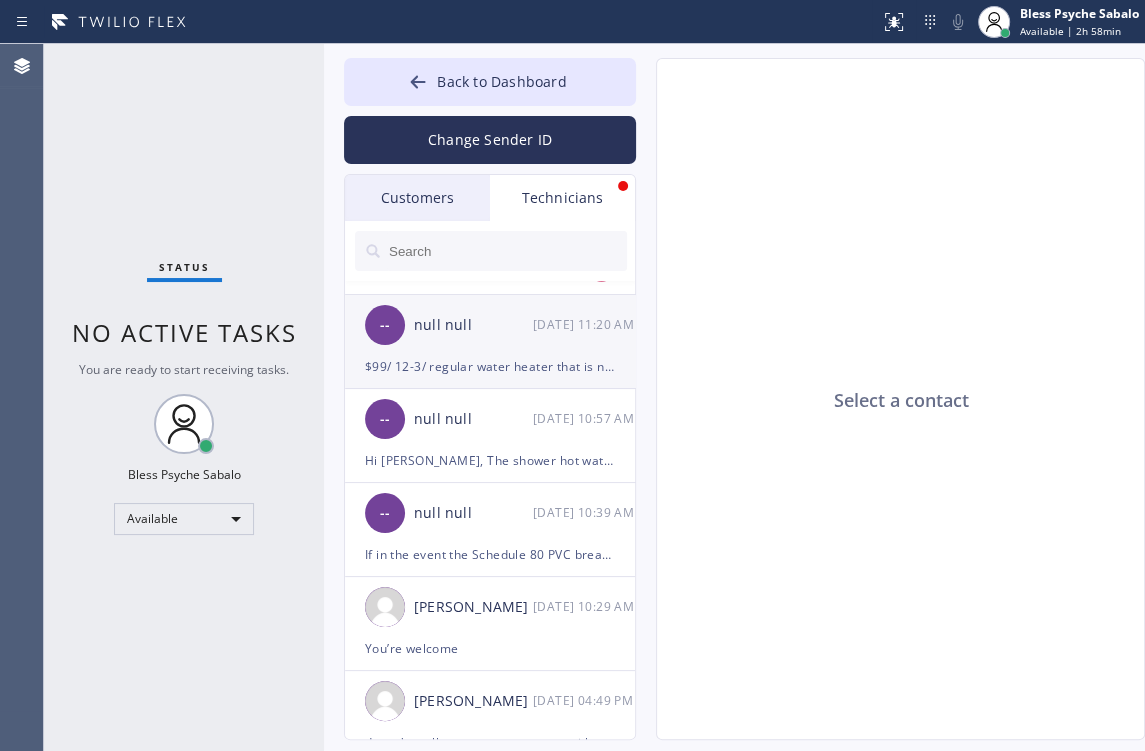 click on "$99/ 12-3/ regular water heater that is not getting hot and the shower where the hot water is not turning off  she thinks the handle is the problem / not sure how old it was there [DATE] whe she moved in/ condo-owner/ condo unit 21 [STREET_ADDRESS]/ [GEOGRAPHIC_DATA]" at bounding box center (490, 366) 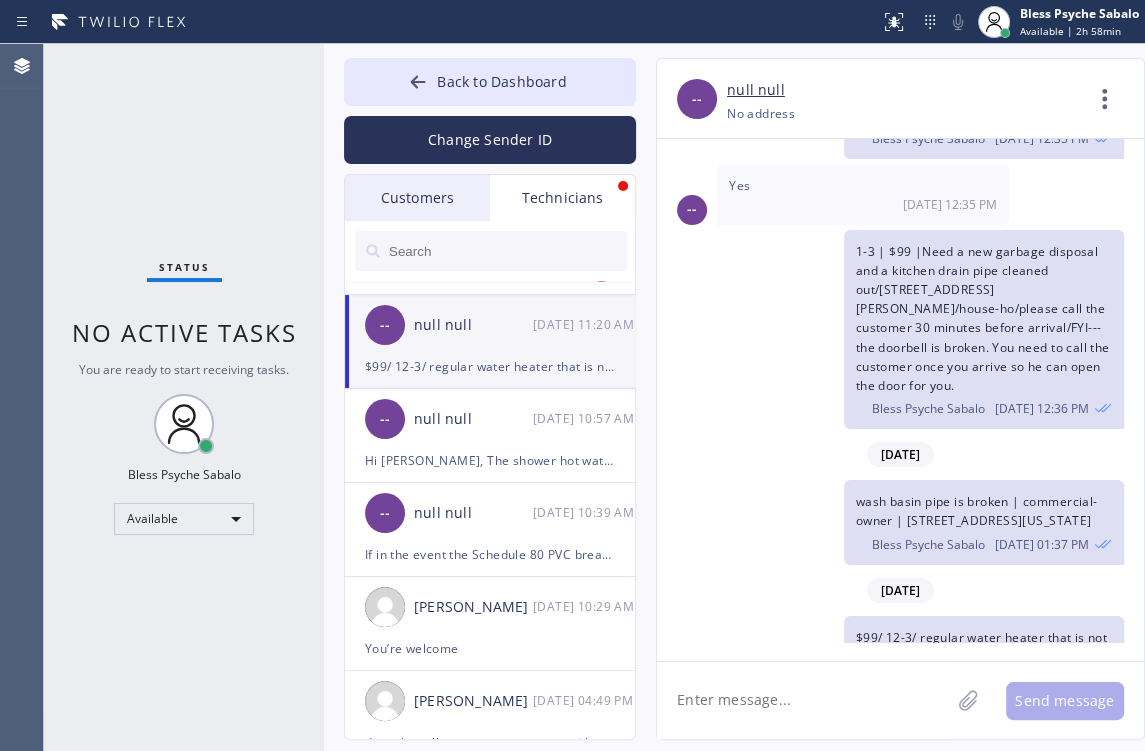 scroll, scrollTop: 2005, scrollLeft: 0, axis: vertical 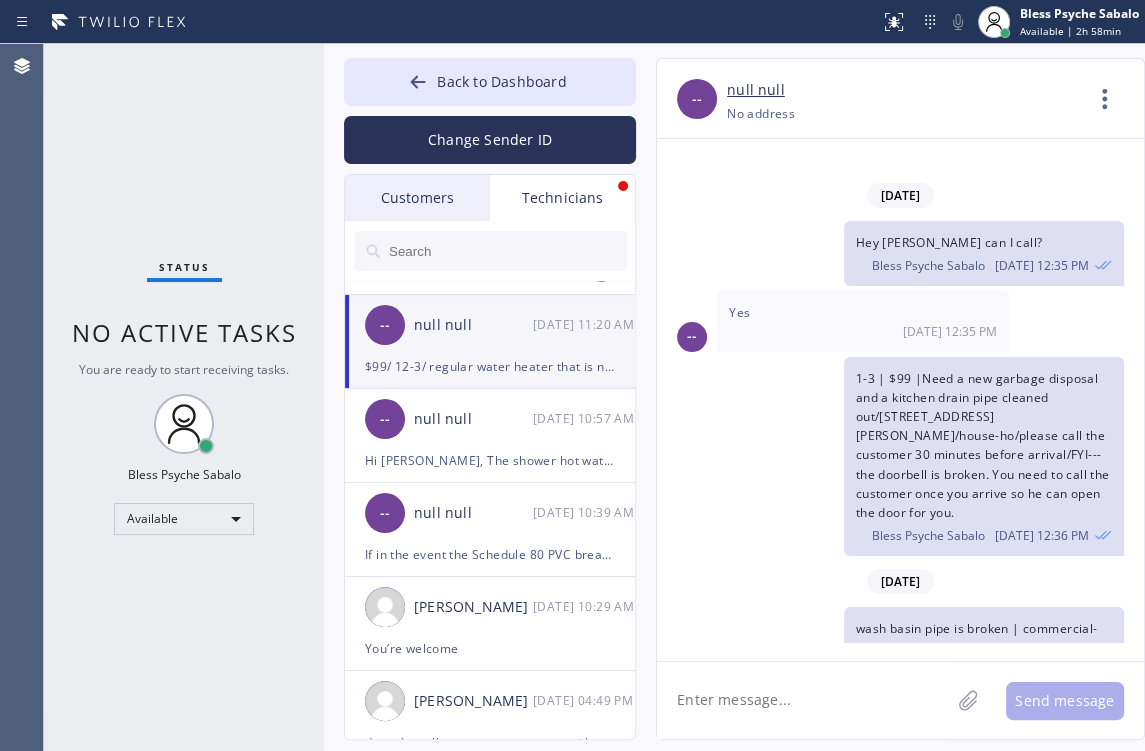 click on "Technicians" at bounding box center (562, 198) 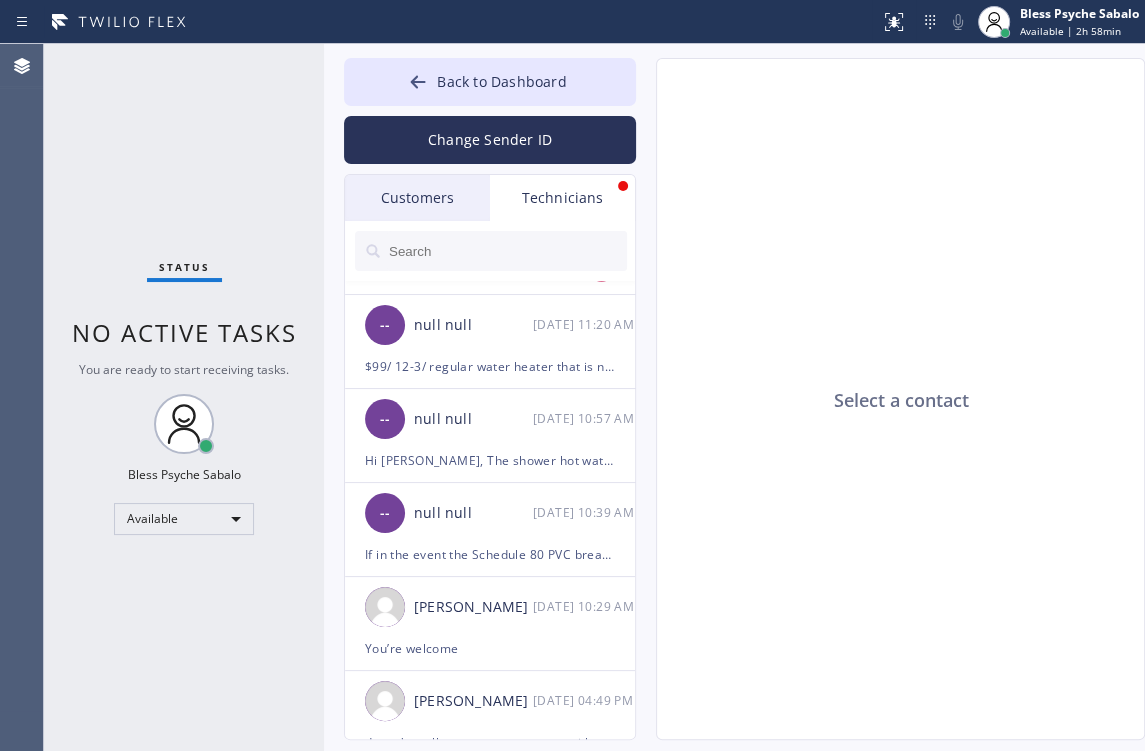 click on "Technicians" at bounding box center (562, 198) 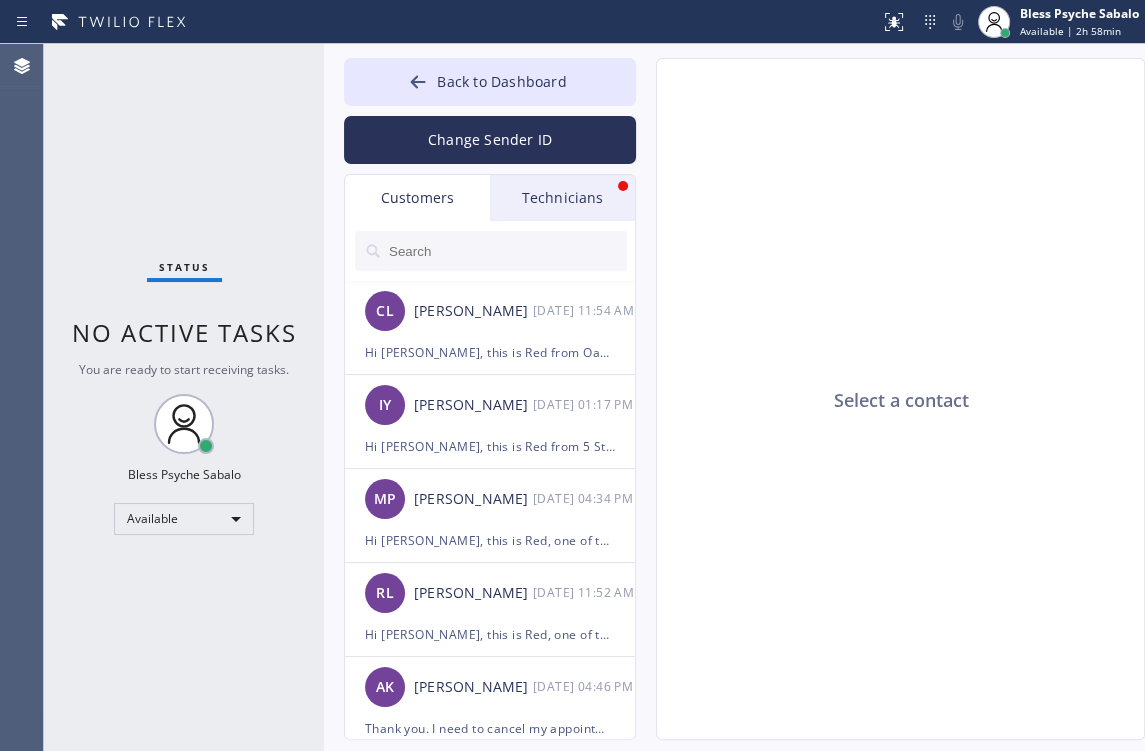click on "Technicians" at bounding box center [562, 198] 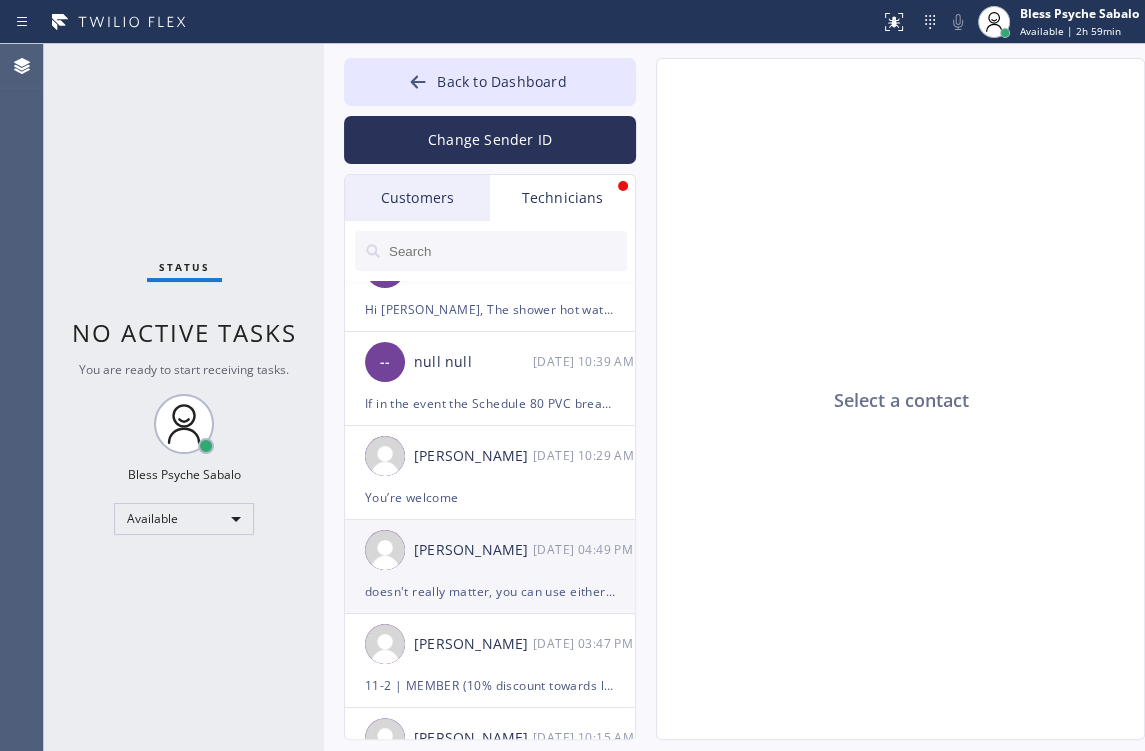 scroll, scrollTop: 80, scrollLeft: 0, axis: vertical 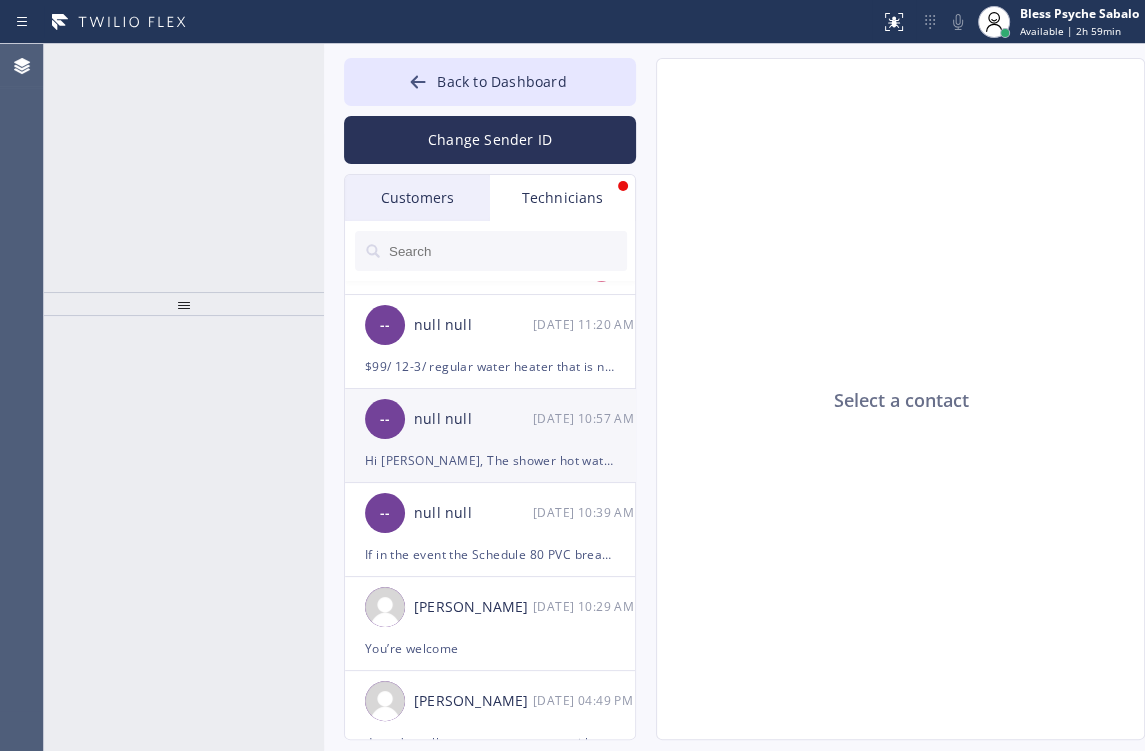 click on "-- null null [DATE] 10:57 AM" at bounding box center (491, 419) 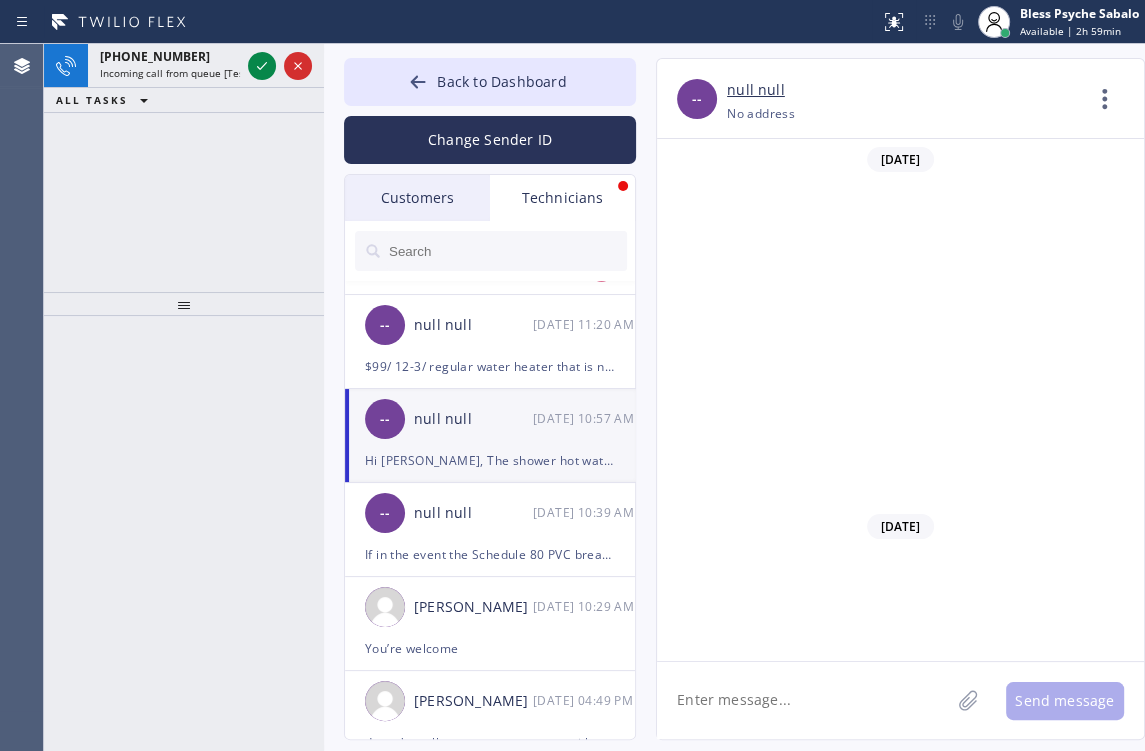 scroll, scrollTop: 7370, scrollLeft: 0, axis: vertical 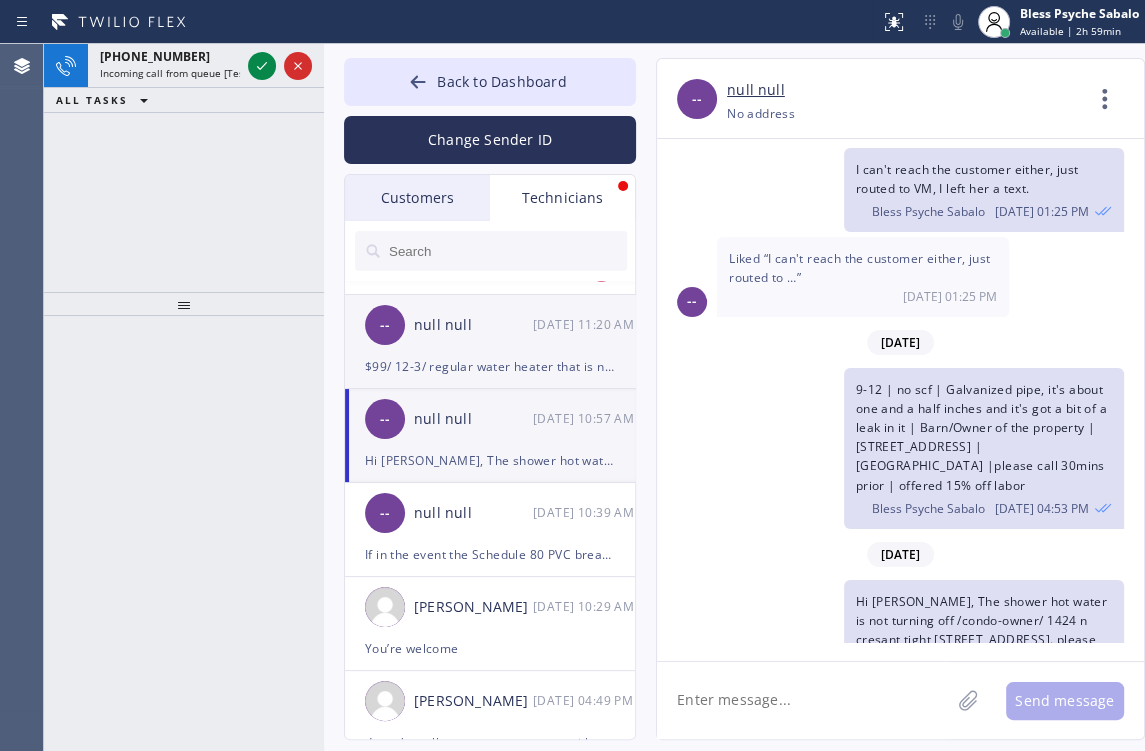 click on "-- null null [DATE] 11:20 AM" at bounding box center [491, 325] 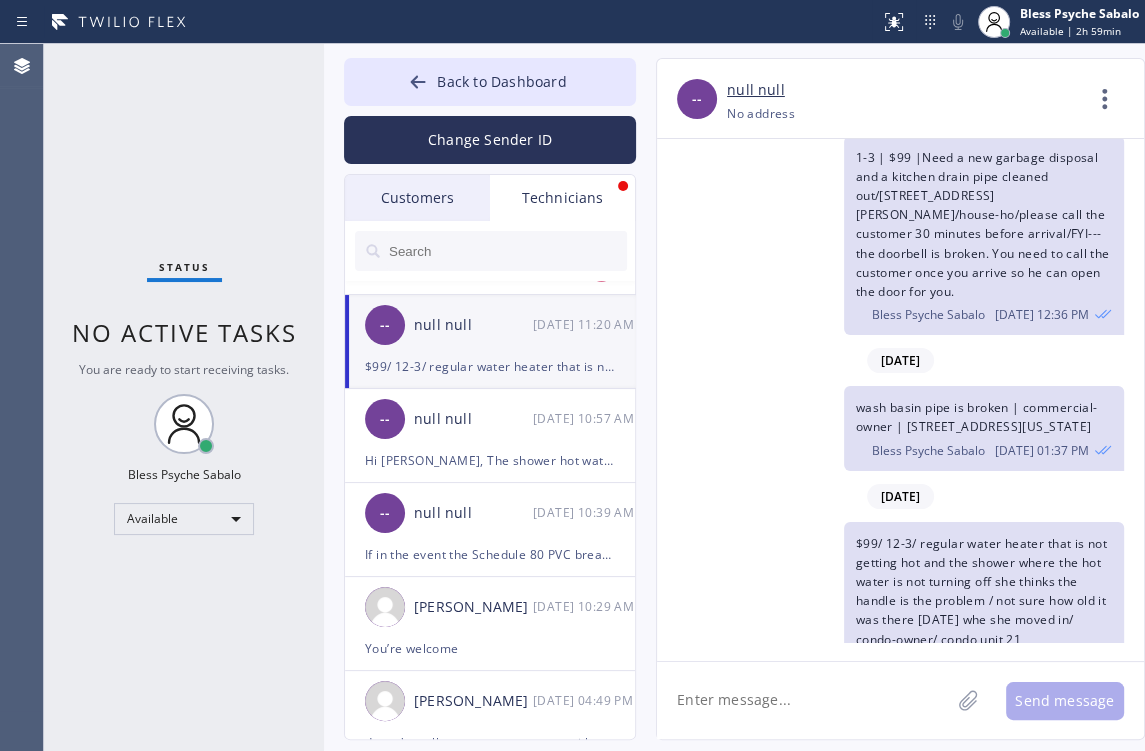 scroll, scrollTop: 2245, scrollLeft: 0, axis: vertical 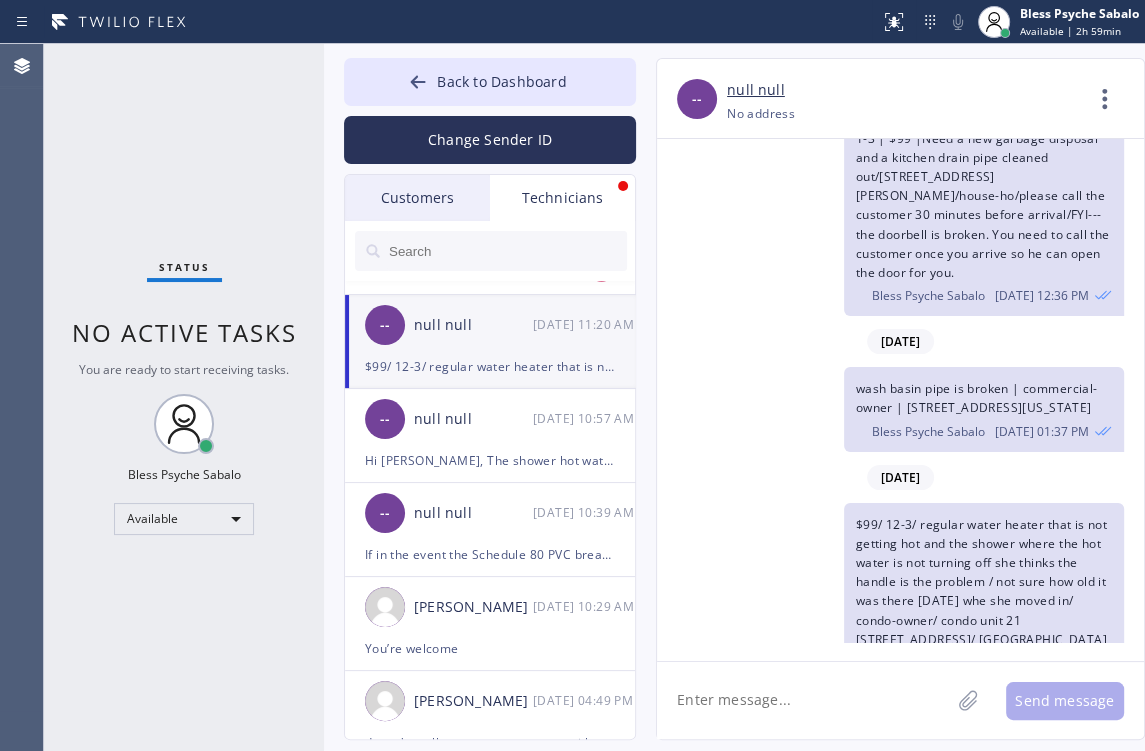 click on "Technicians" at bounding box center (562, 198) 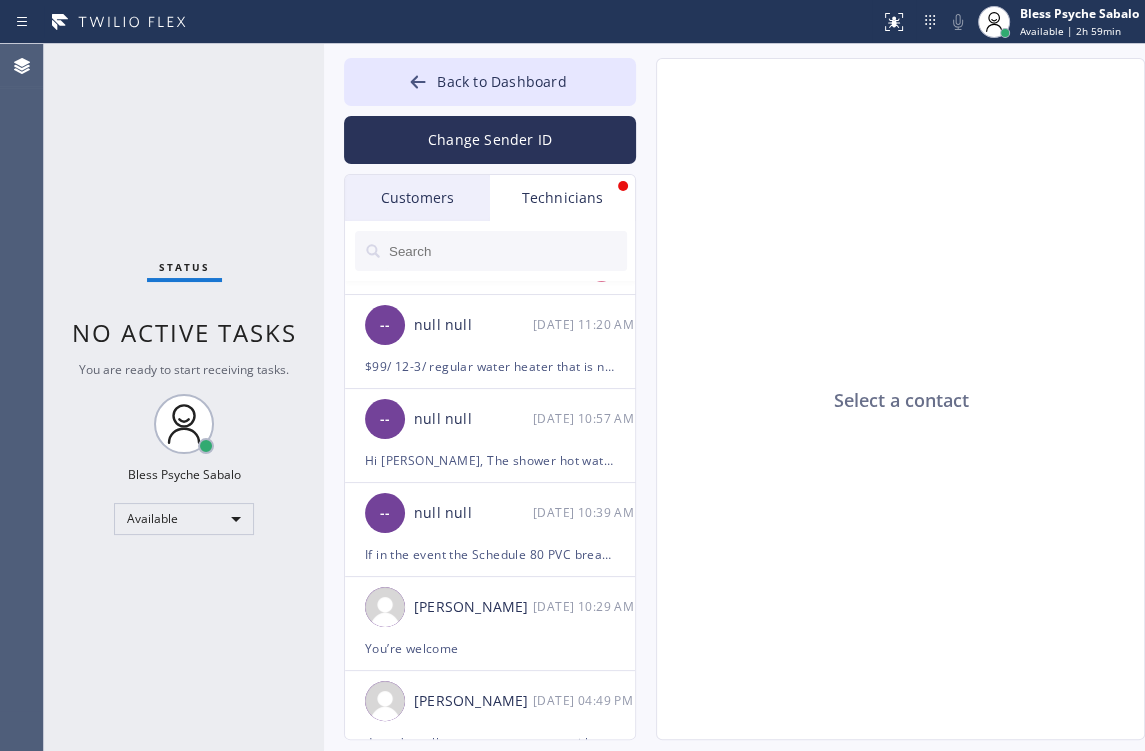 click on "Customers" at bounding box center (417, 198) 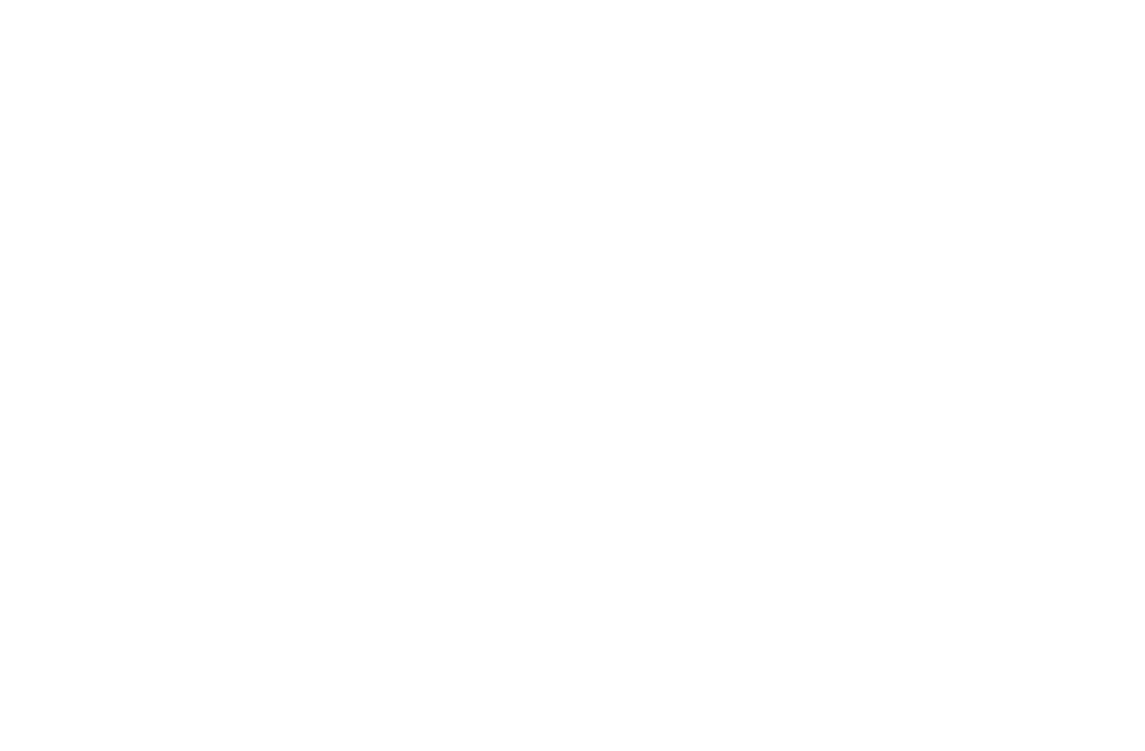 scroll, scrollTop: 0, scrollLeft: 0, axis: both 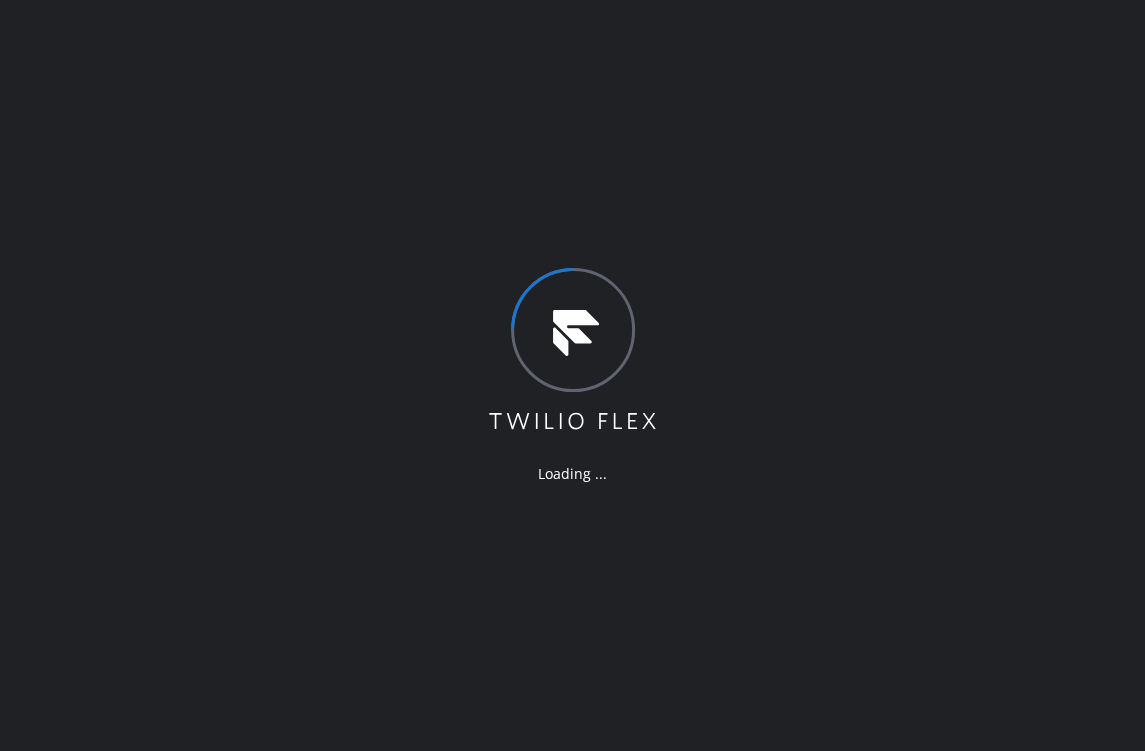 click on "Loading ..." at bounding box center (572, 375) 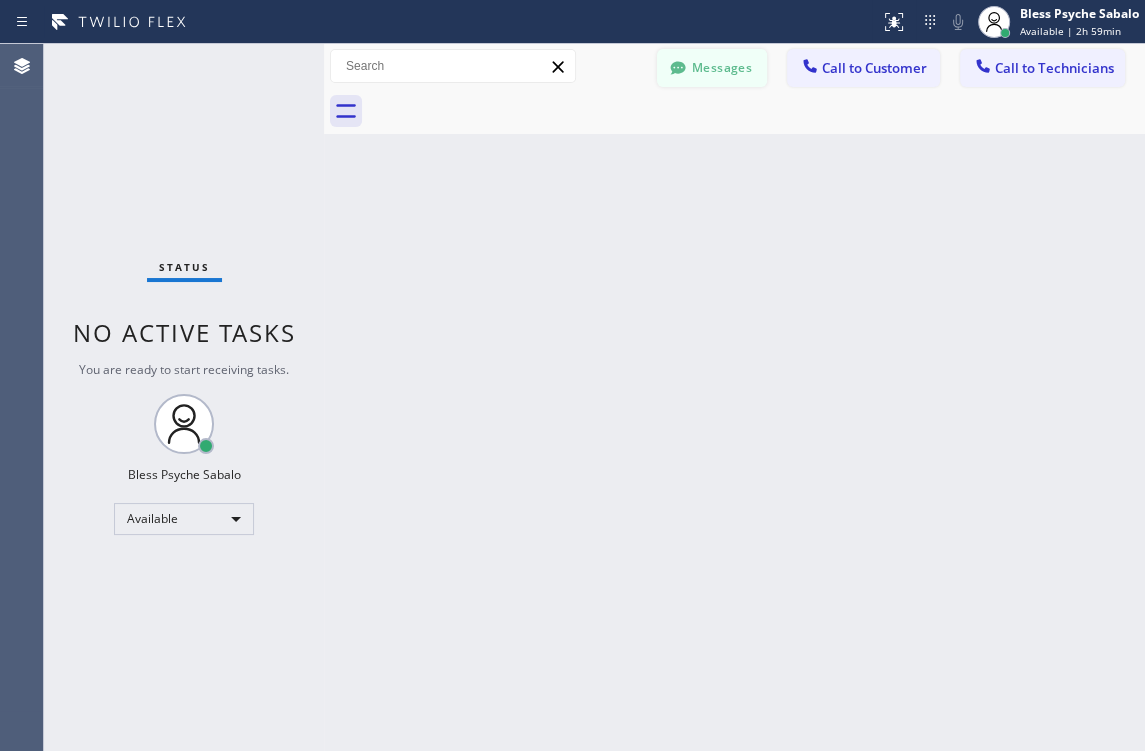 click on "Messages" at bounding box center [712, 68] 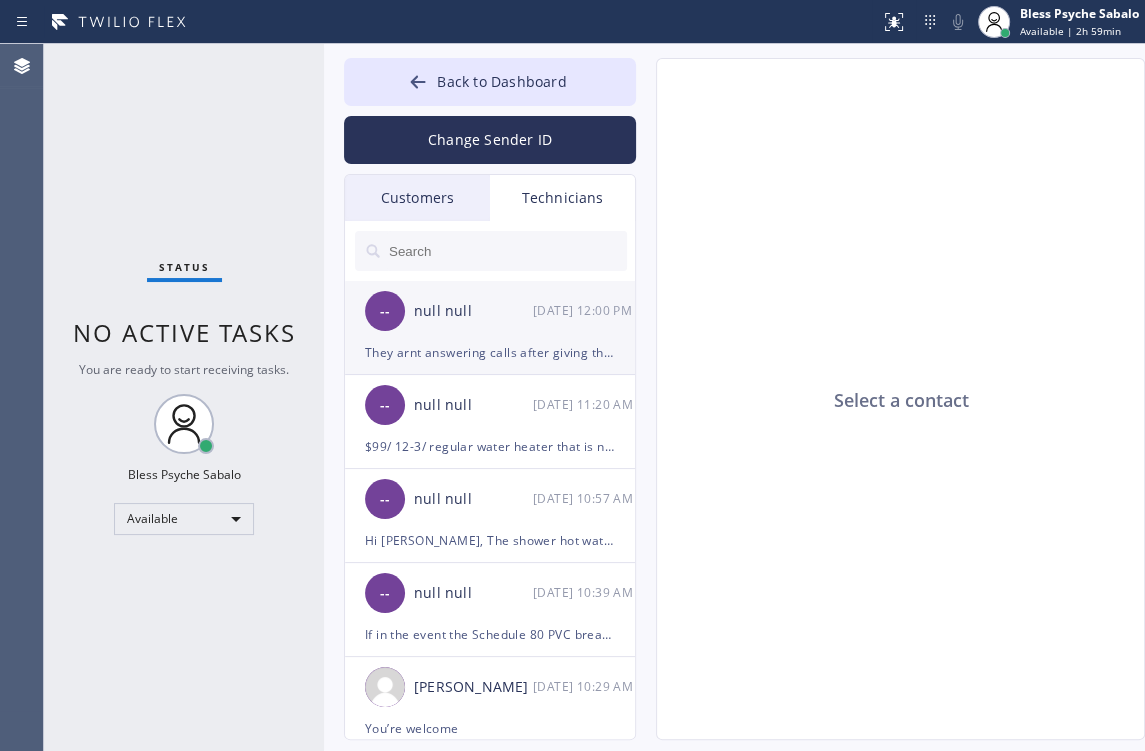 click on "-- null null 07/10 12:00 PM They arnt answering calls after giving them estimate" 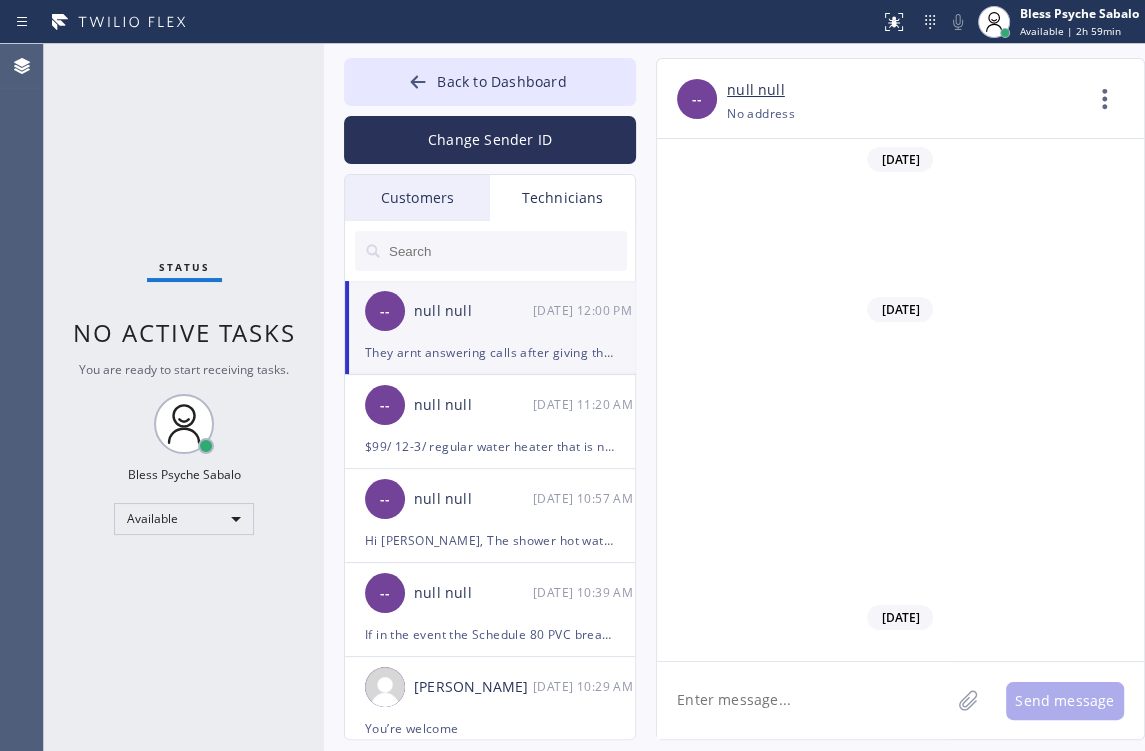 scroll, scrollTop: 11584, scrollLeft: 0, axis: vertical 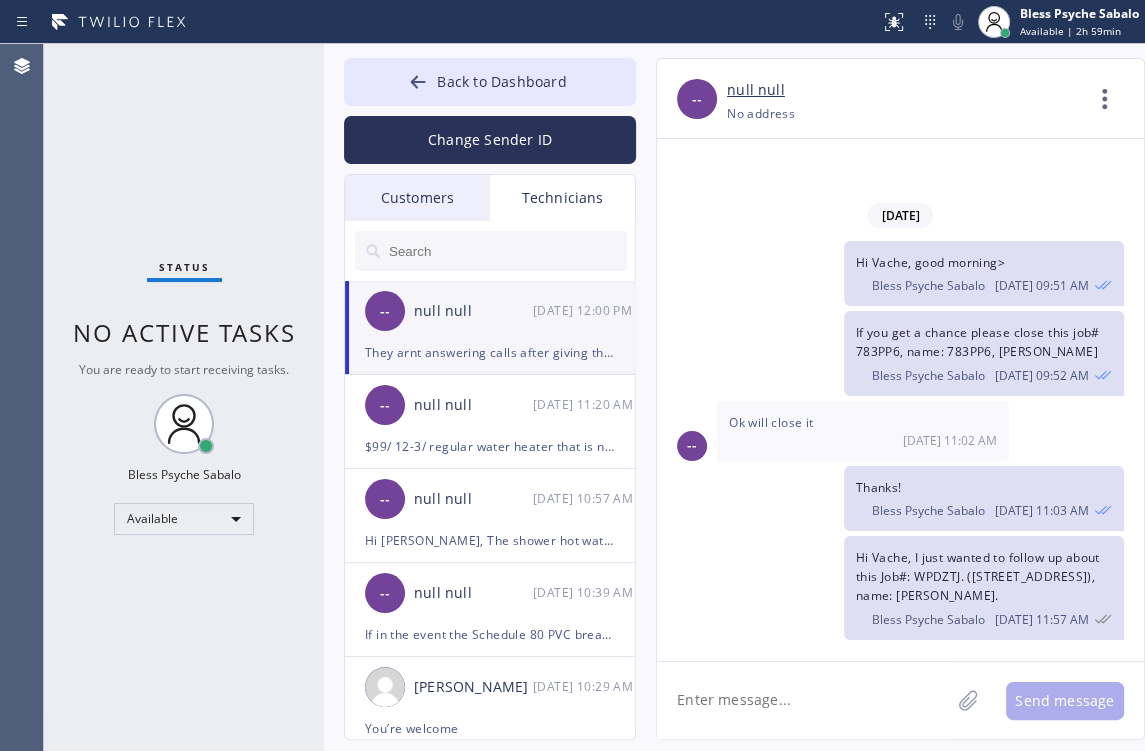 click 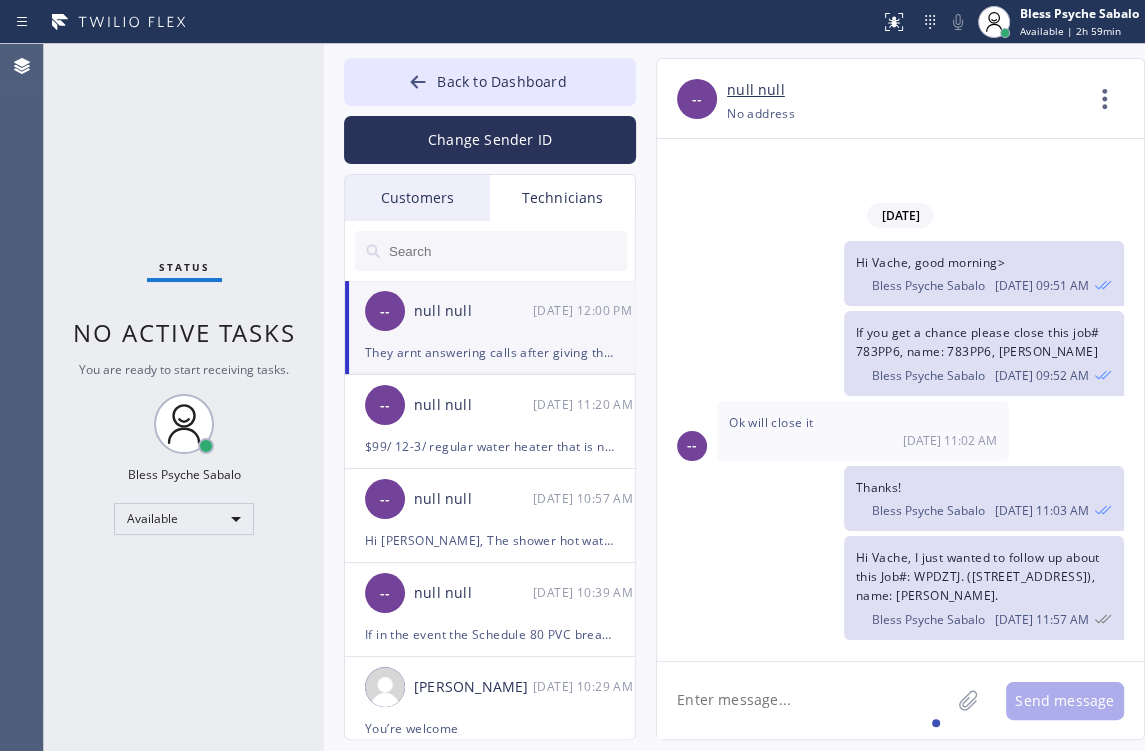 drag, startPoint x: 852, startPoint y: 471, endPoint x: 1096, endPoint y: 527, distance: 250.34377 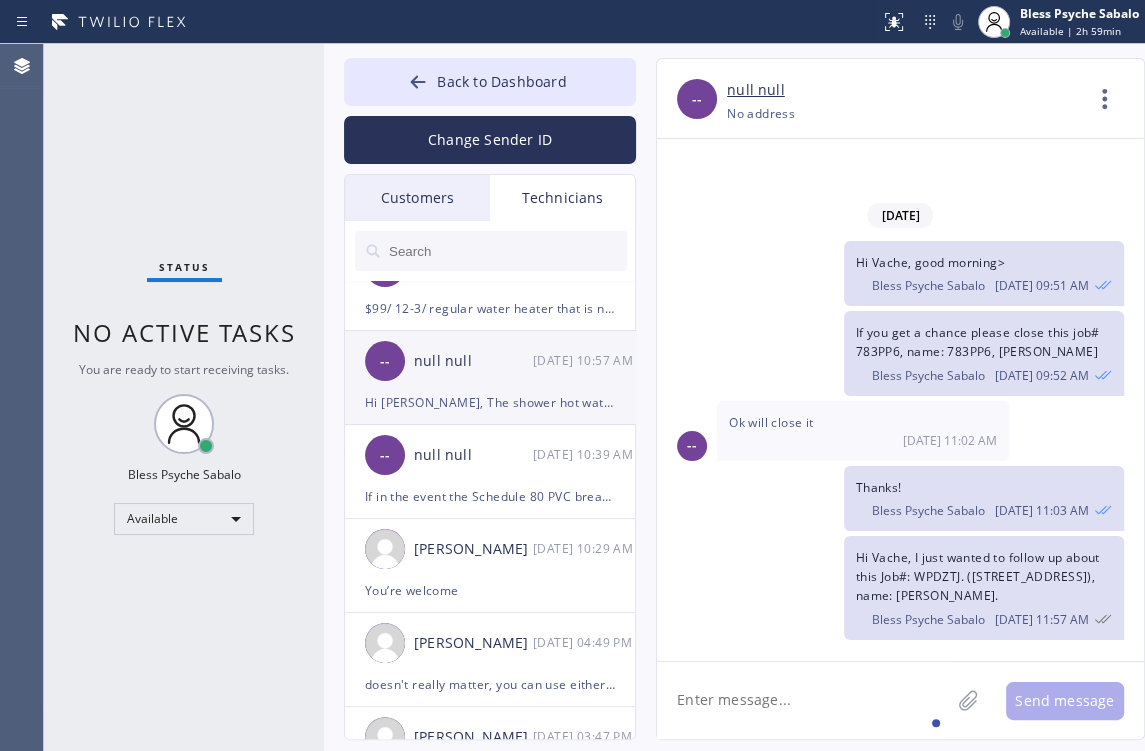 scroll, scrollTop: 0, scrollLeft: 0, axis: both 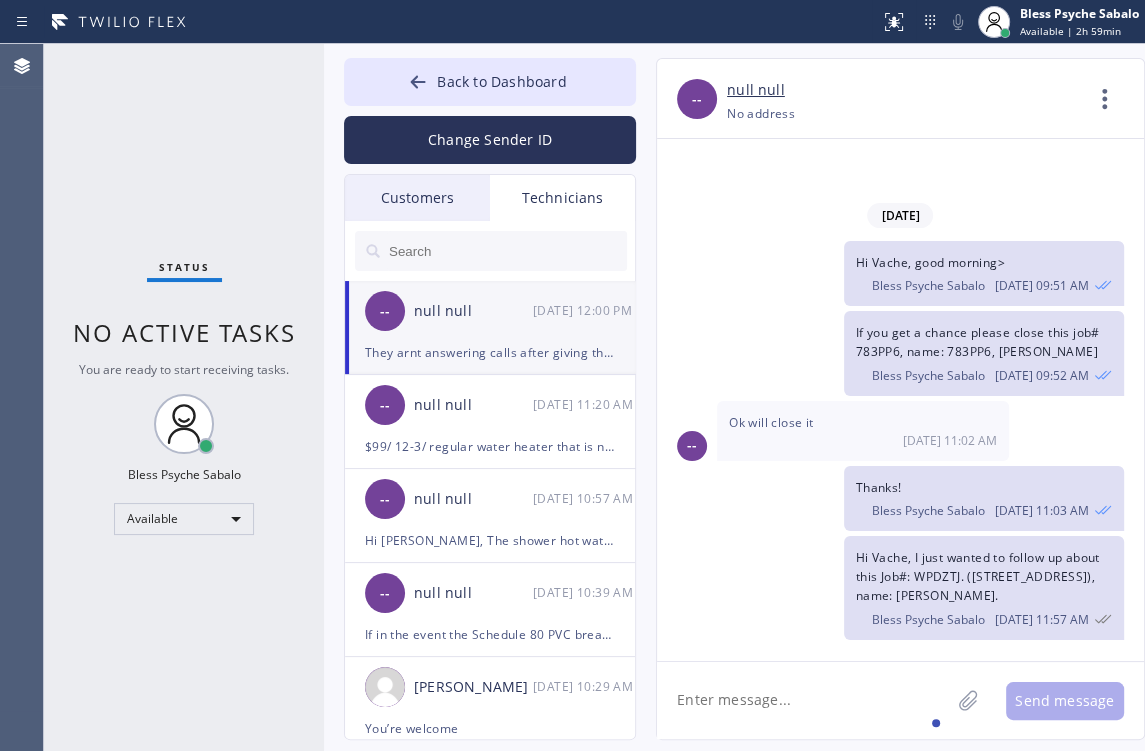 click at bounding box center [507, 251] 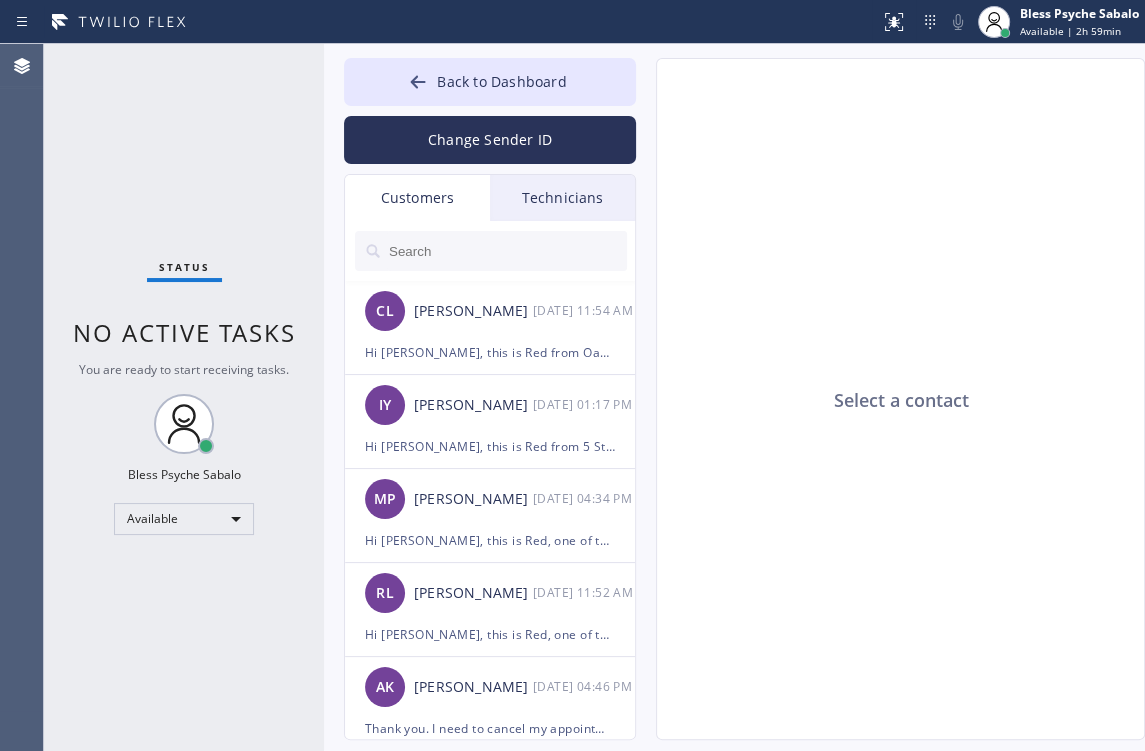 click on "Technicians" at bounding box center [562, 198] 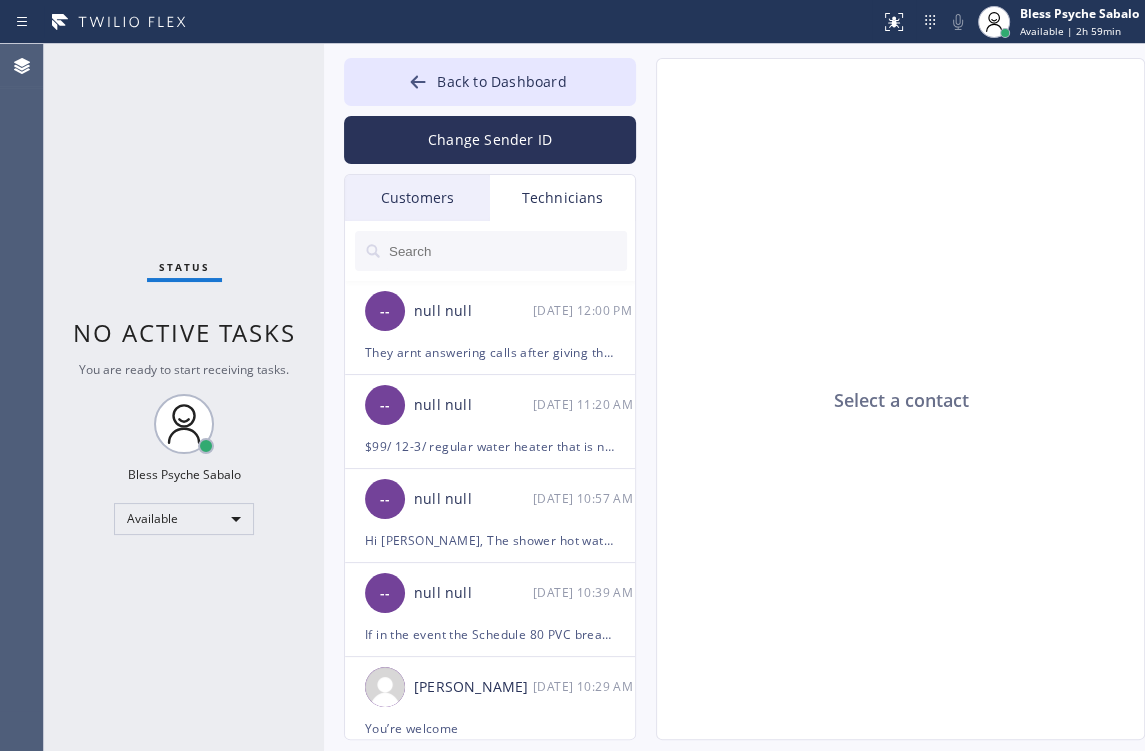 click on "Customers" at bounding box center (417, 198) 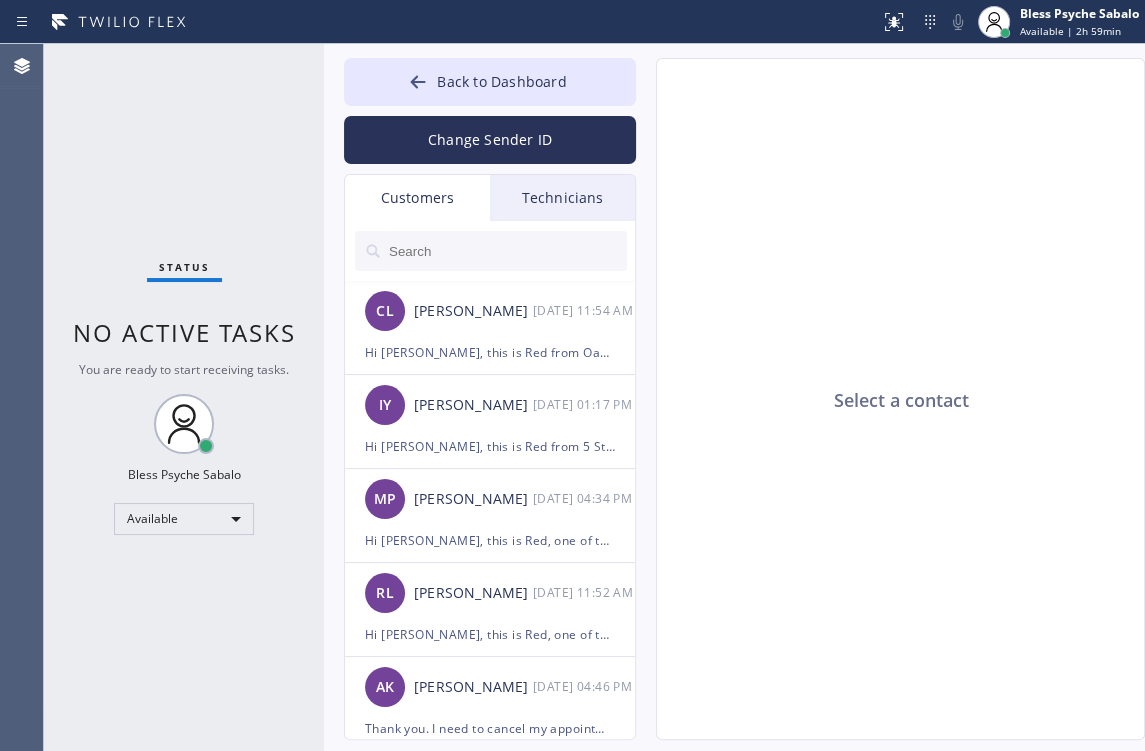 click on "Technicians" at bounding box center (562, 198) 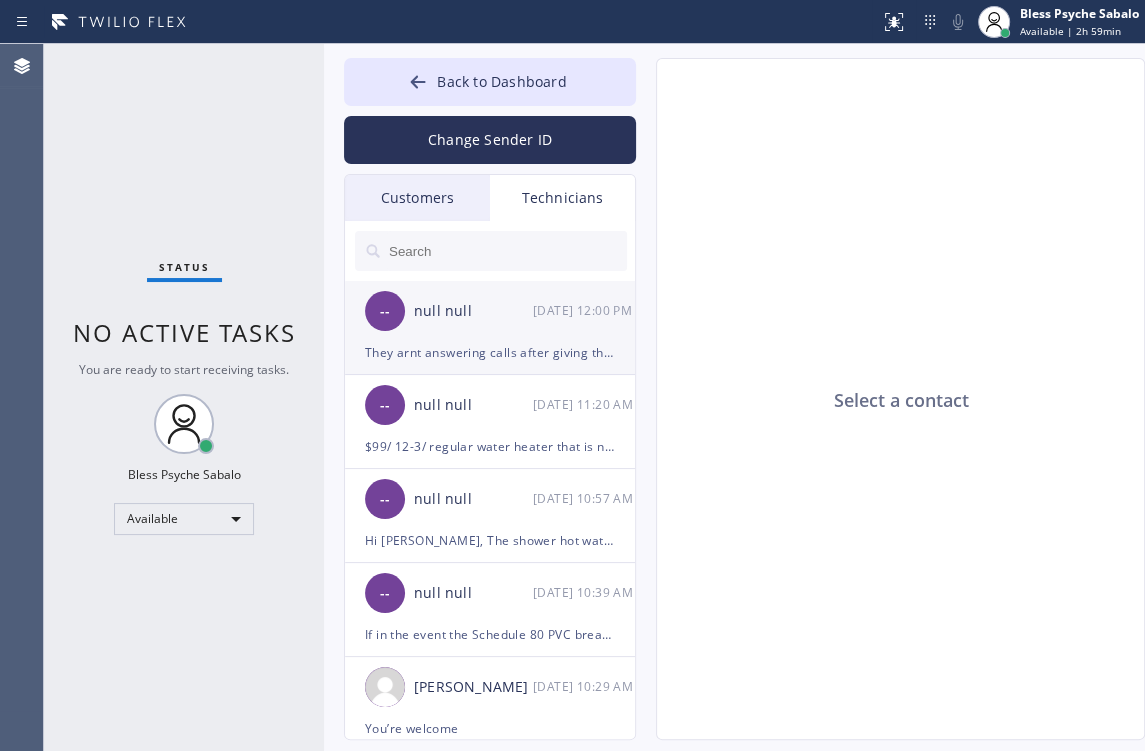 click on "-- null null 07/10 12:00 PM" at bounding box center [491, 311] 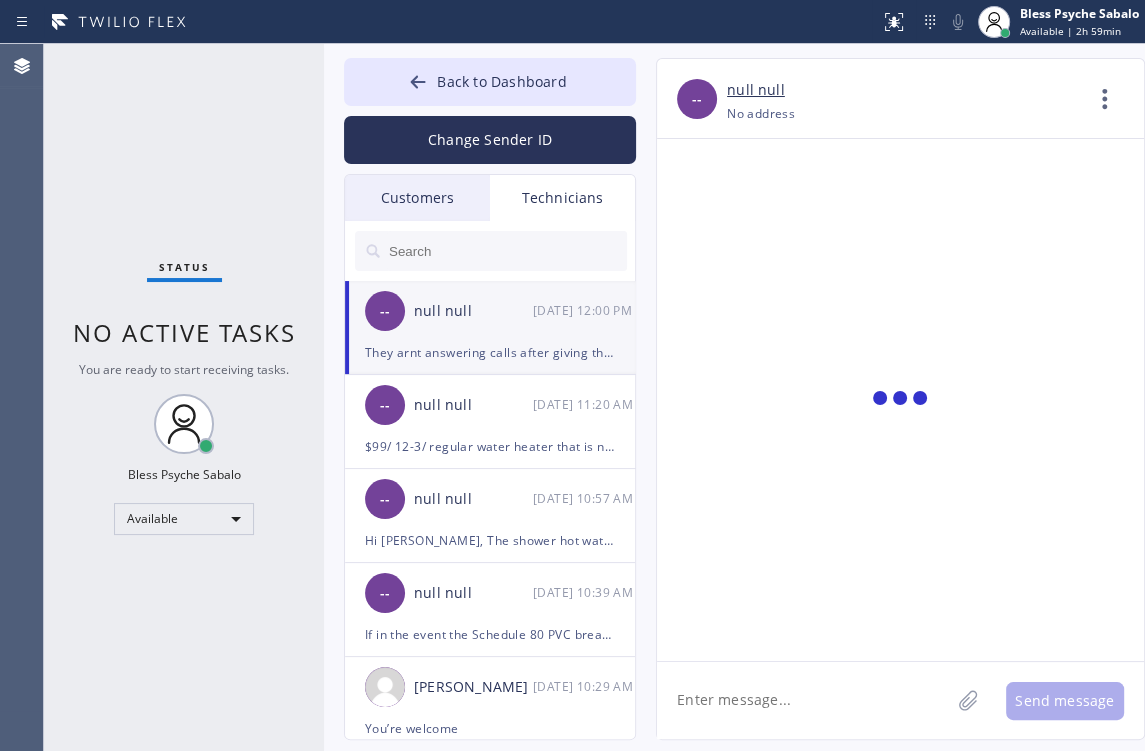 scroll, scrollTop: 11584, scrollLeft: 0, axis: vertical 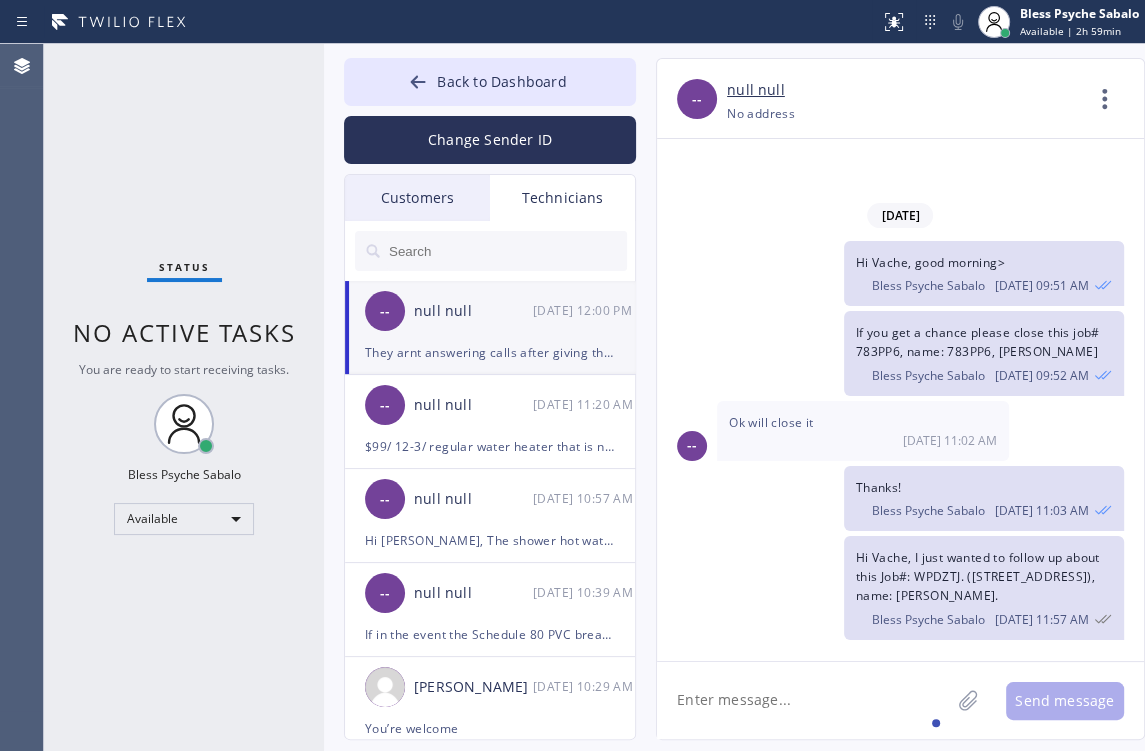 click 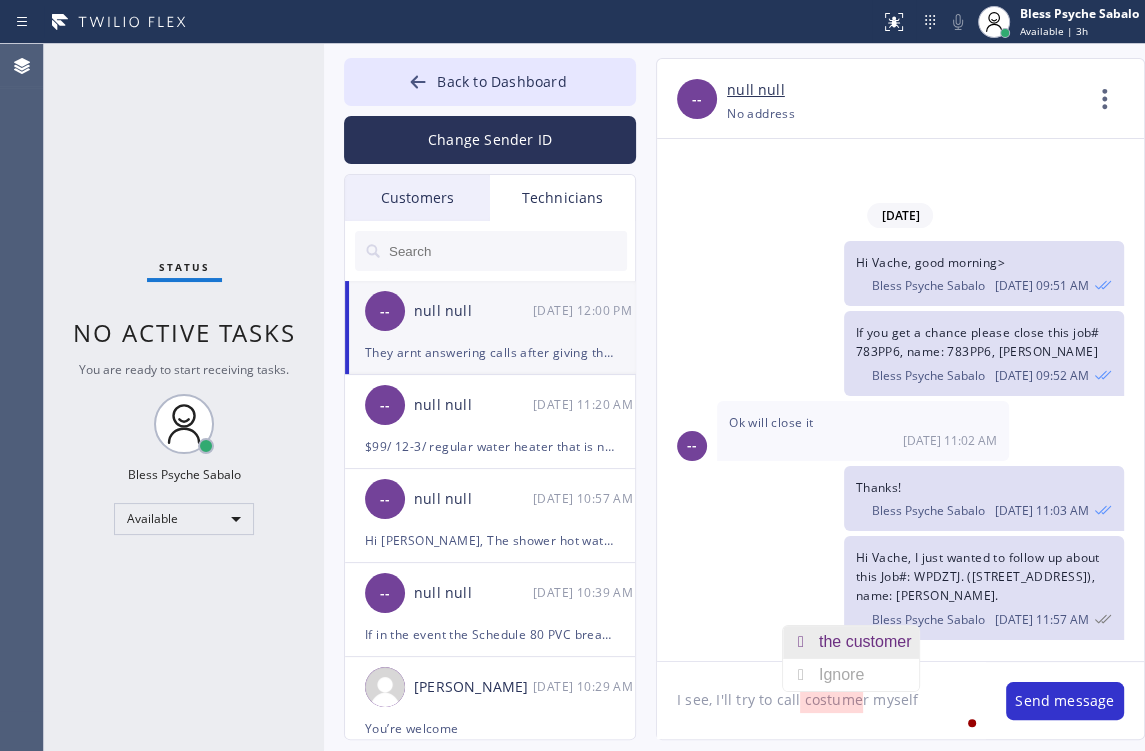 click on "the customer" at bounding box center (869, 642) 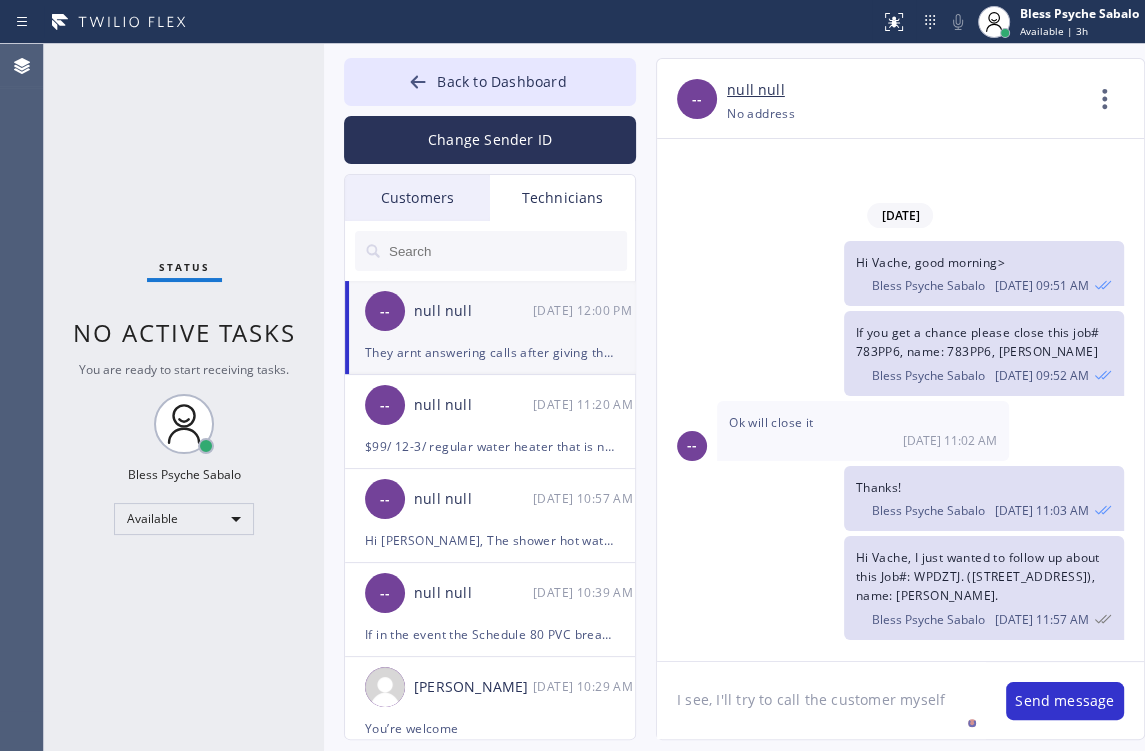 click on "I see, I'll try to call the customer myself" 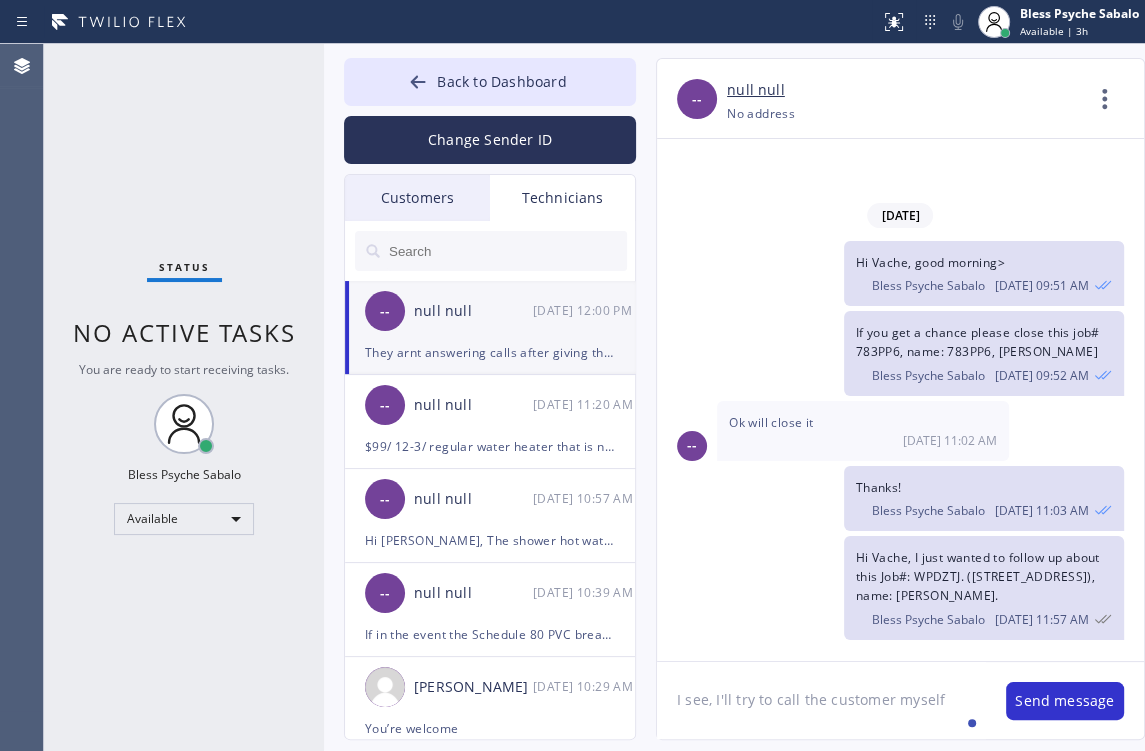 drag, startPoint x: 959, startPoint y: 704, endPoint x: 661, endPoint y: 707, distance: 298.0151 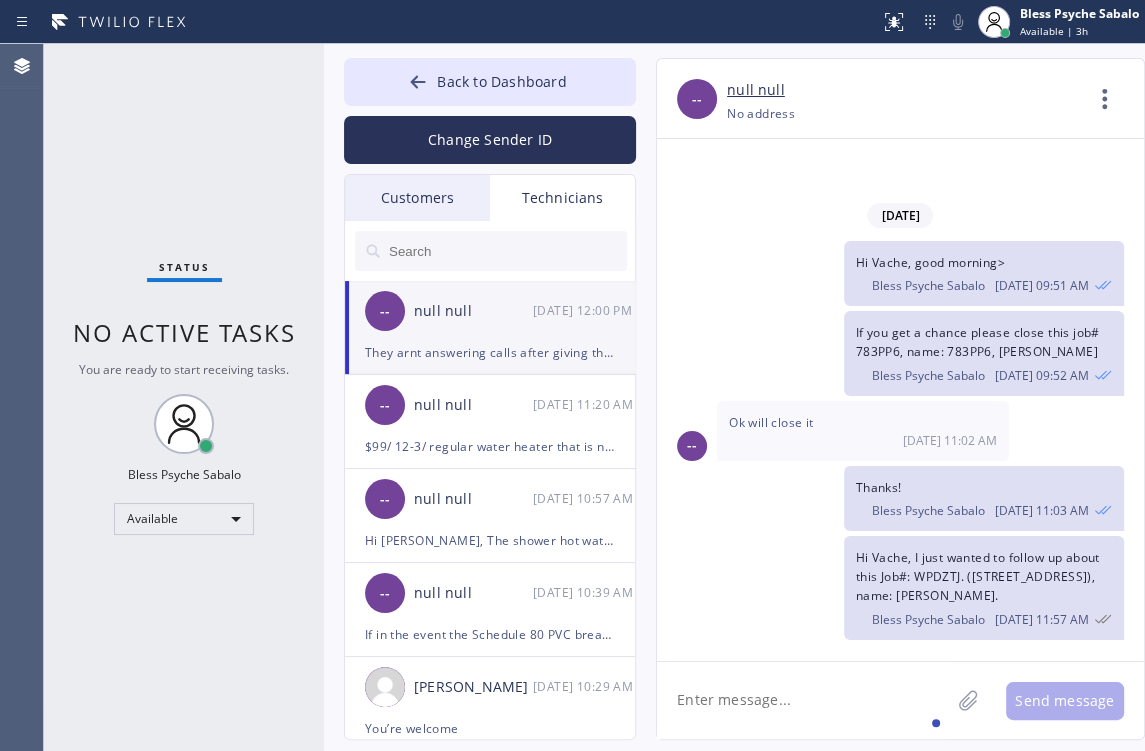 click 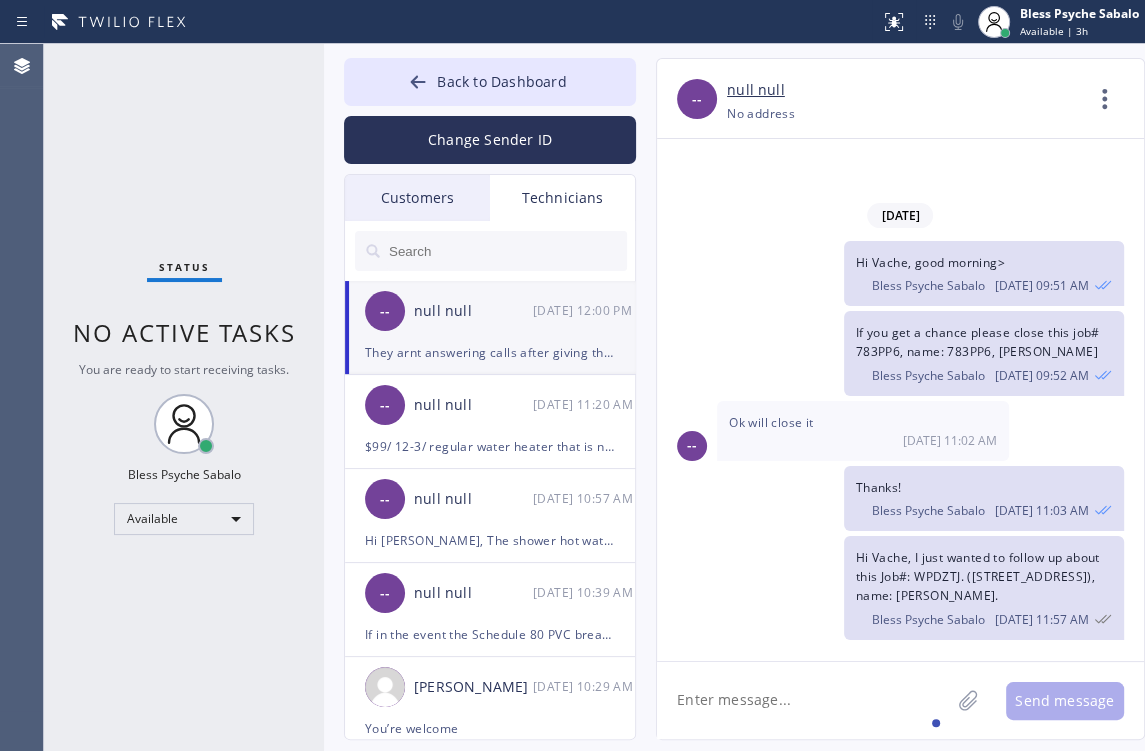 click 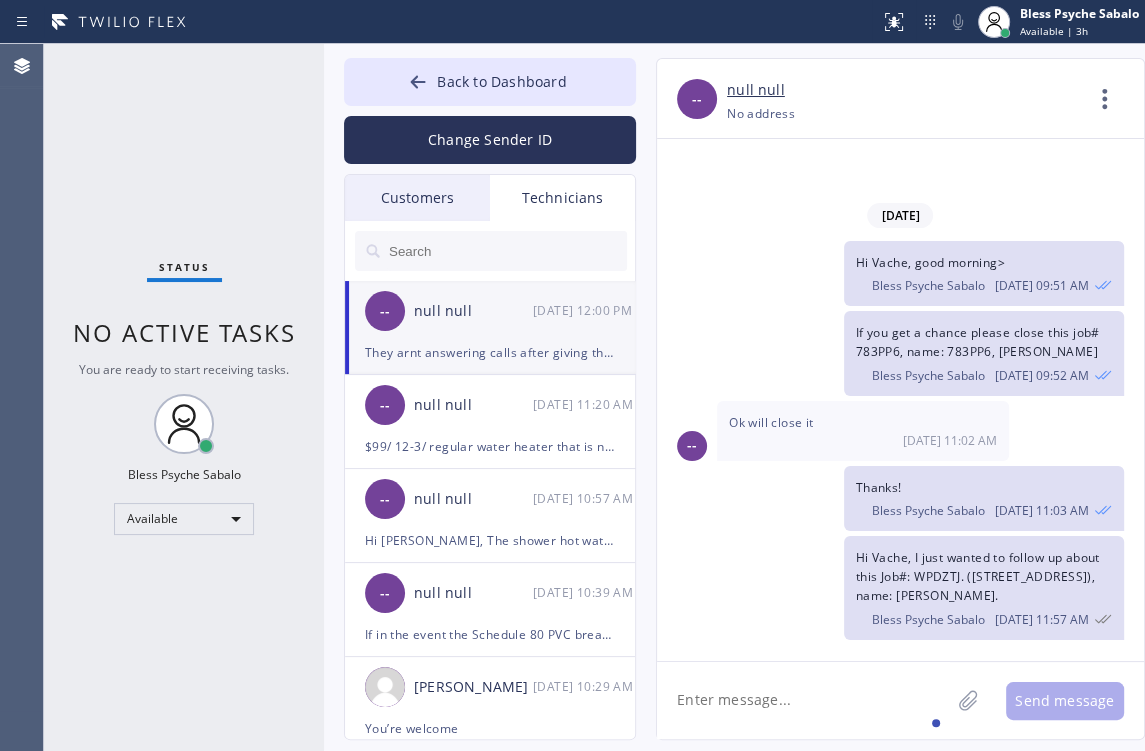 click 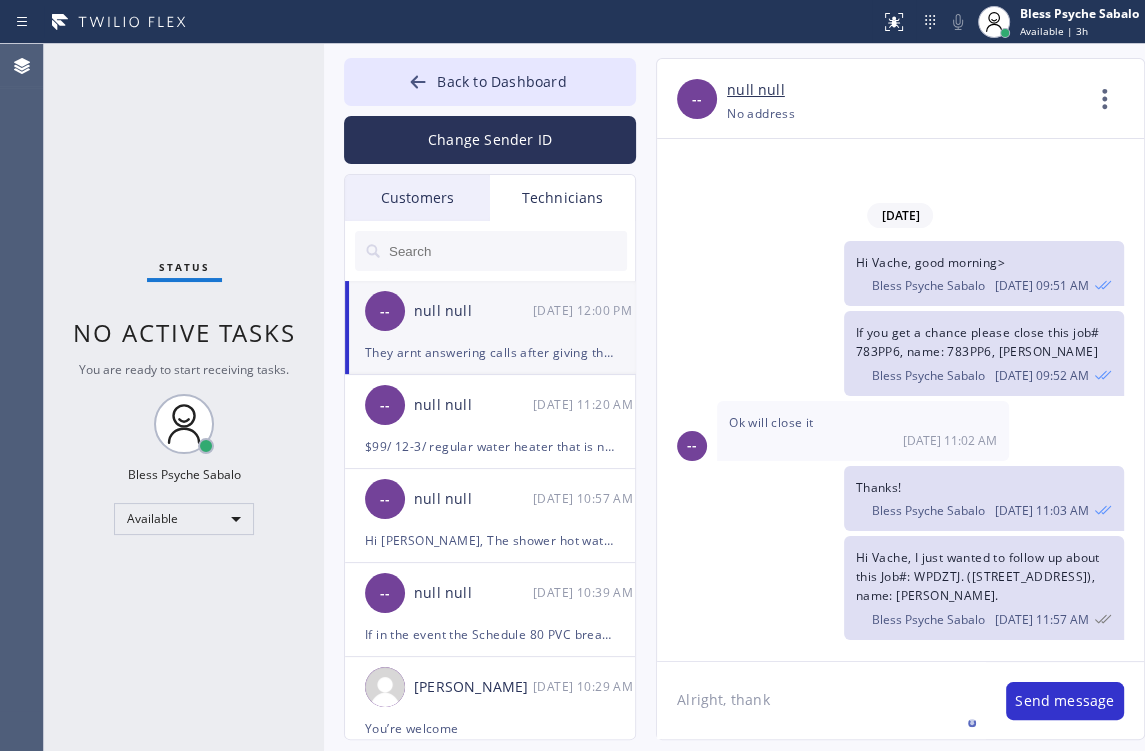 type on "Alright, thanks" 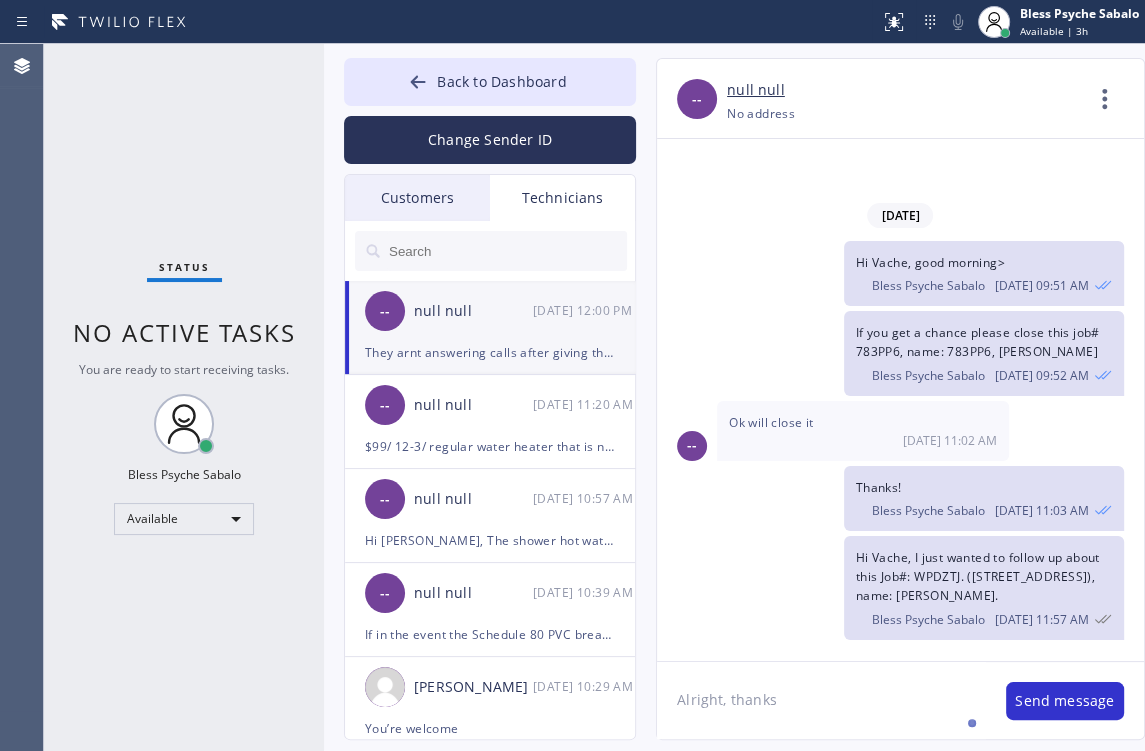 type 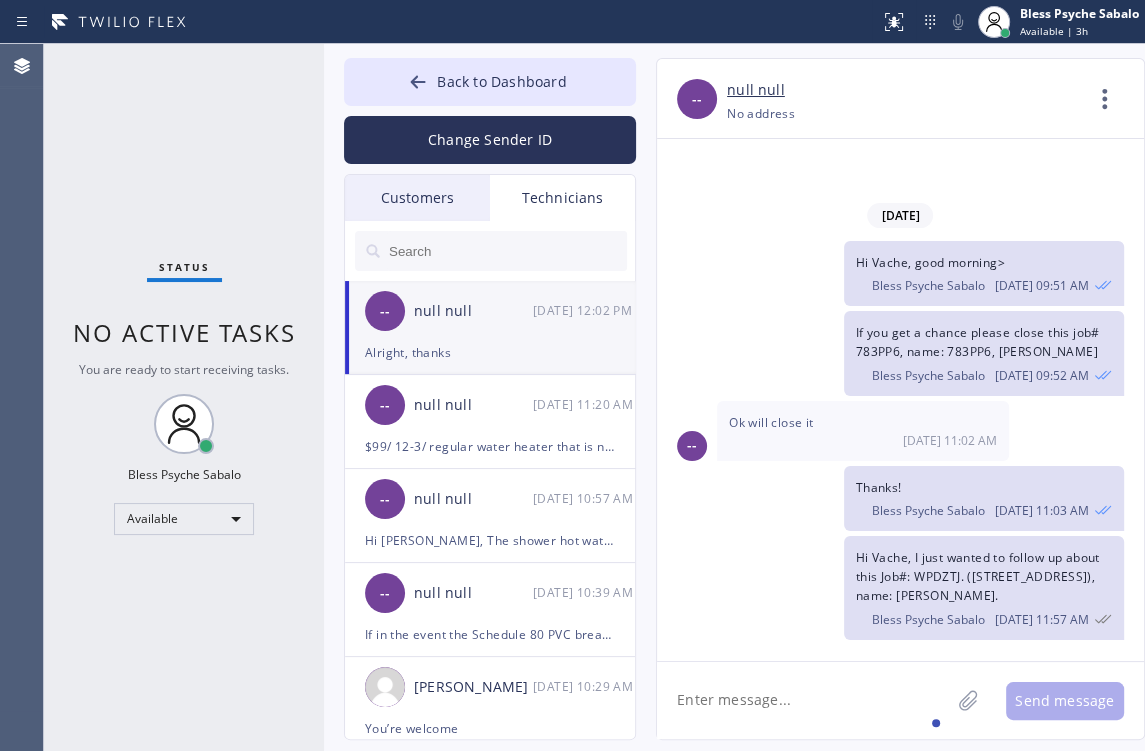 scroll, scrollTop: 11654, scrollLeft: 0, axis: vertical 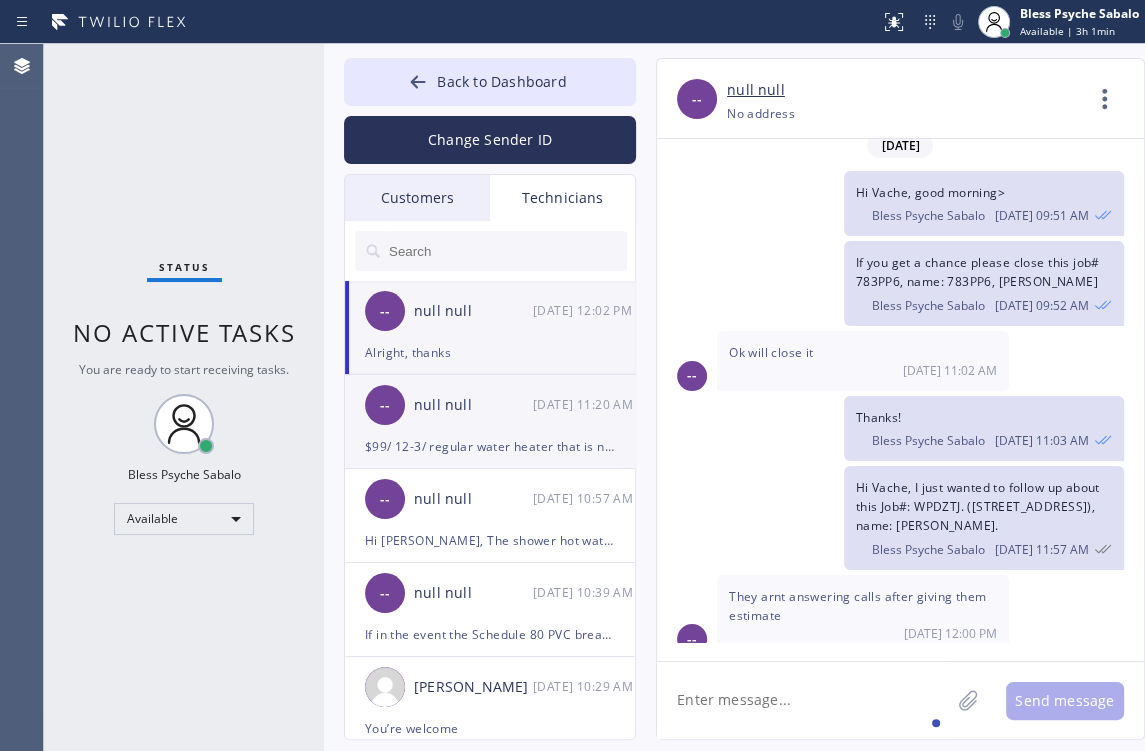 click on "-- null null 07/10 11:20 AM $99/ 12-3/ regular water heater that is not getting hot and the shower where the hot water is not turning off  she thinks the handle is the problem / not sure how old it was there 9 years ago whe she moved in/ condo-owner/ condo unit 21 1424 N Crescent Heights Blvd, Los Angeles, CA 90046, USA/ Hollywood Hills West Plumbers" 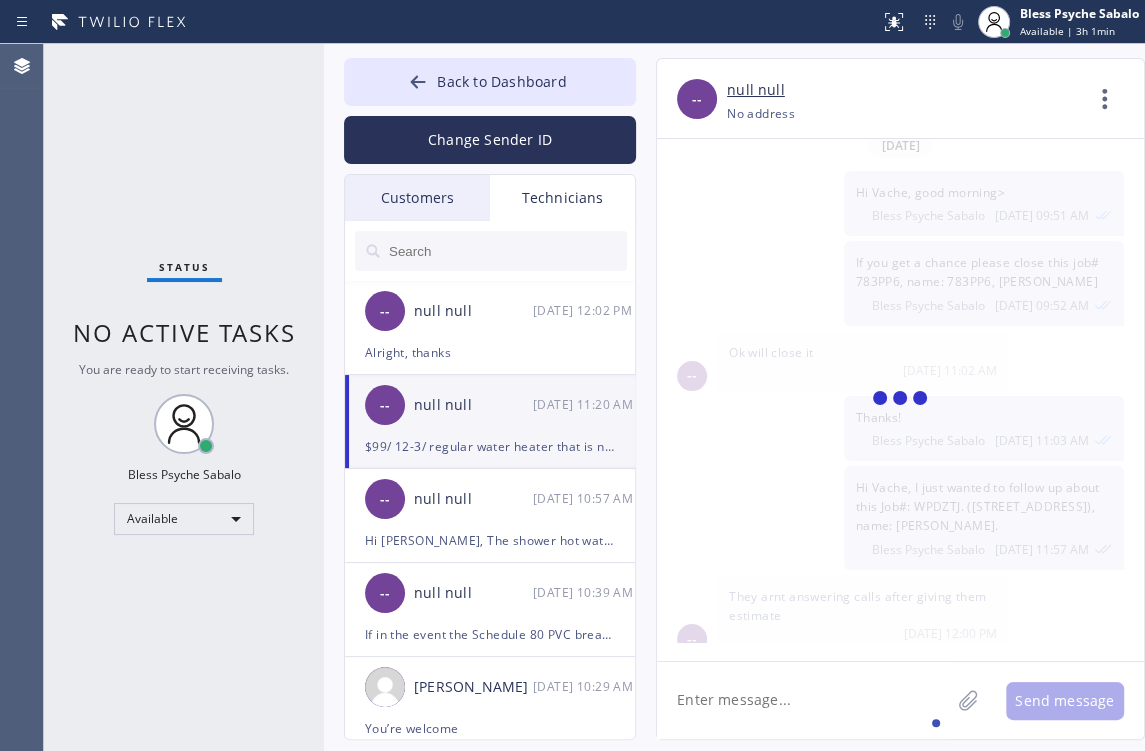 scroll, scrollTop: 2245, scrollLeft: 0, axis: vertical 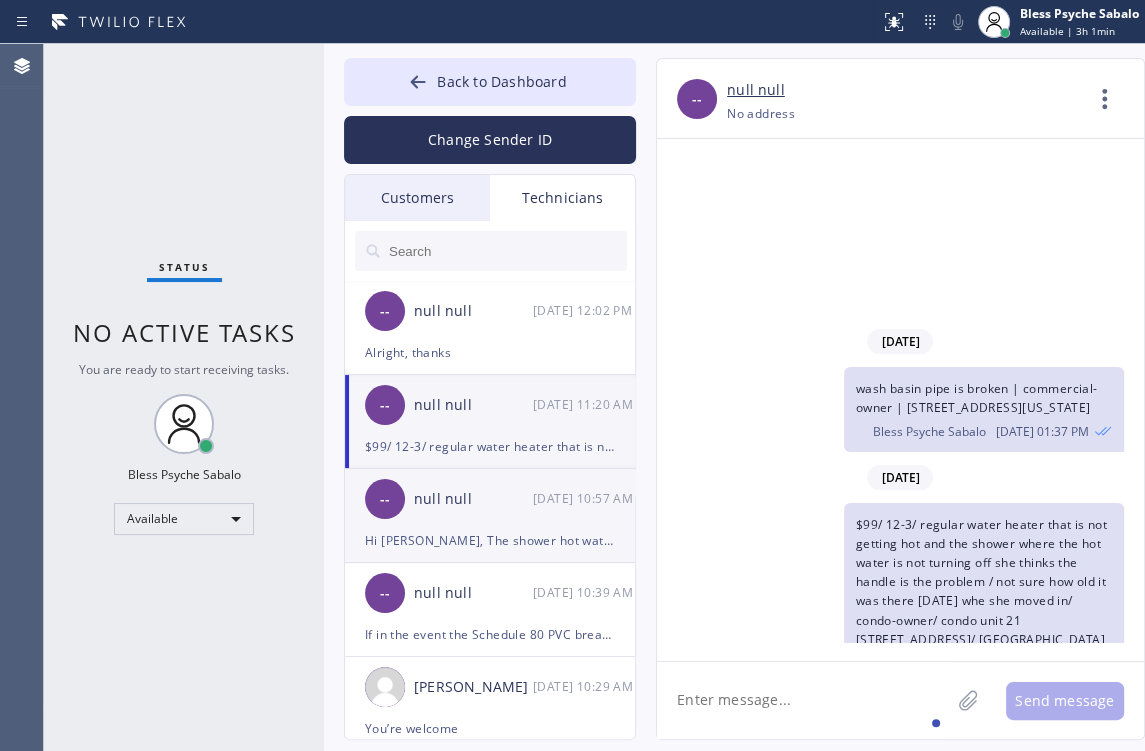 click on "null null" at bounding box center (473, 499) 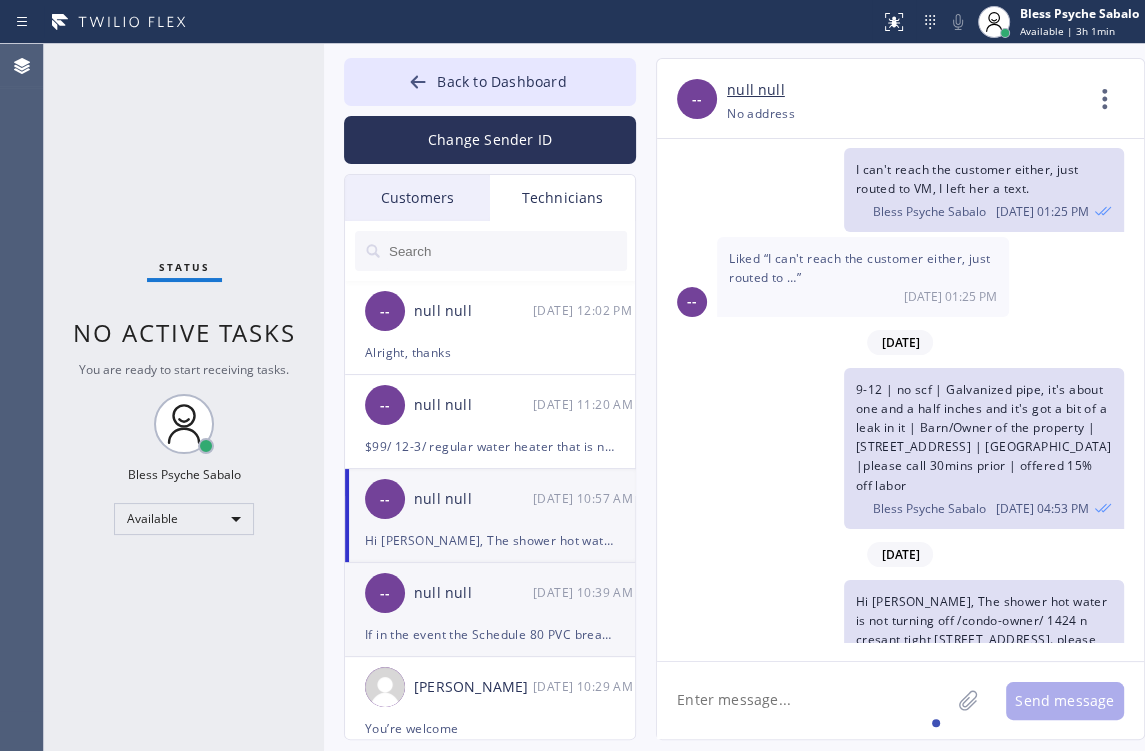 click on "null null" at bounding box center (473, 593) 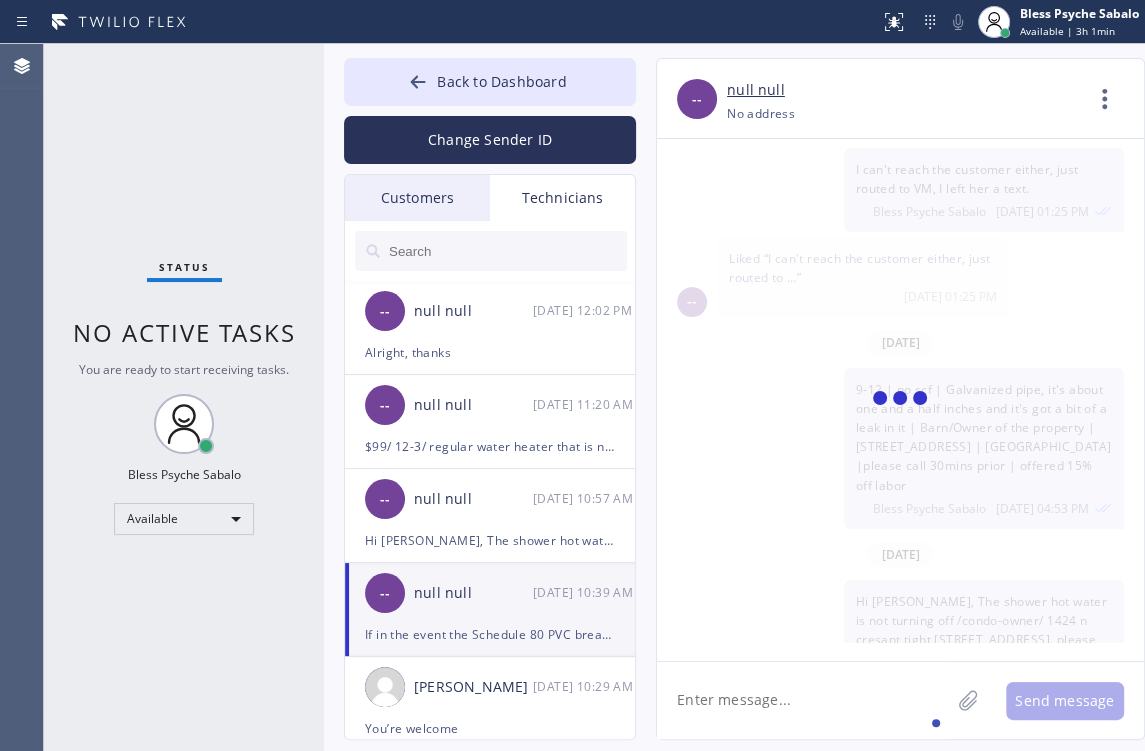 scroll, scrollTop: 2082, scrollLeft: 0, axis: vertical 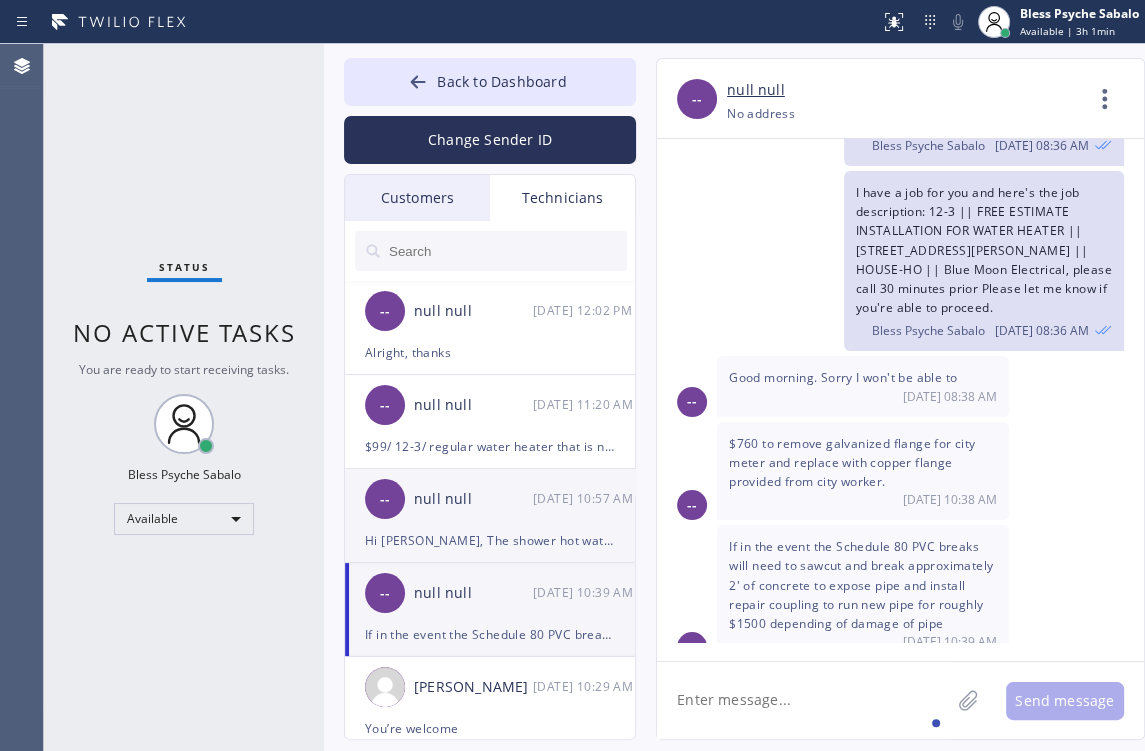 click on "null null" at bounding box center (473, 499) 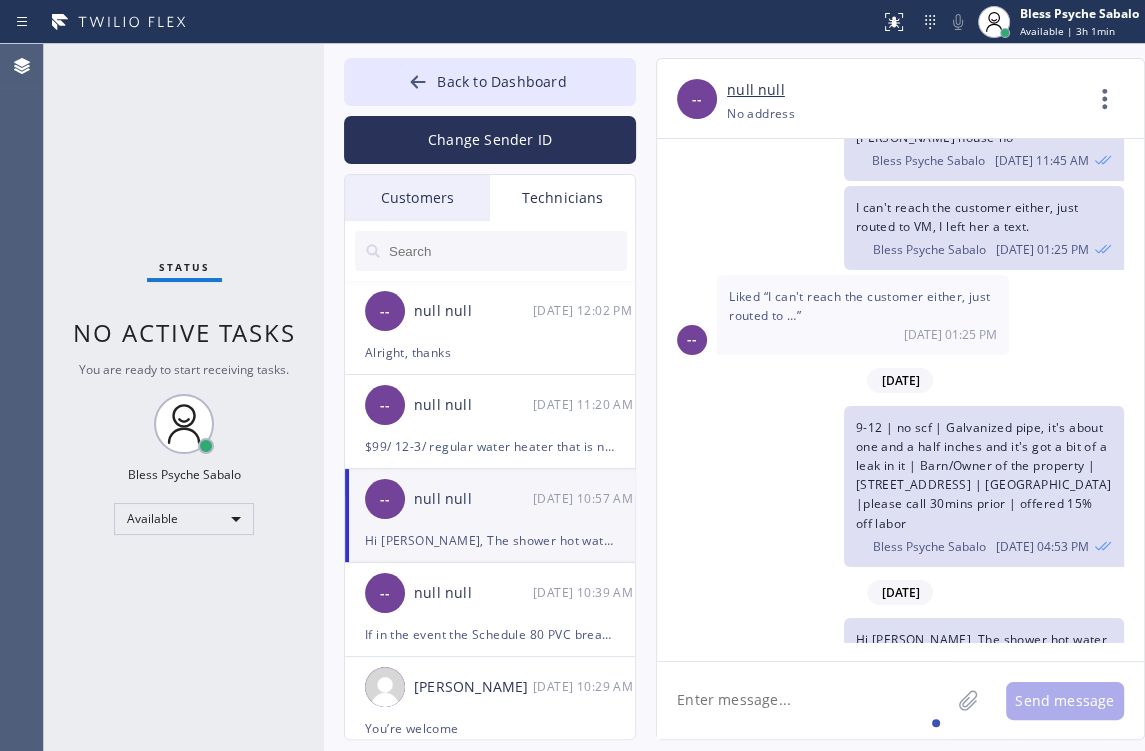 scroll, scrollTop: 7370, scrollLeft: 0, axis: vertical 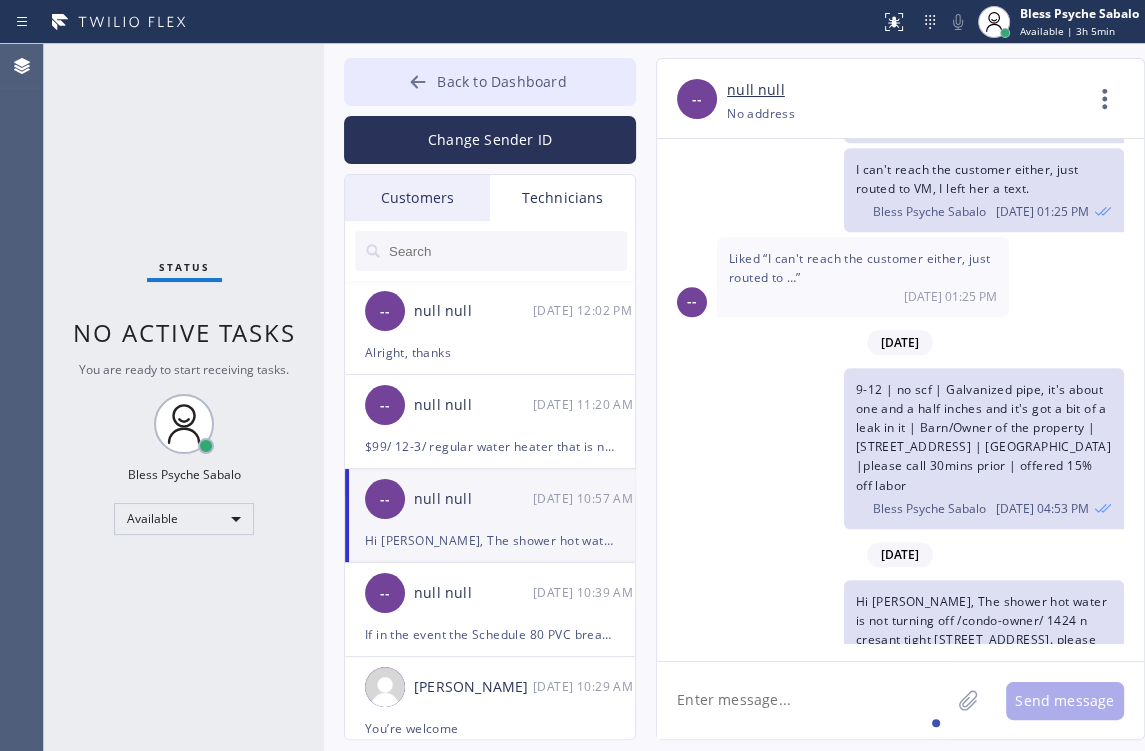 click on "Back to Dashboard" at bounding box center (490, 82) 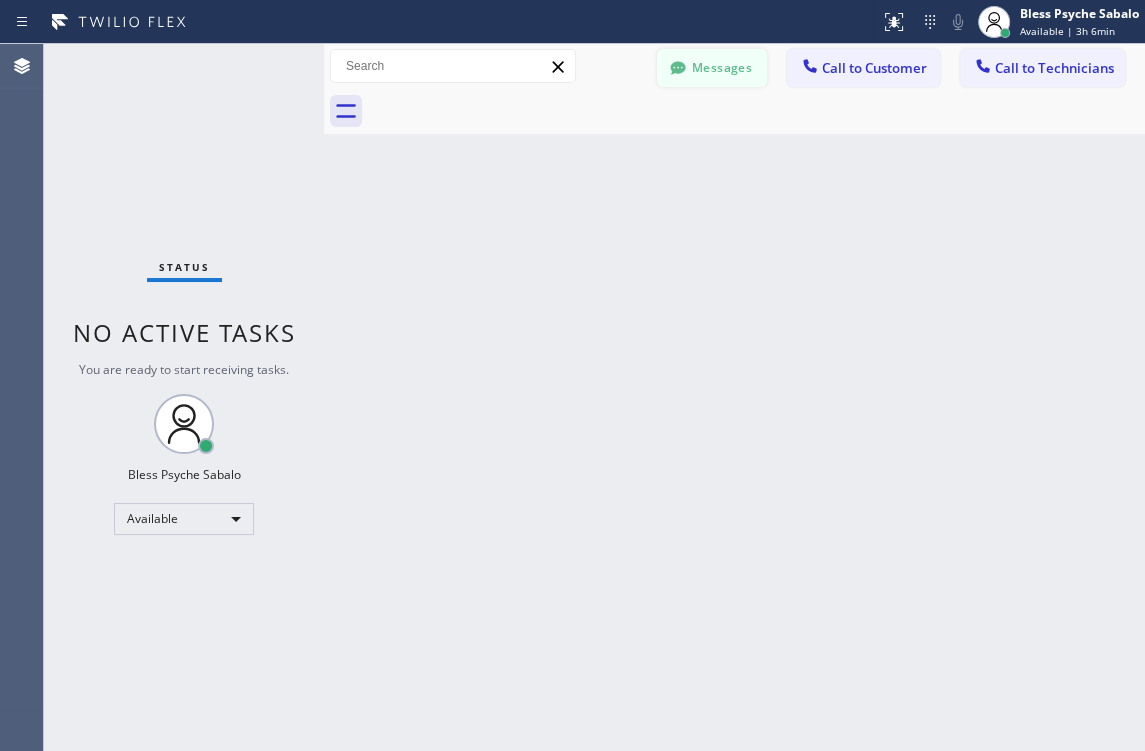 click on "Messages" at bounding box center [712, 68] 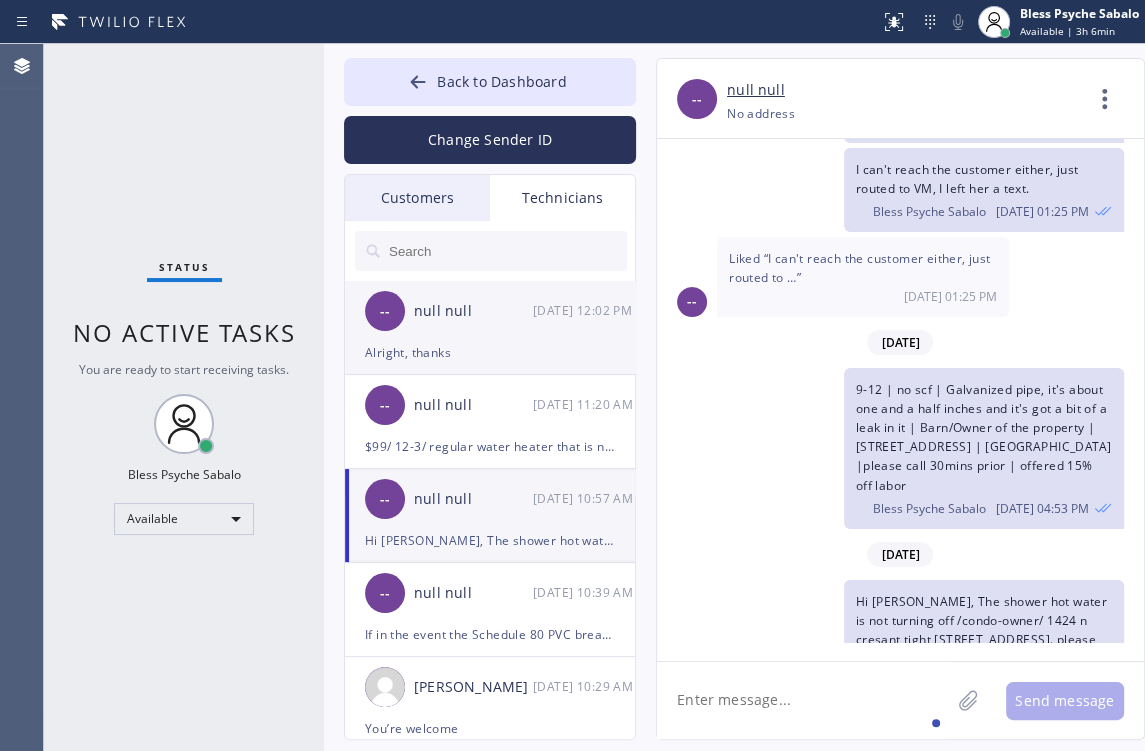 drag, startPoint x: 557, startPoint y: 306, endPoint x: 560, endPoint y: 296, distance: 10.440307 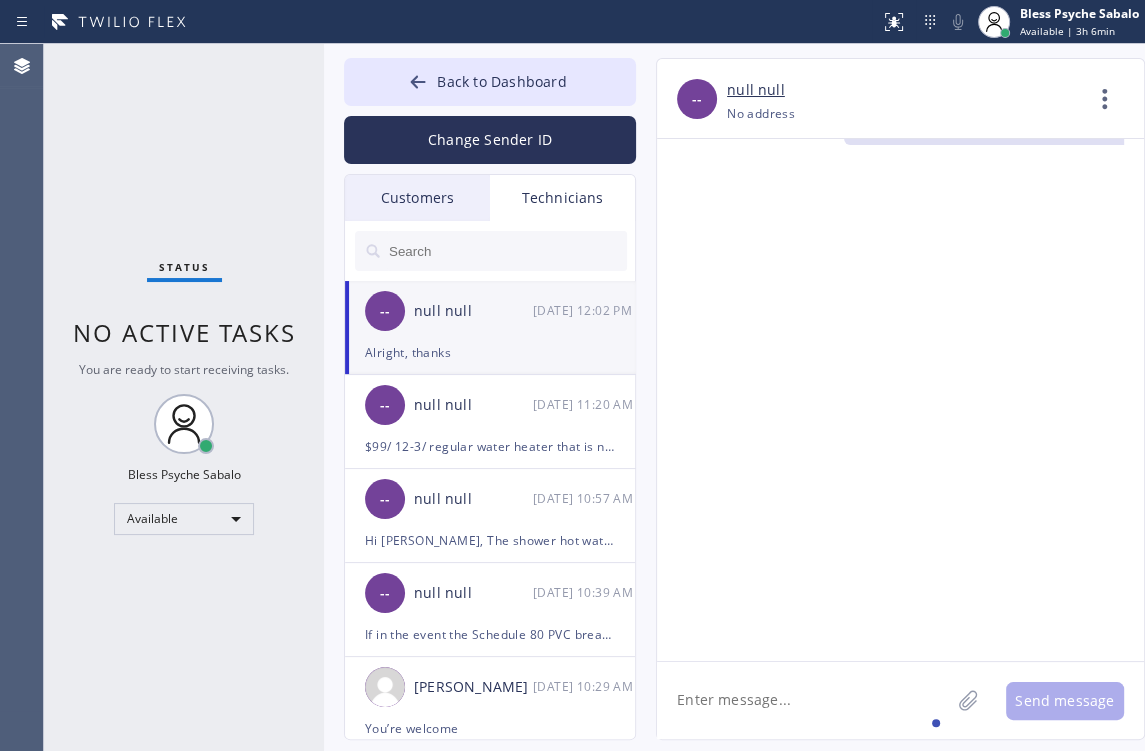 scroll, scrollTop: 11654, scrollLeft: 0, axis: vertical 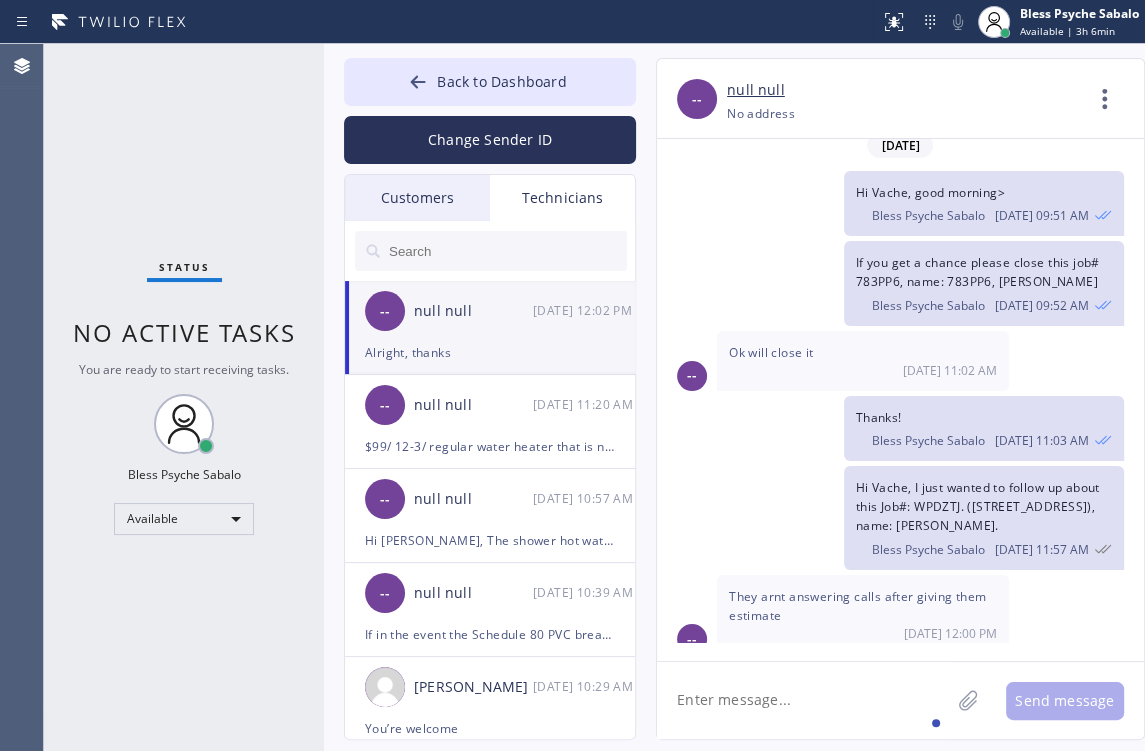 drag, startPoint x: 1102, startPoint y: 449, endPoint x: 857, endPoint y: 404, distance: 249.09837 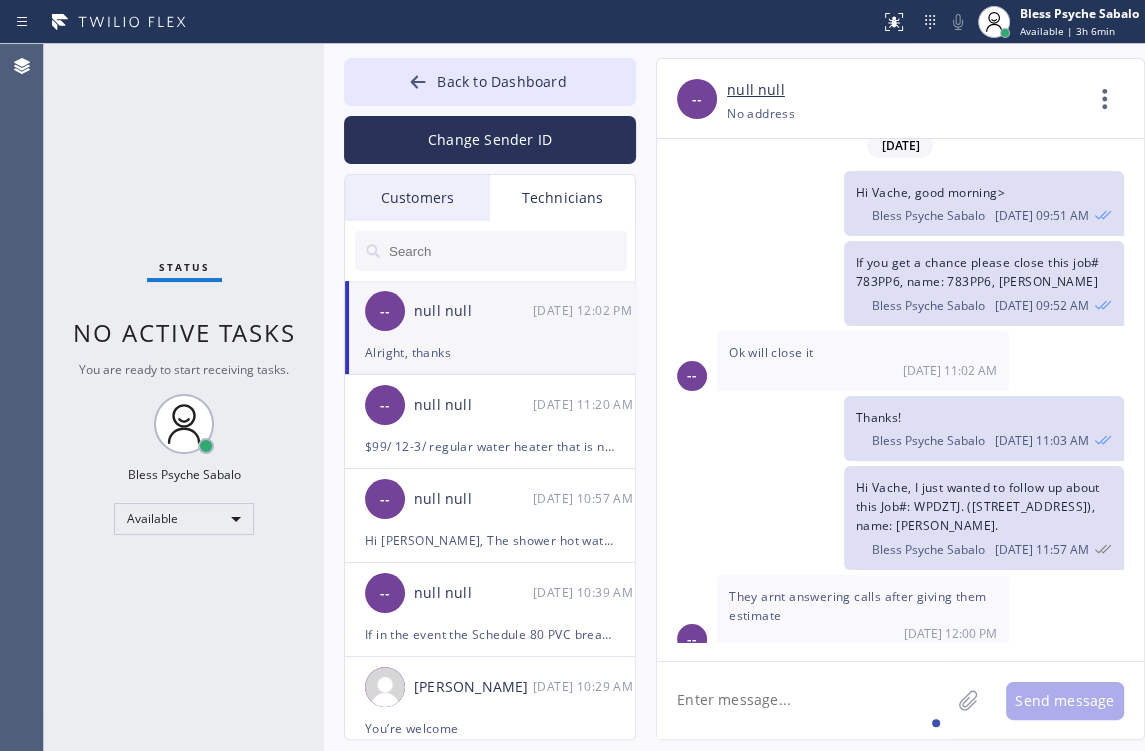 click at bounding box center [491, 251] 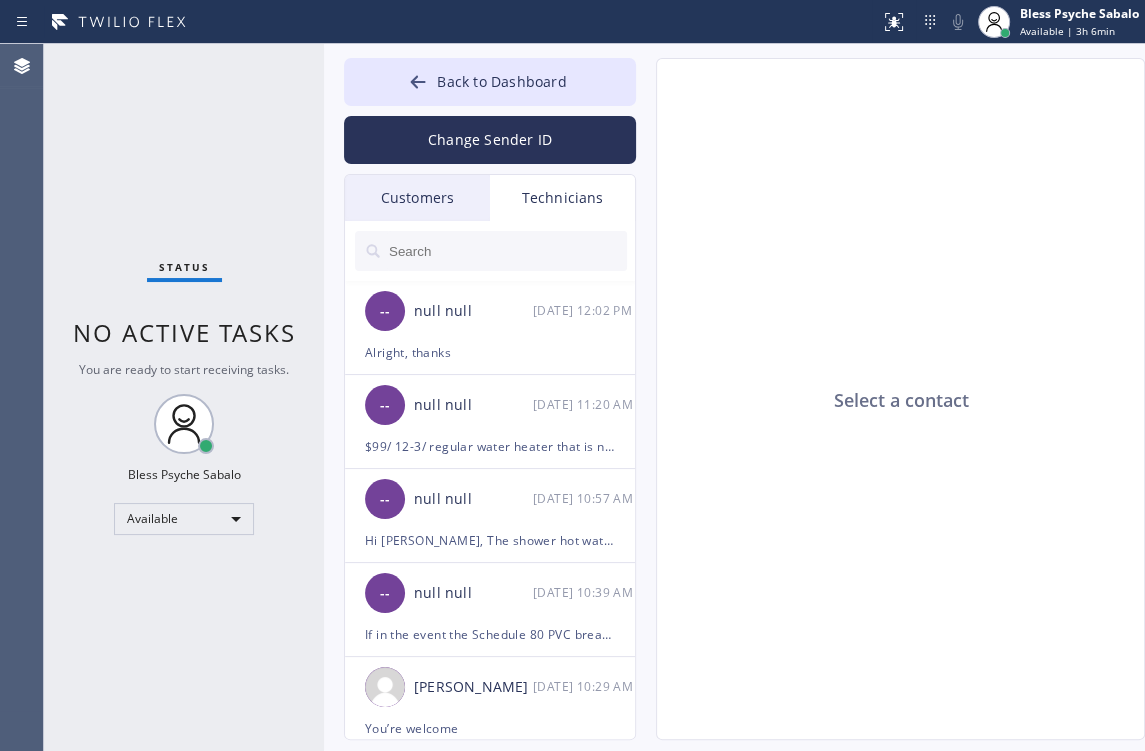 click at bounding box center (507, 251) 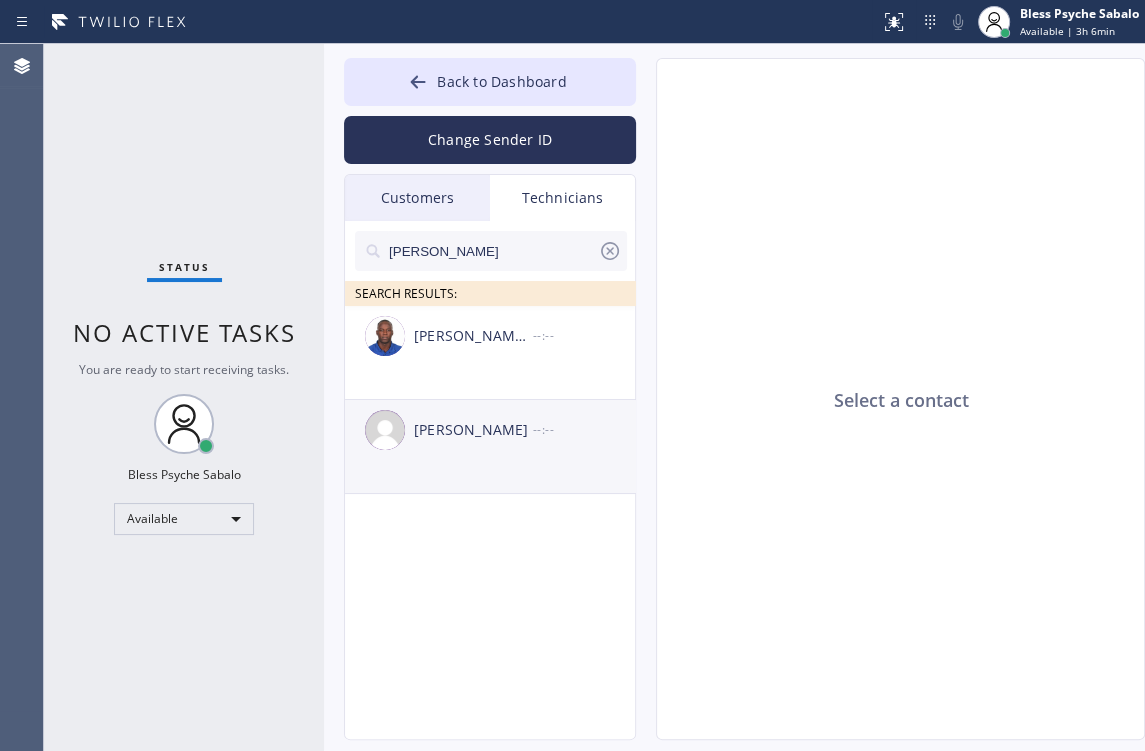 type on "roy" 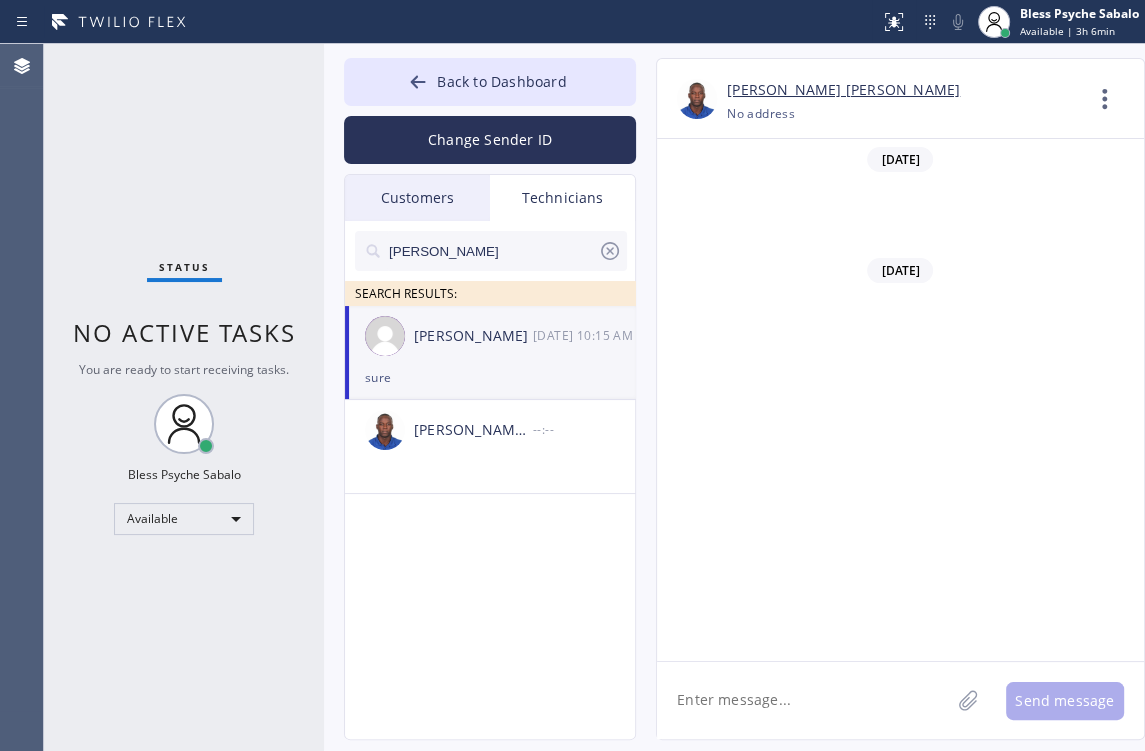 scroll, scrollTop: 6458, scrollLeft: 0, axis: vertical 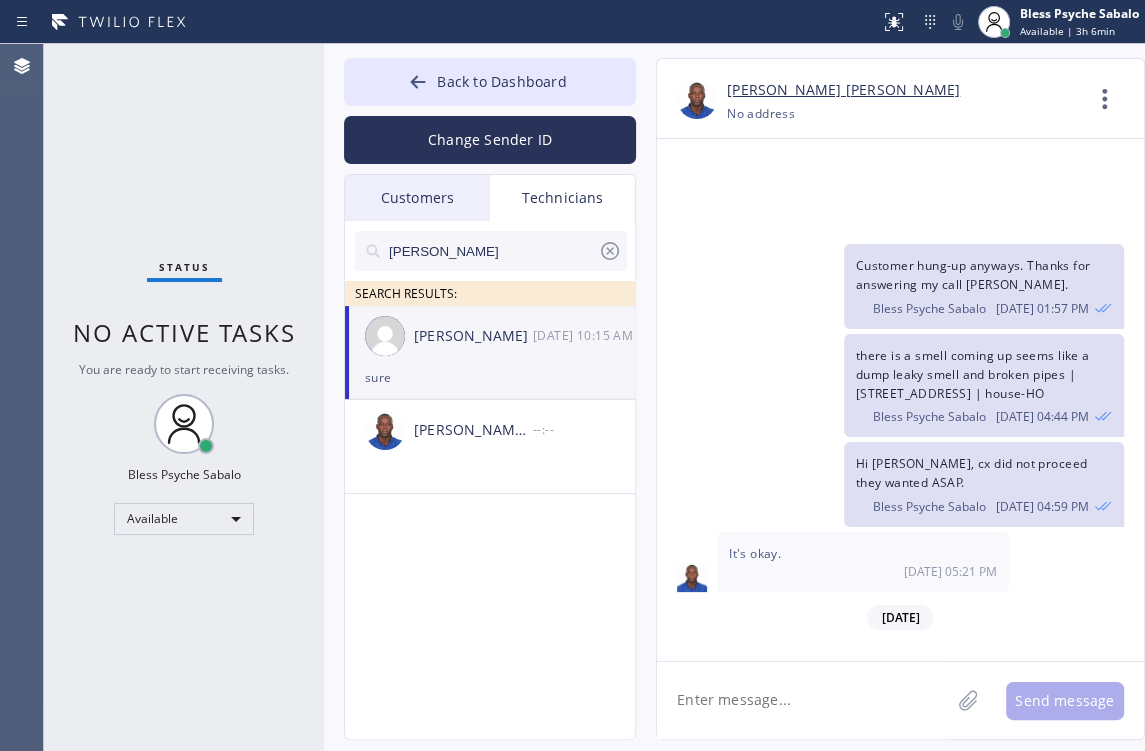 click 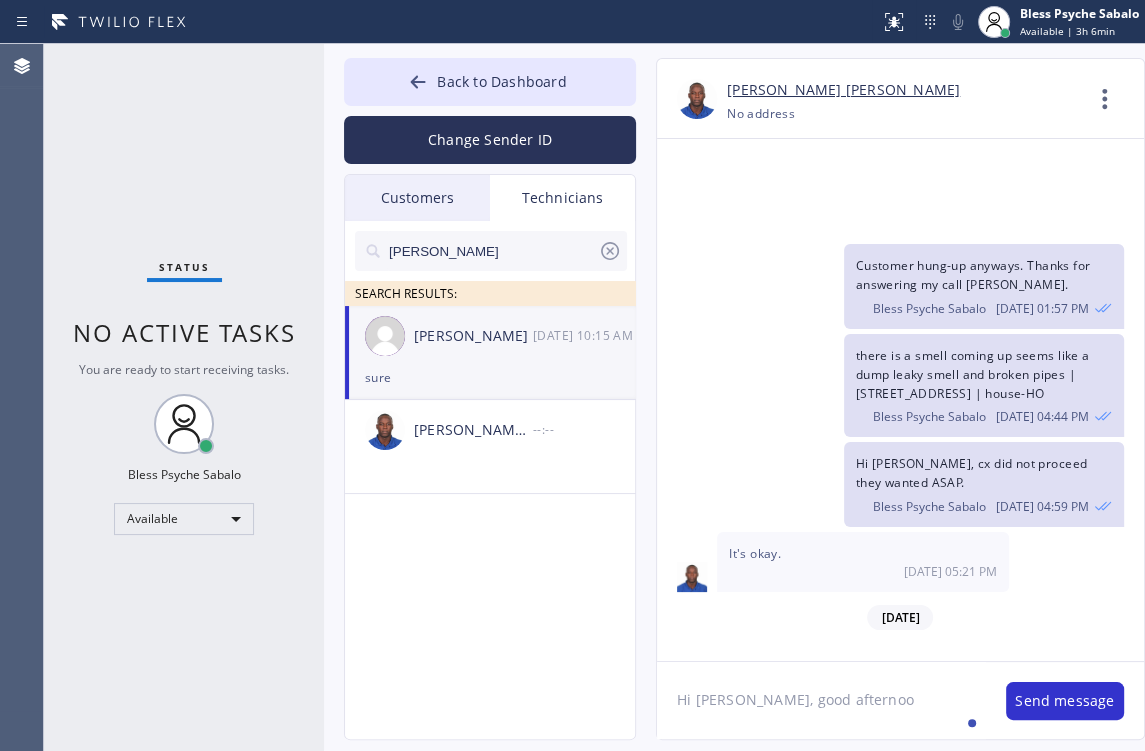 type on "Hi Roy, good afternoon" 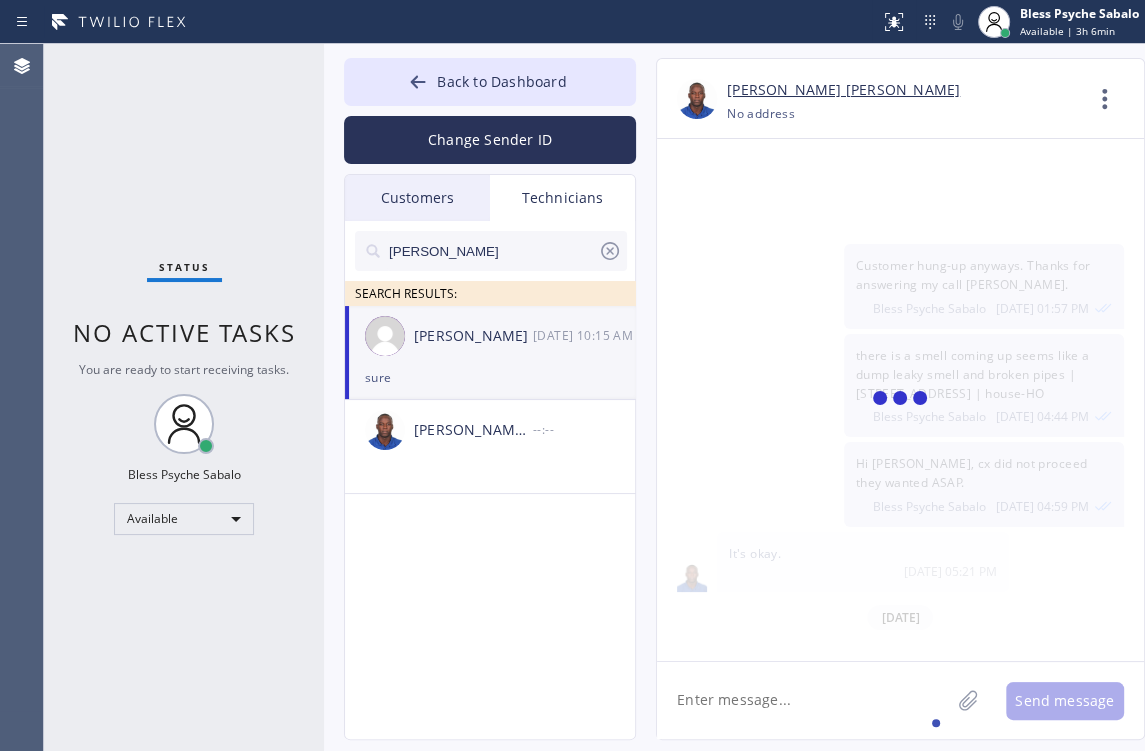 scroll, scrollTop: 6572, scrollLeft: 0, axis: vertical 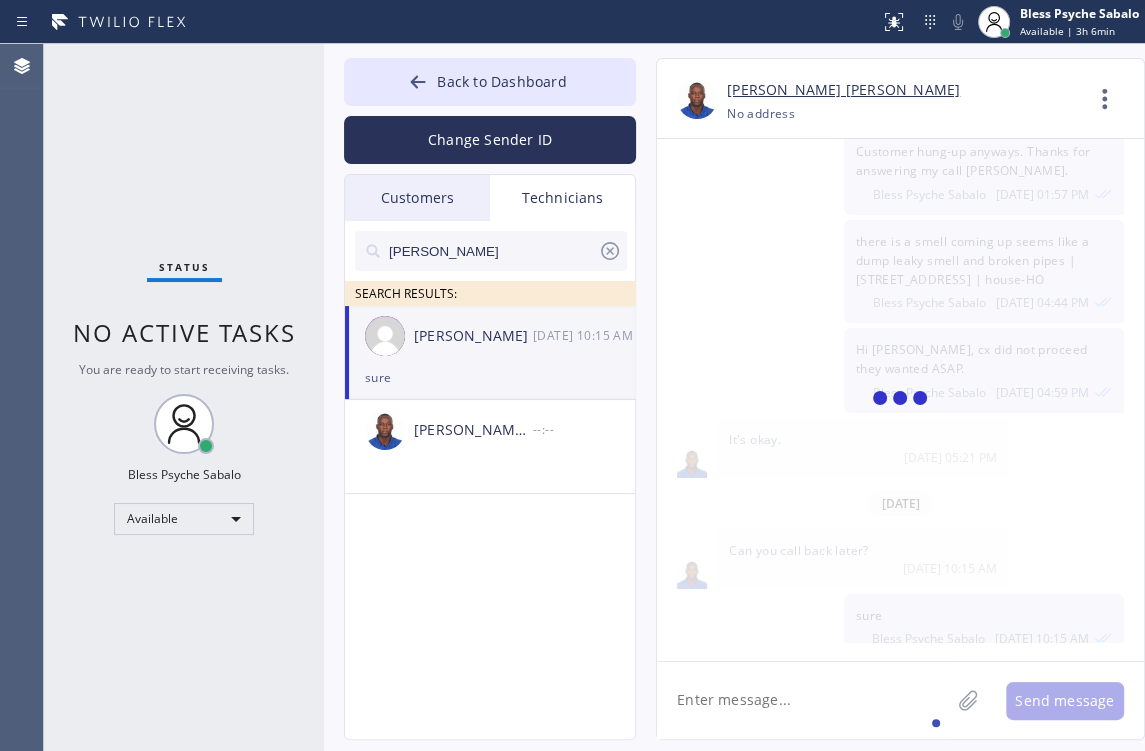 paste on "Hi Vache, I just wanted to follow up about this Job#: WPDZTJ. ([STREET_ADDRESS]), name: [PERSON_NAME]." 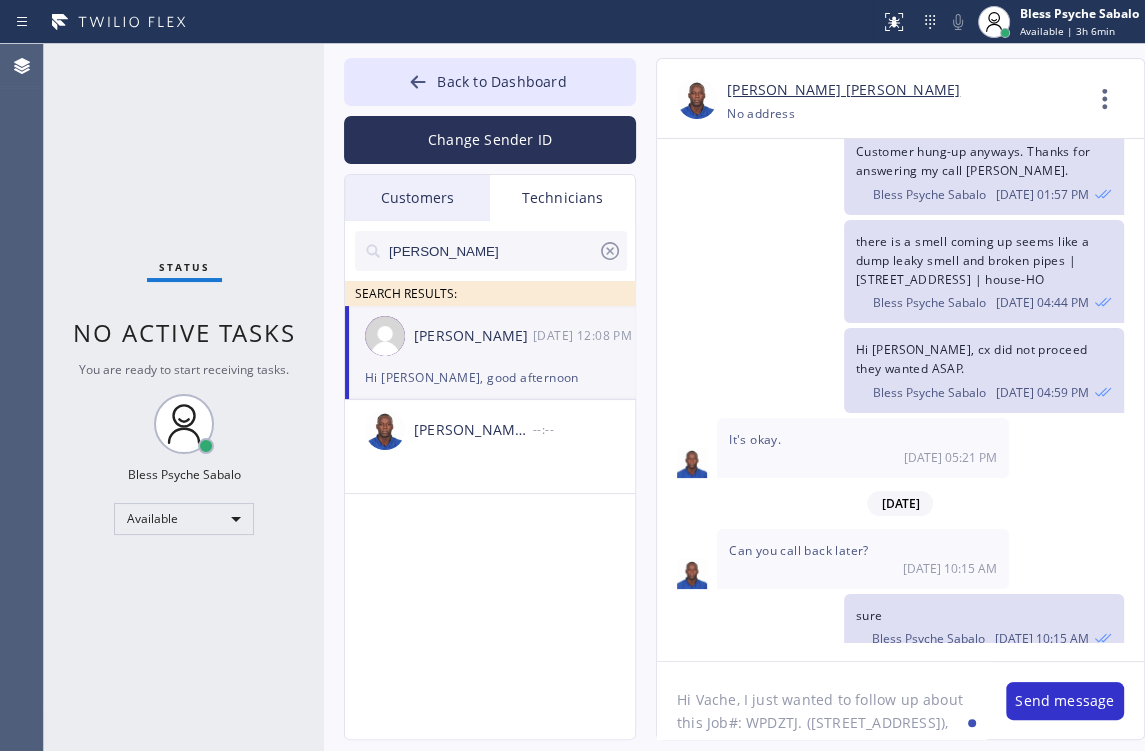 scroll, scrollTop: 16, scrollLeft: 0, axis: vertical 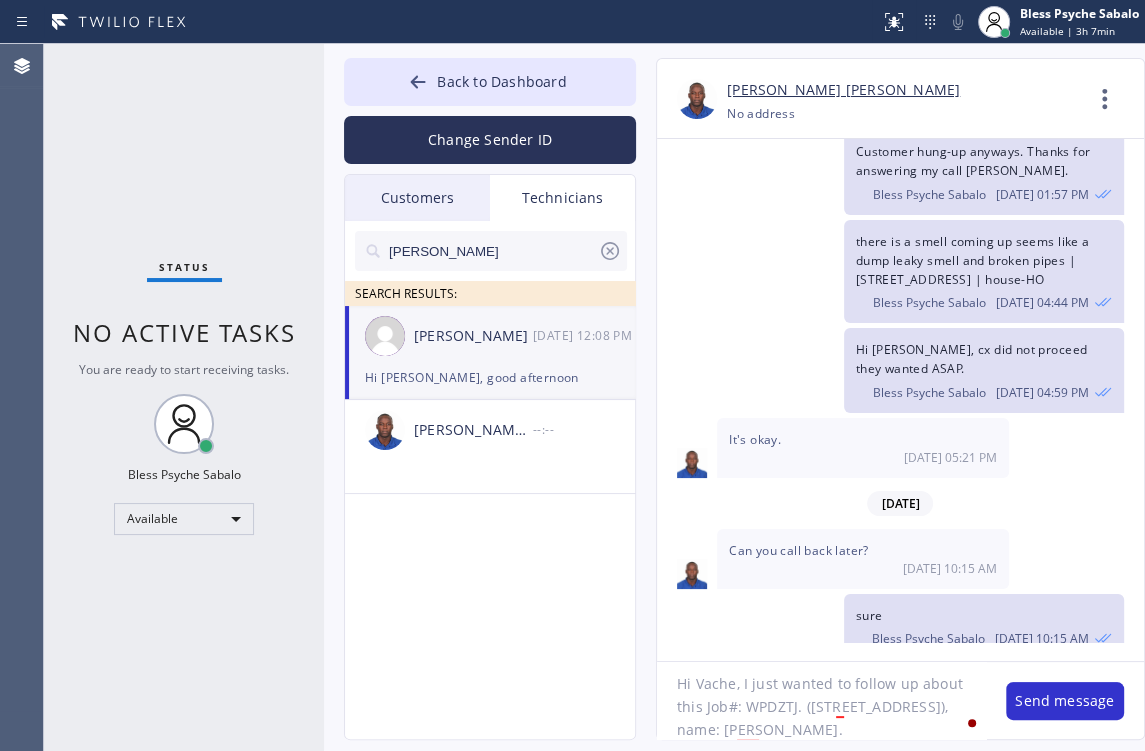 drag, startPoint x: 739, startPoint y: 684, endPoint x: 624, endPoint y: 681, distance: 115.03912 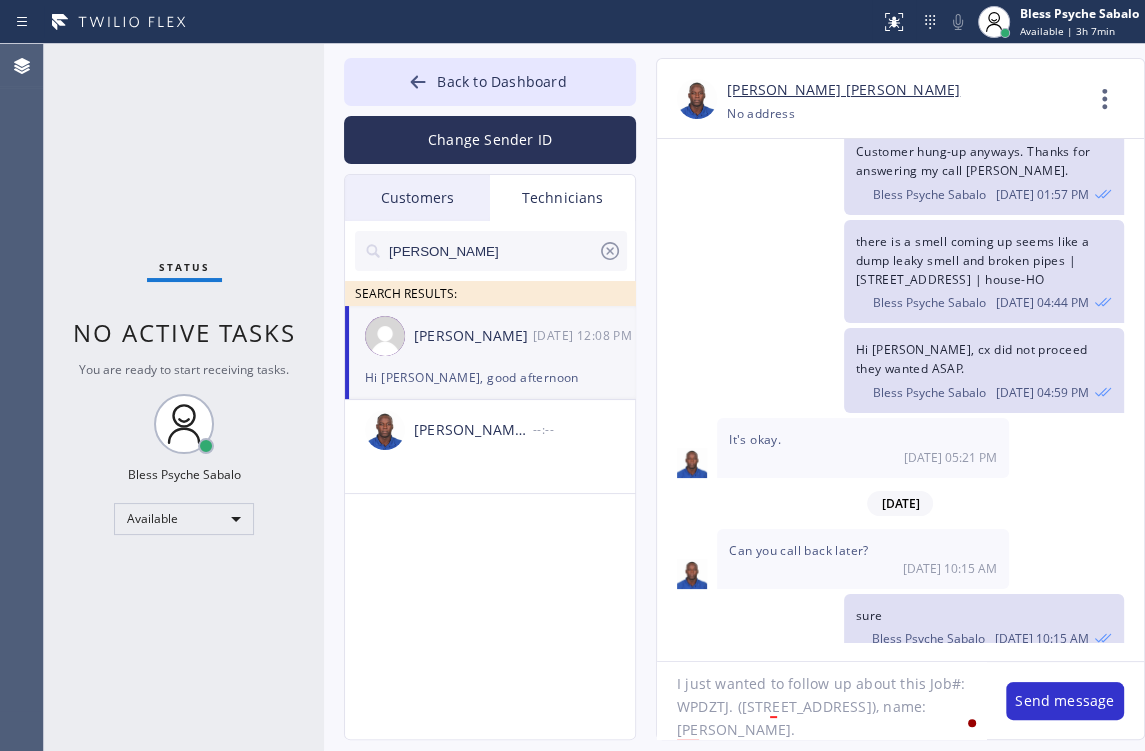 click on "I just wanted to follow up about this Job#: WPDZTJ. (248 S Bentley Ave, Los Angeles, CA, 90049), name: Josh Warner." 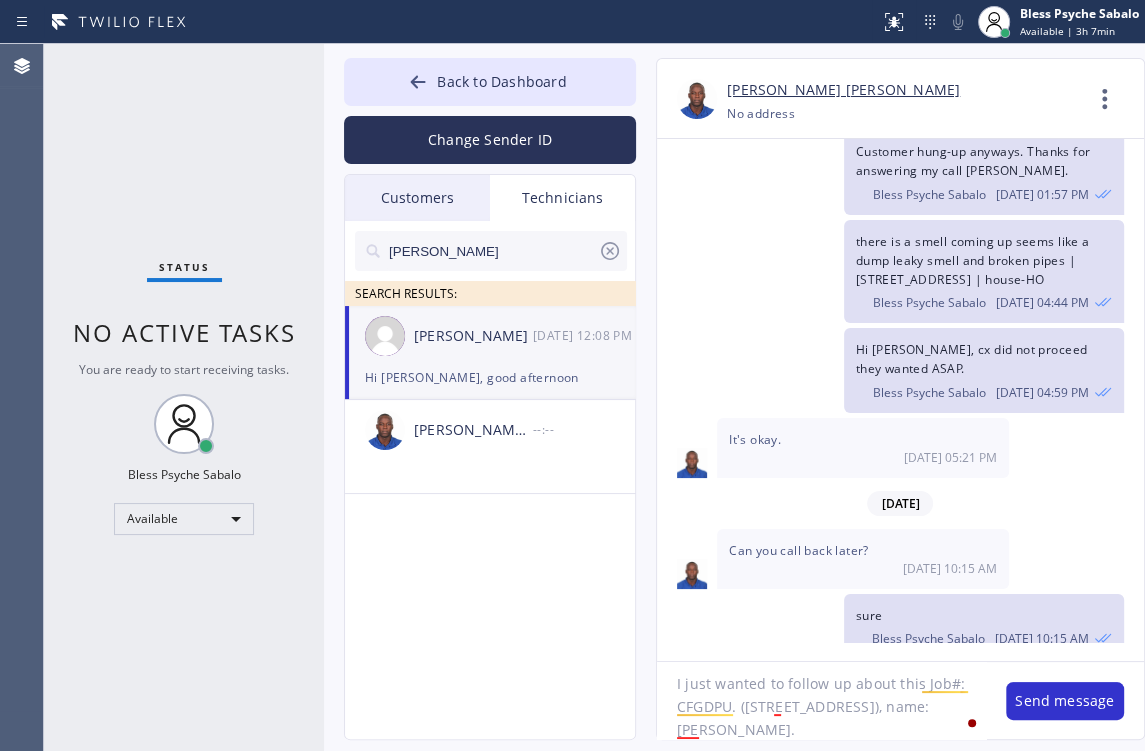 scroll, scrollTop: 18, scrollLeft: 0, axis: vertical 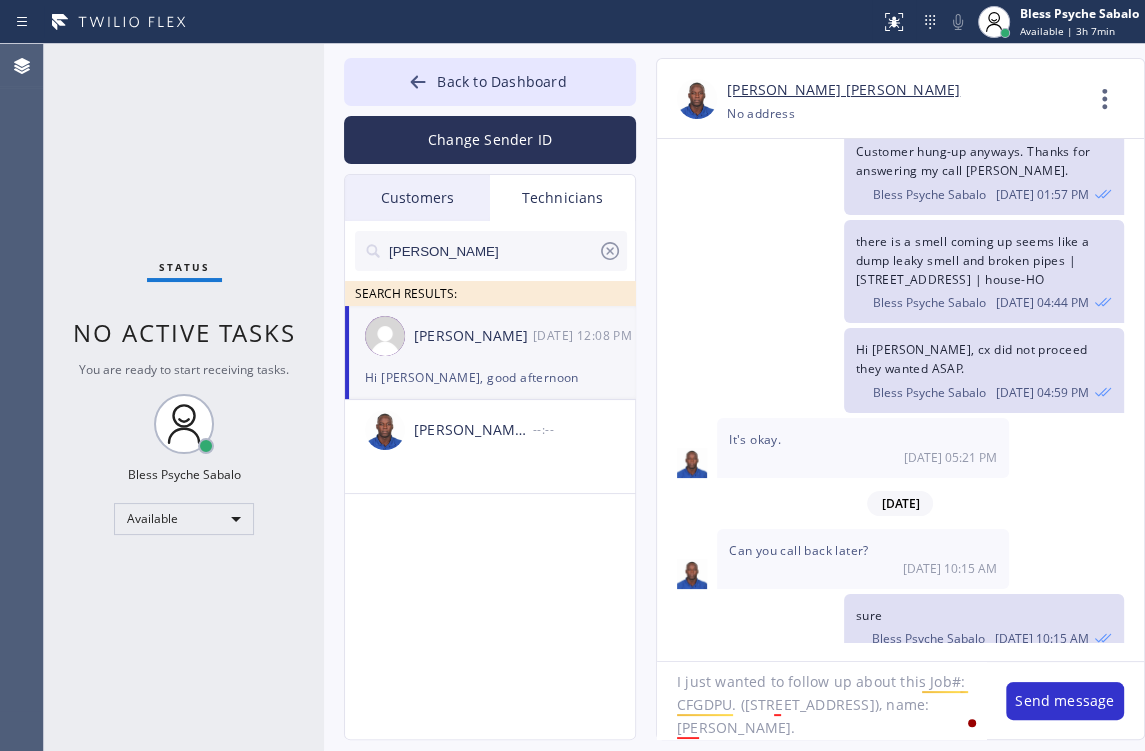 drag, startPoint x: 746, startPoint y: 704, endPoint x: 779, endPoint y: 713, distance: 34.20526 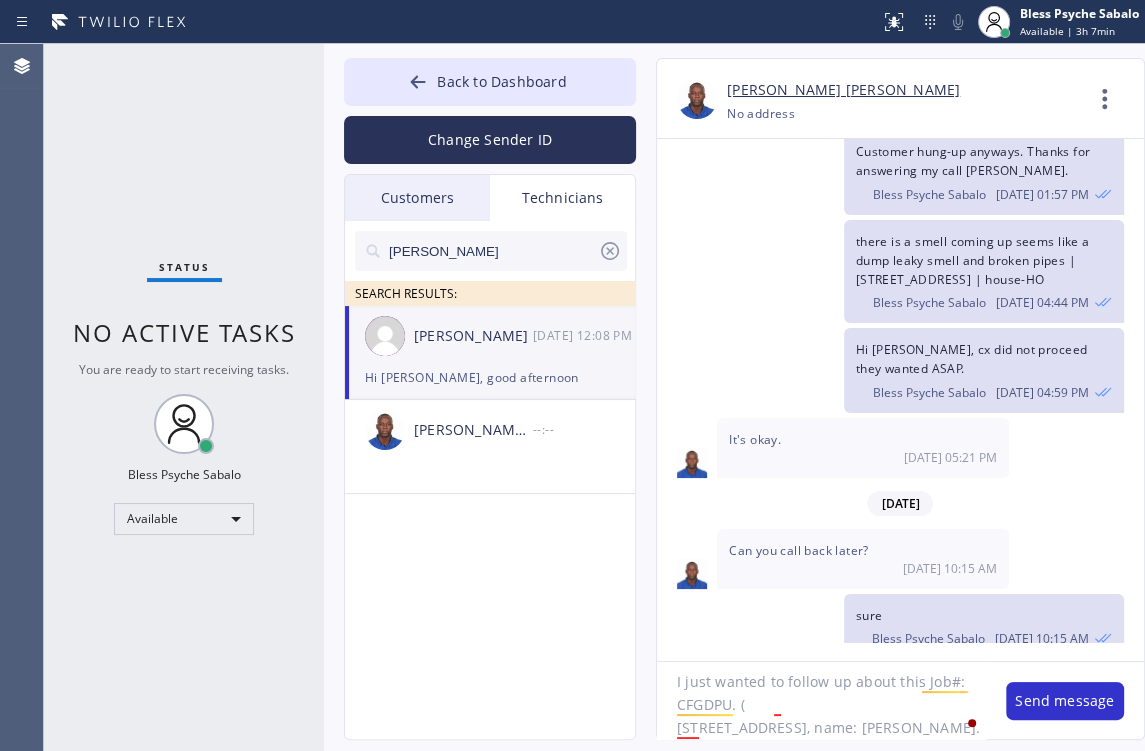 scroll, scrollTop: 16, scrollLeft: 0, axis: vertical 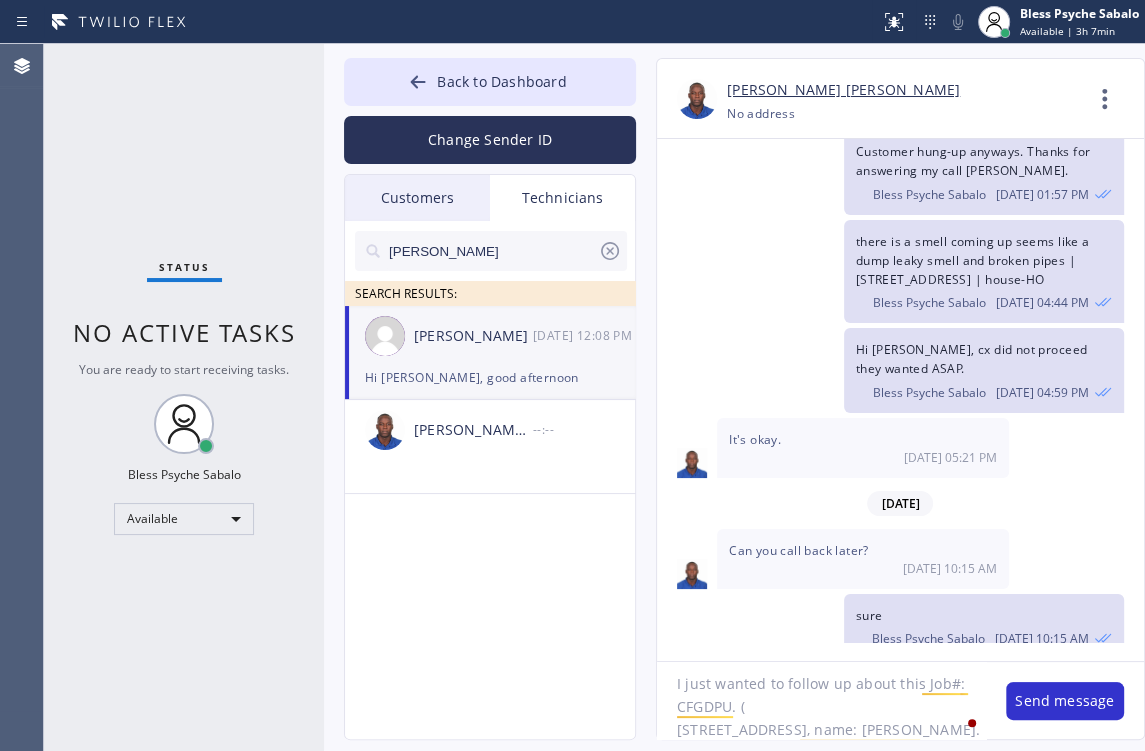 click on "I just wanted to follow up about this Job#: 	CFGDPU. (
1859 255th Street West , Lomita, CA, 90717, name: Josh Warner." 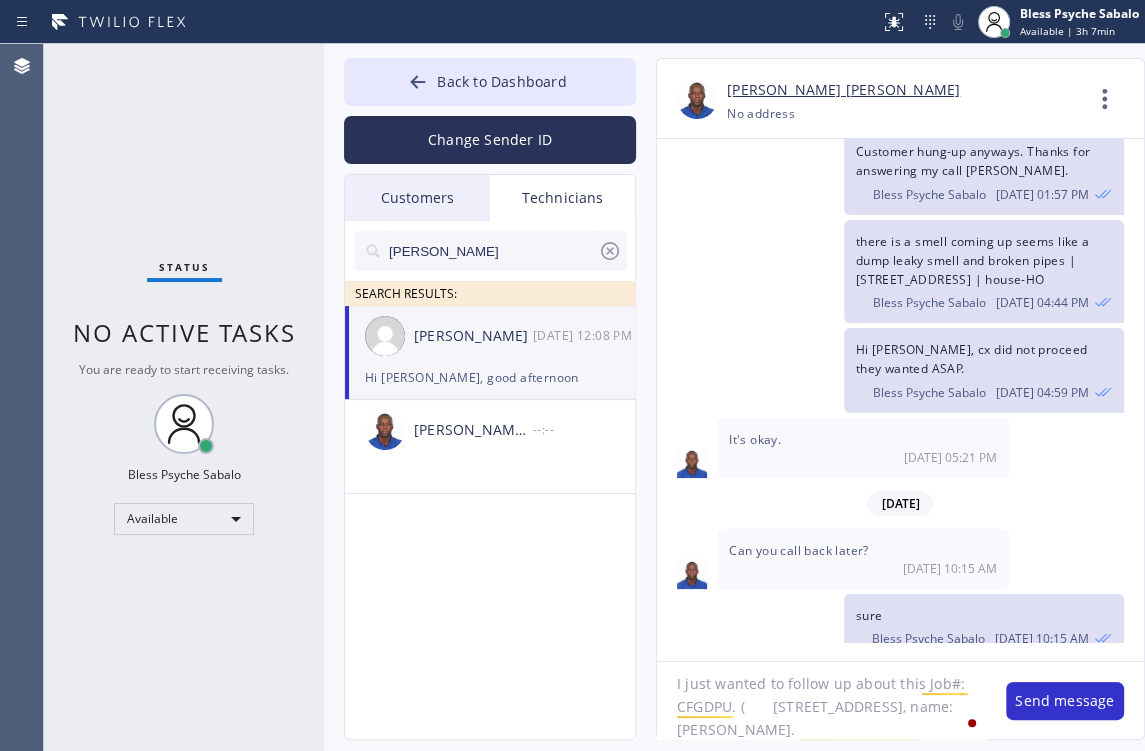 scroll, scrollTop: 0, scrollLeft: 0, axis: both 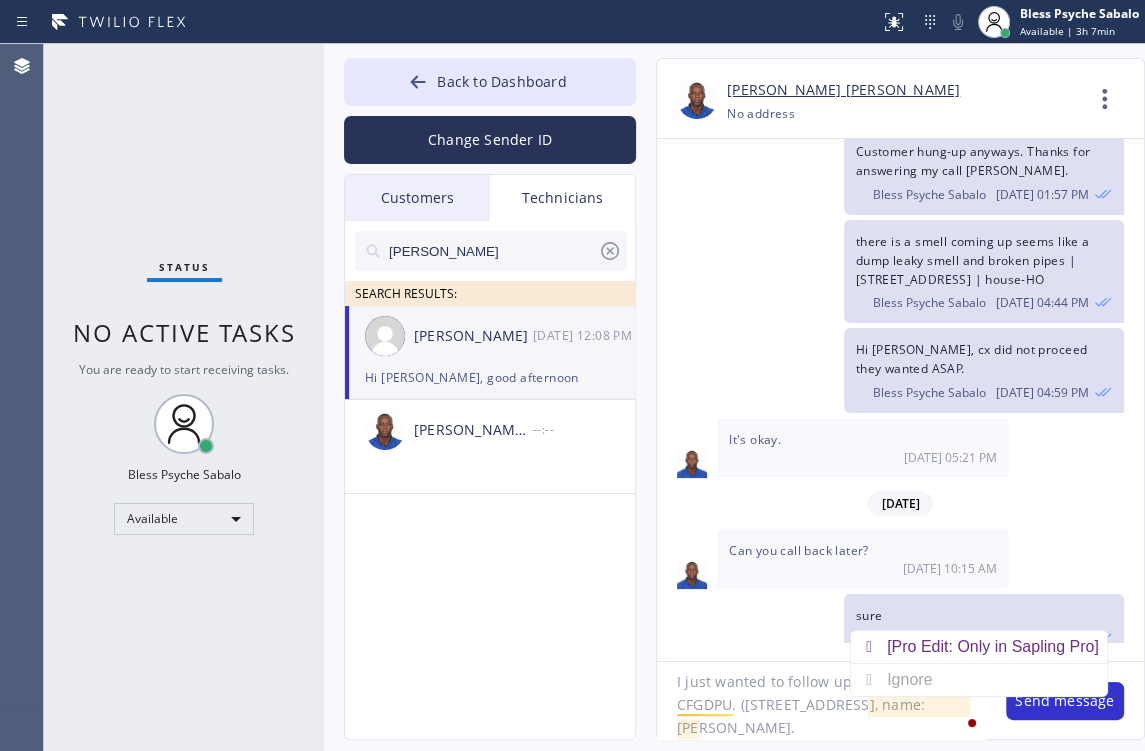 click on "I just wanted to follow up about this Job#: 	CFGDPU. (1859 255th Street West , Lomita, CA, 90717, name: Josh Warner." 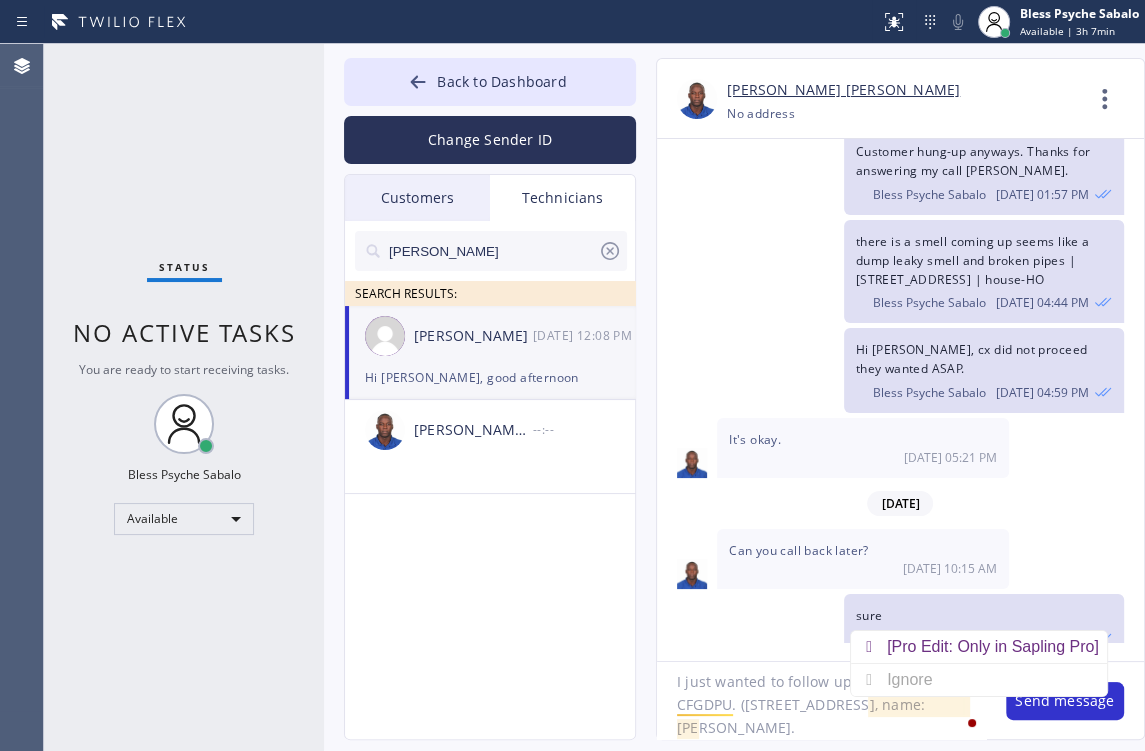 click on "I just wanted to follow up about this Job#: 	CFGDPU. (1859 255th Street West , Lomita, CA, 90717, name: Josh Warner." 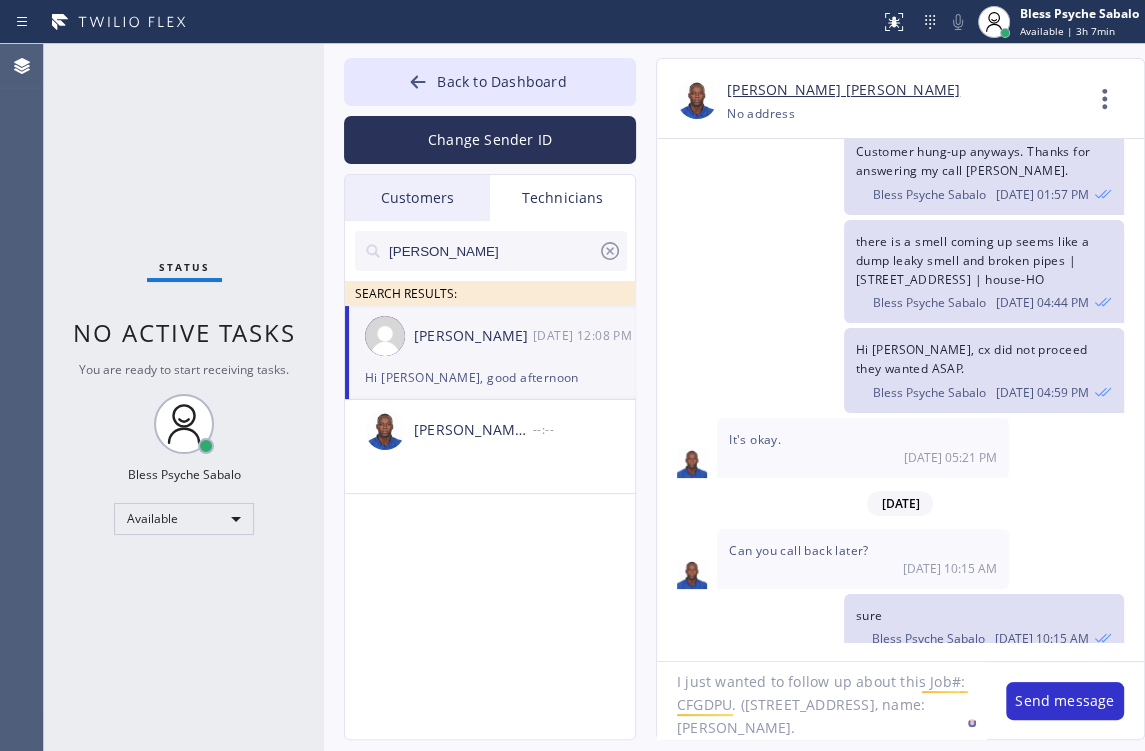 click on "I just wanted to follow up about this Job#: 	CFGDPU. (1859 255th Street West, Lomita, CA, 90717, name: Josh Warner." 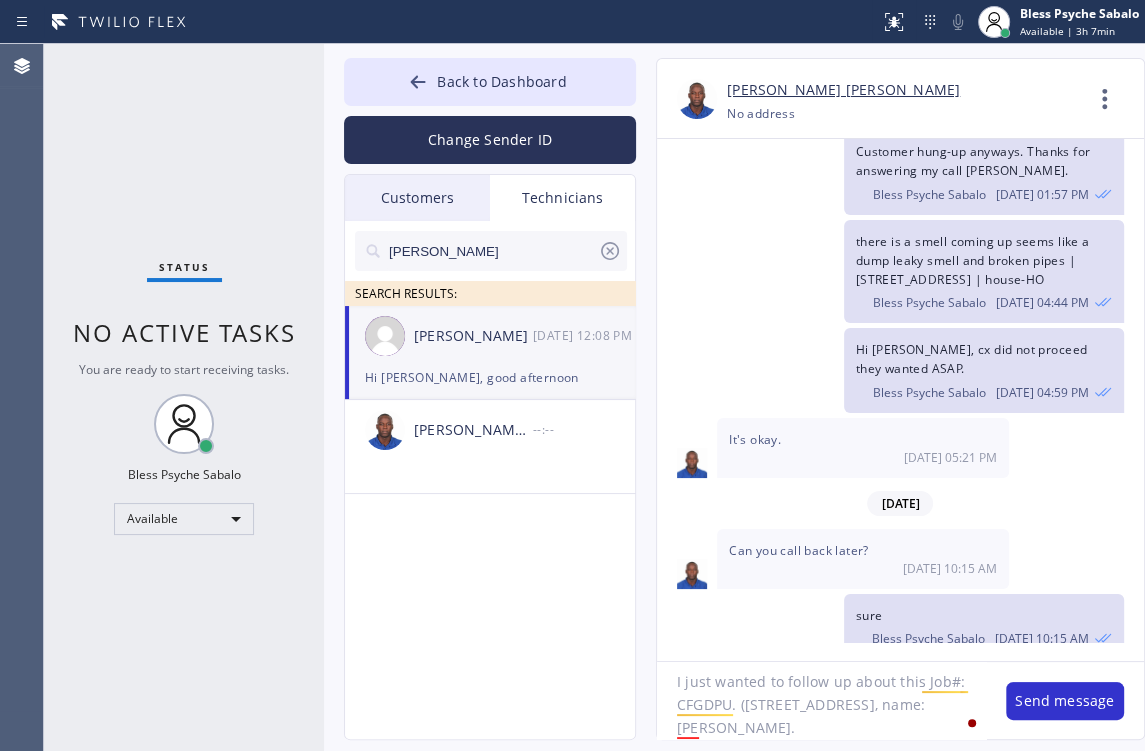drag, startPoint x: 795, startPoint y: 726, endPoint x: 891, endPoint y: 731, distance: 96.13012 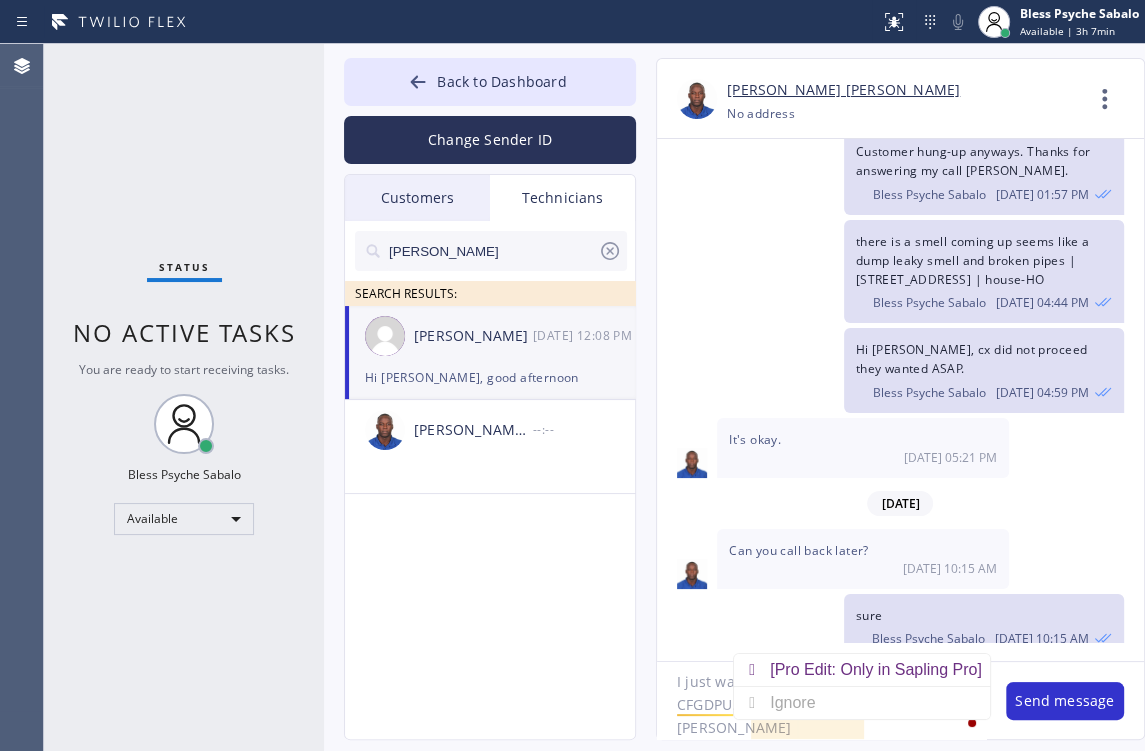 click on "I just wanted to follow up about this Job#: 	CFGDPU. (1859 255th Street West, Lomita, CA, 90717, name: 	Sergio Monterio" 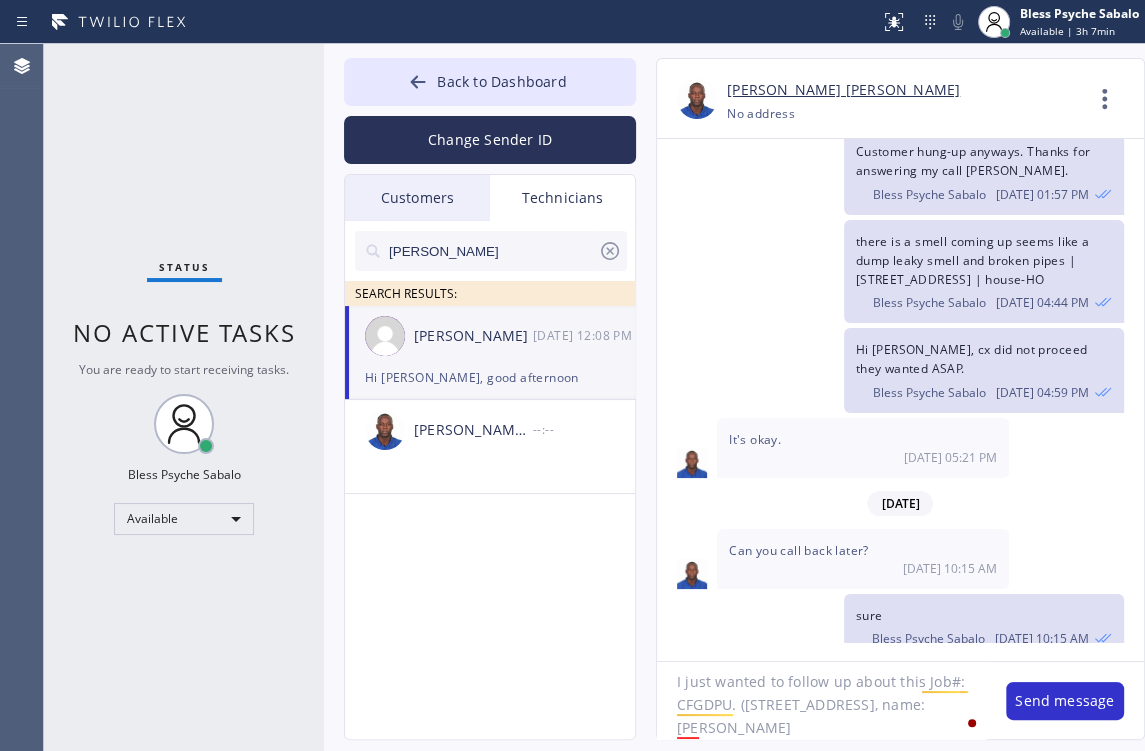 click on "I just wanted to follow up about this Job#: 	CFGDPU. (1859 255th Street West, Lomita, CA, 90717, name: Sergio Monterio" 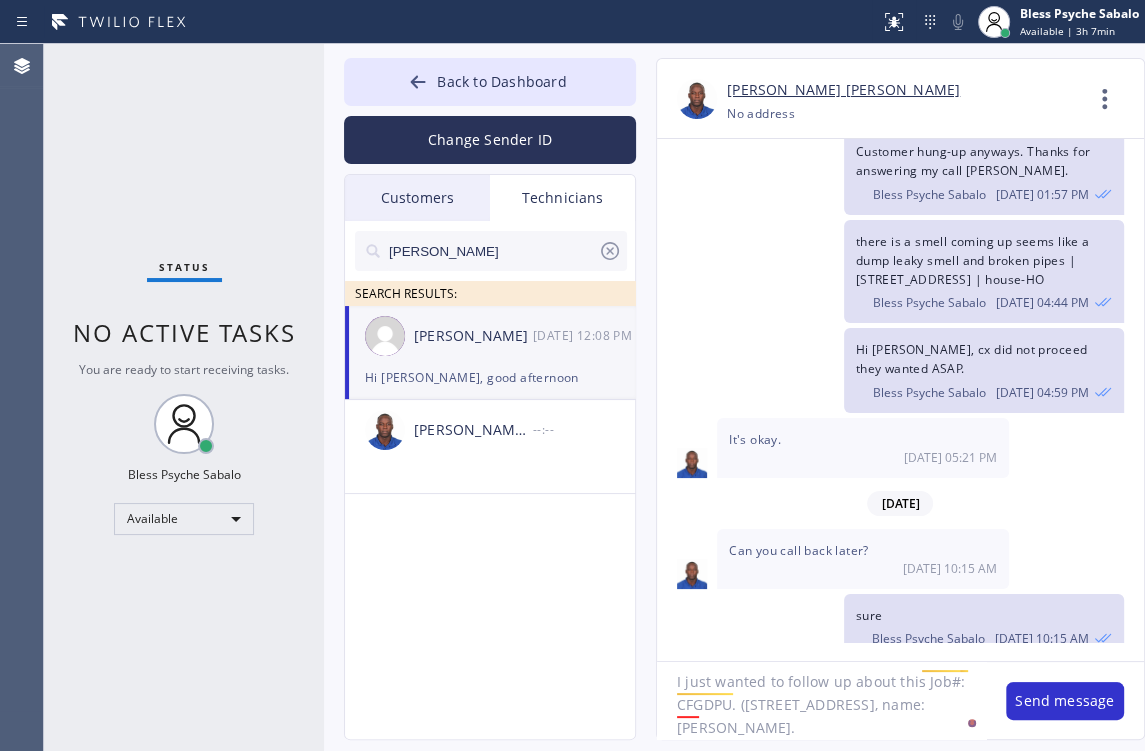 scroll, scrollTop: 40, scrollLeft: 0, axis: vertical 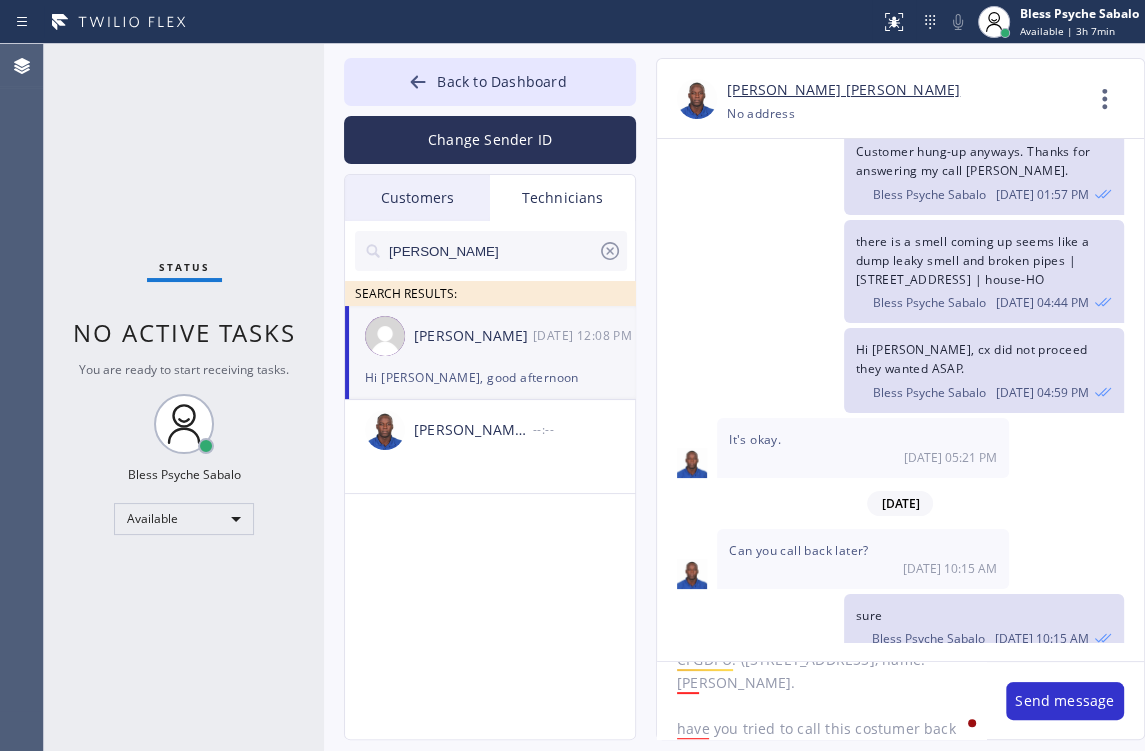 type on "I just wanted to follow up about this Job#: 	CFGDPU. (1859 255th Street West, Lomita, CA, 90717, name: Sergio Monterio.
have you tried to call this costumer back?" 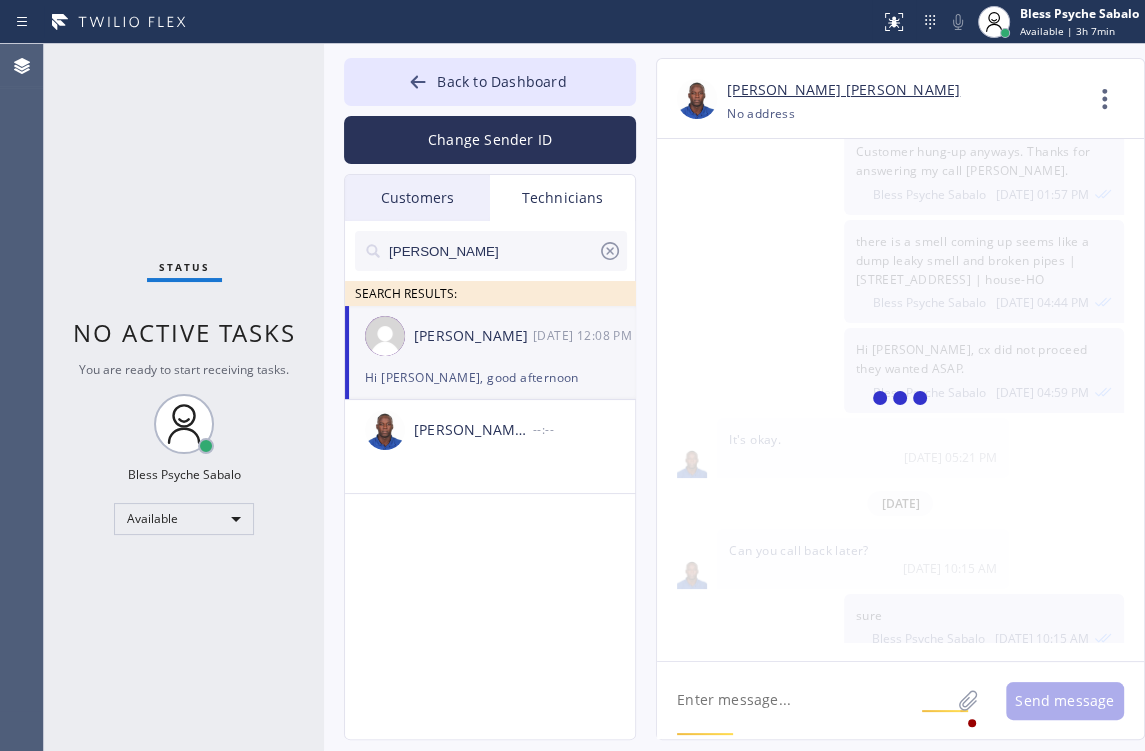 scroll, scrollTop: 0, scrollLeft: 0, axis: both 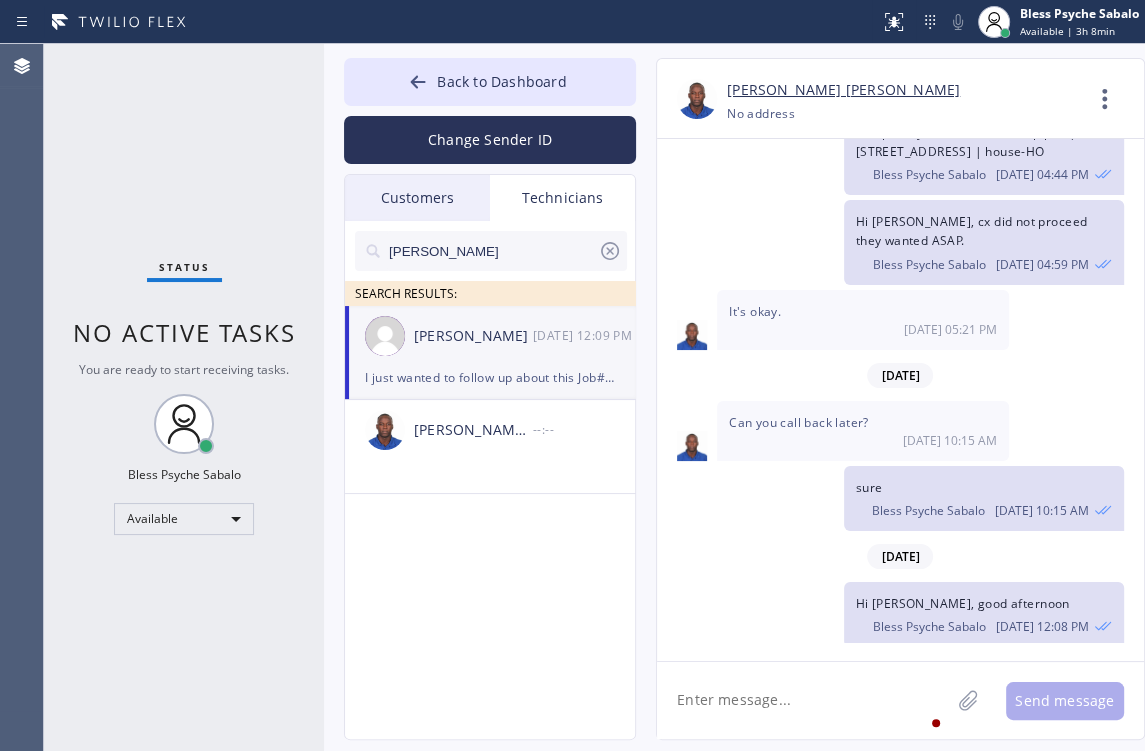 type 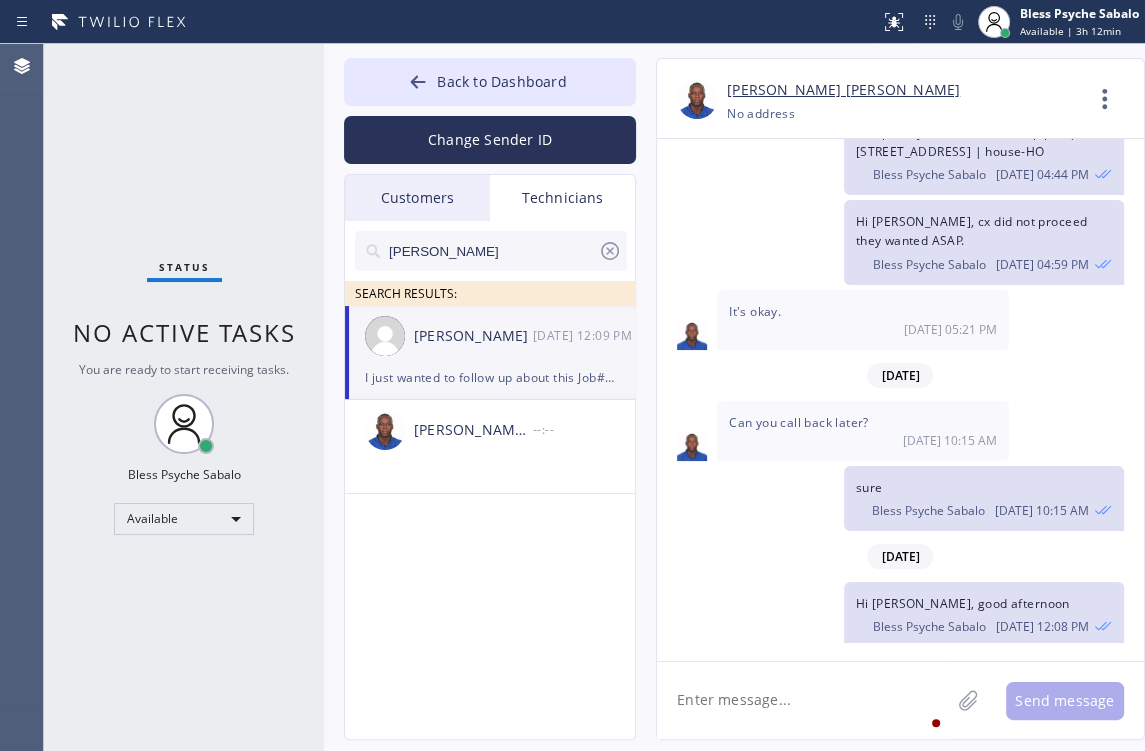 click on "Conroy Jason  Murray --:--" 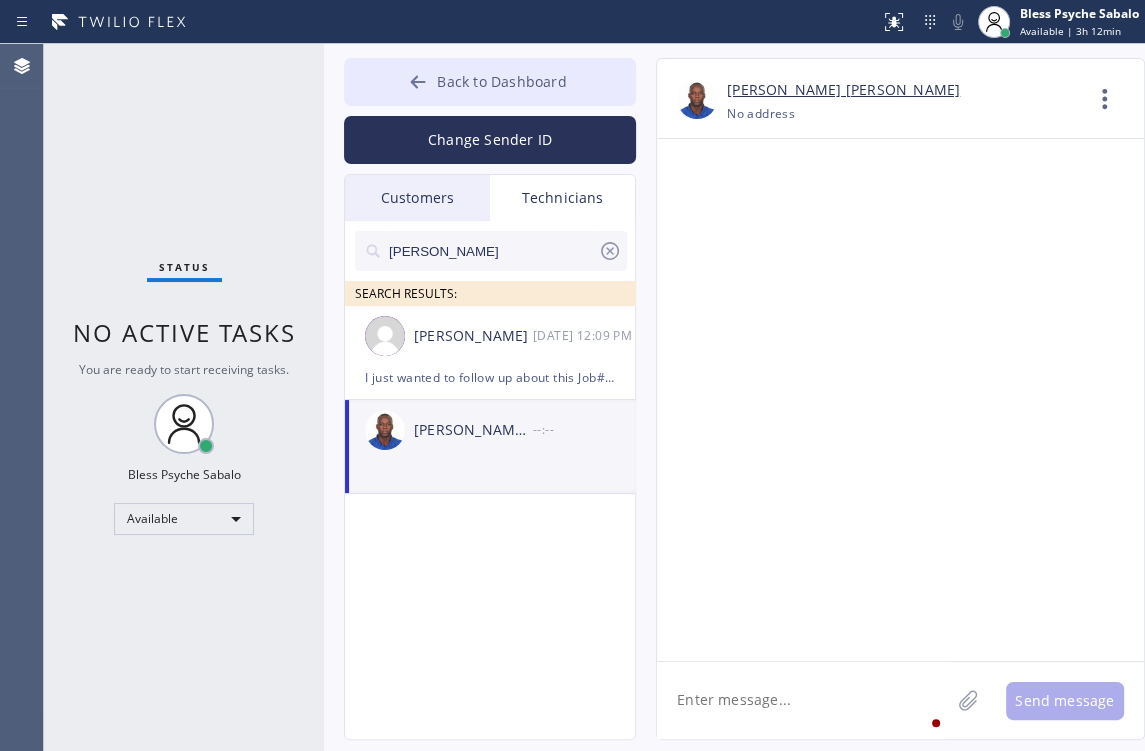 scroll, scrollTop: 0, scrollLeft: 0, axis: both 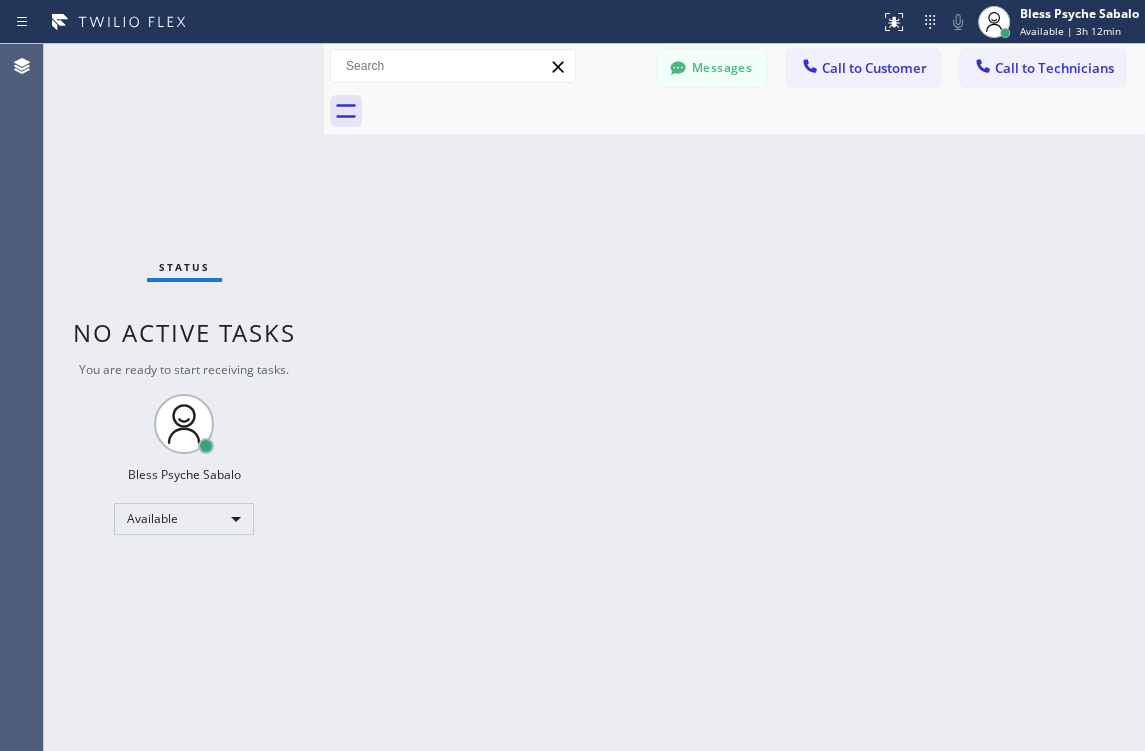 drag, startPoint x: 528, startPoint y: 647, endPoint x: 548, endPoint y: 628, distance: 27.58623 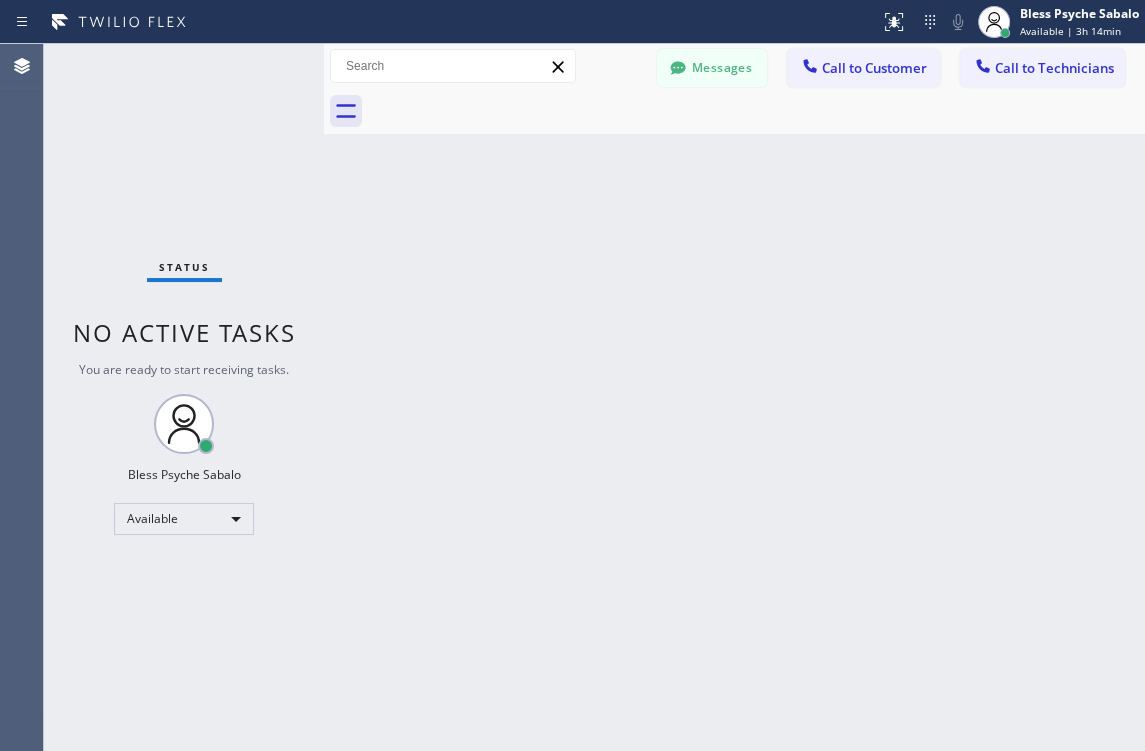 click on "Back to Dashboard Change Sender ID Customers Technicians CL [PERSON_NAME] [DATE] 11:54 AM Hi [PERSON_NAME], this is Red from Oasis Plumbers [GEOGRAPHIC_DATA]. Just a quick follow-up regarding your recent service. You can complete the $300 payment through this secure link: [URL][DOMAIN_NAME].
Let me know if you have any questions—happy to help! [PERSON_NAME] [DATE] 01:17 PM Hi [PERSON_NAME], this is Red from 5 Star Best Plumbing — I’m one of the dispatch managers. I just wanted to let you know that our technician is currently on the way to your location to begin the job. Please feel free to reach out if you have any questions! MP [PERSON_NAME] [DATE] 04:34 PM Hi [PERSON_NAME], this is Red, one of the Dispatch Managers at 5 Star Best Plumbing. I just wanted to follow up regarding the free inspection for one of your properties. Feel free to call or text me at [PHONE_NUMBER] if you have any questions or would like to schedule. Looking forward to hearing from you! [PERSON_NAME] [DATE] 11:52 AM AK" at bounding box center (734, 397) 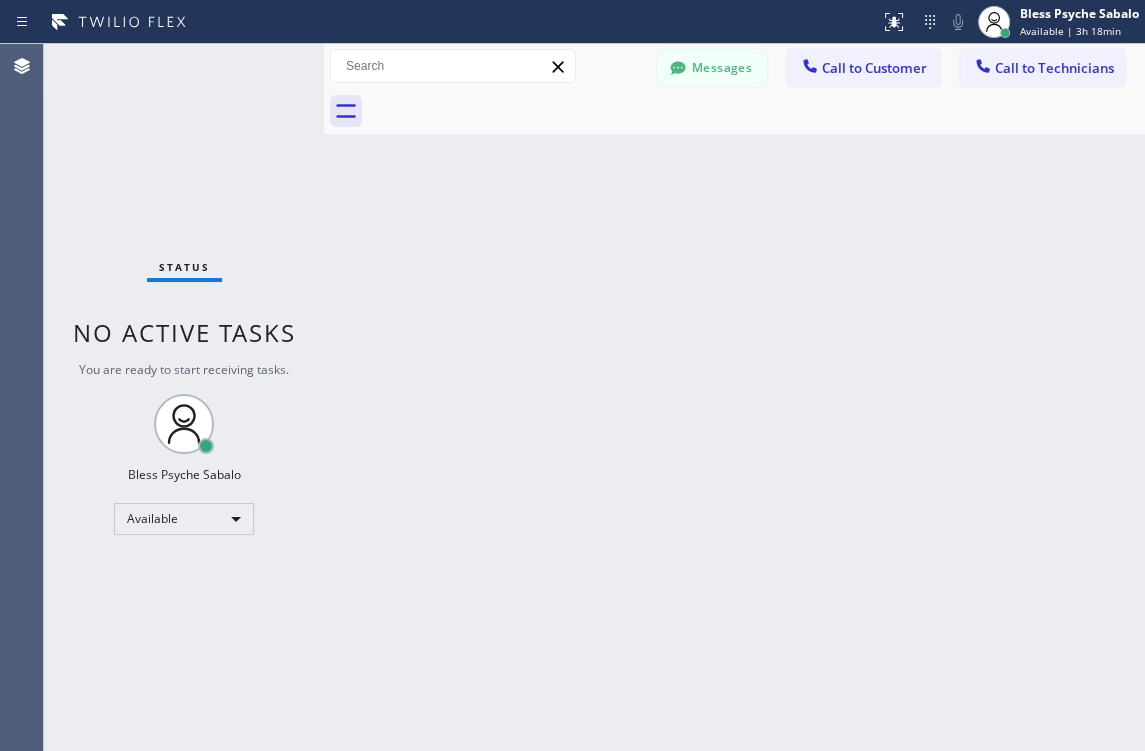 click on "Back to Dashboard Change Sender ID Customers Technicians CL [PERSON_NAME] [DATE] 11:54 AM Hi [PERSON_NAME], this is Red from Oasis Plumbers [GEOGRAPHIC_DATA]. Just a quick follow-up regarding your recent service. You can complete the $300 payment through this secure link: [URL][DOMAIN_NAME].
Let me know if you have any questions—happy to help! [PERSON_NAME] [DATE] 01:17 PM Hi [PERSON_NAME], this is Red from 5 Star Best Plumbing — I’m one of the dispatch managers. I just wanted to let you know that our technician is currently on the way to your location to begin the job. Please feel free to reach out if you have any questions! MP [PERSON_NAME] [DATE] 04:34 PM Hi [PERSON_NAME], this is Red, one of the Dispatch Managers at 5 Star Best Plumbing. I just wanted to follow up regarding the free inspection for one of your properties. Feel free to call or text me at [PHONE_NUMBER] if you have any questions or would like to schedule. Looking forward to hearing from you! [PERSON_NAME] [DATE] 11:52 AM AK" at bounding box center [734, 397] 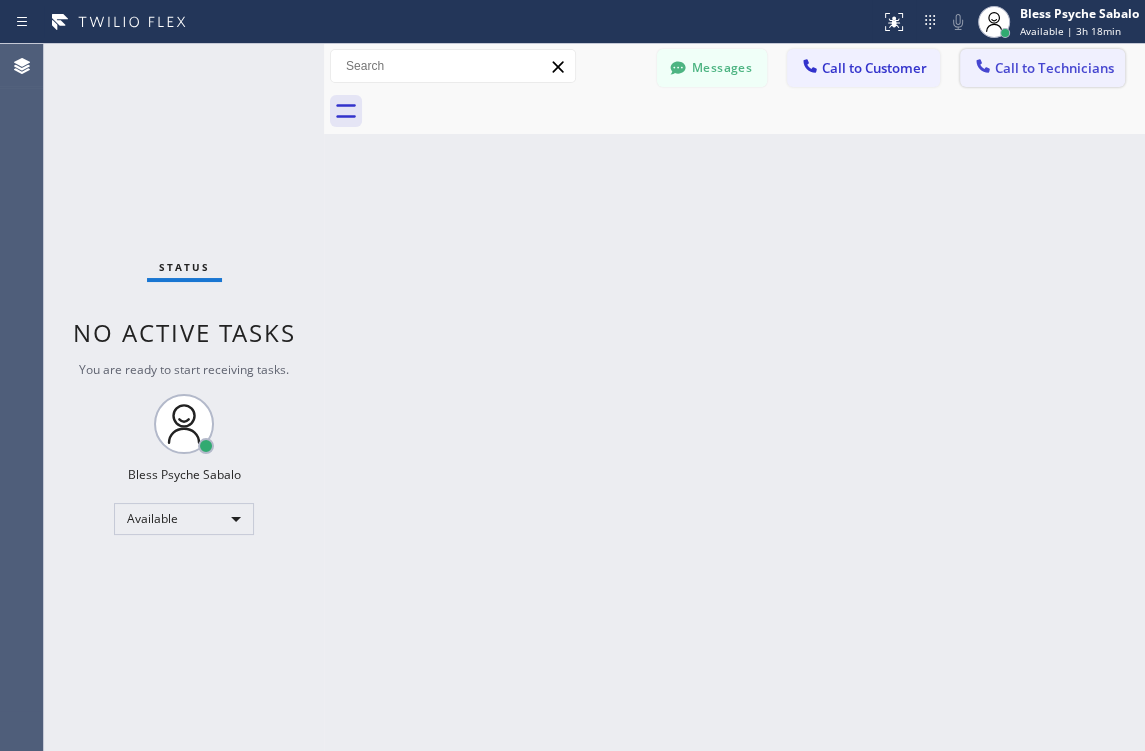 click on "Call to Technicians" at bounding box center [1042, 68] 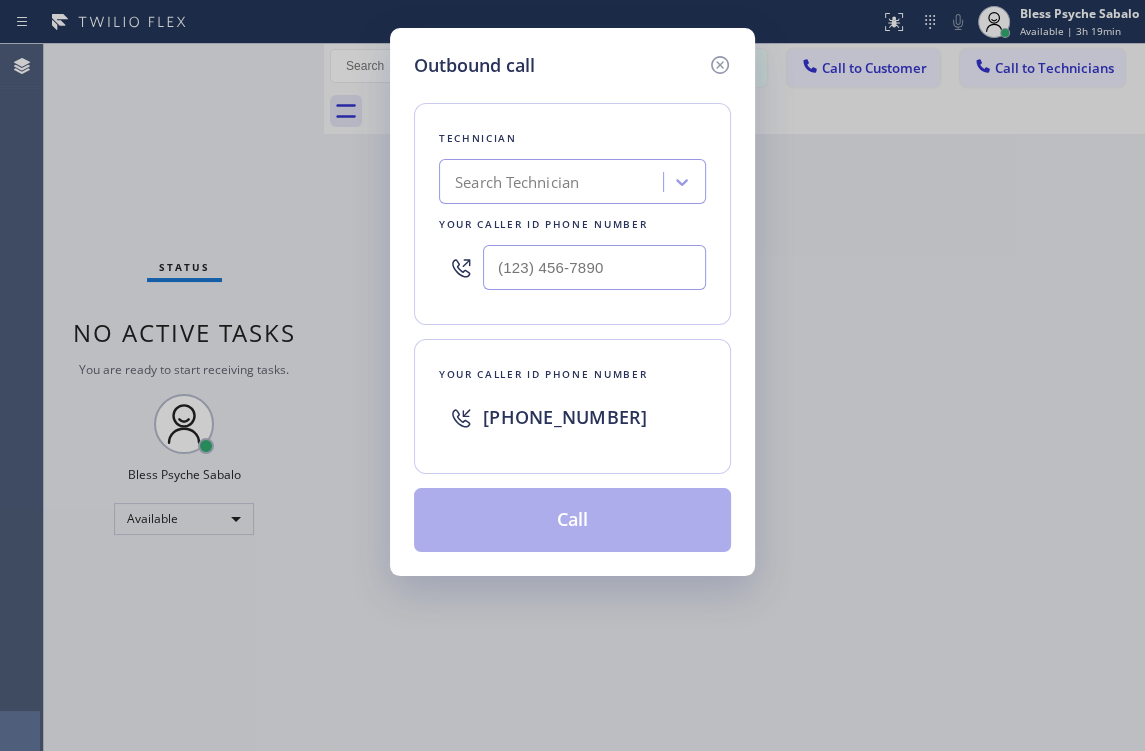 click on "Technician Search Technician Your caller id phone number" at bounding box center (572, 214) 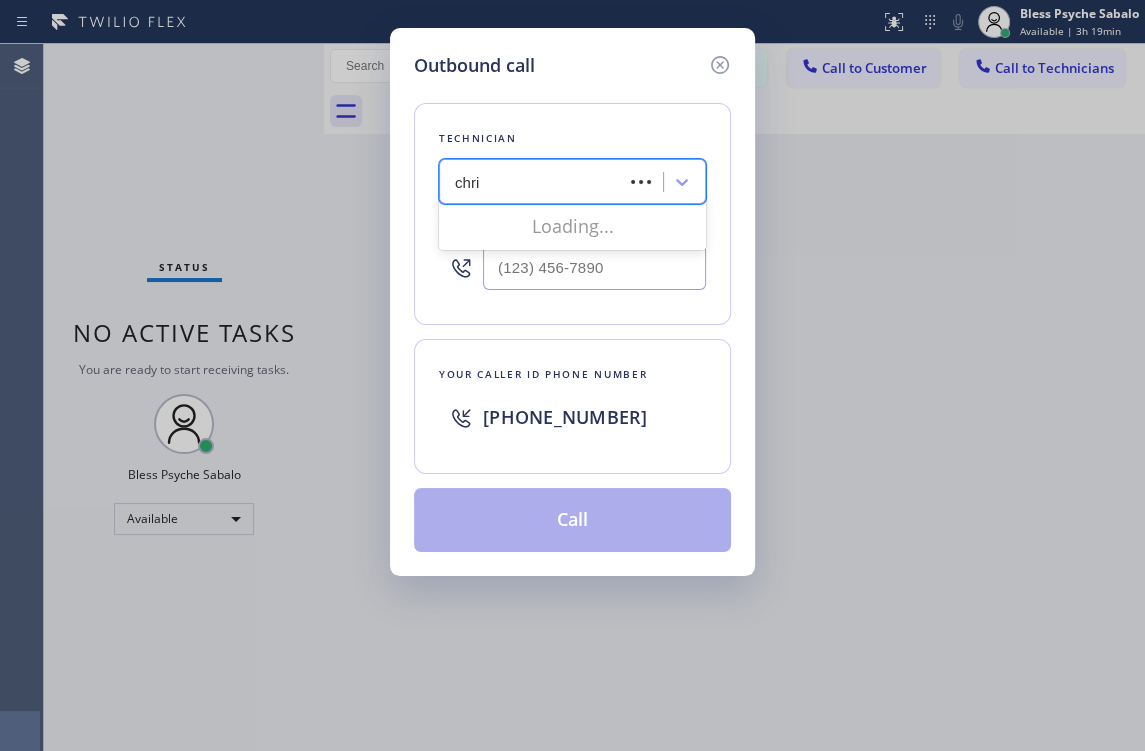type on "chris" 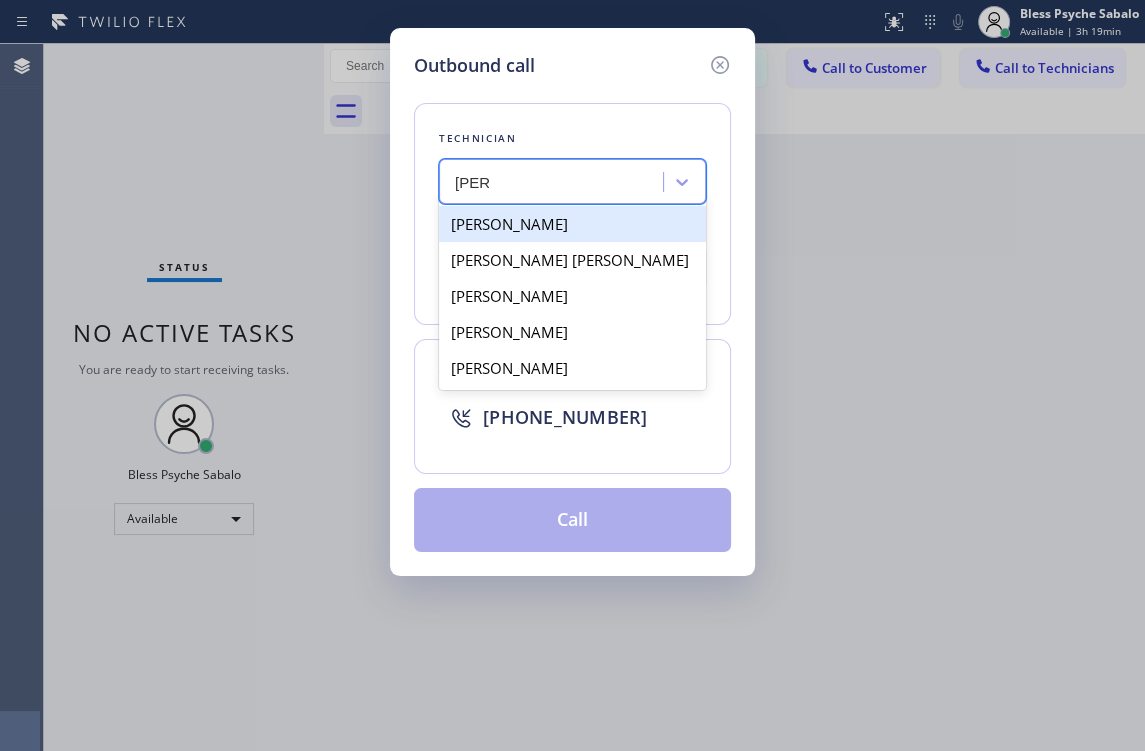 click on "[PERSON_NAME]" at bounding box center [572, 224] 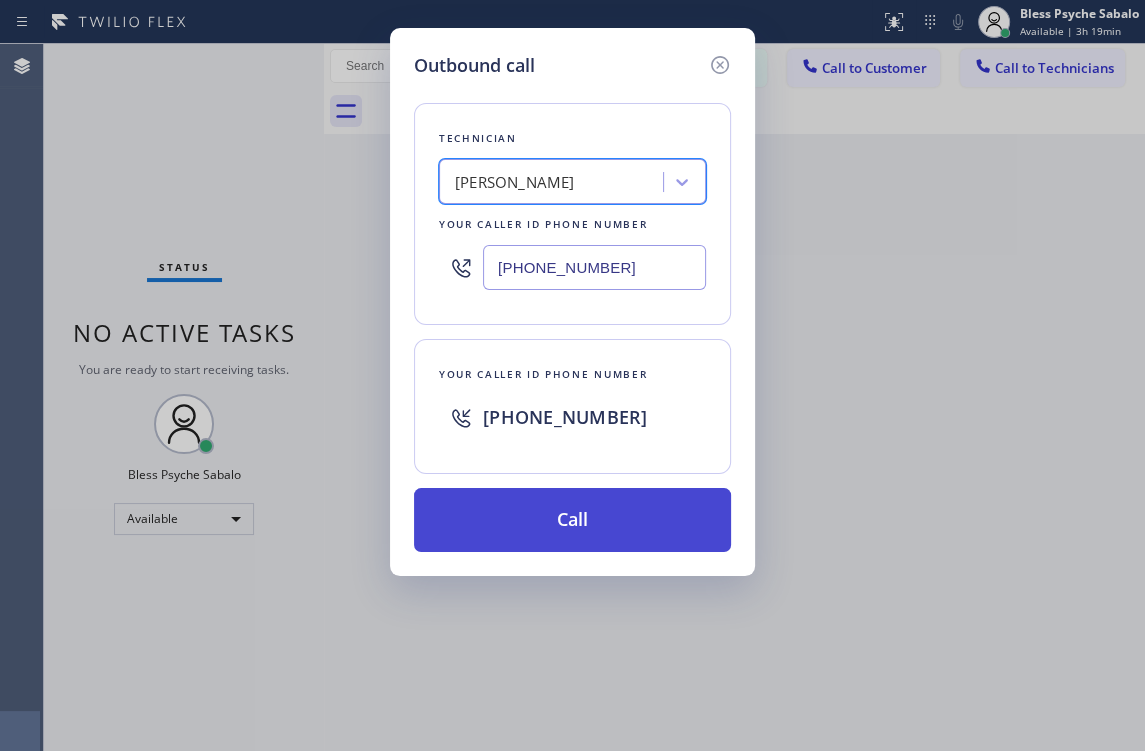 click on "Call" at bounding box center [572, 520] 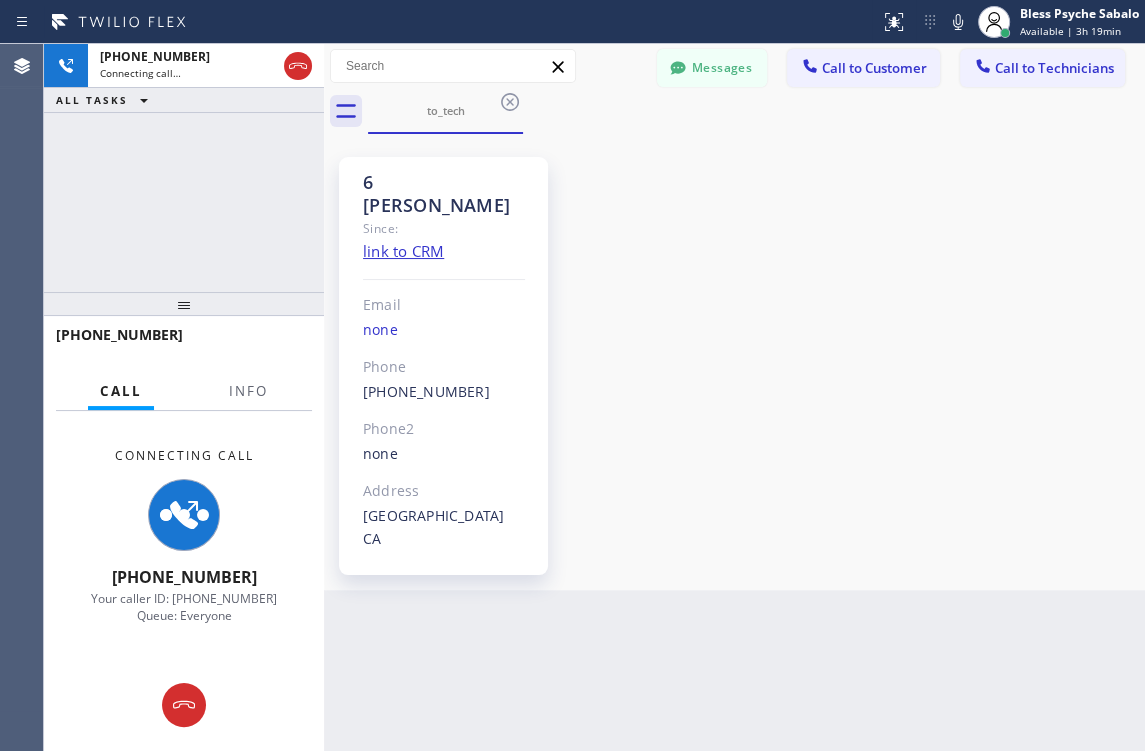 drag, startPoint x: 800, startPoint y: 248, endPoint x: 884, endPoint y: 114, distance: 158.15182 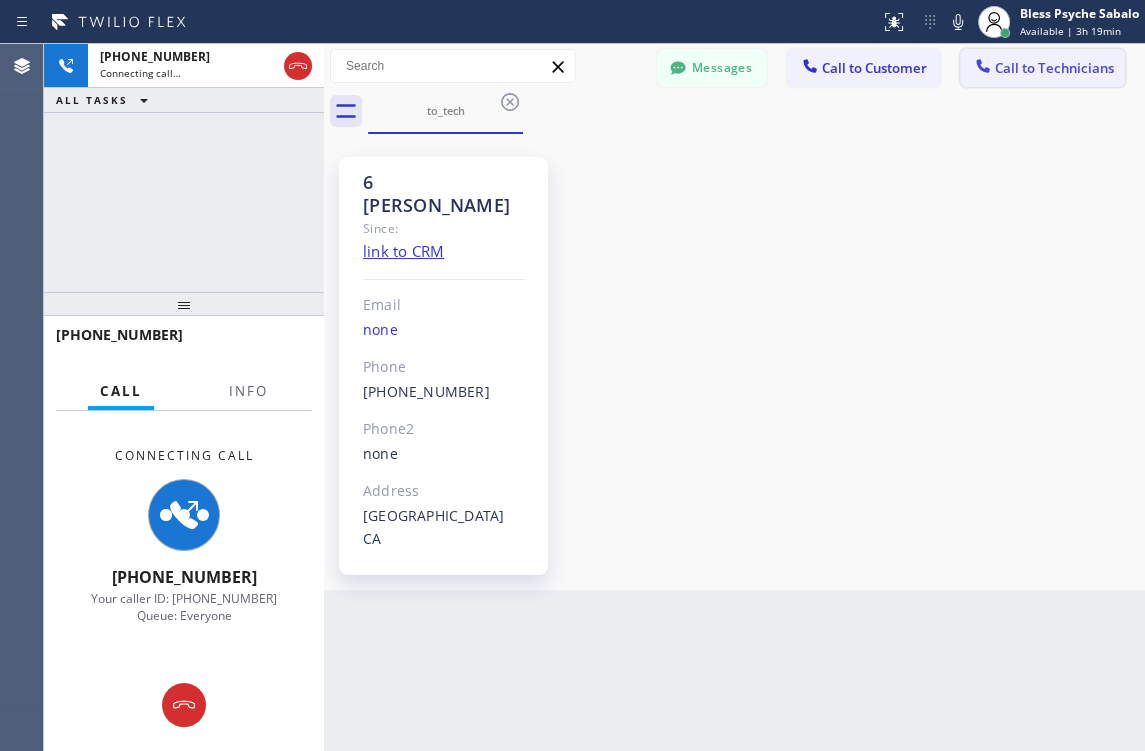 click on "Call to Technicians" at bounding box center (1042, 68) 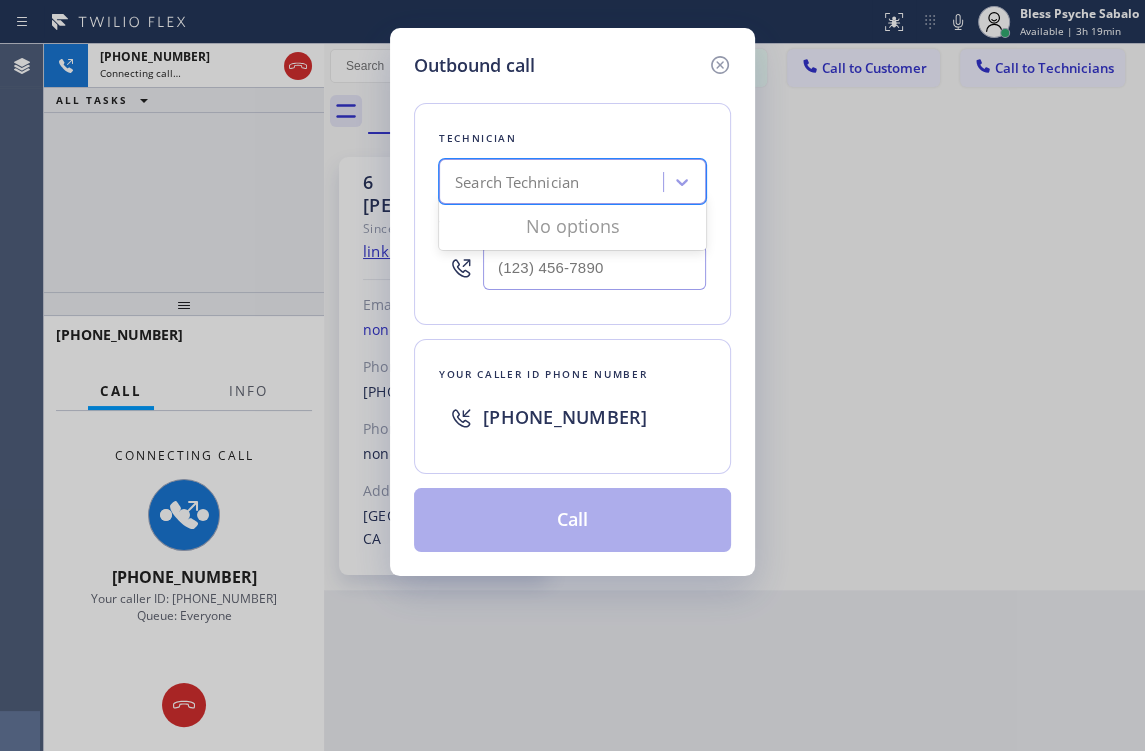 click on "Search Technician" at bounding box center [517, 182] 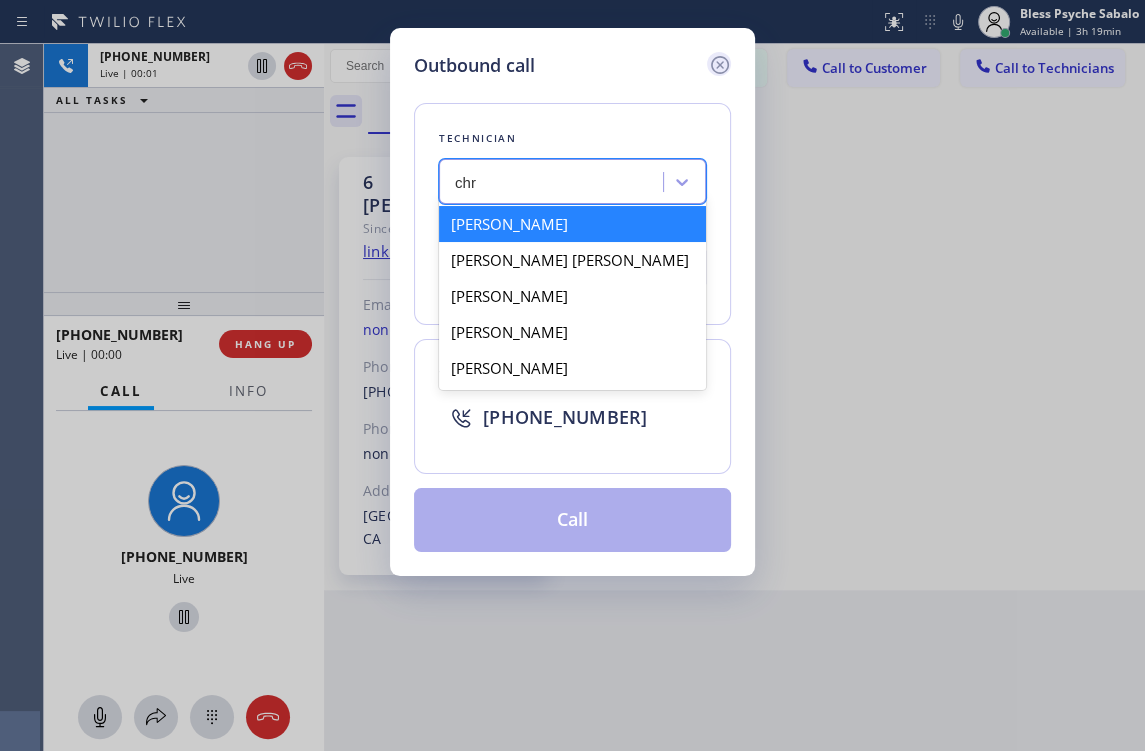 type on "chr" 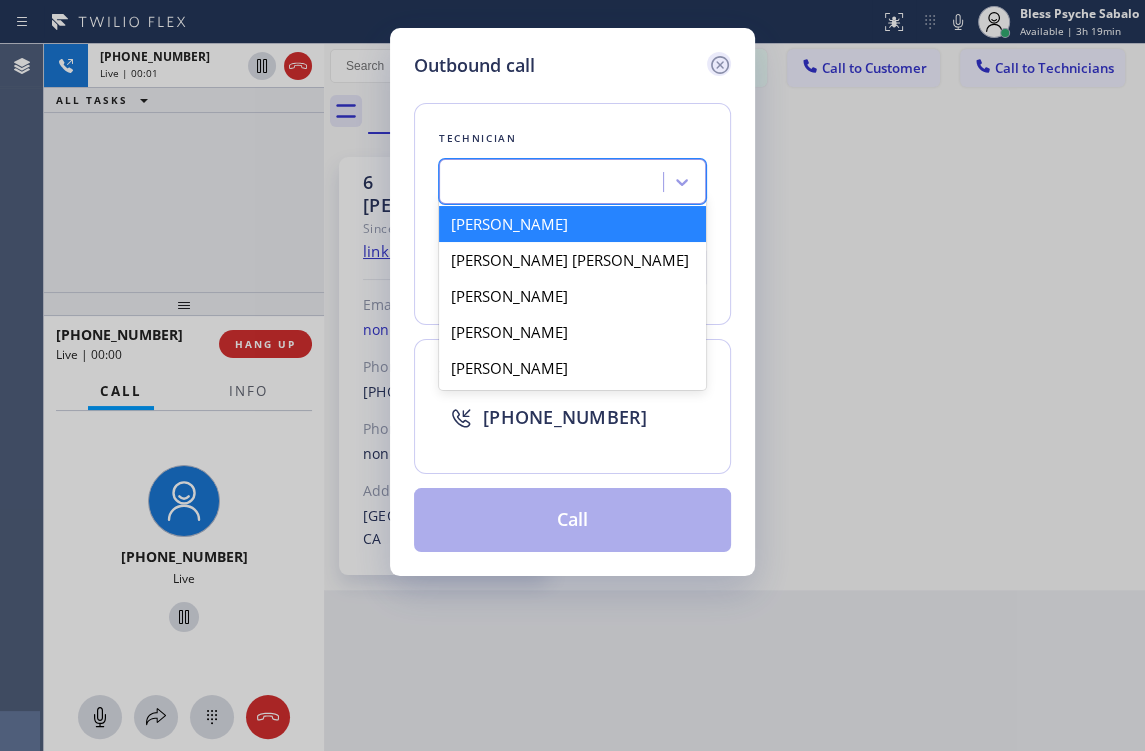 click 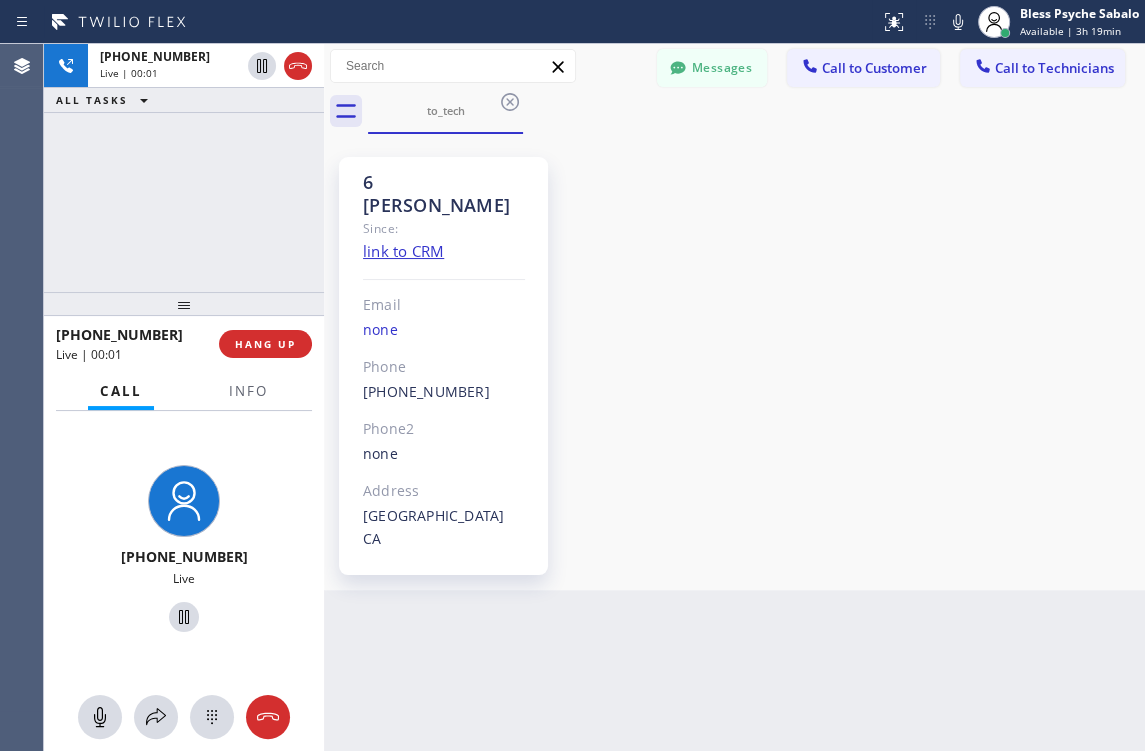 click on "6 OC Christopher Since:  link to CRM Email none Phone (951) 751-8609 Outbound call Technician Christopher Gonzales Your caller id phone number (951) 751-8609 Your caller id phone number +12138161472 Call Phone2 none Address Riverside   CA" at bounding box center [734, 362] 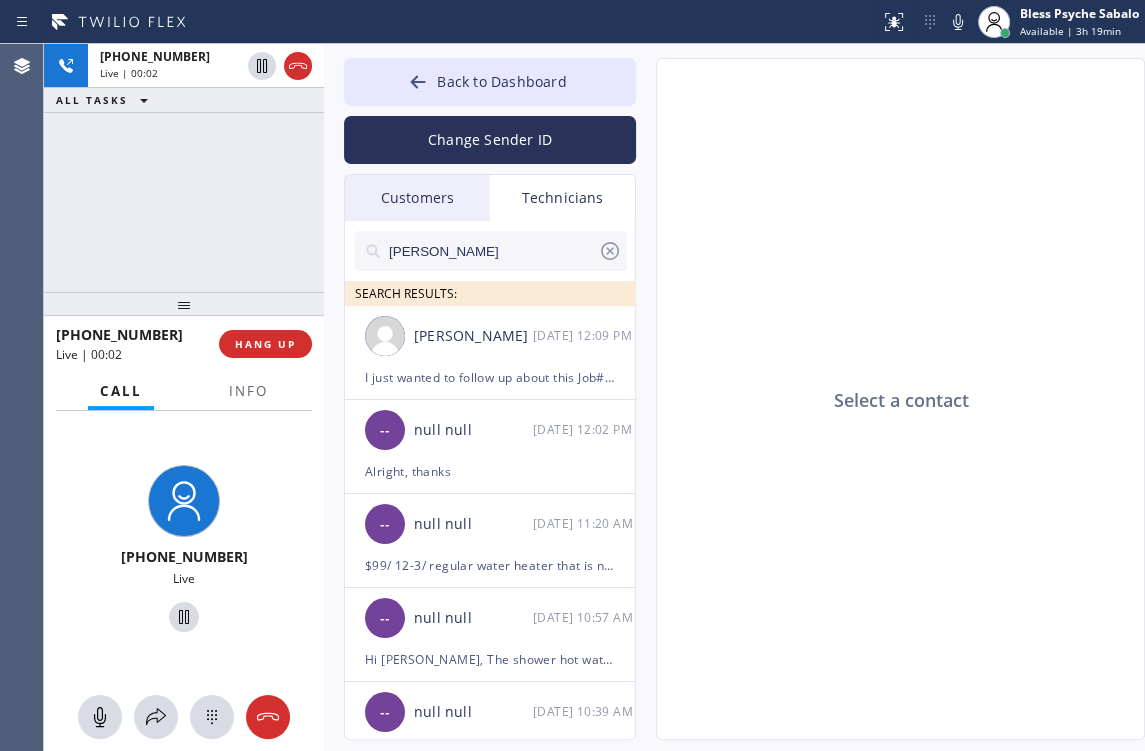 click on "roy" at bounding box center [492, 251] 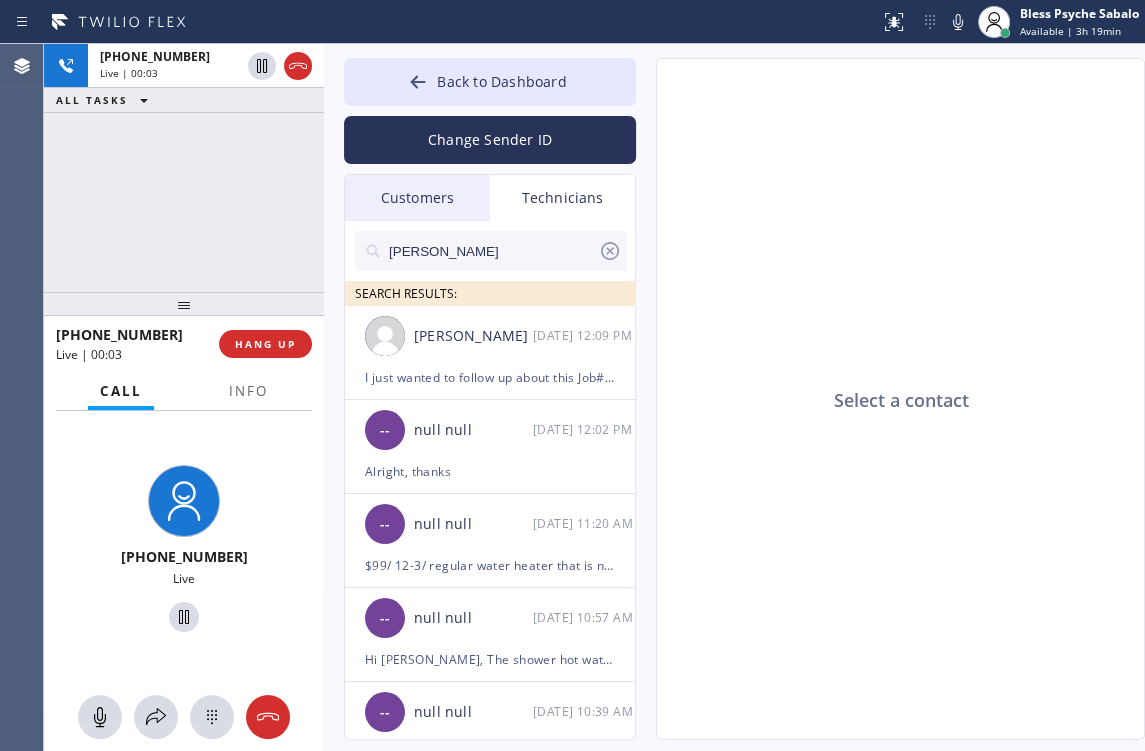 drag, startPoint x: 516, startPoint y: 252, endPoint x: 312, endPoint y: 240, distance: 204.35263 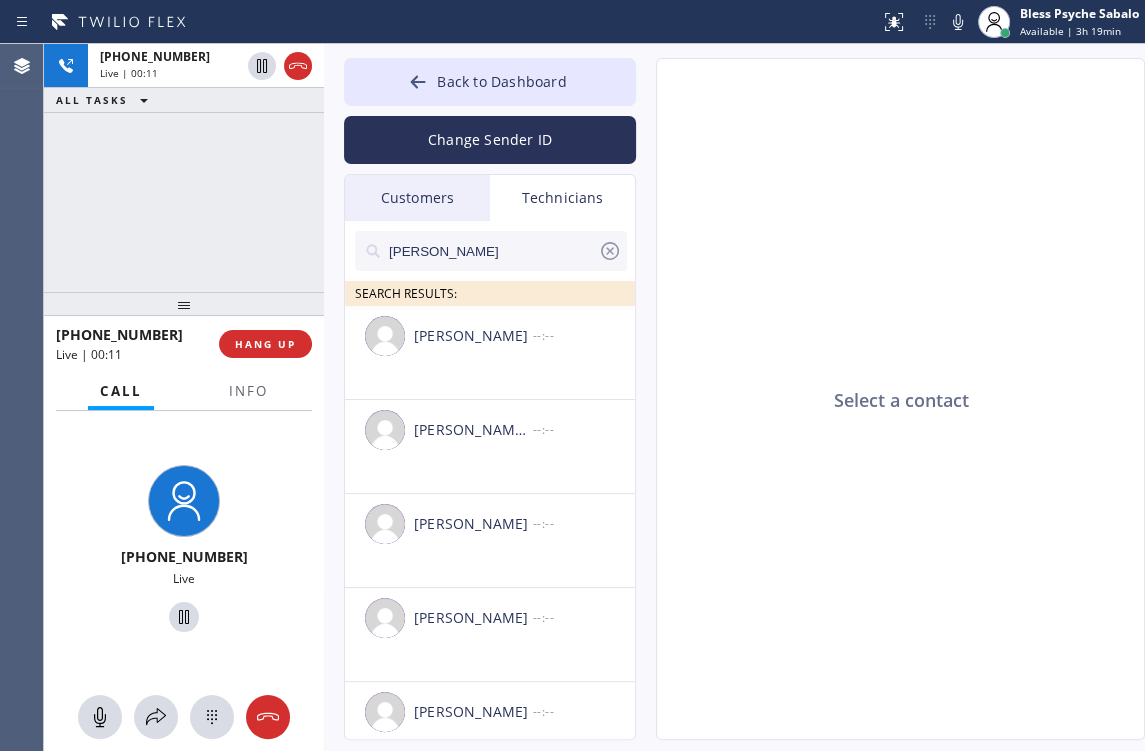 type on "chris" 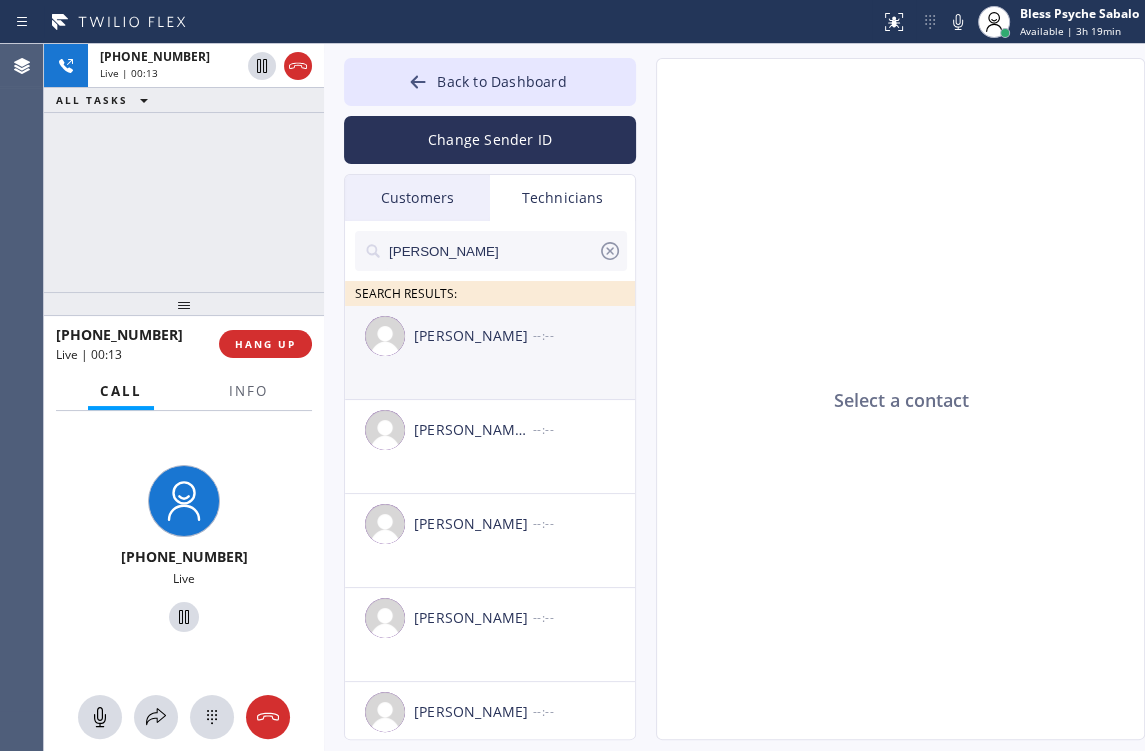 click on "[PERSON_NAME]" at bounding box center (473, 336) 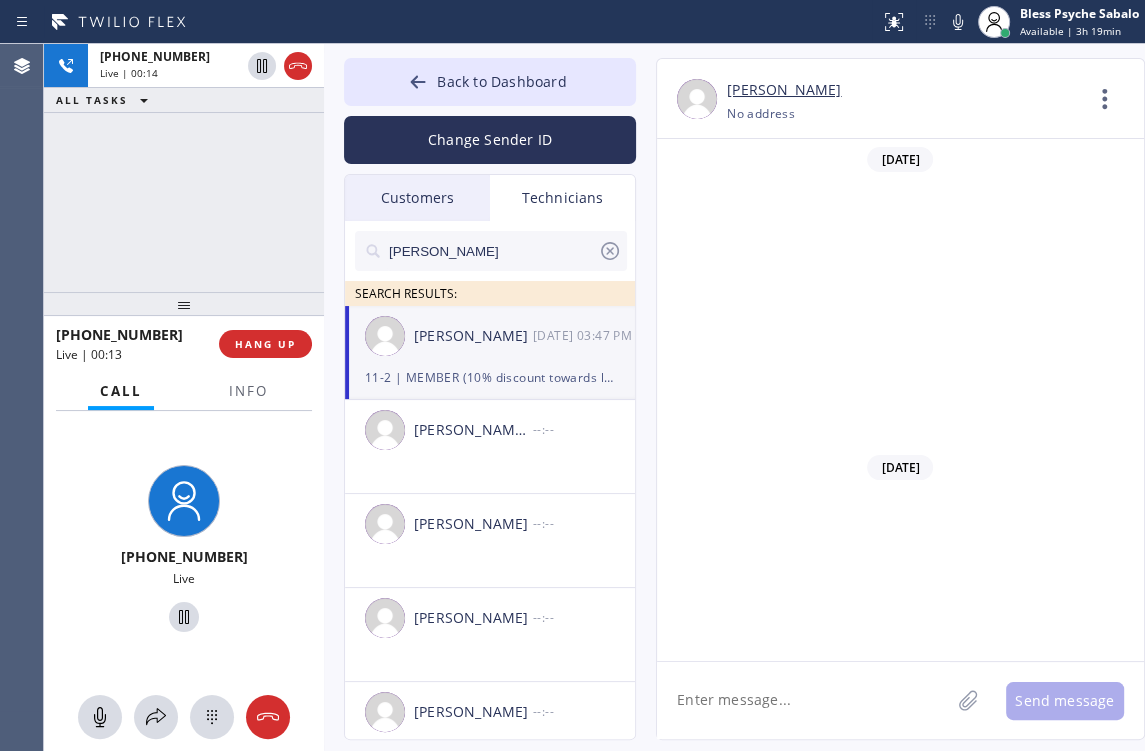 scroll, scrollTop: 6008, scrollLeft: 0, axis: vertical 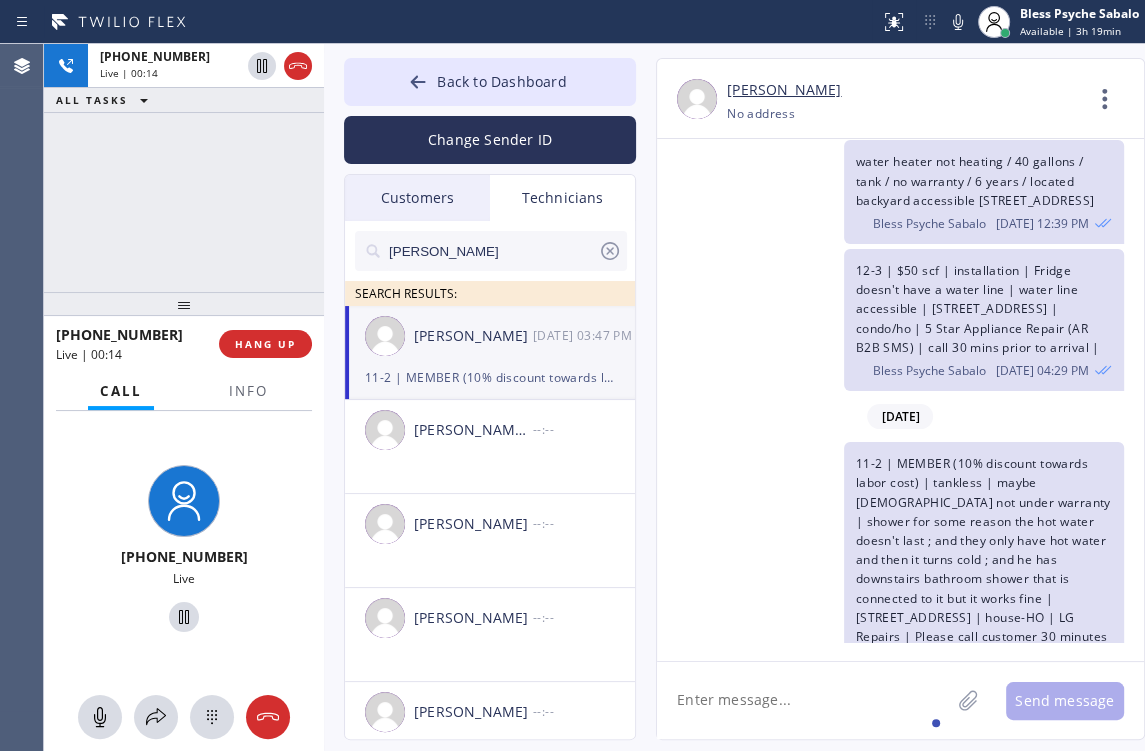 click 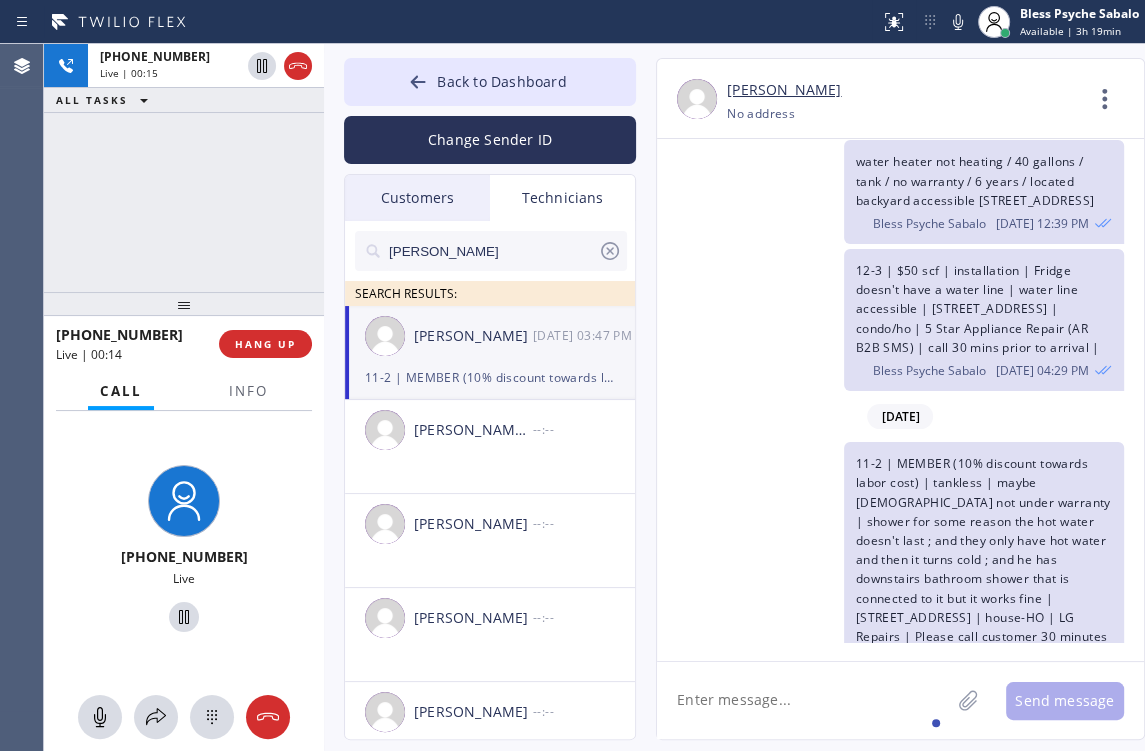 paste on "2=4/ free scf/house-calling in behalf of the owner/ the toilet constantly runs , shower valve is leaking into the wall and into the tub needs to remove the valve and install a new a new one/168 S Pershing Ave San Bernardino, CA 92408/Best Plumbing Services/ please call (626) 900-8304 30 mins prior, if cx cannot answer during first call please call back" 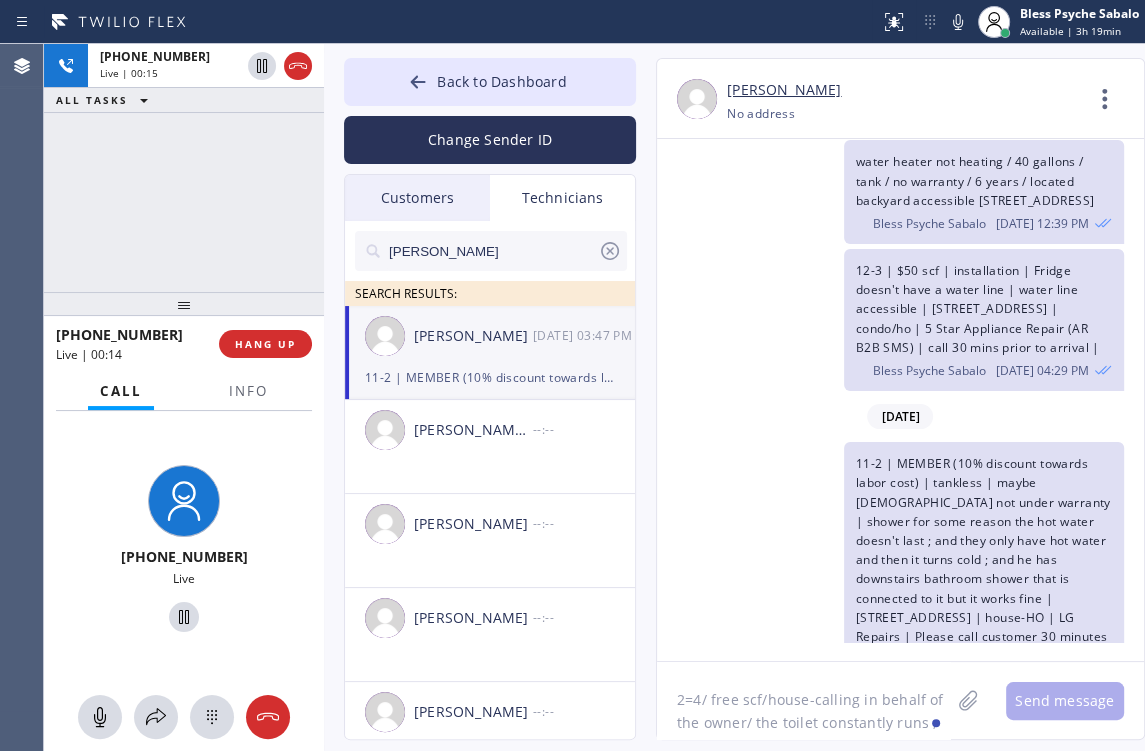 scroll, scrollTop: 154, scrollLeft: 0, axis: vertical 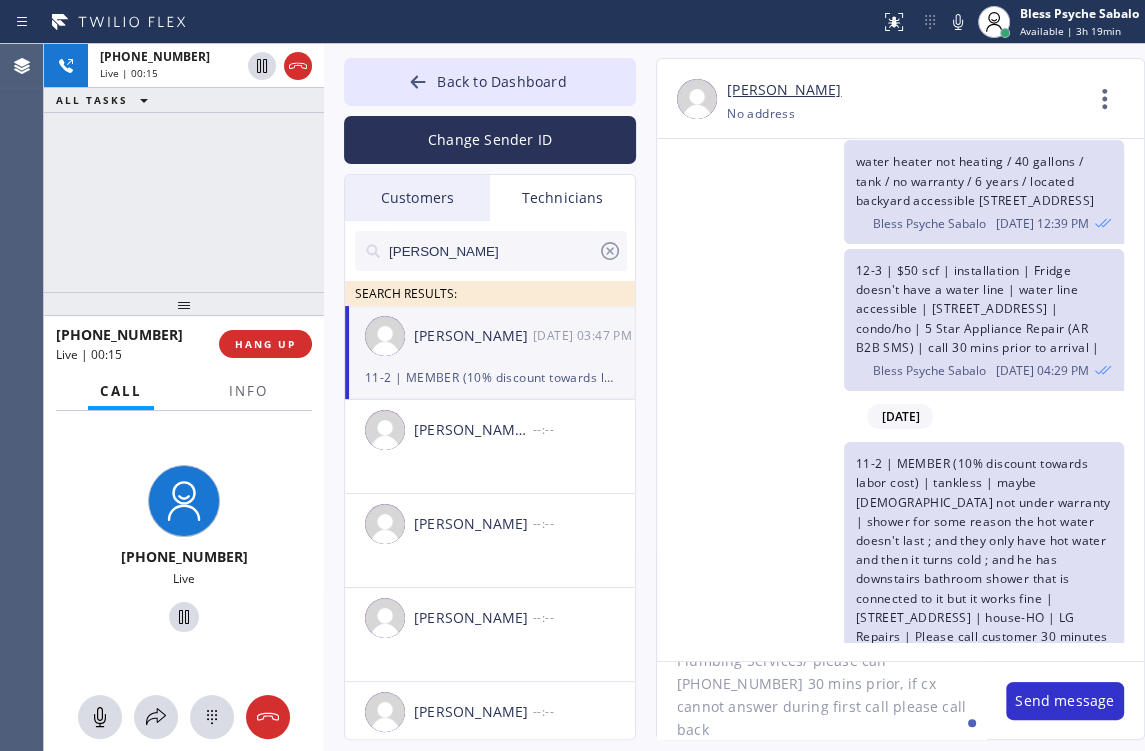 type 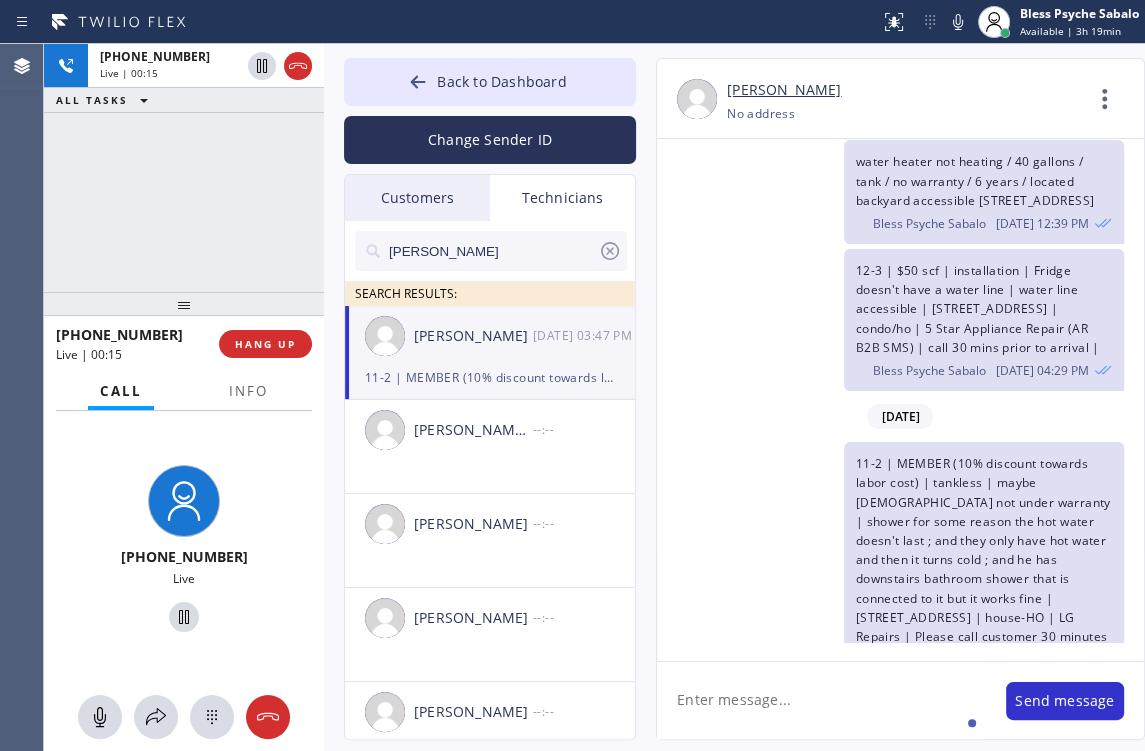 scroll, scrollTop: 0, scrollLeft: 0, axis: both 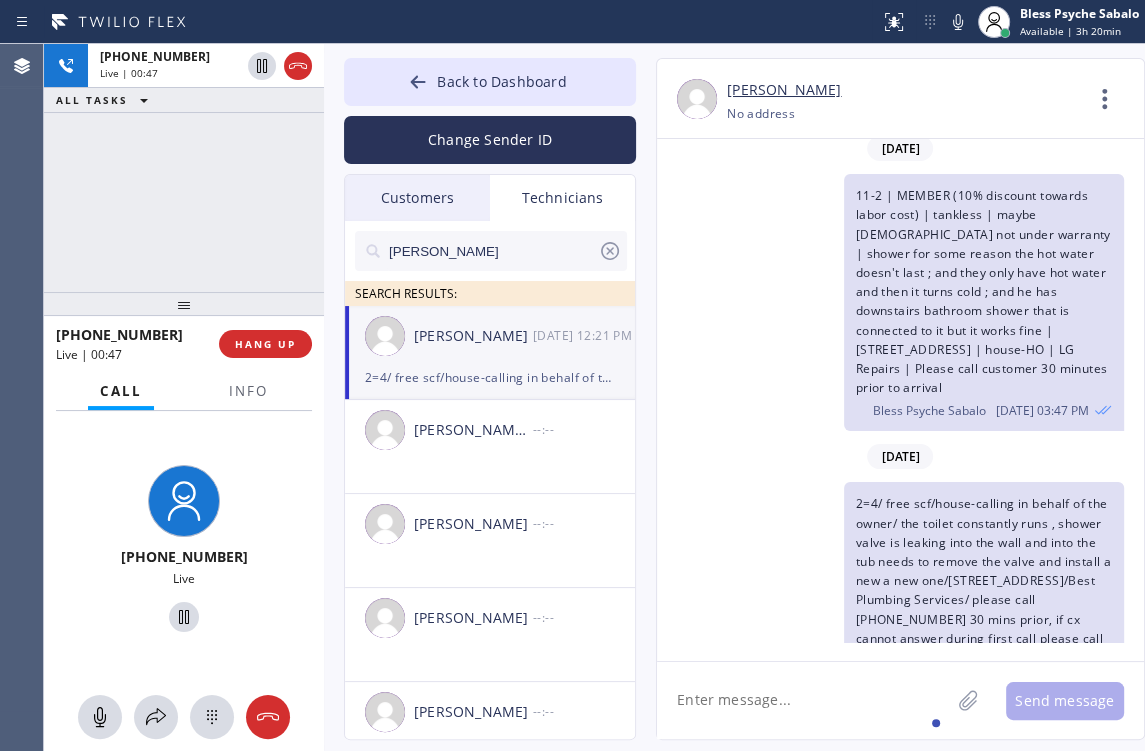 click on "+19517518609   Live" at bounding box center (184, 551) 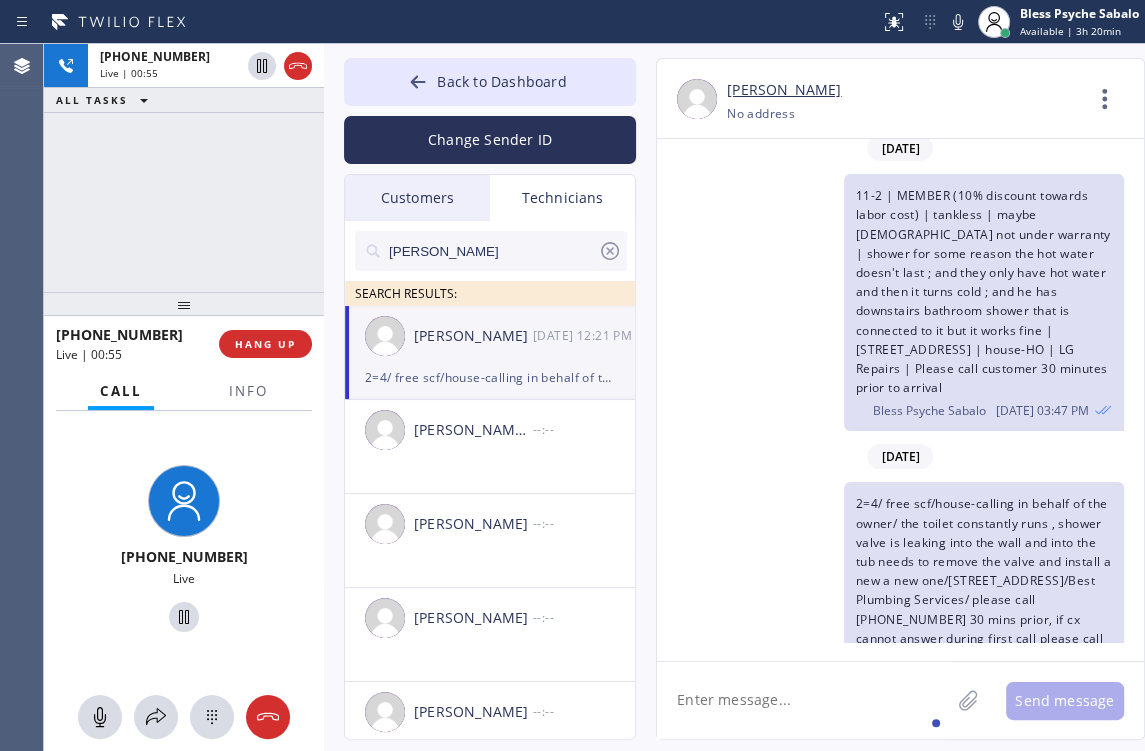 click on "+19517518609   Live" at bounding box center (184, 551) 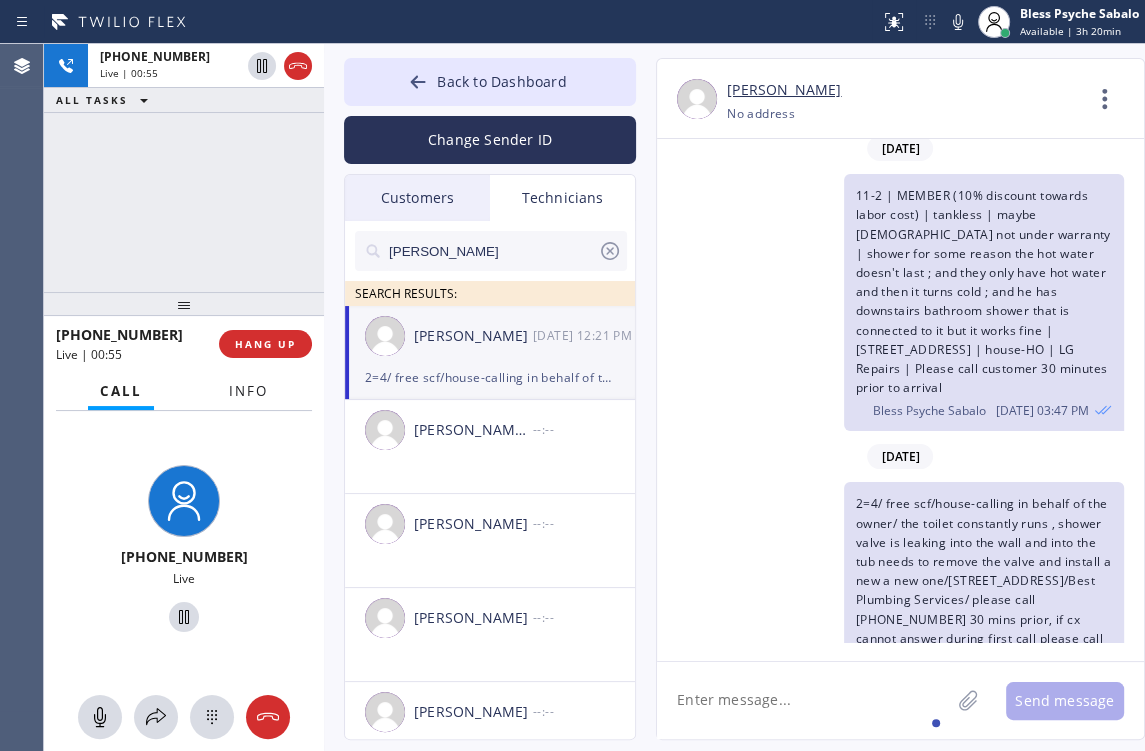 click on "Info" at bounding box center [248, 391] 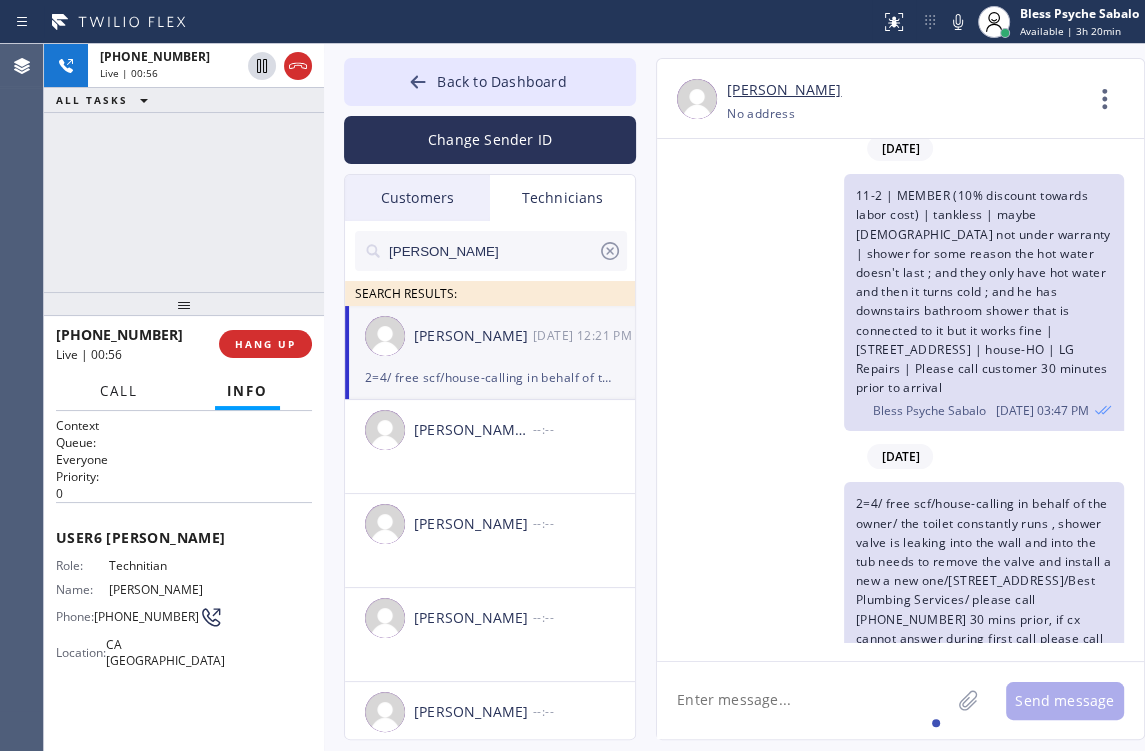 click on "Call" at bounding box center (119, 391) 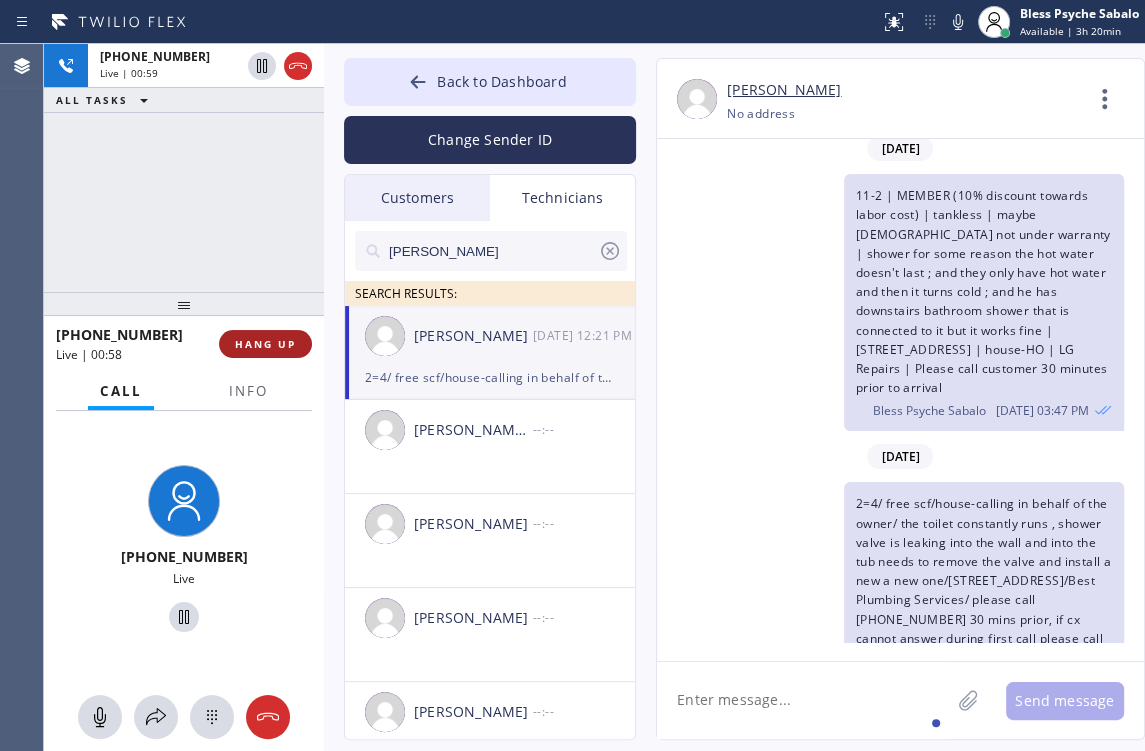 click on "HANG UP" at bounding box center (265, 344) 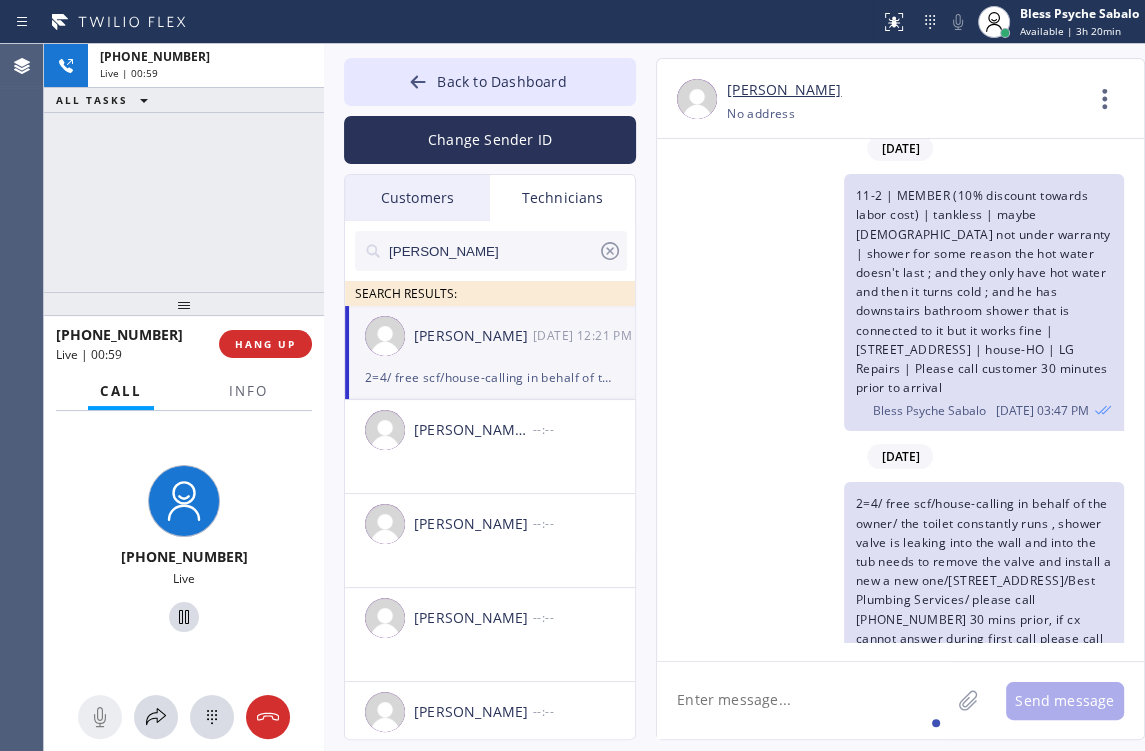 click on "+19517518609 Live | 00:59 ALL TASKS ALL TASKS ACTIVE TASKS TASKS IN WRAP UP" at bounding box center (184, 168) 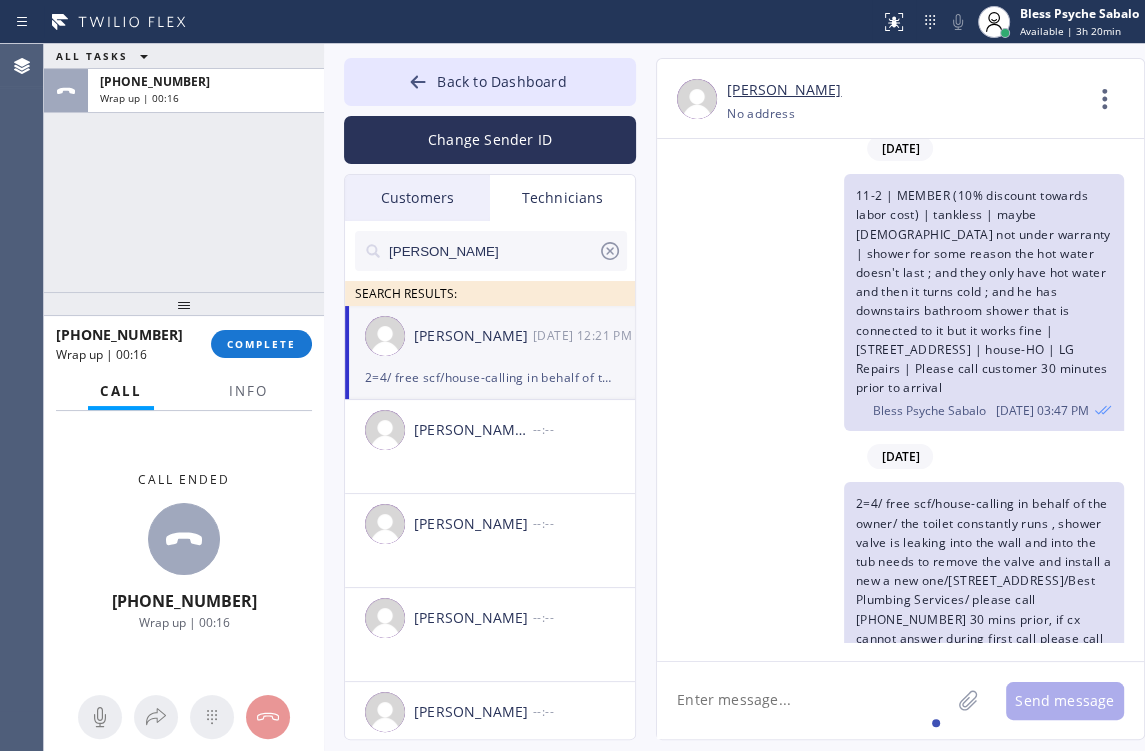 drag, startPoint x: 725, startPoint y: 455, endPoint x: 624, endPoint y: 392, distance: 119.03781 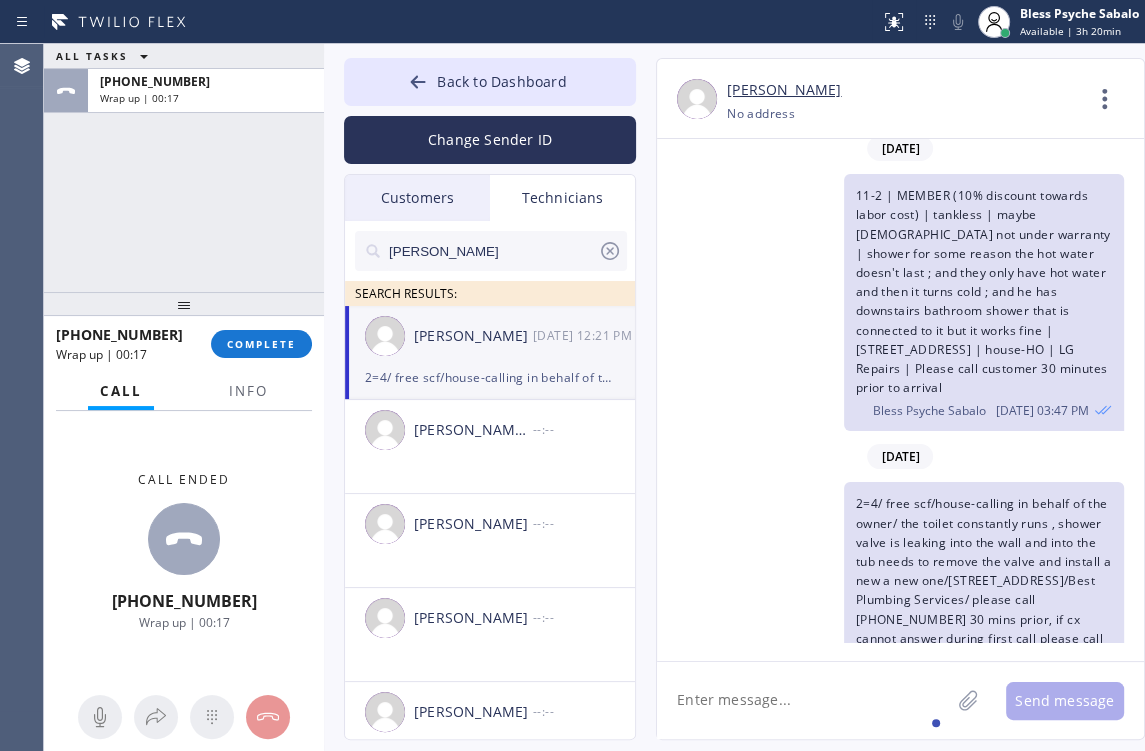 click on "+19517518609 Wrap up | 00:17 COMPLETE" at bounding box center [184, 344] 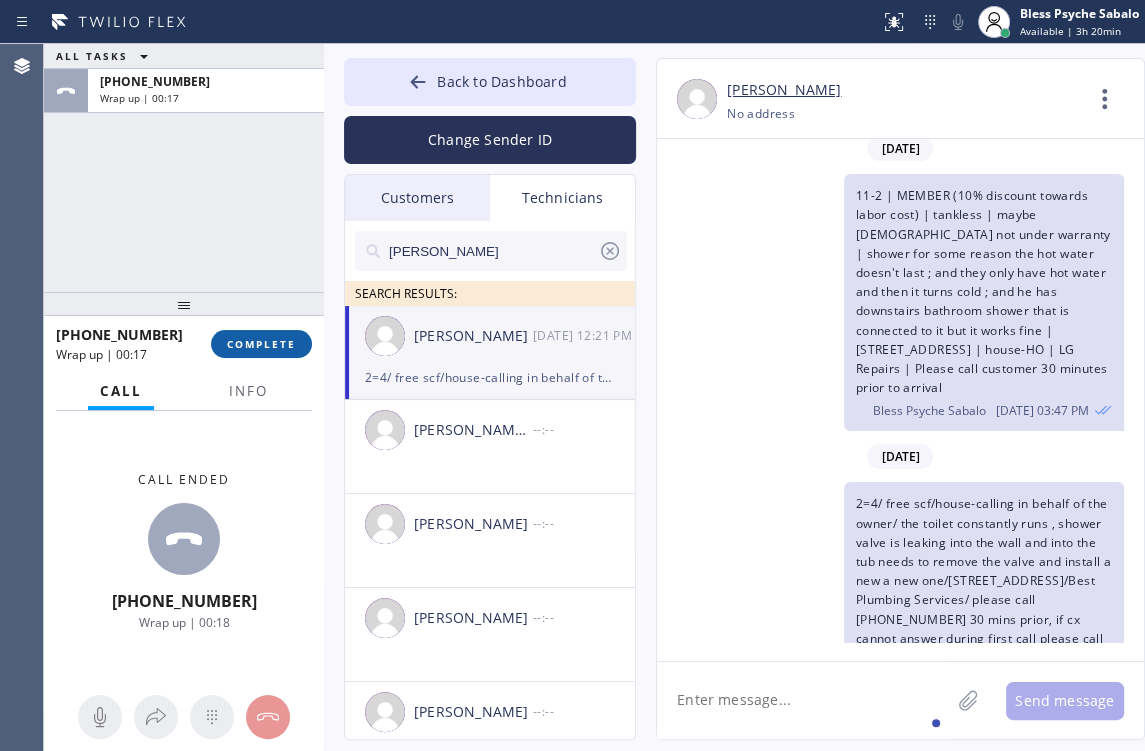 click on "COMPLETE" at bounding box center [261, 344] 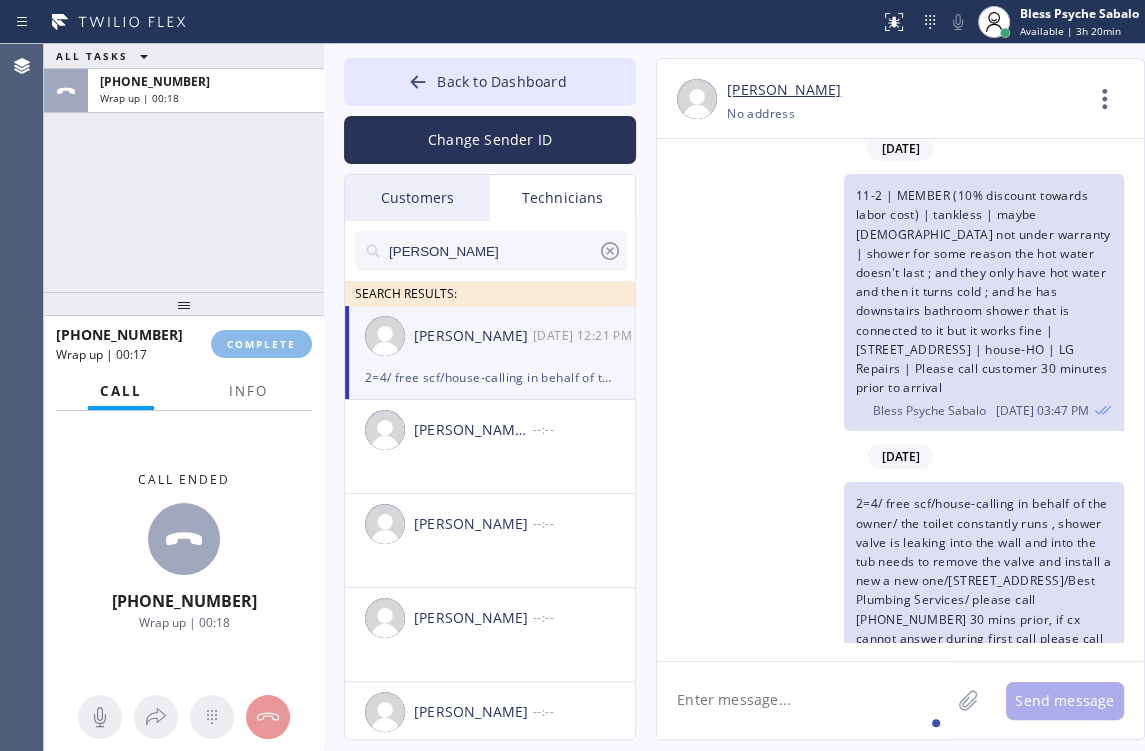 click on "ALL TASKS ALL TASKS ACTIVE TASKS TASKS IN WRAP UP +19517518609 Wrap up | 00:18" at bounding box center (184, 168) 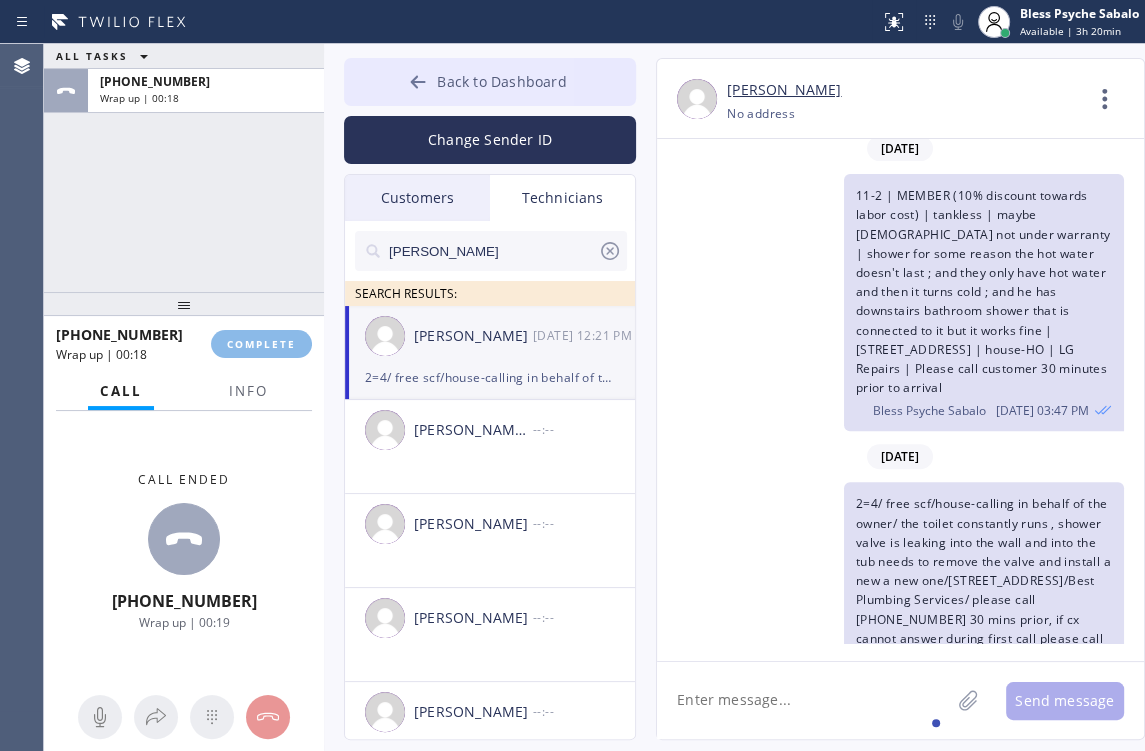 click on "Back to Dashboard" at bounding box center (501, 81) 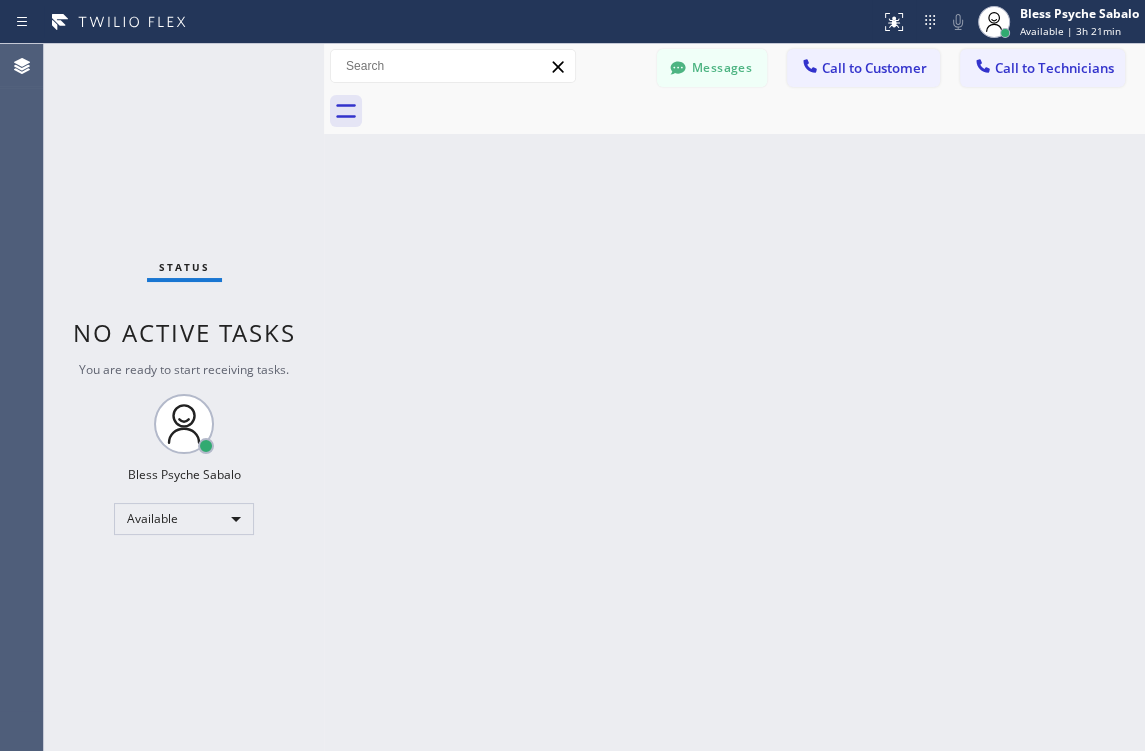 click on "Back to Dashboard Change Sender ID Customers Technicians CL [PERSON_NAME] [DATE] 11:54 AM Hi [PERSON_NAME], this is Red from Oasis Plumbers [GEOGRAPHIC_DATA]. Just a quick follow-up regarding your recent service. You can complete the $300 payment through this secure link: [URL][DOMAIN_NAME].
Let me know if you have any questions—happy to help! [PERSON_NAME] [DATE] 01:17 PM Hi [PERSON_NAME], this is Red from 5 Star Best Plumbing — I’m one of the dispatch managers. I just wanted to let you know that our technician is currently on the way to your location to begin the job. Please feel free to reach out if you have any questions! MP [PERSON_NAME] [DATE] 04:34 PM Hi [PERSON_NAME], this is Red, one of the Dispatch Managers at 5 Star Best Plumbing. I just wanted to follow up regarding the free inspection for one of your properties. Feel free to call or text me at [PHONE_NUMBER] if you have any questions or would like to schedule. Looking forward to hearing from you! [PERSON_NAME] [DATE] 11:52 AM AK" at bounding box center [734, 397] 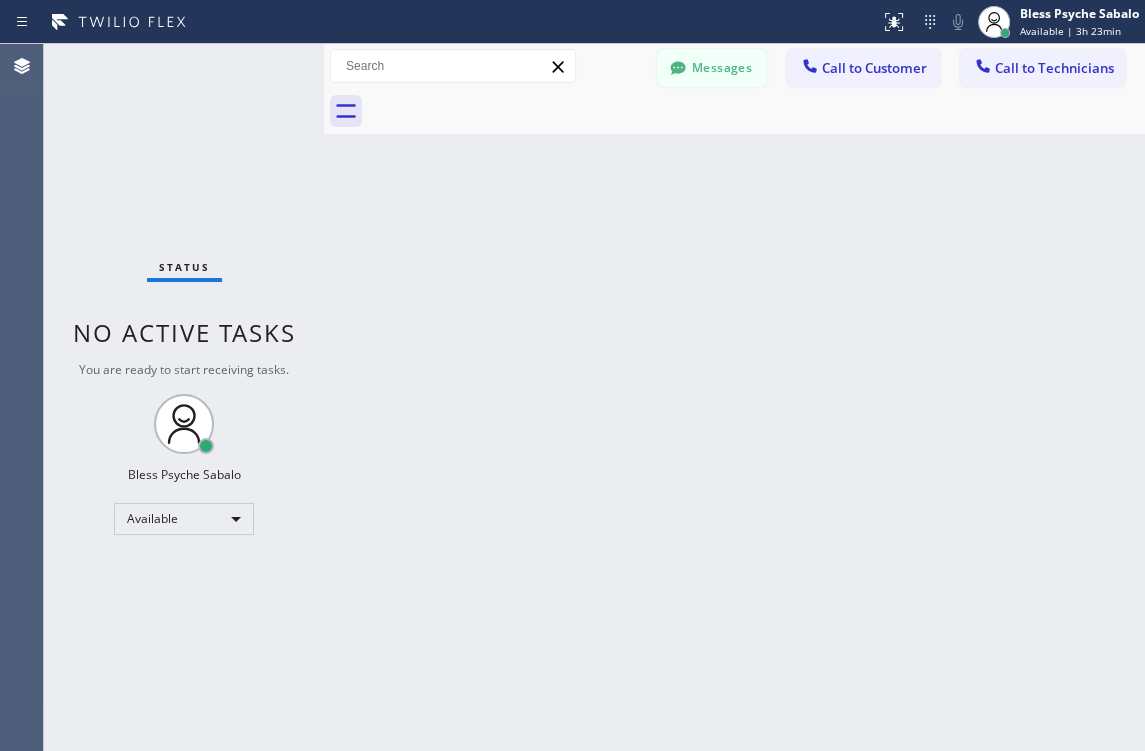 drag, startPoint x: 784, startPoint y: 345, endPoint x: 984, endPoint y: 113, distance: 306.30704 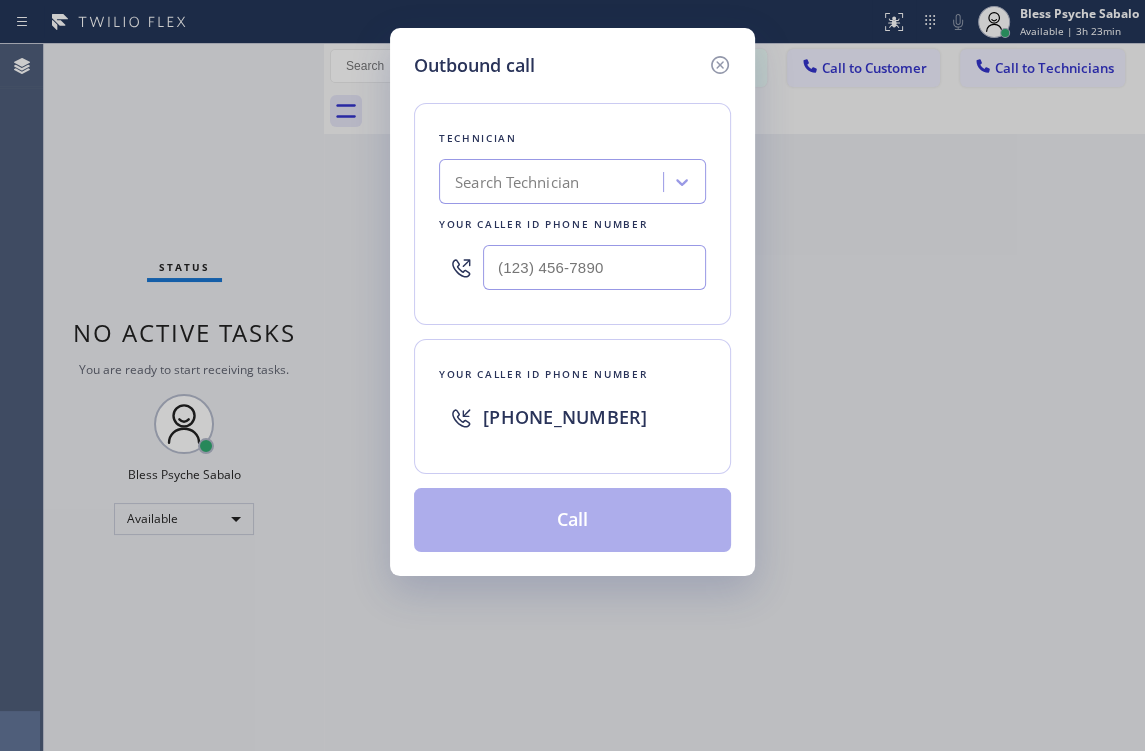 click on "Search Technician" at bounding box center [517, 182] 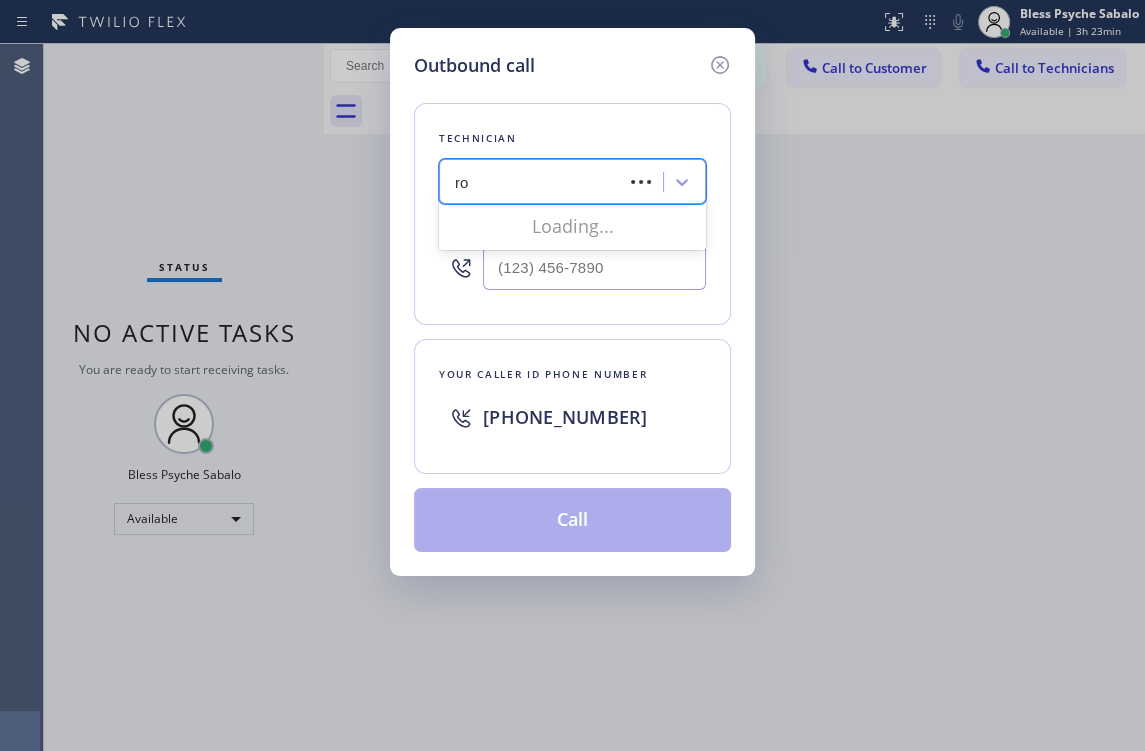 type on "roy" 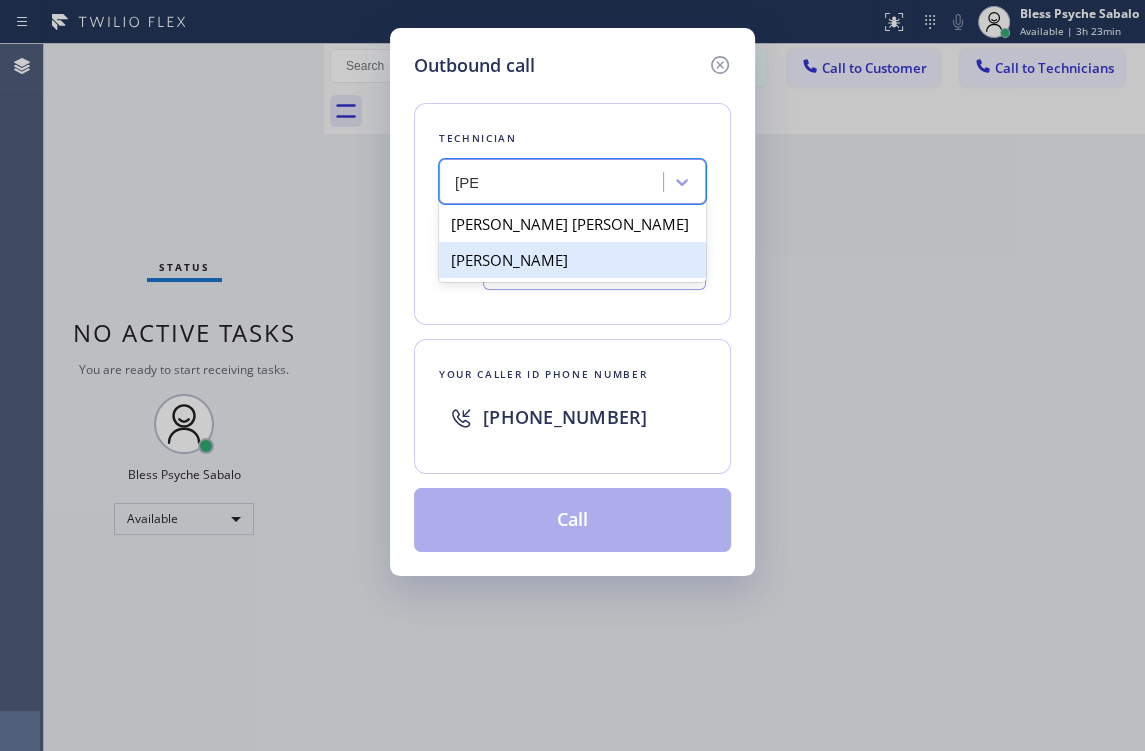 click on "[PERSON_NAME]" at bounding box center [572, 260] 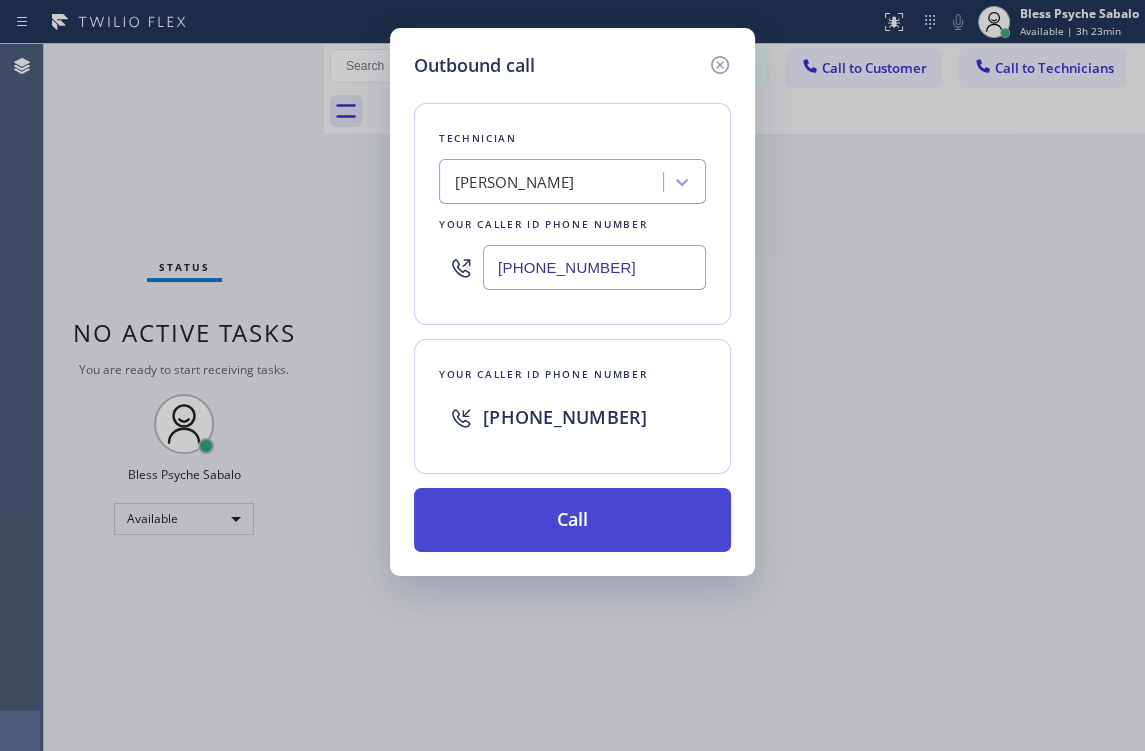 click on "Call" at bounding box center [572, 520] 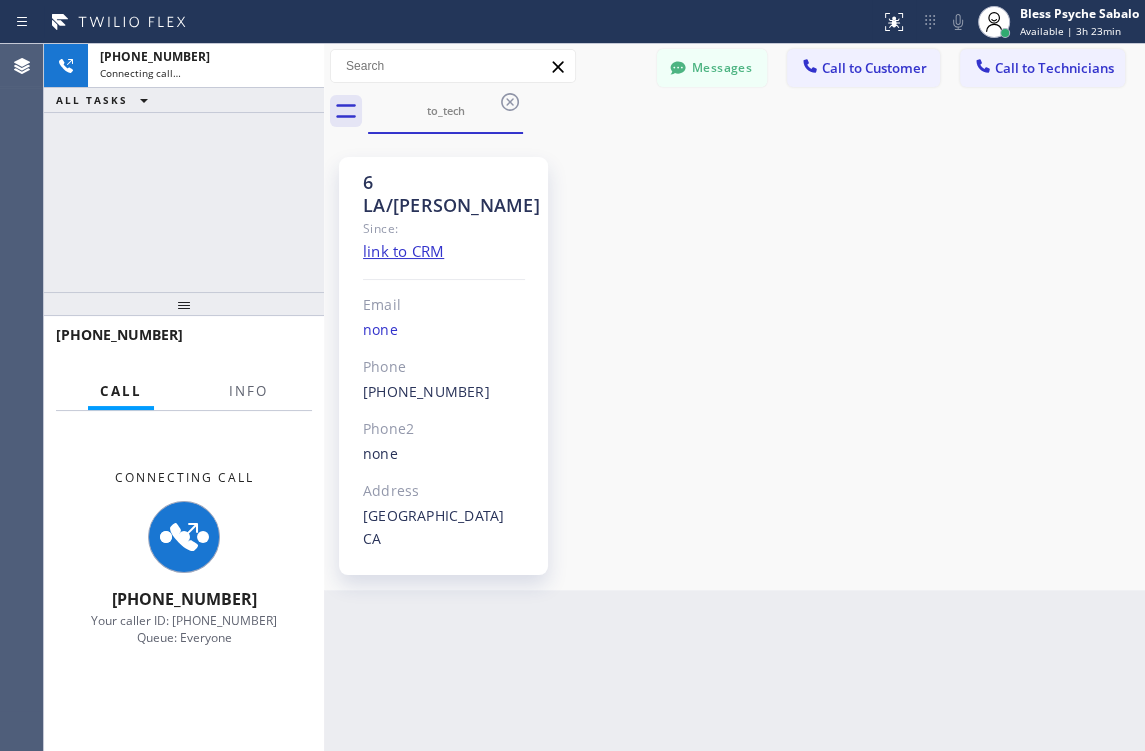 drag, startPoint x: 753, startPoint y: 281, endPoint x: 764, endPoint y: 239, distance: 43.416588 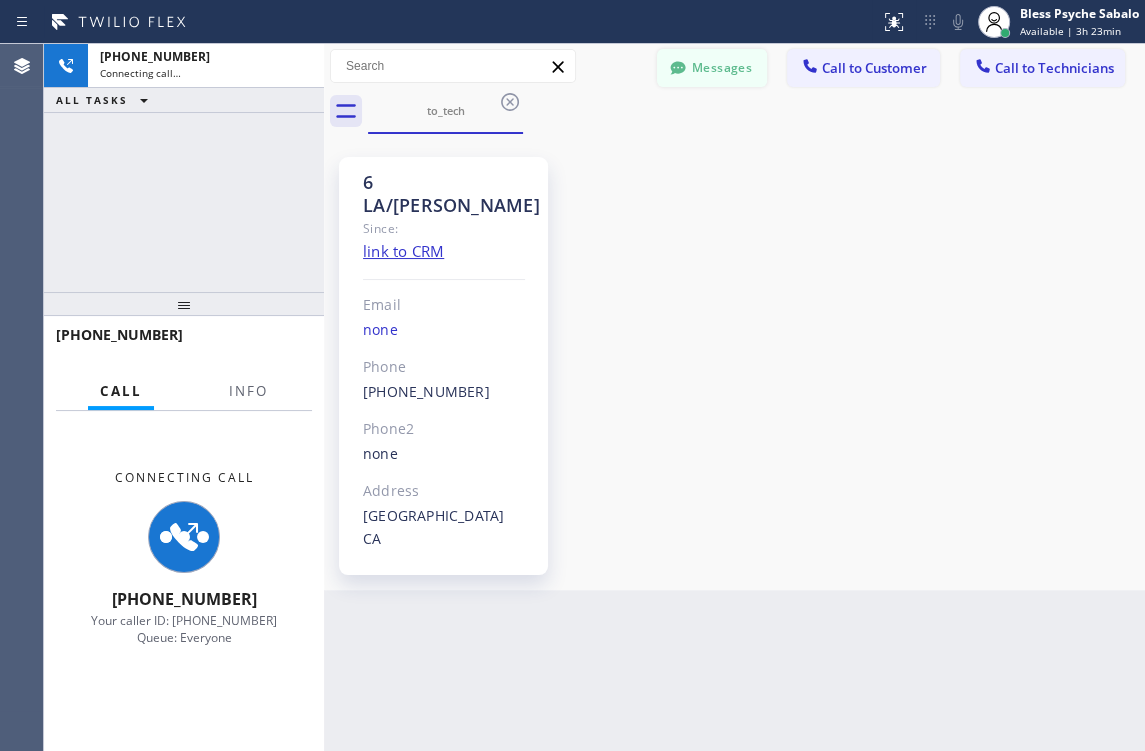 click on "Messages" at bounding box center (712, 68) 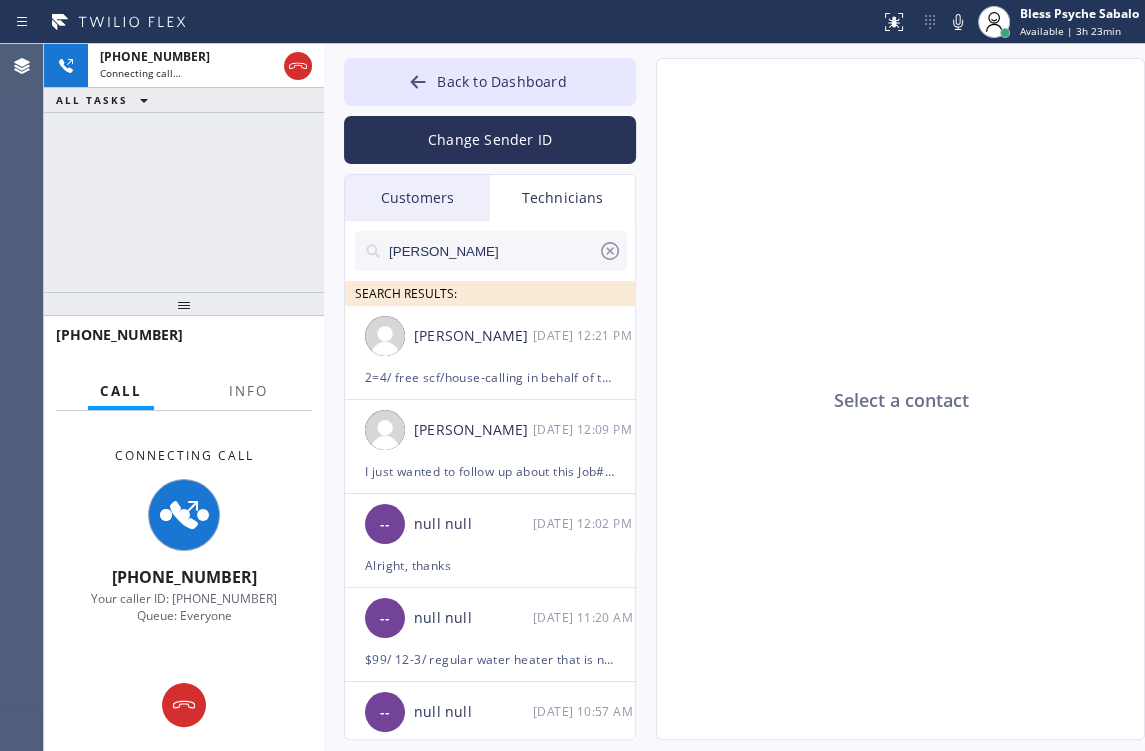 click on "Technicians" at bounding box center [562, 198] 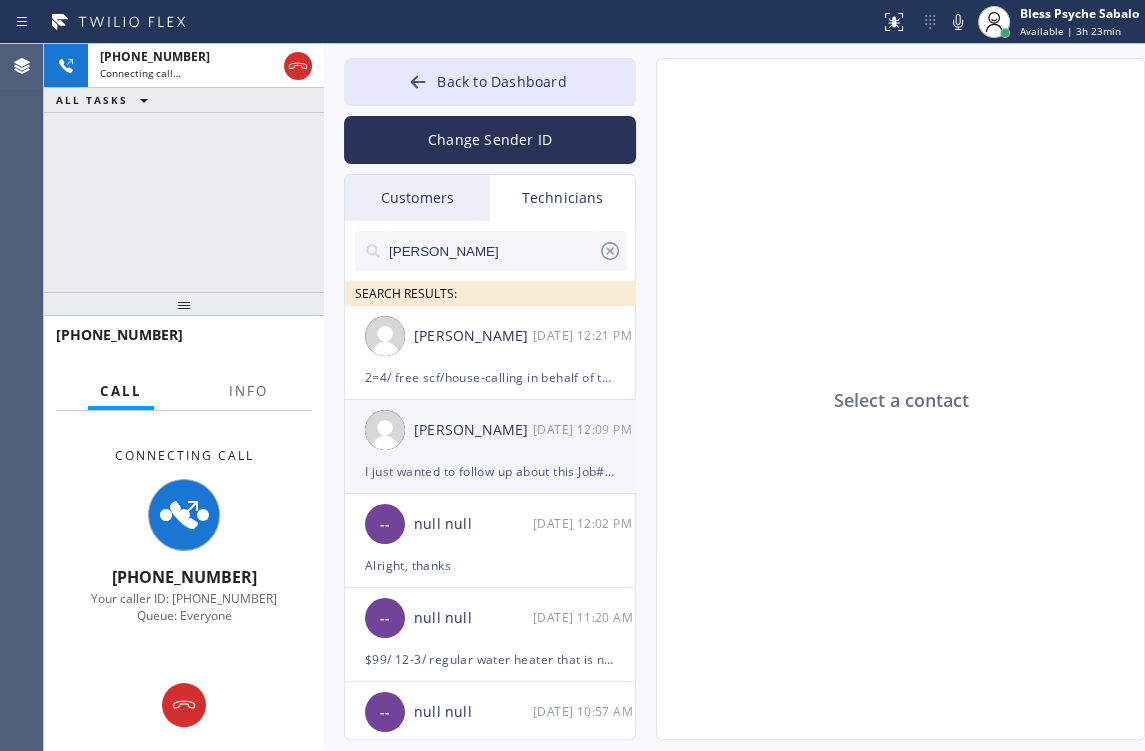 click on "Roy Martin Navarrette 07/10 12:09 PM" at bounding box center [491, 430] 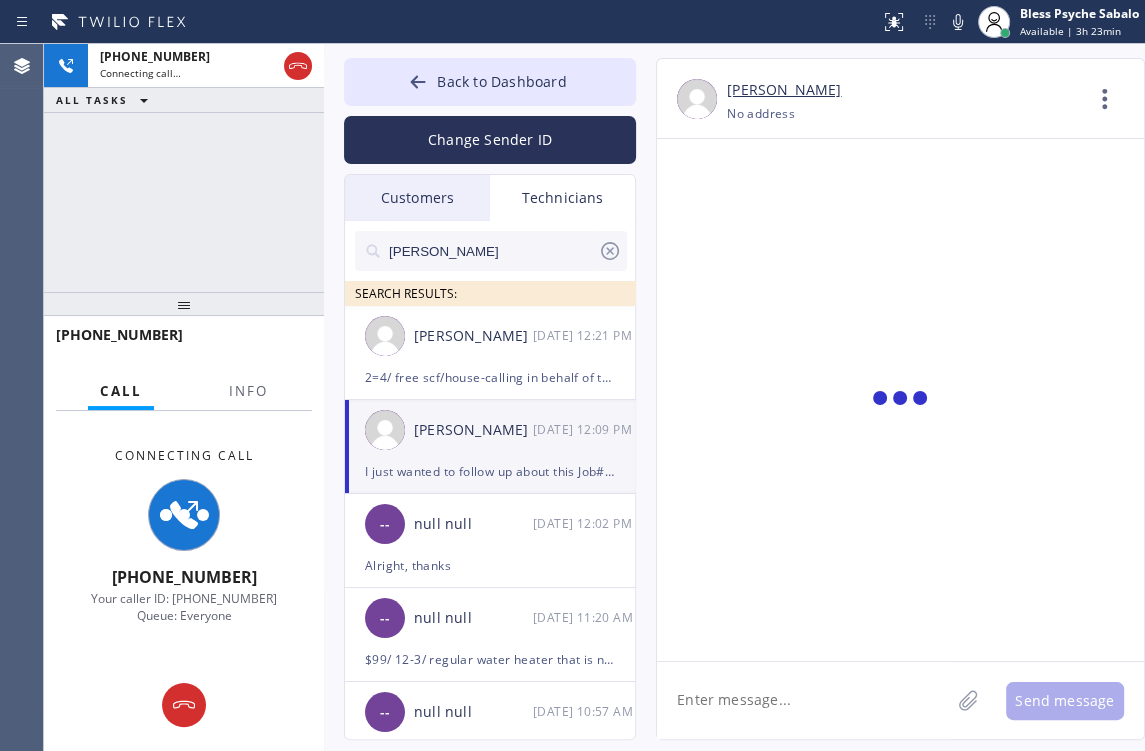 scroll, scrollTop: 6700, scrollLeft: 0, axis: vertical 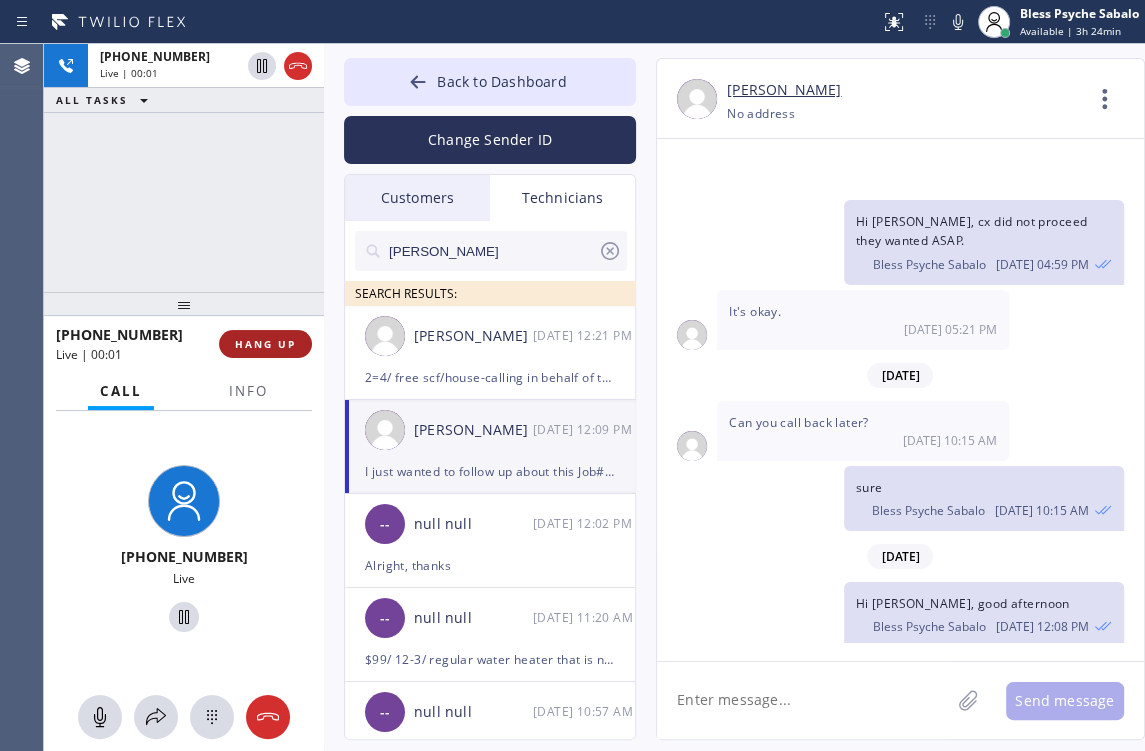 click on "HANG UP" at bounding box center (265, 344) 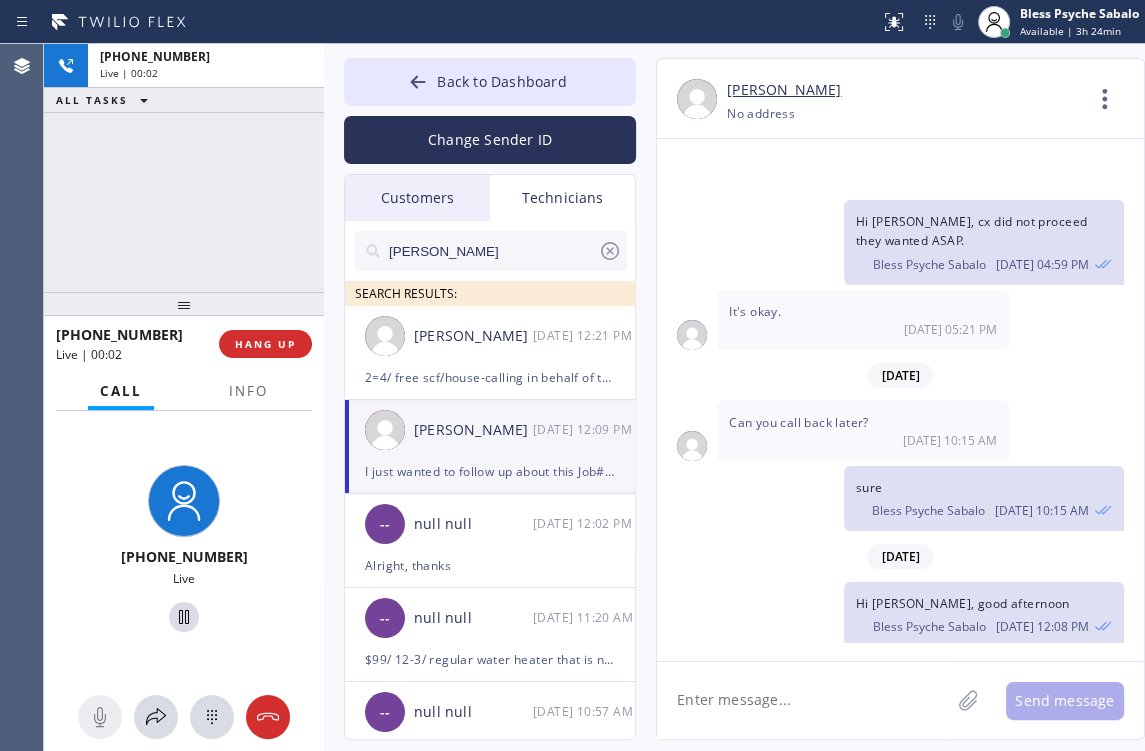 click on "+16577996035 Live | 00:02 ALL TASKS ALL TASKS ACTIVE TASKS TASKS IN WRAP UP" at bounding box center (184, 168) 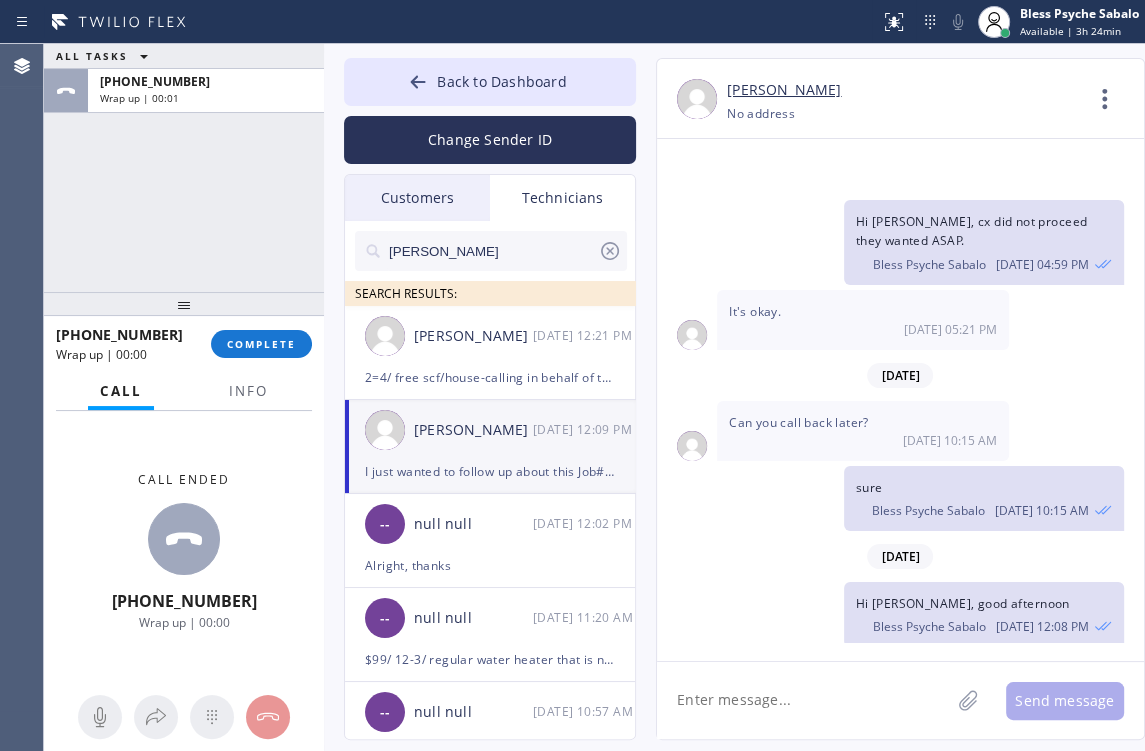 drag, startPoint x: 246, startPoint y: 336, endPoint x: 243, endPoint y: 295, distance: 41.109608 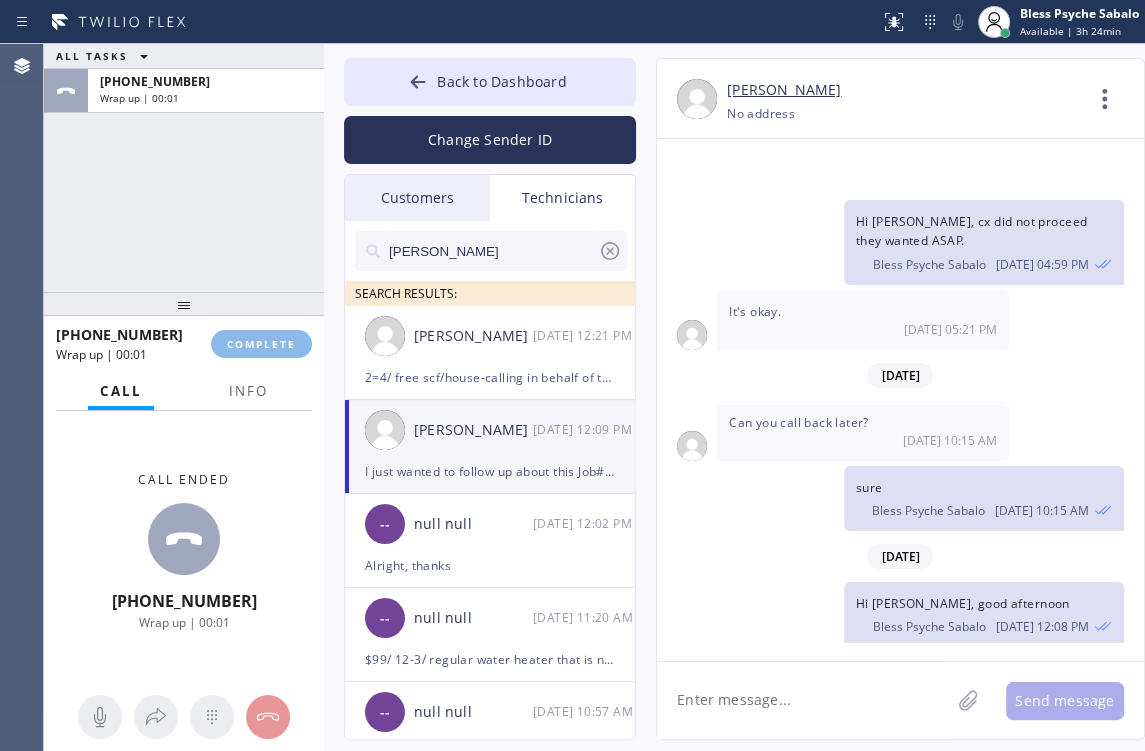click at bounding box center (184, 304) 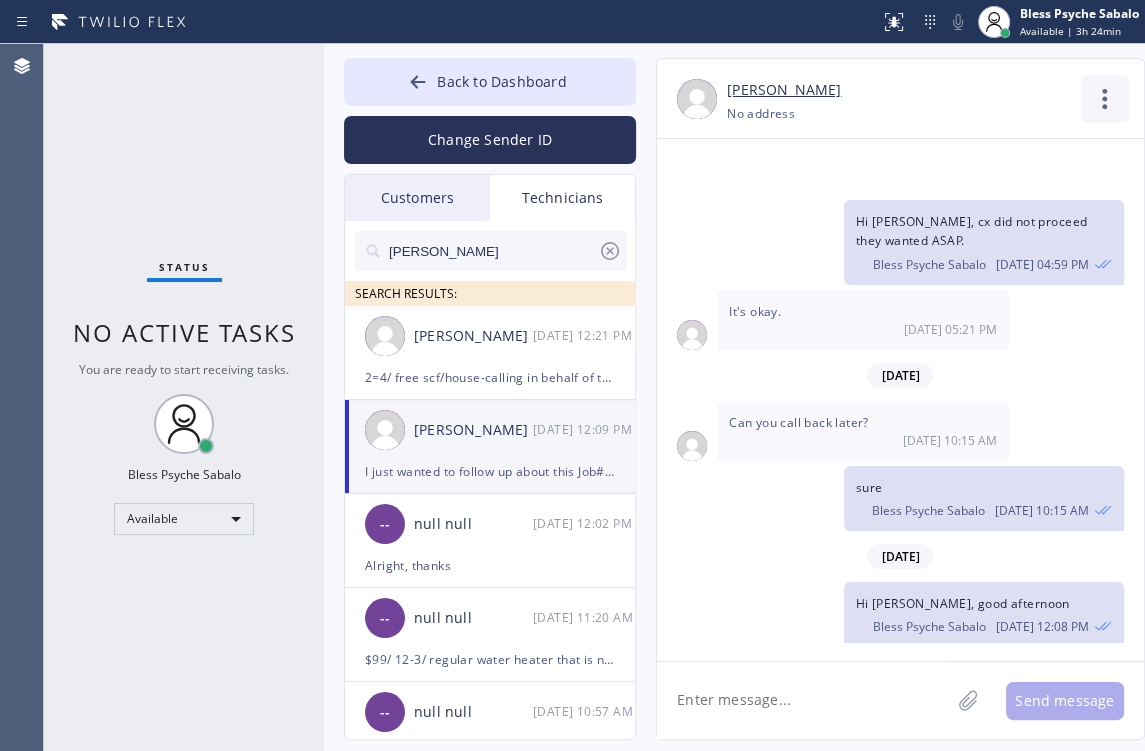 click 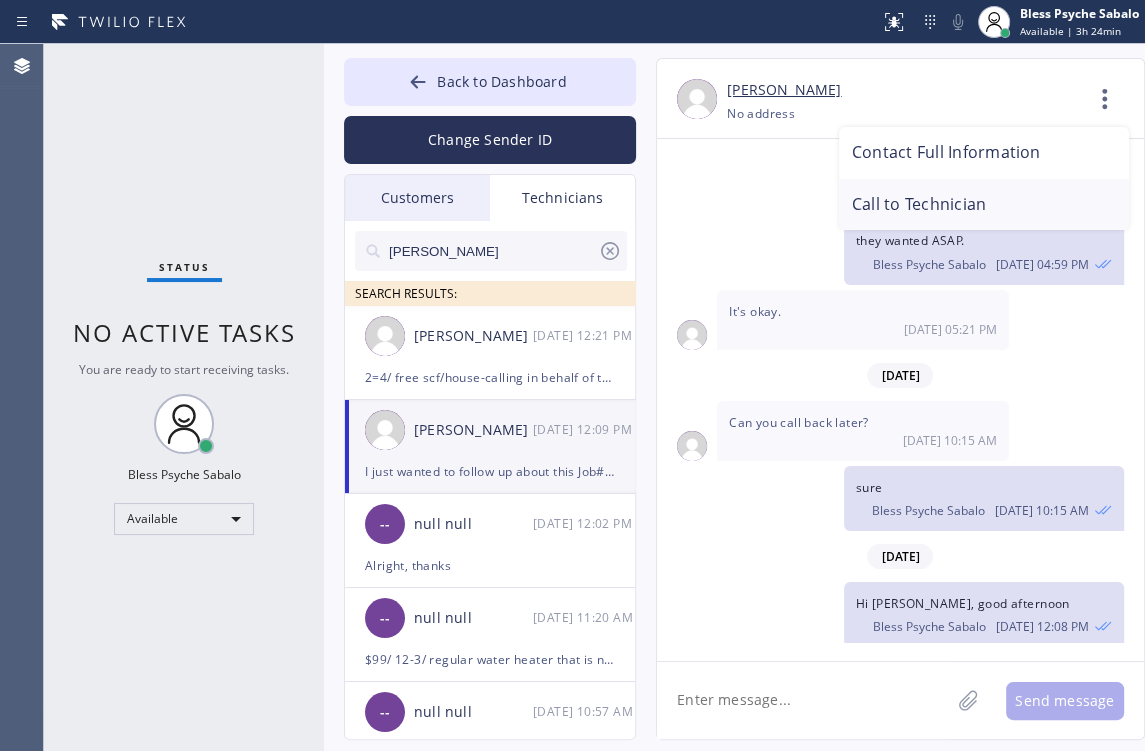 click on "Call to Technician" at bounding box center (984, 205) 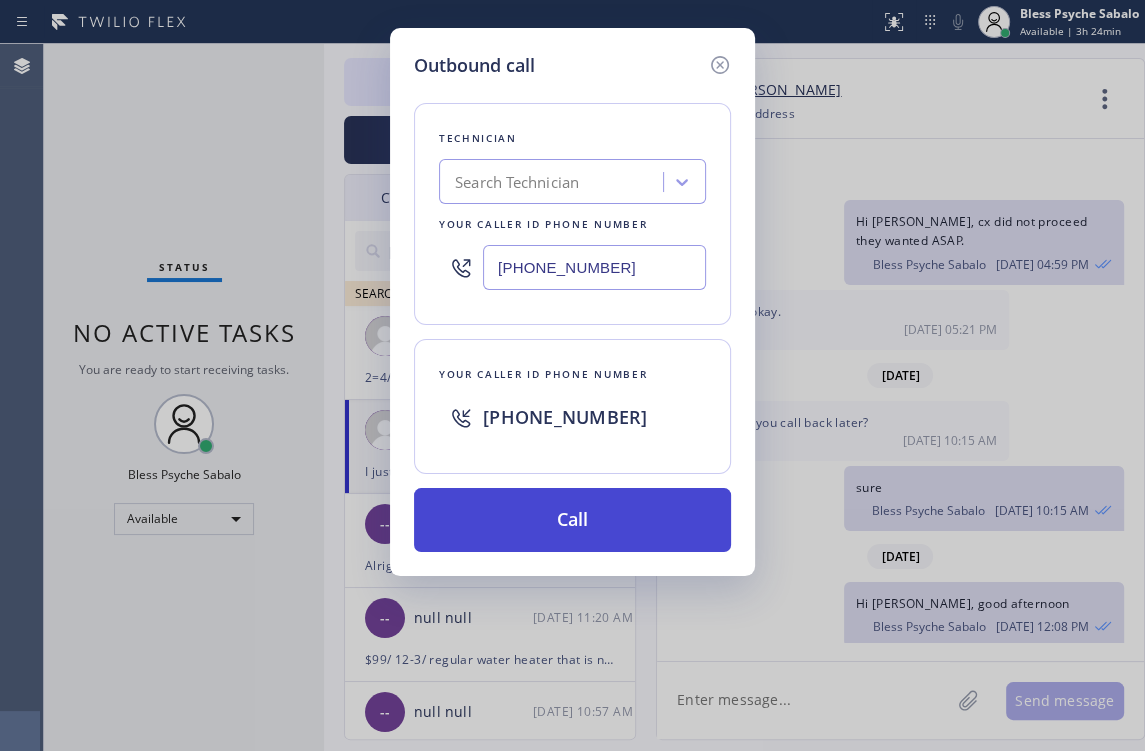 click on "Call" at bounding box center [572, 520] 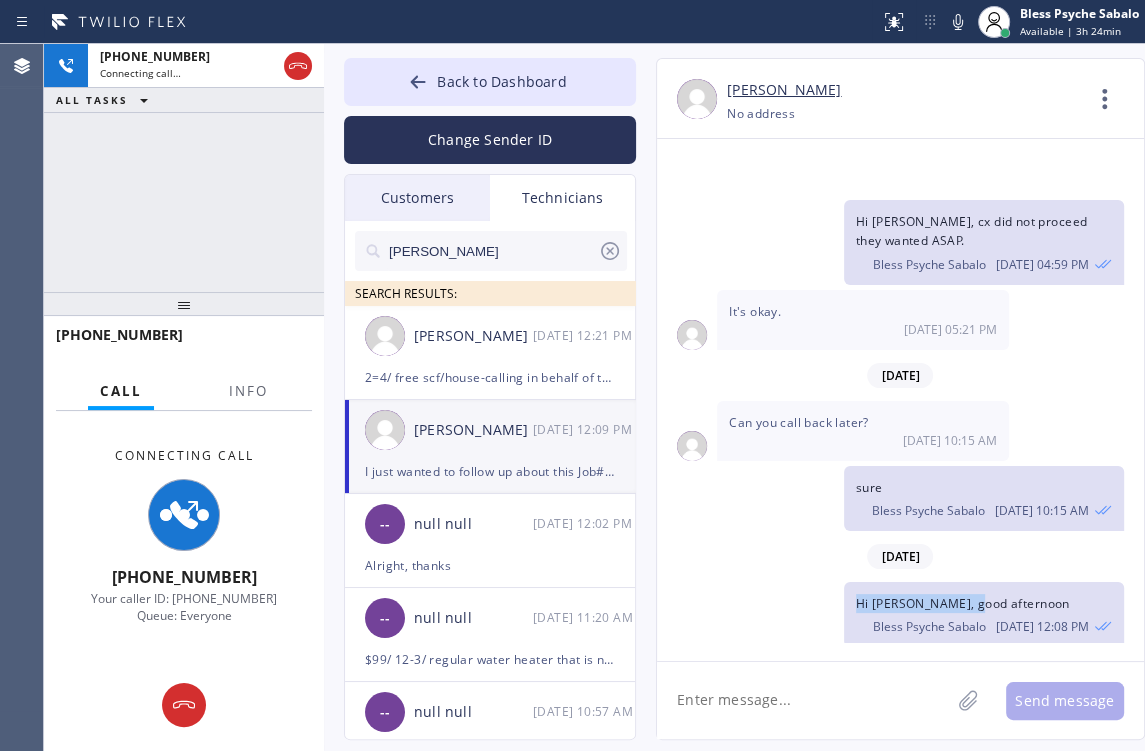drag, startPoint x: 916, startPoint y: 464, endPoint x: 963, endPoint y: 463, distance: 47.010635 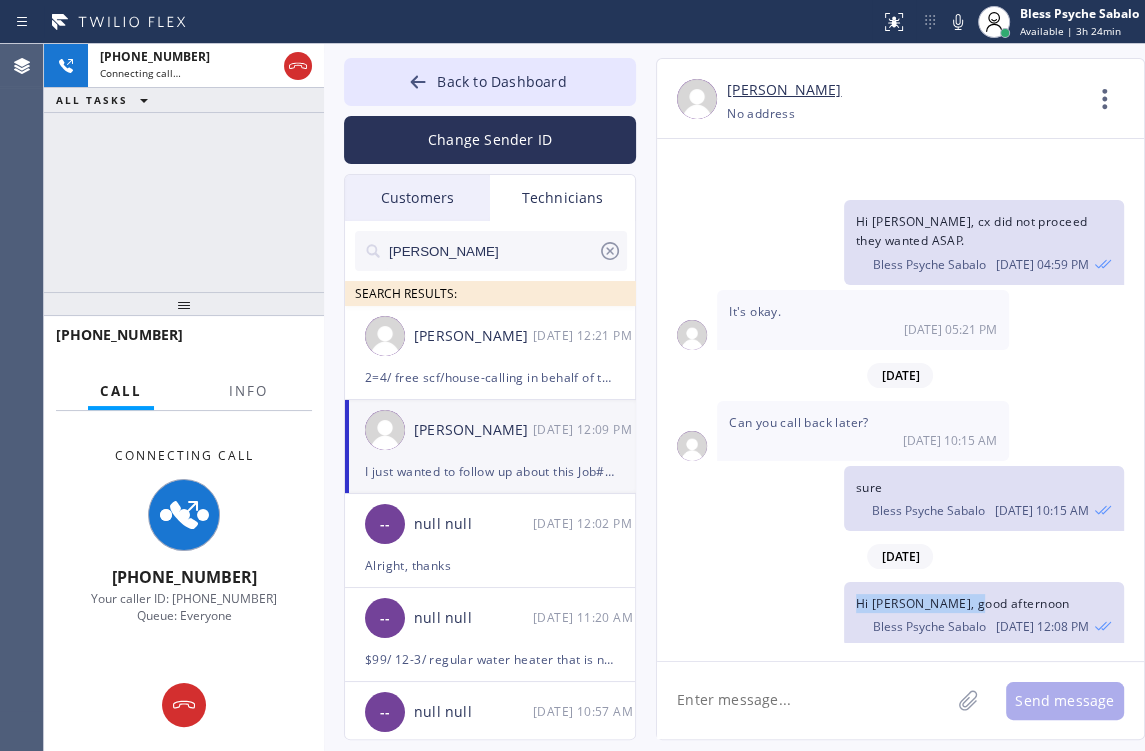 click on "Hi Roy, good afternoon Bless Psyche Sabalo 07/10 12:08 PM" 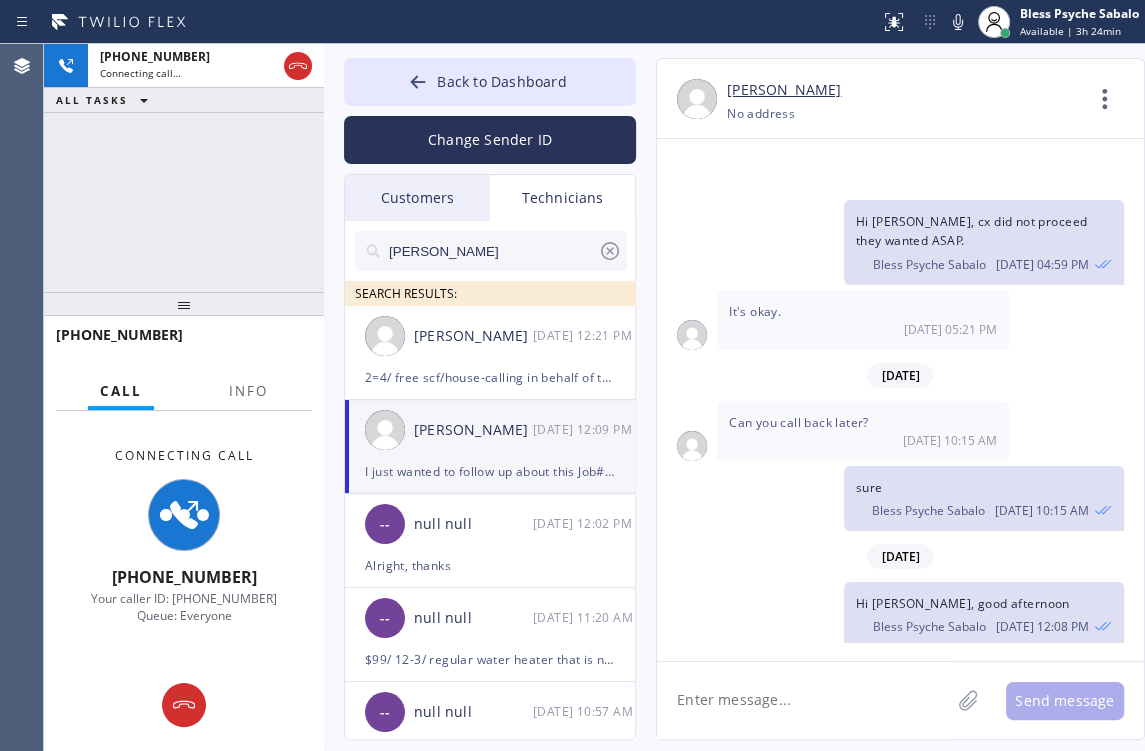 click on "Bless Psyche Sabalo 07/10 12:08 PM" at bounding box center (984, 624) 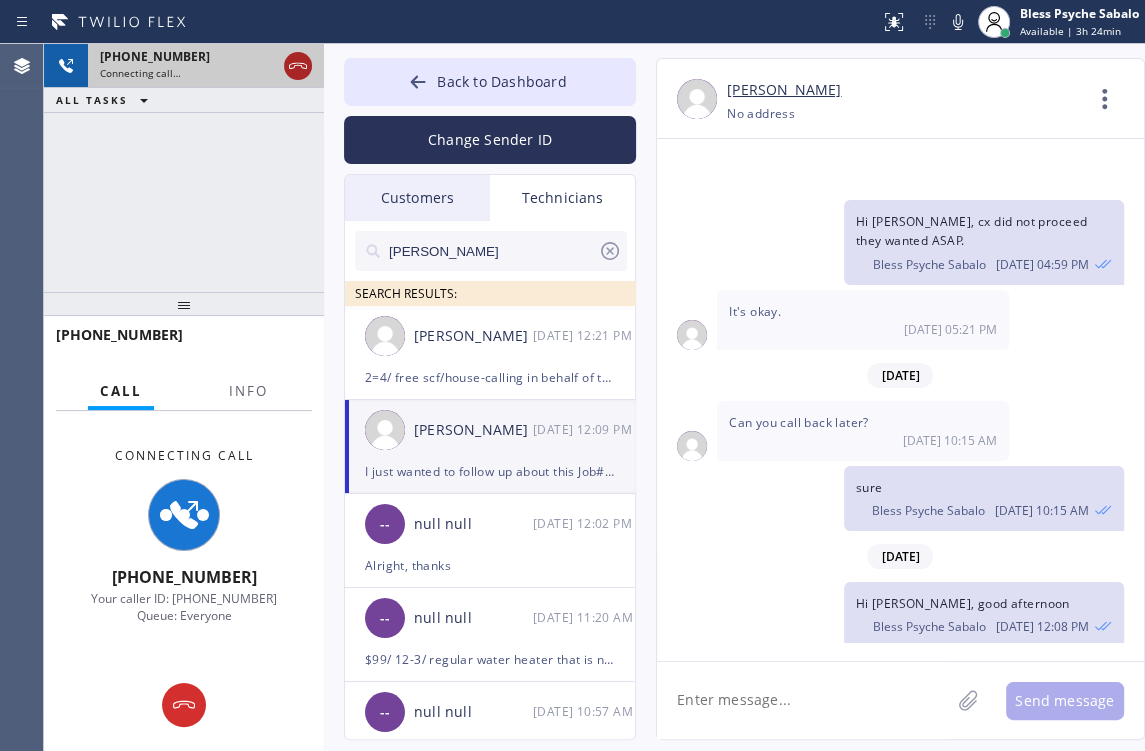 click 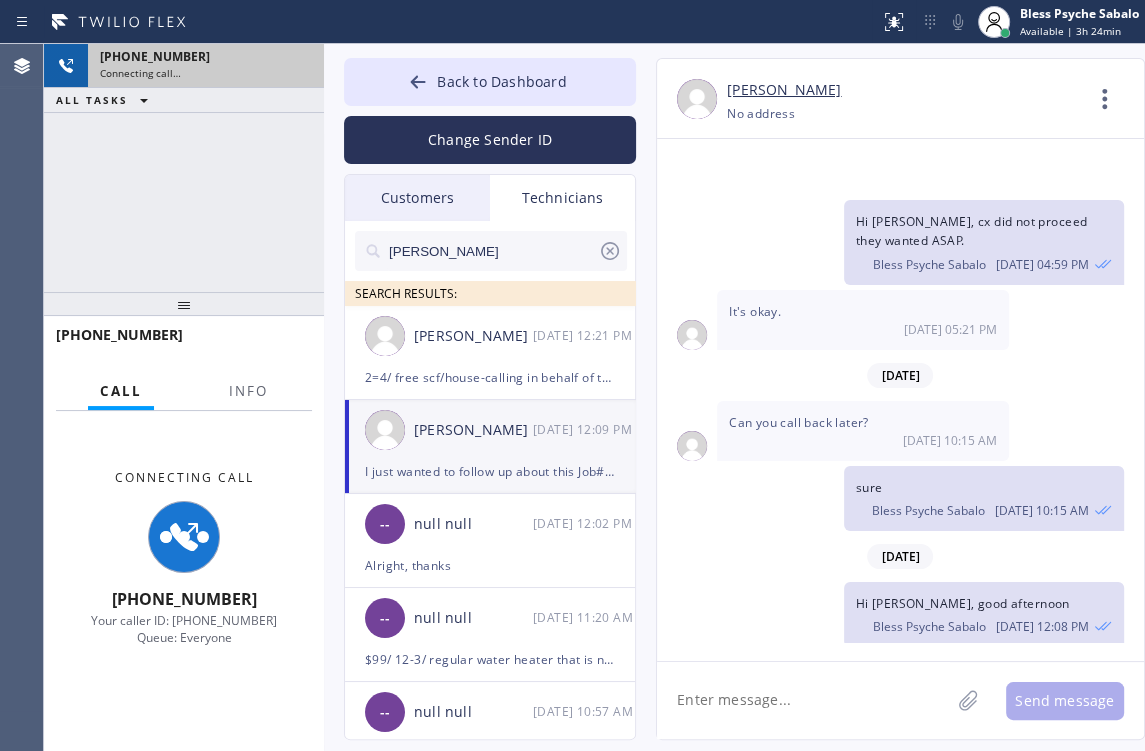 click on "+16577996035 Connecting call… ALL TASKS ALL TASKS ACTIVE TASKS TASKS IN WRAP UP" at bounding box center [184, 168] 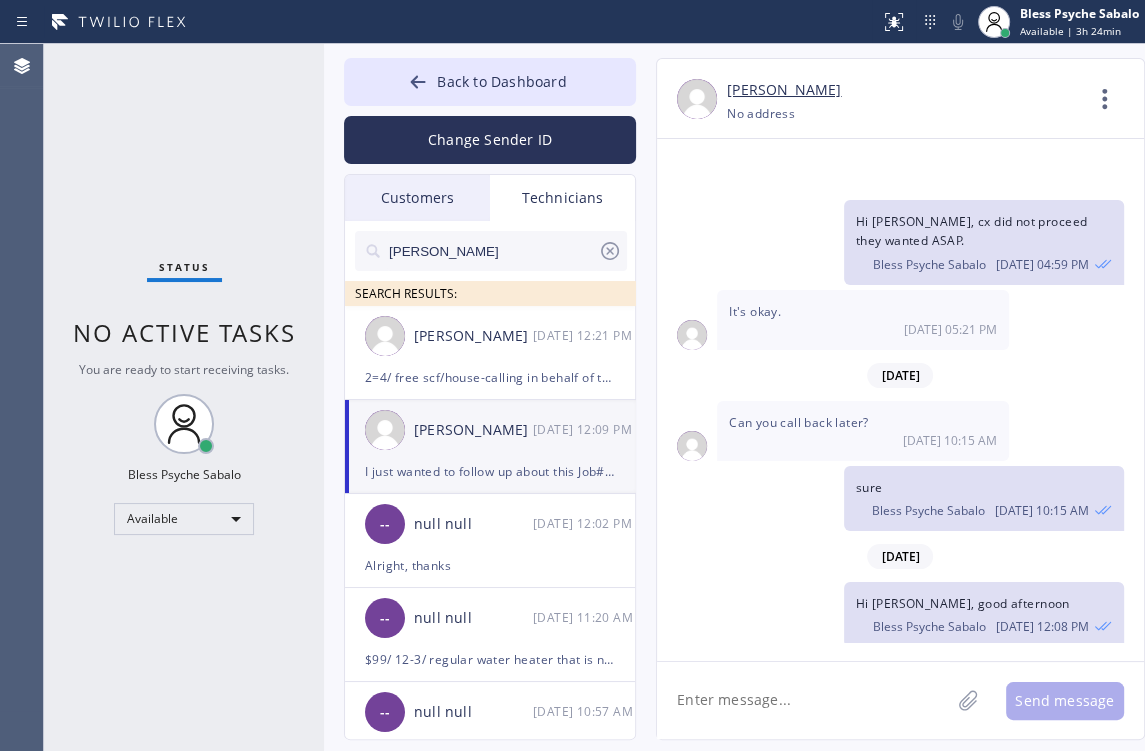 click at bounding box center (206, 446) 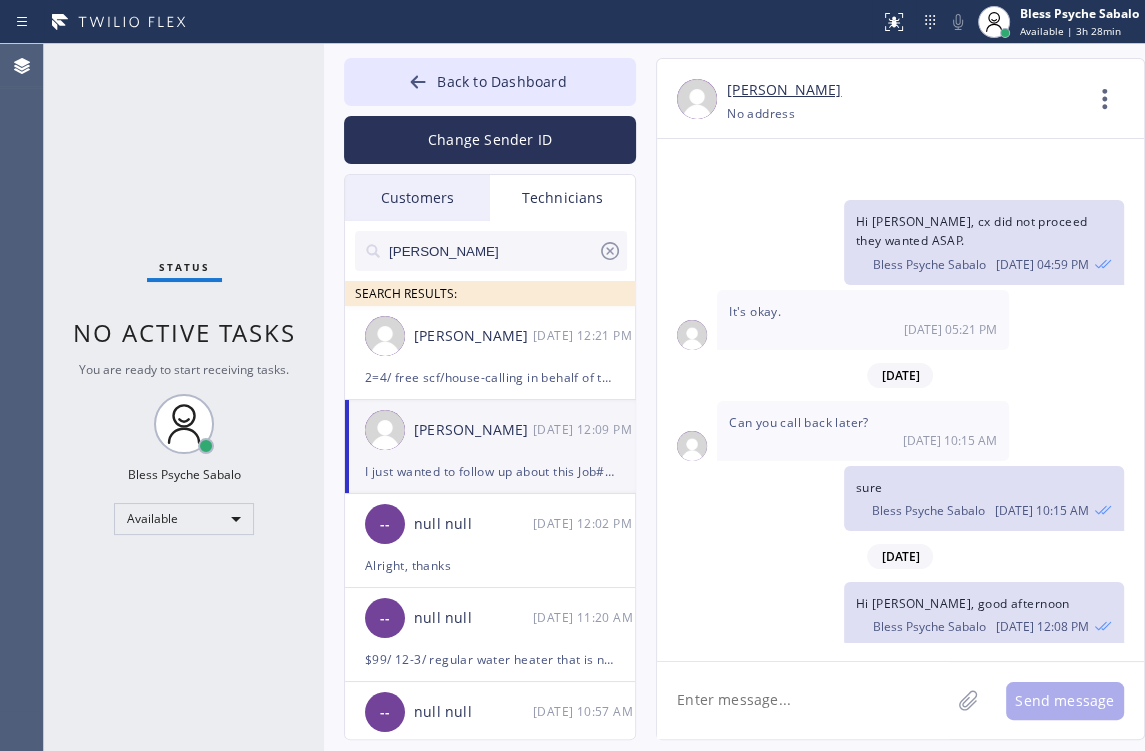 drag, startPoint x: 568, startPoint y: 209, endPoint x: 553, endPoint y: 207, distance: 15.132746 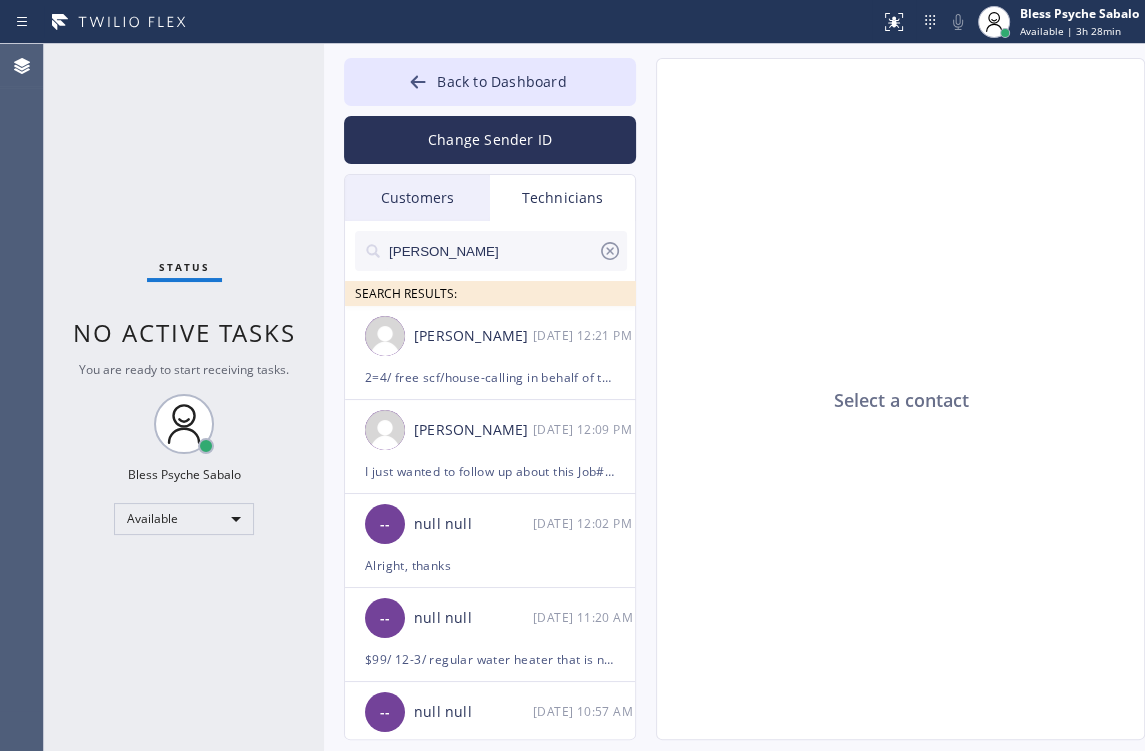 click on "Customers" at bounding box center [417, 198] 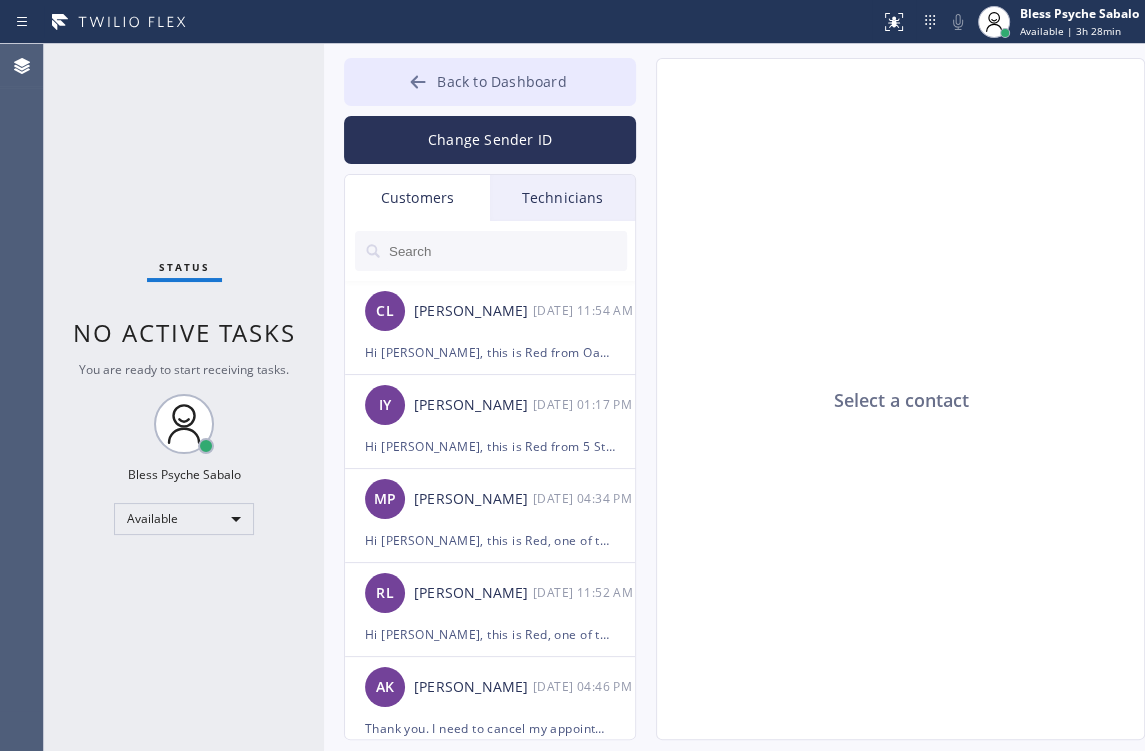 click on "Back to Dashboard" at bounding box center (490, 82) 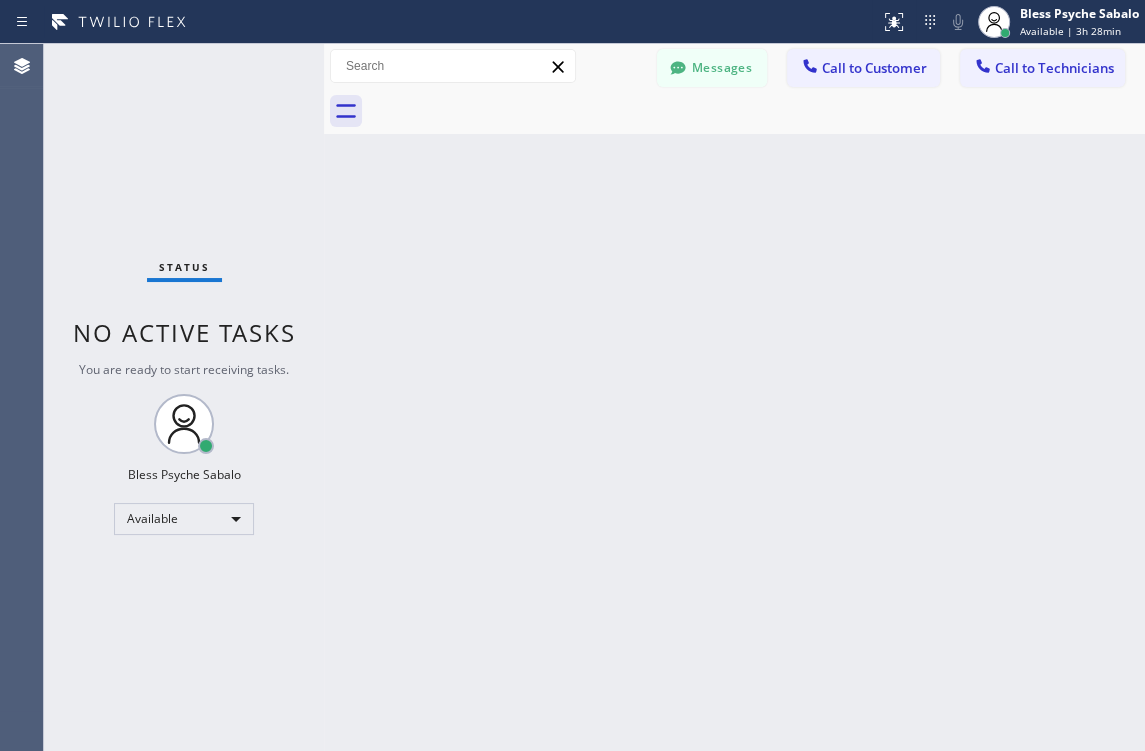 click on "Back to Dashboard Change Sender ID Customers Technicians CL [PERSON_NAME] [DATE] 11:54 AM Hi [PERSON_NAME], this is Red from Oasis Plumbers [GEOGRAPHIC_DATA]. Just a quick follow-up regarding your recent service. You can complete the $300 payment through this secure link: [URL][DOMAIN_NAME].
Let me know if you have any questions—happy to help! [PERSON_NAME] [DATE] 01:17 PM Hi [PERSON_NAME], this is Red from 5 Star Best Plumbing — I’m one of the dispatch managers. I just wanted to let you know that our technician is currently on the way to your location to begin the job. Please feel free to reach out if you have any questions! MP [PERSON_NAME] [DATE] 04:34 PM Hi [PERSON_NAME], this is Red, one of the Dispatch Managers at 5 Star Best Plumbing. I just wanted to follow up regarding the free inspection for one of your properties. Feel free to call or text me at [PHONE_NUMBER] if you have any questions or would like to schedule. Looking forward to hearing from you! [PERSON_NAME] [DATE] 11:52 AM AK" at bounding box center [734, 397] 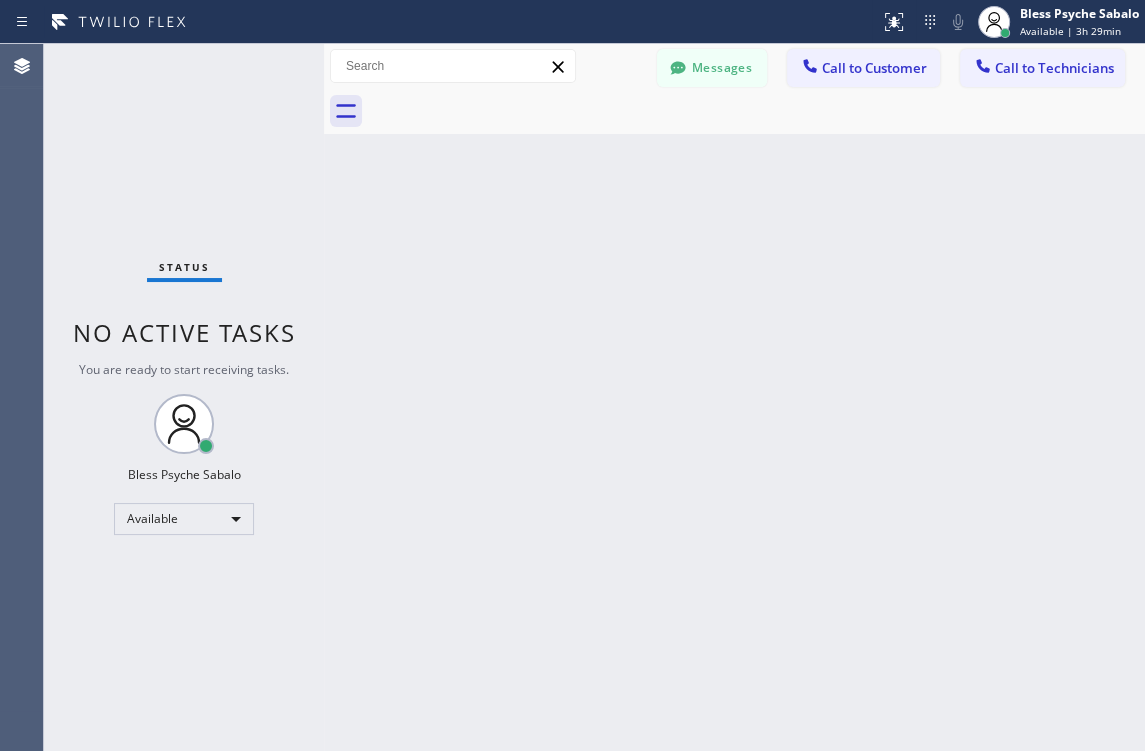 click on "Back to Dashboard Change Sender ID Customers Technicians CL [PERSON_NAME] [DATE] 11:54 AM Hi [PERSON_NAME], this is Red from Oasis Plumbers [GEOGRAPHIC_DATA]. Just a quick follow-up regarding your recent service. You can complete the $300 payment through this secure link: [URL][DOMAIN_NAME].
Let me know if you have any questions—happy to help! [PERSON_NAME] [DATE] 01:17 PM Hi [PERSON_NAME], this is Red from 5 Star Best Plumbing — I’m one of the dispatch managers. I just wanted to let you know that our technician is currently on the way to your location to begin the job. Please feel free to reach out if you have any questions! MP [PERSON_NAME] [DATE] 04:34 PM Hi [PERSON_NAME], this is Red, one of the Dispatch Managers at 5 Star Best Plumbing. I just wanted to follow up regarding the free inspection for one of your properties. Feel free to call or text me at [PHONE_NUMBER] if you have any questions or would like to schedule. Looking forward to hearing from you! [PERSON_NAME] [DATE] 11:52 AM AK" at bounding box center [734, 397] 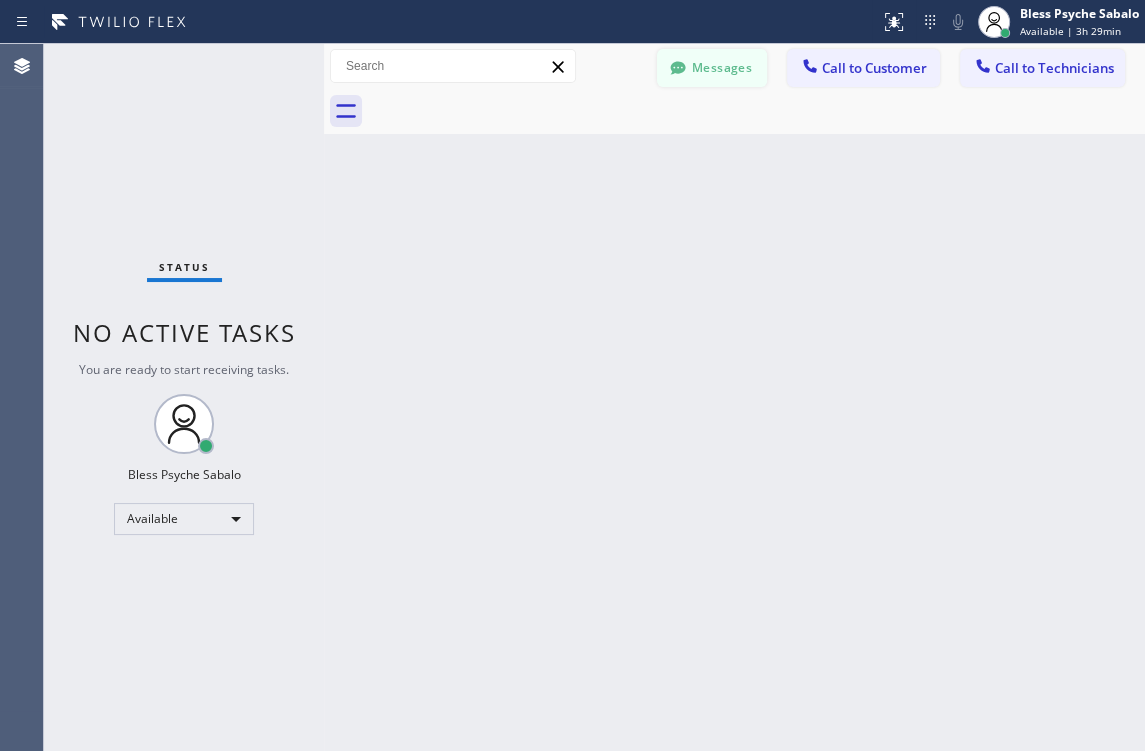click on "Messages" at bounding box center (712, 68) 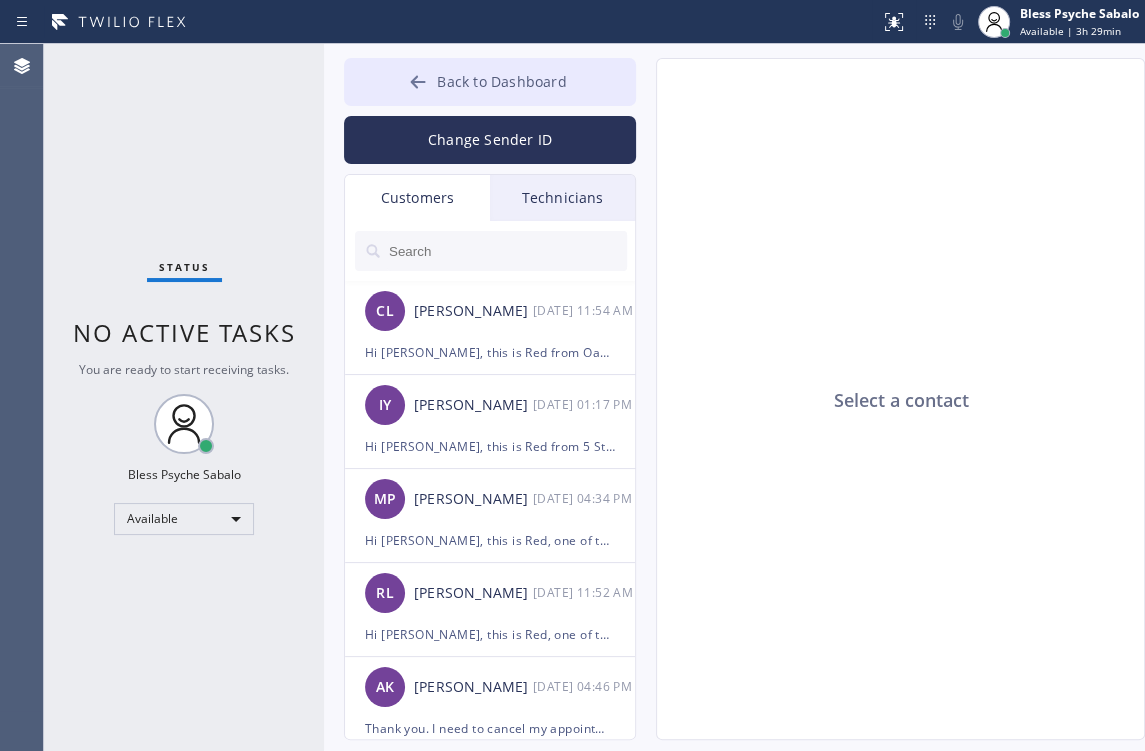 click on "Back to Dashboard" at bounding box center (501, 81) 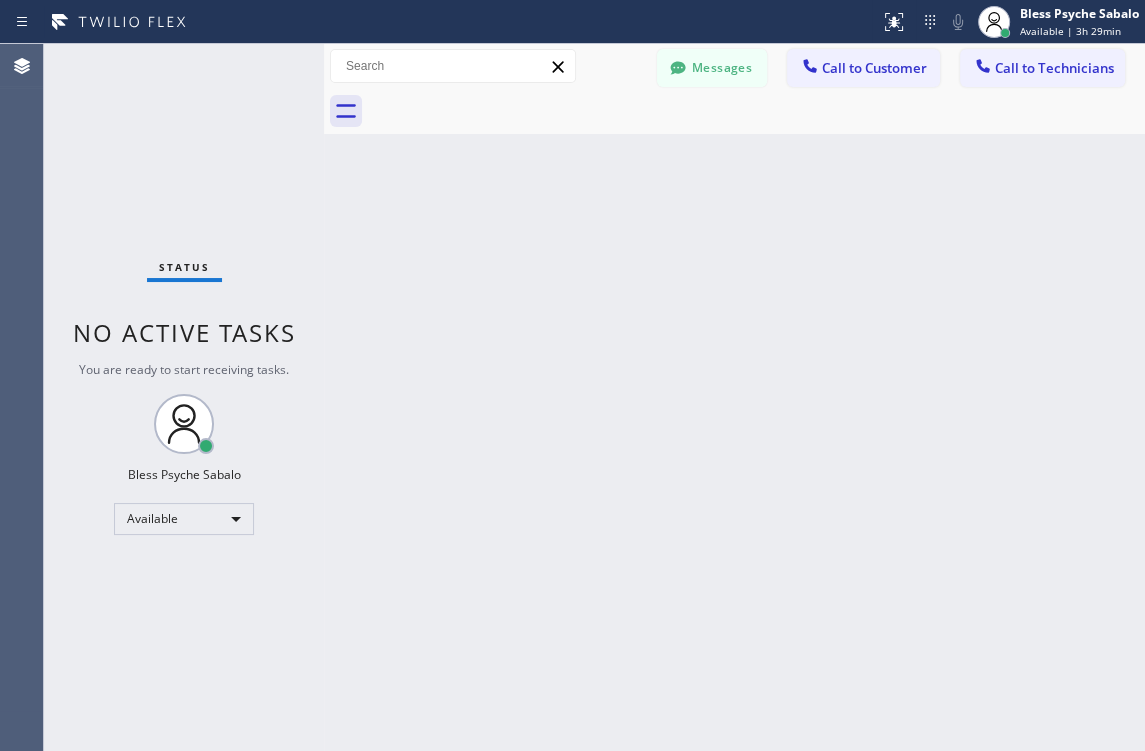 click on "Back to Dashboard Change Sender ID Customers Technicians CL [PERSON_NAME] [DATE] 11:54 AM Hi [PERSON_NAME], this is Red from Oasis Plumbers [GEOGRAPHIC_DATA]. Just a quick follow-up regarding your recent service. You can complete the $300 payment through this secure link: [URL][DOMAIN_NAME].
Let me know if you have any questions—happy to help! [PERSON_NAME] [DATE] 01:17 PM Hi [PERSON_NAME], this is Red from 5 Star Best Plumbing — I’m one of the dispatch managers. I just wanted to let you know that our technician is currently on the way to your location to begin the job. Please feel free to reach out if you have any questions! MP [PERSON_NAME] [DATE] 04:34 PM Hi [PERSON_NAME], this is Red, one of the Dispatch Managers at 5 Star Best Plumbing. I just wanted to follow up regarding the free inspection for one of your properties. Feel free to call or text me at [PHONE_NUMBER] if you have any questions or would like to schedule. Looking forward to hearing from you! [PERSON_NAME] [DATE] 11:52 AM AK" at bounding box center (734, 397) 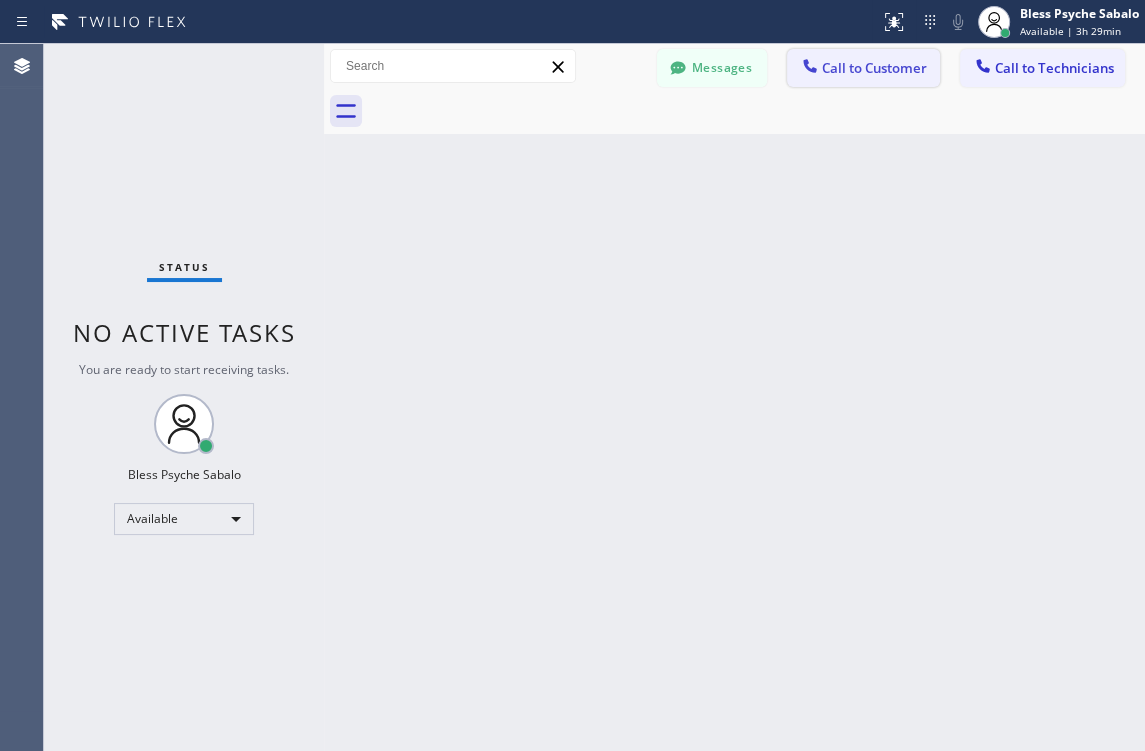 click on "Call to Customer" at bounding box center (874, 68) 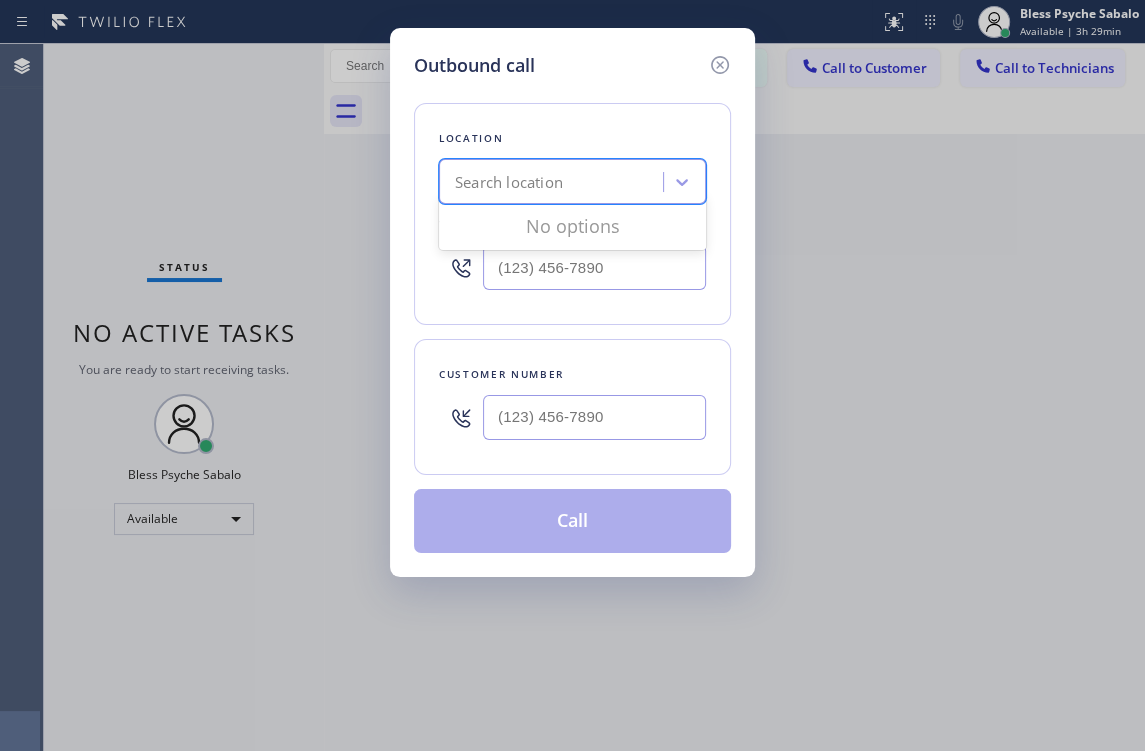 drag, startPoint x: 623, startPoint y: 168, endPoint x: 600, endPoint y: 183, distance: 27.45906 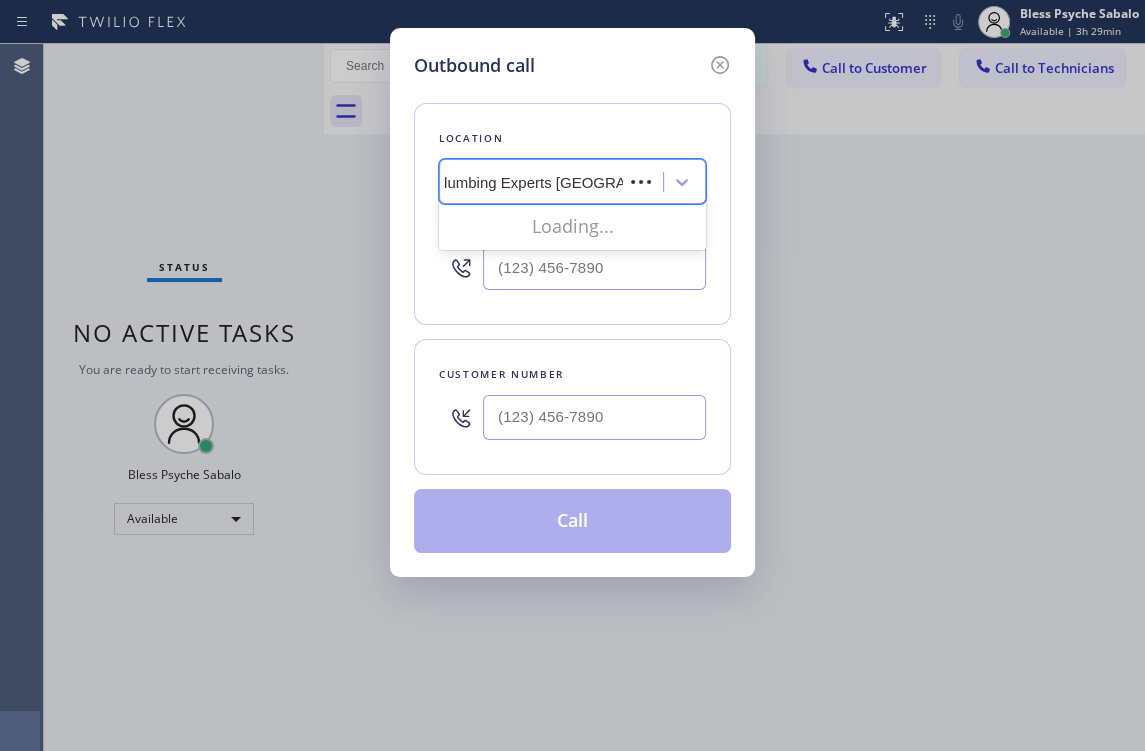 scroll, scrollTop: 0, scrollLeft: 0, axis: both 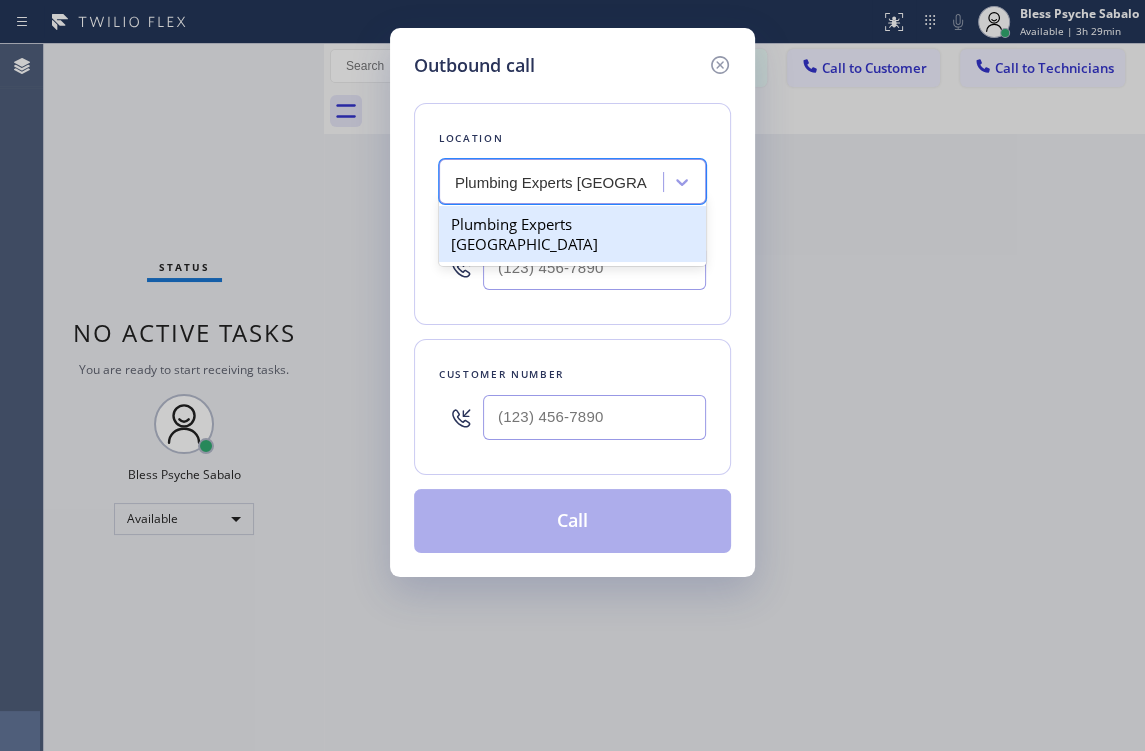 click on "Plumbing Experts Pasadena" at bounding box center [572, 234] 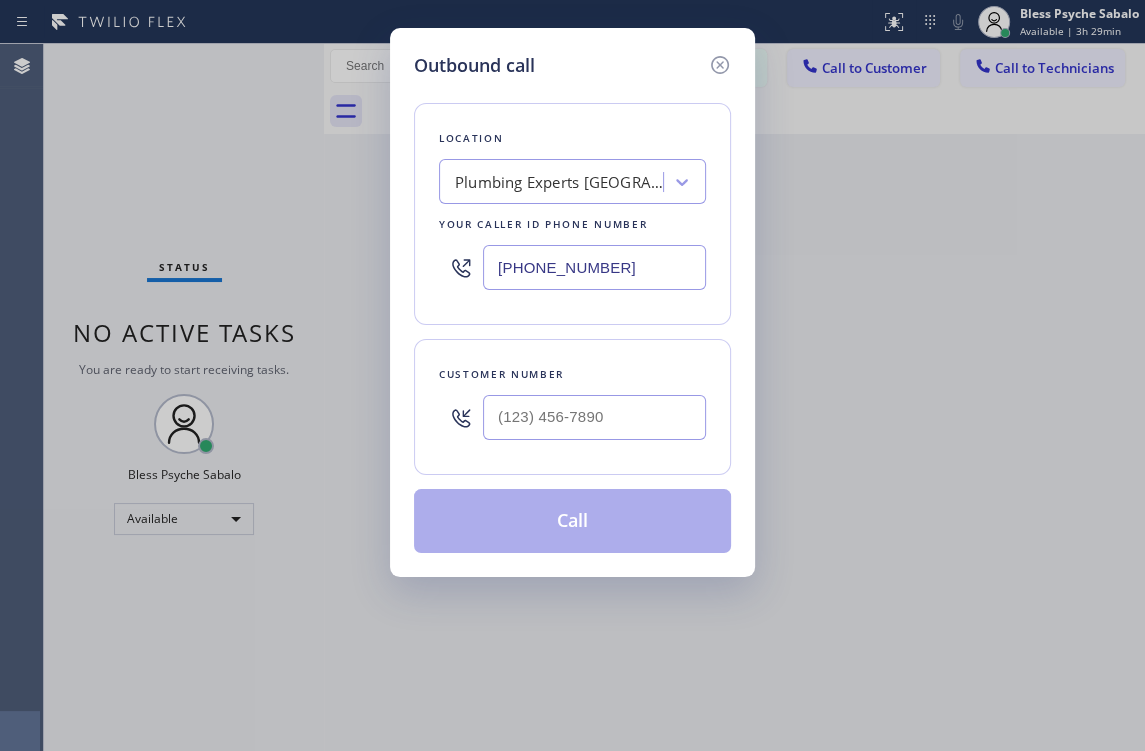 click at bounding box center (594, 417) 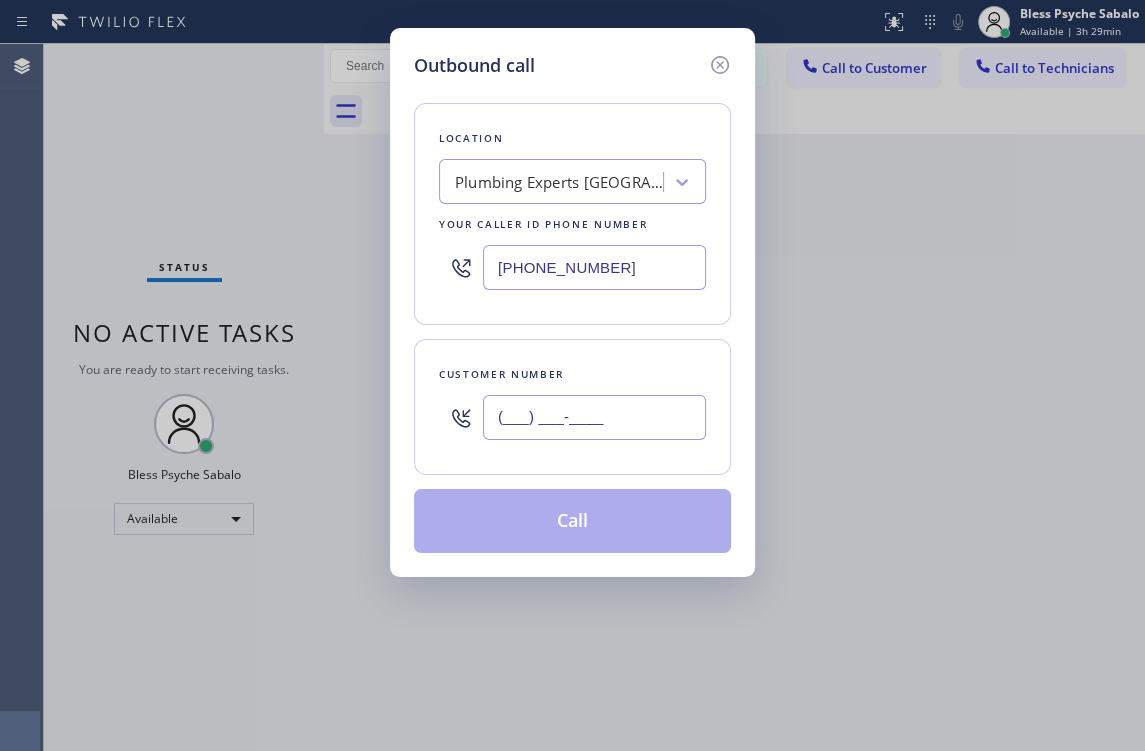 paste on "213) 841-0591" 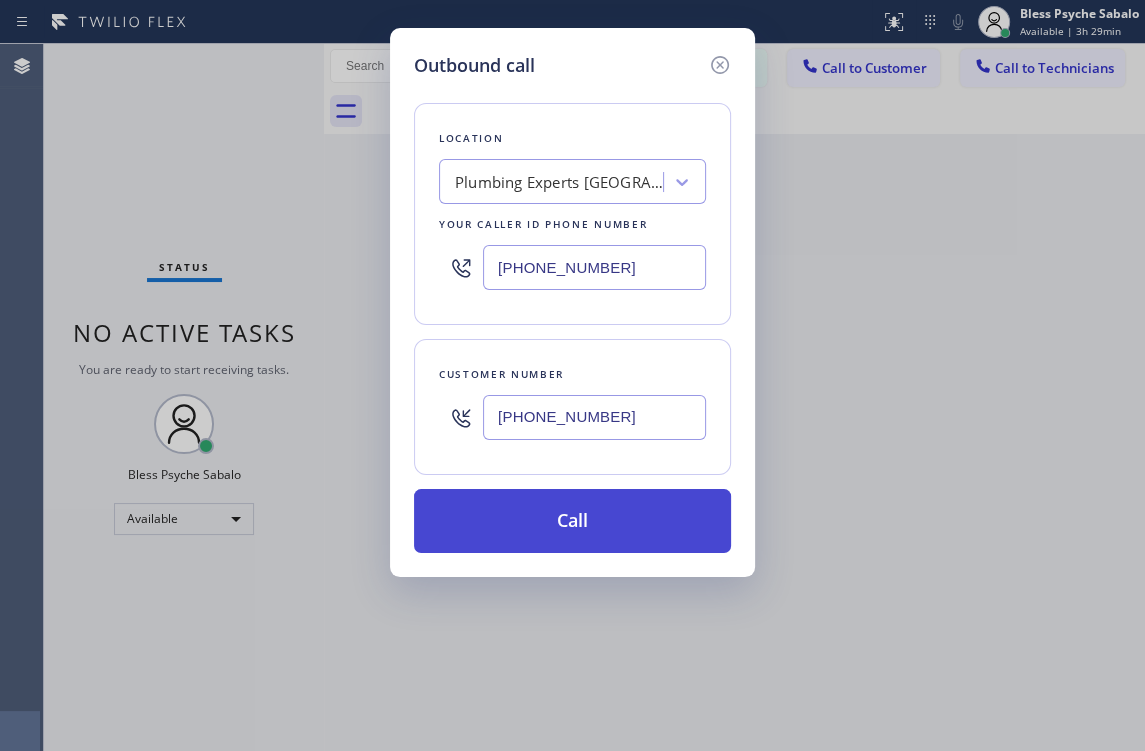 type on "(213) 841-0591" 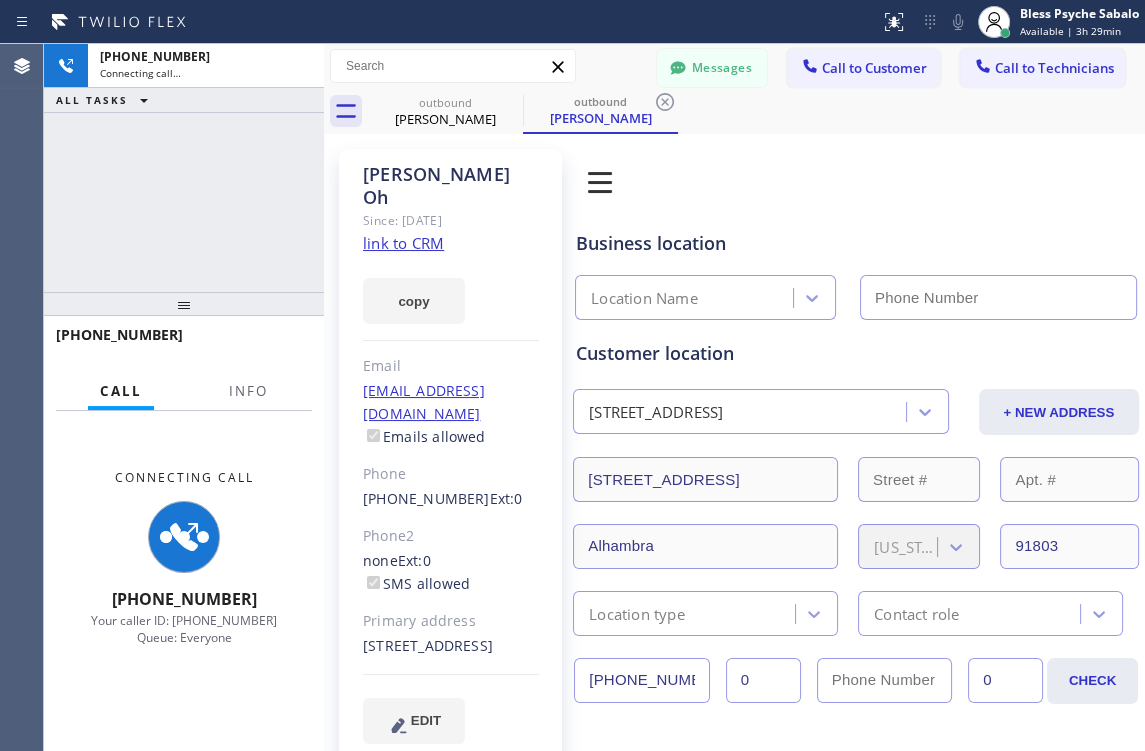 type on "(323) 310-0646" 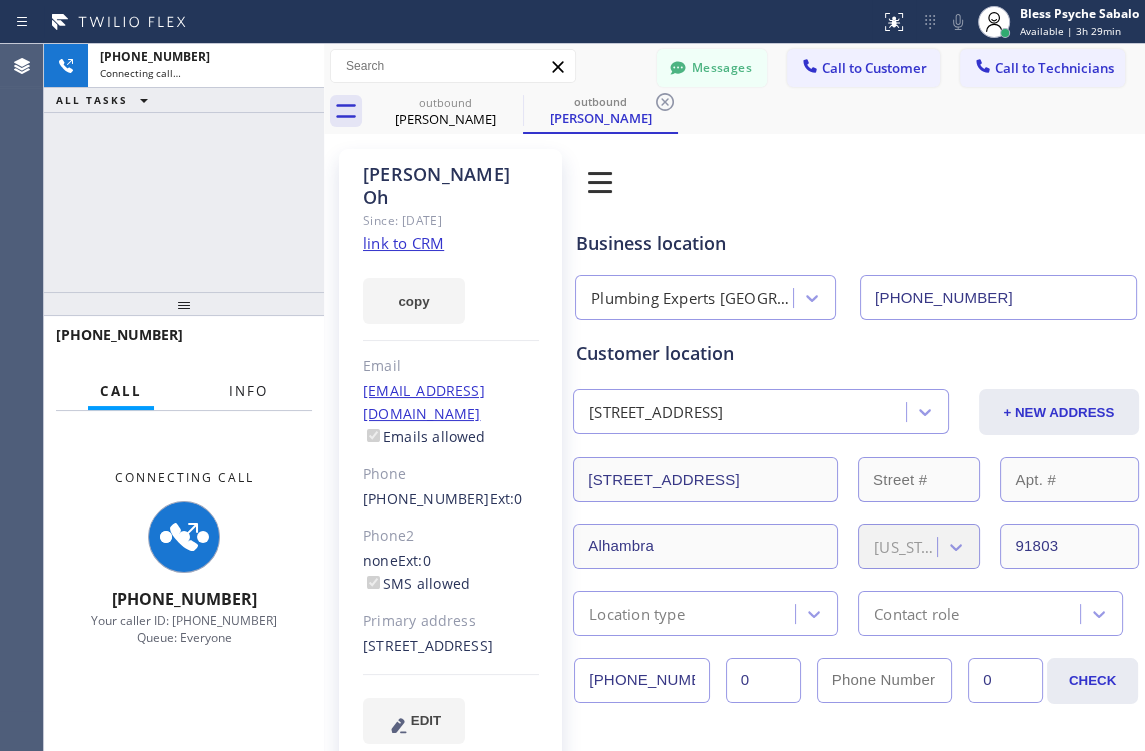 click on "Info" at bounding box center [248, 391] 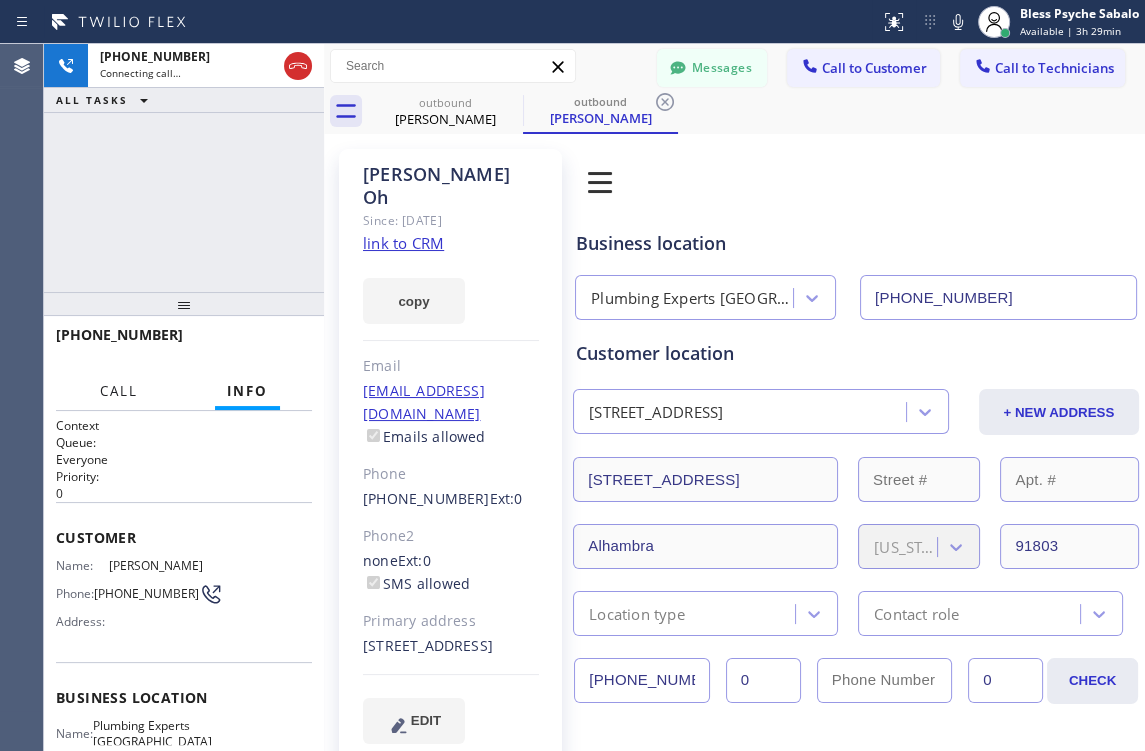 click on "Call" at bounding box center (119, 391) 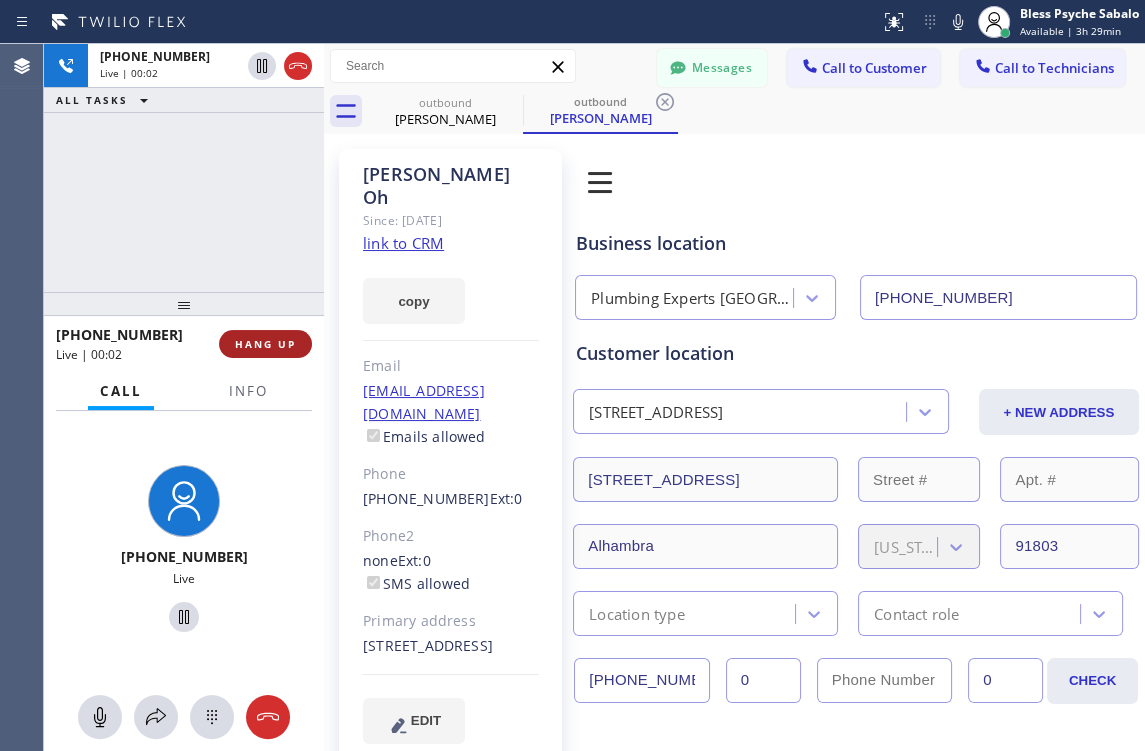click on "HANG UP" at bounding box center [265, 344] 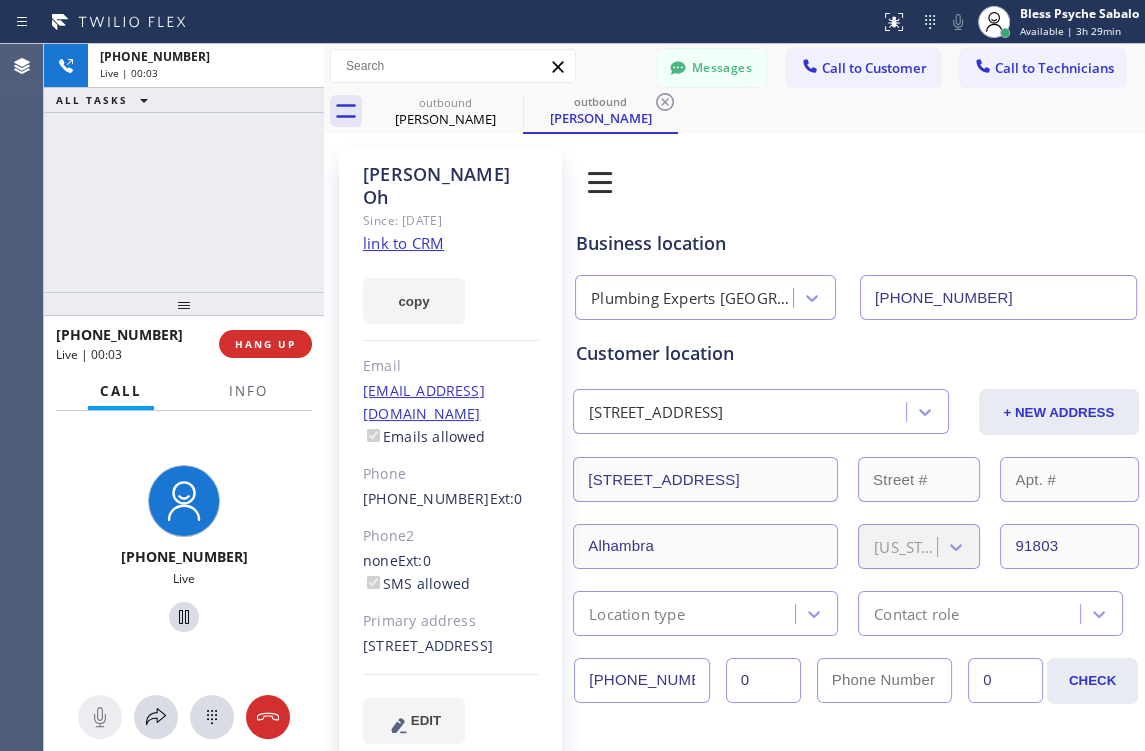 click on "+12138410591 Live | 00:03 ALL TASKS ALL TASKS ACTIVE TASKS TASKS IN WRAP UP" at bounding box center (184, 168) 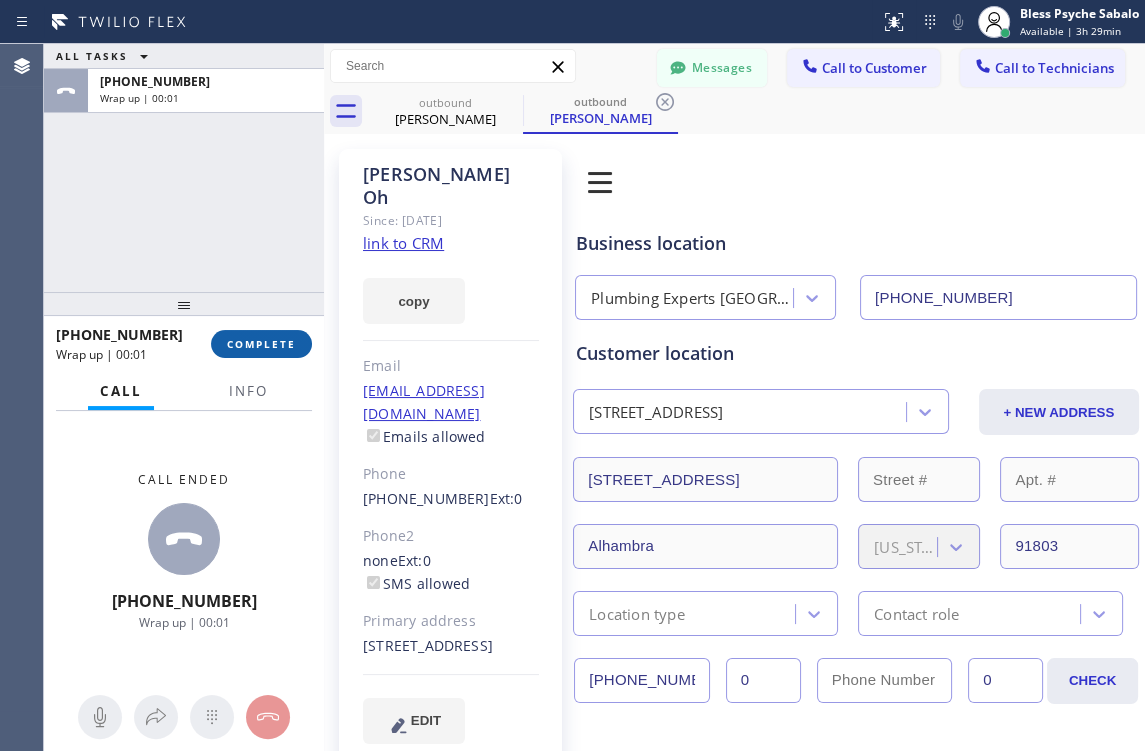 click on "COMPLETE" at bounding box center [261, 344] 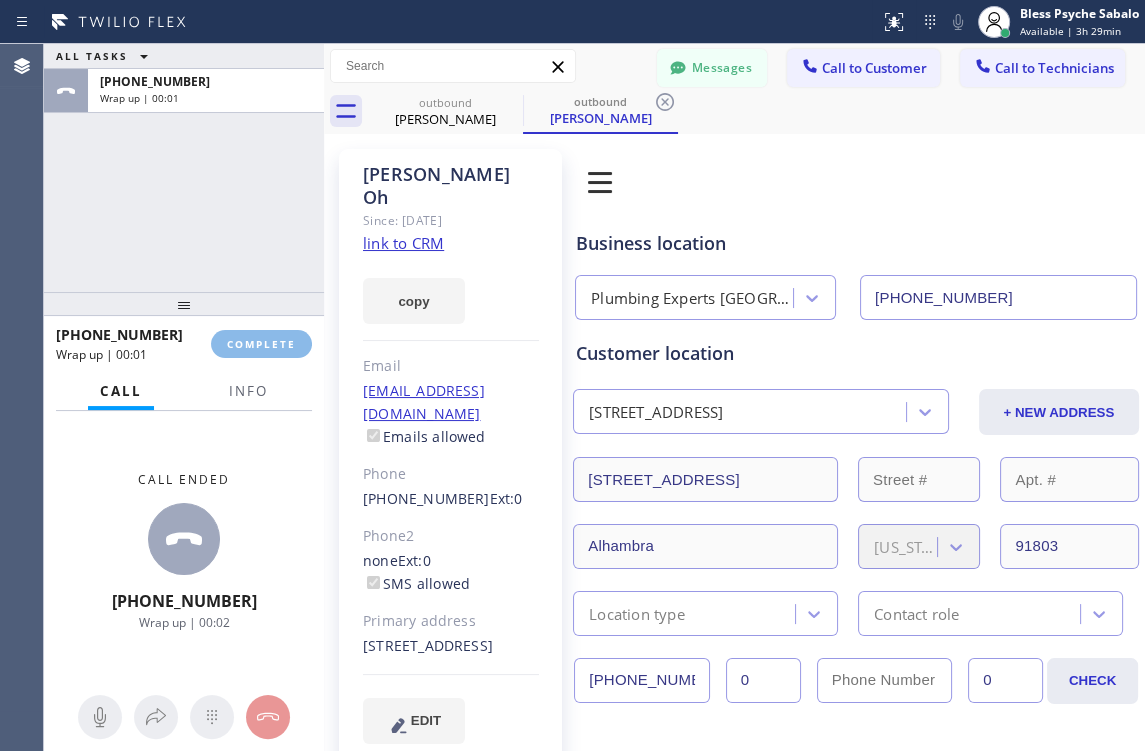 click on "ALL TASKS ALL TASKS ACTIVE TASKS TASKS IN WRAP UP +12138410591 Wrap up | 00:01" at bounding box center [184, 168] 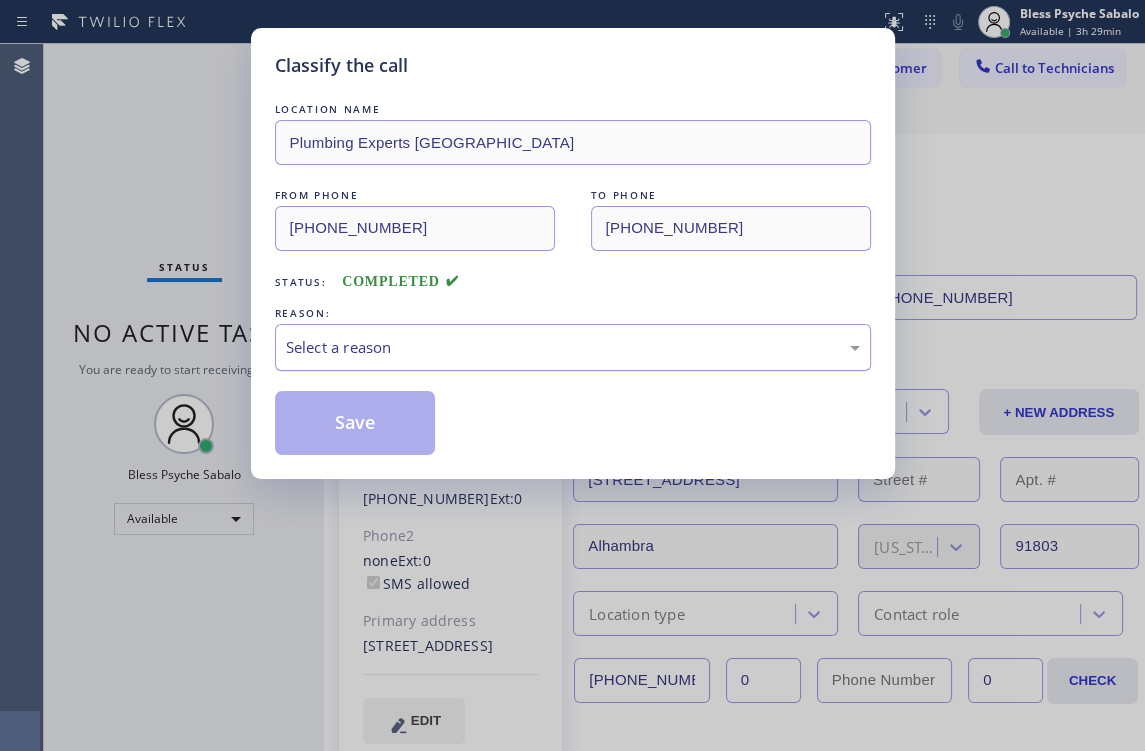 click on "Select a reason" at bounding box center (573, 347) 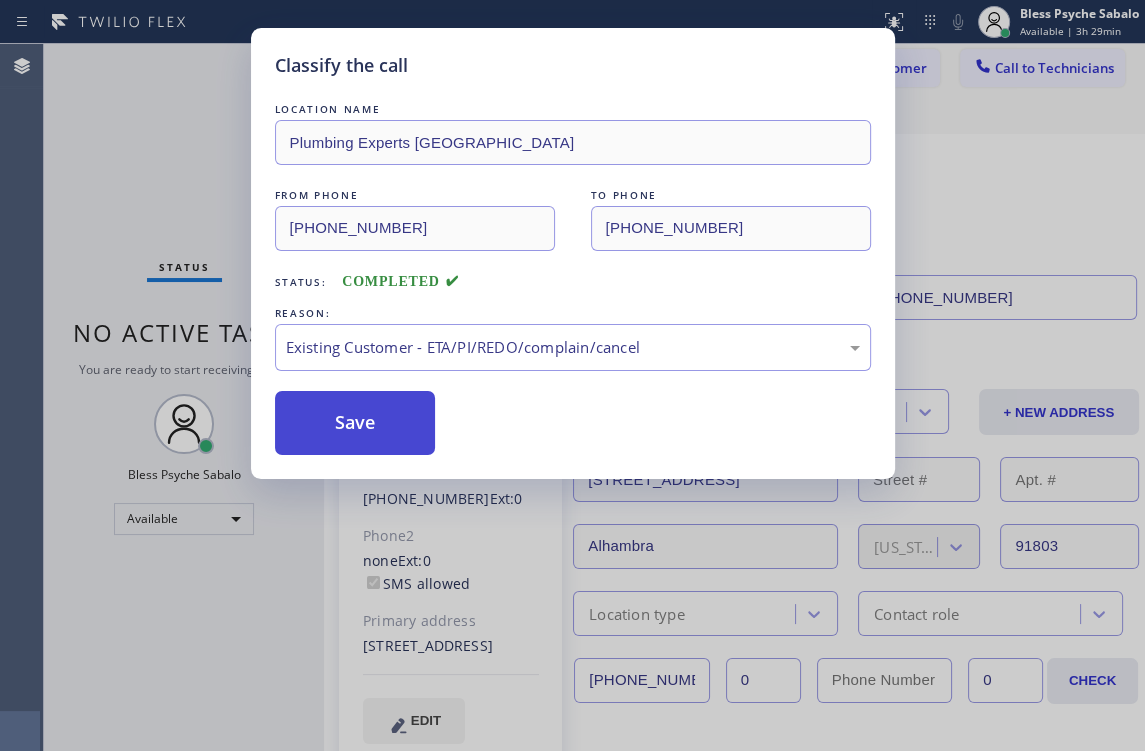 click on "Save" at bounding box center [355, 423] 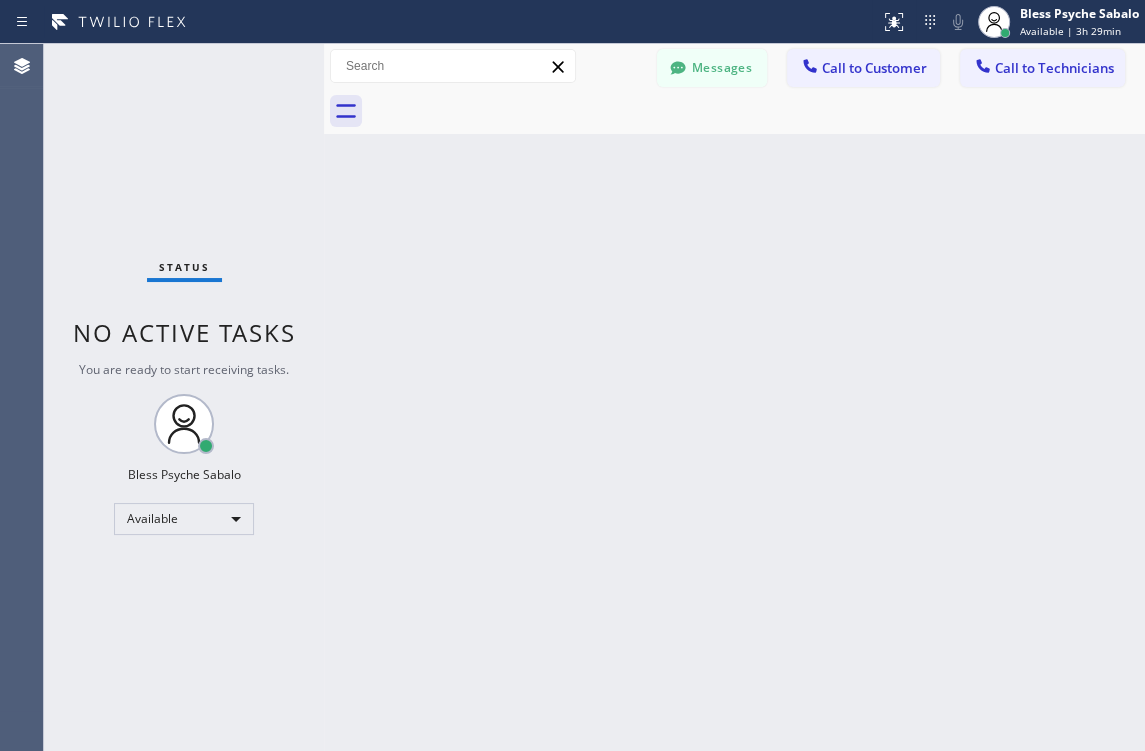 click on "Status   No active tasks     You are ready to start receiving tasks.   Bless Psyche Sabalo Available" at bounding box center (184, 397) 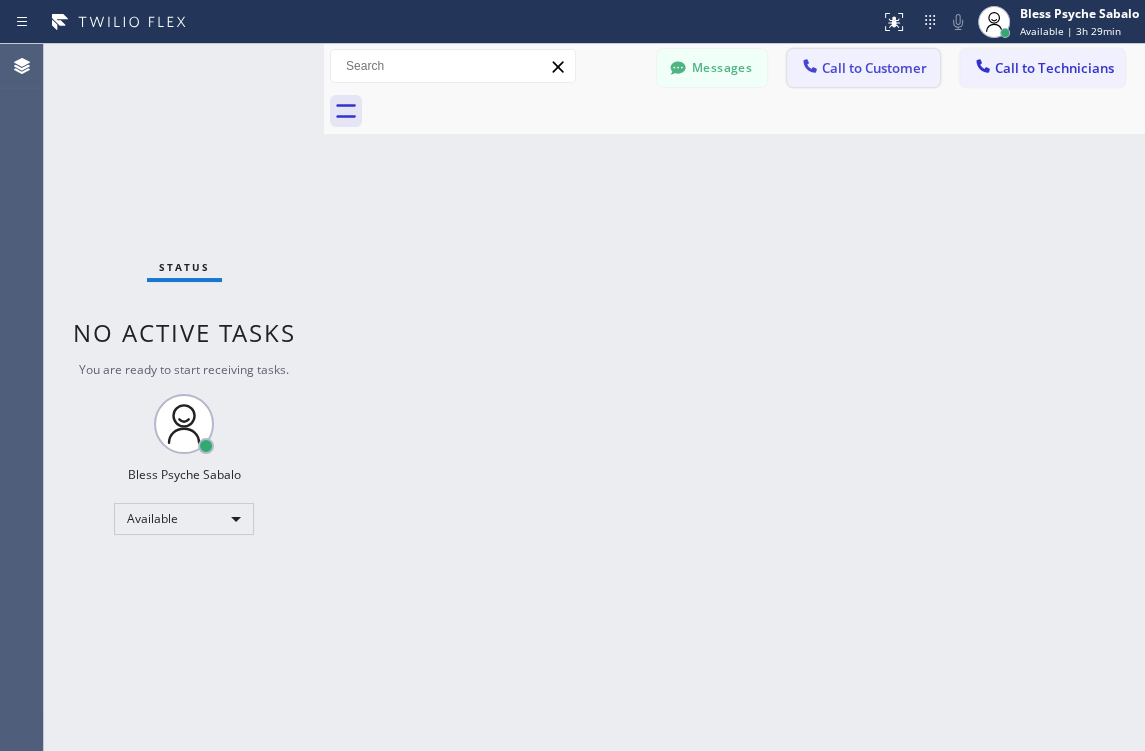 click on "Call to Customer" at bounding box center (874, 68) 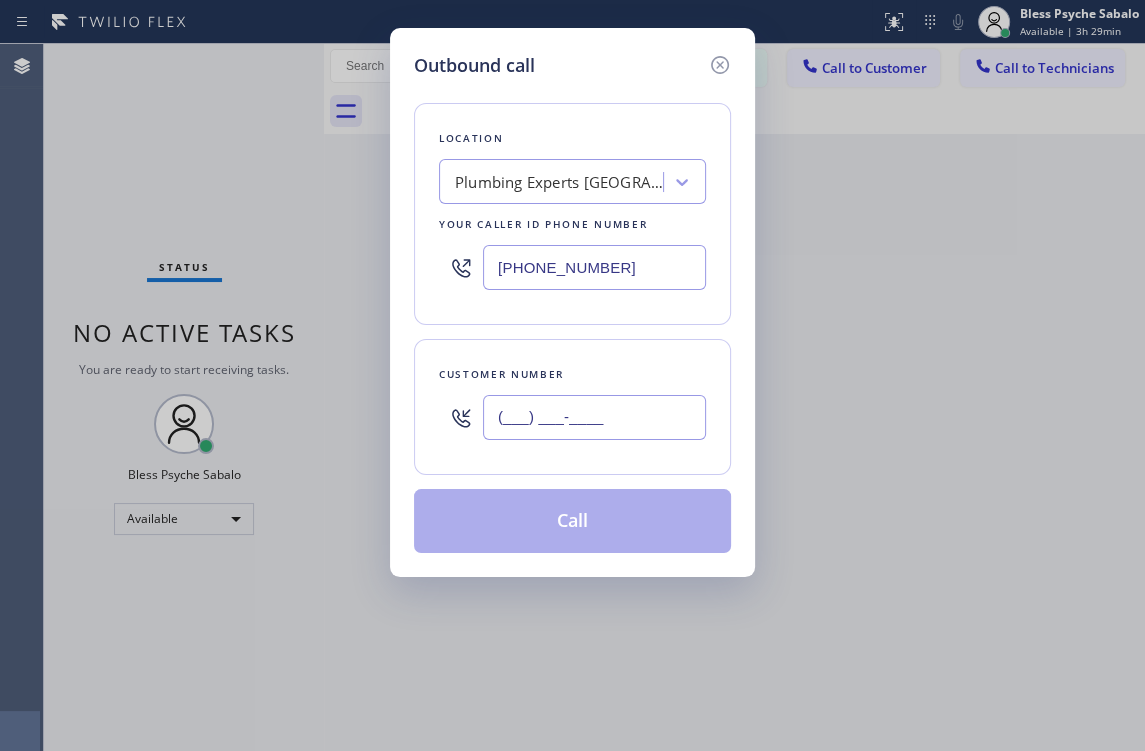 click on "(___) ___-____" at bounding box center (594, 417) 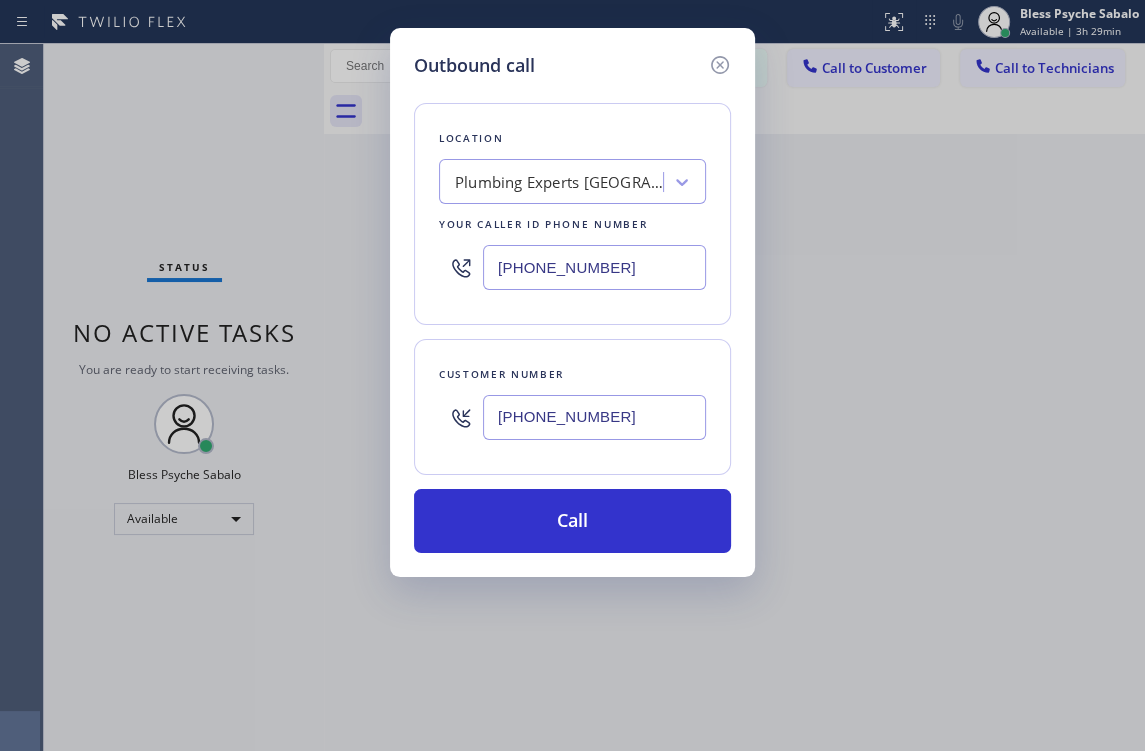 type on "(213) 841-0591" 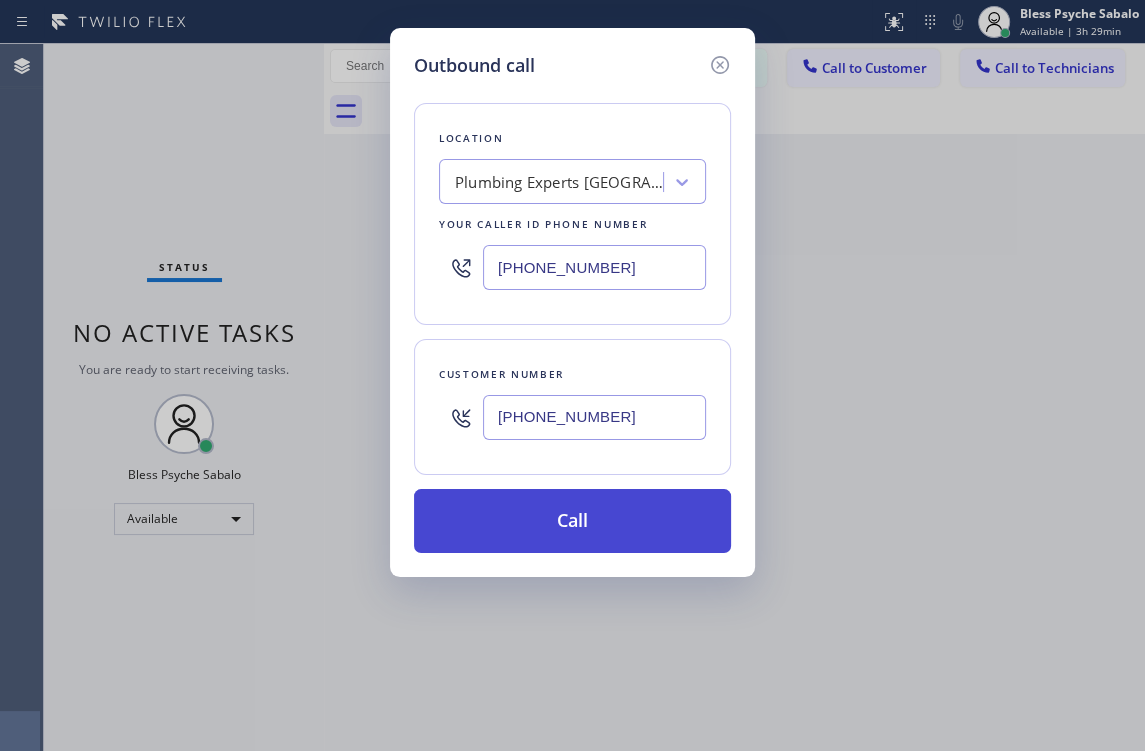 click on "Call" at bounding box center [572, 521] 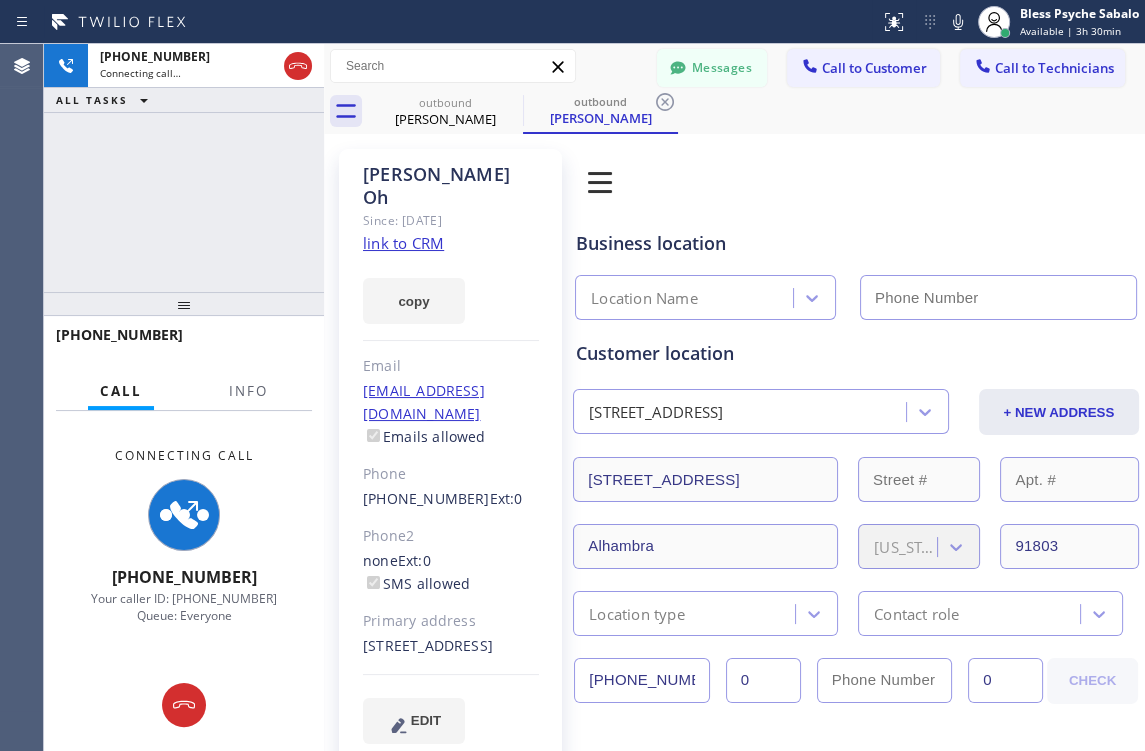 type on "(323) 310-0646" 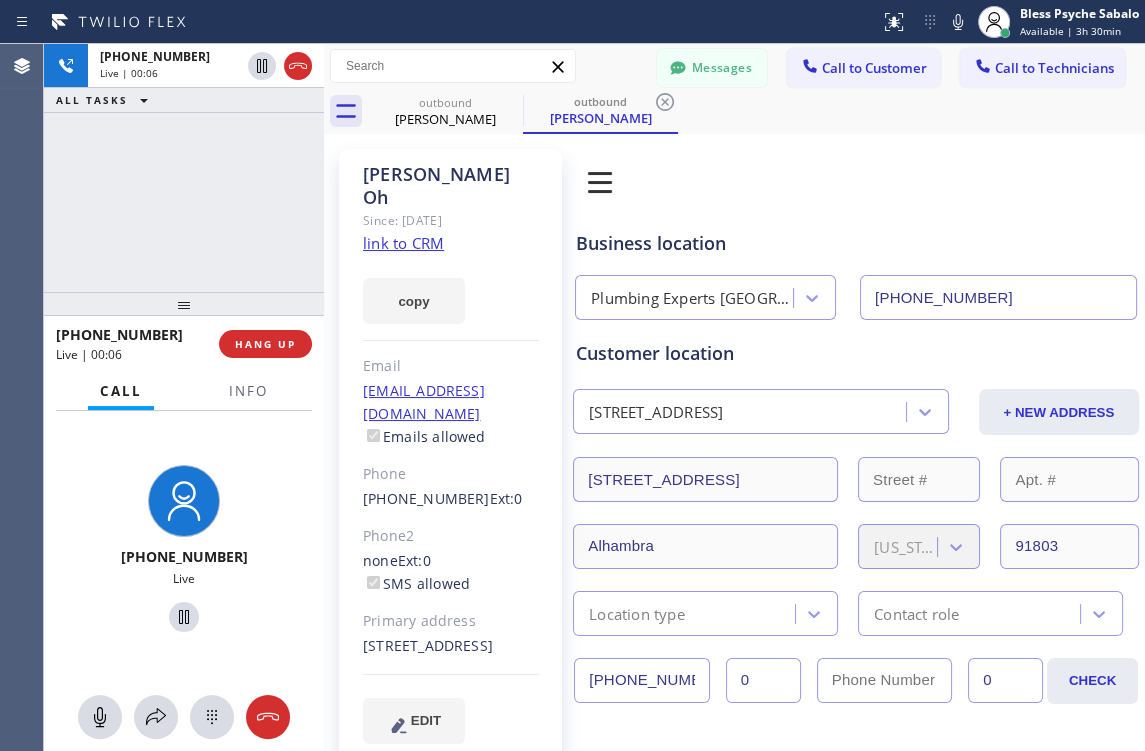 drag, startPoint x: 263, startPoint y: 356, endPoint x: 214, endPoint y: 288, distance: 83.81527 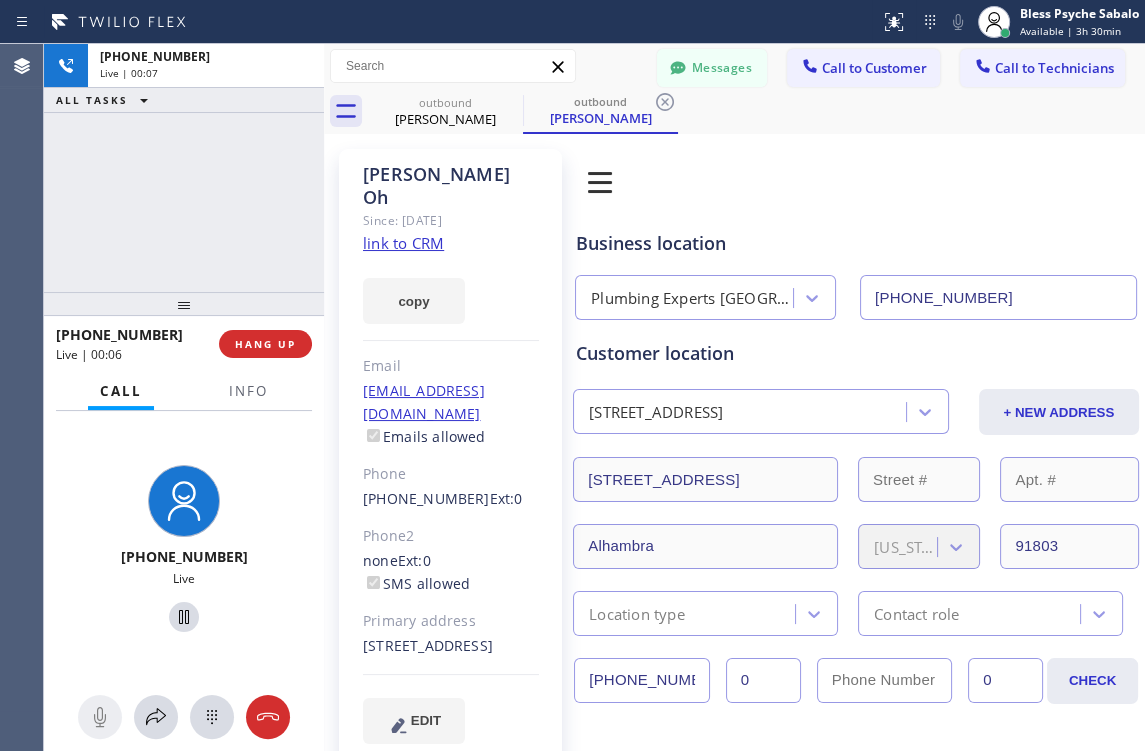 click at bounding box center (184, 304) 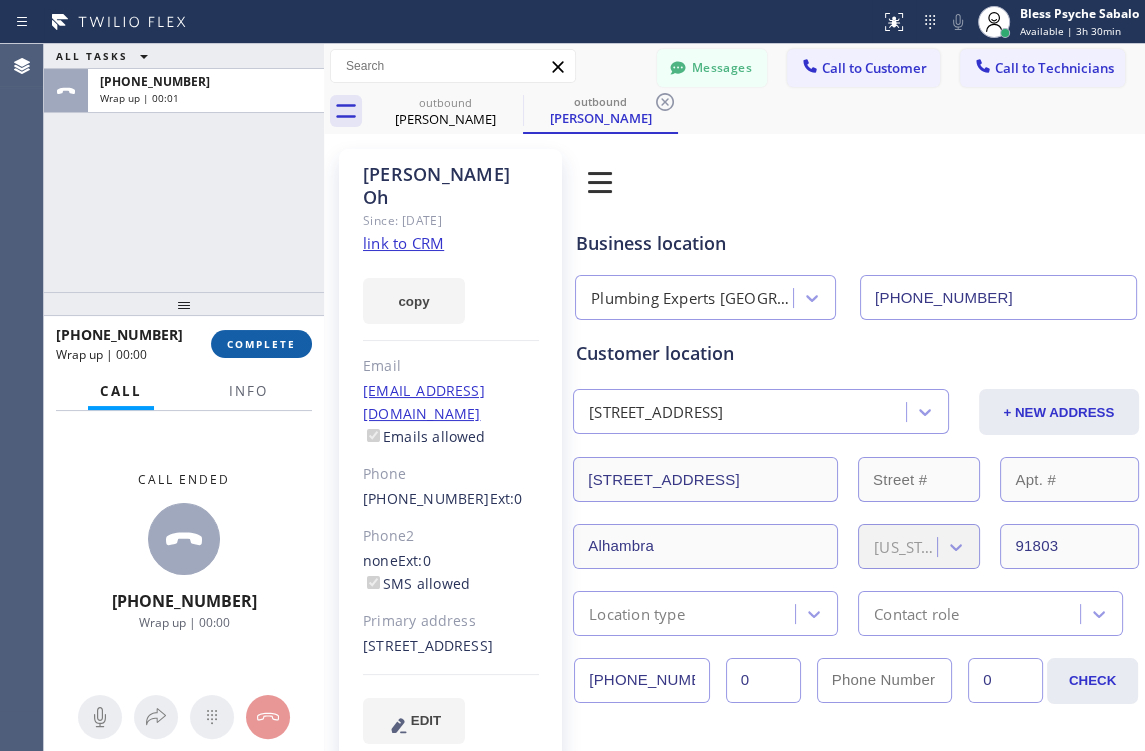 click on "COMPLETE" at bounding box center [261, 344] 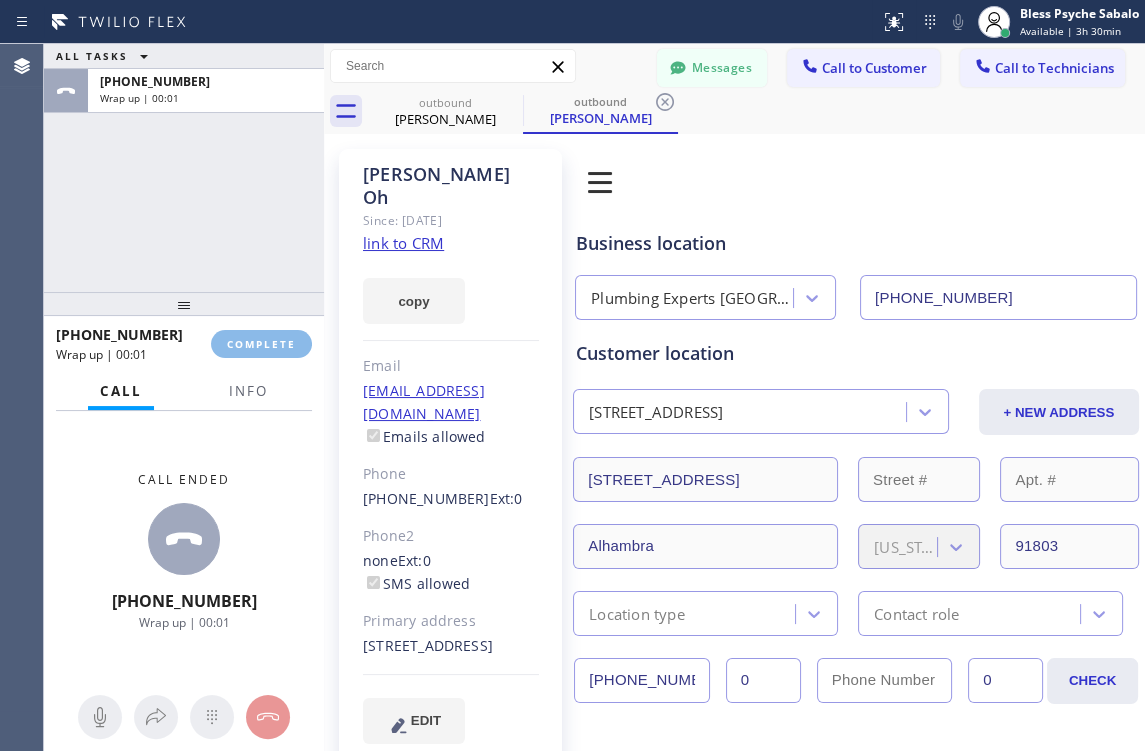 click on "ALL TASKS ALL TASKS ACTIVE TASKS TASKS IN WRAP UP +12138410591 Wrap up | 00:01" at bounding box center [184, 168] 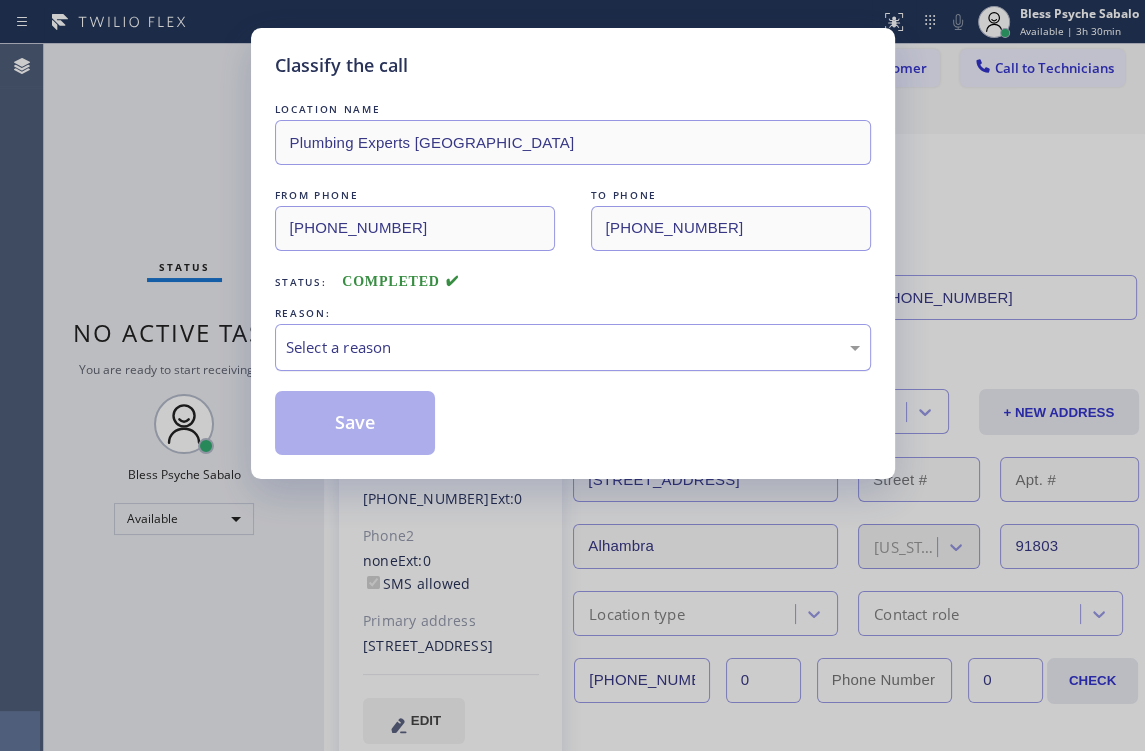 click on "Select a reason" at bounding box center (573, 347) 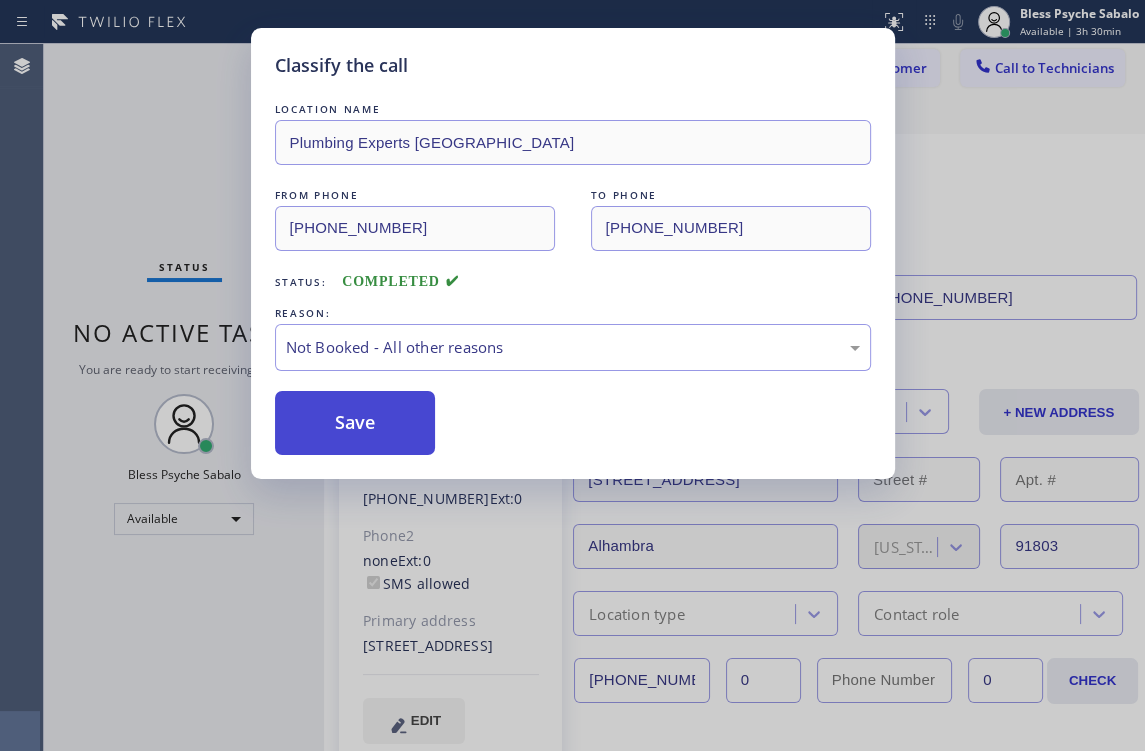 click on "Save" at bounding box center [355, 423] 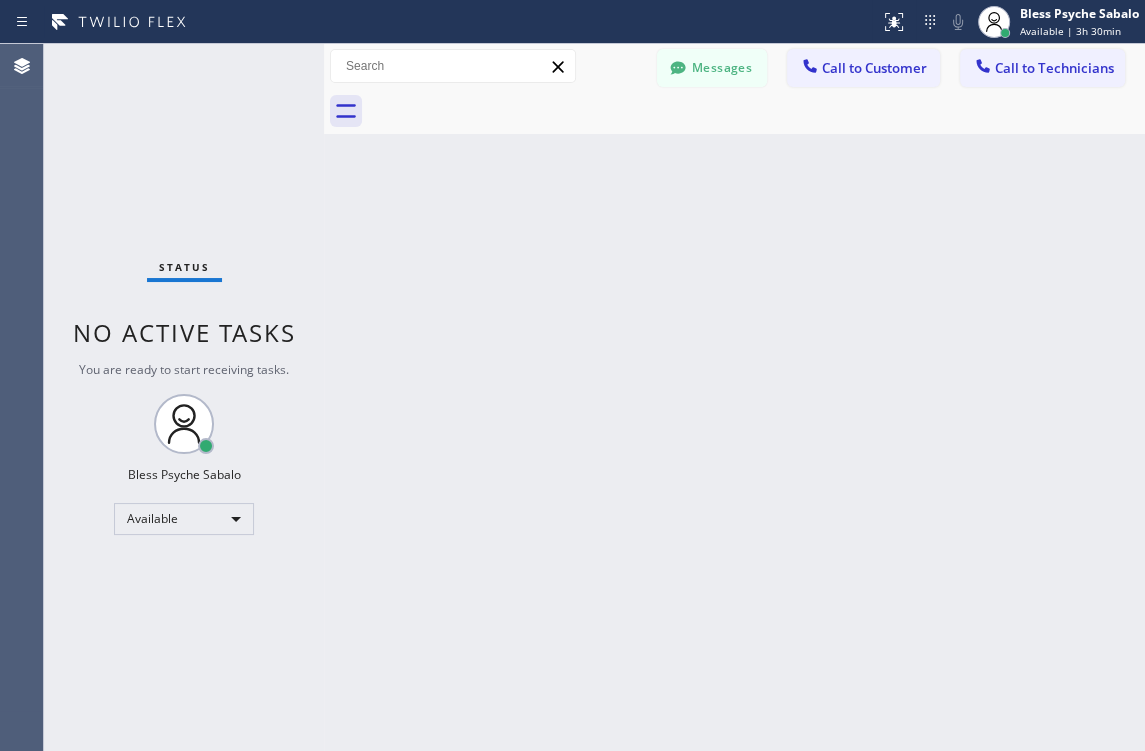 click on "Back to Dashboard Change Sender ID Customers Technicians CL [PERSON_NAME] [DATE] 11:54 AM Hi [PERSON_NAME], this is Red from Oasis Plumbers [GEOGRAPHIC_DATA]. Just a quick follow-up regarding your recent service. You can complete the $300 payment through this secure link: [URL][DOMAIN_NAME].
Let me know if you have any questions—happy to help! [PERSON_NAME] [DATE] 01:17 PM Hi [PERSON_NAME], this is Red from 5 Star Best Plumbing — I’m one of the dispatch managers. I just wanted to let you know that our technician is currently on the way to your location to begin the job. Please feel free to reach out if you have any questions! MP [PERSON_NAME] [DATE] 04:34 PM Hi [PERSON_NAME], this is Red, one of the Dispatch Managers at 5 Star Best Plumbing. I just wanted to follow up regarding the free inspection for one of your properties. Feel free to call or text me at [PHONE_NUMBER] if you have any questions or would like to schedule. Looking forward to hearing from you! [PERSON_NAME] [DATE] 11:52 AM AK" at bounding box center [734, 397] 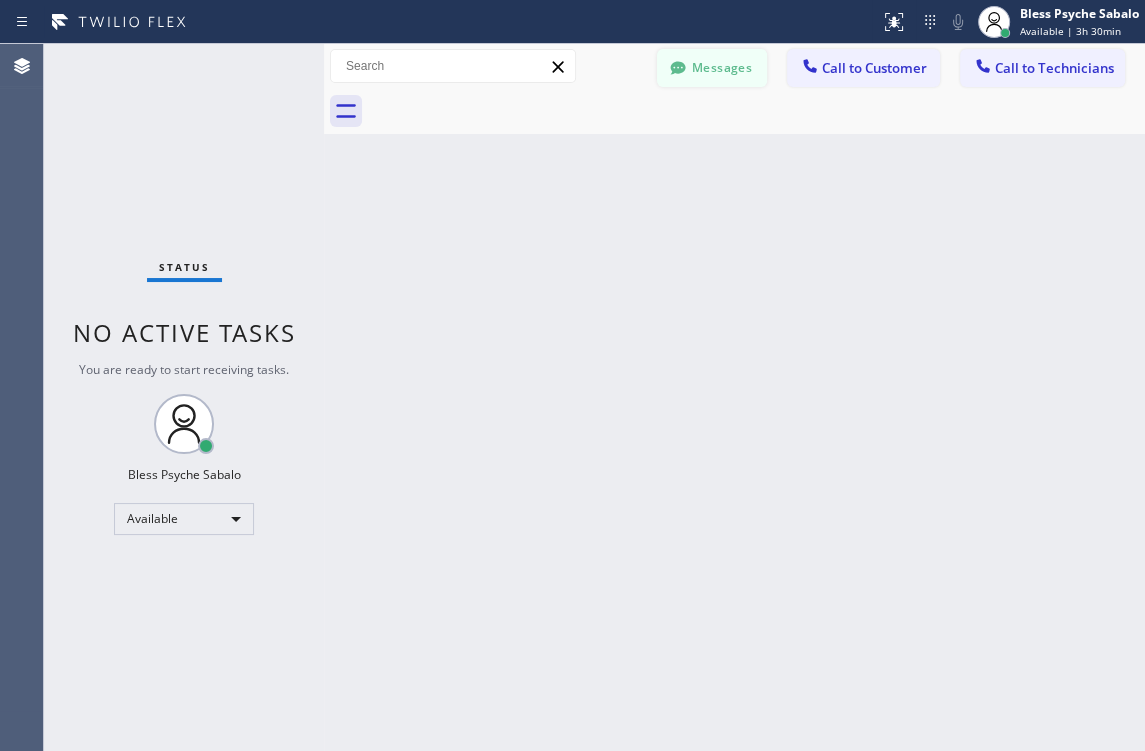 click on "Messages" at bounding box center [712, 68] 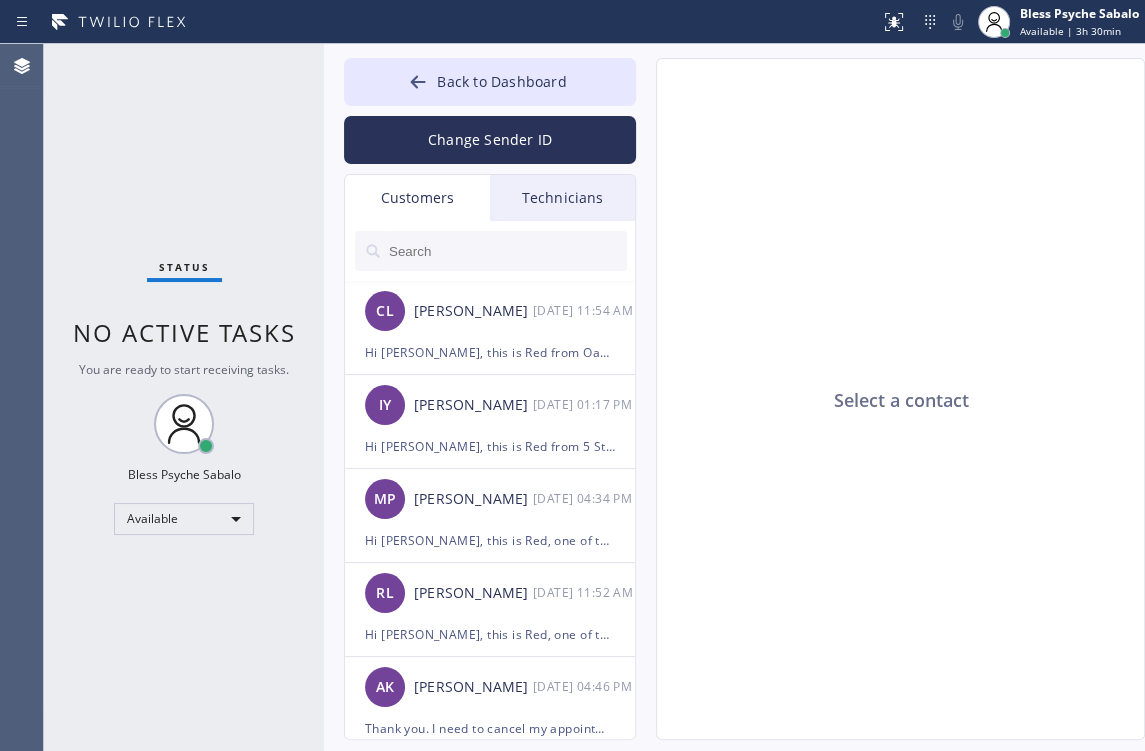 click on "Technicians" at bounding box center [562, 198] 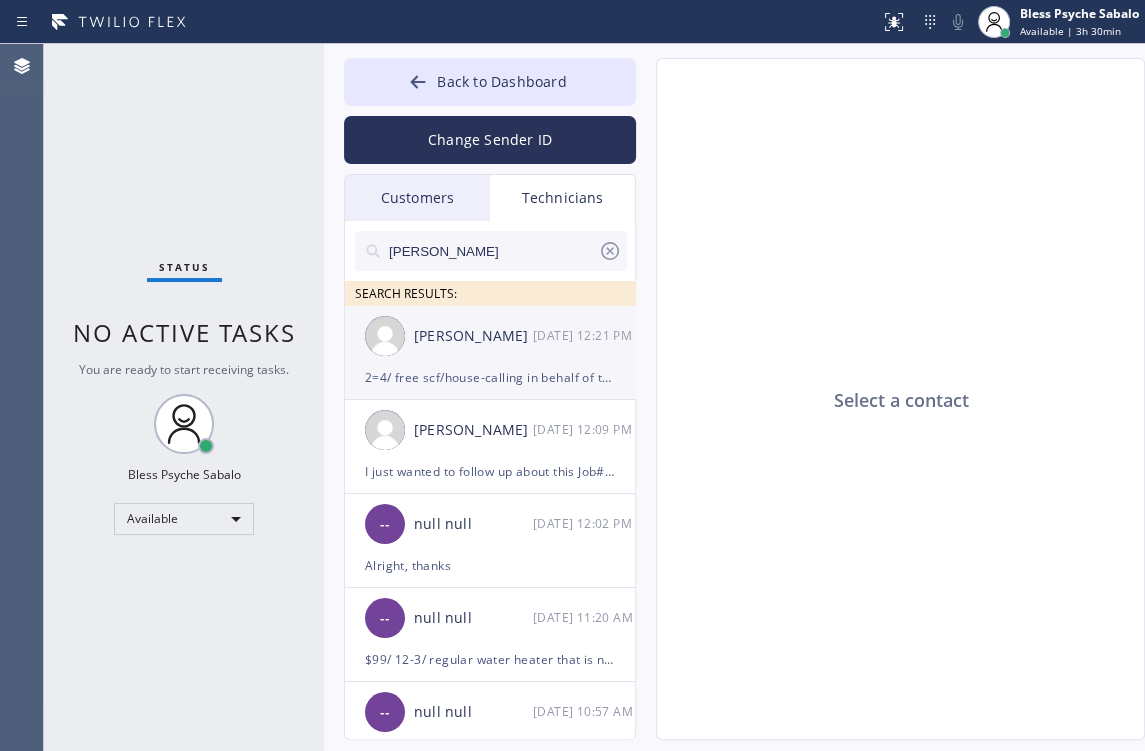 click on "Christopher Gonzales 07/10 12:21 PM" at bounding box center [491, 336] 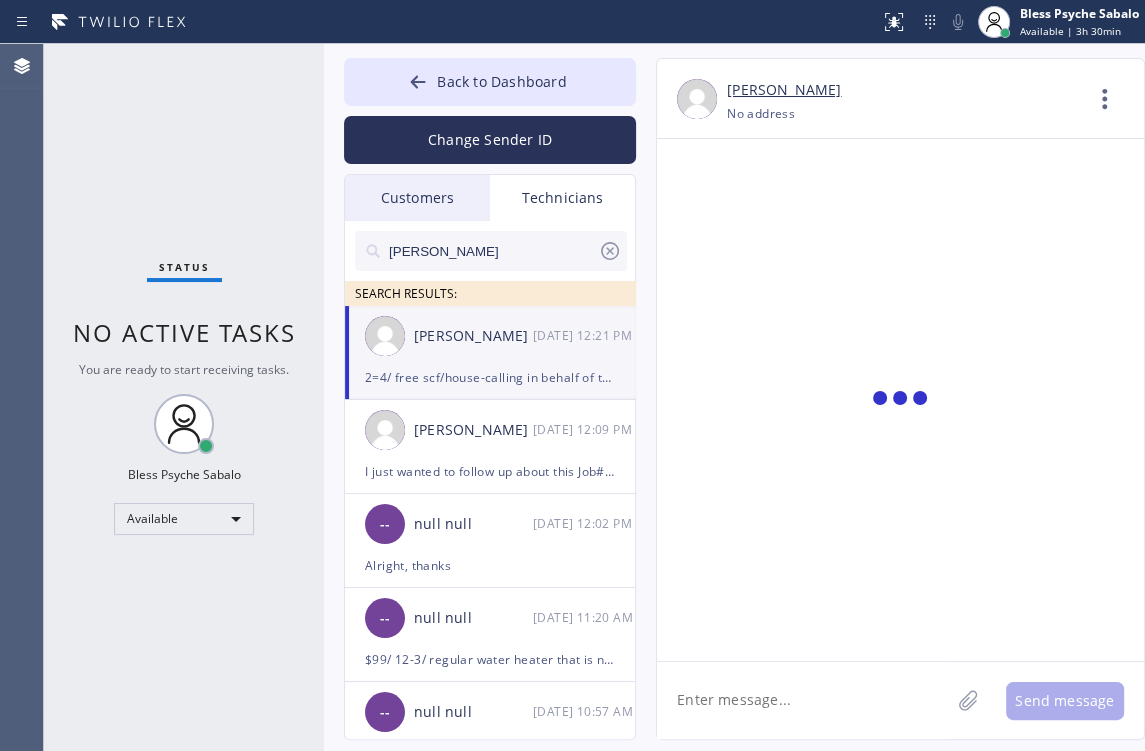 scroll, scrollTop: 6276, scrollLeft: 0, axis: vertical 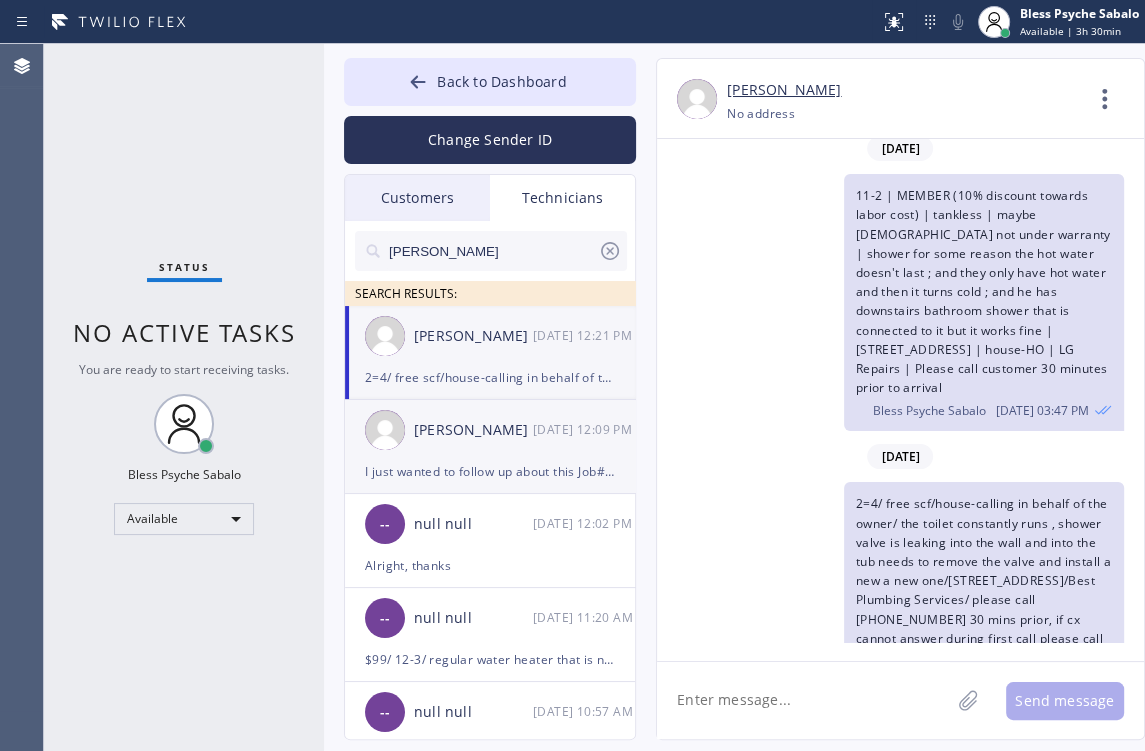 click on "I just wanted to follow up about this Job#: 	CFGDPU. (1859 255th Street West, Lomita, CA, 90717, name: Sergio Monterio.
have you tried to call this costumer back?" at bounding box center (490, 471) 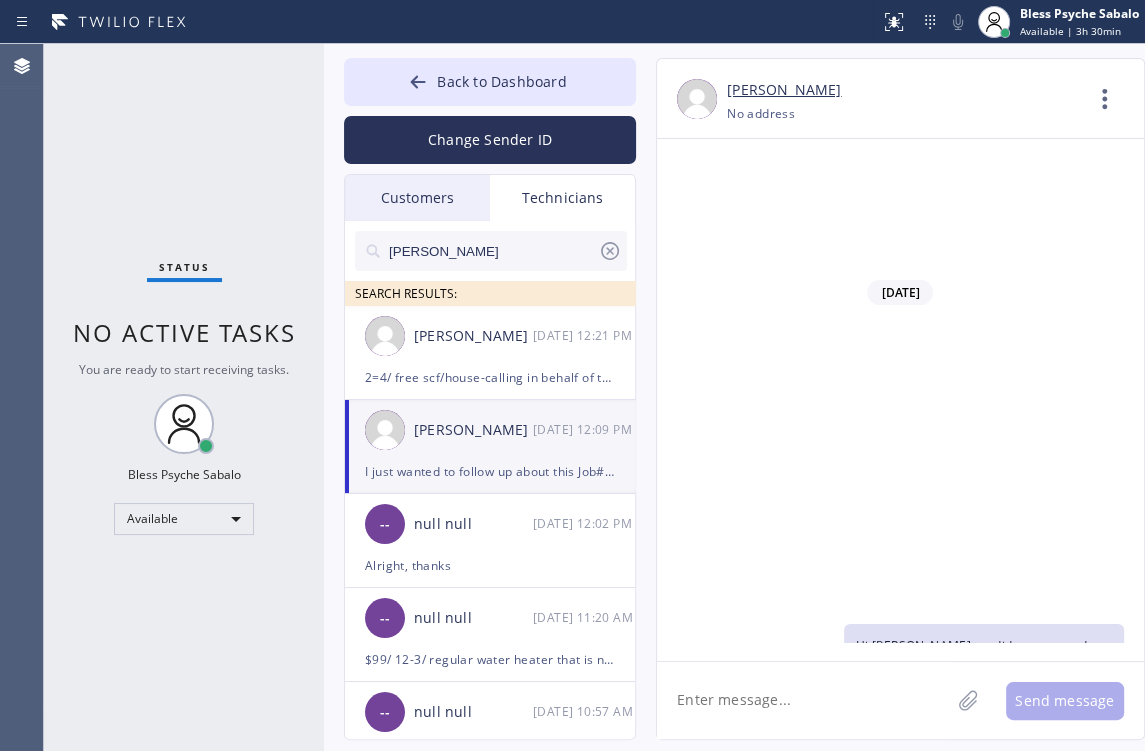 scroll, scrollTop: 6700, scrollLeft: 0, axis: vertical 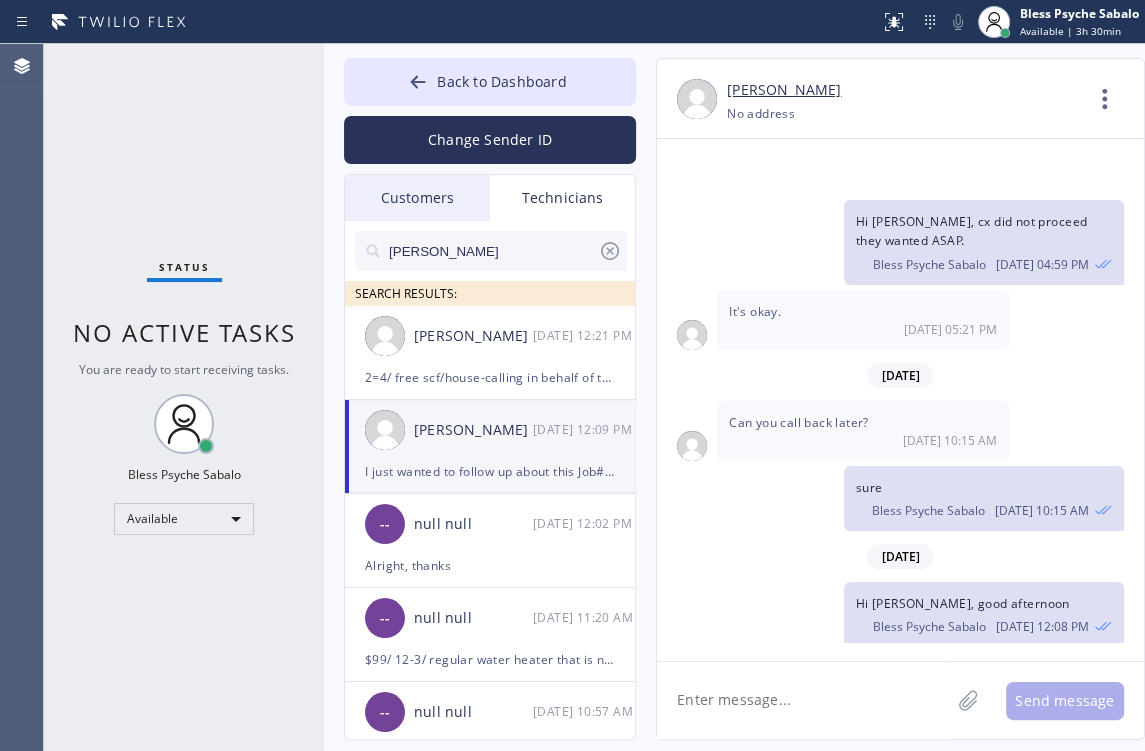 click on "Hi Roy, good afternoon" at bounding box center [963, 603] 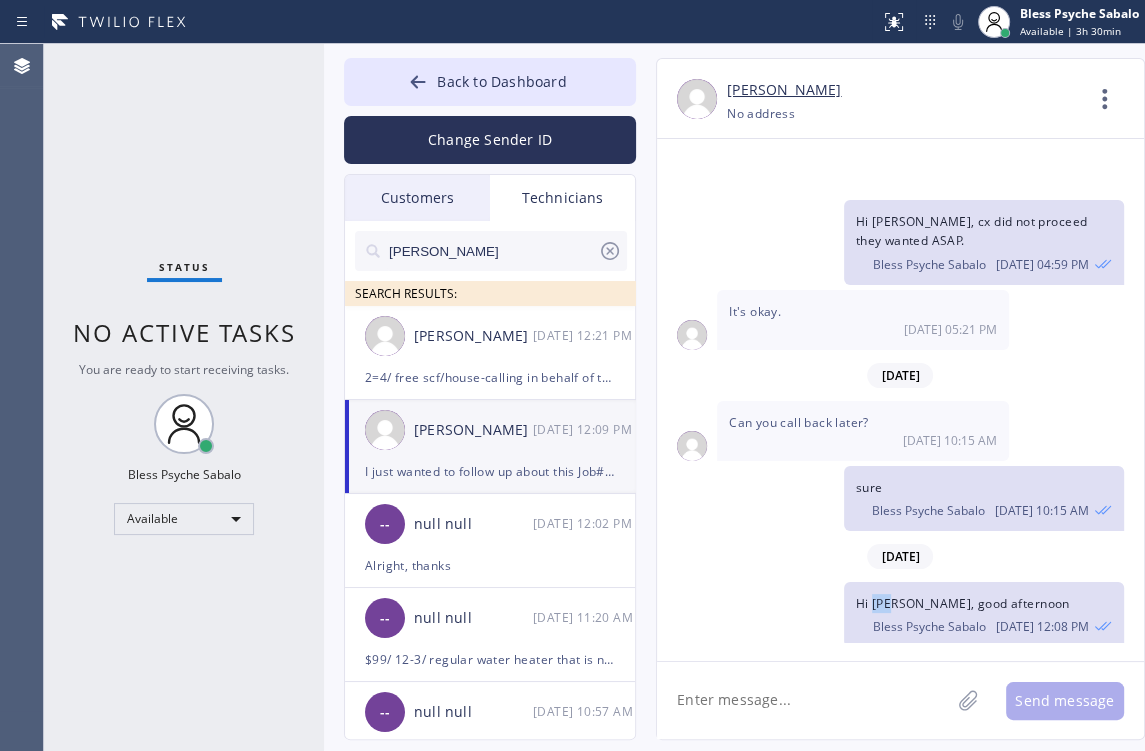 click on "Hi Roy, good afternoon" at bounding box center [963, 603] 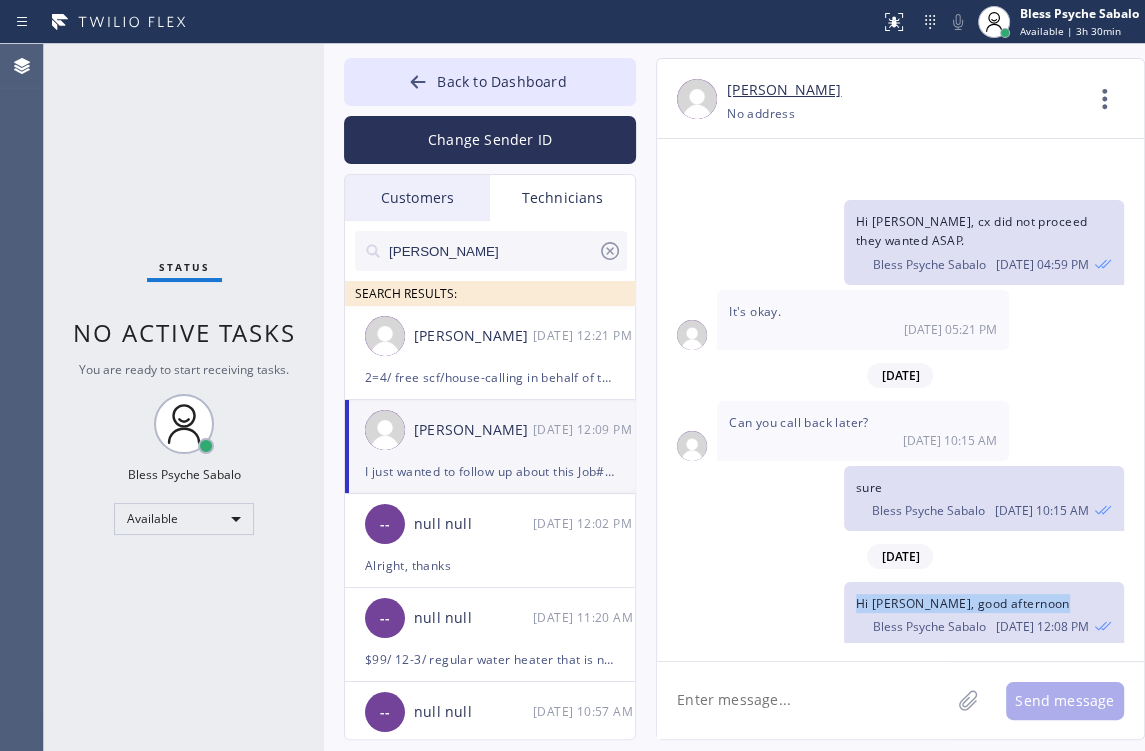 click on "Hi Roy, good afternoon" at bounding box center (963, 603) 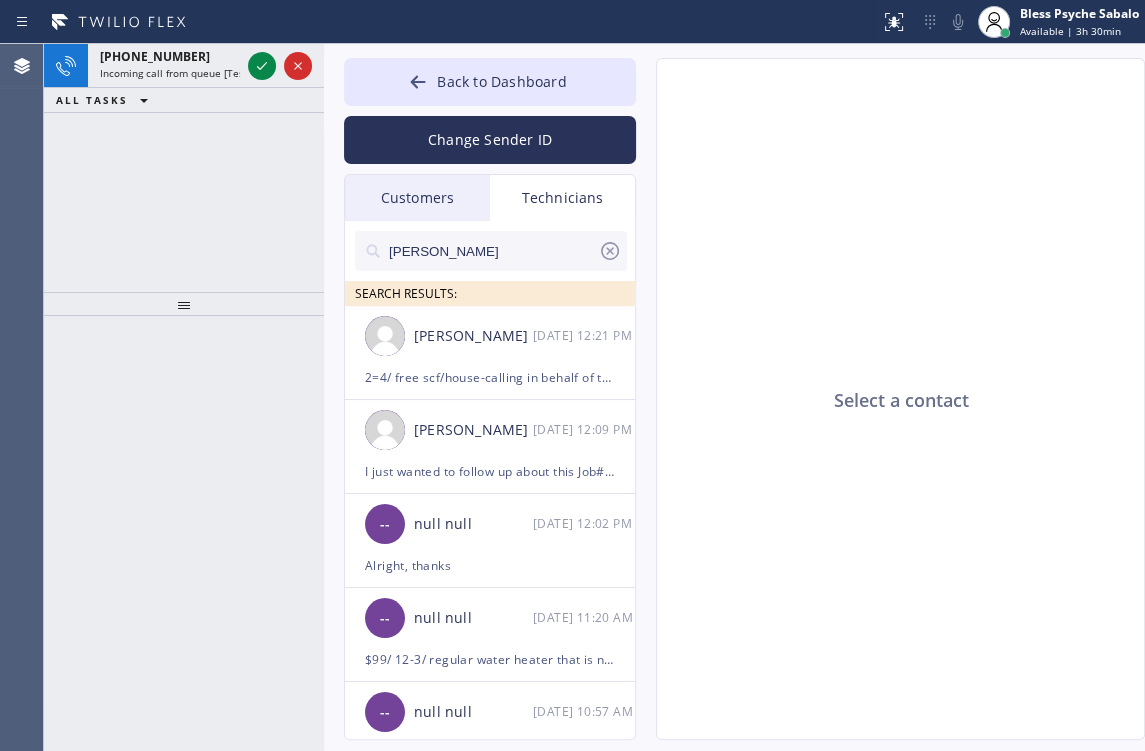 click on "chris" at bounding box center (492, 251) 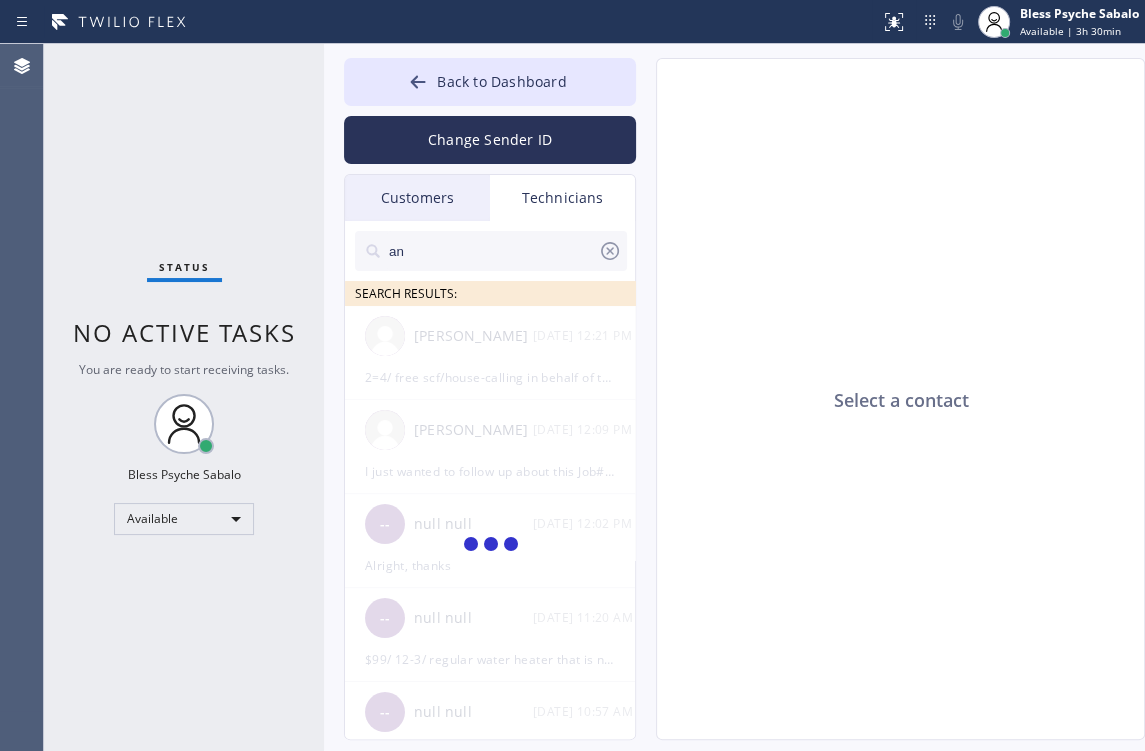type on "a" 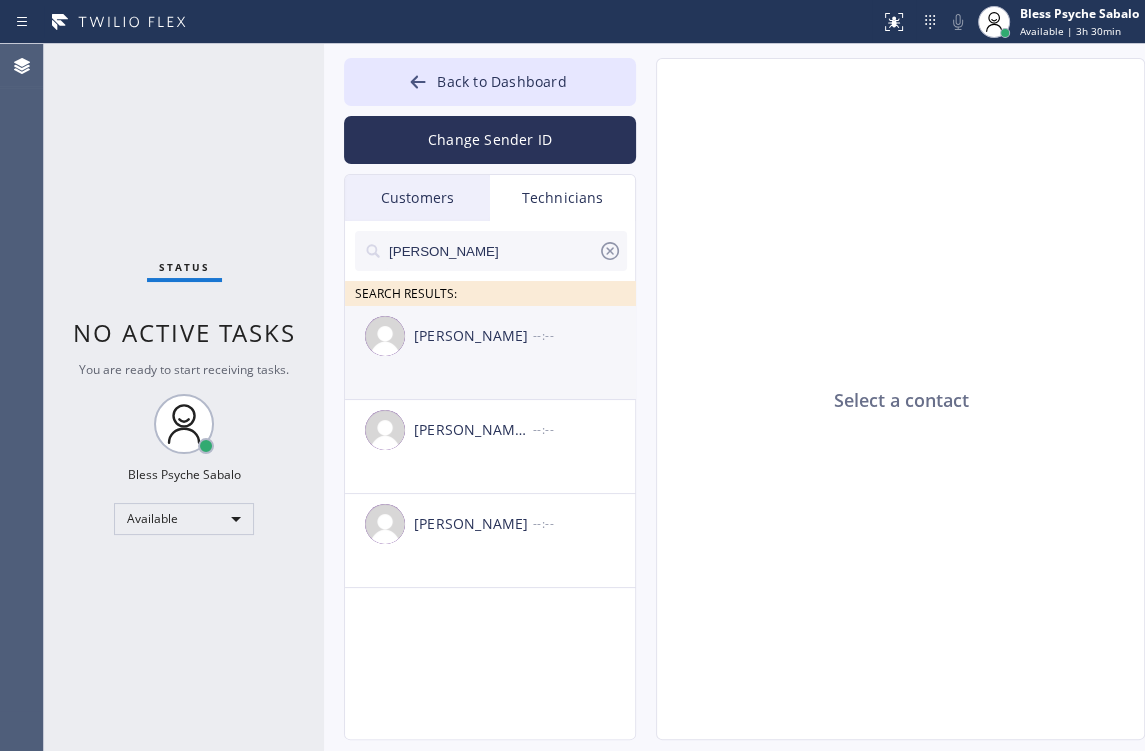 type on "[PERSON_NAME]" 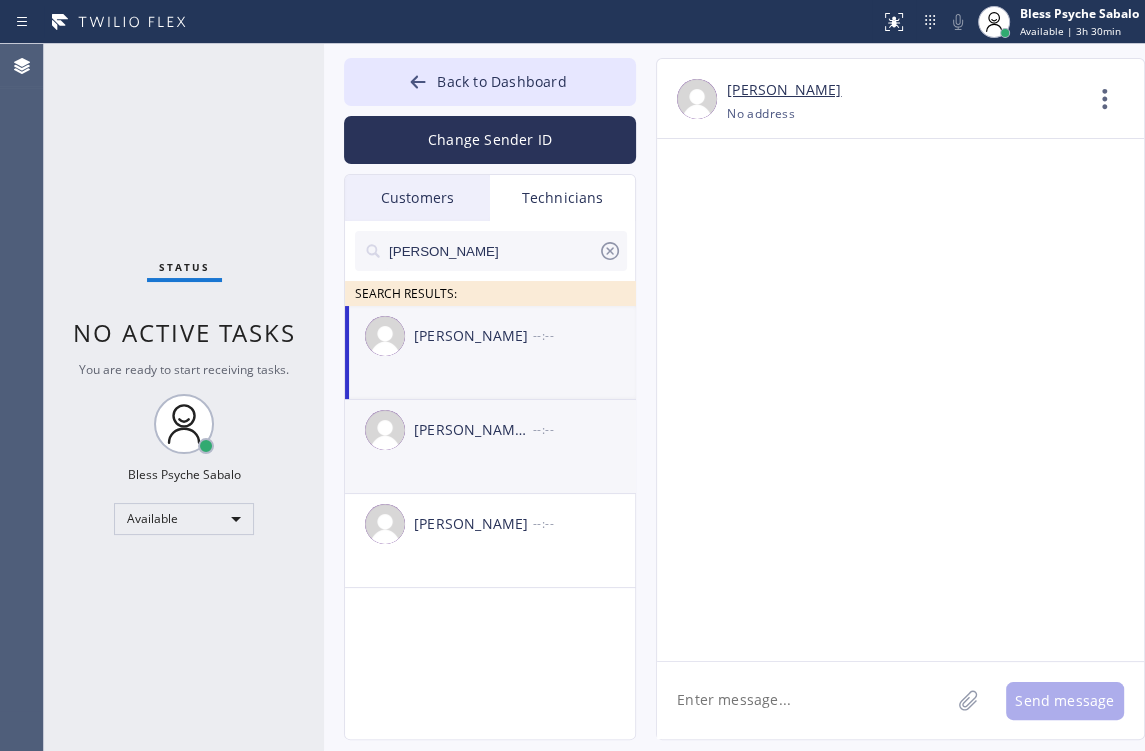 click on "[PERSON_NAME] [PERSON_NAME]" at bounding box center [473, 430] 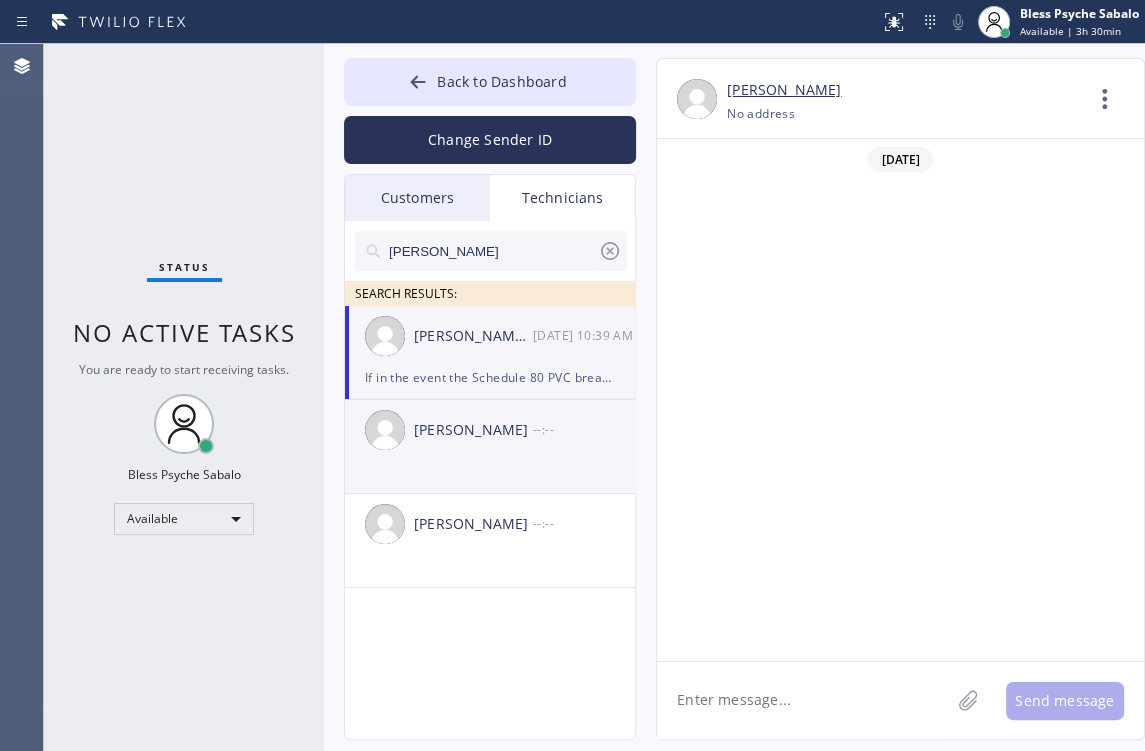 scroll, scrollTop: 2082, scrollLeft: 0, axis: vertical 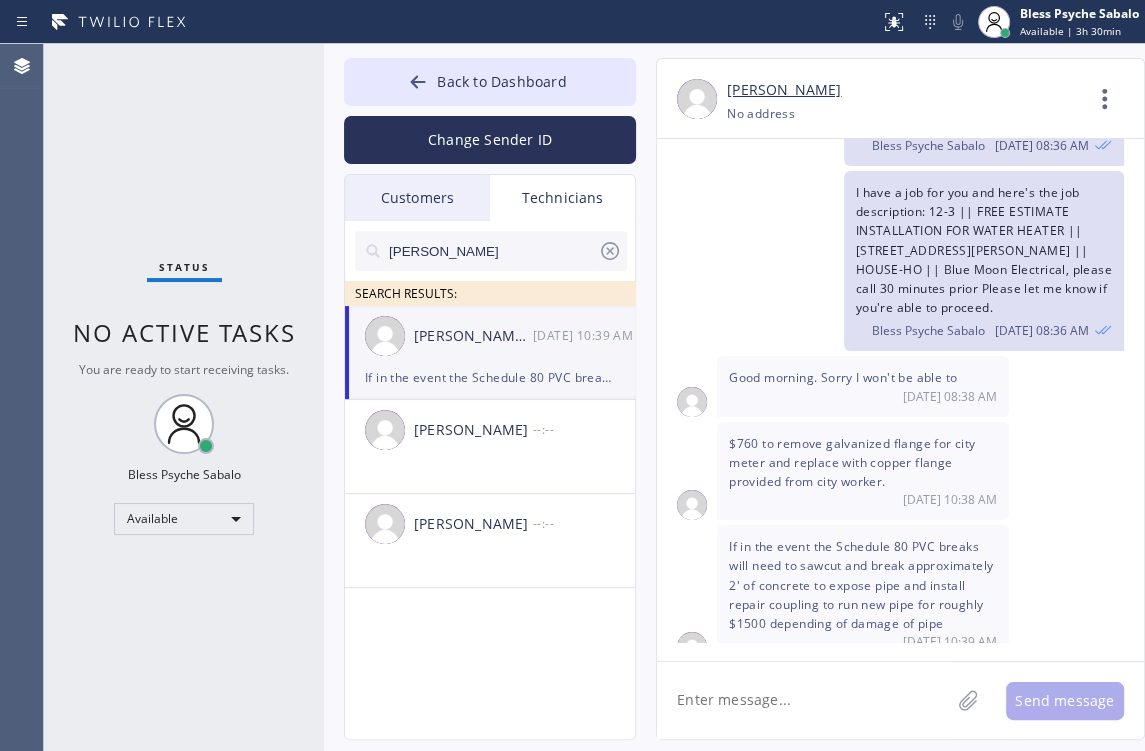 click on "If in the event the Schedule 80 PVC breaks will need to sawcut and break approximately 2' of concrete to expose pipe and install repair coupling to run new pipe for roughly $1500 depending of damage of pipe" at bounding box center [490, 377] 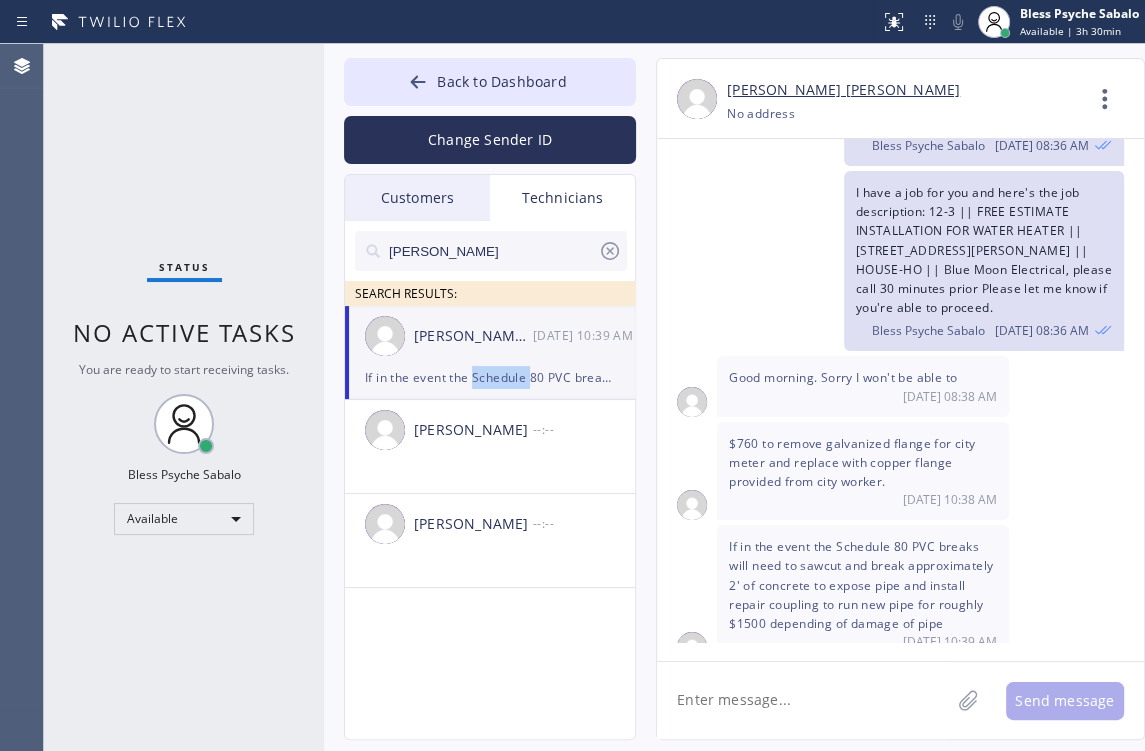 click on "If in the event the Schedule 80 PVC breaks will need to sawcut and break approximately 2' of concrete to expose pipe and install repair coupling to run new pipe for roughly $1500 depending of damage of pipe" at bounding box center [490, 377] 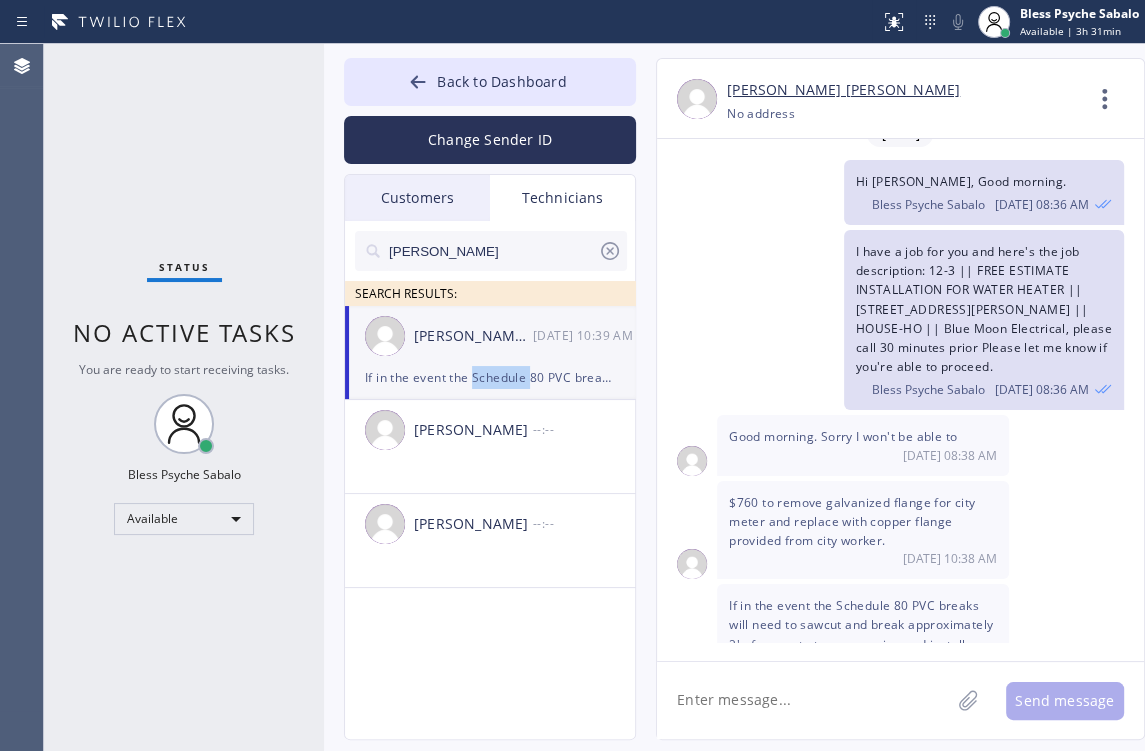 scroll, scrollTop: 2082, scrollLeft: 0, axis: vertical 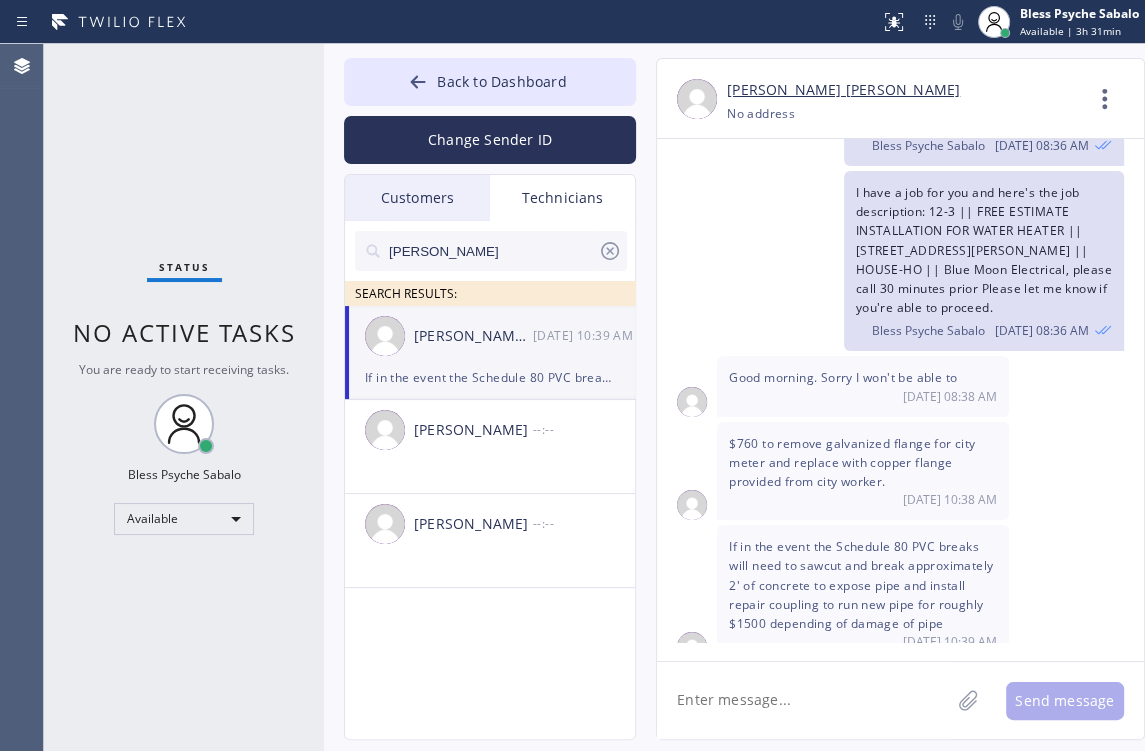 click 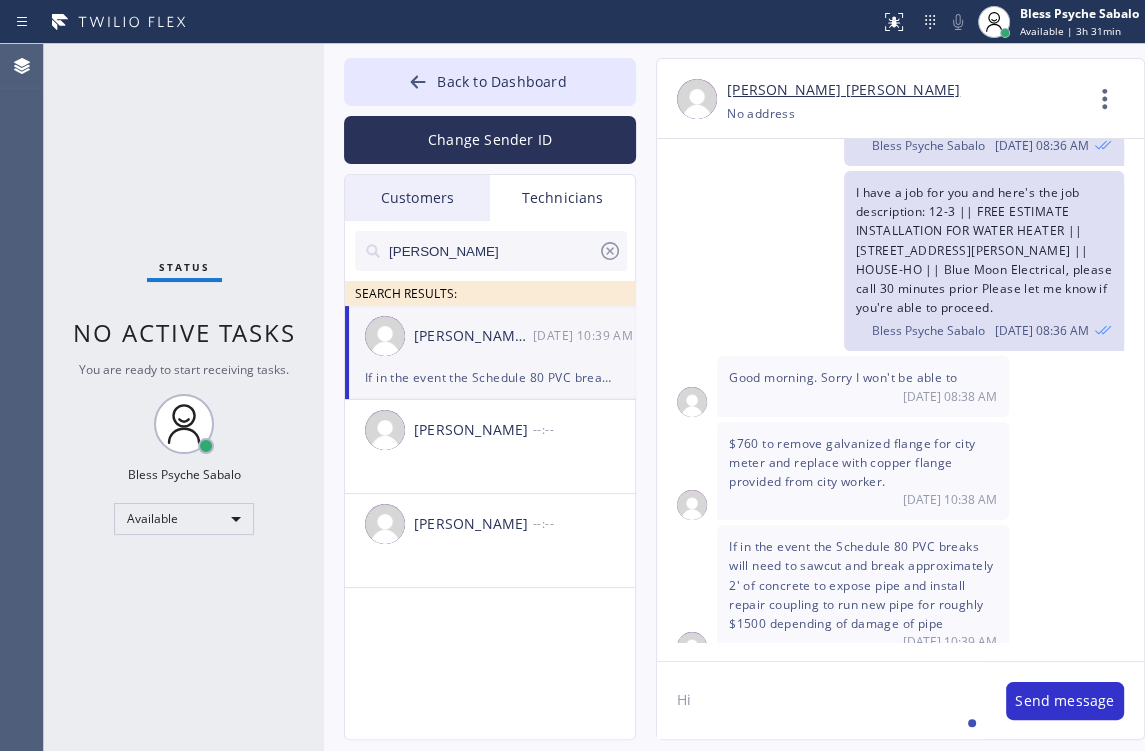 type on "H" 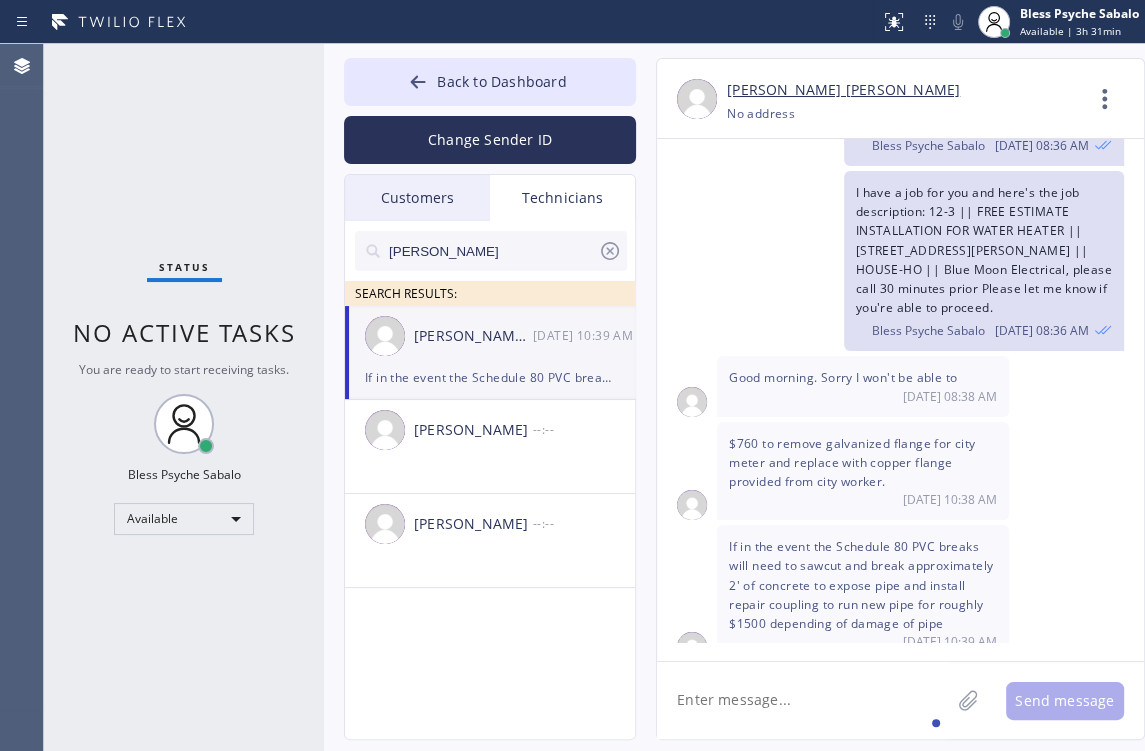 paste on "Hi Roy, good afternoon" 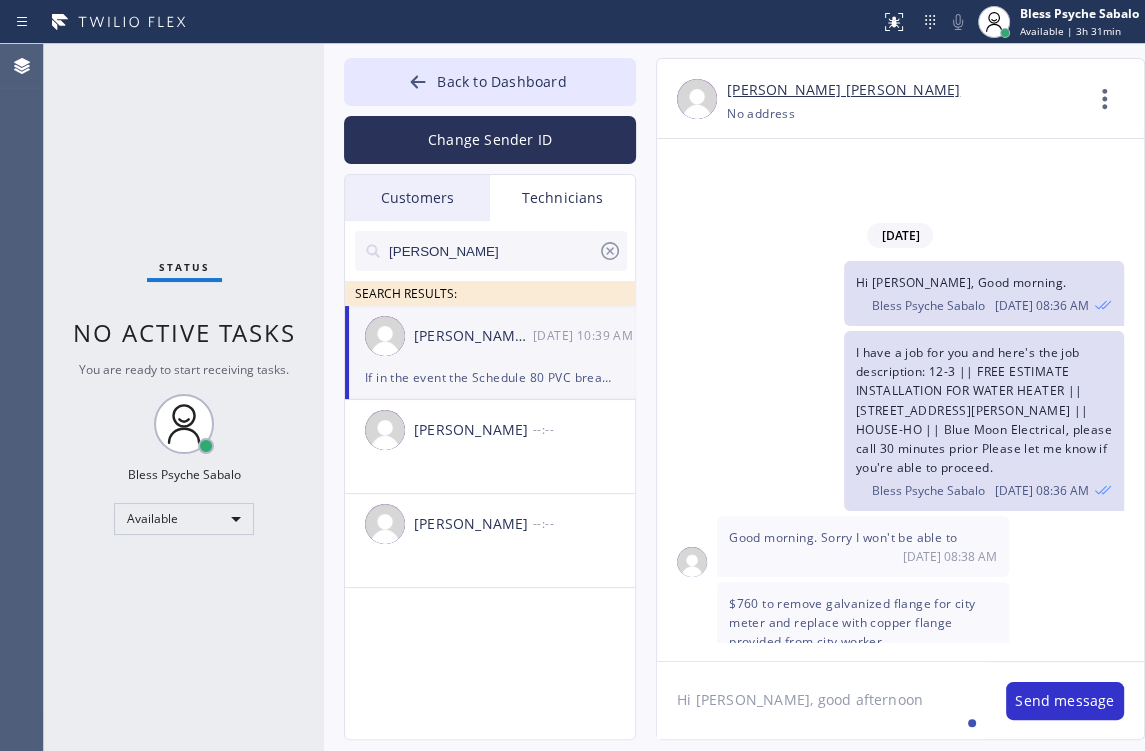 scroll, scrollTop: 2082, scrollLeft: 0, axis: vertical 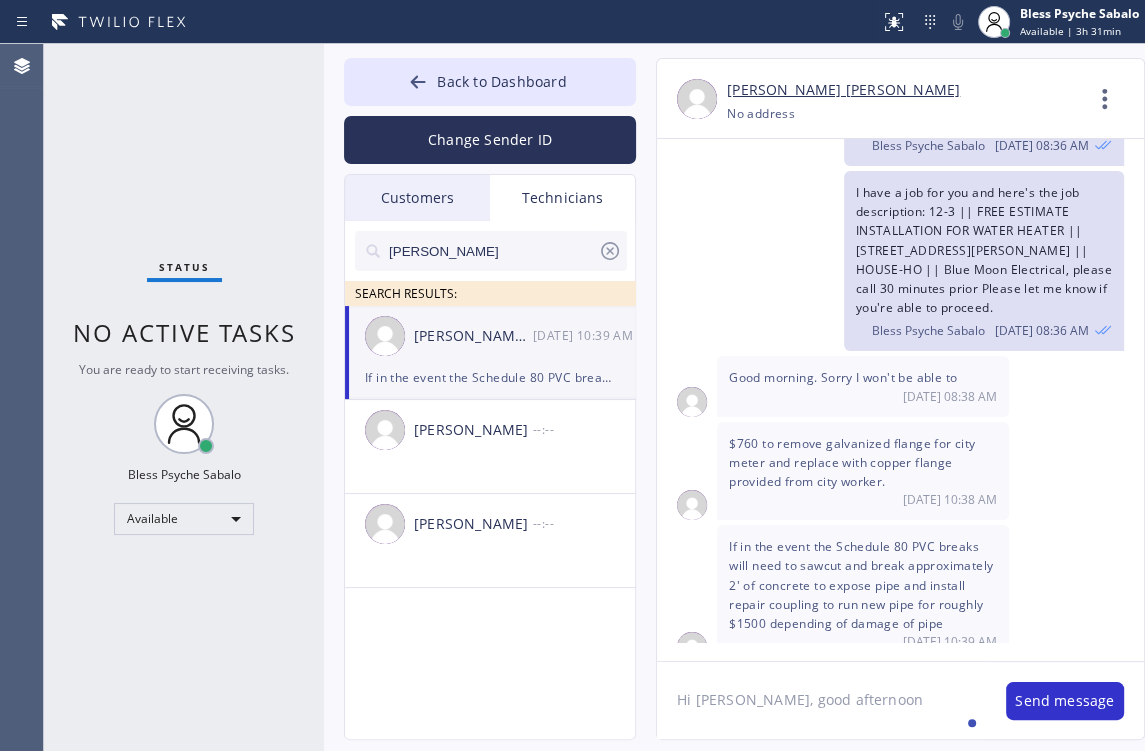 drag, startPoint x: 840, startPoint y: 705, endPoint x: 639, endPoint y: 691, distance: 201.48697 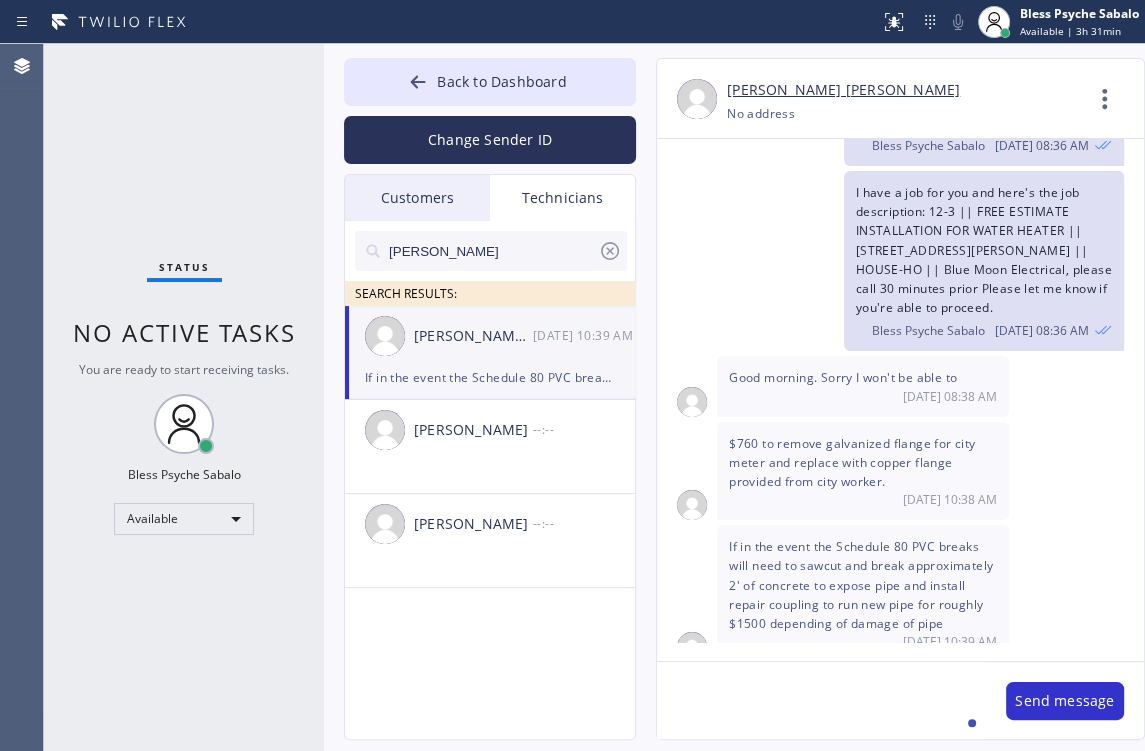 type 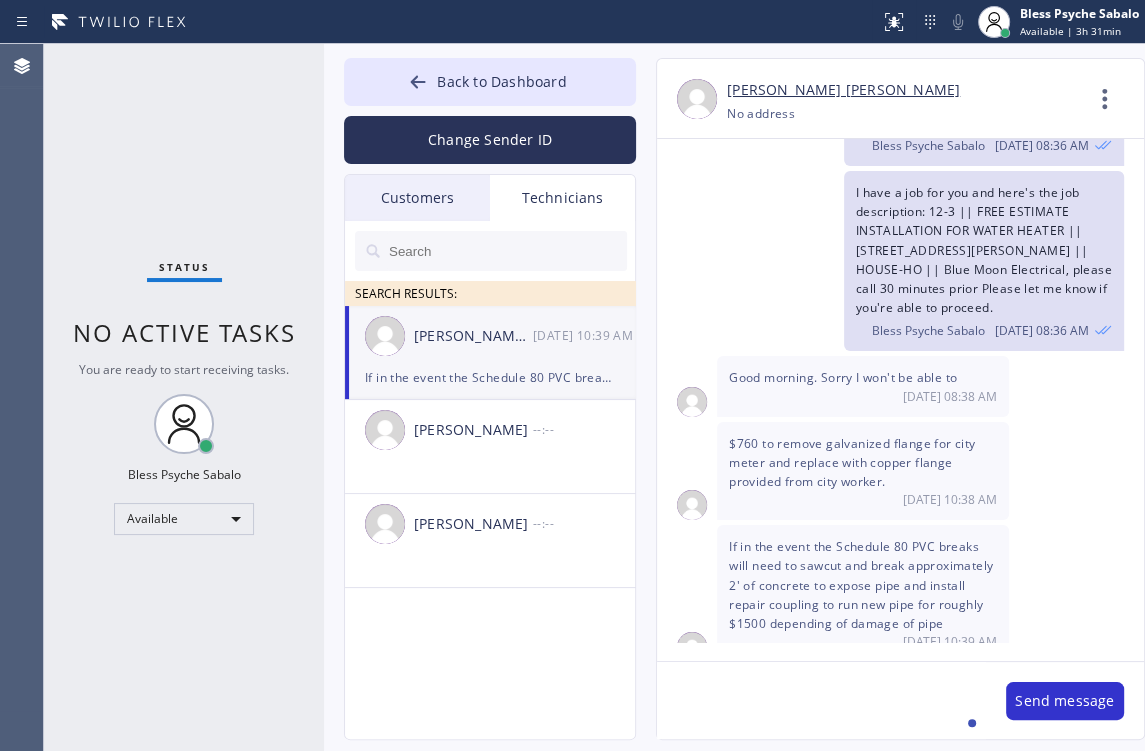click on "Technicians" at bounding box center [562, 198] 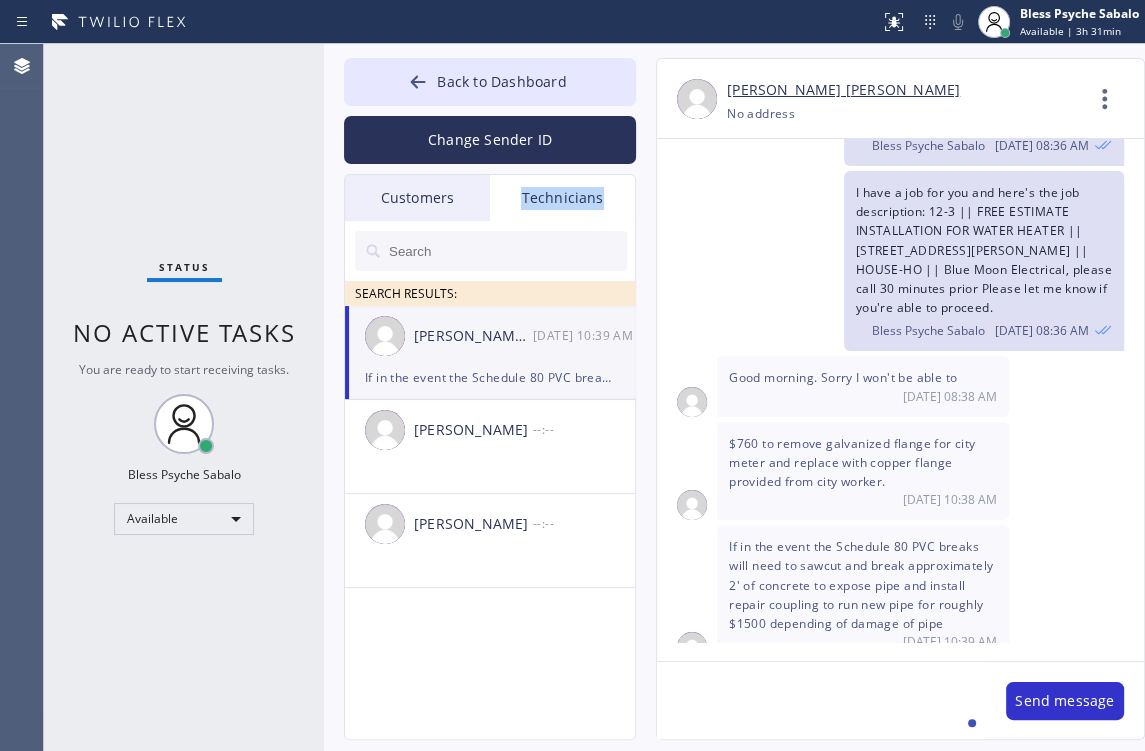 click on "Technicians" at bounding box center (562, 198) 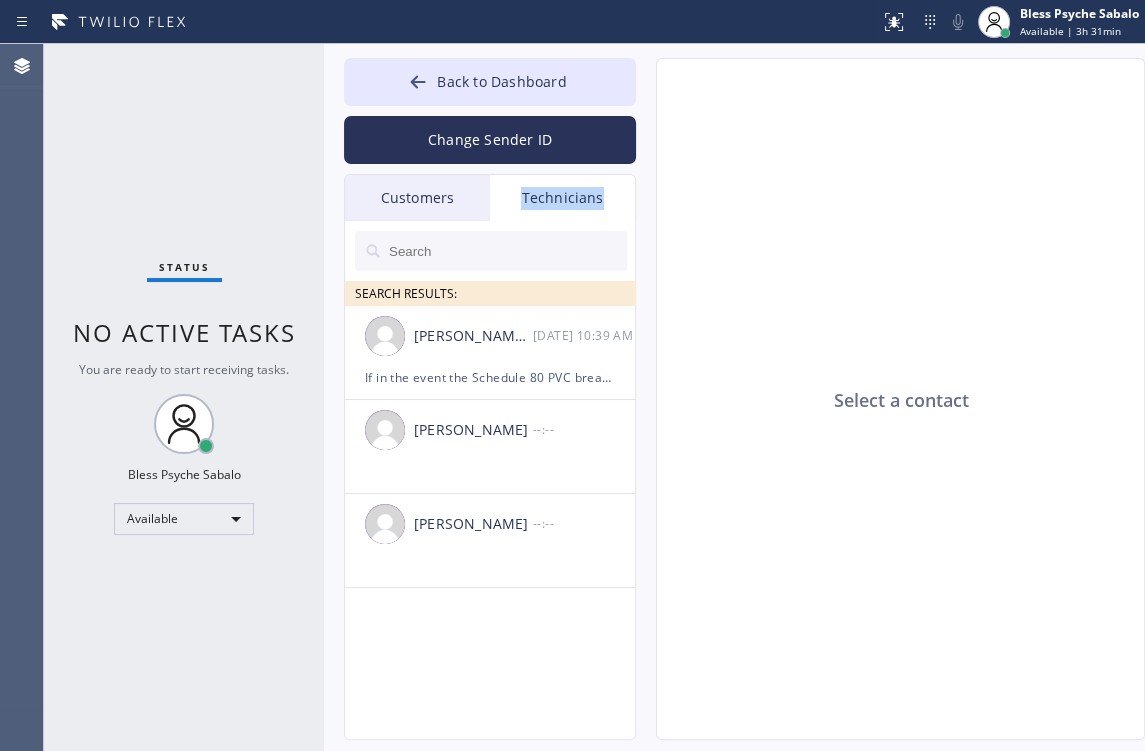 click on "Technicians" at bounding box center [562, 198] 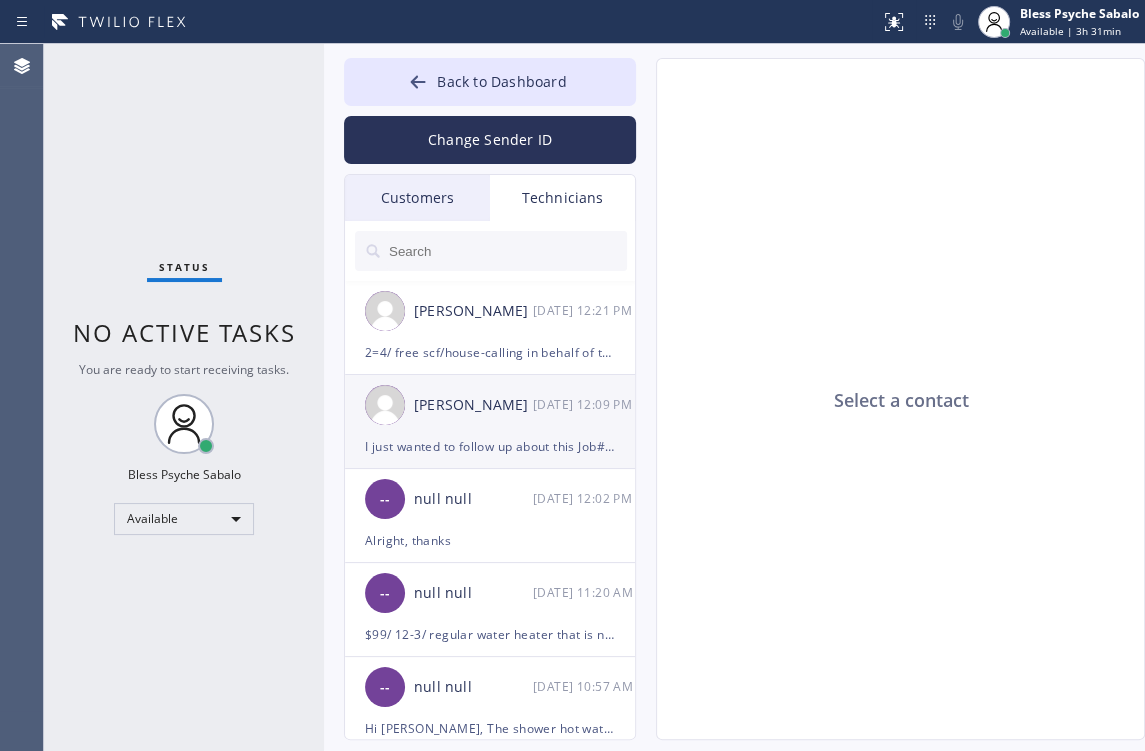 click on "I just wanted to follow up about this Job#: 	CFGDPU. (1859 255th Street West, Lomita, CA, 90717, name: Sergio Monterio.
have you tried to call this costumer back?" at bounding box center (490, 446) 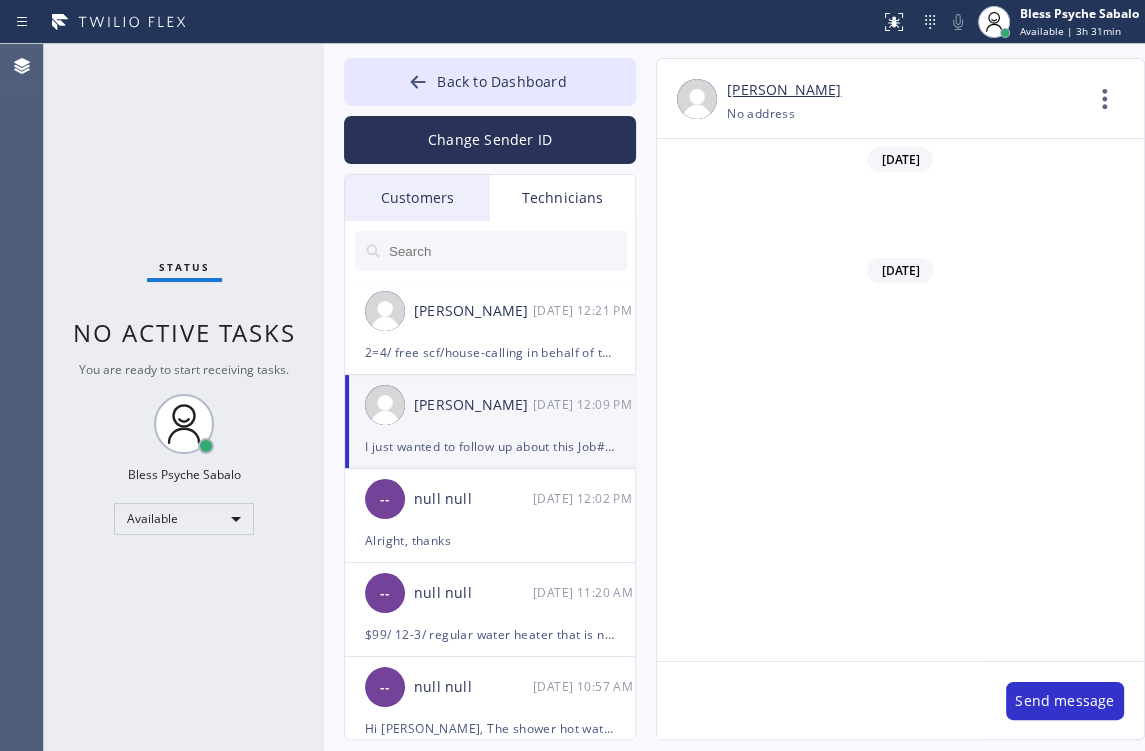 scroll, scrollTop: 6700, scrollLeft: 0, axis: vertical 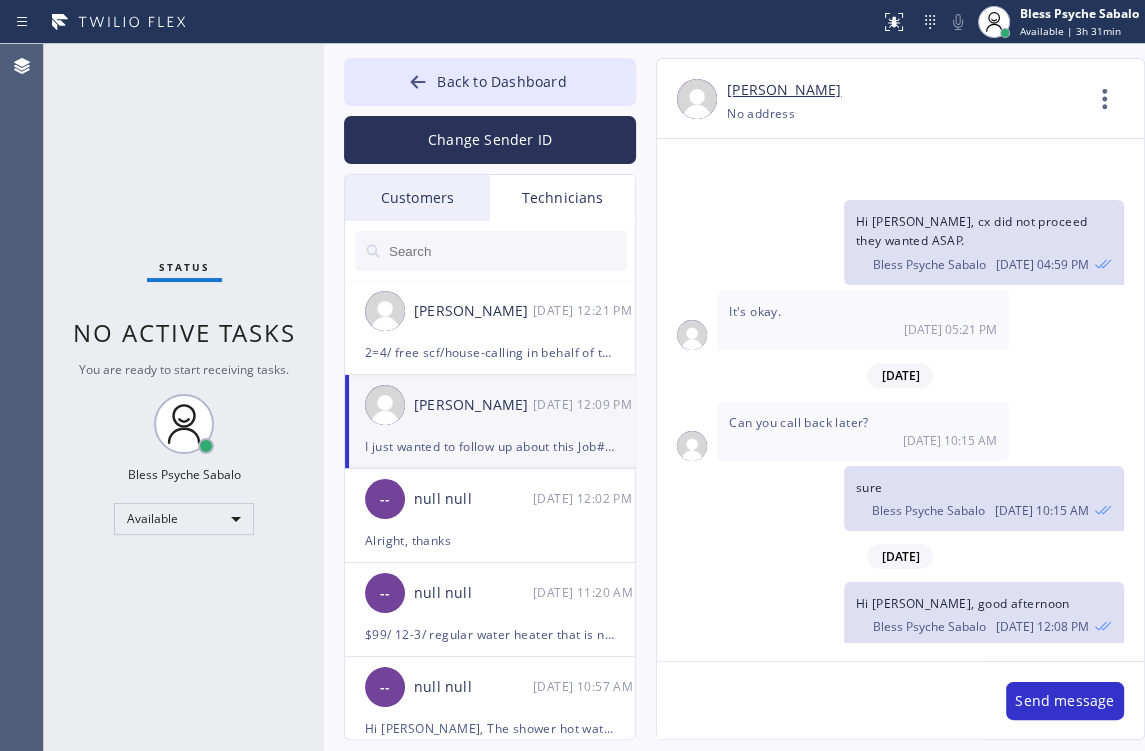 drag, startPoint x: 1079, startPoint y: 594, endPoint x: 856, endPoint y: 532, distance: 231.45842 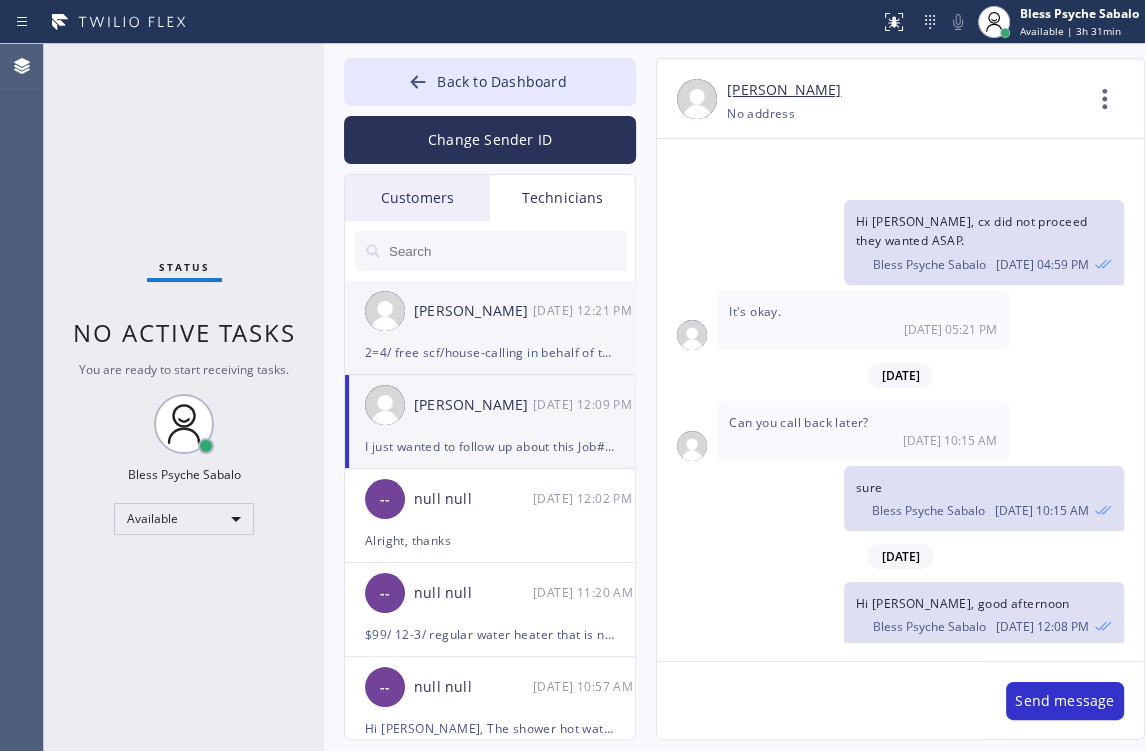 copy on "I just wanted to follow up about this Job#: 	CFGDPU. (1859 255th Street West, Lomita, CA, 90717, name: Sergio Monterio.
have you tried to call this costumer back?" 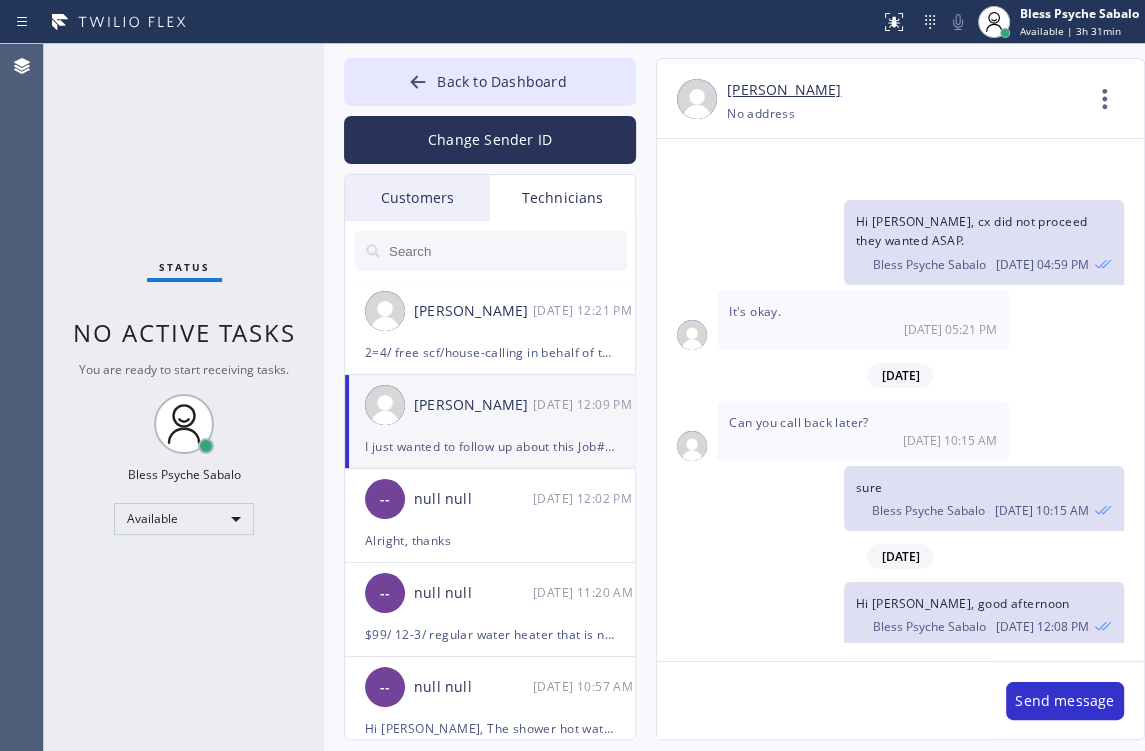 click on "Technicians" at bounding box center [562, 198] 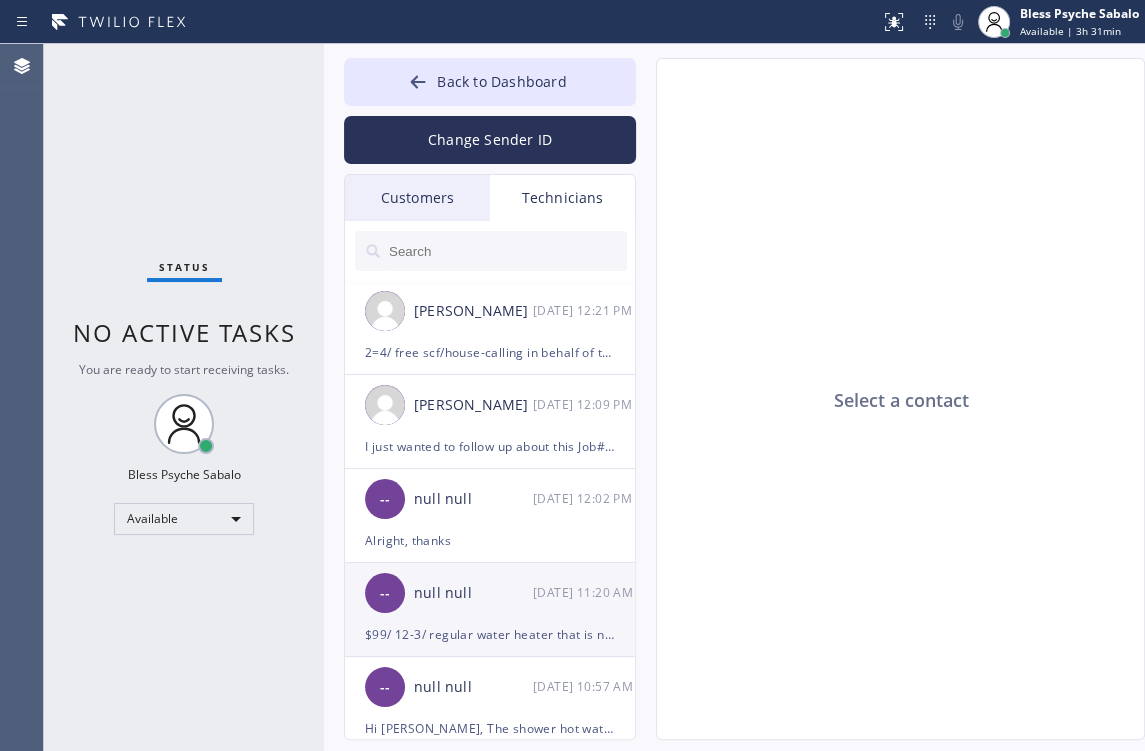 click on "null null" at bounding box center (473, 593) 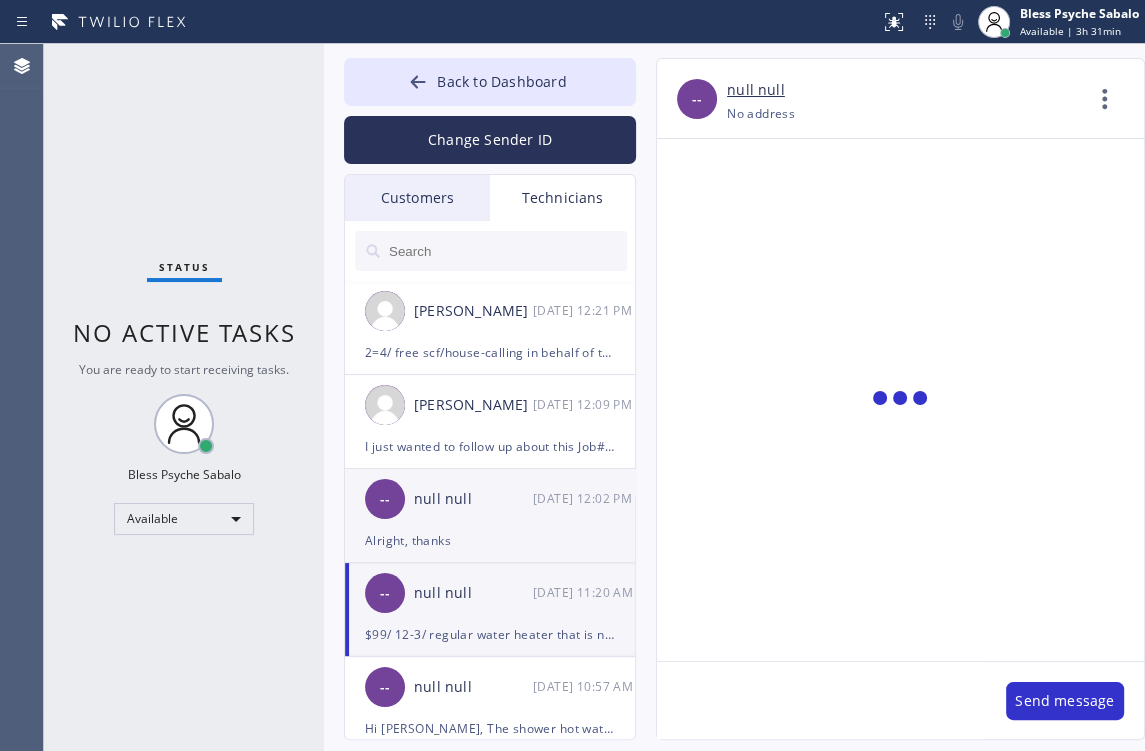 scroll, scrollTop: 2245, scrollLeft: 0, axis: vertical 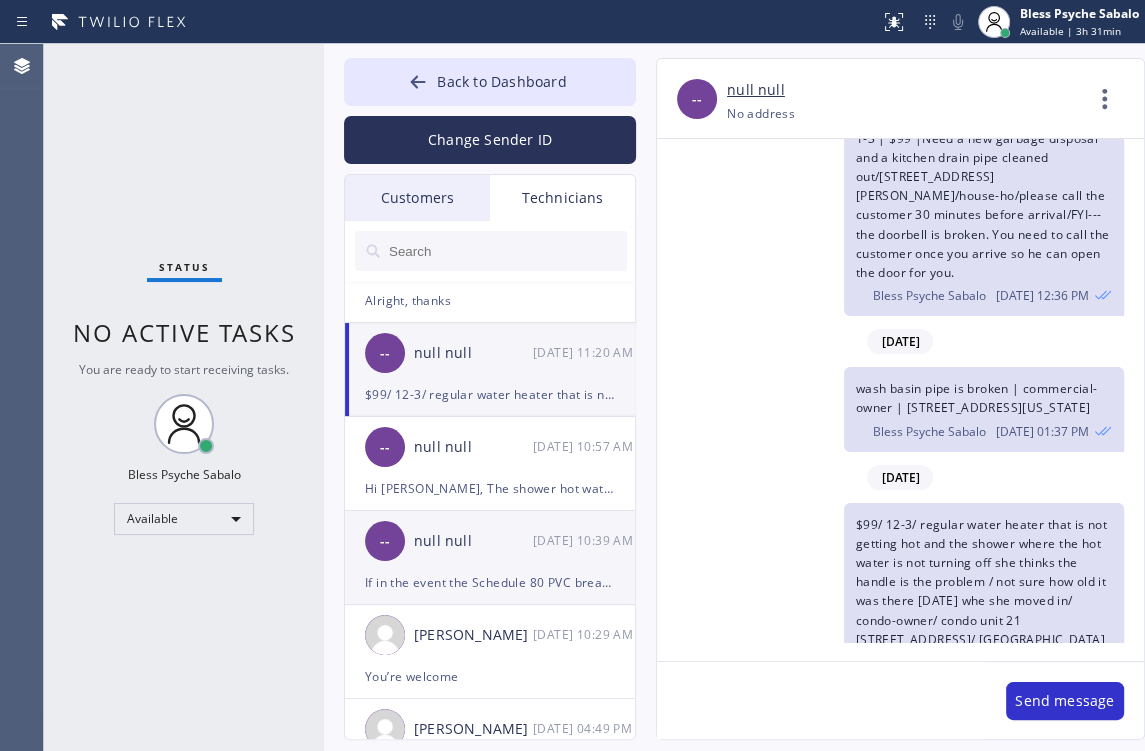 click on "-- null null [DATE] 10:39 AM" at bounding box center [491, 541] 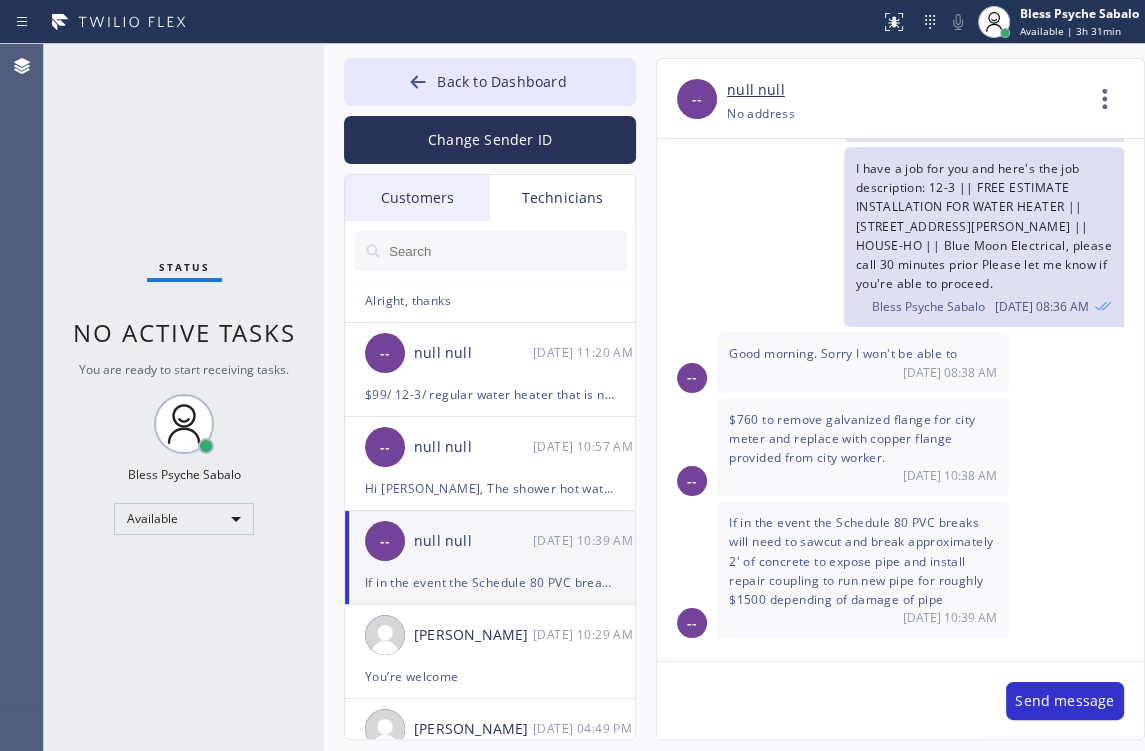 scroll, scrollTop: 2082, scrollLeft: 0, axis: vertical 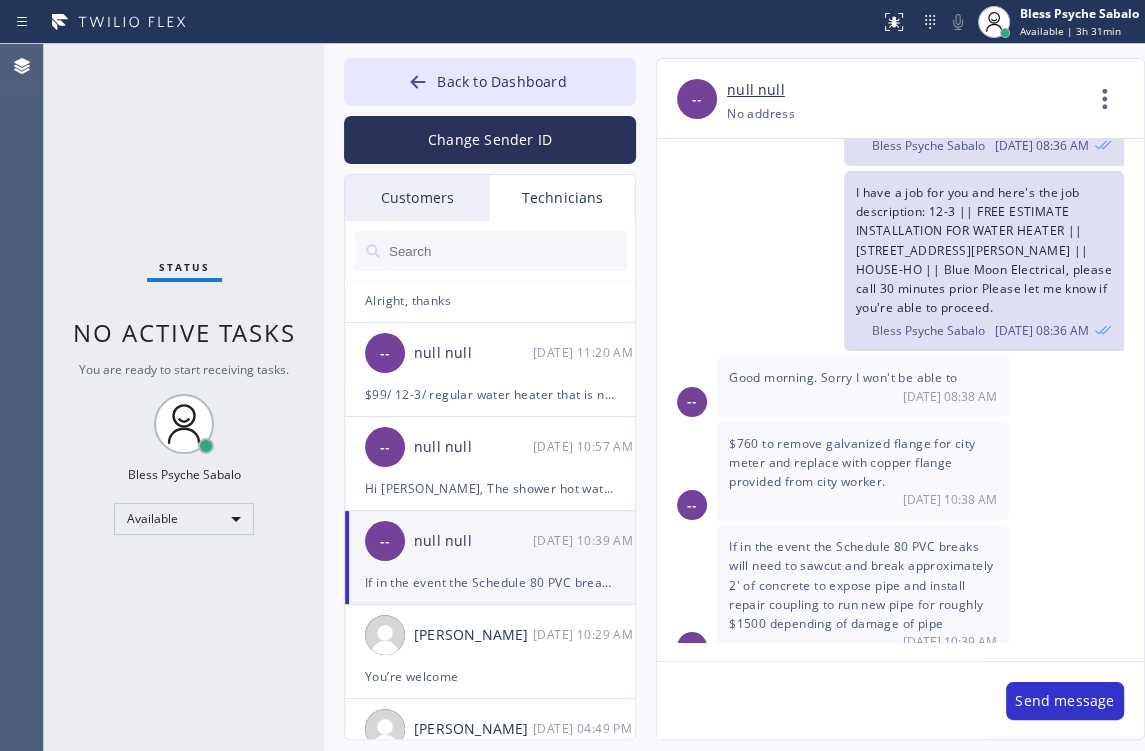 click 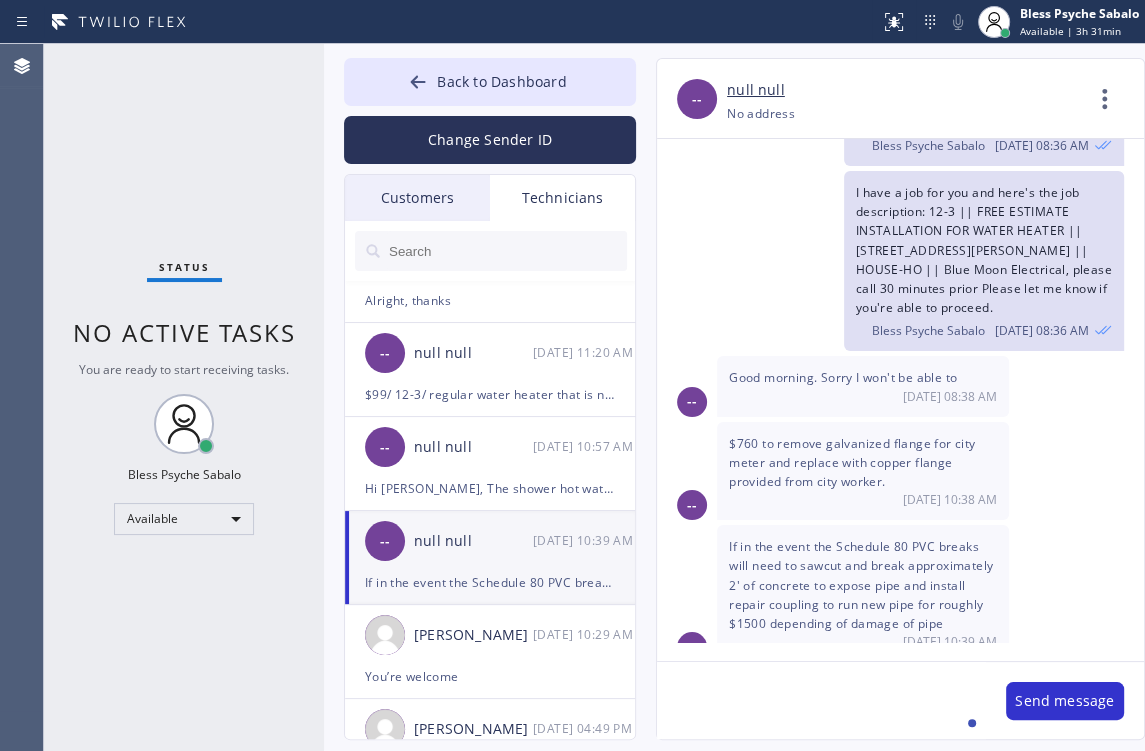 paste on "I just wanted to follow up about this Job#: CFGDPU. (1859 255th Street West, Lomita, CA, 90717, name: Sergio Monterio. have you tried to call this costumer back?" 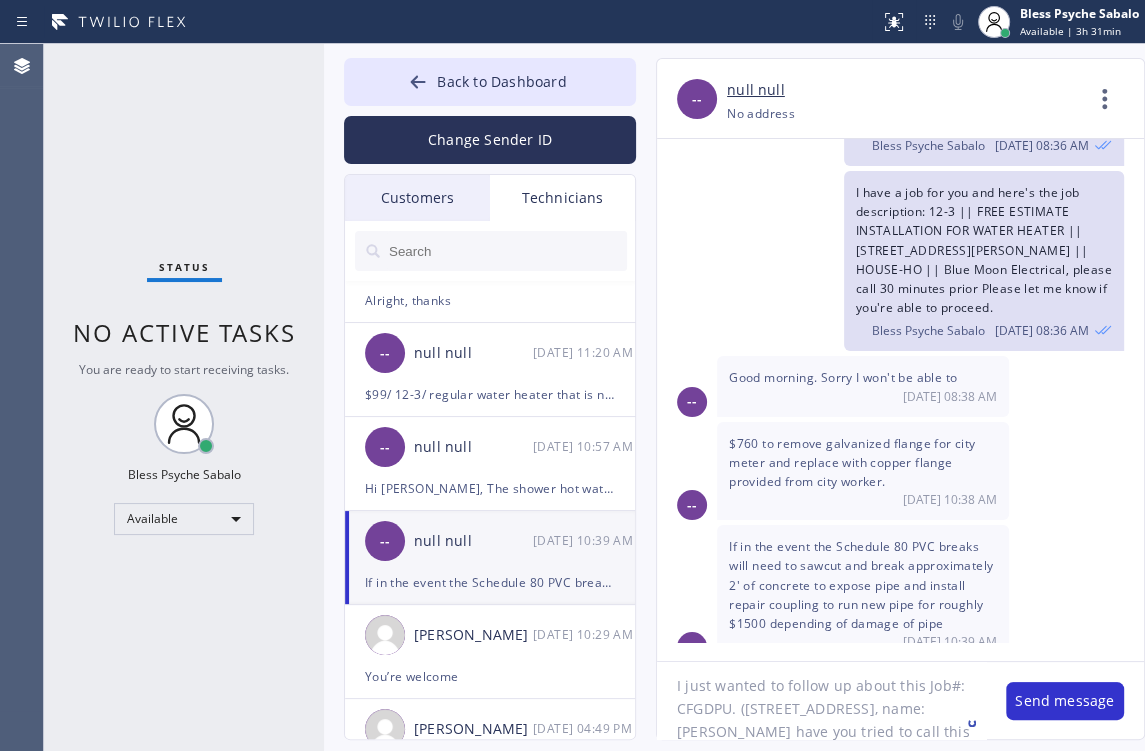 scroll, scrollTop: 0, scrollLeft: 0, axis: both 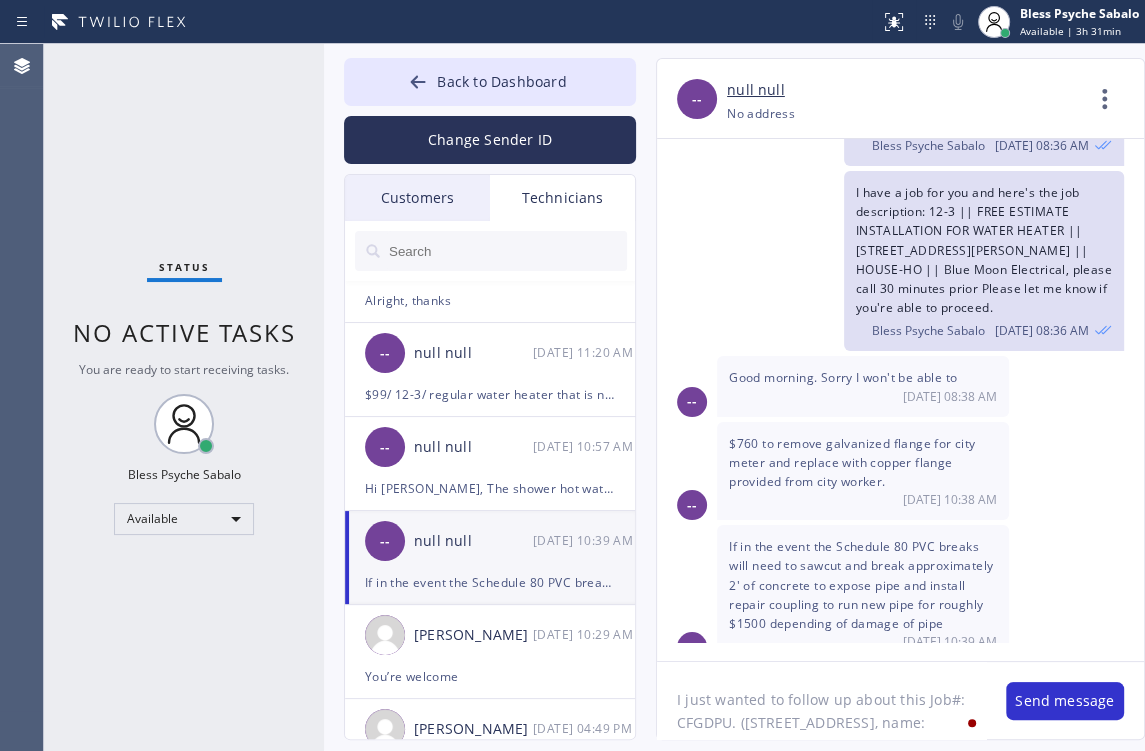 click on "I just wanted to follow up about this Job#: CFGDPU. (1859 255th Street West, Lomita, CA, 90717, name: Sergio Monterio. have you tried to call this costumer back?" 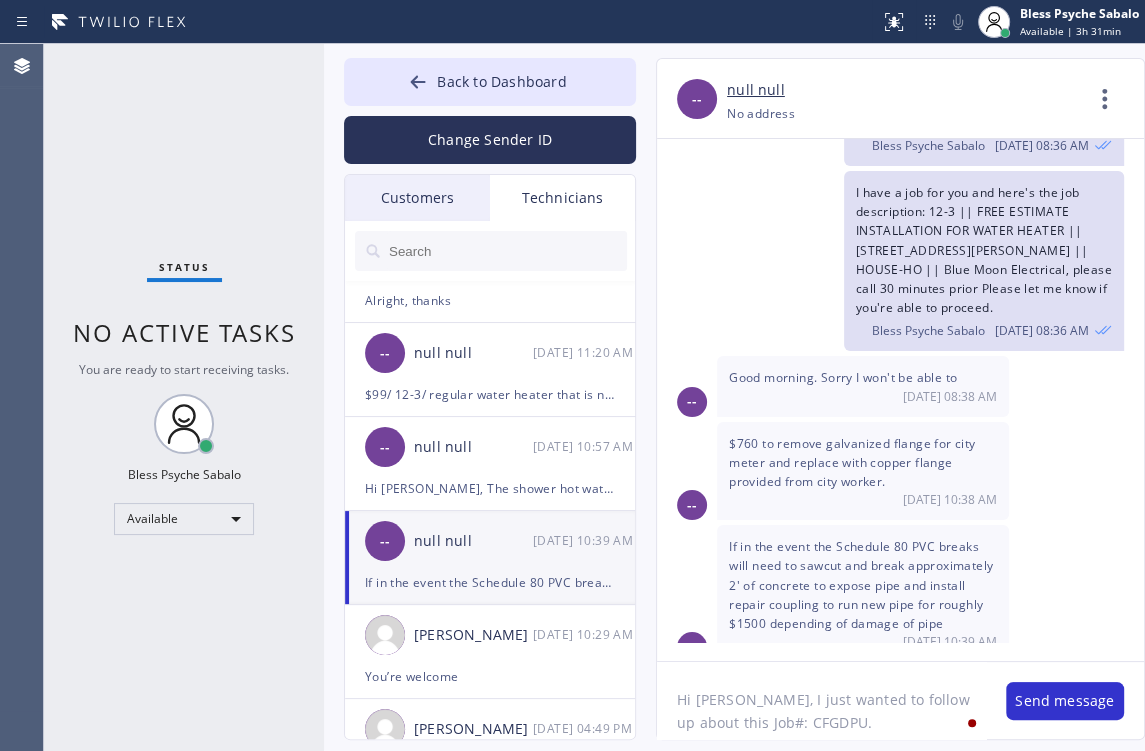 click on "Hi Andres, I just wanted to follow up about this Job#: CFGDPU. (1859 255th Street West, Lomita, CA, 90717, name: Sergio Monterio. have you tried to call this costumer back?" 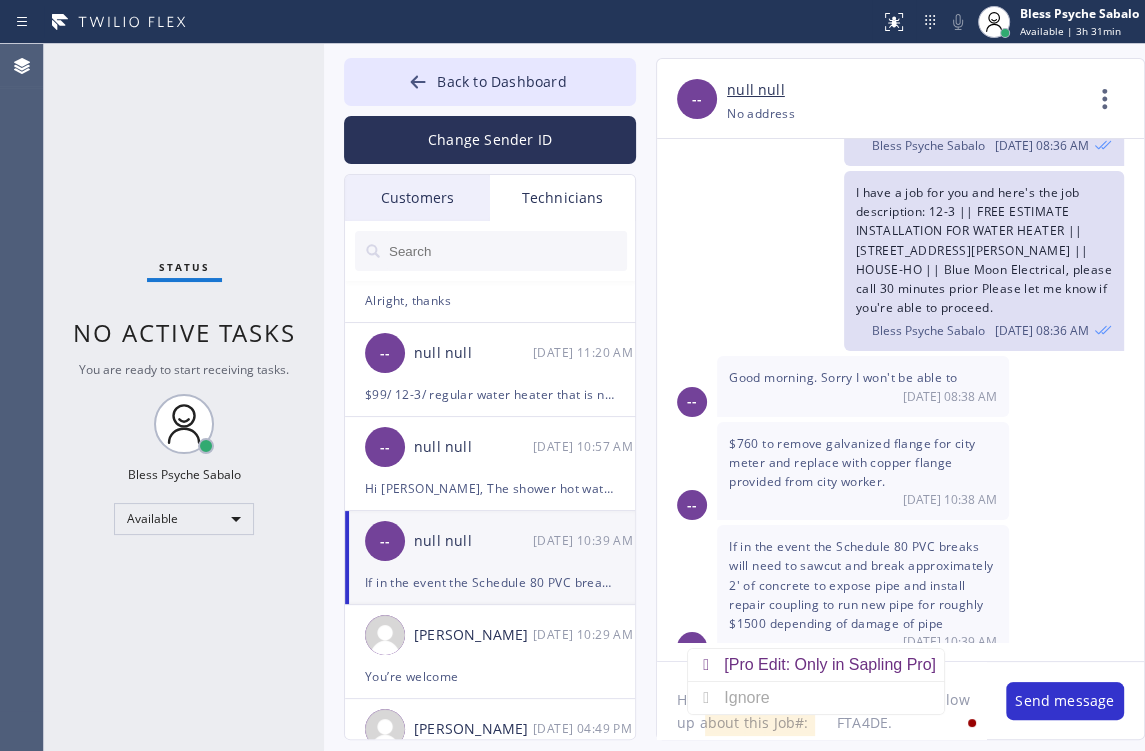 click on "Hi Andres, I just wanted to follow up about this Job#: 	FTA4DE. (1859 255th Street West, Lomita, CA, 90717, name: Sergio Monterio. have you tried to call this costumer back?" 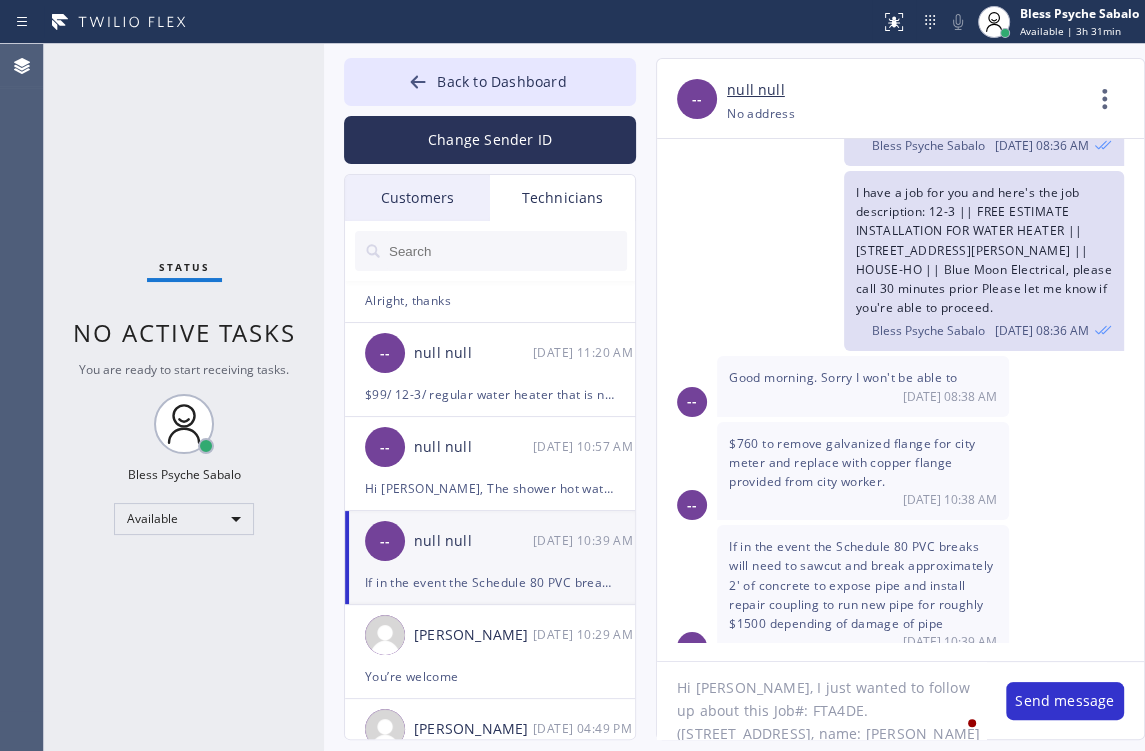 scroll, scrollTop: 0, scrollLeft: 0, axis: both 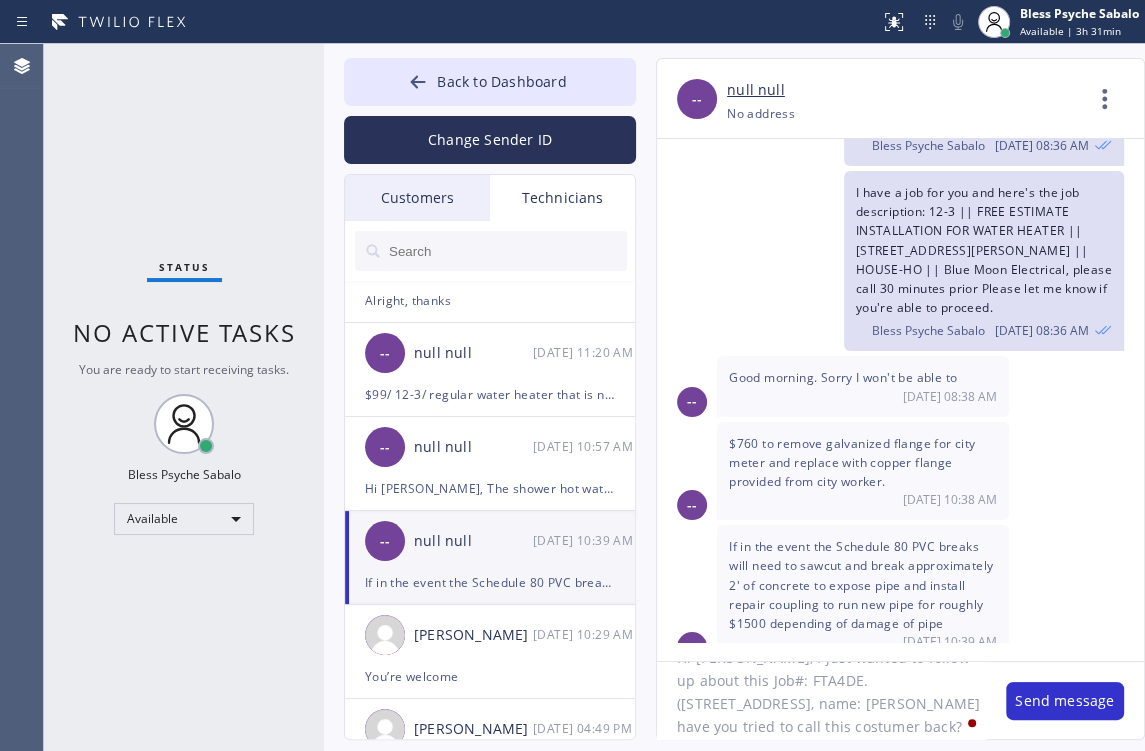 drag, startPoint x: 808, startPoint y: 721, endPoint x: 798, endPoint y: 688, distance: 34.48188 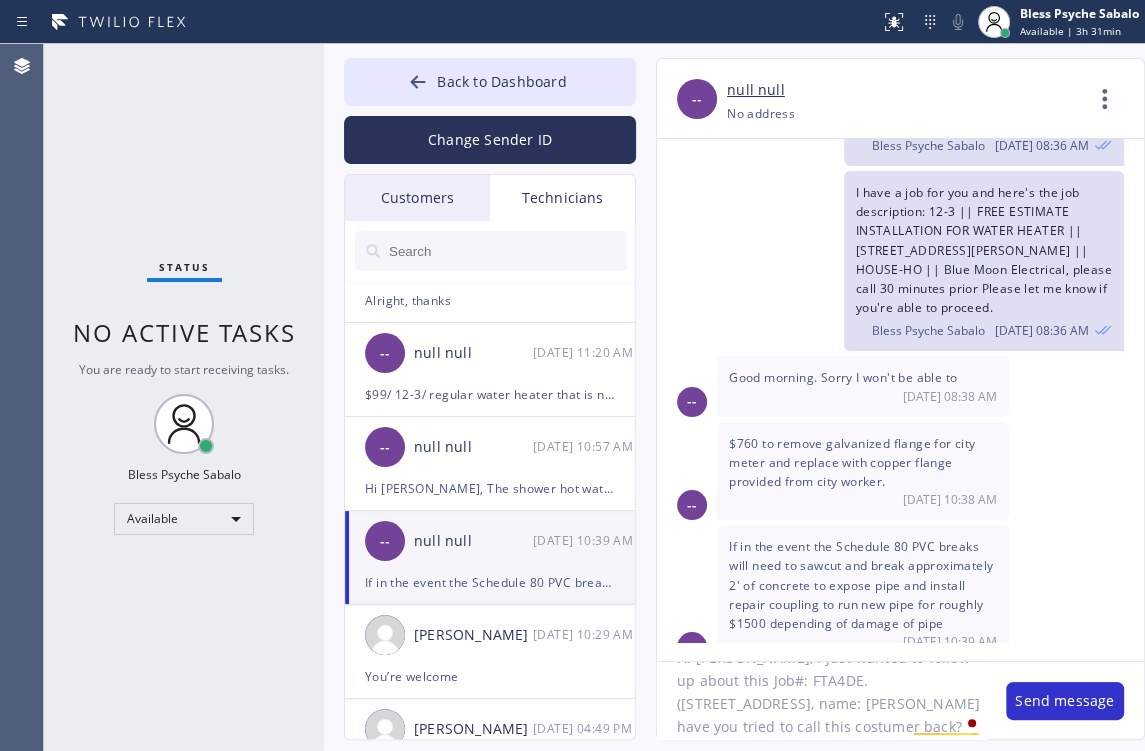 drag, startPoint x: 869, startPoint y: 677, endPoint x: 741, endPoint y: 697, distance: 129.55309 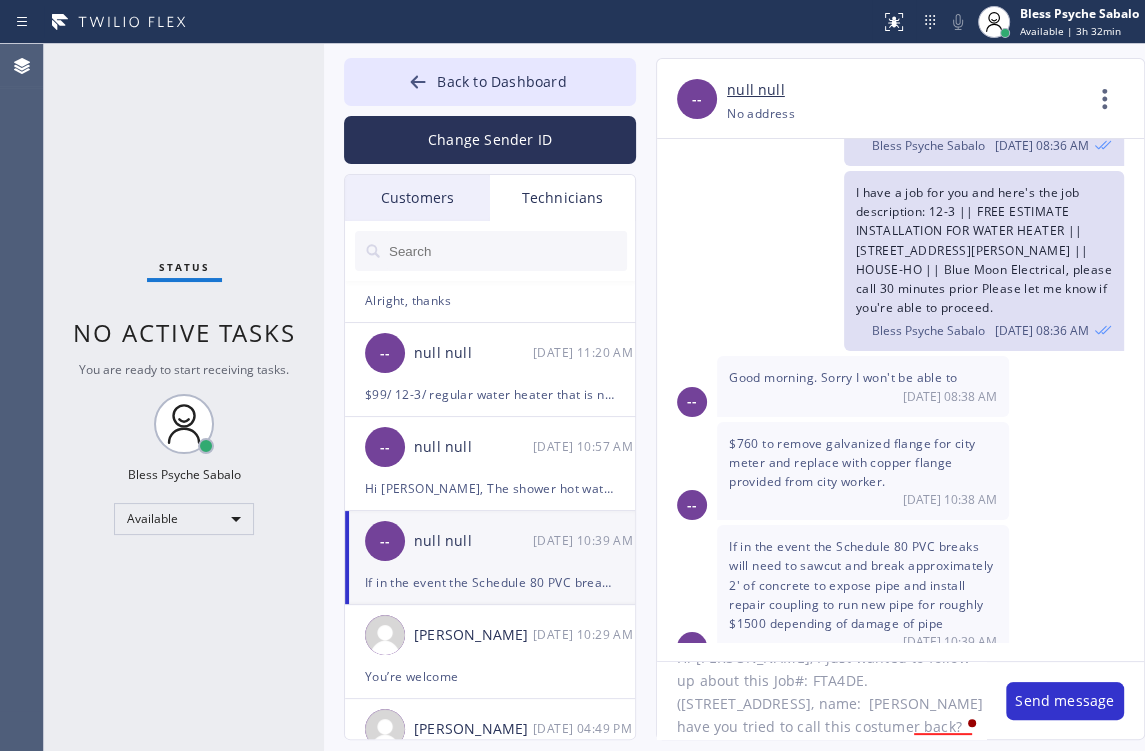 click on "Hi Andres, I just wanted to follow up about this Job#: FTA4DE. (808 Winchester Avenue , Alhambra, CA, 91803, name: 	Stella Oh have you tried to call this costumer back?" 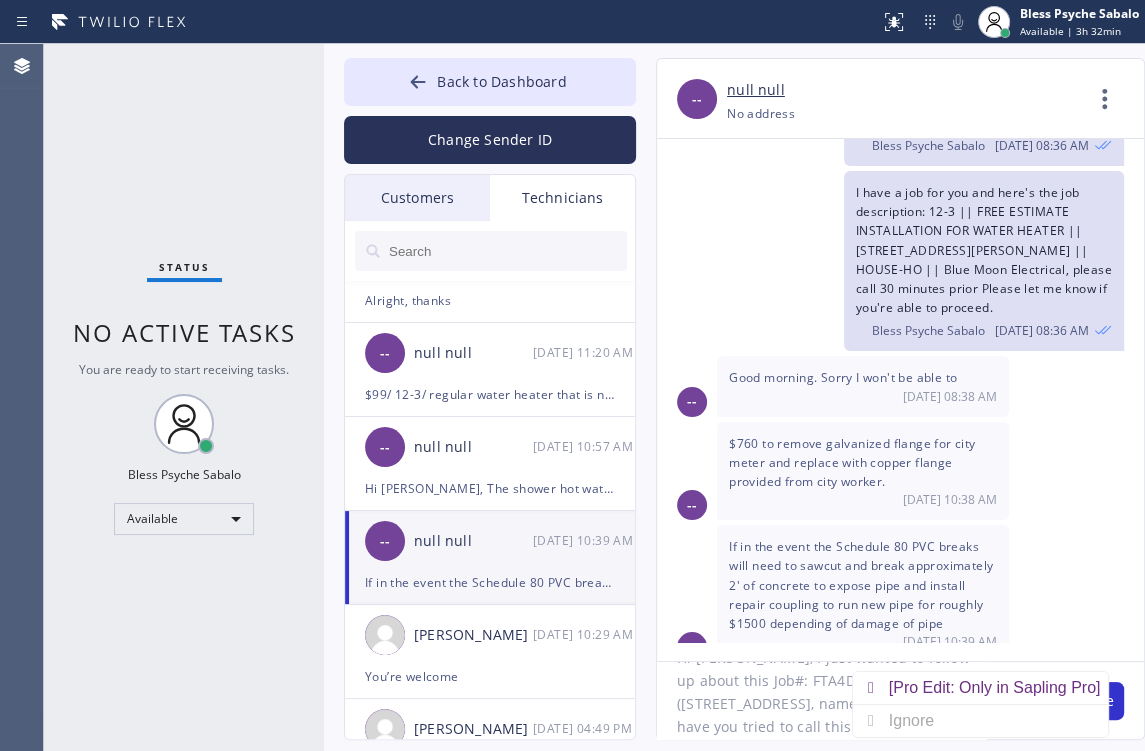 click on "Hi Andres, I just wanted to follow up about this Job#: FTA4DE. (808 Winchester Avenue , Alhambra, CA, 91803, name: Stella Oh have you tried to call this costumer back?" 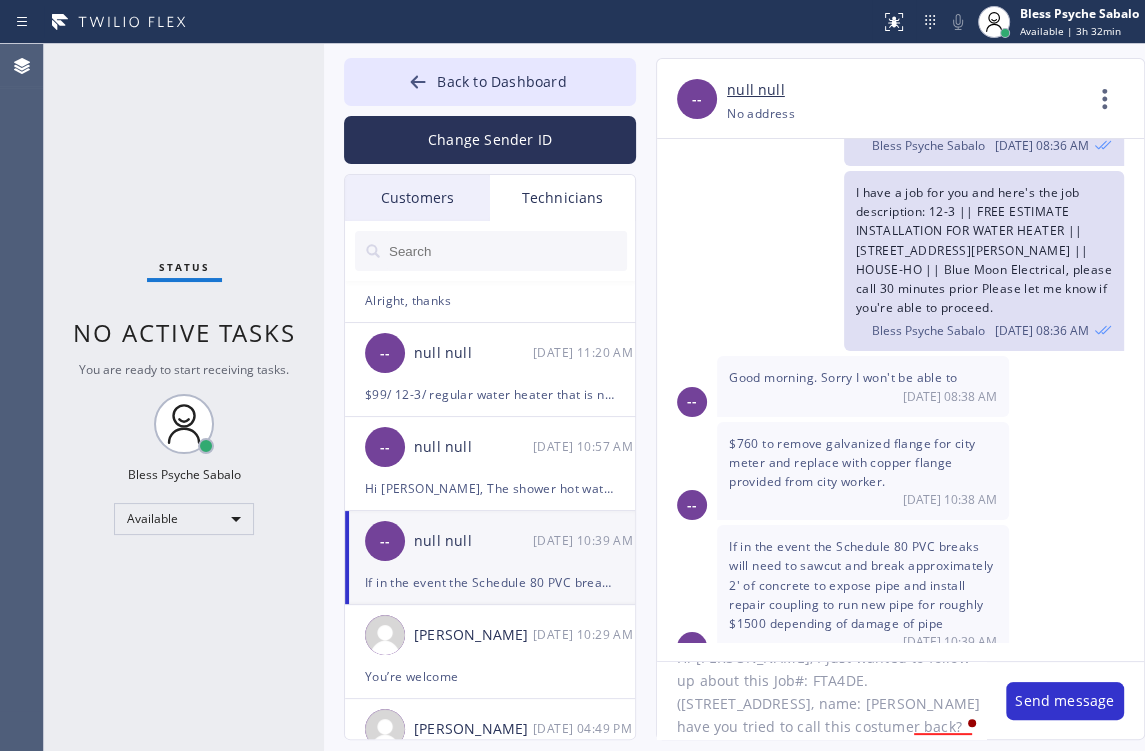 drag, startPoint x: 676, startPoint y: 709, endPoint x: 729, endPoint y: 729, distance: 56.648037 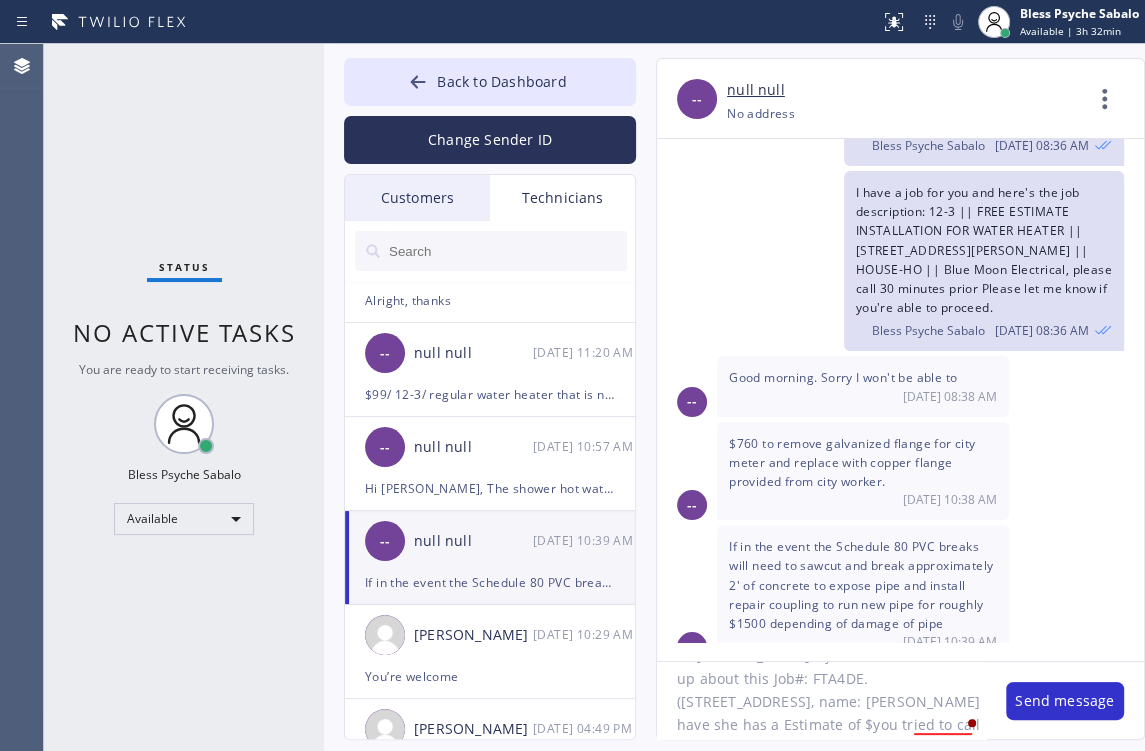 scroll, scrollTop: 87, scrollLeft: 0, axis: vertical 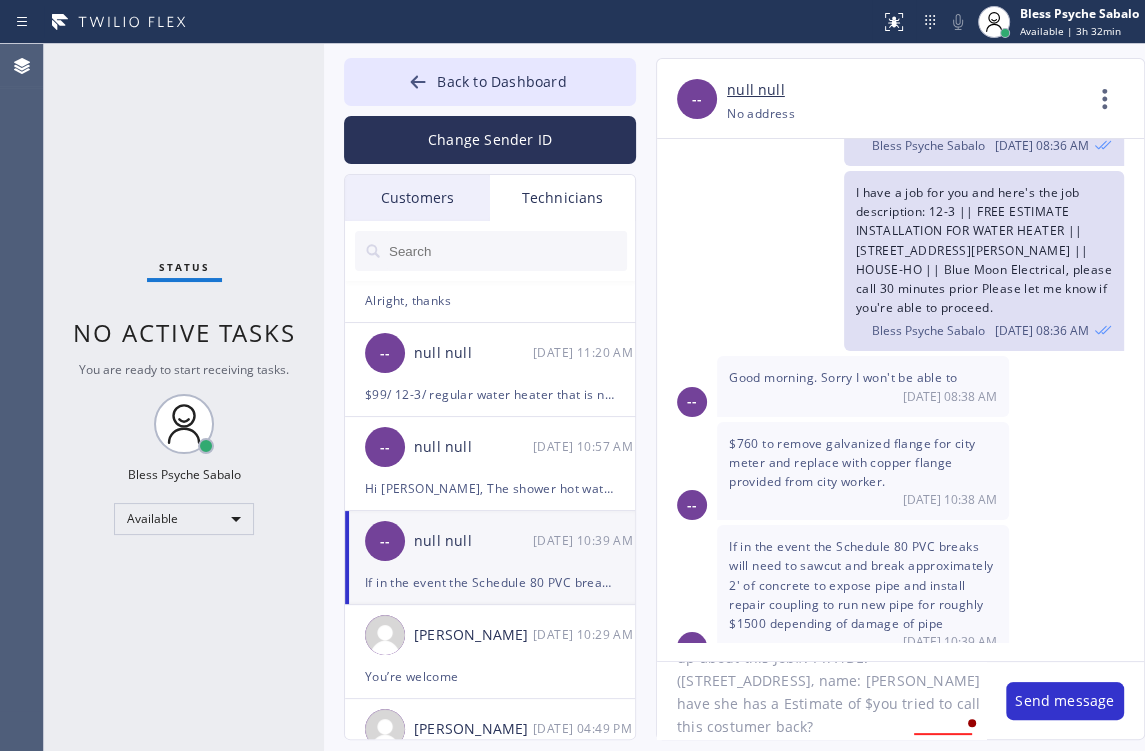 click on "Hi Andres, I just wanted to follow up about this Job#: FTA4DE. (808 Winchester Avenue , Alhambra, CA, 91803, name: Stella Oh have she has a Estimate of $you tried to call this costumer back?" 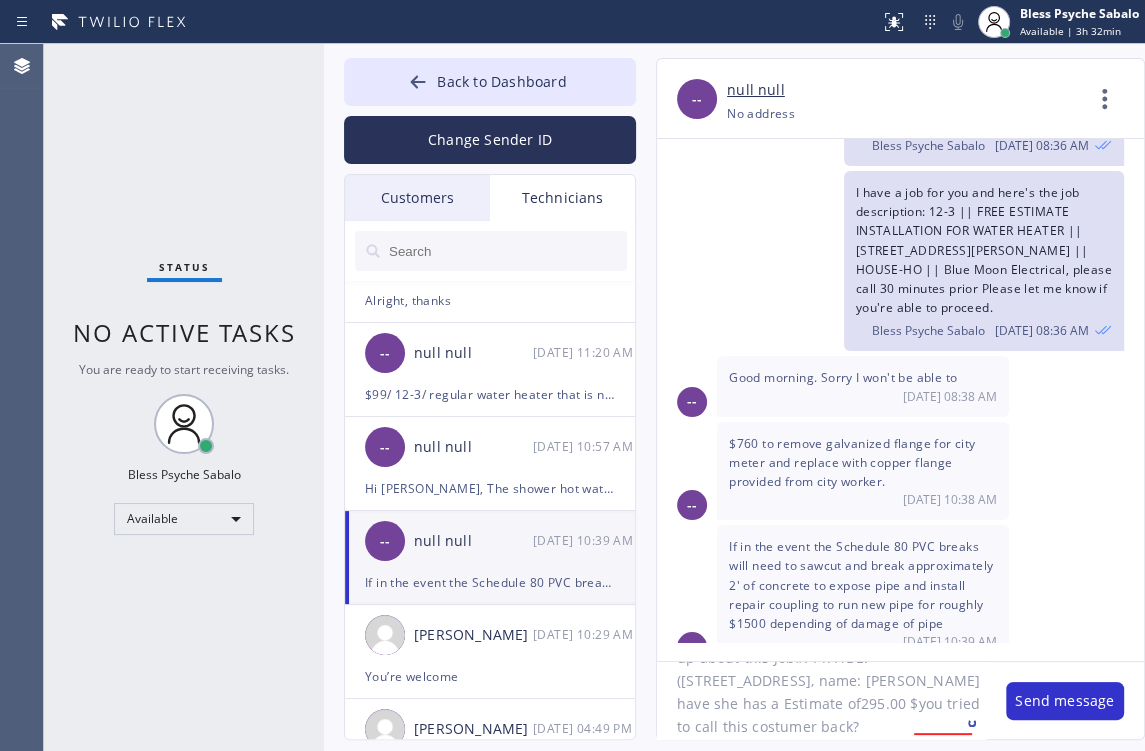 click on "Hi Andres, I just wanted to follow up about this Job#: FTA4DE. (808 Winchester Avenue , Alhambra, CA, 91803, name: Stella Oh have she has a Estimate of295.00 $you tried to call this costumer back?" 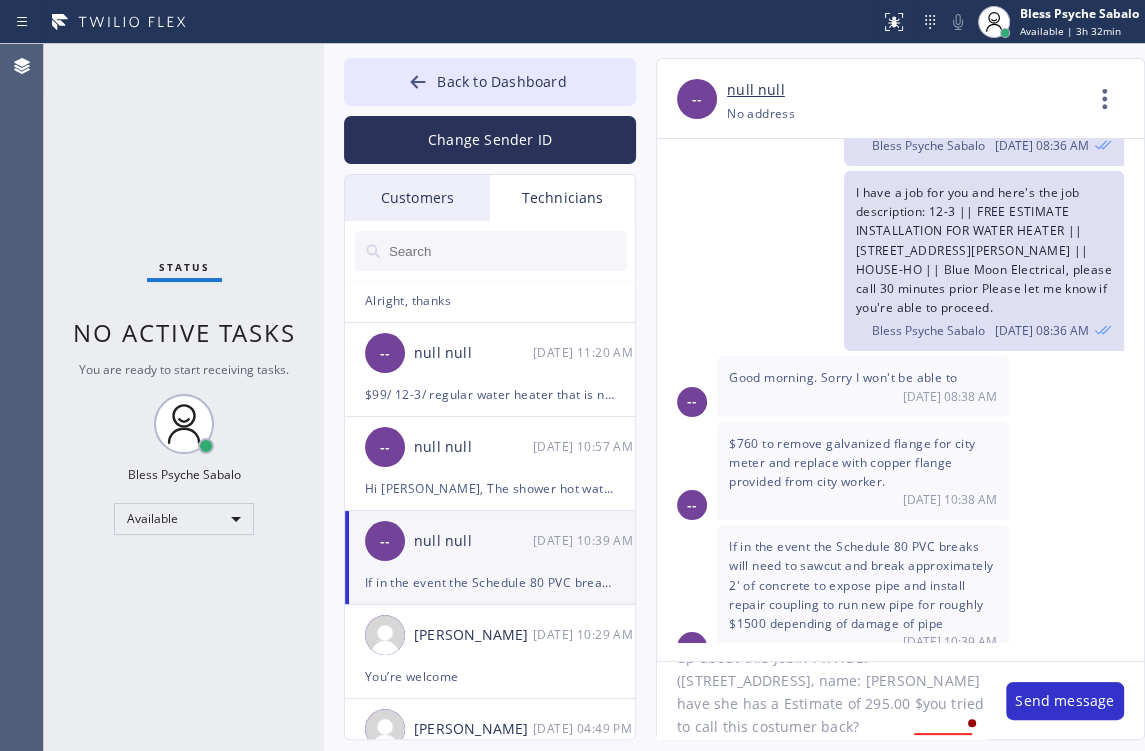 click on "Hi Andres, I just wanted to follow up about this Job#: FTA4DE. (808 Winchester Avenue , Alhambra, CA, 91803, name: Stella Oh have she has a Estimate of 295.00 $you tried to call this costumer back?" 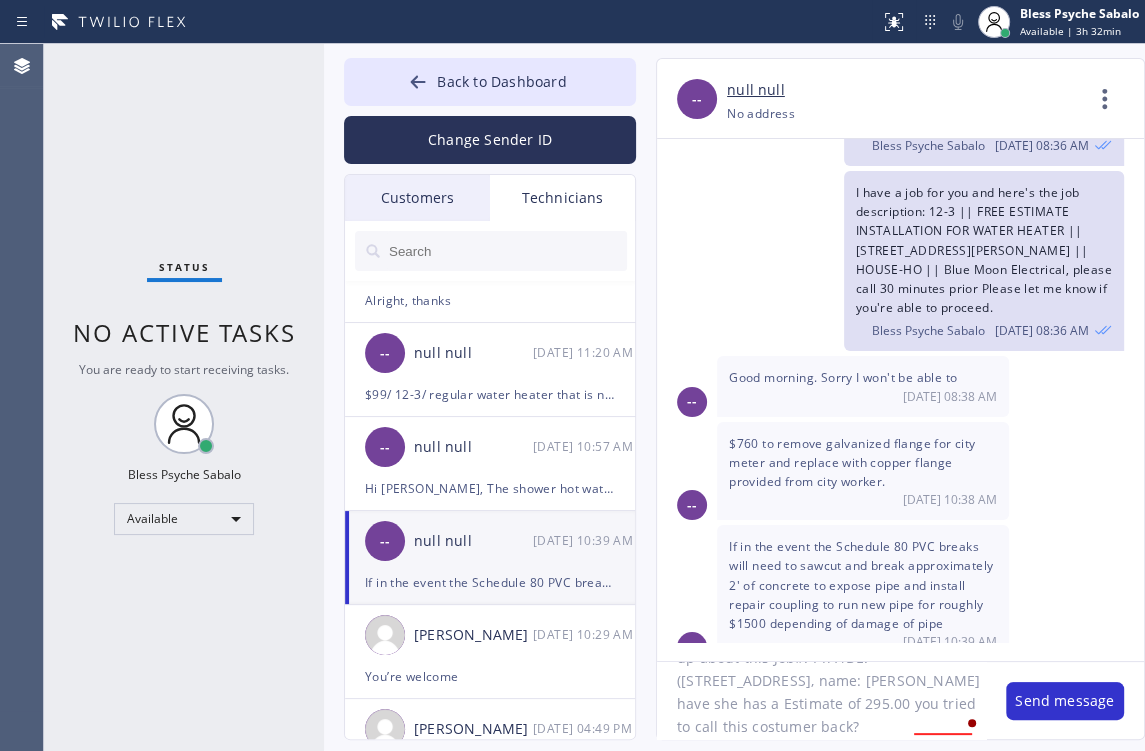 click on "Hi Andres, I just wanted to follow up about this Job#: FTA4DE. (808 Winchester Avenue , Alhambra, CA, 91803, name: Stella Oh have she has a Estimate of 295.00 you tried to call this costumer back?" 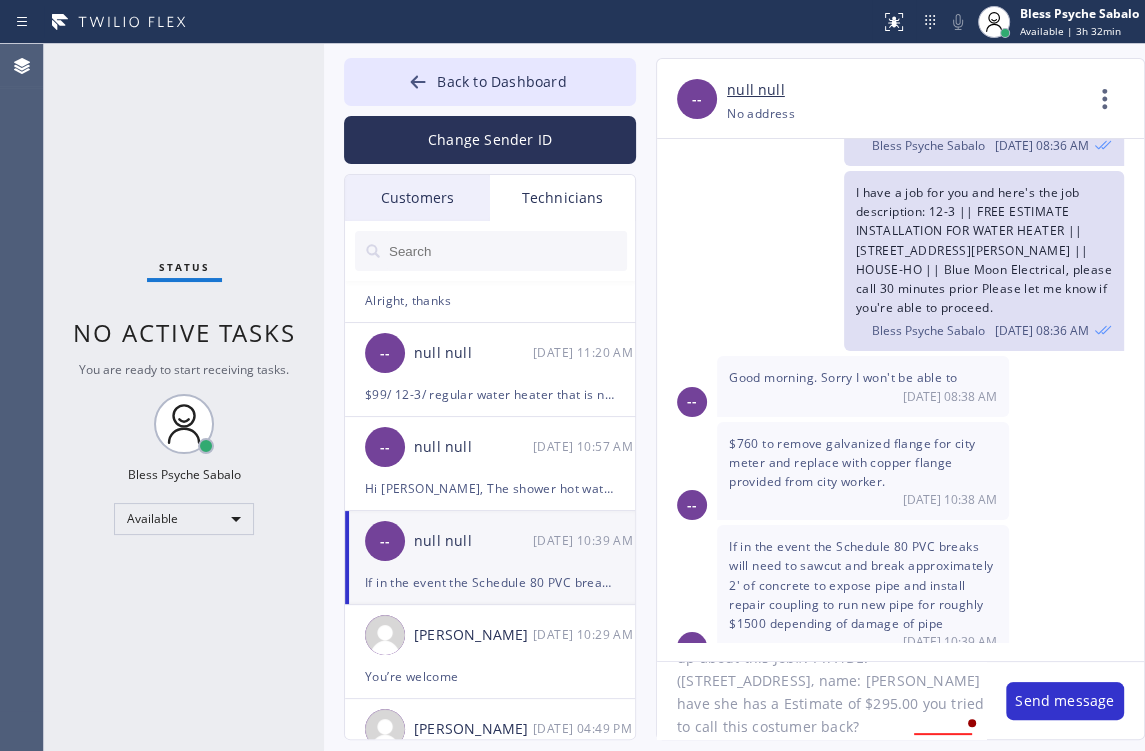 click on "Hi Andres, I just wanted to follow up about this Job#: FTA4DE. (808 Winchester Avenue , Alhambra, CA, 91803, name: Stella Oh have she has a Estimate of $295.00 you tried to call this costumer back?" 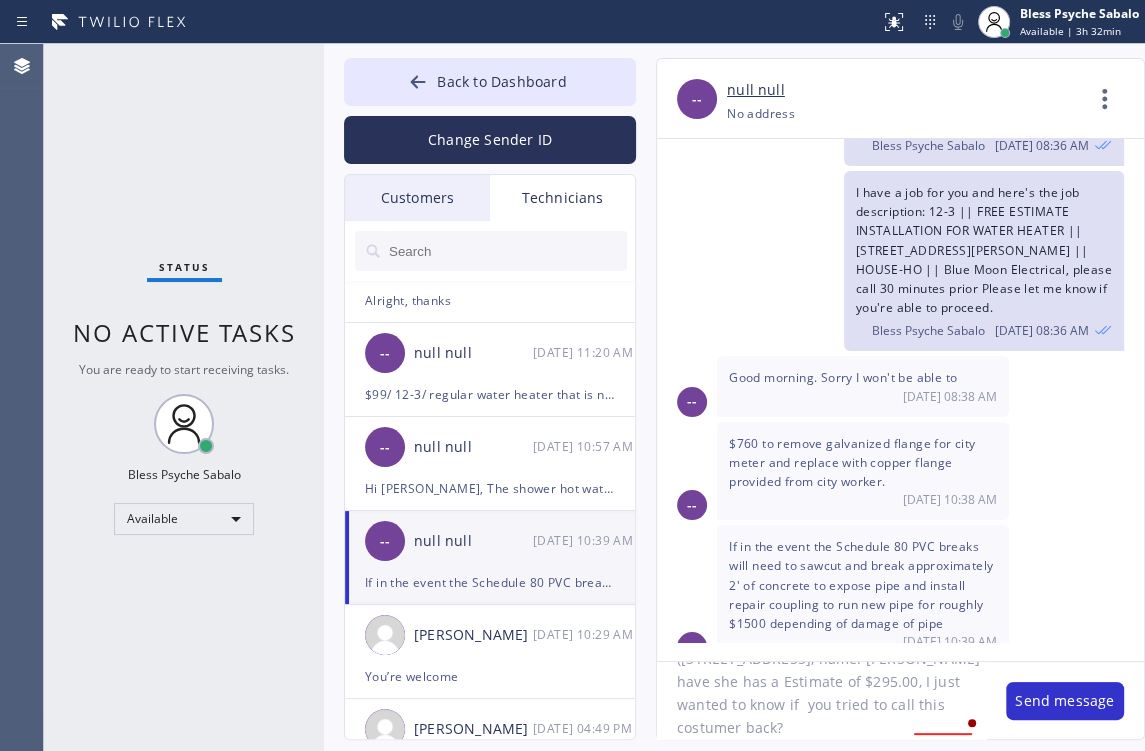 click on "Hi Andres, I just wanted to follow up about this Job#: FTA4DE. (808 Winchester Avenue , Alhambra, CA, 91803, name: Stella Oh have she has a Estimate of $295.00, I just wanted to know if  you tried to call this costumer back?" 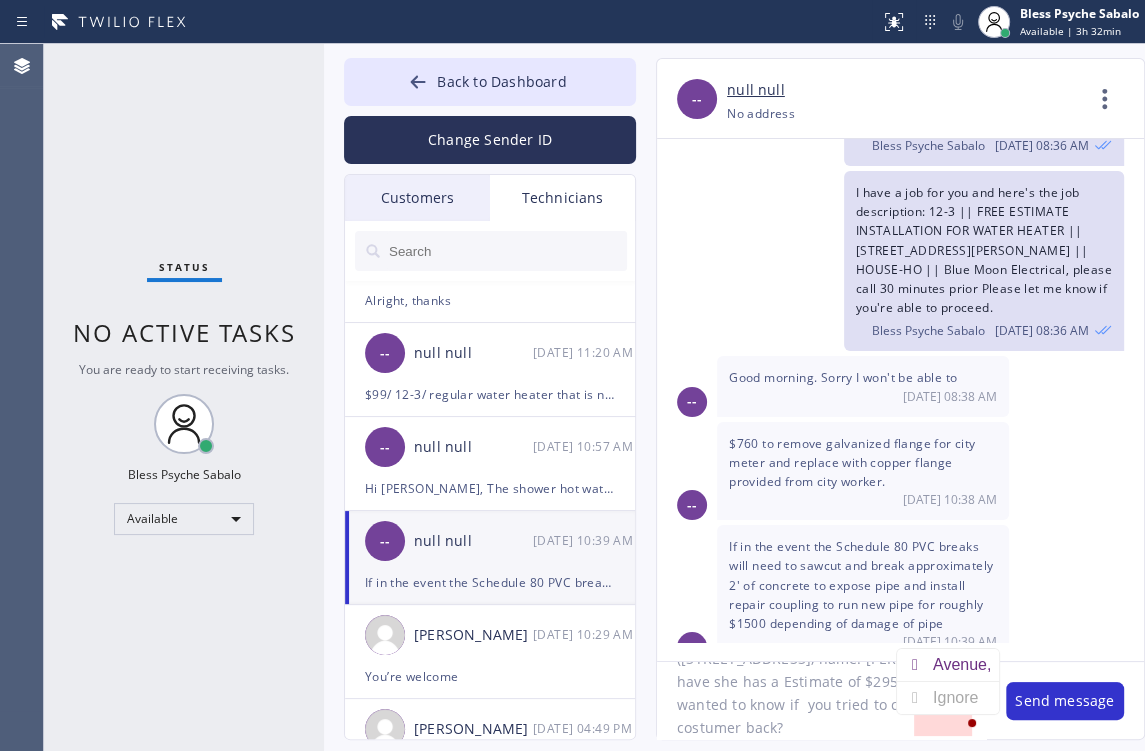 click on "Hi Andres, I just wanted to follow up about this Job#: FTA4DE. (808 Winchester Avenue , Alhambra, CA, 91803, name: Stella Oh have she has a Estimate of $295.00, I just wanted to know if  you tried to call this costumer back?" 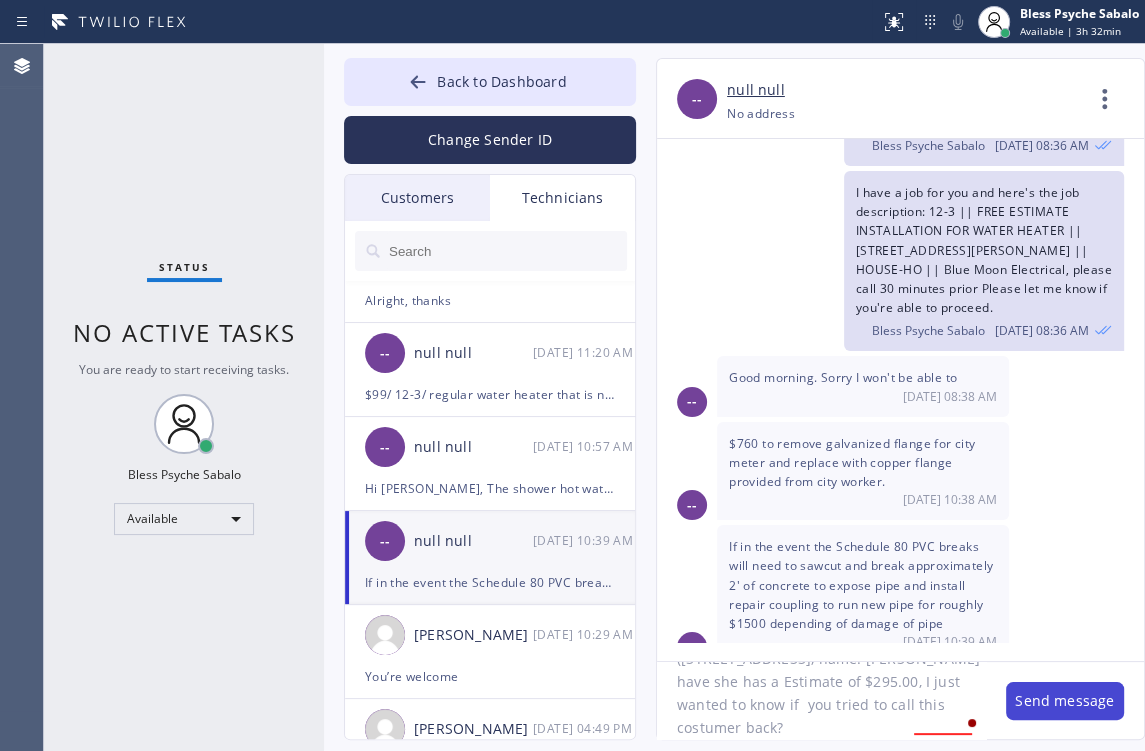 type on "Hi Andres, I just wanted to follow up about this Job#: FTA4DE. (808 Winchester Avenue , Alhambra, CA, 91803, name: Stella Oh have she has a Estimate of $295.00, I just wanted to know if  you tried to call this costumer back?" 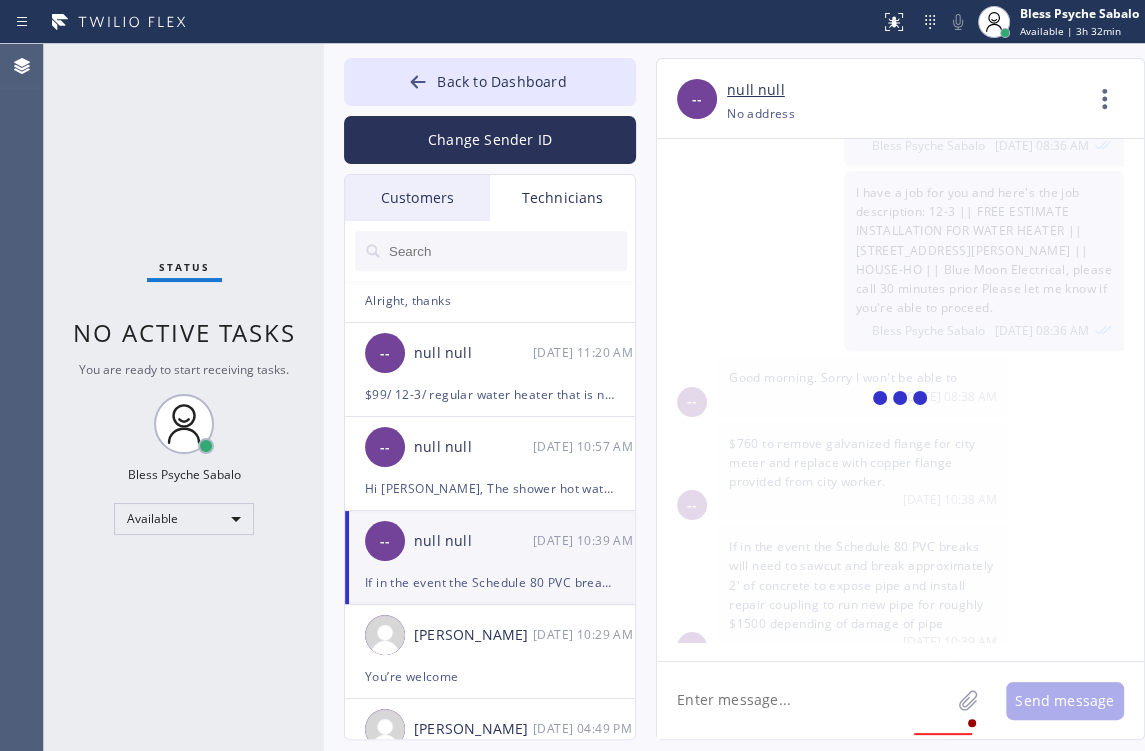 scroll, scrollTop: 0, scrollLeft: 0, axis: both 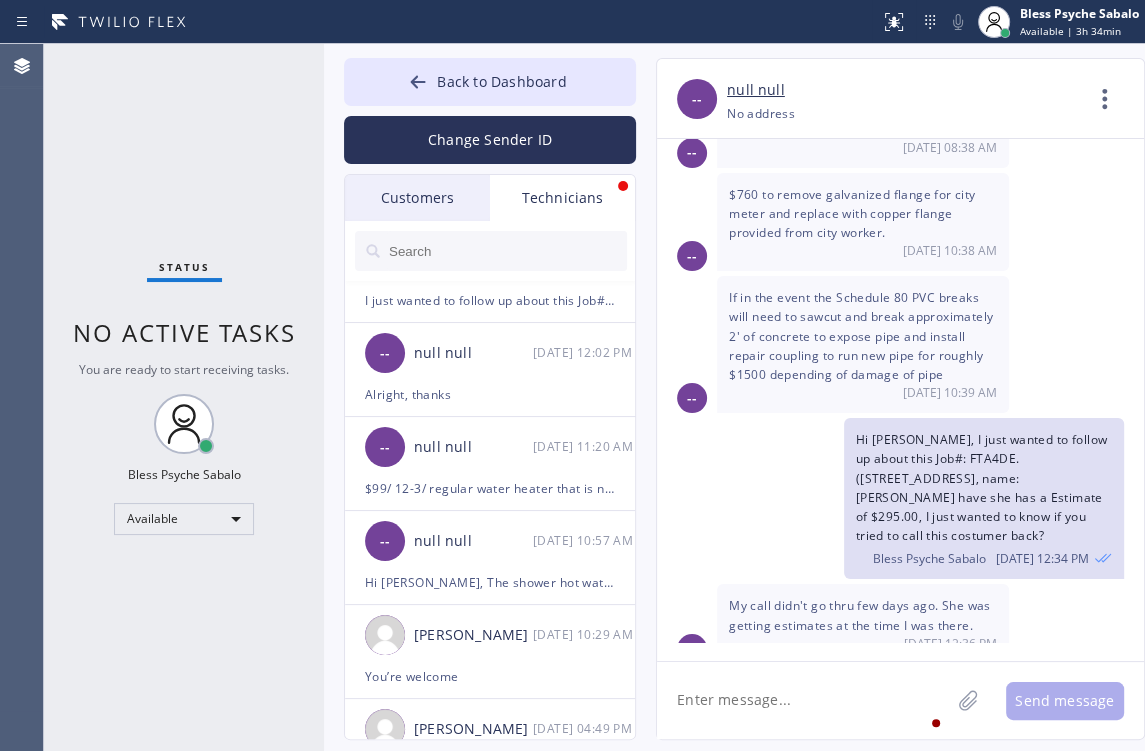 click 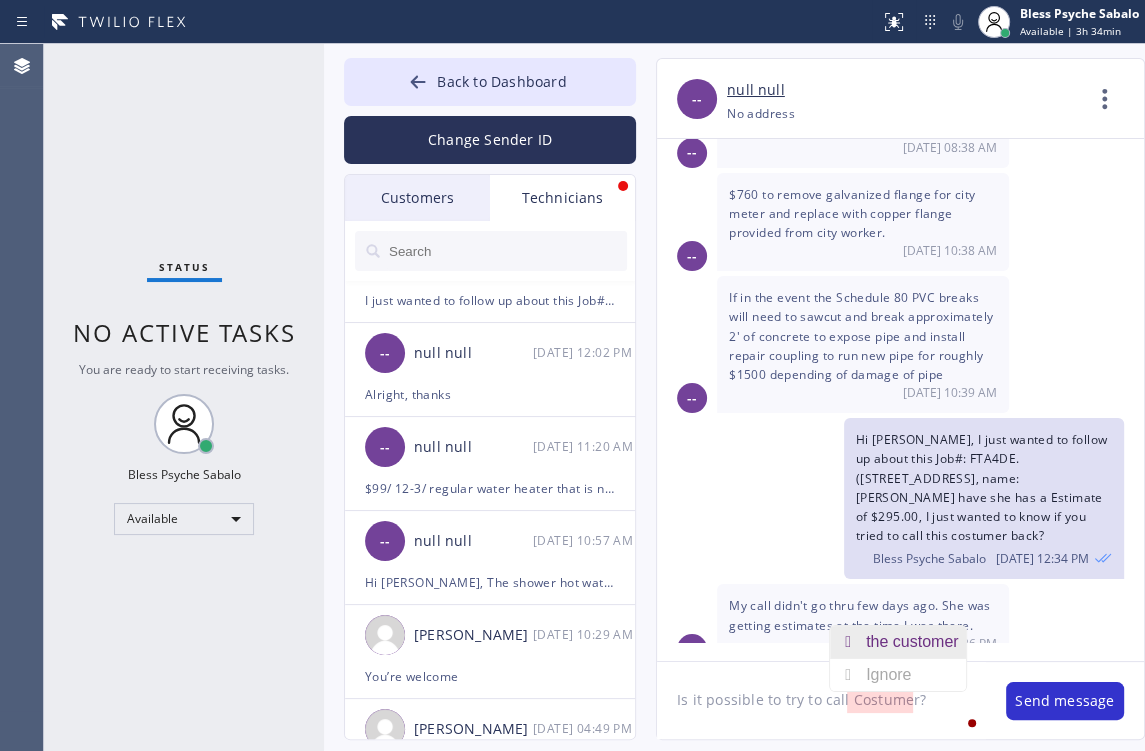 click on "the customer" at bounding box center [916, 642] 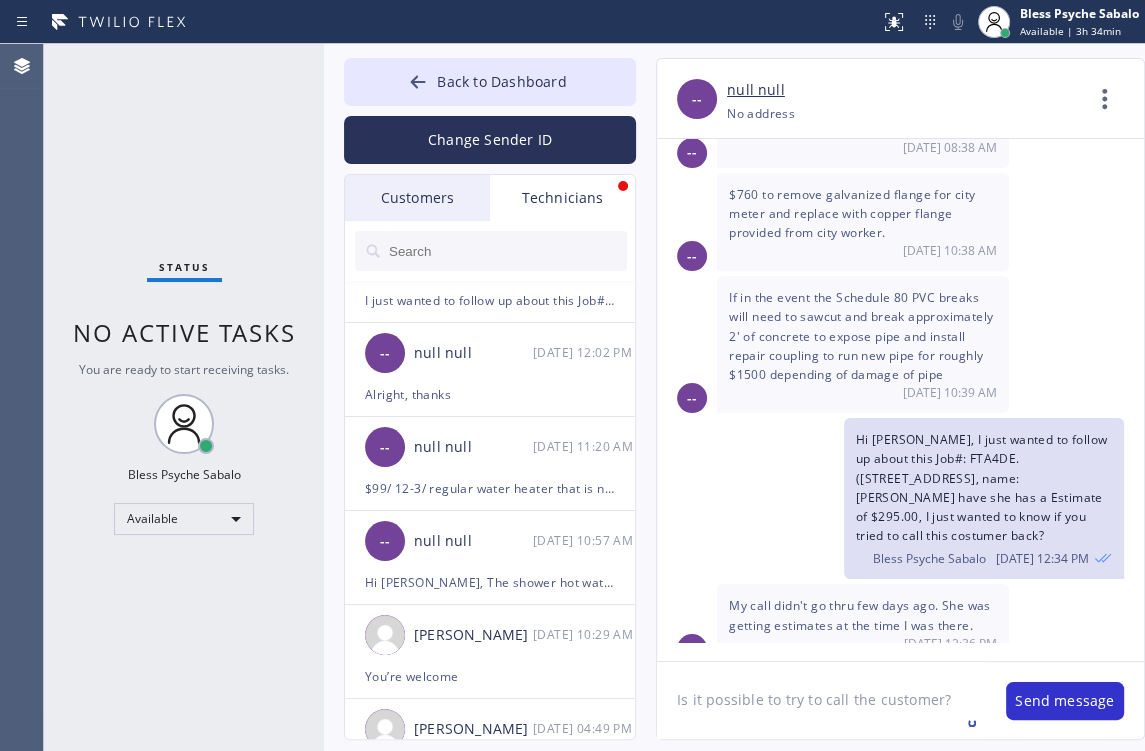 click on "Is it possible to try to call the customer?" 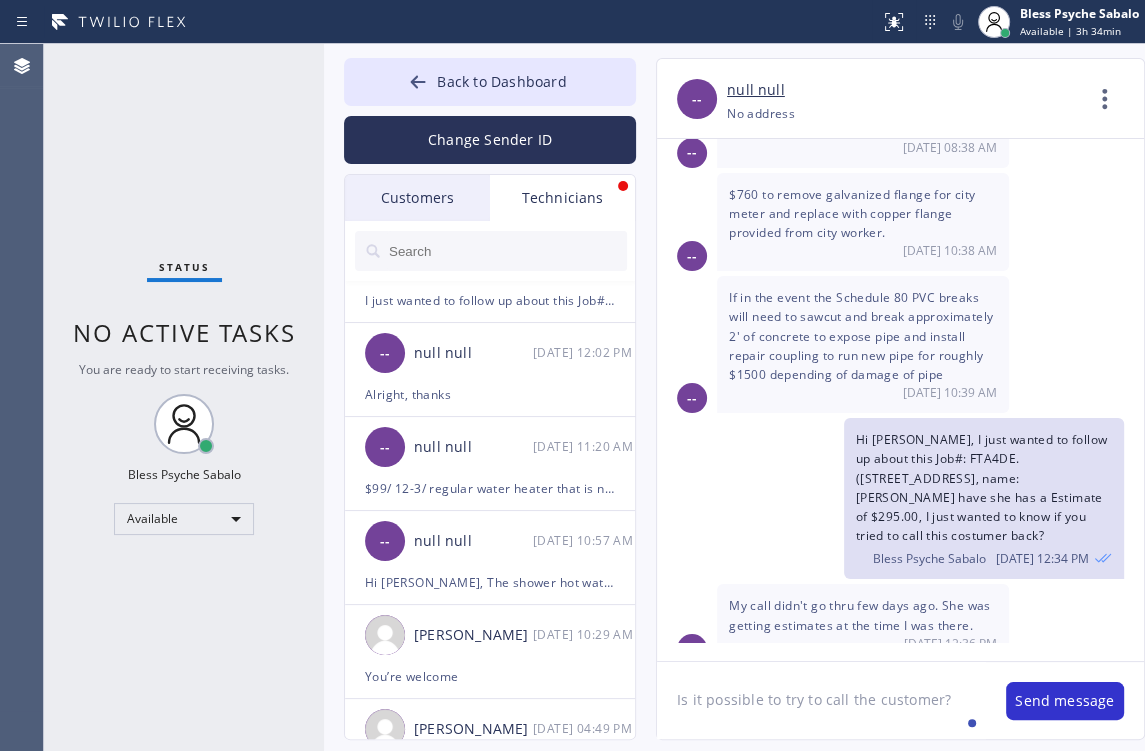 click on "Is it possible to try to call the customer?" 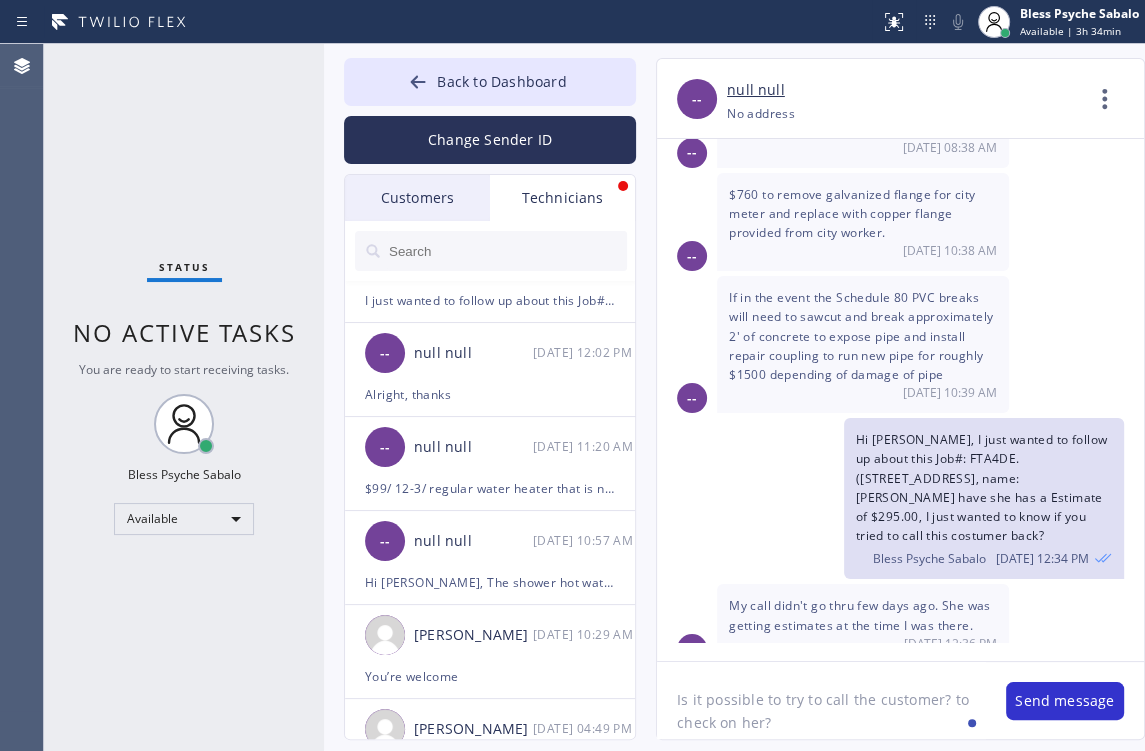 click on "Is it possible to try to call the customer? to check on her?" 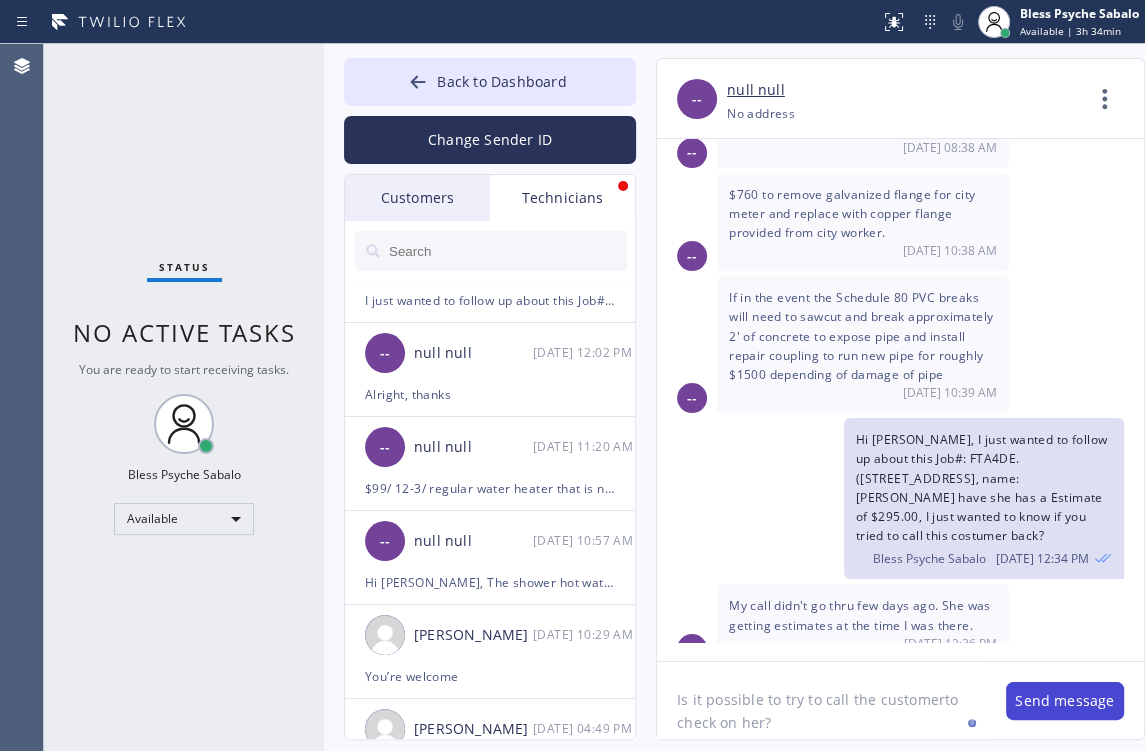 type on "Is it possible to try to call the customer to check on her?" 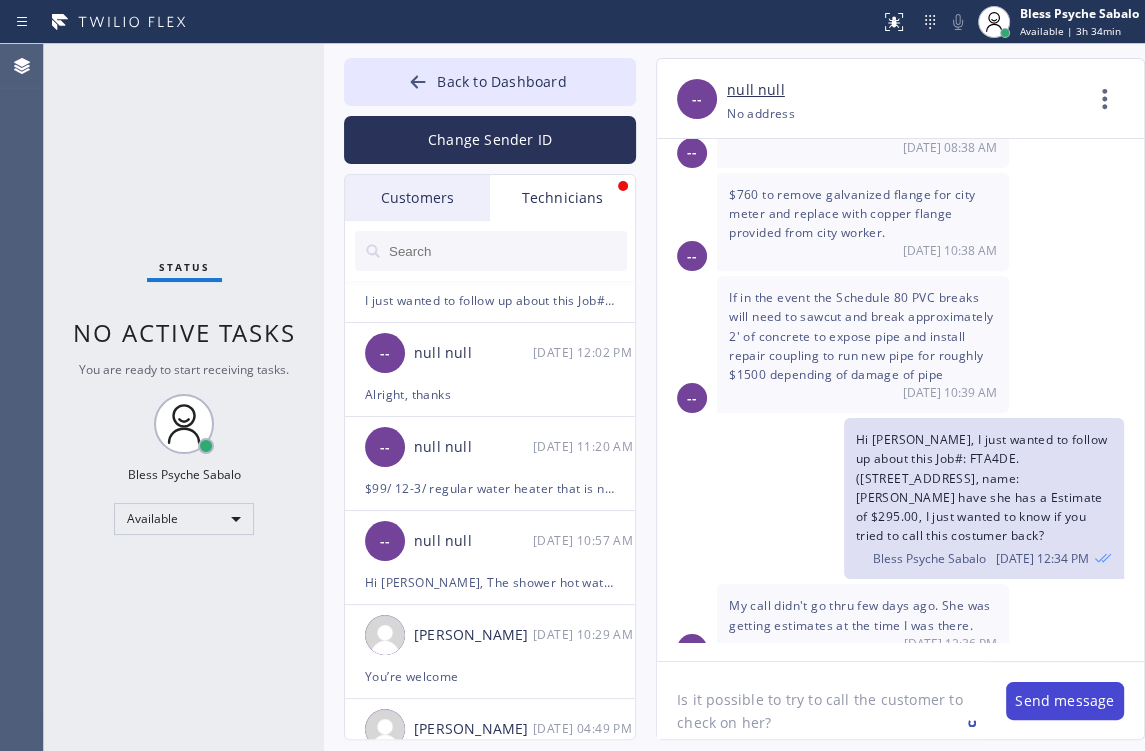 type 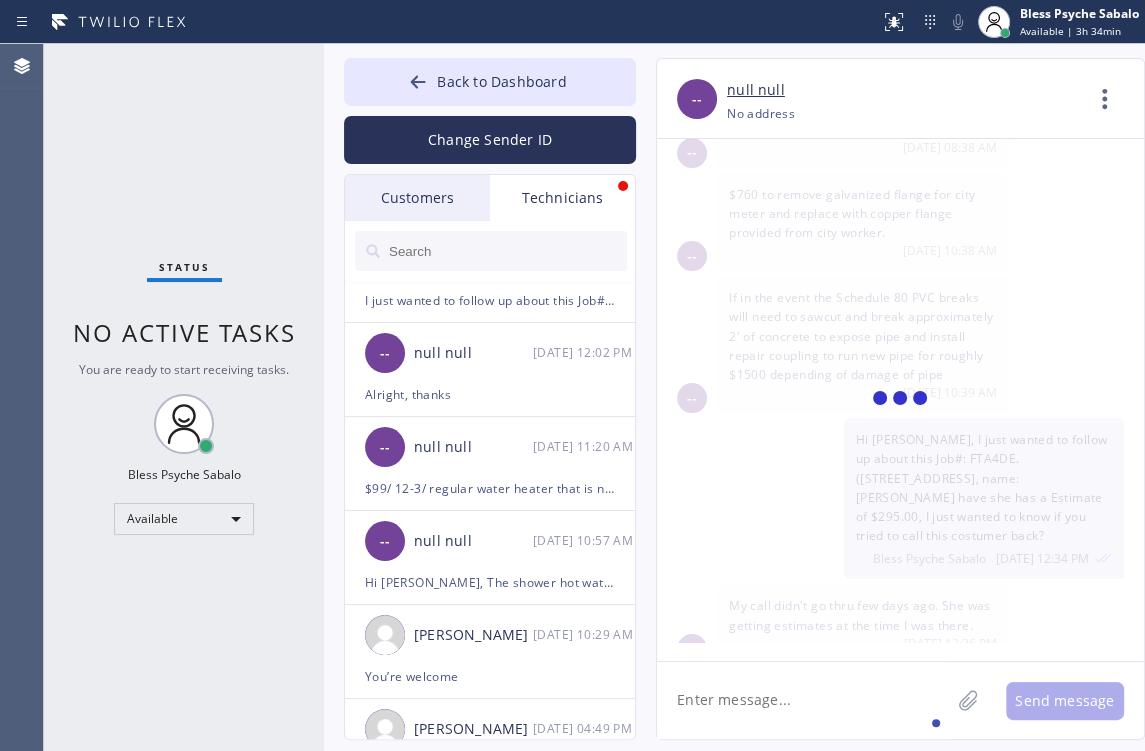 scroll, scrollTop: 2419, scrollLeft: 0, axis: vertical 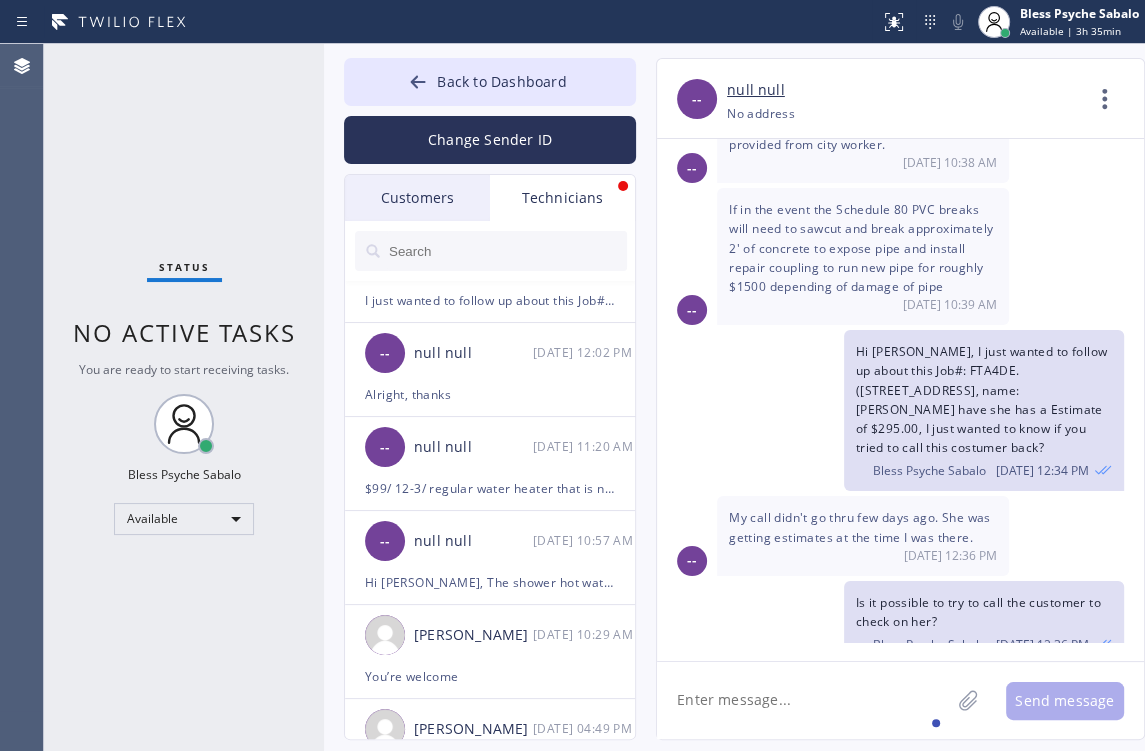 click on "Technicians" at bounding box center (562, 198) 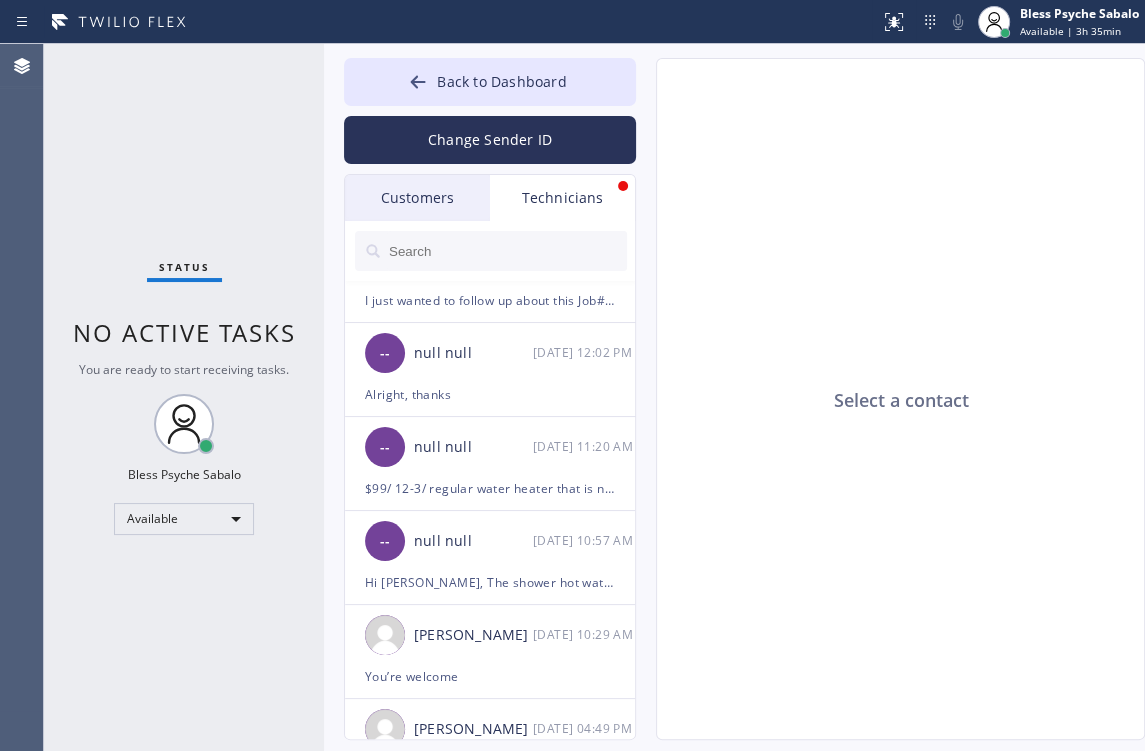 click on "Technicians" at bounding box center [562, 198] 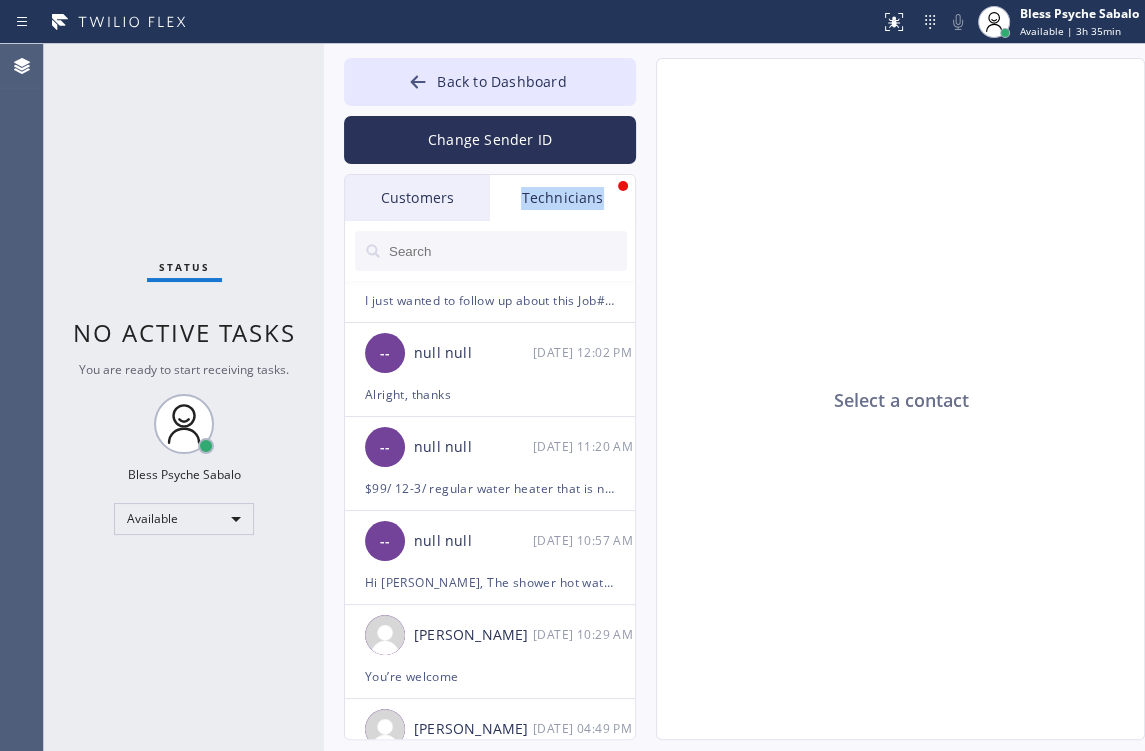 click on "Technicians" at bounding box center (562, 198) 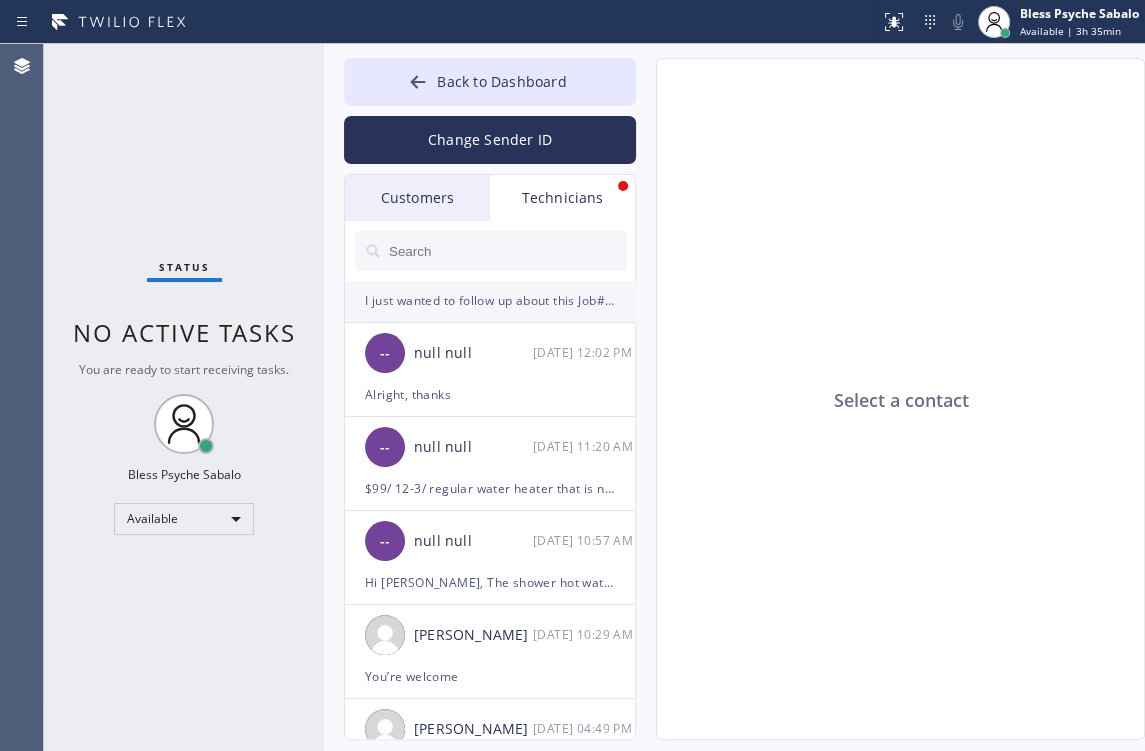 click on "I just wanted to follow up about this Job#: 	CFGDPU. (1859 255th Street West, Lomita, CA, 90717, name: Sergio Monterio.
have you tried to call this costumer back?" at bounding box center [490, 300] 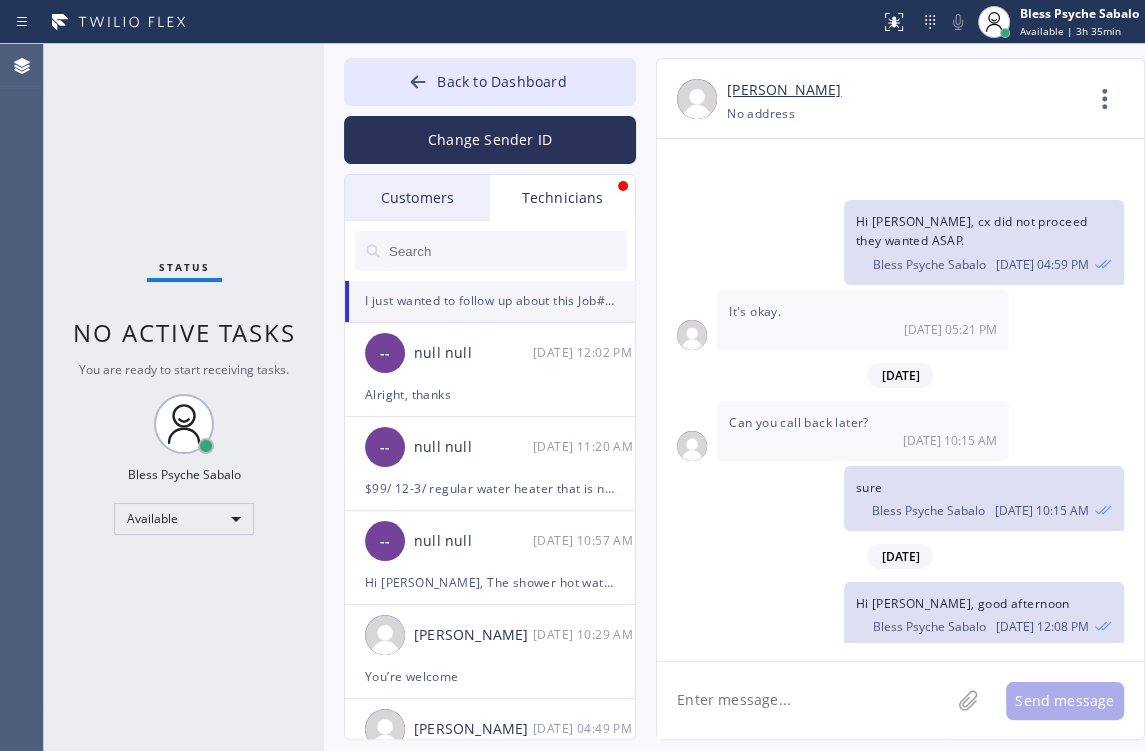 scroll, scrollTop: 6540, scrollLeft: 0, axis: vertical 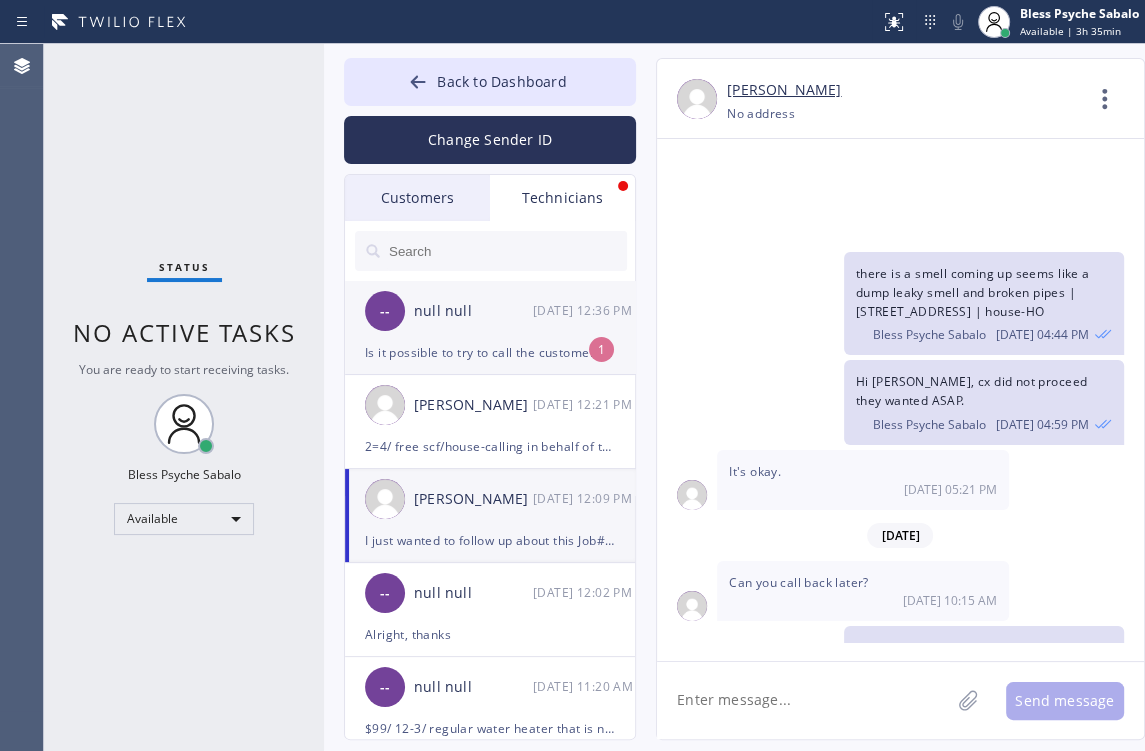 click on "Is it possible to try to call the customer to check on her?" at bounding box center (490, 352) 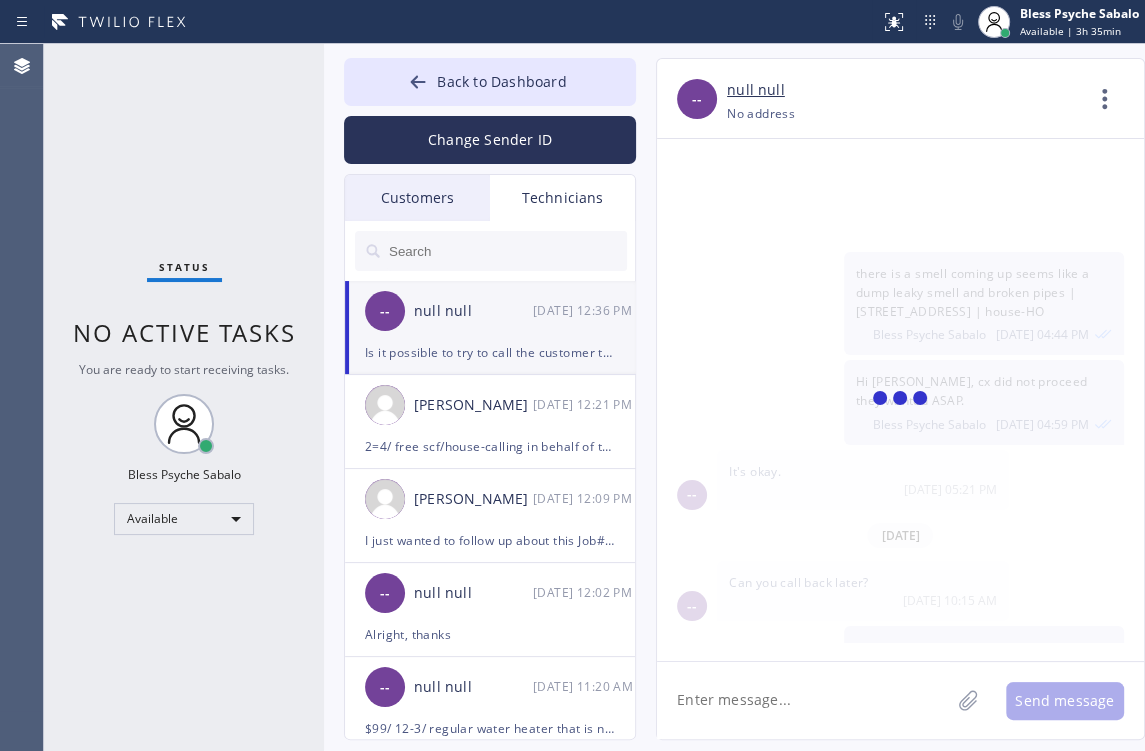scroll, scrollTop: 2419, scrollLeft: 0, axis: vertical 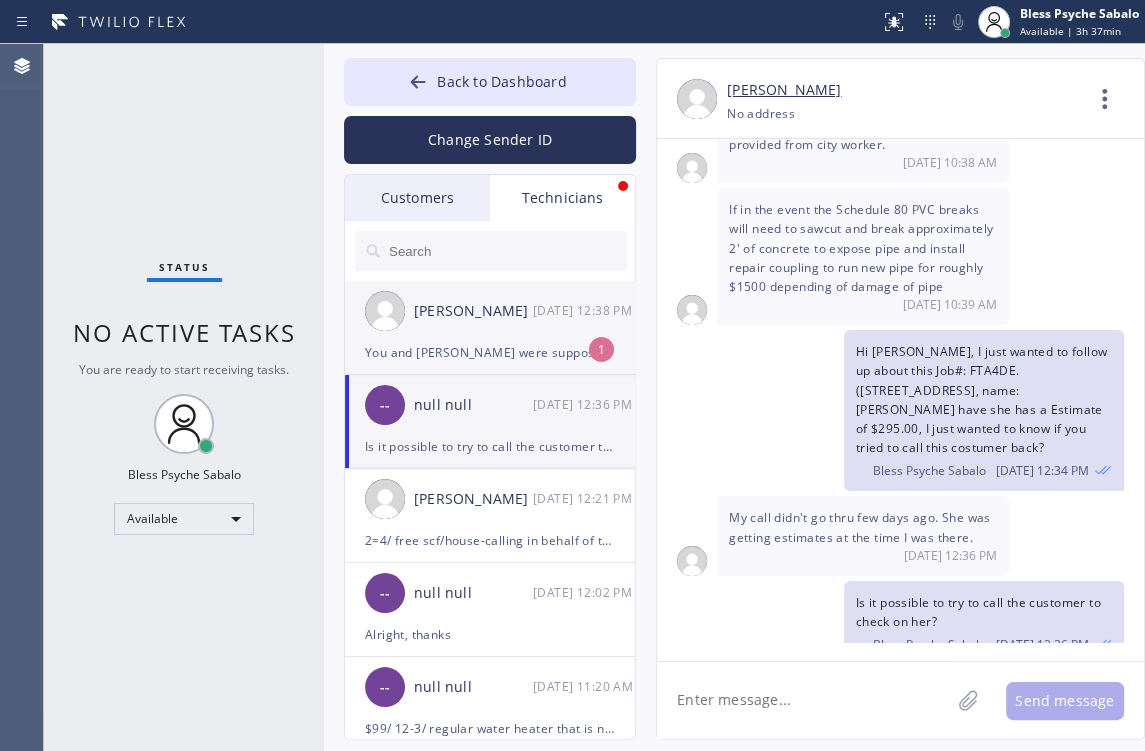 click on "Roy Martin Navarrette 07/10 12:38 PM" at bounding box center (491, 311) 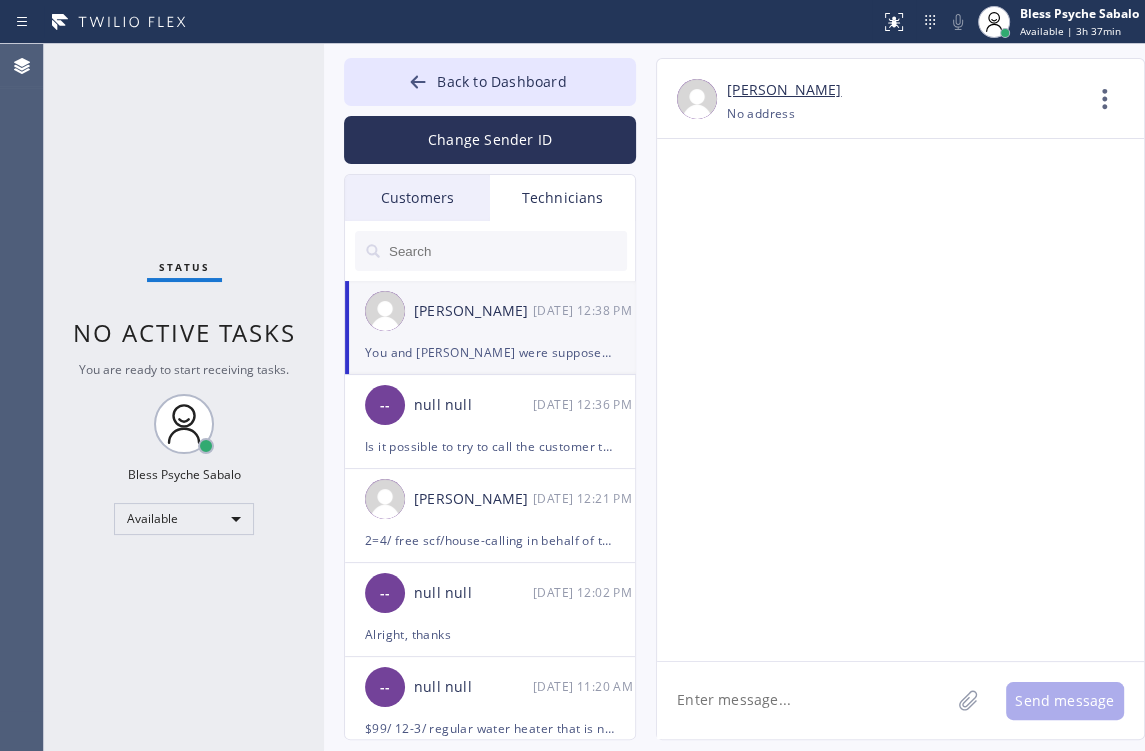 scroll, scrollTop: 6802, scrollLeft: 0, axis: vertical 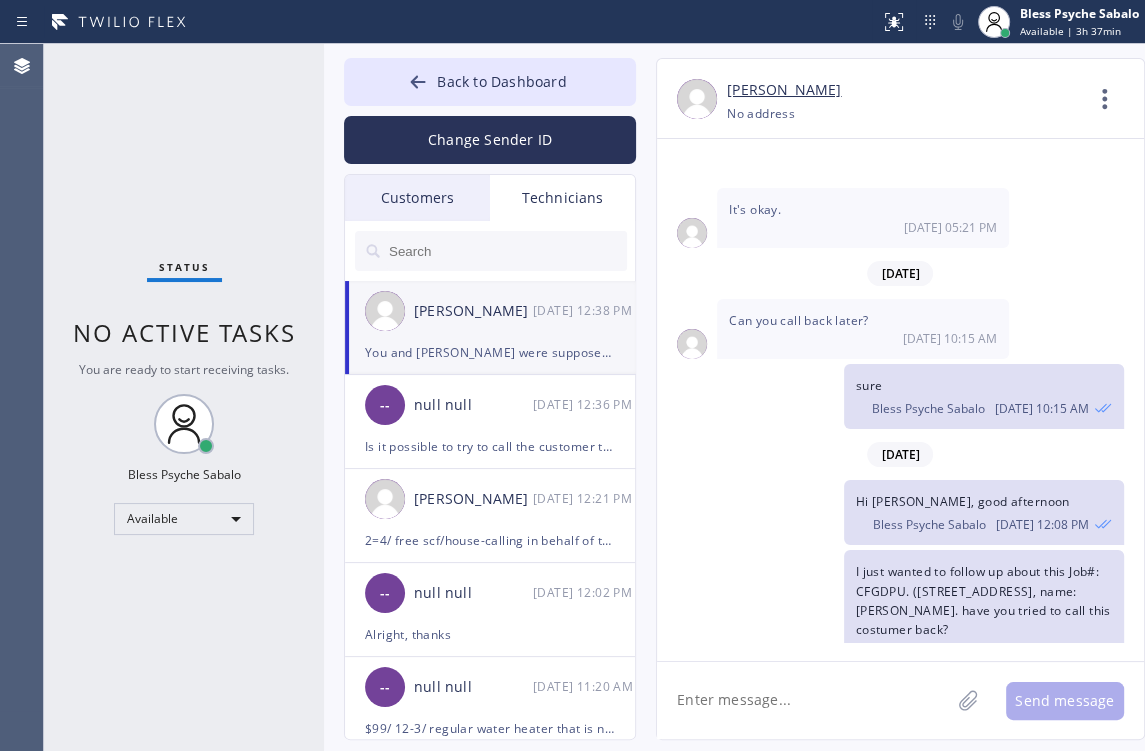 click 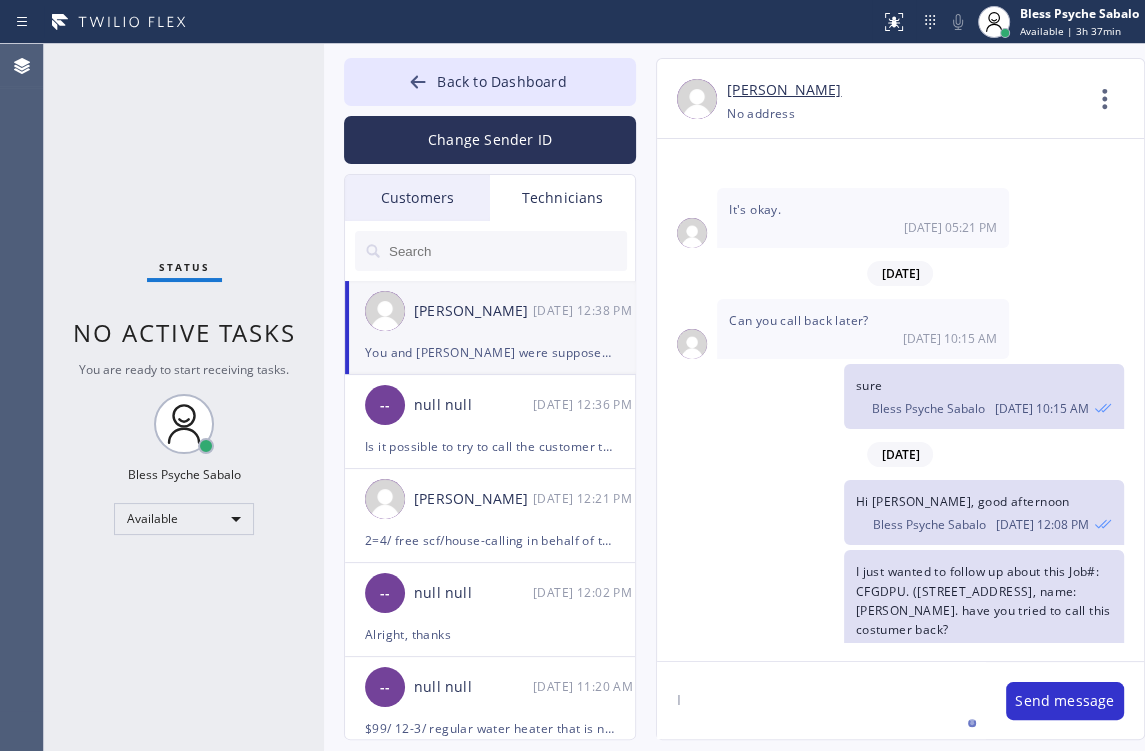type on "I" 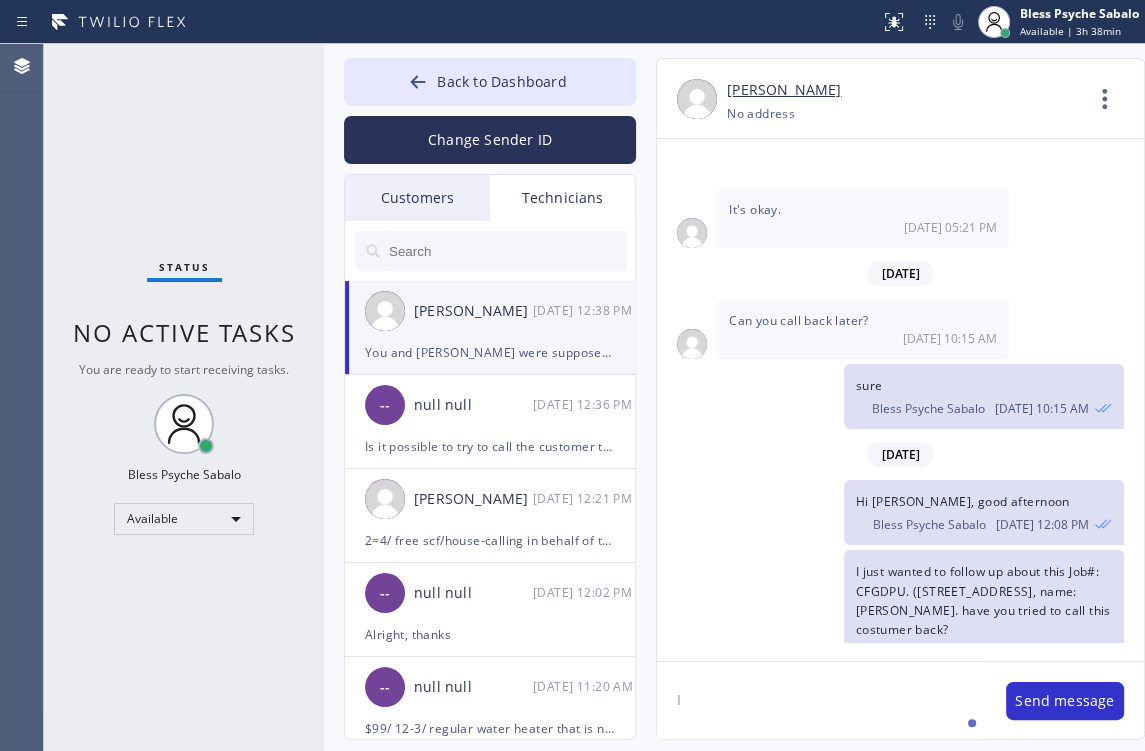 type on "I" 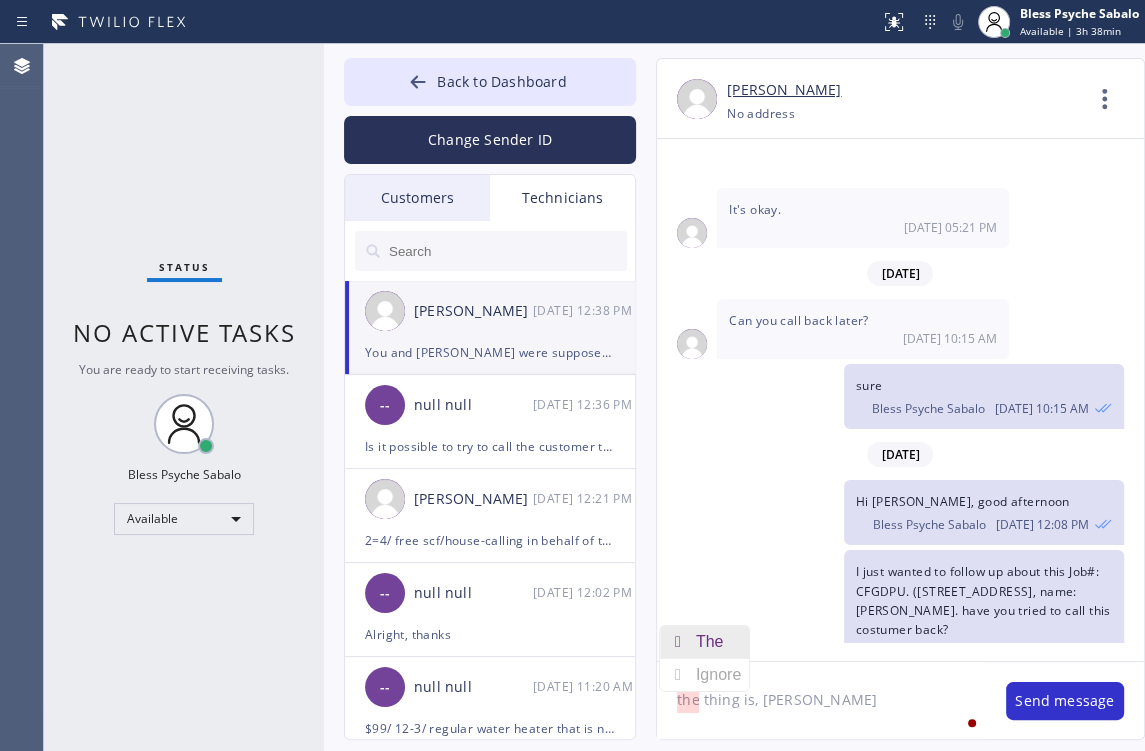 click on "The" at bounding box center [714, 642] 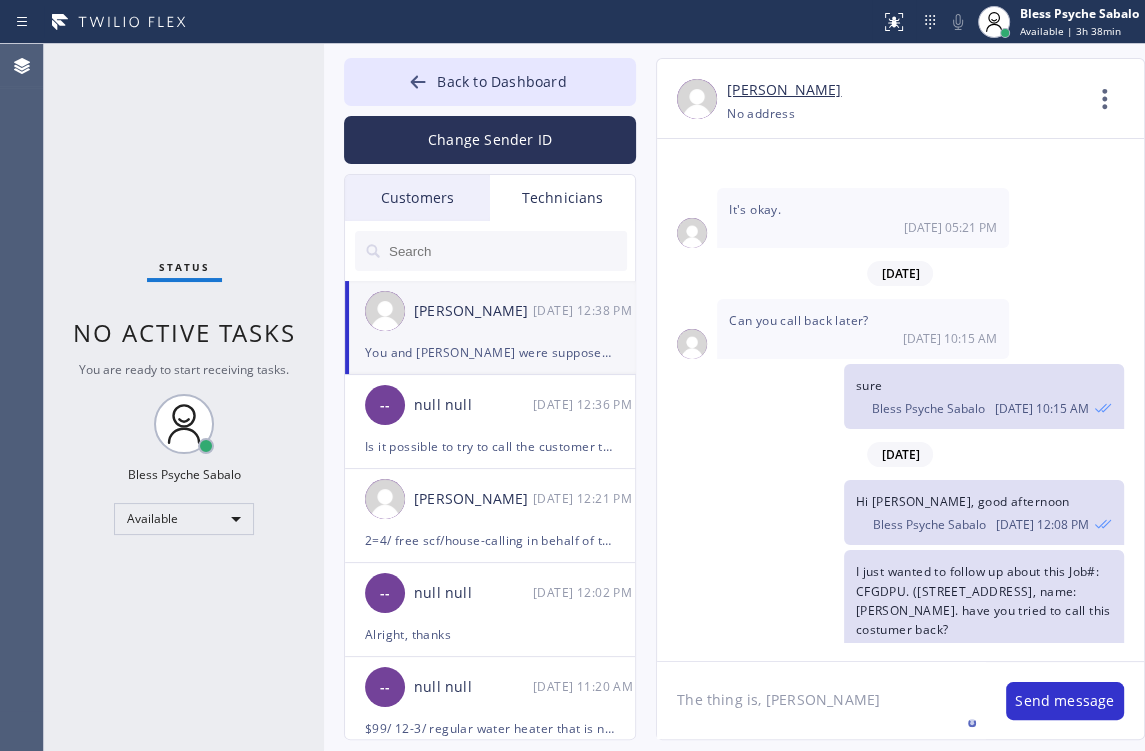 click on "The thing is, John" 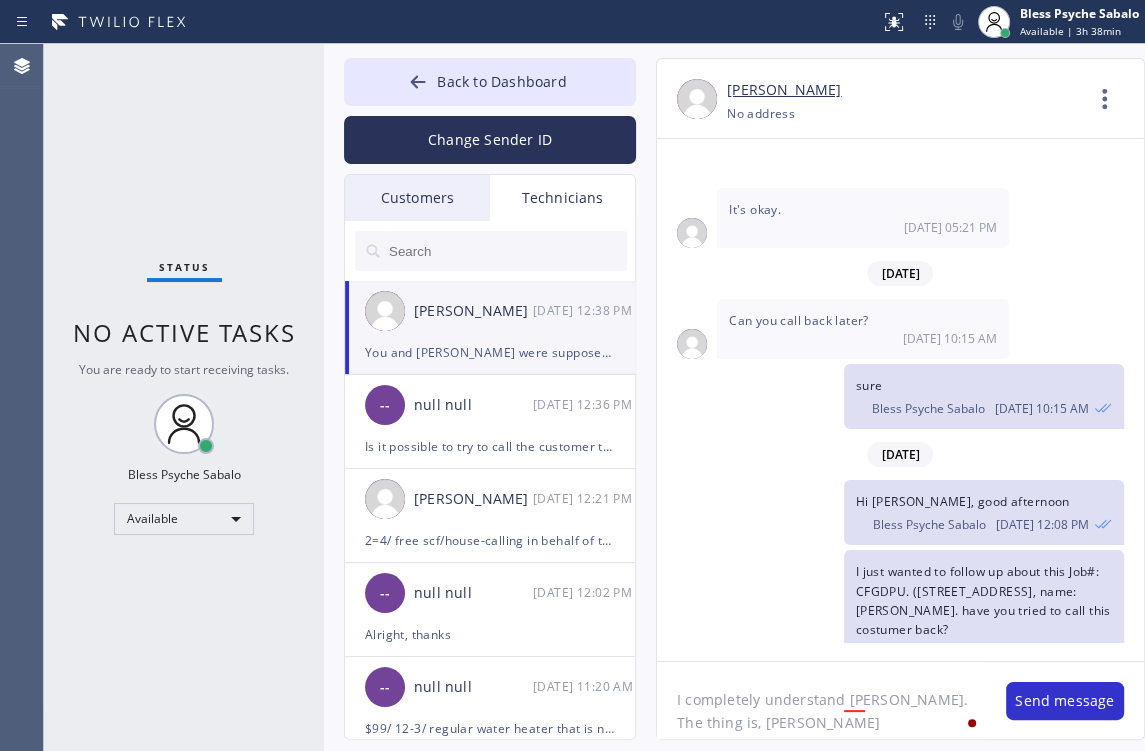 click on "I completely understand roy.
The thing is, John" 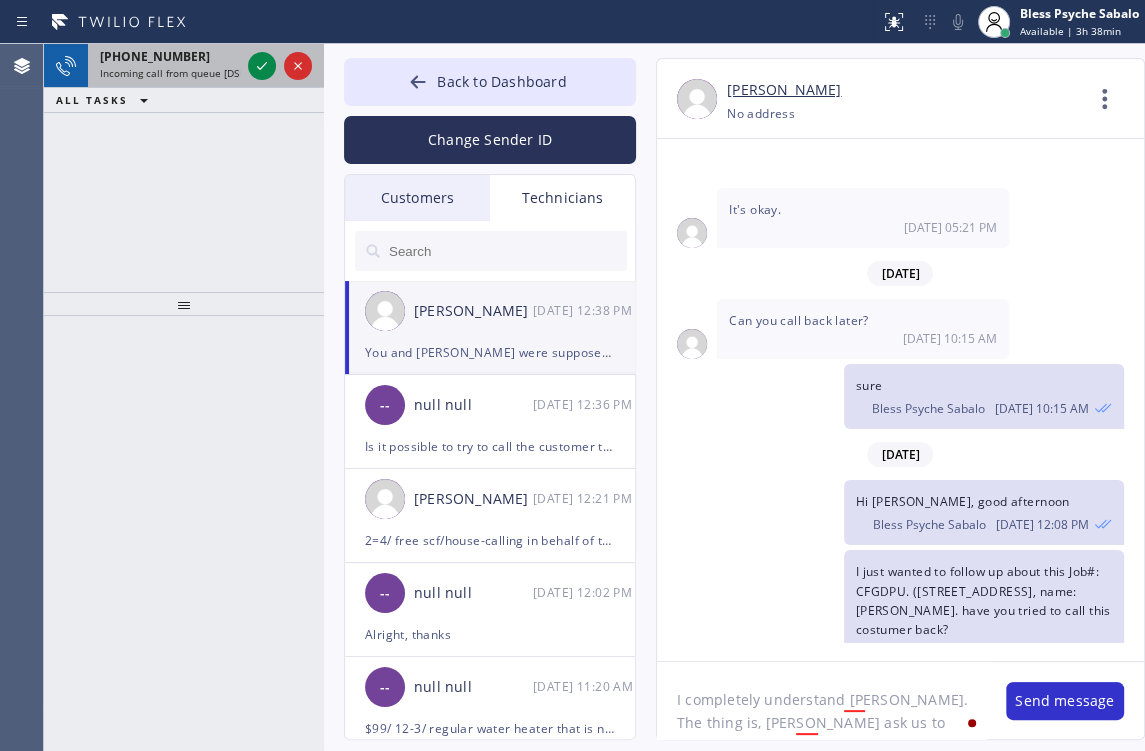 type on "I completely understand roy.
The thing is, John ask us to follow up" 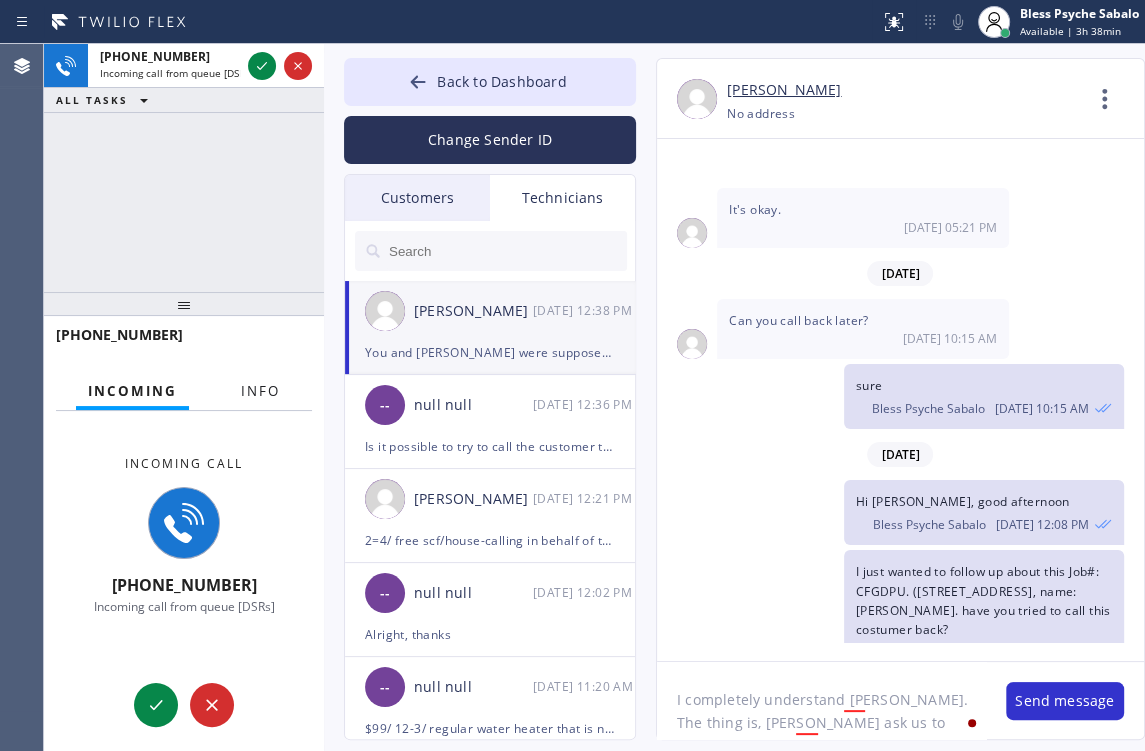 click on "Info" at bounding box center [260, 391] 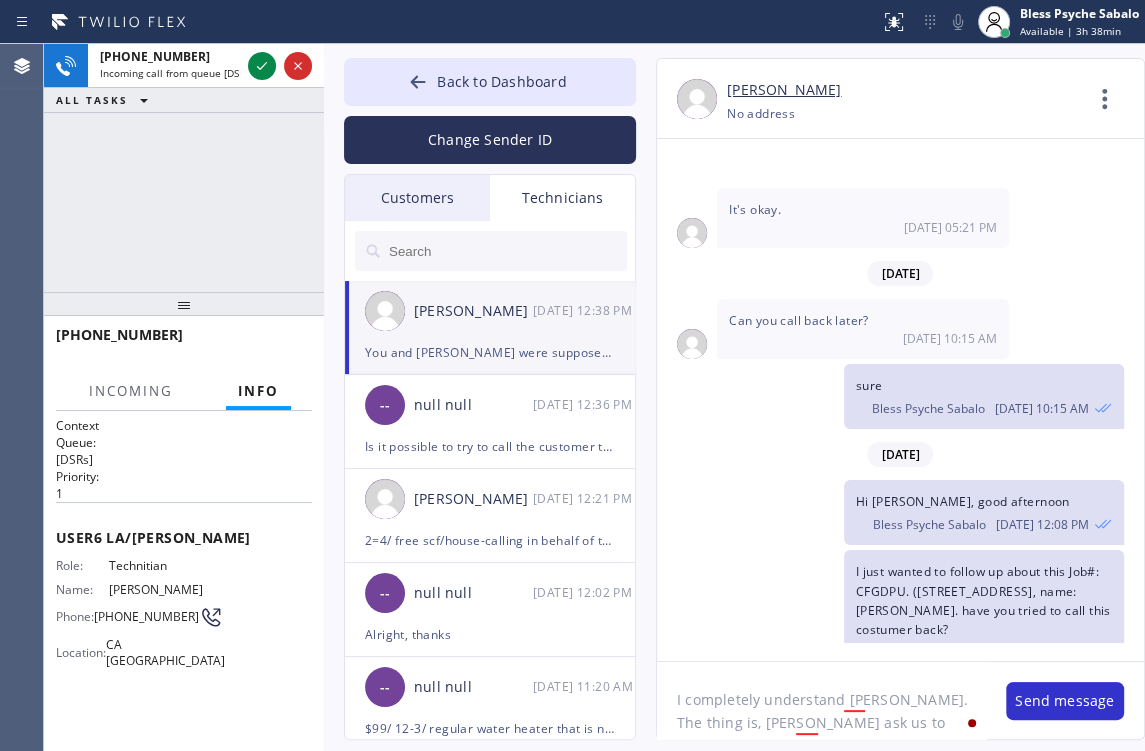 click at bounding box center (184, 304) 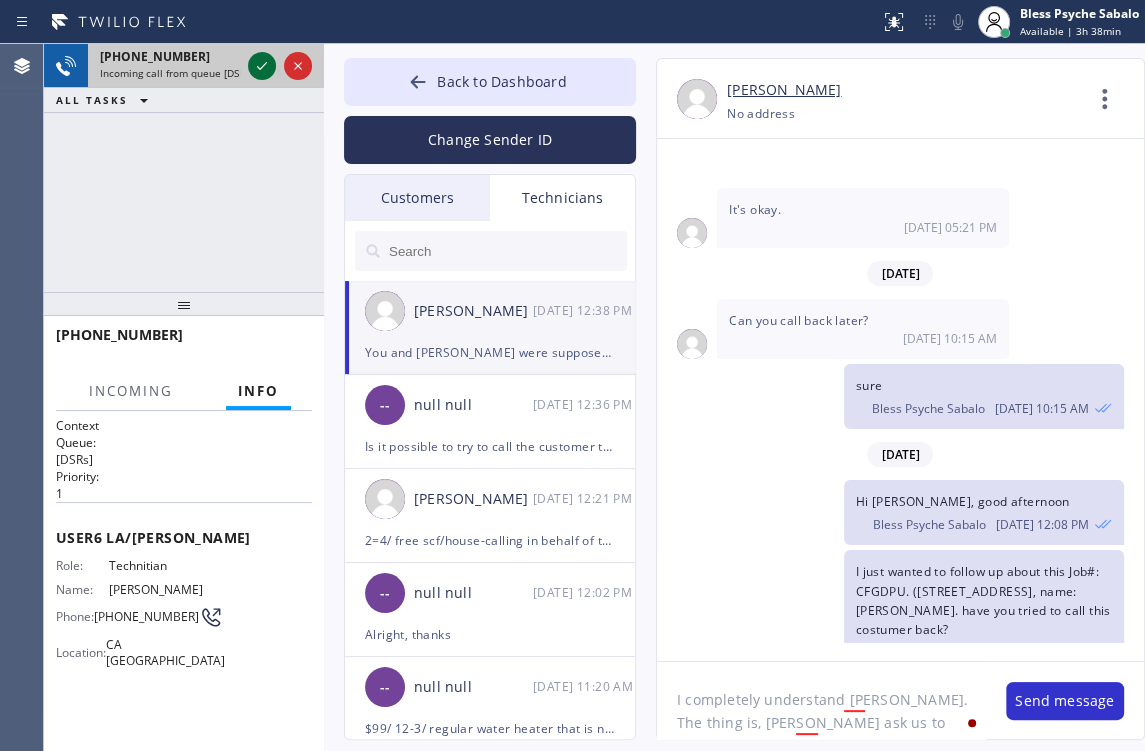 click 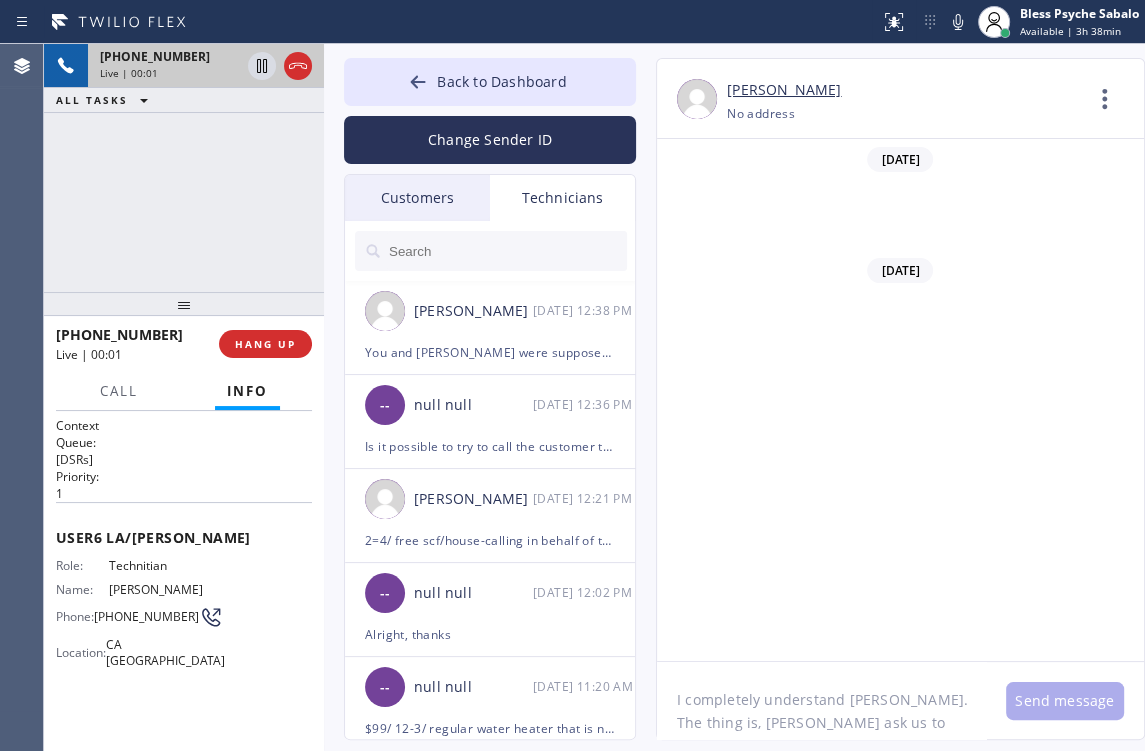 scroll, scrollTop: 6802, scrollLeft: 0, axis: vertical 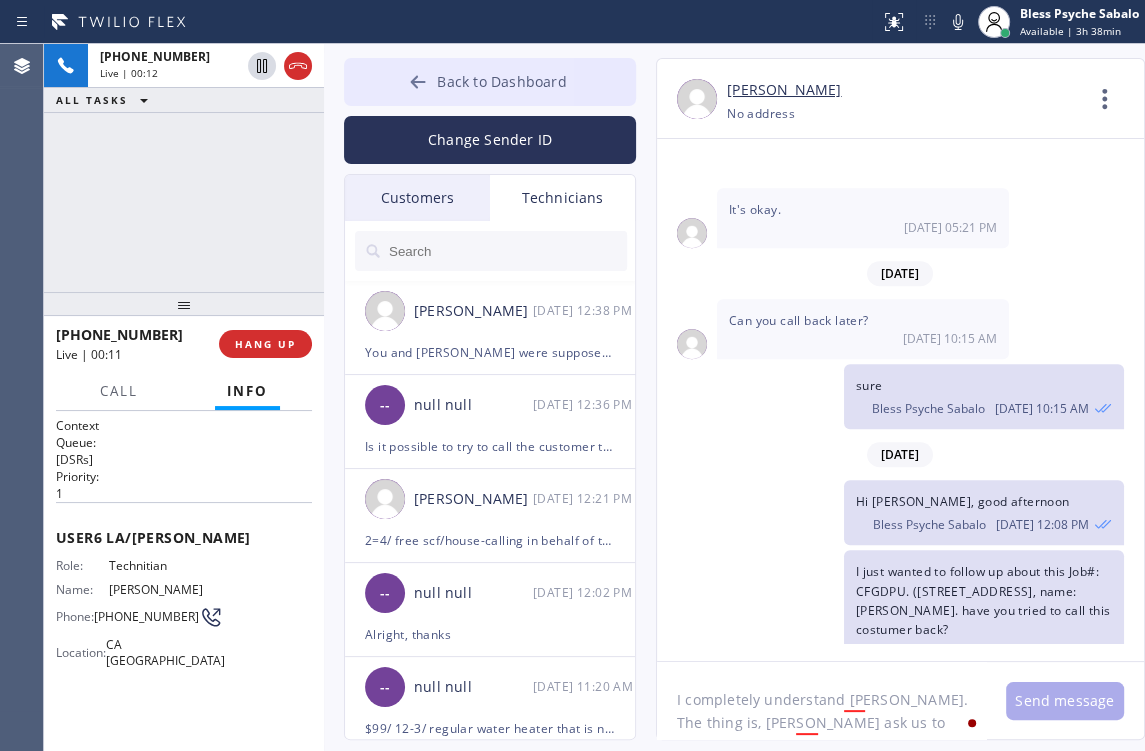 click on "Back to Dashboard" at bounding box center [490, 82] 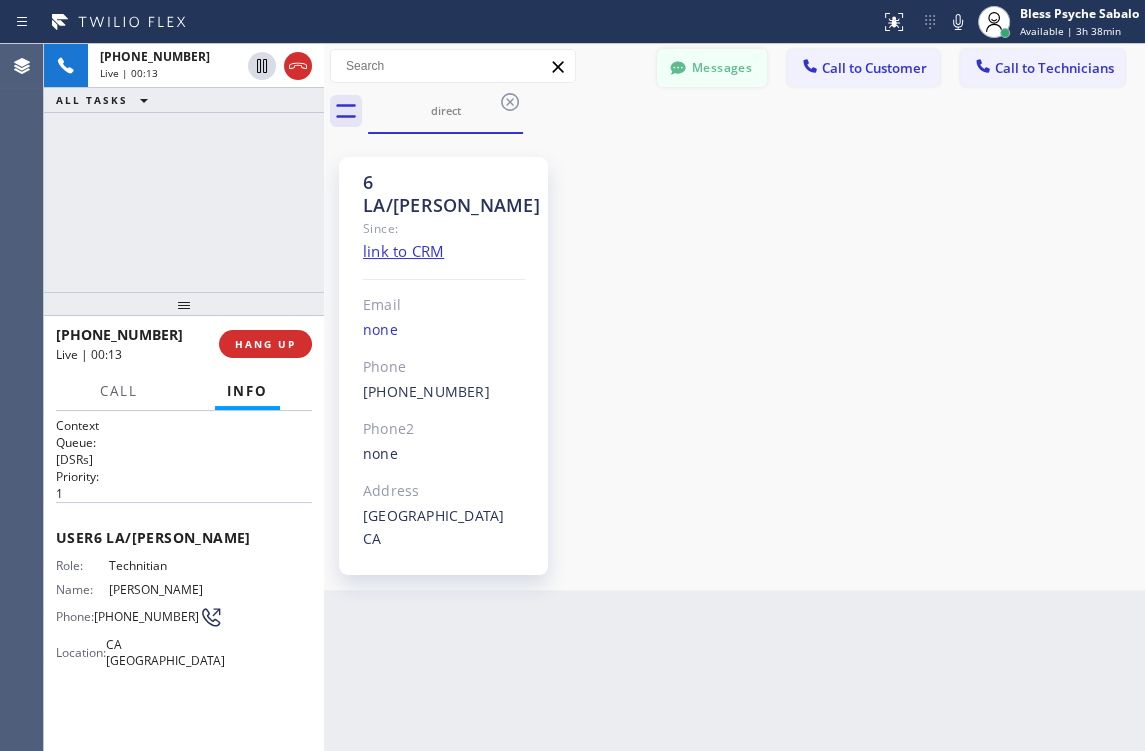 click on "Messages" at bounding box center [712, 68] 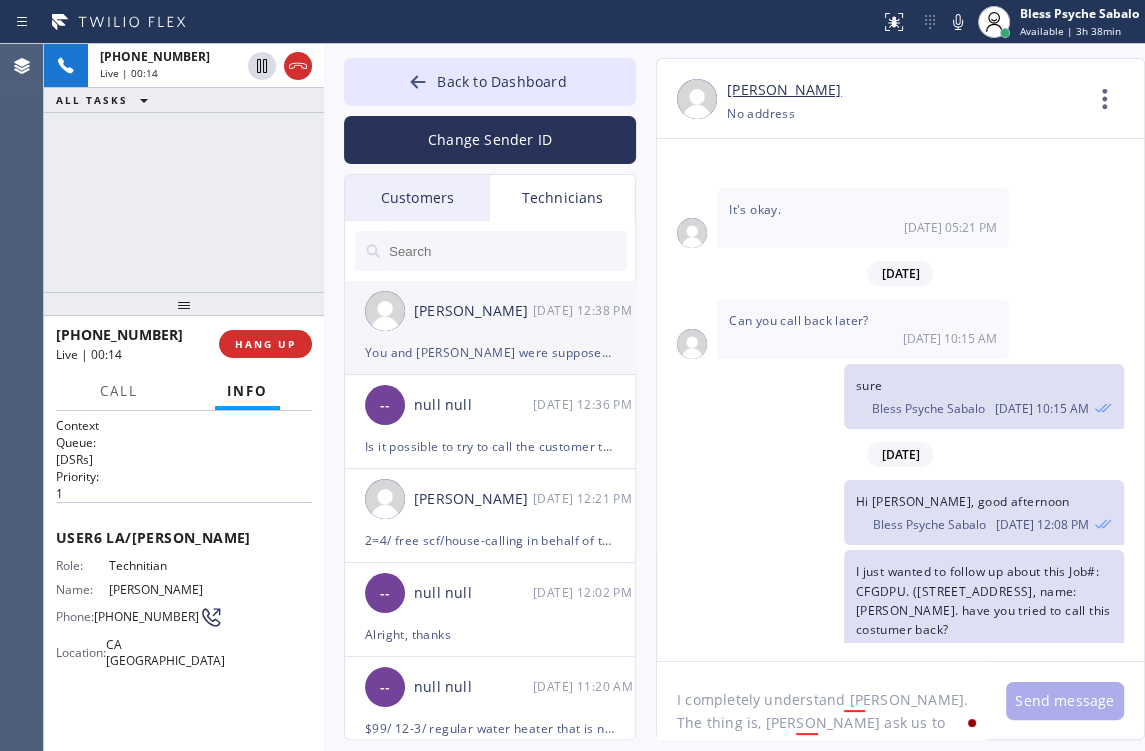 click on "Roy Martin Navarrette 07/10 12:38 PM" at bounding box center [491, 311] 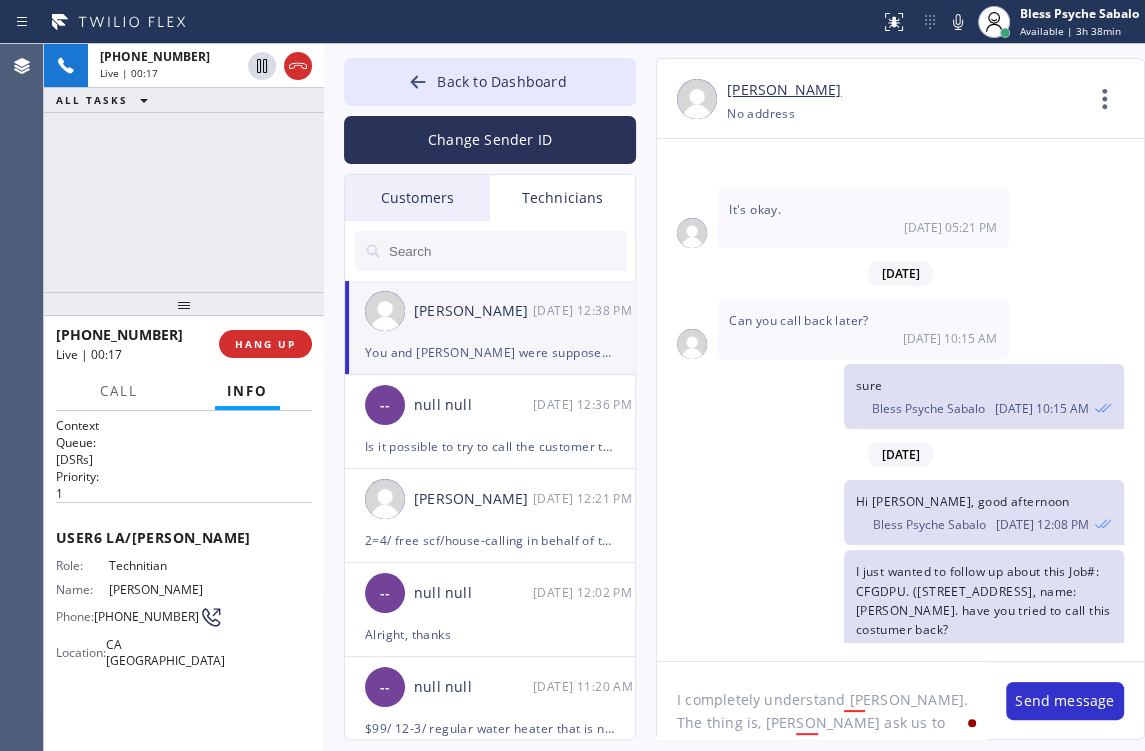 drag, startPoint x: 934, startPoint y: 602, endPoint x: 728, endPoint y: 565, distance: 209.29645 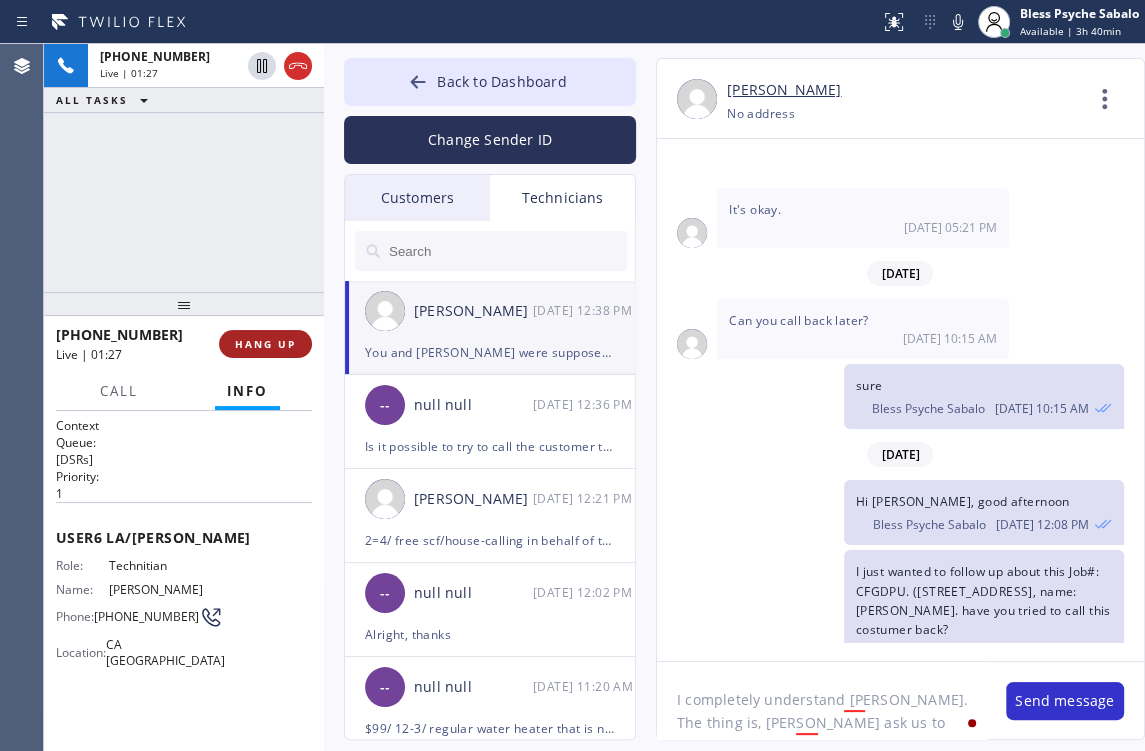 click on "HANG UP" at bounding box center [265, 344] 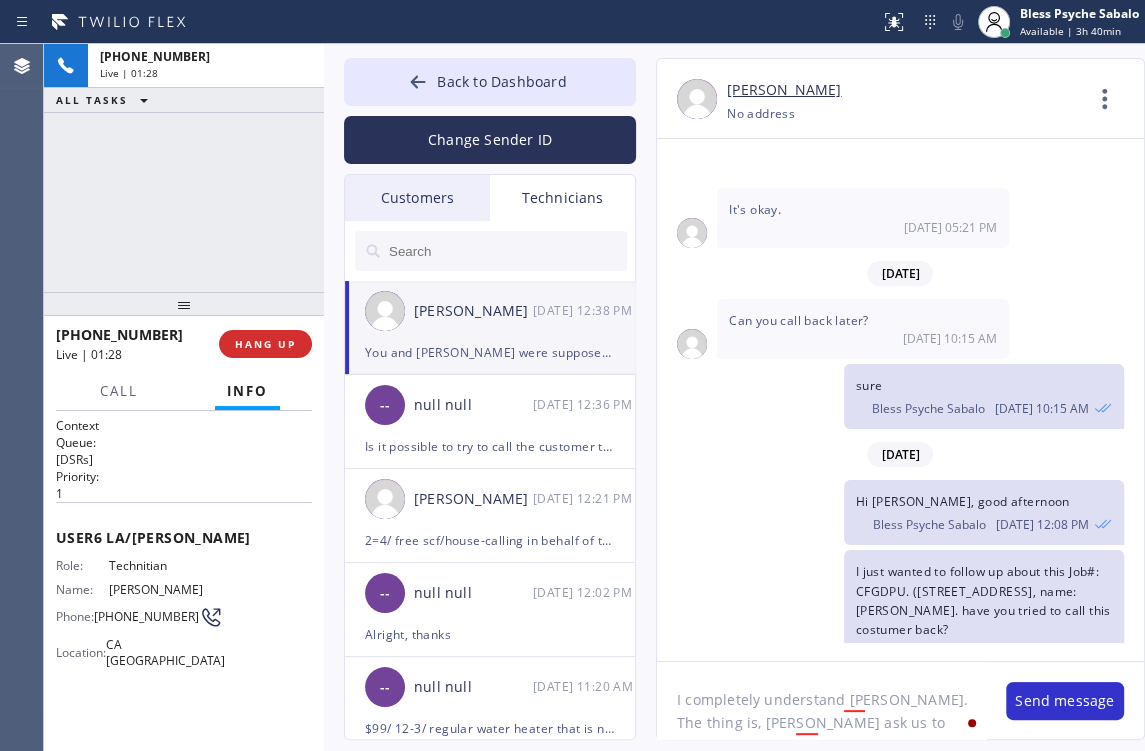 click on "+16577996035 Live | 01:28 ALL TASKS ALL TASKS ACTIVE TASKS TASKS IN WRAP UP" at bounding box center (184, 168) 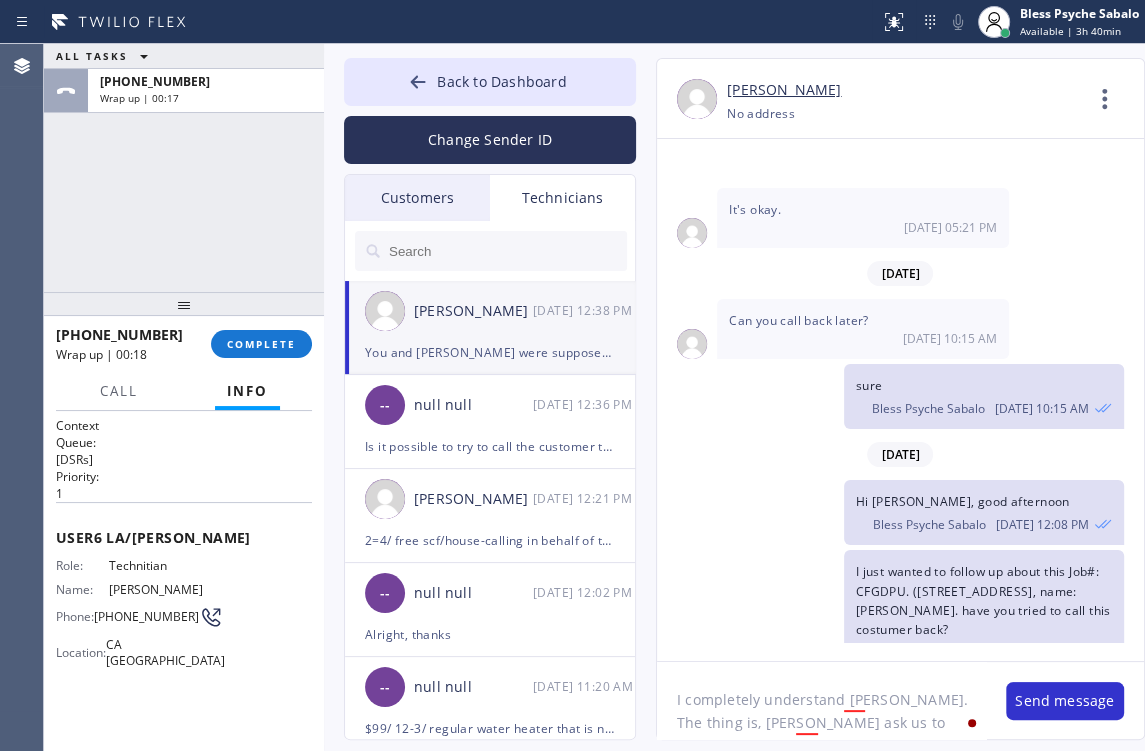 click on "I completely understand roy.
The thing is, John ask us to follow up" 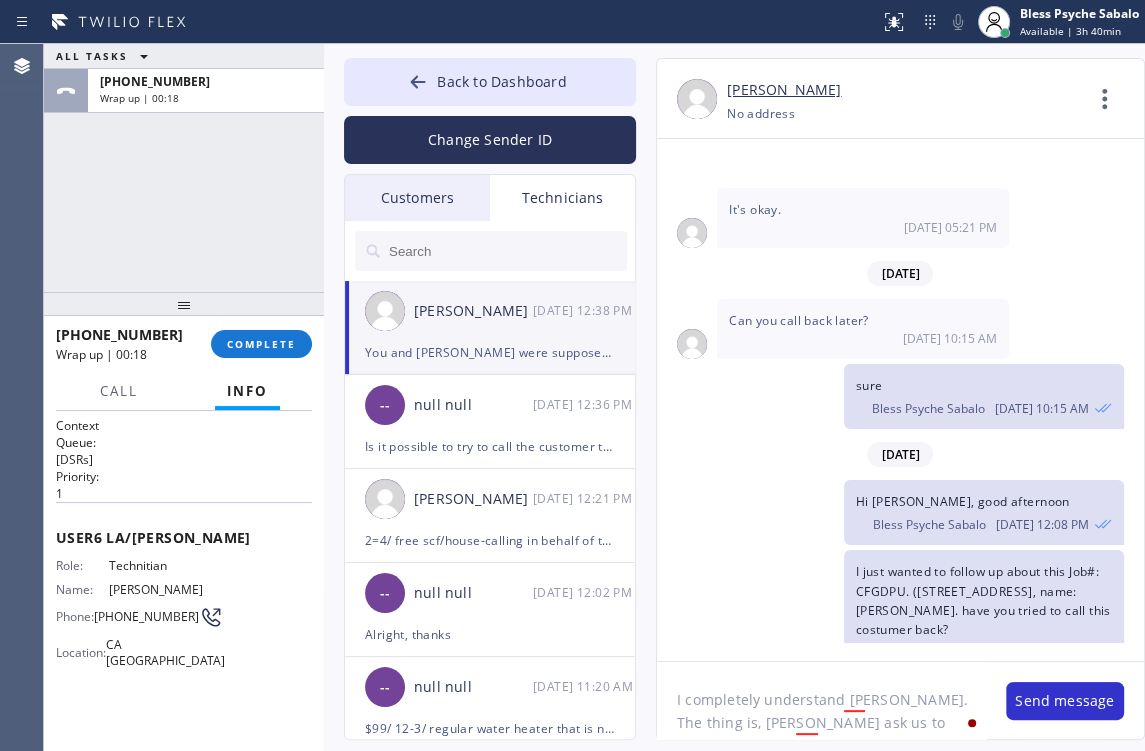 drag, startPoint x: 668, startPoint y: 677, endPoint x: 722, endPoint y: 672, distance: 54.230988 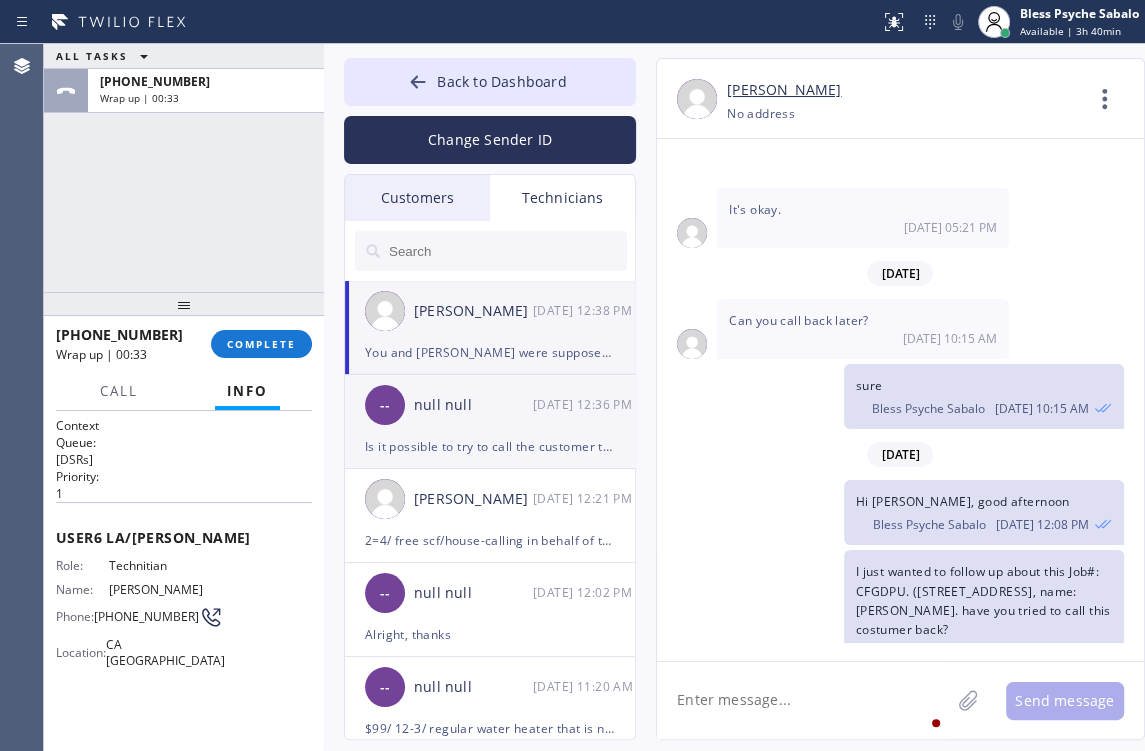 click on "null null" at bounding box center (473, 405) 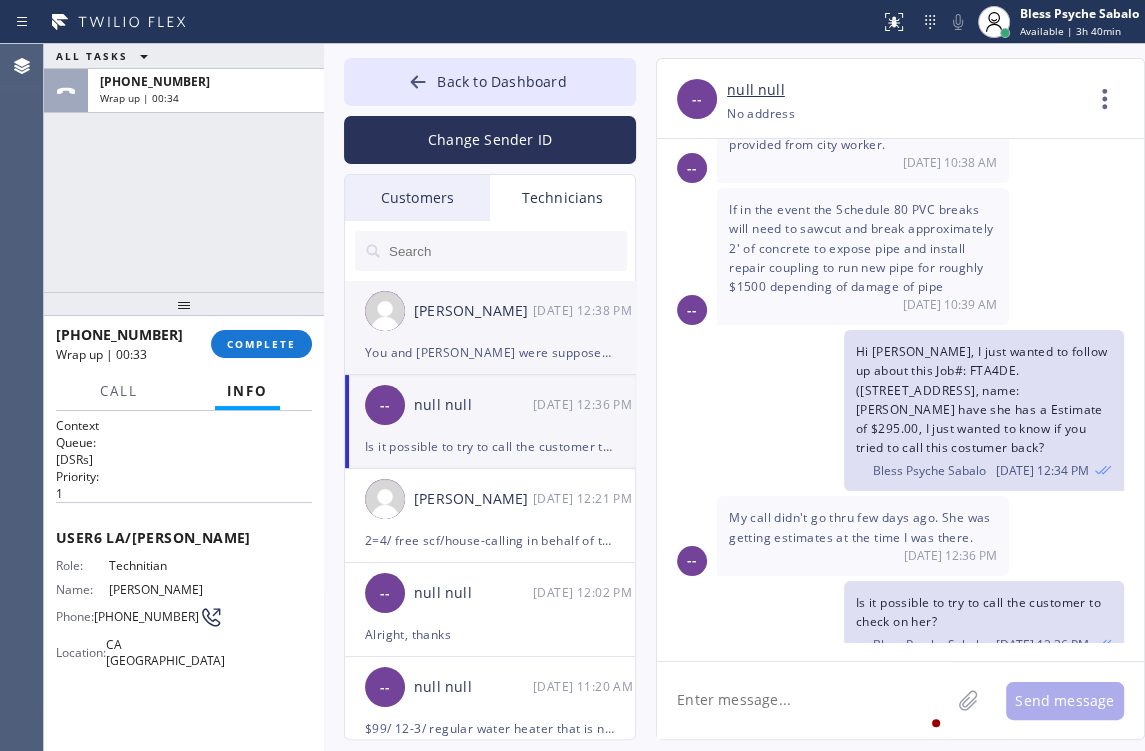 click on "You and Alex were supposed to call back regarding previous sale. I went ahead added notes. But if you can't call I could." at bounding box center [490, 352] 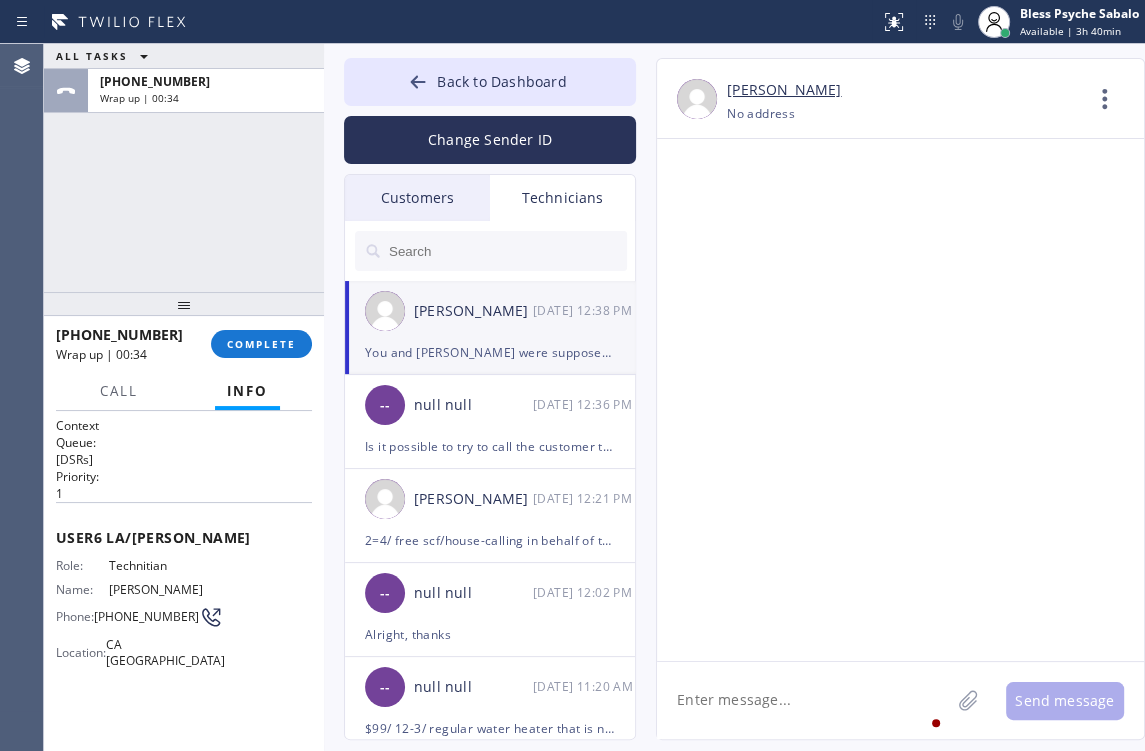 scroll, scrollTop: 6802, scrollLeft: 0, axis: vertical 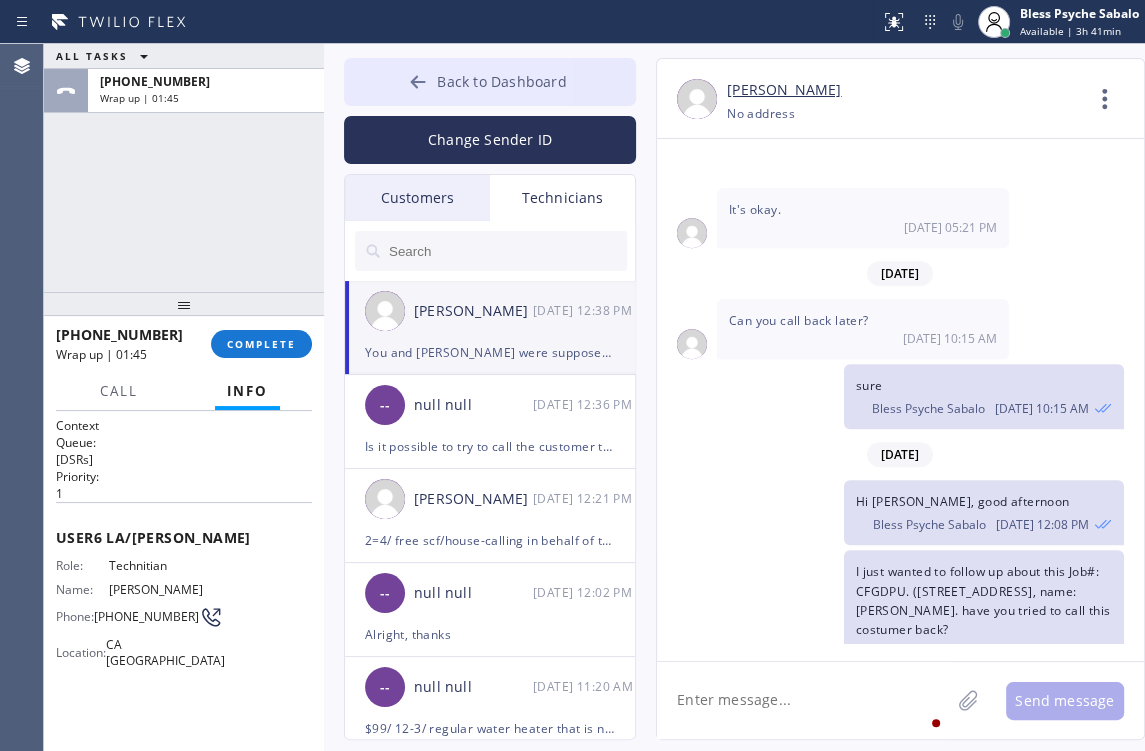 click on "Back to Dashboard" at bounding box center [490, 82] 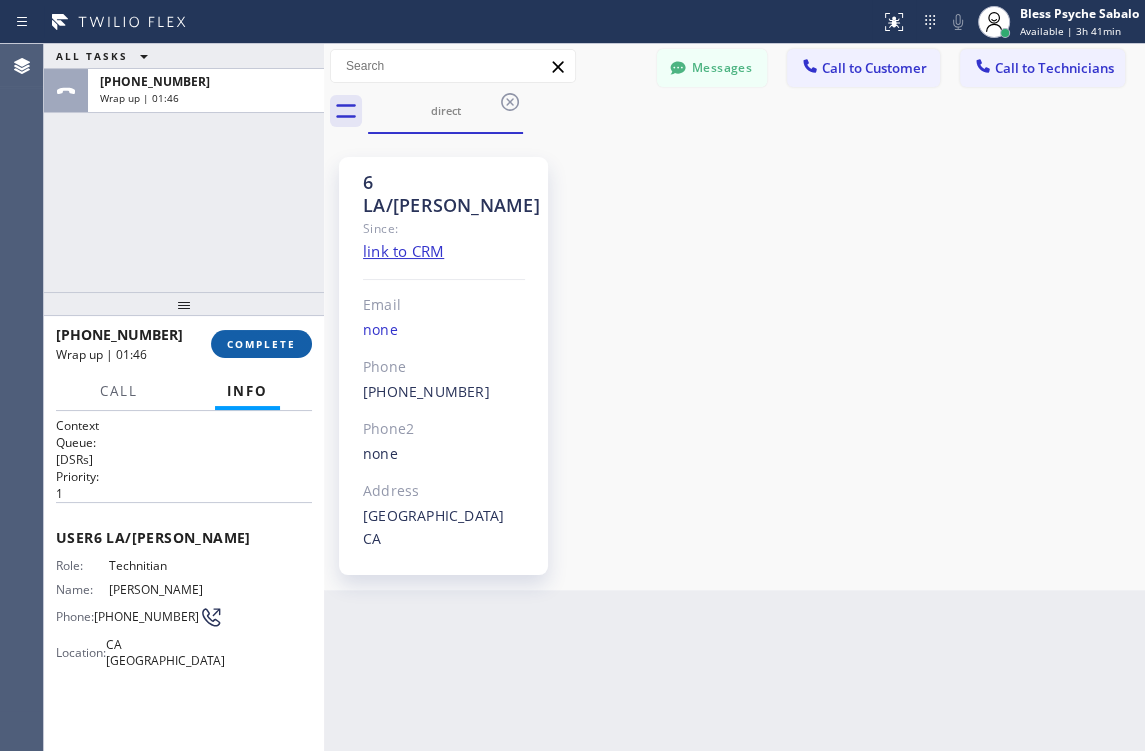 click on "COMPLETE" at bounding box center (261, 344) 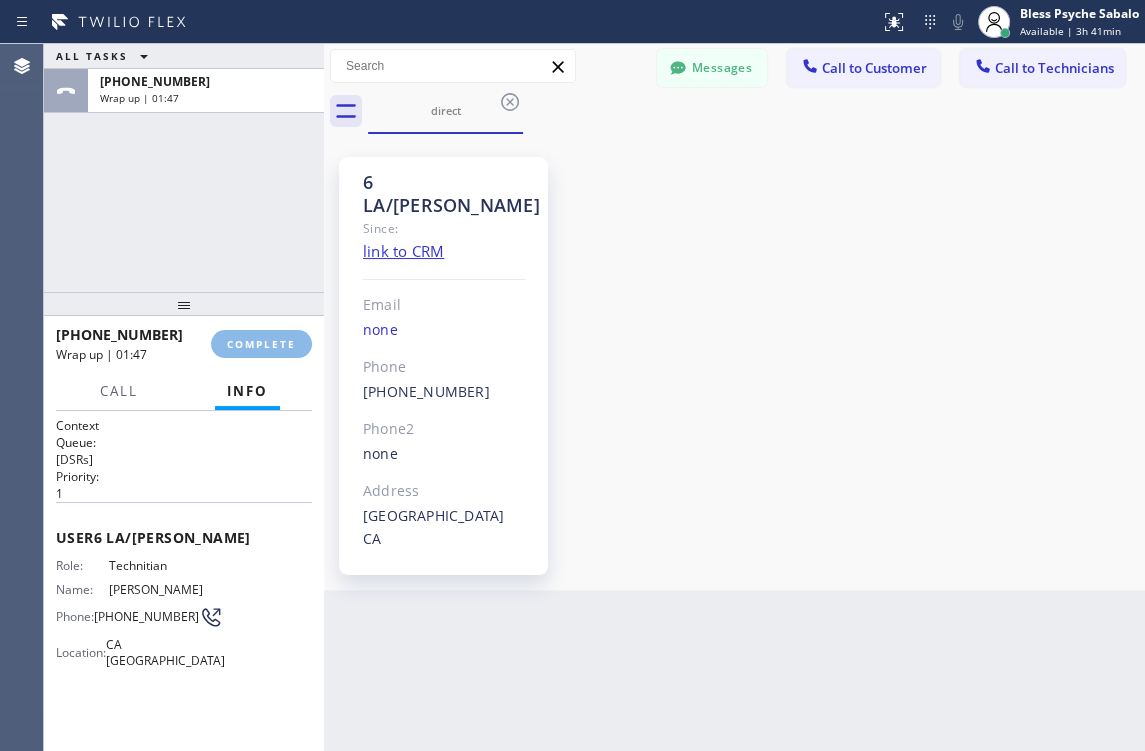 click on "direct" at bounding box center (756, 111) 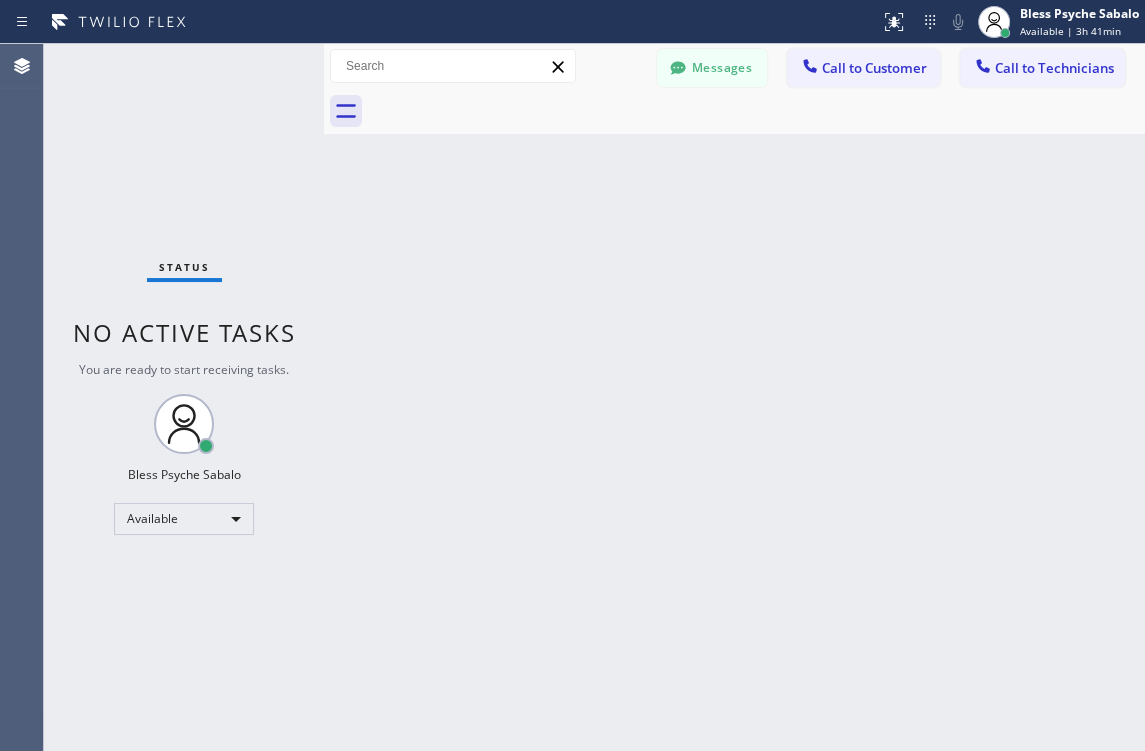 click on "Back to Dashboard Change Sender ID Customers Technicians CL [PERSON_NAME] [DATE] 11:54 AM Hi [PERSON_NAME], this is Red from Oasis Plumbers [GEOGRAPHIC_DATA]. Just a quick follow-up regarding your recent service. You can complete the $300 payment through this secure link: [URL][DOMAIN_NAME].
Let me know if you have any questions—happy to help! [PERSON_NAME] [DATE] 01:17 PM Hi [PERSON_NAME], this is Red from 5 Star Best Plumbing — I’m one of the dispatch managers. I just wanted to let you know that our technician is currently on the way to your location to begin the job. Please feel free to reach out if you have any questions! MP [PERSON_NAME] [DATE] 04:34 PM Hi [PERSON_NAME], this is Red, one of the Dispatch Managers at 5 Star Best Plumbing. I just wanted to follow up regarding the free inspection for one of your properties. Feel free to call or text me at [PHONE_NUMBER] if you have any questions or would like to schedule. Looking forward to hearing from you! [PERSON_NAME] [DATE] 11:52 AM AK" at bounding box center (734, 397) 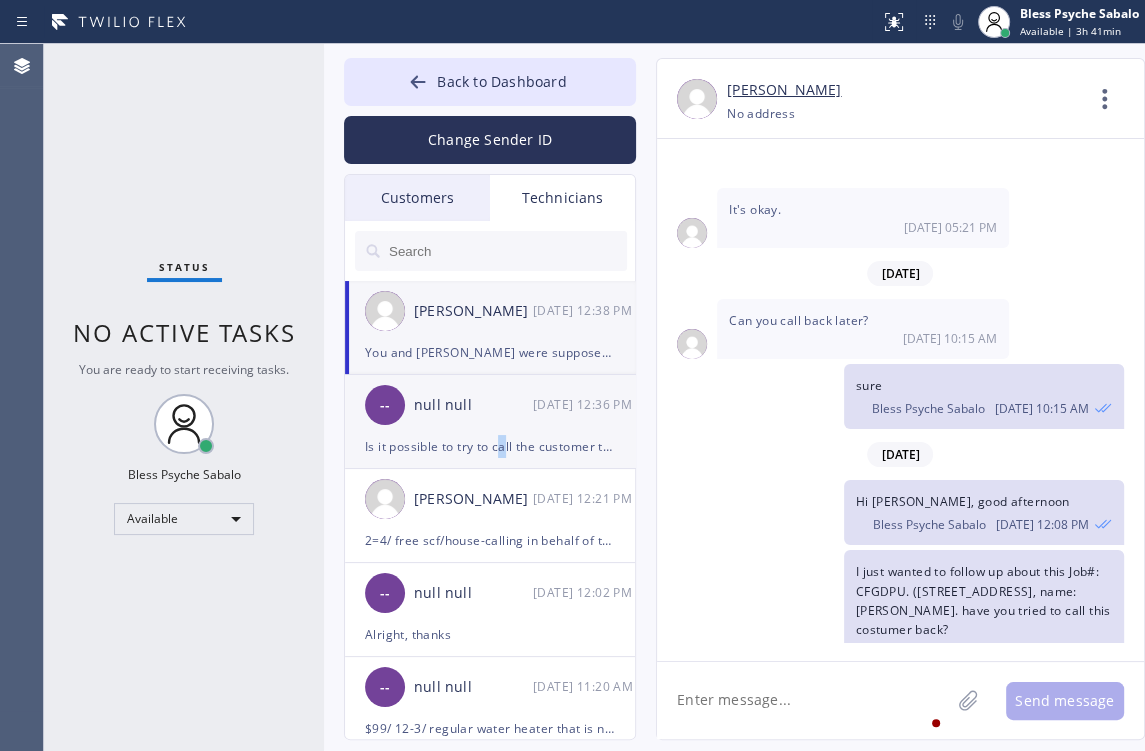click on "-- null null 07/10 12:36 PM Is it possible to try to call the customer to check on her?" 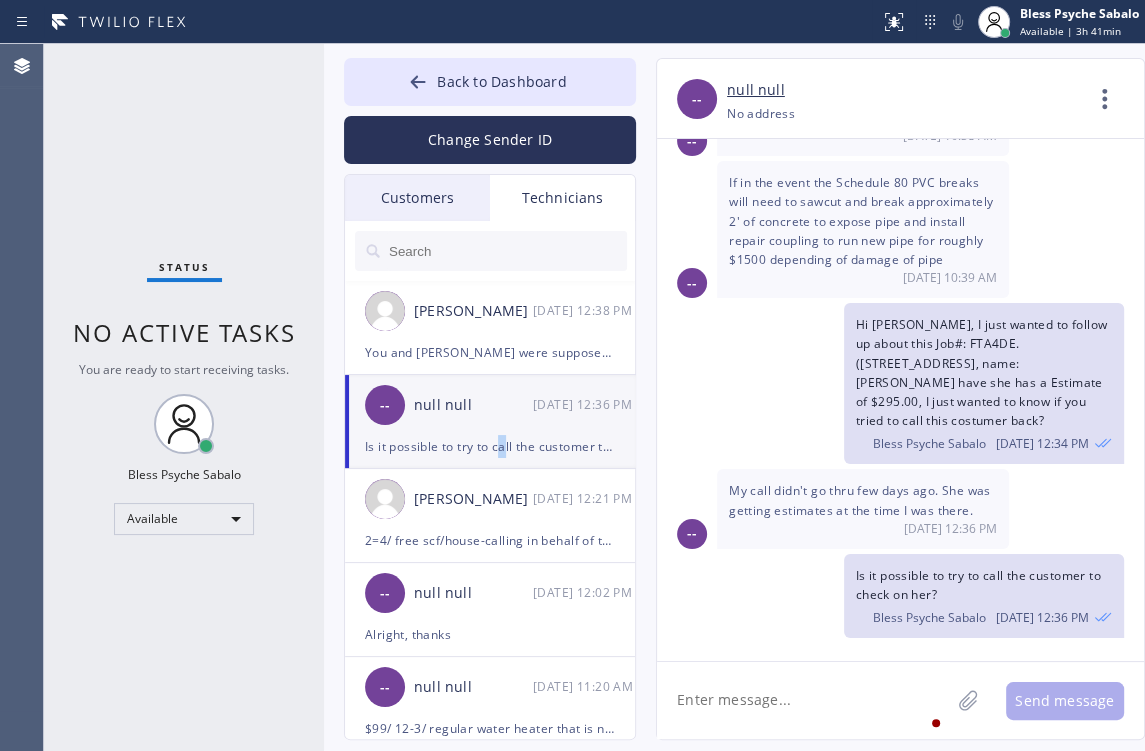 scroll, scrollTop: 2419, scrollLeft: 0, axis: vertical 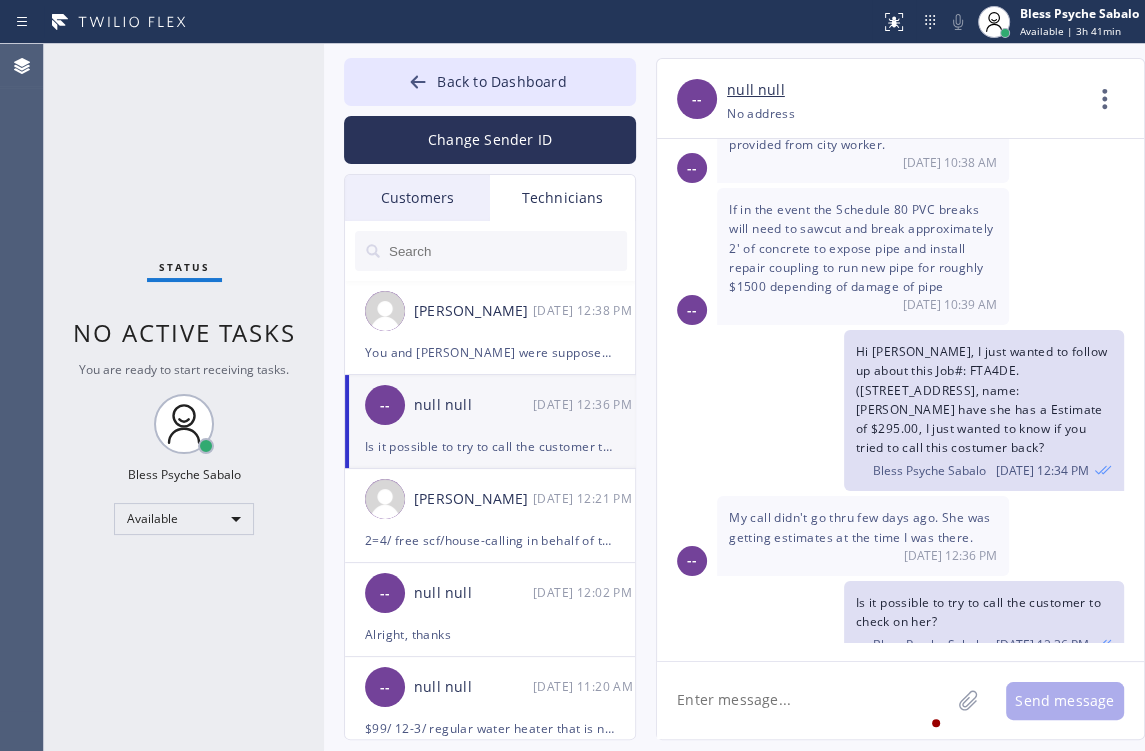 click on "Hi Andres, I just wanted to follow up about this Job#: FTA4DE. (808 Winchester Avenue , Alhambra, CA, 91803, name: Stella Oh have she has a Estimate of $295.00, I just wanted to know if  you tried to call this costumer back?
Bless Psyche Sabalo 07/10 12:34 PM" at bounding box center (890, 410) 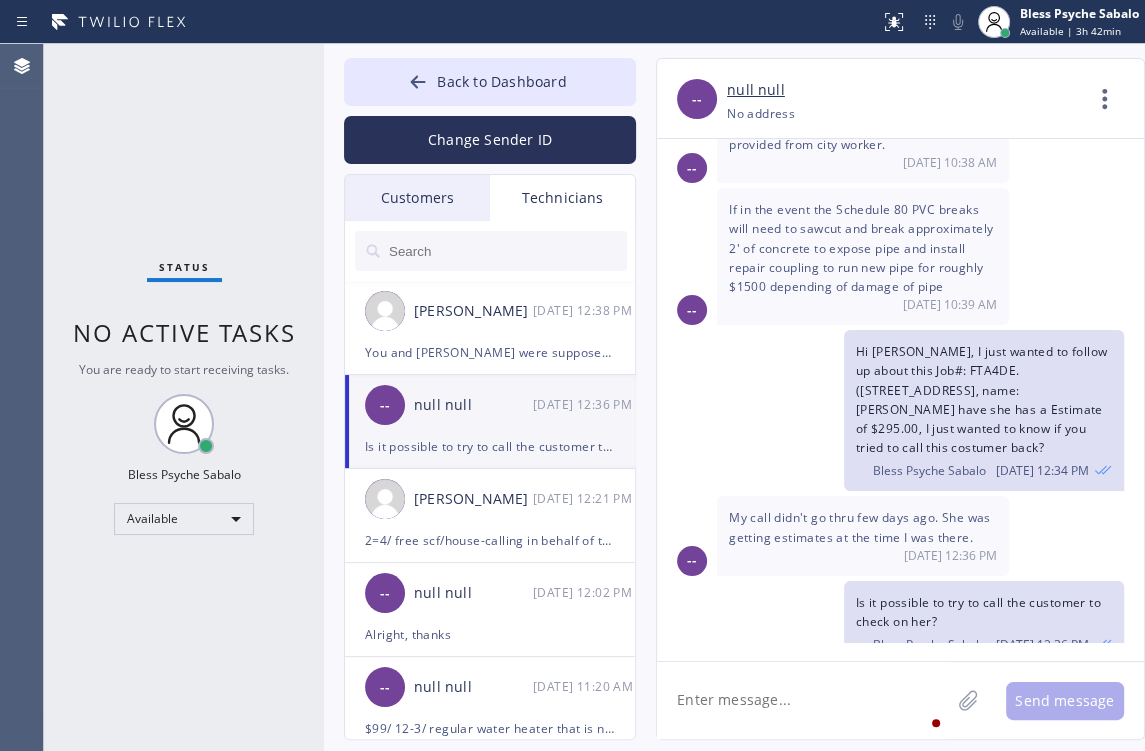 click on "My call didn't go thru few days ago. She was getting estimates at the time I was there." at bounding box center [860, 527] 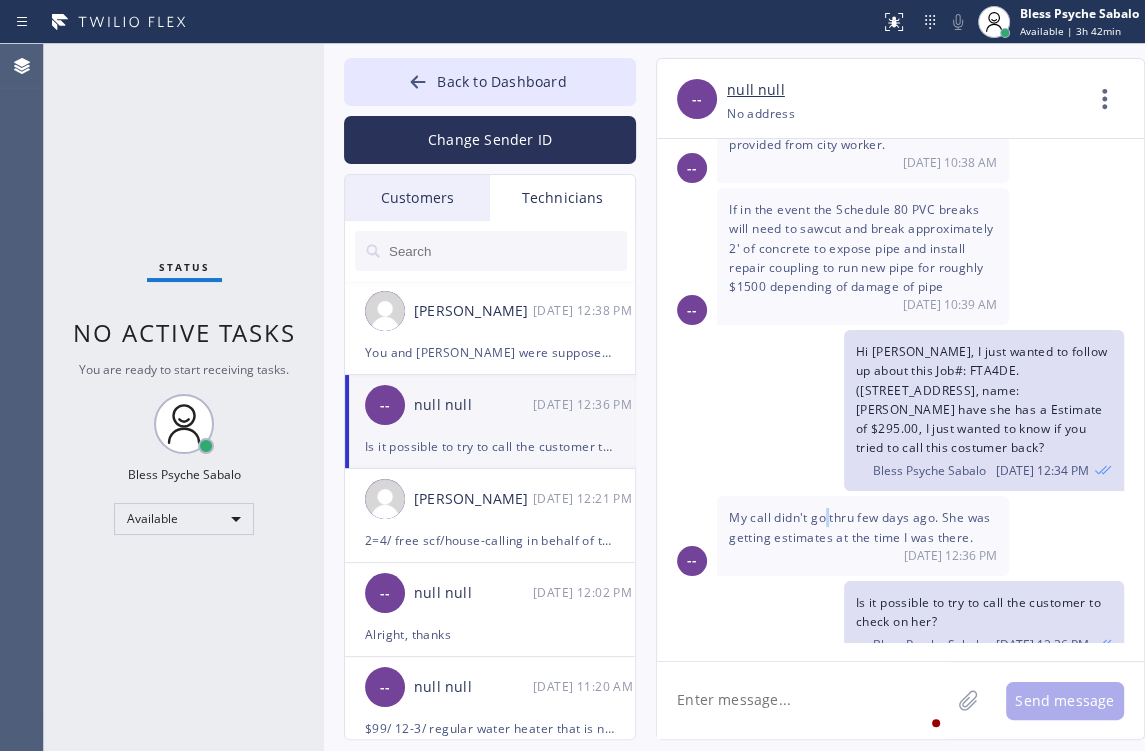 click on "My call didn't go thru few days ago. She was getting estimates at the time I was there." at bounding box center [860, 527] 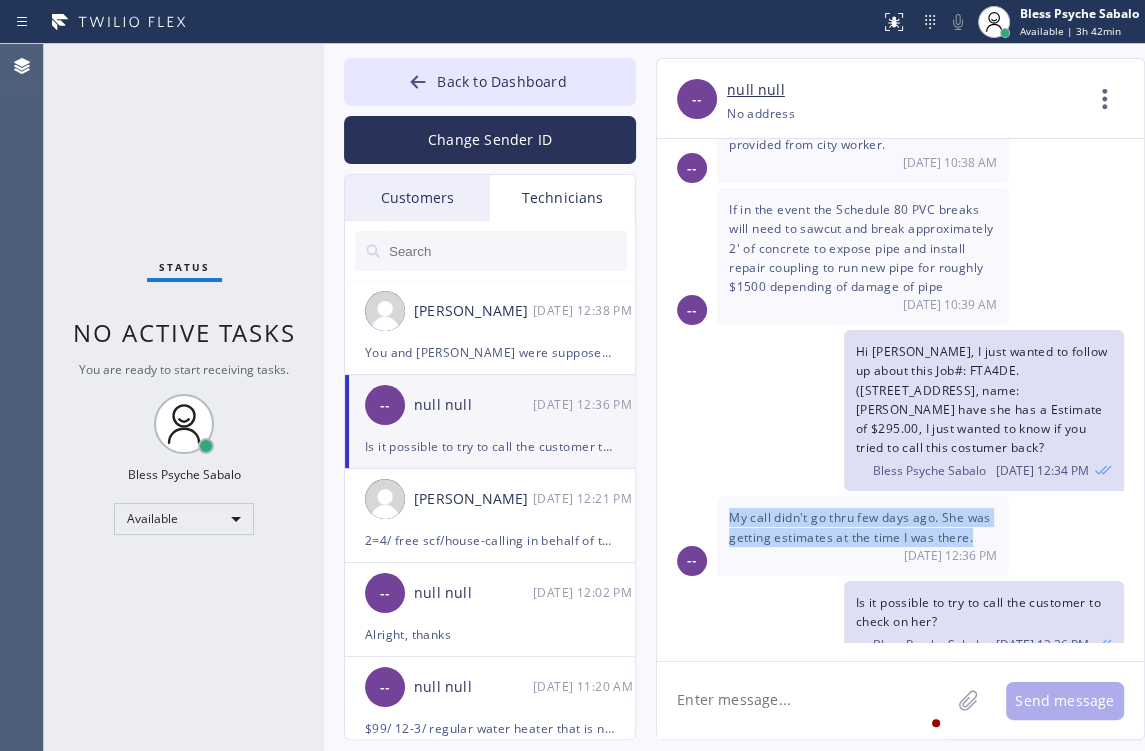 click on "My call didn't go thru few days ago. She was getting estimates at the time I was there." at bounding box center [860, 527] 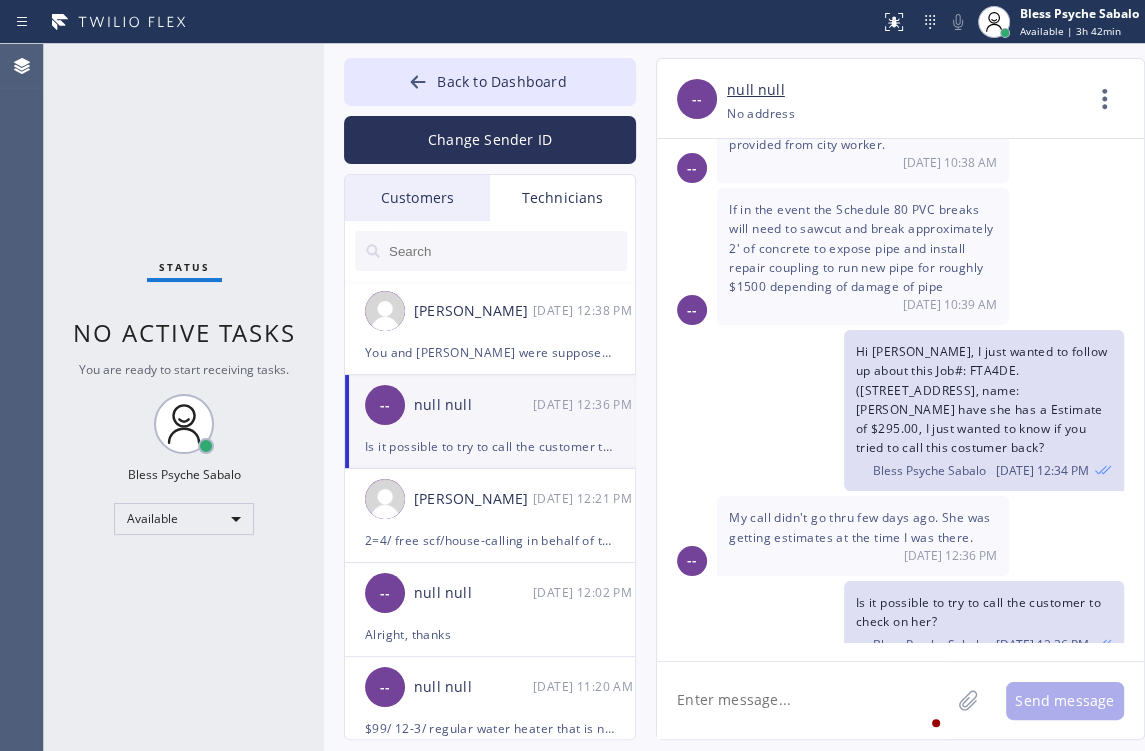 click on "Is it possible to try to call the customer to check on her?" at bounding box center [978, 612] 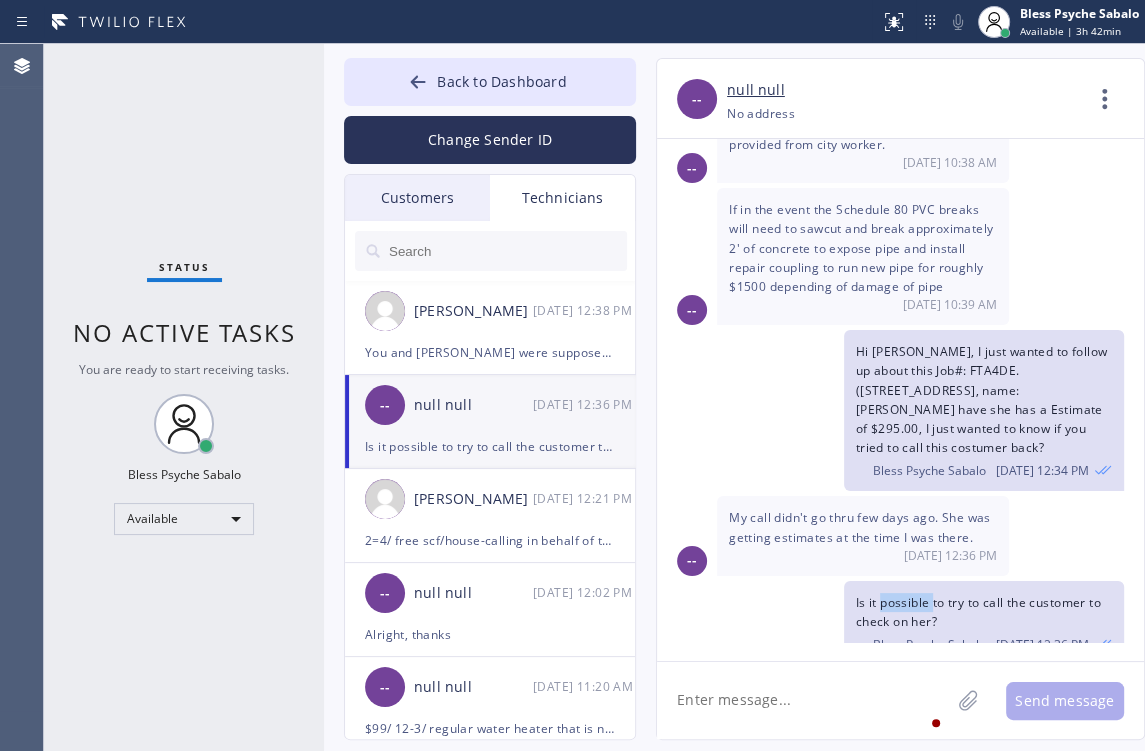 click on "Is it possible to try to call the customer to check on her?" at bounding box center [978, 612] 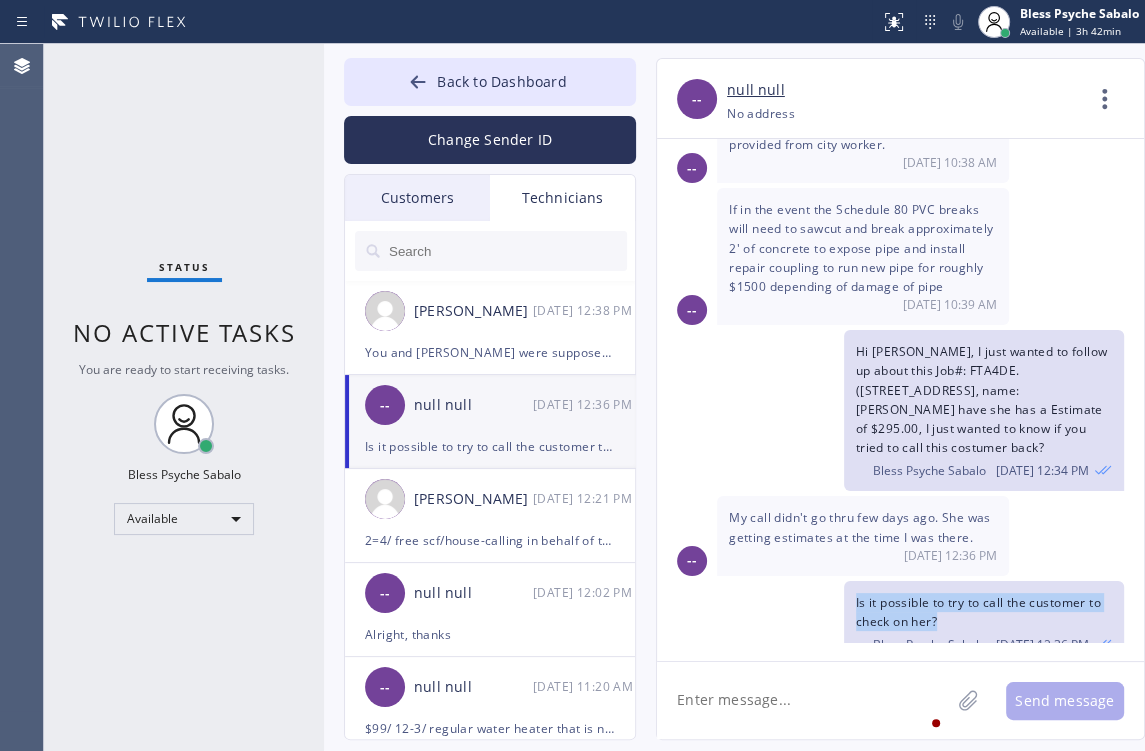 click on "Is it possible to try to call the customer to check on her?" at bounding box center [978, 612] 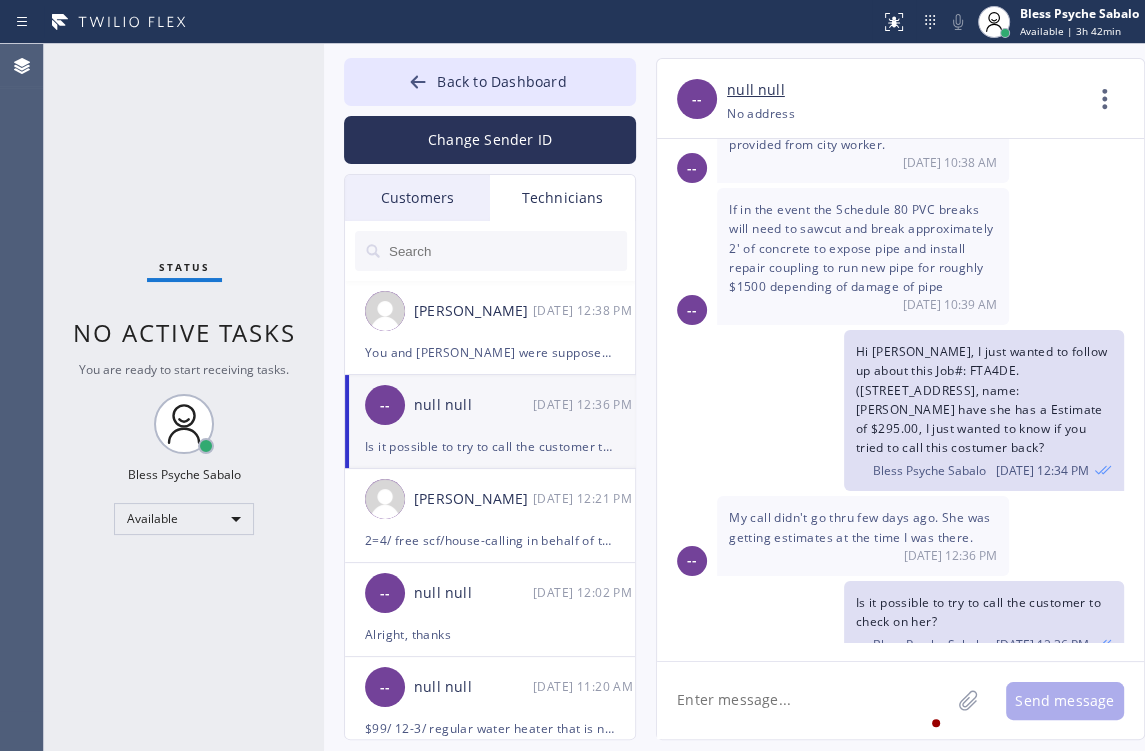 click on "Hi Andres, I just wanted to follow up about this Job#: FTA4DE. (808 Winchester Avenue , Alhambra, CA, 91803, name: Stella Oh have she has a Estimate of $295.00, I just wanted to know if  you tried to call this costumer back?
Bless Psyche Sabalo 07/10 12:34 PM" at bounding box center [890, 410] 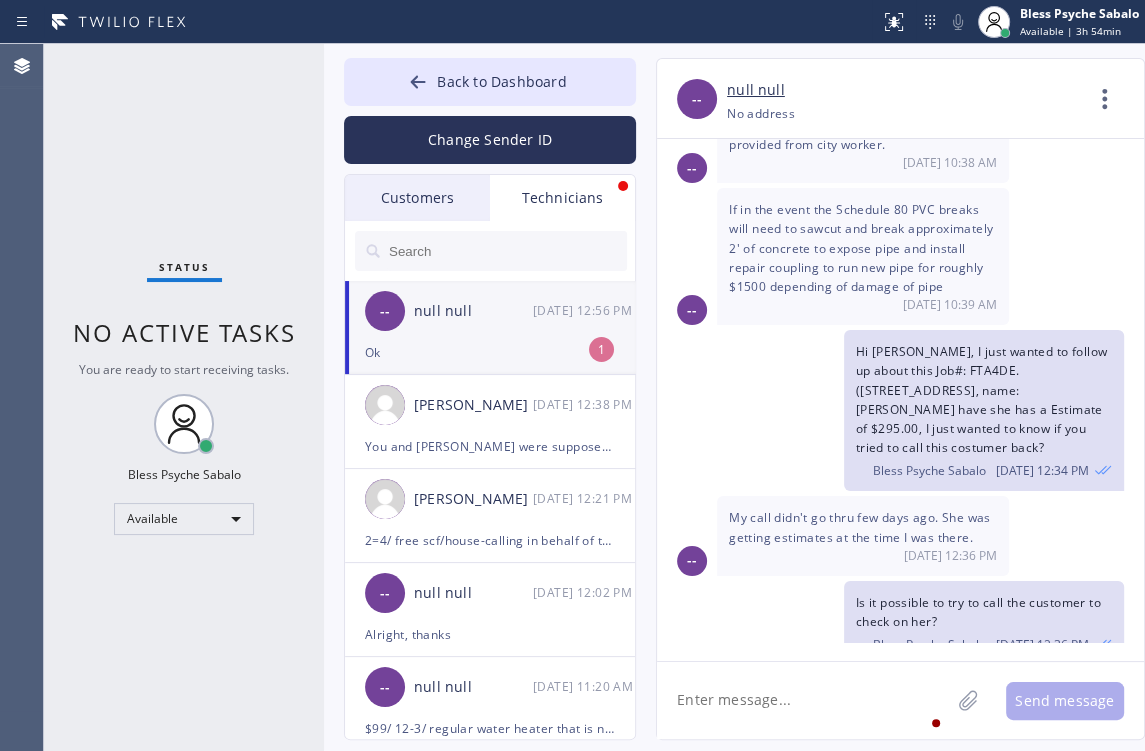 scroll, scrollTop: 2484, scrollLeft: 0, axis: vertical 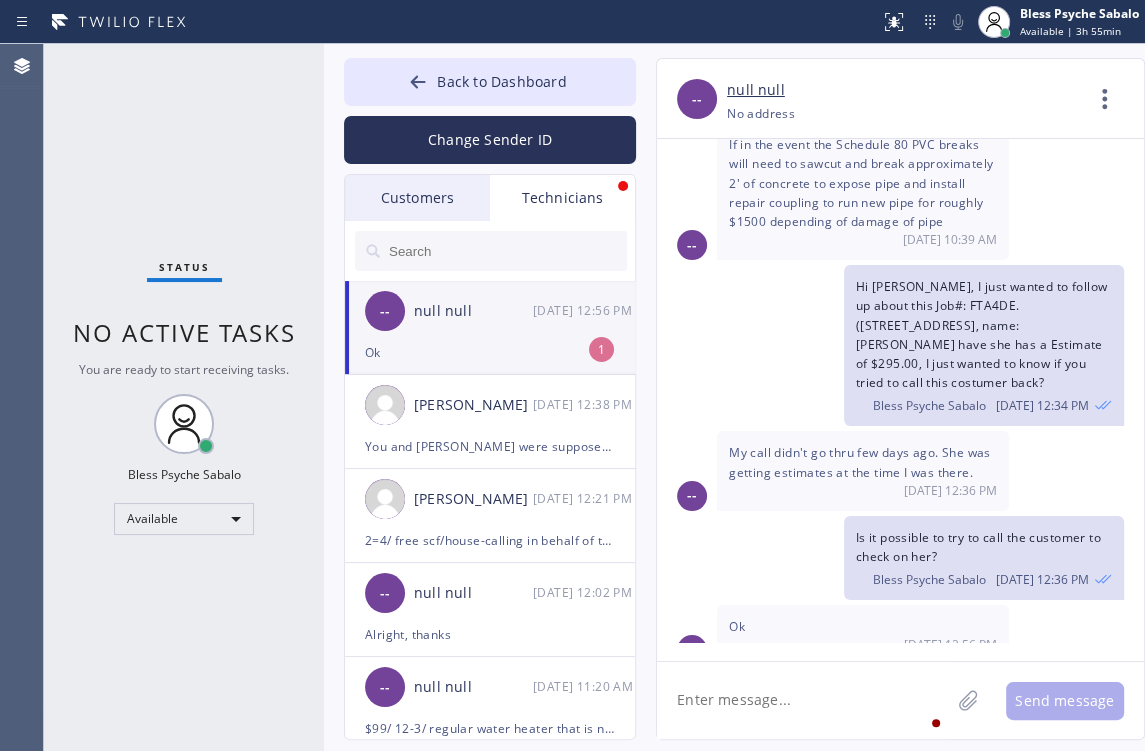 drag, startPoint x: 531, startPoint y: 333, endPoint x: 552, endPoint y: 344, distance: 23.70654 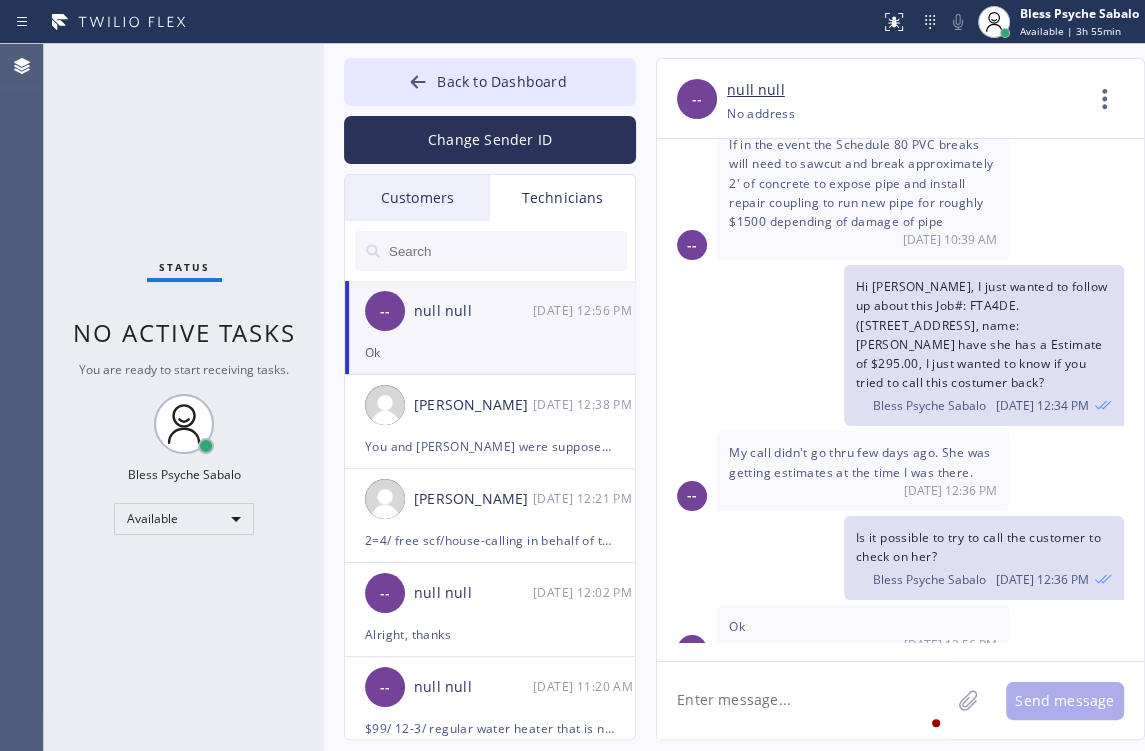 click 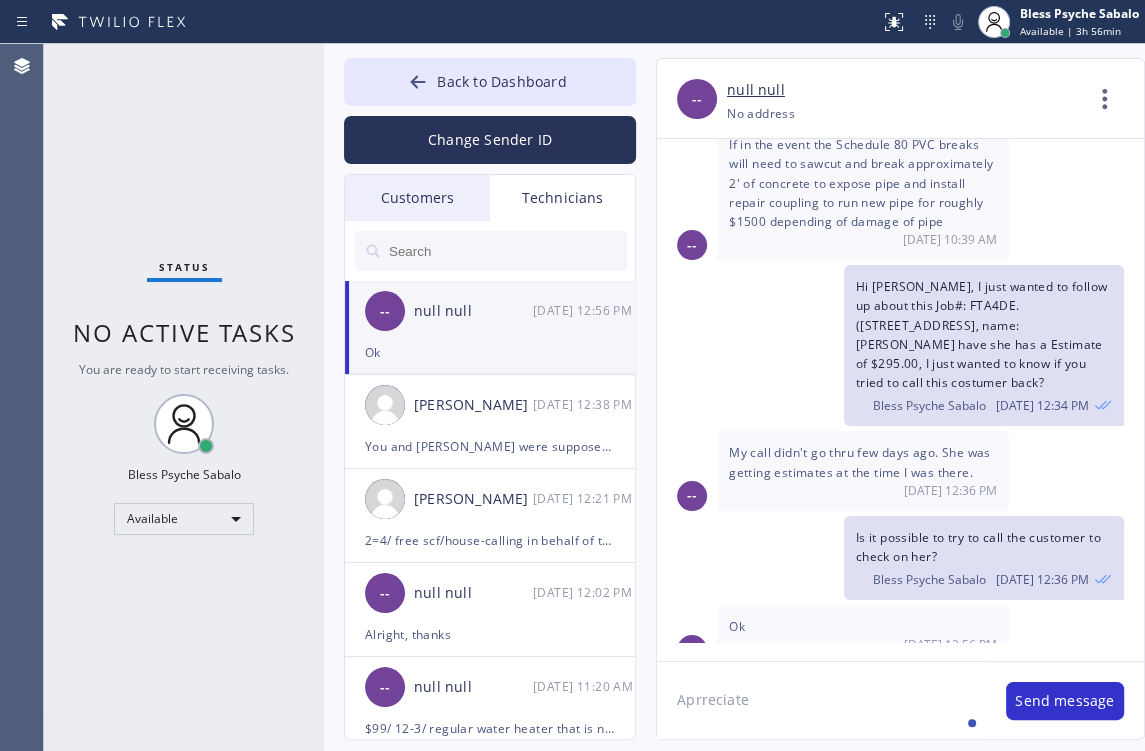 click on "Aprreciate" 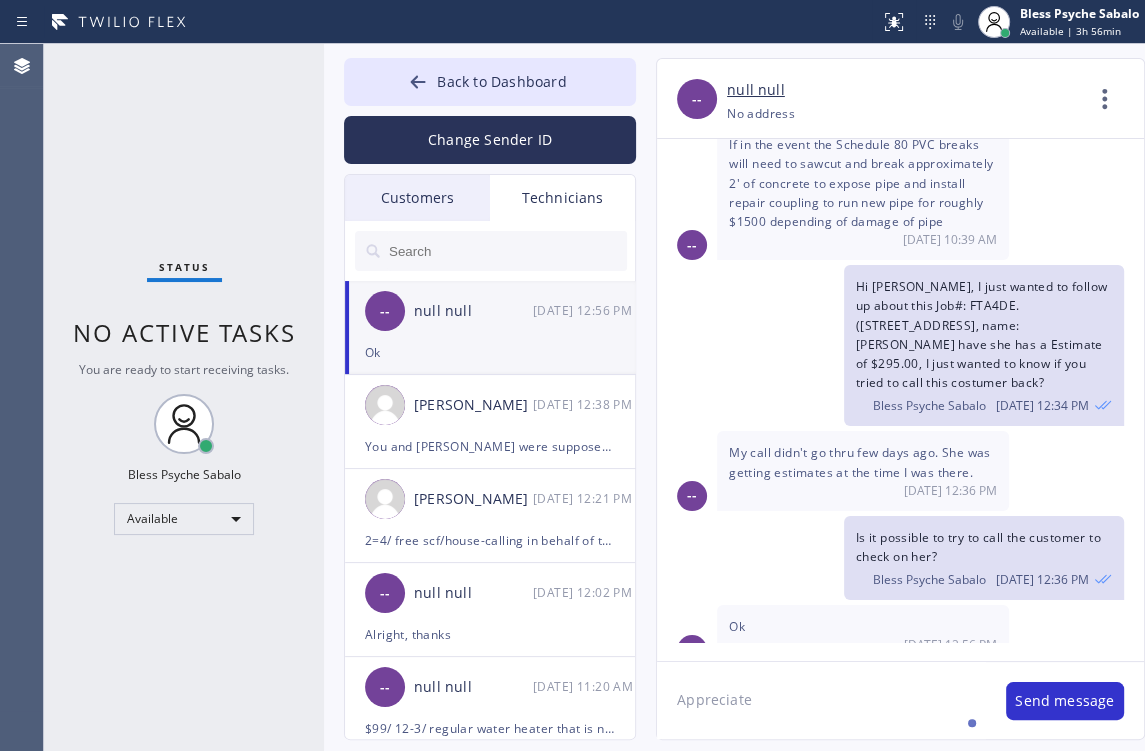 click on "Appreciate" 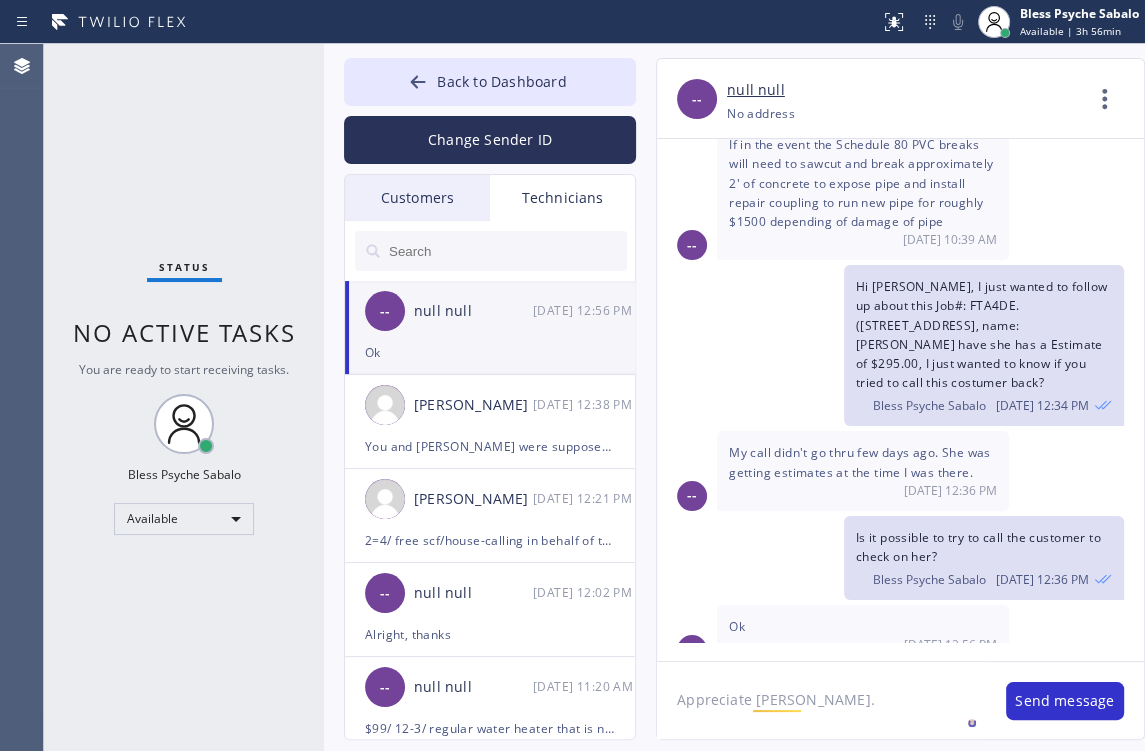 click on "Appreciate Andres." 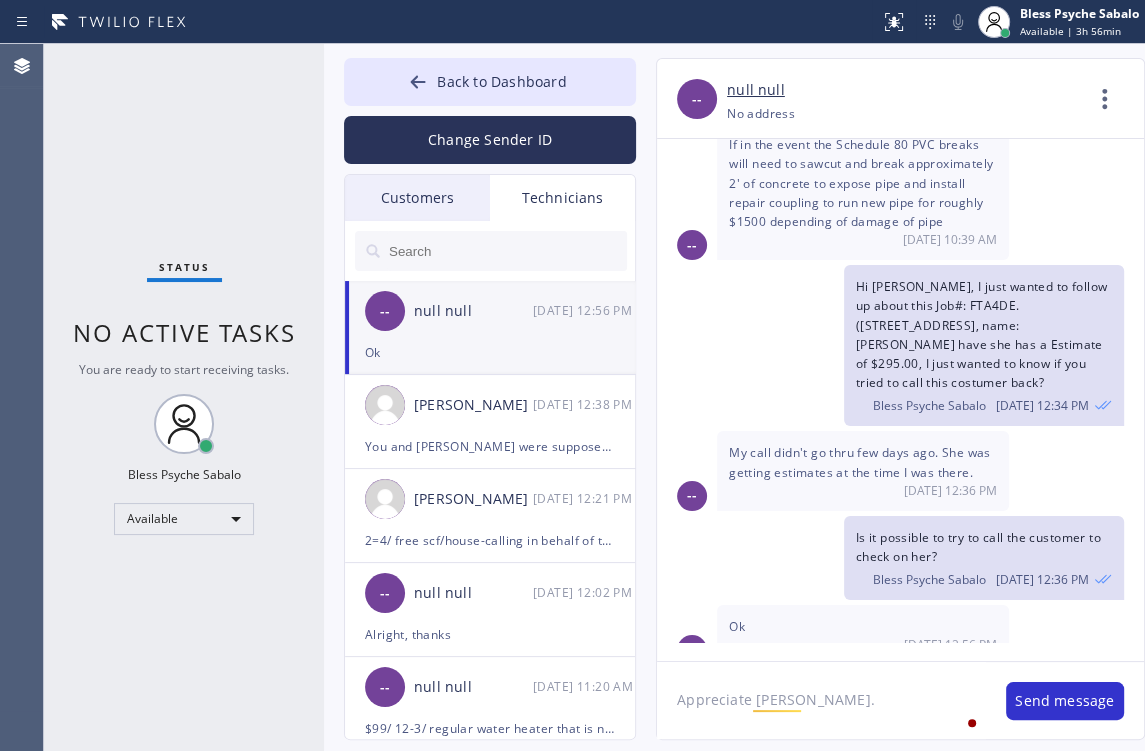 click on "Appreciate Andres." 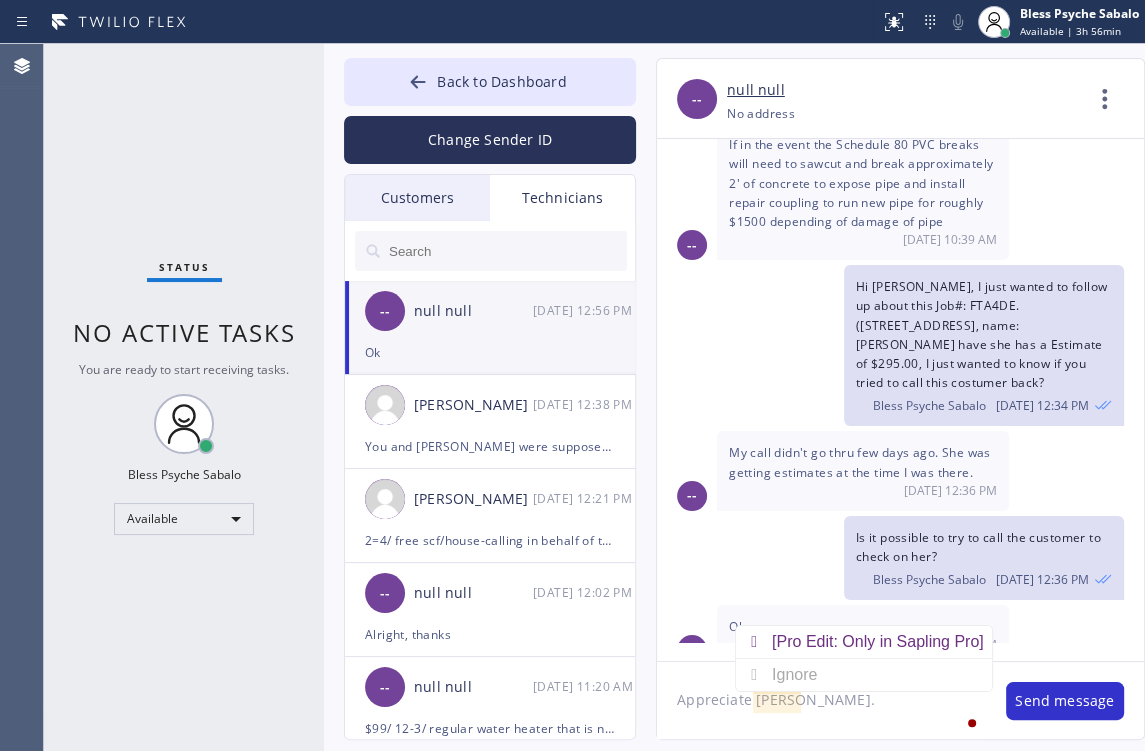 drag, startPoint x: 817, startPoint y: 702, endPoint x: 640, endPoint y: 698, distance: 177.0452 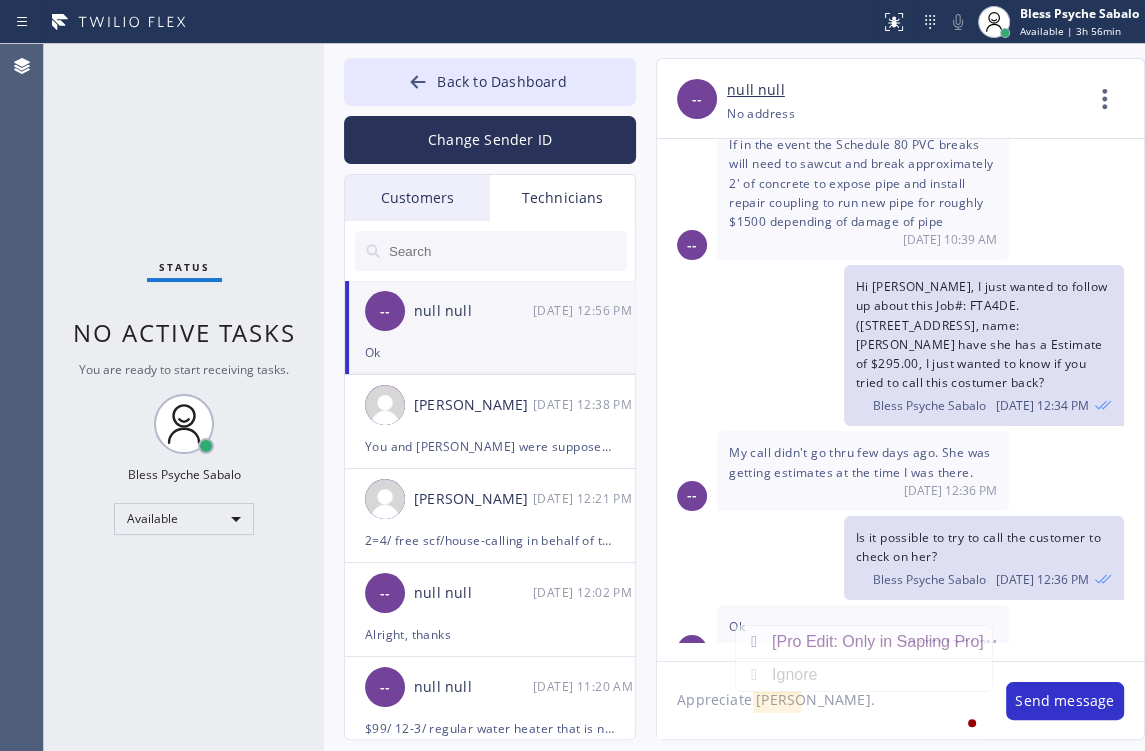 drag, startPoint x: 770, startPoint y: 718, endPoint x: 755, endPoint y: 699, distance: 24.207438 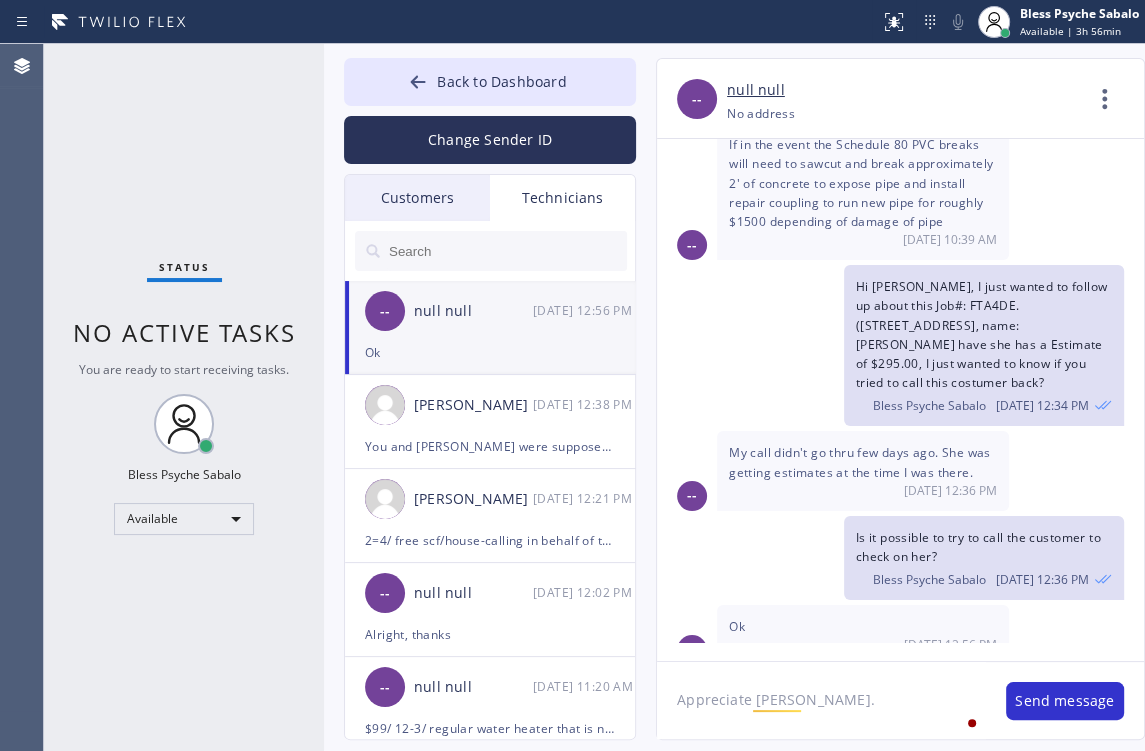 click on "Appreciate Andres." 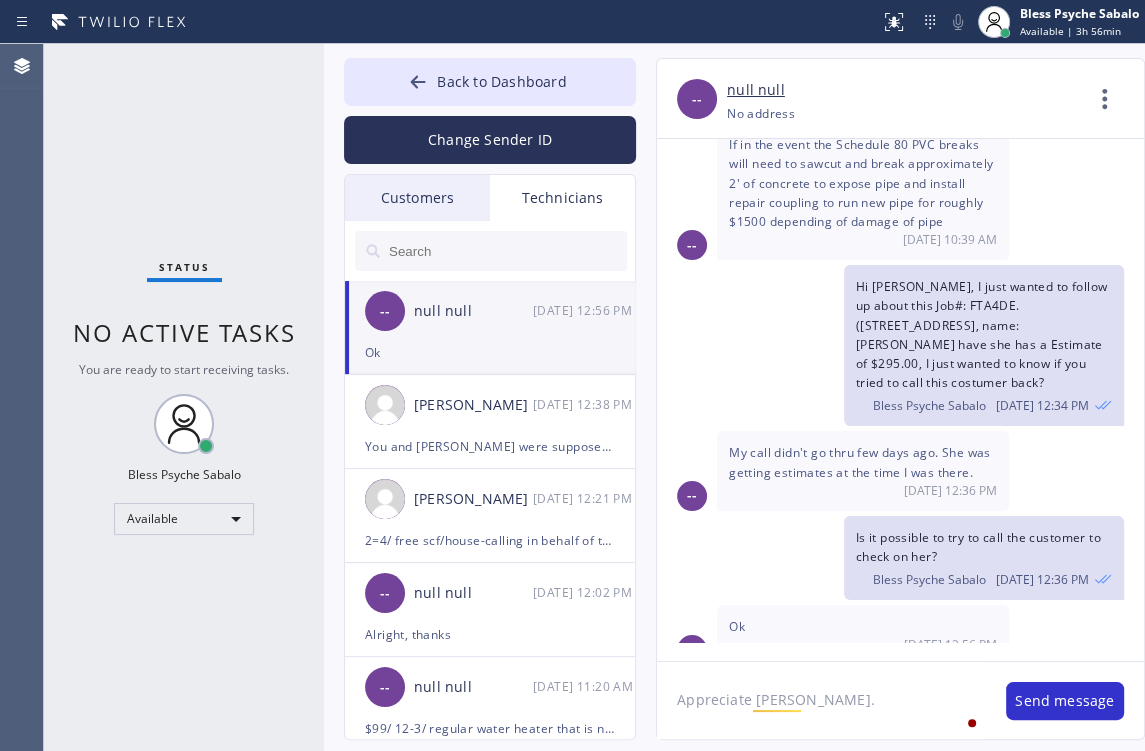 click on "Appreciate Andres." 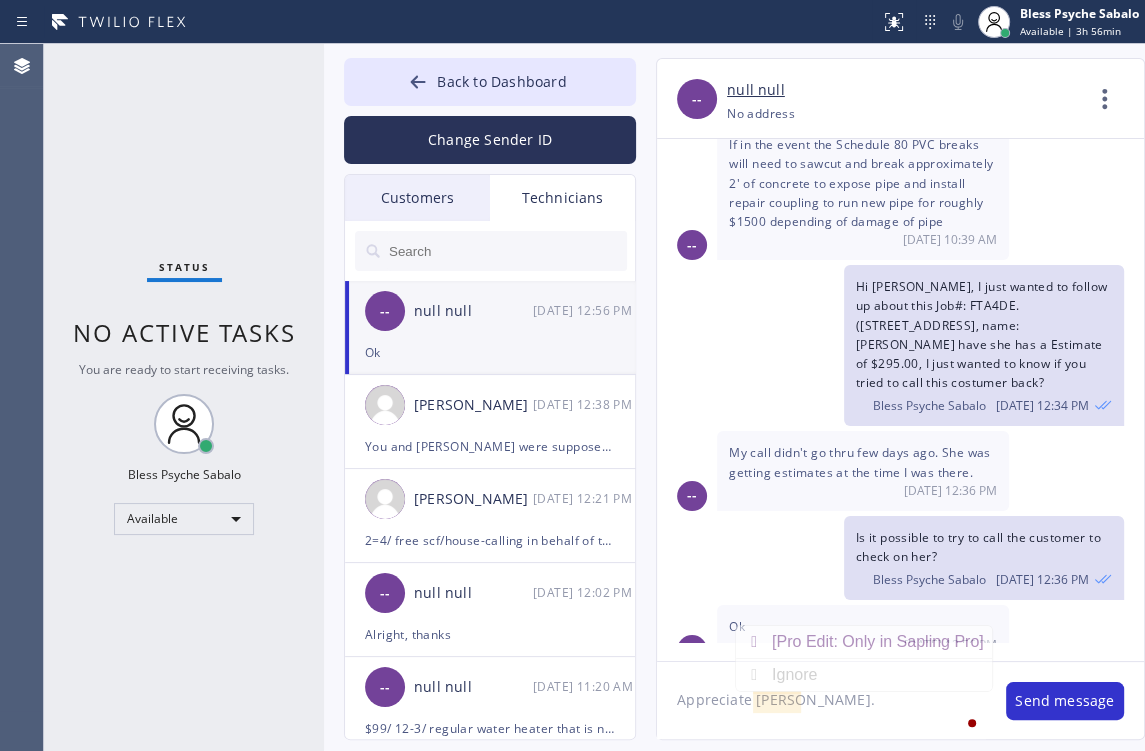 drag, startPoint x: 749, startPoint y: 708, endPoint x: 829, endPoint y: 710, distance: 80.024994 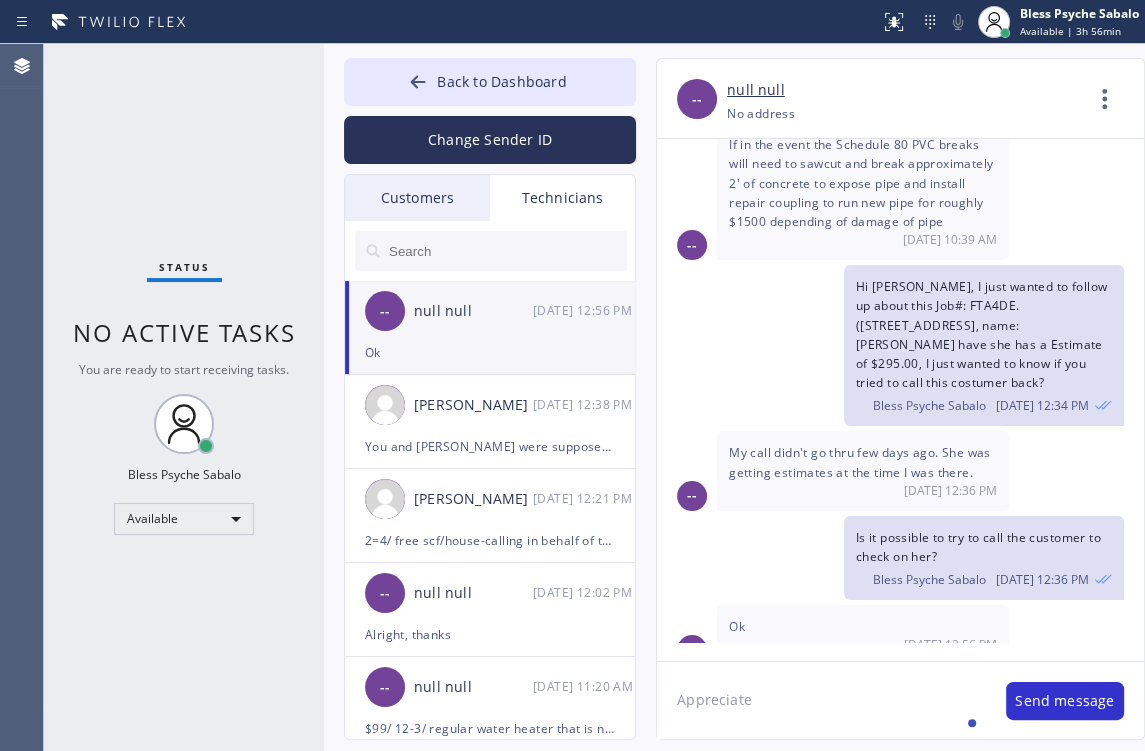 type on "Appreciated" 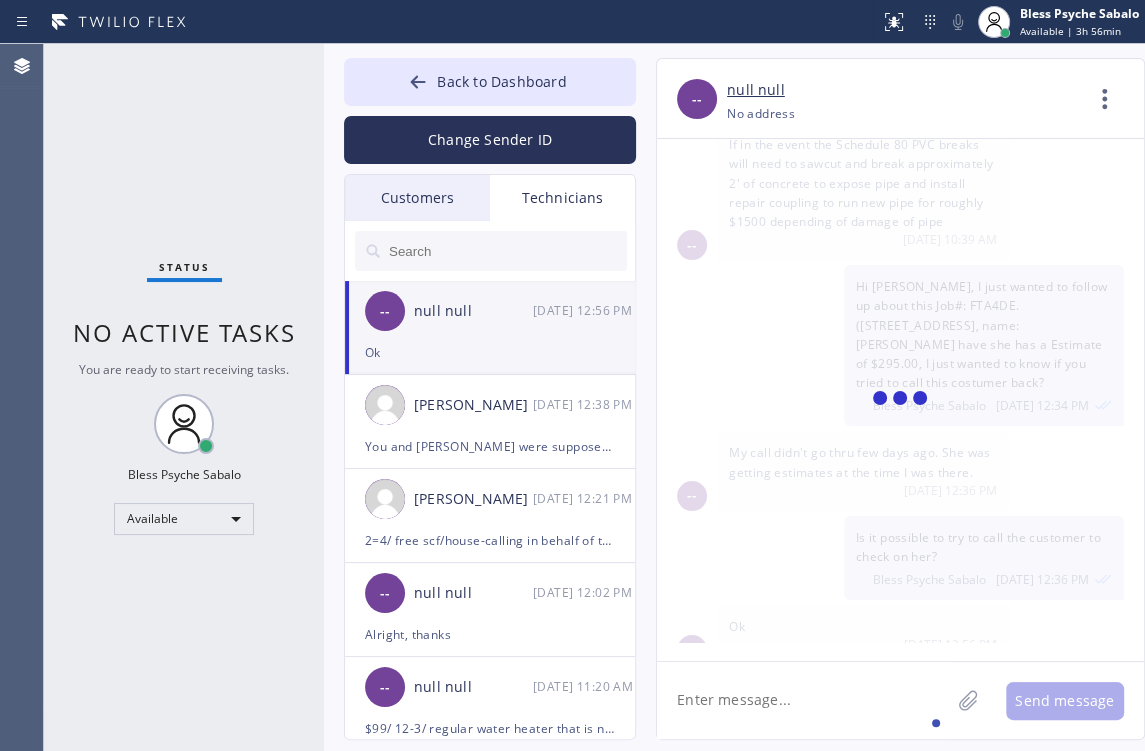 scroll, scrollTop: 2552, scrollLeft: 0, axis: vertical 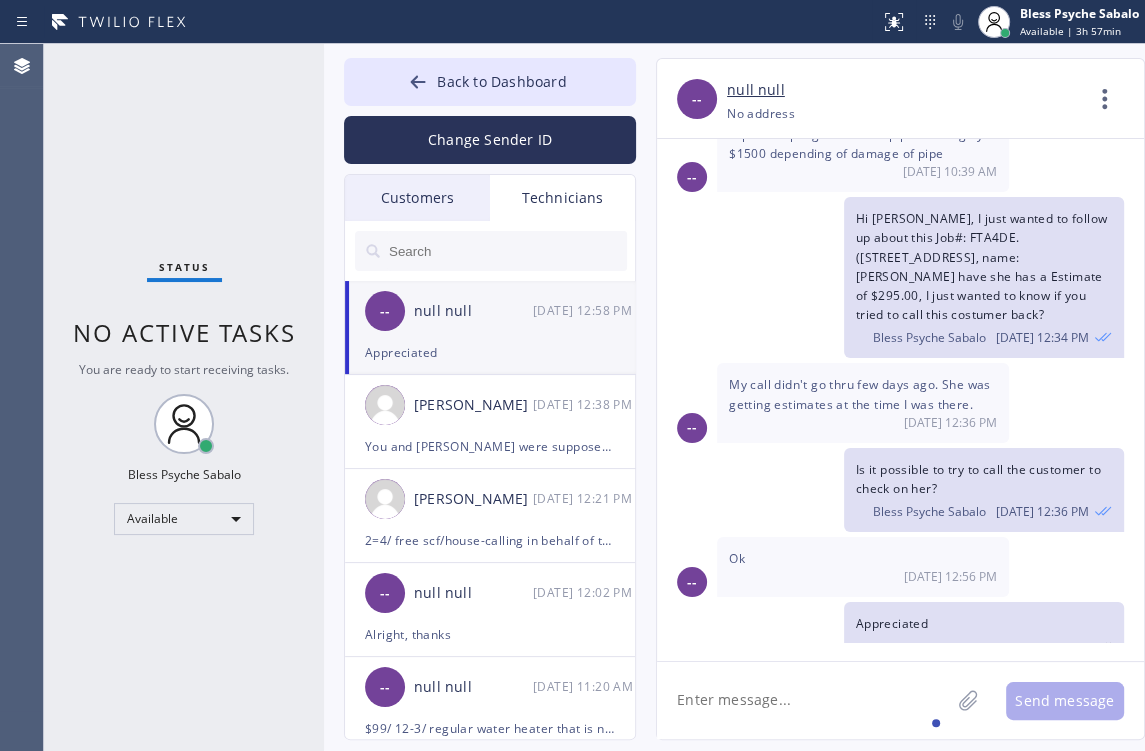 type 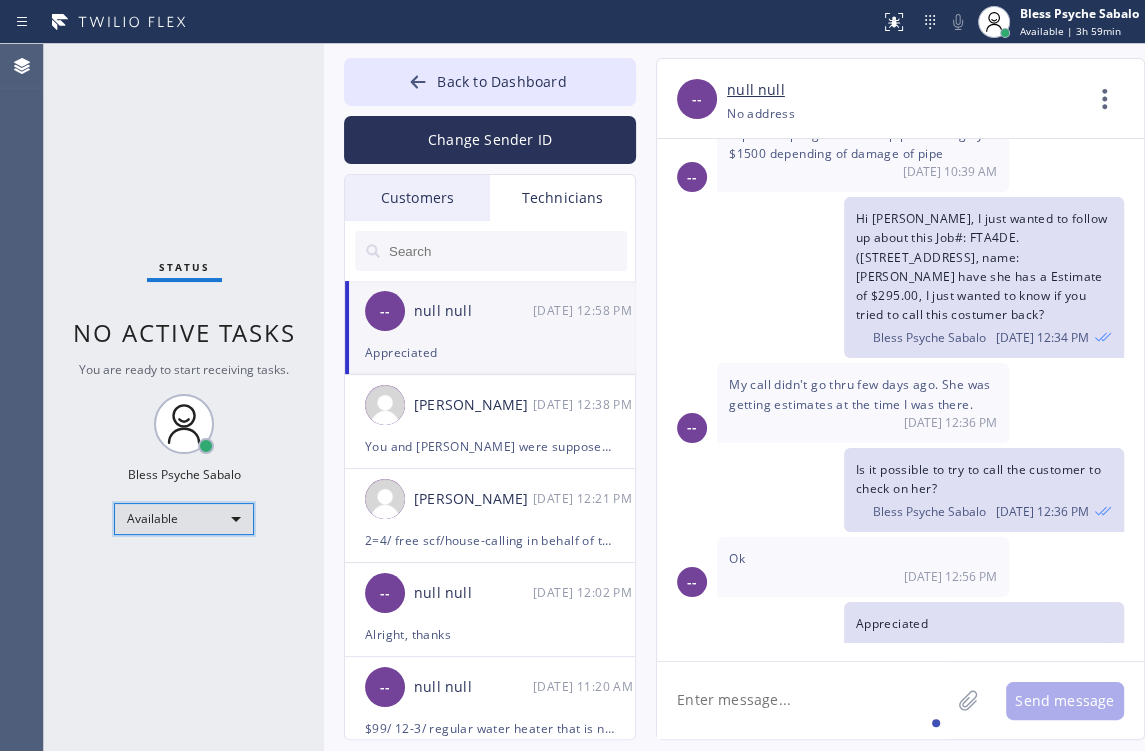 click on "Available" at bounding box center (184, 519) 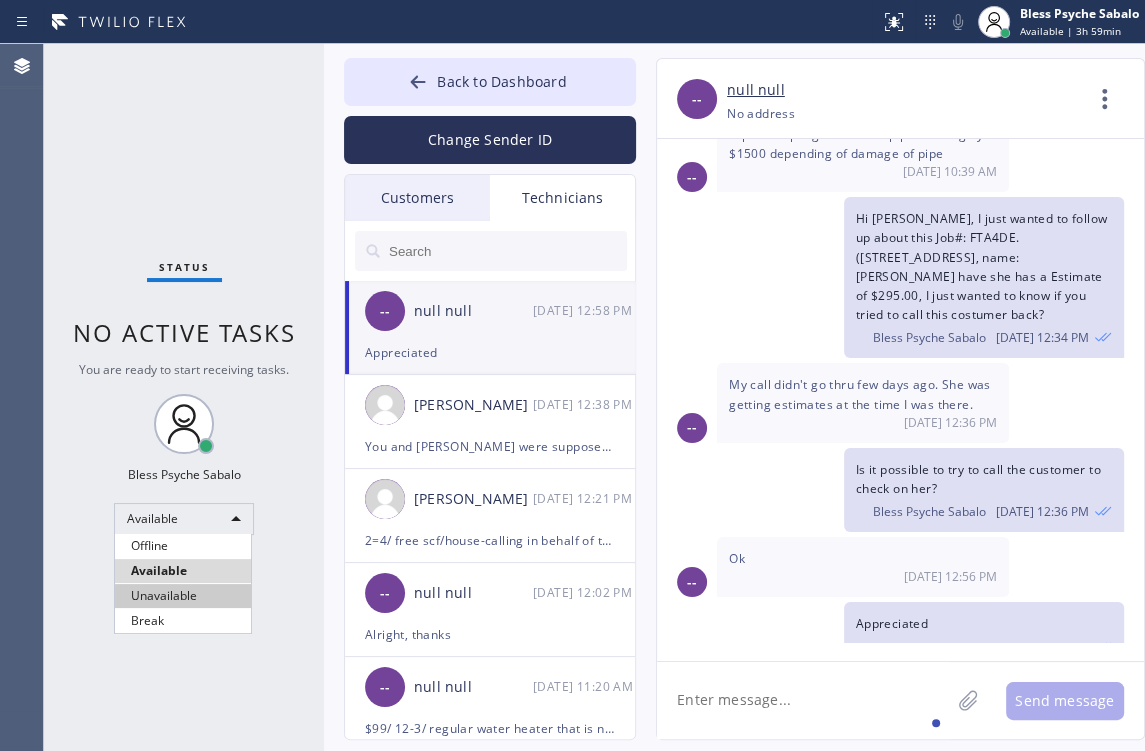 click on "Unavailable" at bounding box center [183, 596] 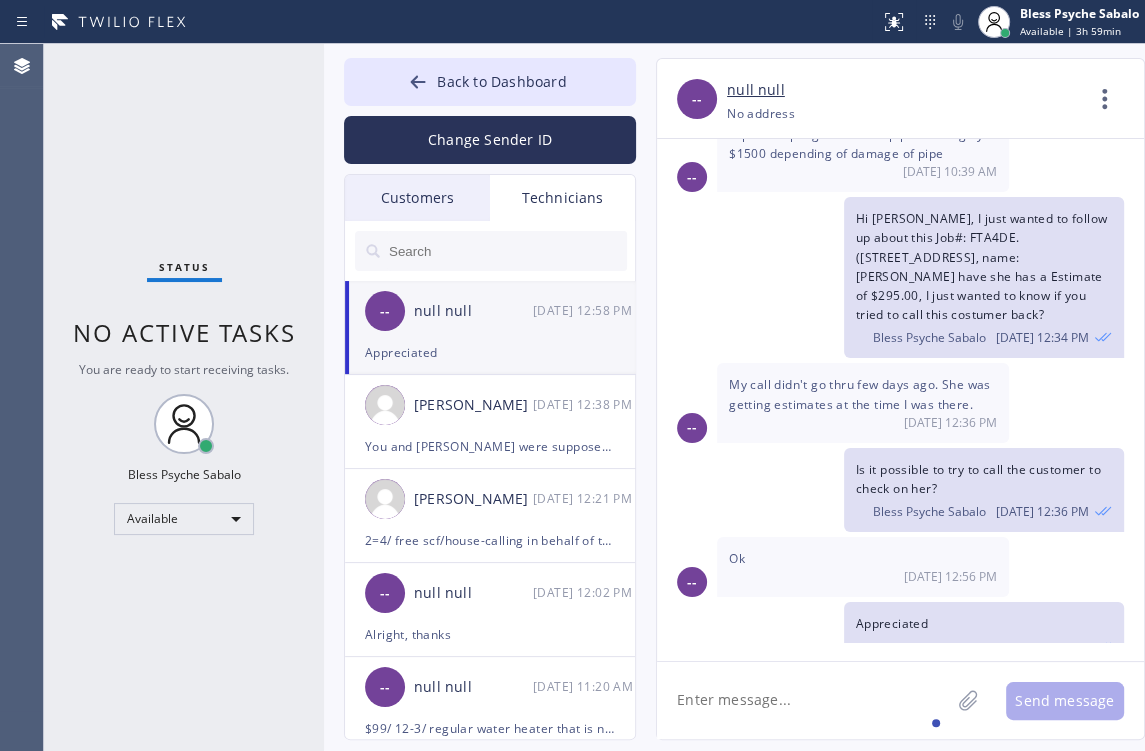 click on "Status   No active tasks     You are ready to start receiving tasks.   Bless Psyche Sabalo Available" at bounding box center [184, 397] 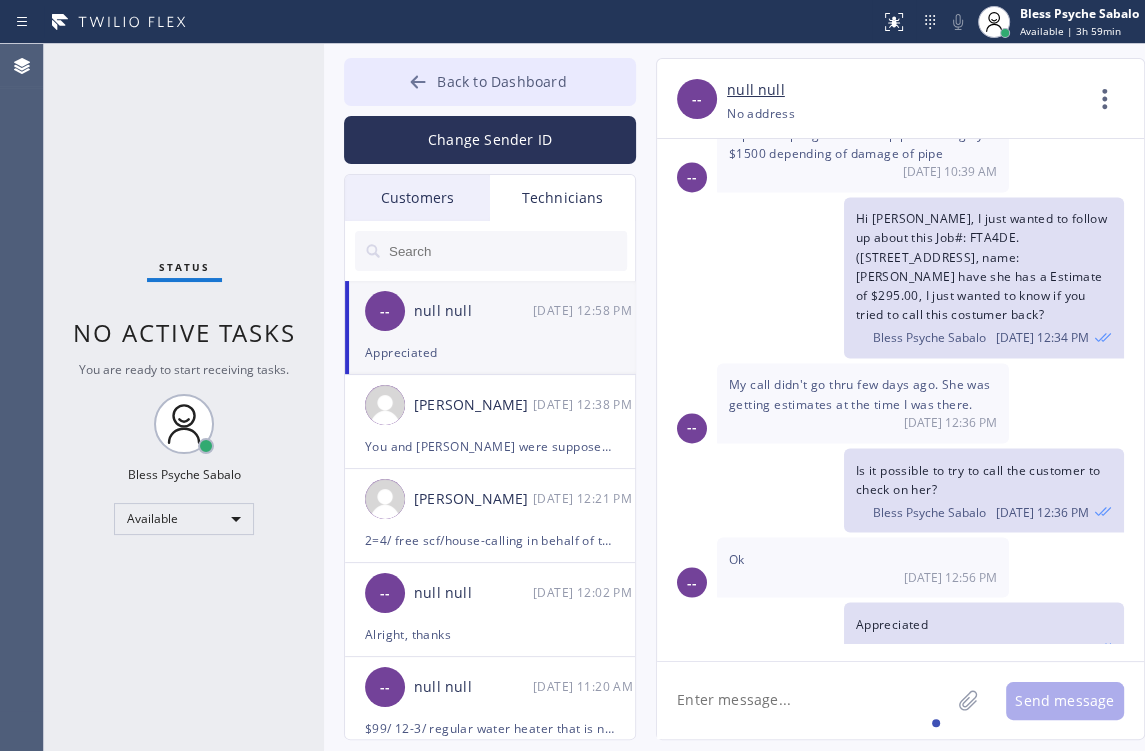 click on "Back to Dashboard" at bounding box center [490, 82] 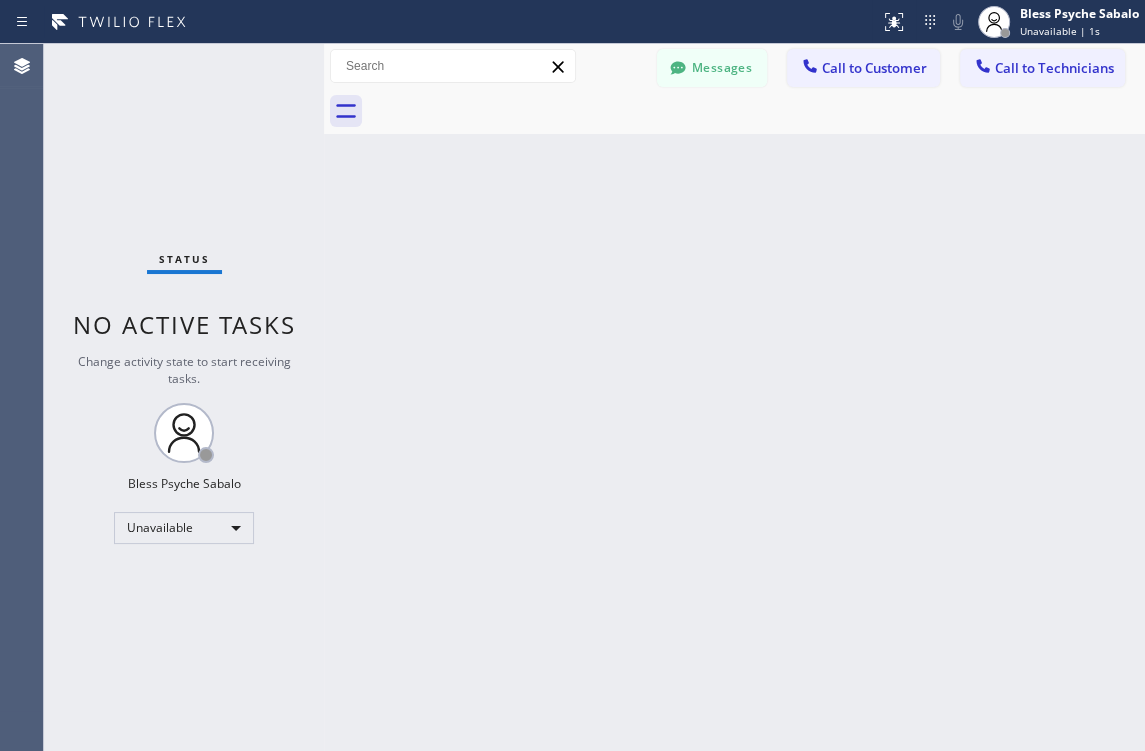click on "Back to Dashboard Change Sender ID Customers Technicians CL [PERSON_NAME] [DATE] 11:54 AM Hi [PERSON_NAME], this is Red from Oasis Plumbers [GEOGRAPHIC_DATA]. Just a quick follow-up regarding your recent service. You can complete the $300 payment through this secure link: [URL][DOMAIN_NAME].
Let me know if you have any questions—happy to help! [PERSON_NAME] [DATE] 01:17 PM Hi [PERSON_NAME], this is Red from 5 Star Best Plumbing — I’m one of the dispatch managers. I just wanted to let you know that our technician is currently on the way to your location to begin the job. Please feel free to reach out if you have any questions! MP [PERSON_NAME] [DATE] 04:34 PM Hi [PERSON_NAME], this is Red, one of the Dispatch Managers at 5 Star Best Plumbing. I just wanted to follow up regarding the free inspection for one of your properties. Feel free to call or text me at [PHONE_NUMBER] if you have any questions or would like to schedule. Looking forward to hearing from you! [PERSON_NAME] [DATE] 11:52 AM AK" at bounding box center (734, 397) 